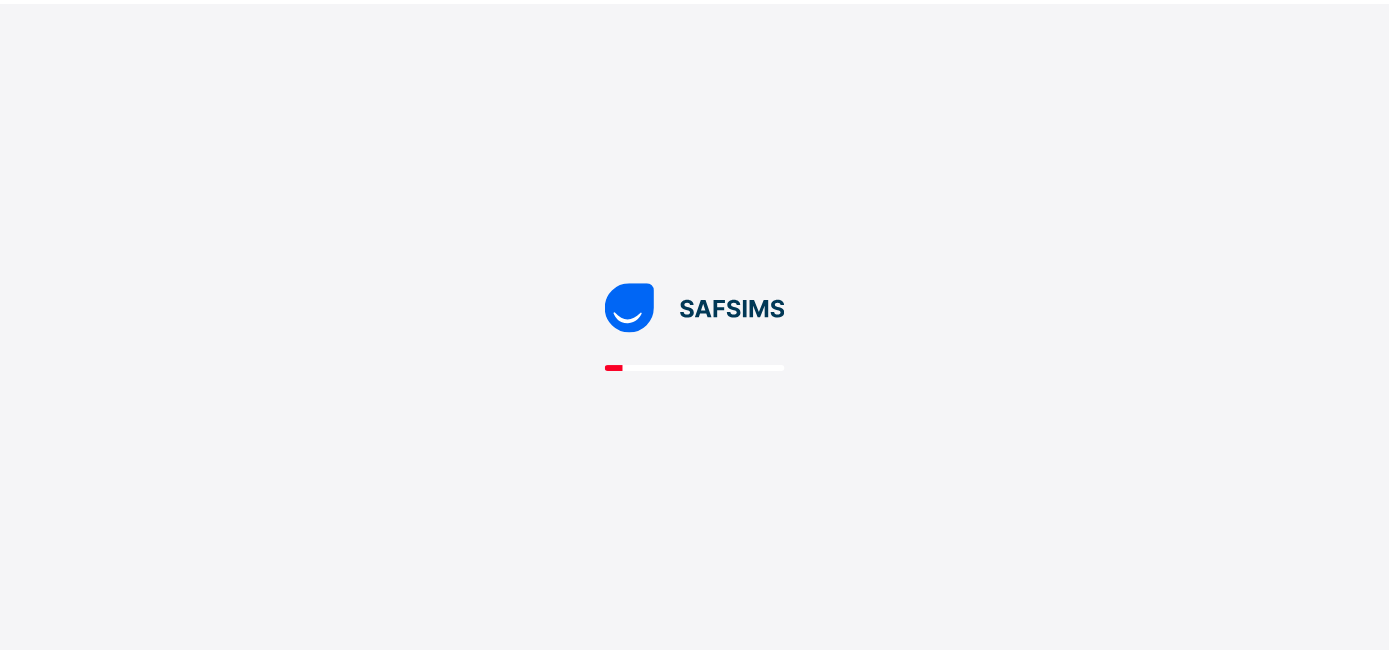 scroll, scrollTop: 0, scrollLeft: 0, axis: both 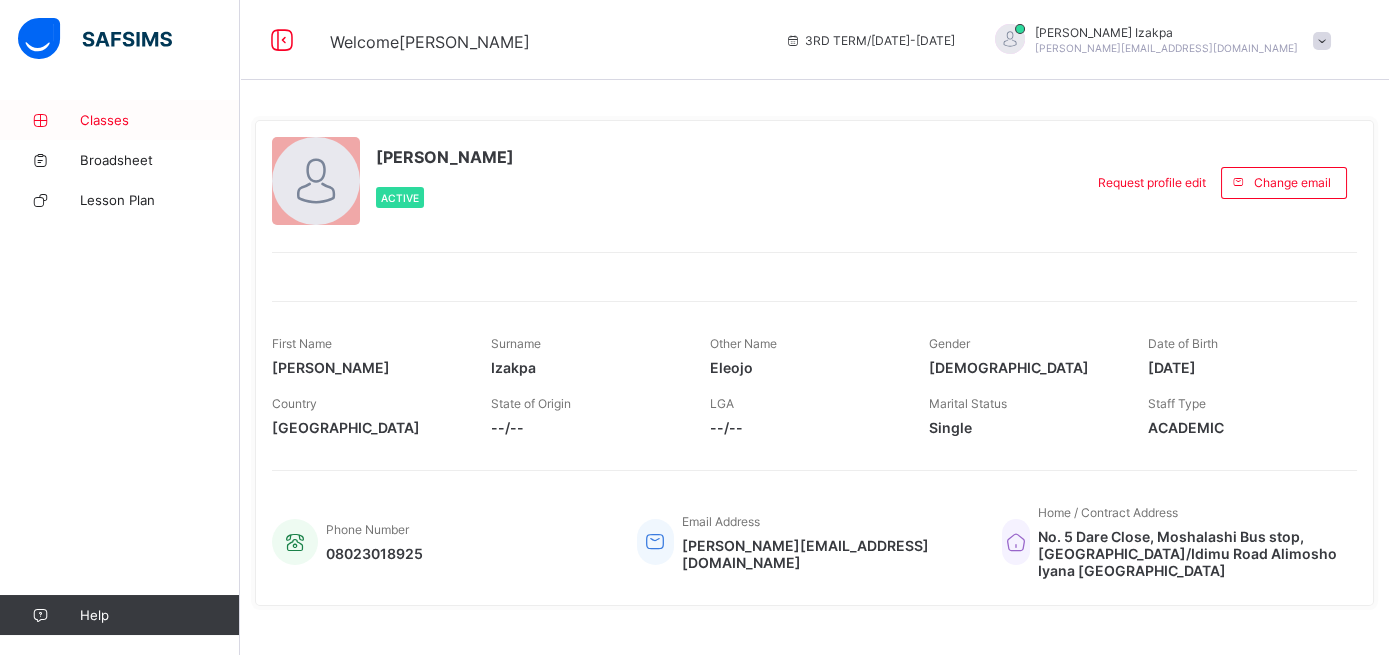 click on "Classes" at bounding box center [160, 120] 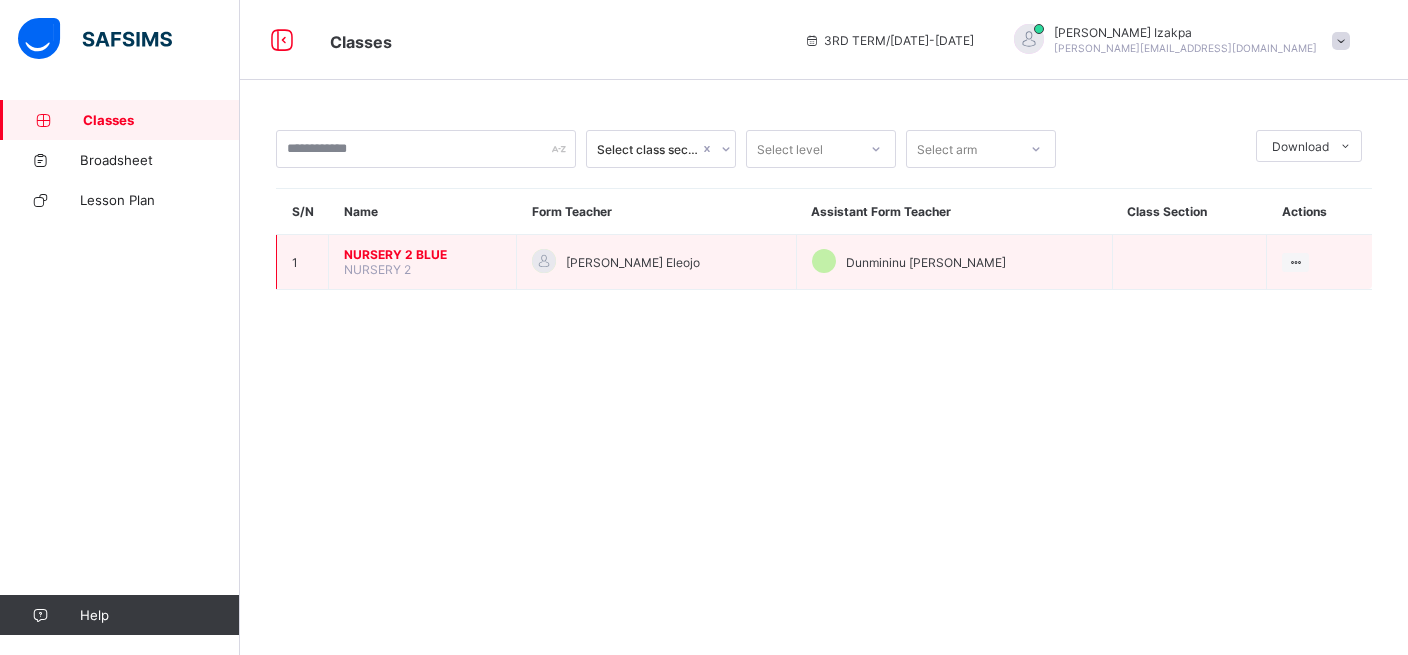 click on "NURSERY 2   BLUE" at bounding box center (422, 254) 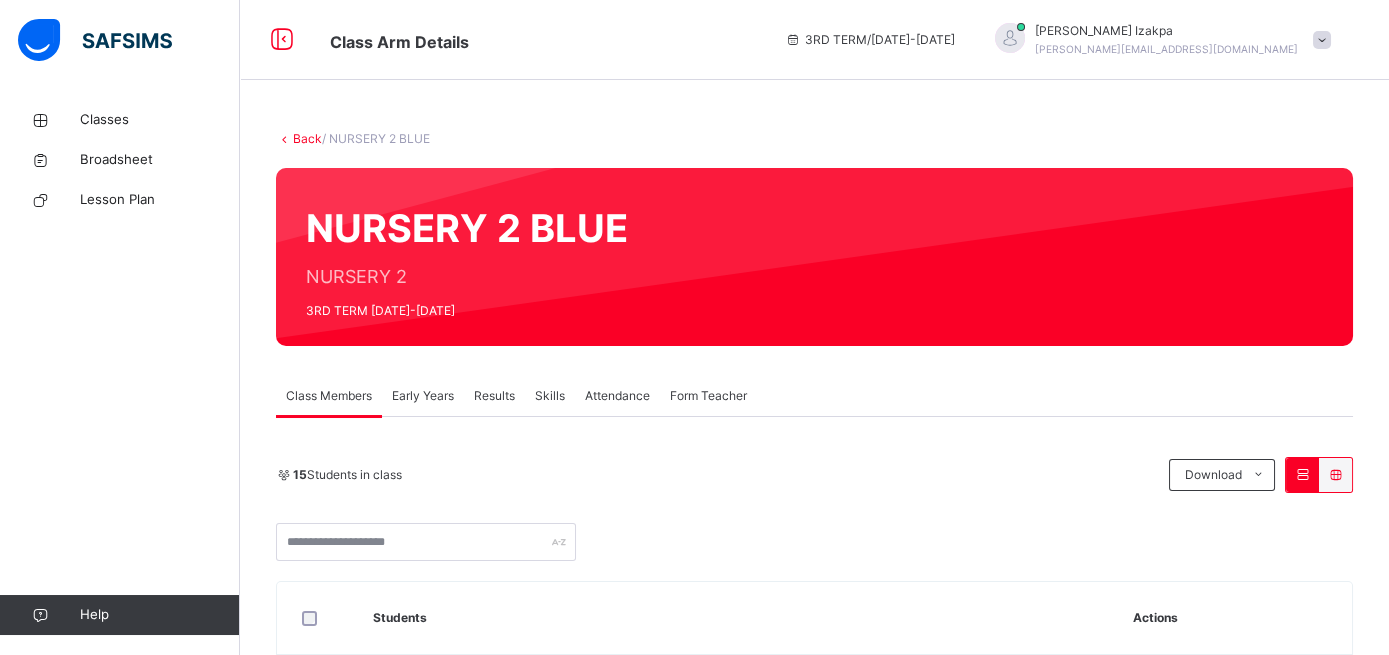 click on "Attendance" at bounding box center [617, 396] 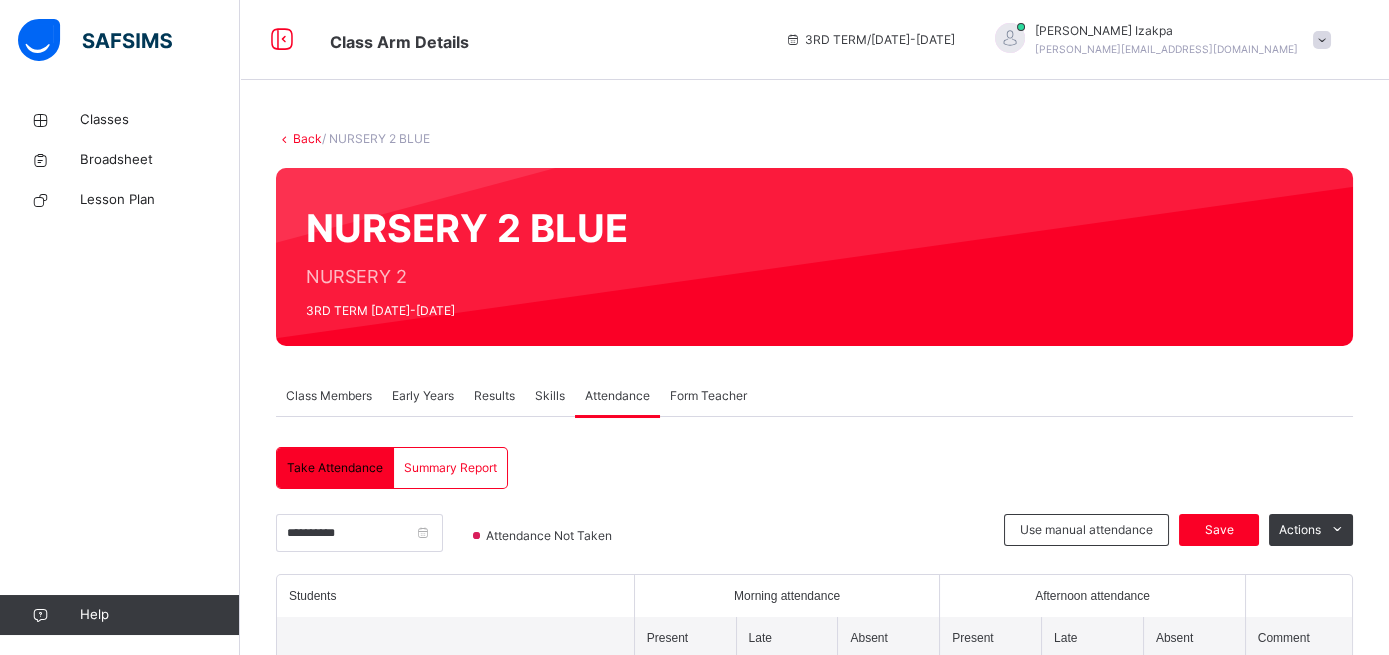 scroll, scrollTop: 278, scrollLeft: 0, axis: vertical 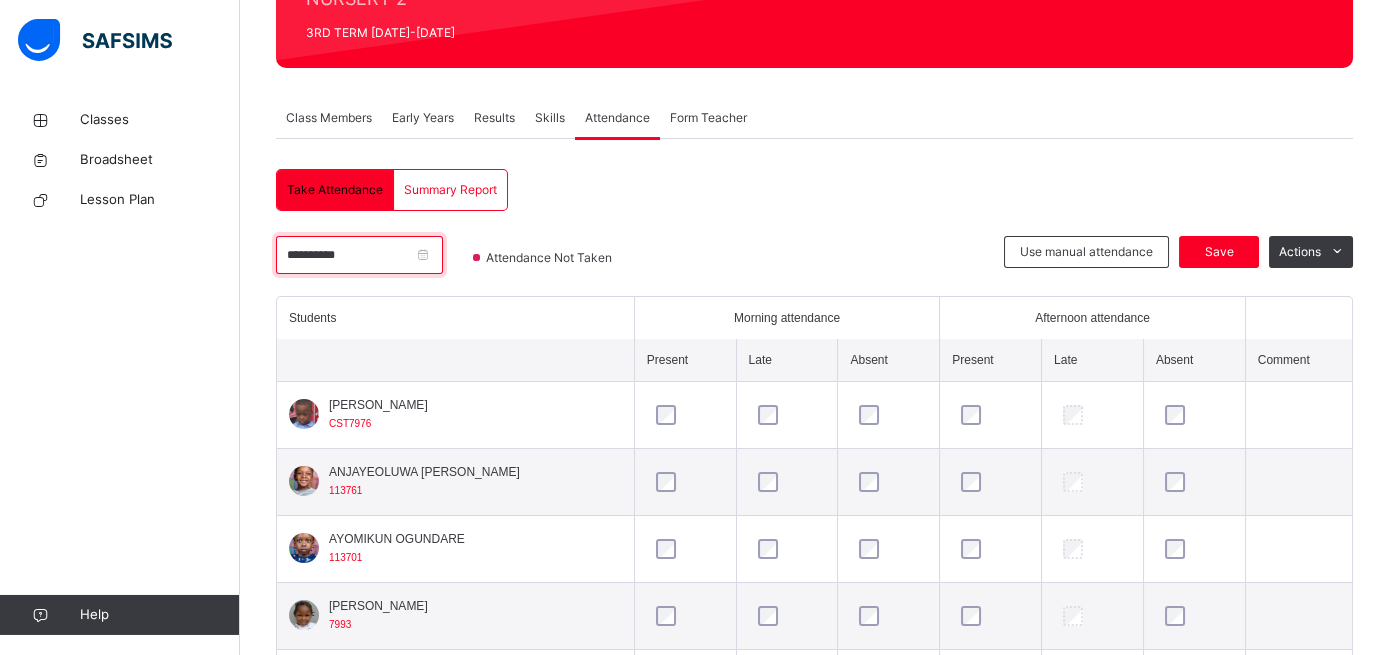 click on "**********" at bounding box center [359, 255] 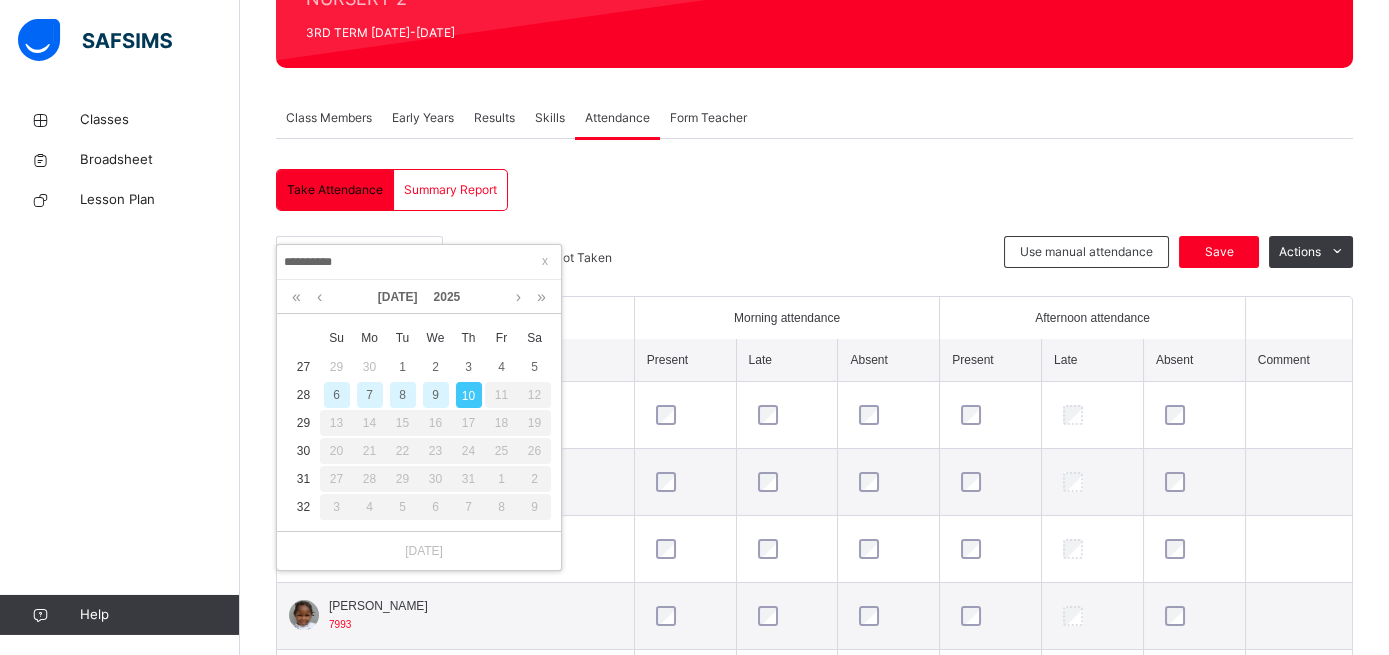 click on "7" at bounding box center [370, 395] 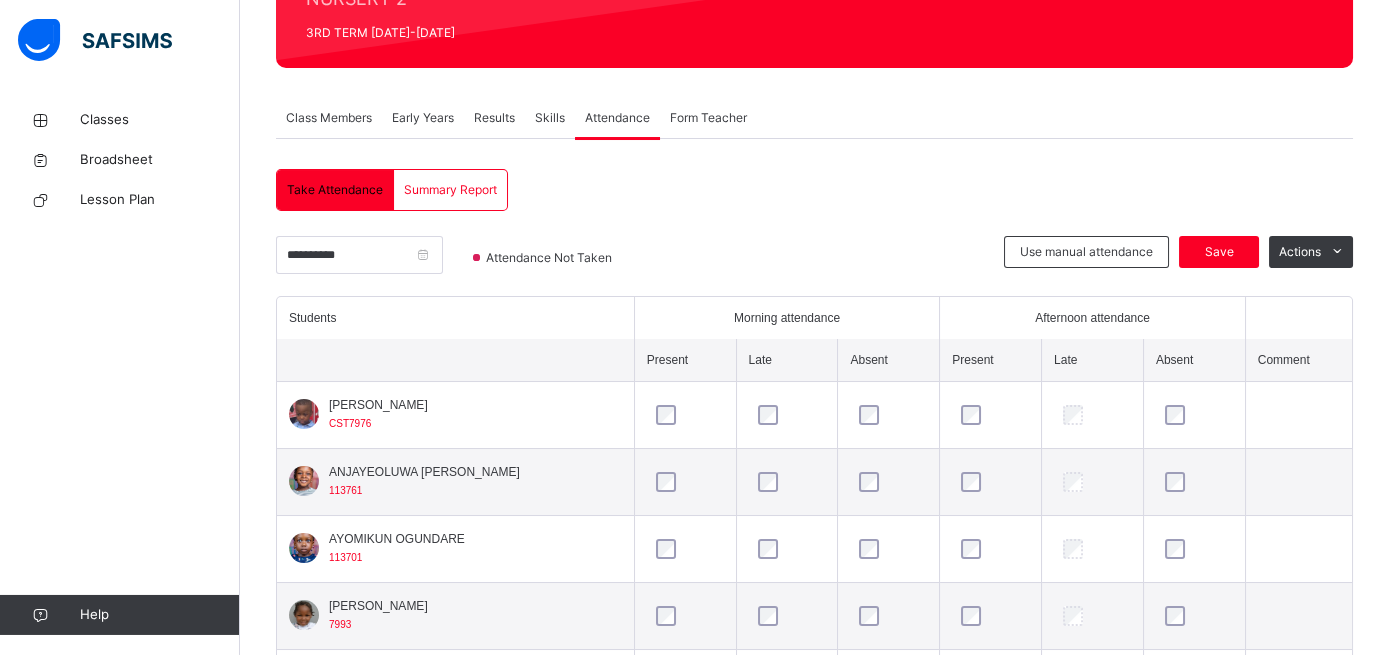 scroll, scrollTop: 193, scrollLeft: 0, axis: vertical 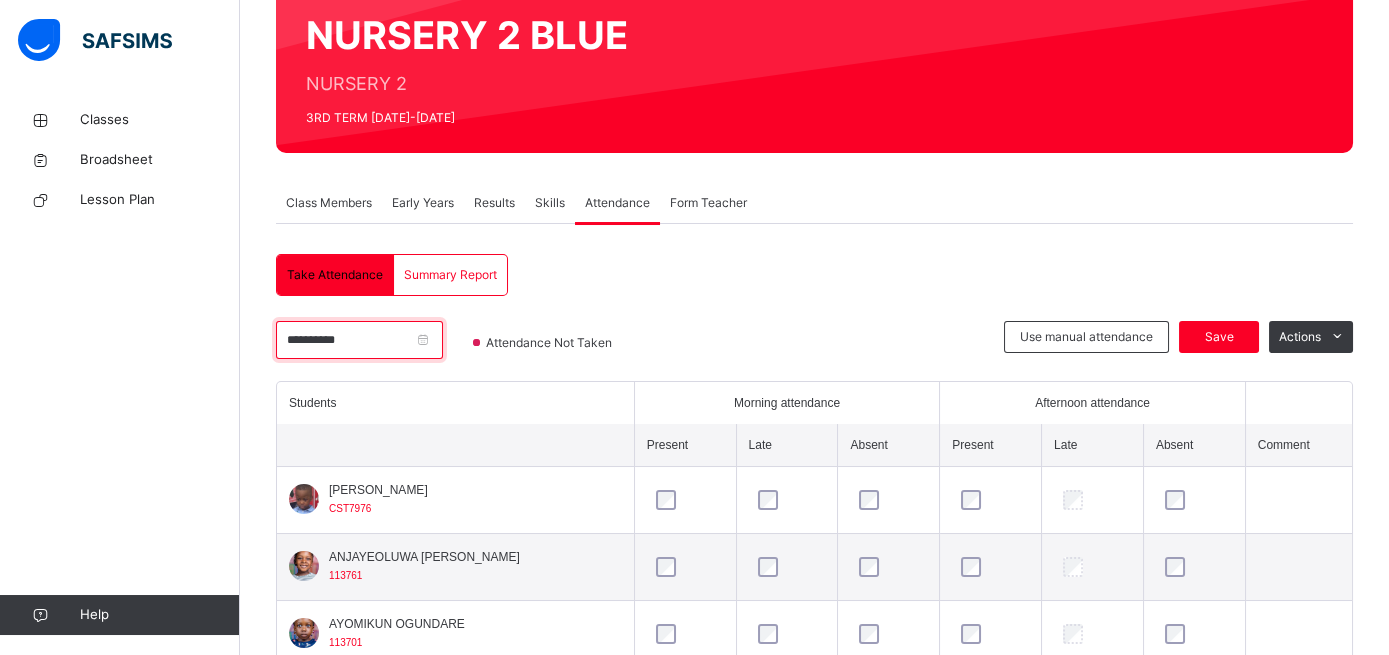 click on "**********" at bounding box center [359, 340] 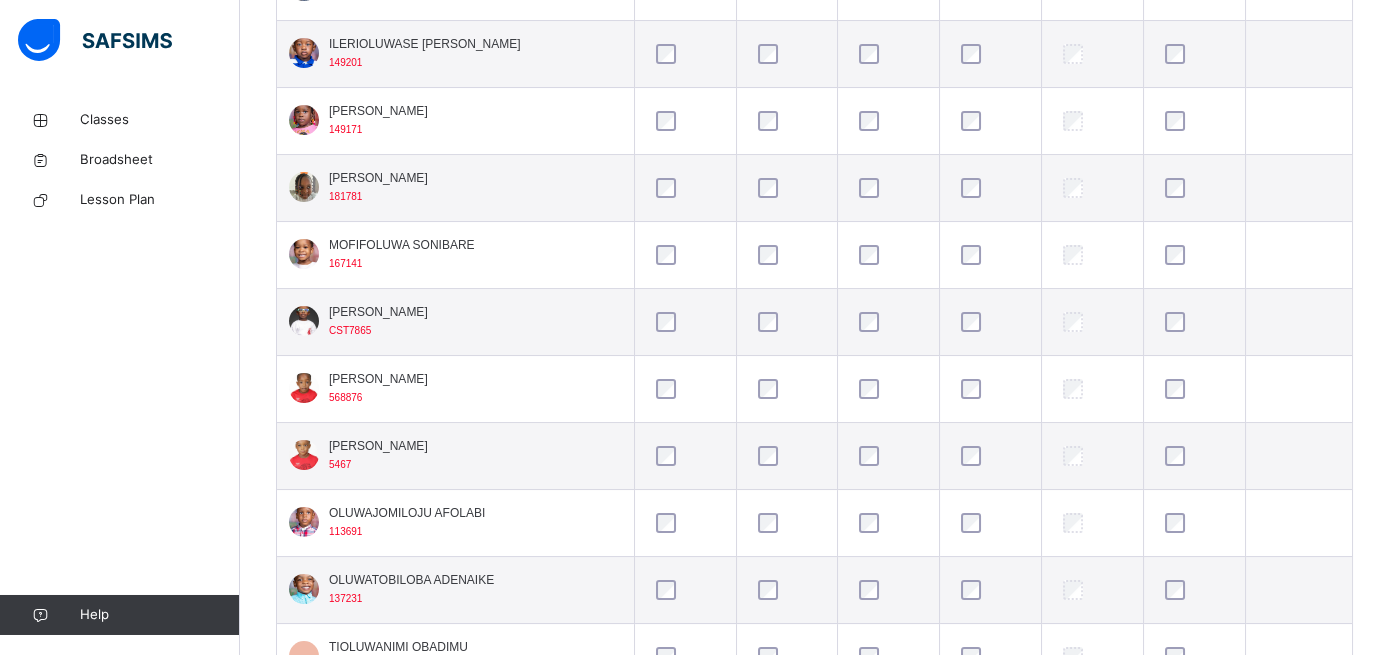 scroll, scrollTop: 982, scrollLeft: 0, axis: vertical 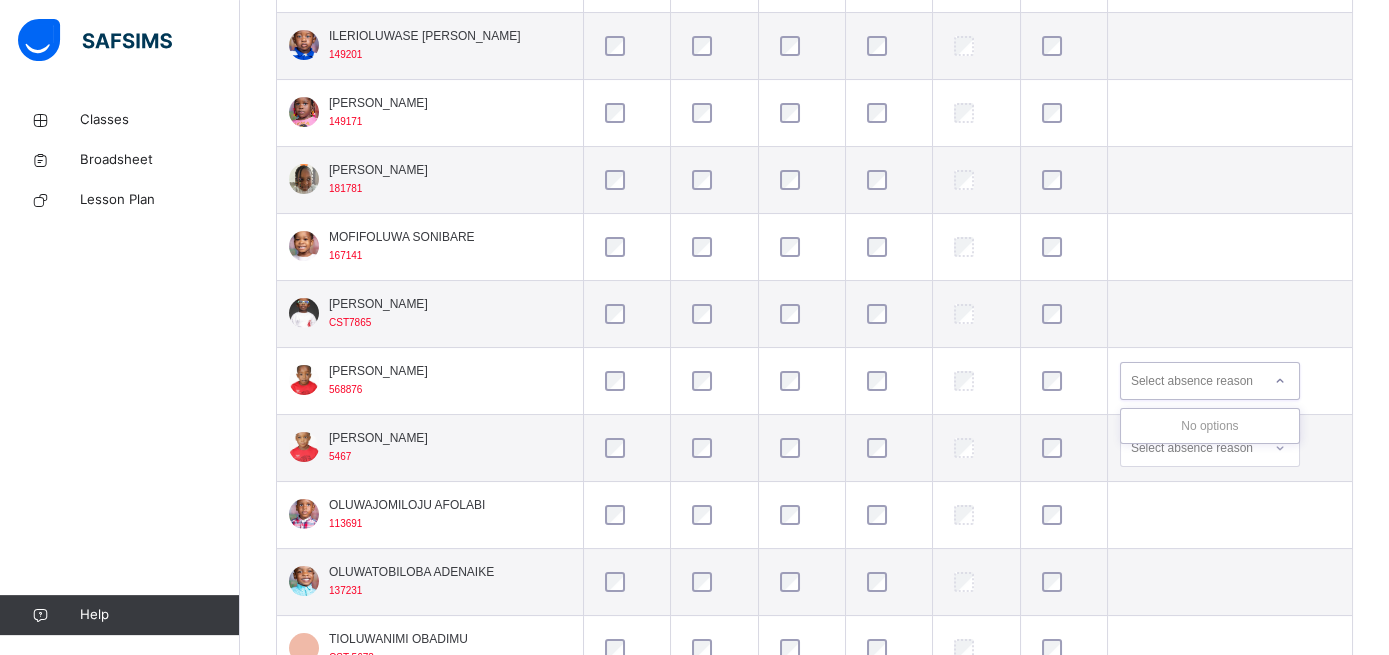 click at bounding box center [1280, 381] 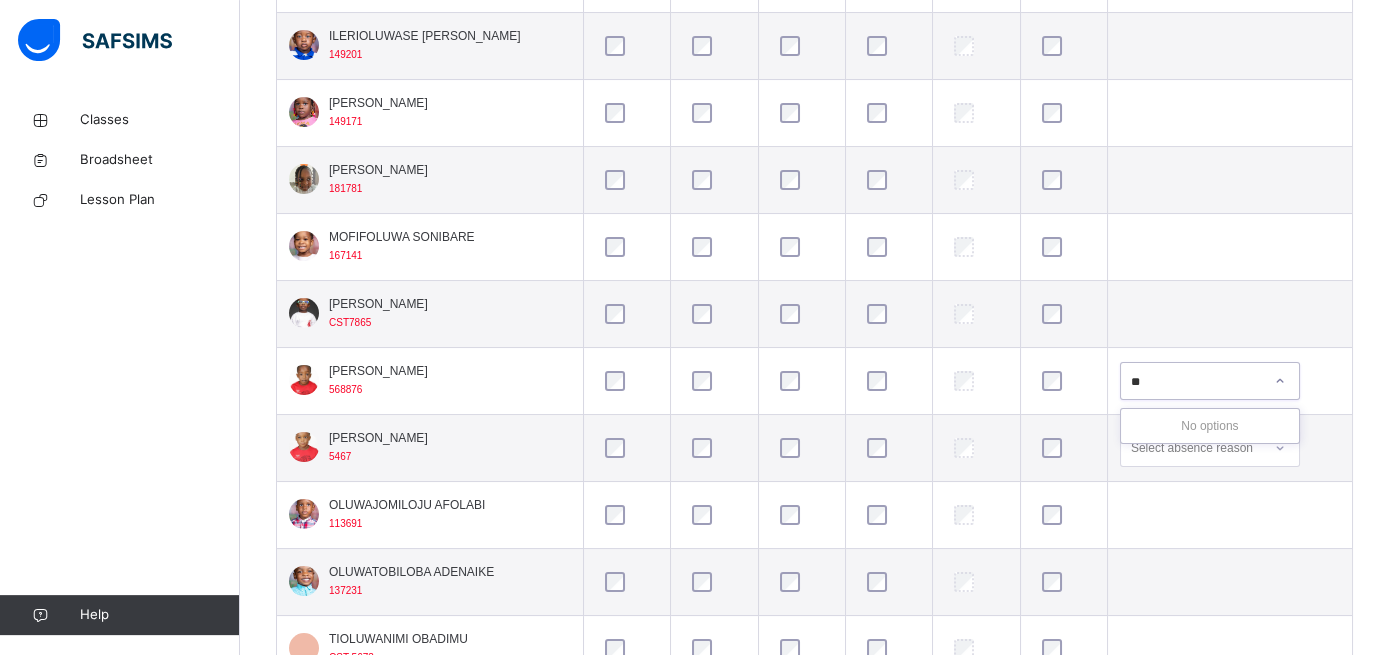 type on "*" 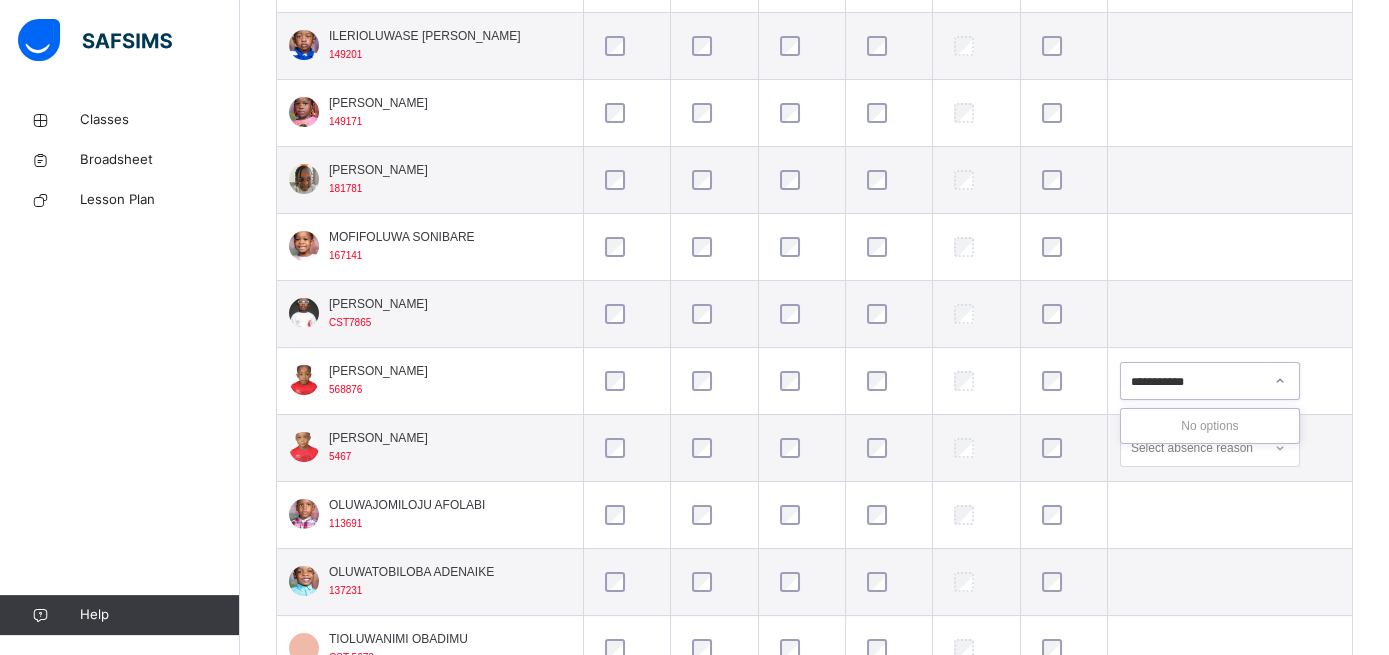 type on "**********" 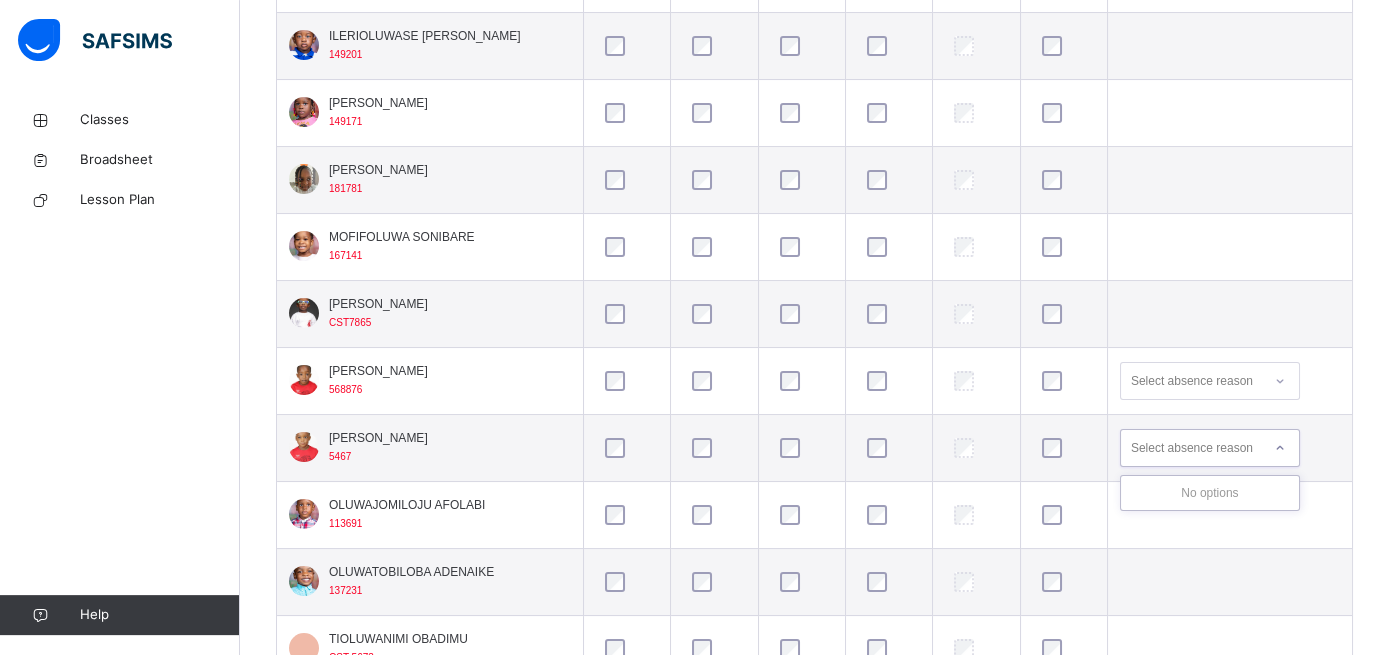 click on "Select absence reason" at bounding box center (1192, 448) 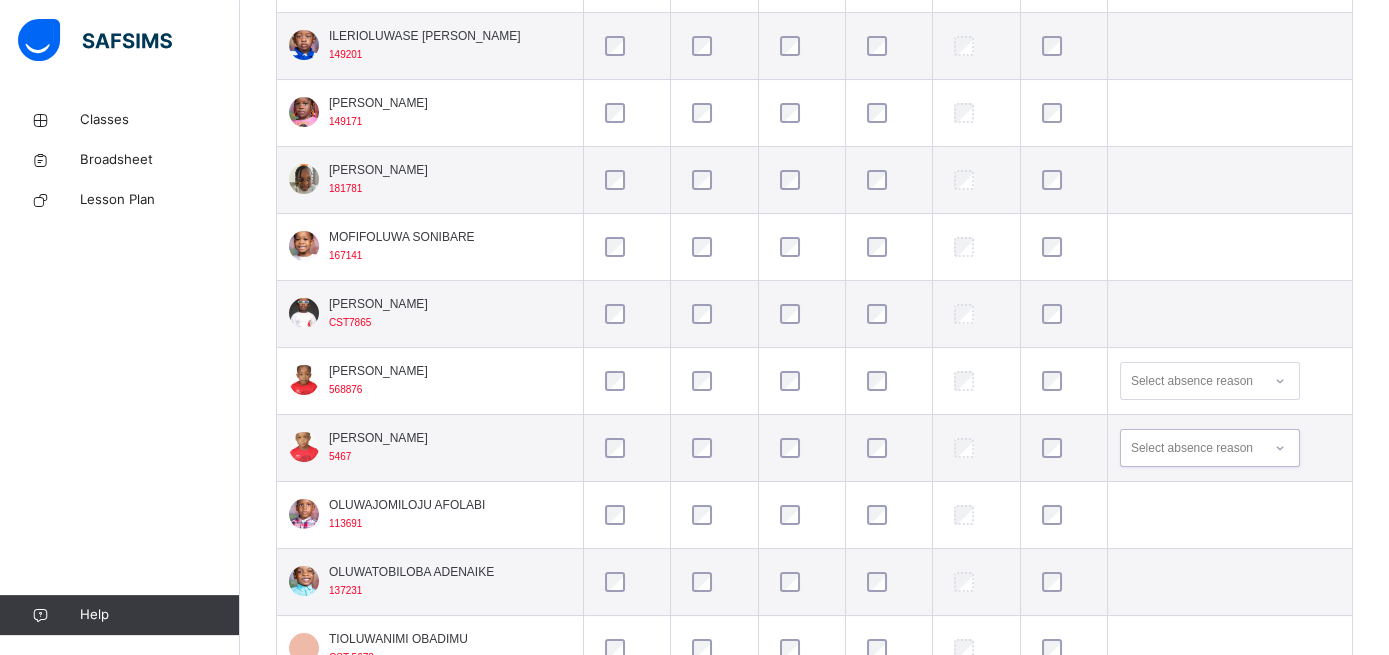 click on "Select absence reason" at bounding box center (1192, 448) 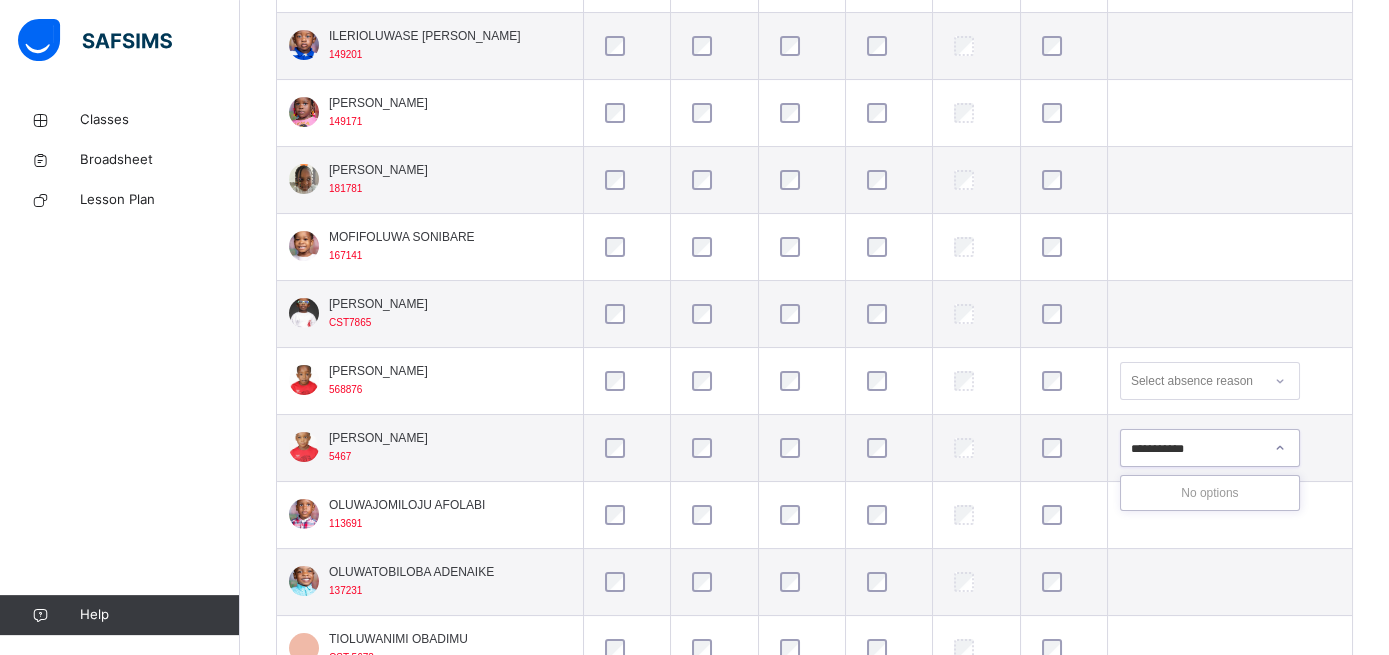 type on "**********" 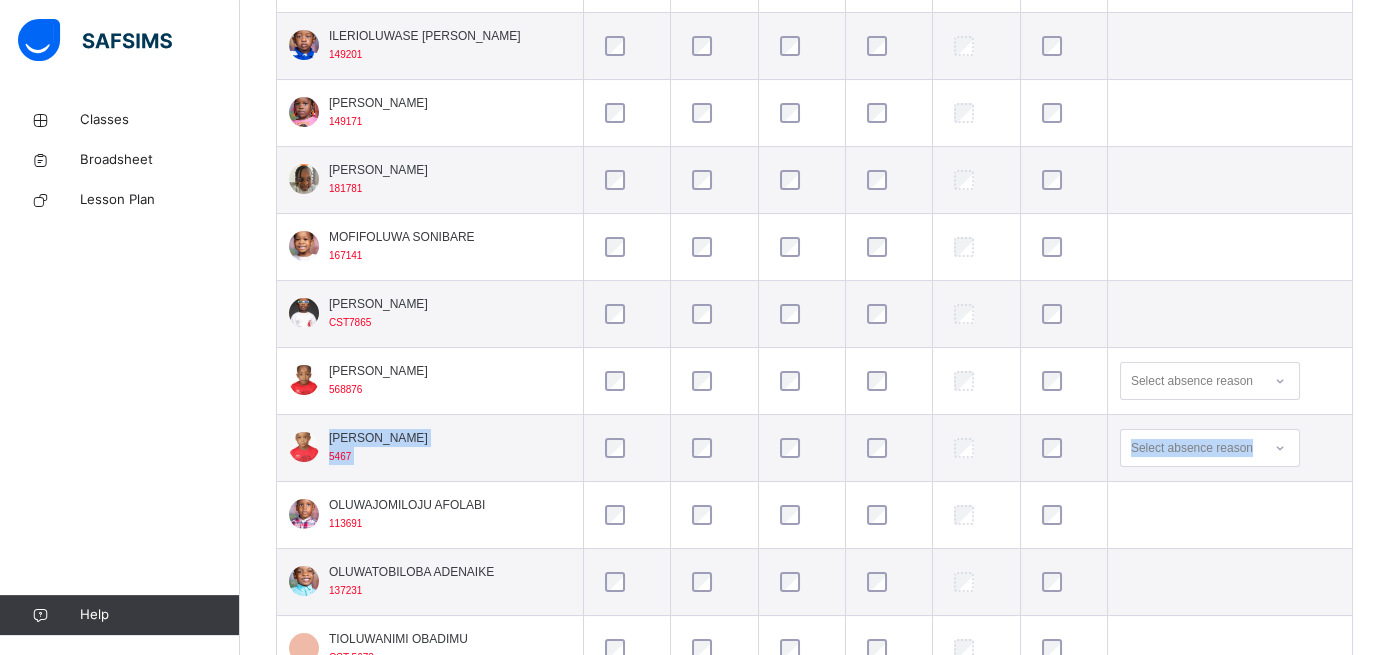 drag, startPoint x: 1387, startPoint y: 448, endPoint x: 1404, endPoint y: 364, distance: 85.70297 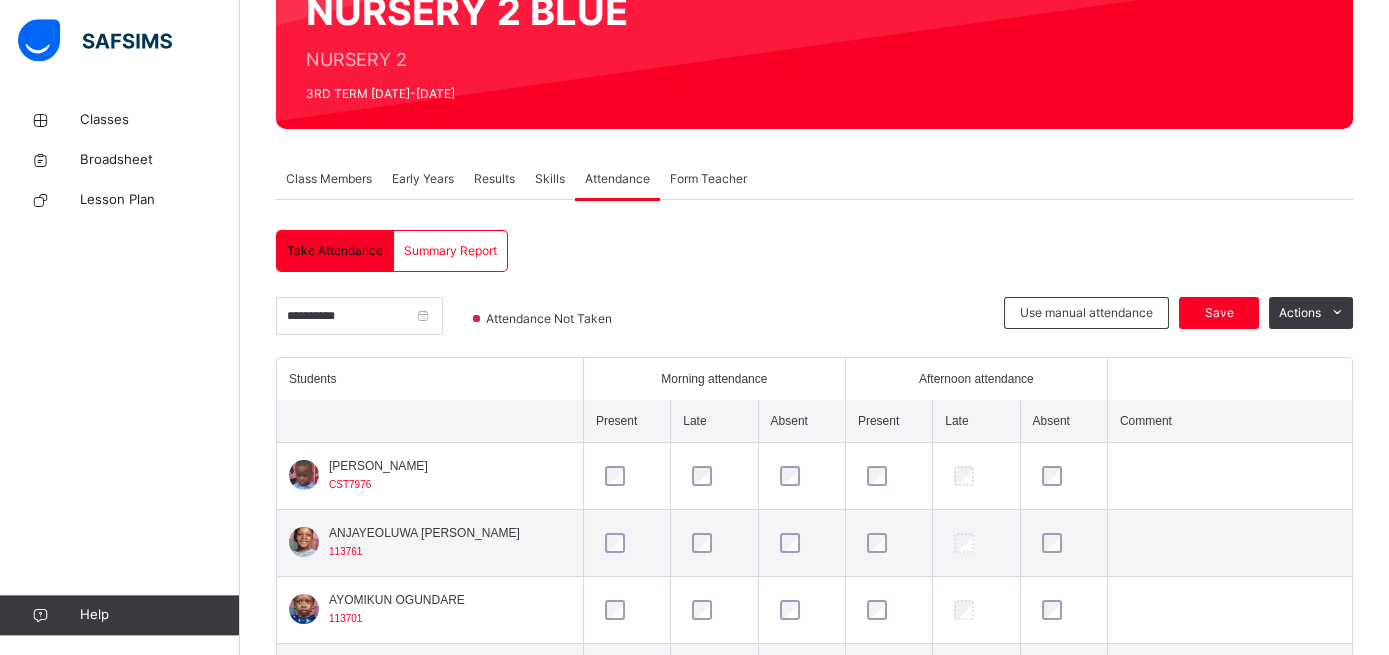 scroll, scrollTop: 211, scrollLeft: 0, axis: vertical 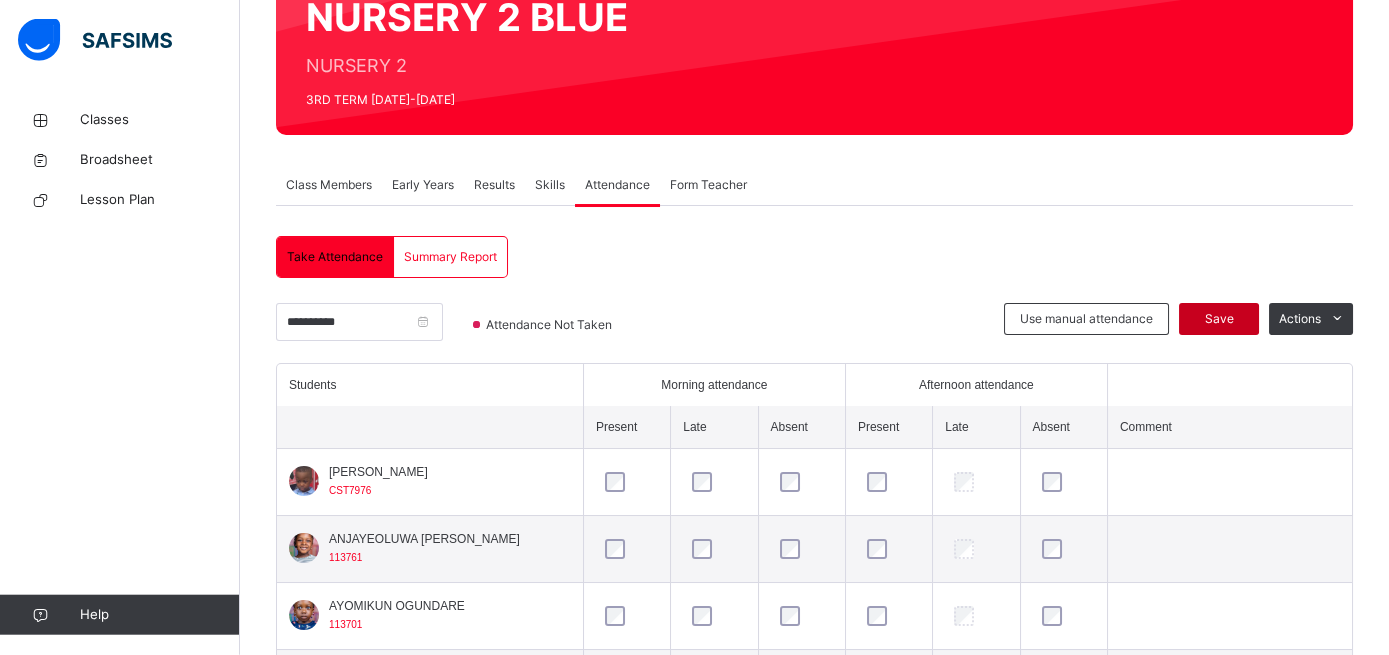click on "Save" at bounding box center [1219, 319] 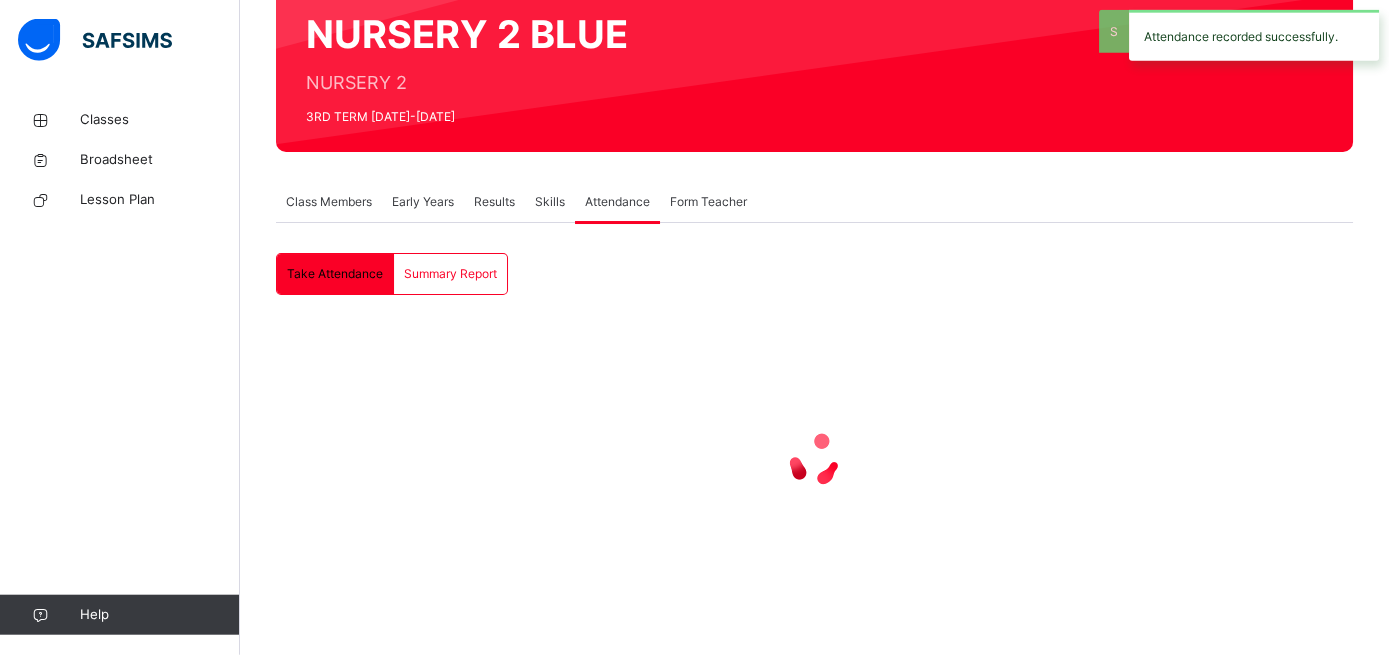 scroll, scrollTop: 193, scrollLeft: 0, axis: vertical 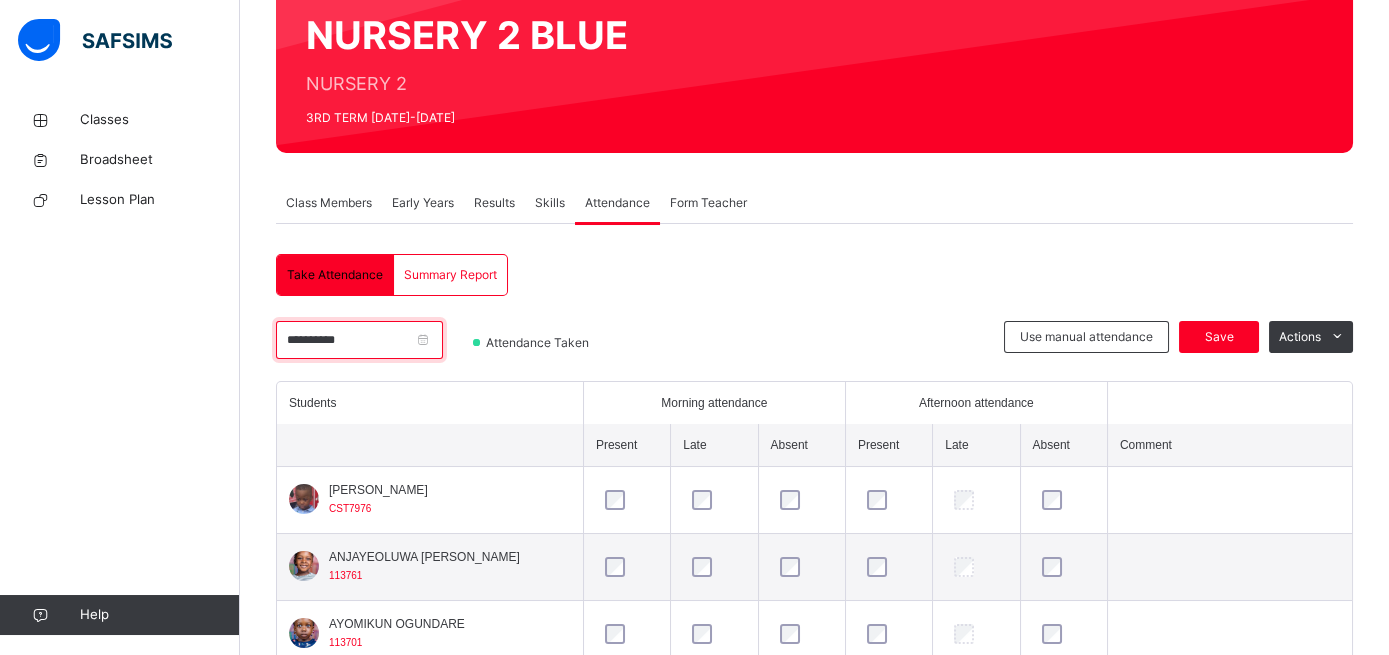 click on "**********" at bounding box center [359, 340] 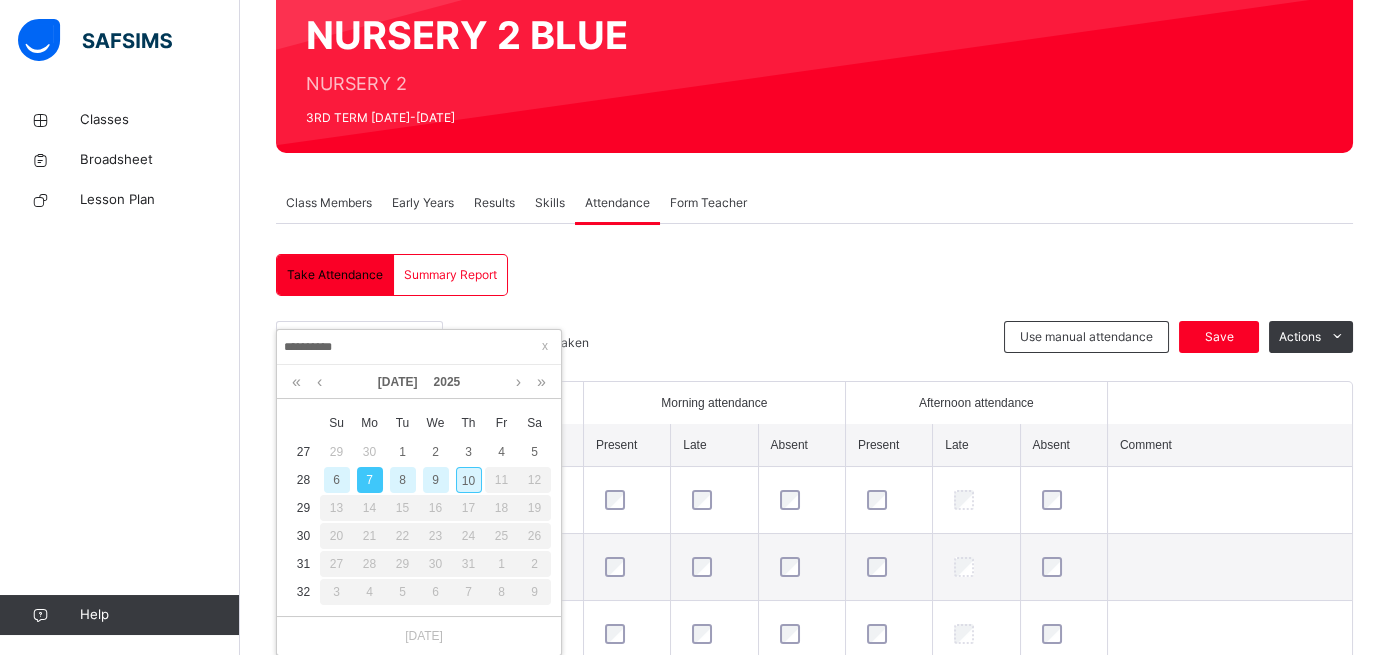click on "8" at bounding box center (403, 480) 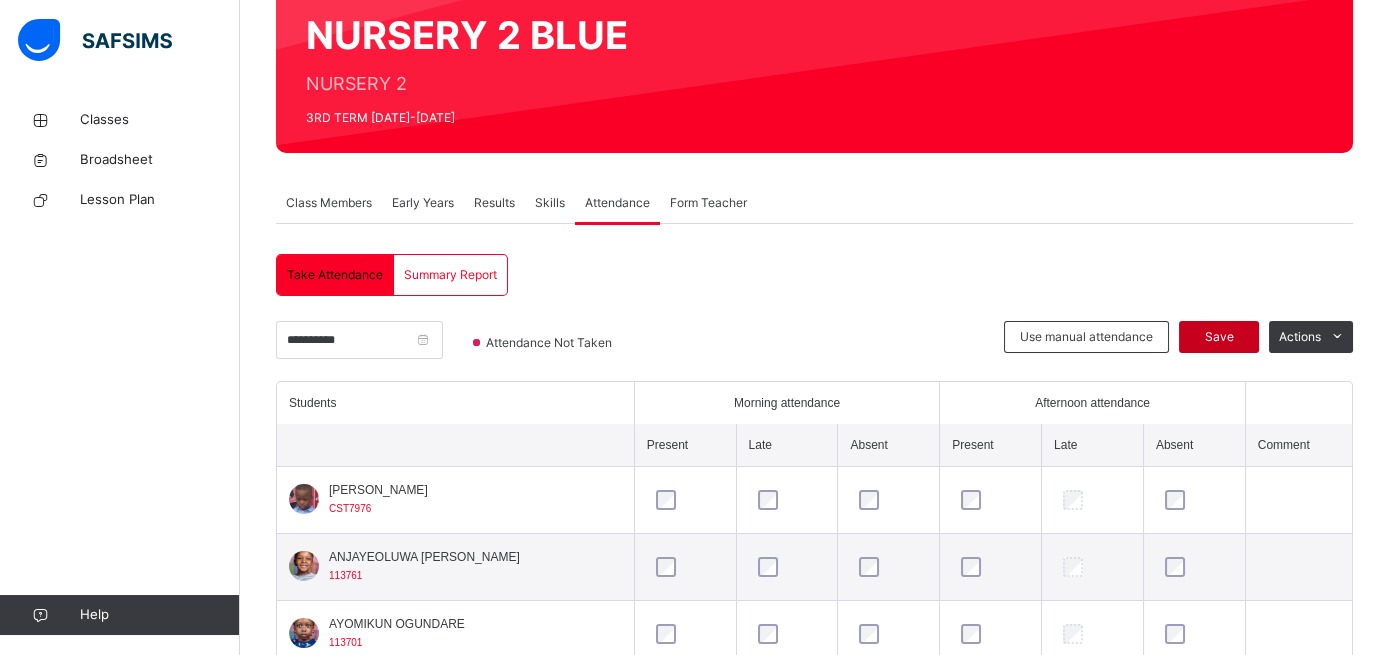 click on "Save" at bounding box center (1219, 337) 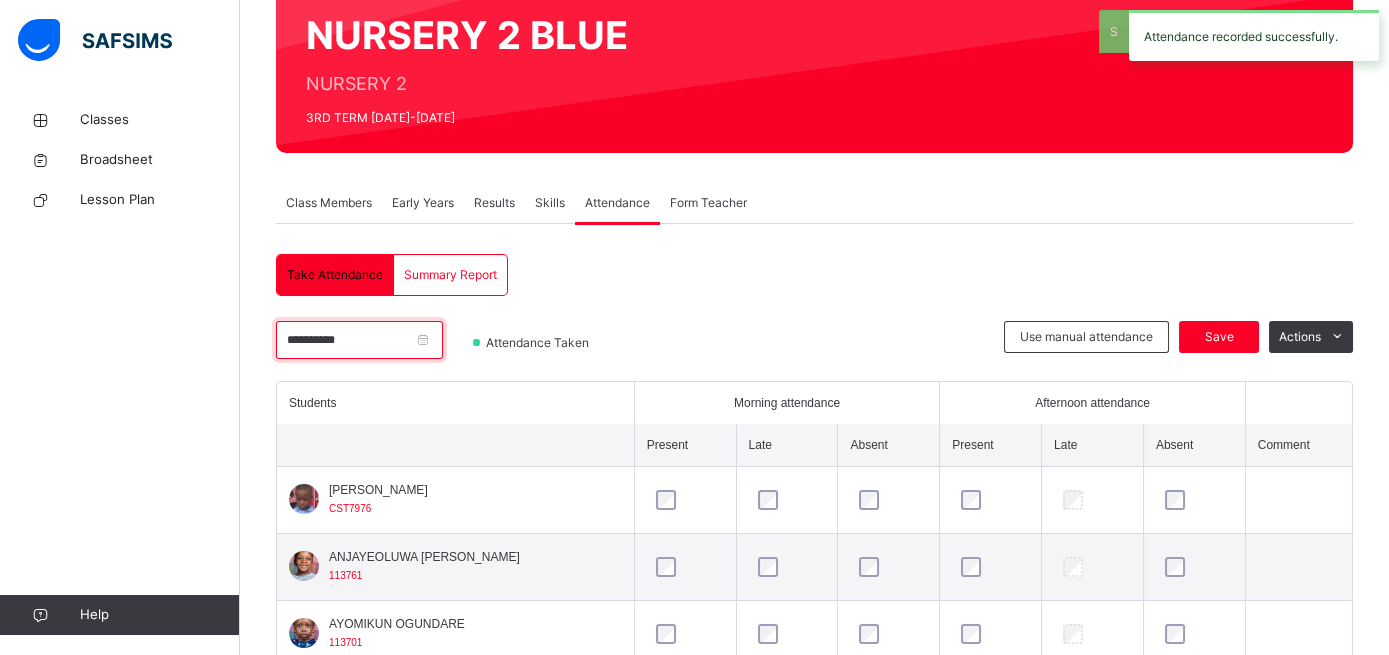 click on "**********" at bounding box center (359, 340) 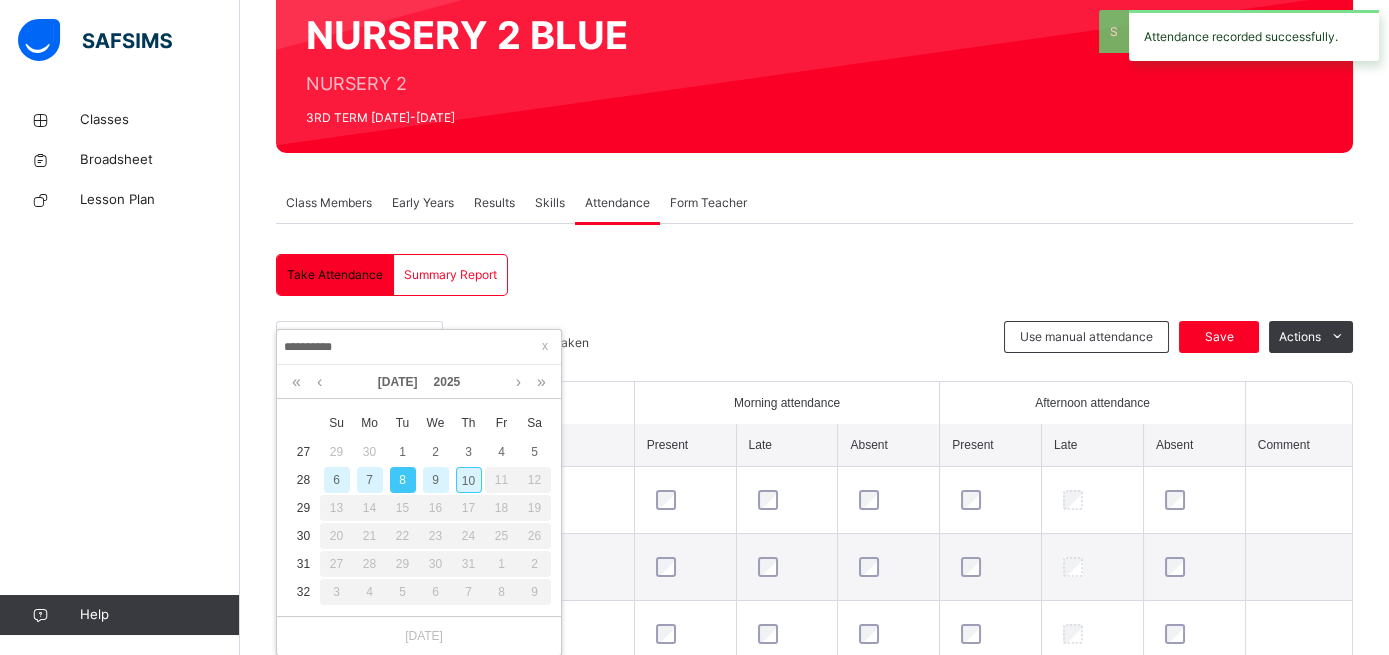 click on "9" at bounding box center [436, 480] 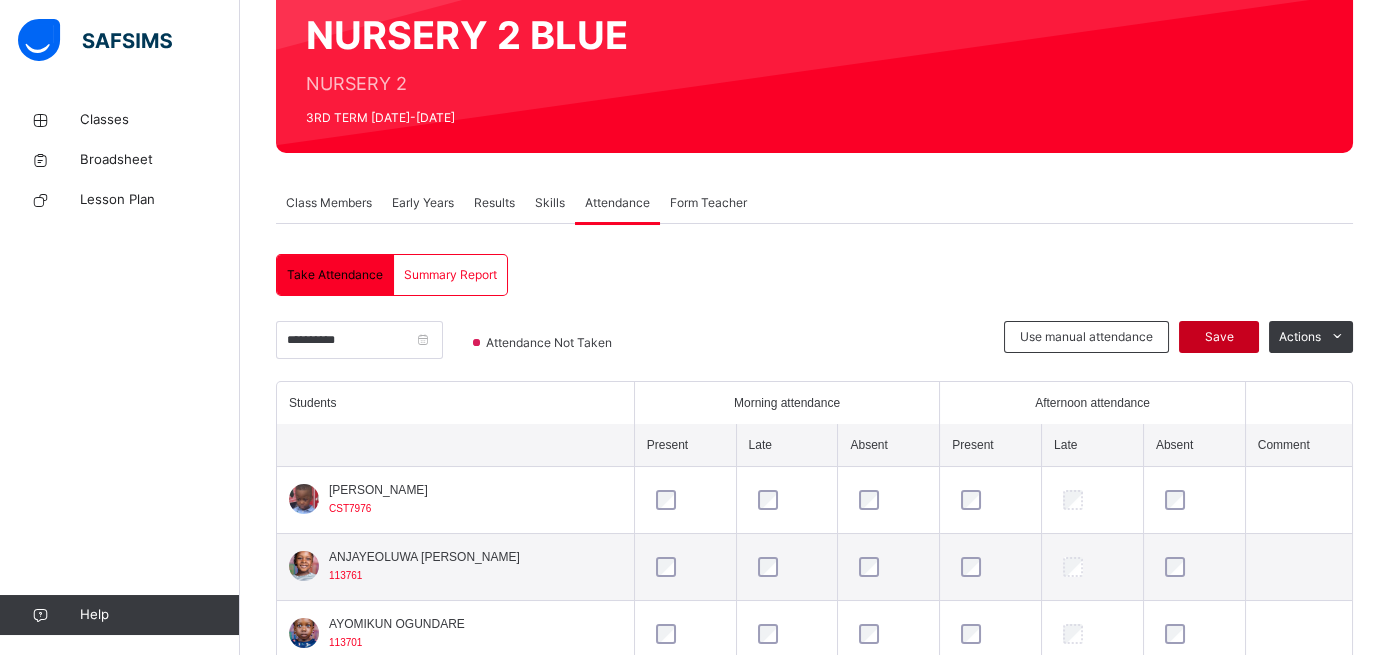 click on "Save" at bounding box center (1219, 337) 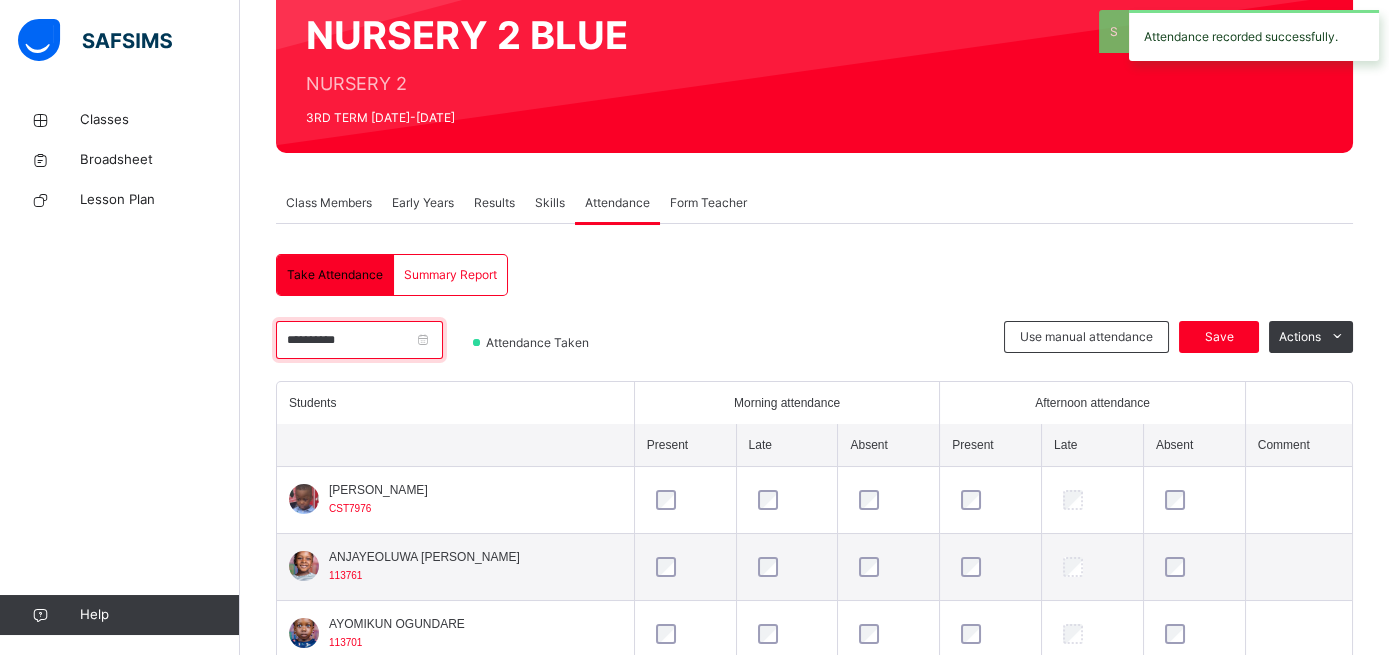 click on "**********" at bounding box center [359, 340] 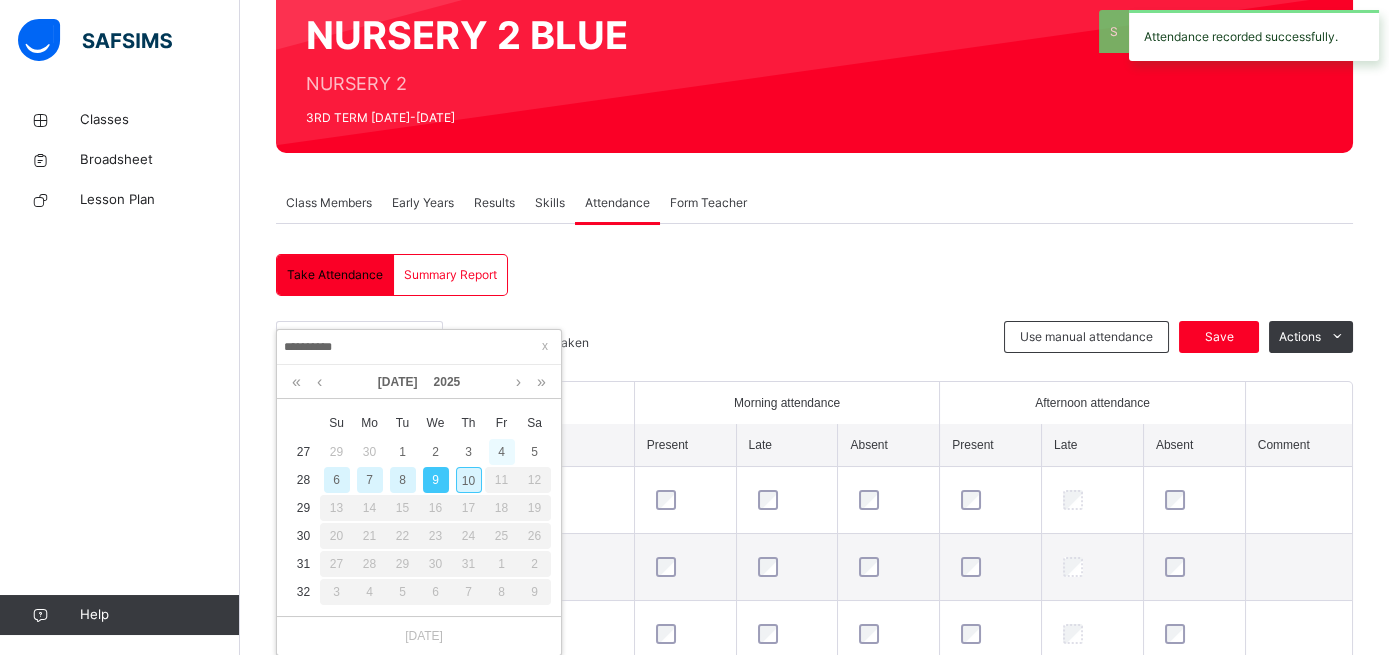 click on "4" at bounding box center (502, 452) 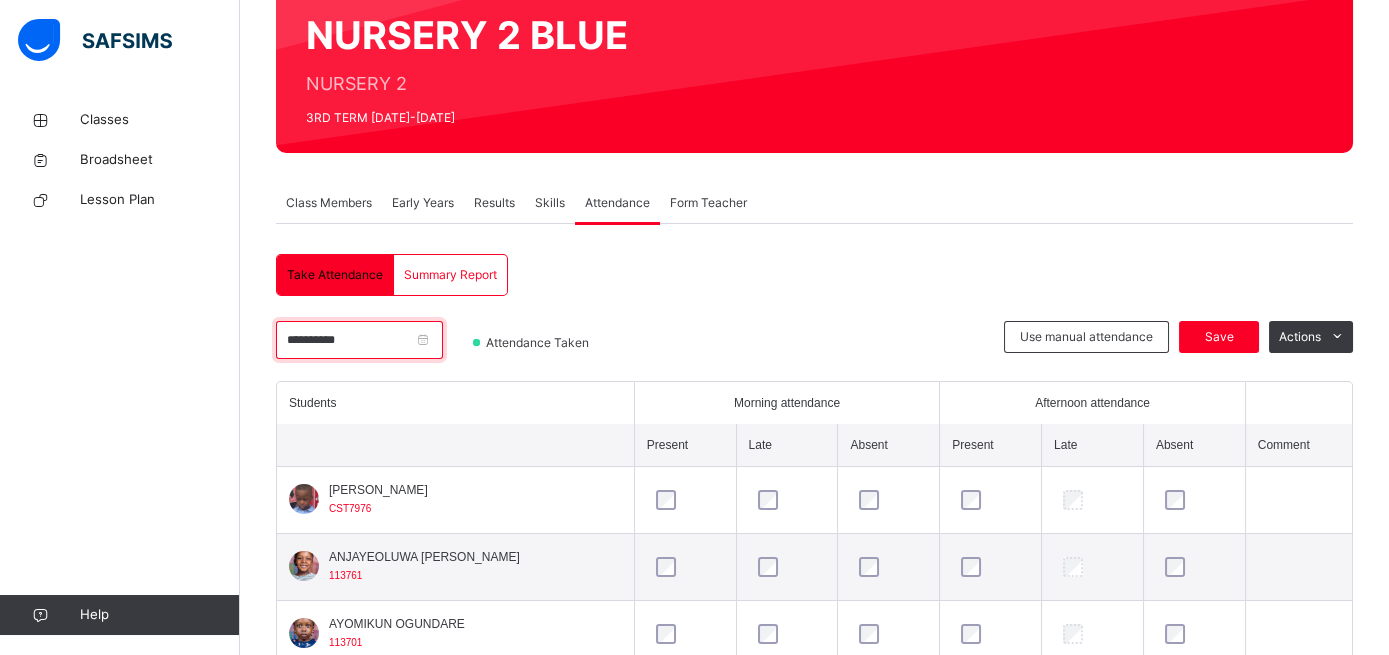 click on "**********" at bounding box center [359, 340] 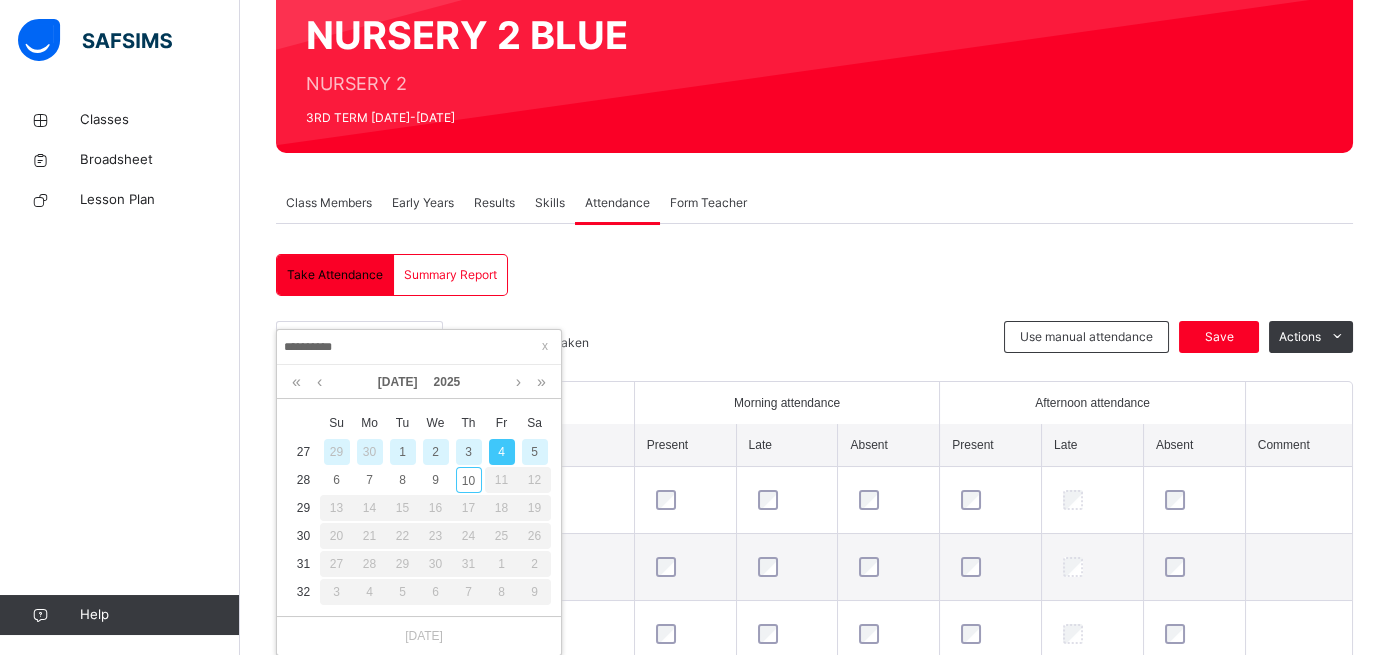click on "3" at bounding box center (469, 452) 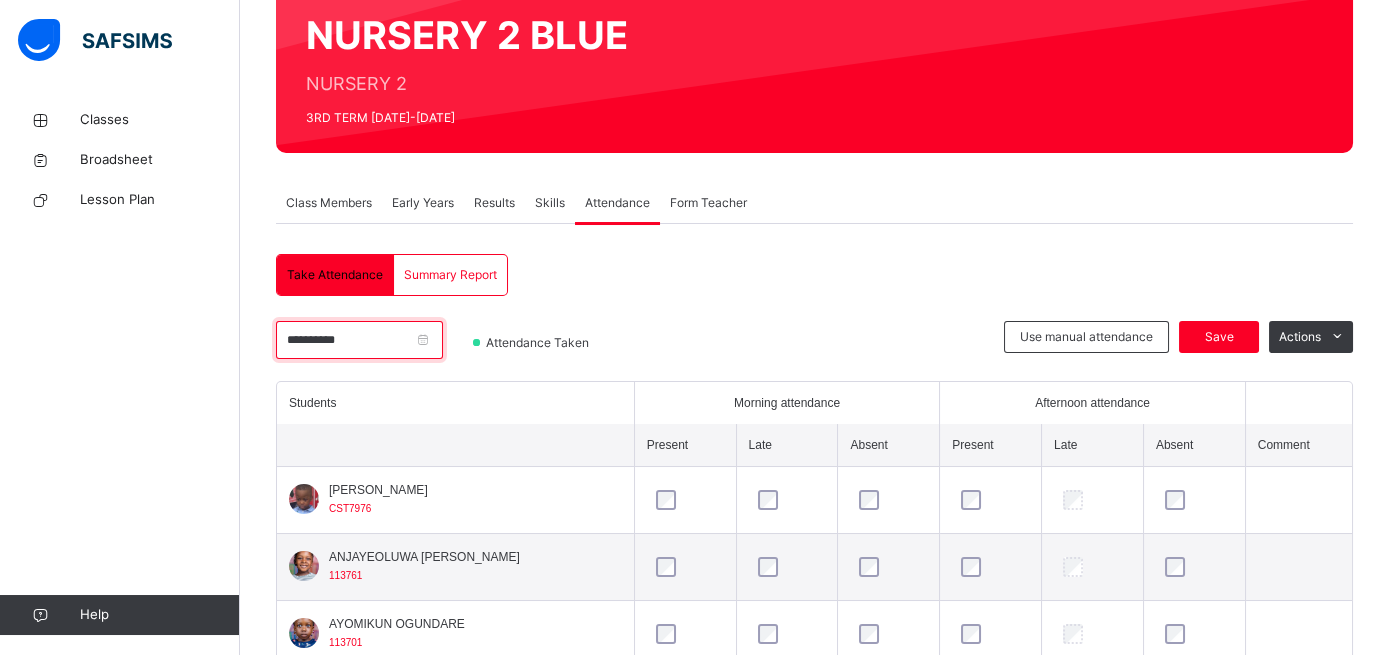 click on "**********" at bounding box center (359, 340) 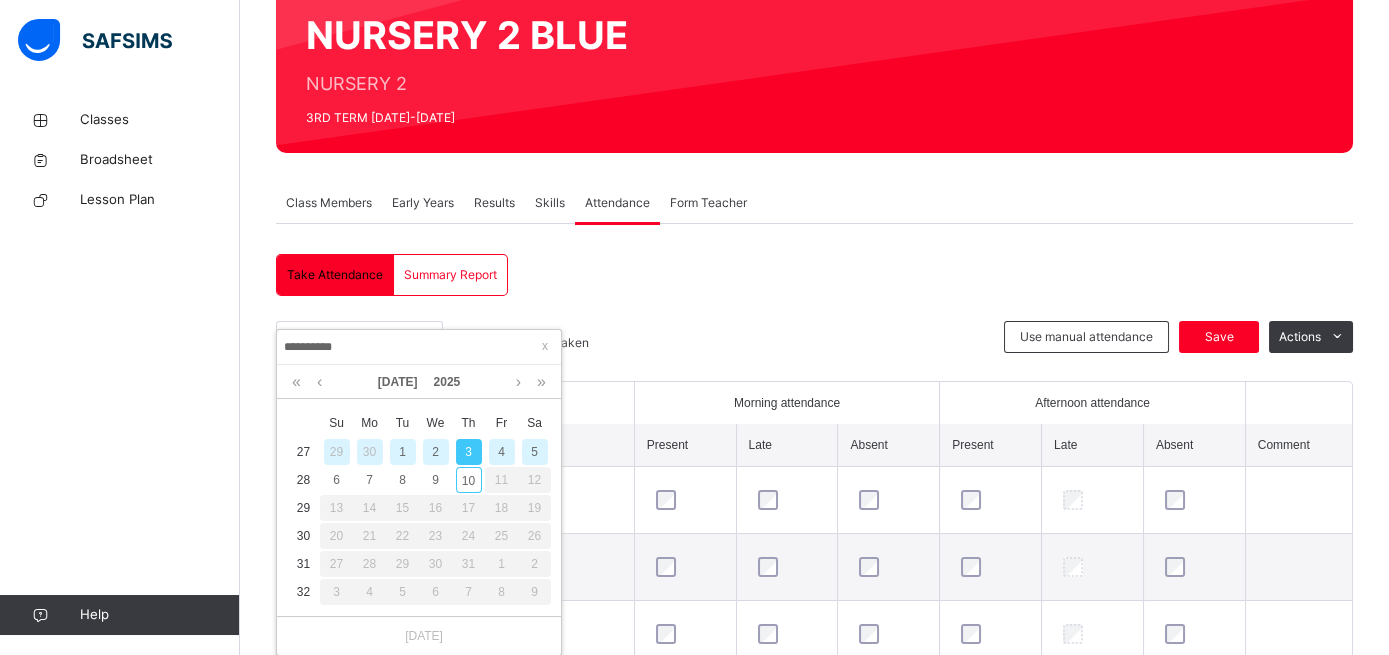 click on "2" at bounding box center [436, 452] 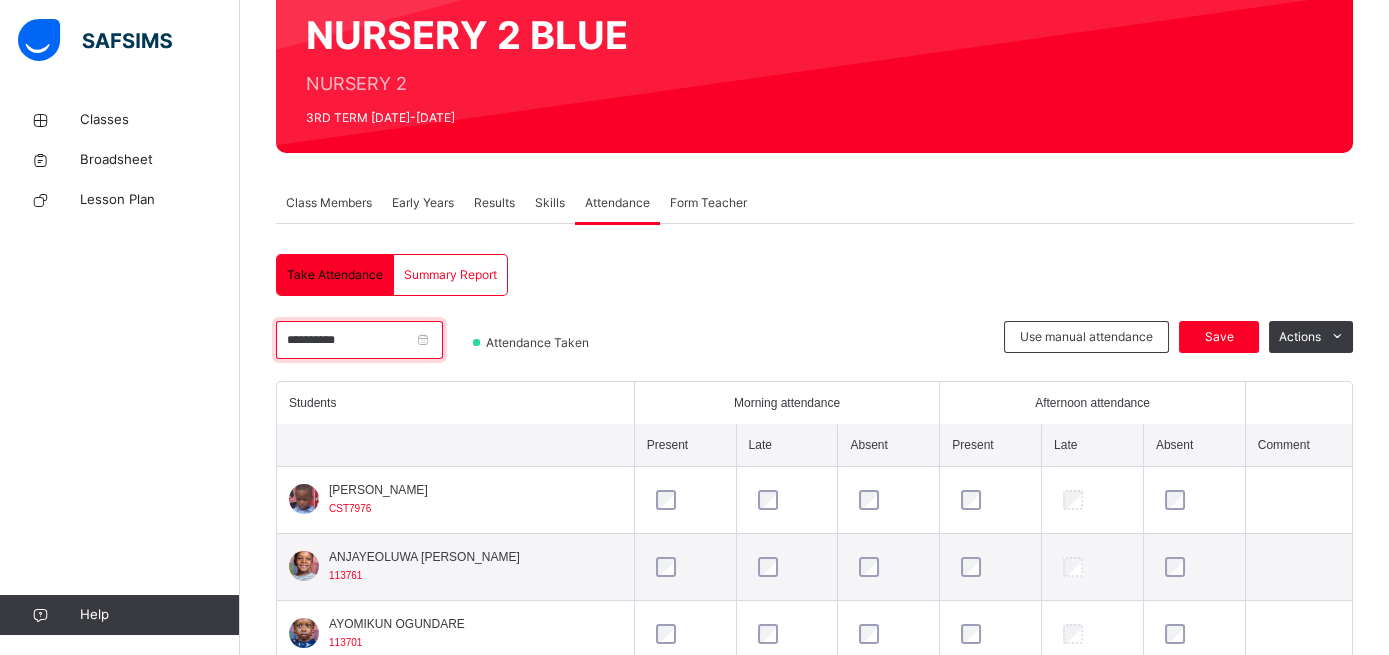 click on "**********" at bounding box center [359, 340] 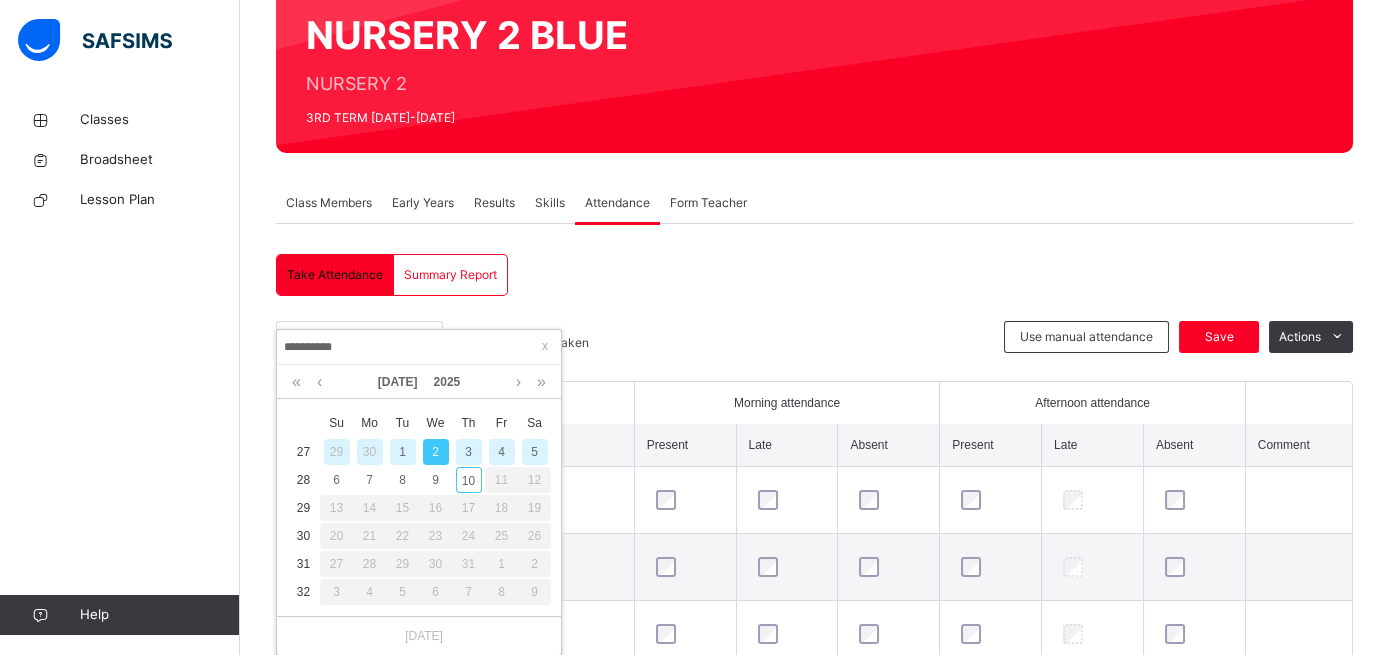 click on "1" at bounding box center (403, 452) 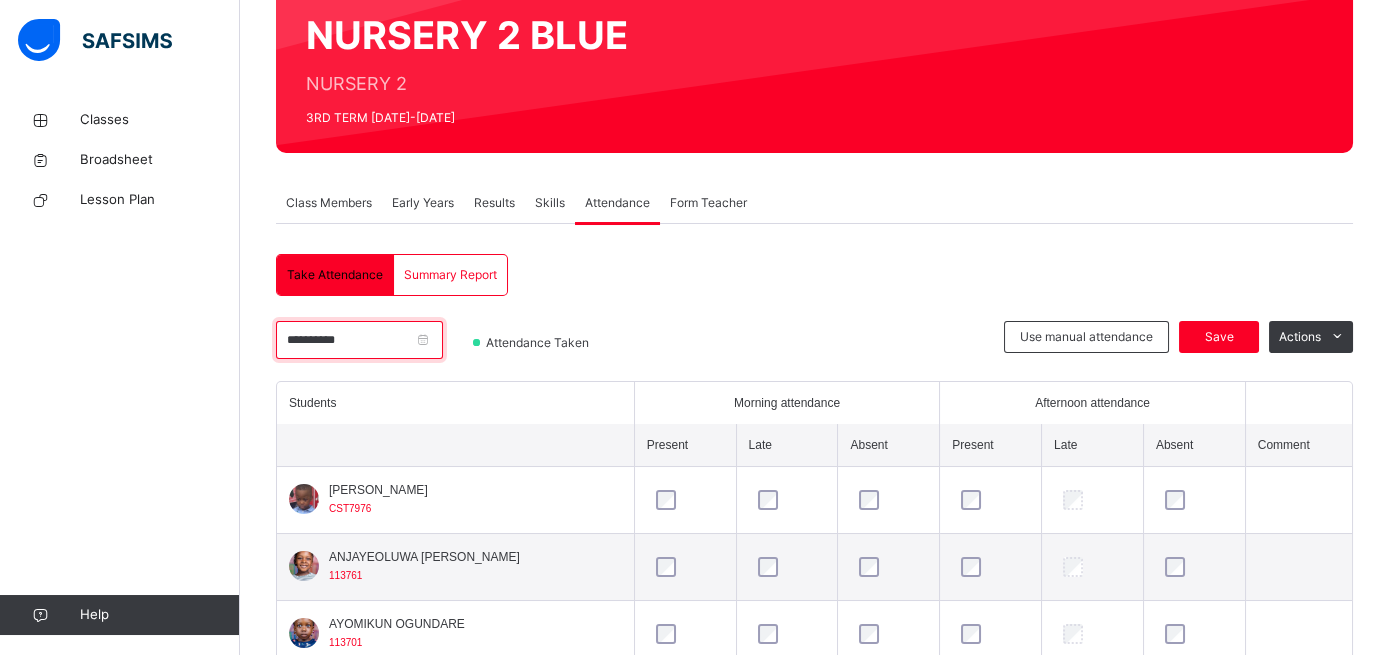 click on "**********" at bounding box center (359, 340) 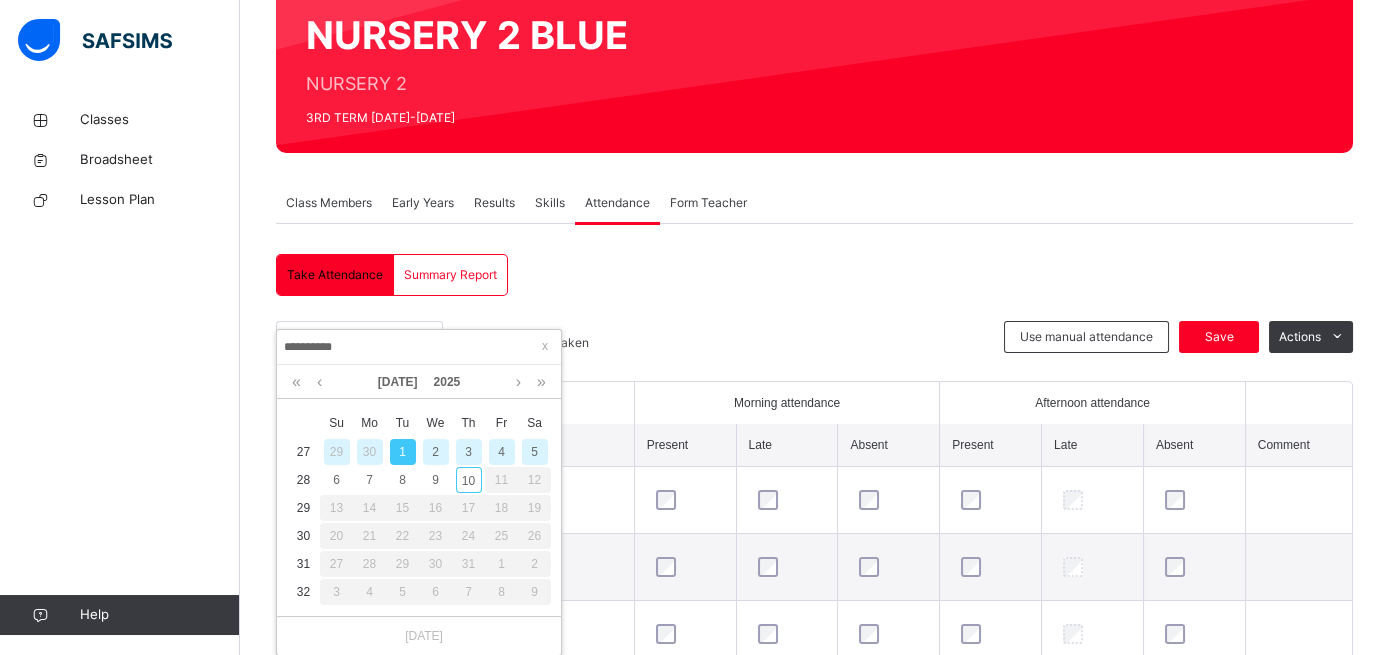 click on "30" at bounding box center (370, 452) 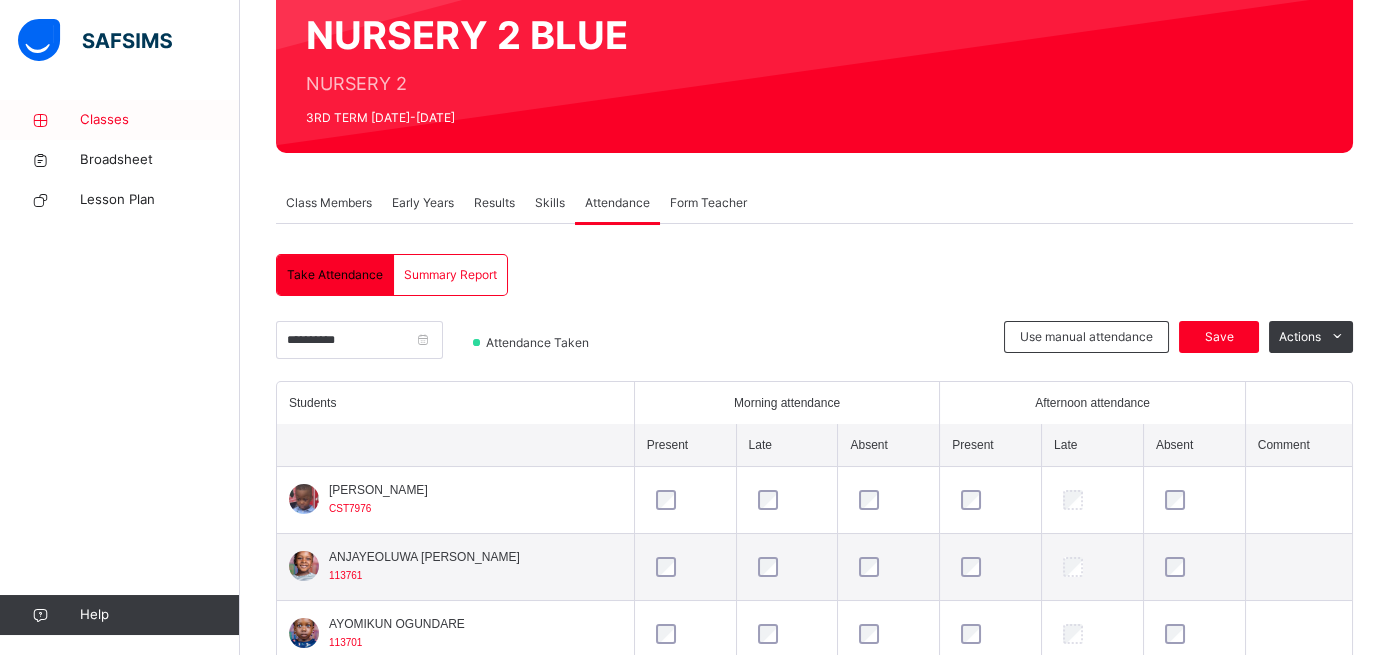 click on "Classes" at bounding box center [160, 120] 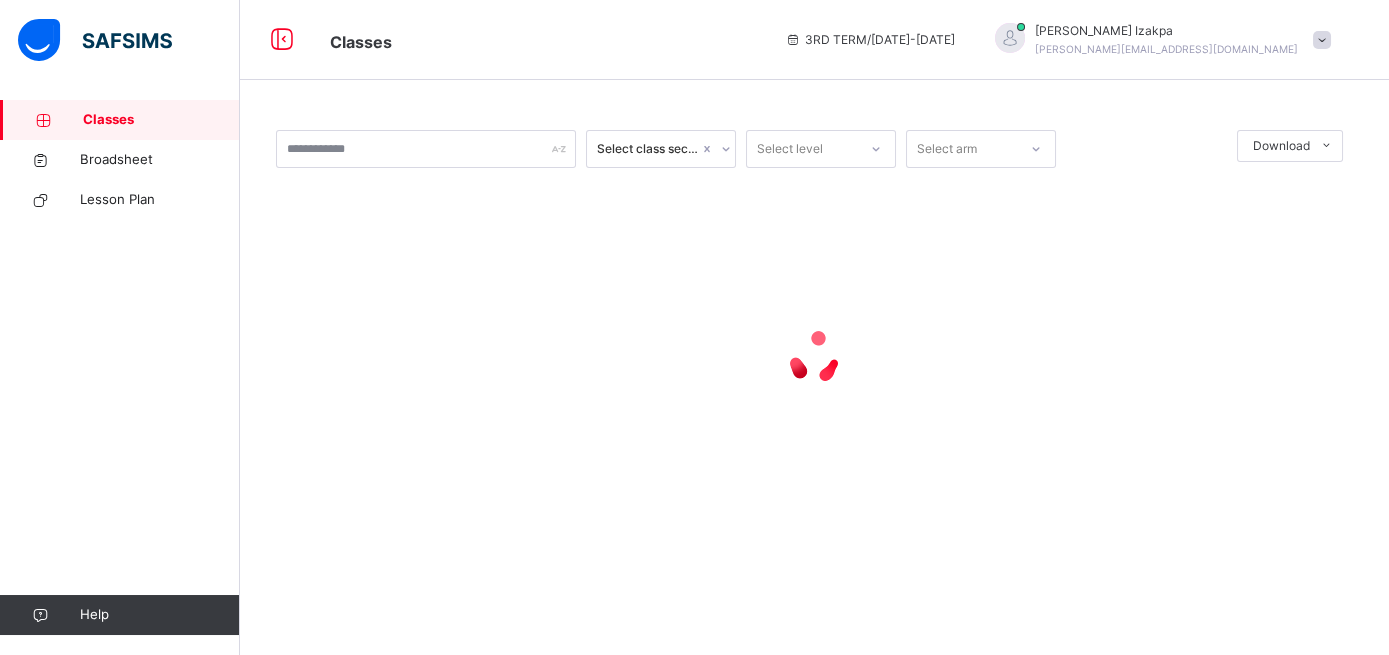 scroll, scrollTop: 0, scrollLeft: 0, axis: both 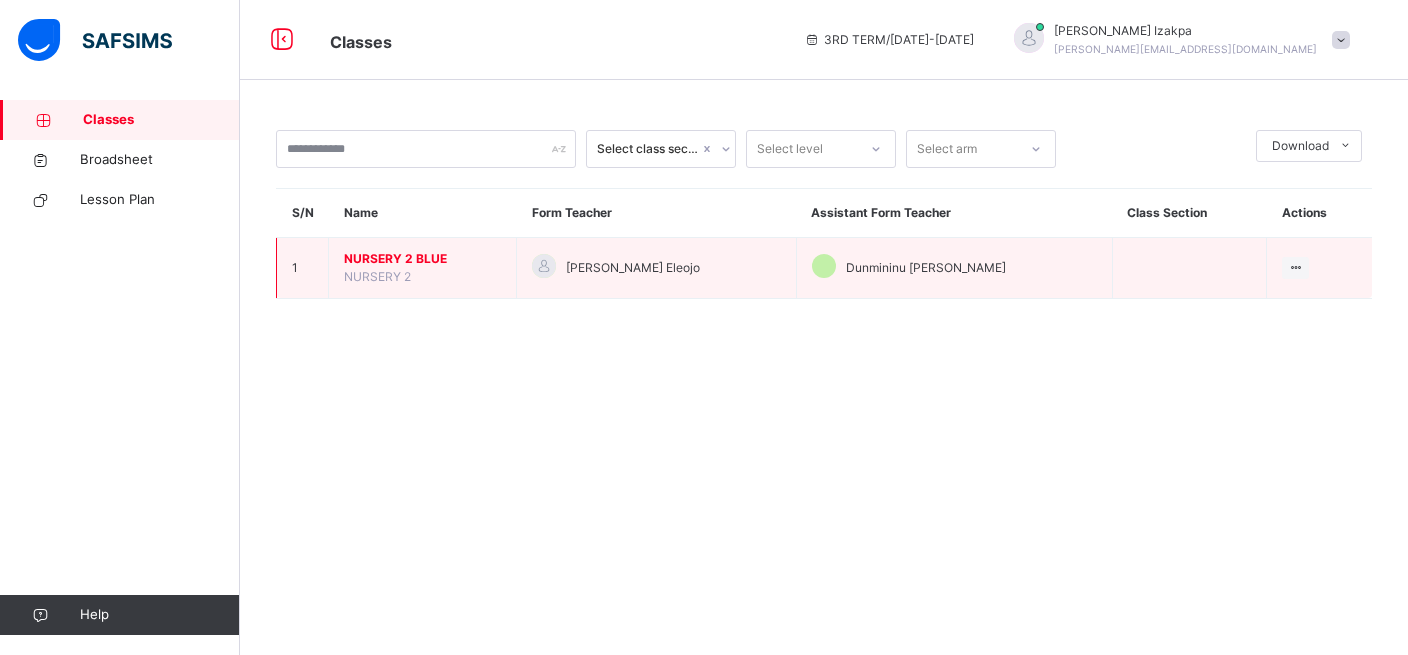 click on "NURSERY 2   BLUE" at bounding box center (422, 259) 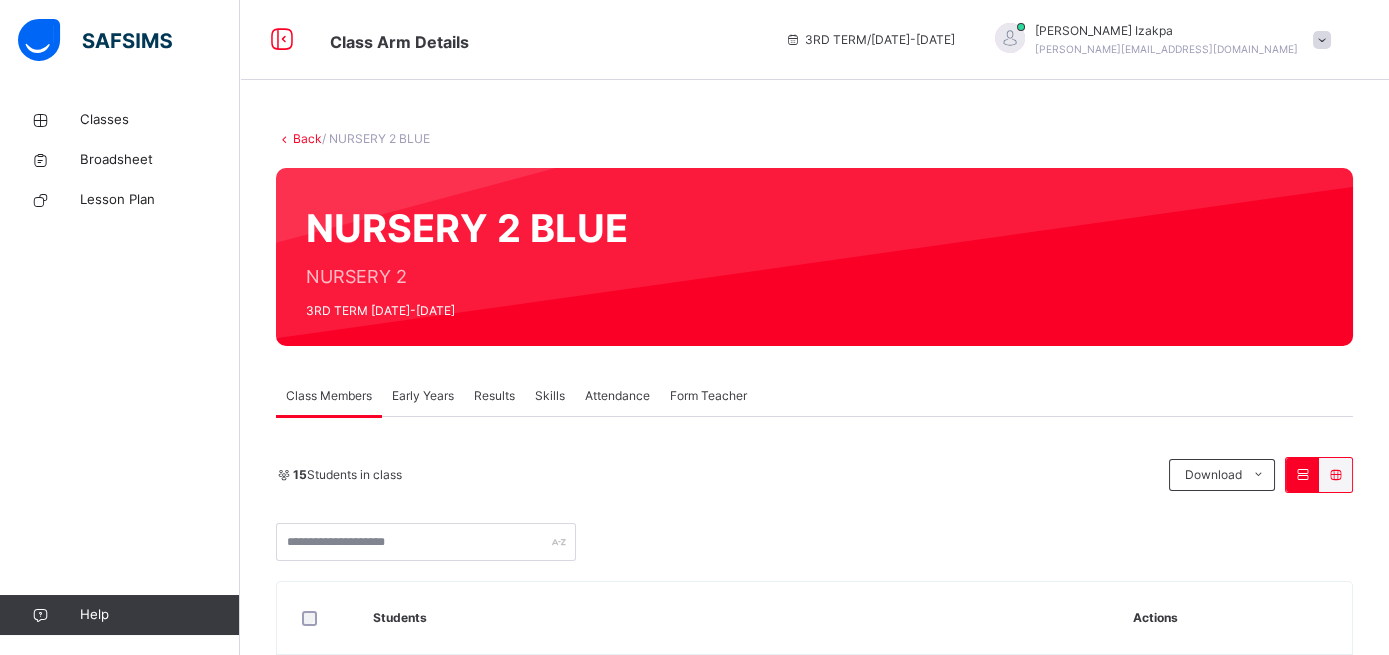 click on "Early Years" at bounding box center [423, 396] 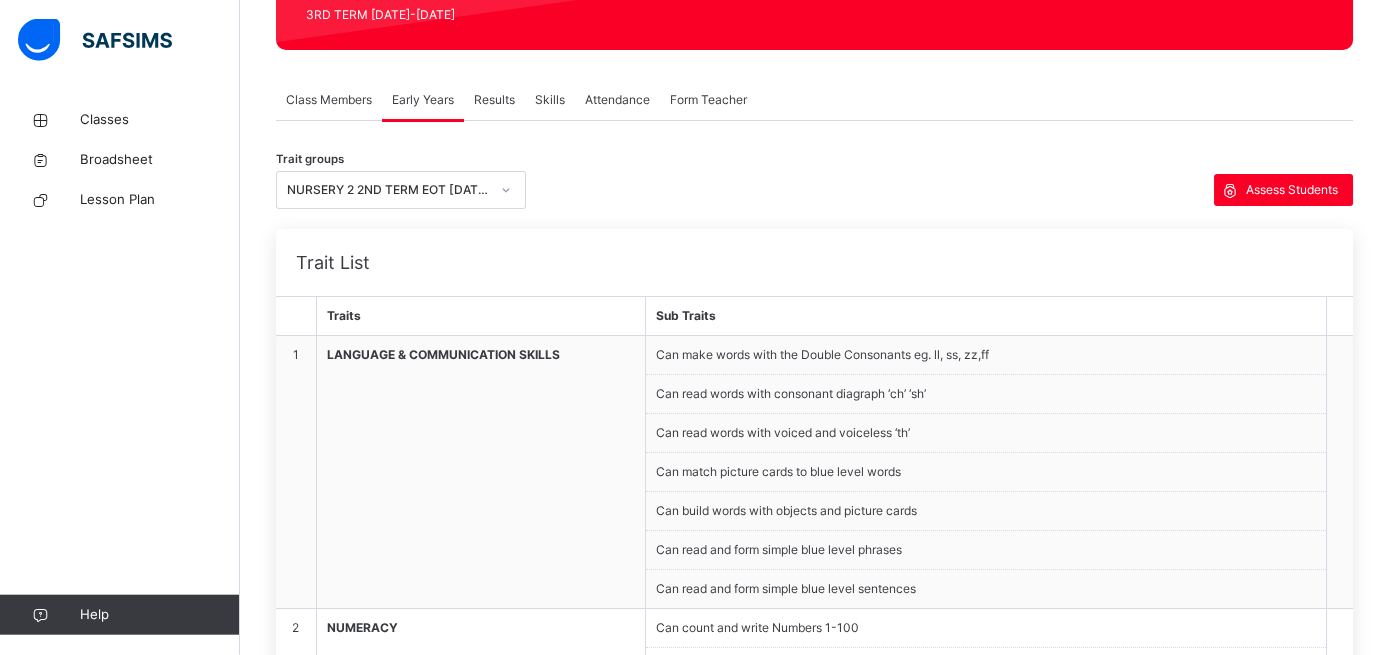 scroll, scrollTop: 301, scrollLeft: 0, axis: vertical 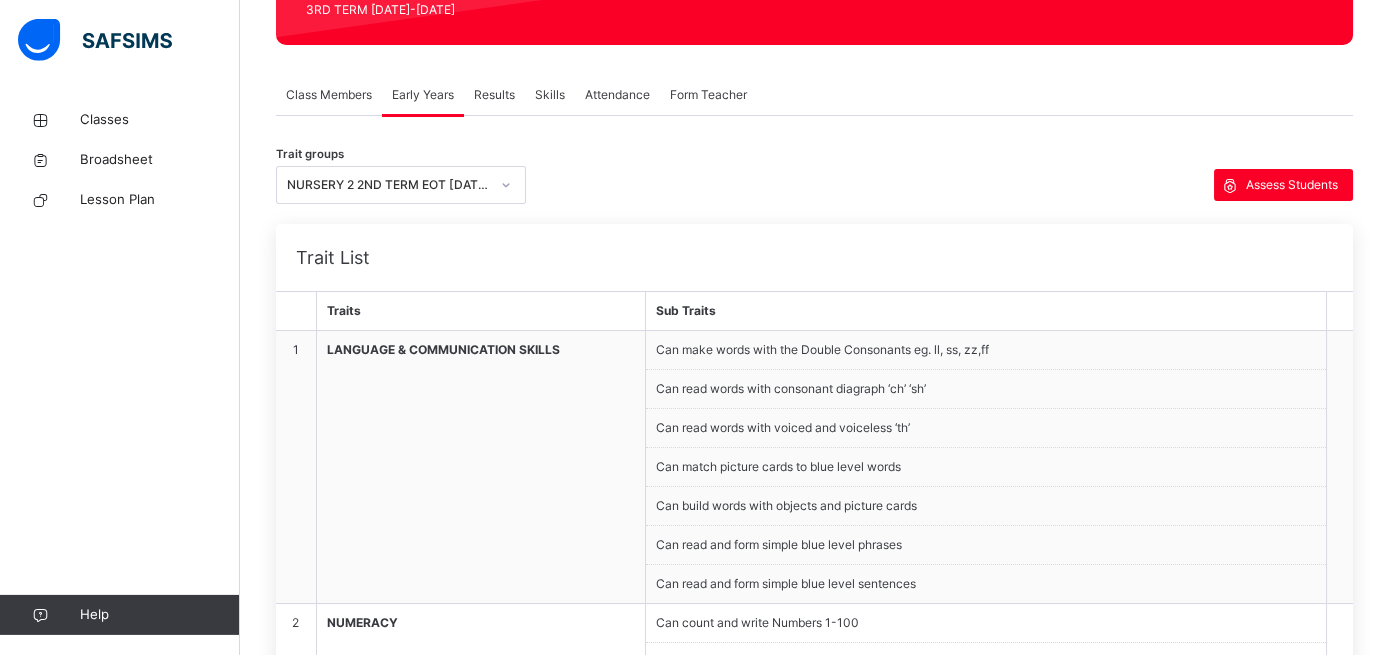 click 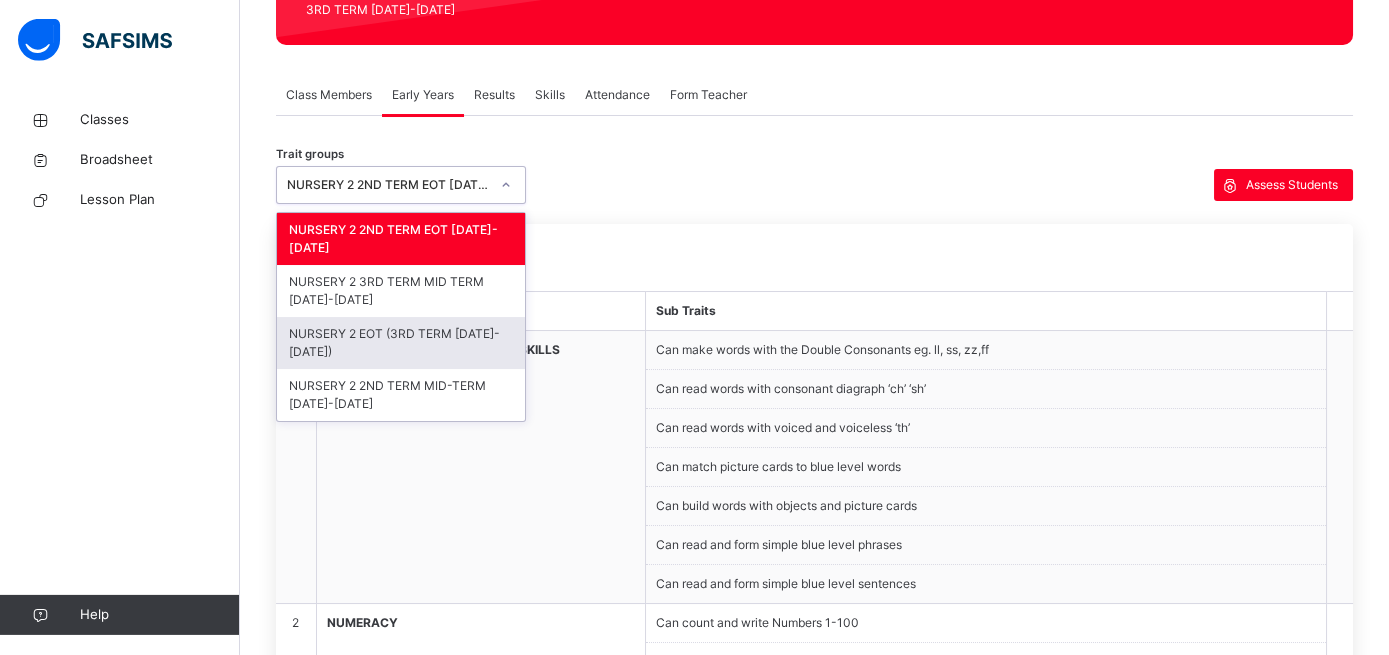 click on "NURSERY 2 EOT (3RD TERM 2024-2025)" at bounding box center (401, 343) 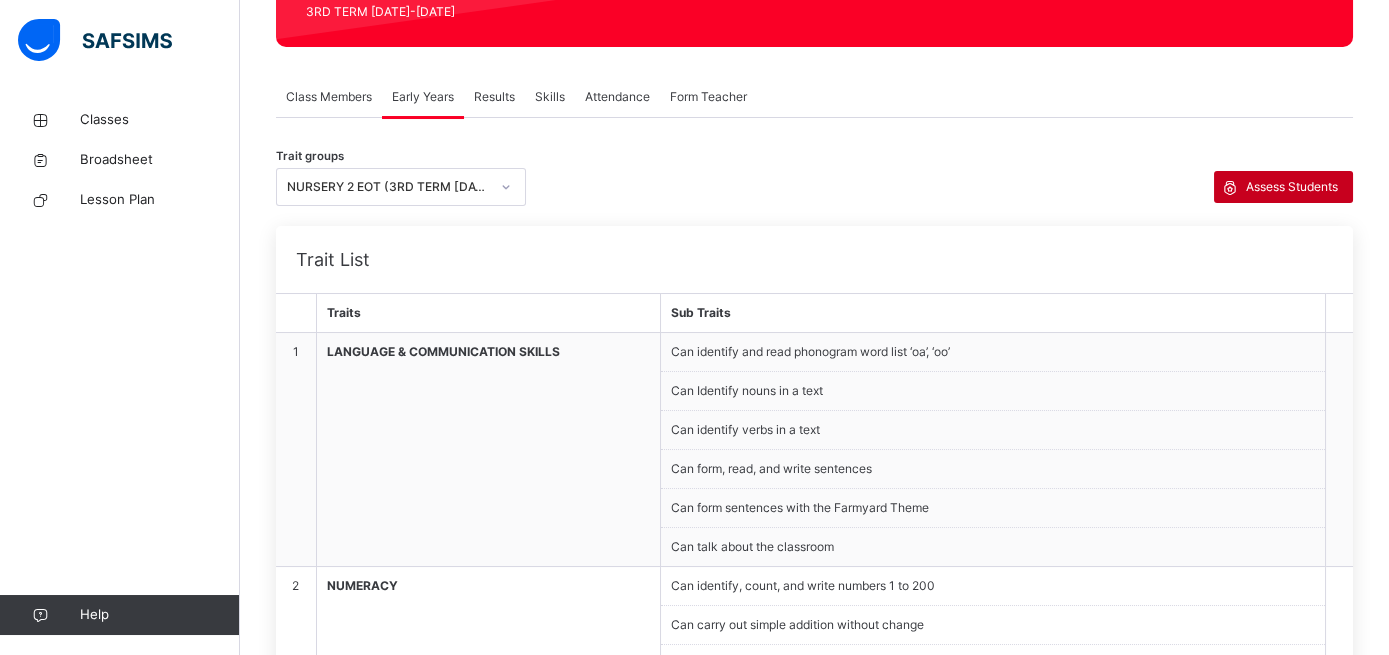 click on "Assess Students" at bounding box center (1292, 187) 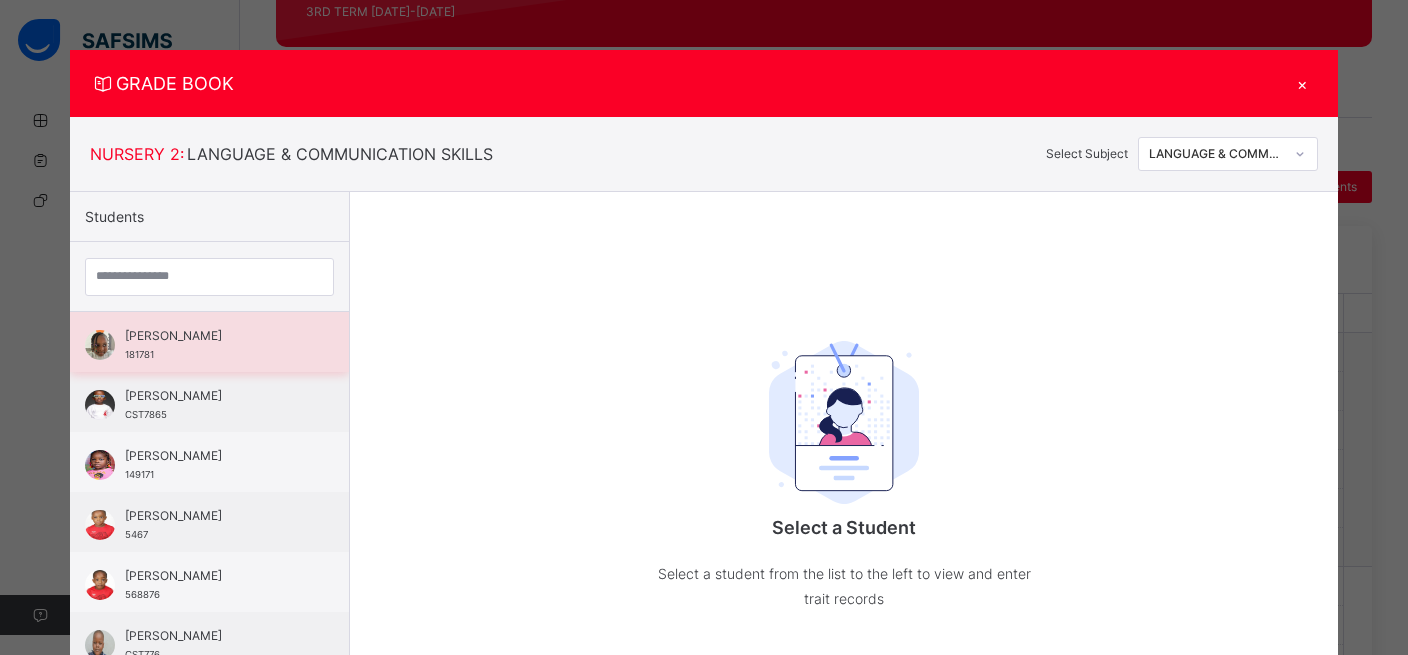 click on "JANNAH  DOSUNMU" at bounding box center [214, 336] 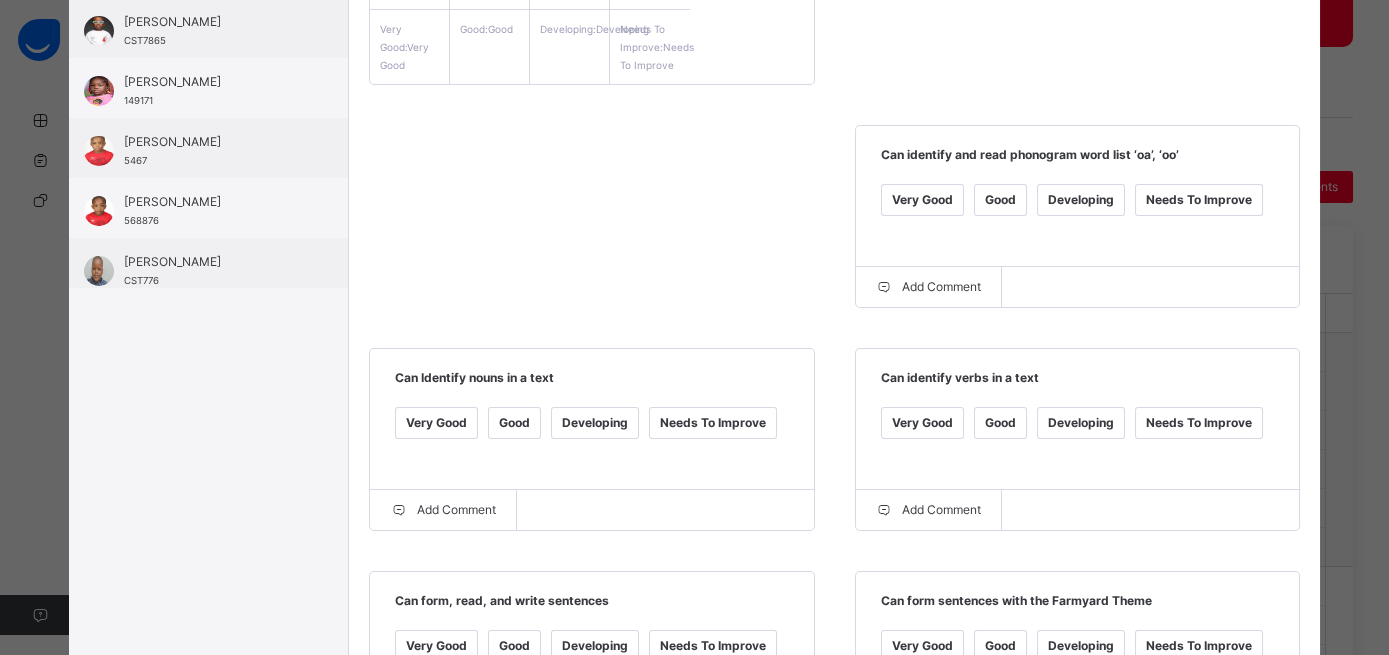 scroll, scrollTop: 378, scrollLeft: 0, axis: vertical 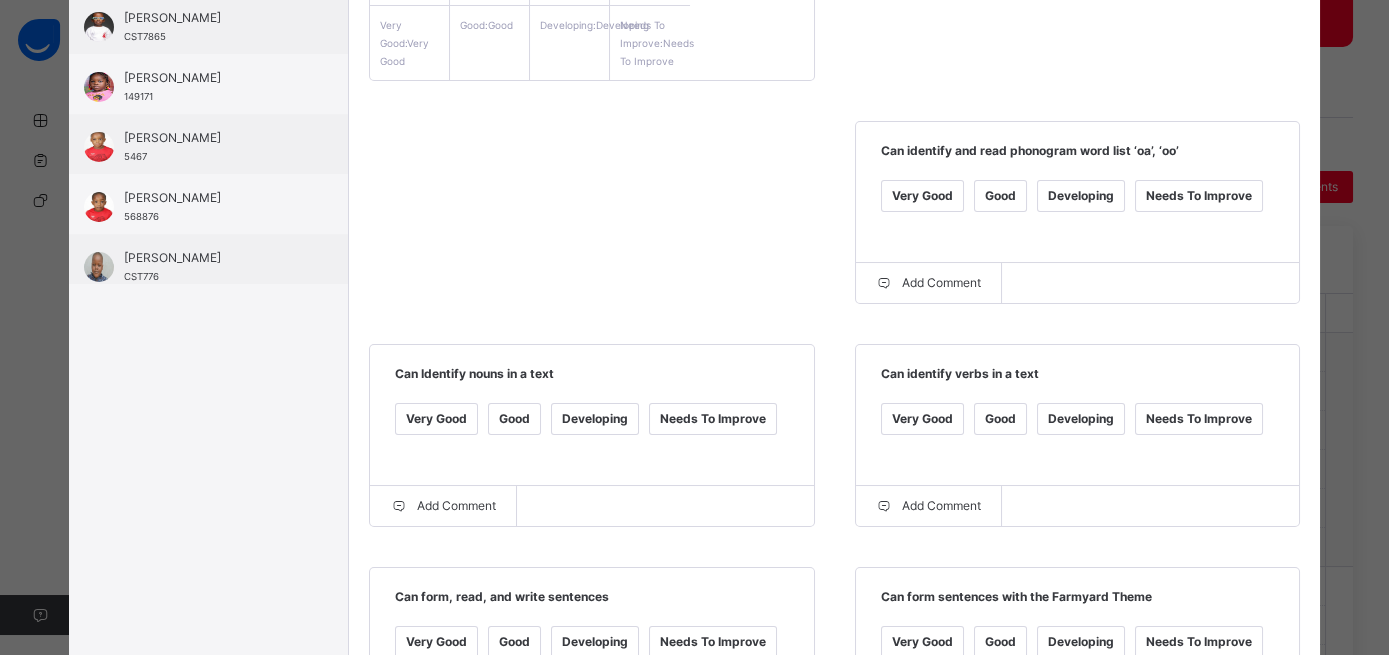 click on "Very Good" at bounding box center [922, 196] 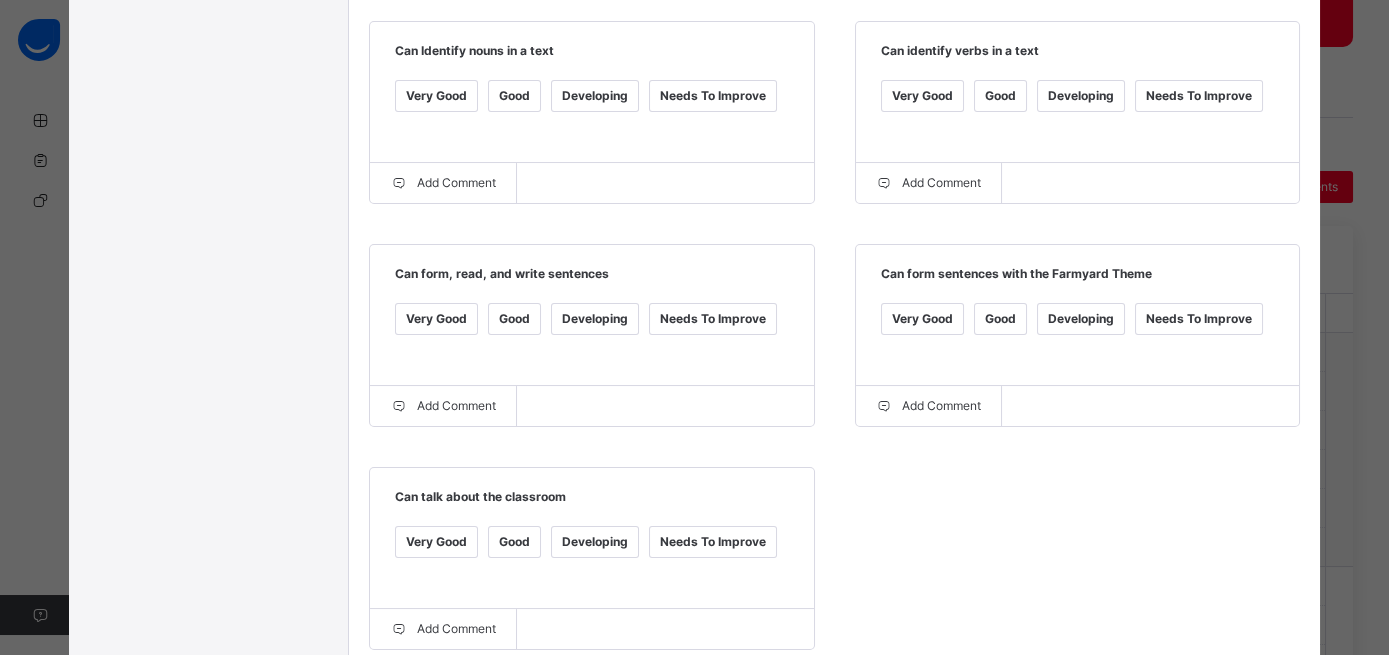 scroll, scrollTop: 703, scrollLeft: 0, axis: vertical 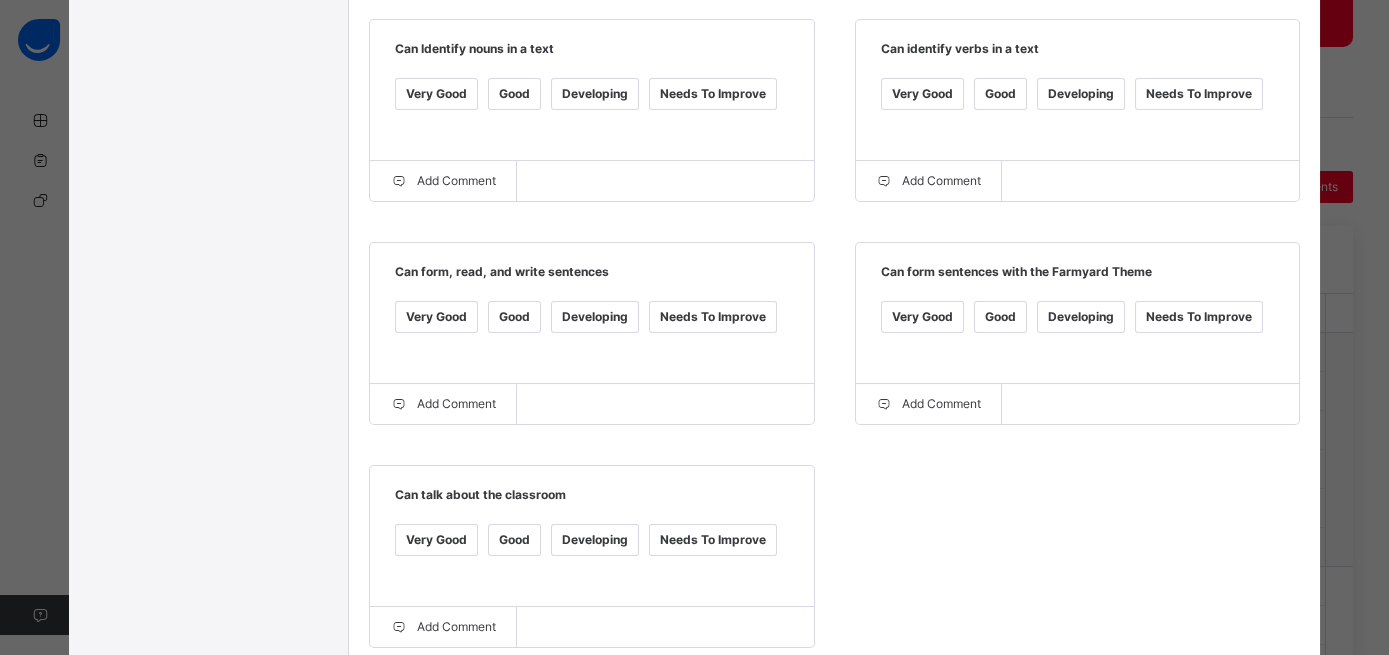 click on "Good" at bounding box center (514, 317) 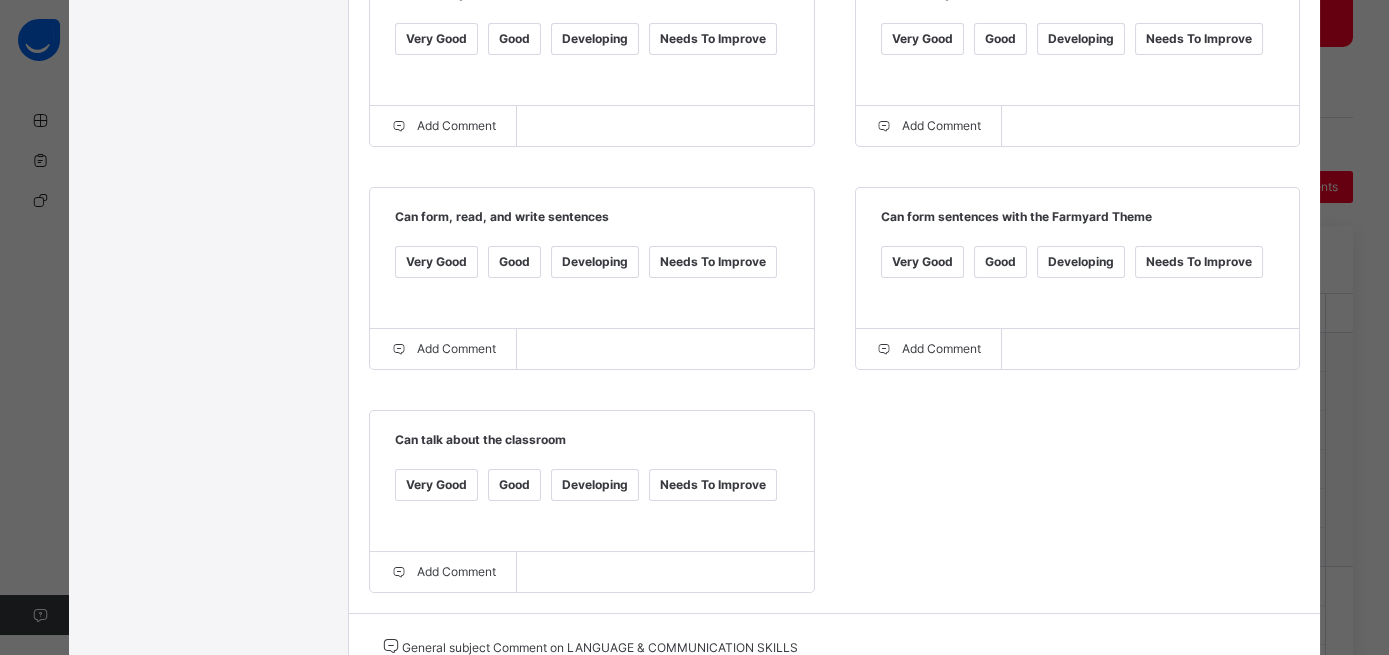 click at bounding box center (629, 697) 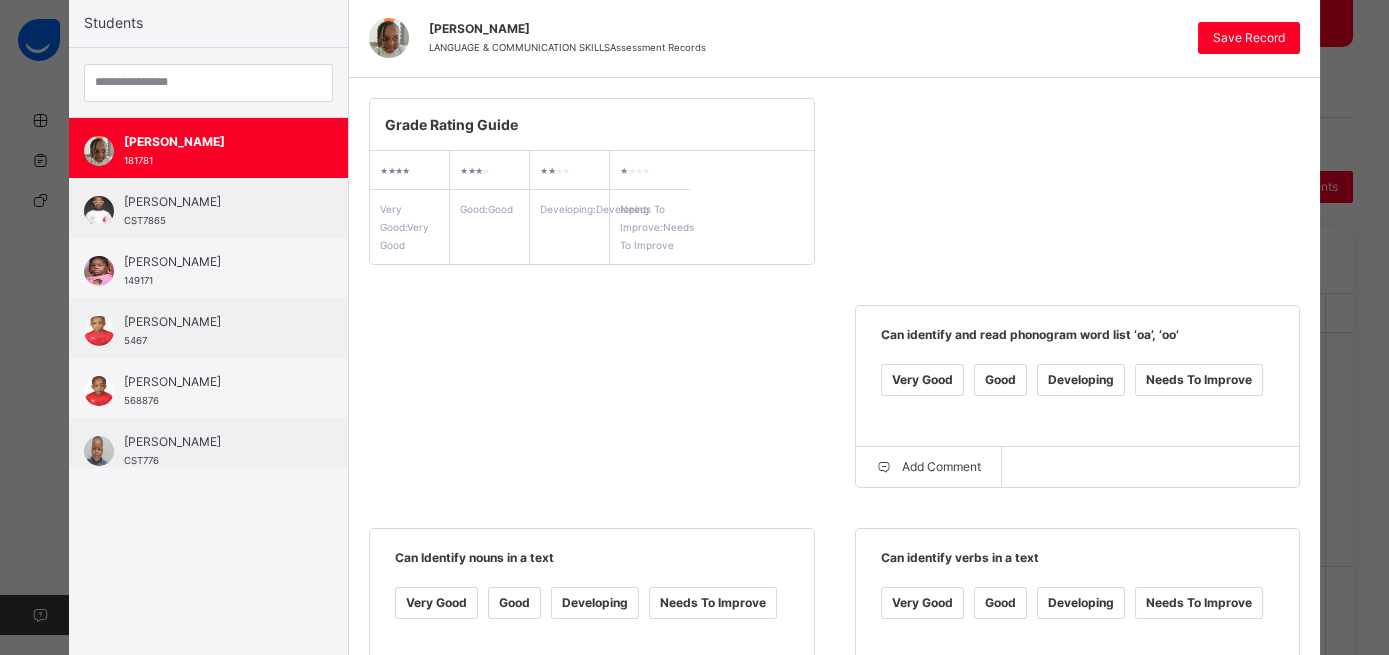 scroll, scrollTop: 188, scrollLeft: 0, axis: vertical 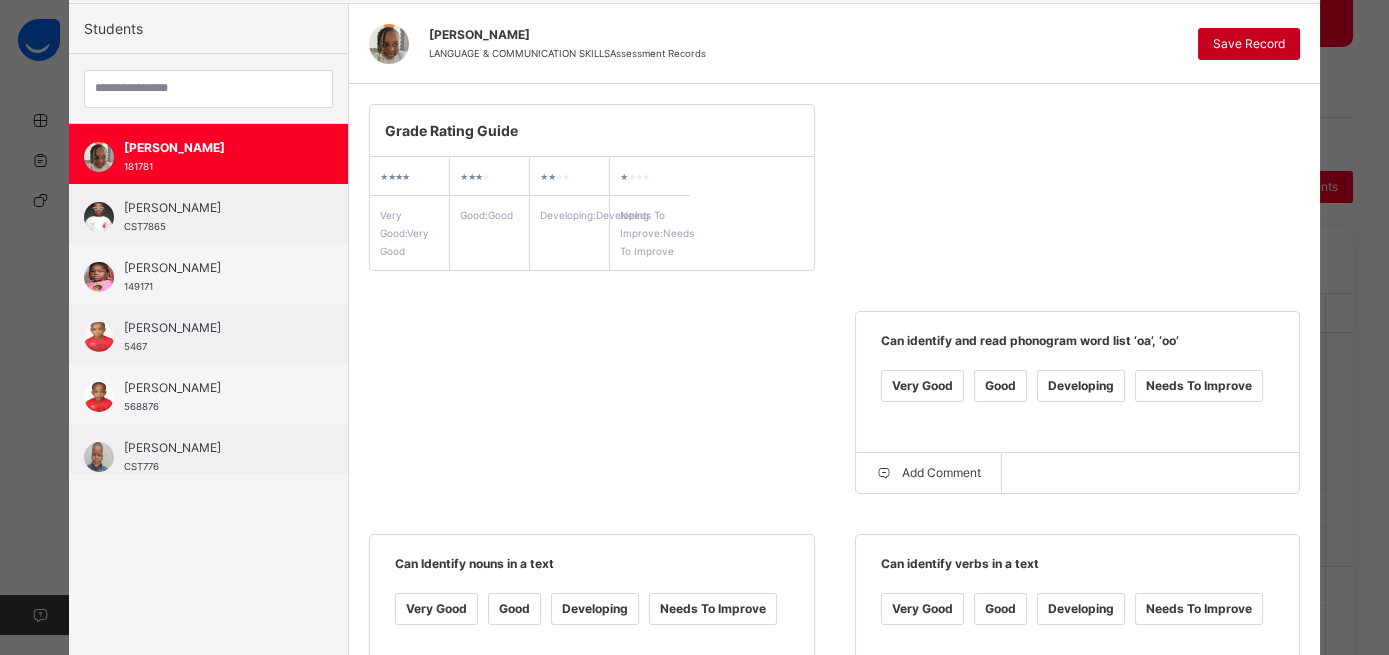 type on "**********" 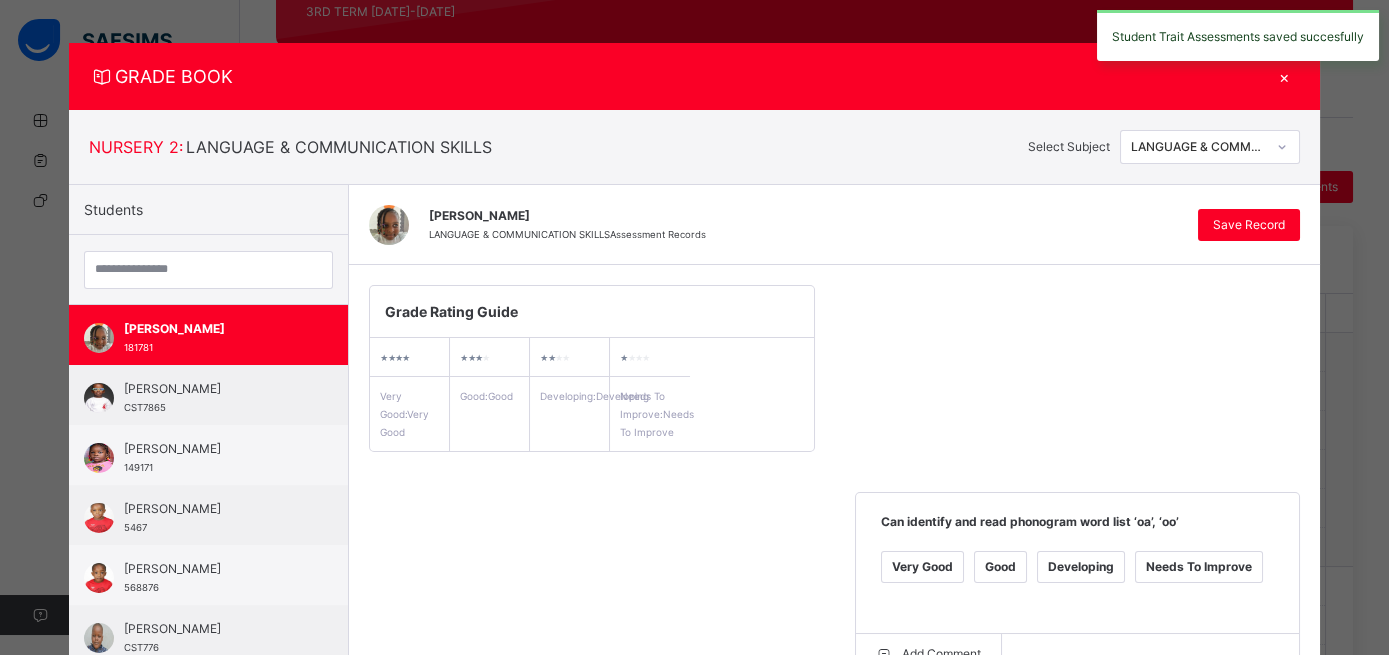 scroll, scrollTop: 0, scrollLeft: 0, axis: both 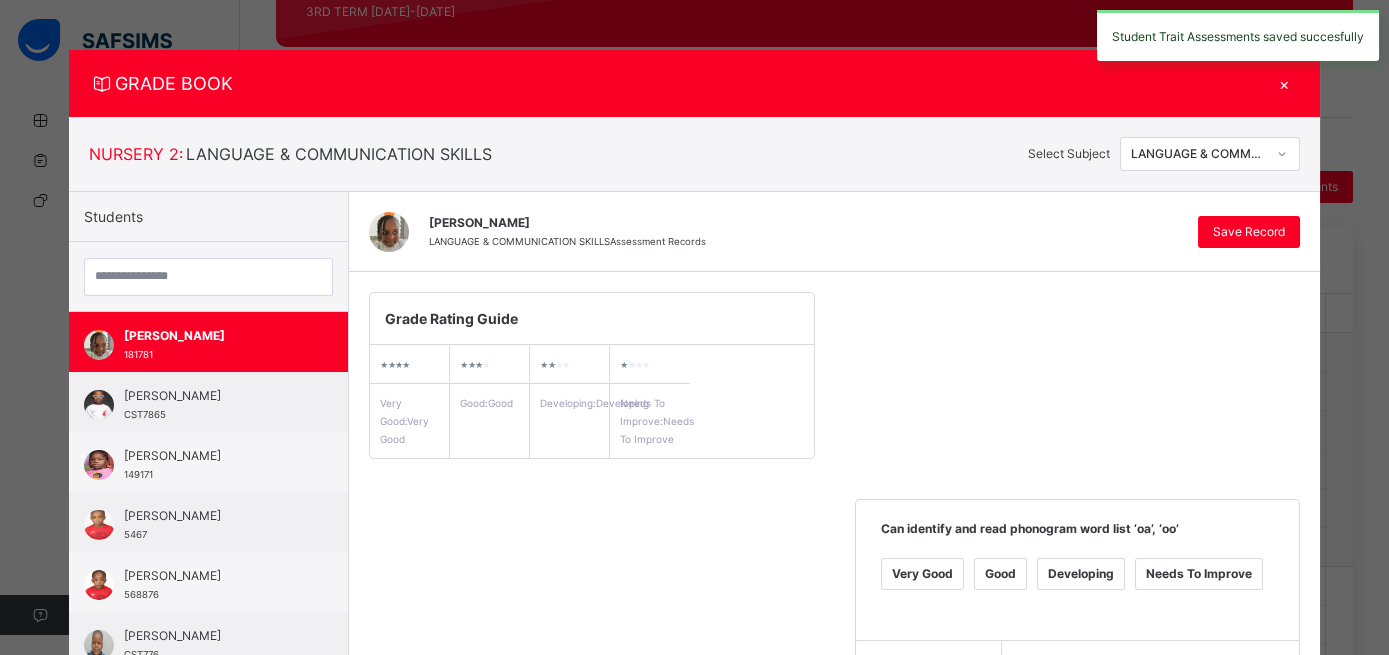 click 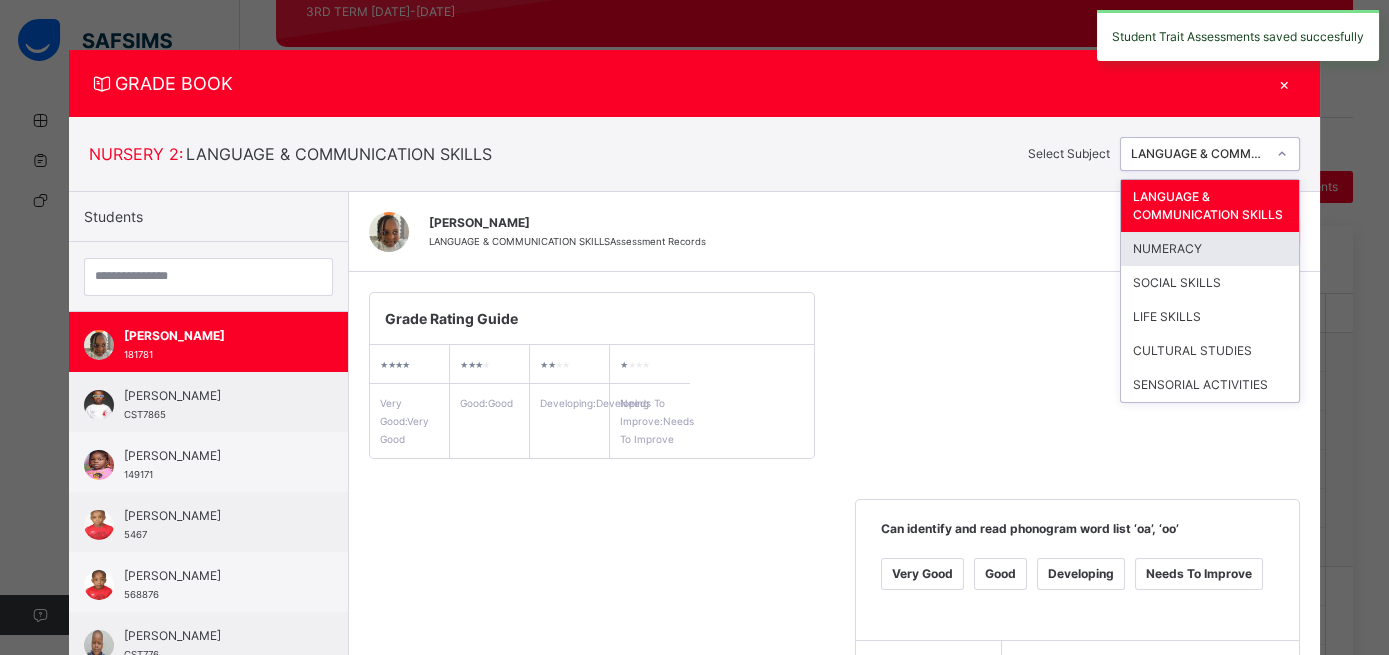 click on "NUMERACY" at bounding box center (1210, 249) 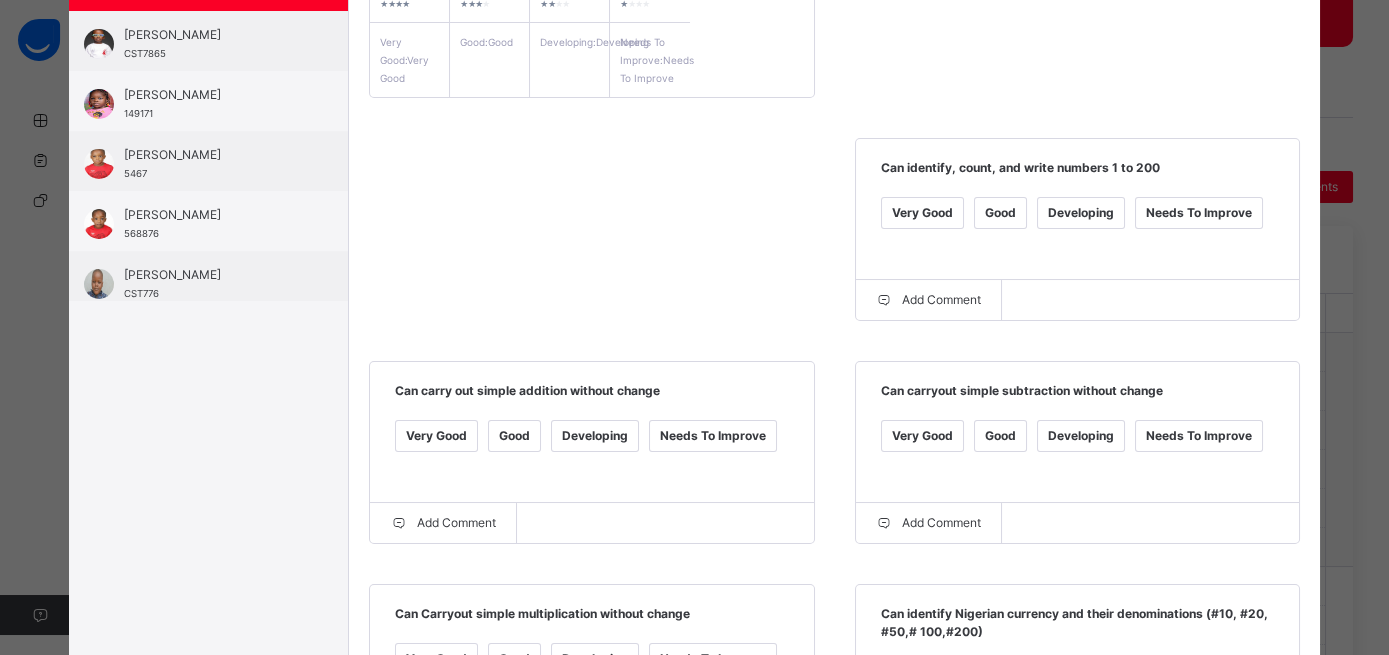 scroll, scrollTop: 364, scrollLeft: 0, axis: vertical 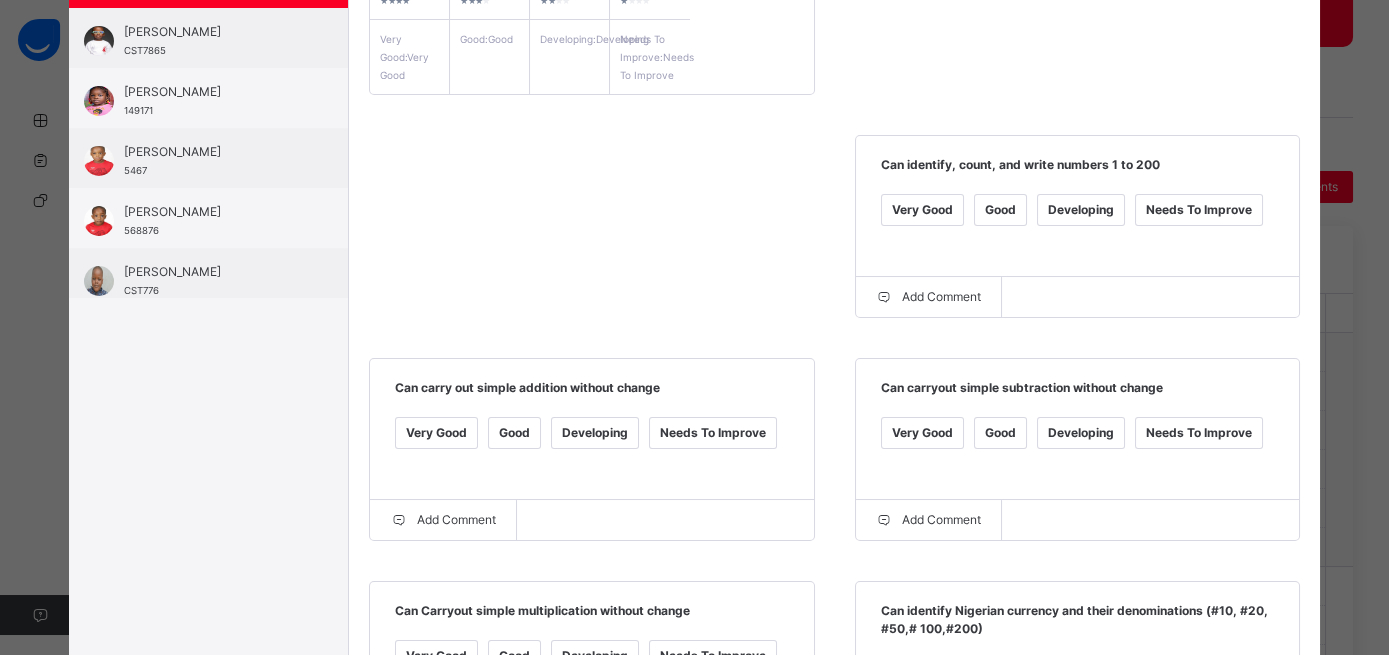 click on "Very Good" at bounding box center (922, 210) 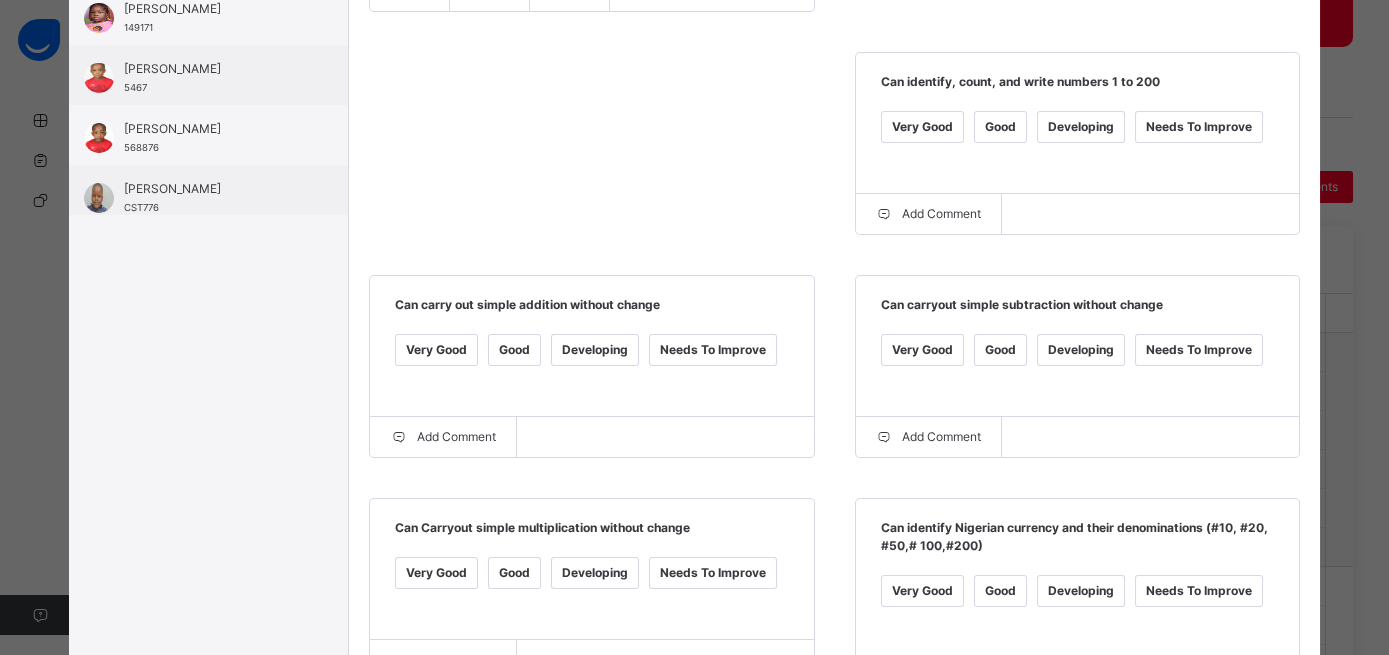 scroll, scrollTop: 485, scrollLeft: 0, axis: vertical 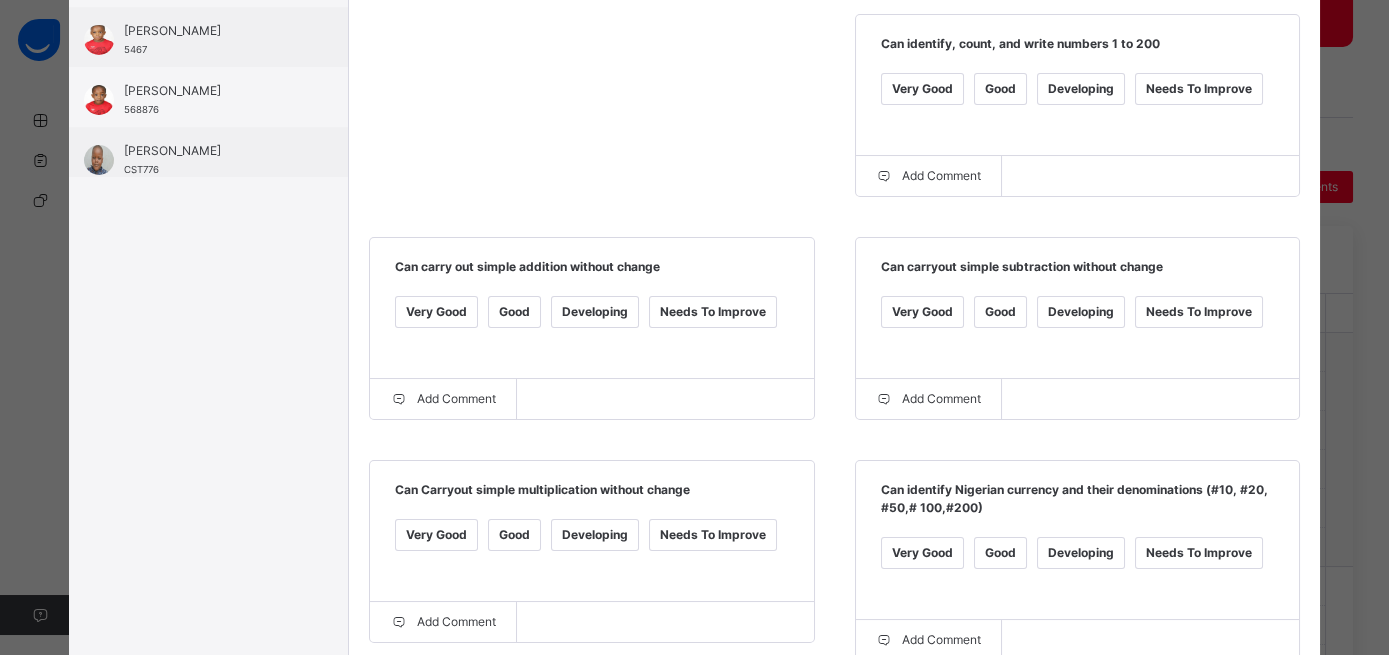 click on "Good" at bounding box center (514, 535) 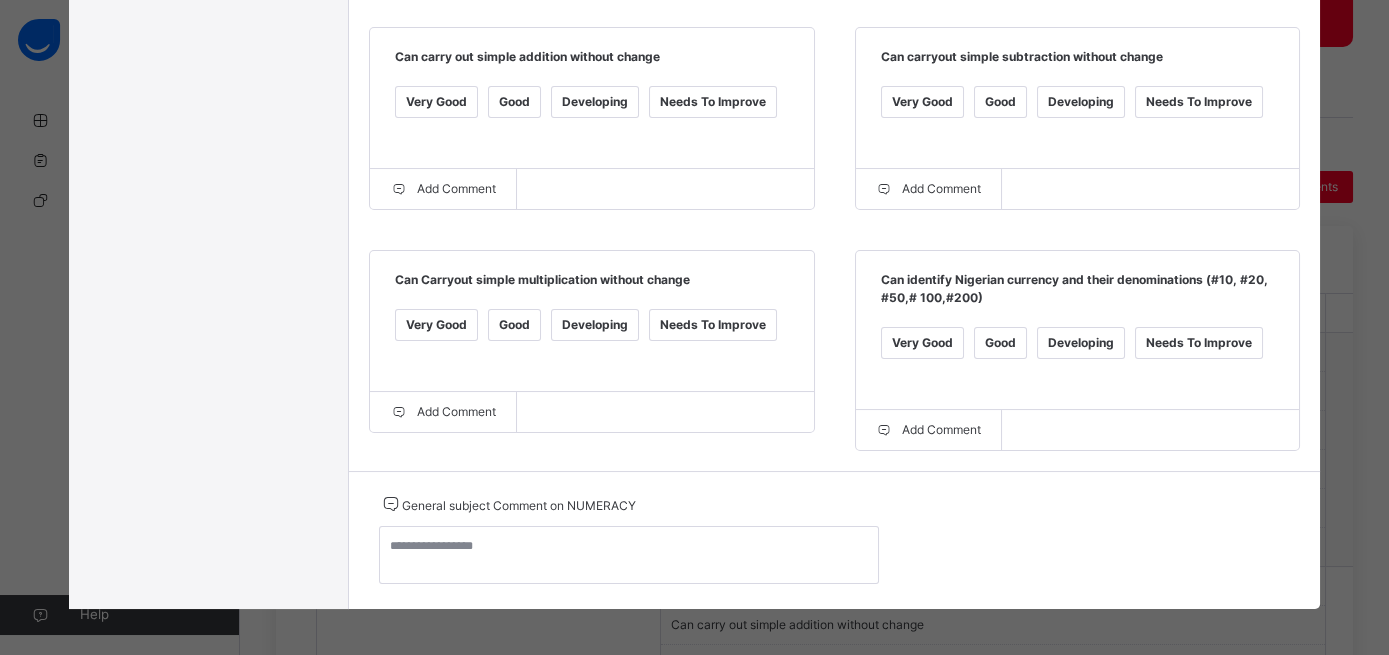 scroll, scrollTop: 794, scrollLeft: 0, axis: vertical 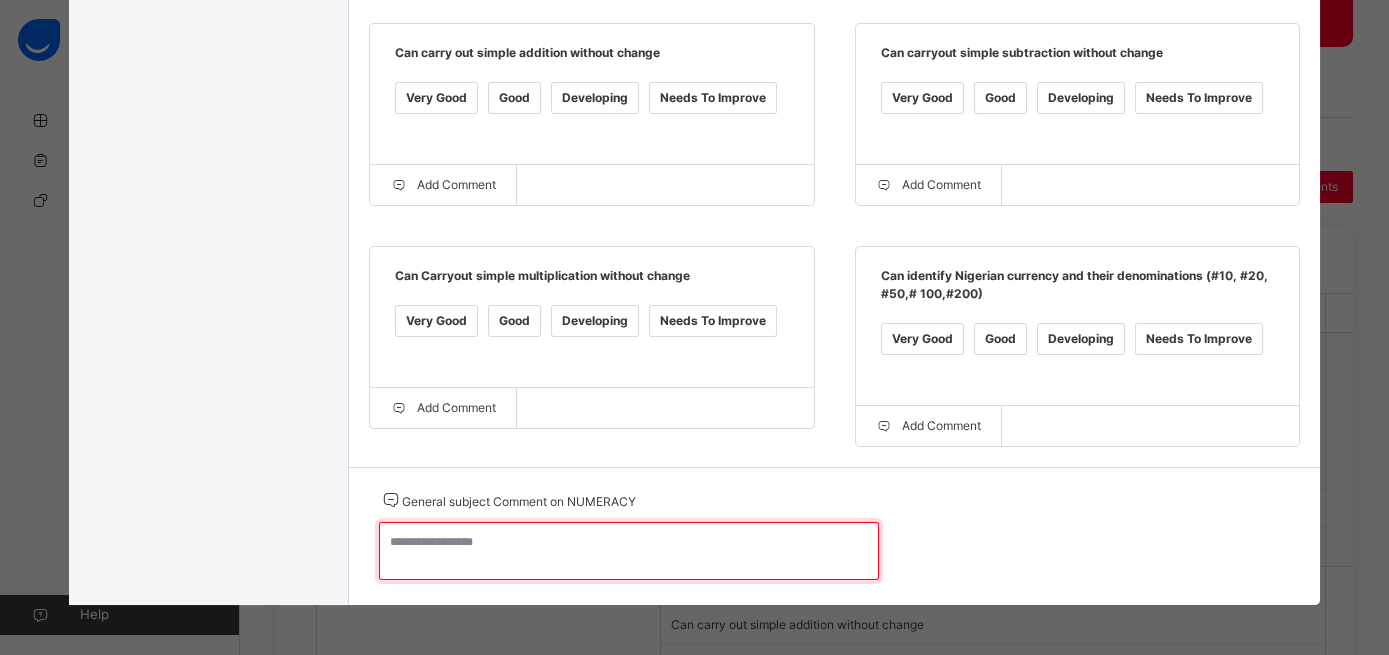 click at bounding box center [629, 551] 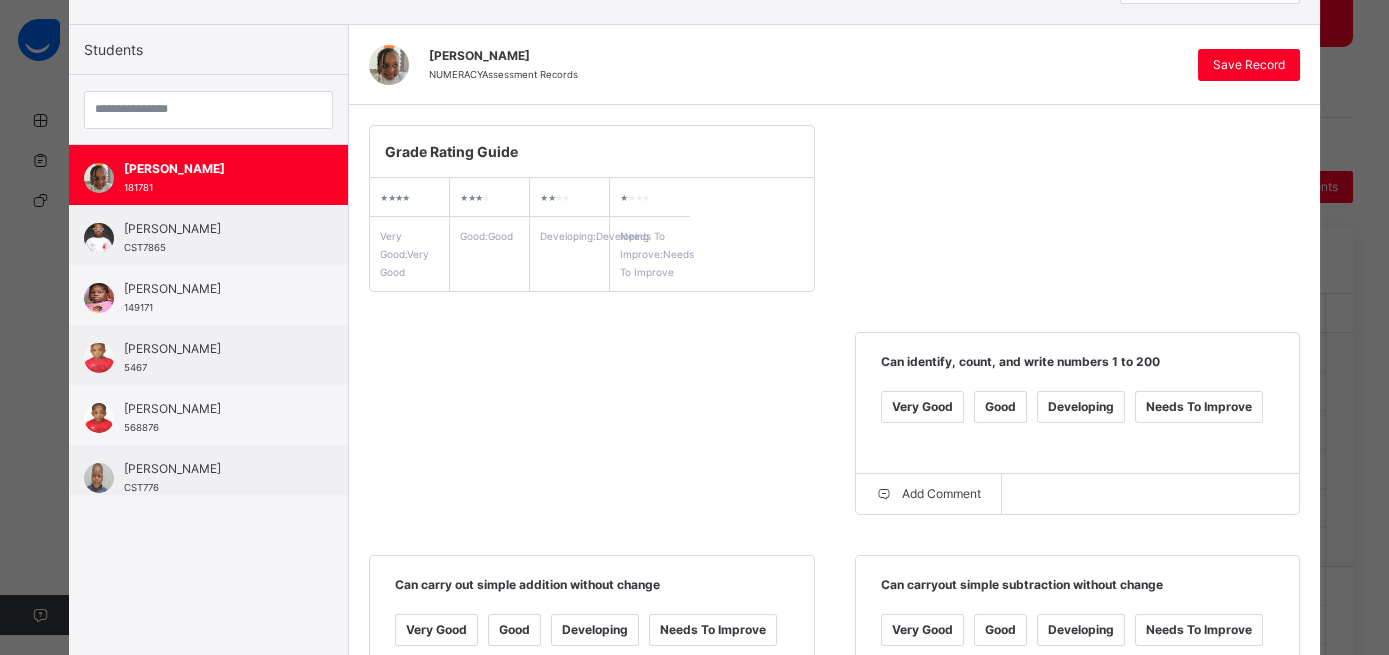 scroll, scrollTop: 122, scrollLeft: 0, axis: vertical 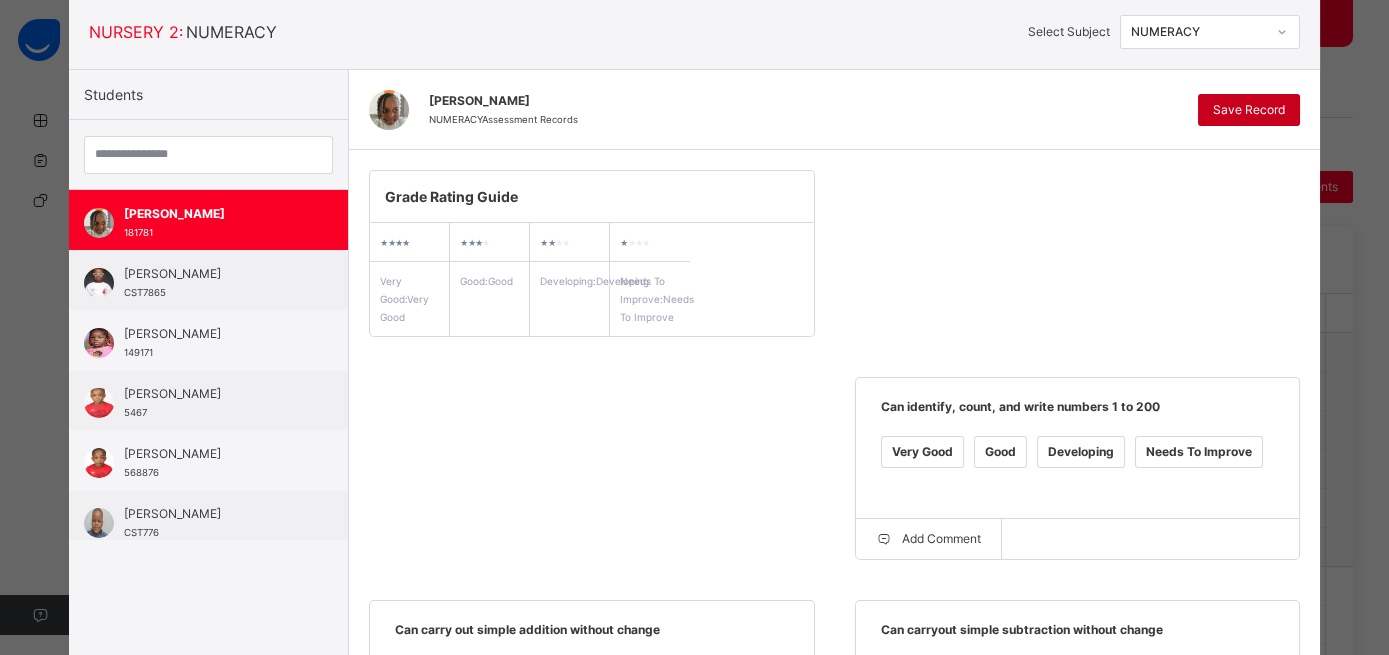 type on "**********" 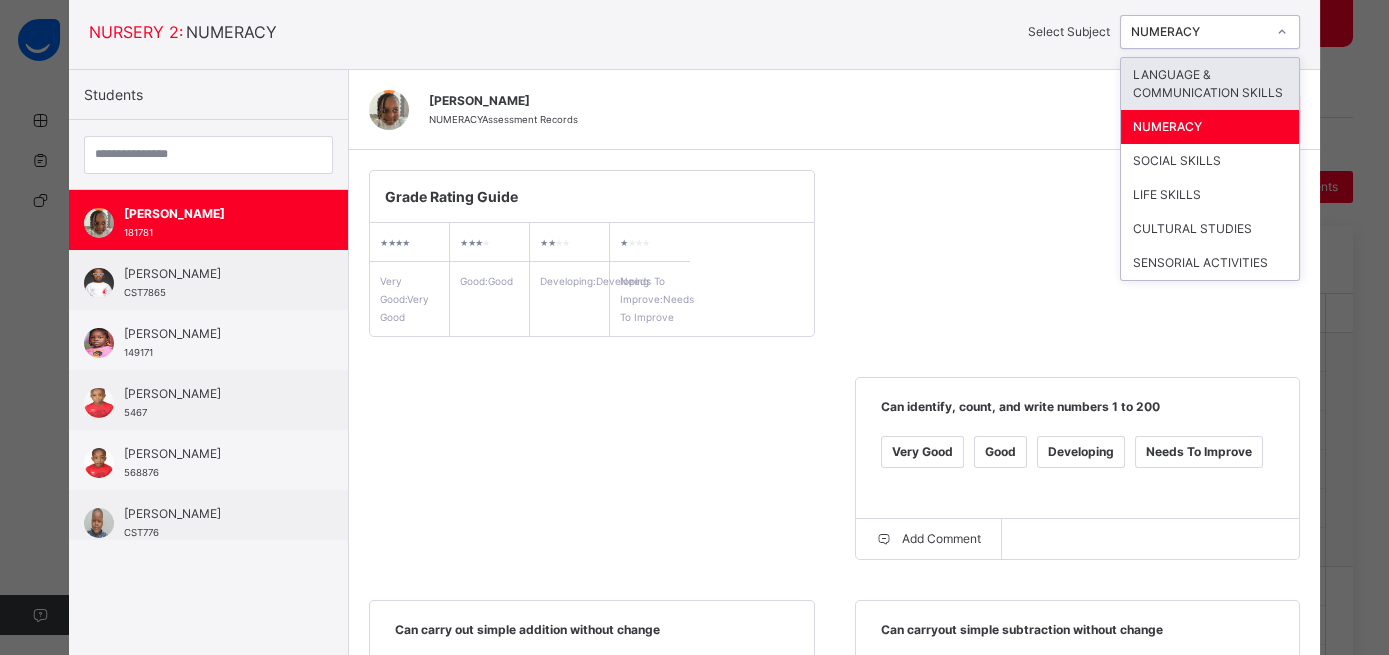 click 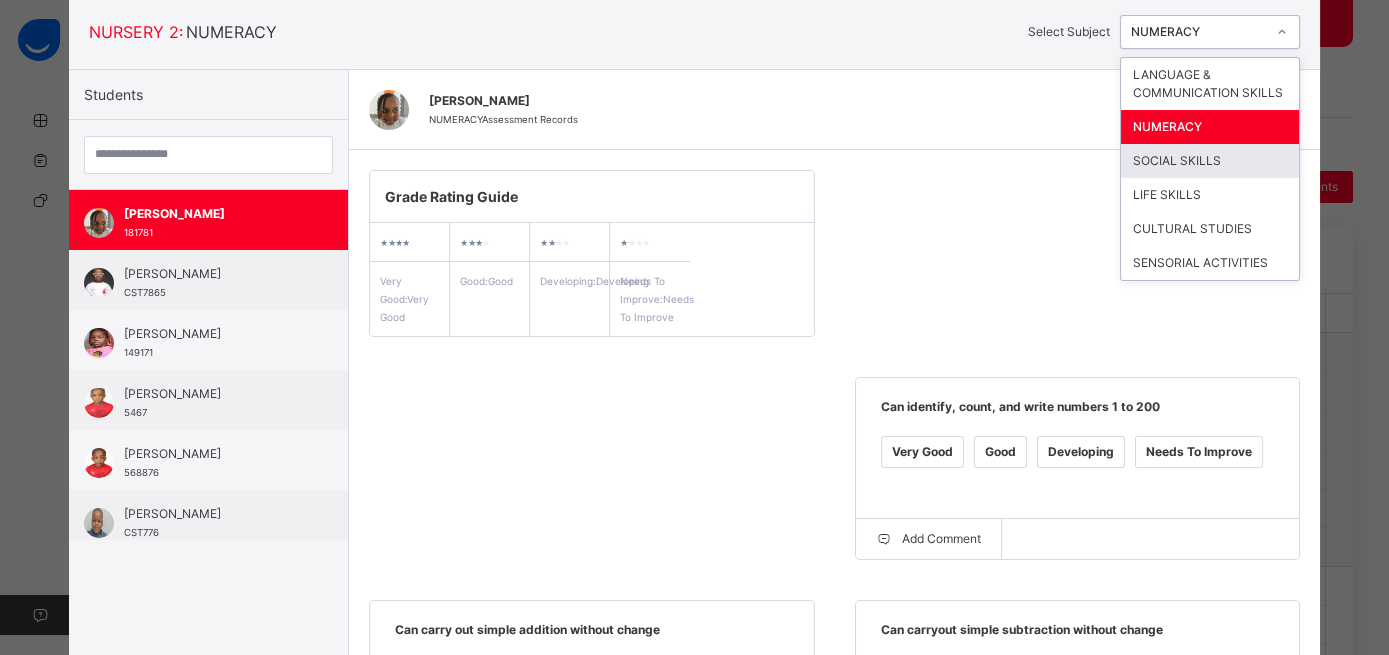 click on "SOCIAL SKILLS" at bounding box center (1210, 161) 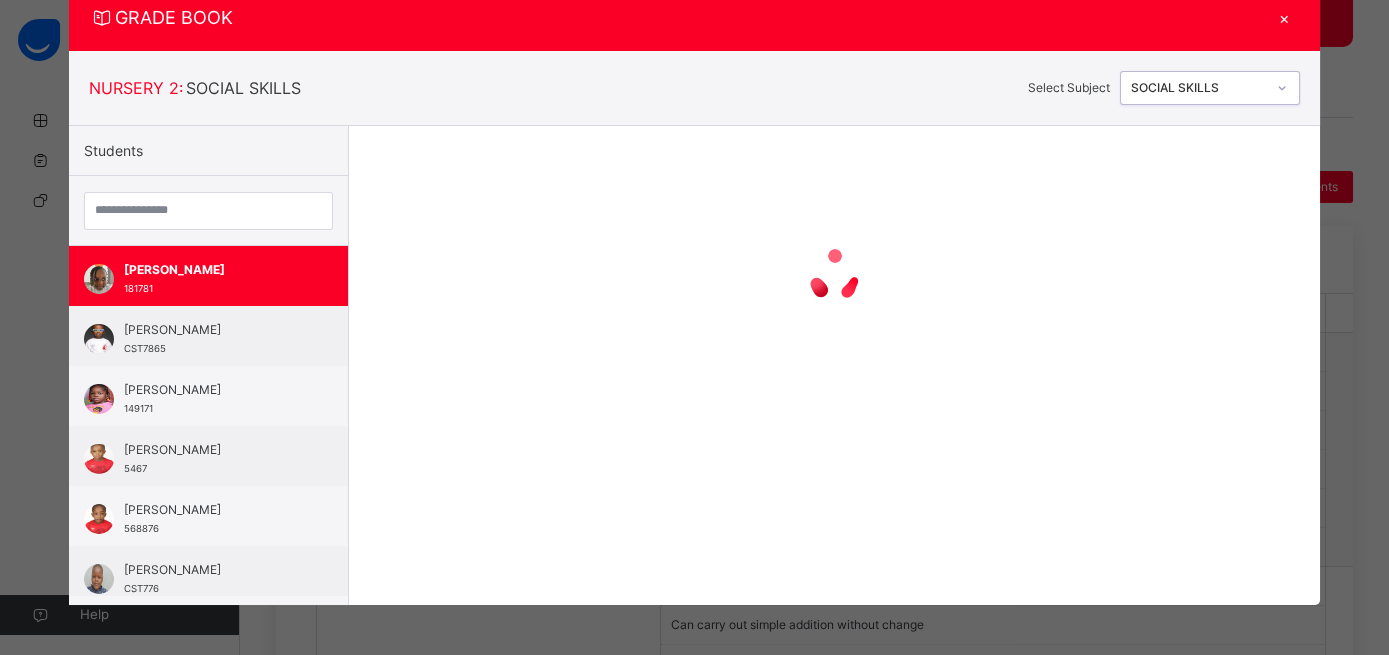 scroll, scrollTop: 65, scrollLeft: 0, axis: vertical 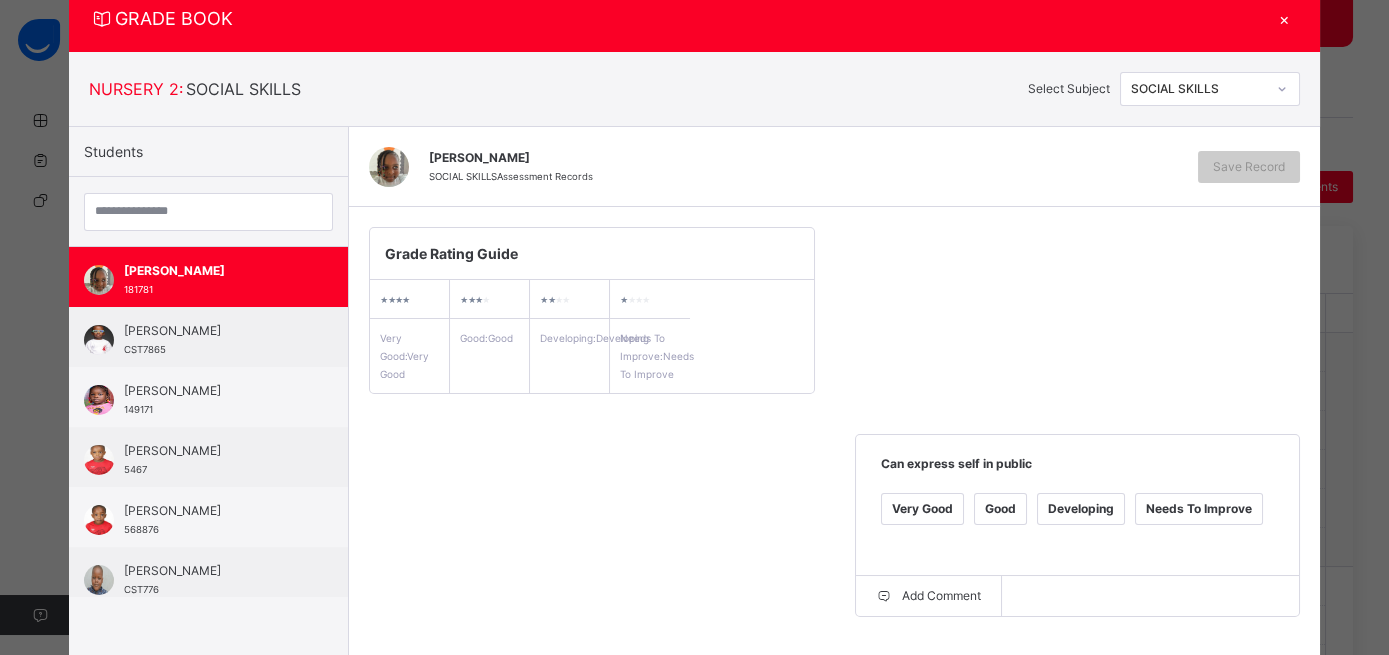 click on "Very Good" at bounding box center (922, 509) 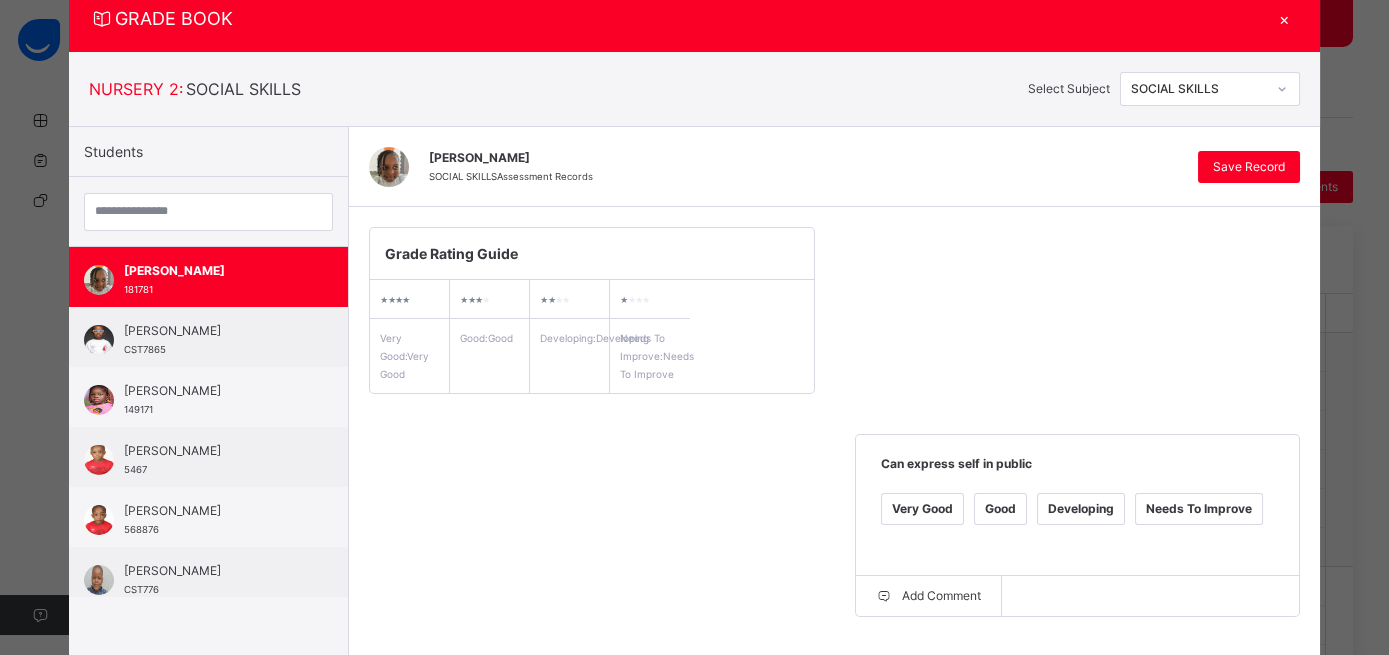 click on "Very Good" at bounding box center [436, 732] 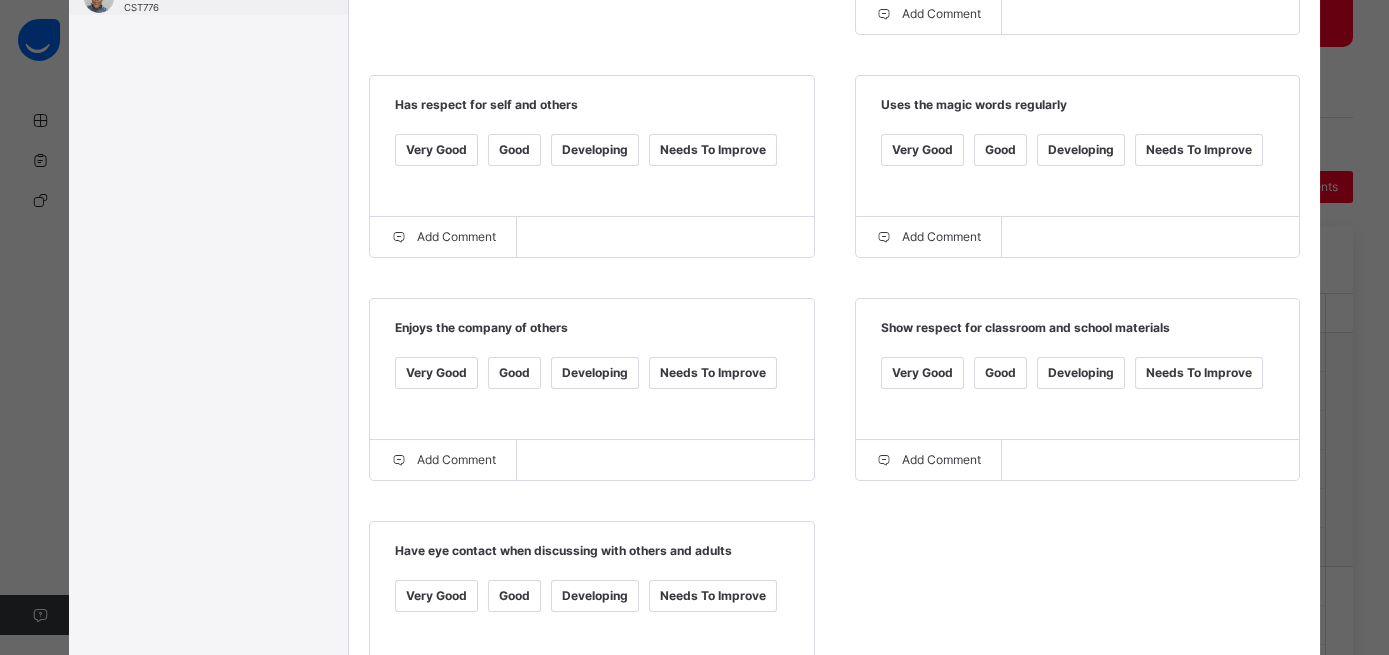 scroll, scrollTop: 667, scrollLeft: 0, axis: vertical 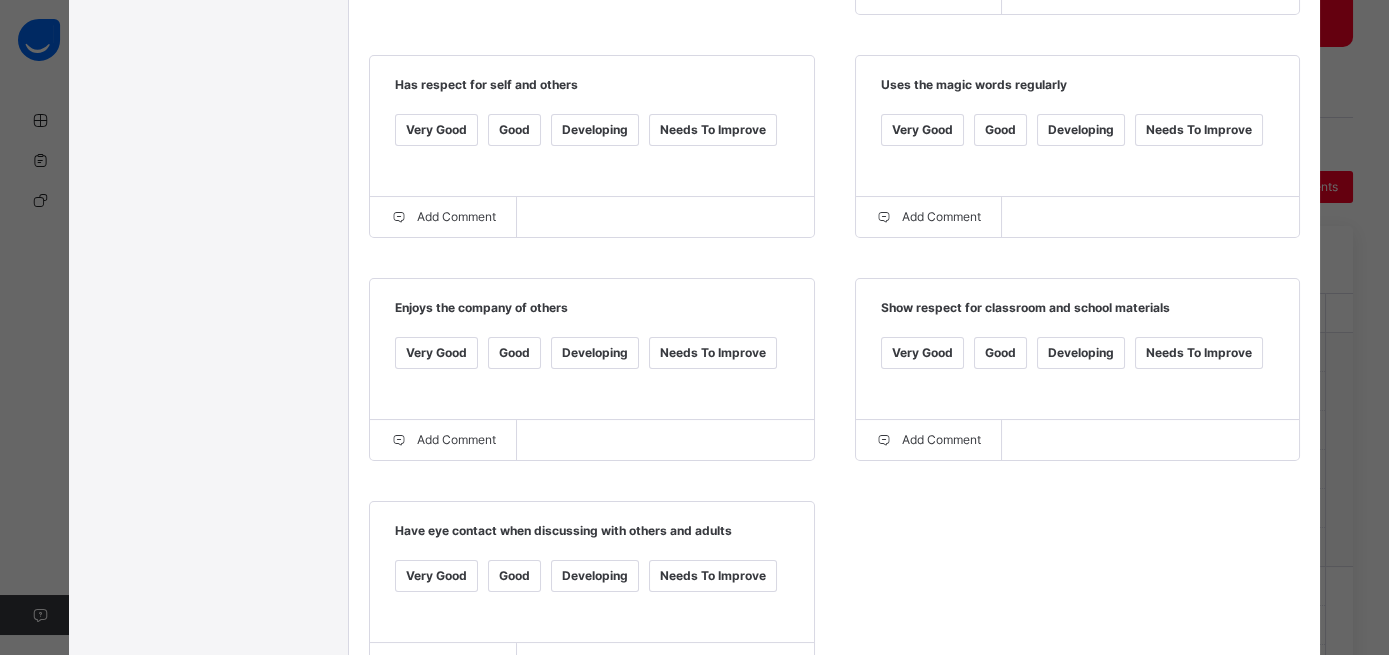 click on "Very Good" at bounding box center (436, 353) 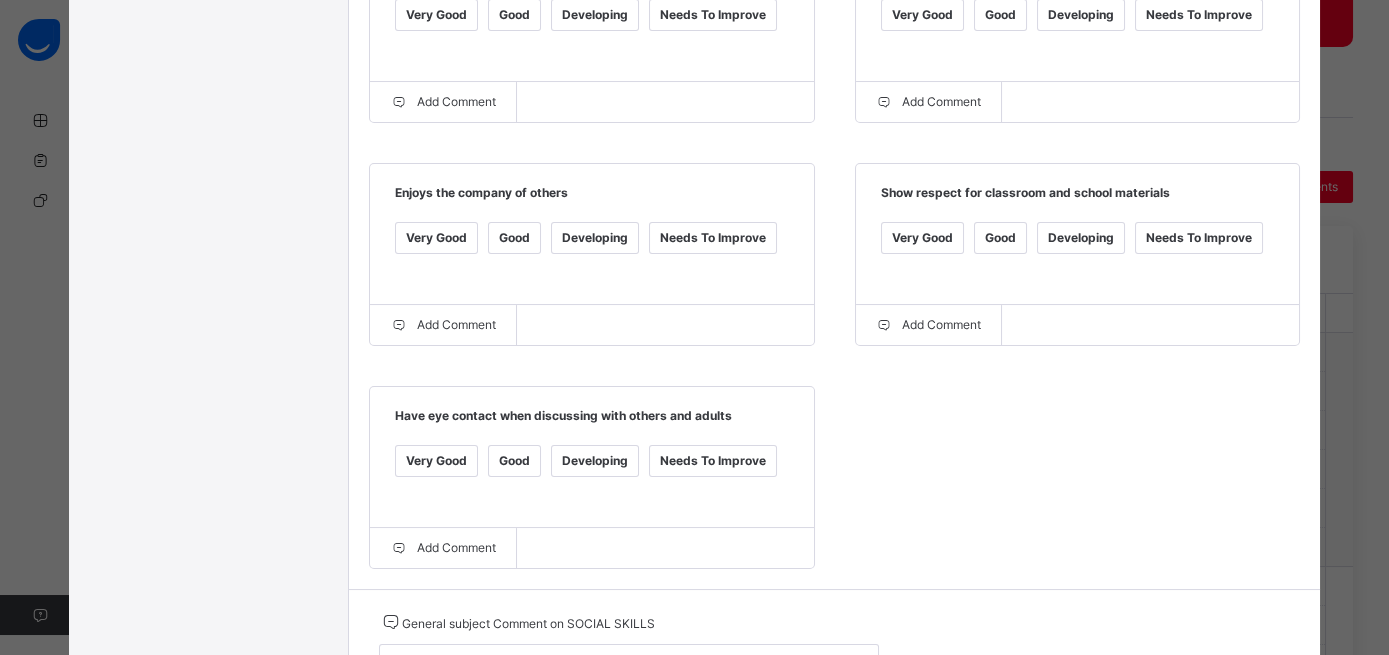 scroll, scrollTop: 794, scrollLeft: 0, axis: vertical 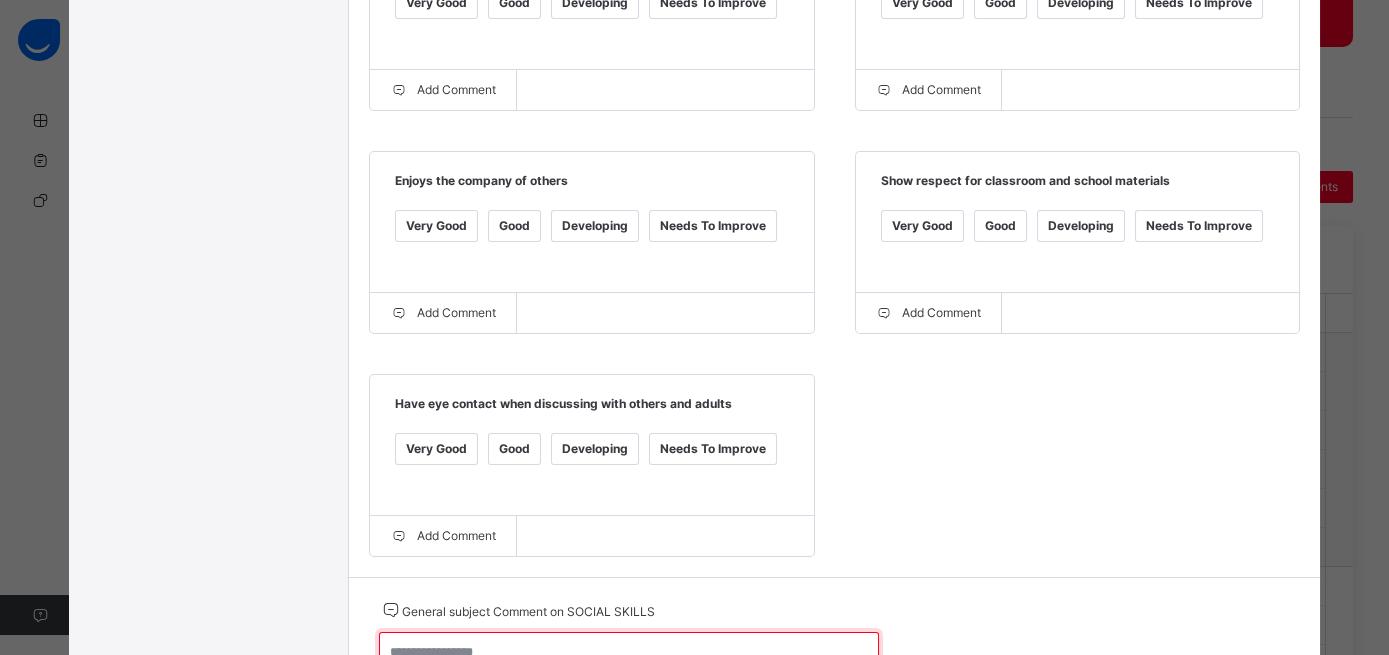 click at bounding box center (629, 661) 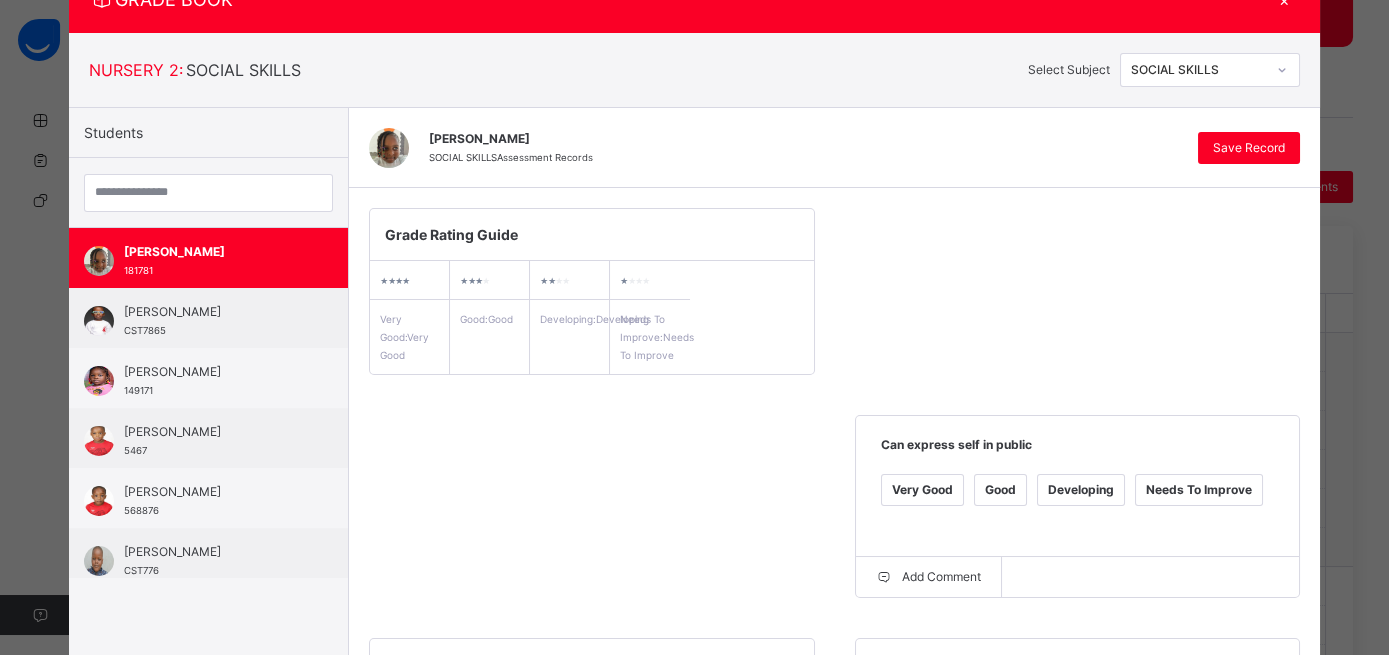 scroll, scrollTop: 60, scrollLeft: 0, axis: vertical 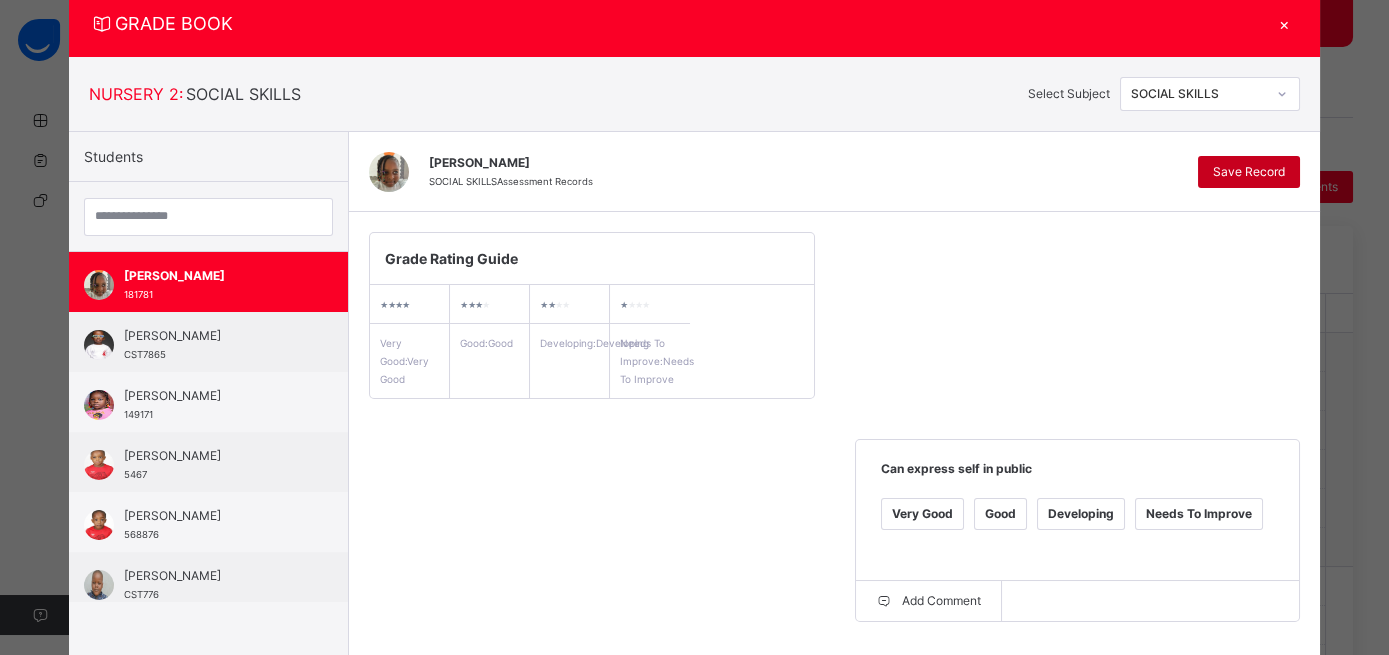 type on "**********" 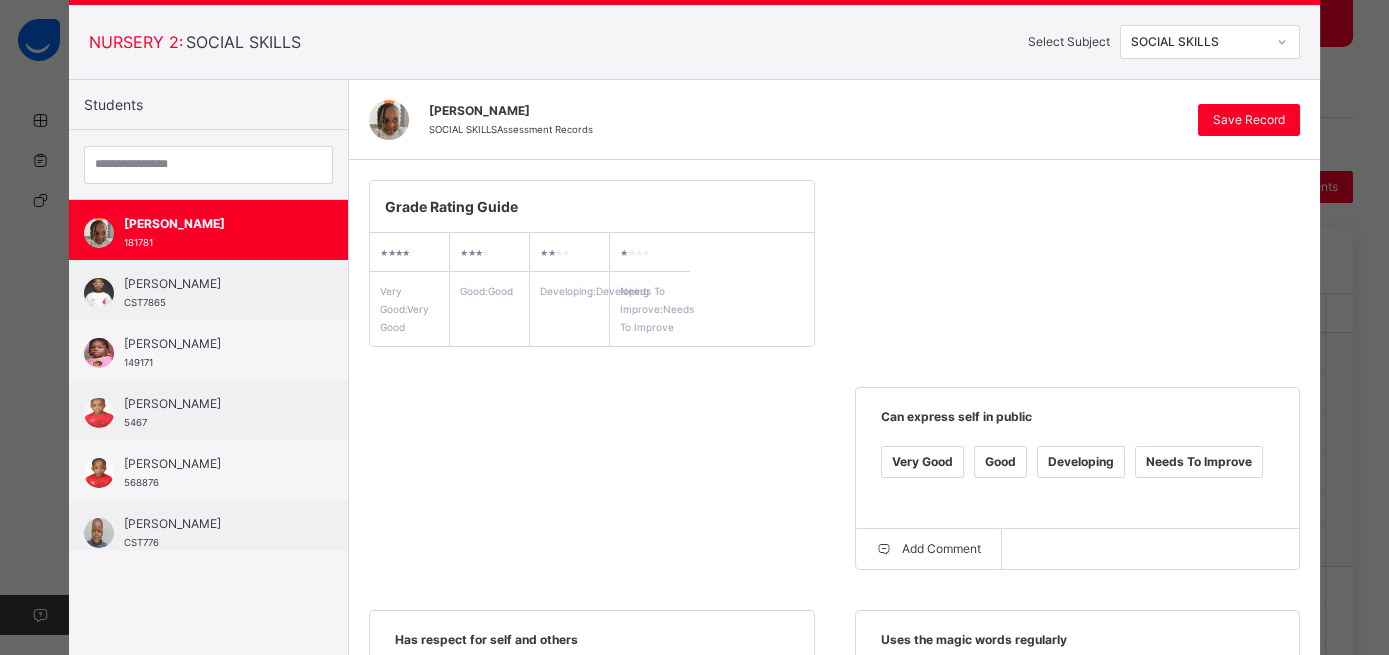 scroll, scrollTop: 109, scrollLeft: 0, axis: vertical 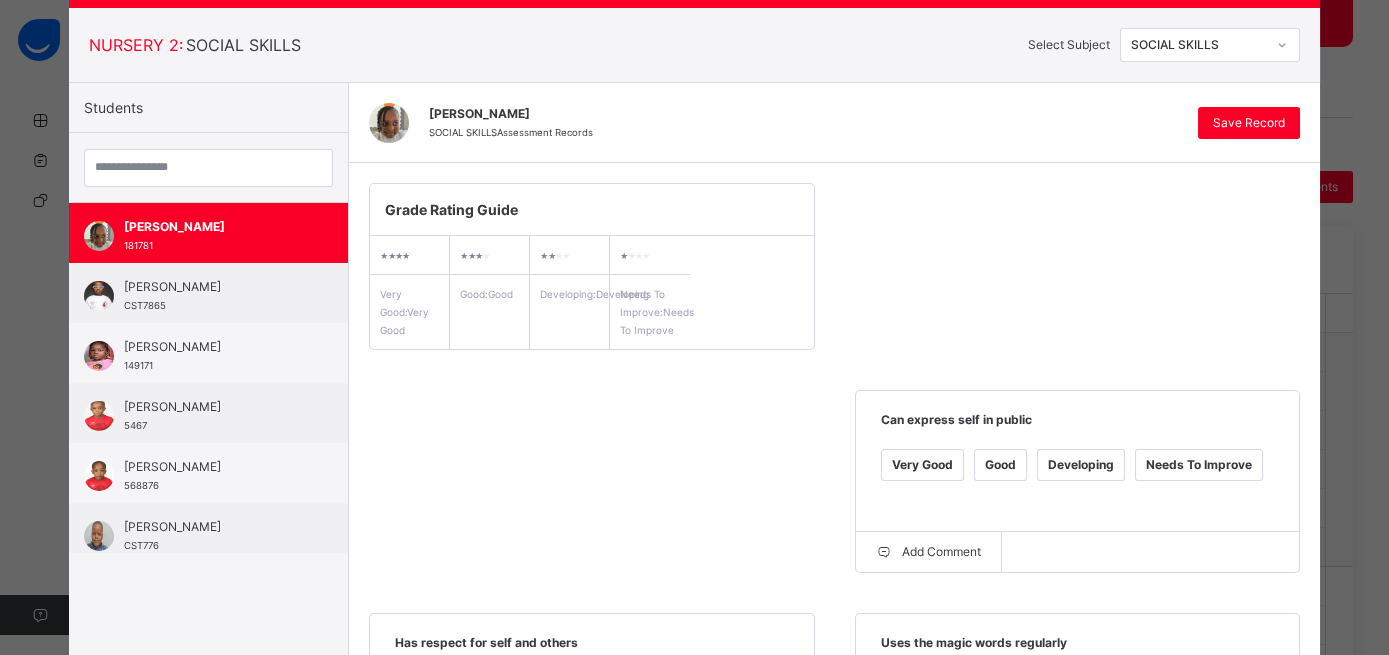 click at bounding box center [1282, 45] 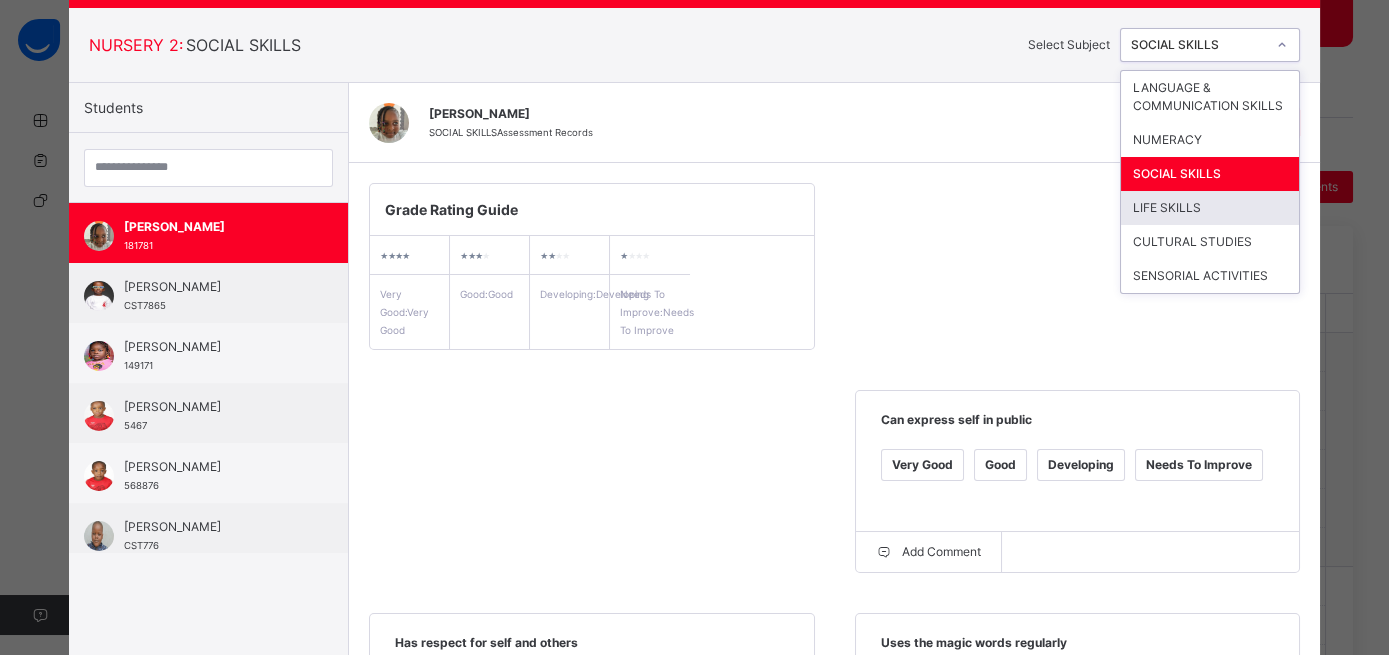 click on "LIFE SKILLS" at bounding box center (1210, 208) 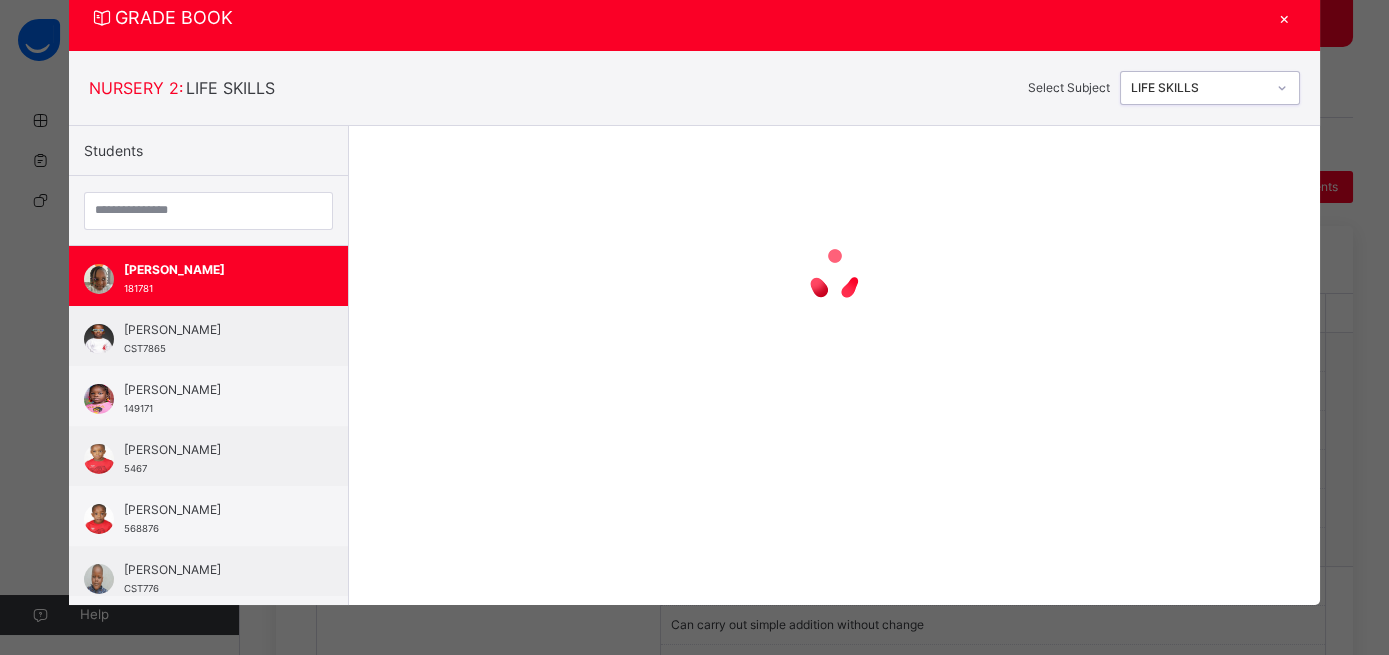 scroll, scrollTop: 65, scrollLeft: 0, axis: vertical 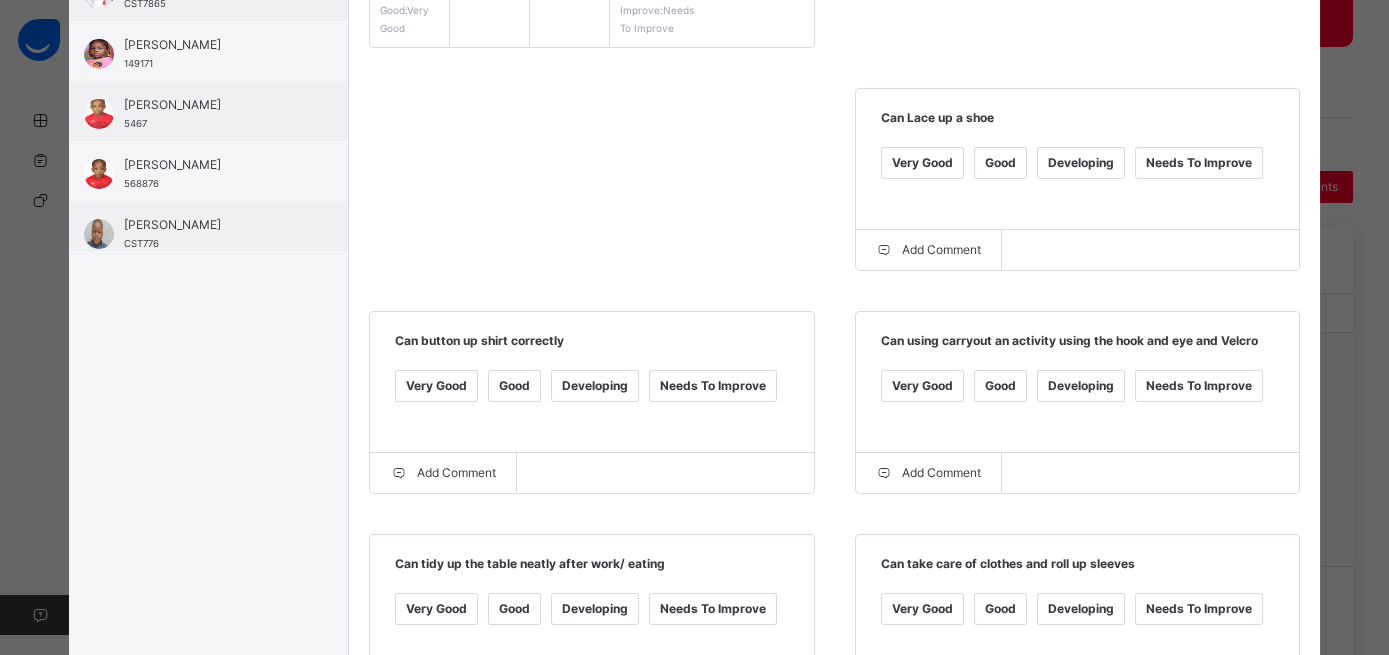 click on "Good" at bounding box center [1000, 163] 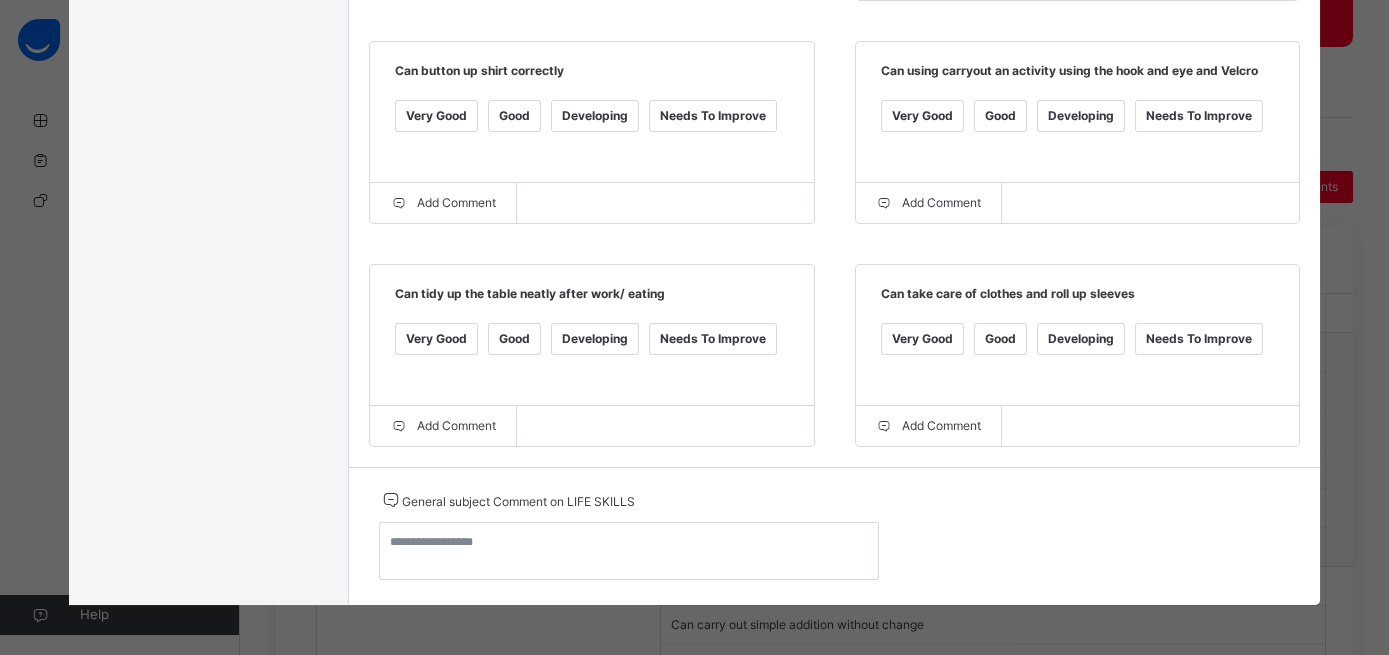 scroll, scrollTop: 782, scrollLeft: 0, axis: vertical 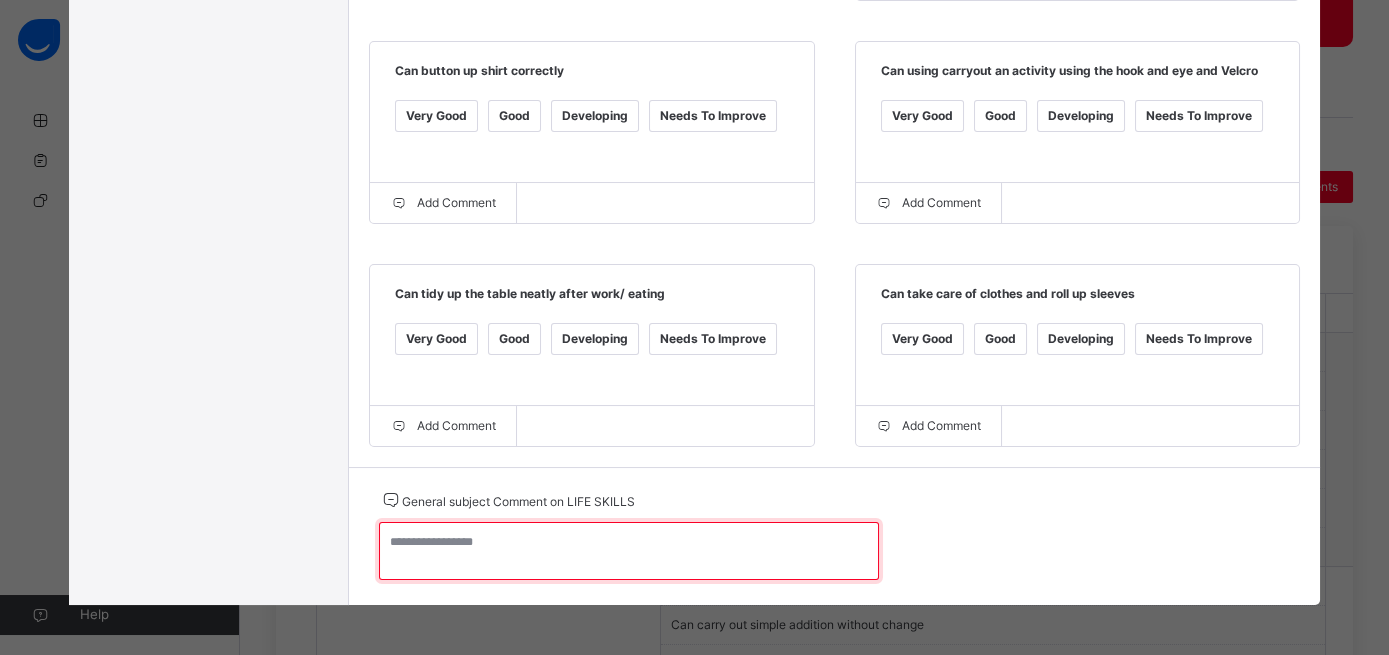 click at bounding box center (629, 551) 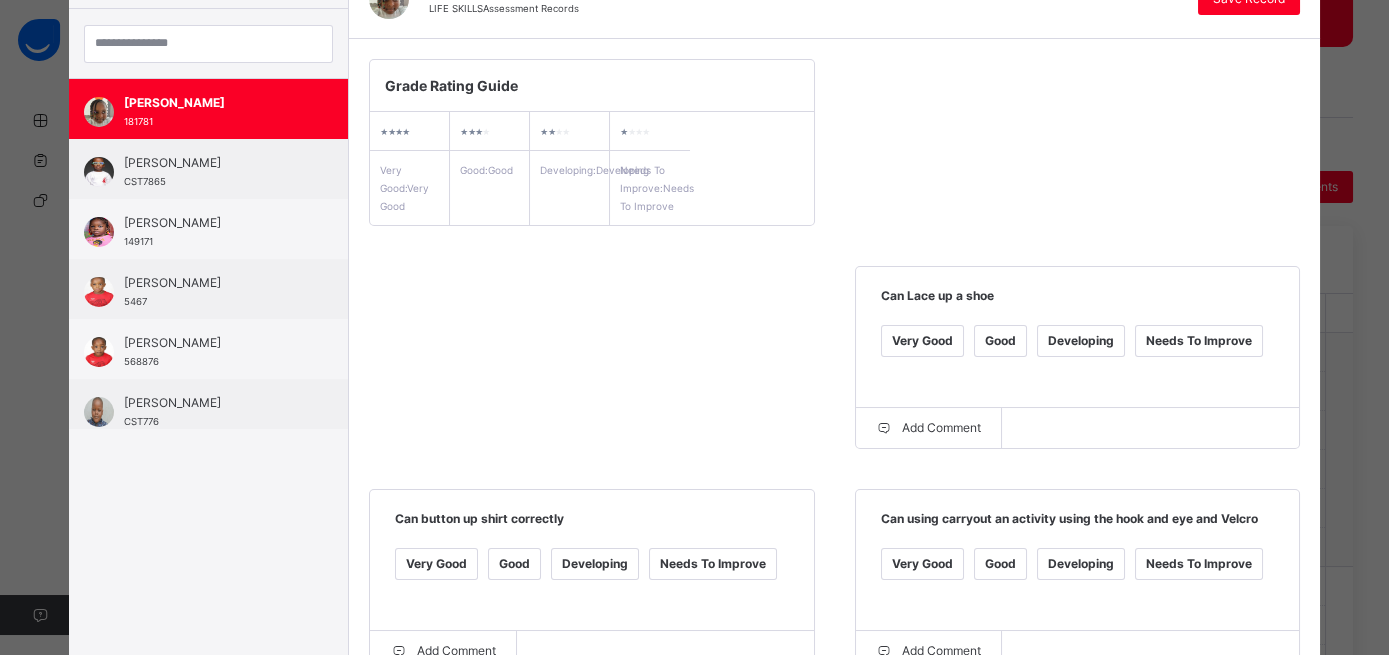 scroll, scrollTop: 157, scrollLeft: 0, axis: vertical 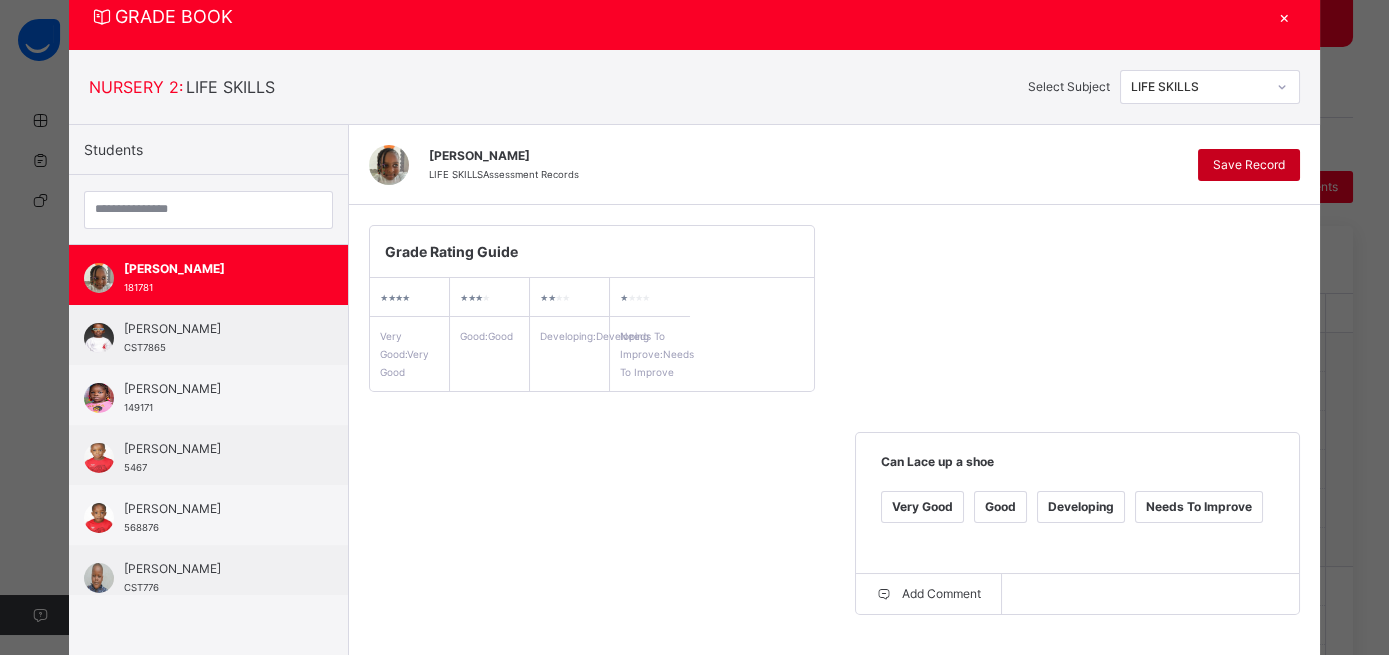 type on "*********" 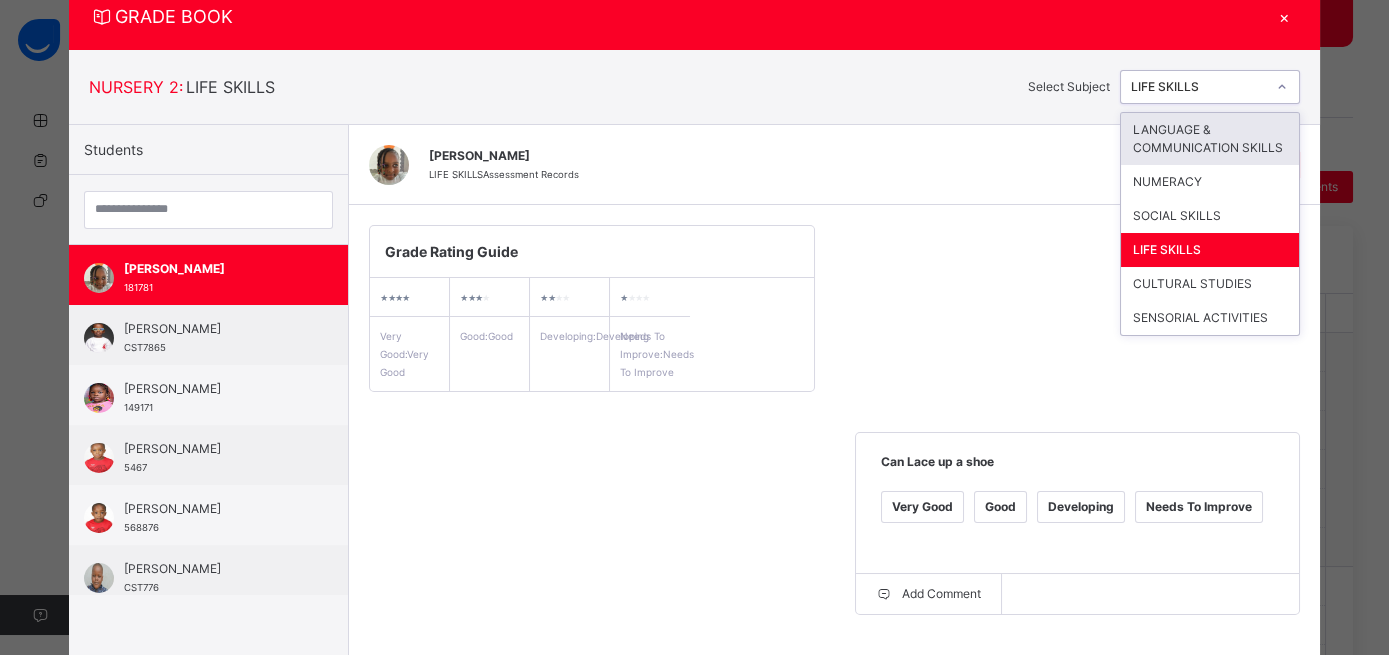 click 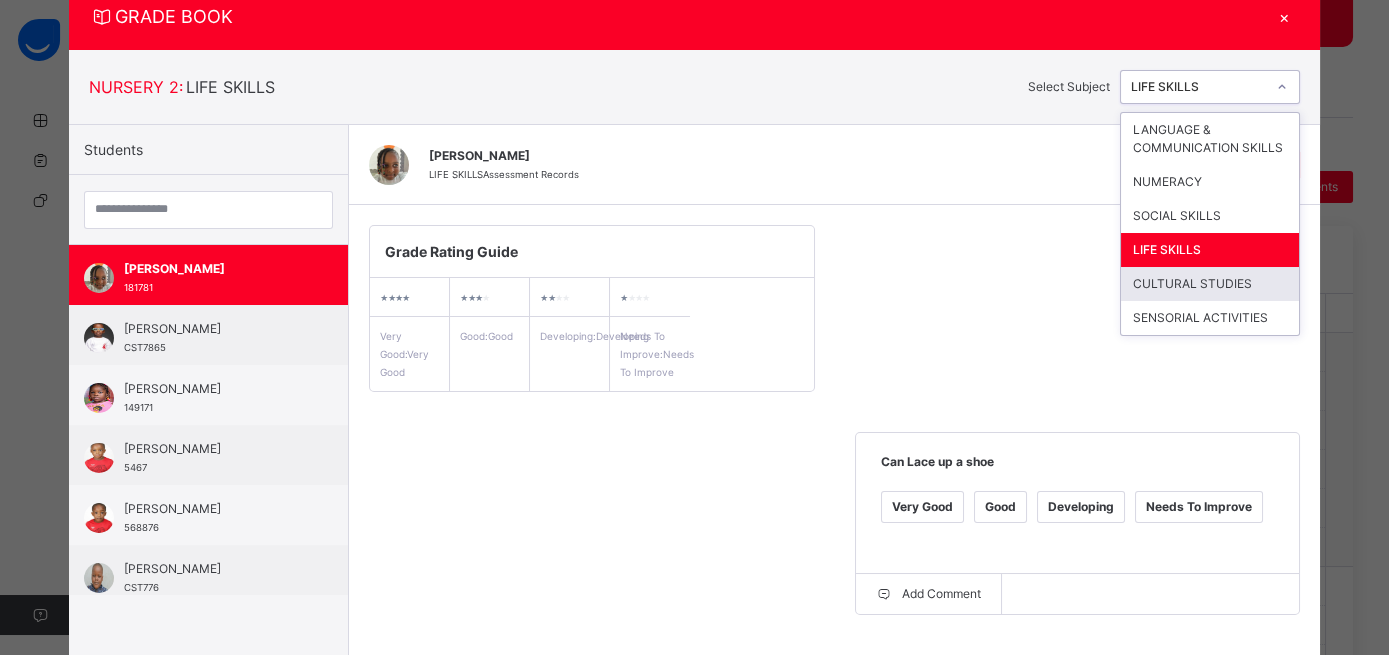 click on "CULTURAL STUDIES" at bounding box center (1210, 284) 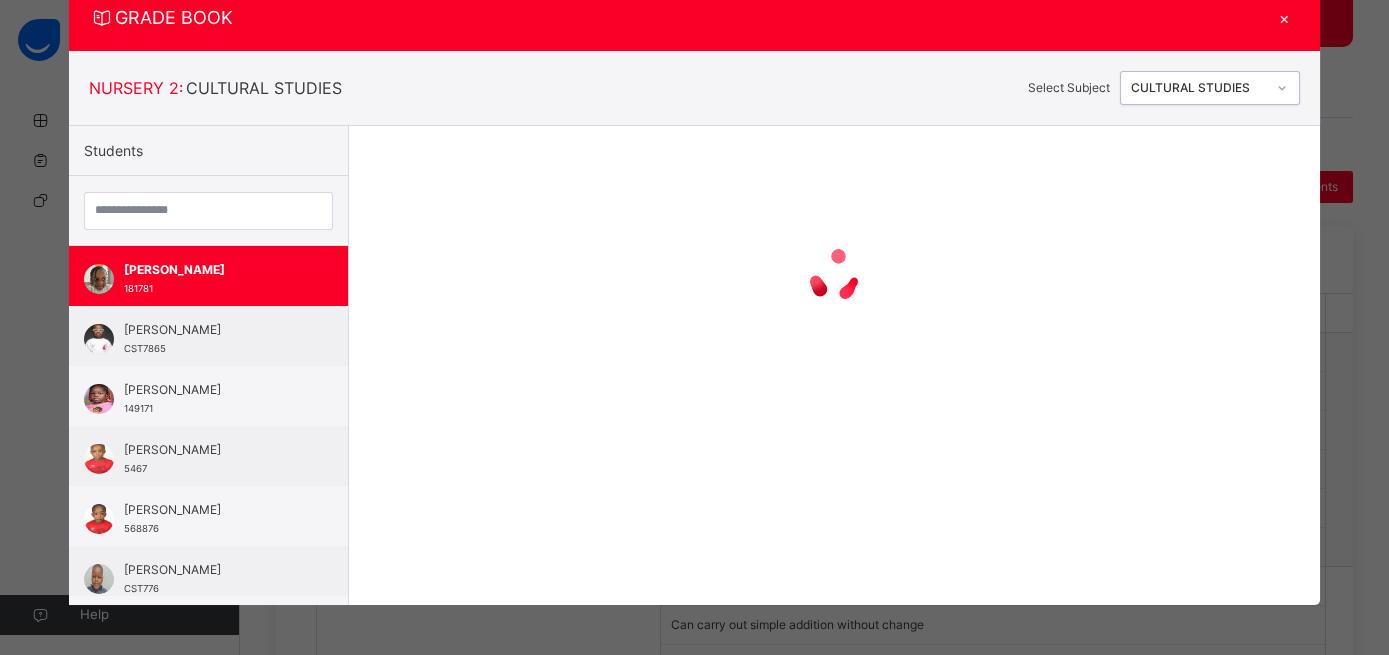 scroll, scrollTop: 65, scrollLeft: 0, axis: vertical 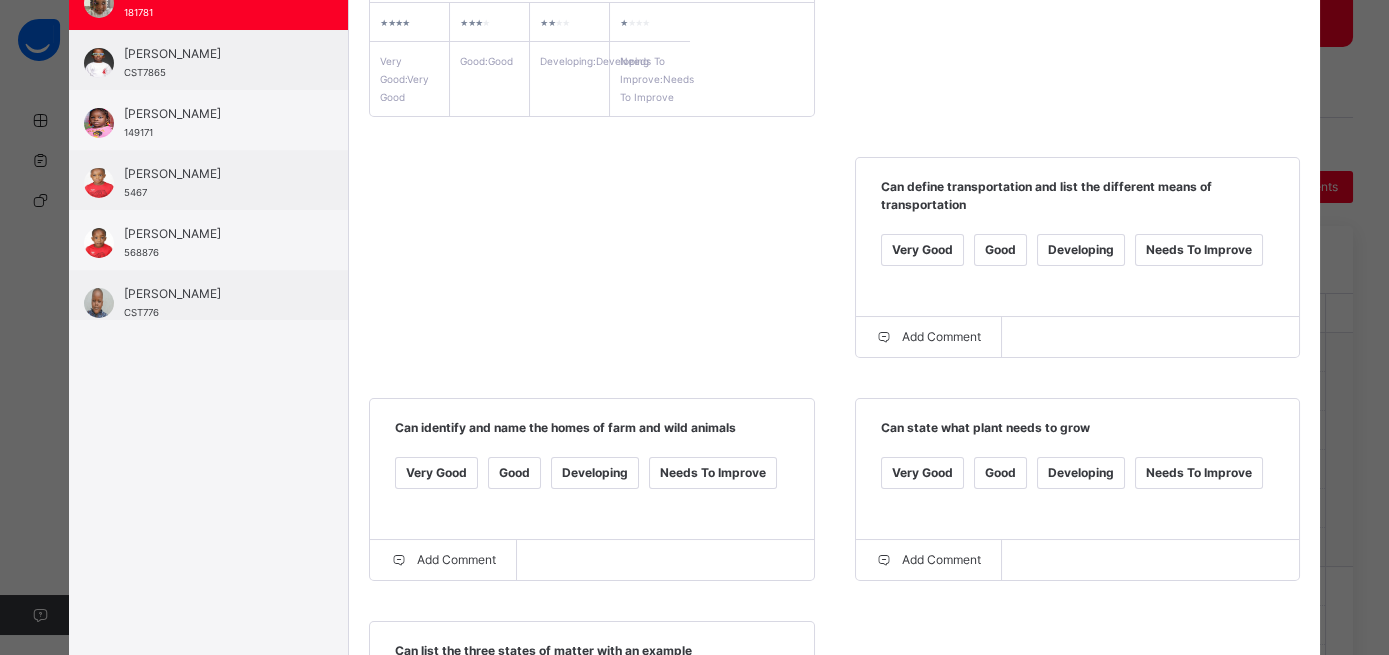 click on "Very Good" at bounding box center (922, 250) 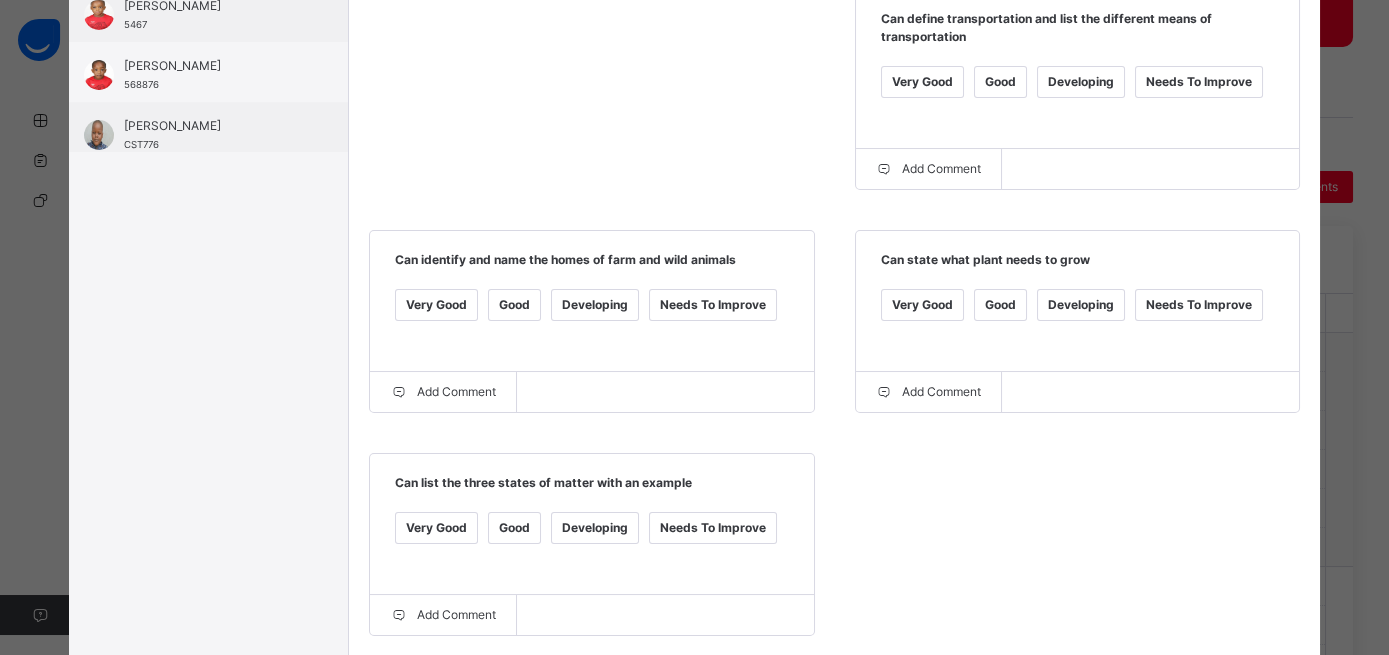 scroll, scrollTop: 675, scrollLeft: 0, axis: vertical 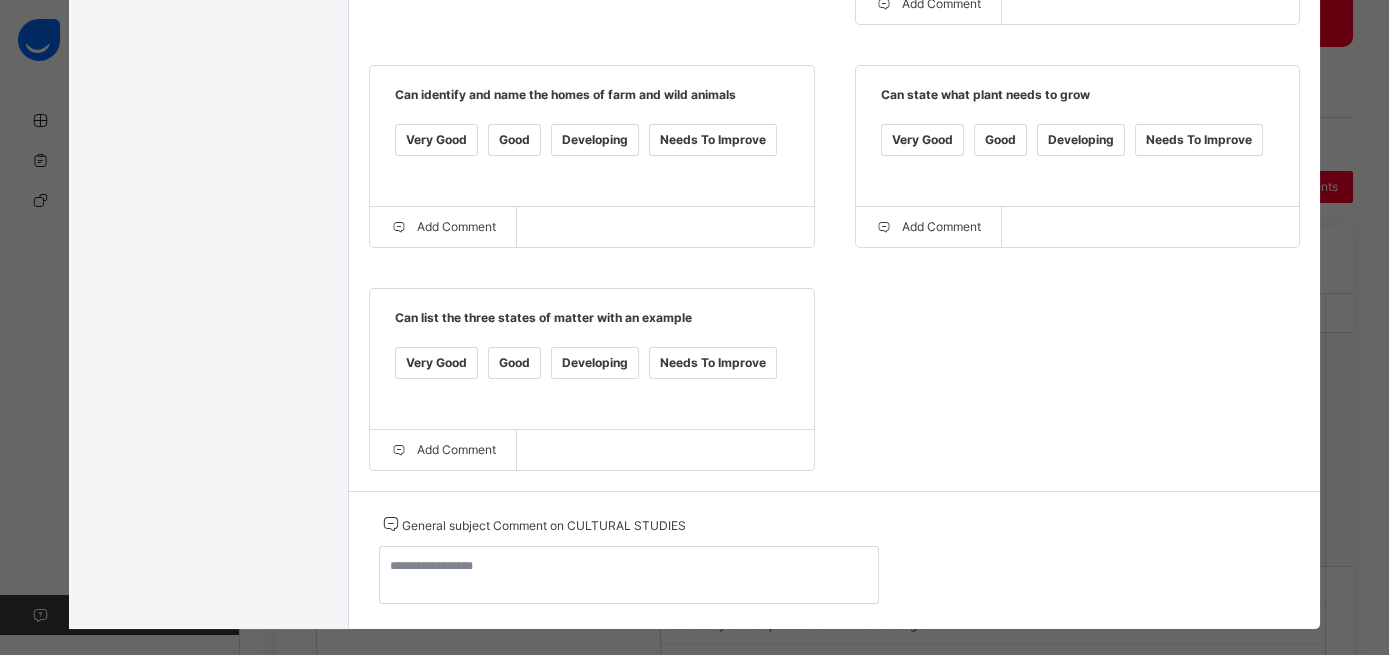 click on "Very Good" at bounding box center [436, 363] 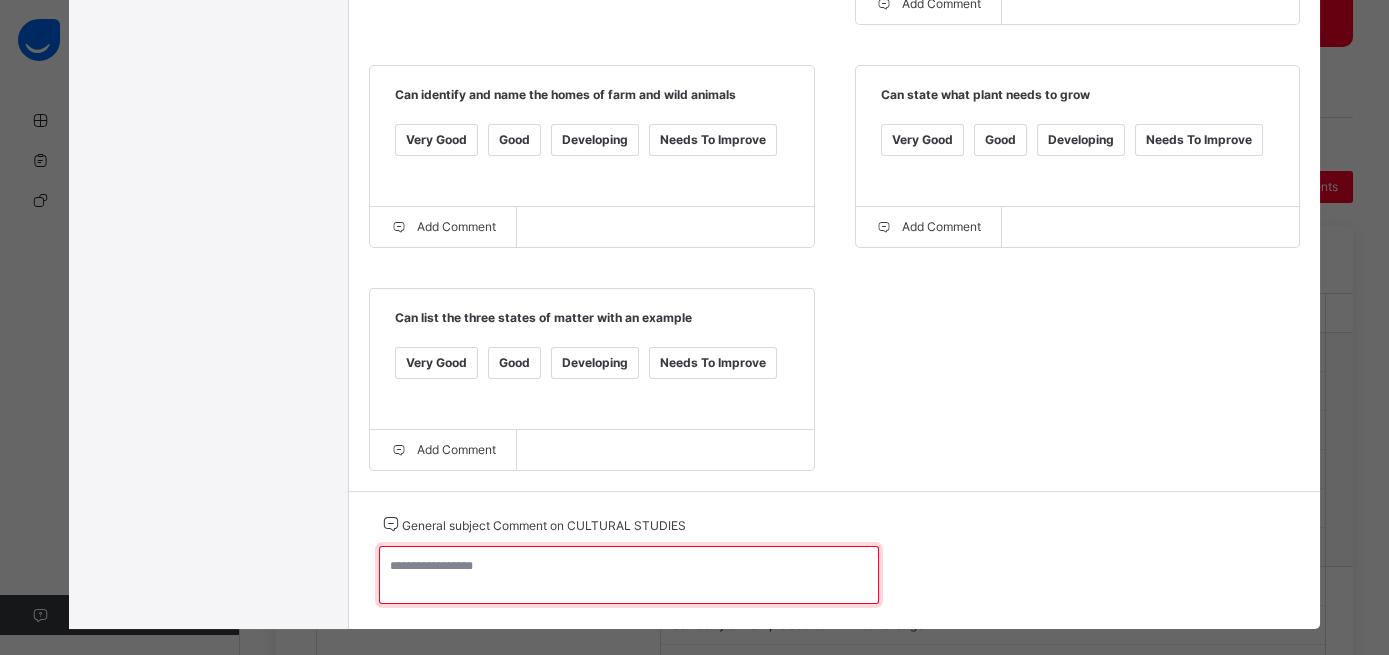 click at bounding box center [629, 575] 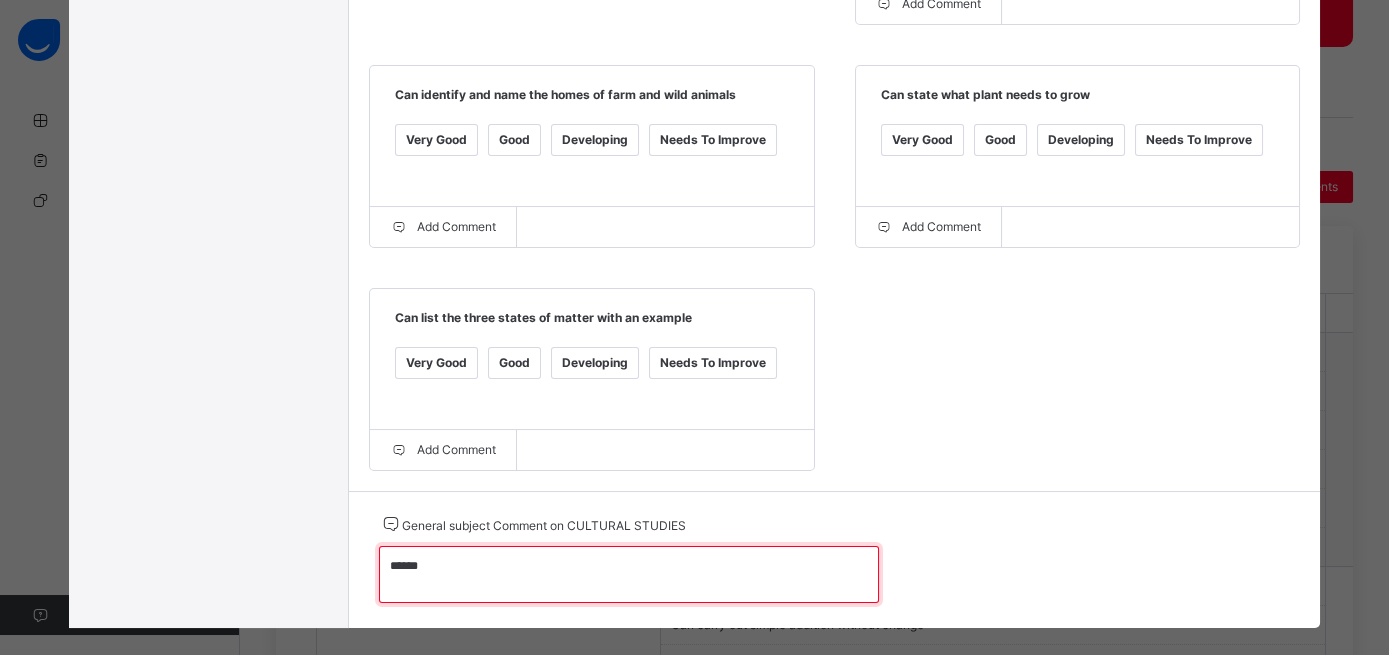 scroll, scrollTop: 37, scrollLeft: 0, axis: vertical 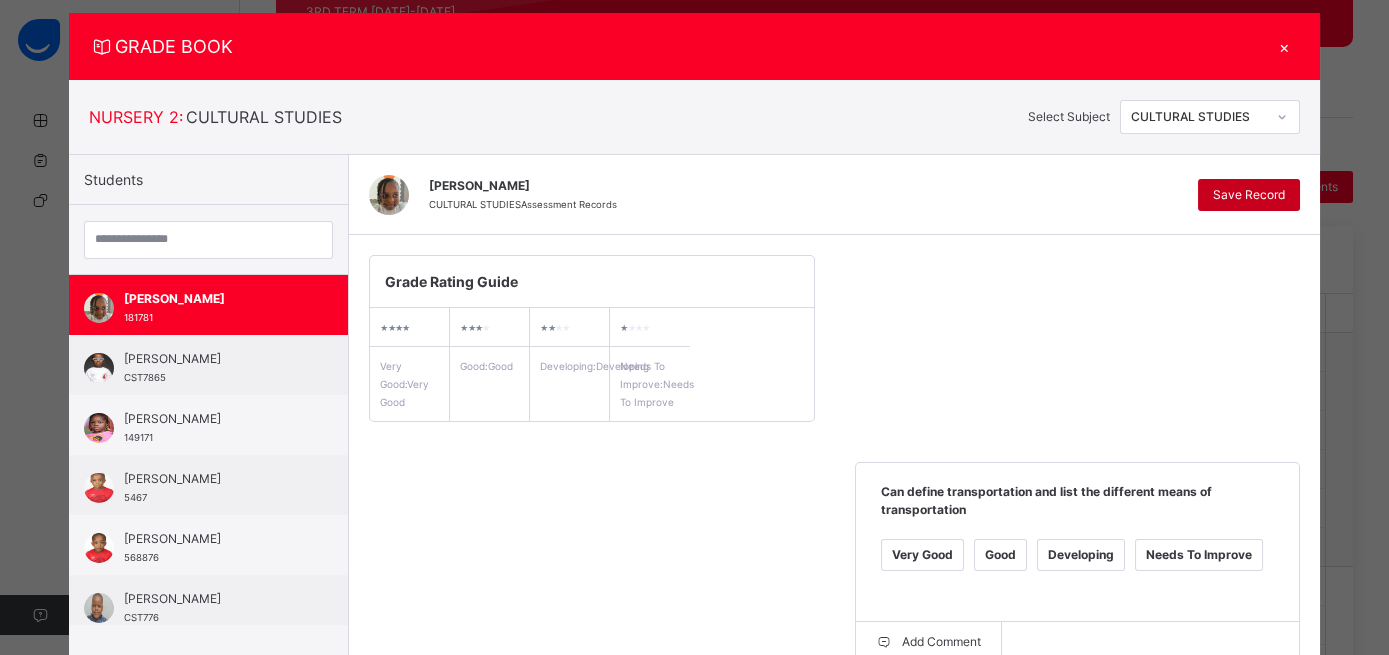 type on "******" 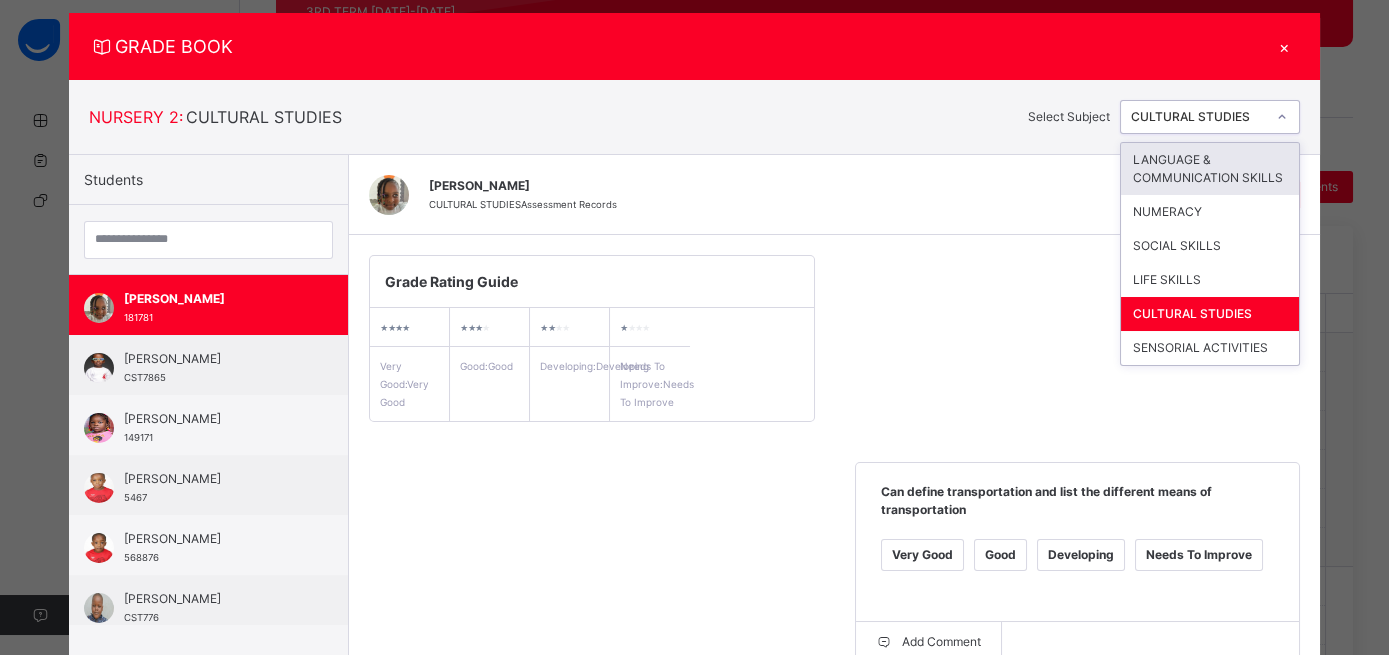 click 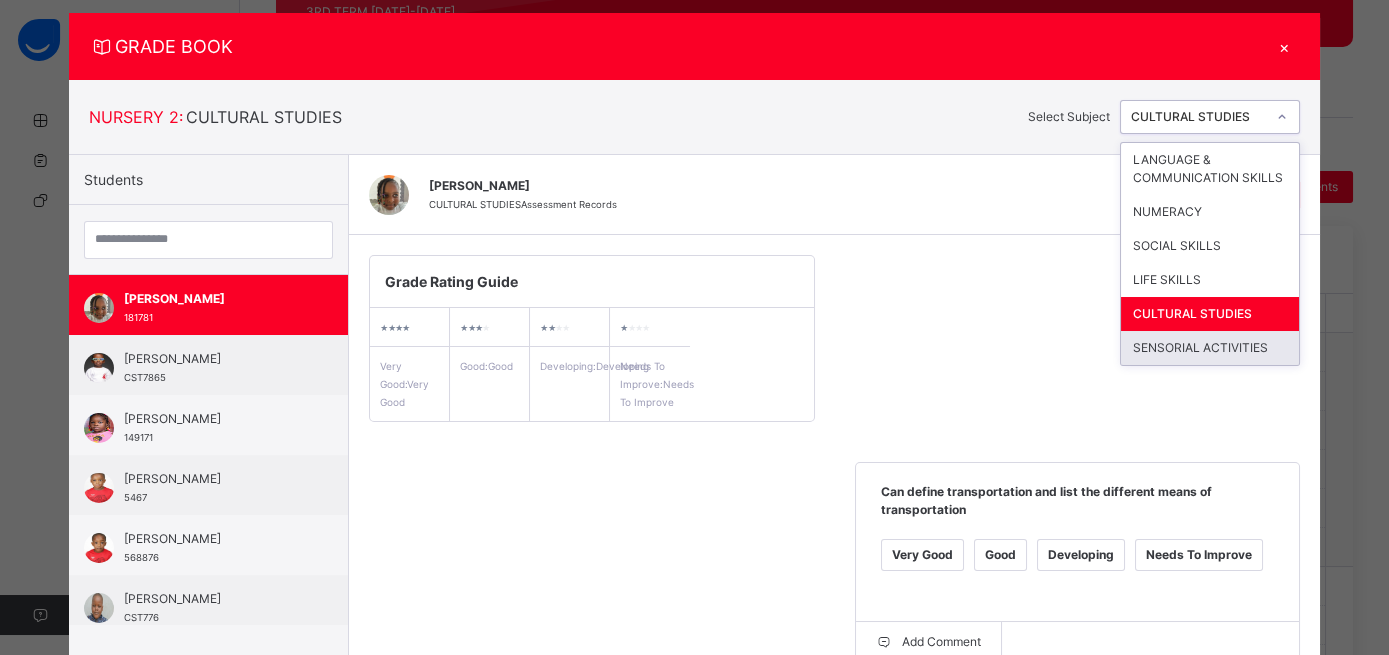 click on "SENSORIAL ACTIVITIES" at bounding box center (1210, 348) 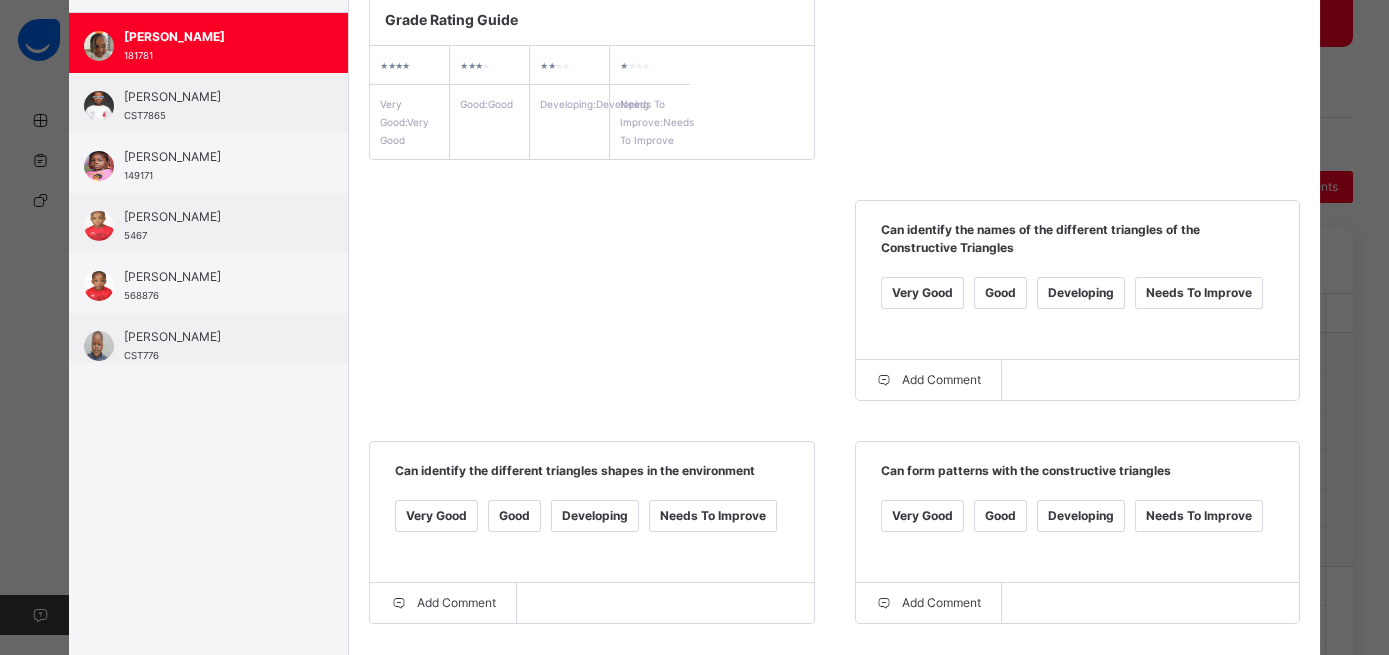 scroll, scrollTop: 389, scrollLeft: 0, axis: vertical 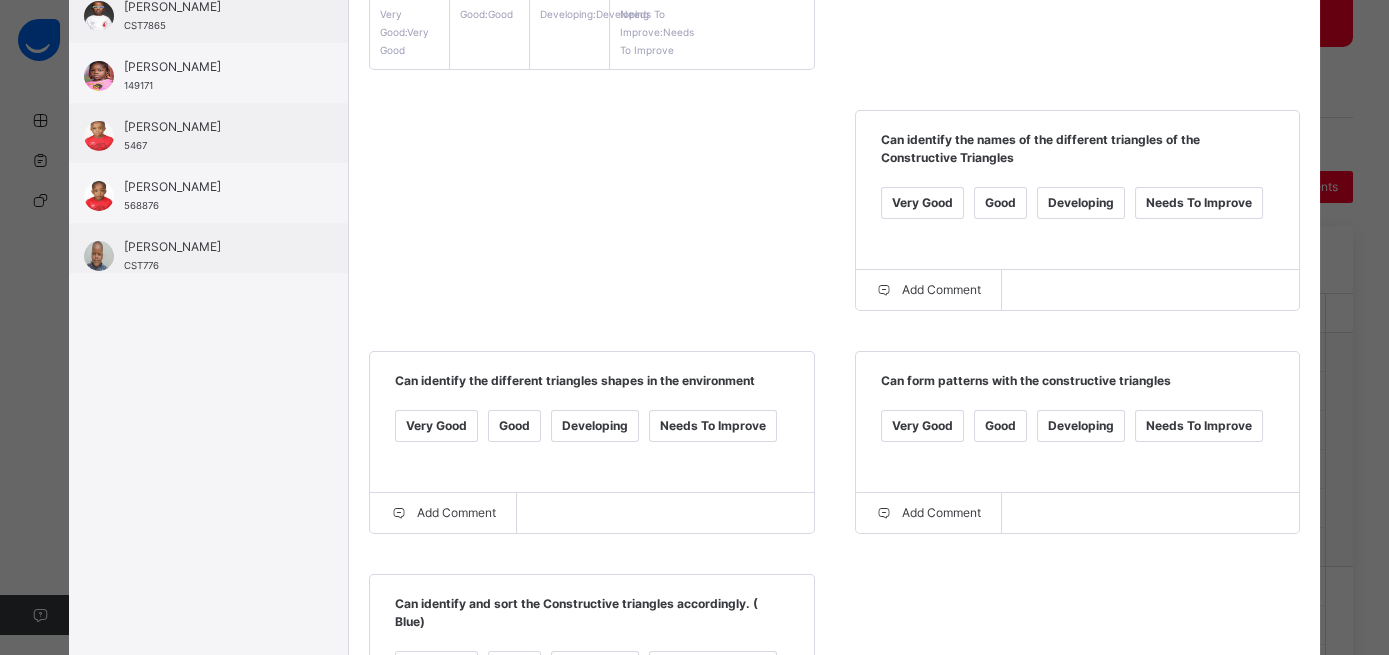 click on "Good" at bounding box center (1000, 203) 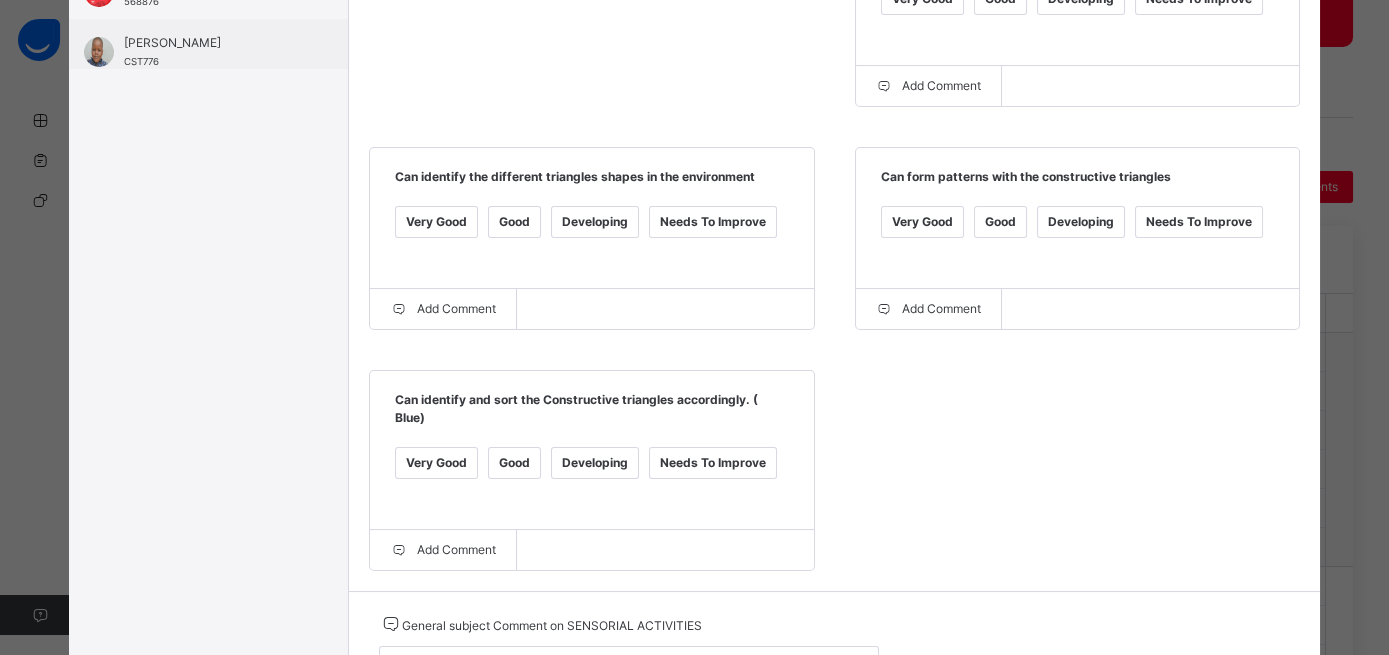scroll, scrollTop: 598, scrollLeft: 0, axis: vertical 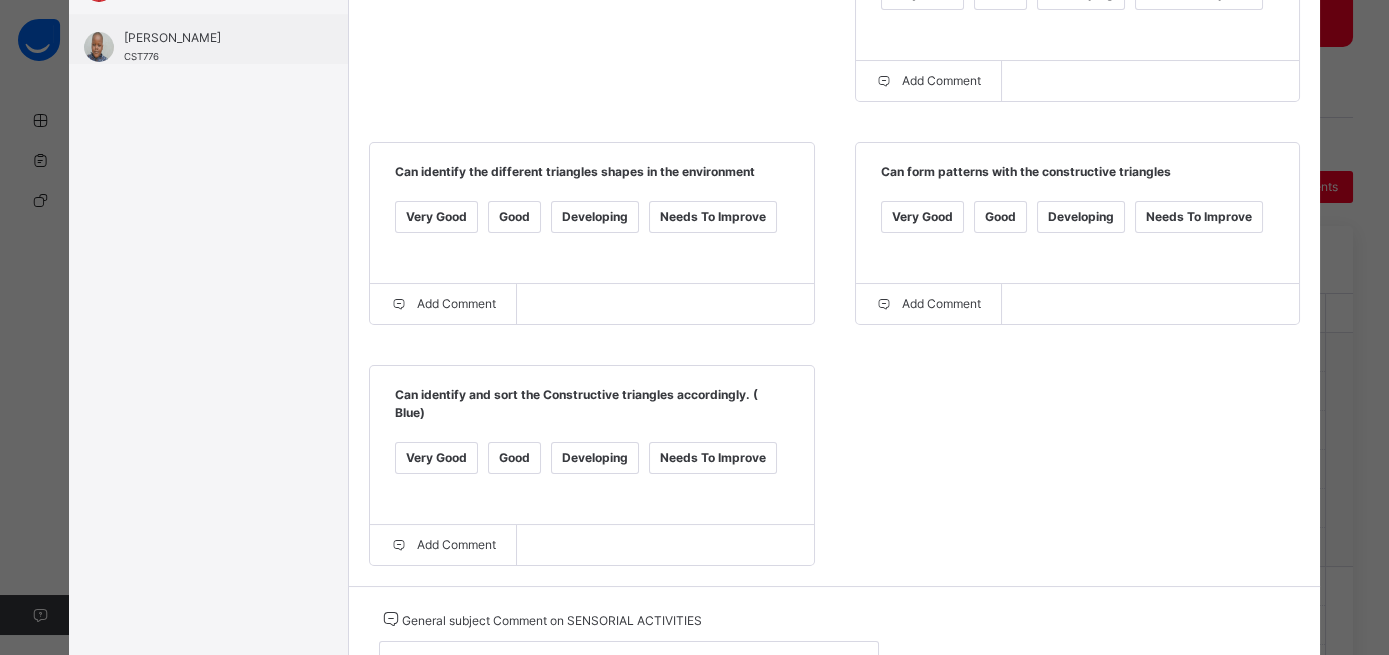 click on "Good" at bounding box center [514, 458] 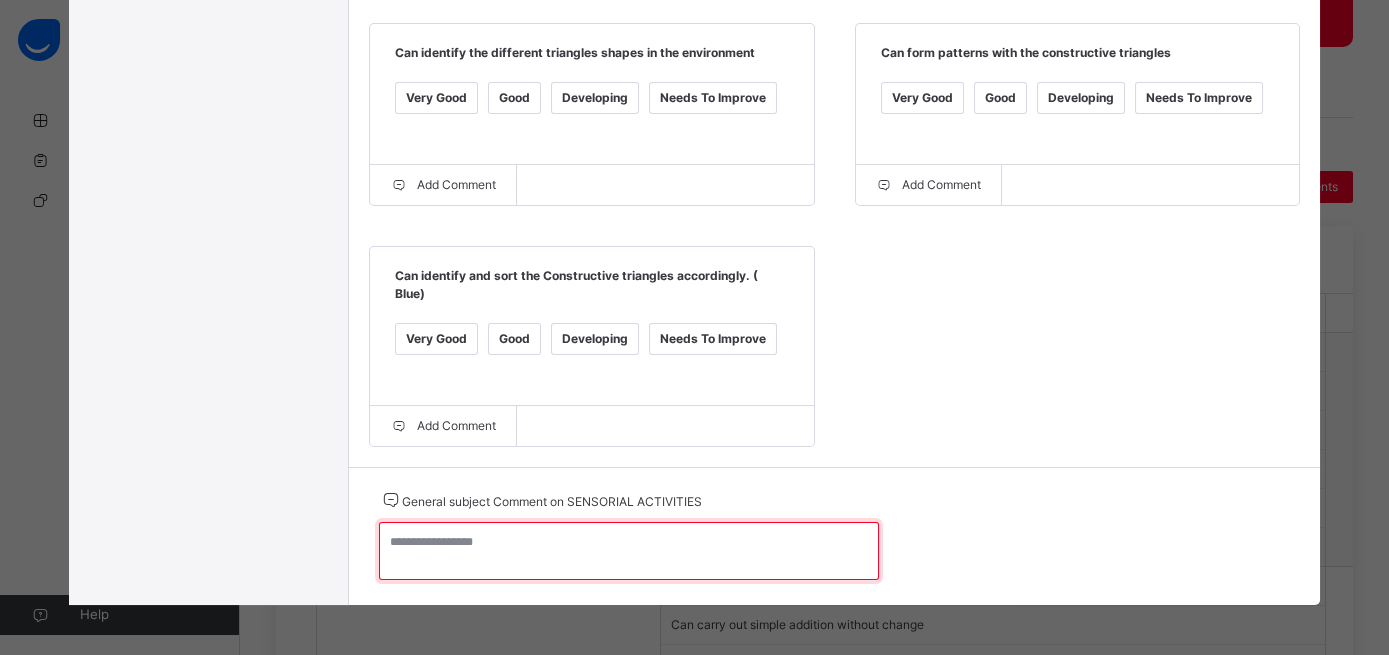 click at bounding box center (629, 551) 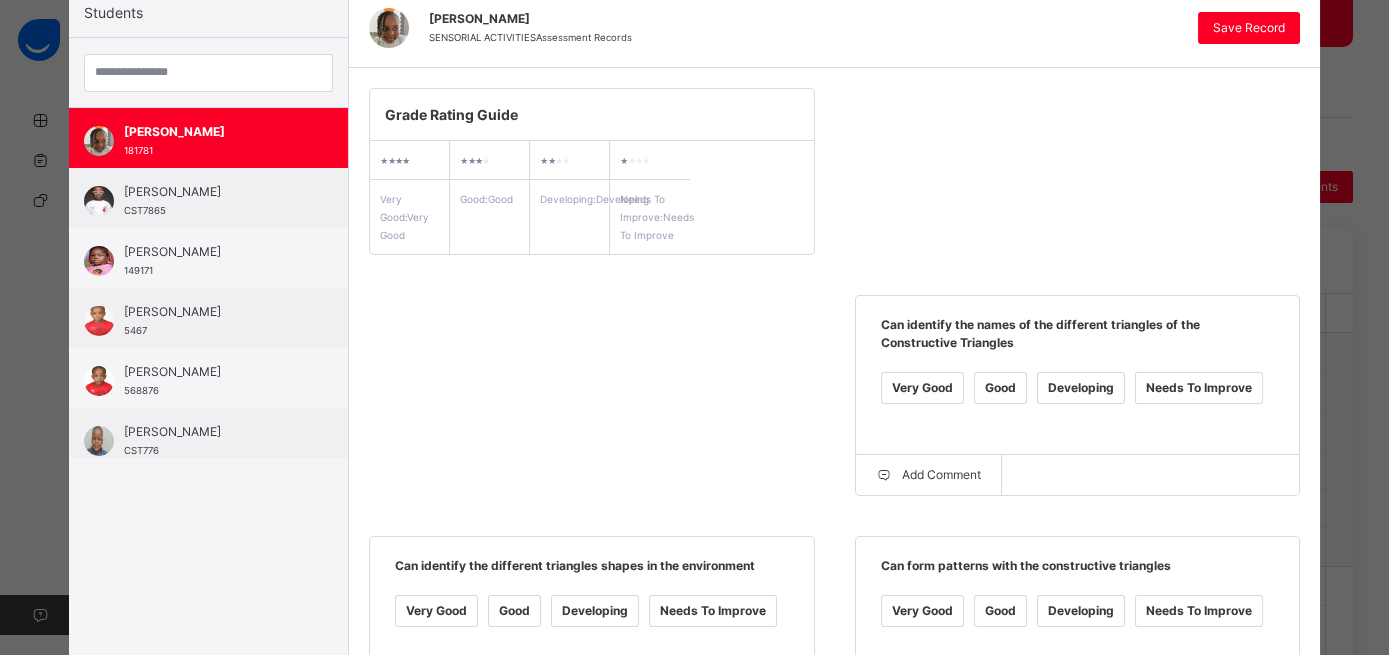 scroll, scrollTop: 0, scrollLeft: 0, axis: both 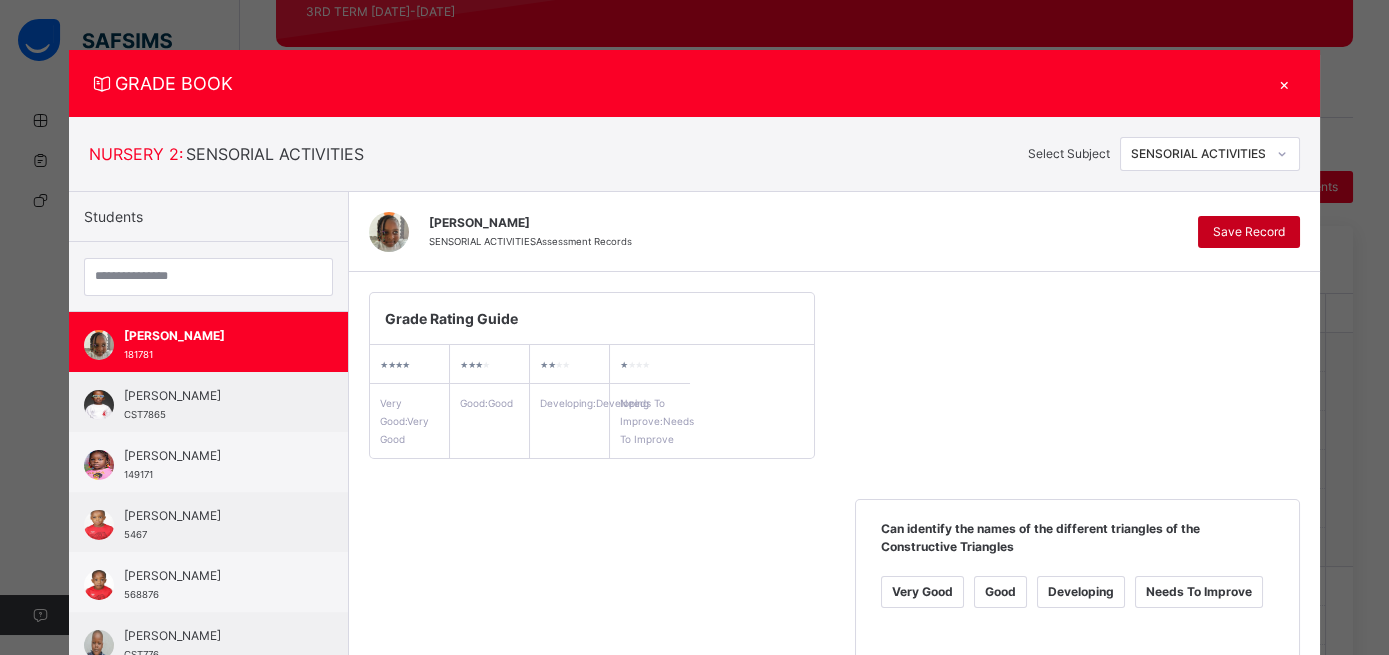 type on "**********" 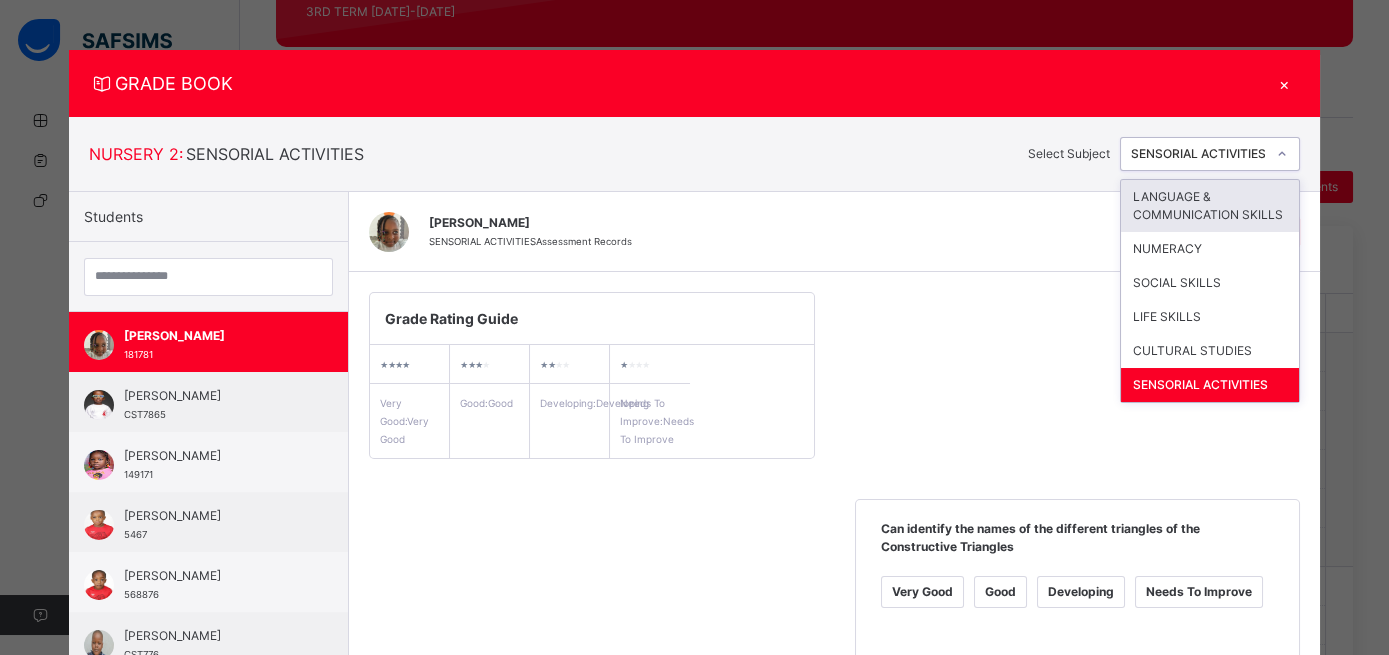 click 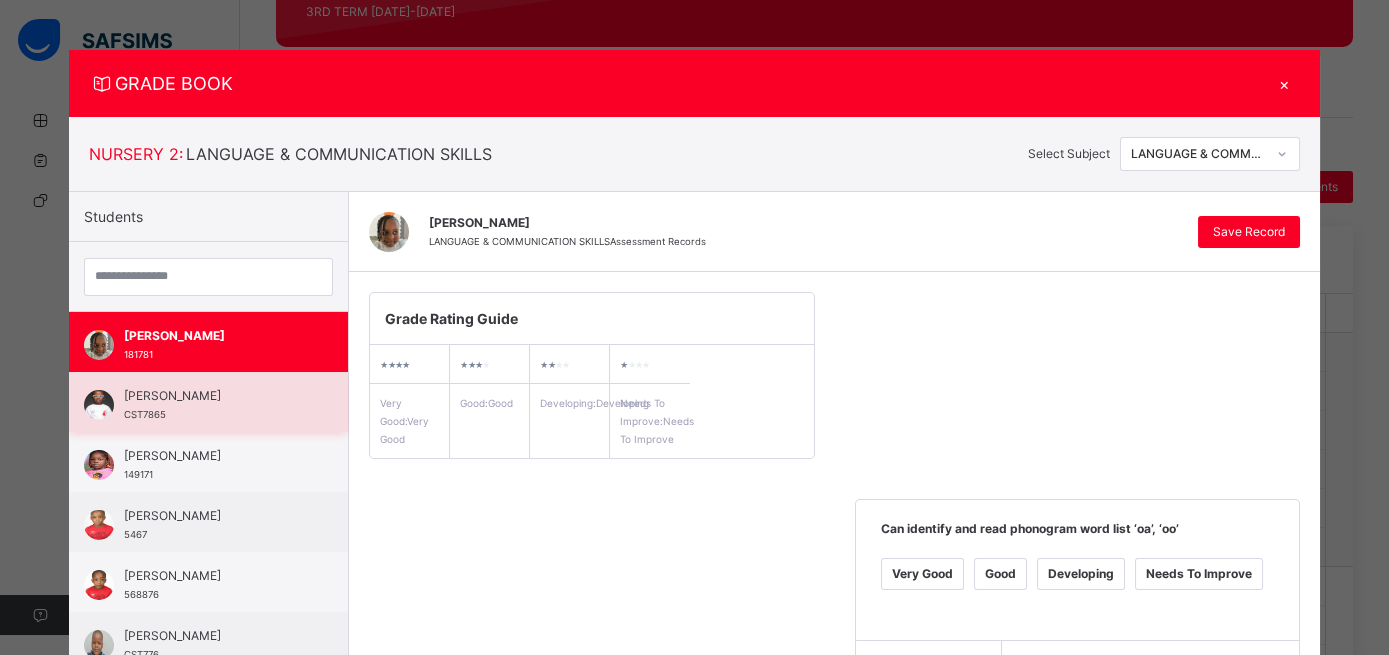 click on "OLADIMEJI  ADESINA" at bounding box center [213, 396] 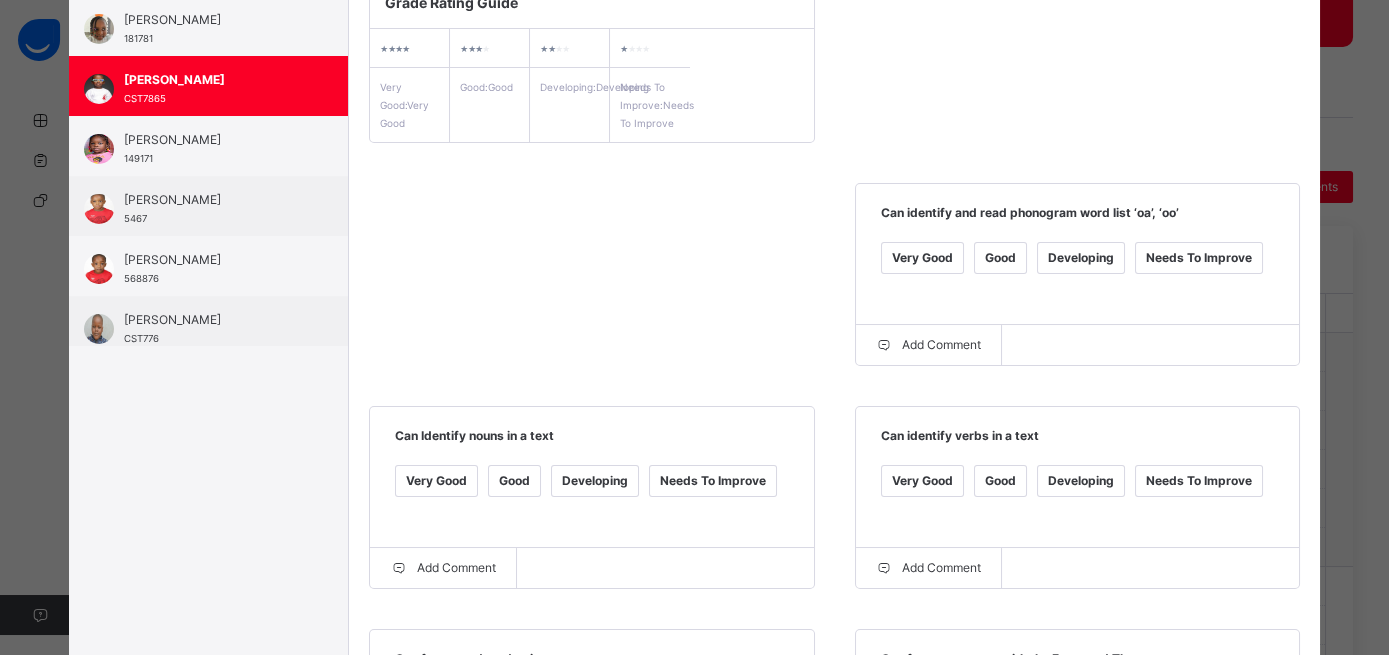 scroll, scrollTop: 340, scrollLeft: 0, axis: vertical 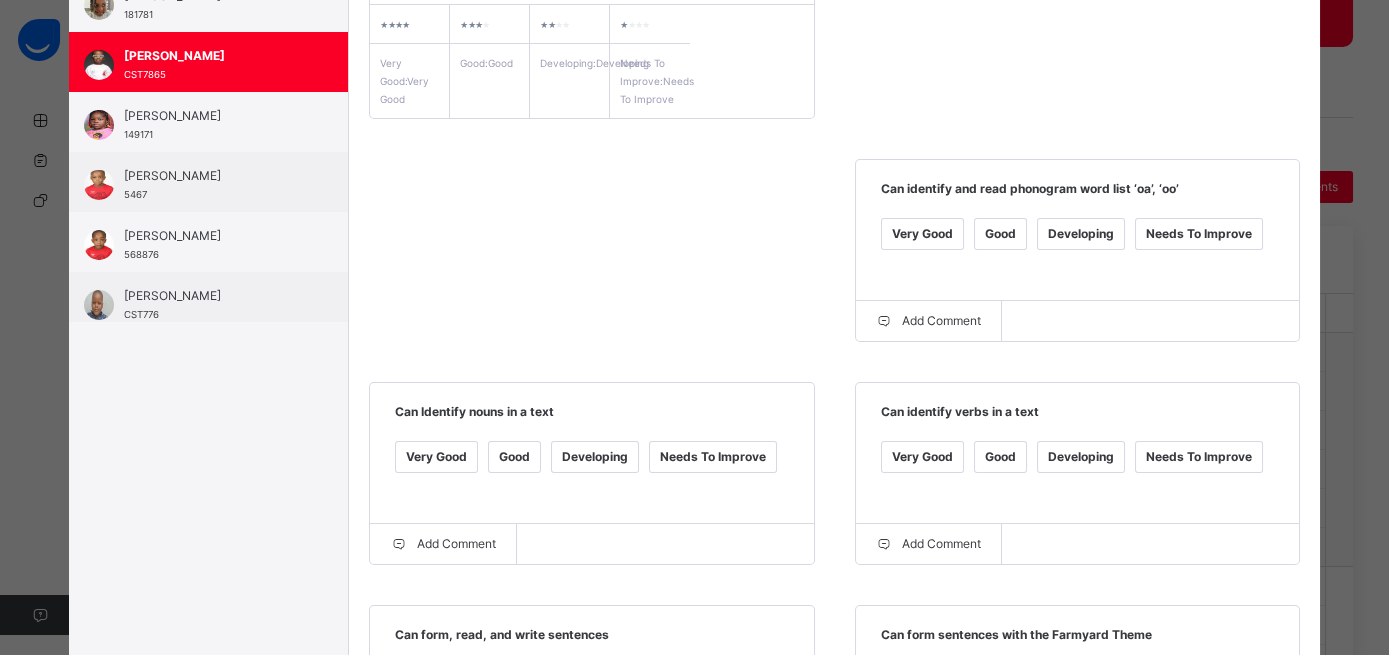 click on "Very Good" at bounding box center (922, 234) 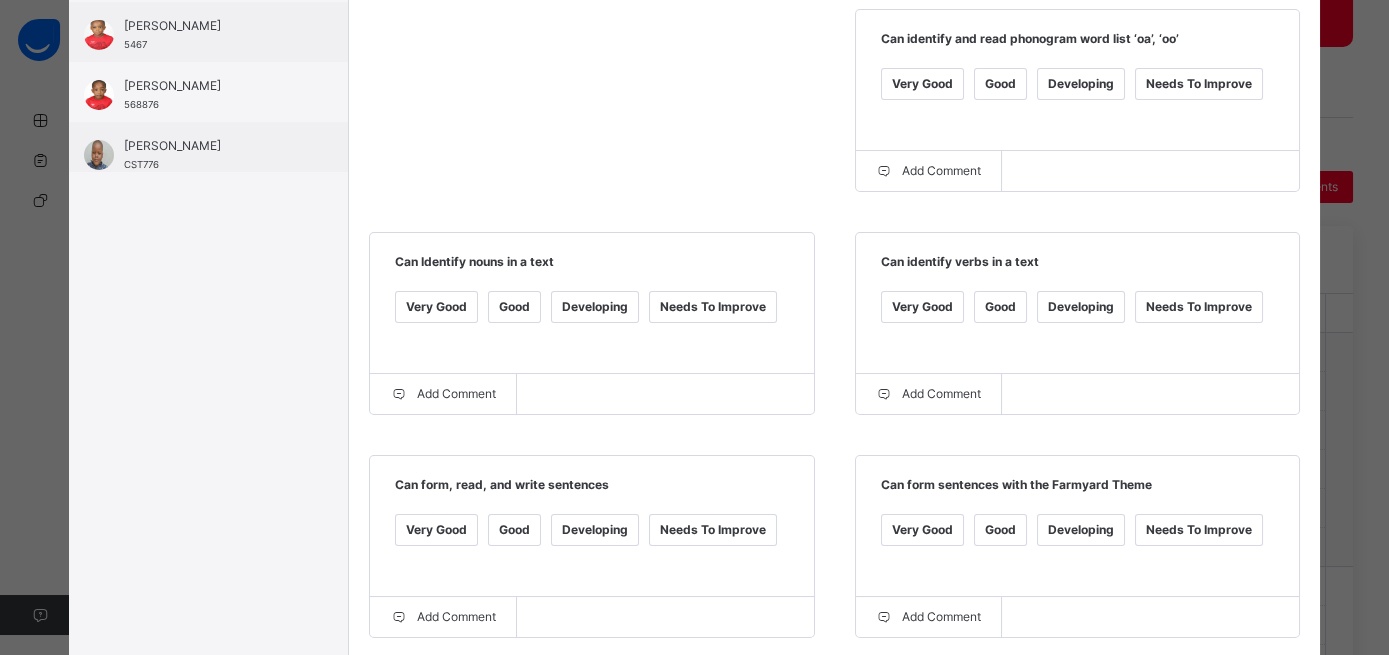 scroll, scrollTop: 488, scrollLeft: 0, axis: vertical 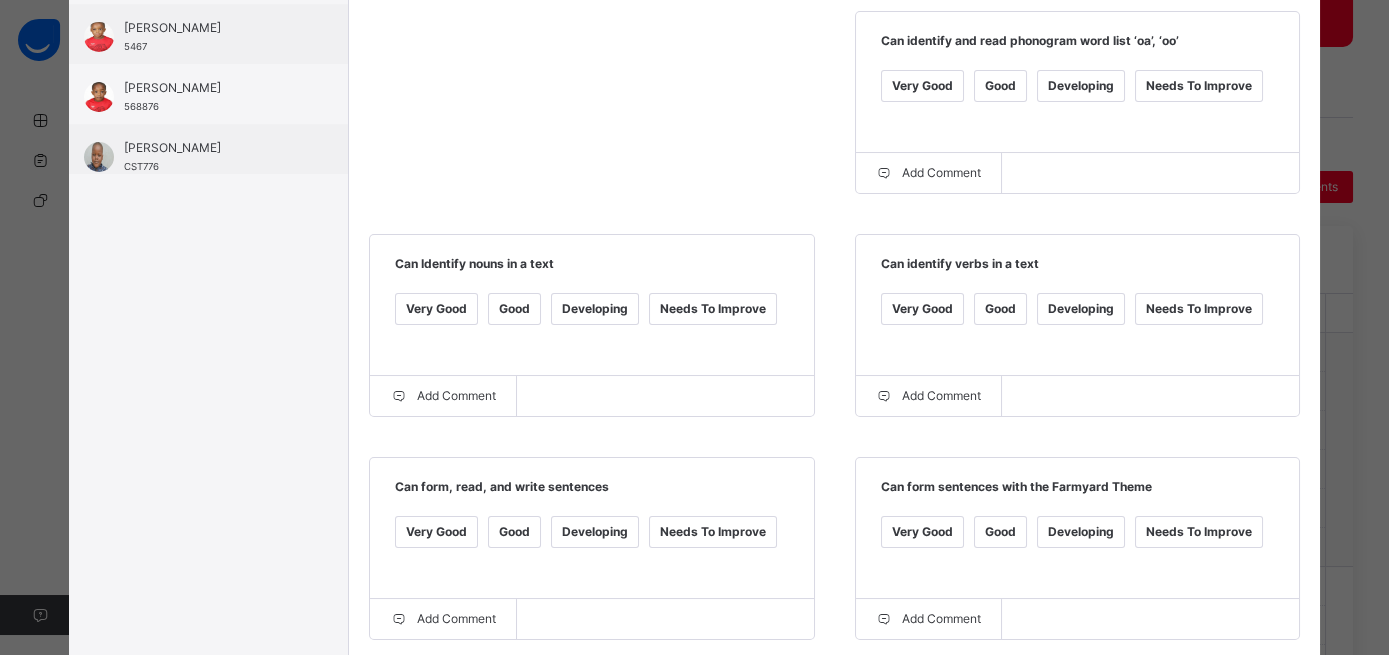 click on "Good" at bounding box center (1000, 309) 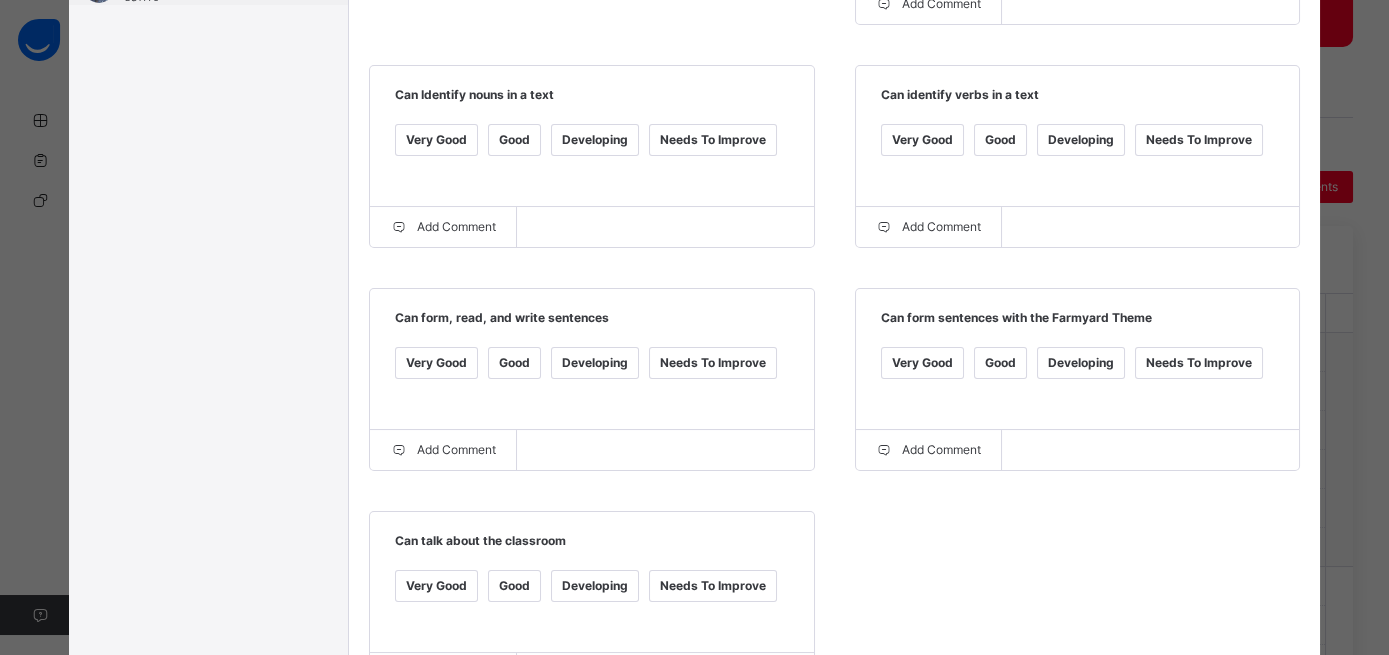 scroll, scrollTop: 758, scrollLeft: 0, axis: vertical 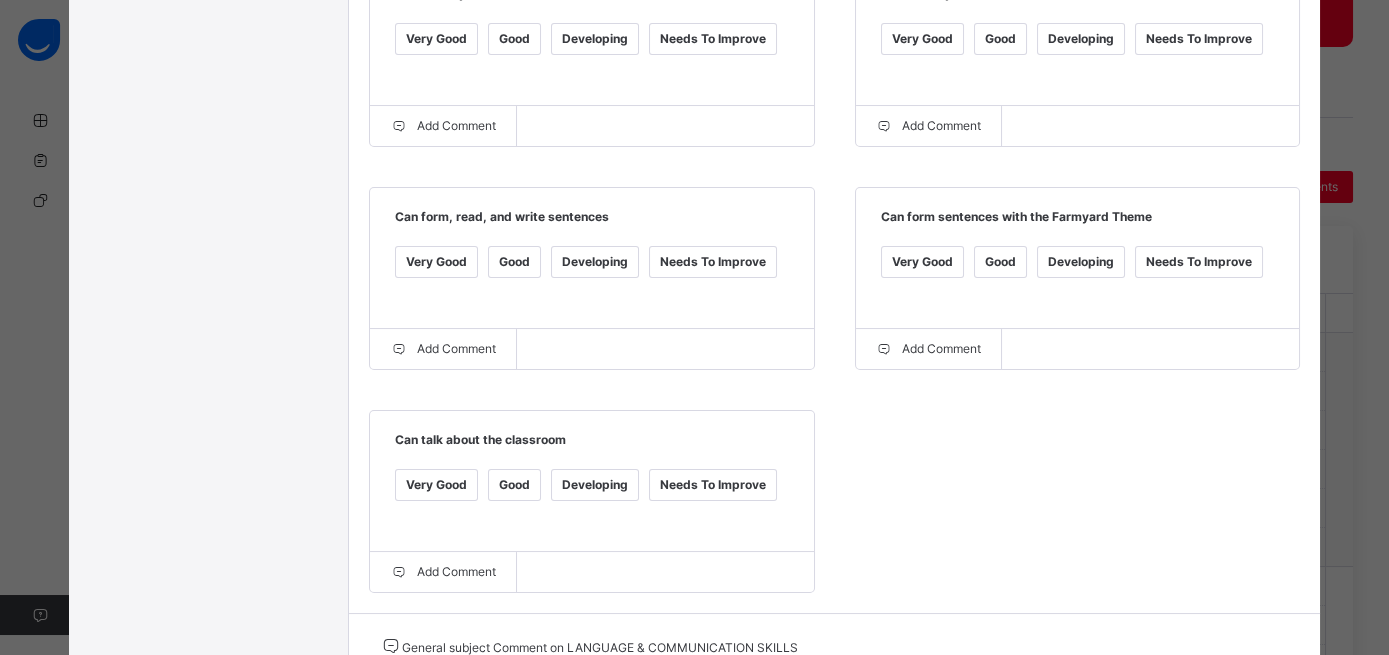 click at bounding box center [629, 697] 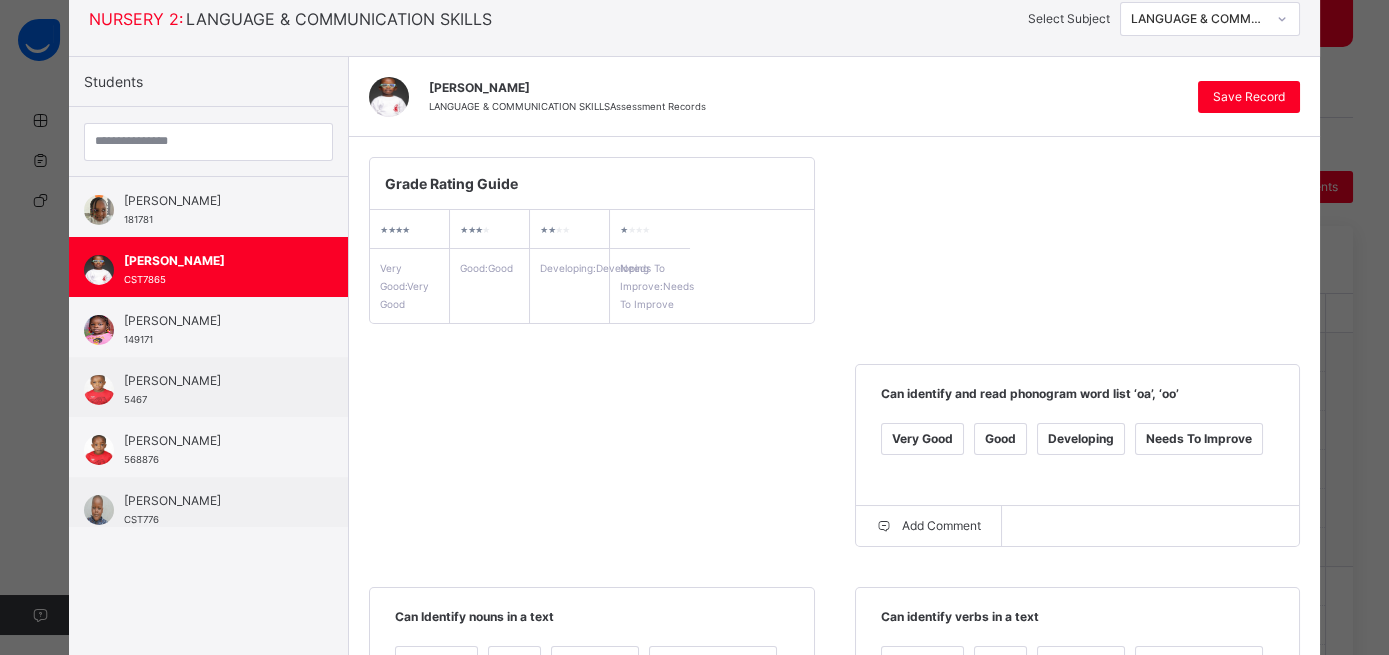 scroll, scrollTop: 127, scrollLeft: 0, axis: vertical 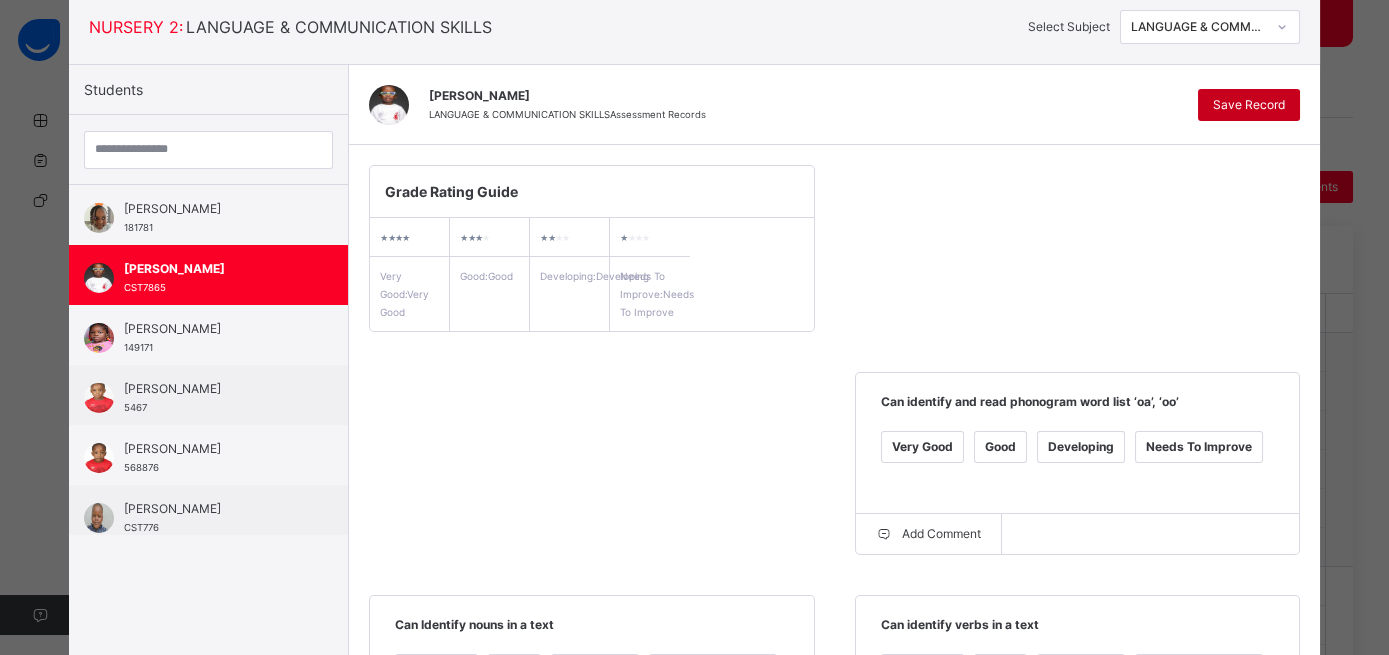 type on "**********" 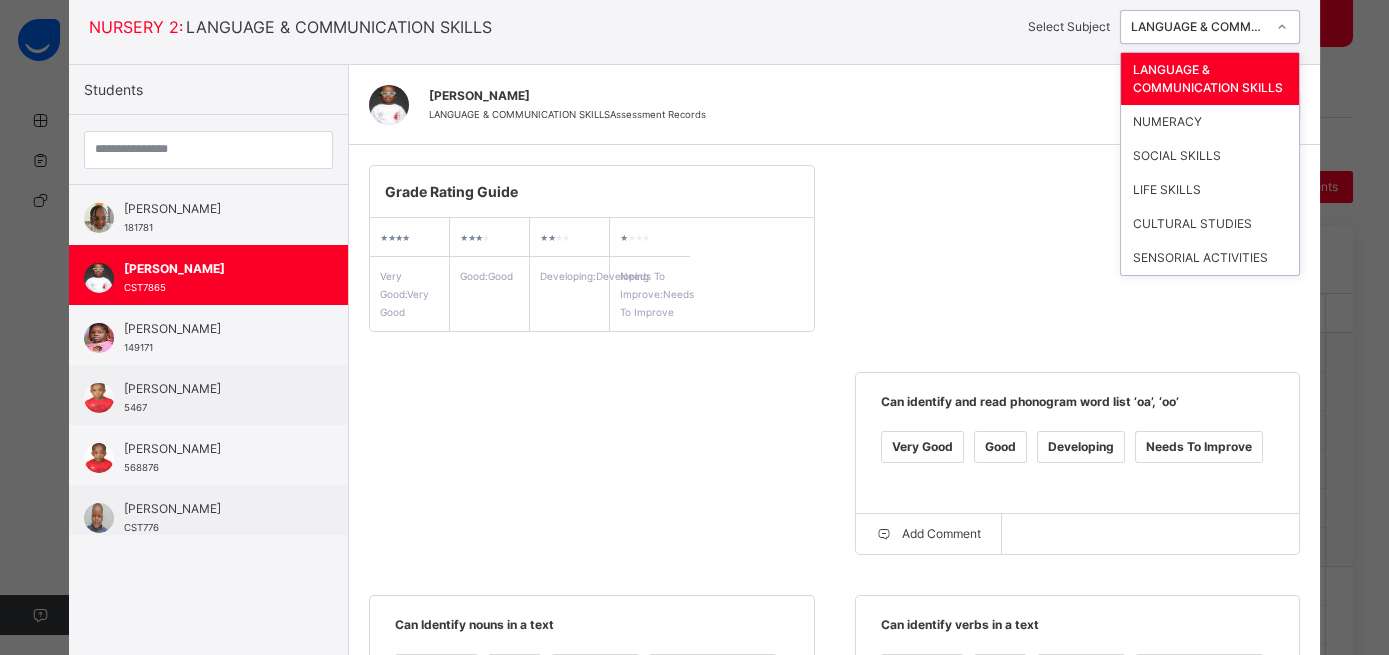 click 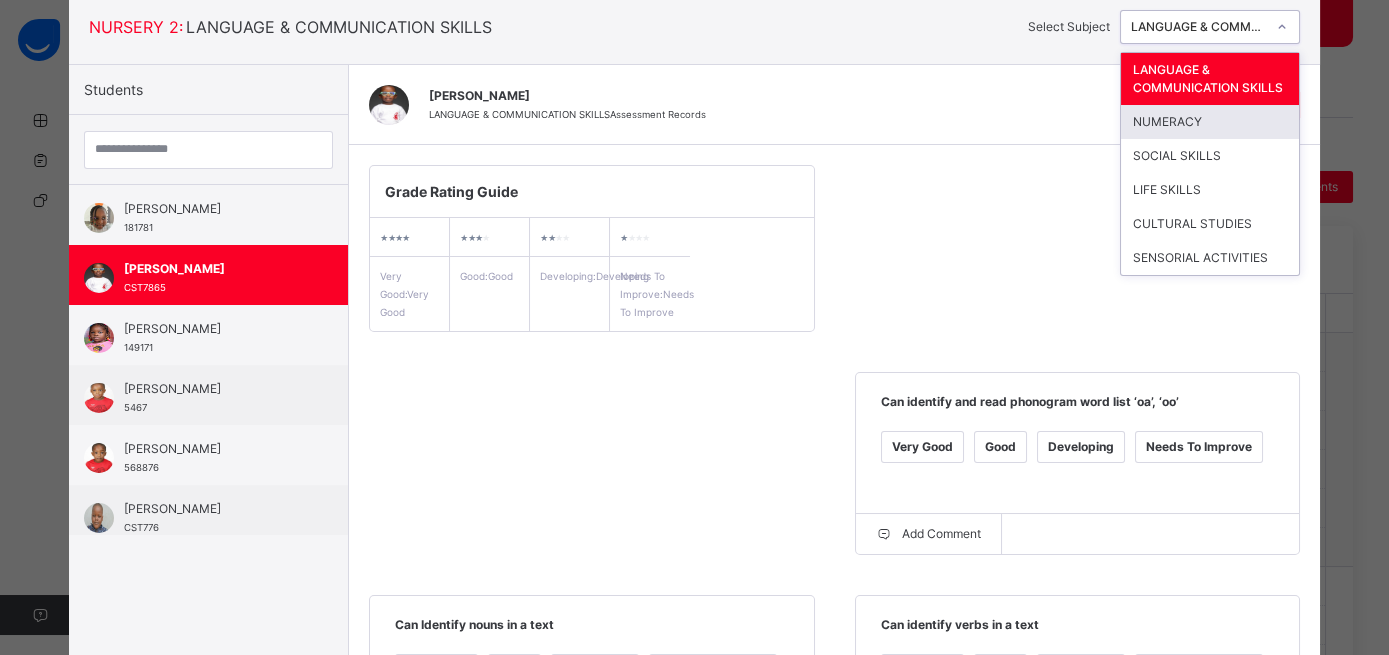 click on "NUMERACY" at bounding box center [1210, 122] 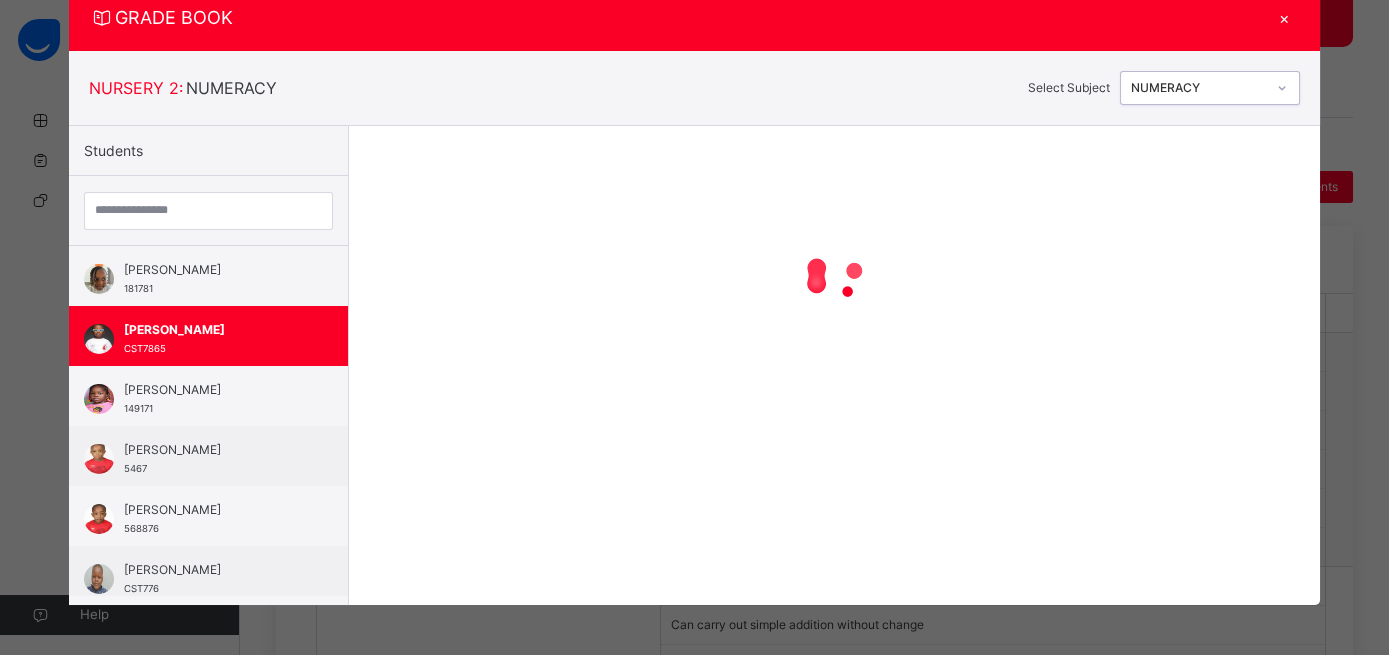 scroll, scrollTop: 65, scrollLeft: 0, axis: vertical 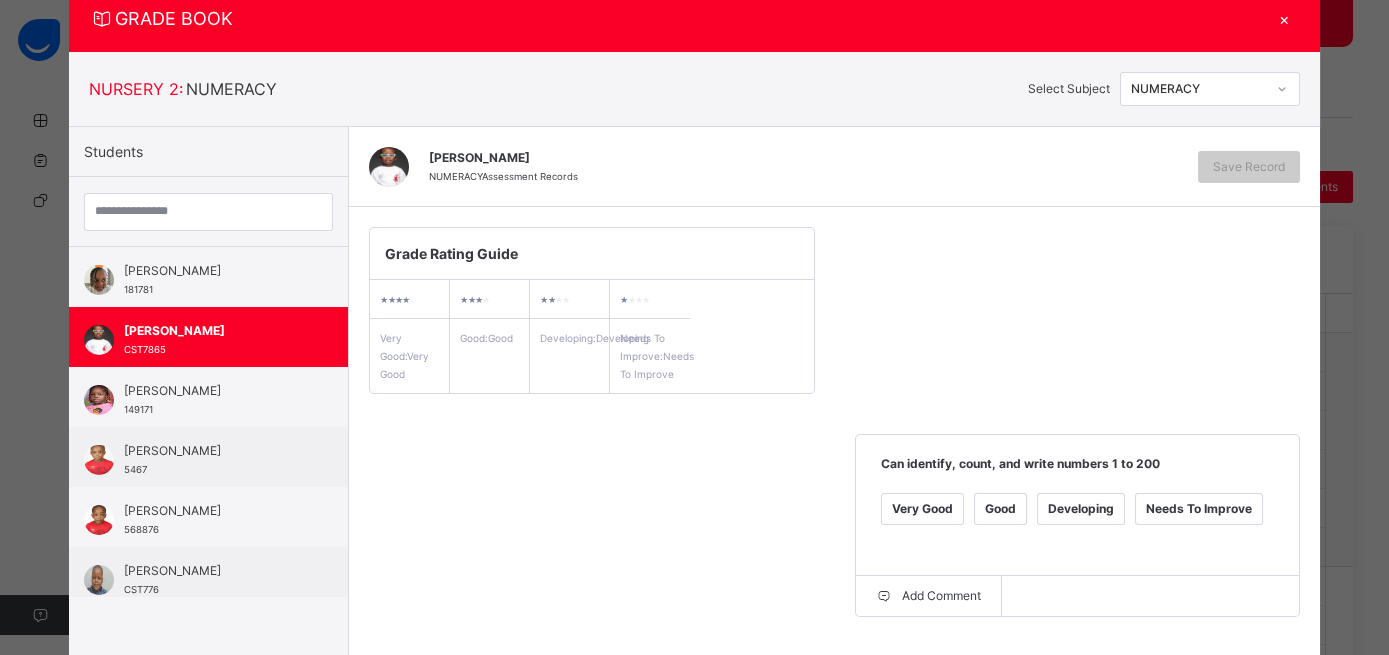 click on "Very Good" at bounding box center [922, 509] 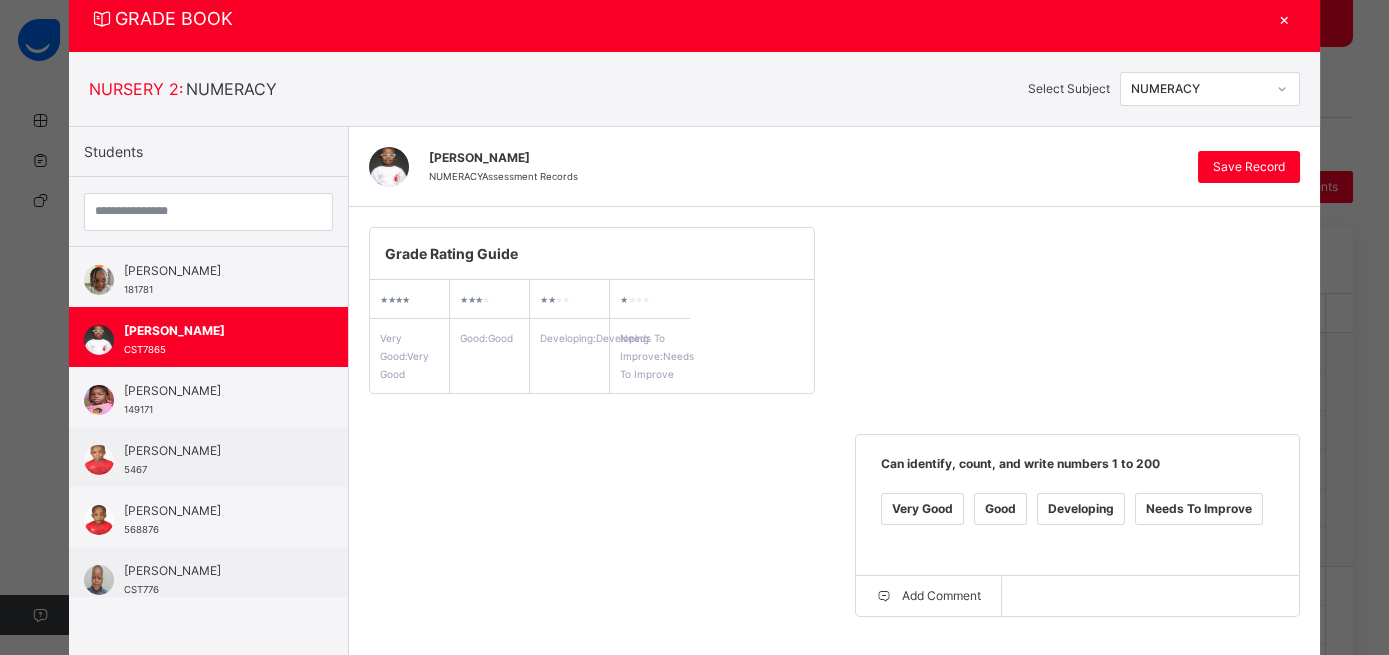 click on "Very Good" at bounding box center (436, 732) 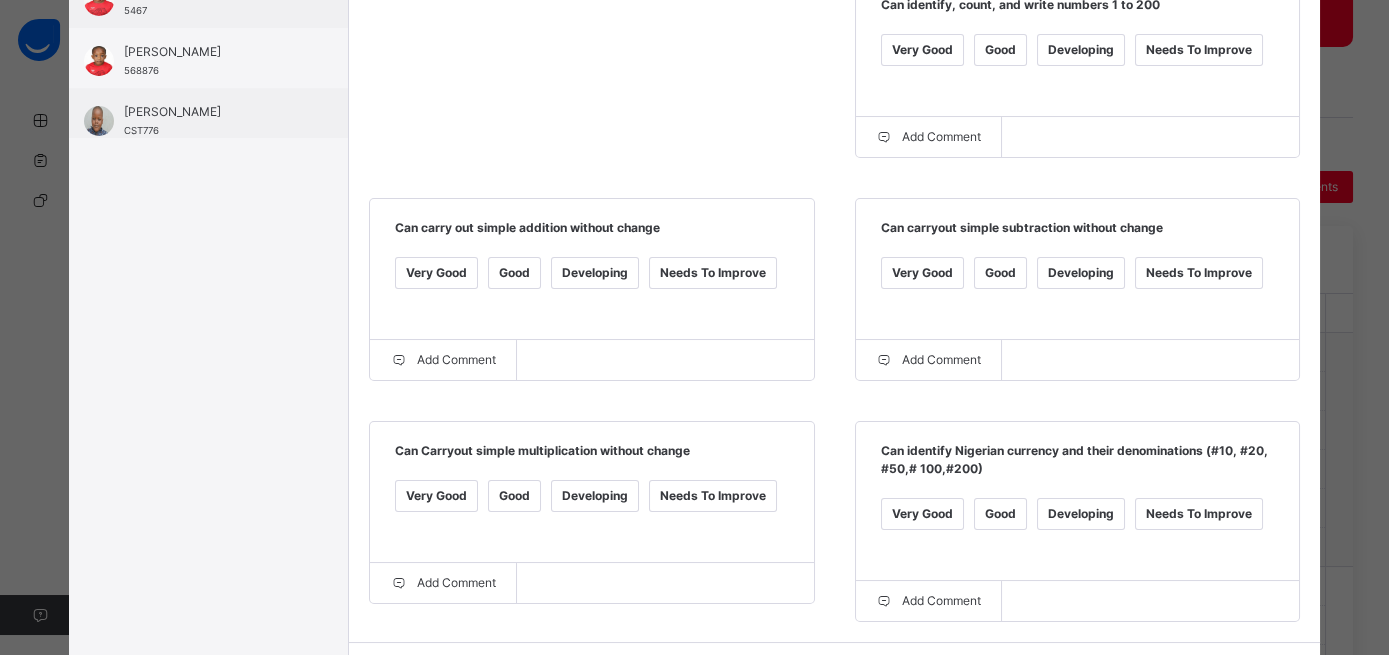scroll, scrollTop: 669, scrollLeft: 0, axis: vertical 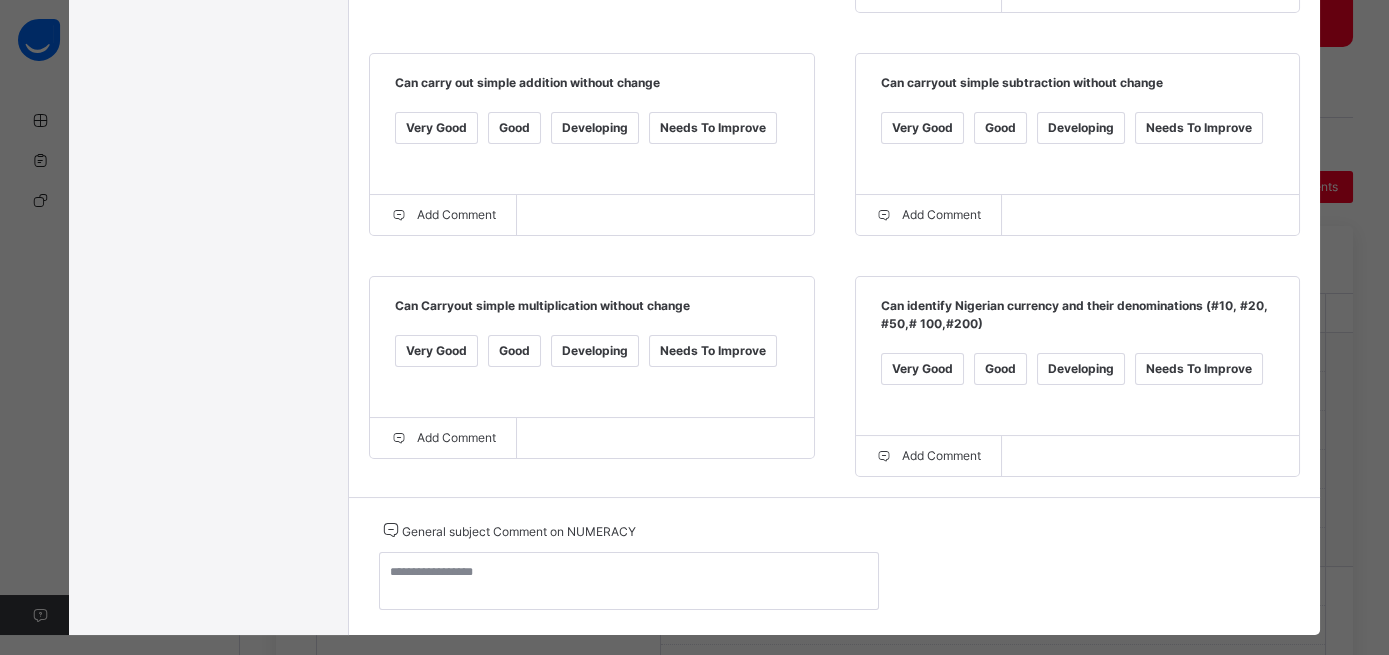 click on "Good" at bounding box center [514, 351] 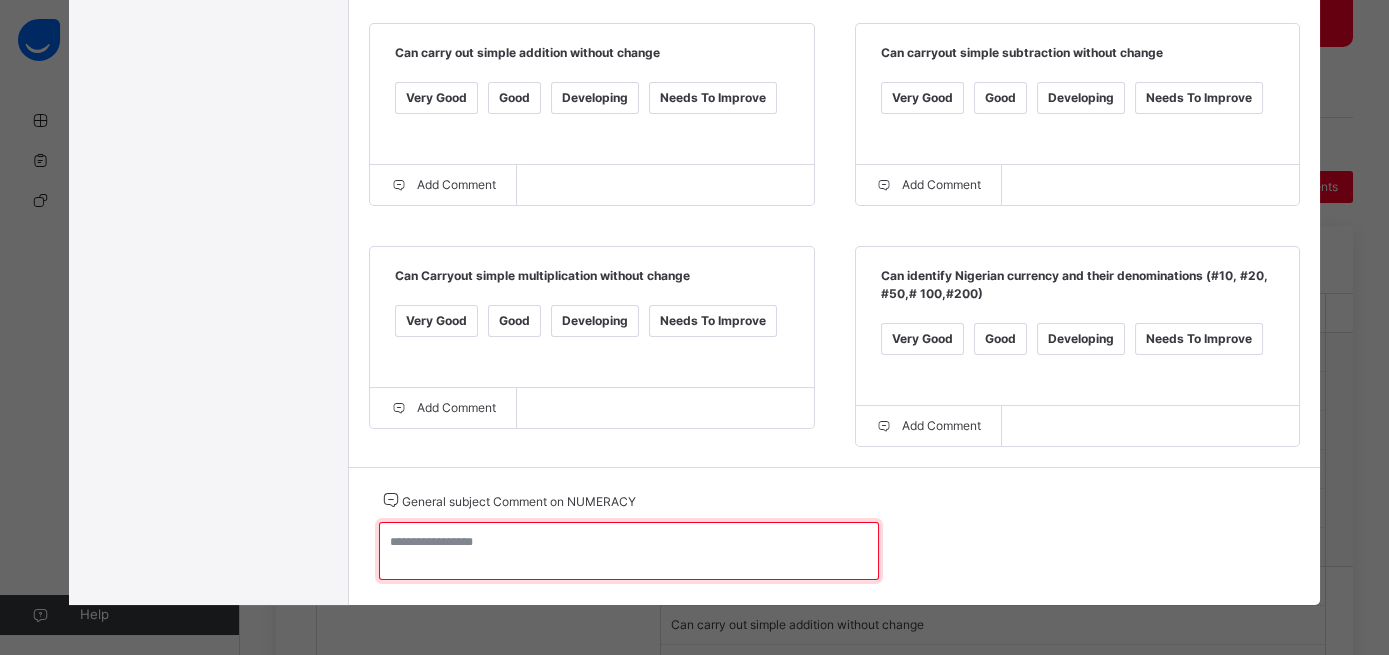 click at bounding box center (629, 551) 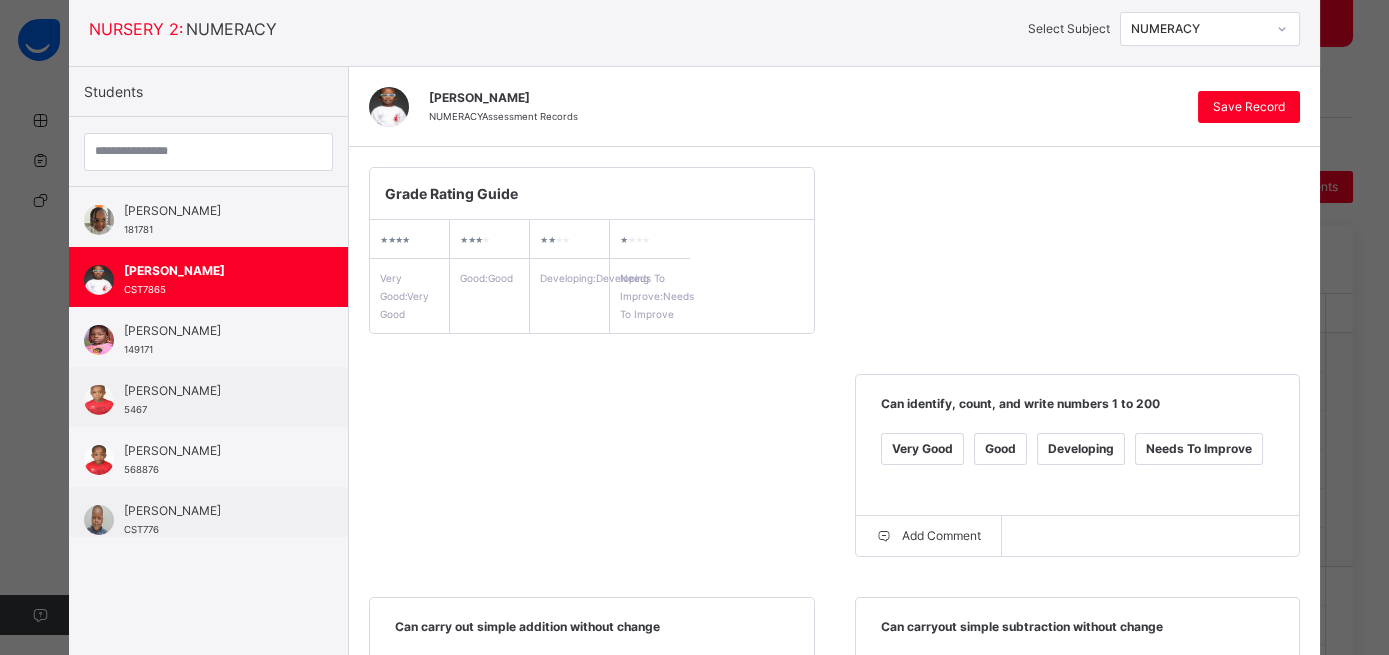 scroll, scrollTop: 122, scrollLeft: 0, axis: vertical 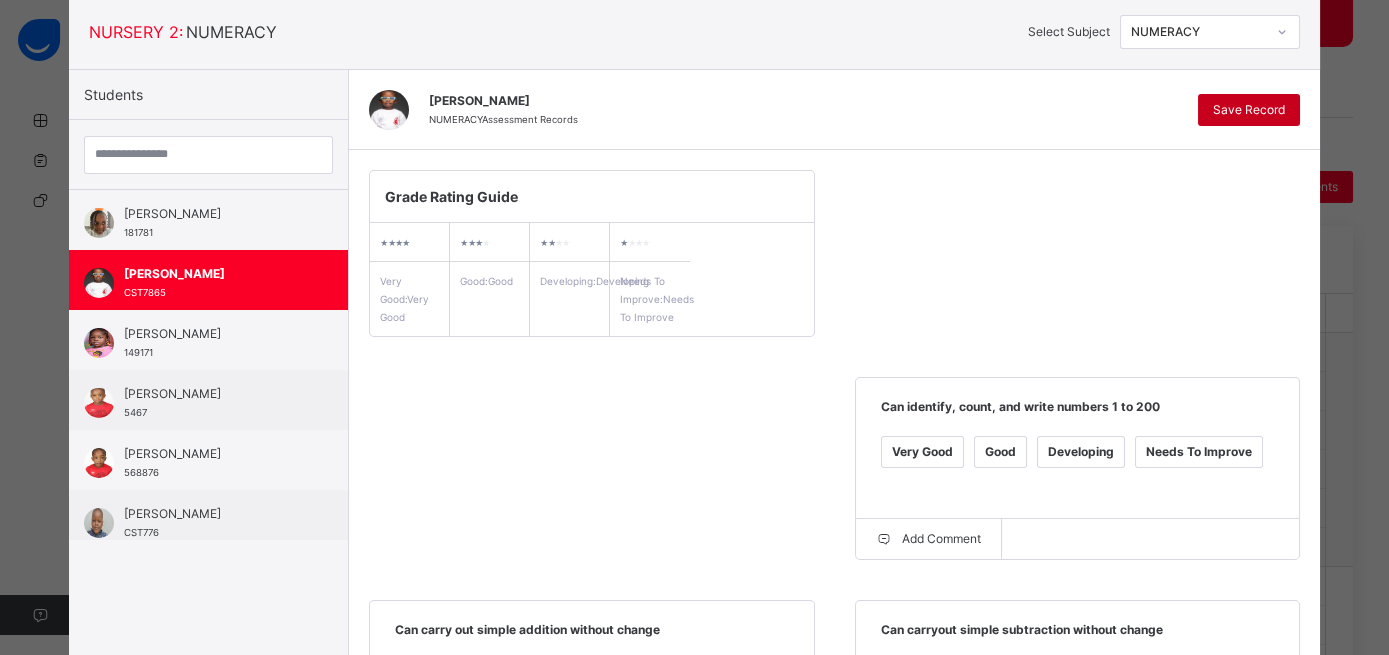 type on "*********" 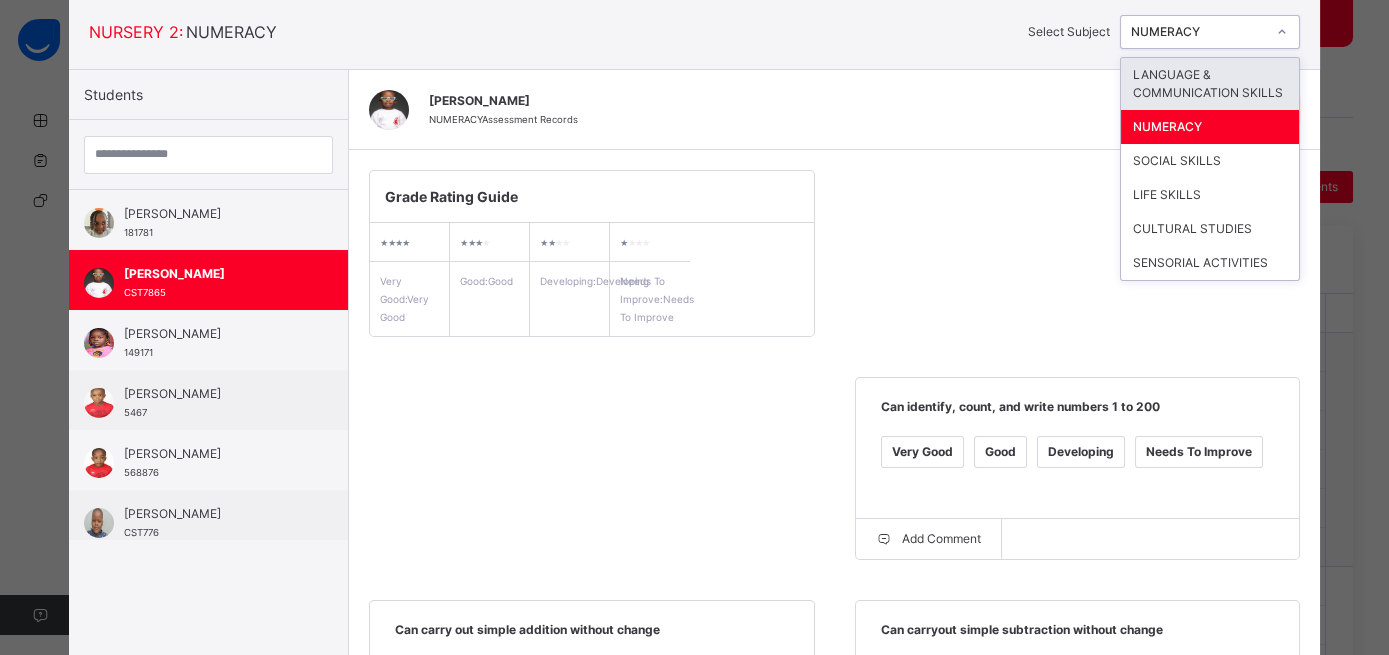 click 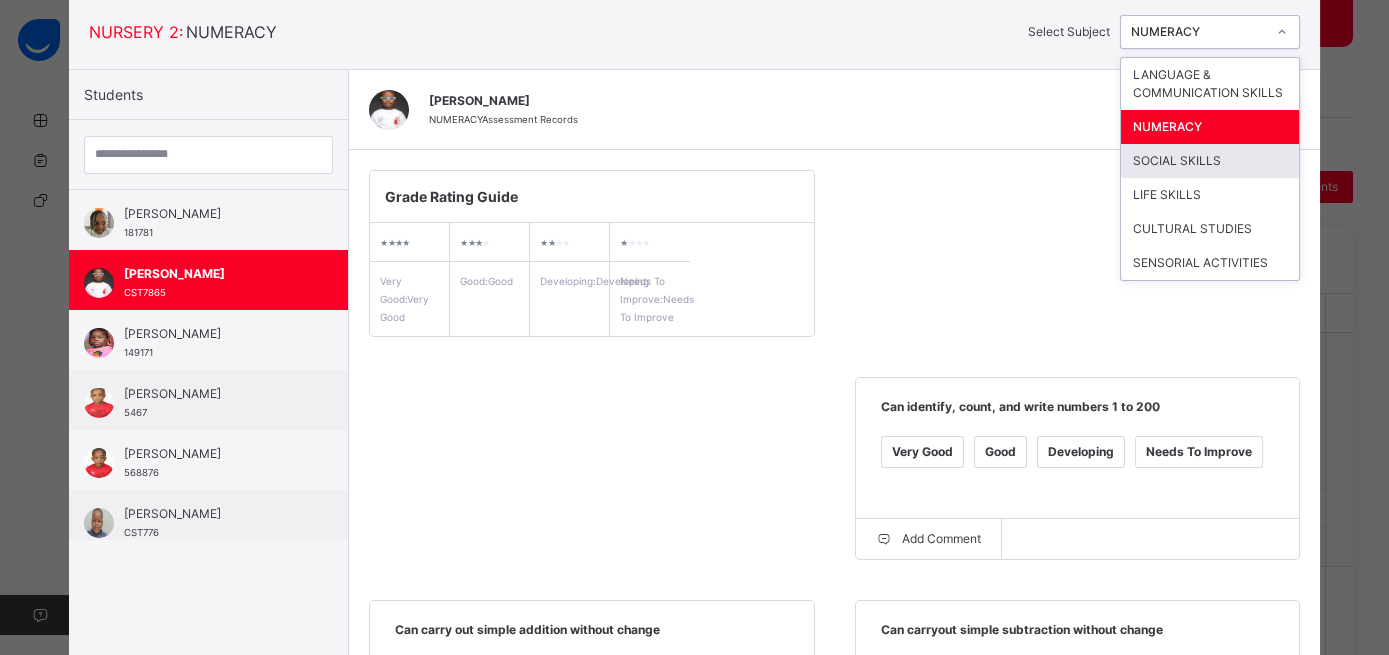 click on "SOCIAL SKILLS" at bounding box center [1210, 161] 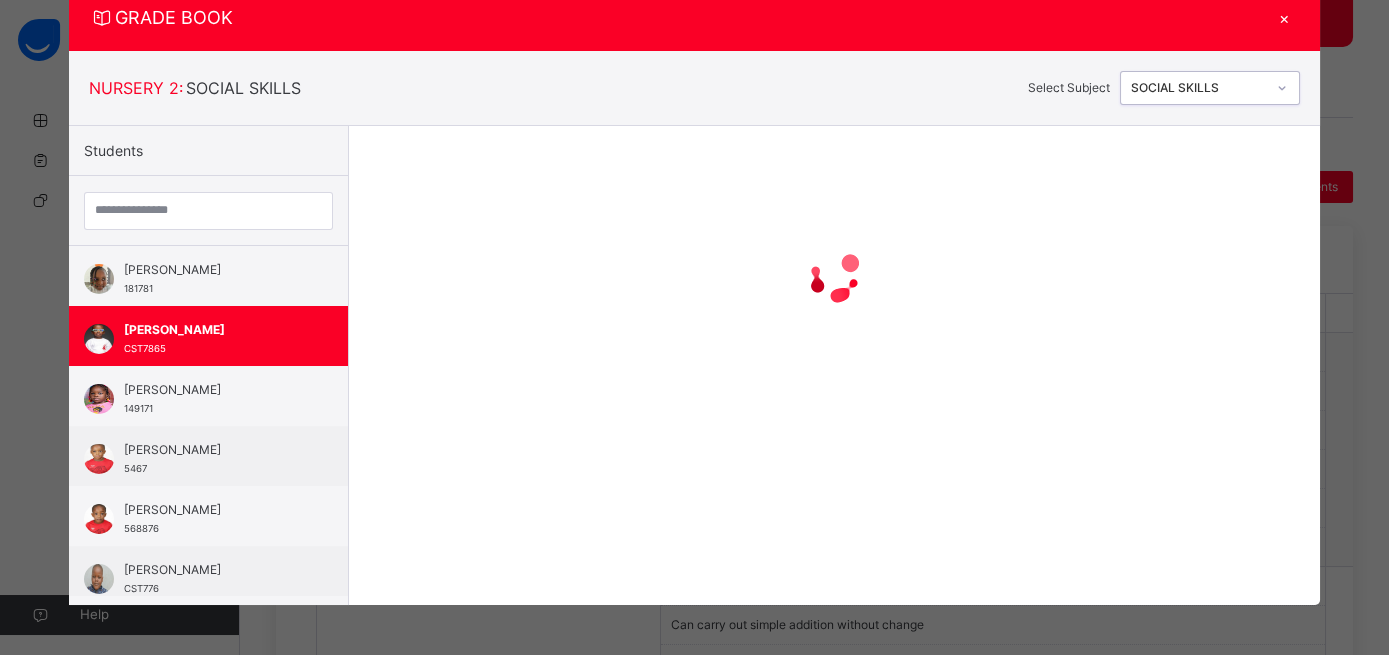 scroll, scrollTop: 65, scrollLeft: 0, axis: vertical 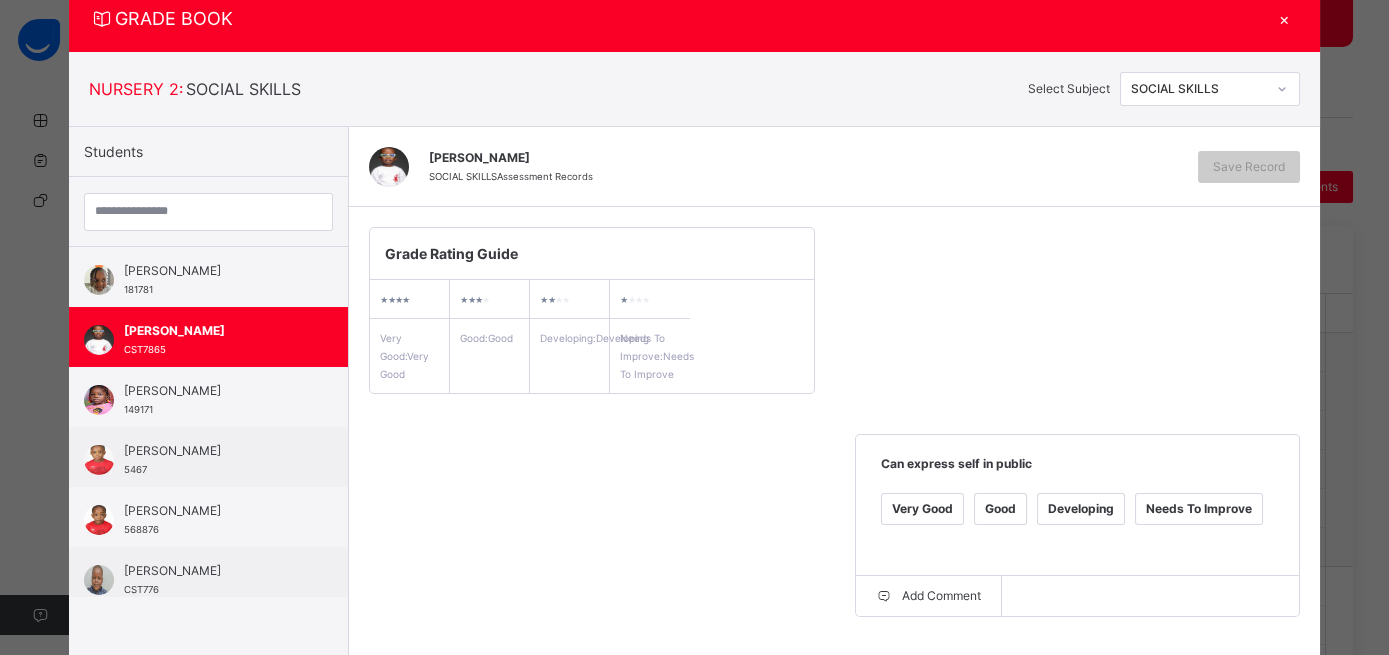 click on "Good" at bounding box center (1000, 509) 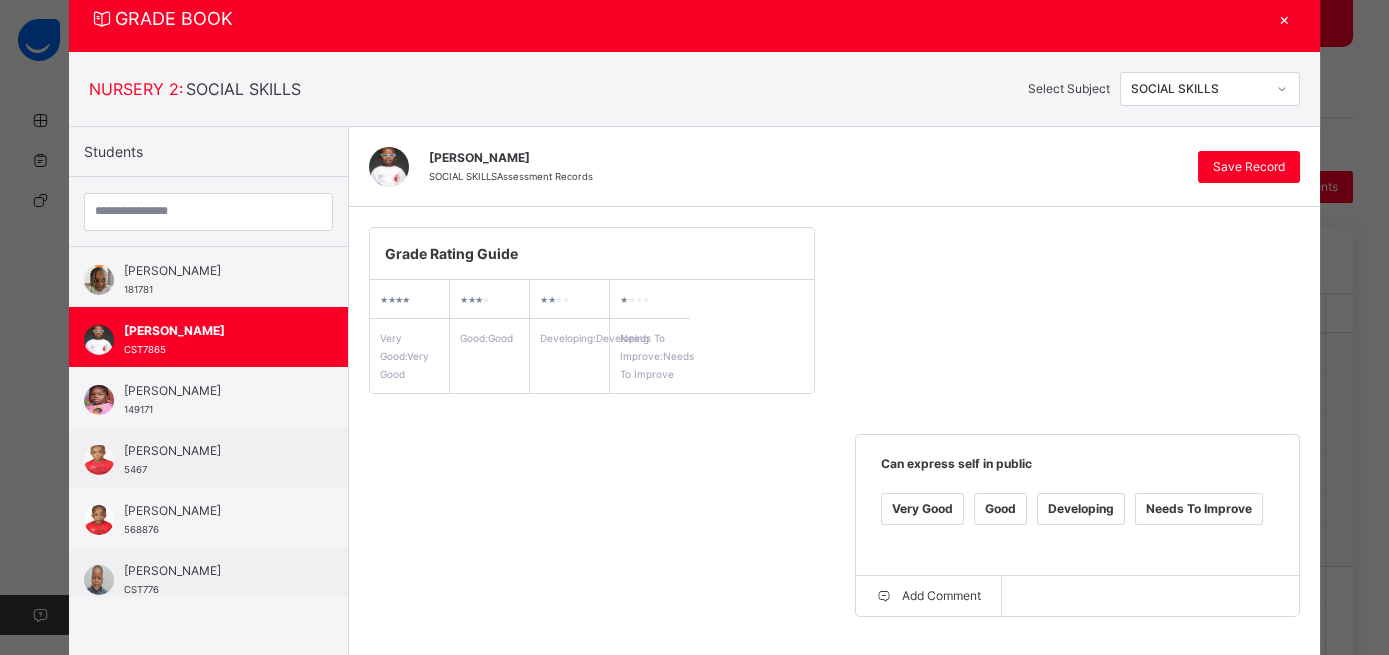 click on "Good" at bounding box center (514, 732) 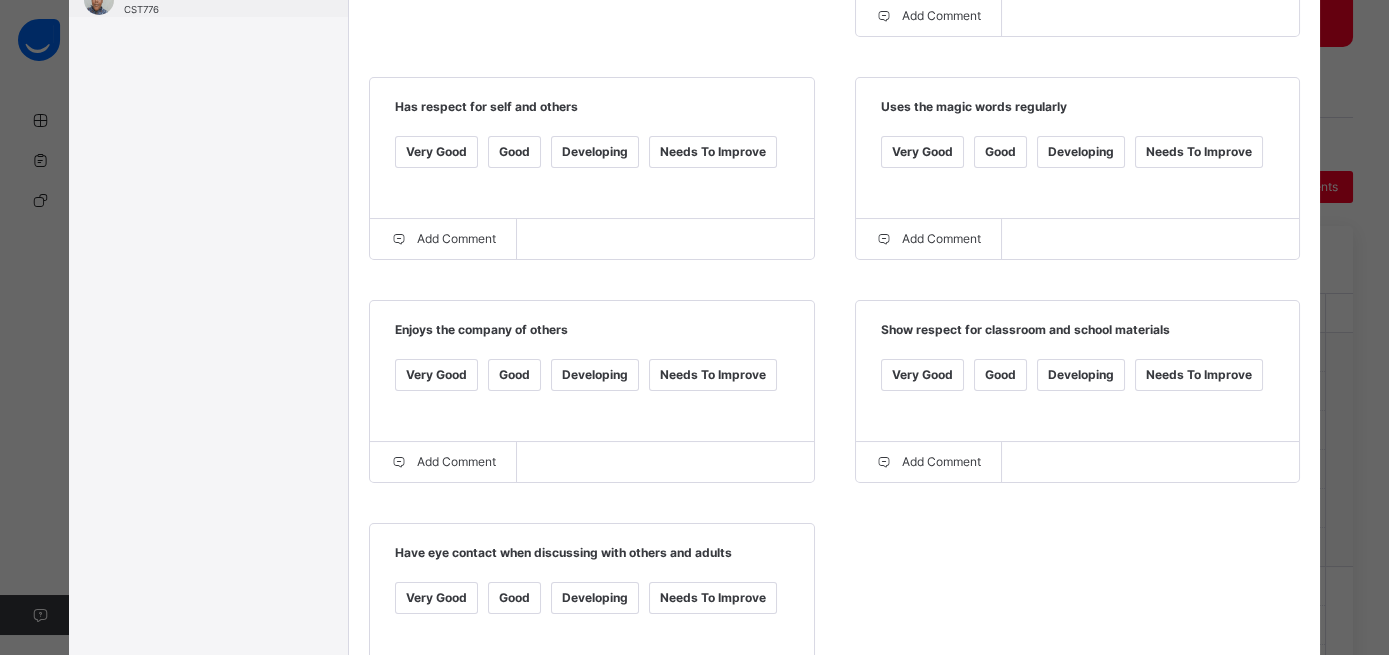 scroll, scrollTop: 647, scrollLeft: 0, axis: vertical 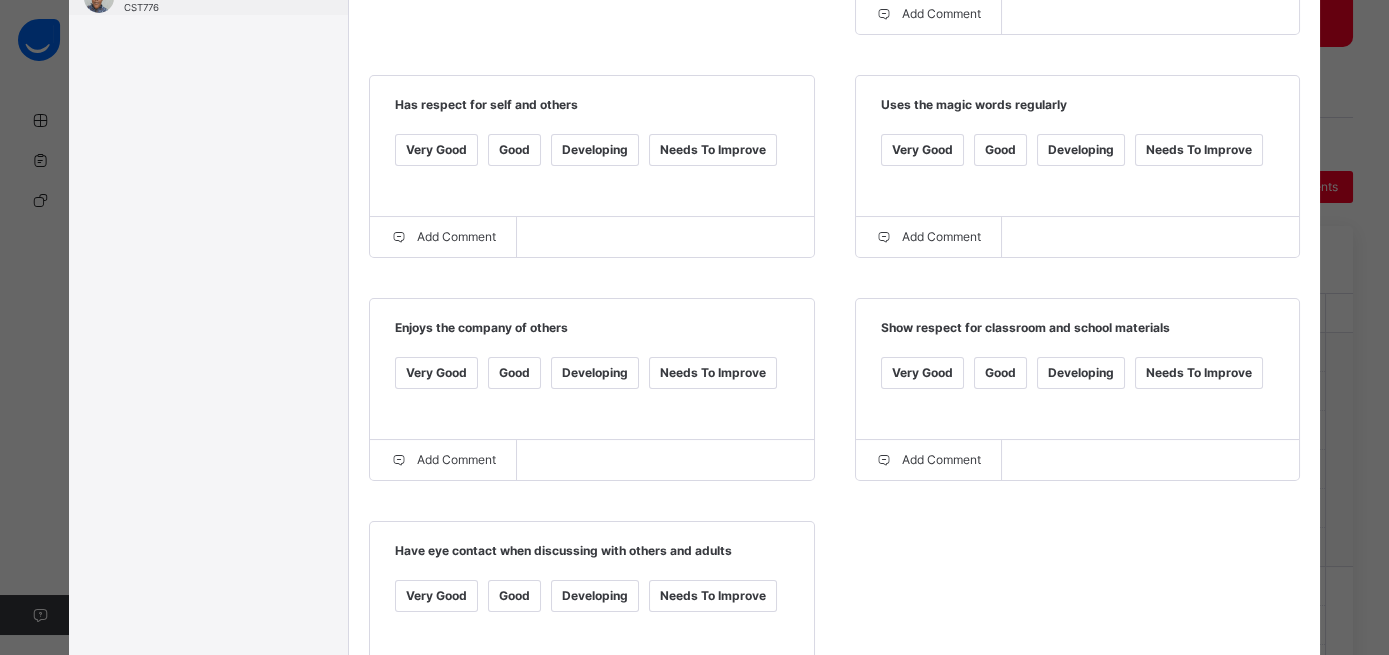 click on "Good" at bounding box center [514, 373] 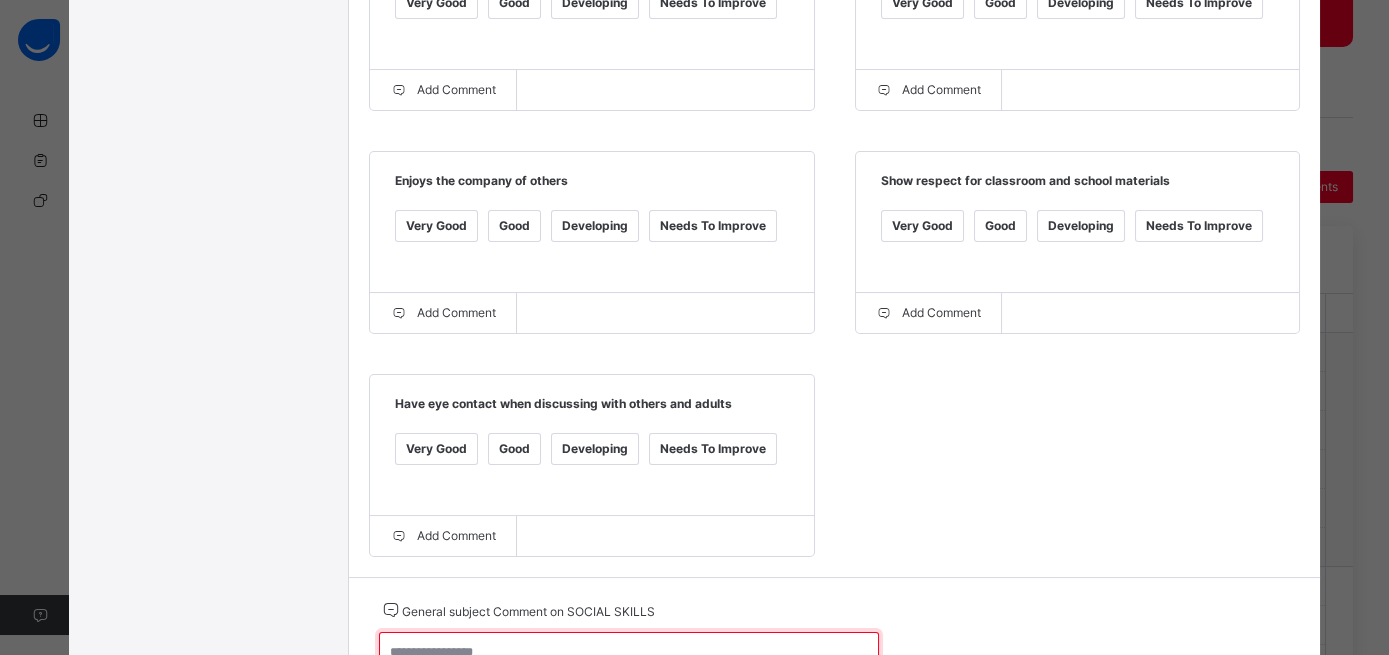 click at bounding box center [629, 661] 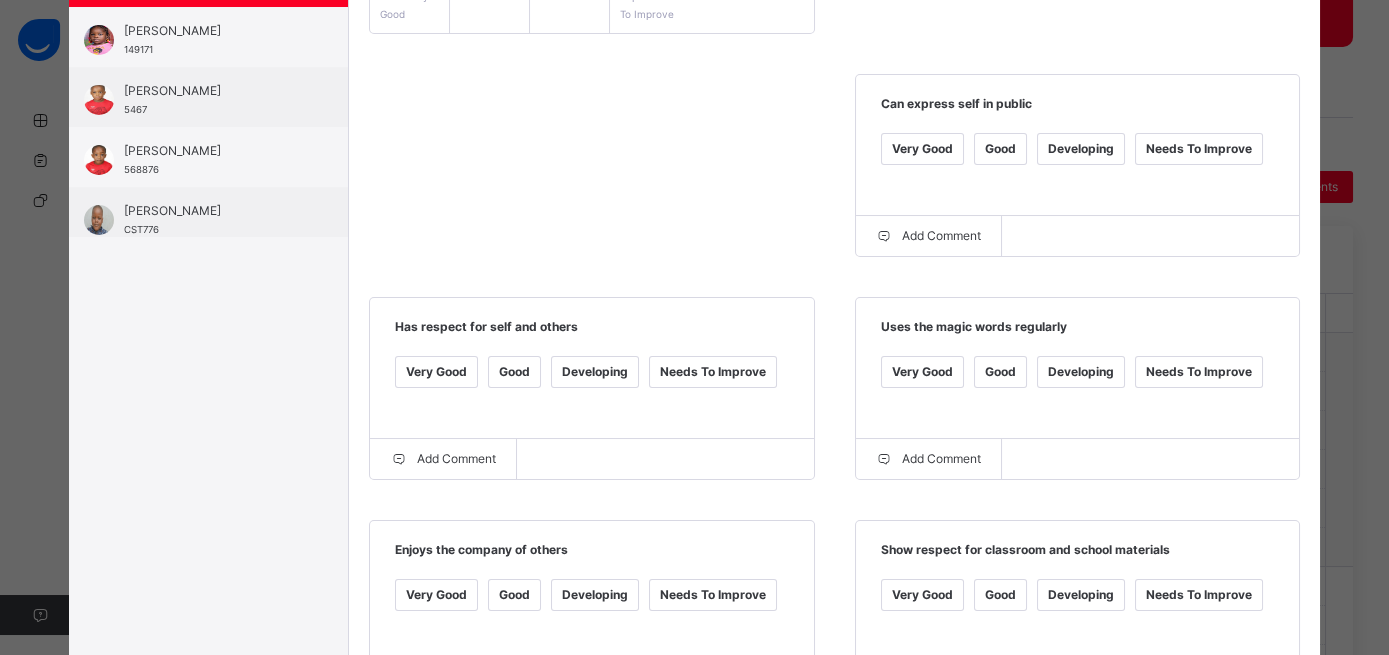 scroll, scrollTop: 414, scrollLeft: 0, axis: vertical 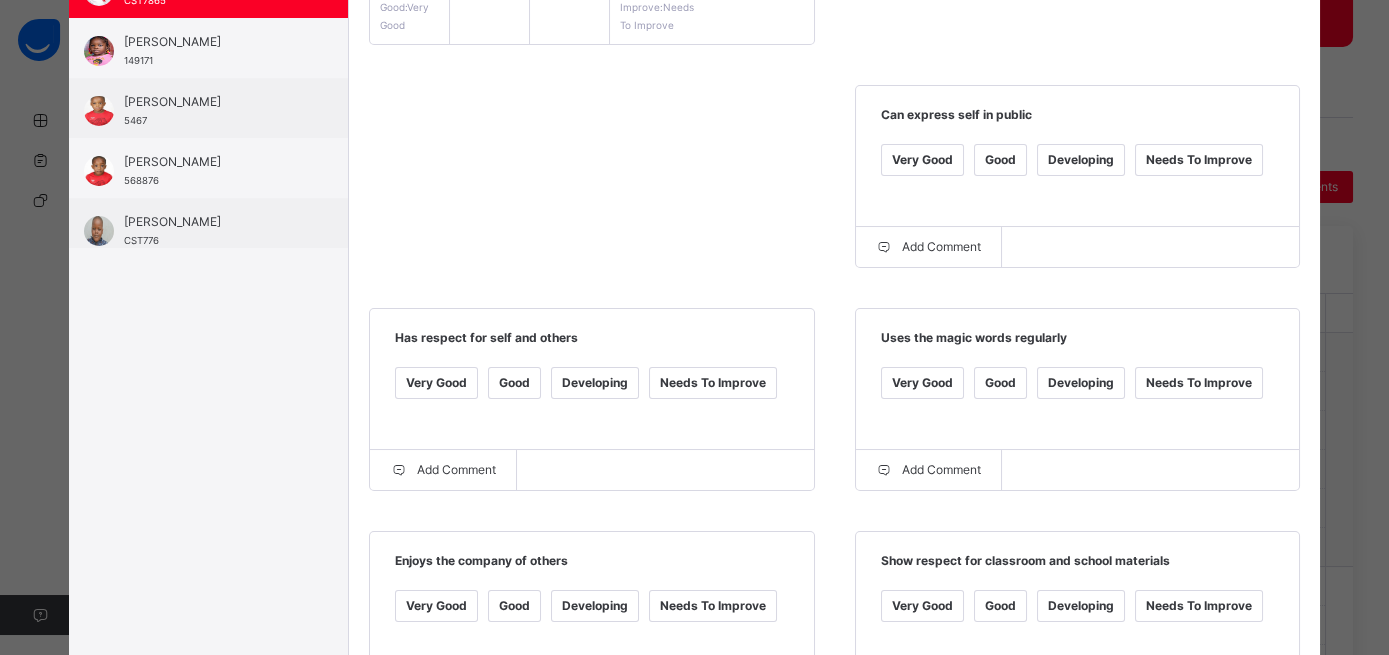 type on "*******" 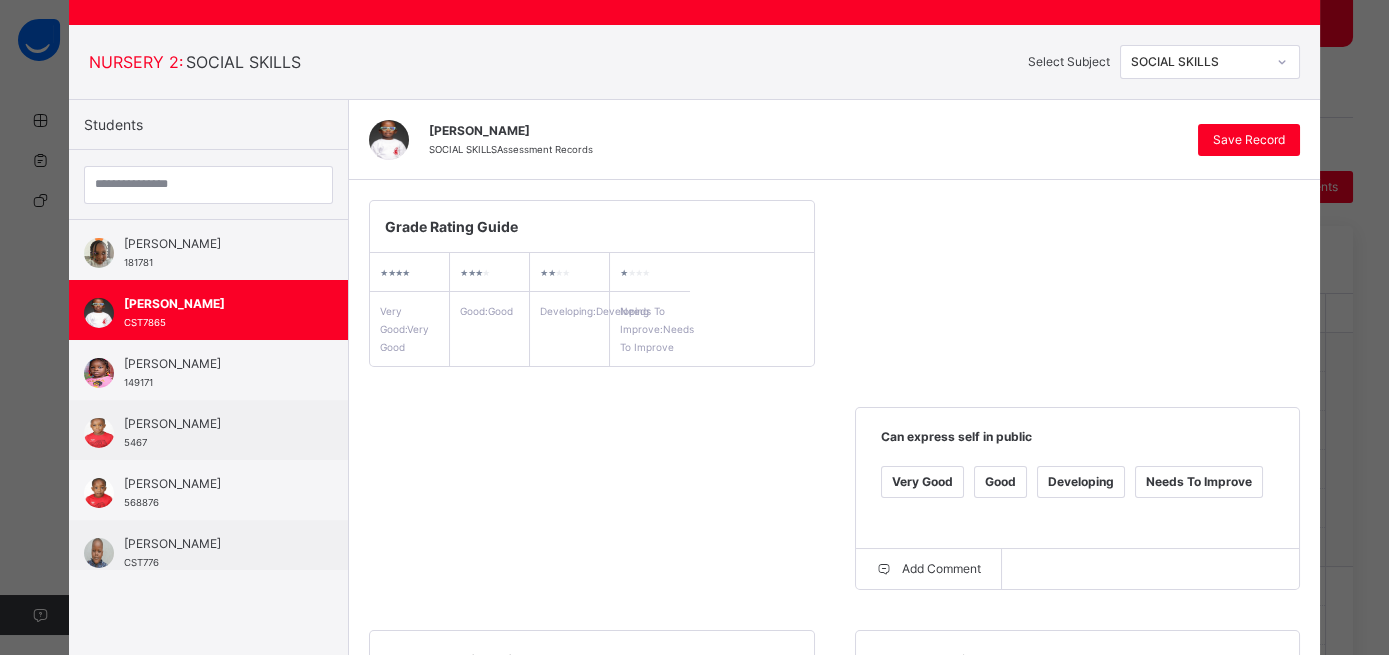 scroll, scrollTop: 85, scrollLeft: 0, axis: vertical 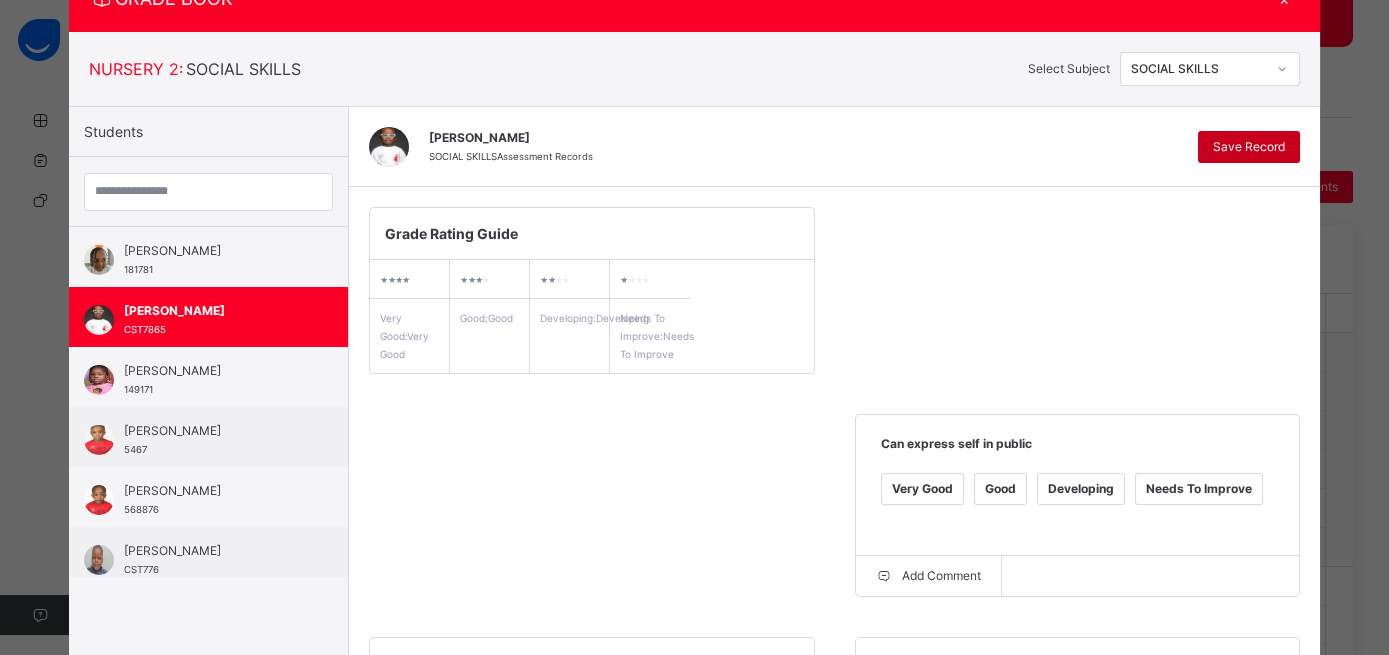 click on "Save Record" at bounding box center (1249, 147) 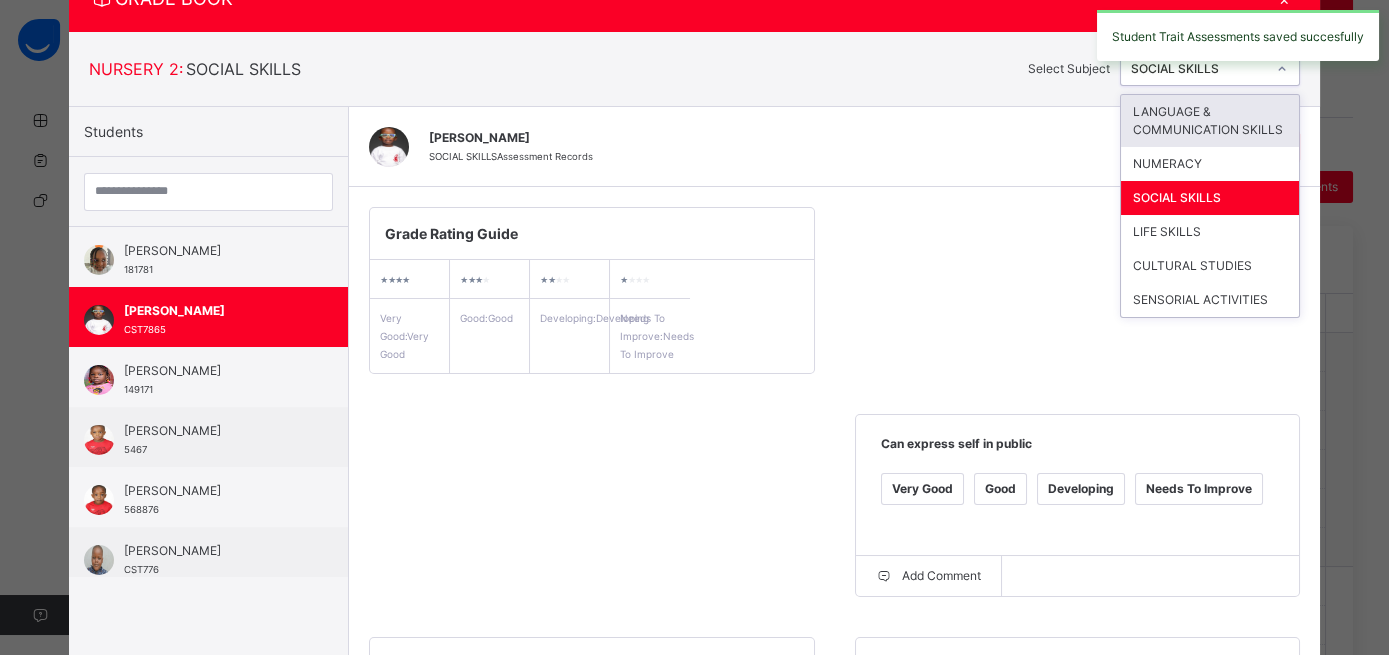 click 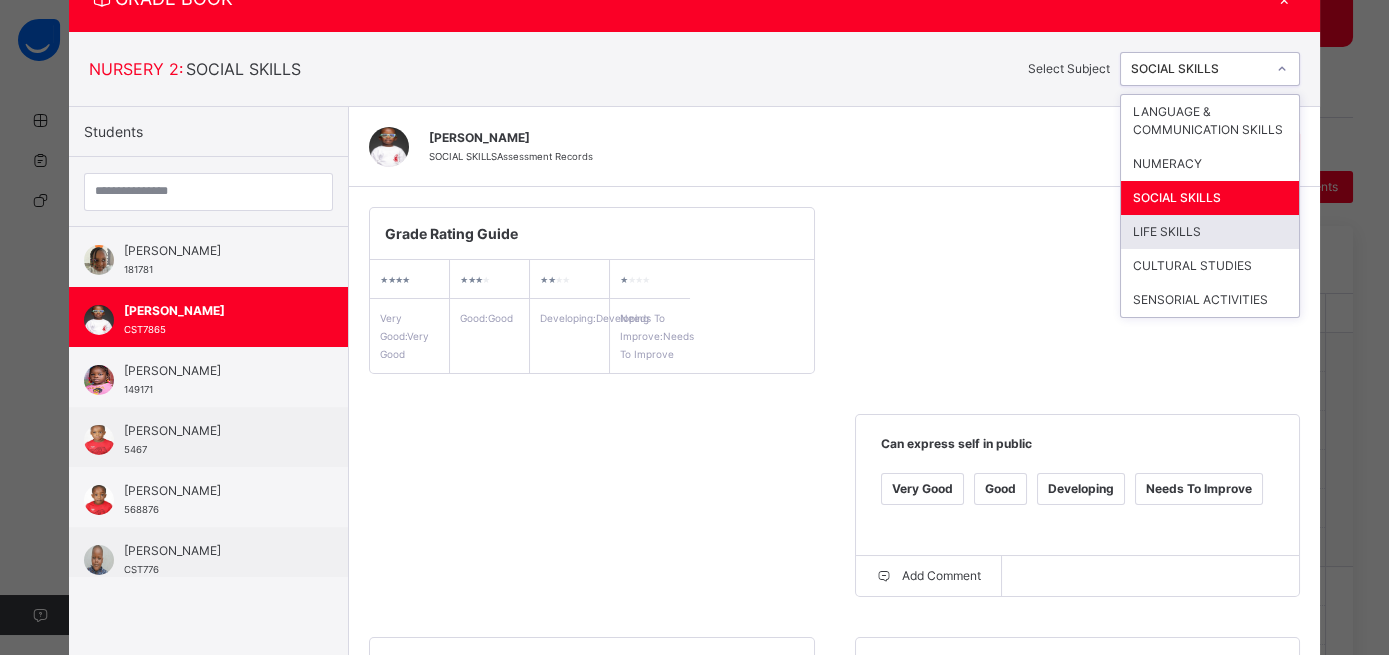 click on "LIFE SKILLS" at bounding box center [1210, 232] 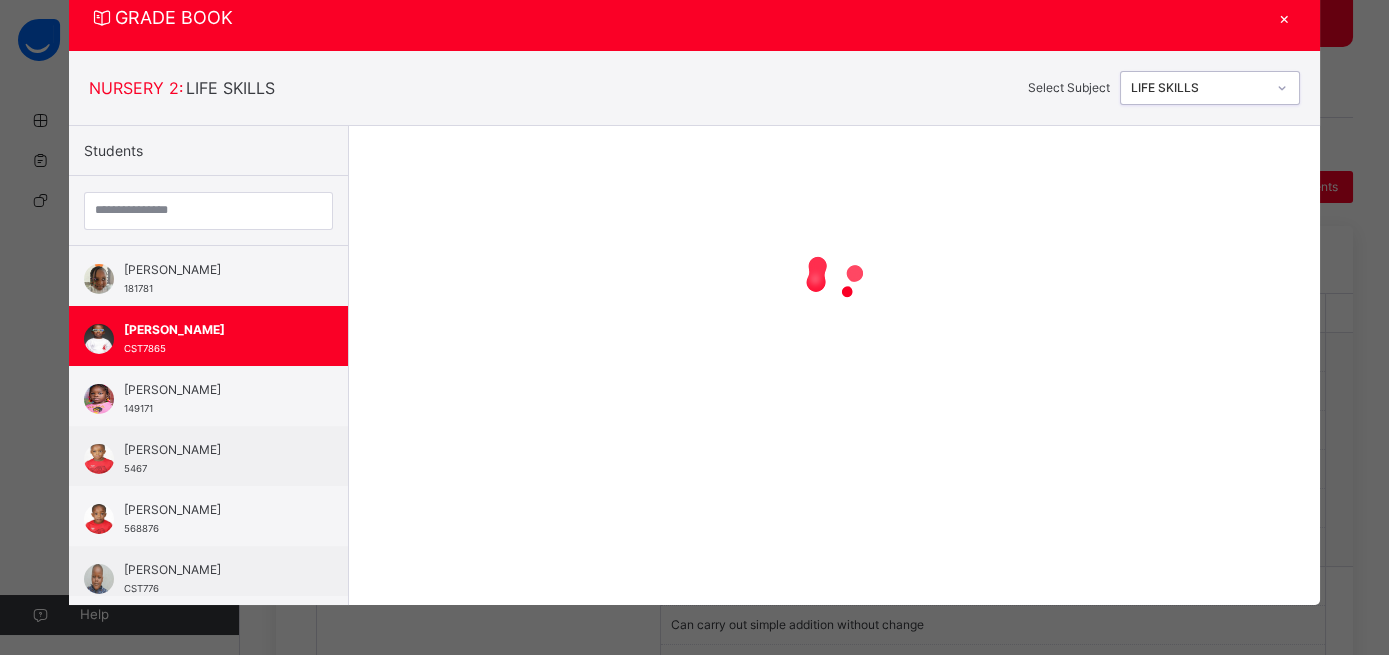 scroll, scrollTop: 65, scrollLeft: 0, axis: vertical 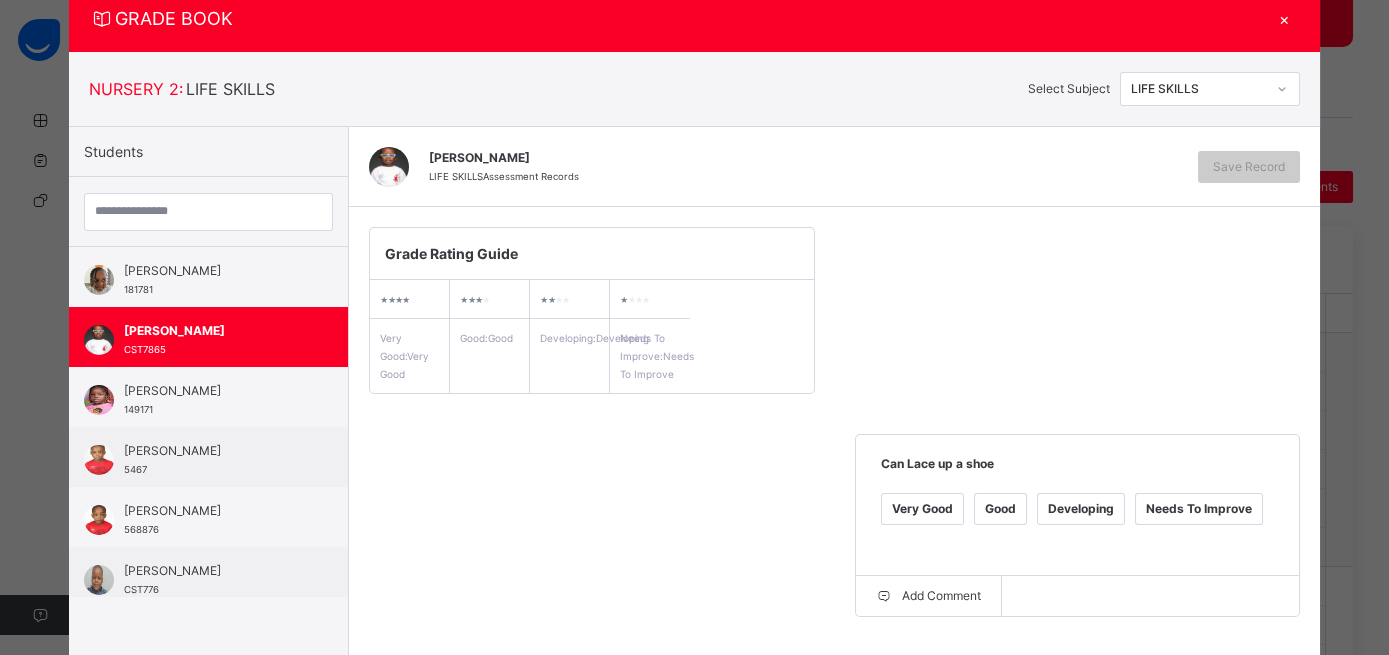 click on "Developing" at bounding box center (1081, 509) 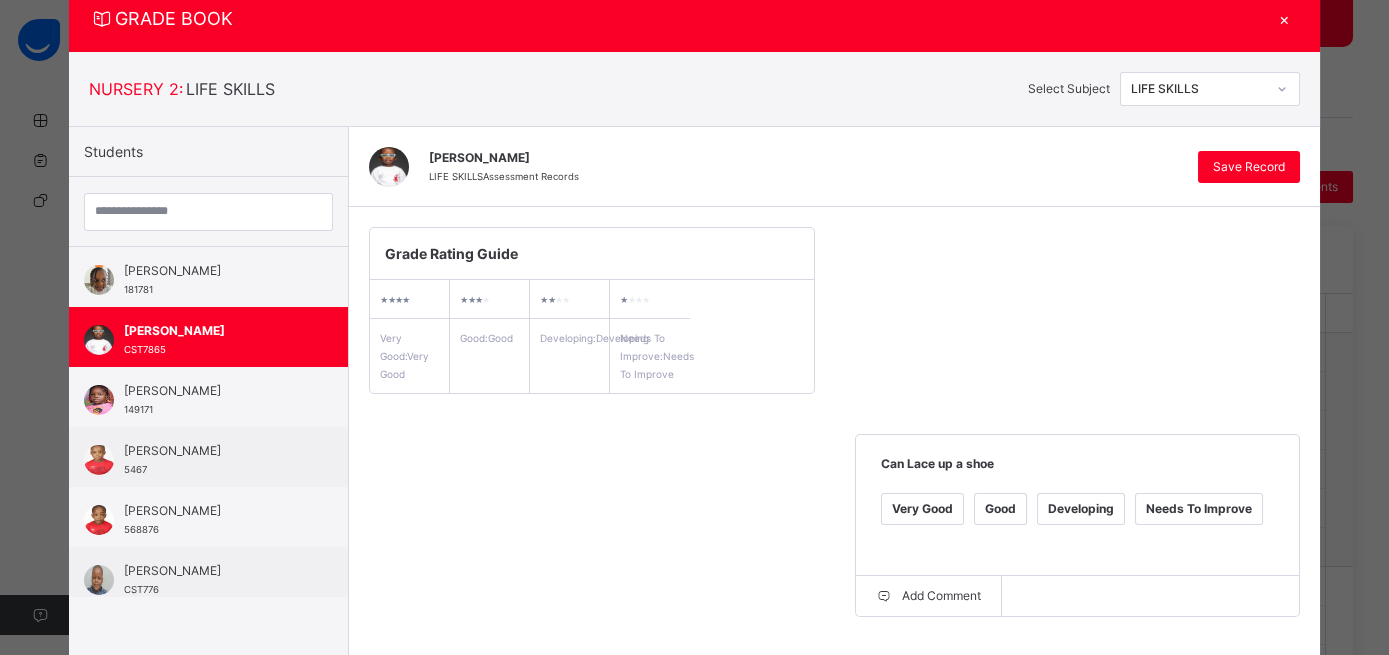 click on "Good" at bounding box center [514, 732] 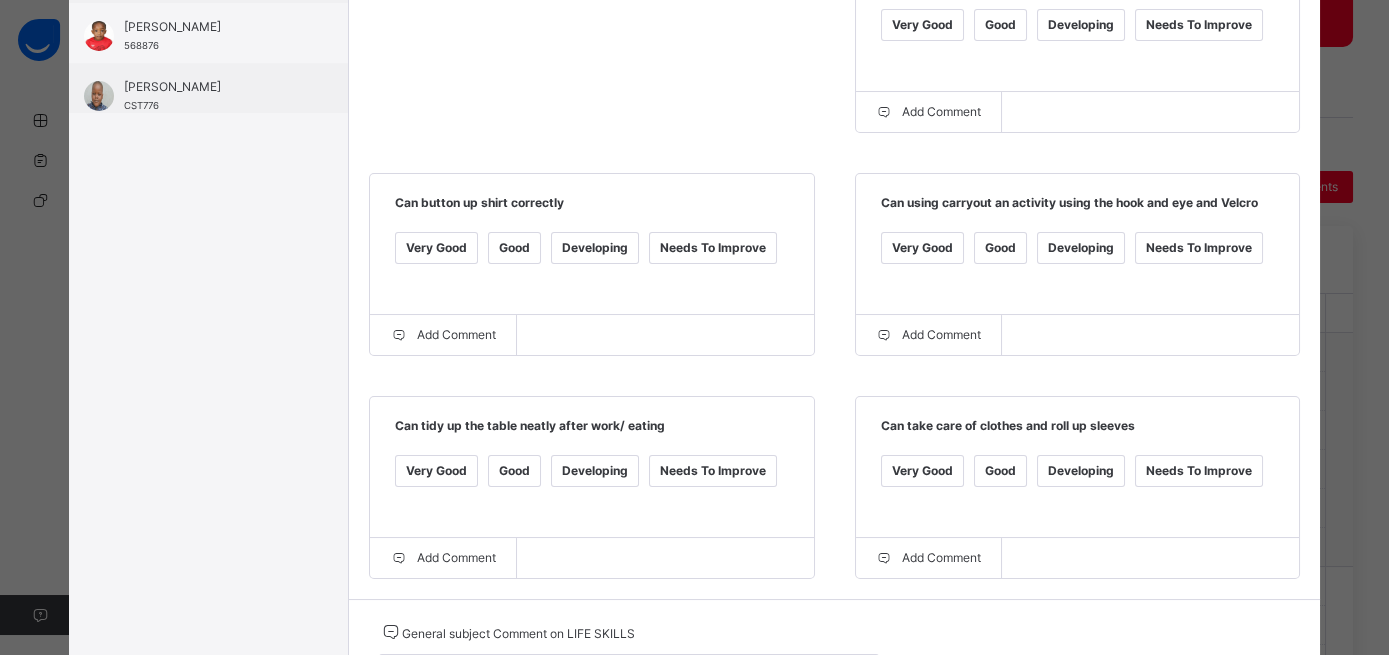 scroll, scrollTop: 551, scrollLeft: 0, axis: vertical 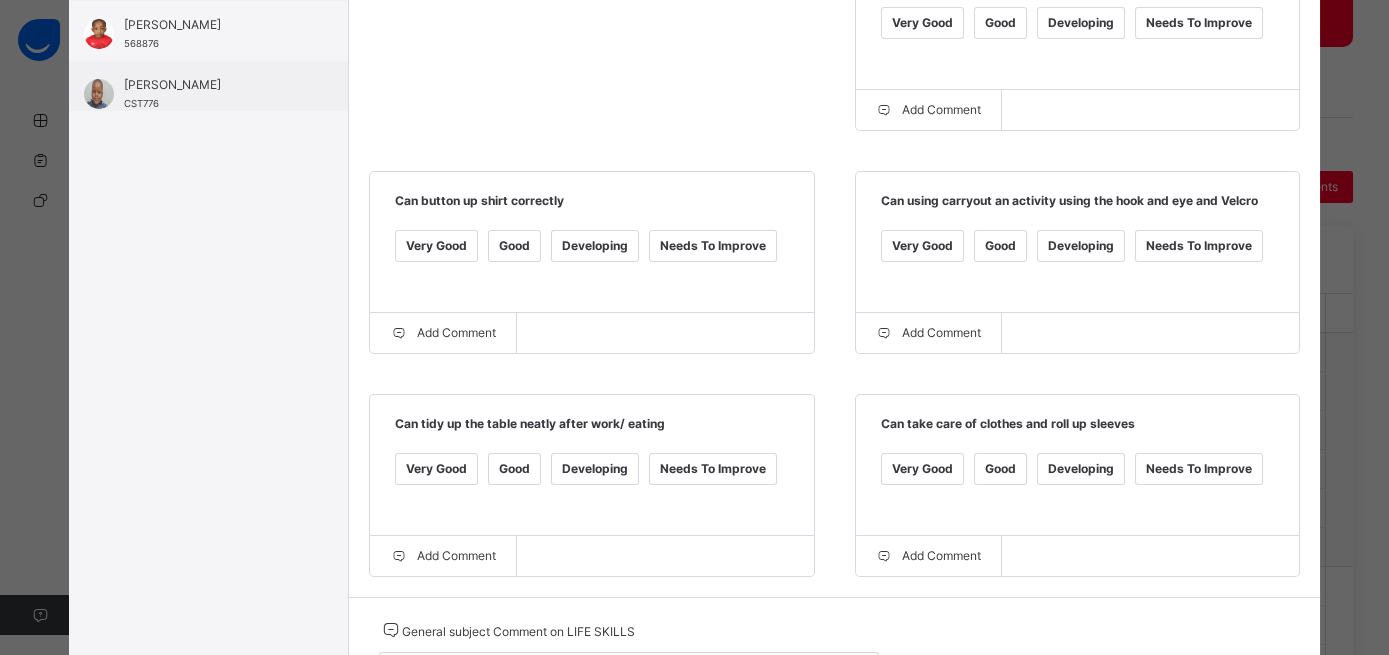 click on "Good" at bounding box center (514, 469) 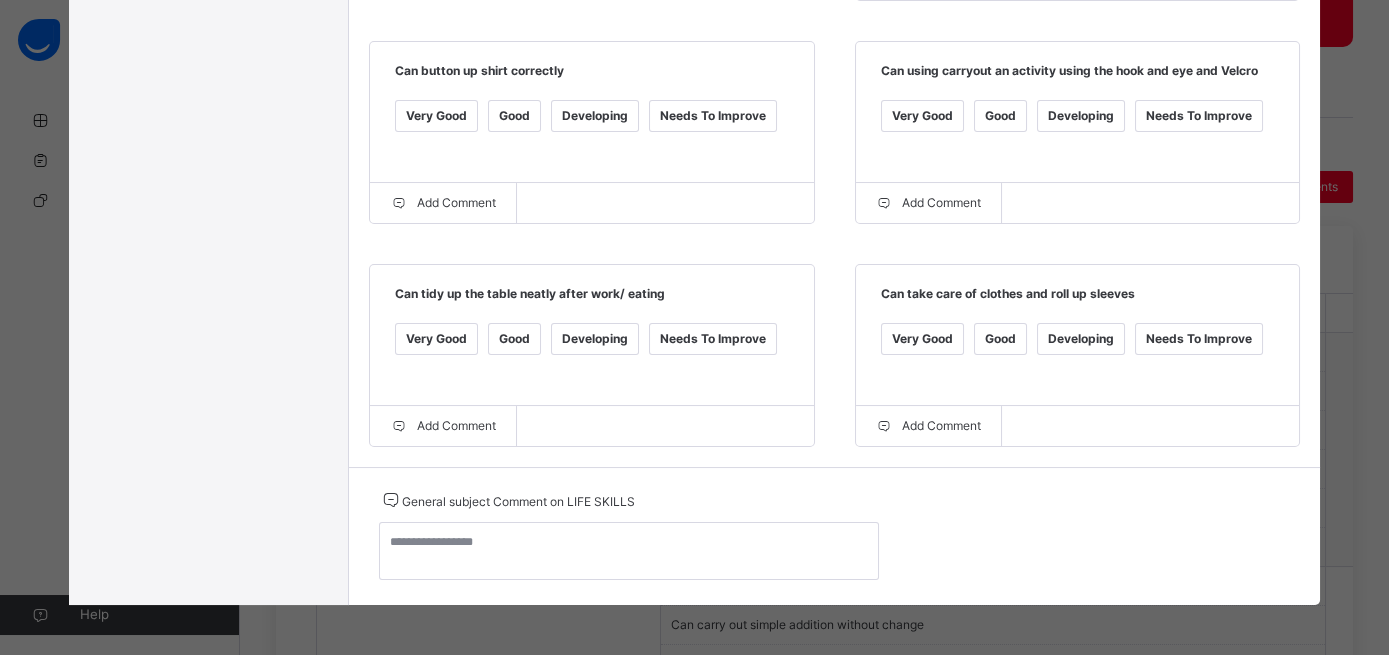 scroll, scrollTop: 789, scrollLeft: 0, axis: vertical 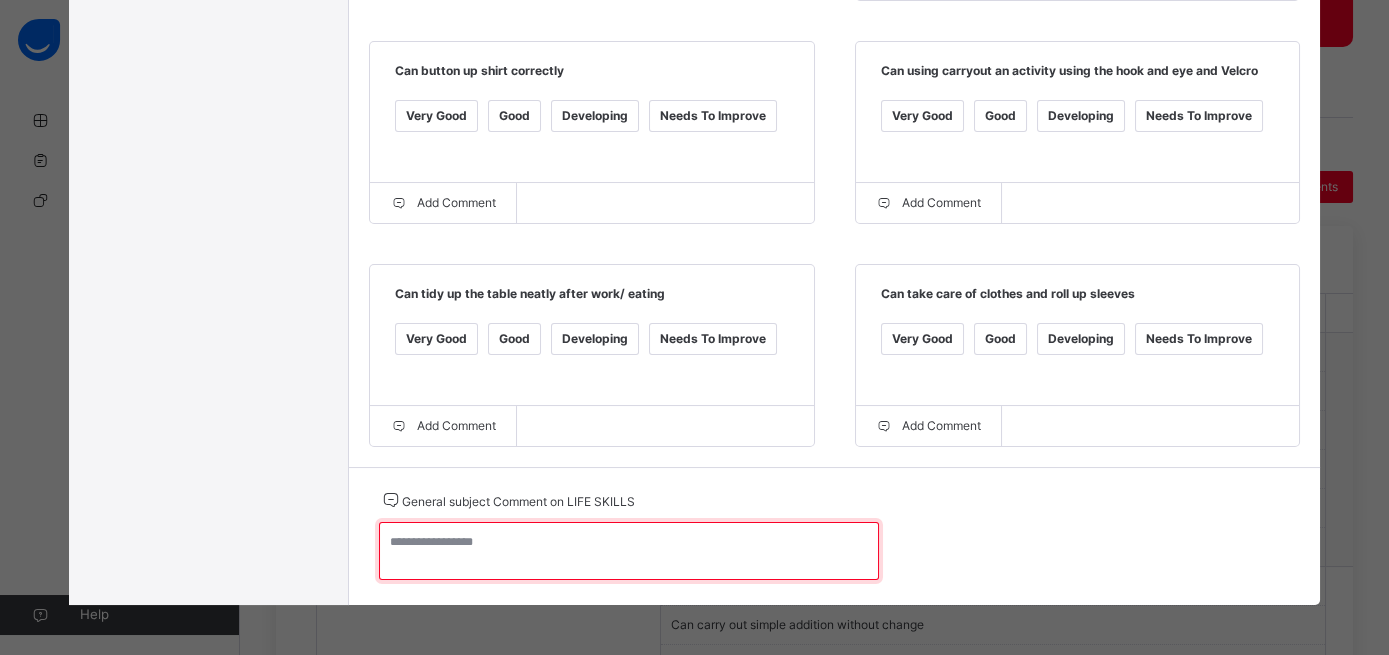 click at bounding box center (629, 551) 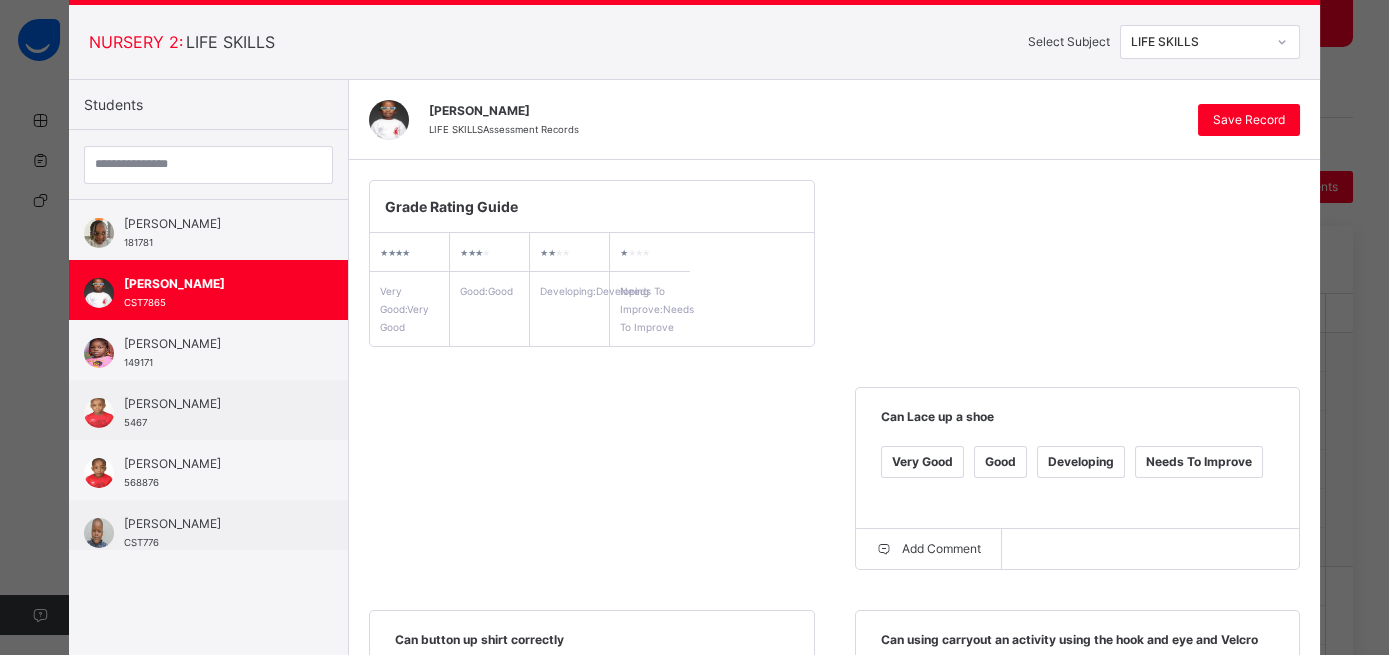 scroll, scrollTop: 0, scrollLeft: 0, axis: both 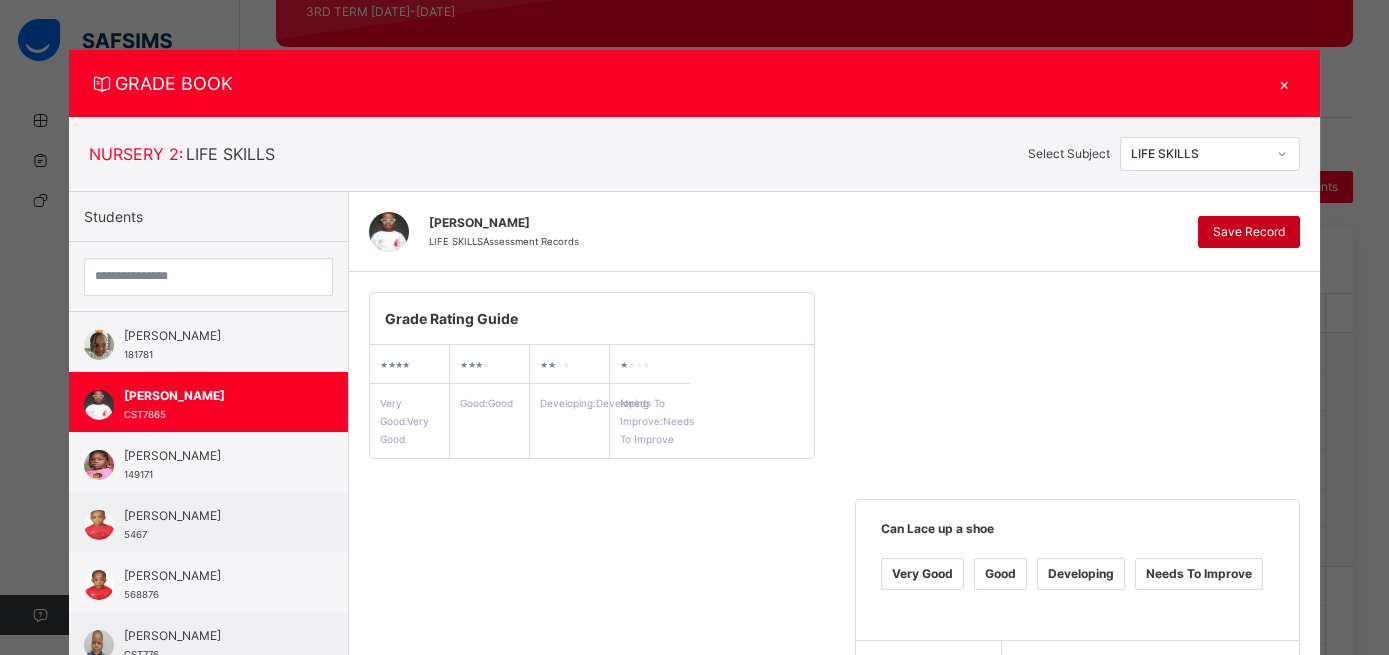 type on "**********" 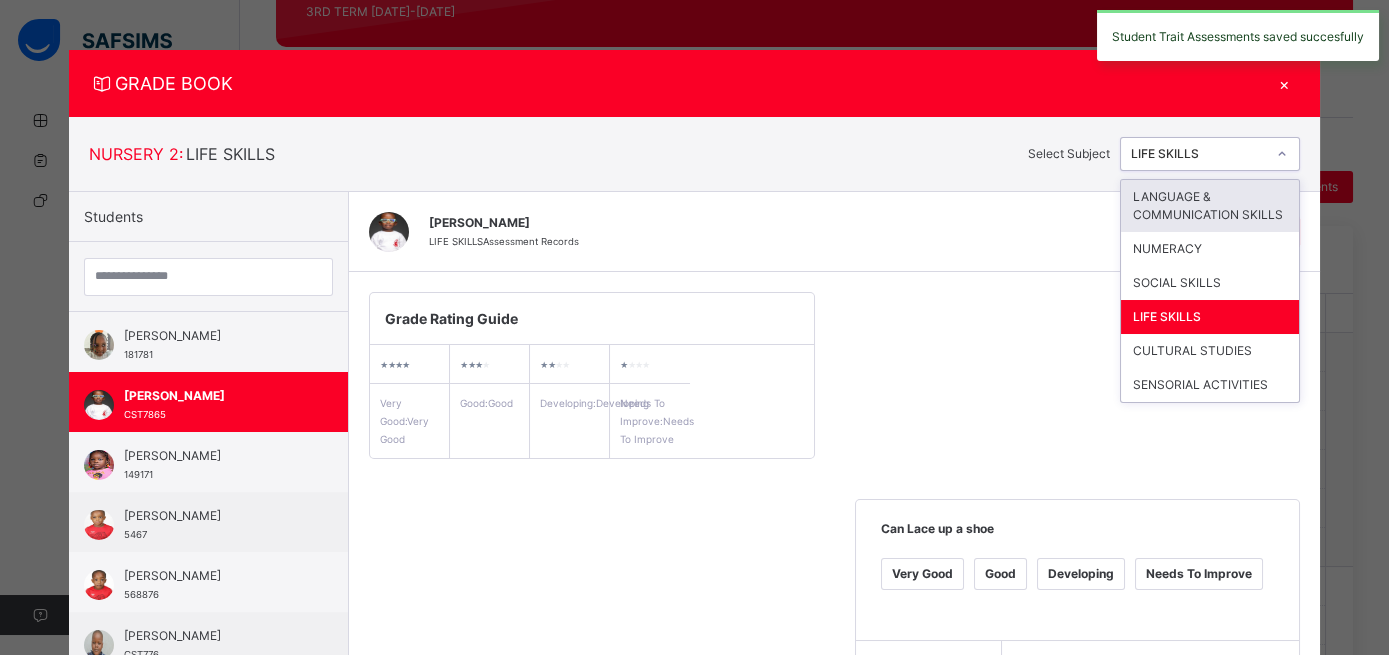 click 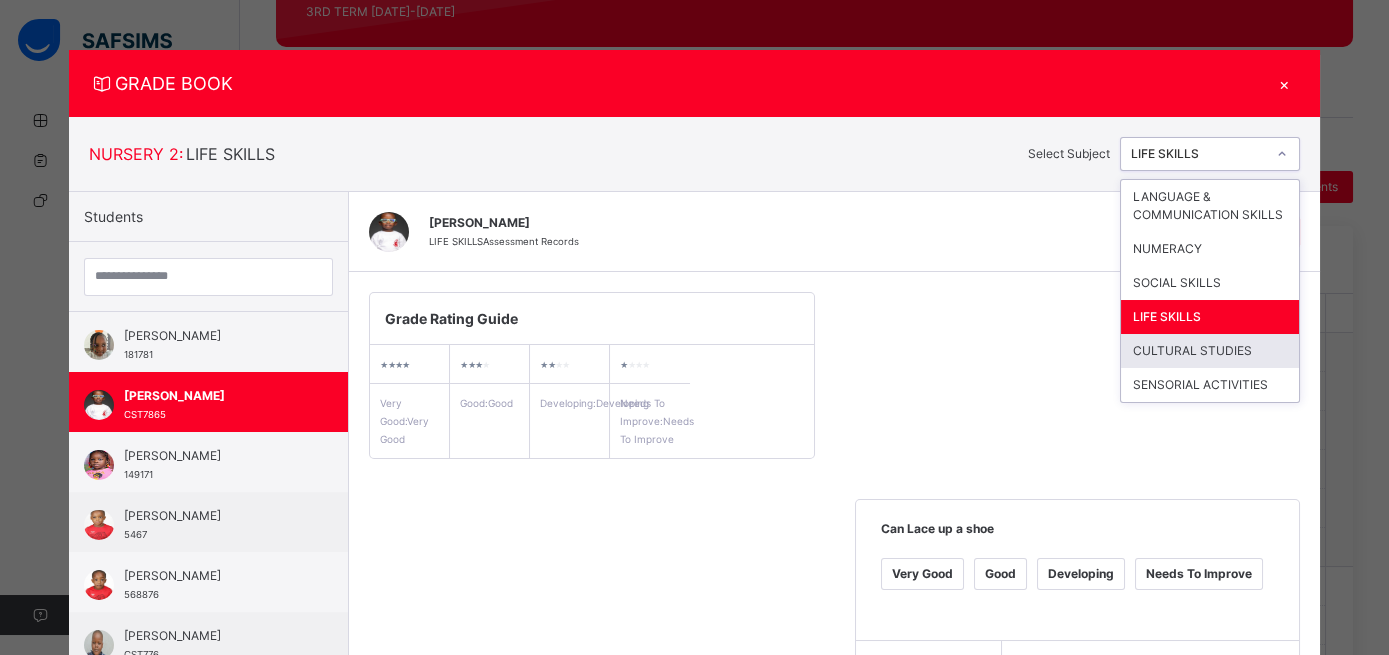 click on "CULTURAL STUDIES" at bounding box center [1210, 351] 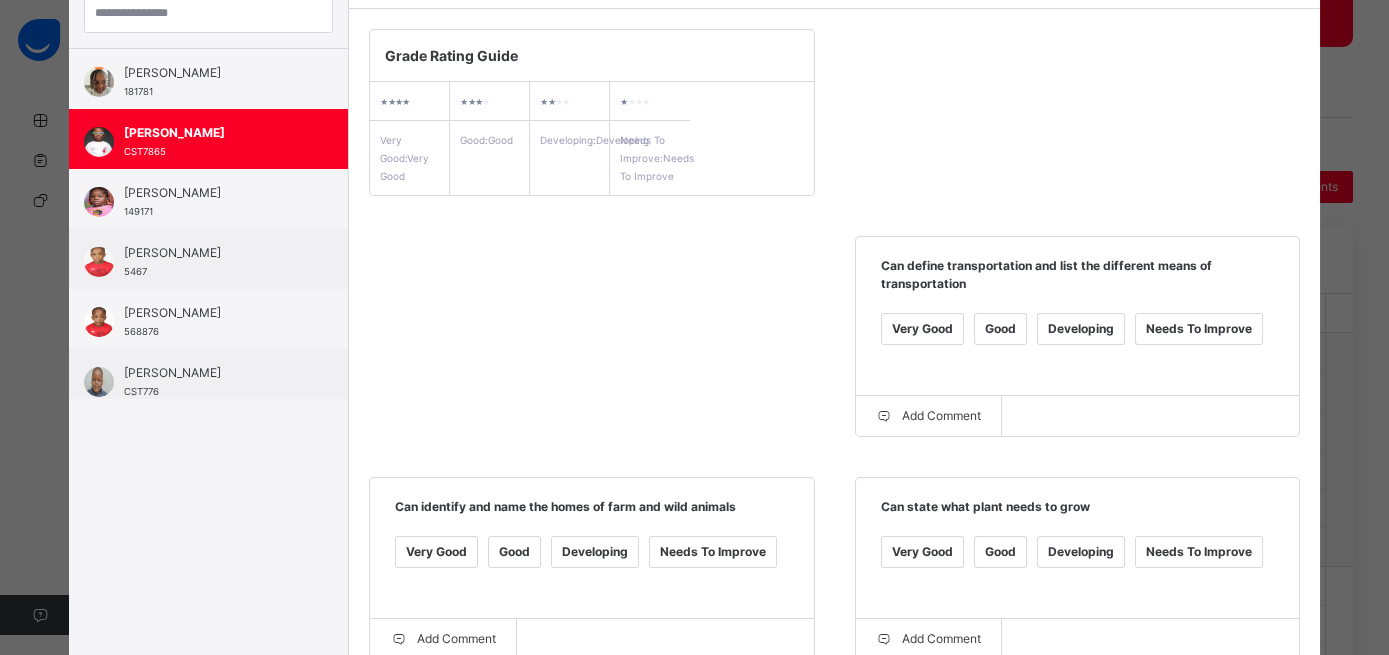 scroll, scrollTop: 267, scrollLeft: 0, axis: vertical 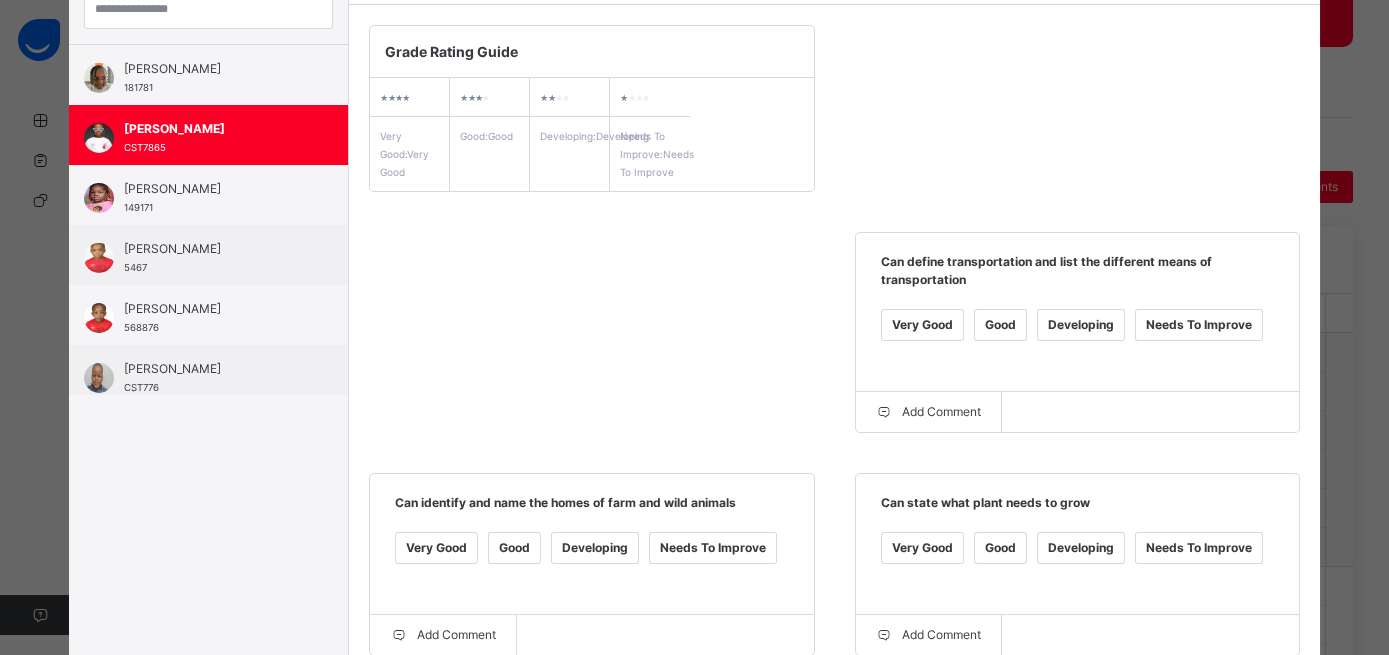 click on "Very Good" at bounding box center (922, 325) 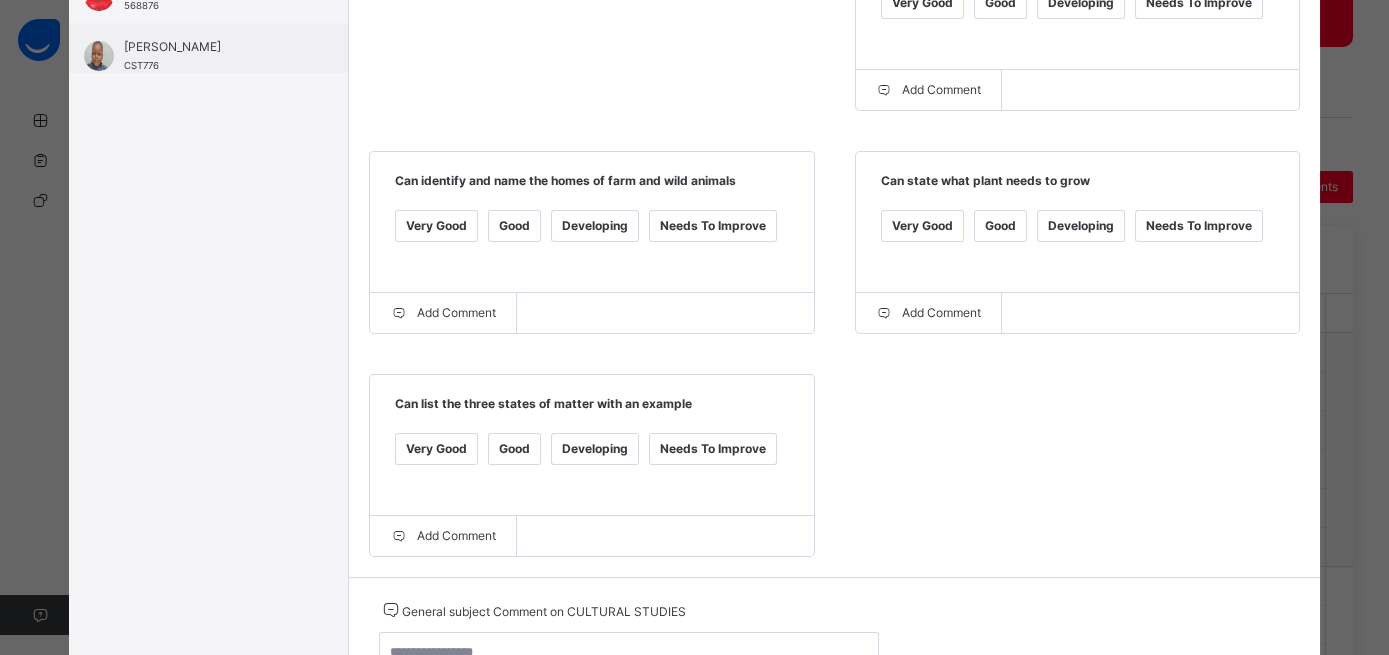 scroll, scrollTop: 604, scrollLeft: 0, axis: vertical 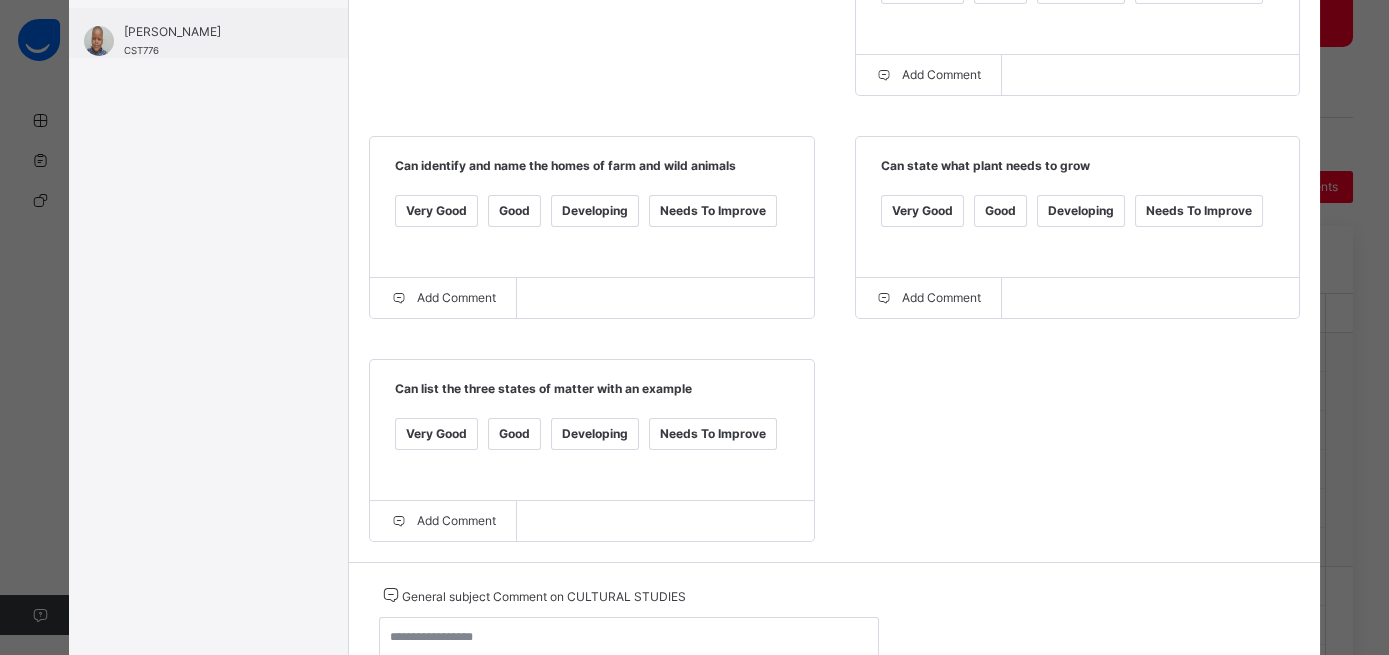 click on "Very Good" at bounding box center [436, 434] 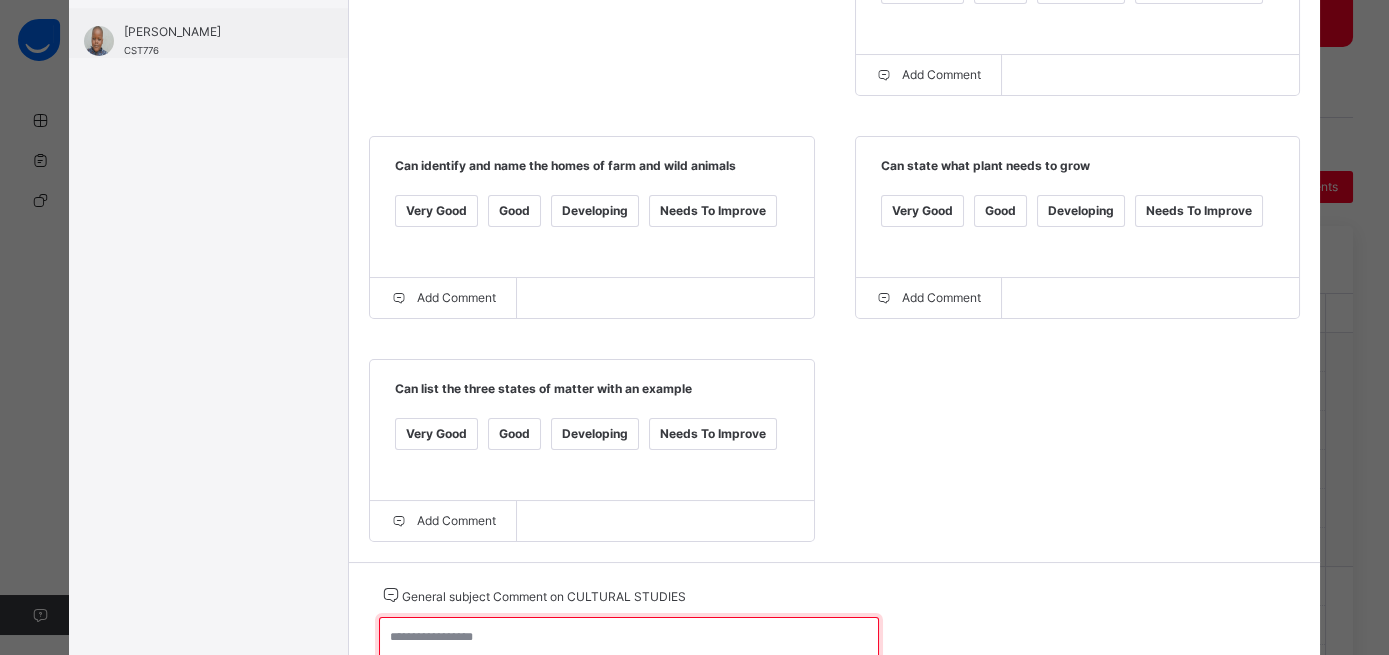 click at bounding box center (629, 646) 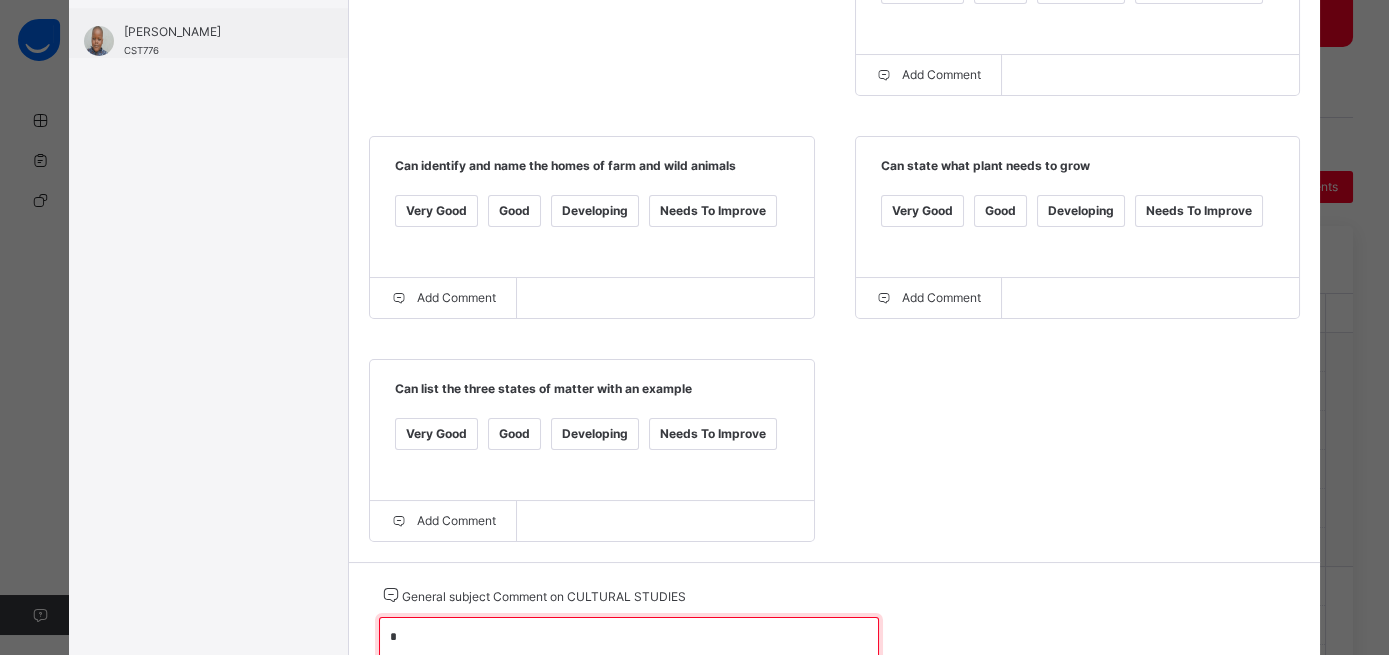 scroll, scrollTop: 608, scrollLeft: 0, axis: vertical 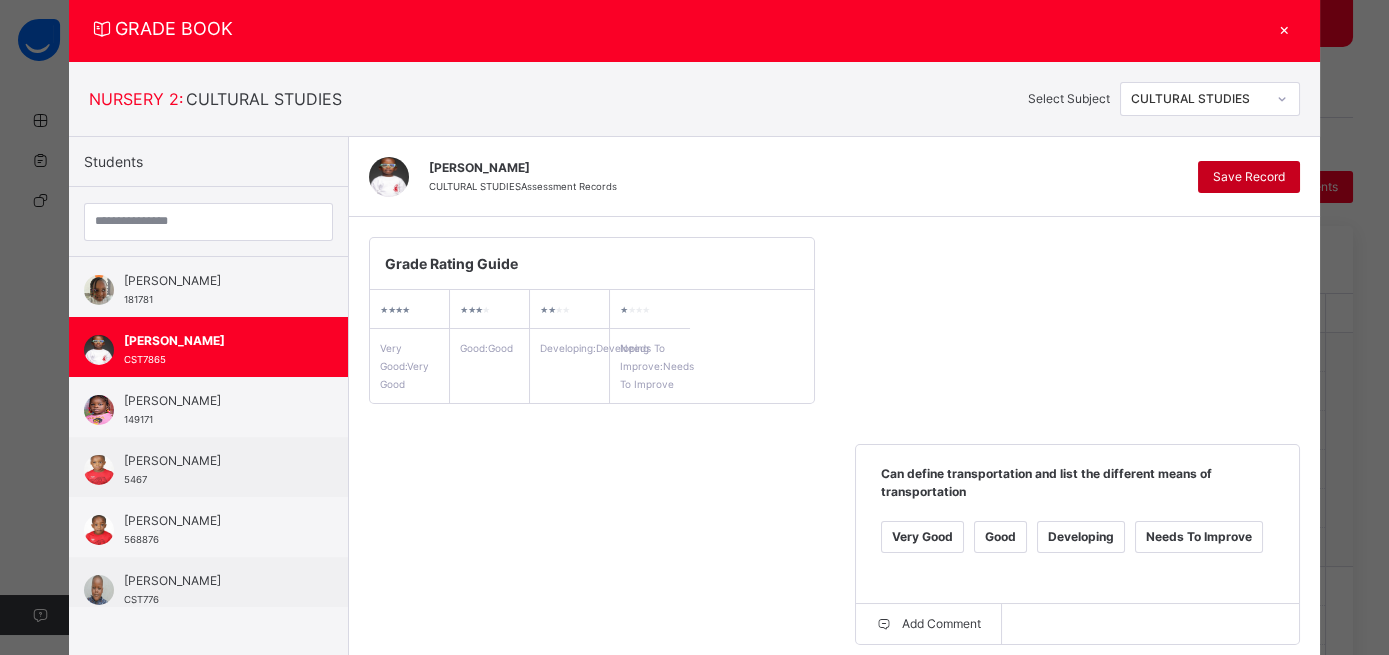 type on "**********" 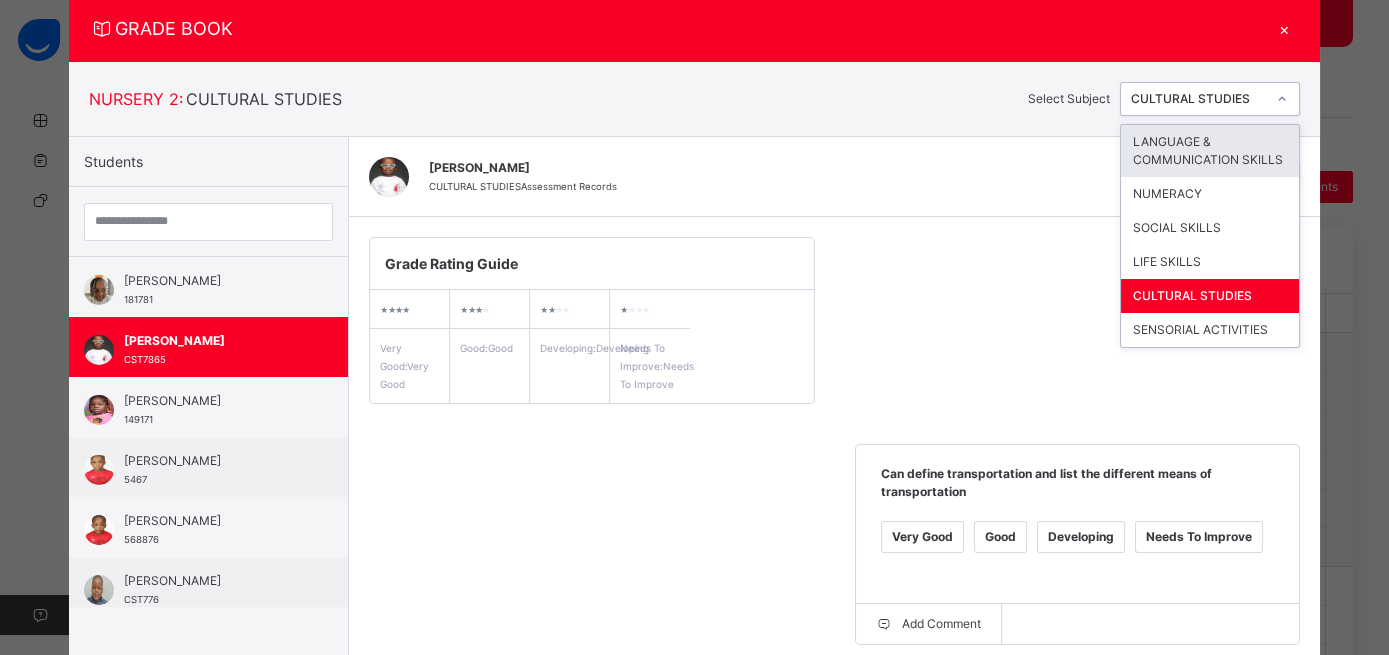 click 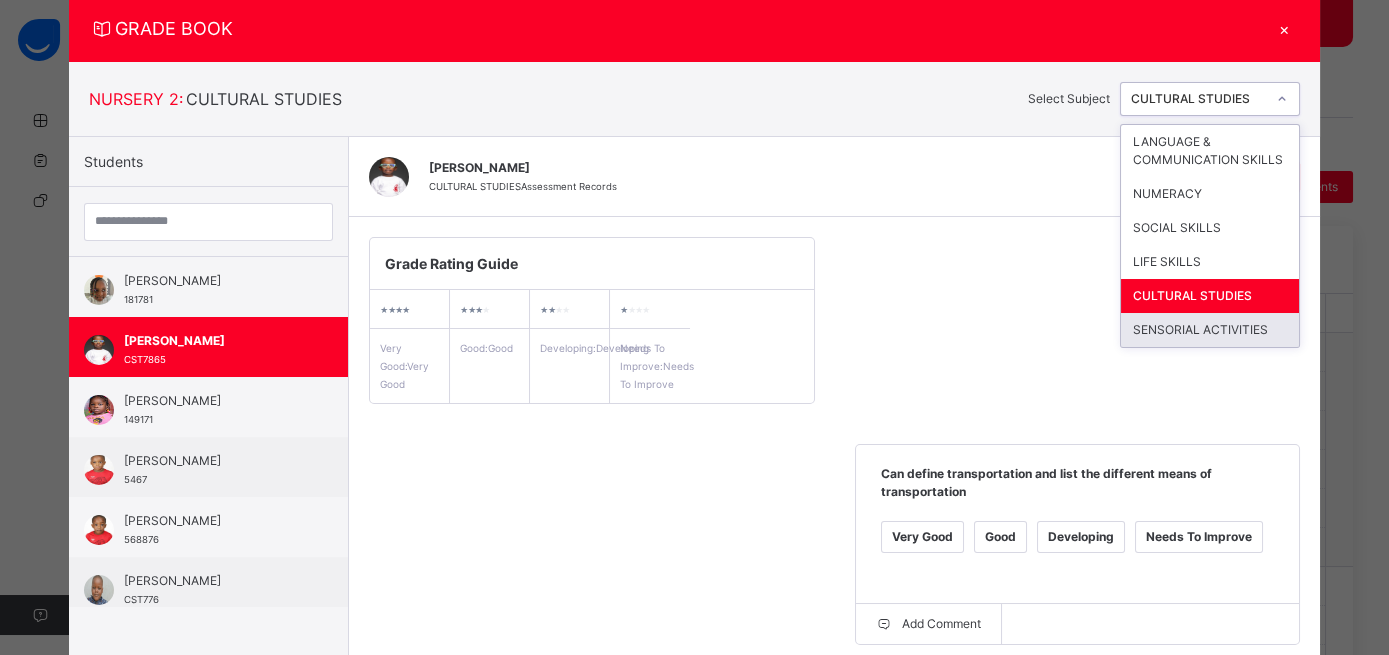 click on "SENSORIAL ACTIVITIES" at bounding box center [1210, 330] 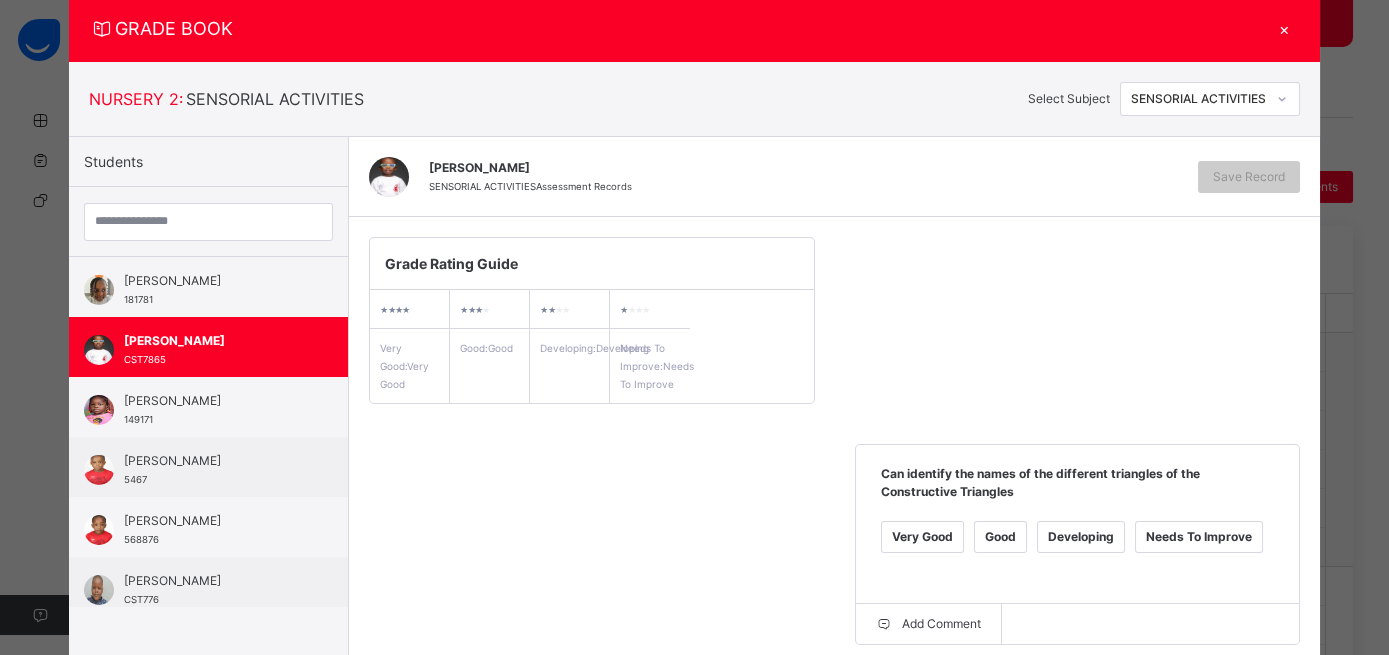 click on "Good" at bounding box center (1000, 537) 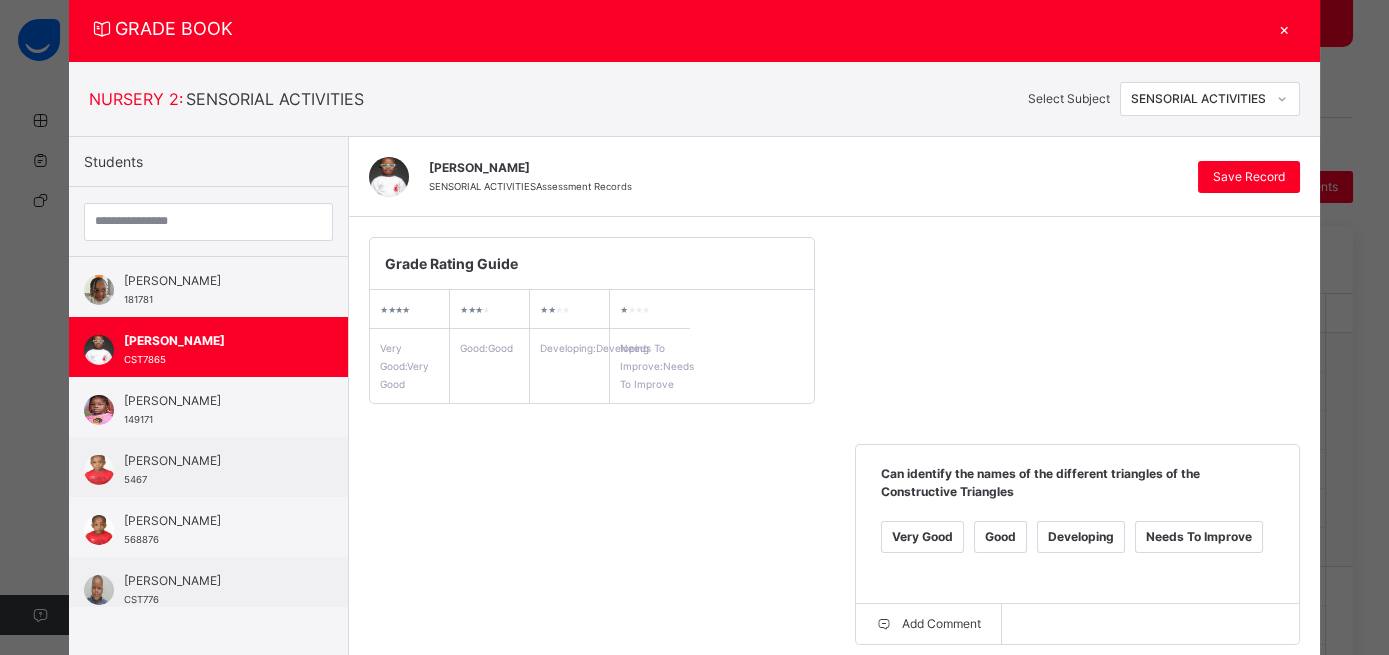 click on "Good" at bounding box center [514, 760] 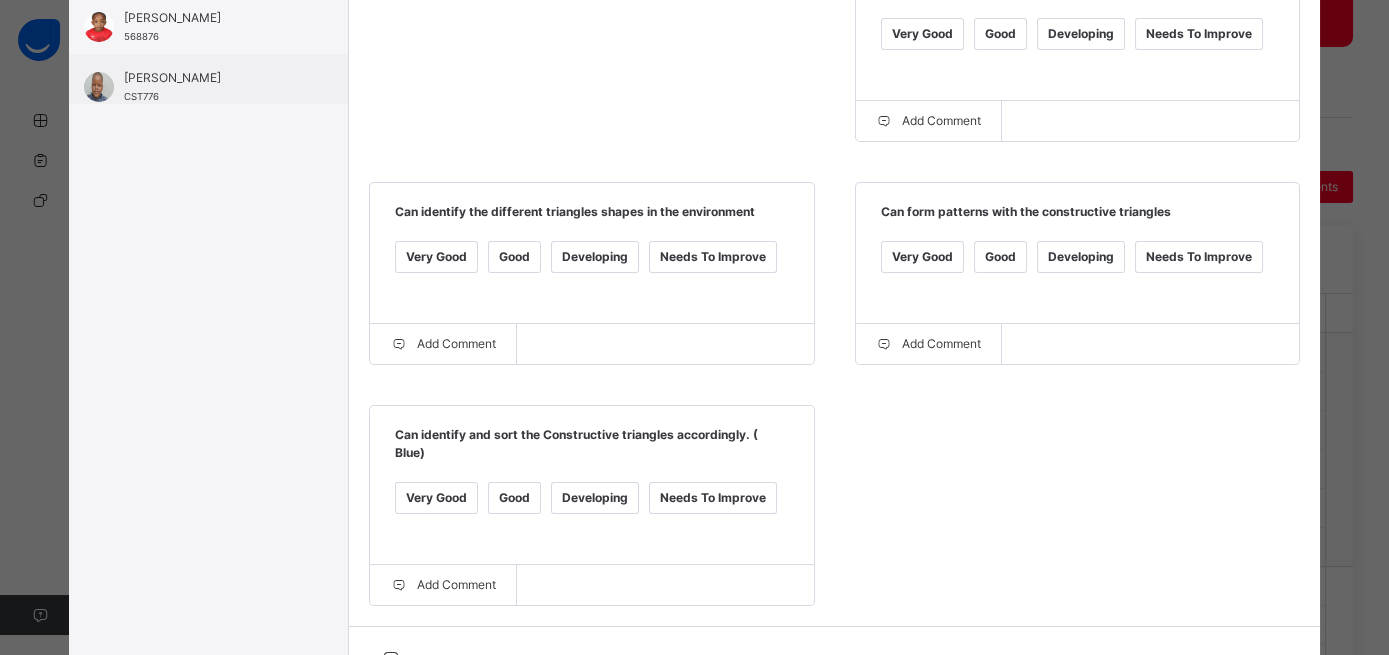 scroll, scrollTop: 560, scrollLeft: 0, axis: vertical 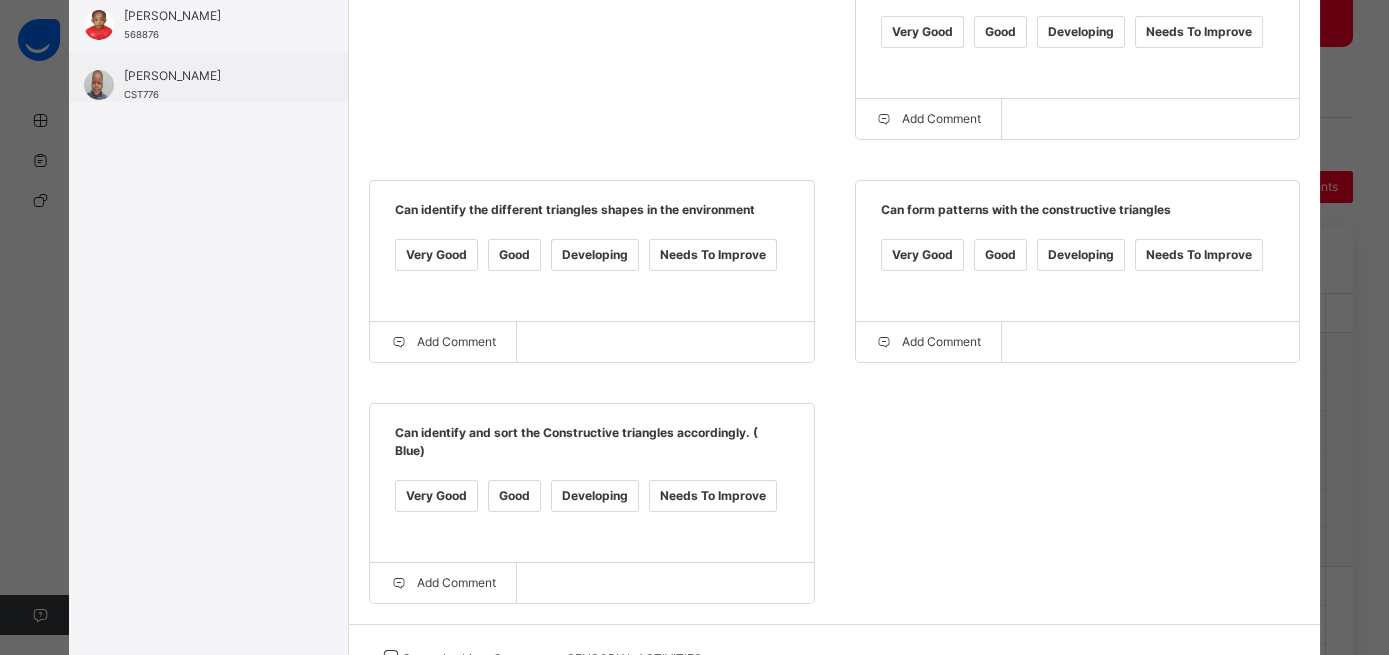 click on "Good" at bounding box center (514, 496) 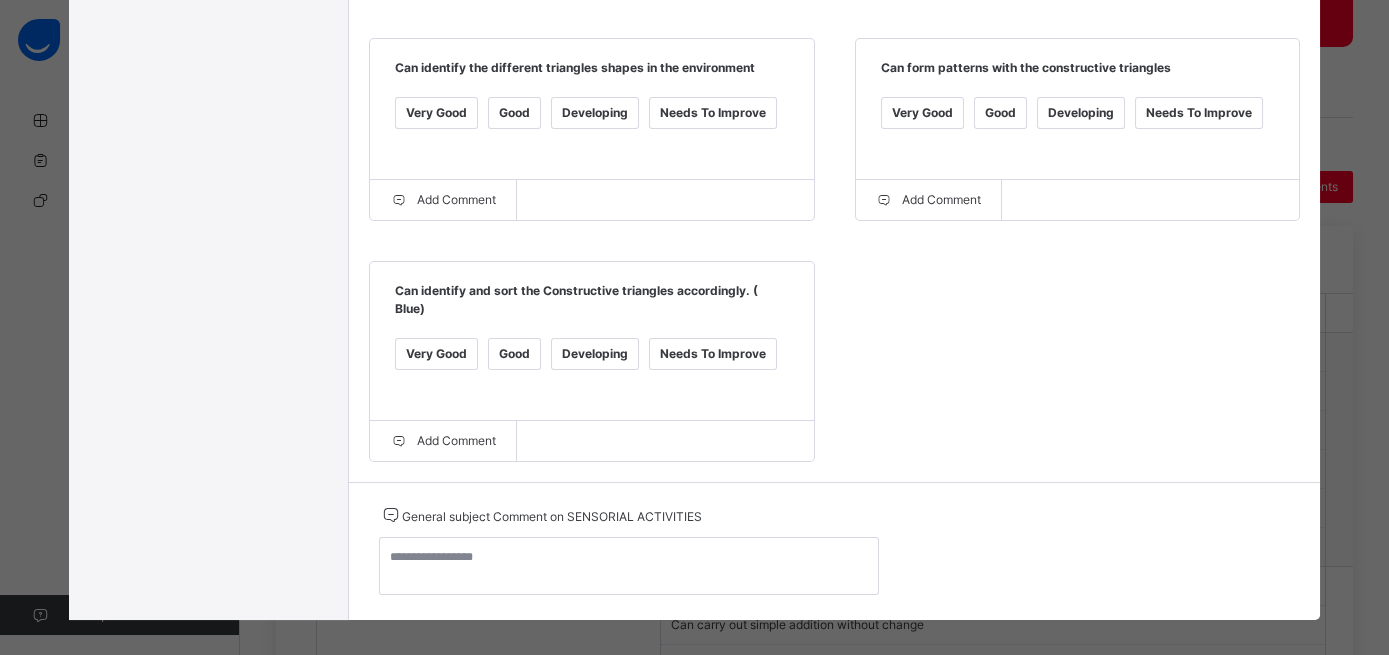 scroll, scrollTop: 727, scrollLeft: 0, axis: vertical 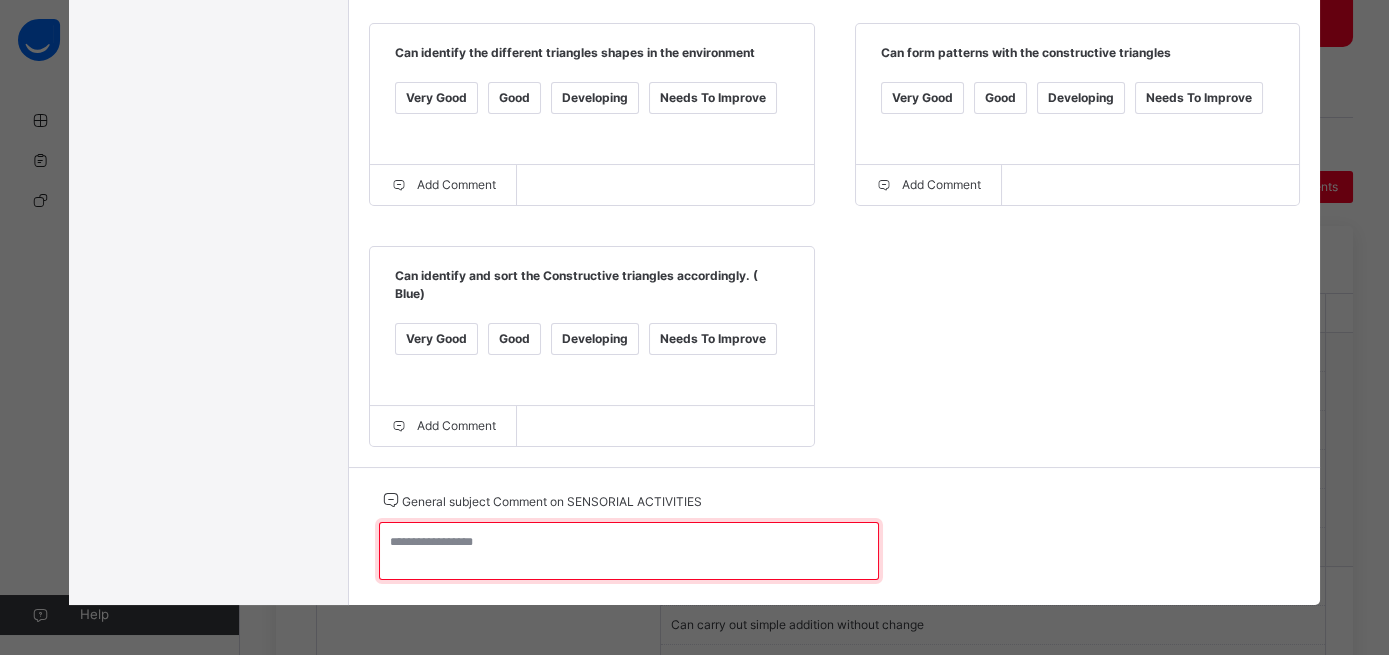 click at bounding box center (629, 551) 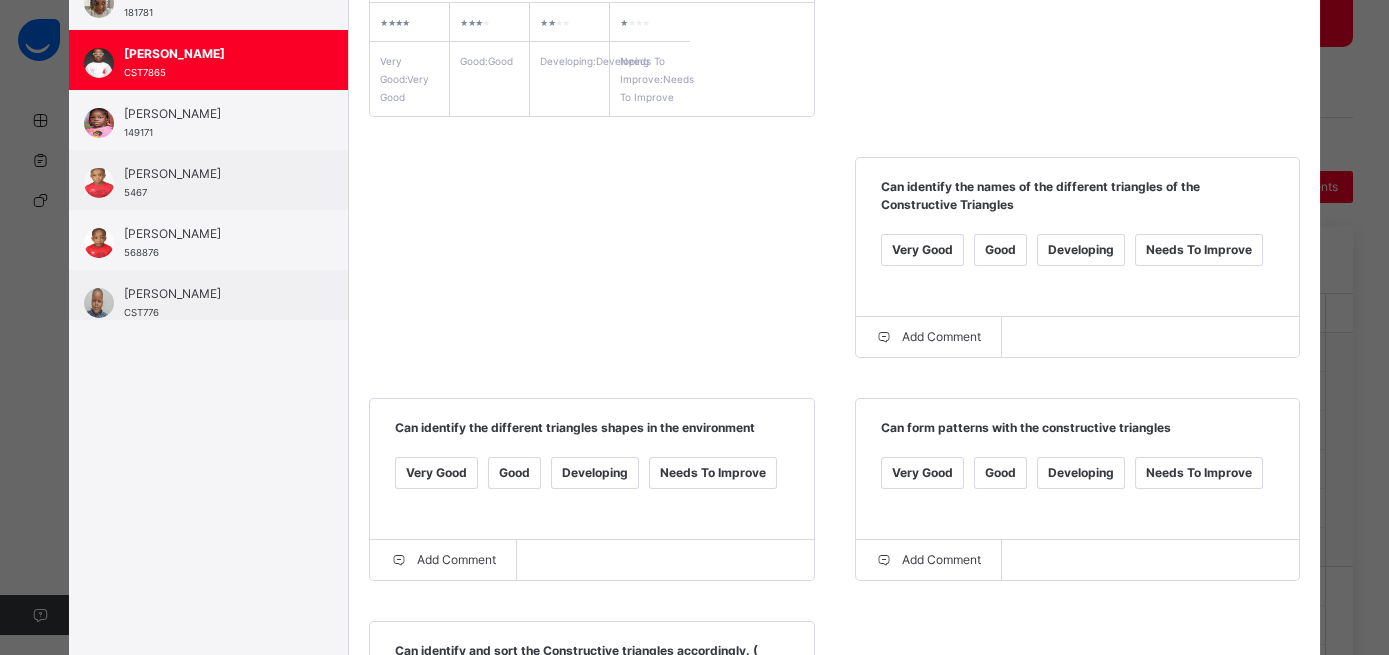 scroll, scrollTop: 164, scrollLeft: 0, axis: vertical 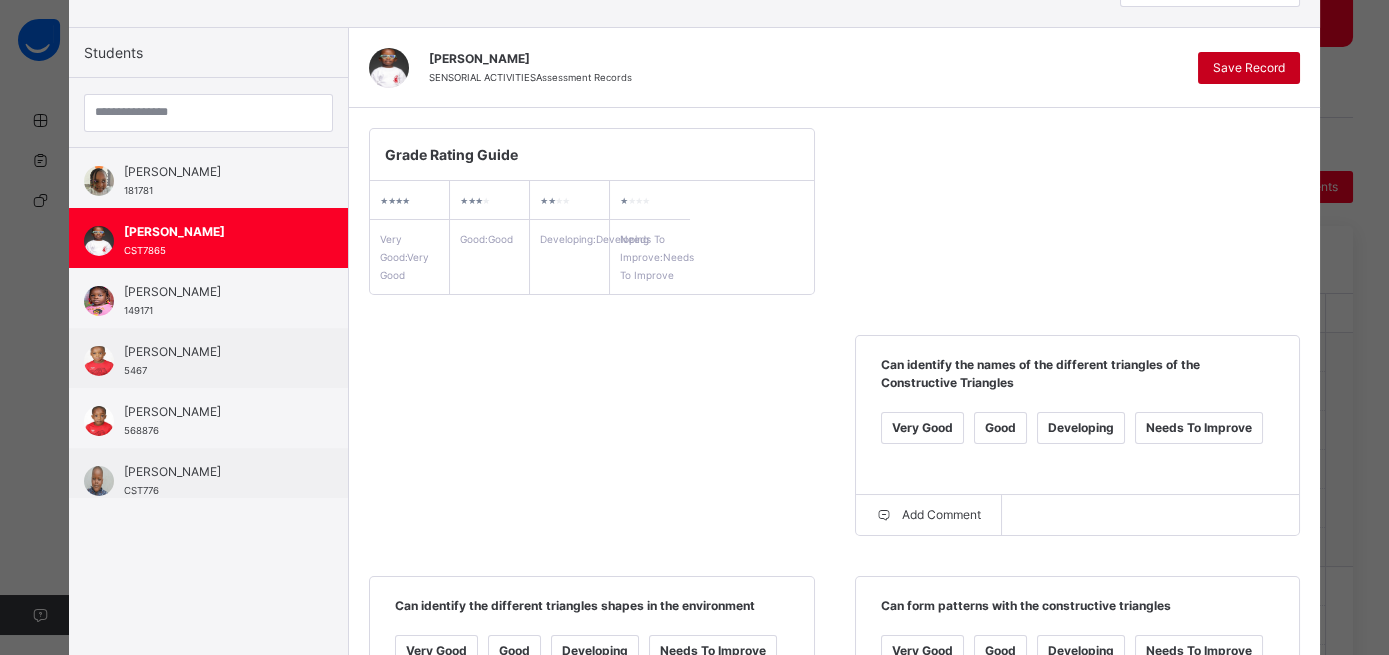type on "*********" 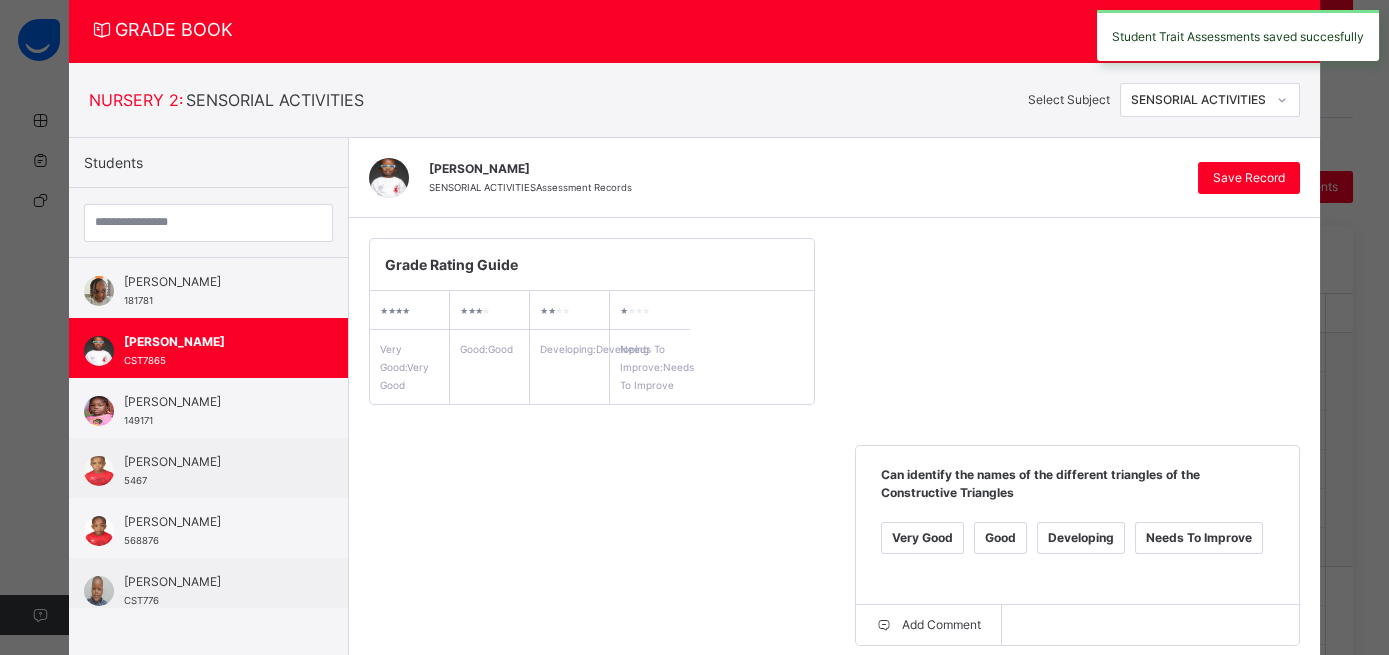 scroll, scrollTop: 49, scrollLeft: 0, axis: vertical 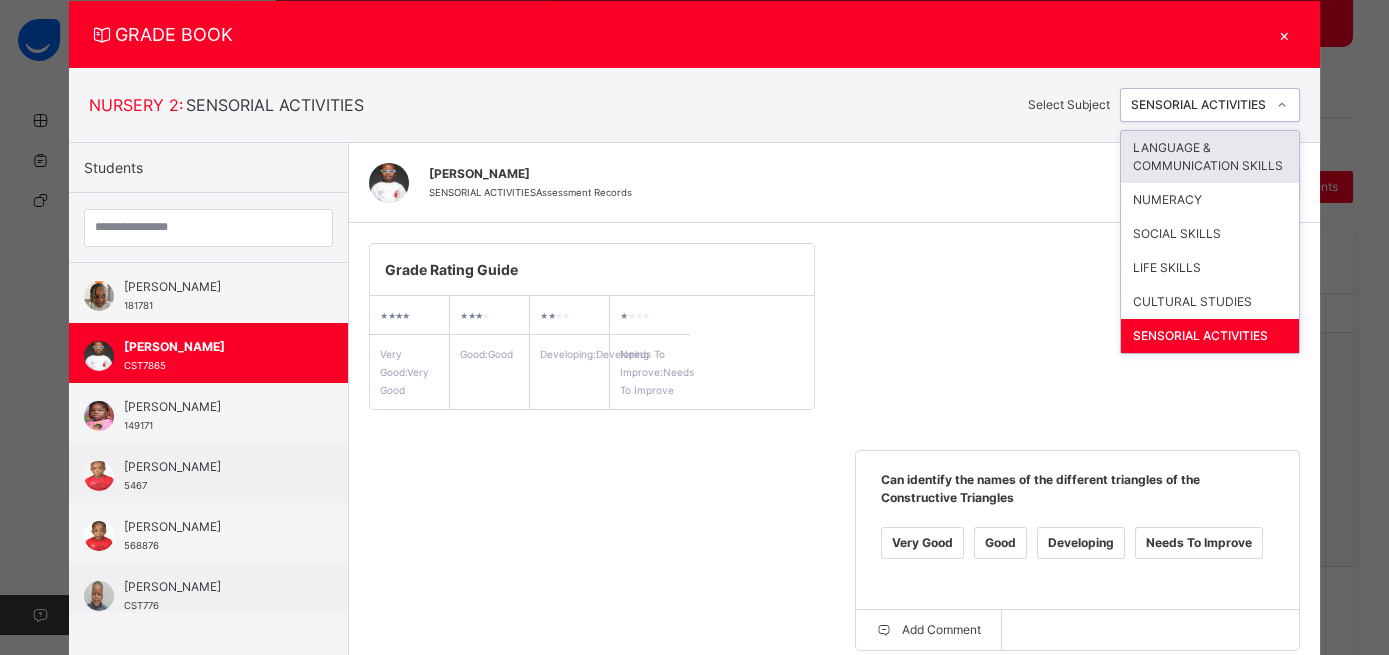 click at bounding box center (1282, 105) 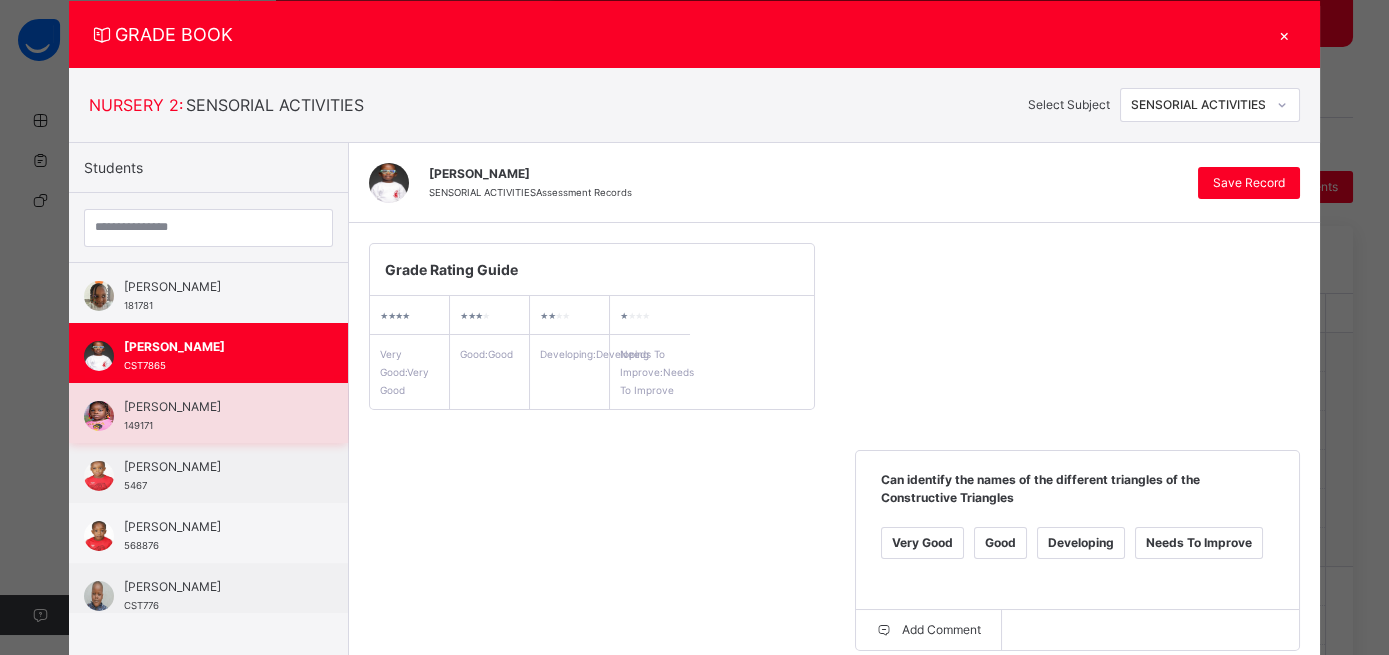 click on "ISABELLA  OJIBO" at bounding box center (213, 407) 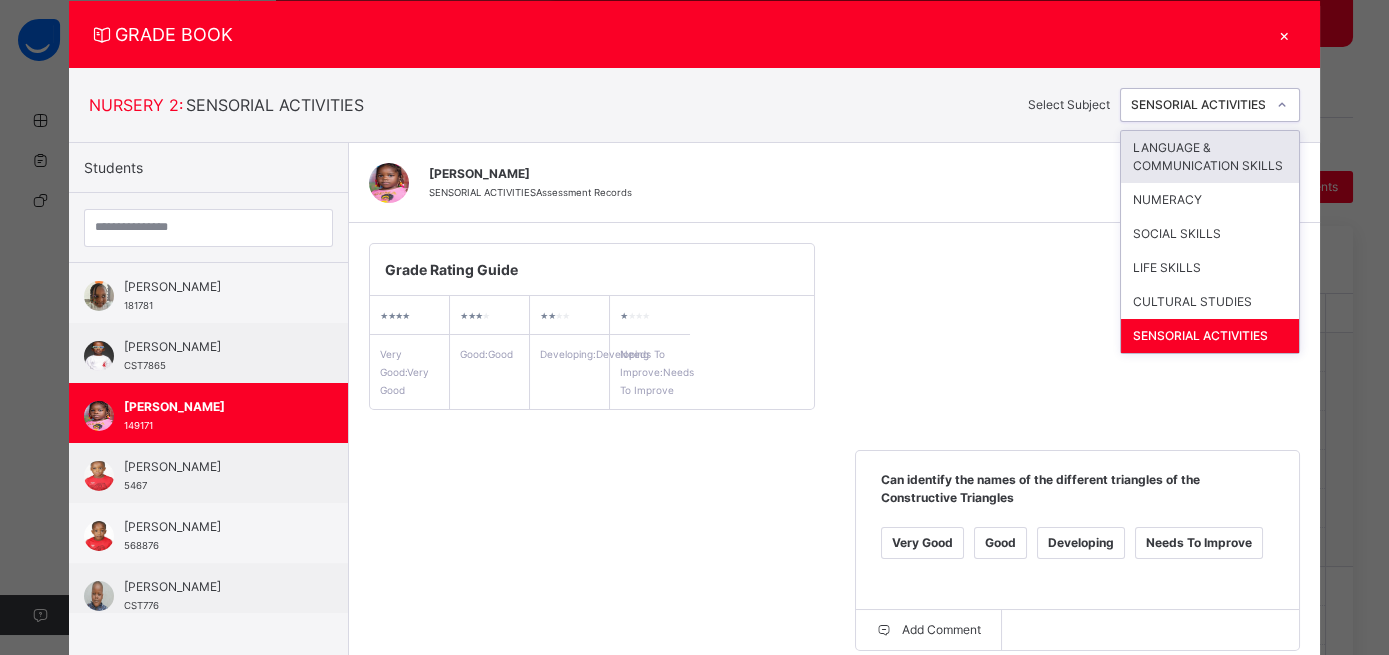click 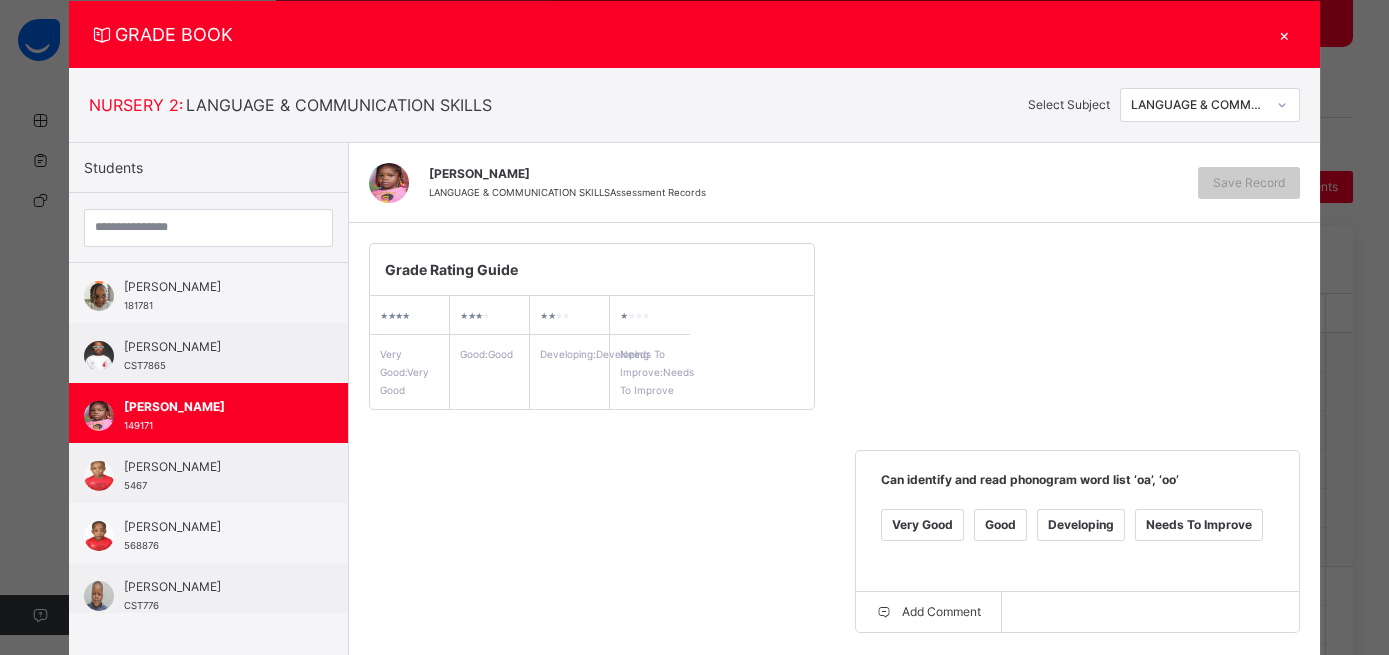 click on "Good" at bounding box center [1000, 525] 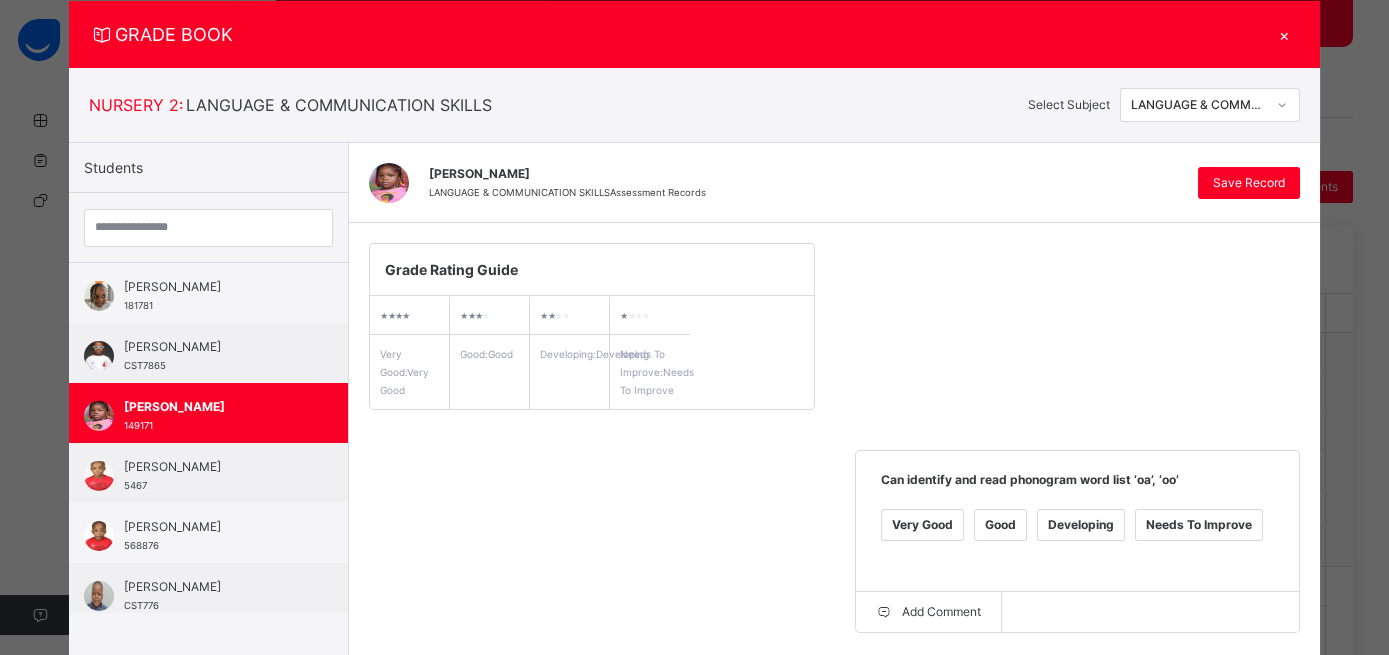 click on "Very Good" at bounding box center [436, 748] 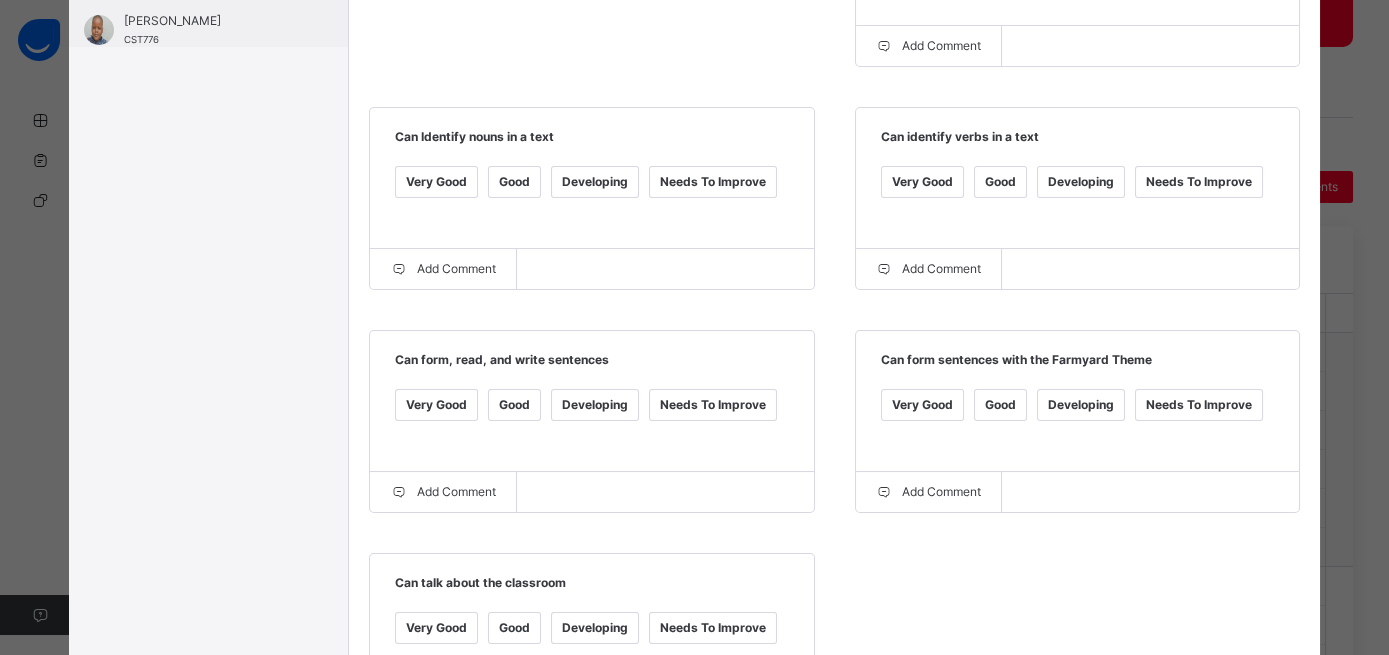 scroll, scrollTop: 618, scrollLeft: 0, axis: vertical 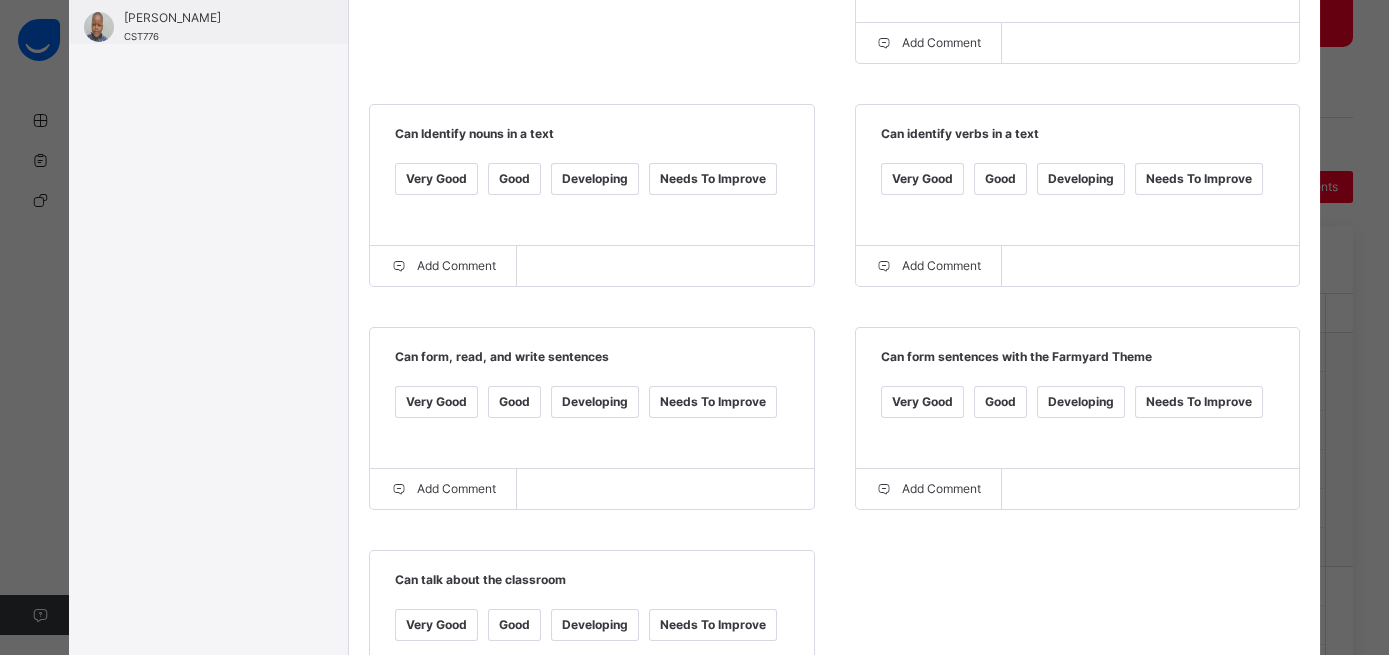 click on "Good" at bounding box center [514, 402] 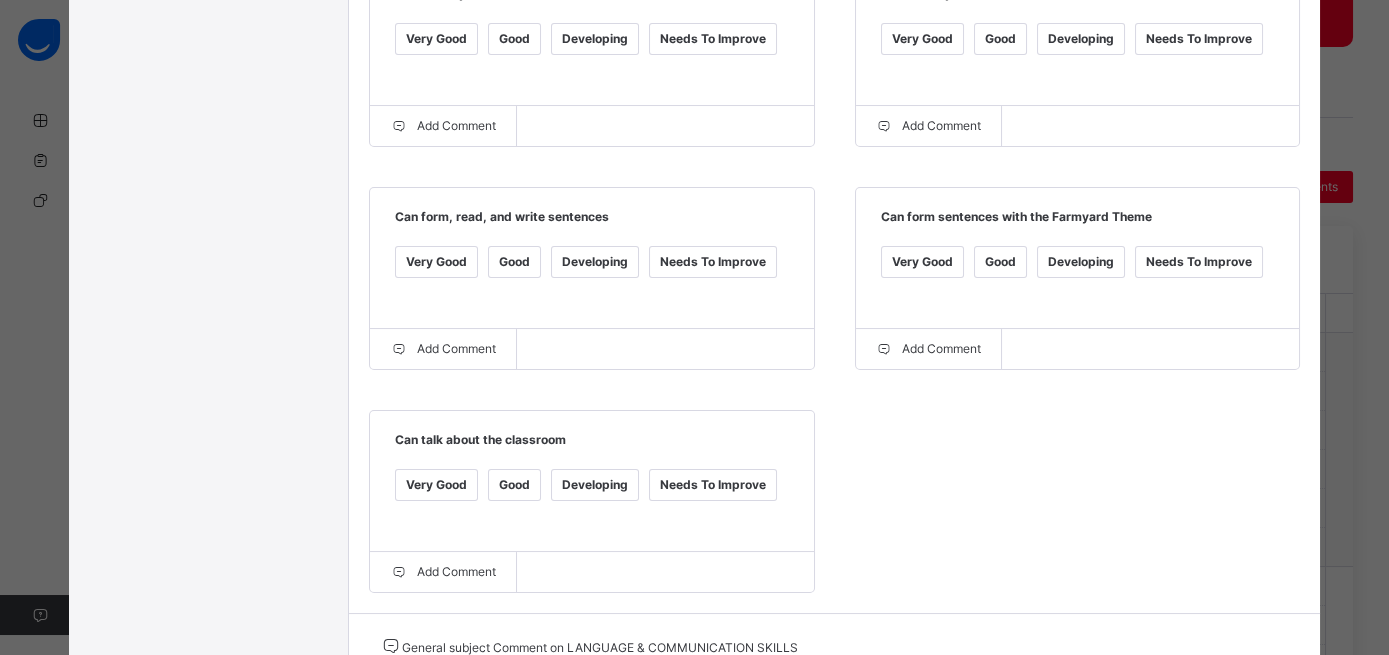 click at bounding box center (629, 697) 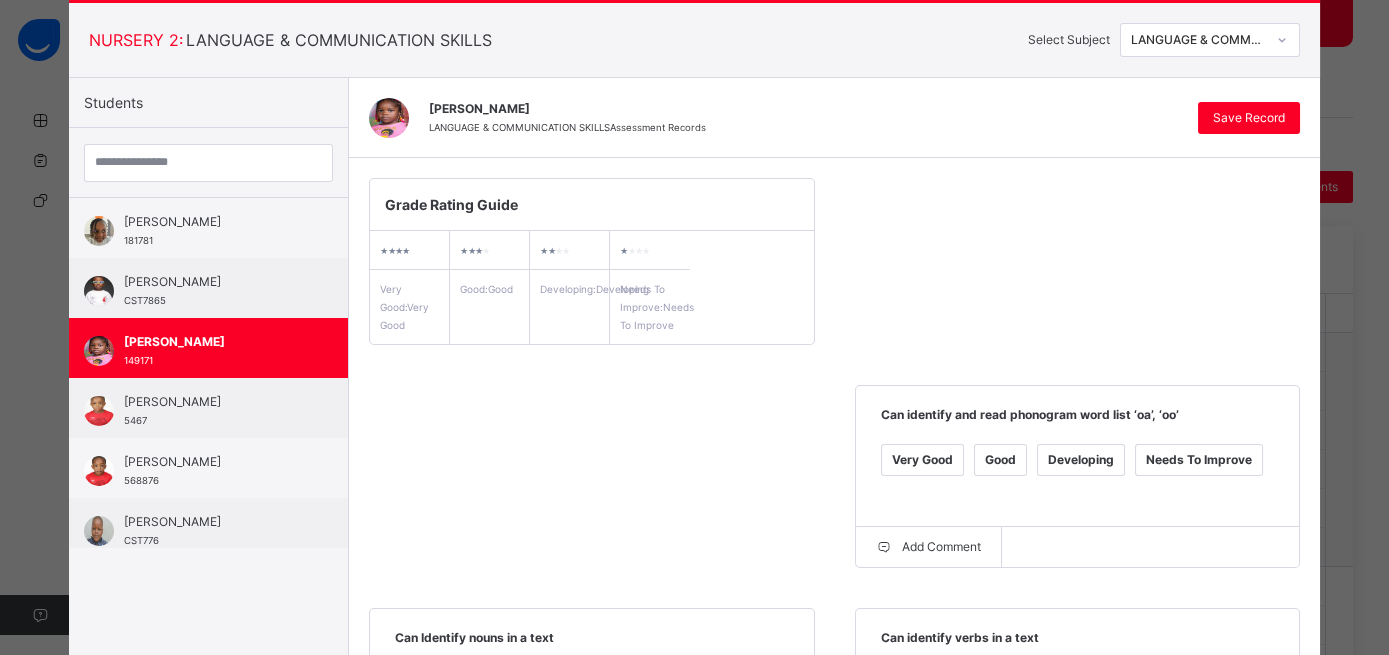 scroll, scrollTop: 112, scrollLeft: 0, axis: vertical 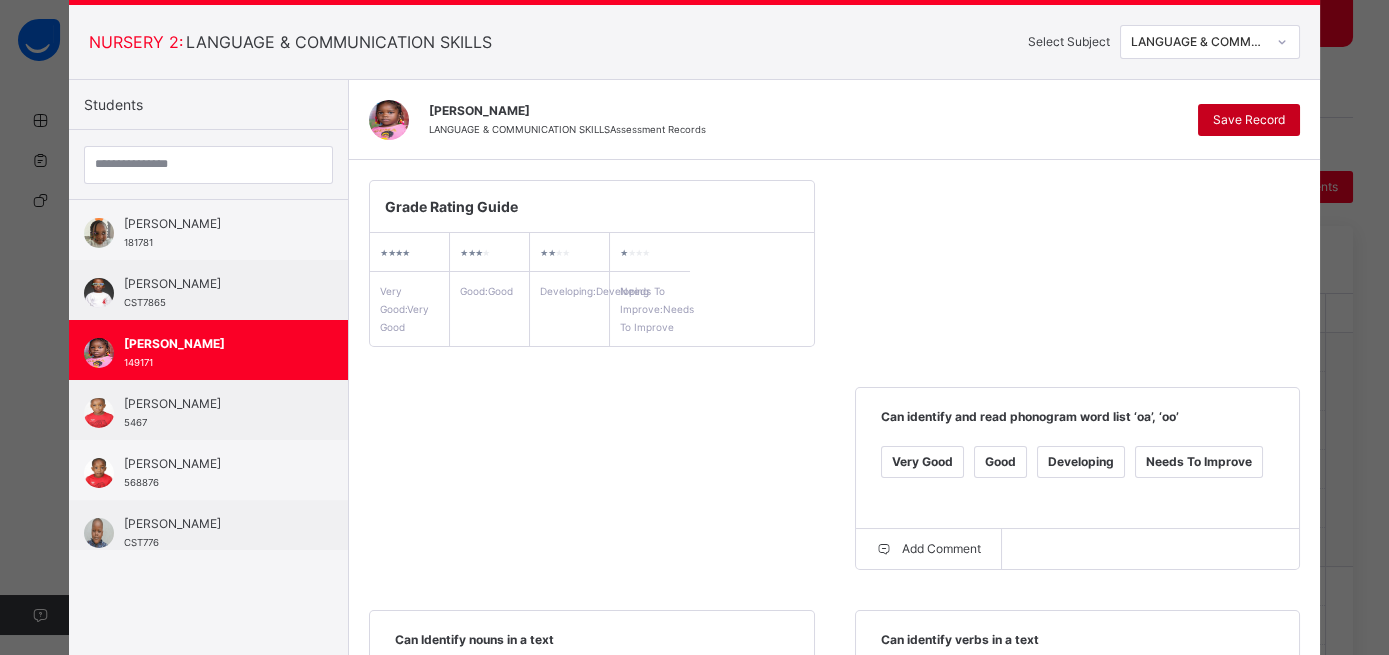 type on "**********" 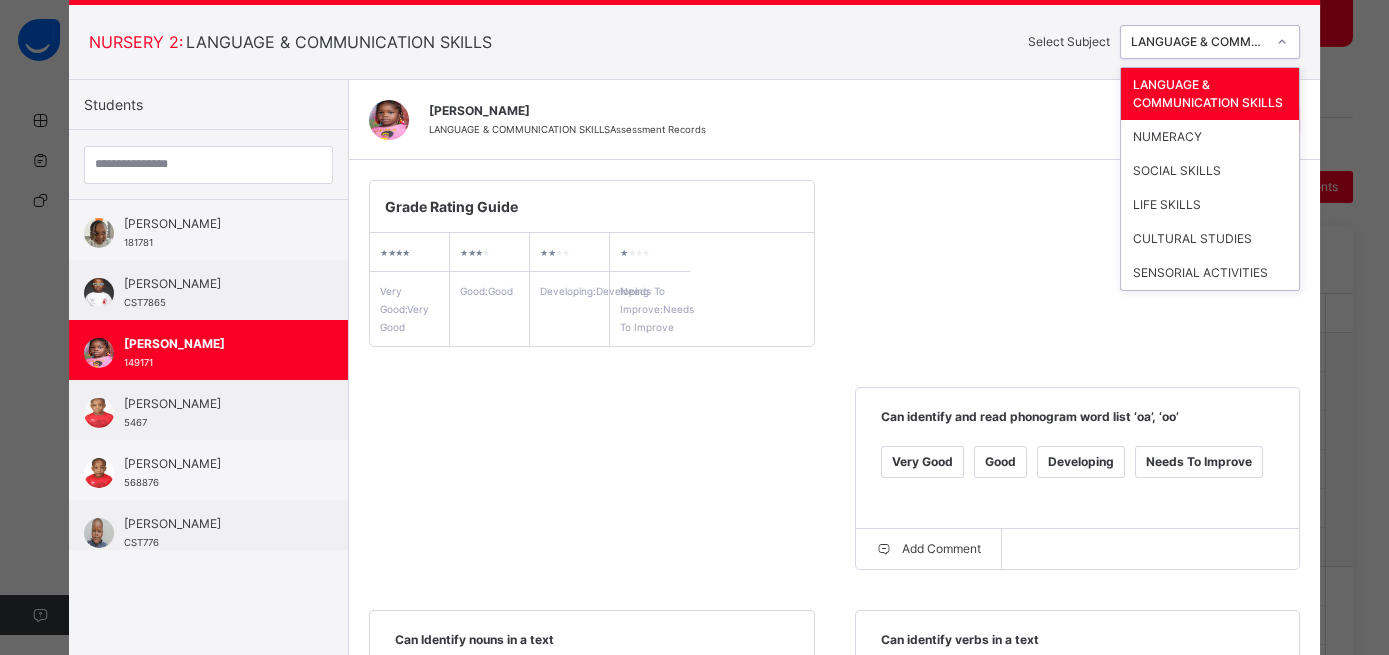 click 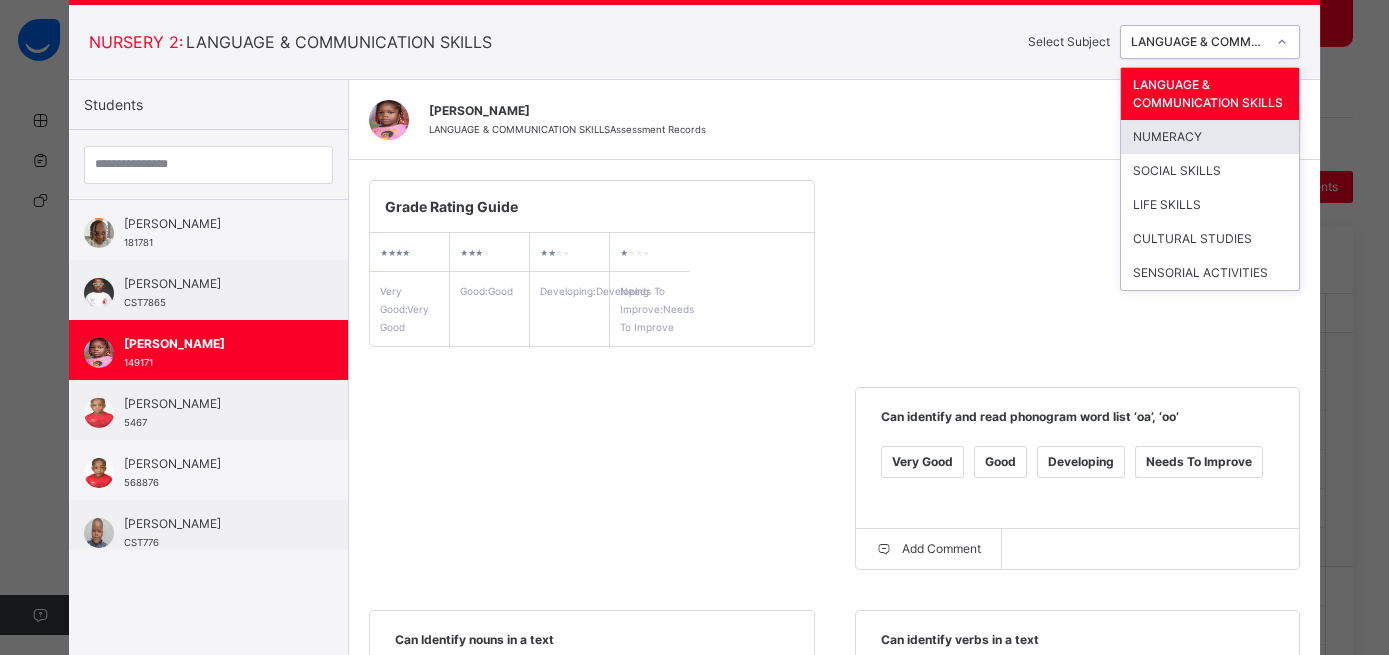 click on "NUMERACY" at bounding box center (1210, 137) 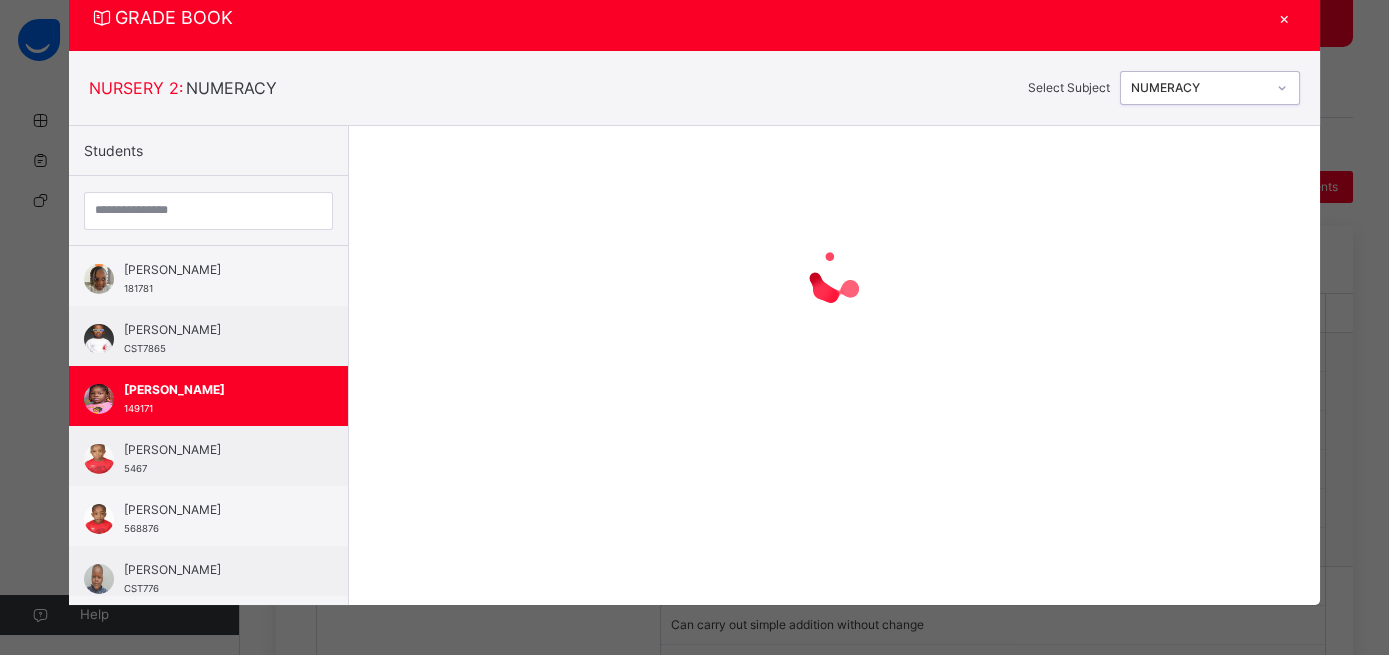 scroll, scrollTop: 65, scrollLeft: 0, axis: vertical 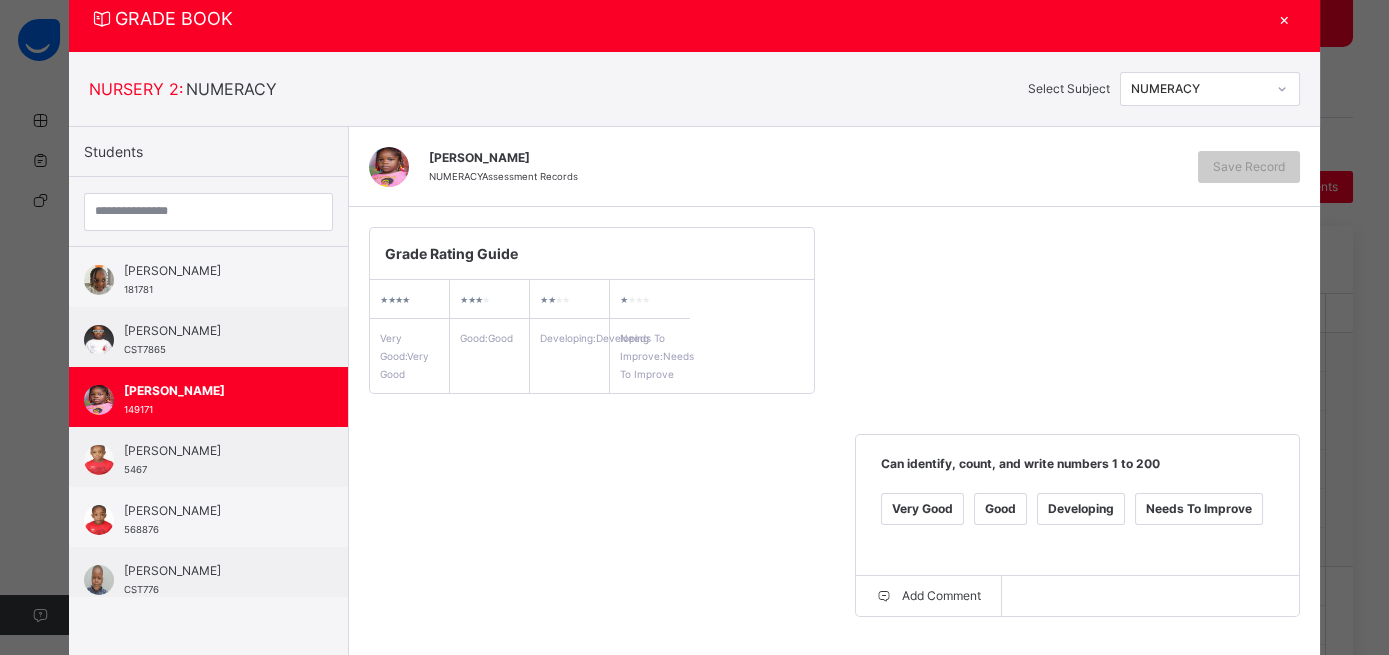 click on "Very Good" at bounding box center [922, 509] 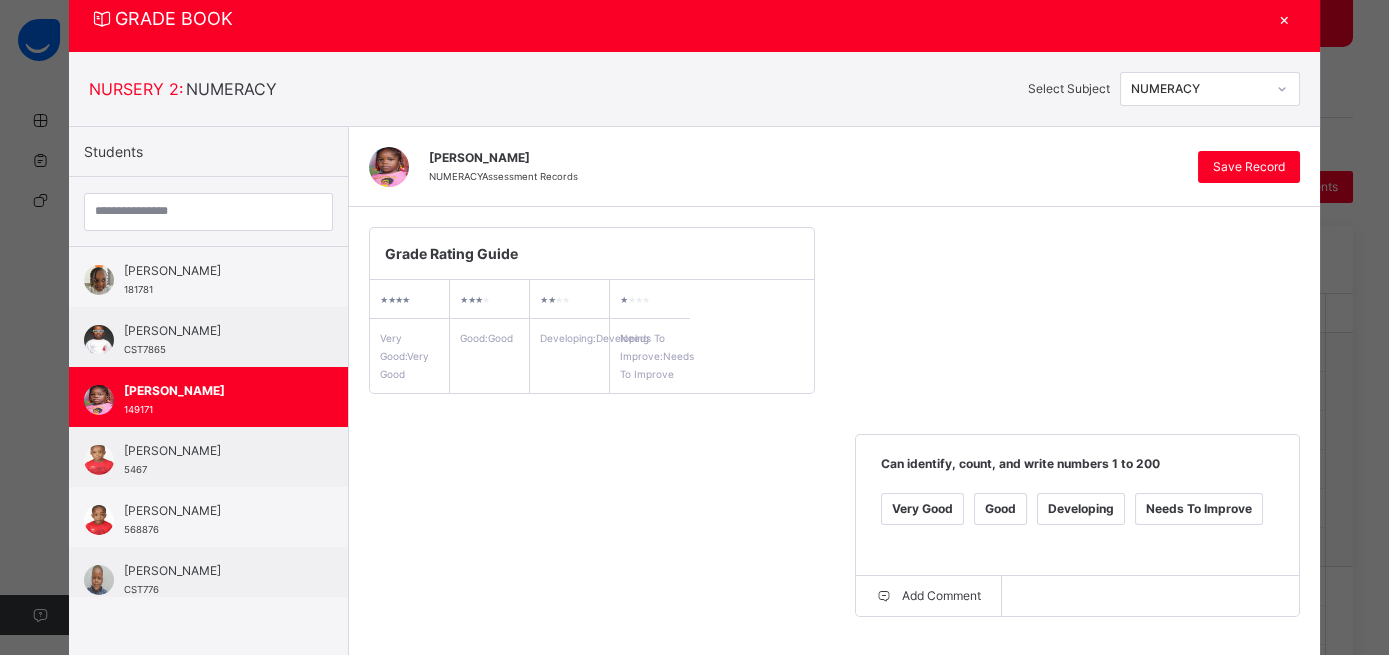 click on "Very Good" at bounding box center [436, 732] 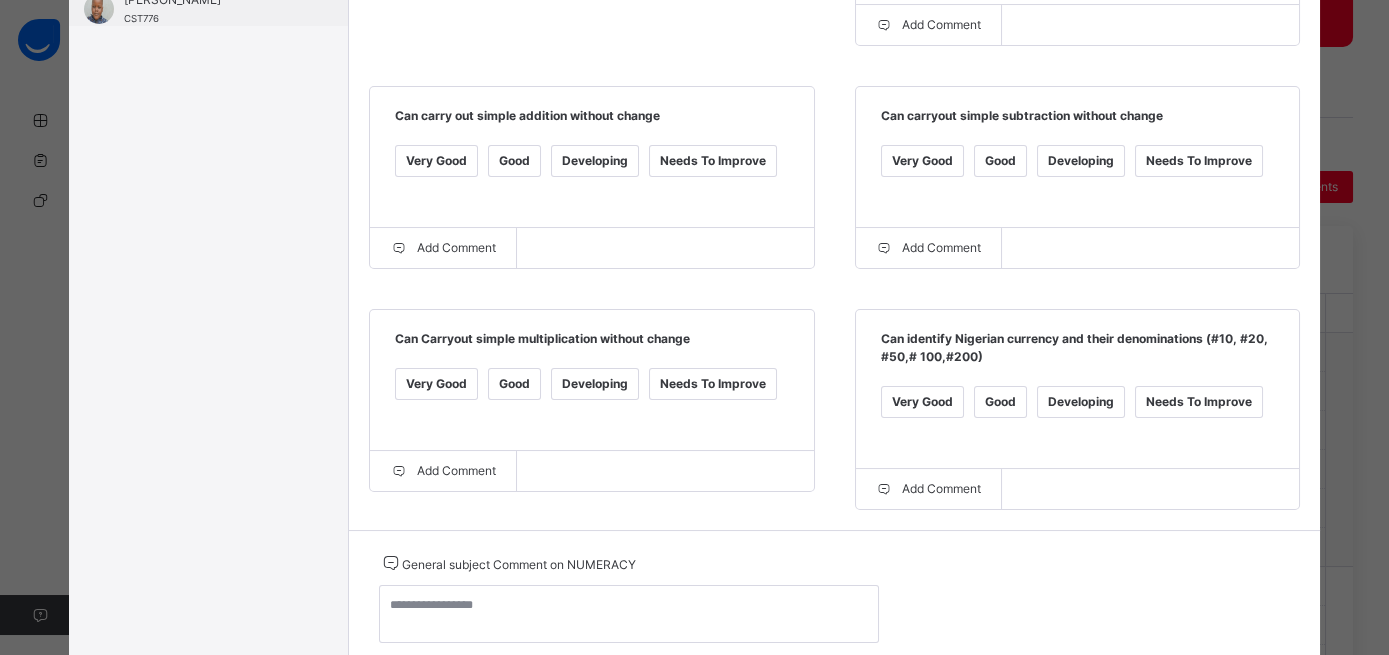 scroll, scrollTop: 645, scrollLeft: 0, axis: vertical 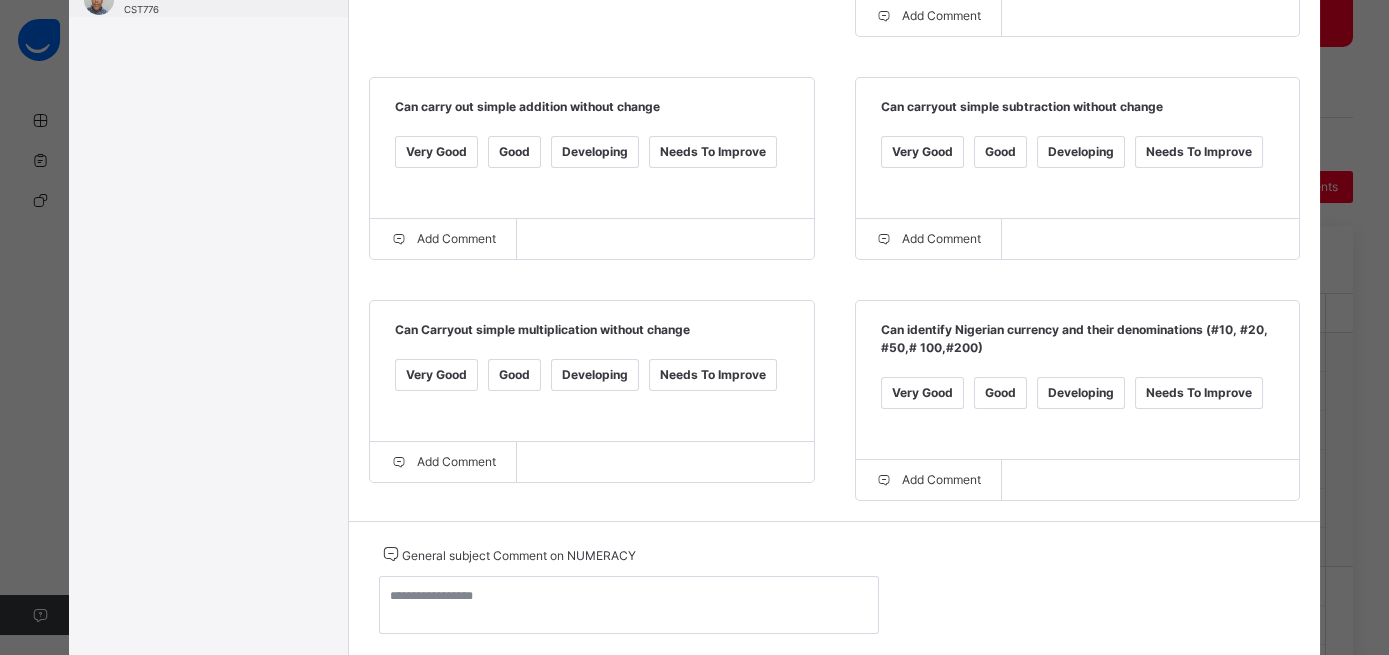 click on "Good" at bounding box center [514, 375] 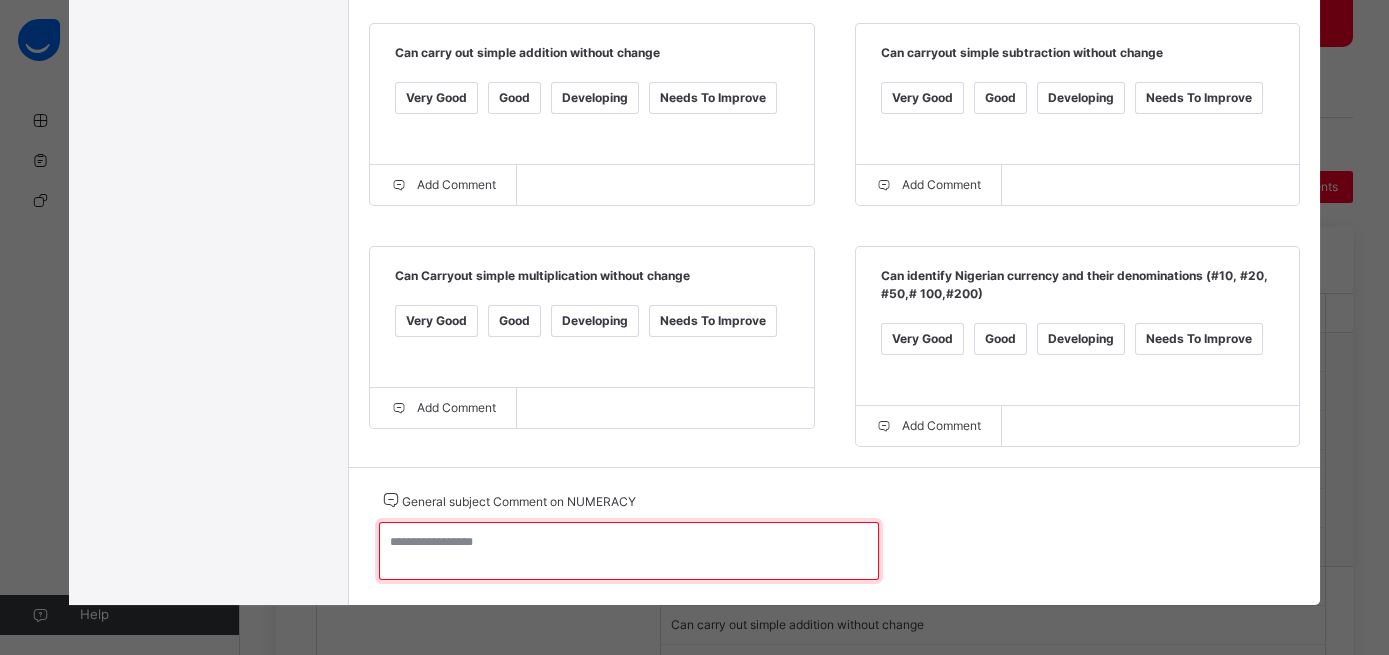 click at bounding box center (629, 551) 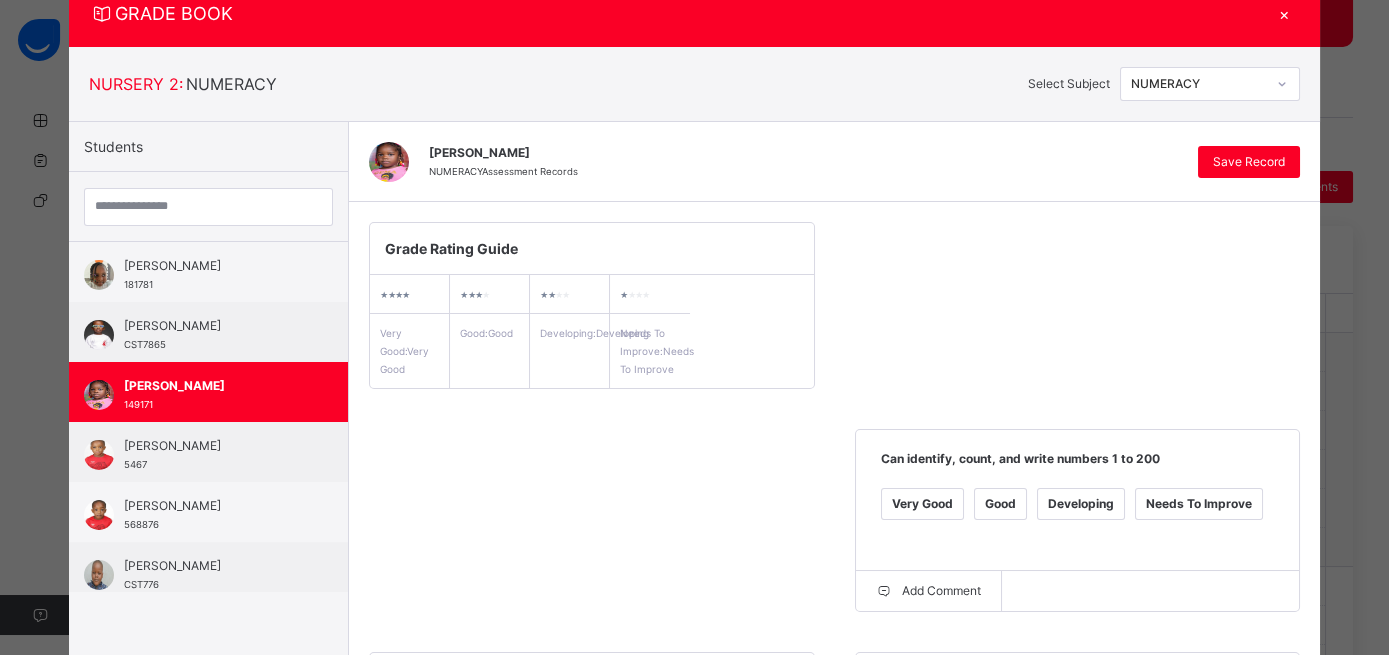 scroll, scrollTop: 67, scrollLeft: 0, axis: vertical 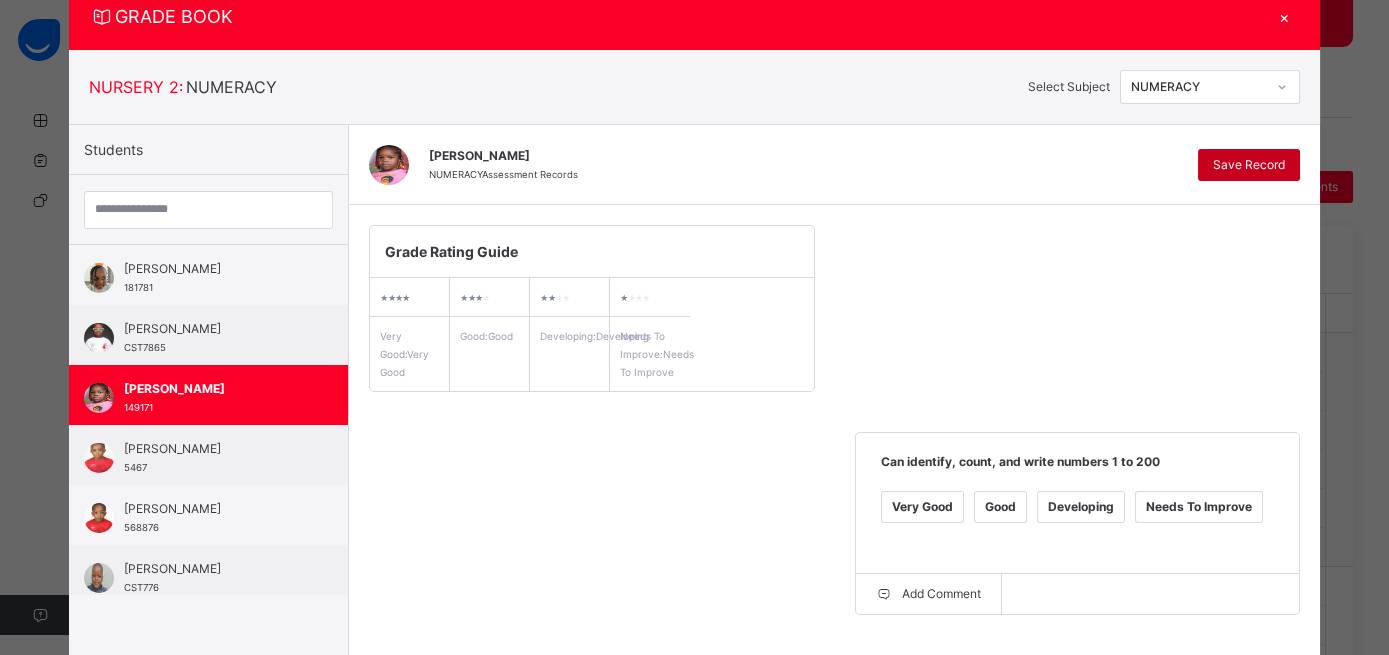 type on "*******" 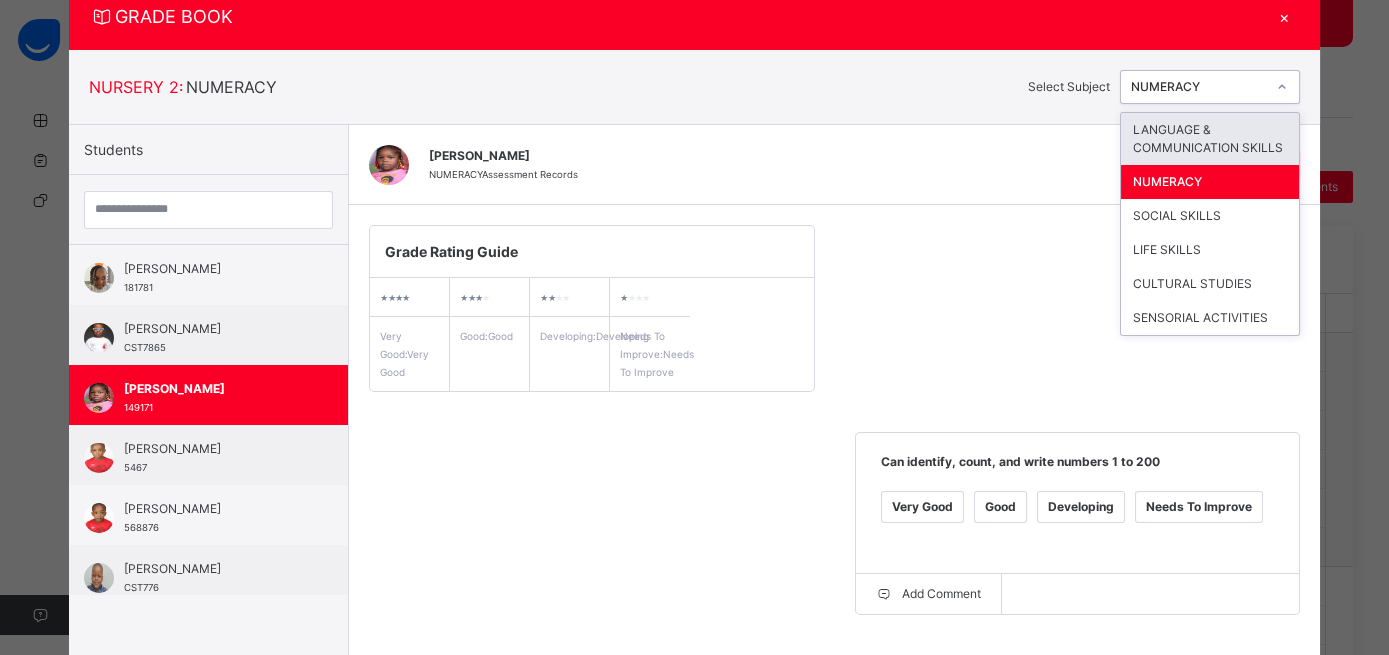 click 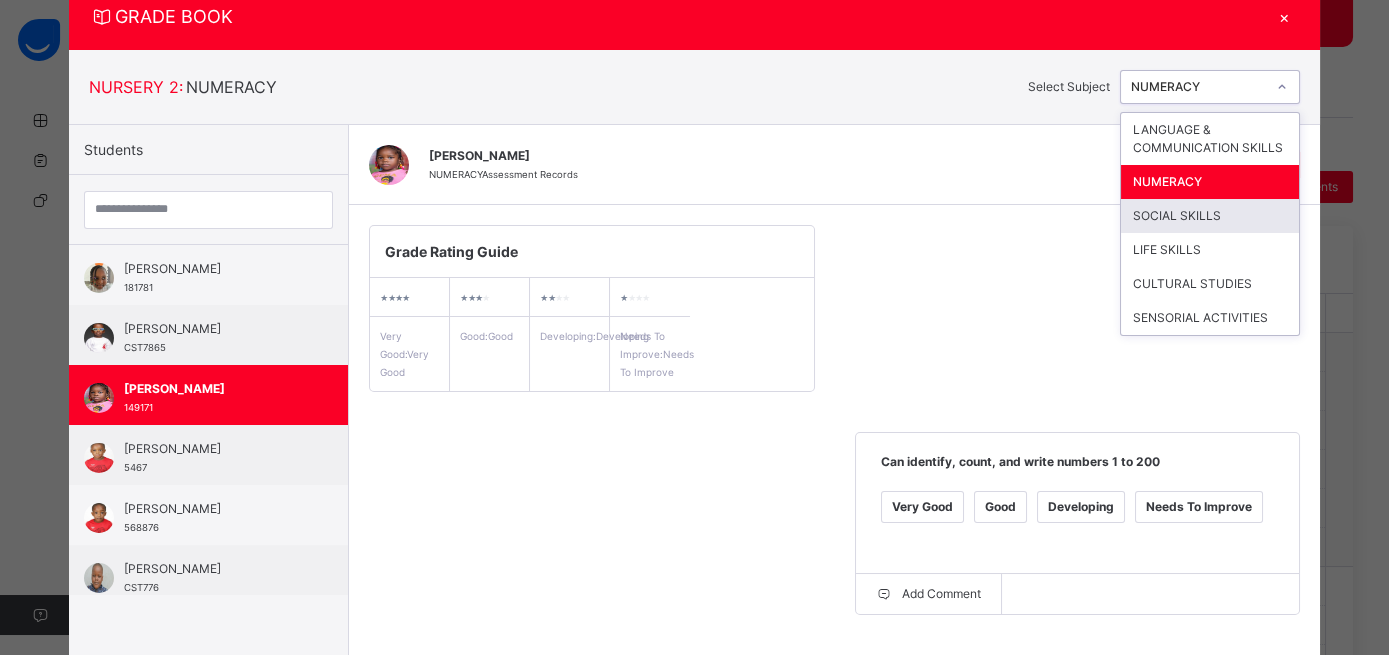 click on "SOCIAL SKILLS" at bounding box center [1210, 216] 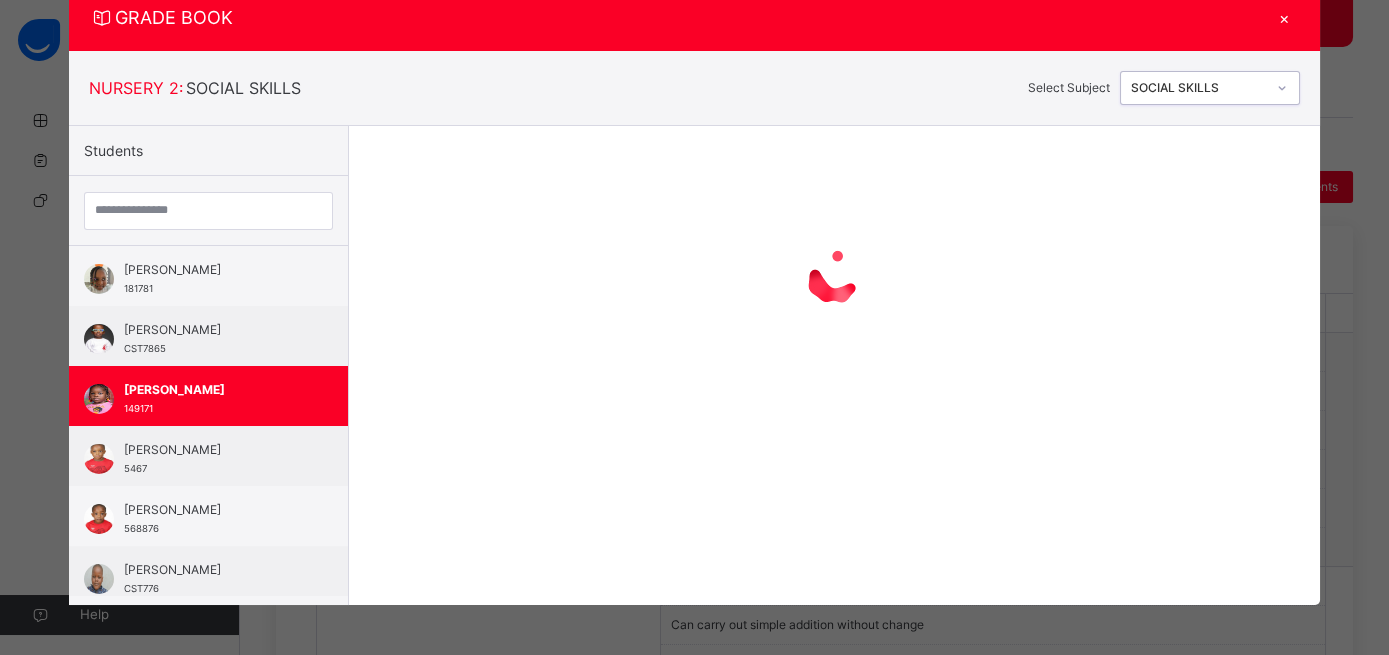 scroll, scrollTop: 65, scrollLeft: 0, axis: vertical 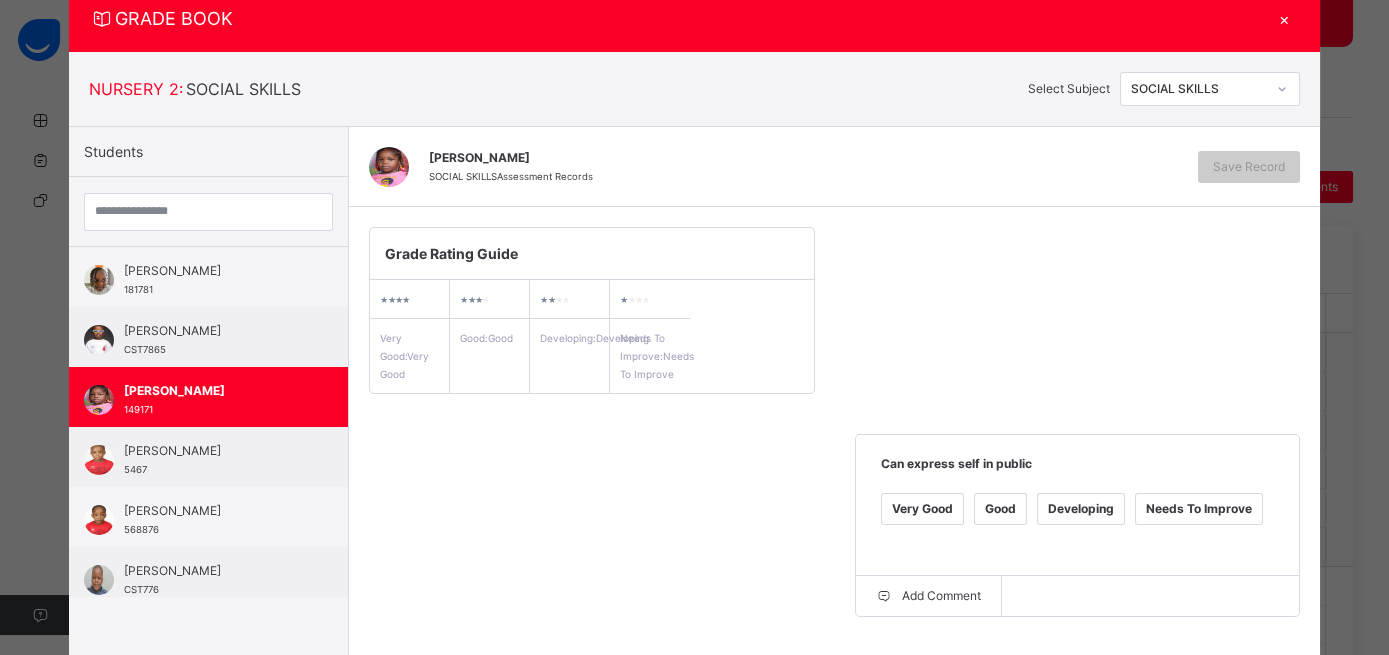 click on "Very Good" at bounding box center (922, 509) 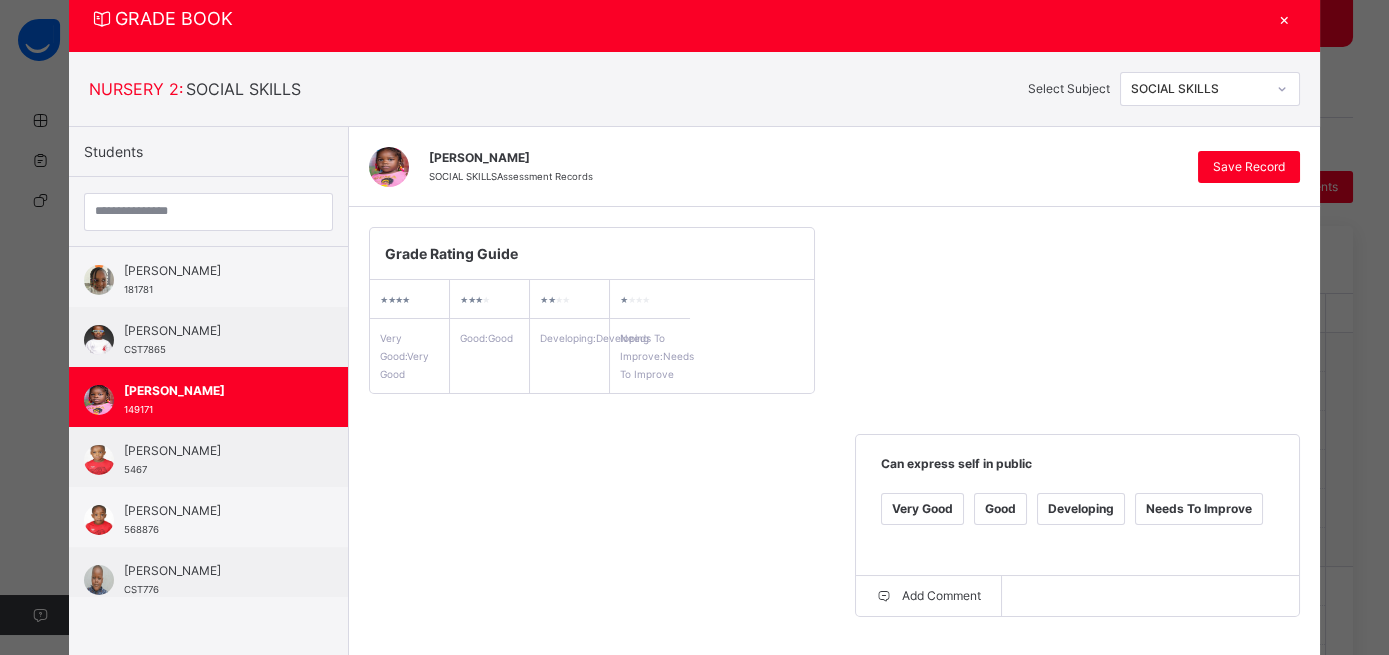 click on "Very Good" at bounding box center [436, 732] 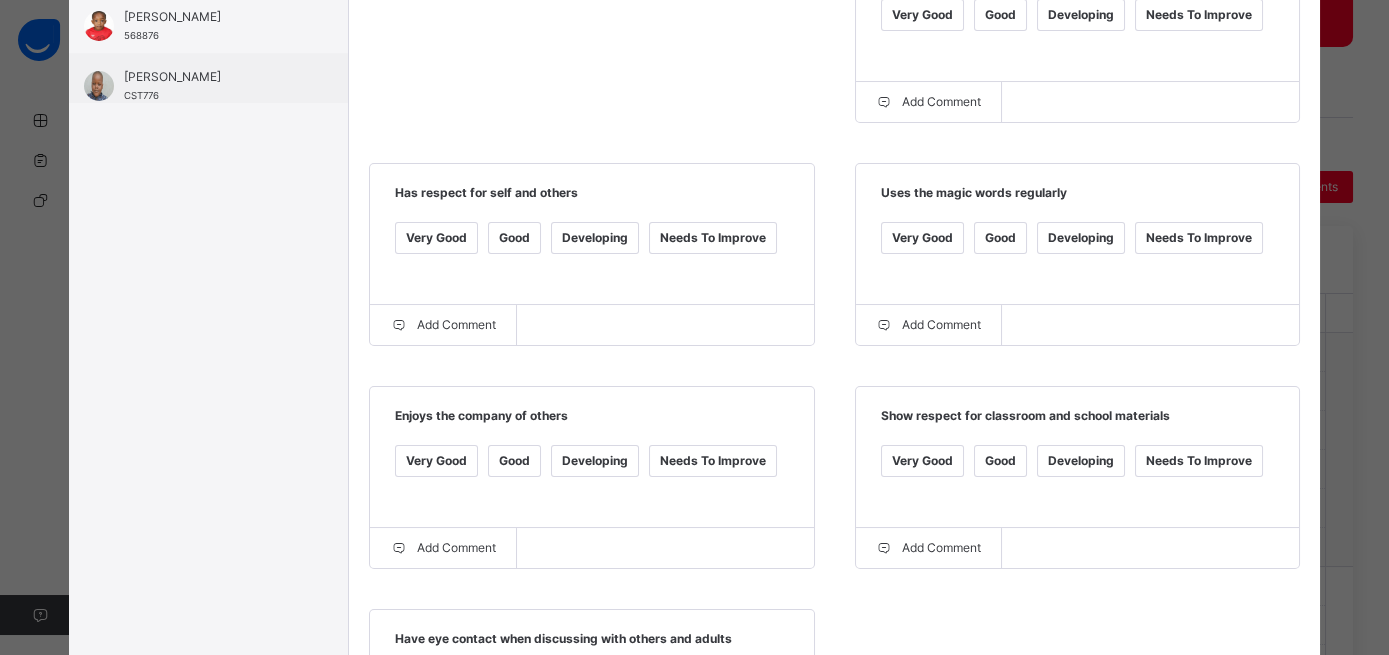 scroll, scrollTop: 564, scrollLeft: 0, axis: vertical 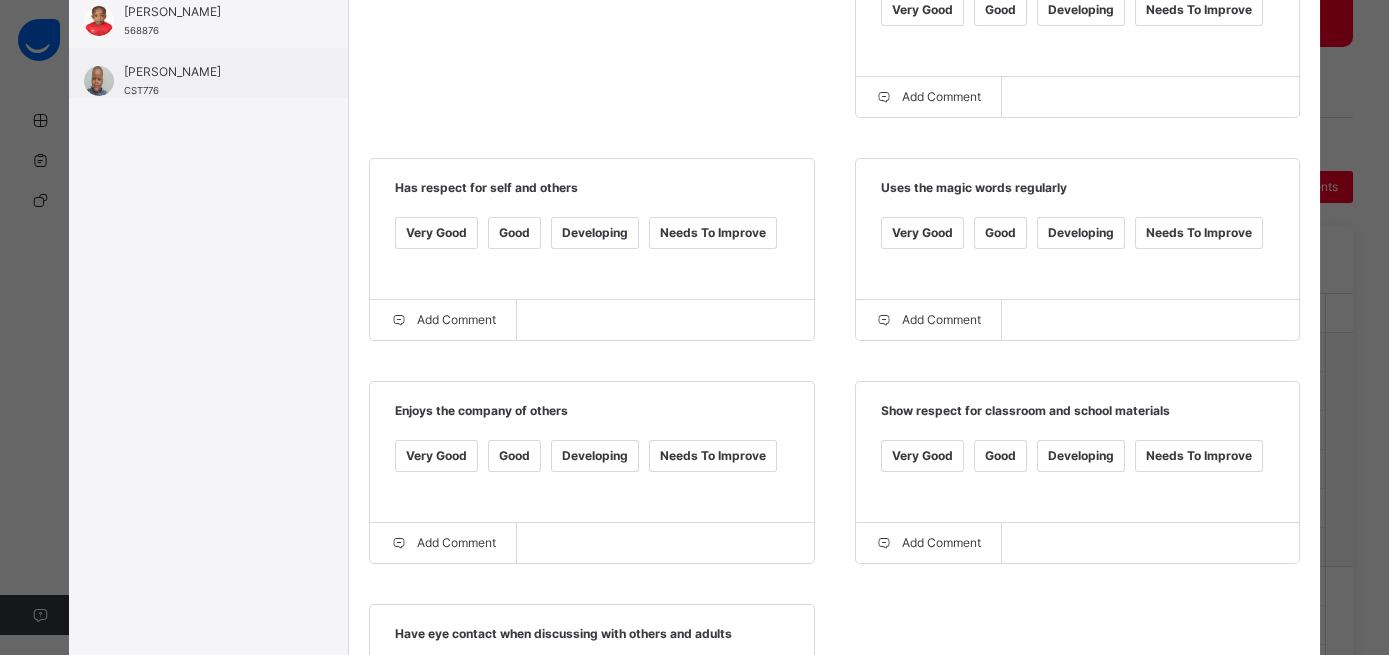 click on "Very Good" at bounding box center (436, 456) 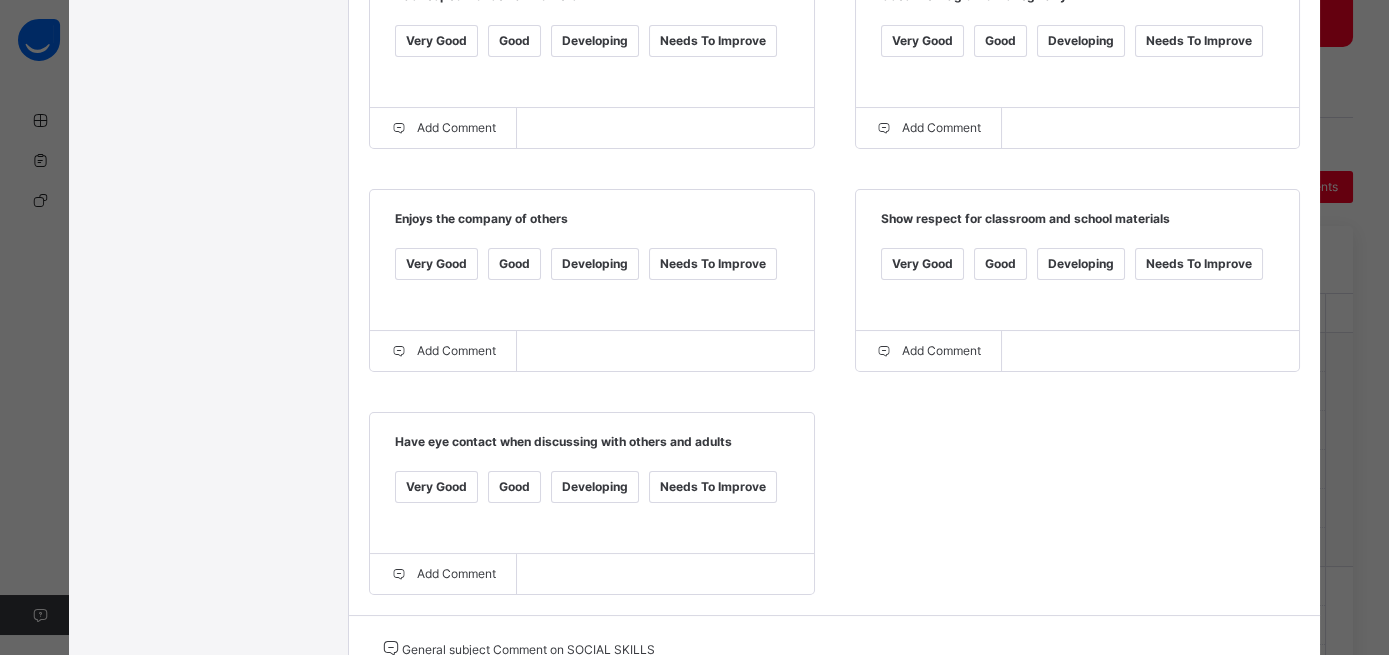 scroll, scrollTop: 788, scrollLeft: 0, axis: vertical 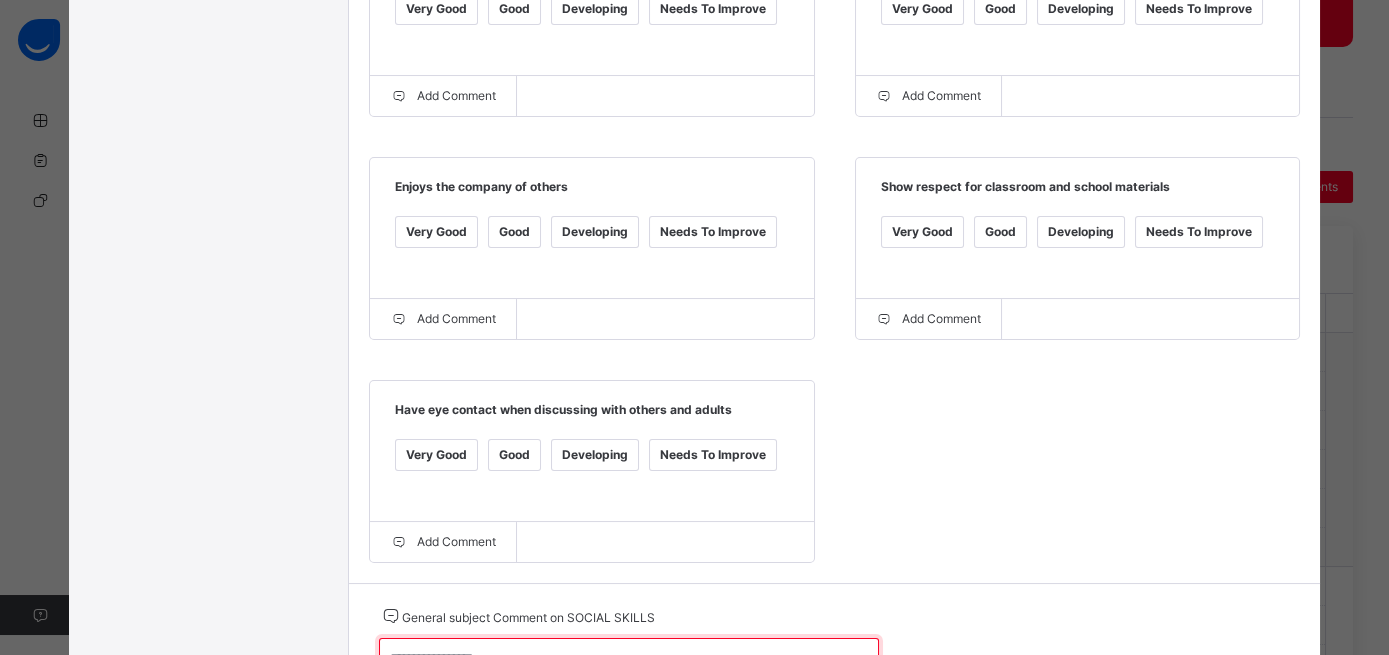 click at bounding box center (629, 667) 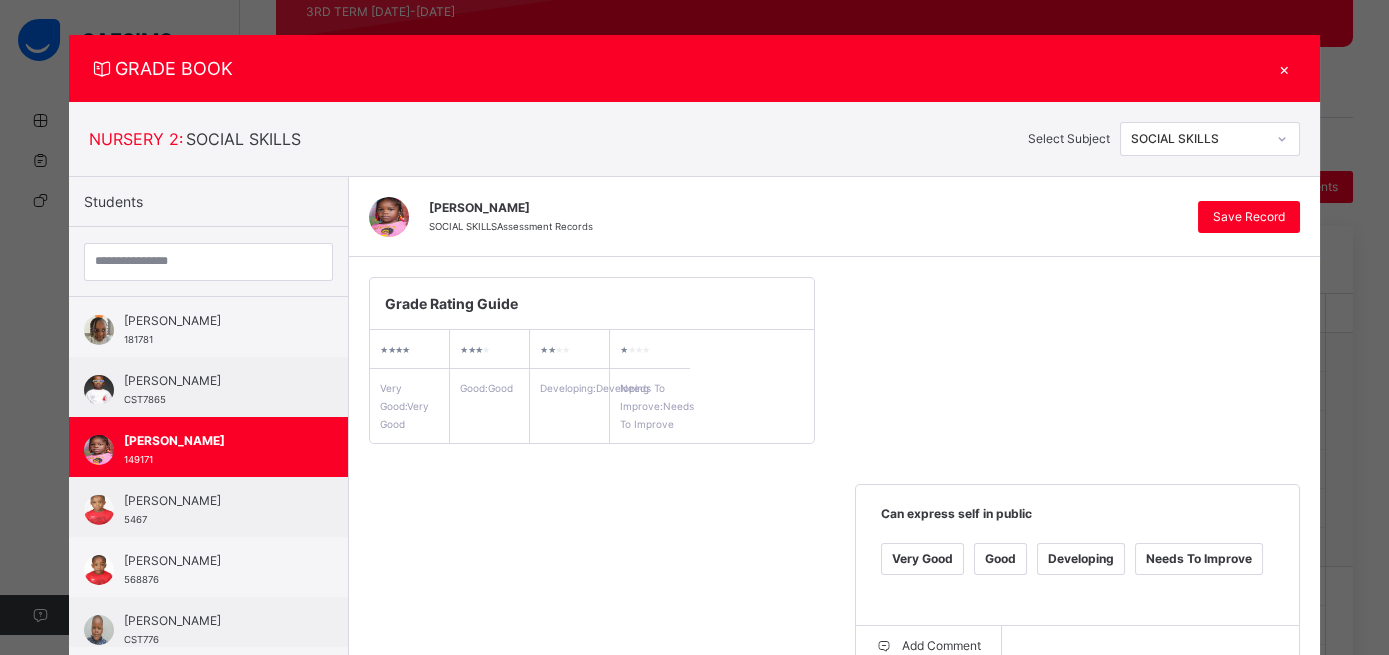 scroll, scrollTop: 12, scrollLeft: 0, axis: vertical 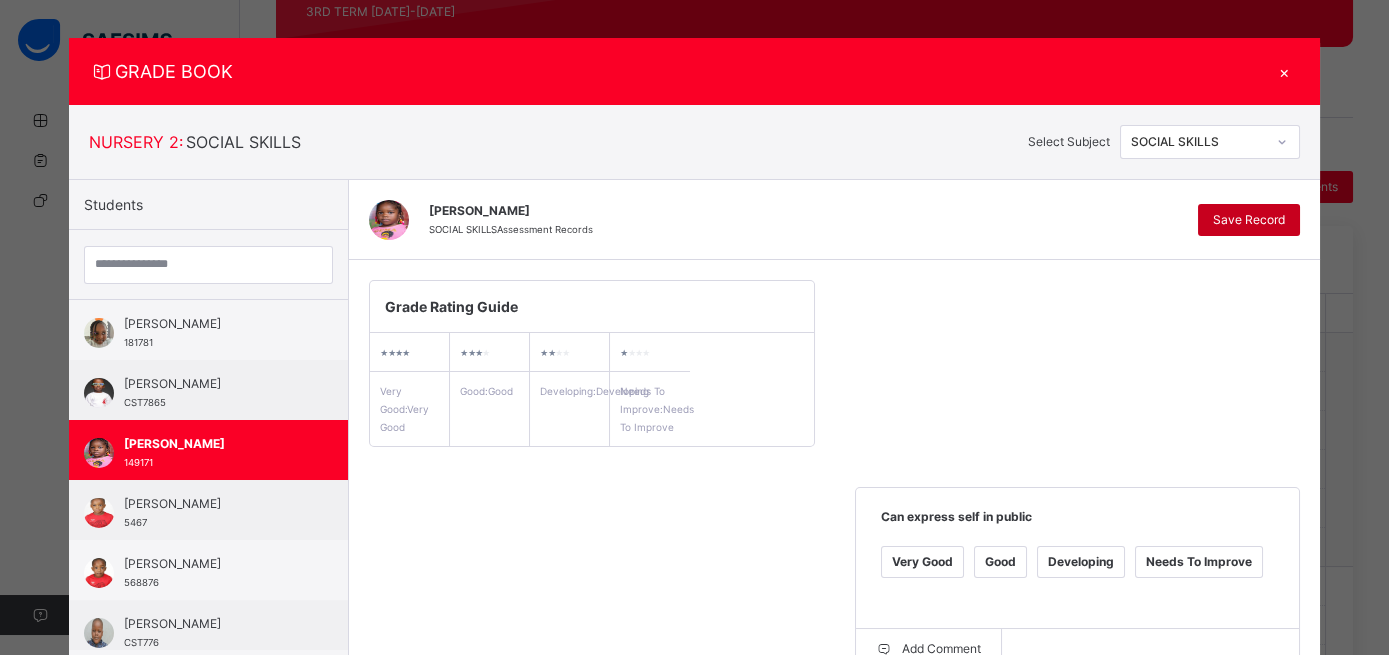 type on "**********" 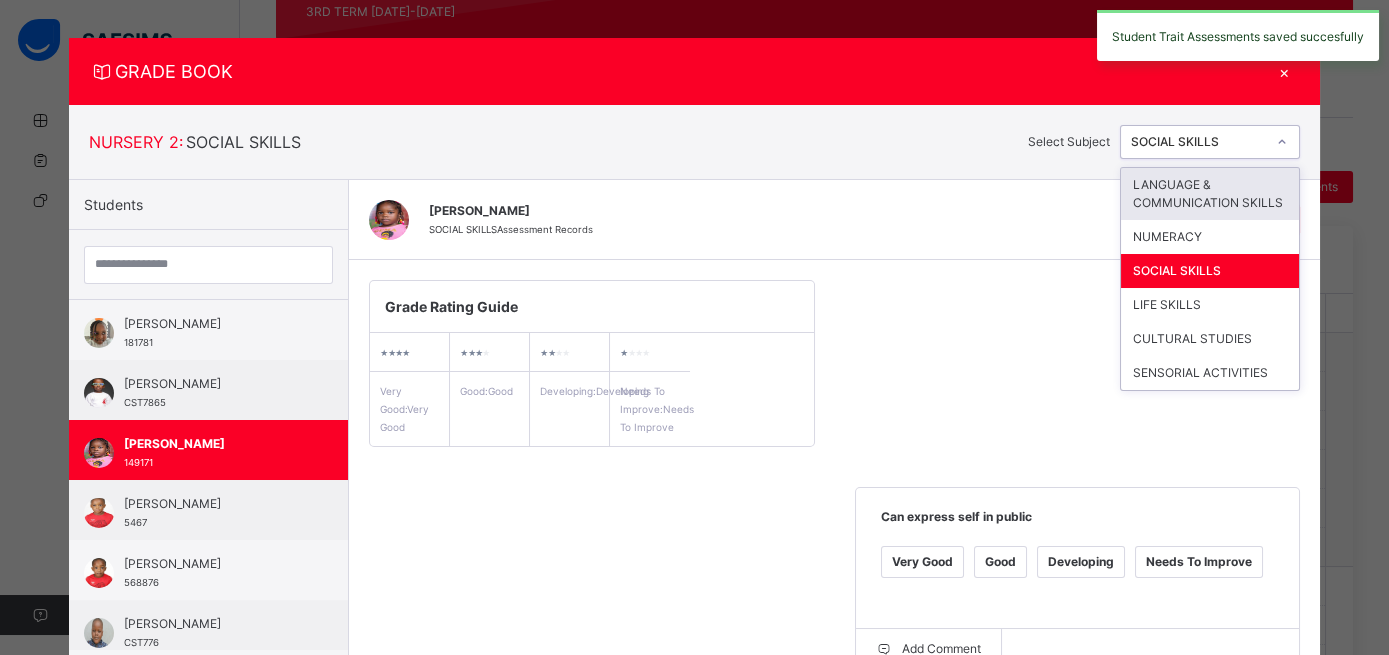 click 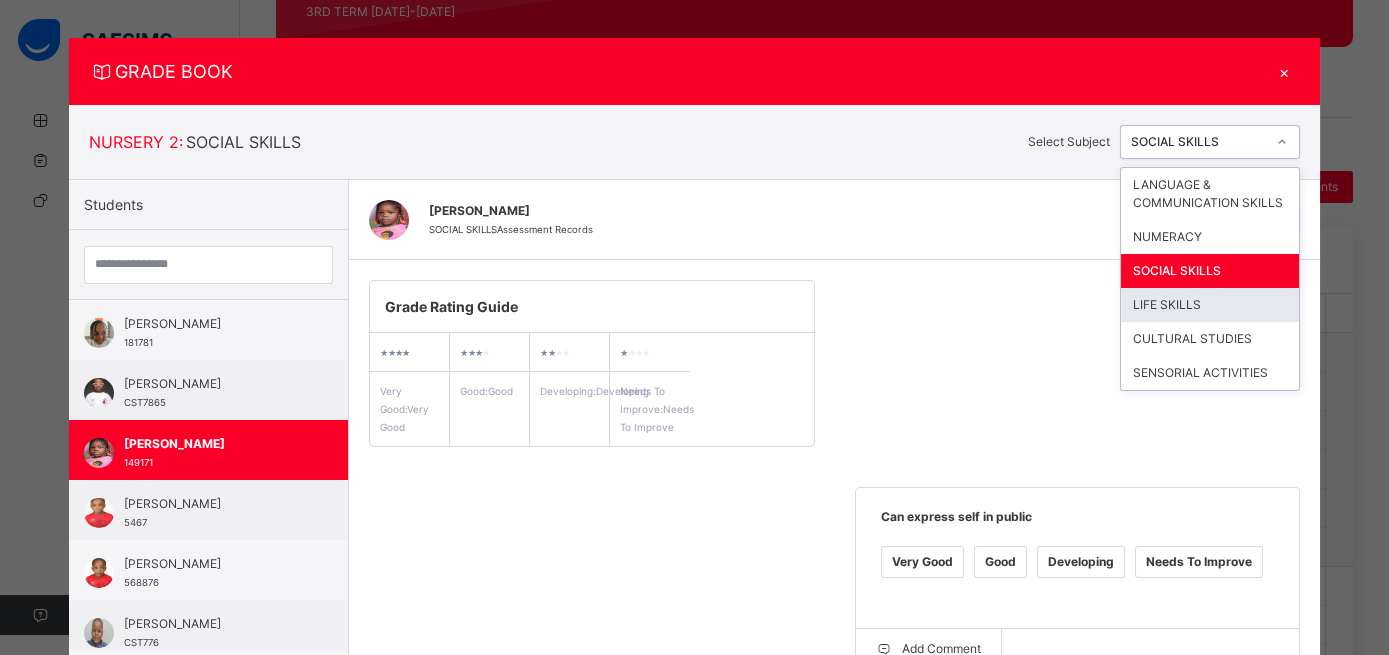 click on "LIFE SKILLS" at bounding box center (1210, 305) 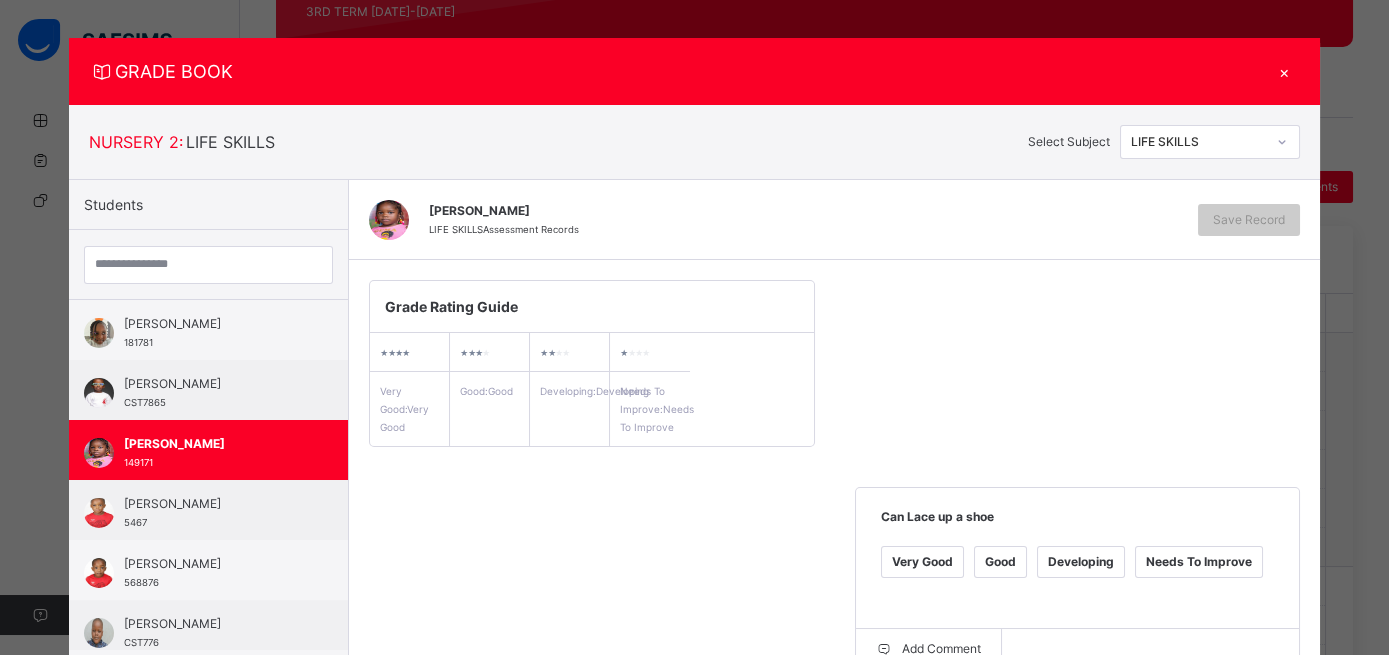 click on "Developing" at bounding box center [1081, 562] 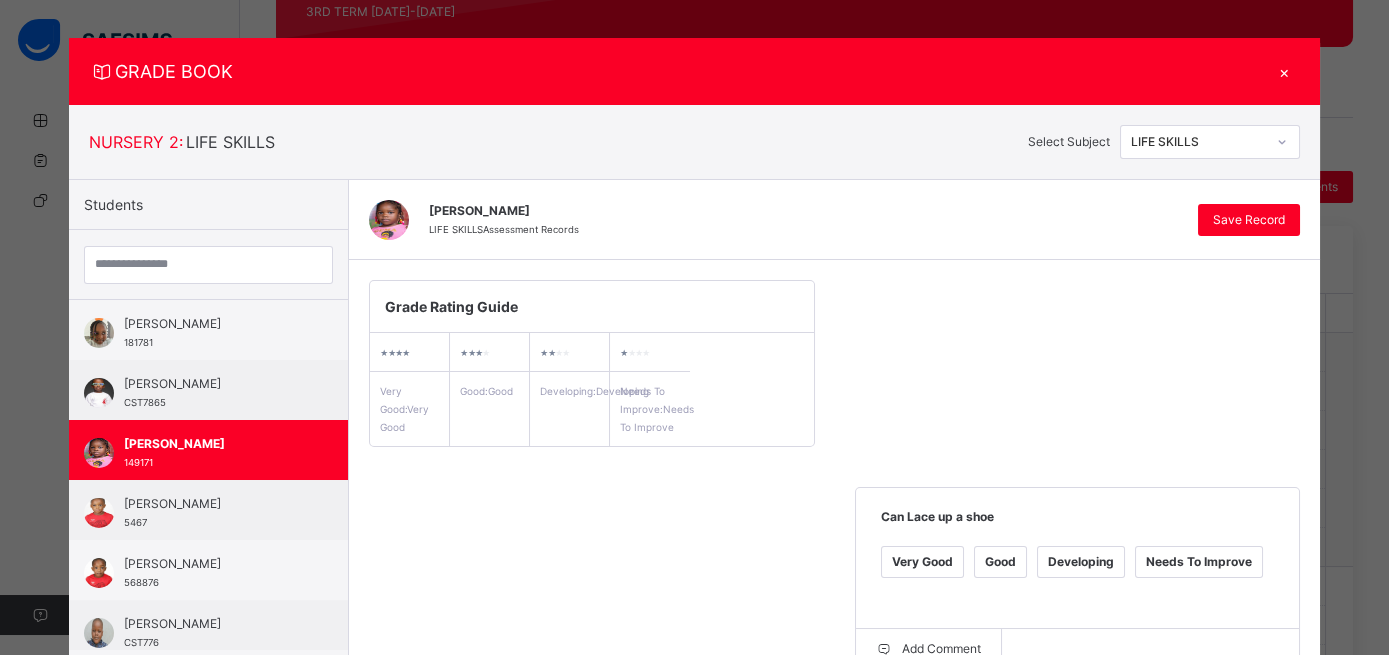 click on "Good" at bounding box center [514, 785] 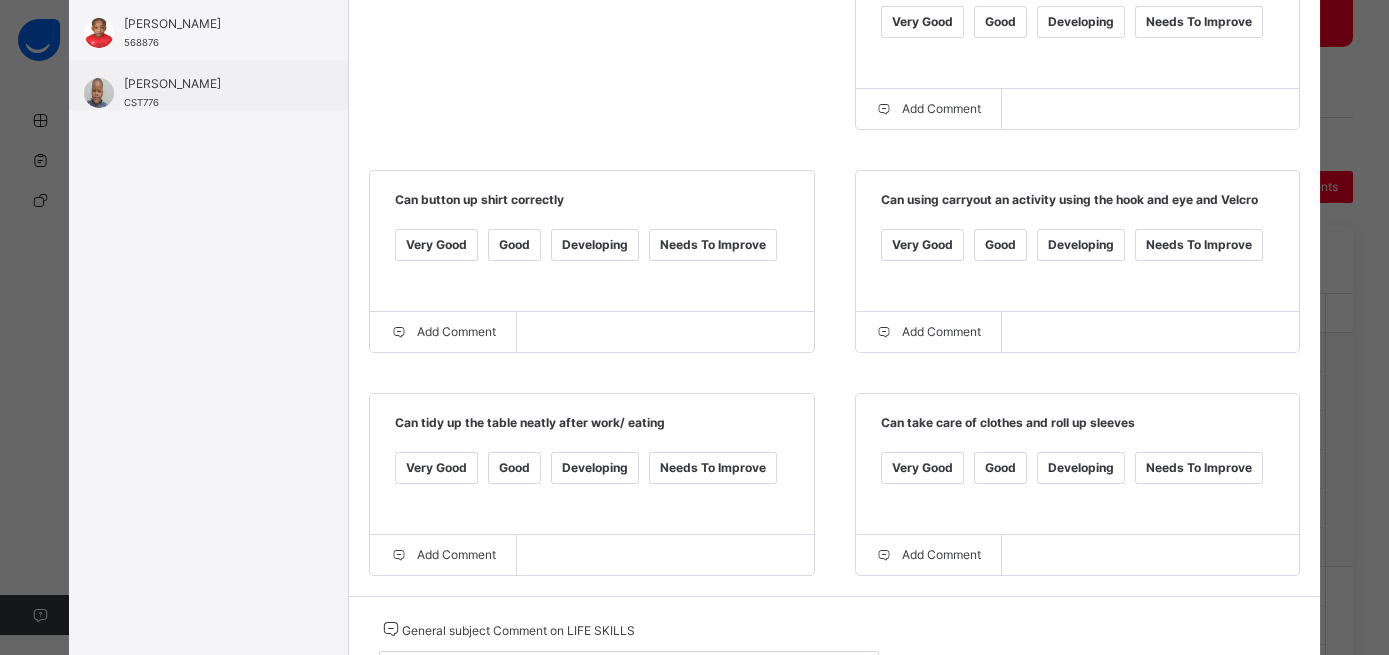 scroll, scrollTop: 559, scrollLeft: 0, axis: vertical 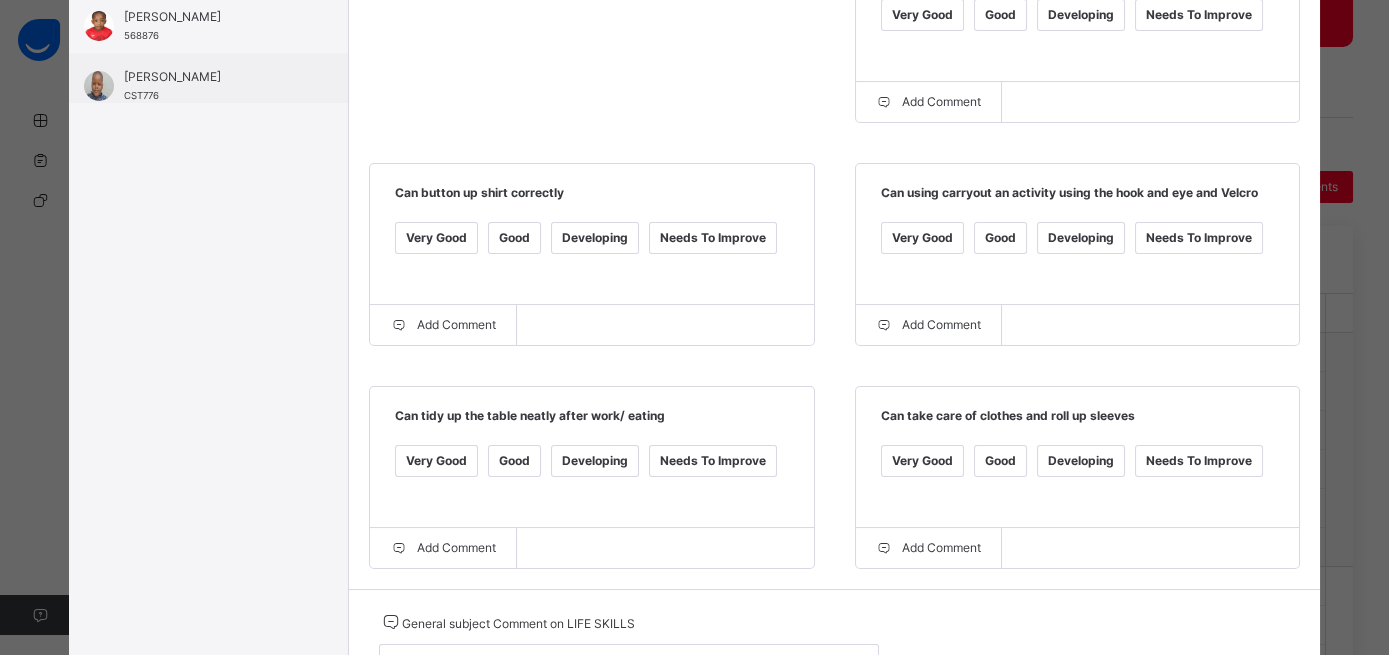 click on "Very Good" at bounding box center (436, 461) 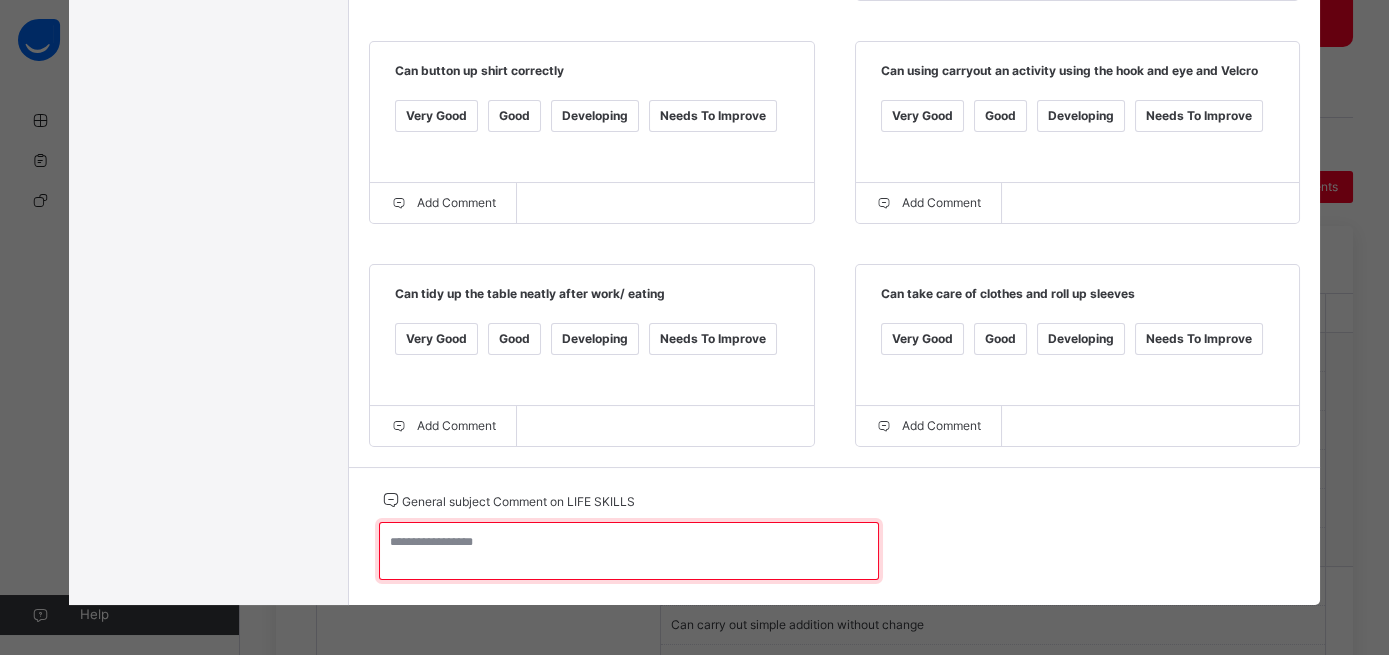 click at bounding box center [629, 551] 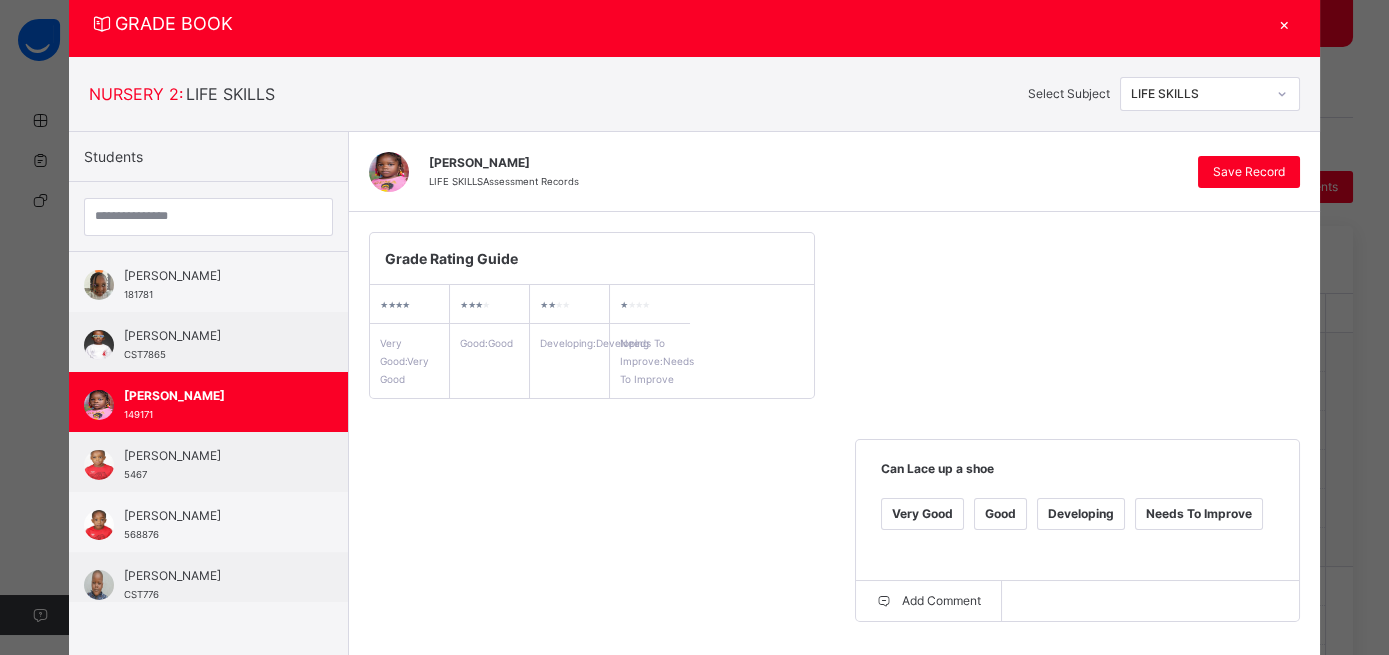scroll, scrollTop: 55, scrollLeft: 0, axis: vertical 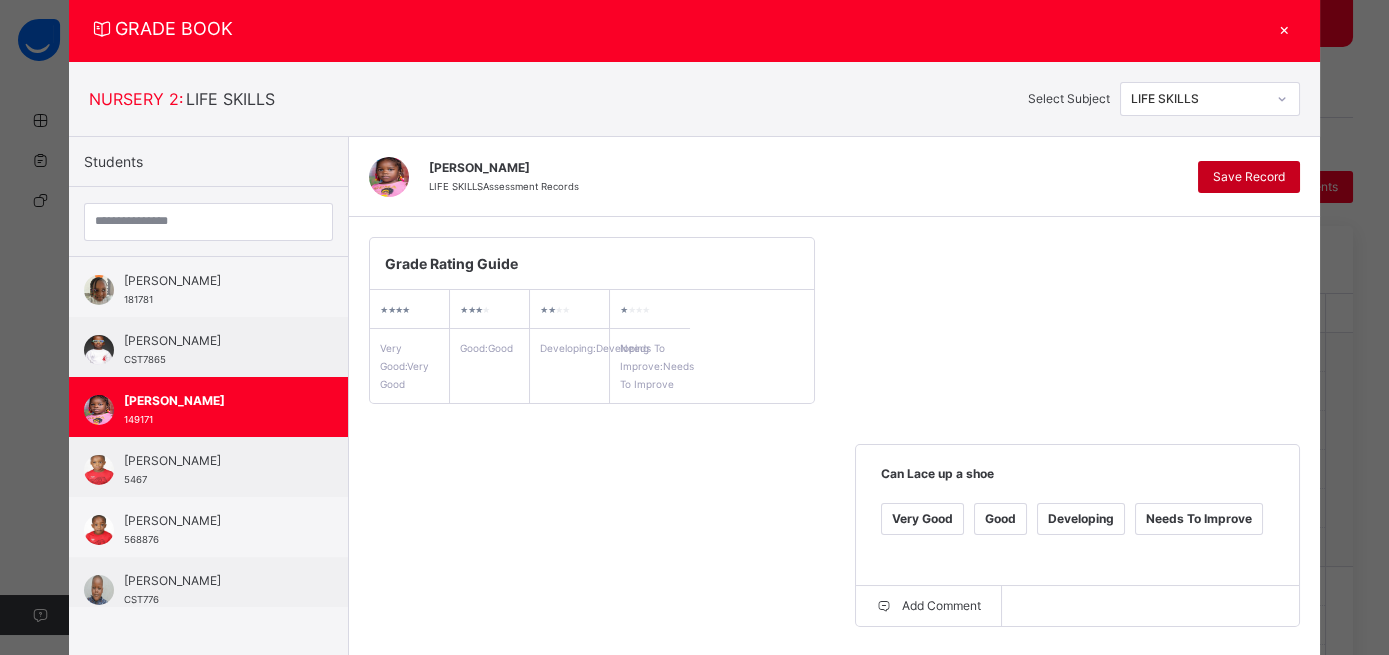 type on "**********" 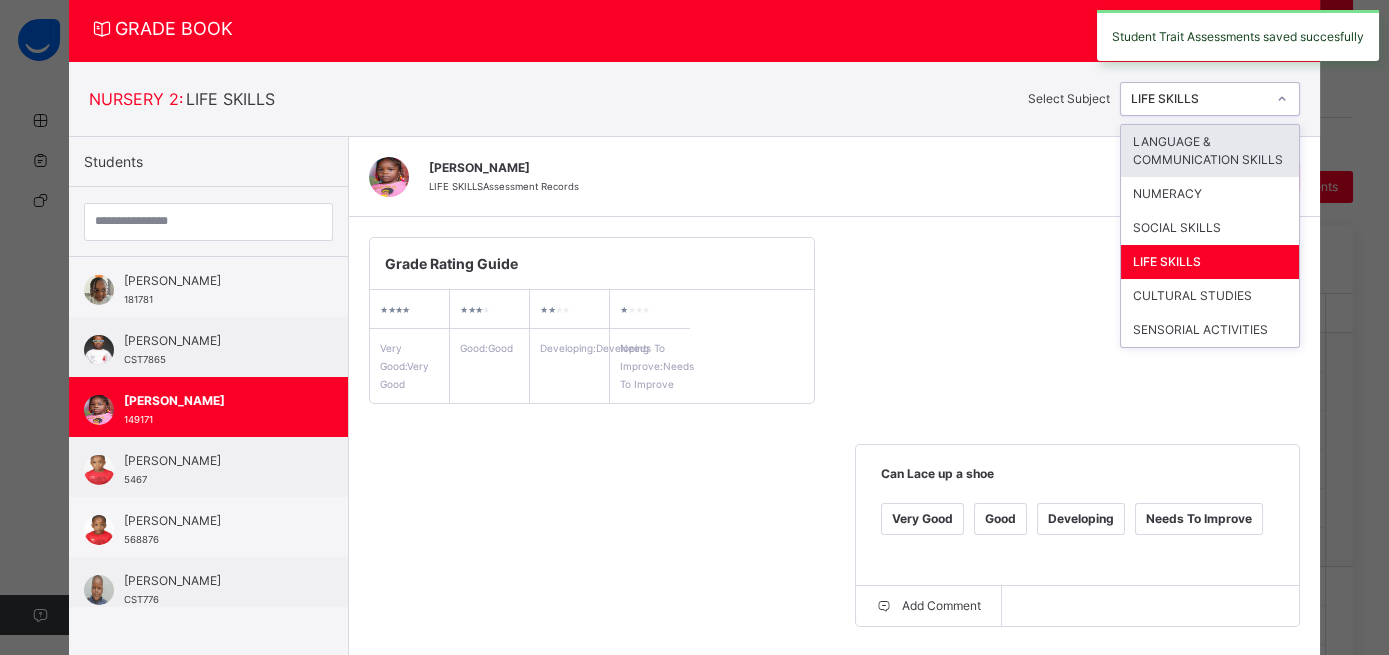 click 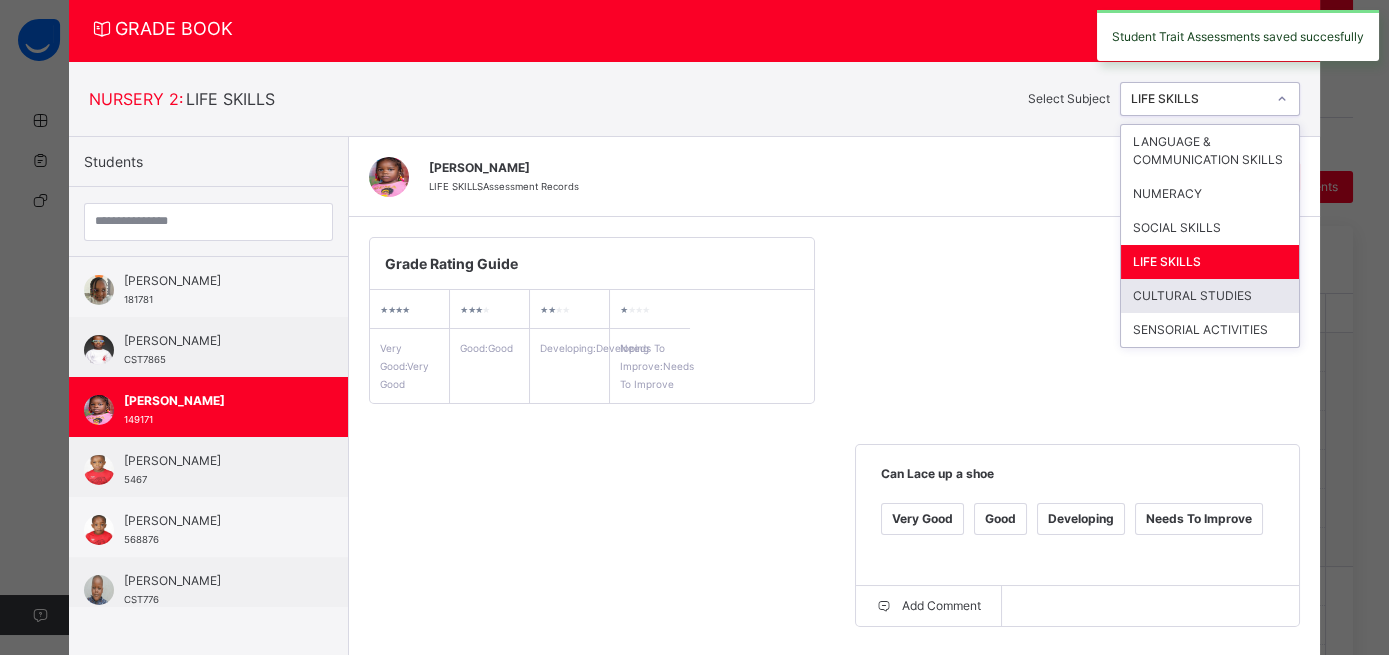 click on "CULTURAL STUDIES" at bounding box center (1210, 296) 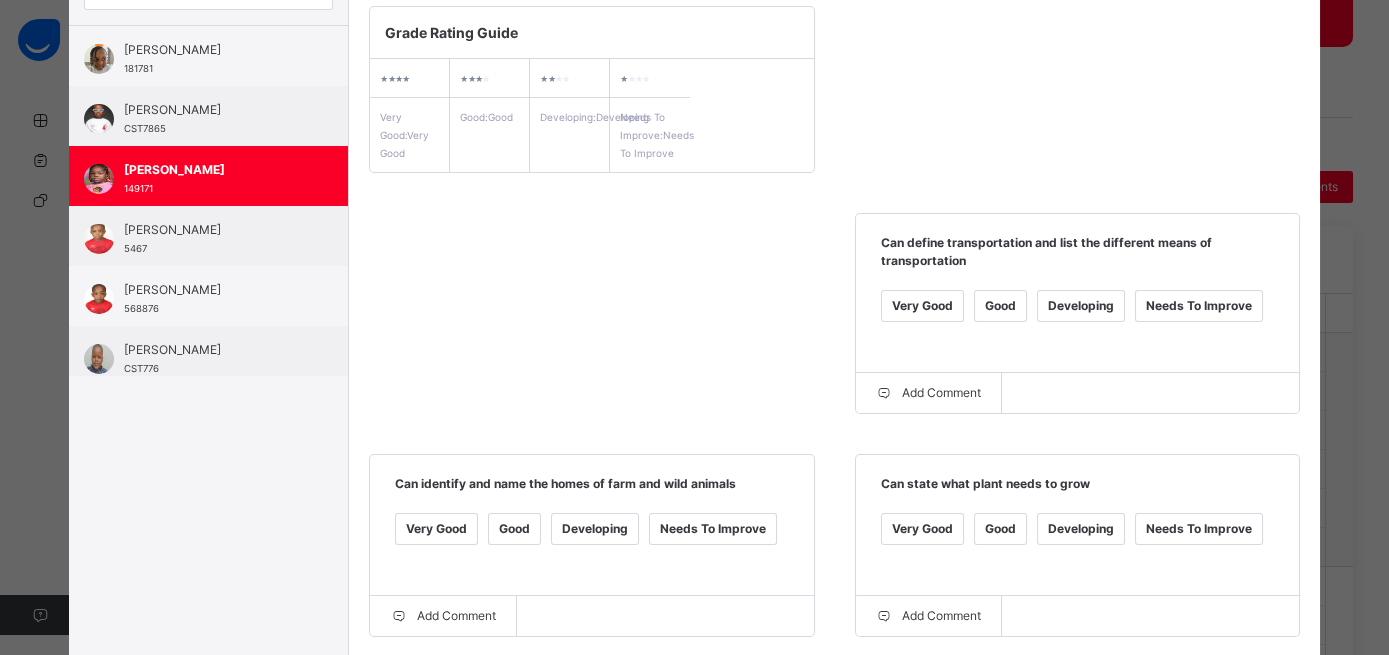 scroll, scrollTop: 336, scrollLeft: 0, axis: vertical 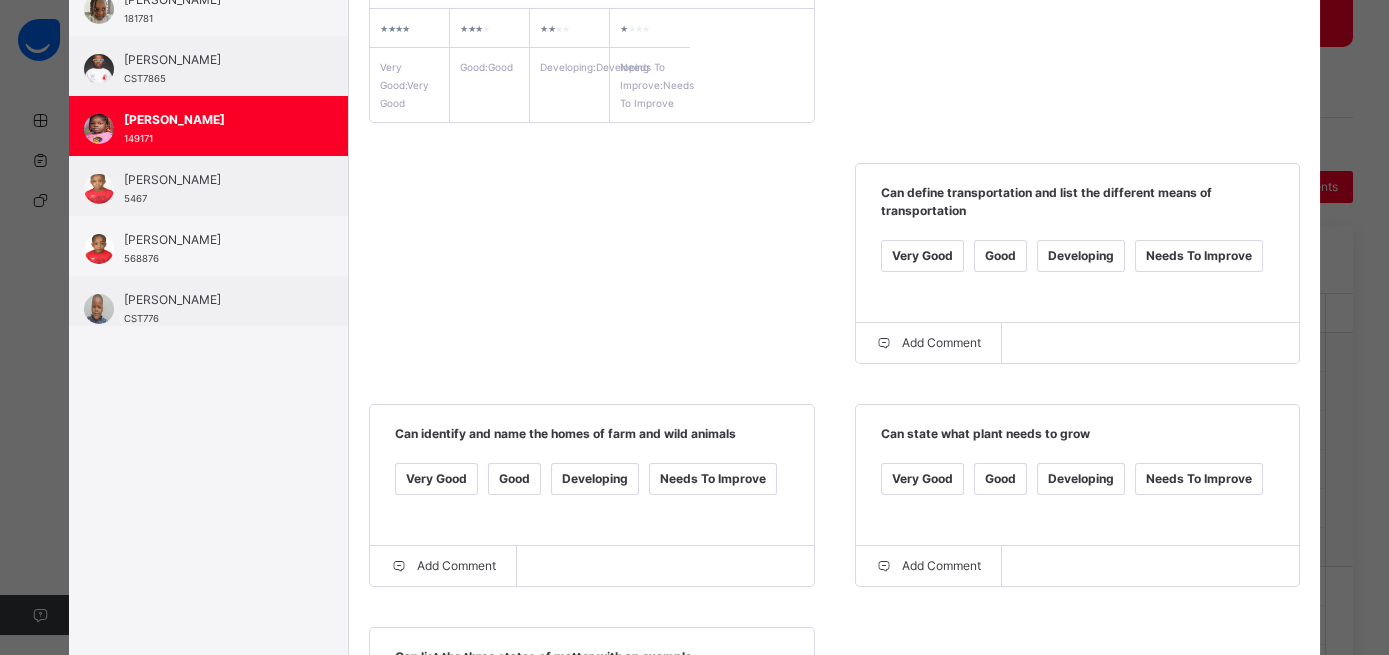 click on "Good" at bounding box center (1000, 256) 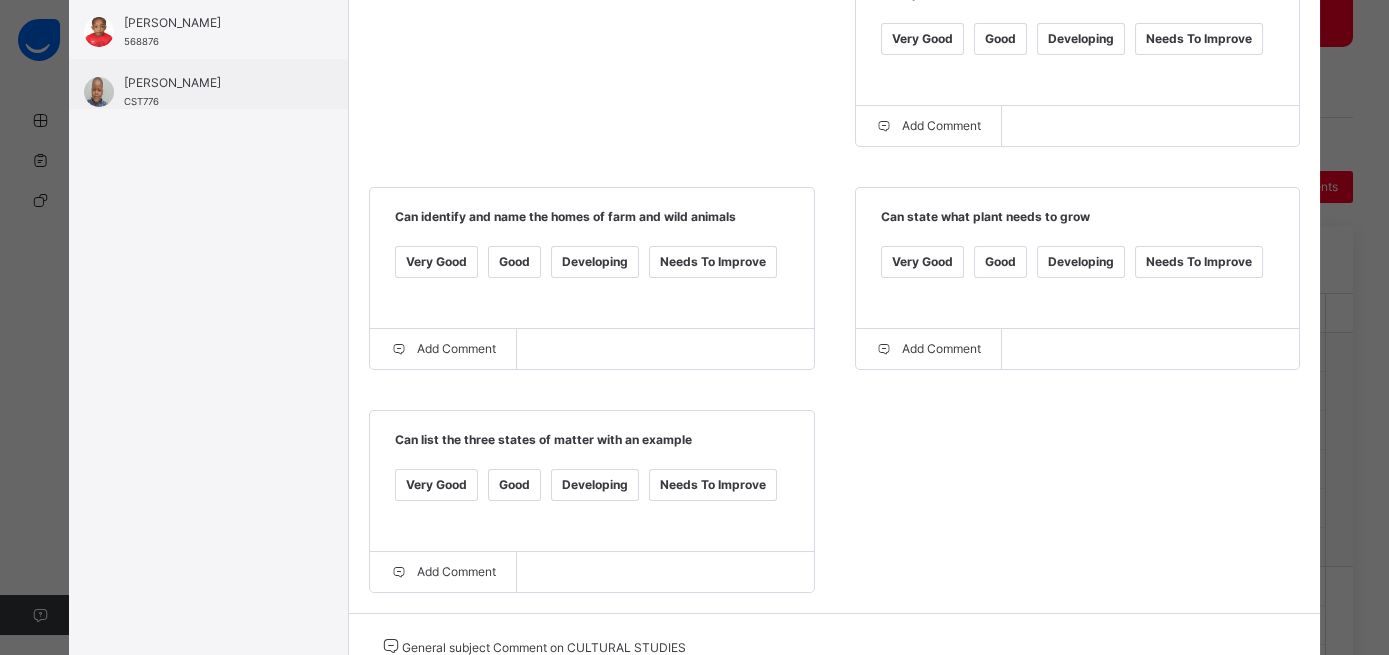 scroll, scrollTop: 554, scrollLeft: 0, axis: vertical 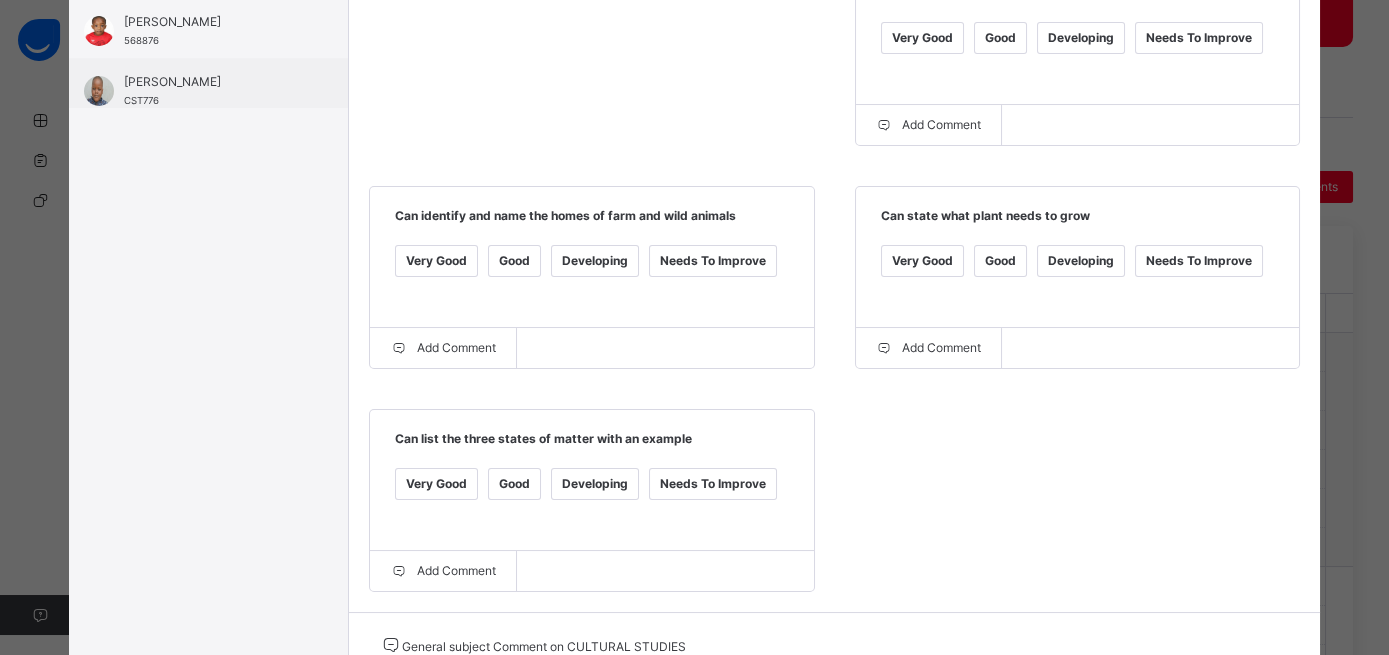 click on "Very Good" at bounding box center [436, 484] 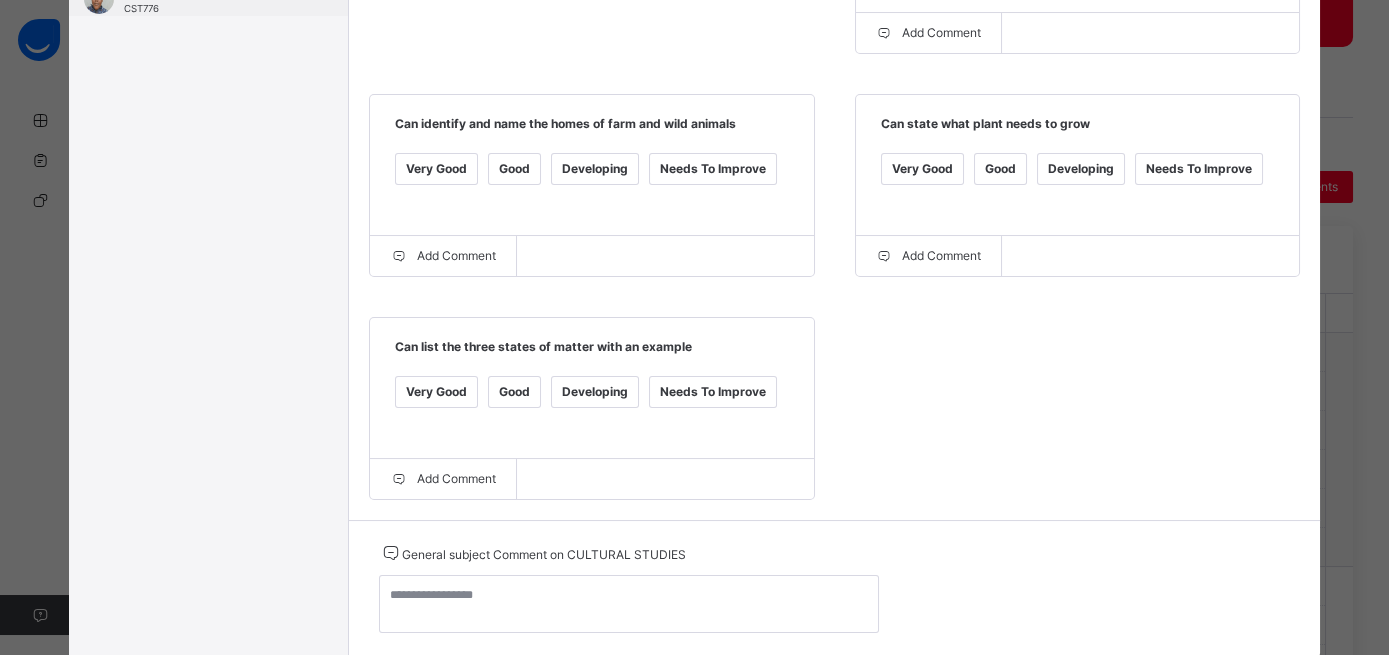 scroll, scrollTop: 653, scrollLeft: 0, axis: vertical 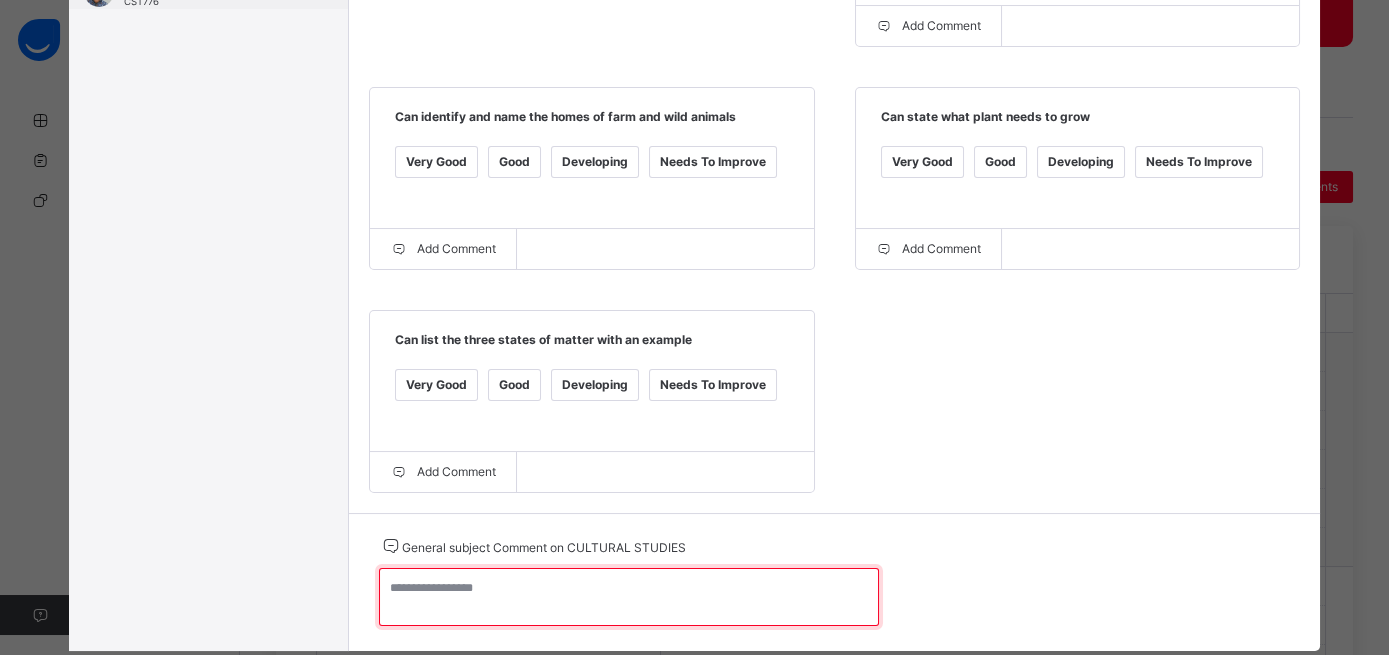 click at bounding box center (629, 597) 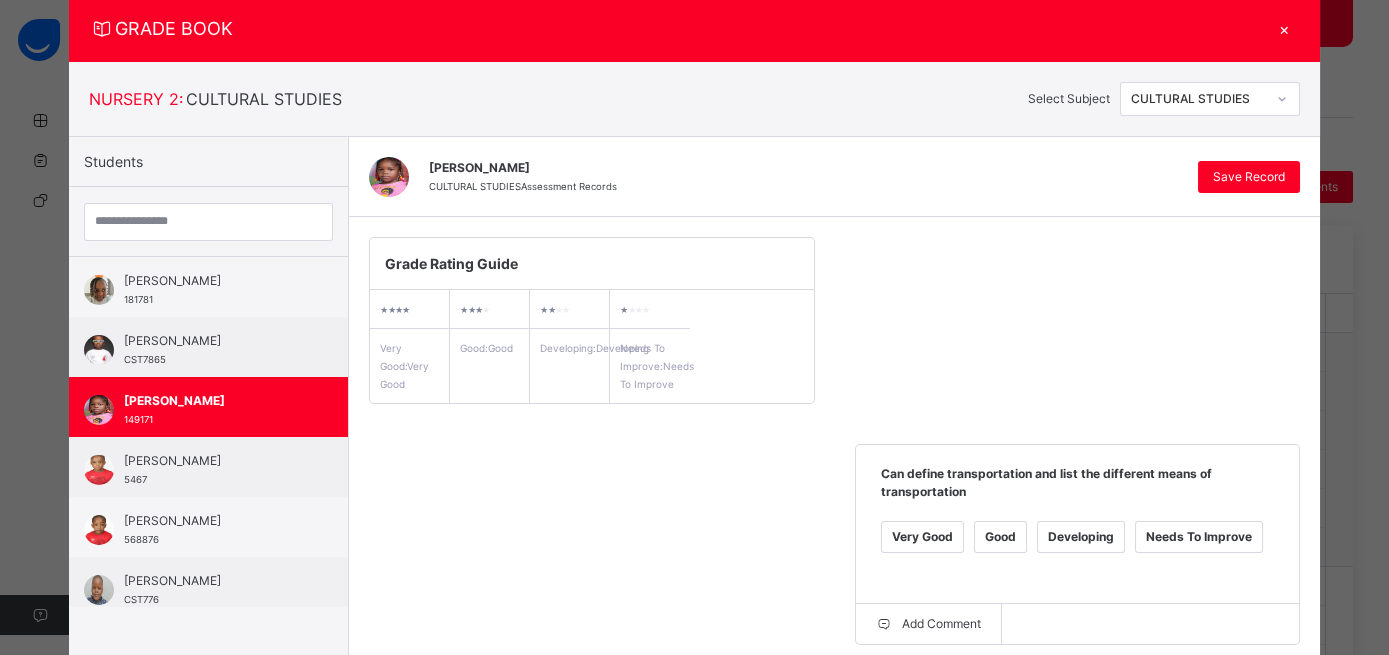 scroll, scrollTop: 54, scrollLeft: 0, axis: vertical 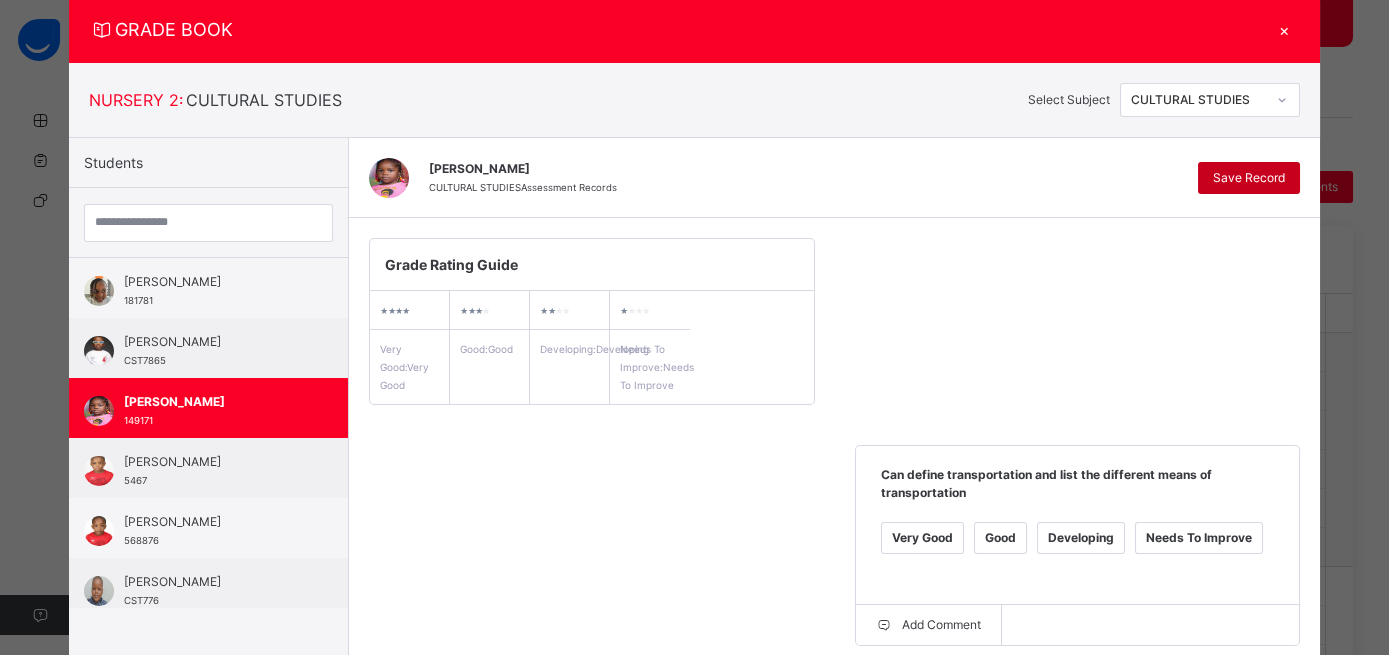 type on "**********" 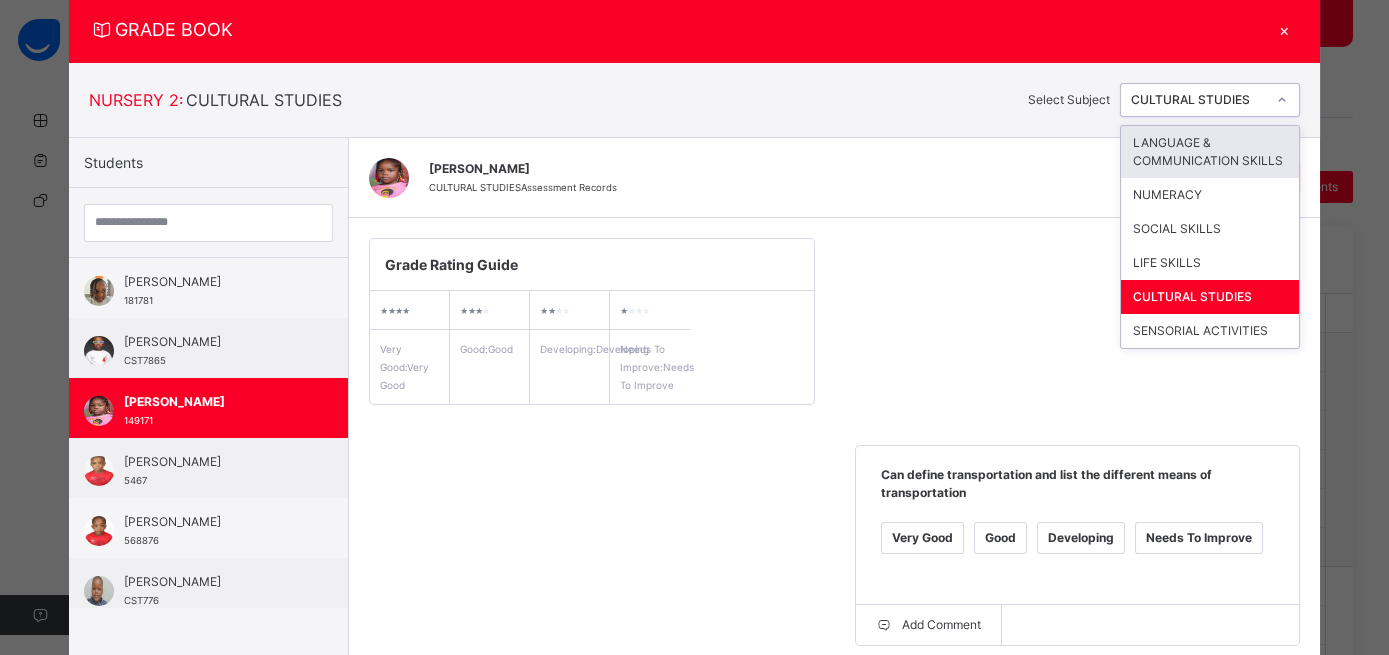 click 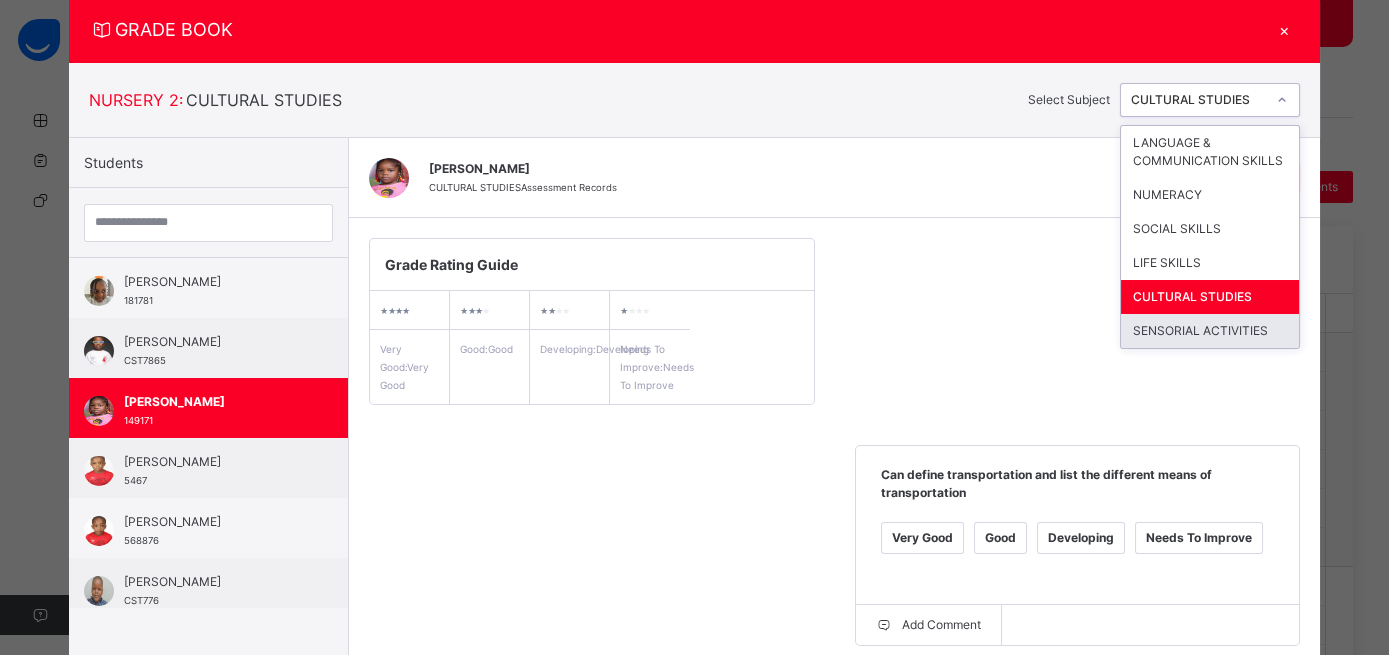 click on "SENSORIAL ACTIVITIES" at bounding box center (1210, 331) 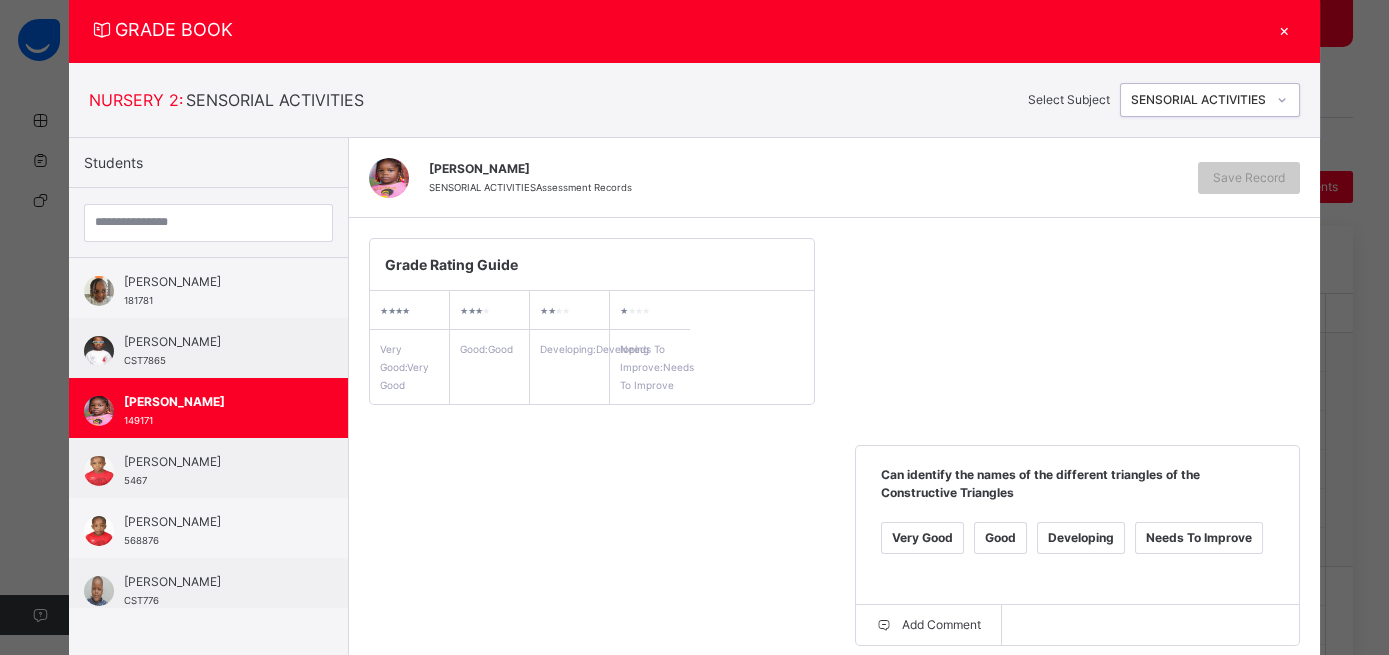 click on "Good" at bounding box center (1000, 538) 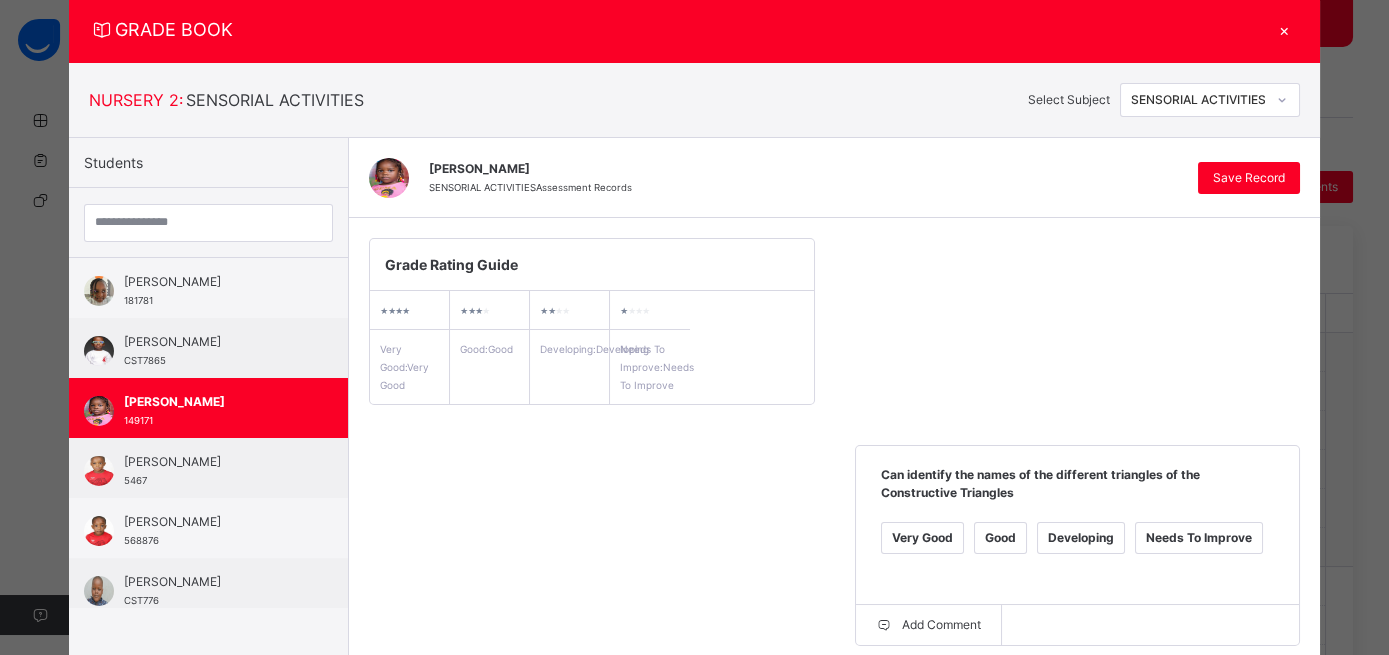 click on "Good" at bounding box center (514, 761) 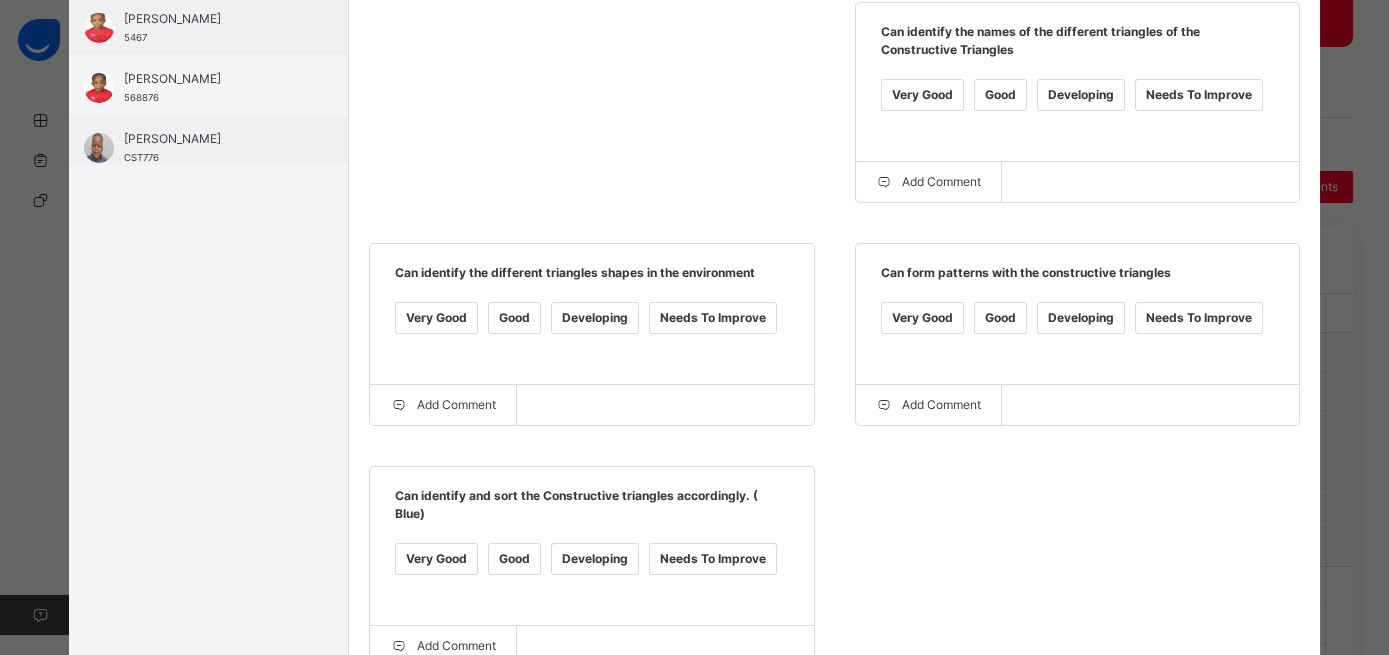 scroll, scrollTop: 504, scrollLeft: 0, axis: vertical 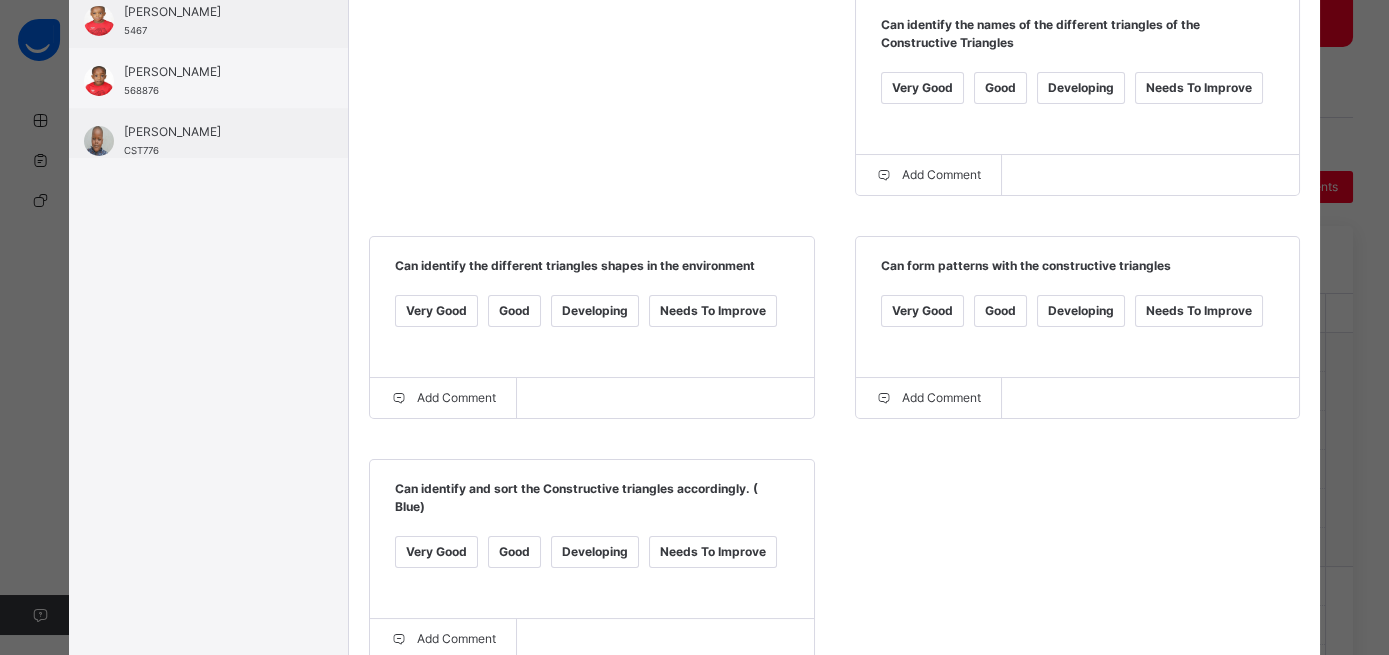 click on "Good" at bounding box center (514, 552) 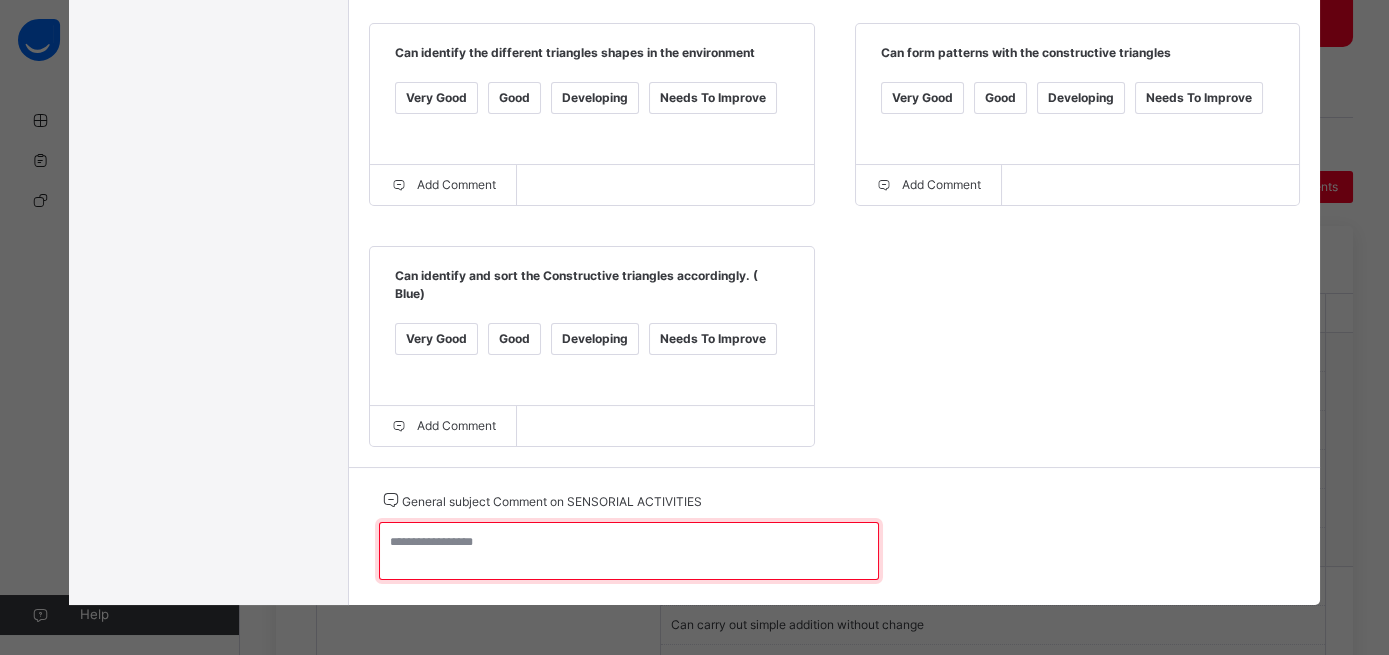 click at bounding box center (629, 551) 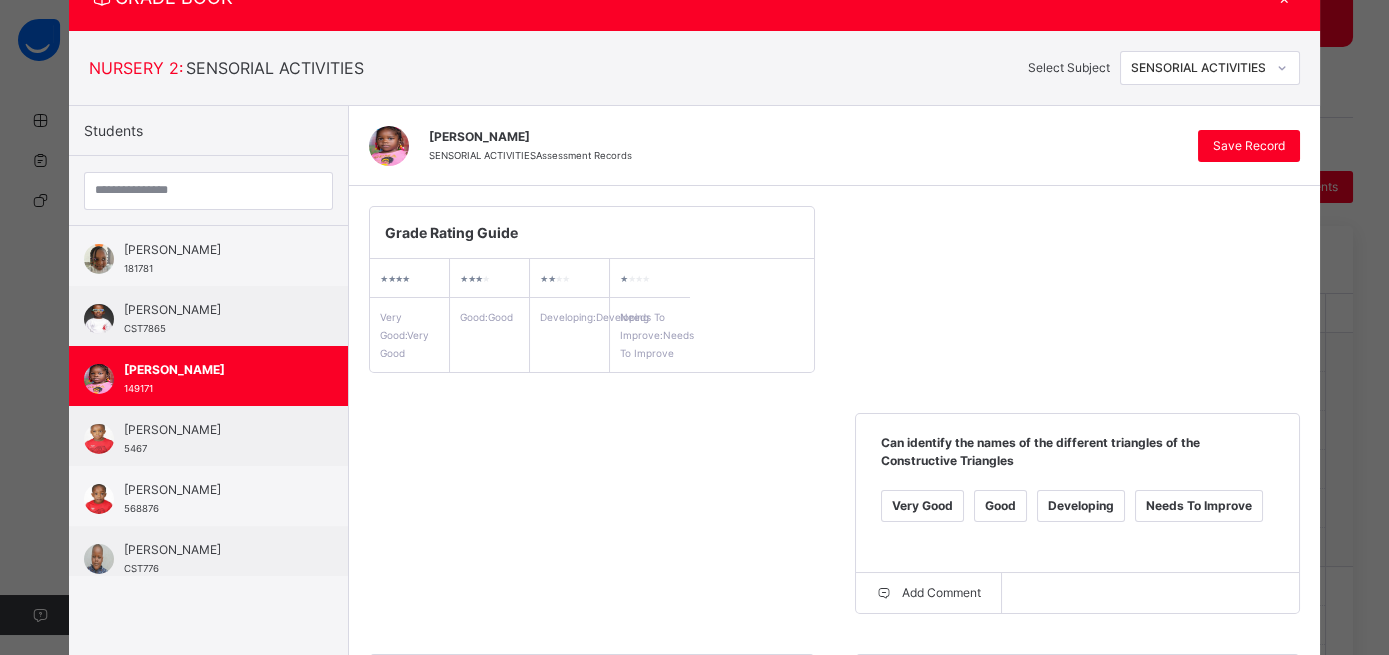 scroll, scrollTop: 49, scrollLeft: 0, axis: vertical 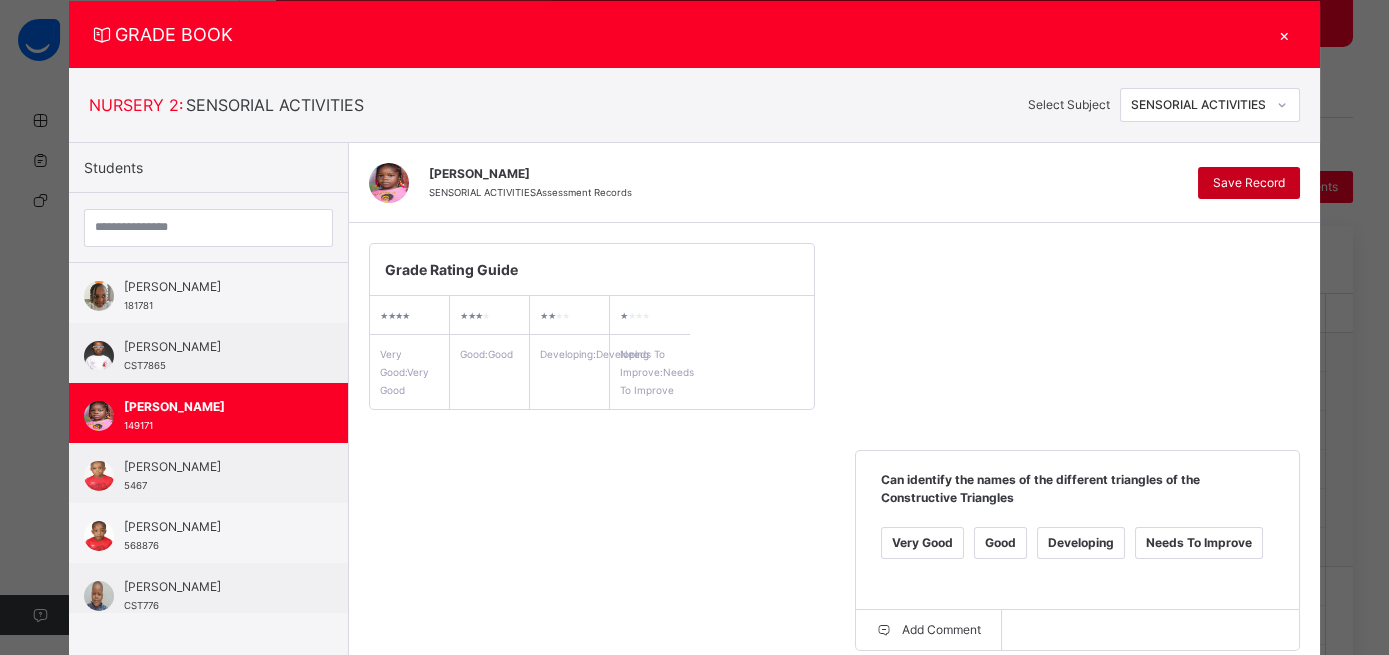 type on "**********" 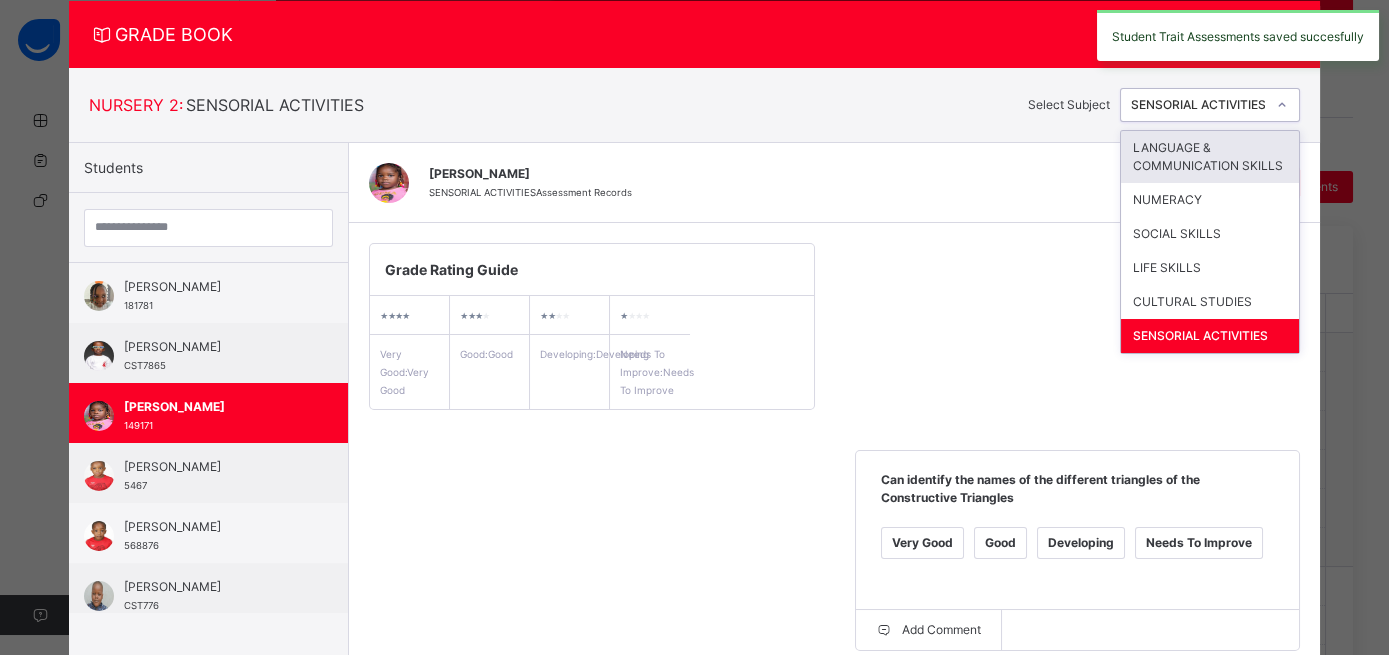 click 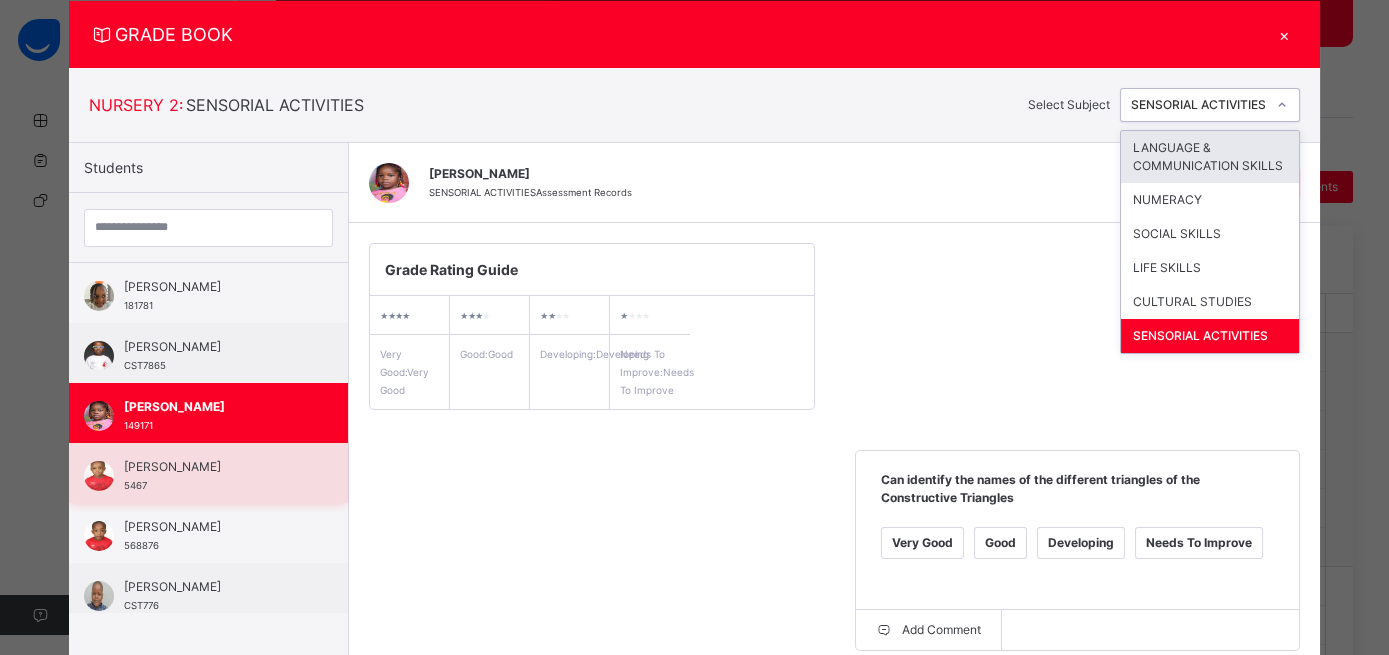 click on "OLUWADAMILOLA  AKINWALE" at bounding box center (213, 467) 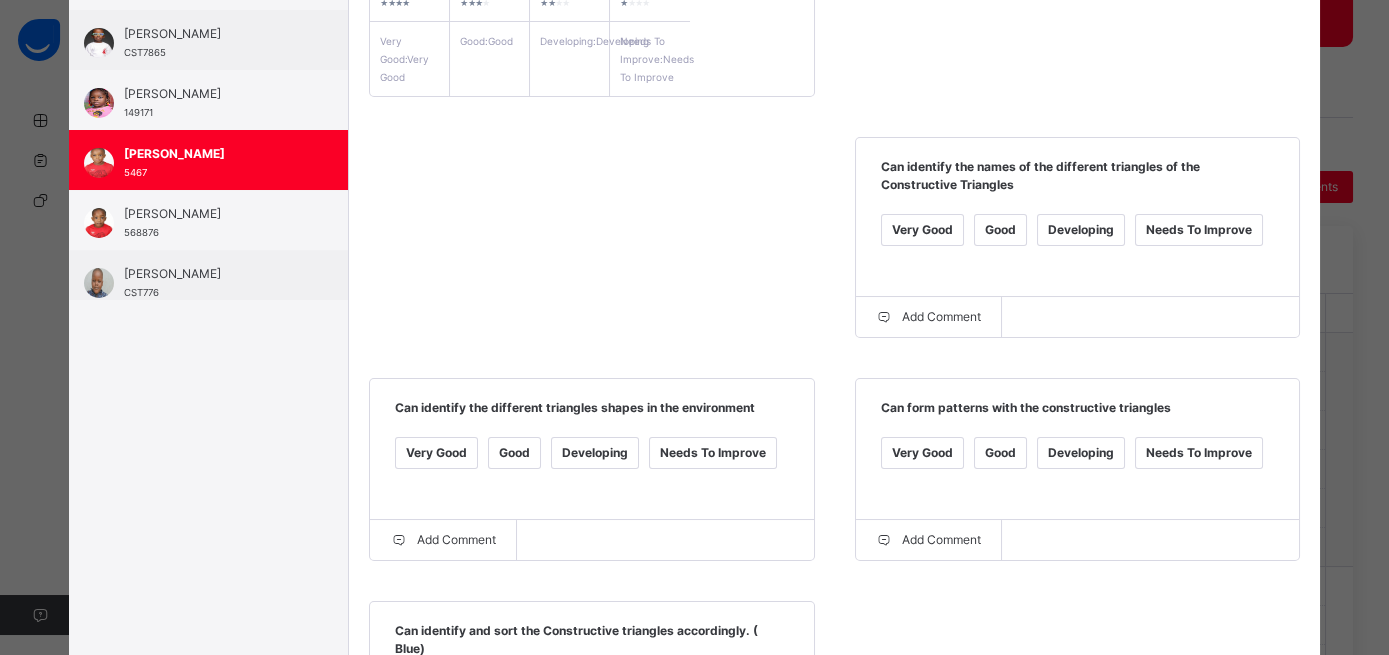 scroll, scrollTop: 362, scrollLeft: 0, axis: vertical 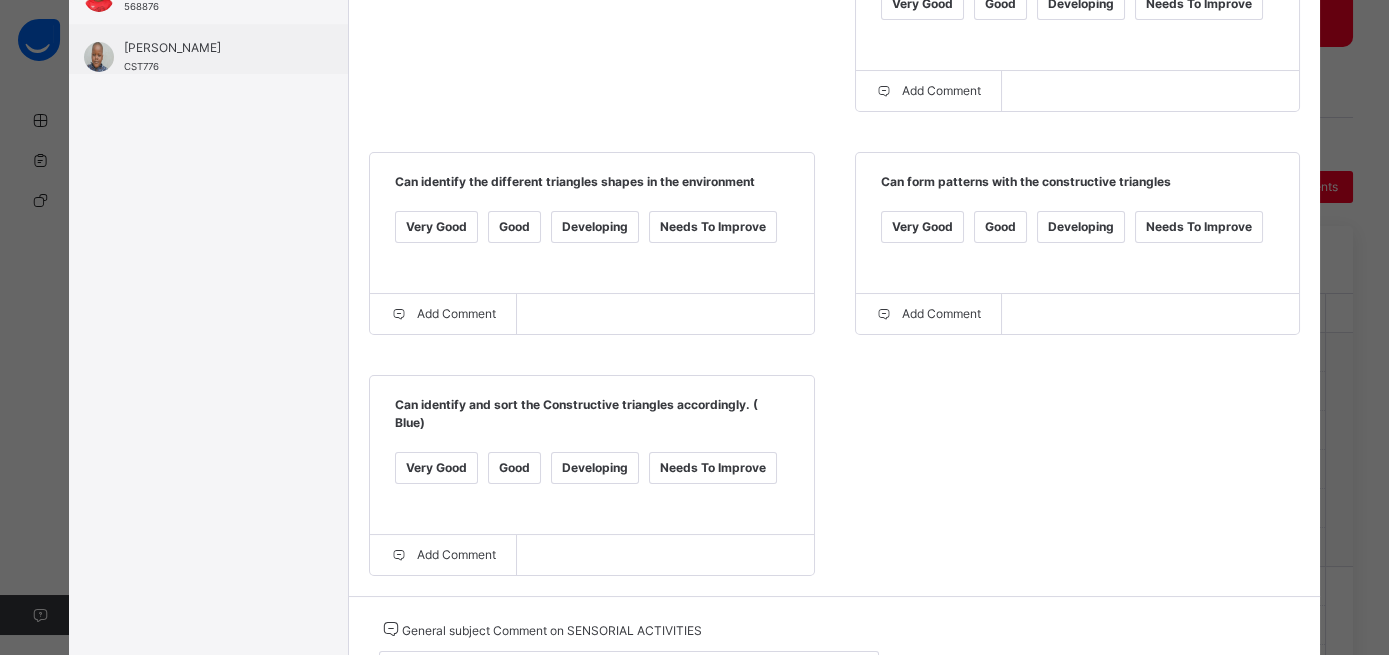 click on "Good" at bounding box center [514, 468] 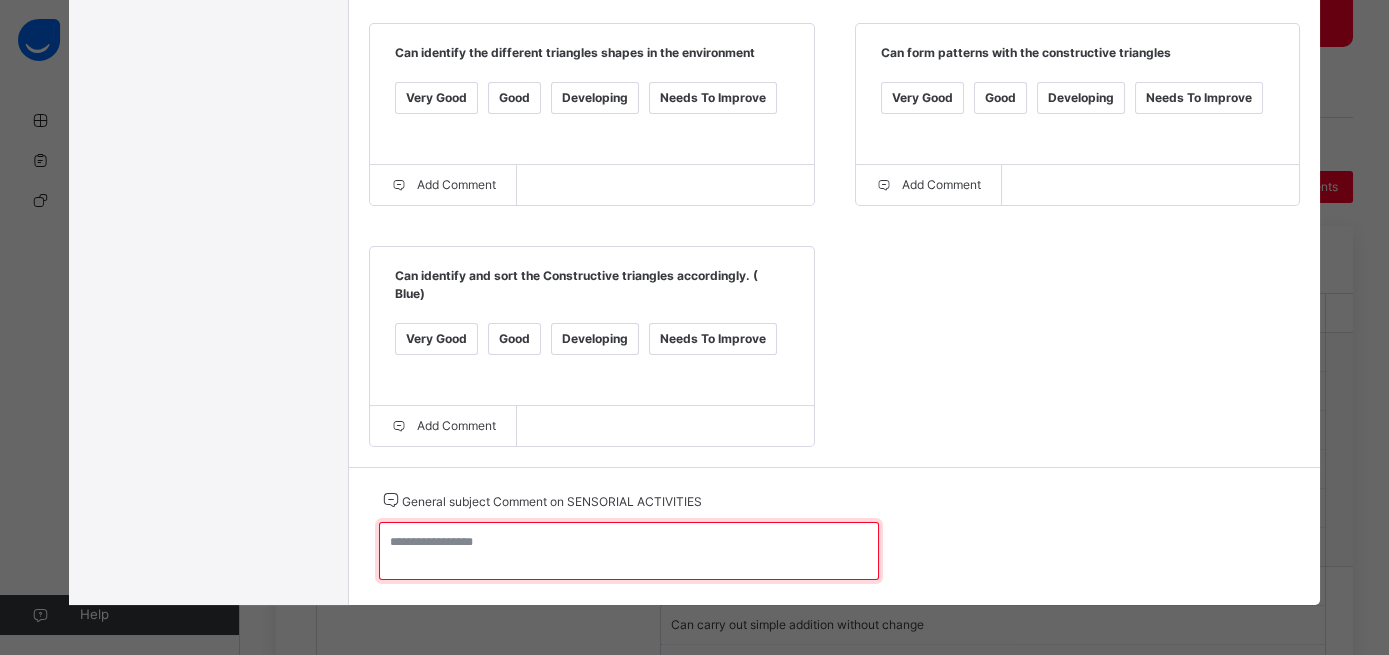 click at bounding box center [629, 551] 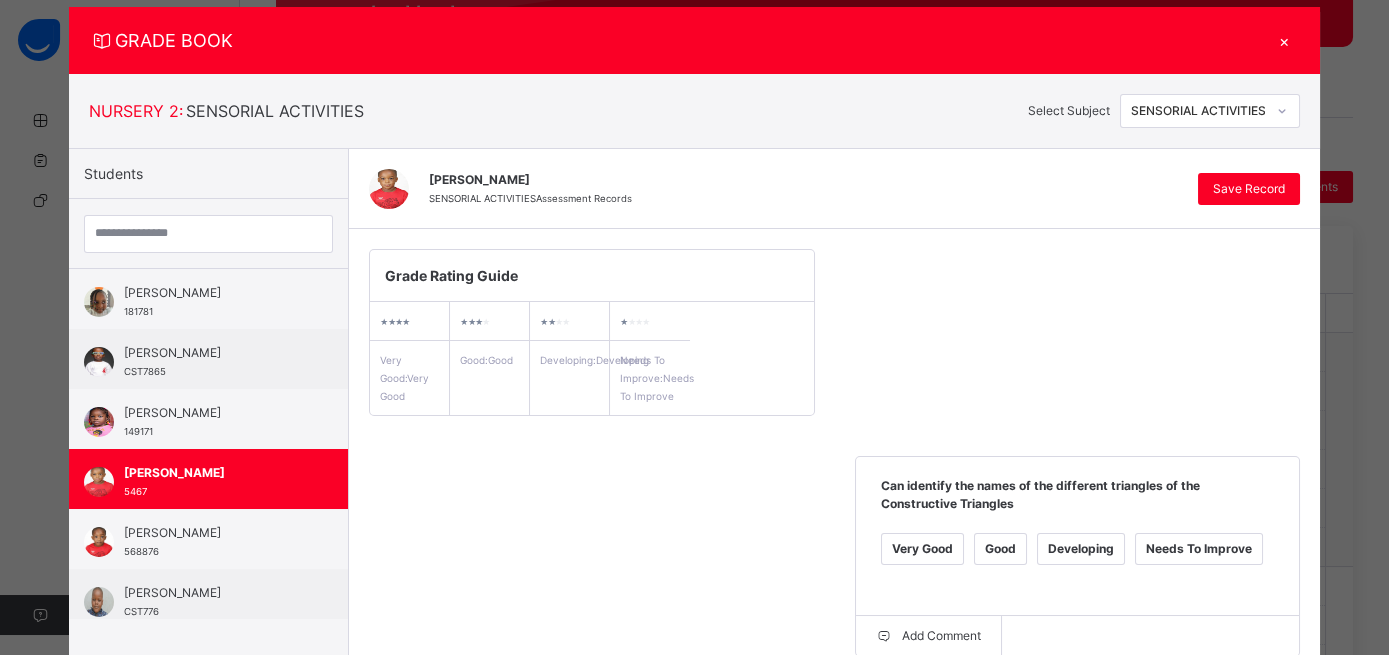 scroll, scrollTop: 40, scrollLeft: 0, axis: vertical 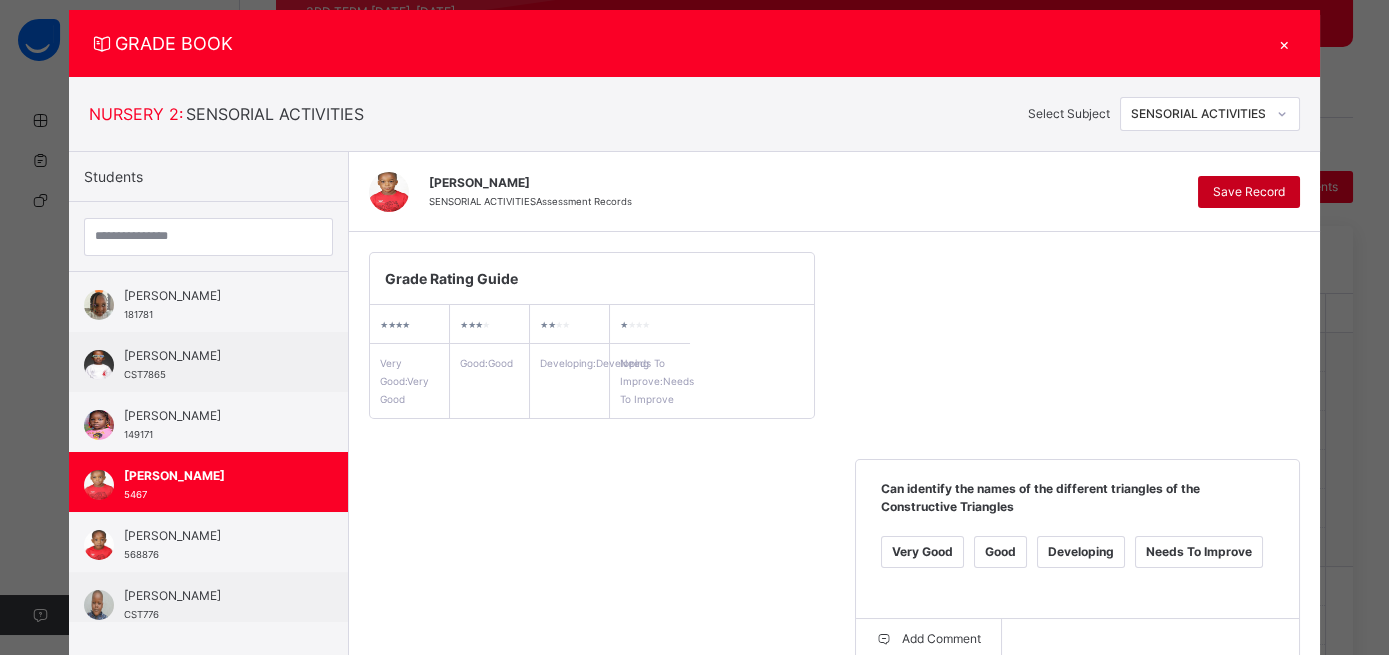 type on "*********" 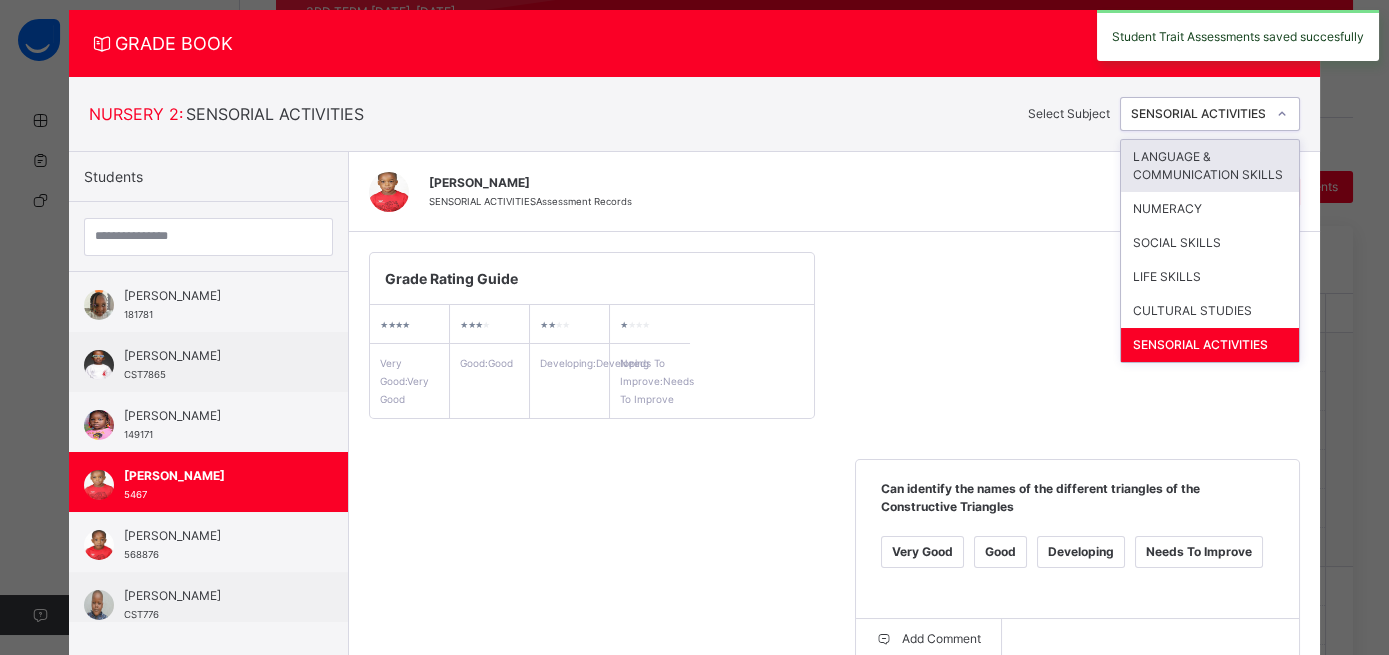 click 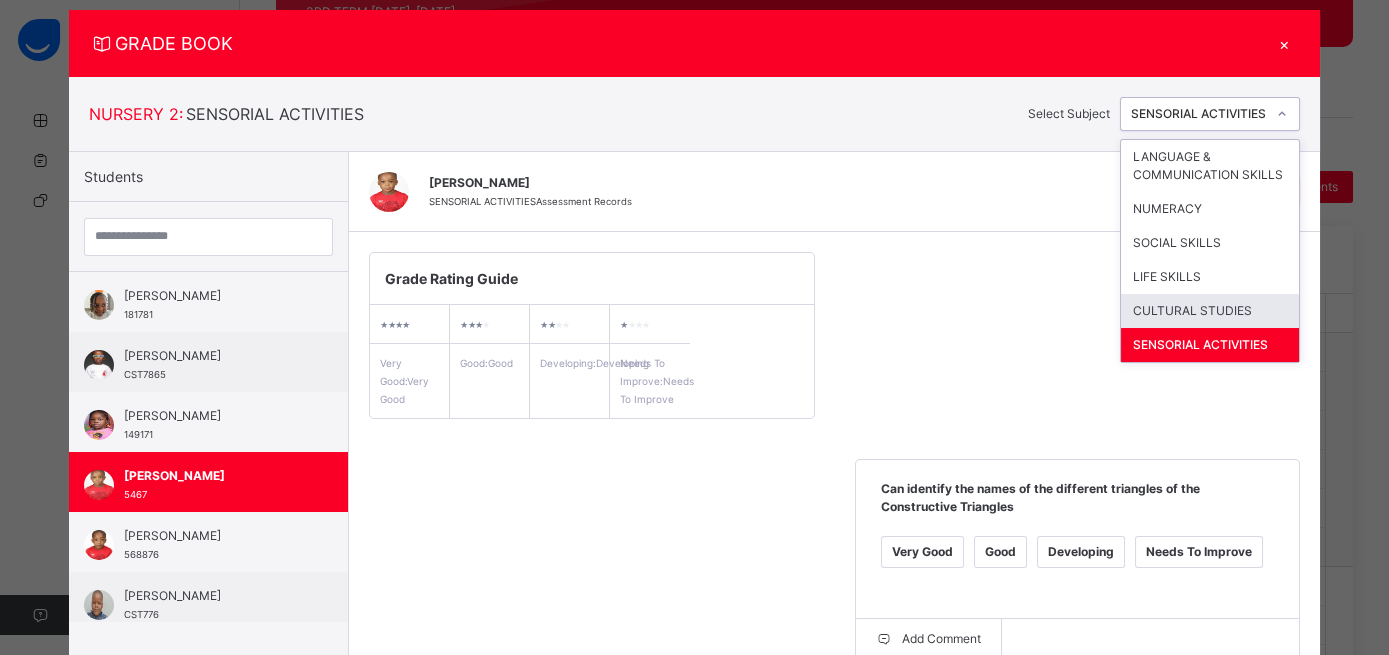 click on "CULTURAL STUDIES" at bounding box center (1210, 311) 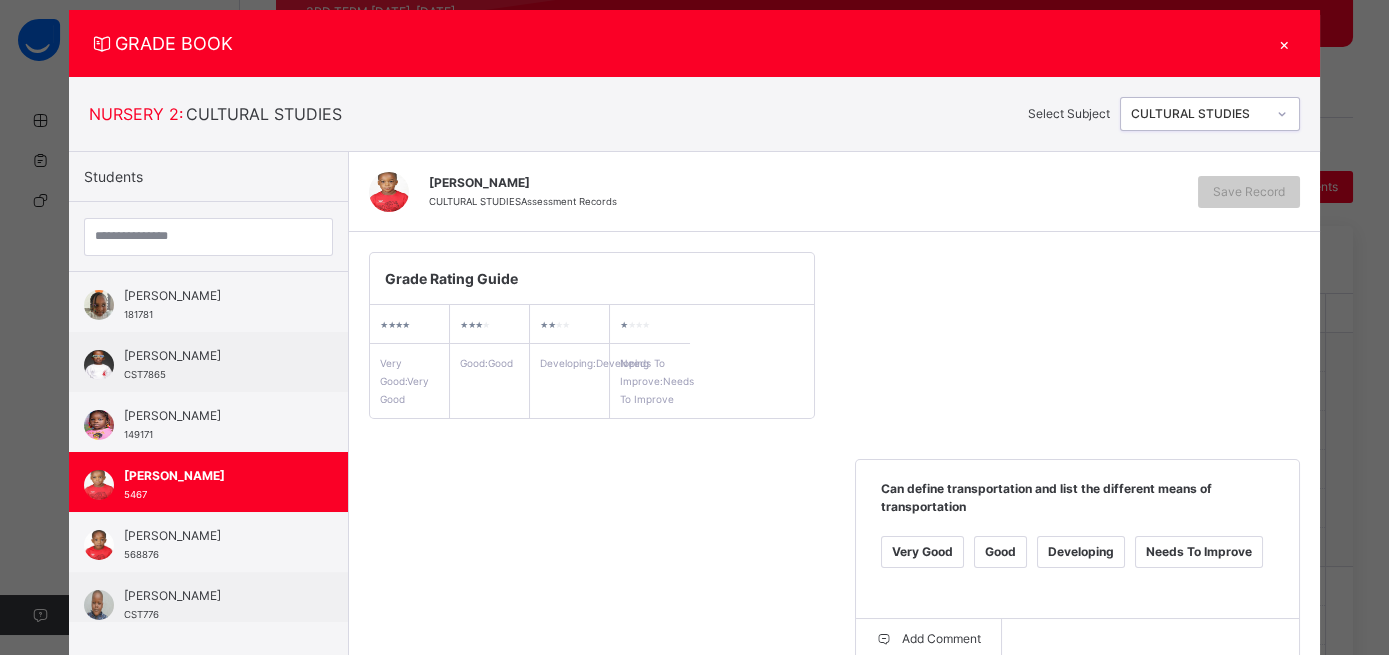 click on "Very Good" at bounding box center [922, 552] 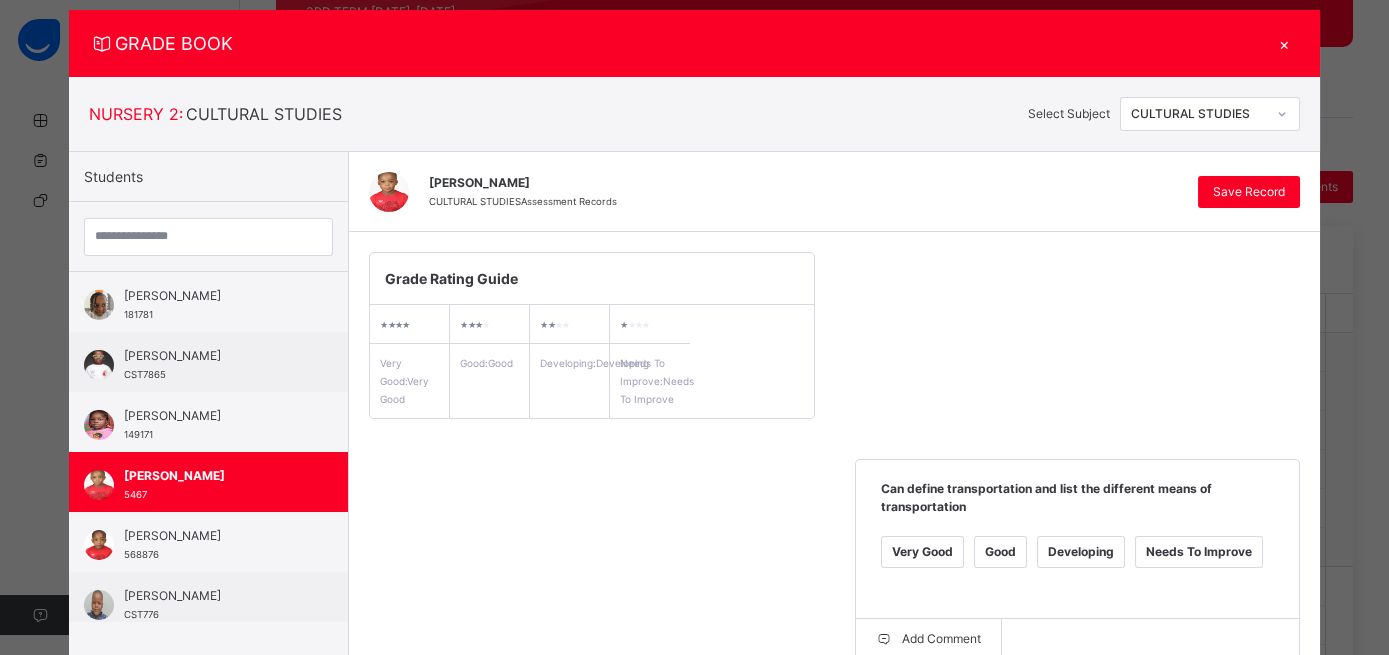 click on "Very Good" at bounding box center (436, 775) 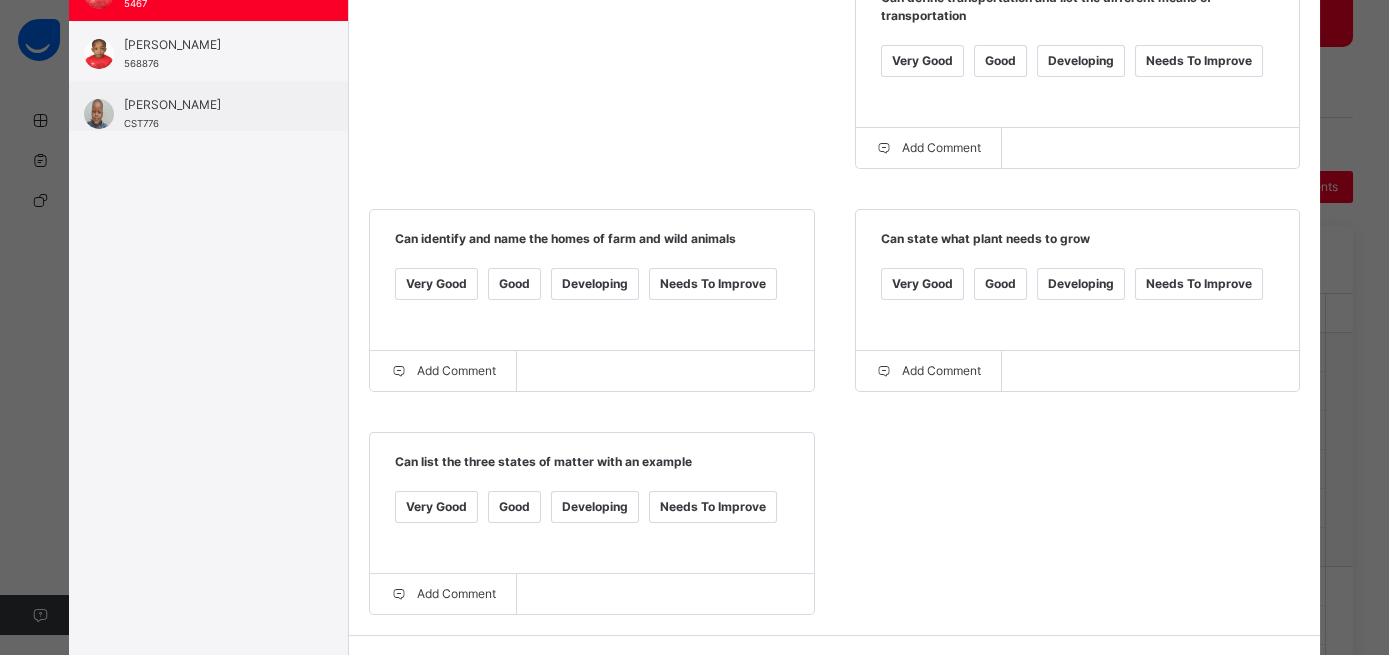 scroll, scrollTop: 532, scrollLeft: 0, axis: vertical 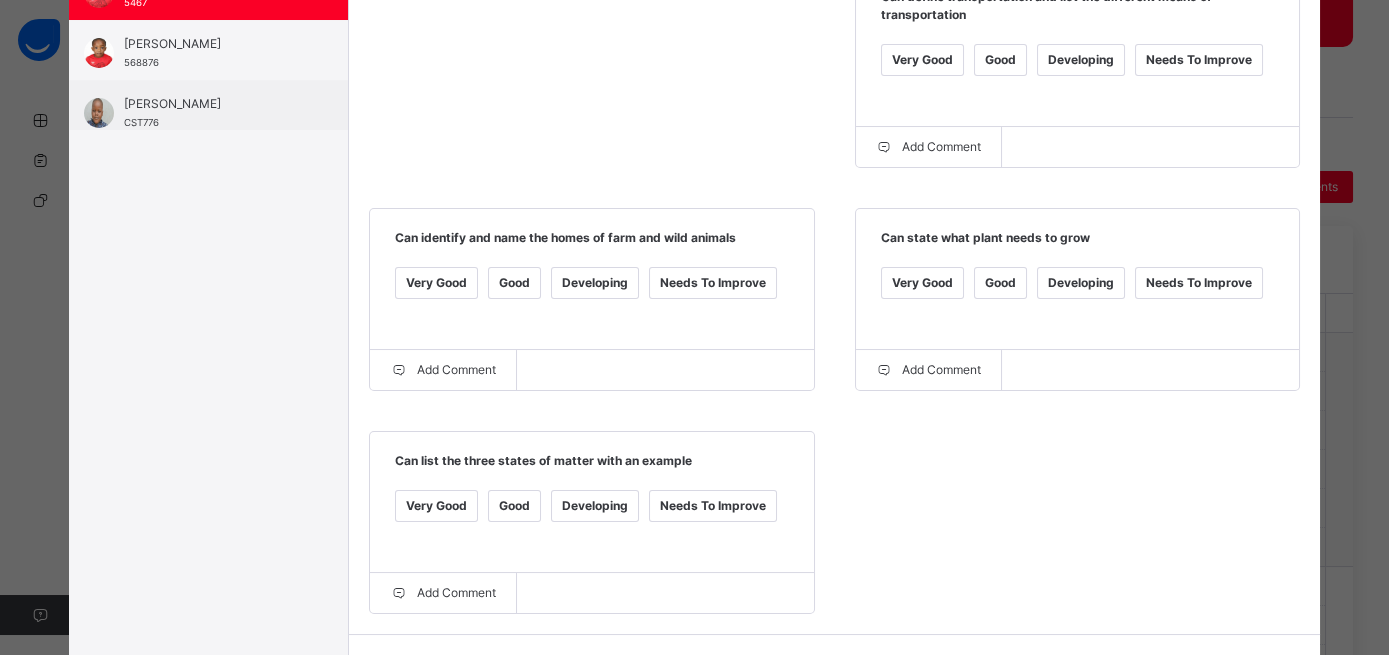 click on "Very Good" at bounding box center [436, 506] 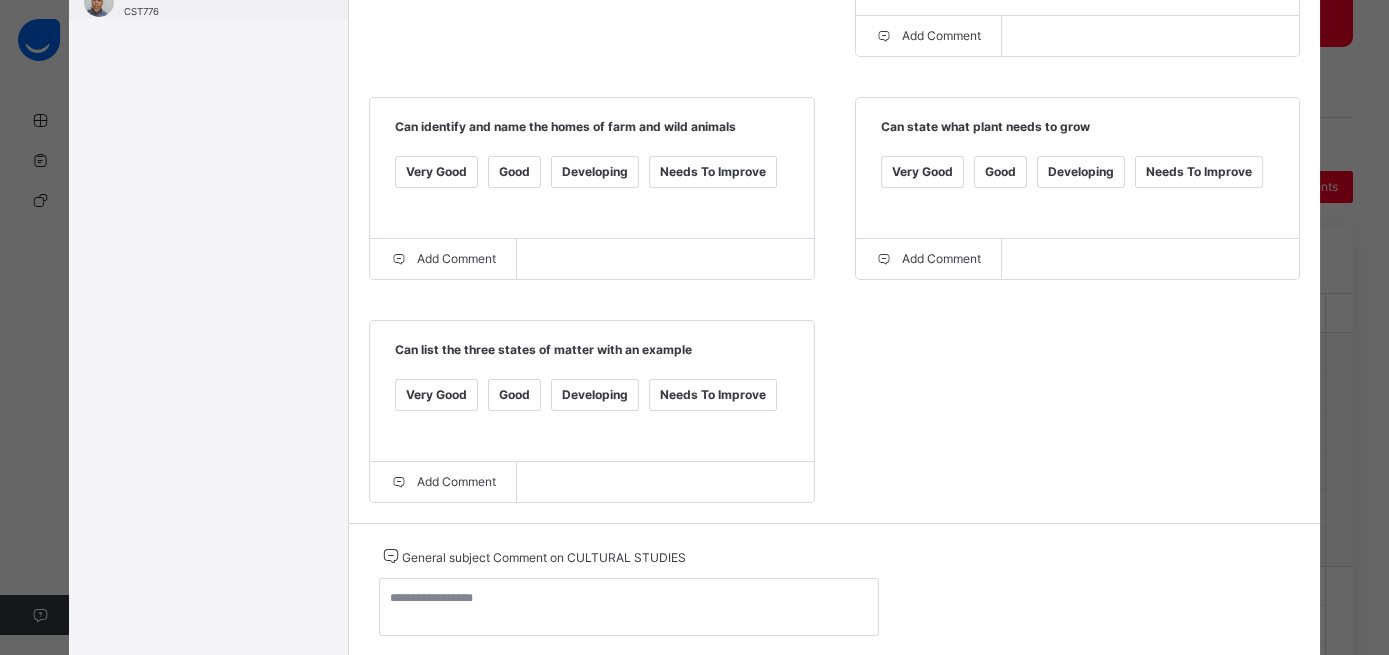 scroll, scrollTop: 709, scrollLeft: 0, axis: vertical 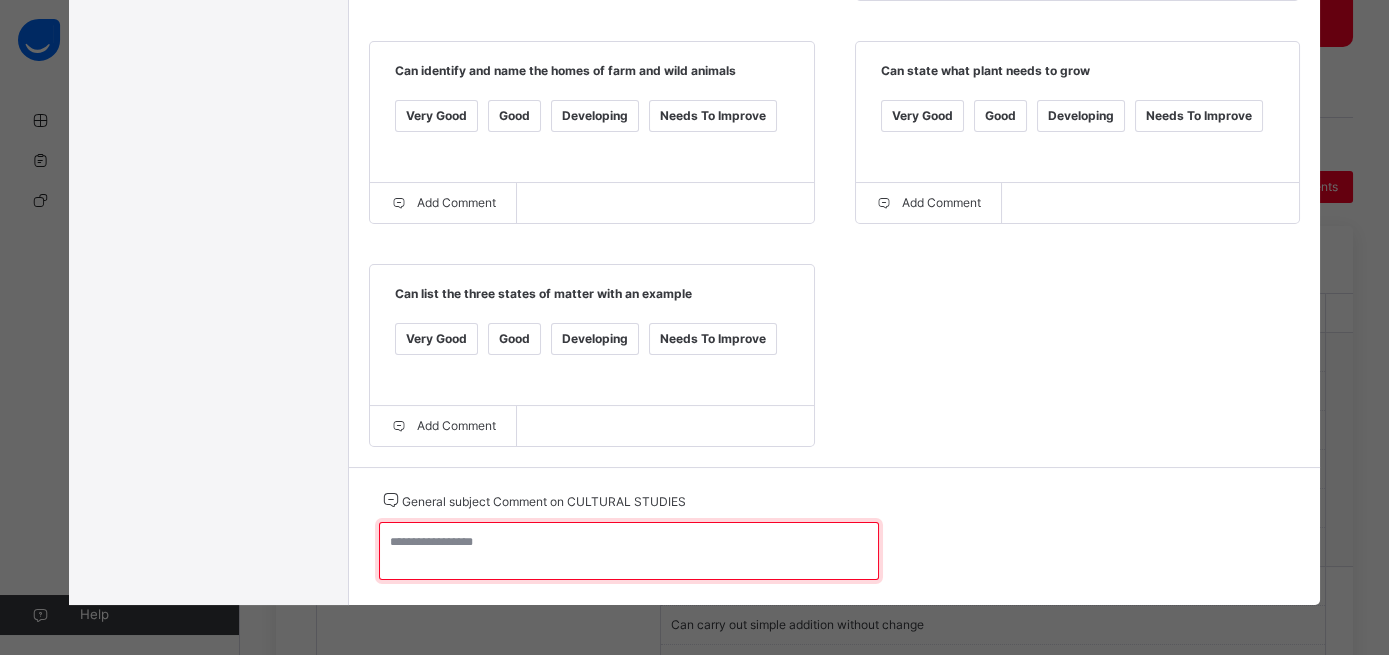 click at bounding box center (629, 551) 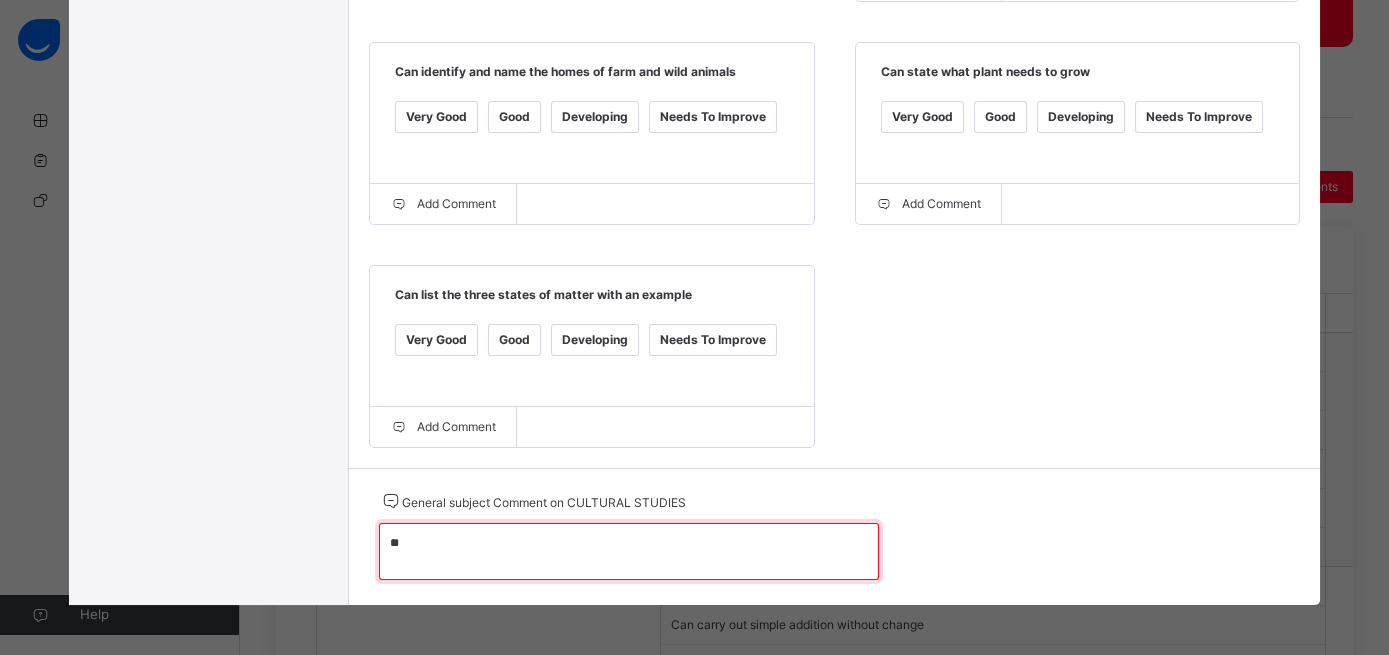 type on "*" 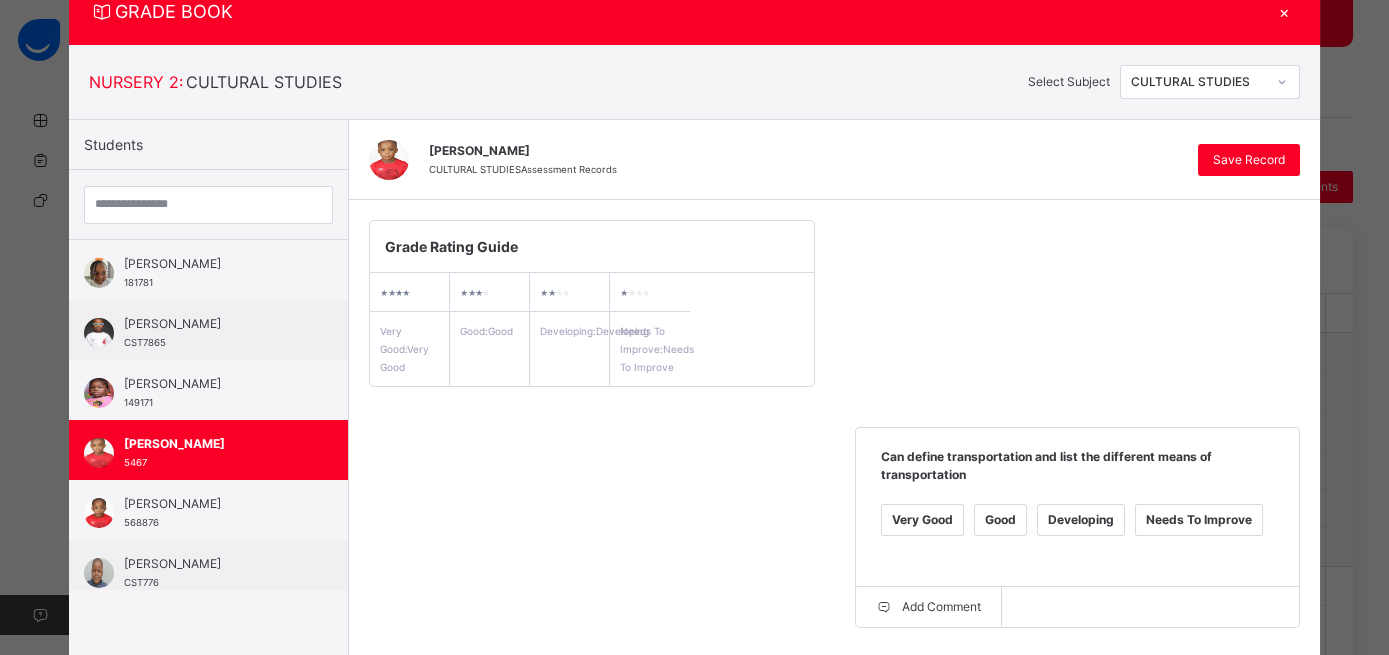 scroll, scrollTop: 70, scrollLeft: 0, axis: vertical 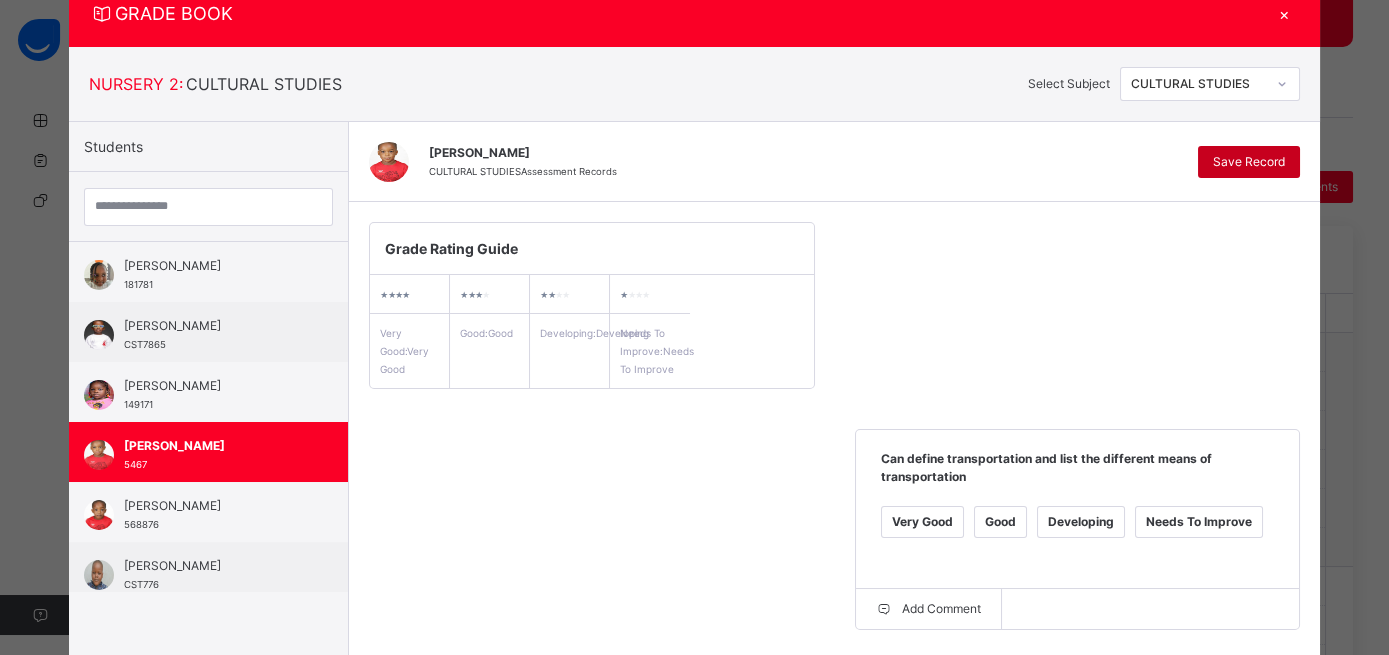 type on "**********" 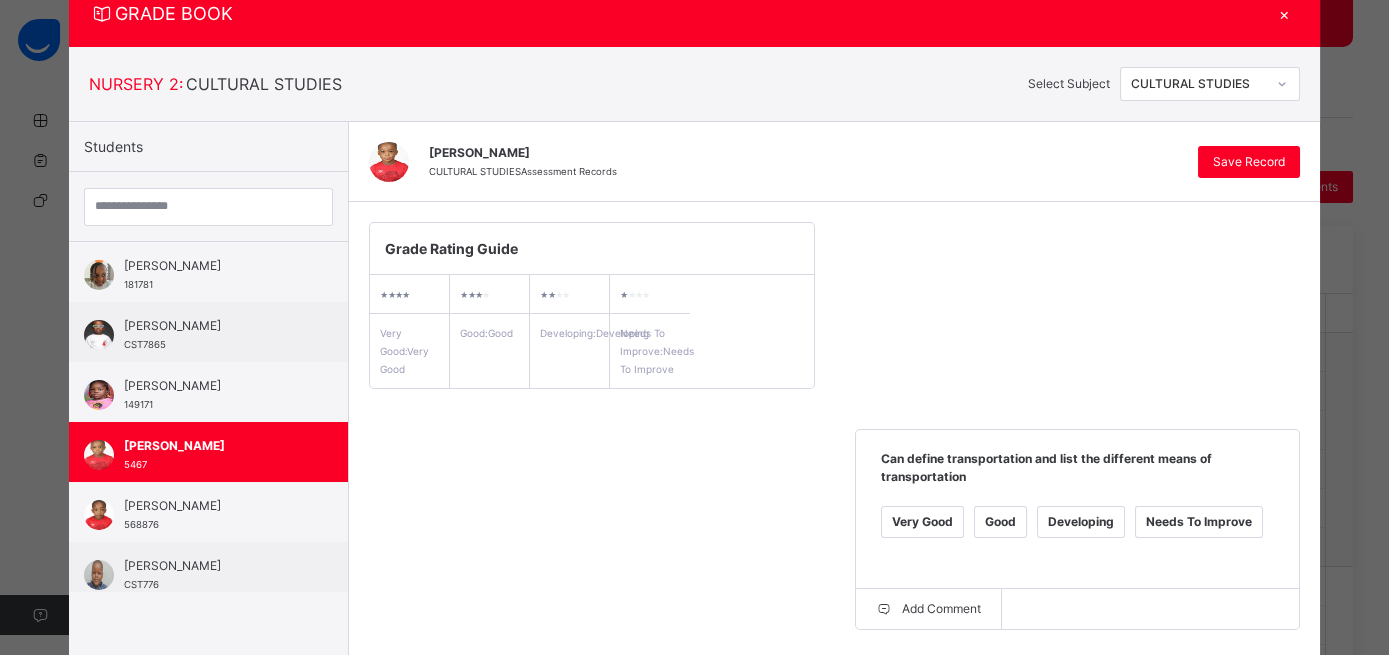 click at bounding box center (1282, 84) 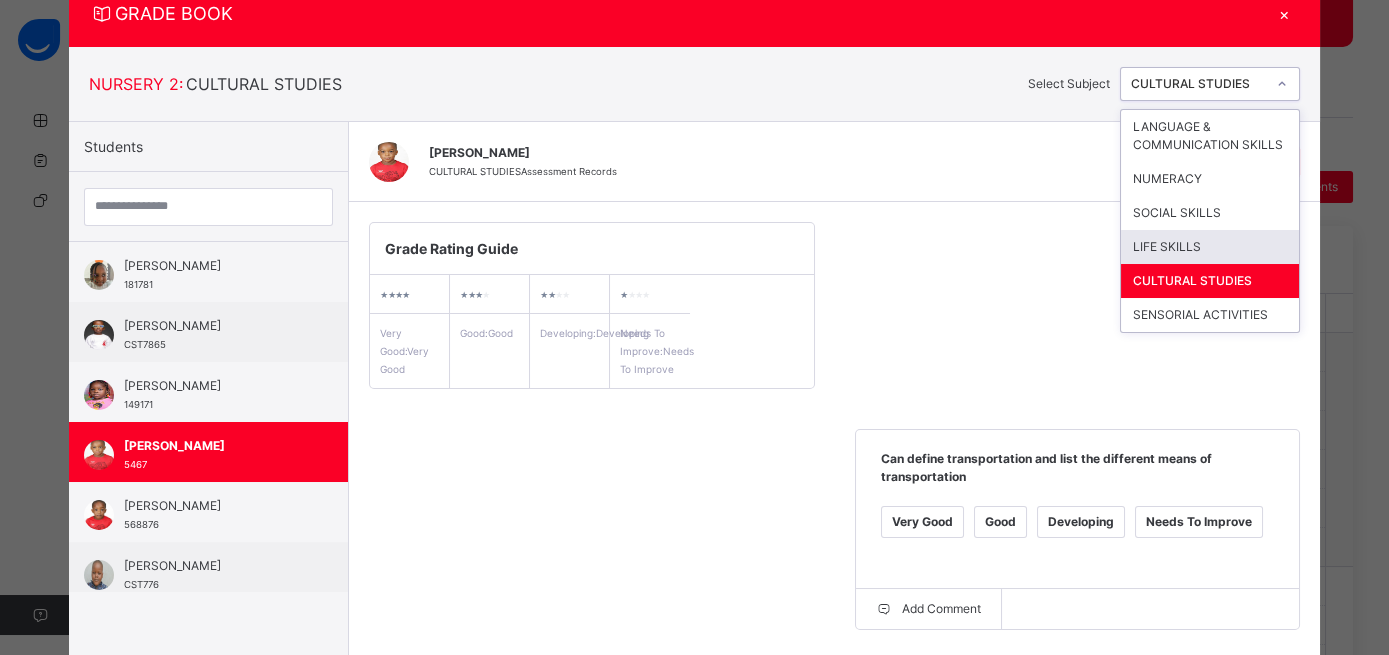 click on "LIFE SKILLS" at bounding box center [1210, 247] 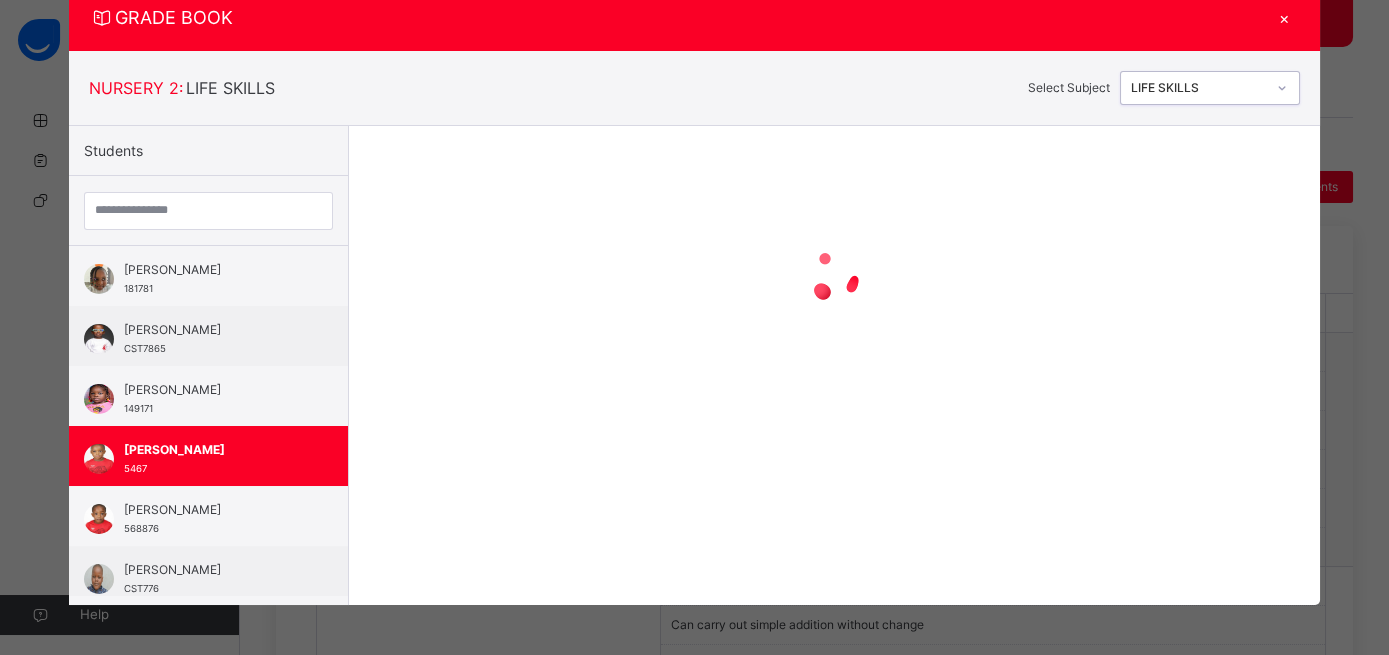 scroll, scrollTop: 65, scrollLeft: 0, axis: vertical 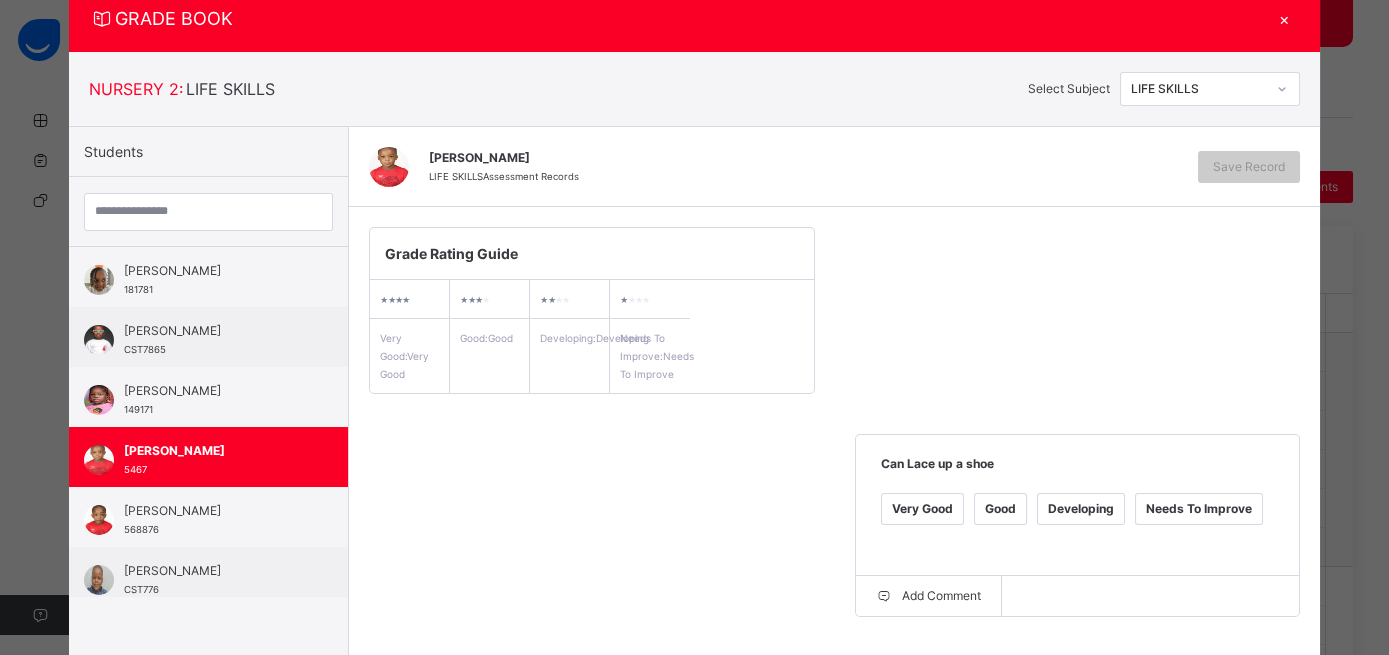 click on "Good" at bounding box center (1000, 509) 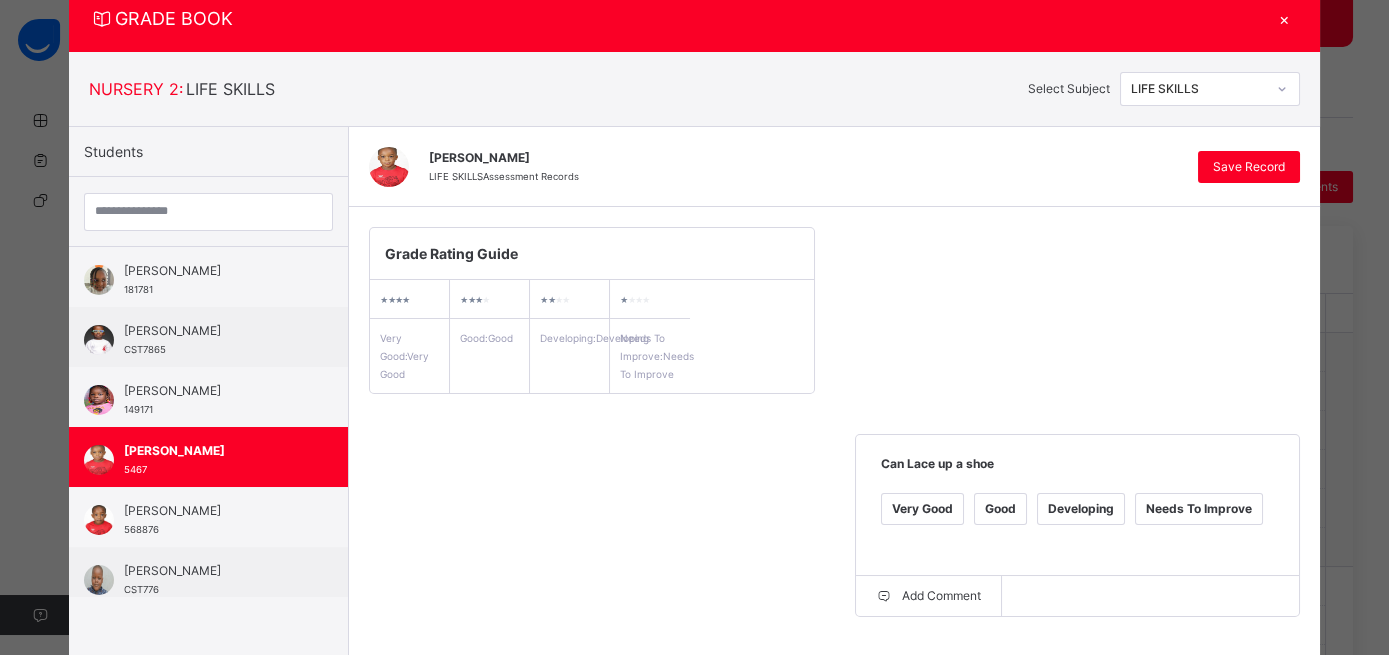 click on "Good" at bounding box center (514, 732) 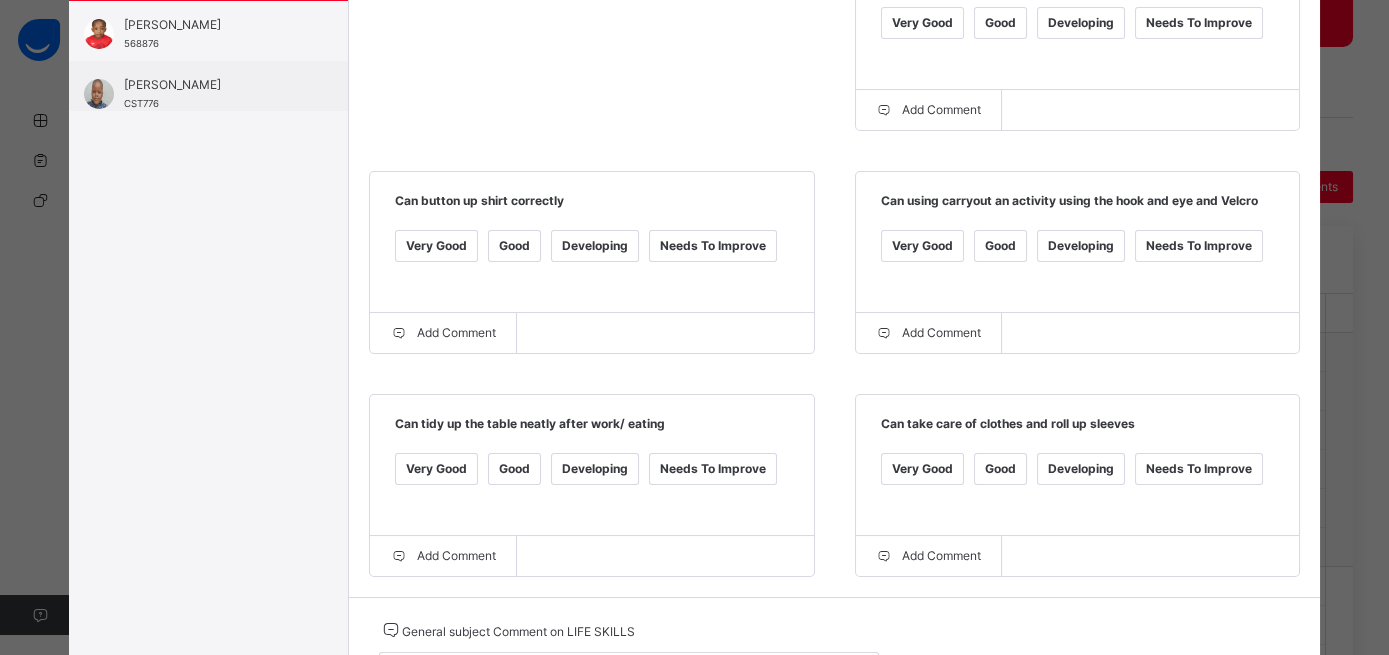 scroll, scrollTop: 550, scrollLeft: 0, axis: vertical 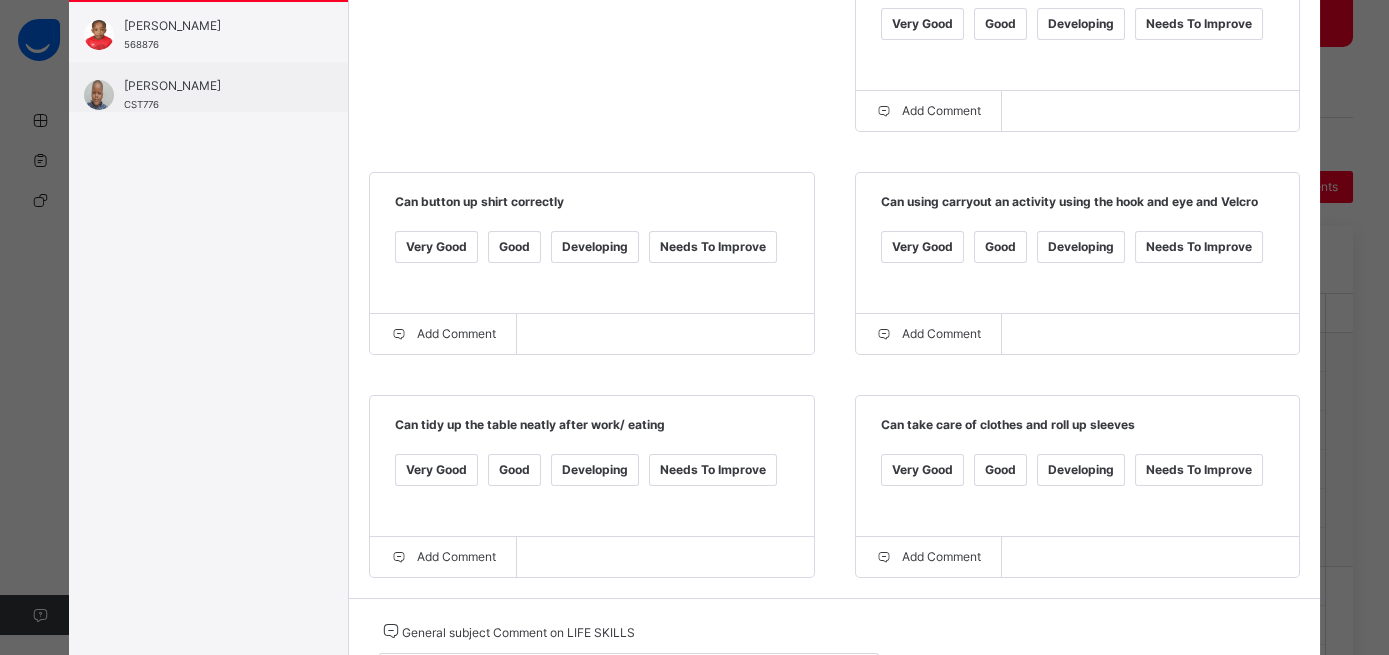 click on "Very Good" at bounding box center [436, 470] 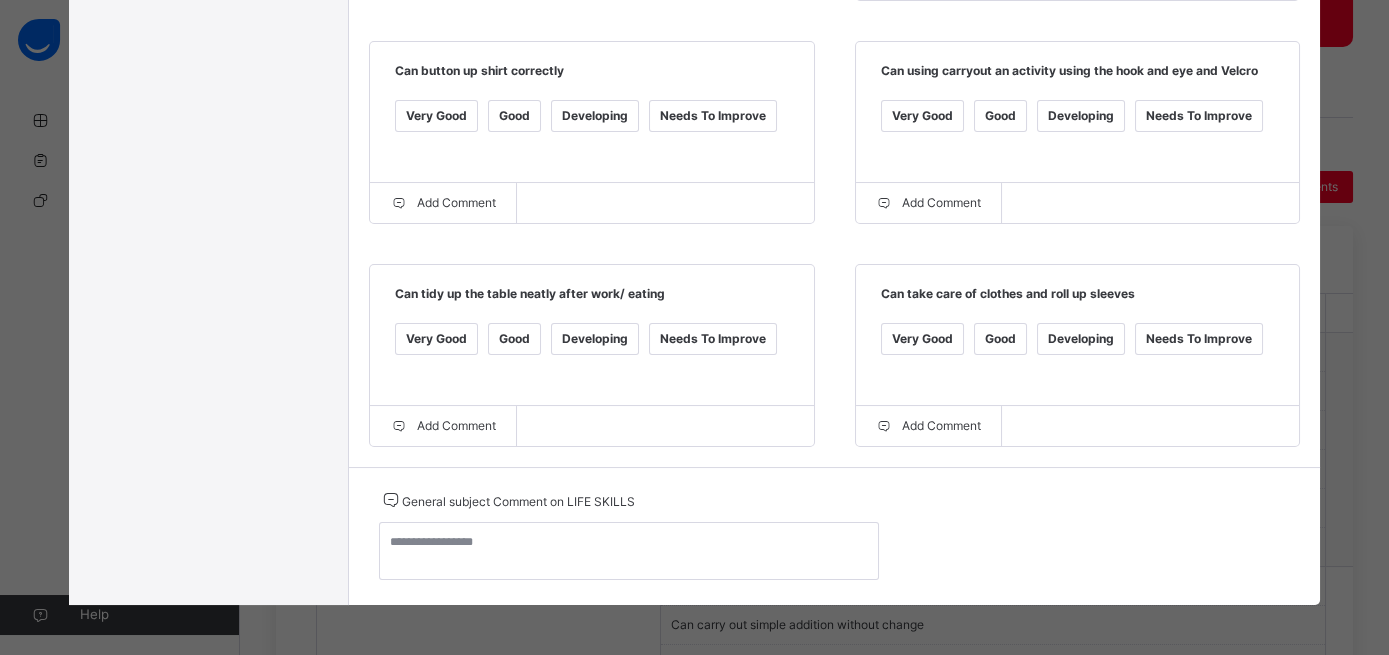 scroll, scrollTop: 550, scrollLeft: 0, axis: vertical 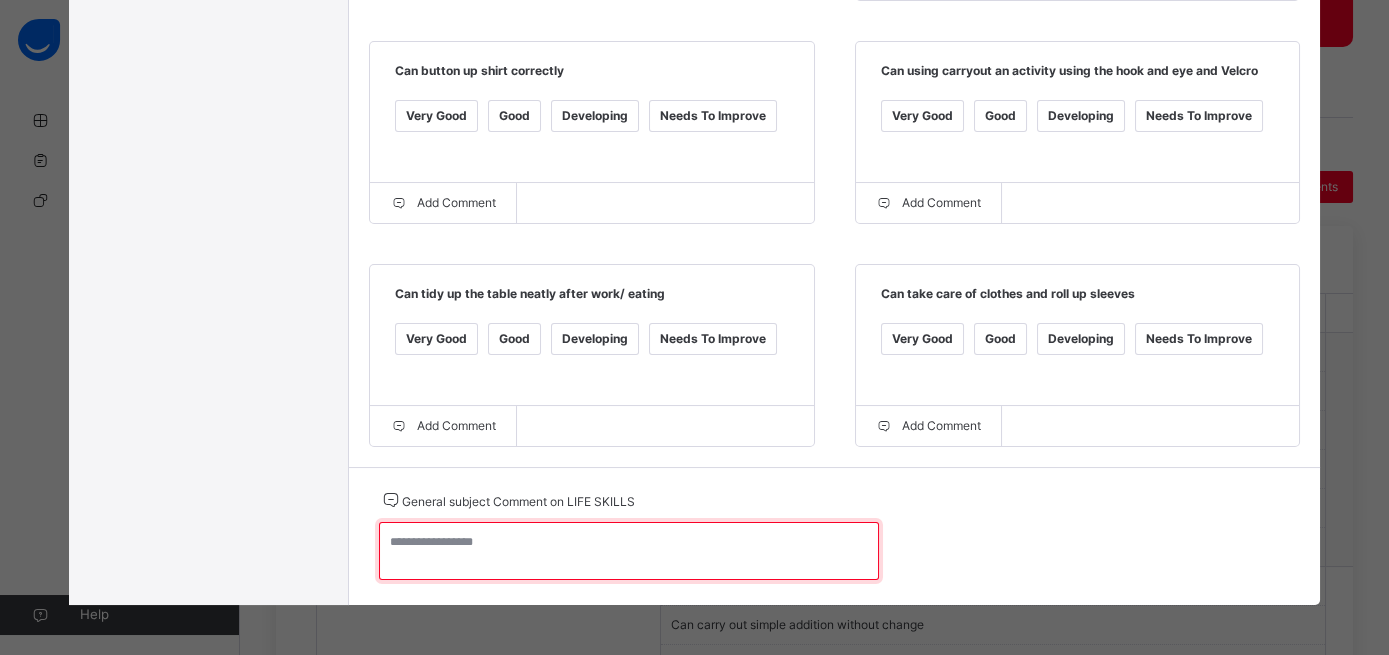click at bounding box center (629, 551) 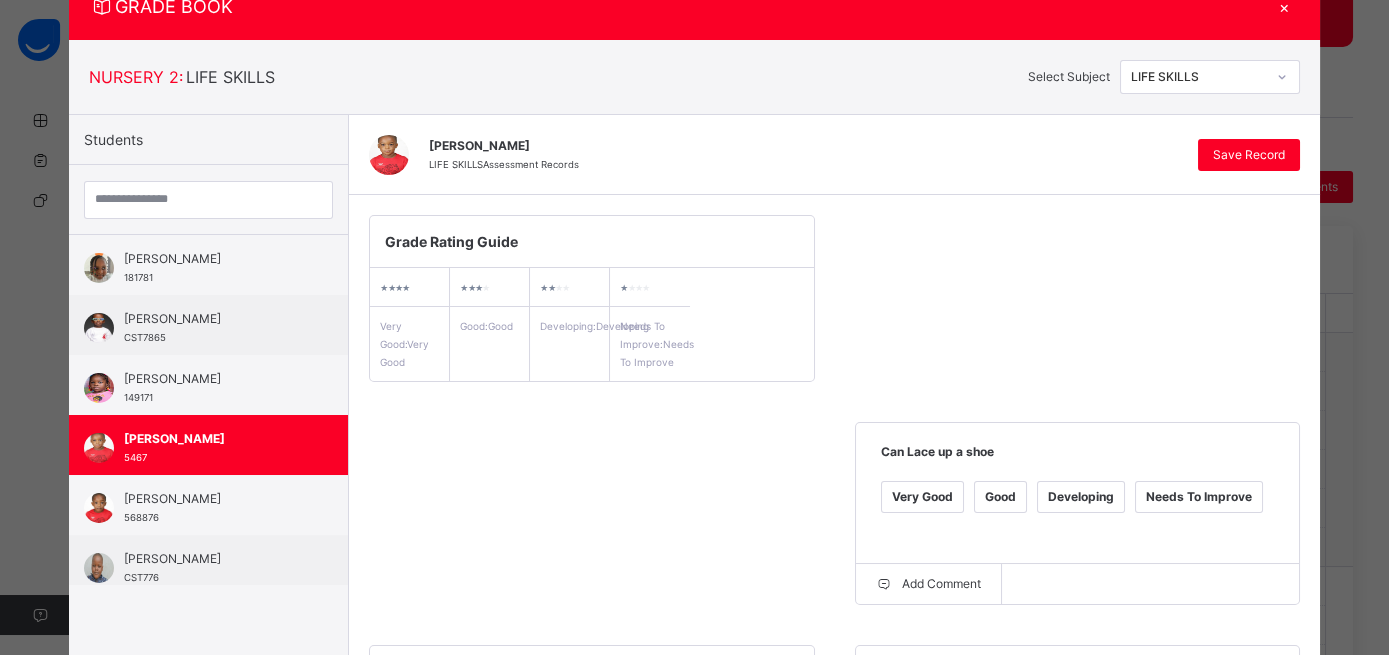 scroll, scrollTop: 76, scrollLeft: 0, axis: vertical 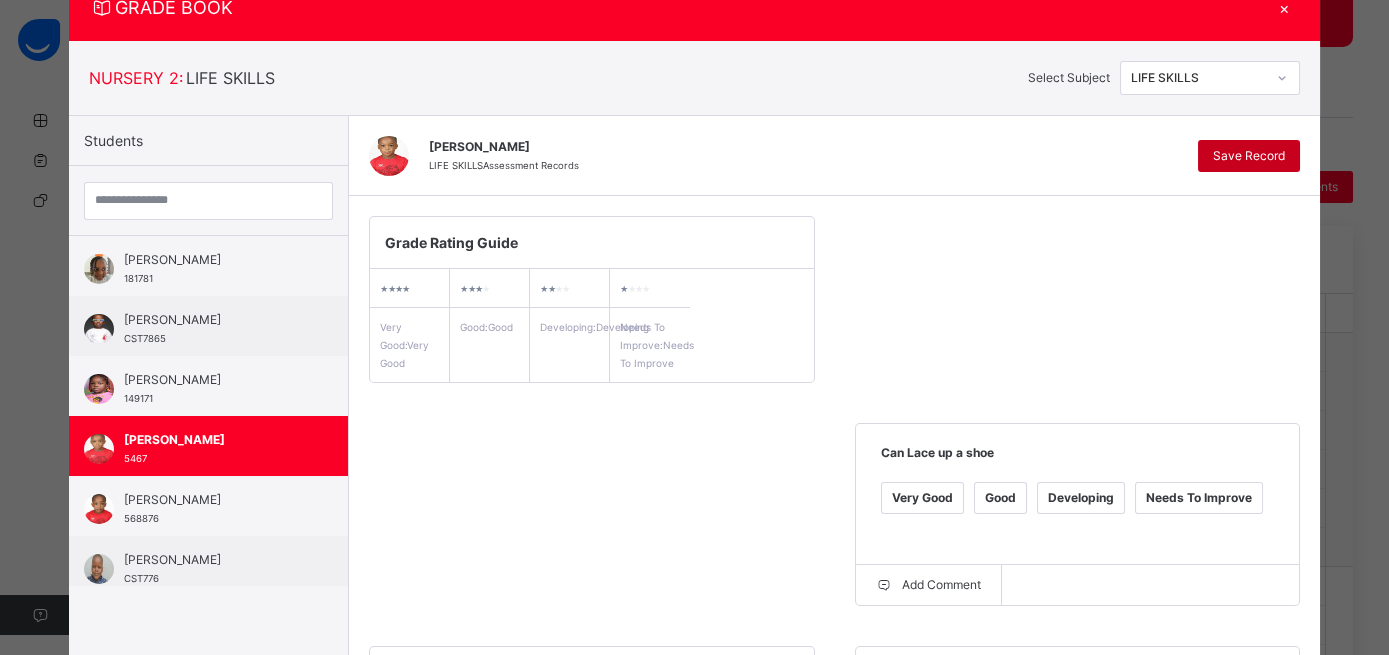 type on "**********" 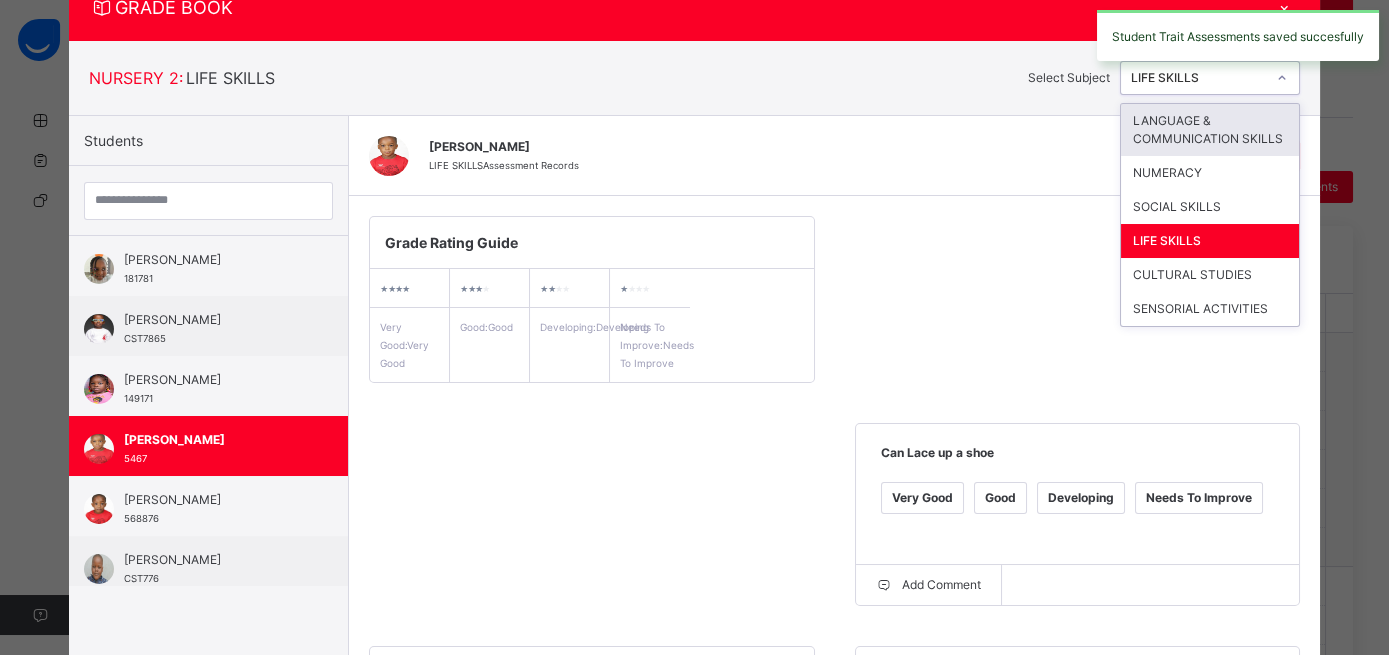 click 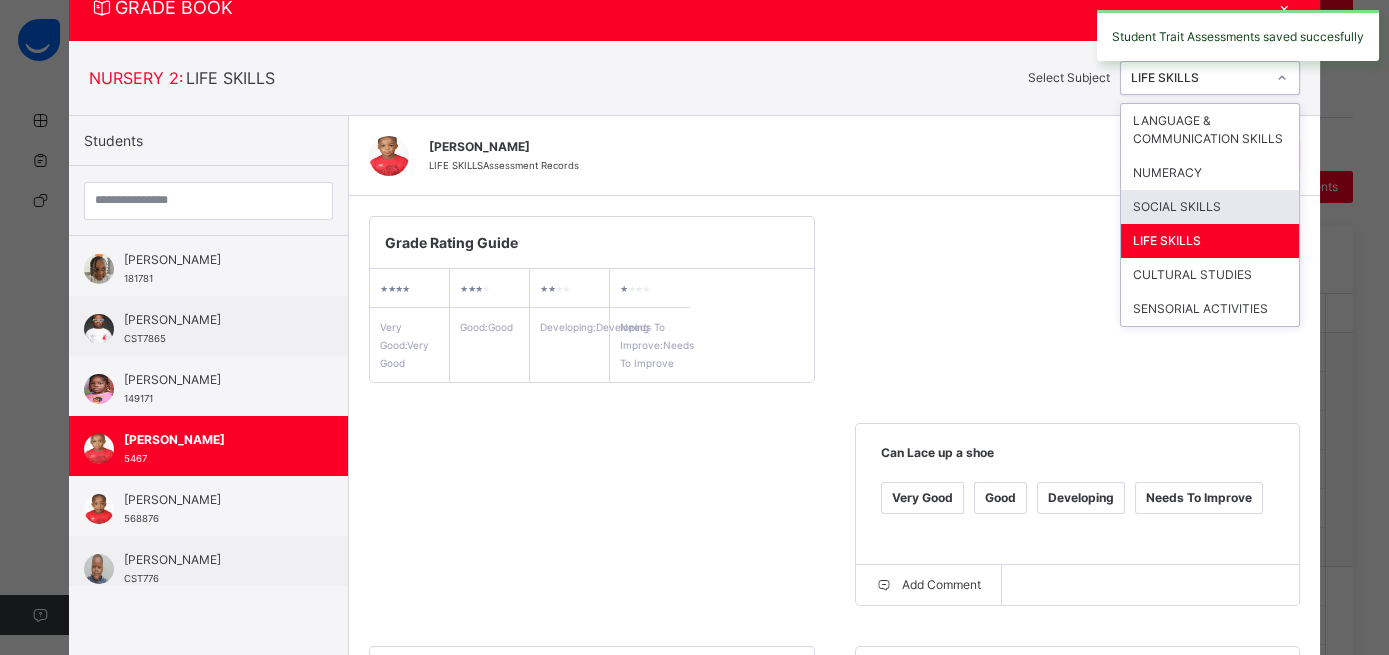 click on "SOCIAL SKILLS" at bounding box center [1210, 207] 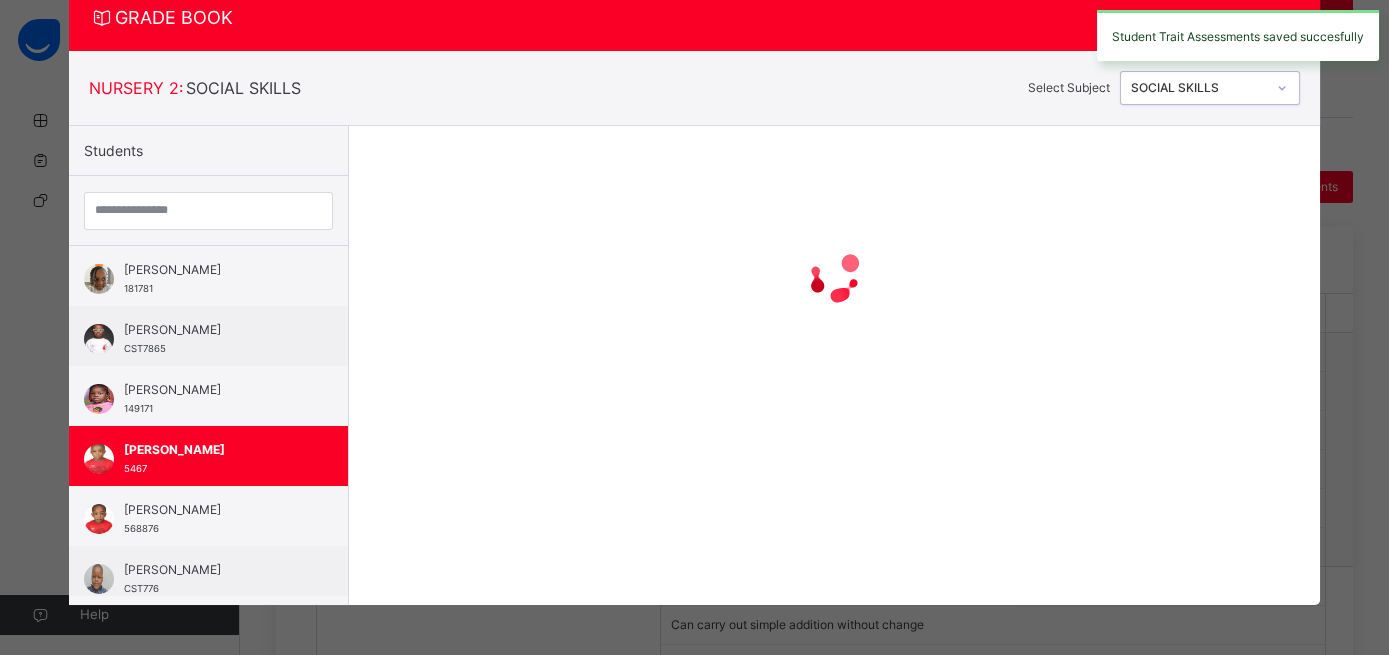 scroll, scrollTop: 65, scrollLeft: 0, axis: vertical 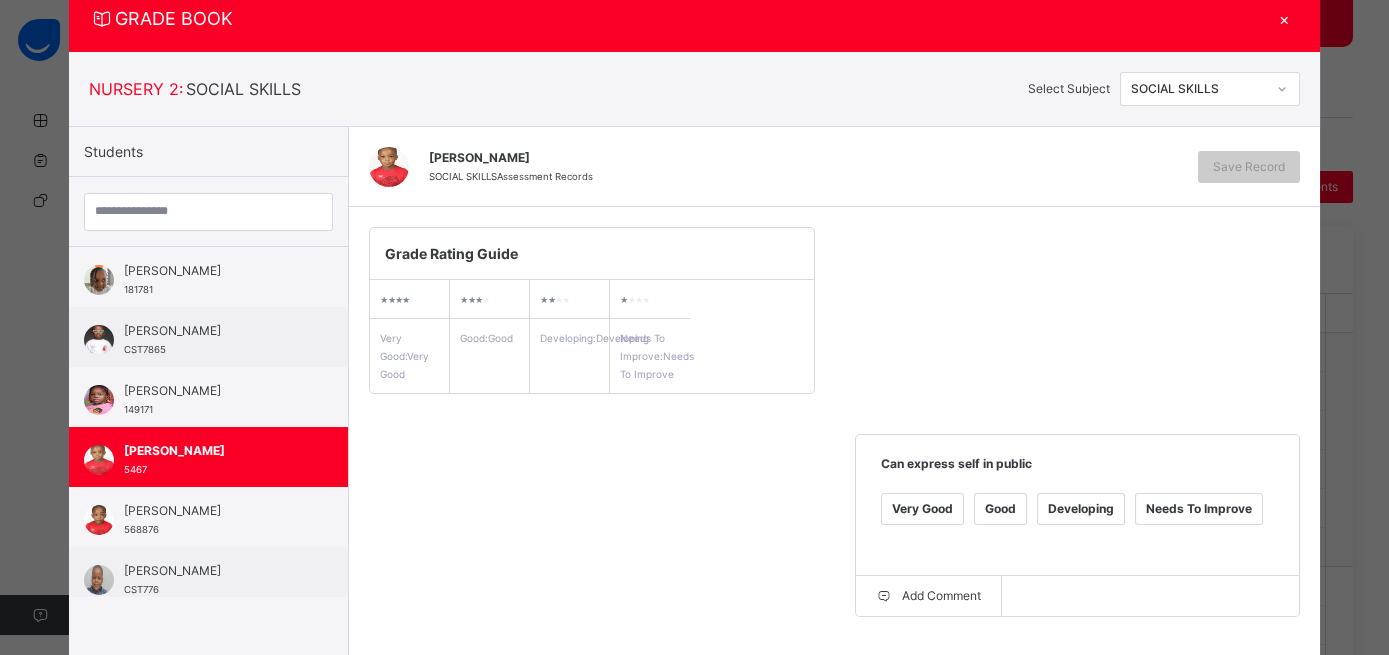 click on "Very Good" at bounding box center (922, 509) 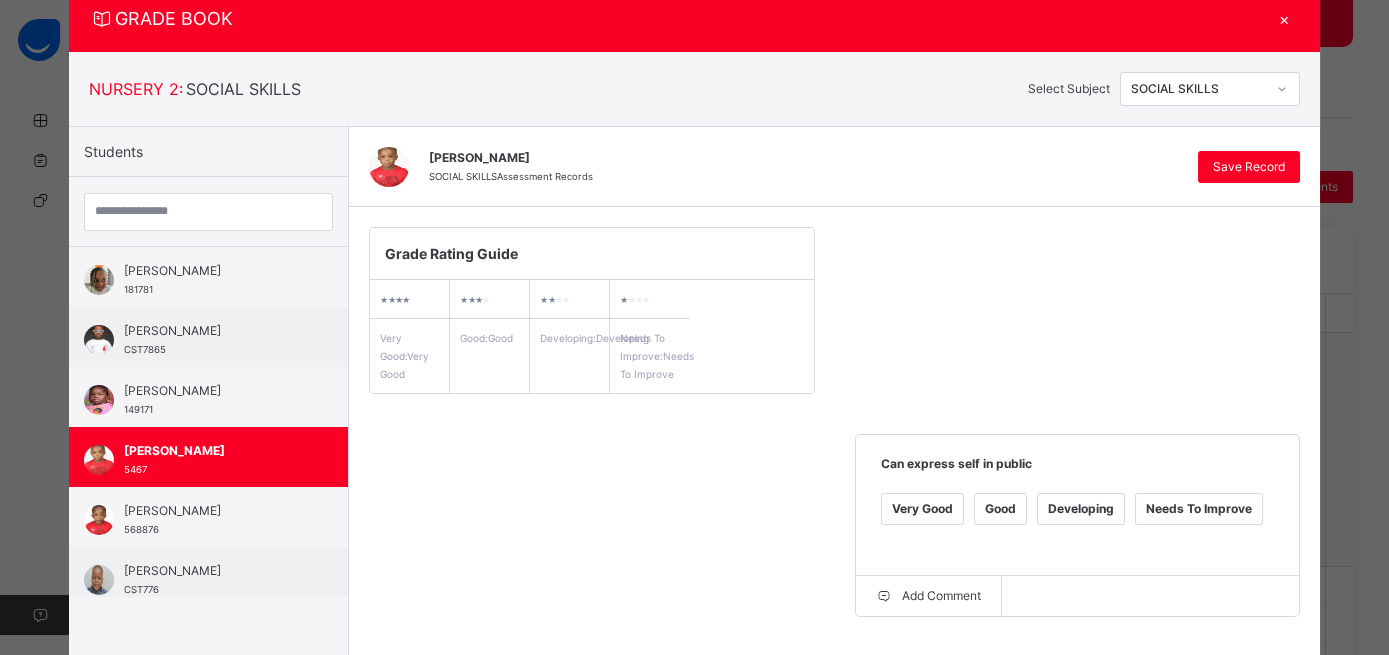 click on "Very Good" at bounding box center [436, 732] 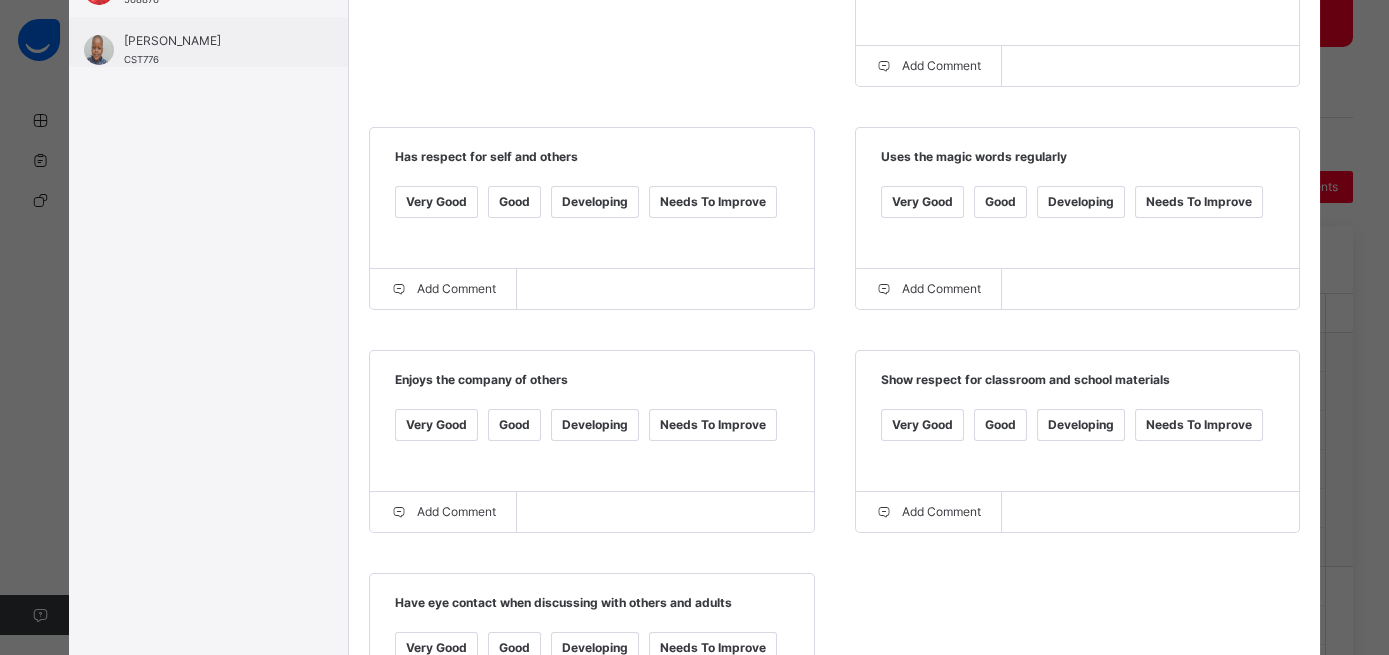 scroll, scrollTop: 637, scrollLeft: 0, axis: vertical 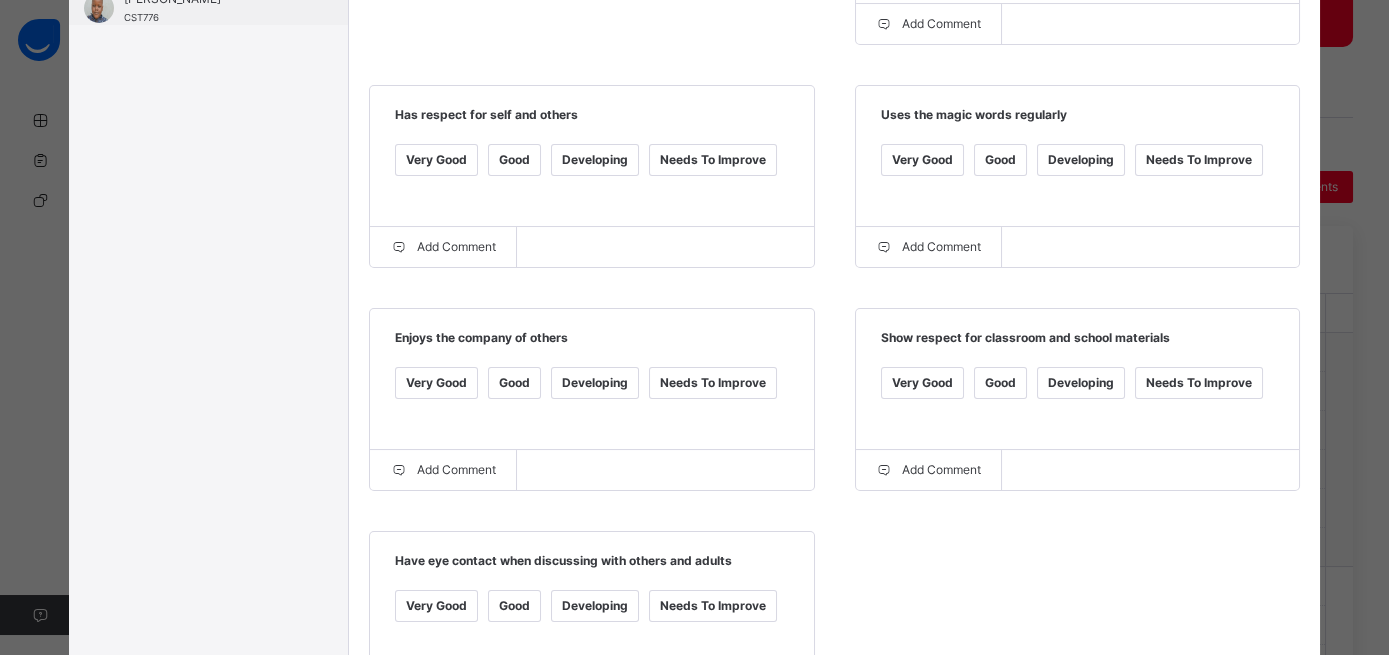 click on "Very Good" at bounding box center (436, 383) 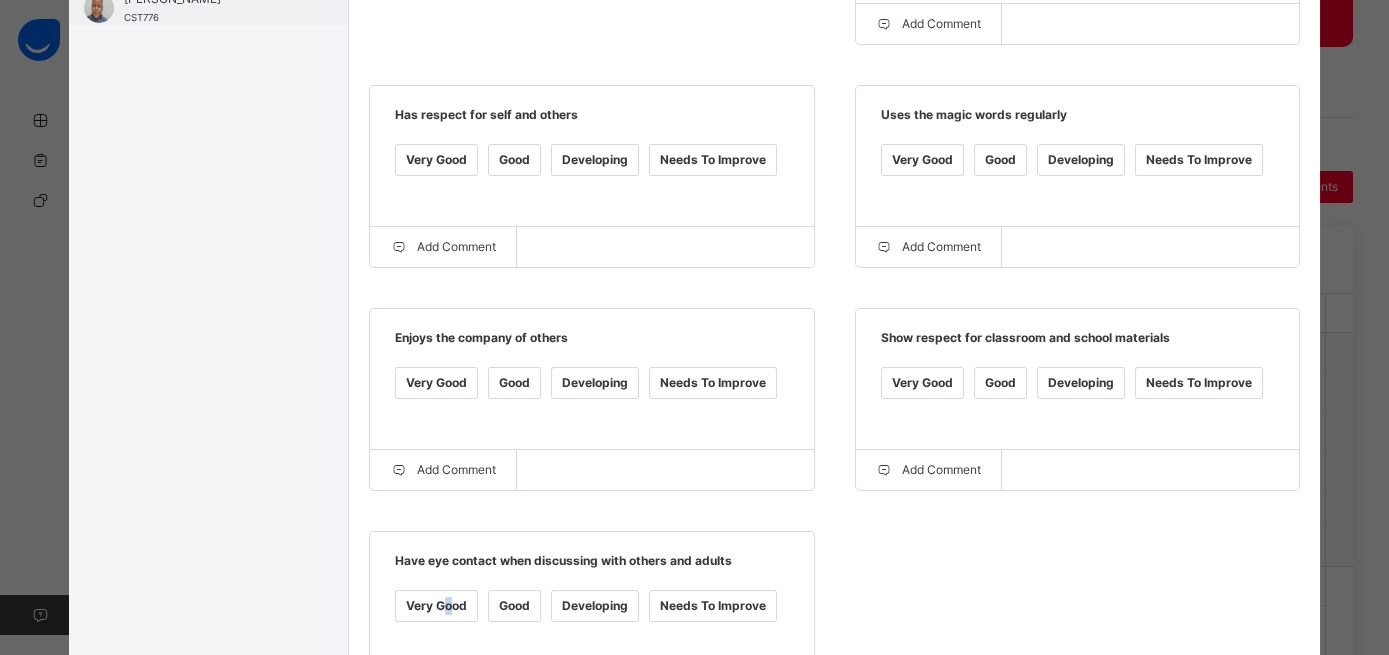 click on "Very Good" at bounding box center (436, 606) 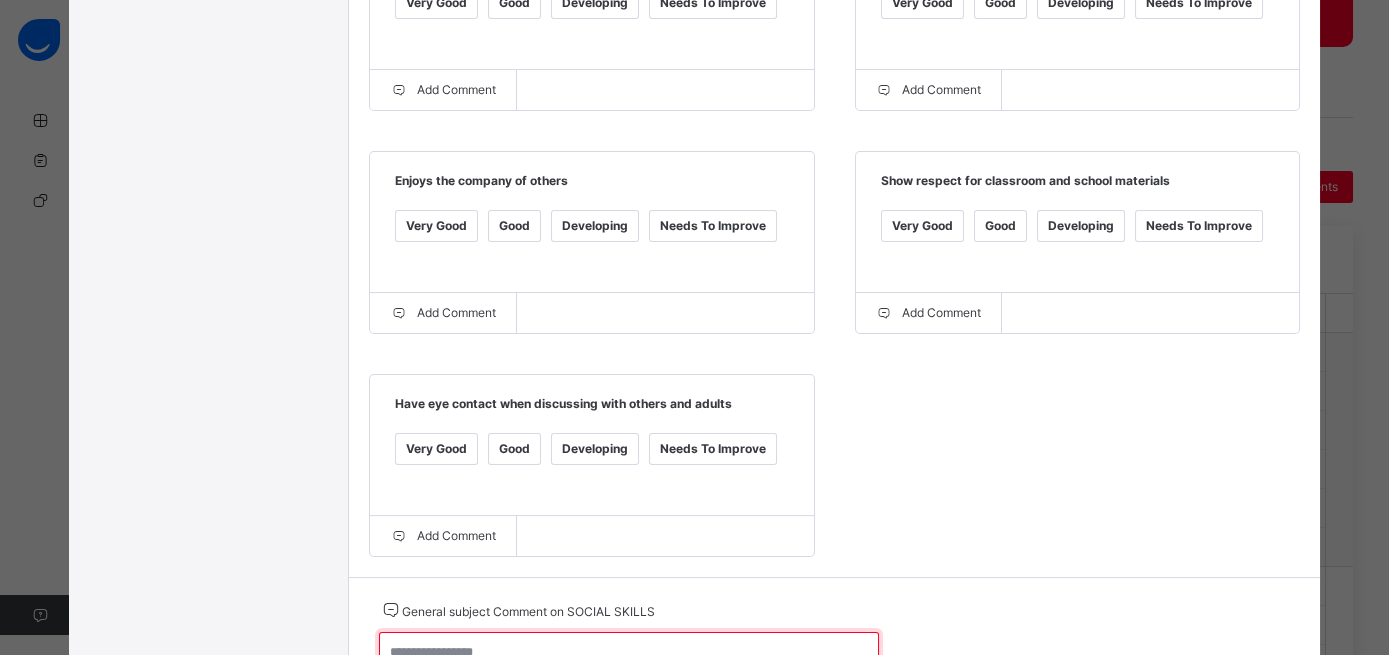 click at bounding box center (629, 661) 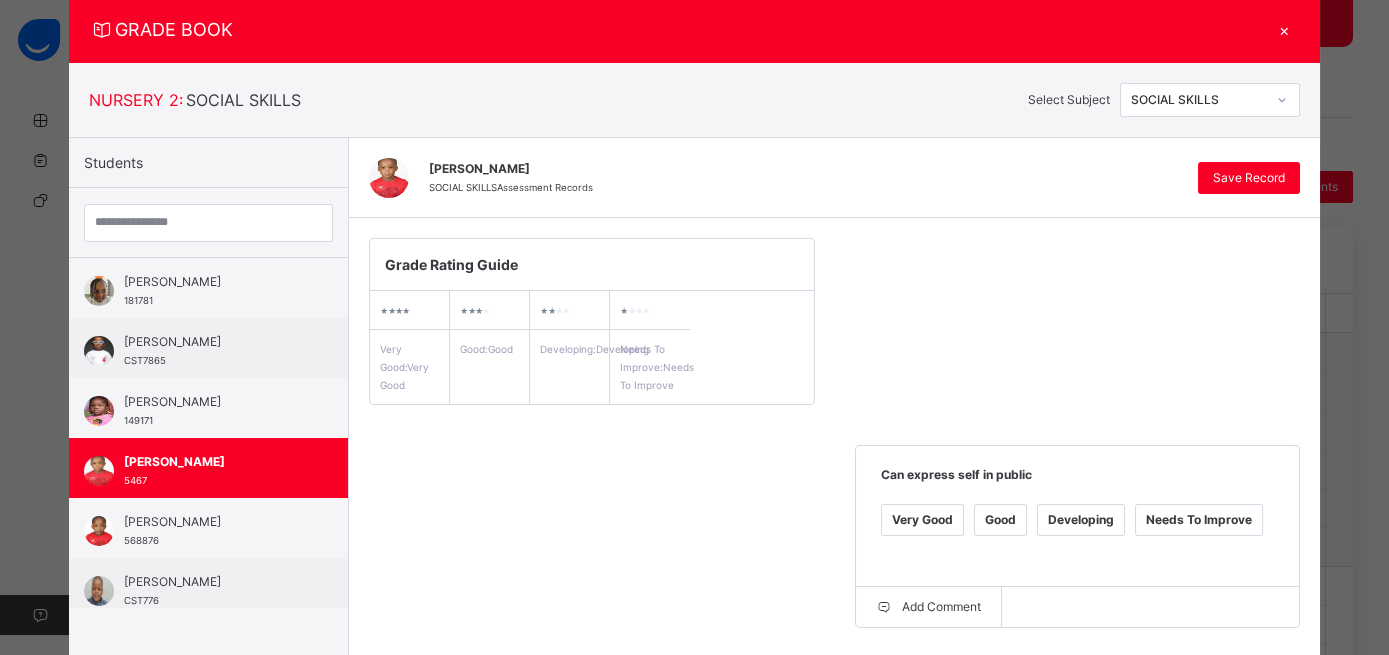 scroll, scrollTop: 48, scrollLeft: 0, axis: vertical 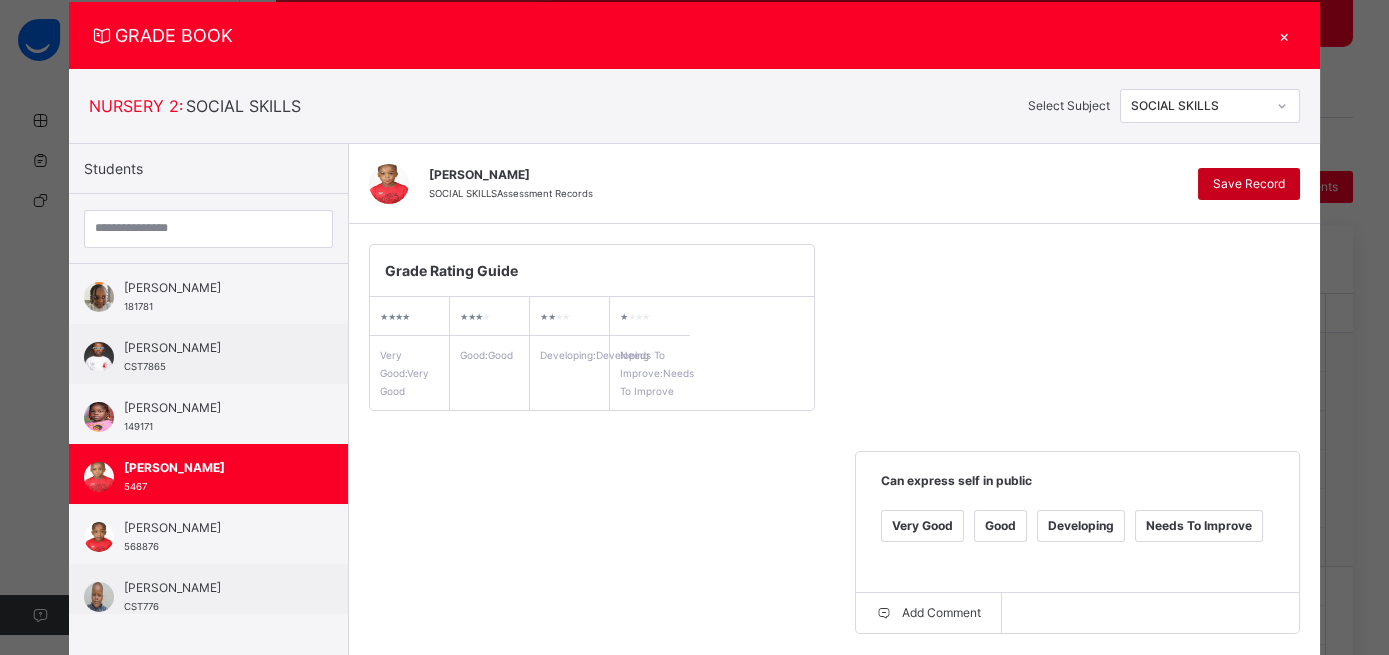 type on "**********" 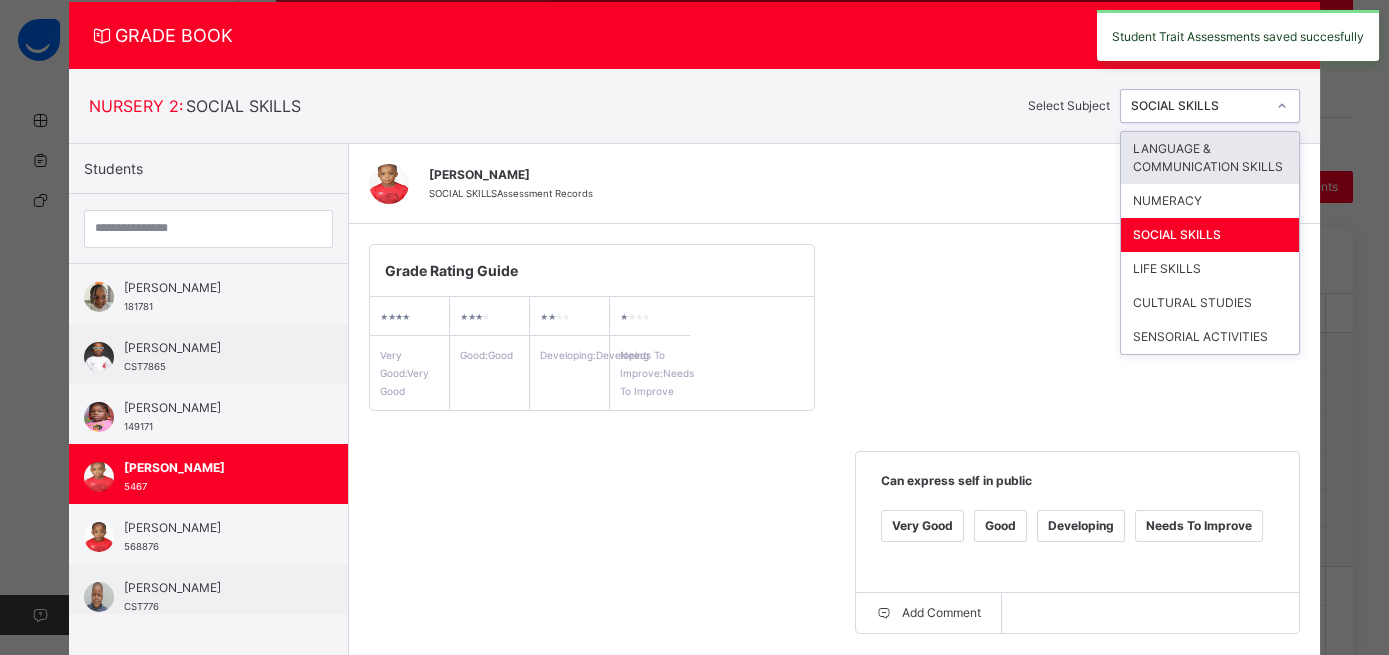 click 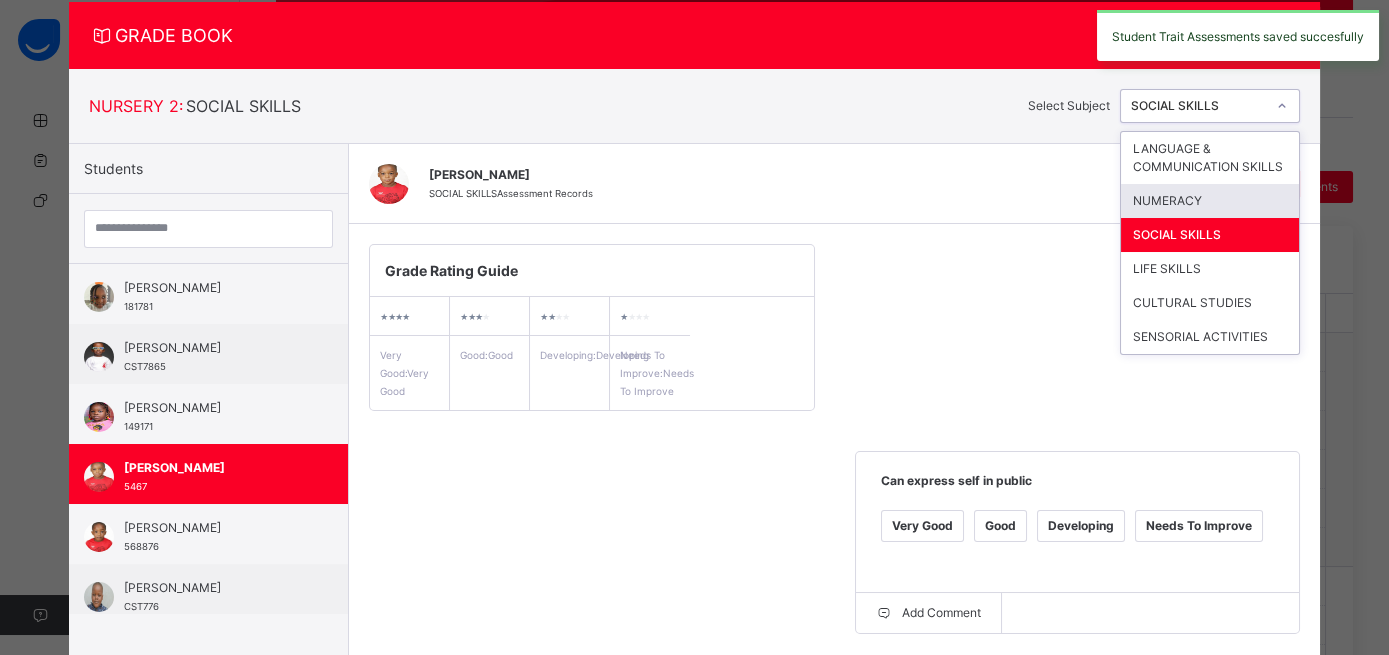 click on "NUMERACY" at bounding box center [1210, 201] 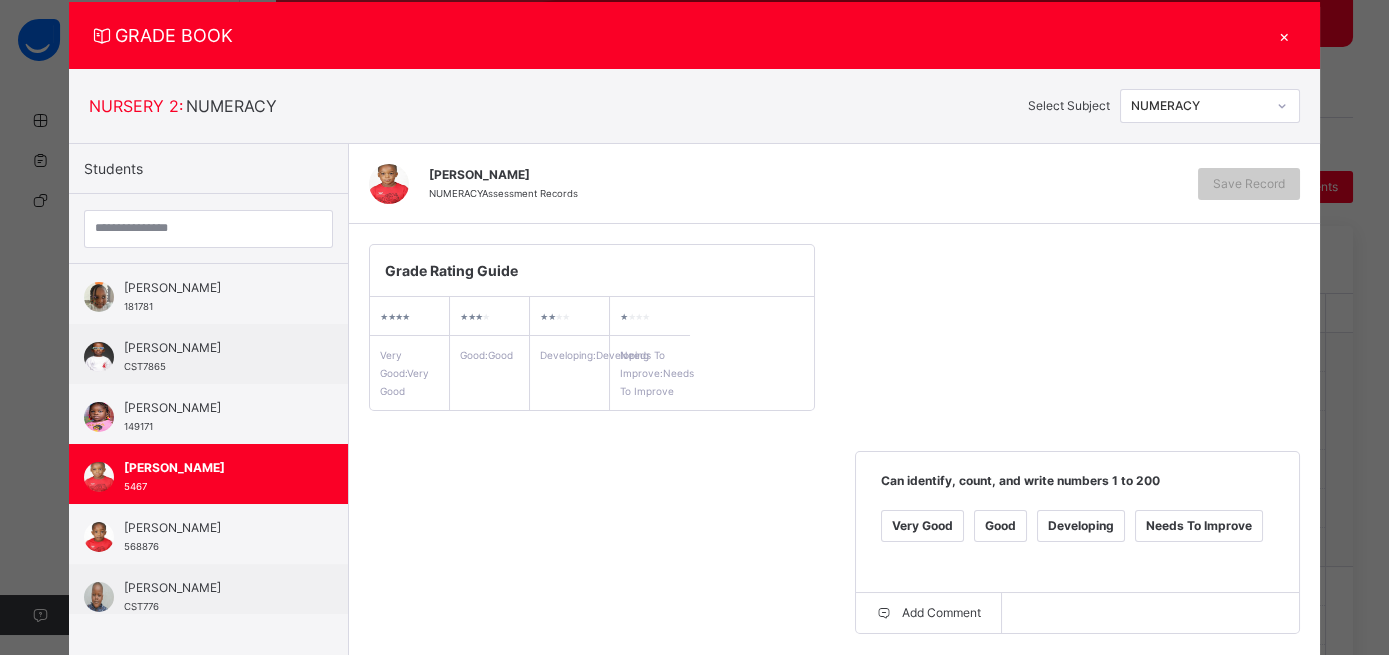 click on "Very Good" at bounding box center [922, 526] 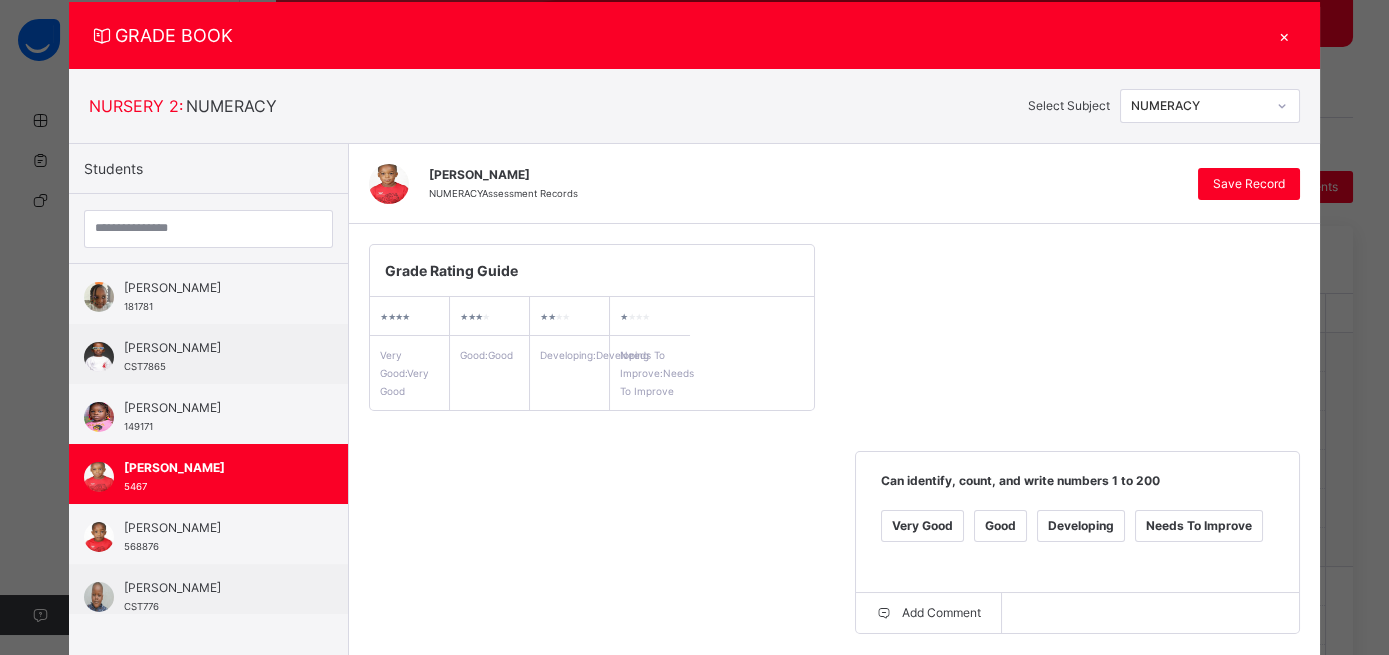 click on "Very Good" at bounding box center [436, 749] 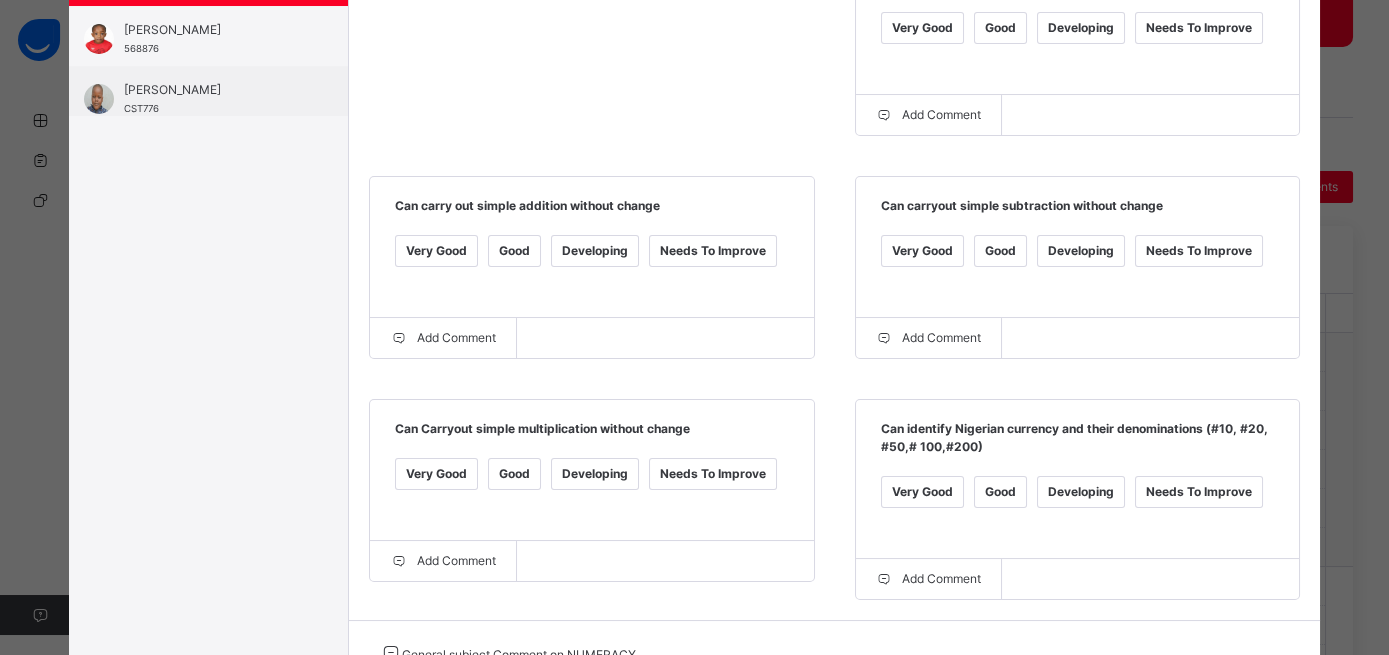 scroll, scrollTop: 560, scrollLeft: 0, axis: vertical 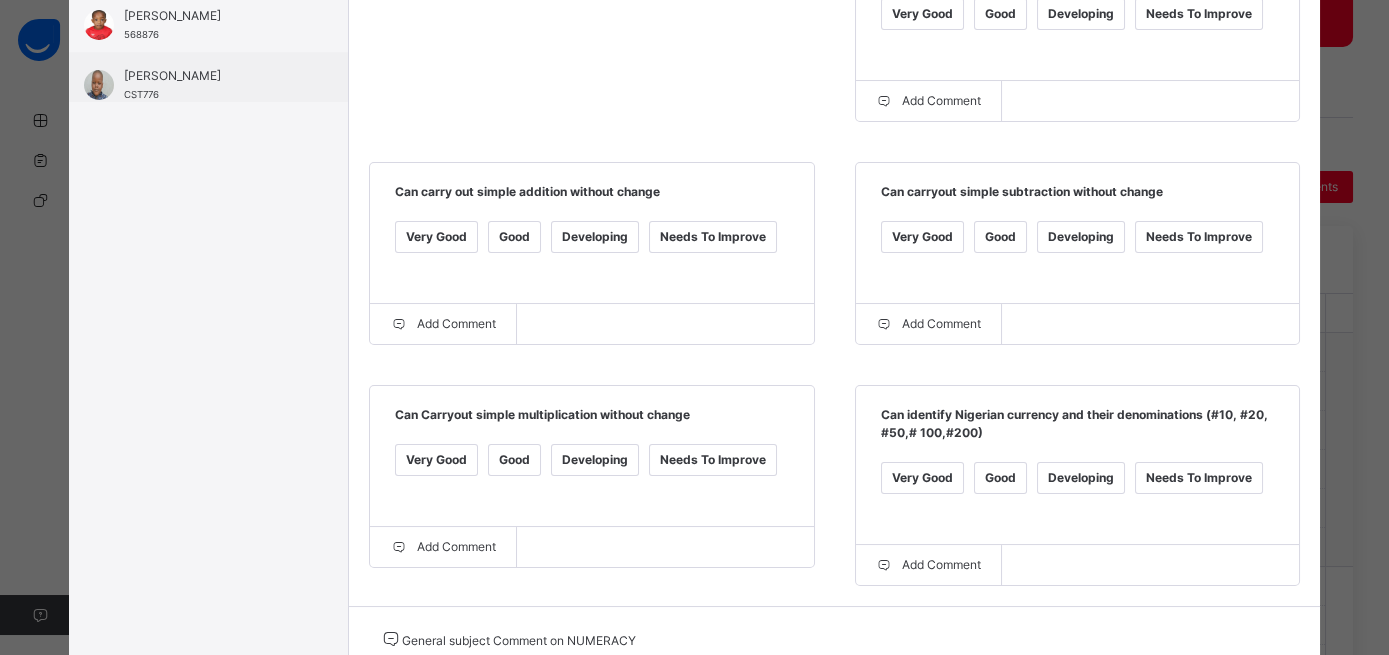 click on "Good" at bounding box center (514, 460) 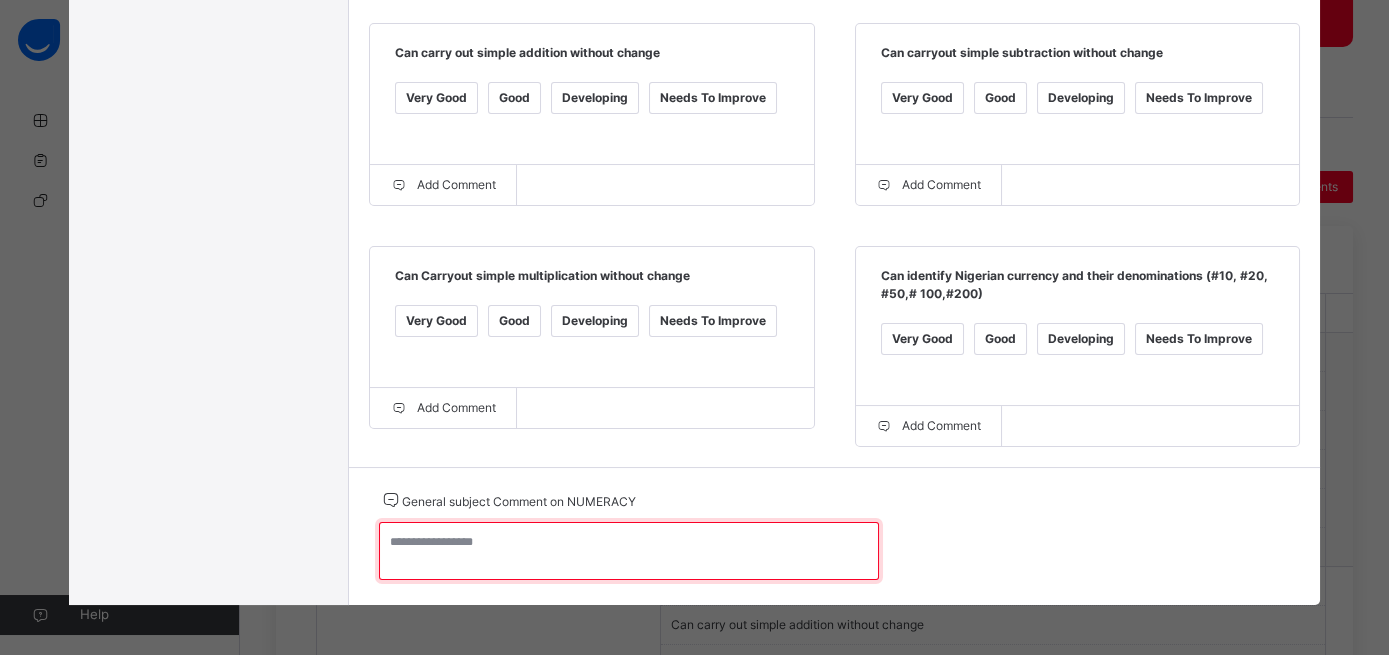 click at bounding box center (629, 551) 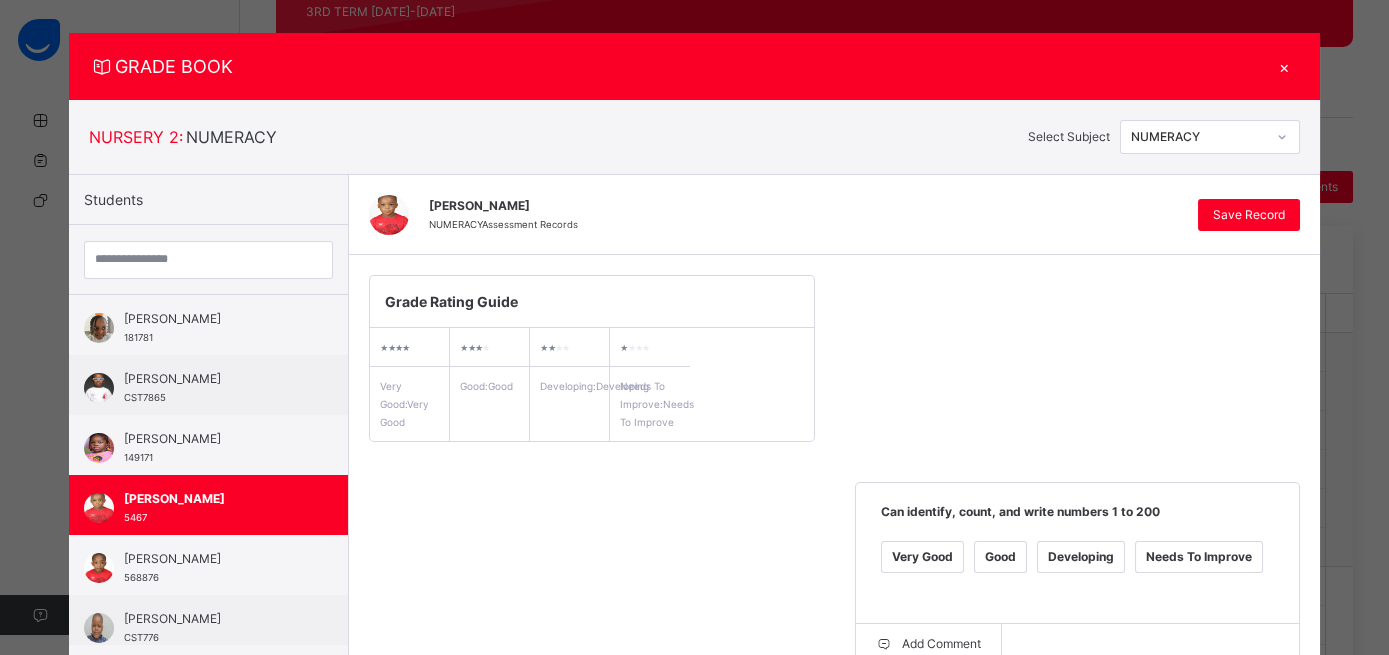scroll, scrollTop: 0, scrollLeft: 0, axis: both 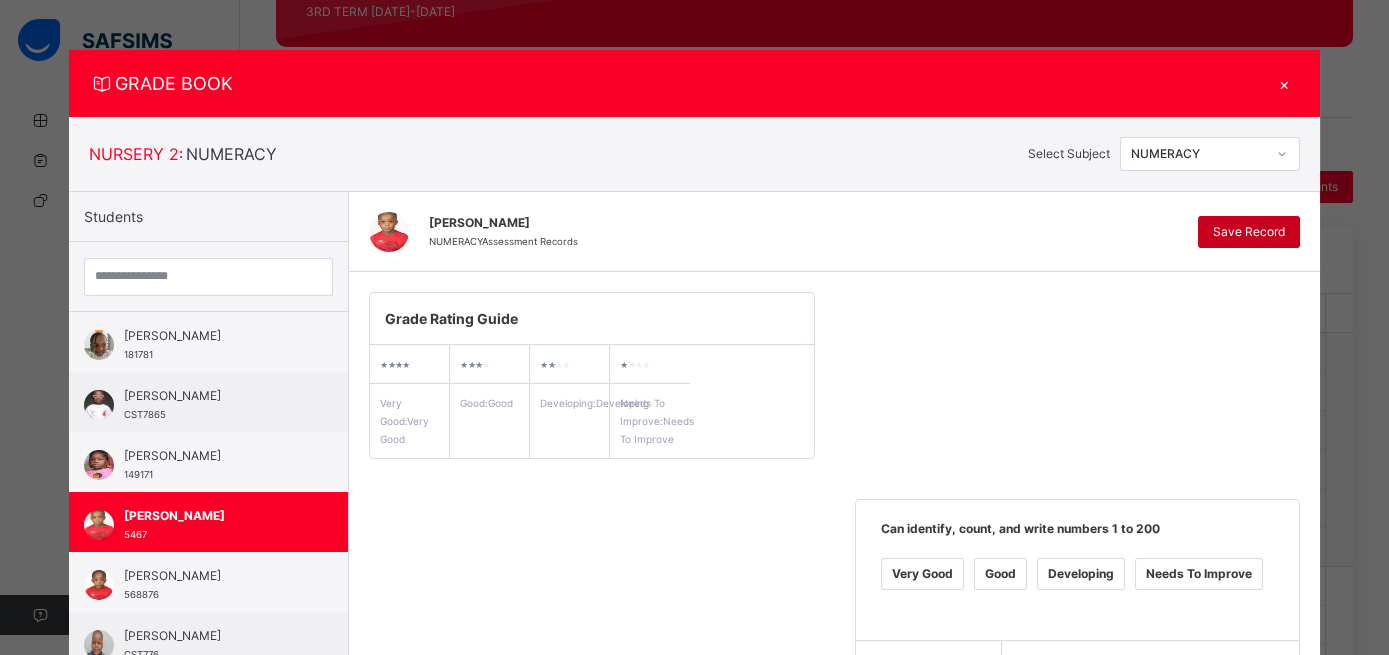 type on "**********" 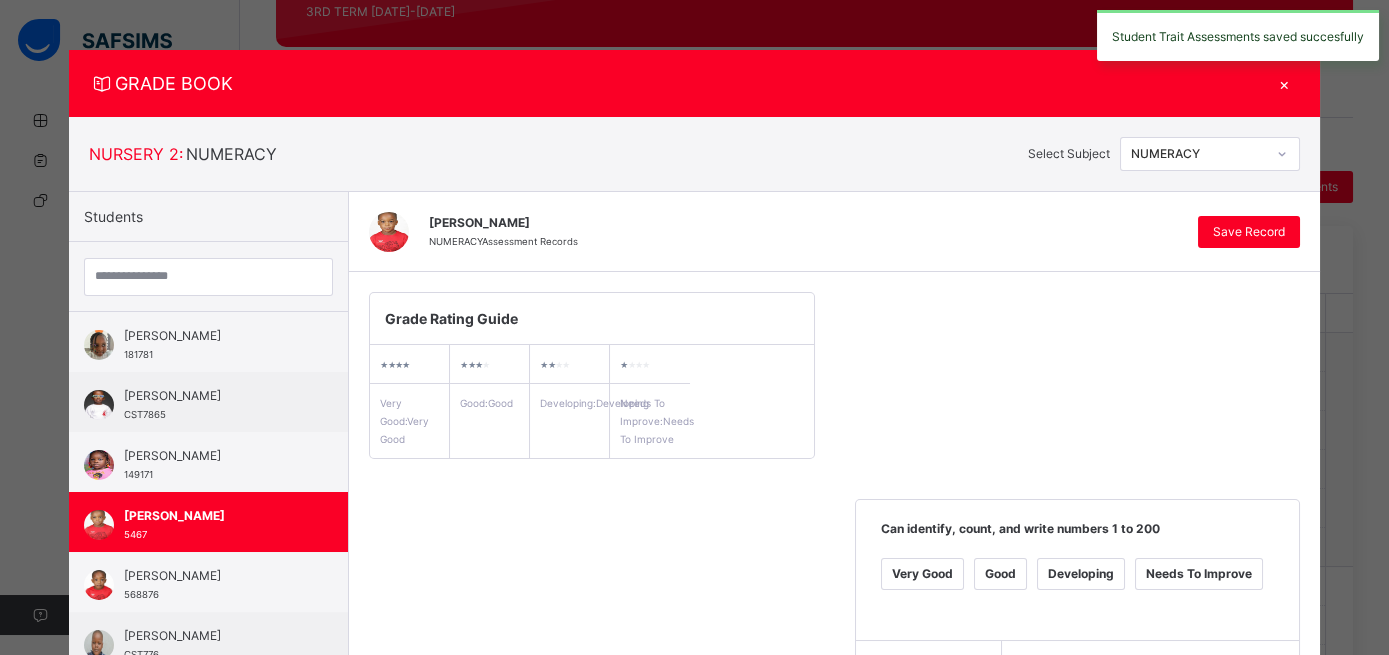 click 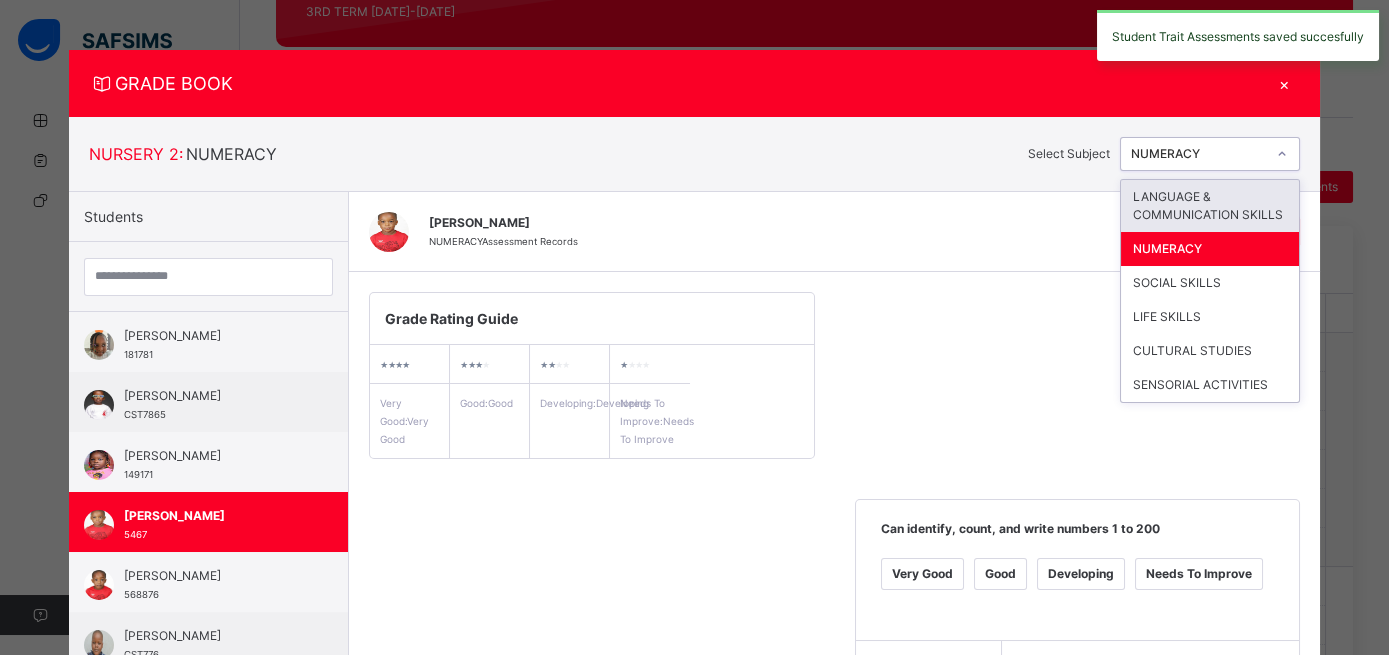 click on "LANGUAGE & COMMUNICATION SKILLS" at bounding box center [1210, 206] 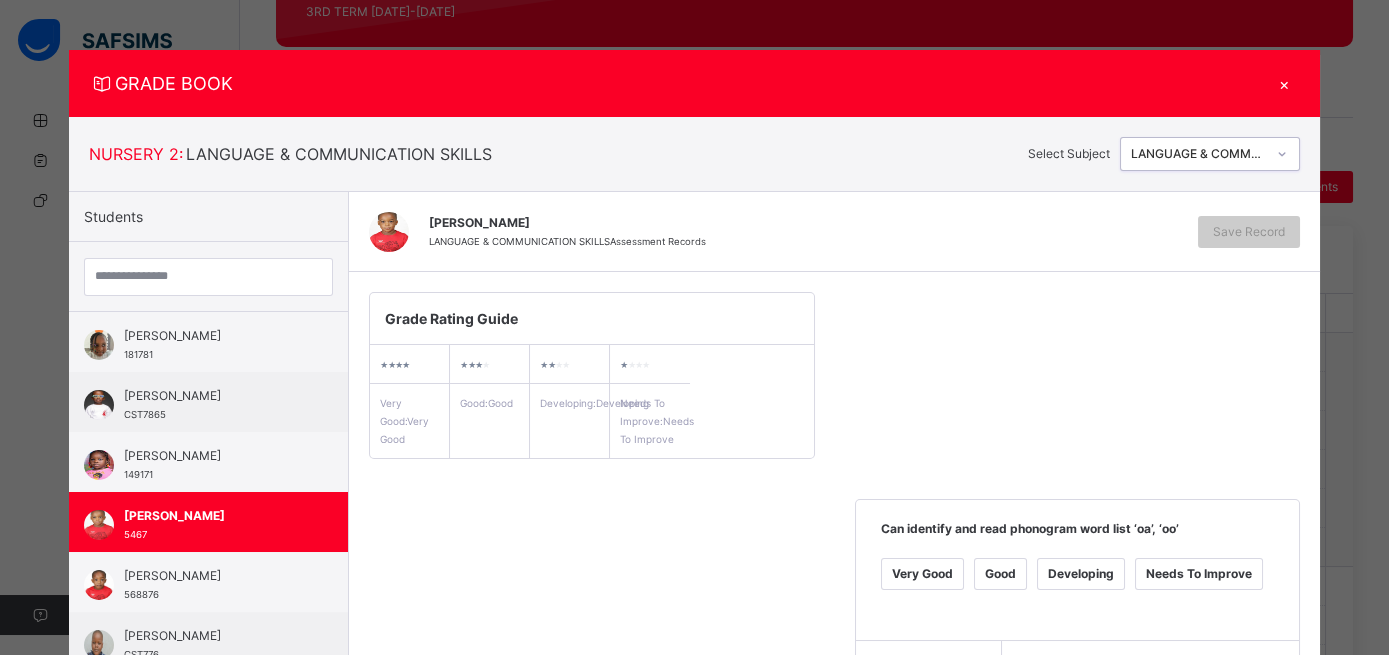 click on "Very Good" at bounding box center (922, 574) 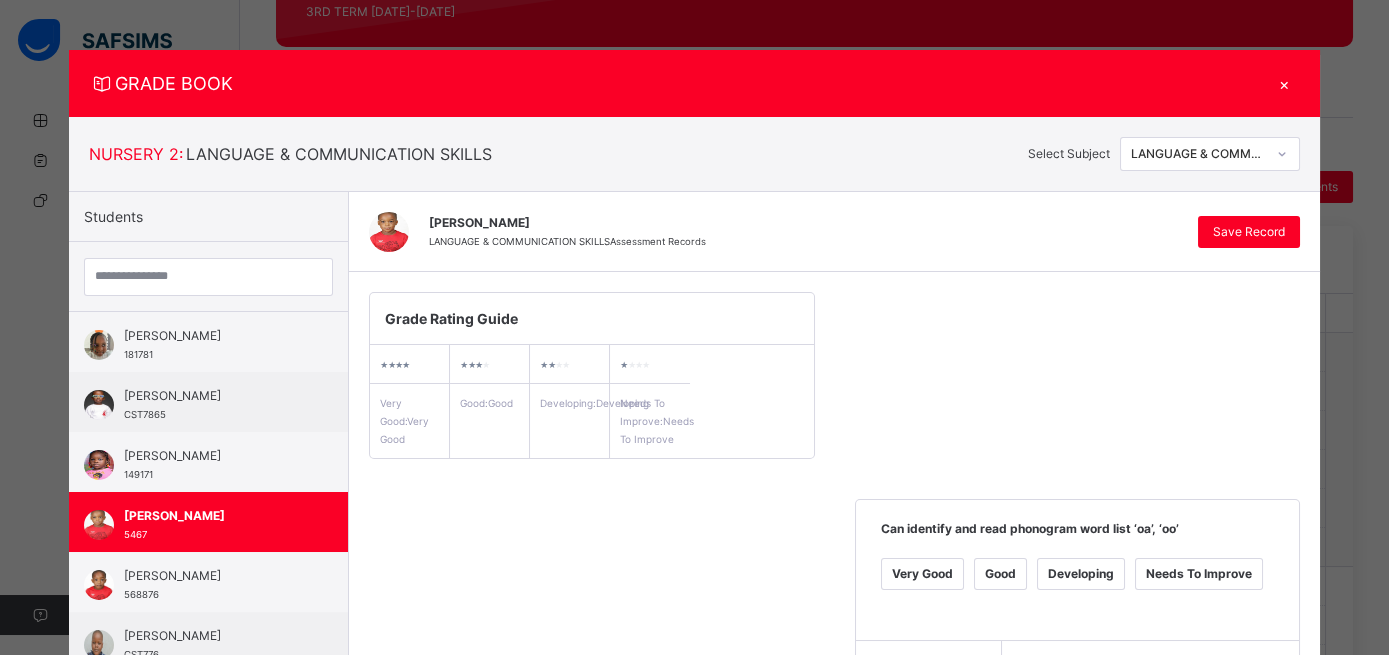 click on "Very Good" at bounding box center [436, 797] 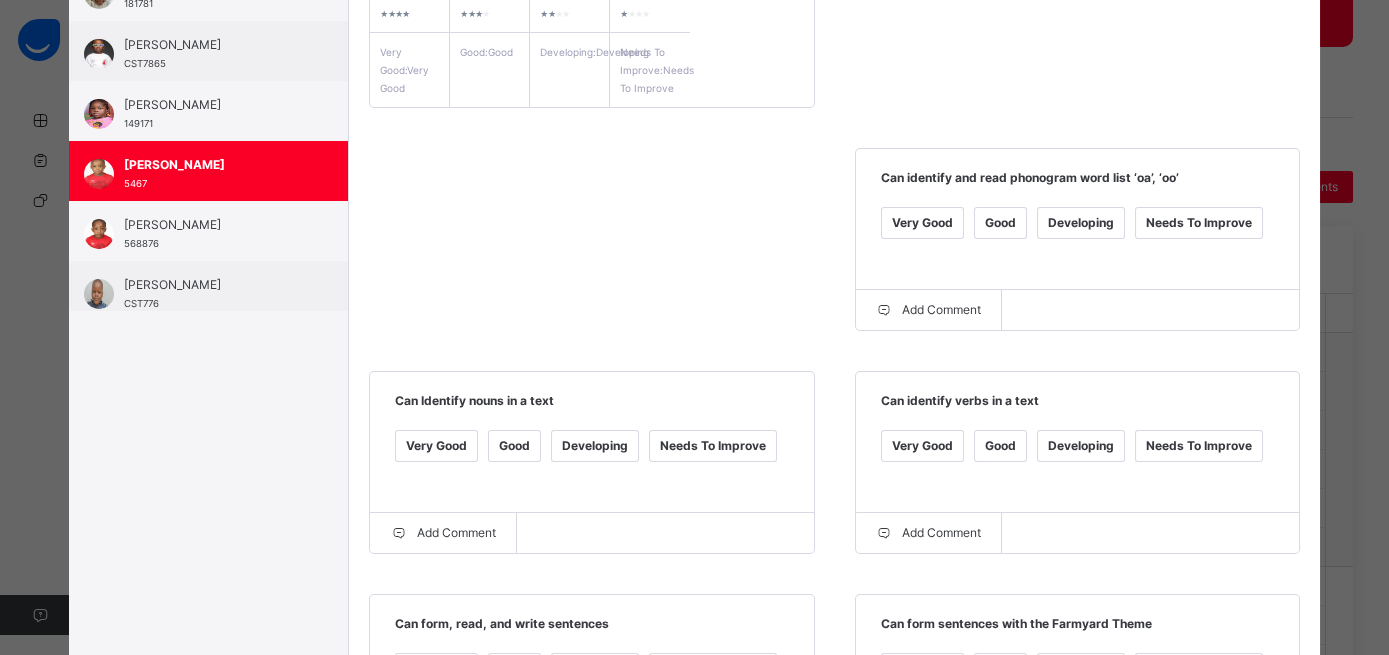 scroll, scrollTop: 605, scrollLeft: 0, axis: vertical 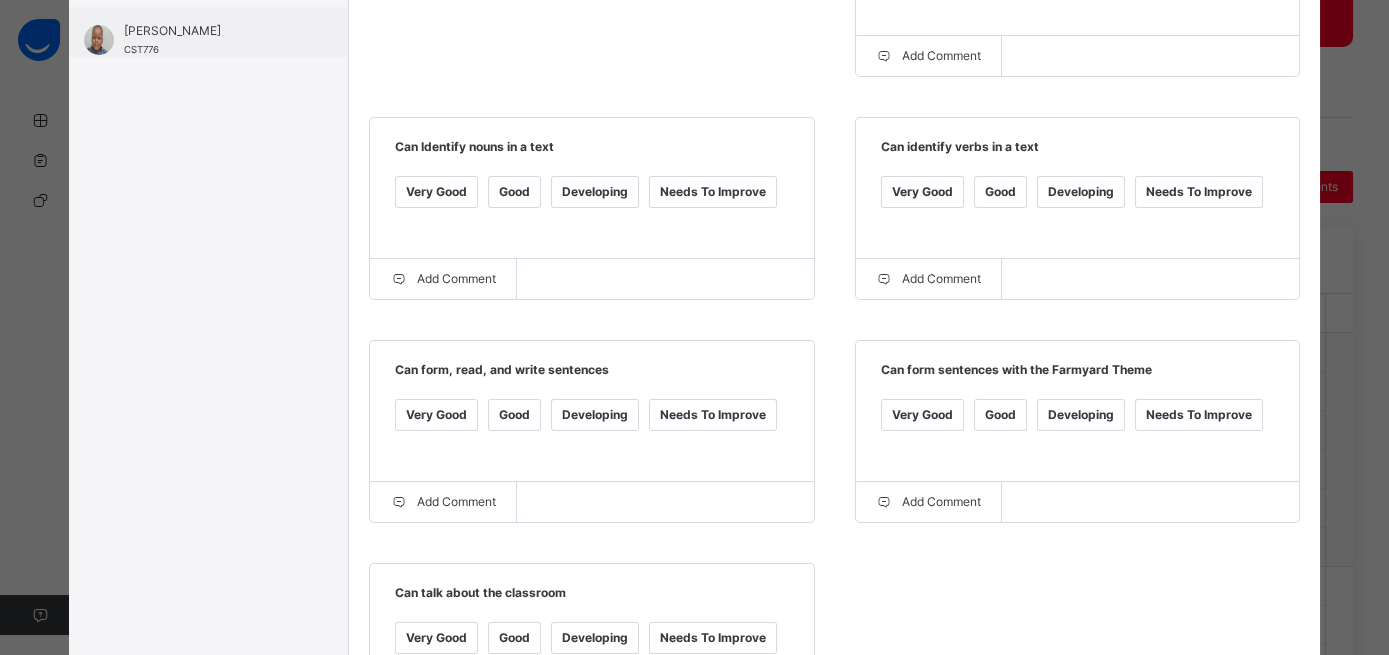click on "Very Good" at bounding box center (436, 415) 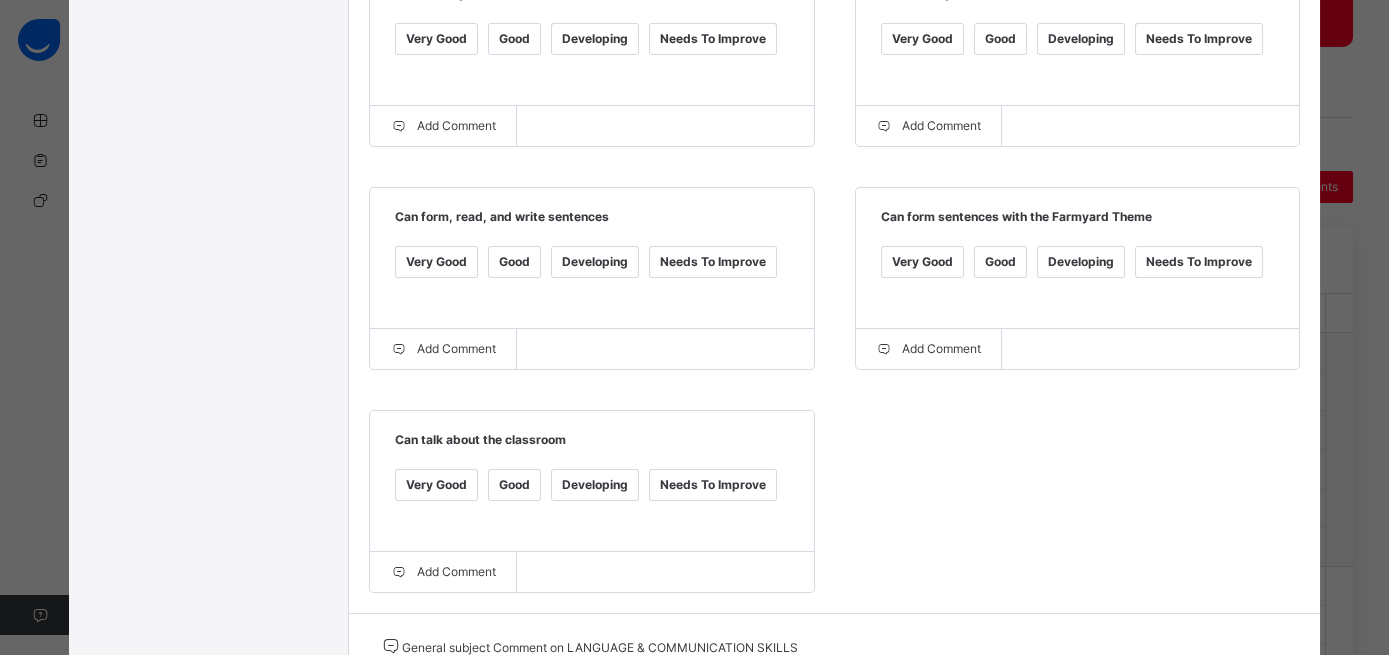 click at bounding box center (629, 697) 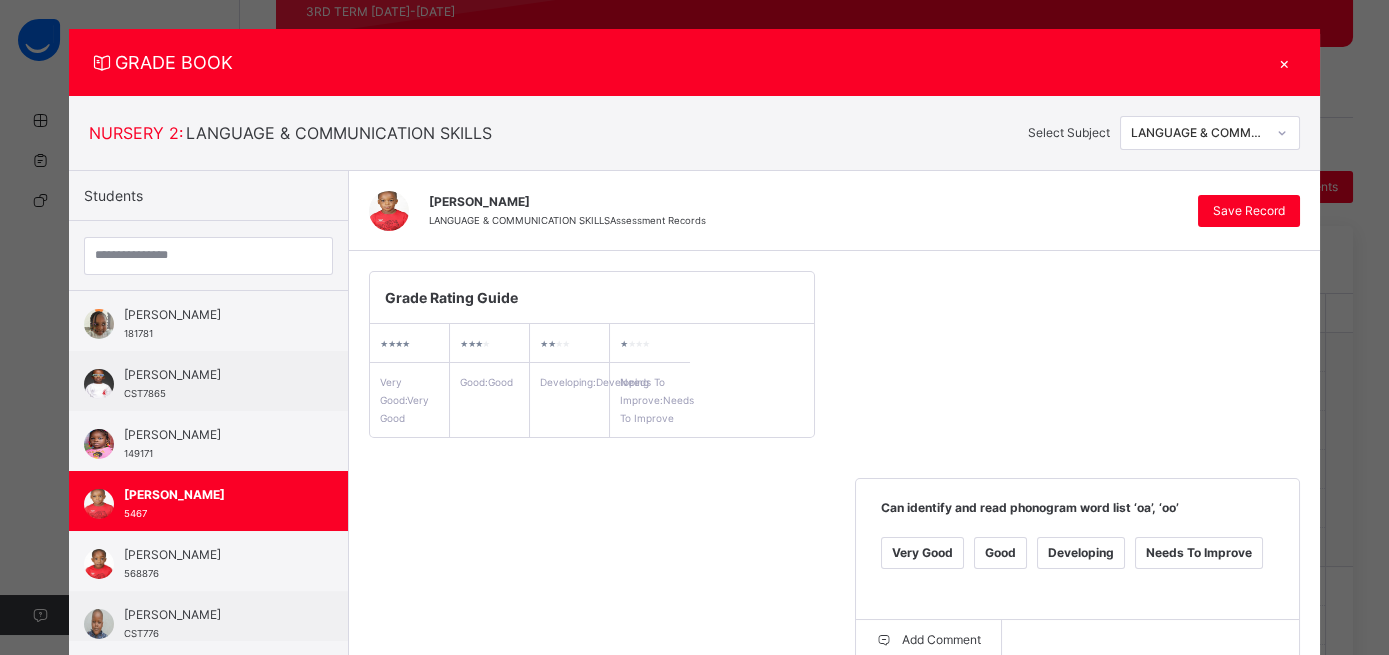 scroll, scrollTop: 18, scrollLeft: 0, axis: vertical 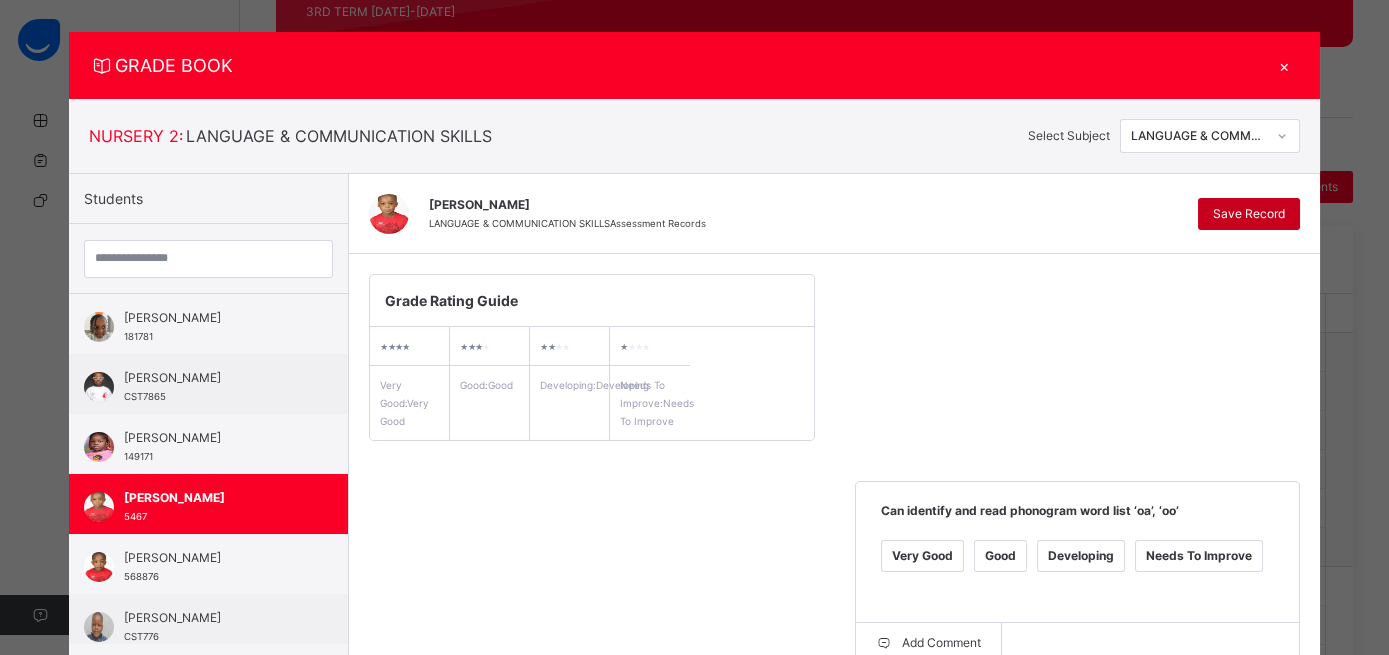 type on "*********" 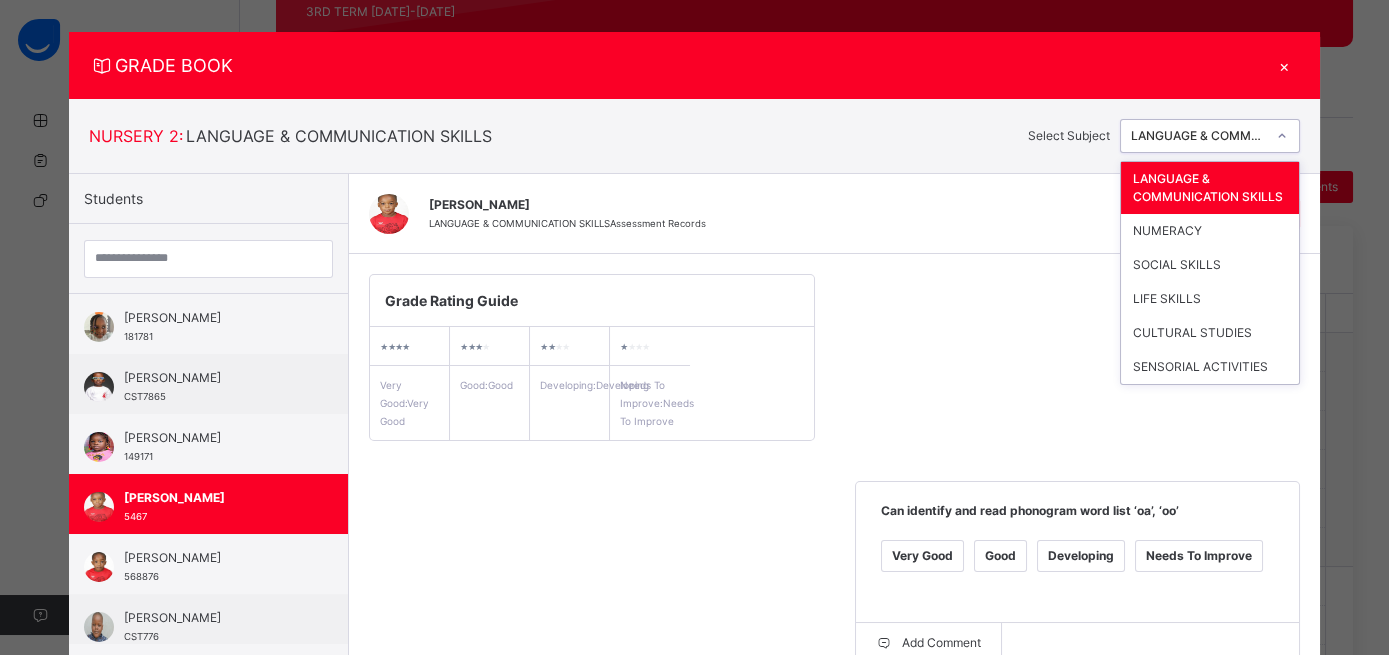 click at bounding box center (1282, 136) 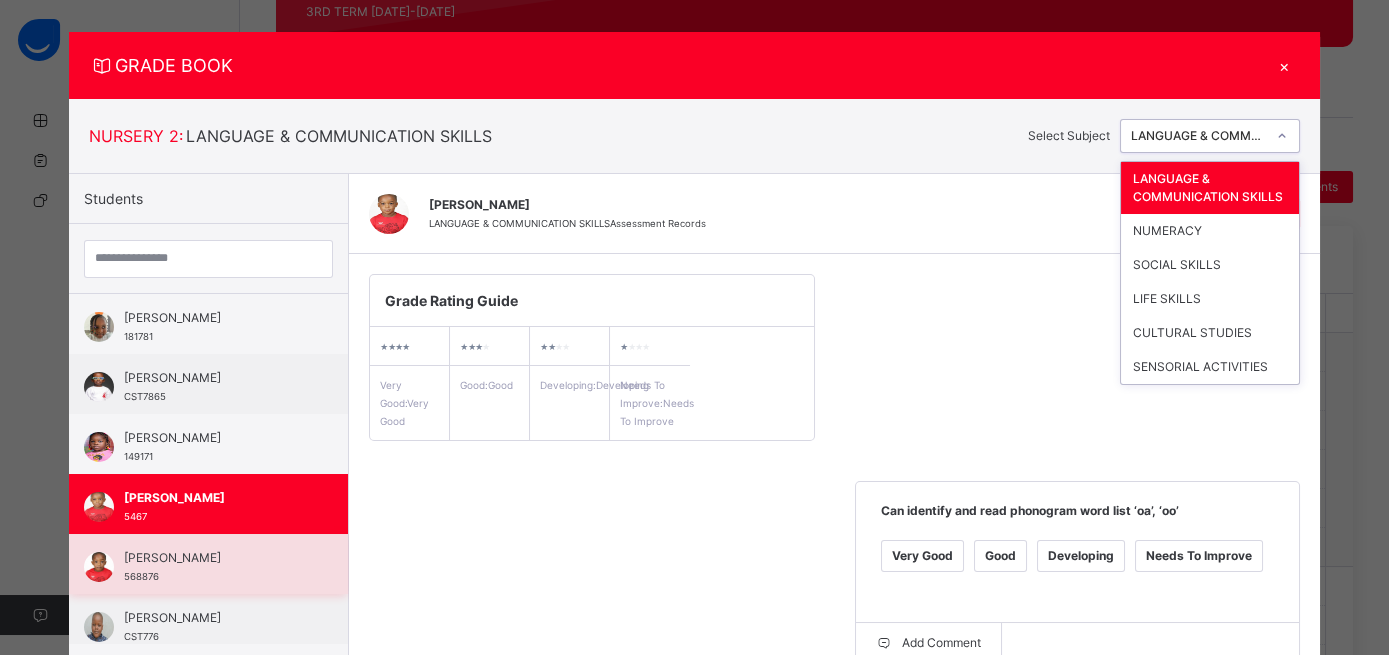click on "568876" at bounding box center (141, 576) 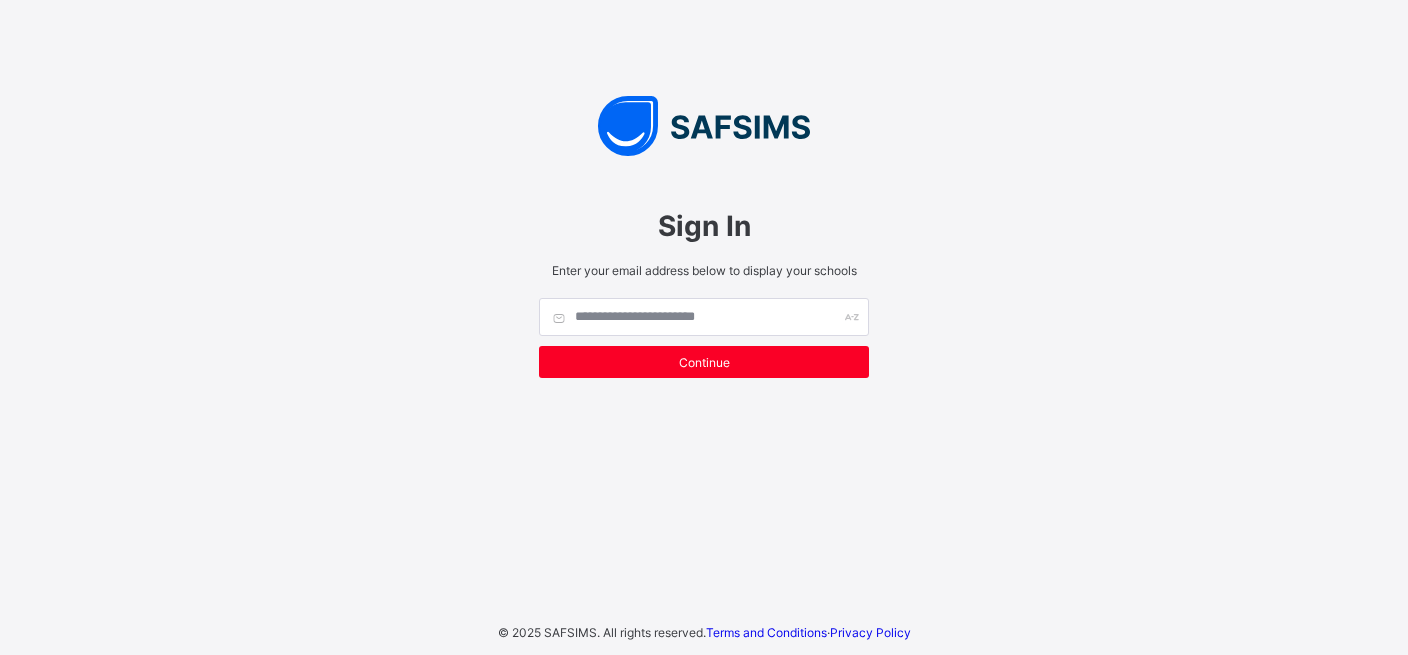 scroll, scrollTop: 0, scrollLeft: 0, axis: both 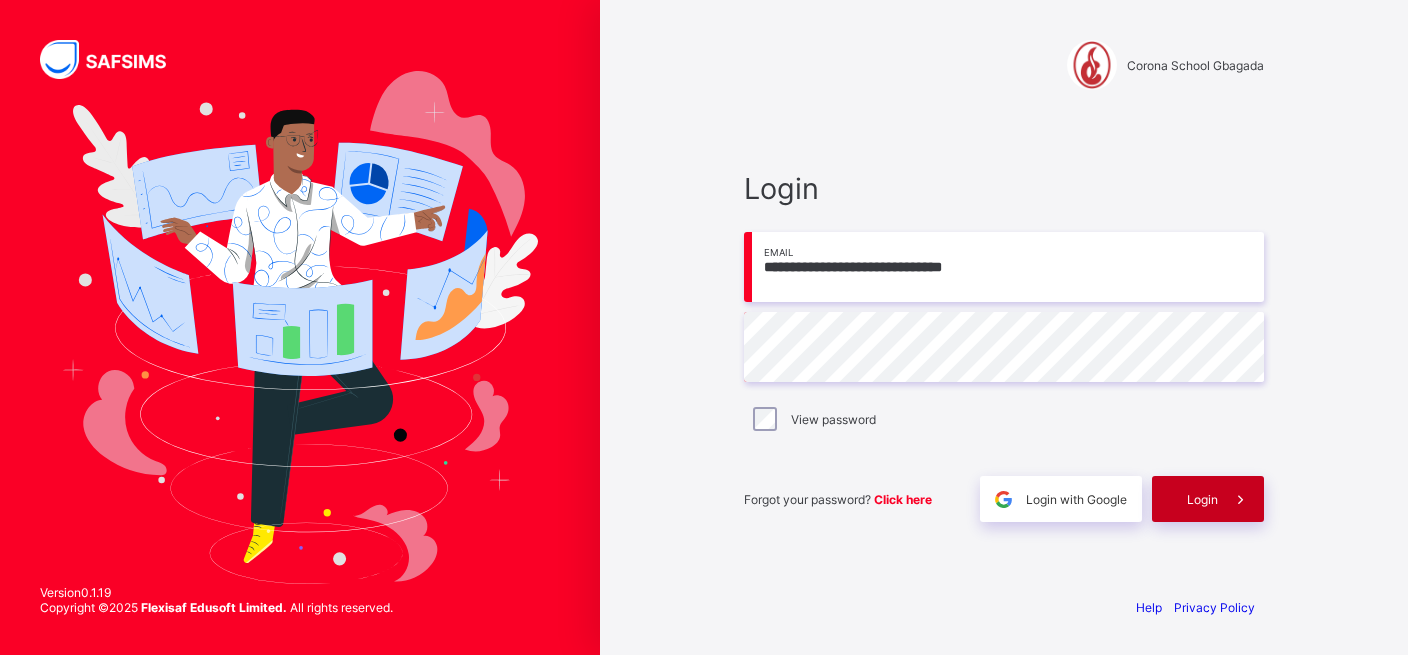 type on "**********" 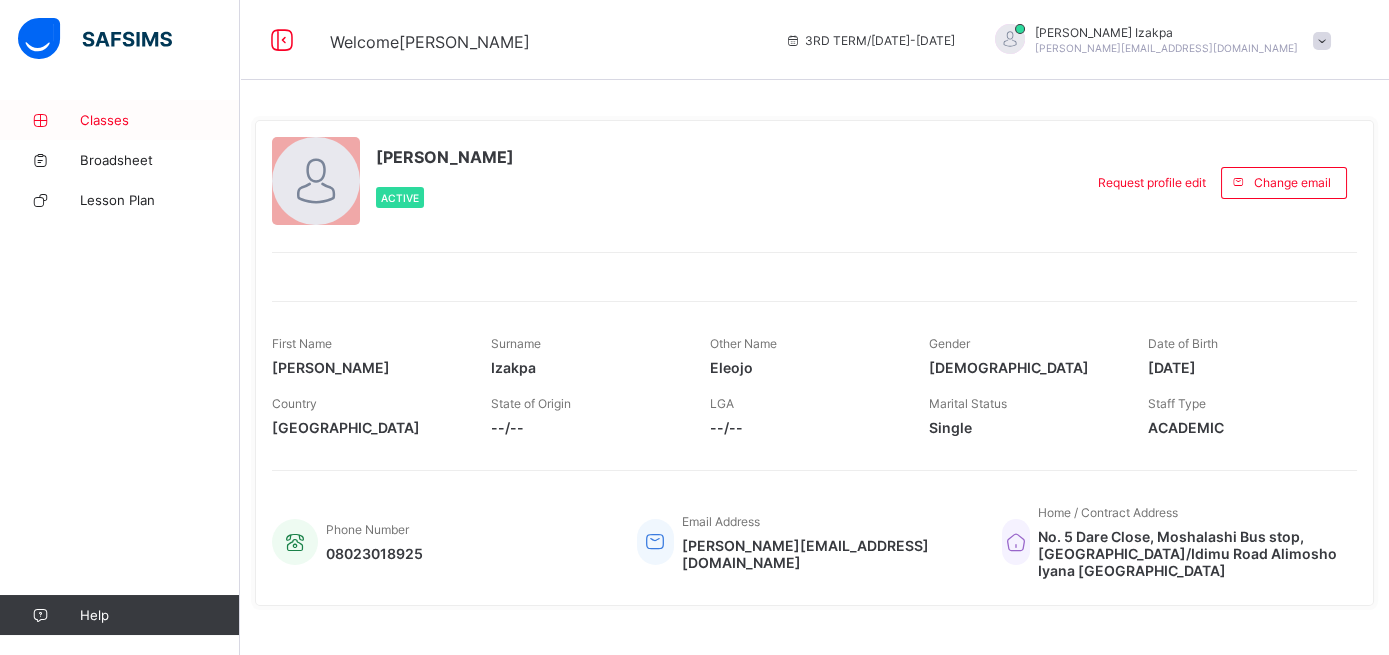 click on "Classes" at bounding box center [160, 120] 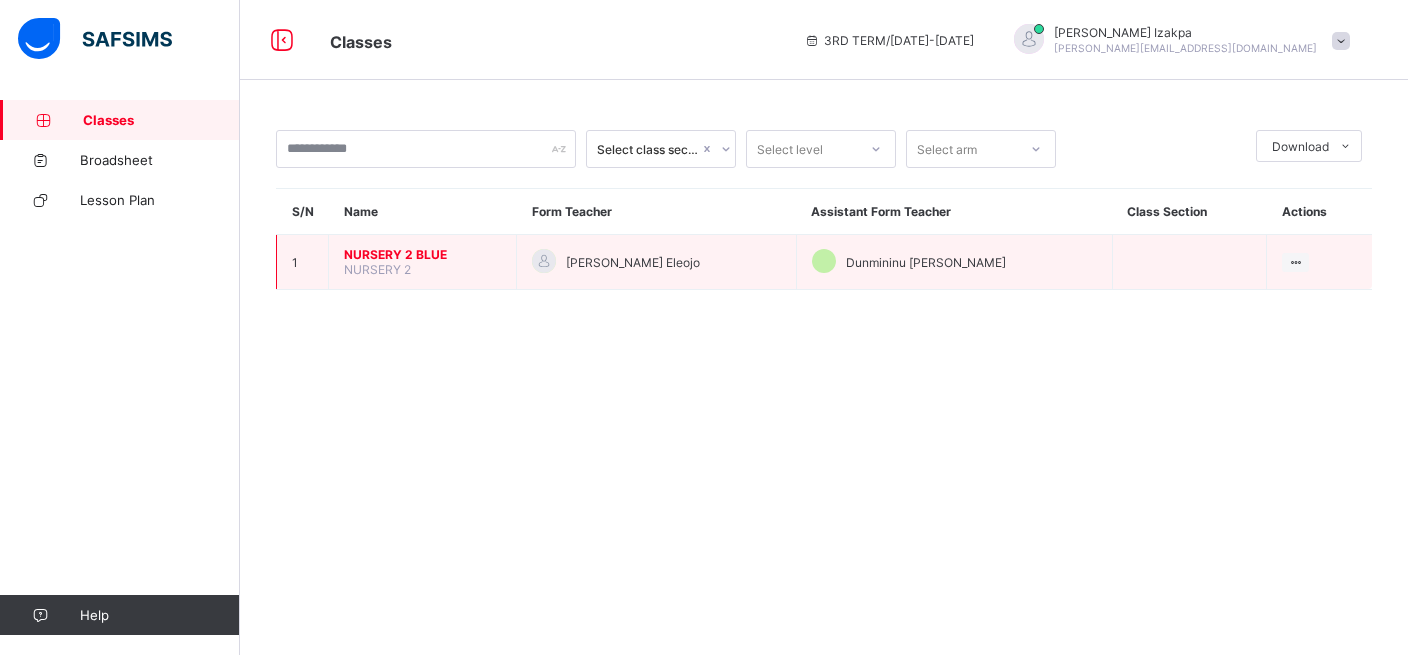 click on "NURSERY 2   BLUE" at bounding box center [422, 254] 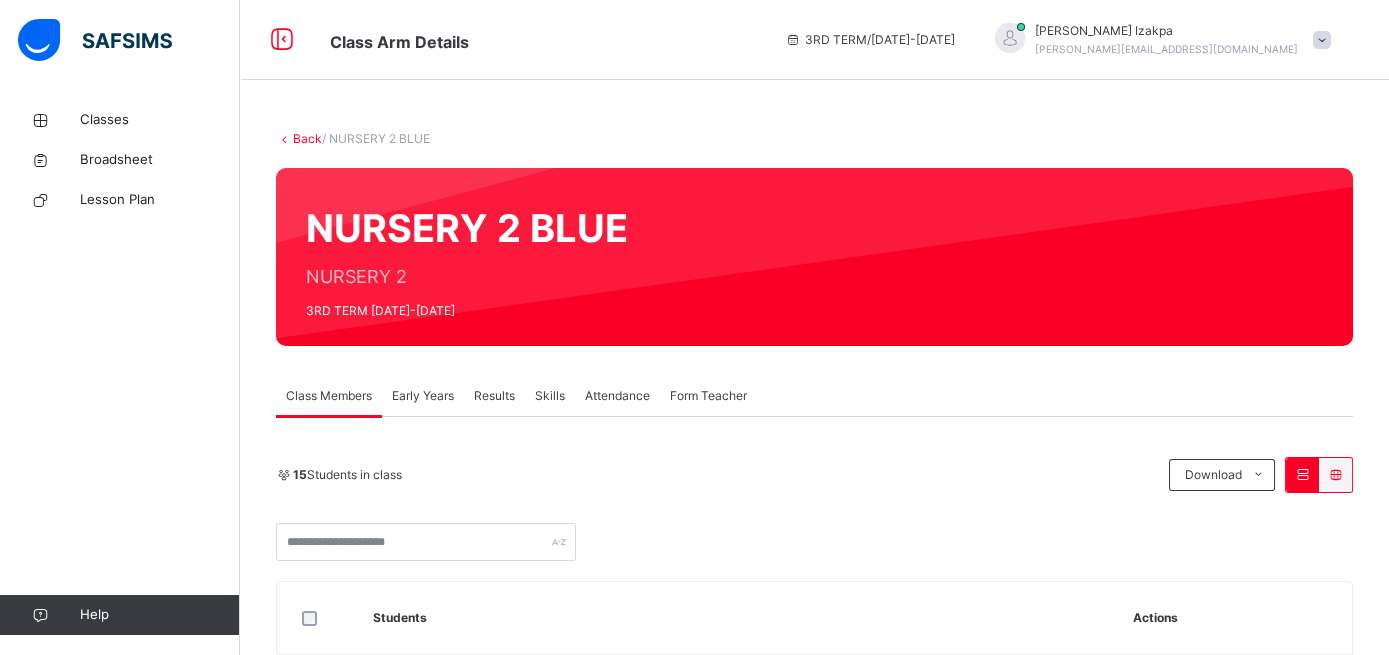 click on "Early Years" at bounding box center (423, 396) 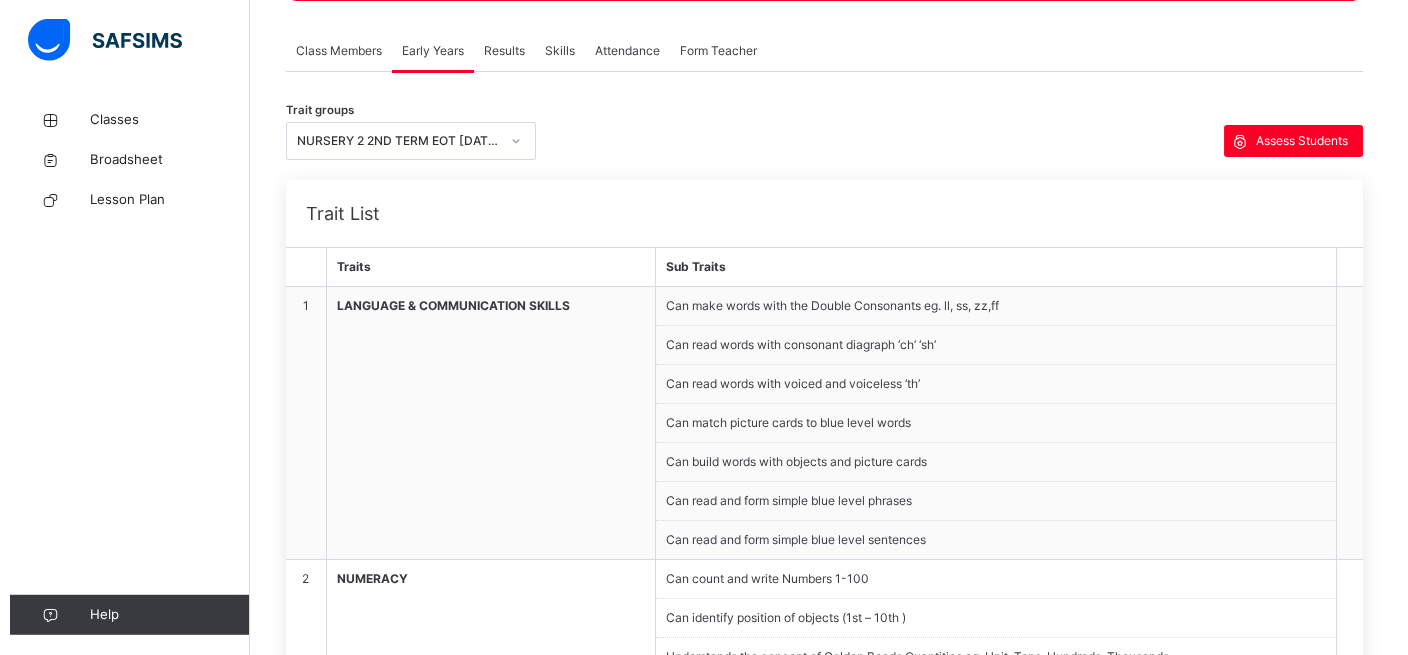 scroll, scrollTop: 348, scrollLeft: 0, axis: vertical 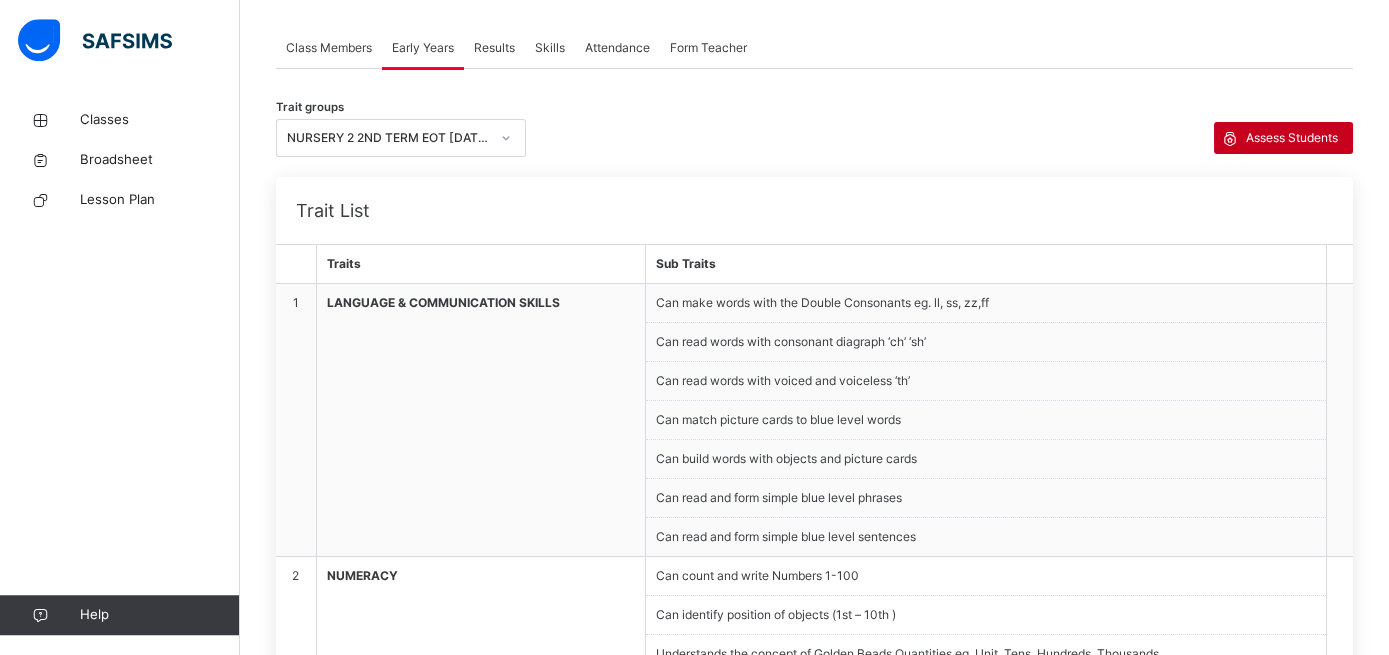click on "Assess Students" at bounding box center (1292, 138) 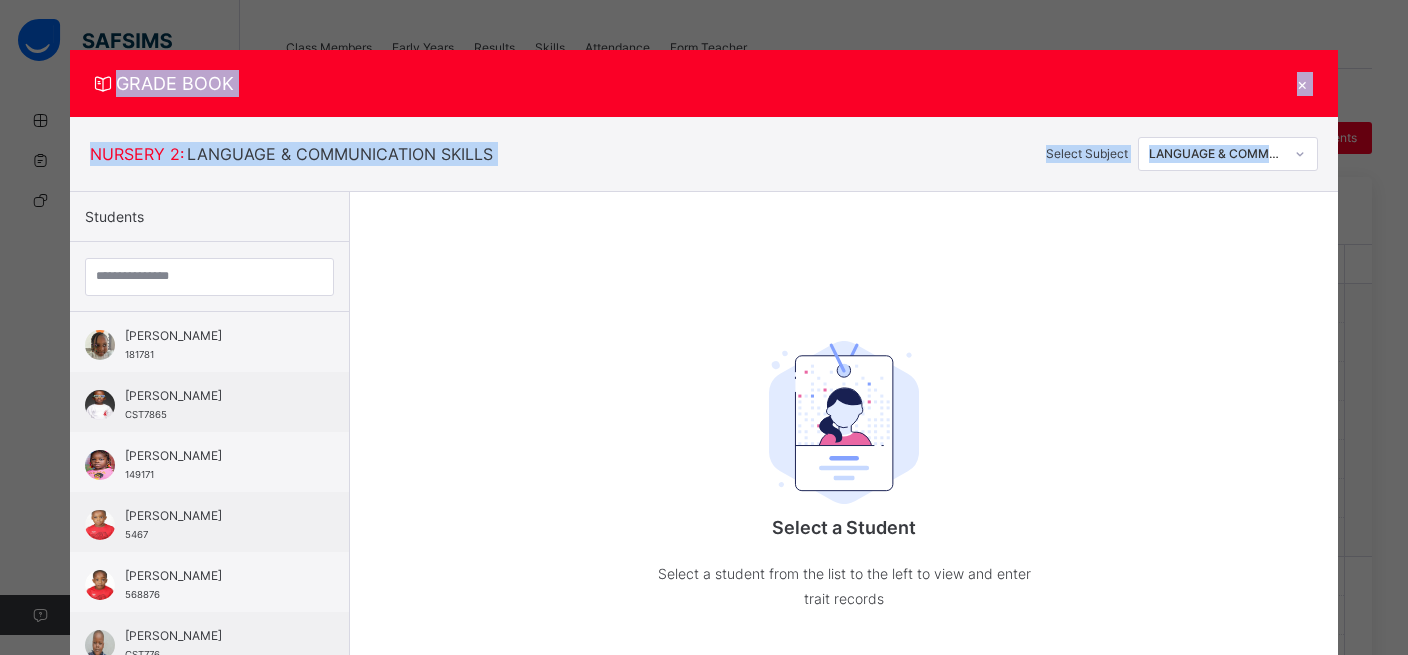 drag, startPoint x: 320, startPoint y: 355, endPoint x: 326, endPoint y: 399, distance: 44.407207 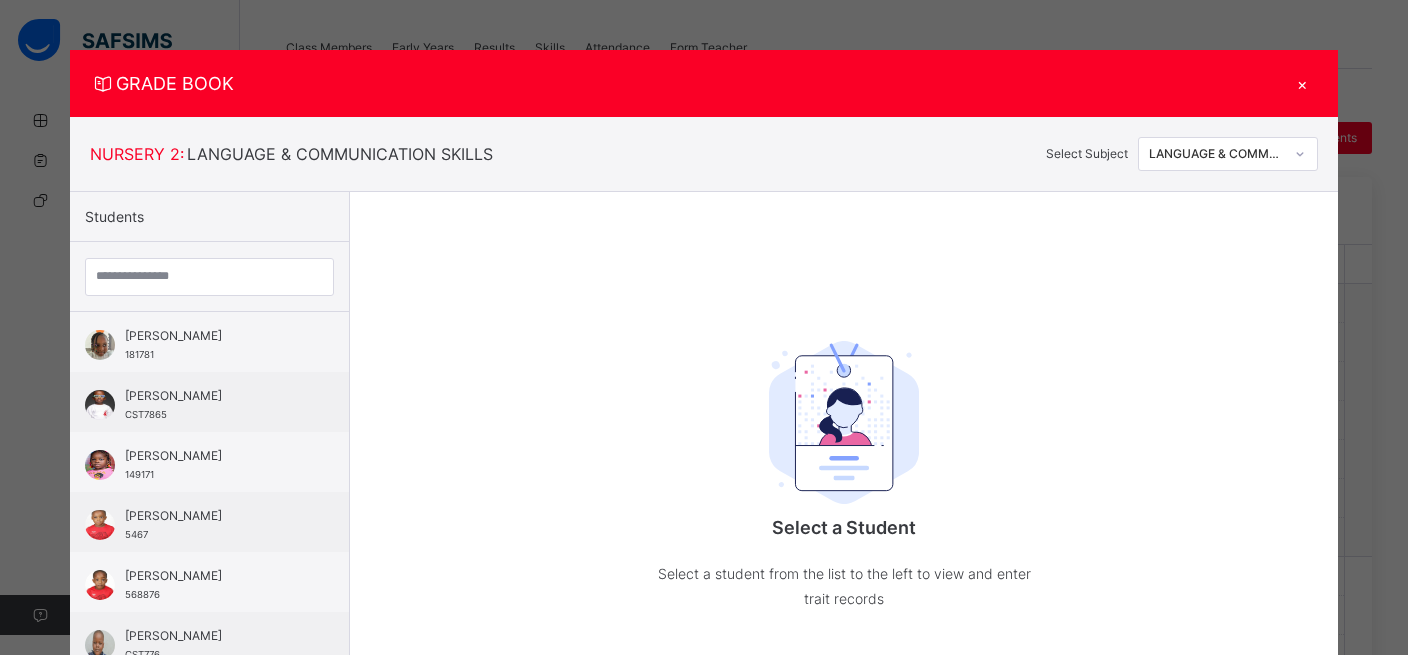 click on "Select a Student Select a student from the list to the left to view and enter trait records" at bounding box center (843, 431) 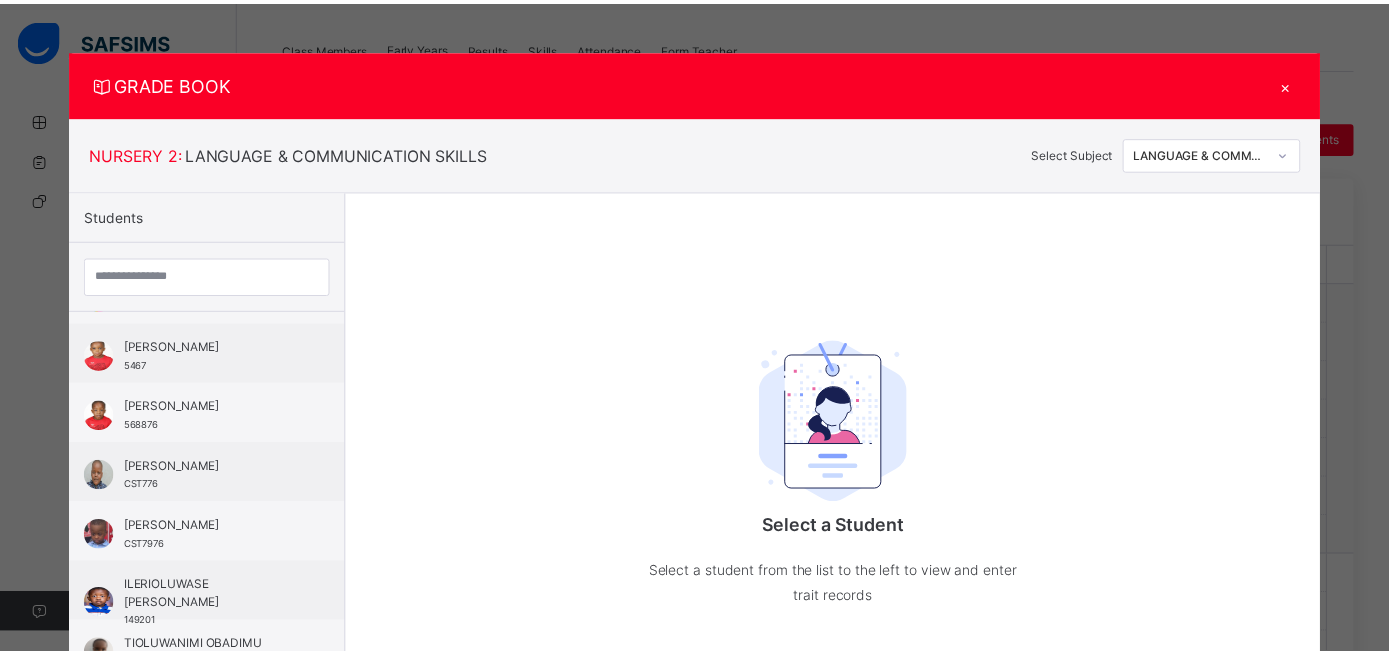 scroll, scrollTop: 172, scrollLeft: 0, axis: vertical 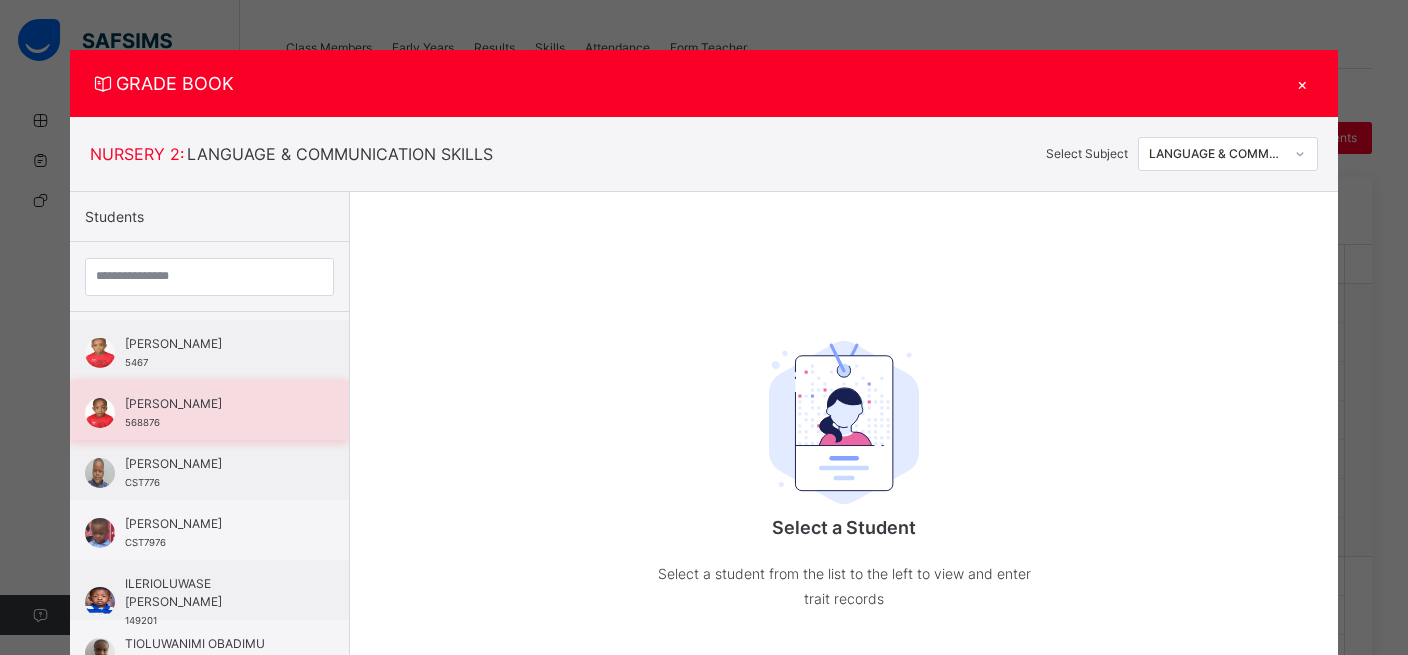 click on "[PERSON_NAME]" at bounding box center [214, 404] 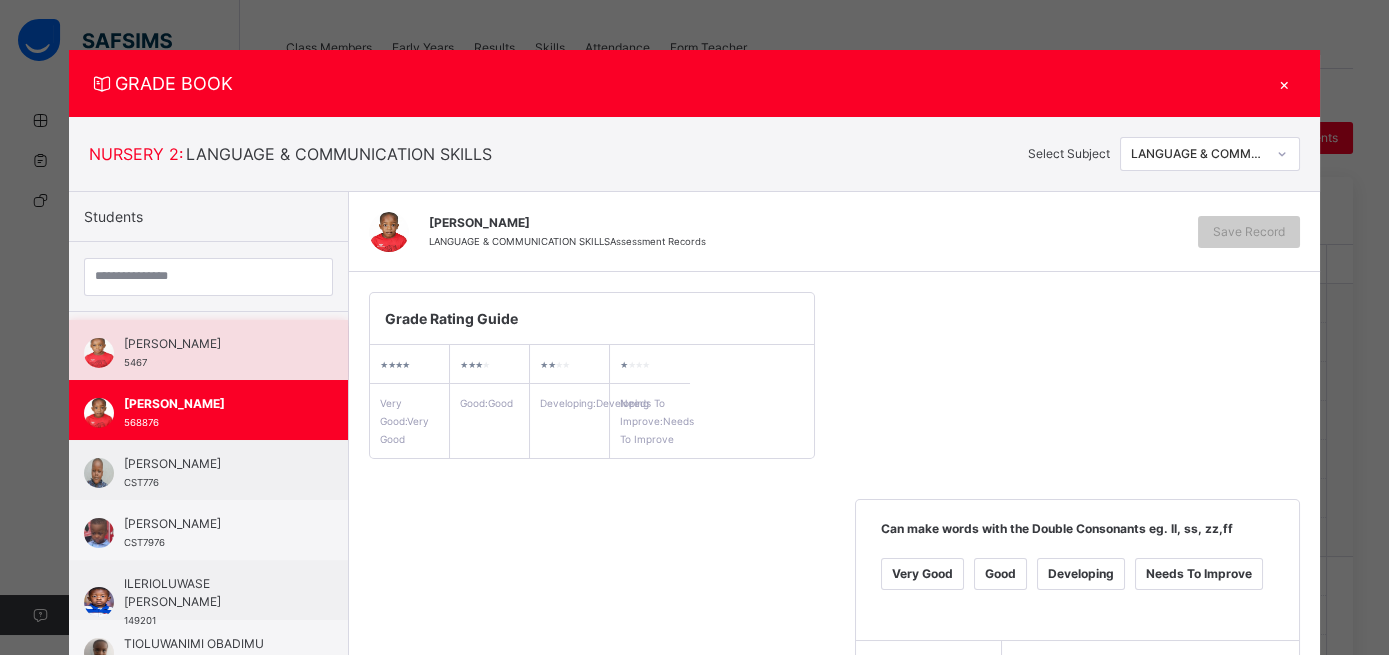 click on "[PERSON_NAME]" at bounding box center (213, 344) 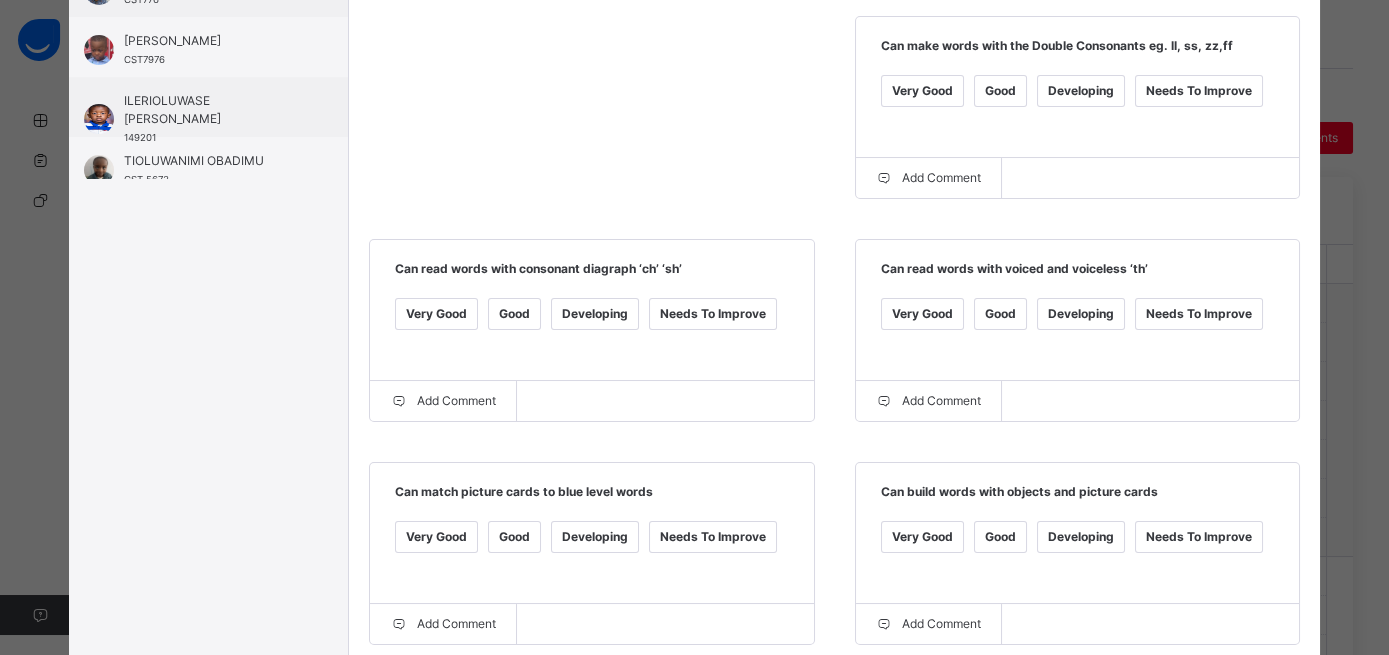 scroll, scrollTop: 6, scrollLeft: 0, axis: vertical 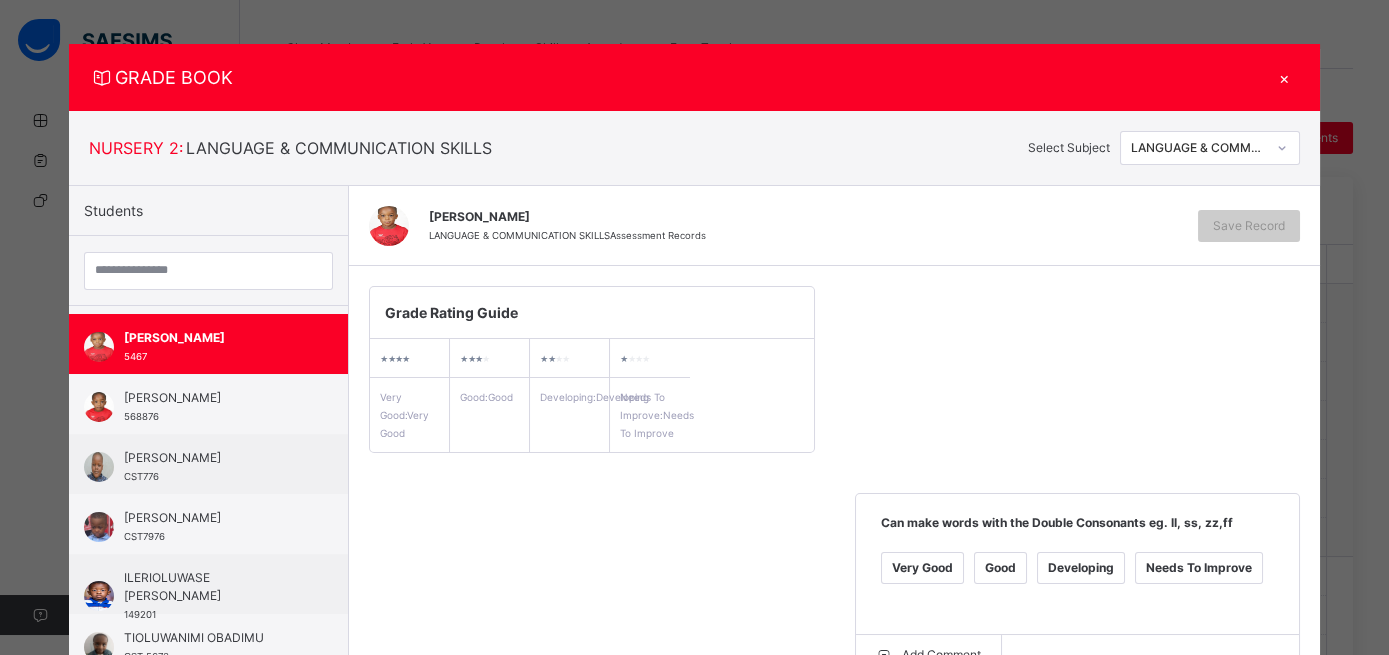 click at bounding box center [1282, 148] 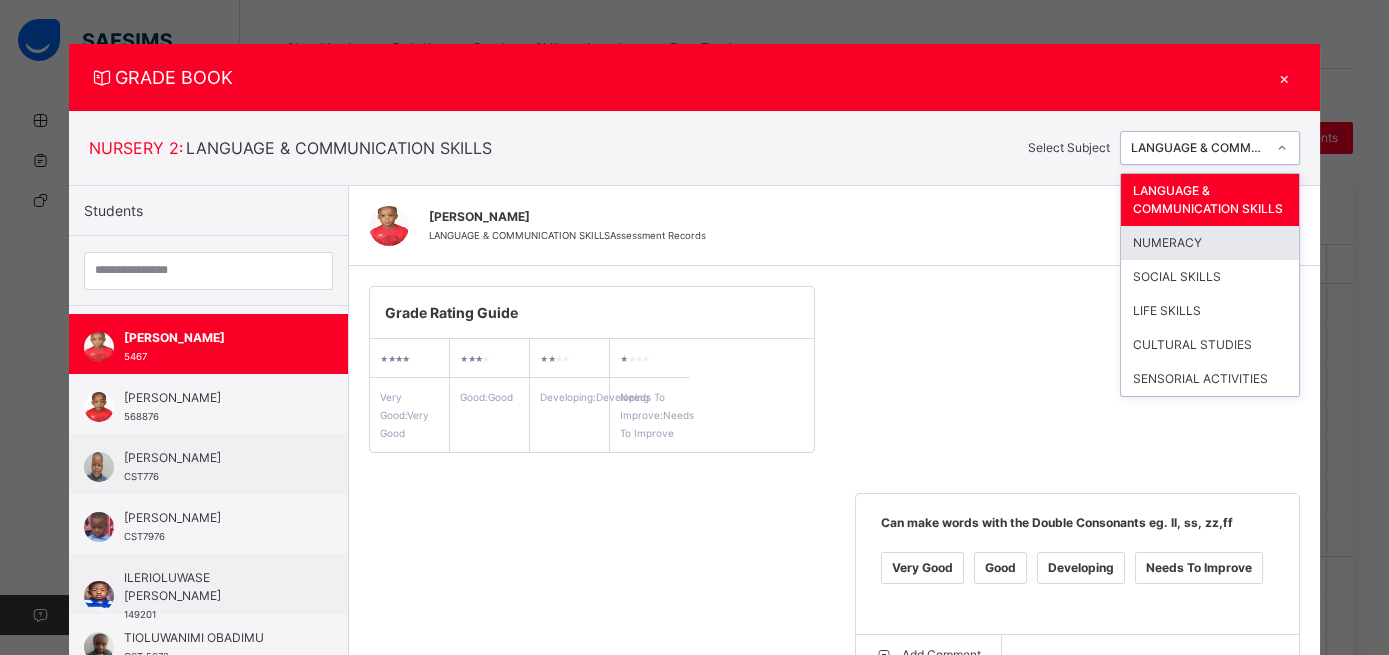 click on "NUMERACY" at bounding box center (1210, 243) 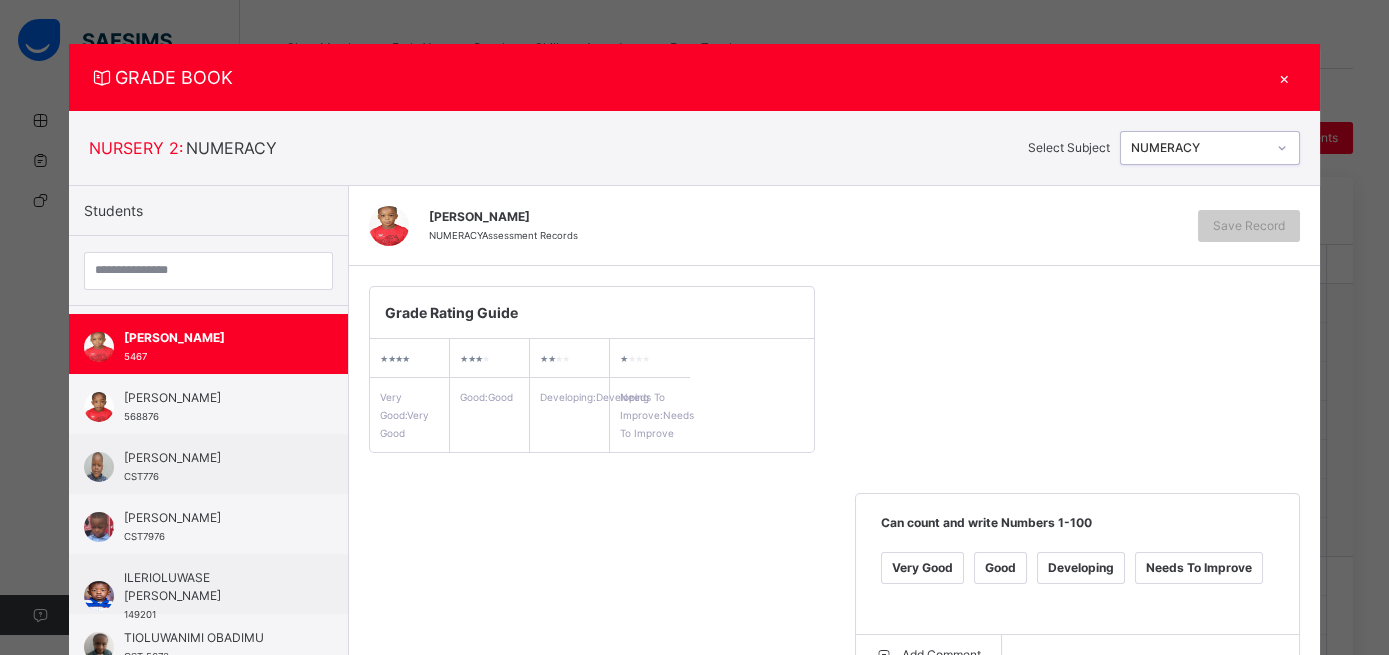 click on "×" at bounding box center (1285, 77) 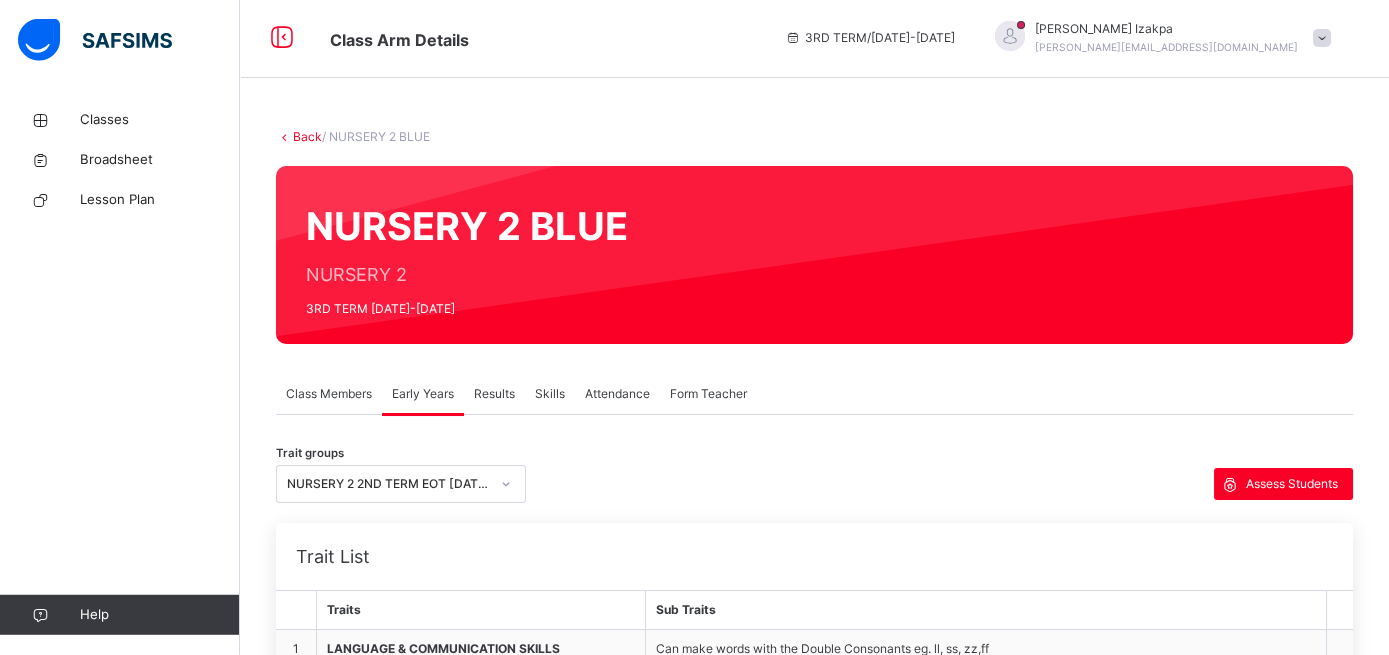 scroll, scrollTop: 0, scrollLeft: 0, axis: both 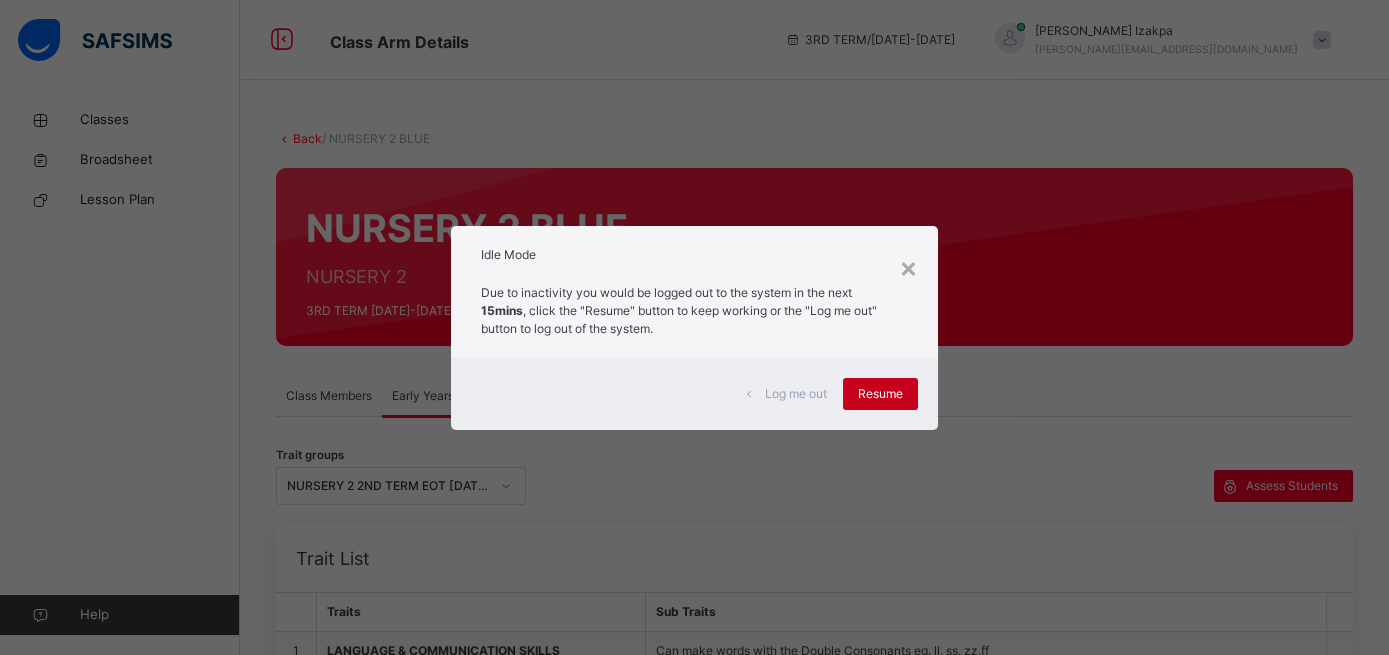 click on "Resume" at bounding box center [880, 394] 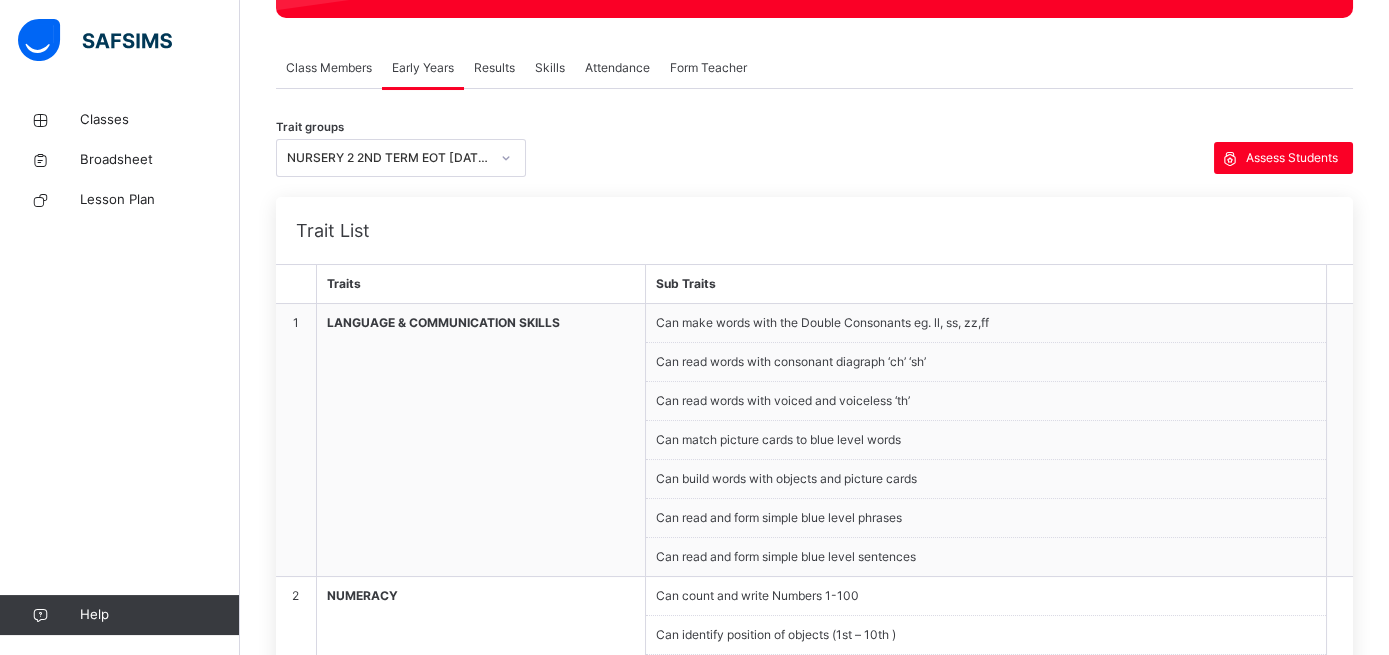 scroll, scrollTop: 316, scrollLeft: 0, axis: vertical 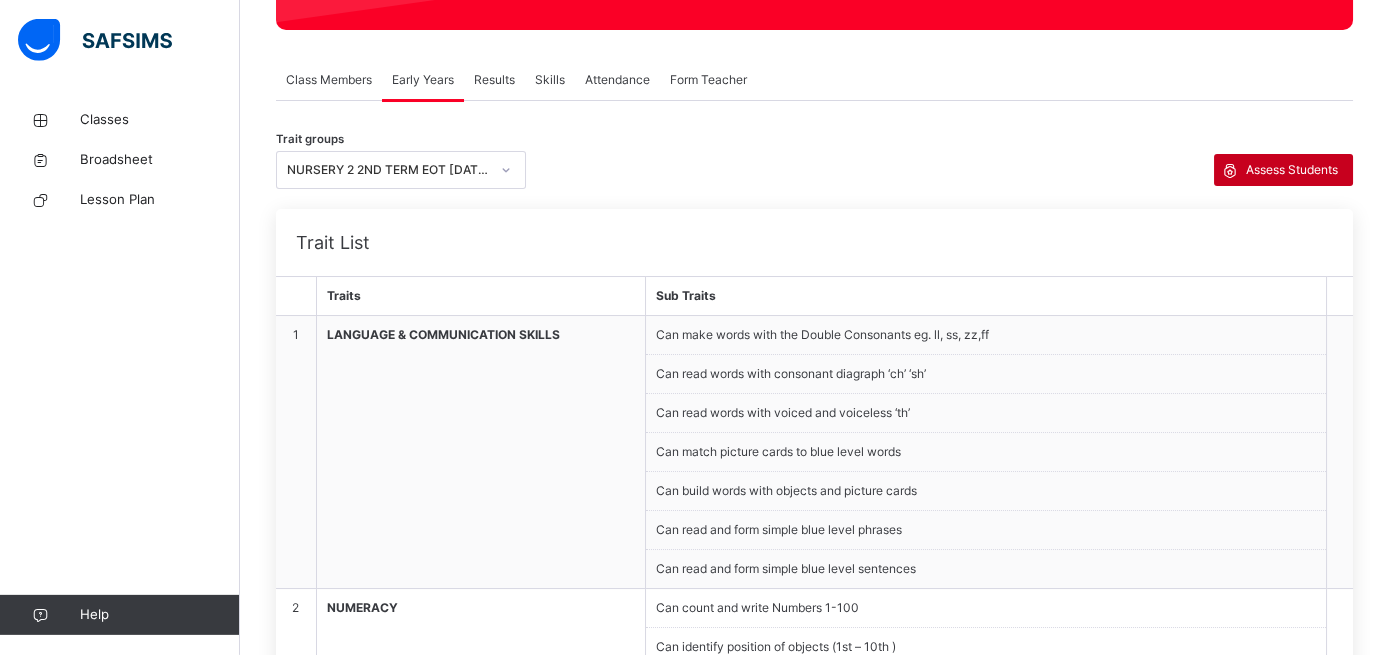 click on "Assess Students" at bounding box center [1292, 170] 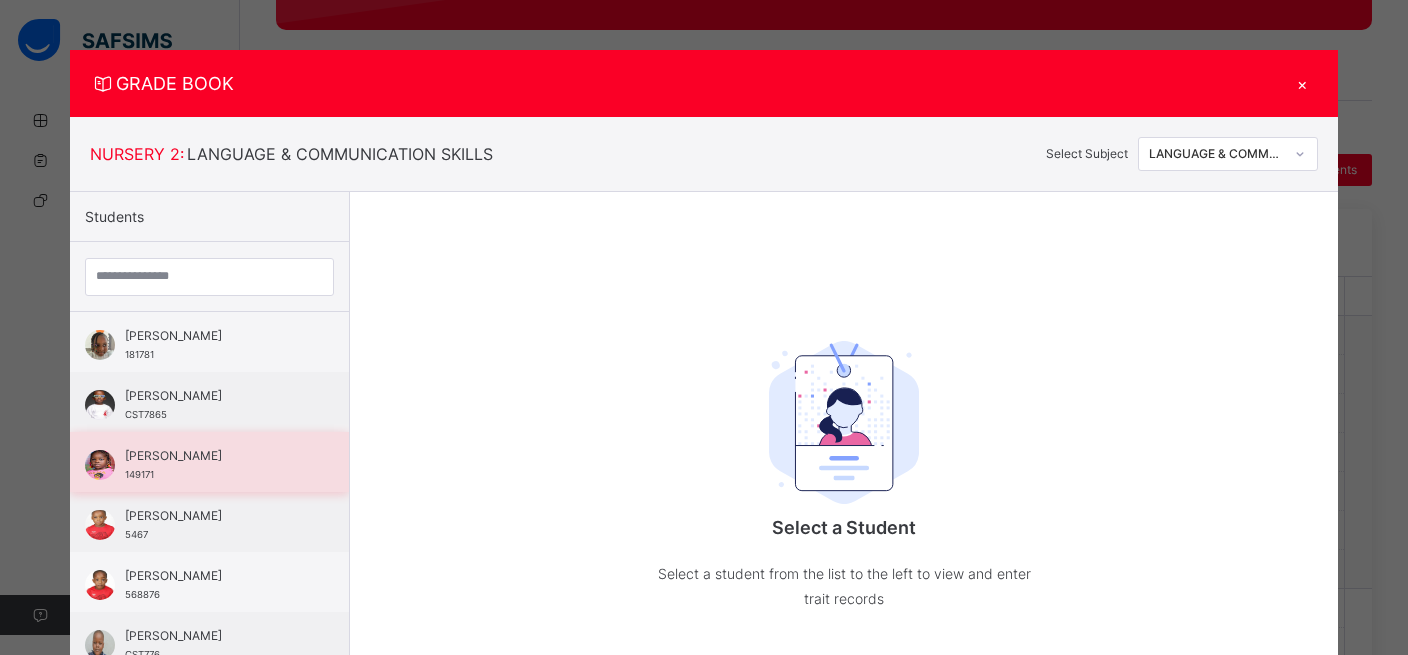 click on "[PERSON_NAME]" at bounding box center [214, 456] 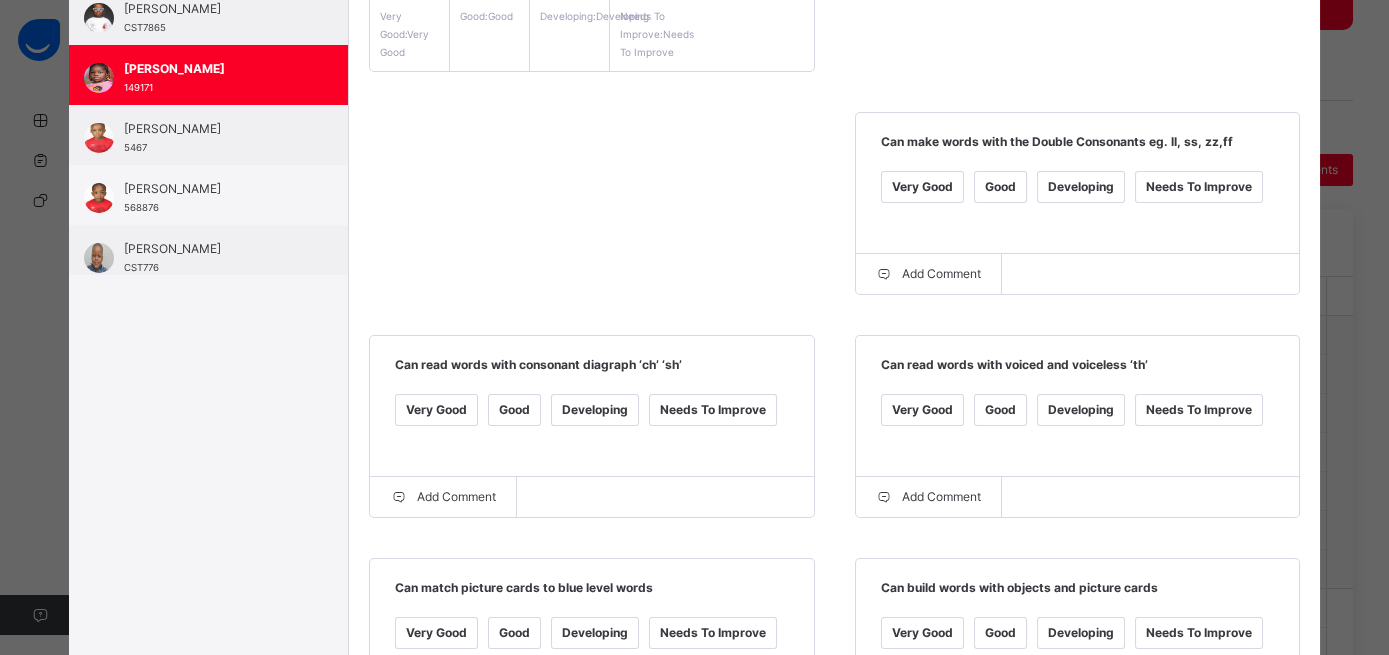 scroll, scrollTop: 4, scrollLeft: 0, axis: vertical 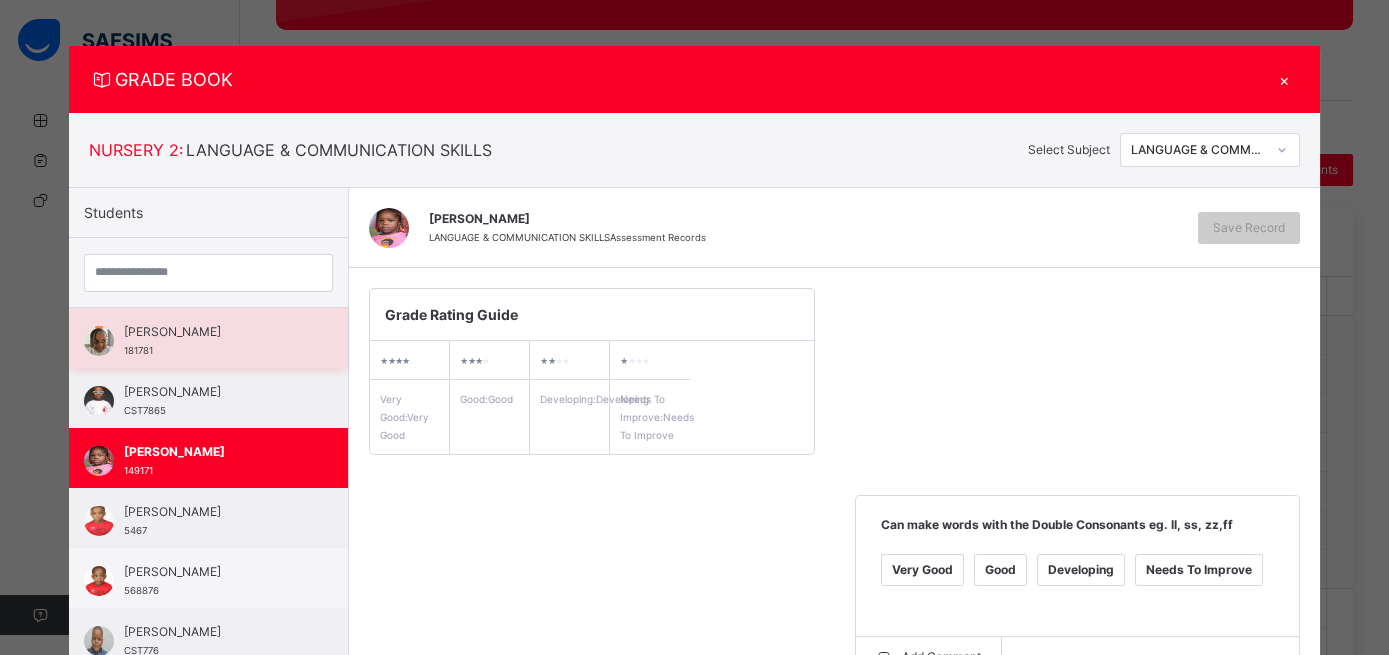 click on "[PERSON_NAME] 181781" at bounding box center [213, 341] 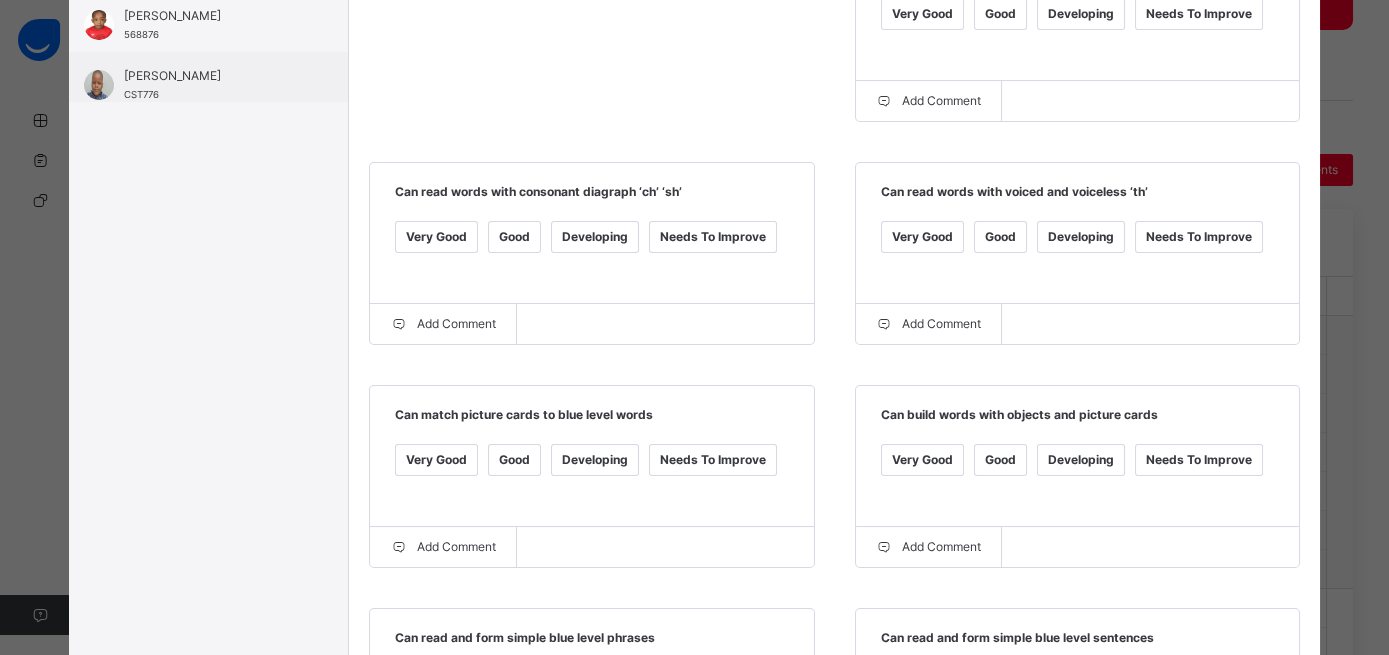 scroll, scrollTop: 205, scrollLeft: 0, axis: vertical 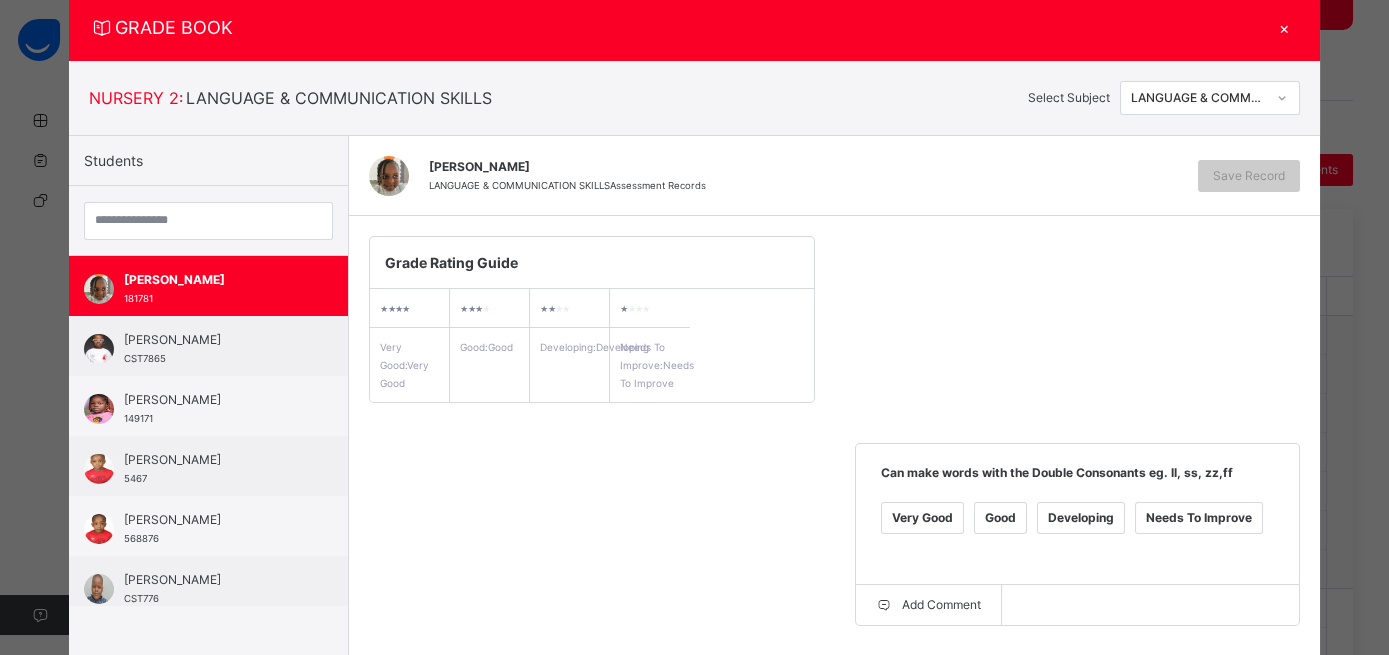 click on "×" at bounding box center [1285, 27] 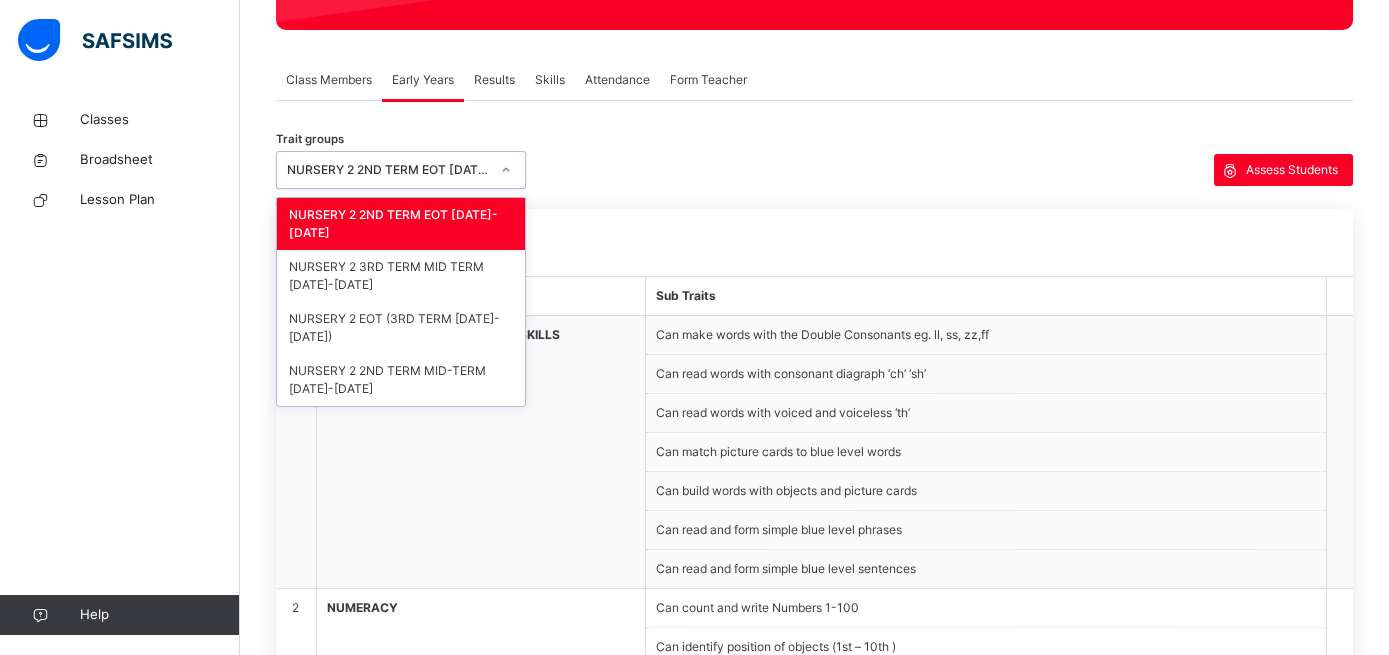 click 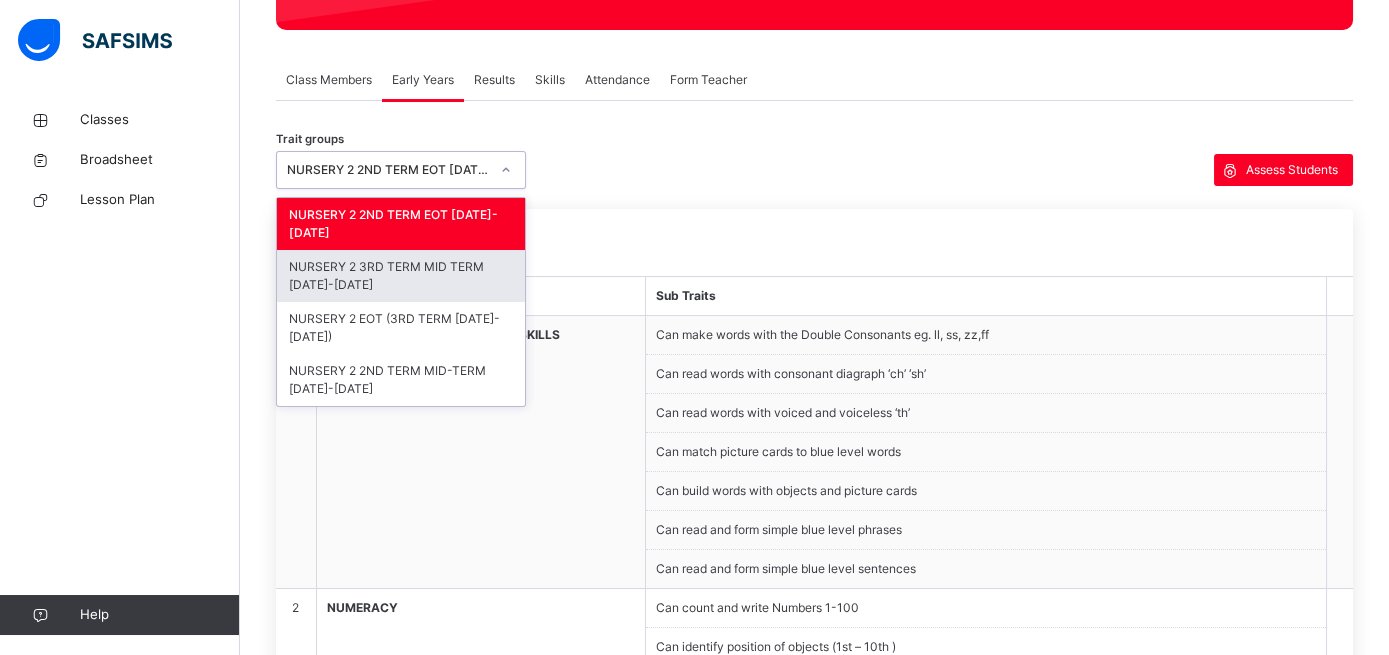 click on "NURSERY 2 3RD TERM MID TERM [DATE]-[DATE]" at bounding box center (401, 276) 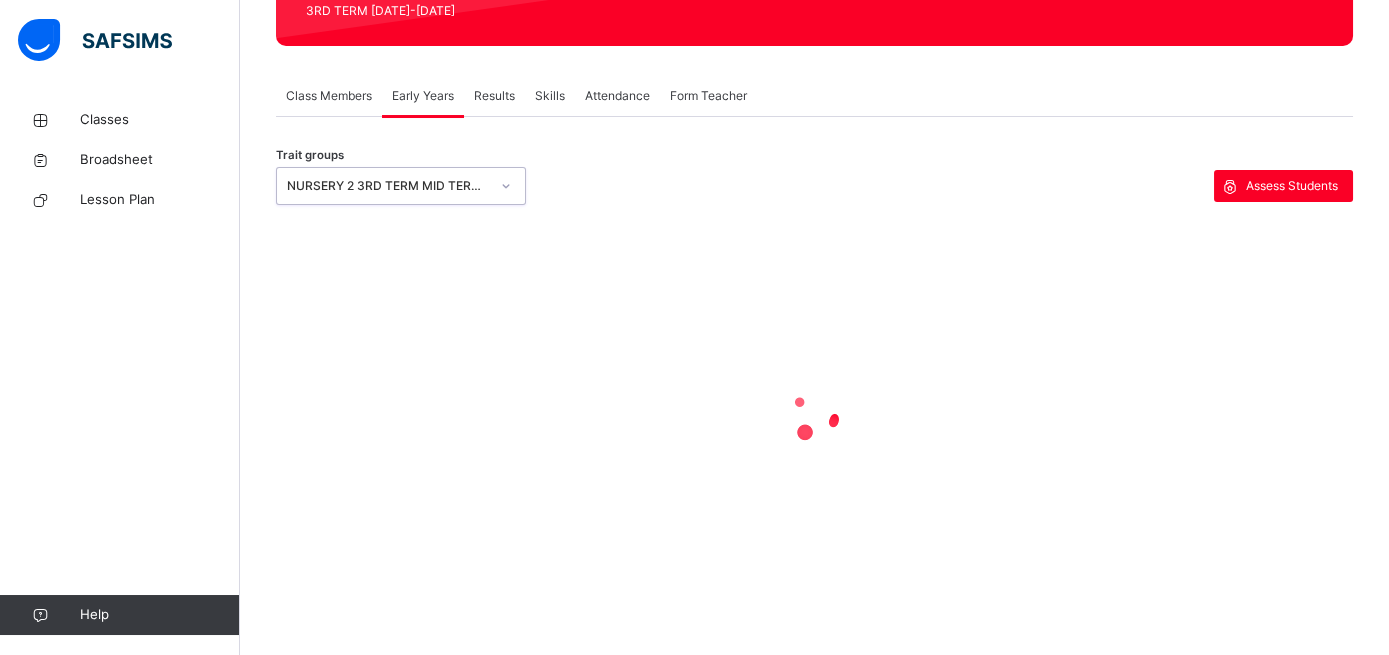 scroll, scrollTop: 299, scrollLeft: 0, axis: vertical 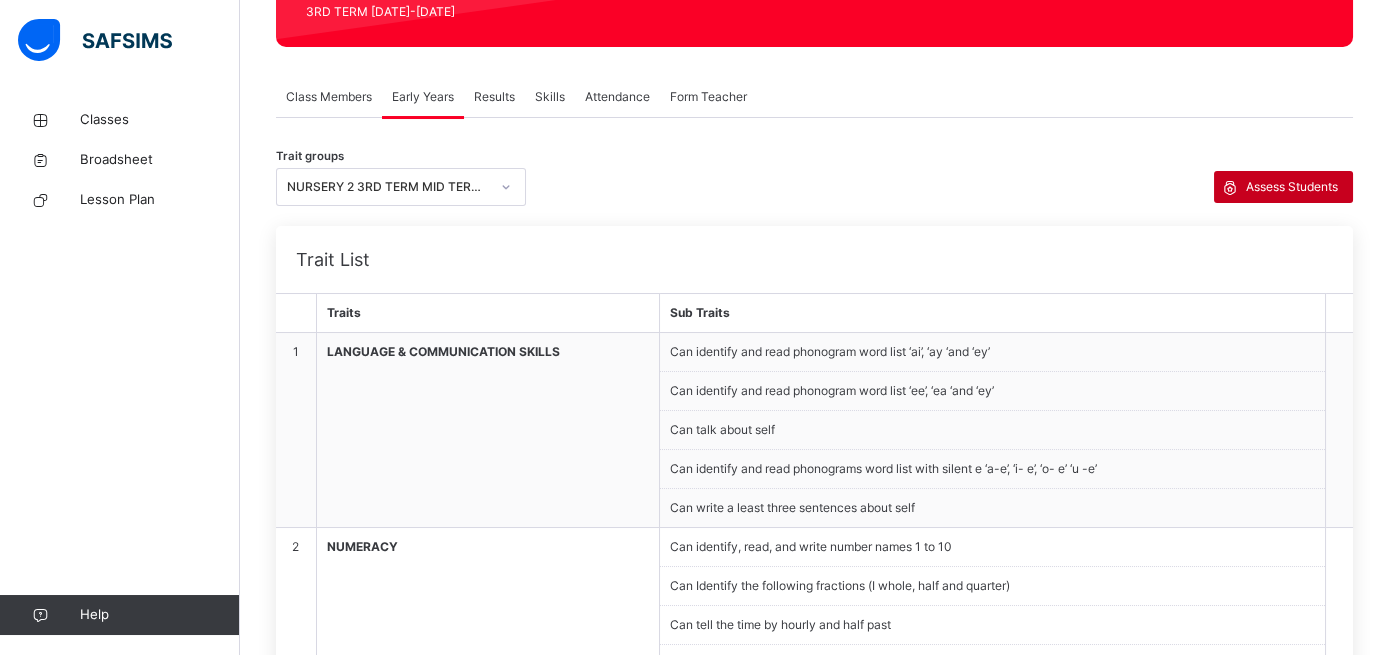click on "Assess Students" at bounding box center (1292, 187) 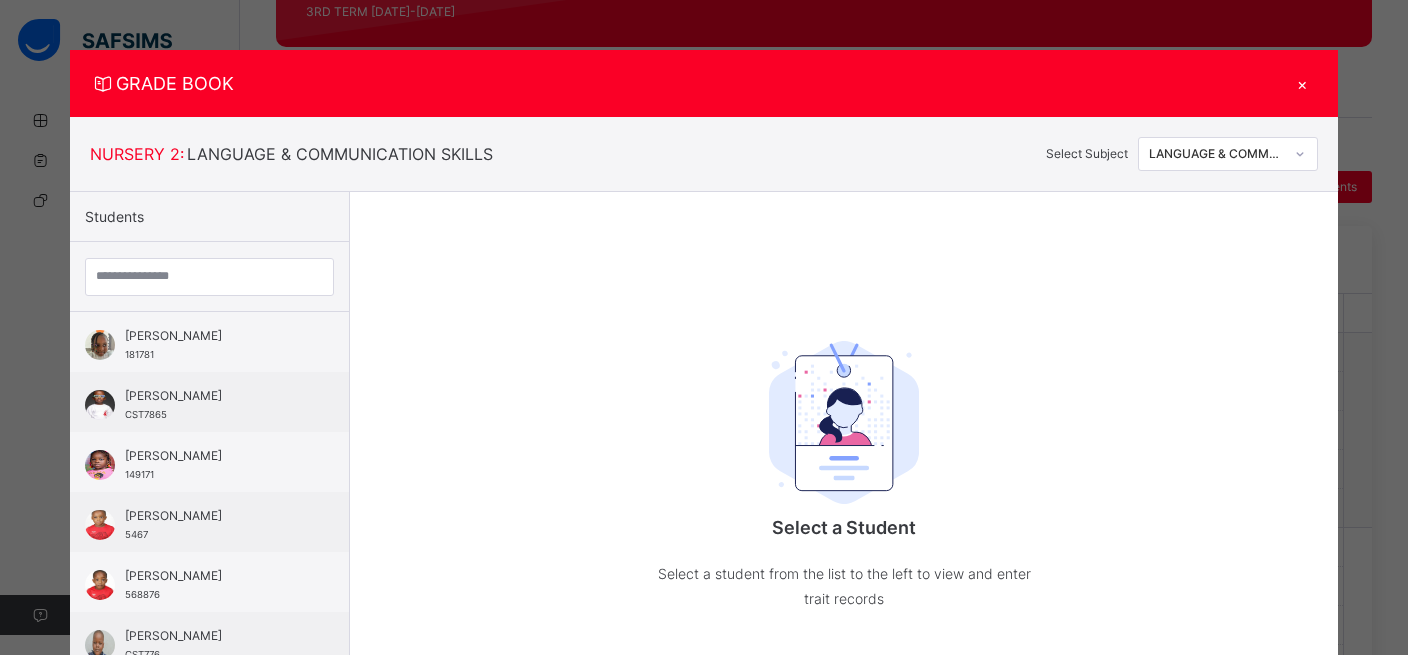 click on "×" at bounding box center (1303, 83) 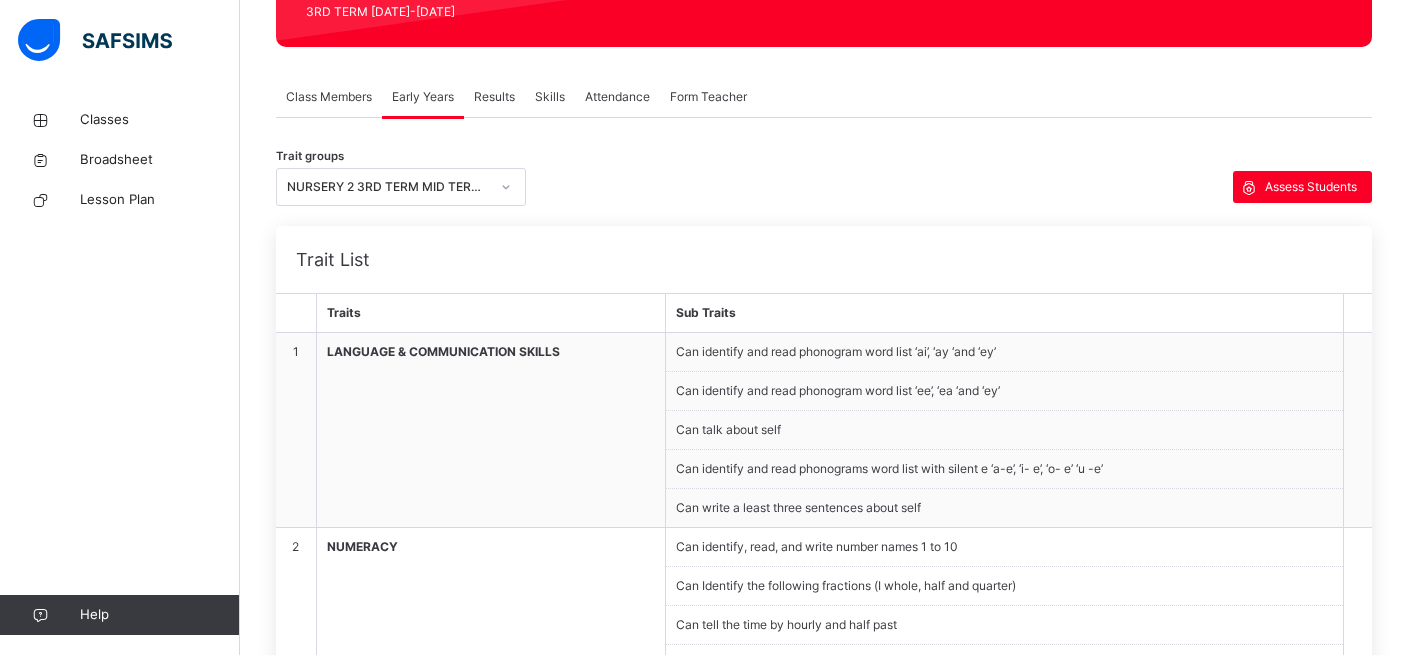 click at bounding box center (506, 187) 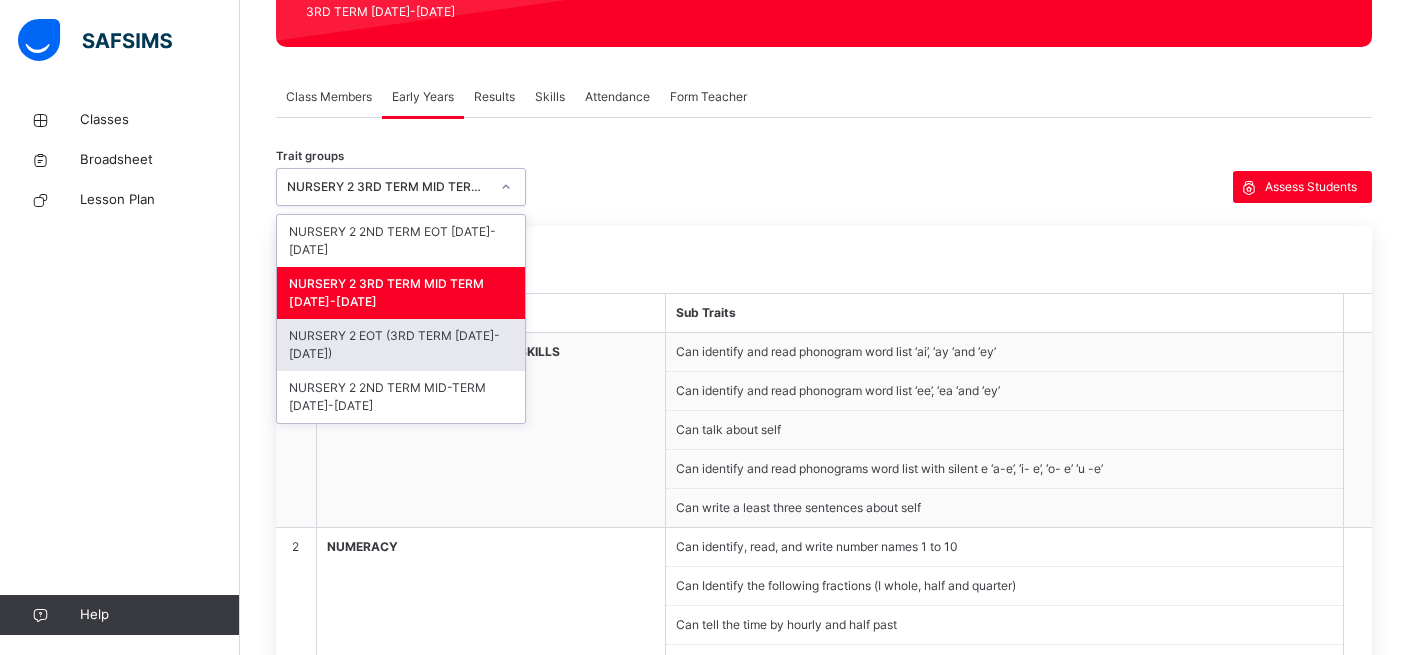 click on "NURSERY 2 EOT (3RD TERM [DATE]-[DATE])" at bounding box center (401, 345) 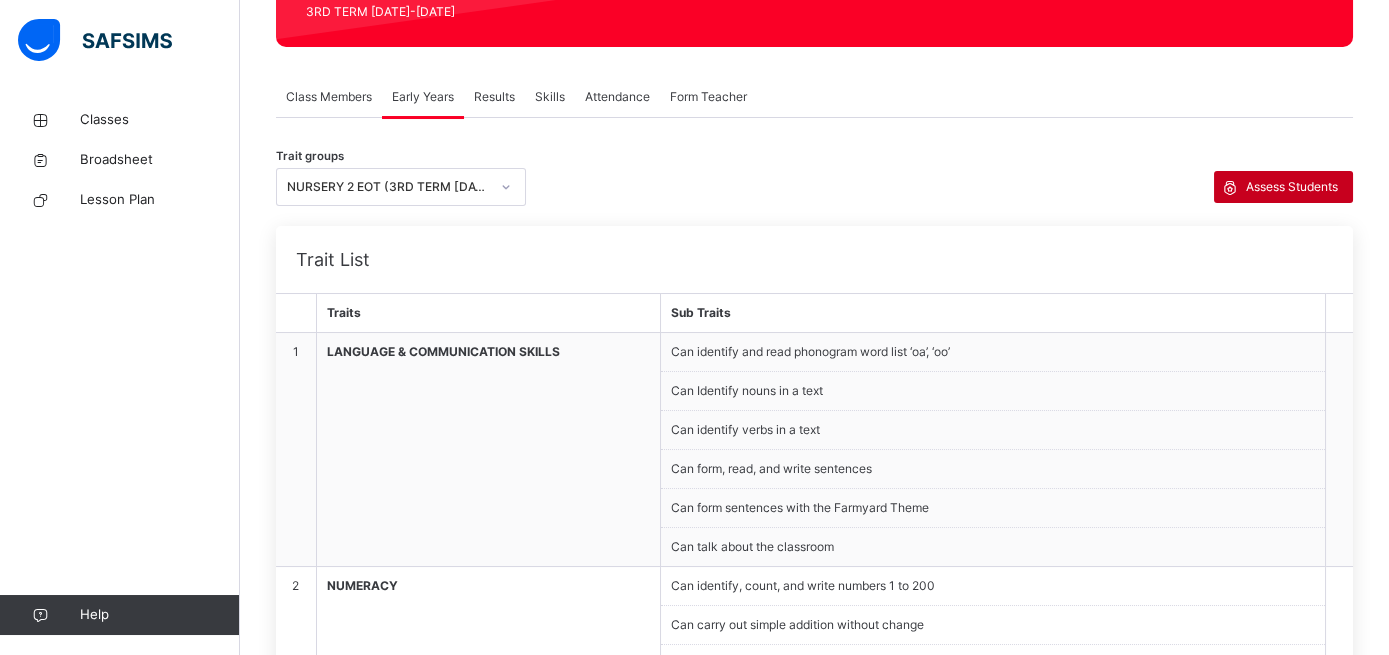 click on "Assess Students" at bounding box center (1292, 187) 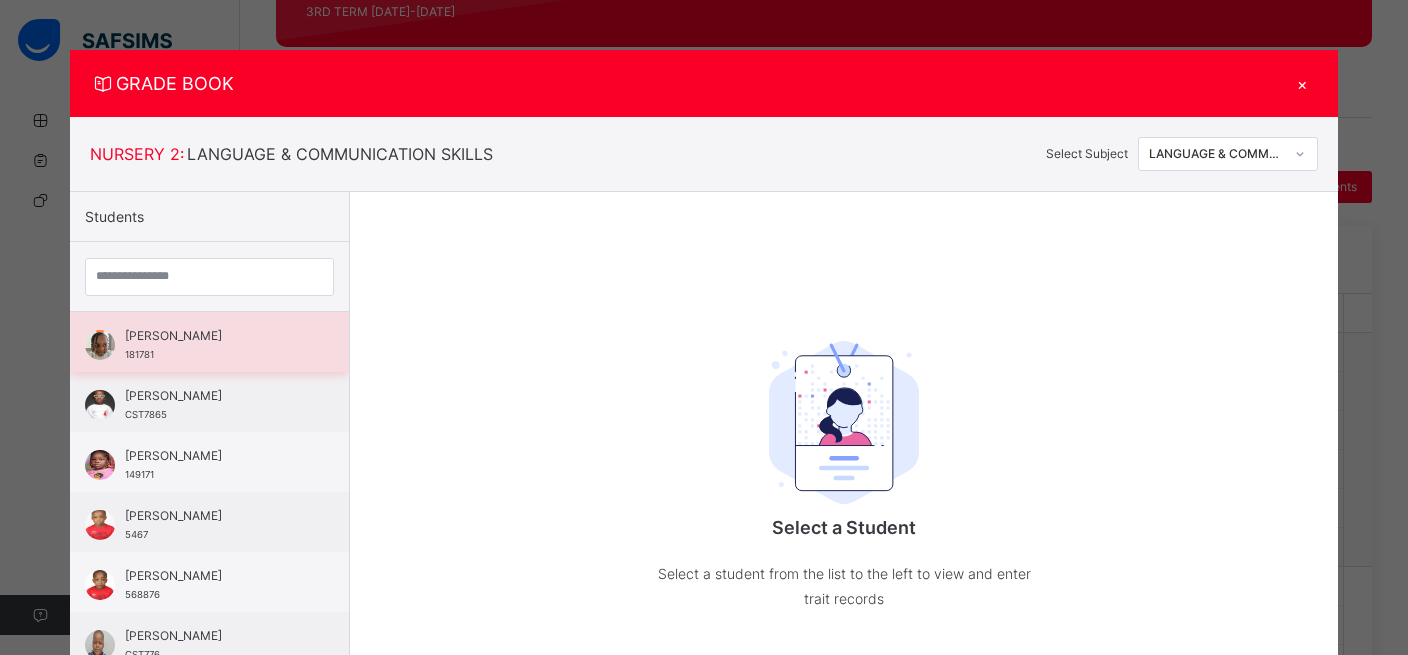 click on "[PERSON_NAME]" at bounding box center [214, 336] 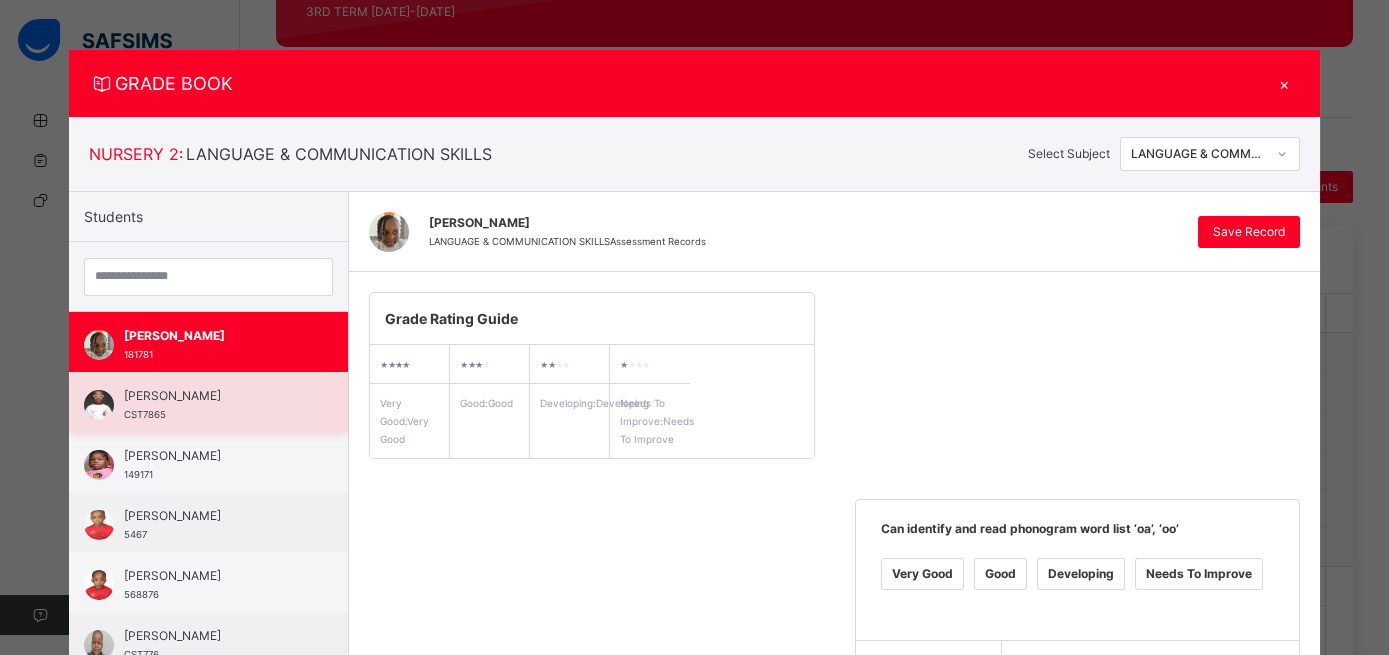 click on "[PERSON_NAME]  CST7865" at bounding box center (213, 405) 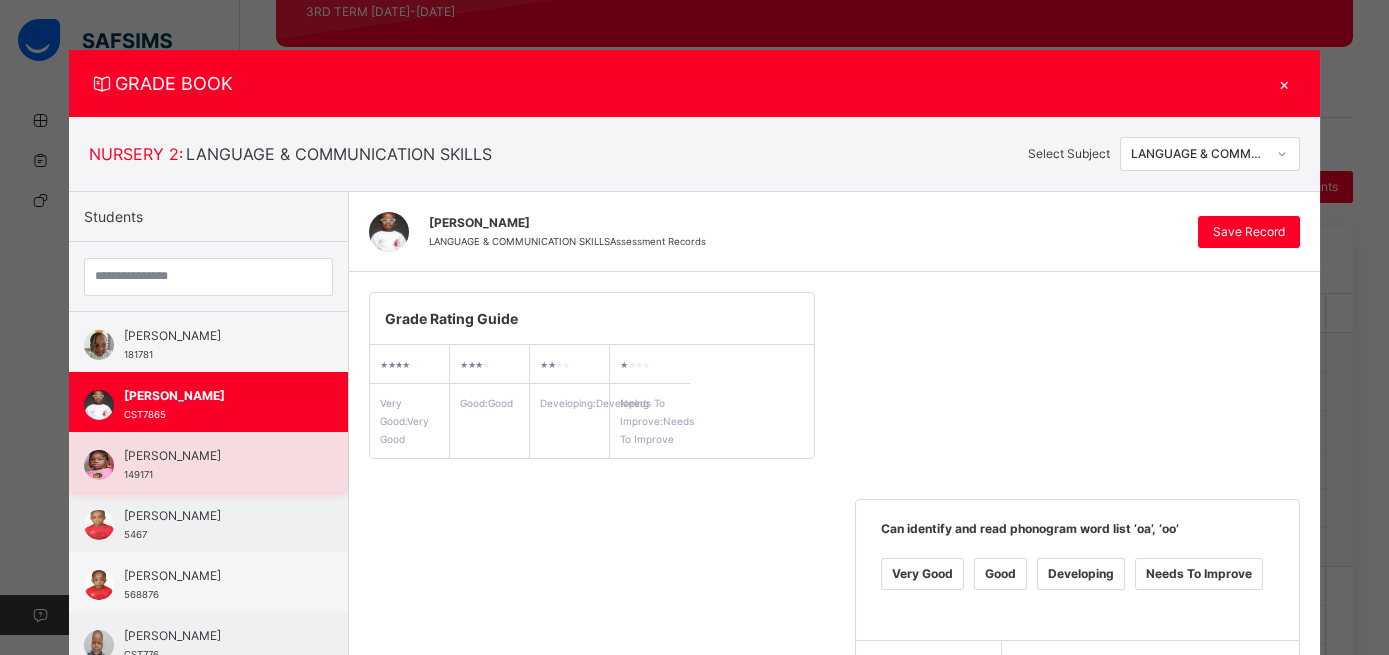 click on "[PERSON_NAME]" at bounding box center (213, 456) 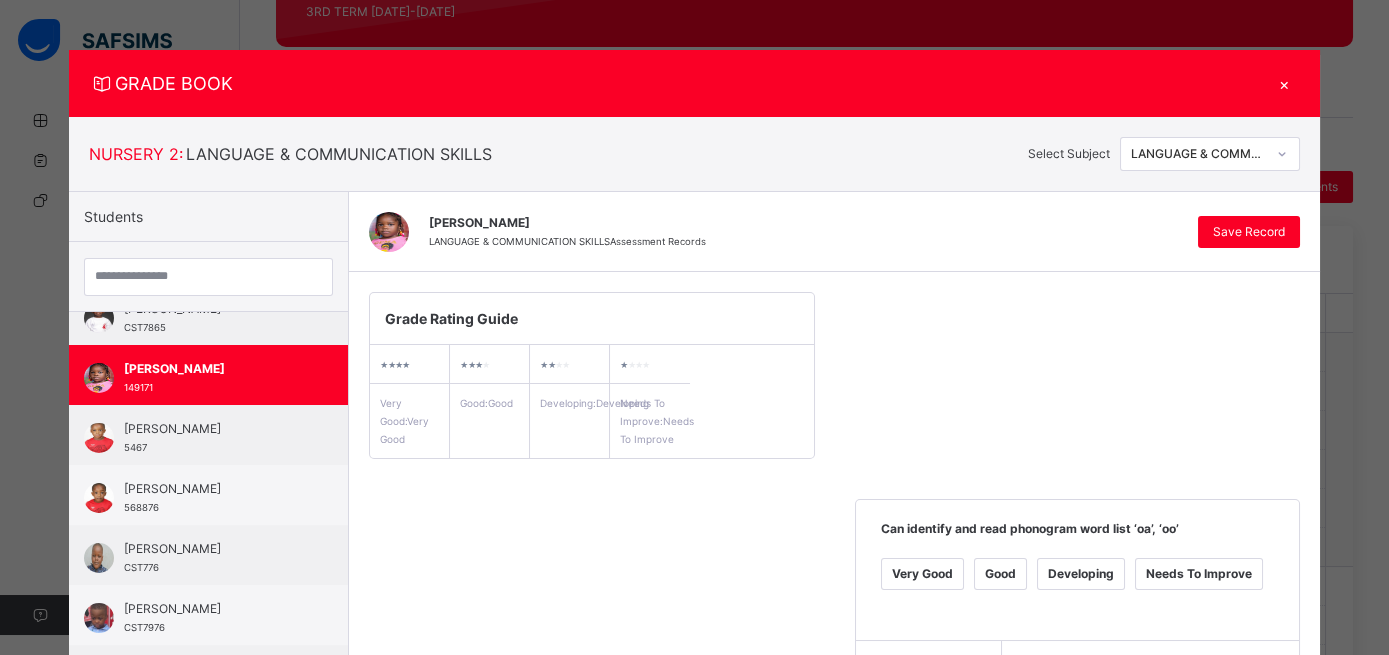 scroll, scrollTop: 95, scrollLeft: 0, axis: vertical 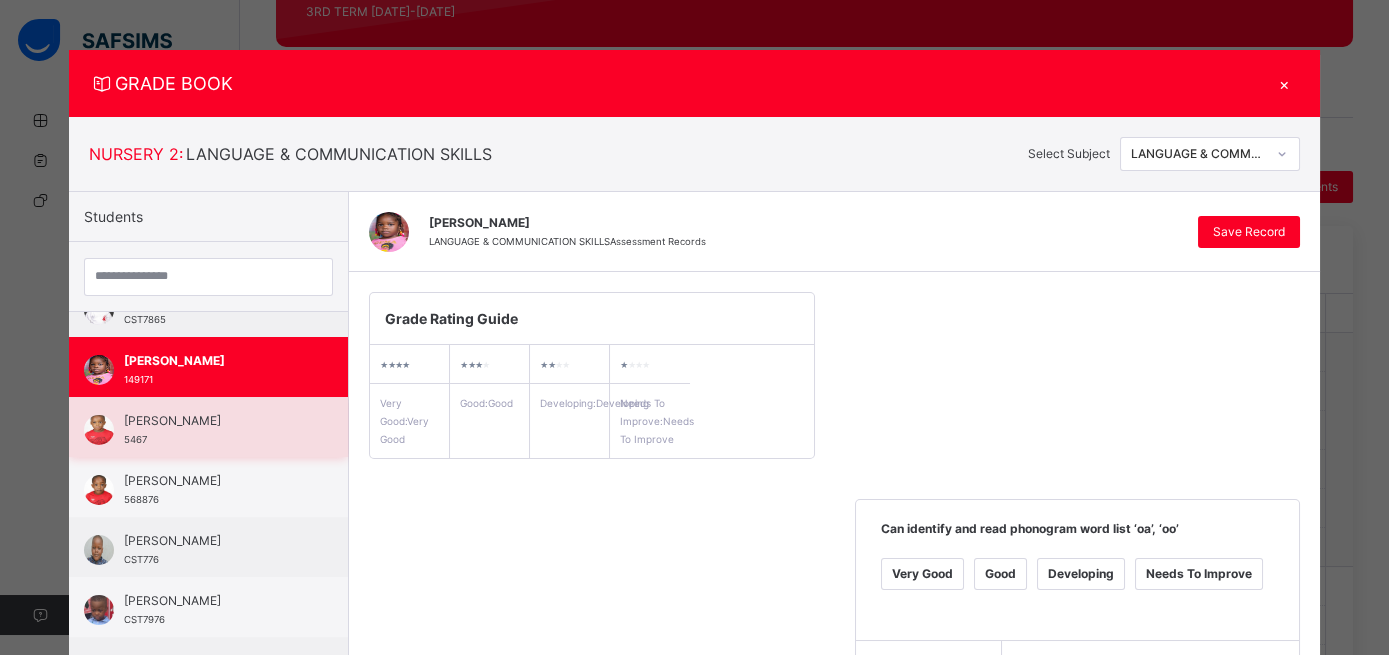 click on "[PERSON_NAME]" at bounding box center [213, 421] 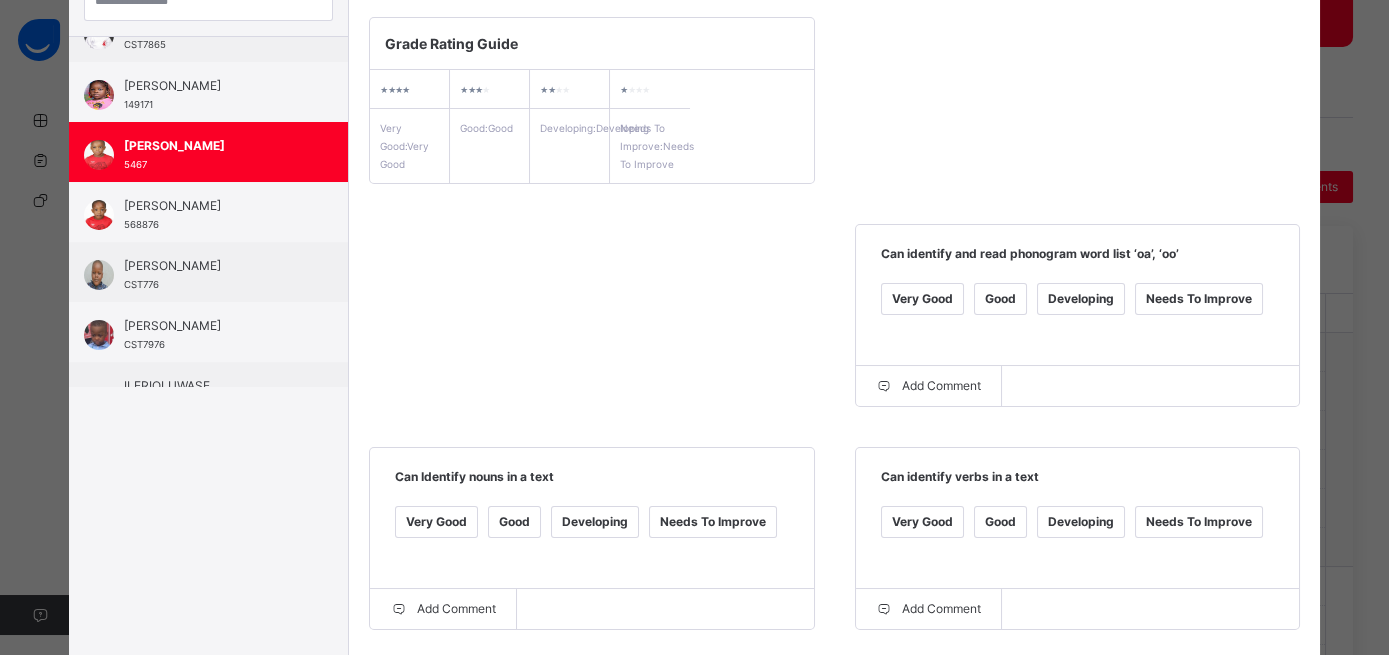 scroll, scrollTop: 271, scrollLeft: 0, axis: vertical 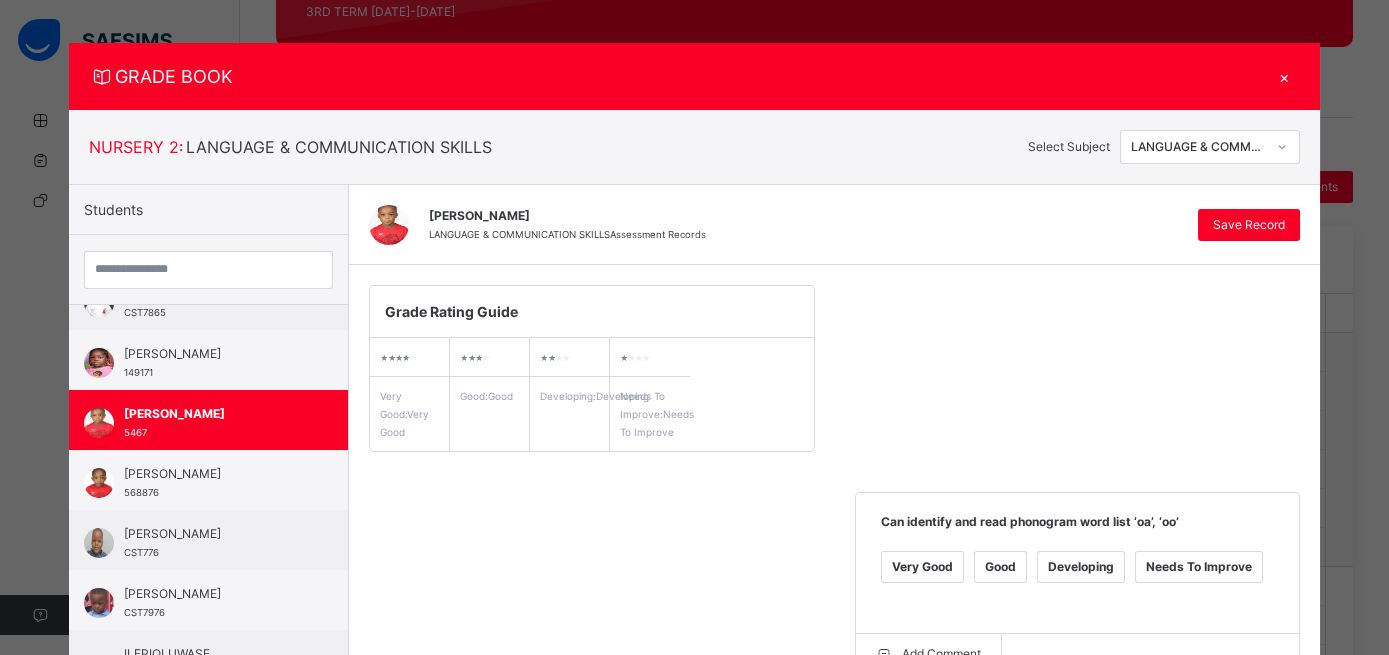 click 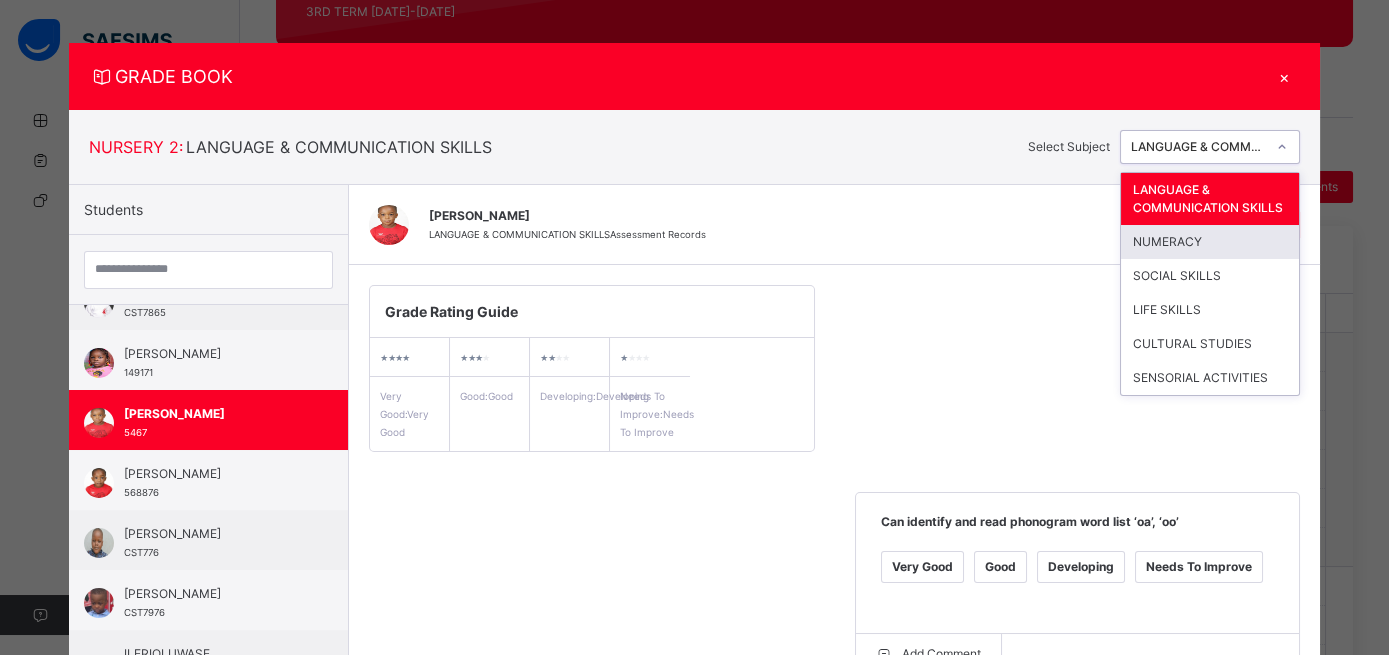 click on "NUMERACY" at bounding box center [1210, 242] 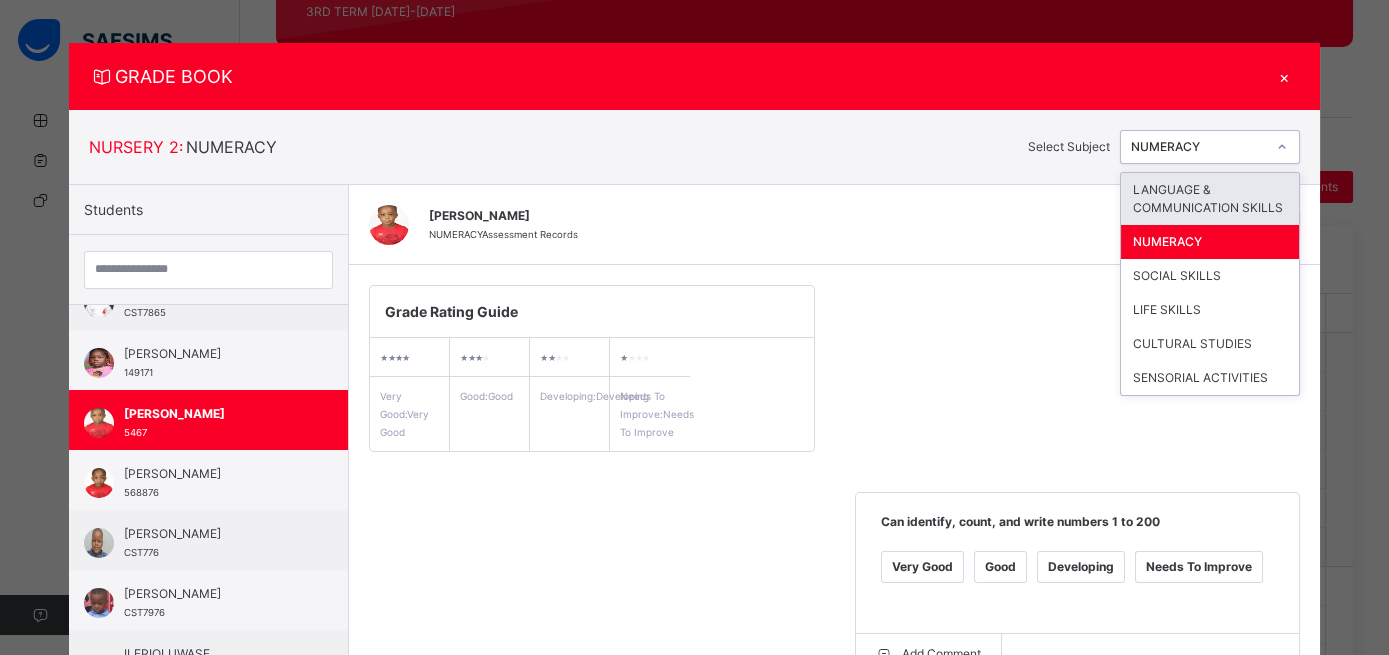 click 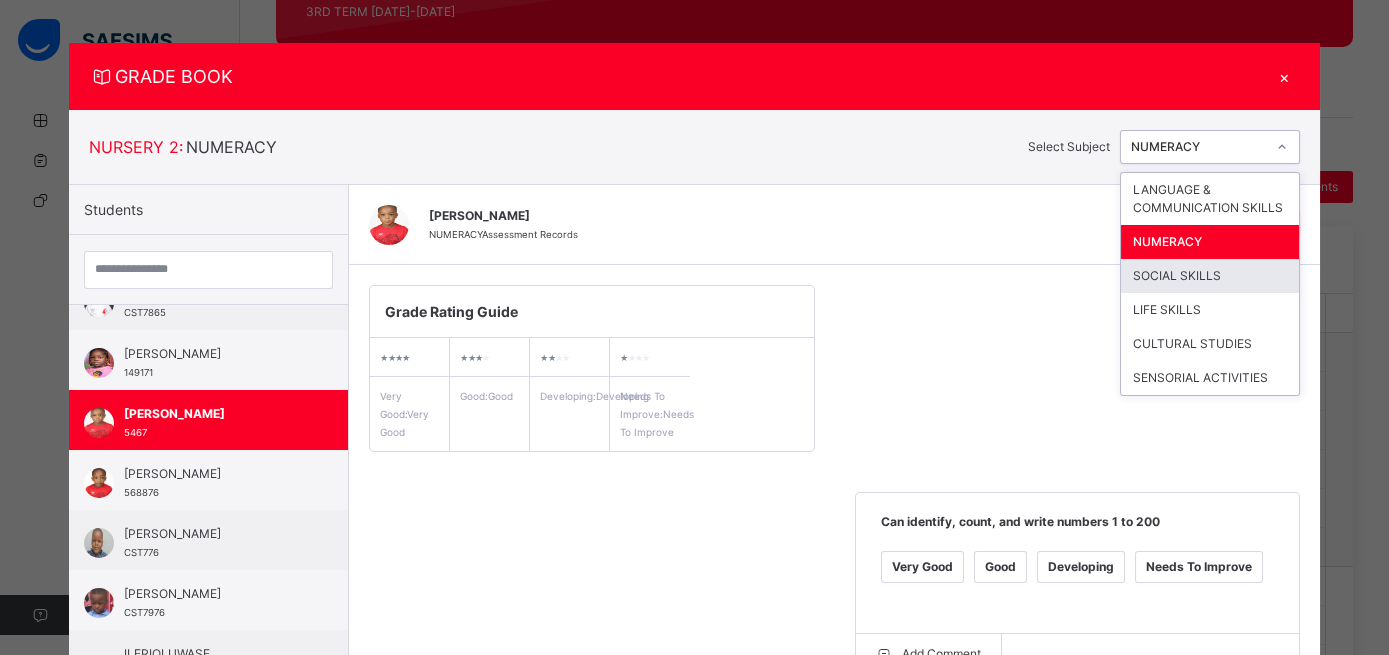 click on "SOCIAL SKILLS" at bounding box center (1210, 276) 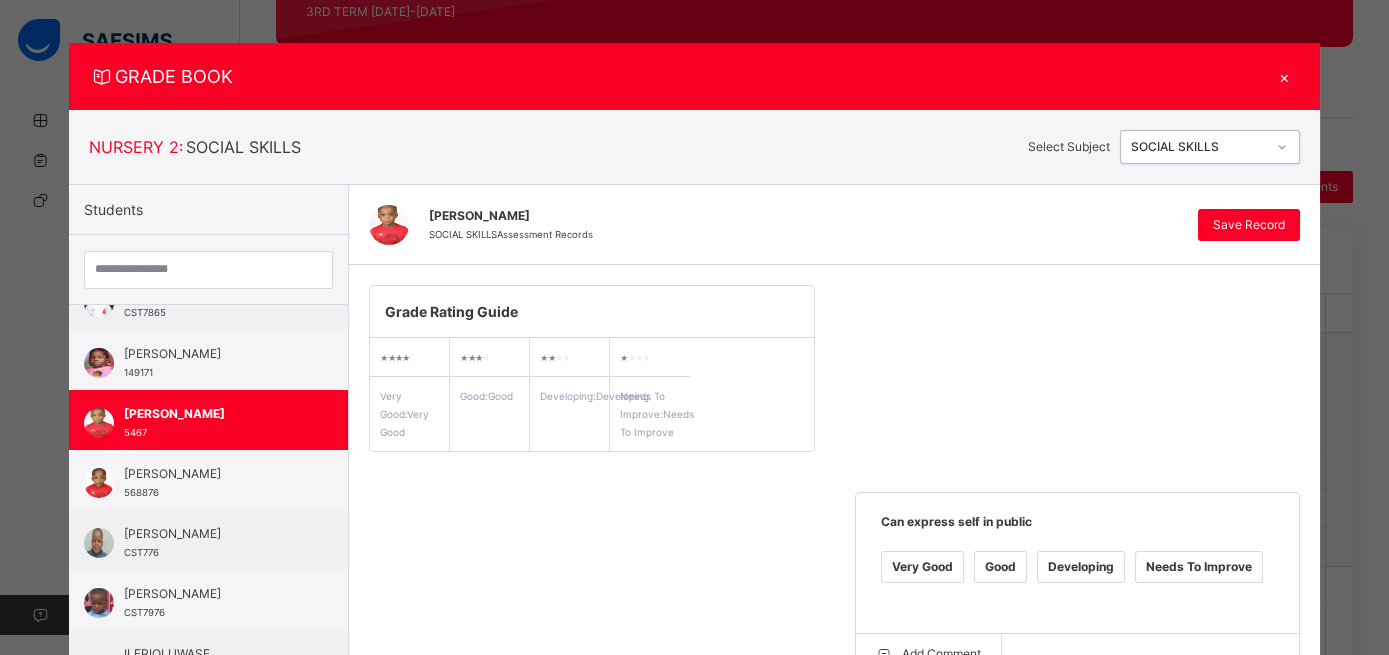 click 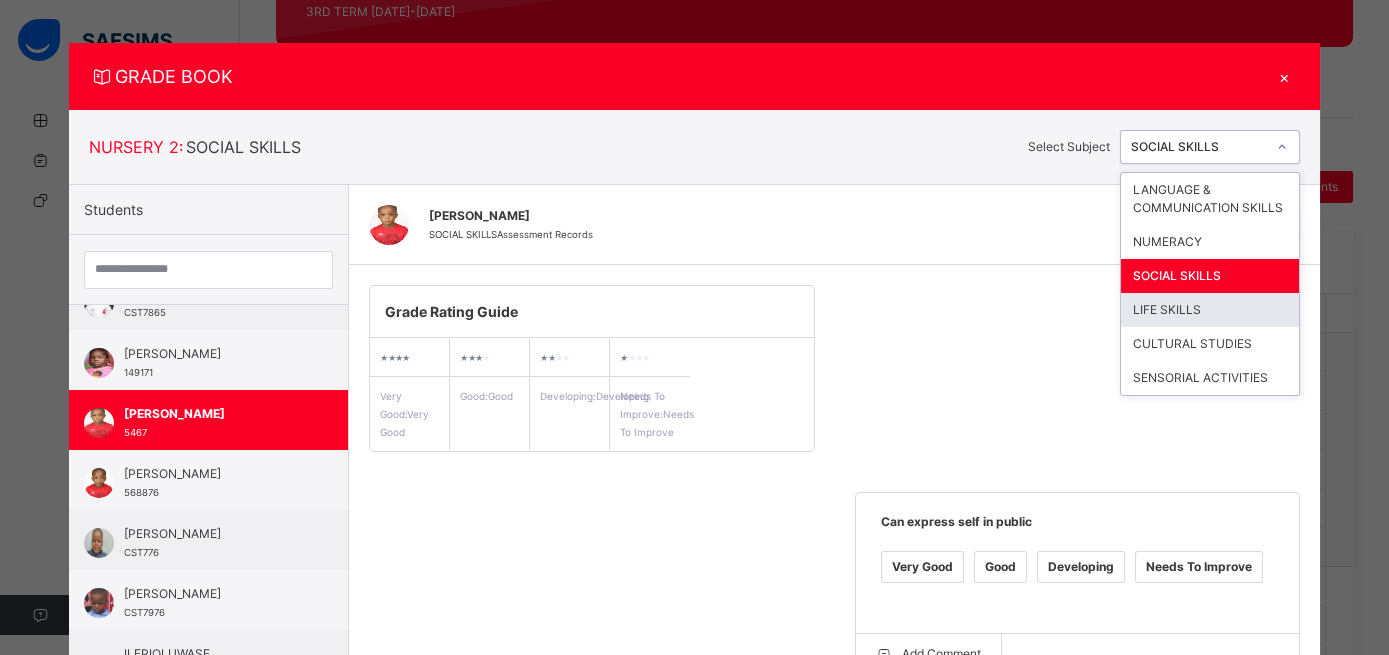 click on "LIFE SKILLS" at bounding box center [1210, 310] 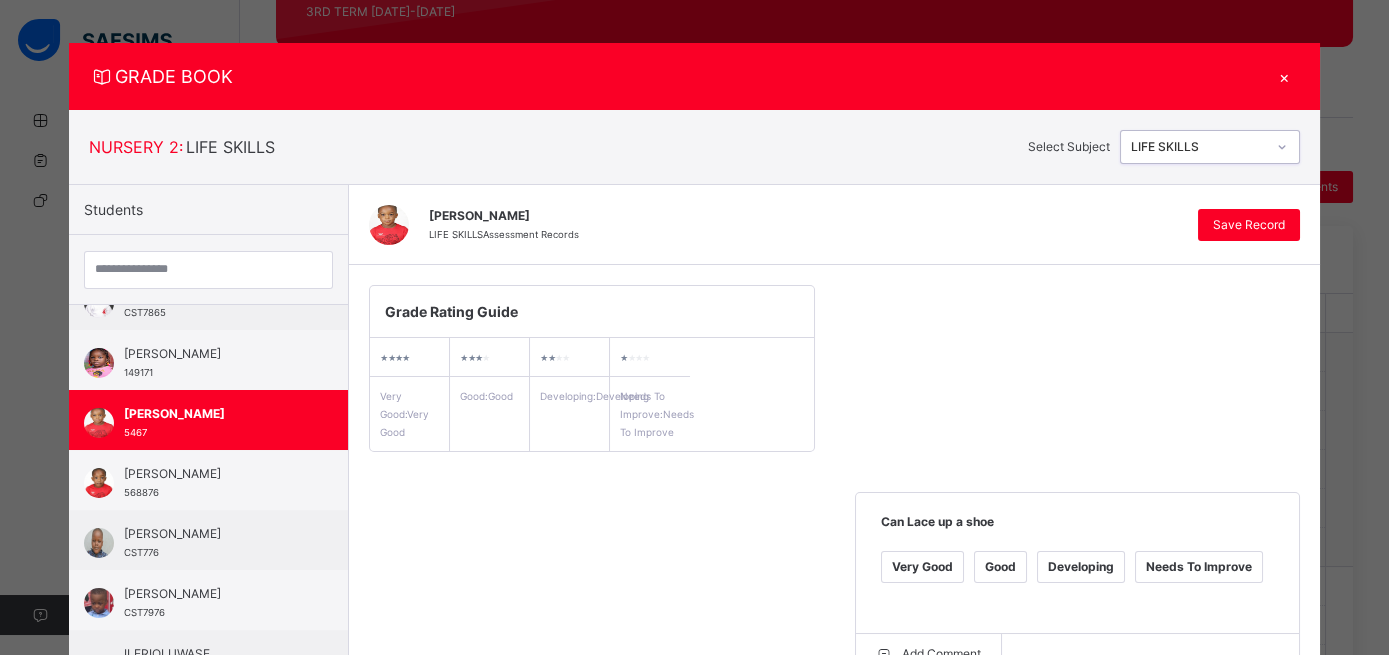 click 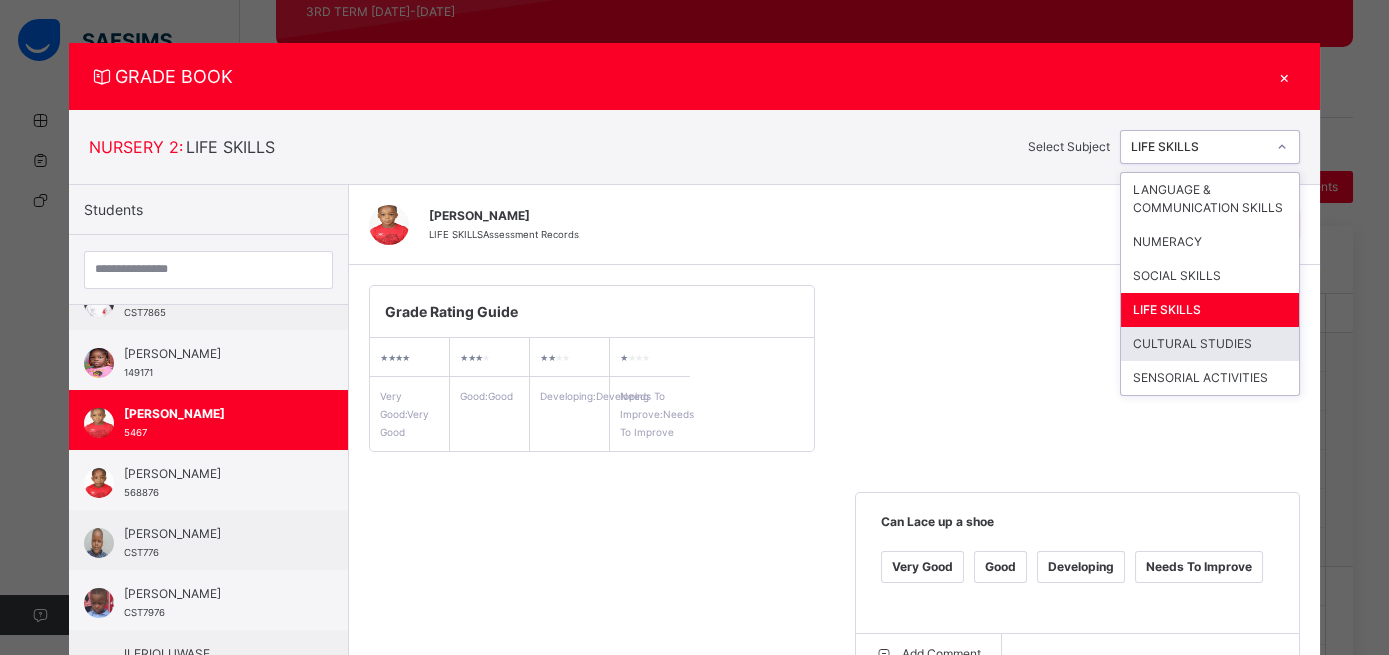 click on "CULTURAL STUDIES" at bounding box center (1210, 344) 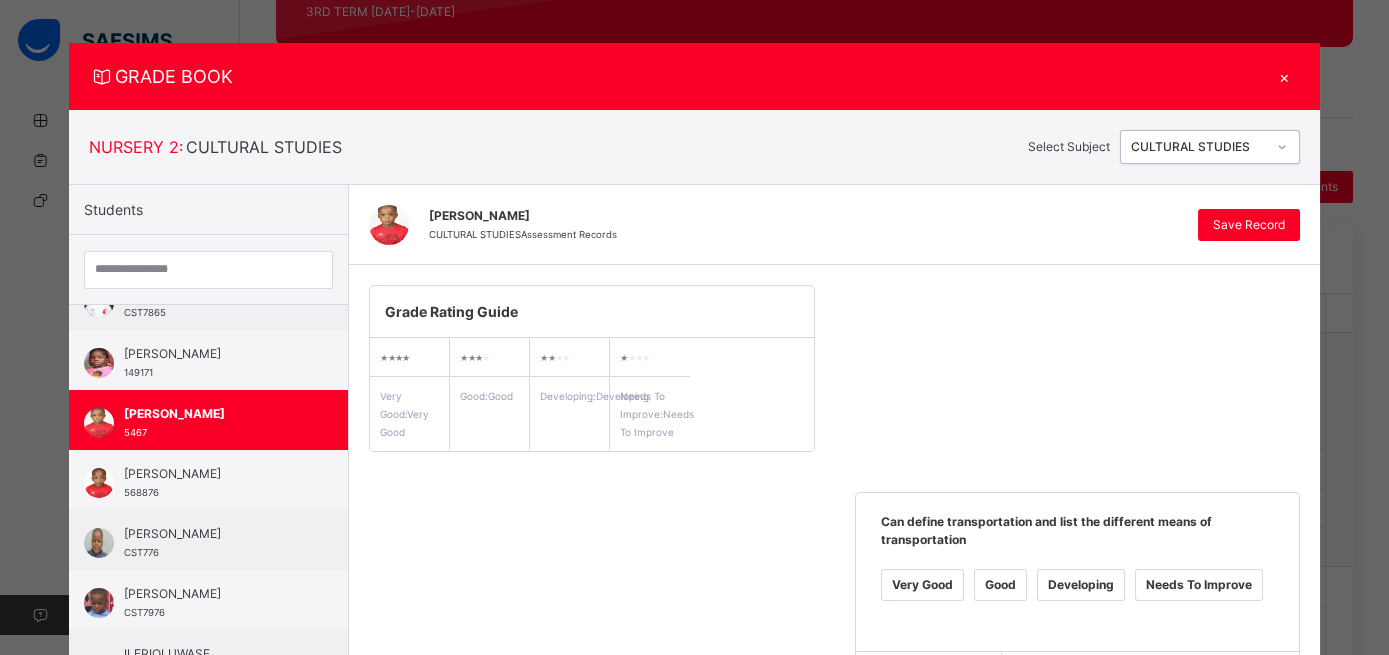 click at bounding box center [1282, 147] 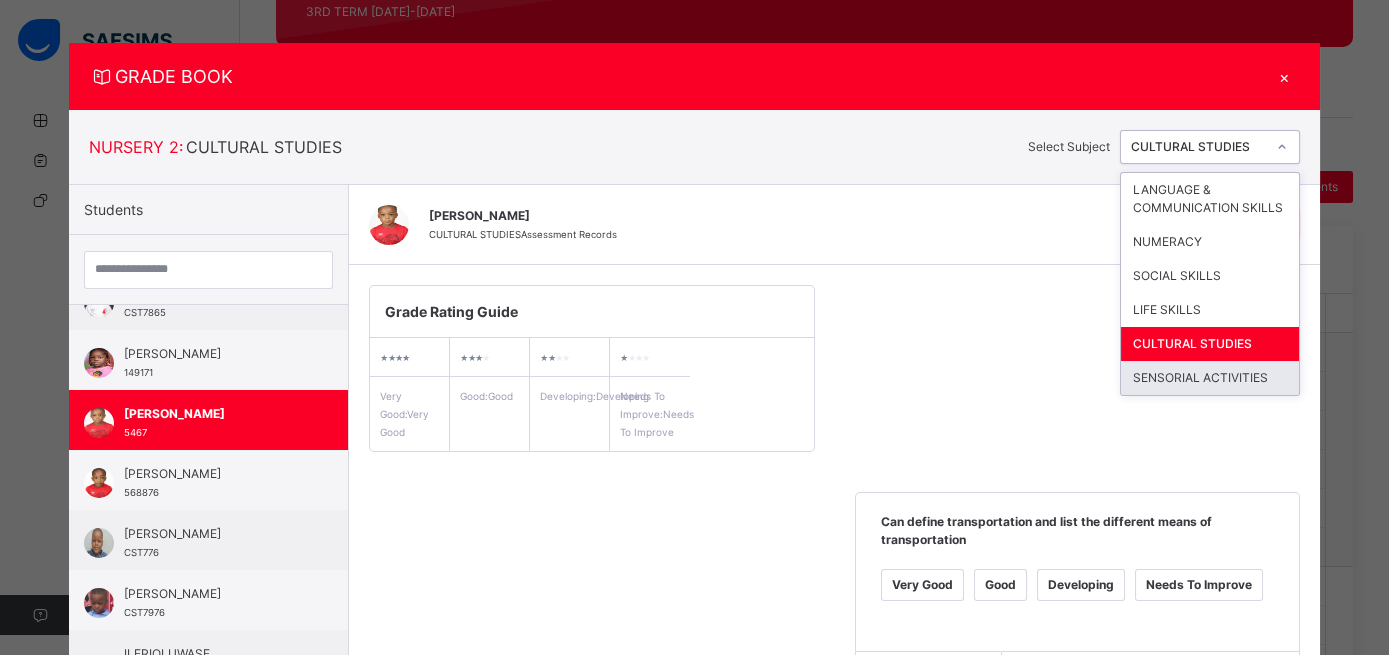 click on "SENSORIAL ACTIVITIES" at bounding box center [1210, 378] 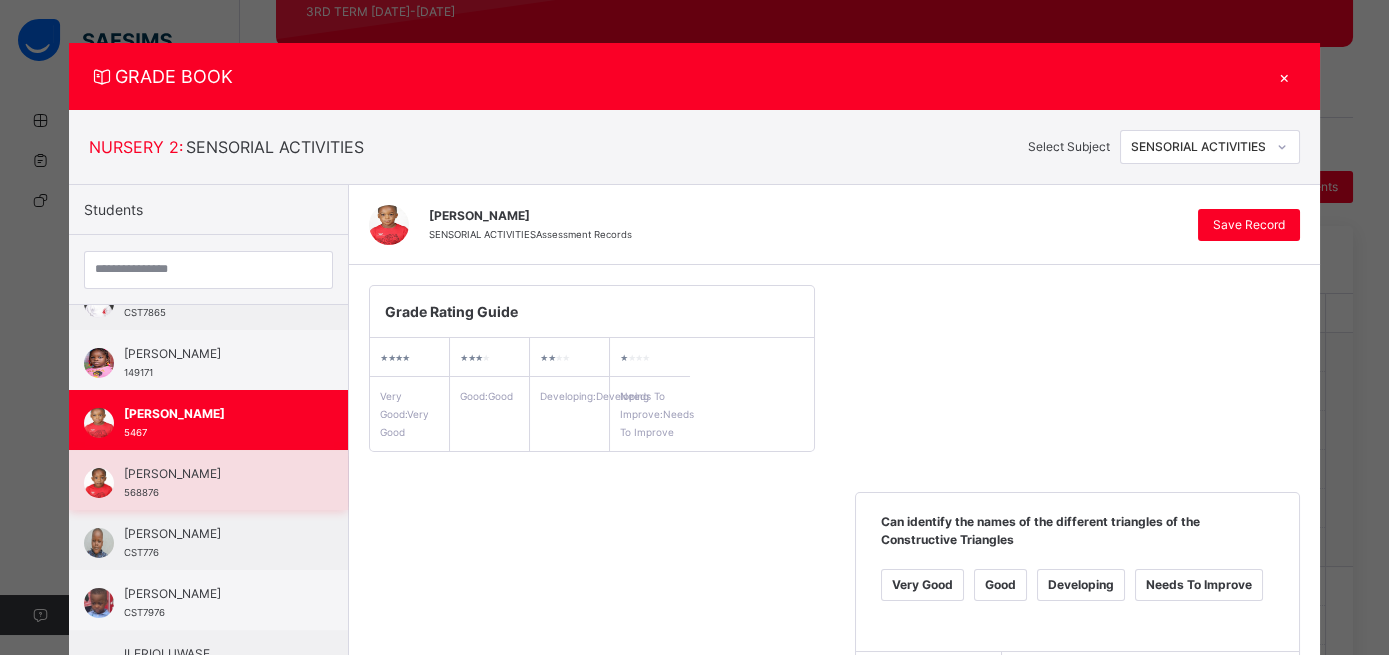 click on "[PERSON_NAME]" at bounding box center [213, 474] 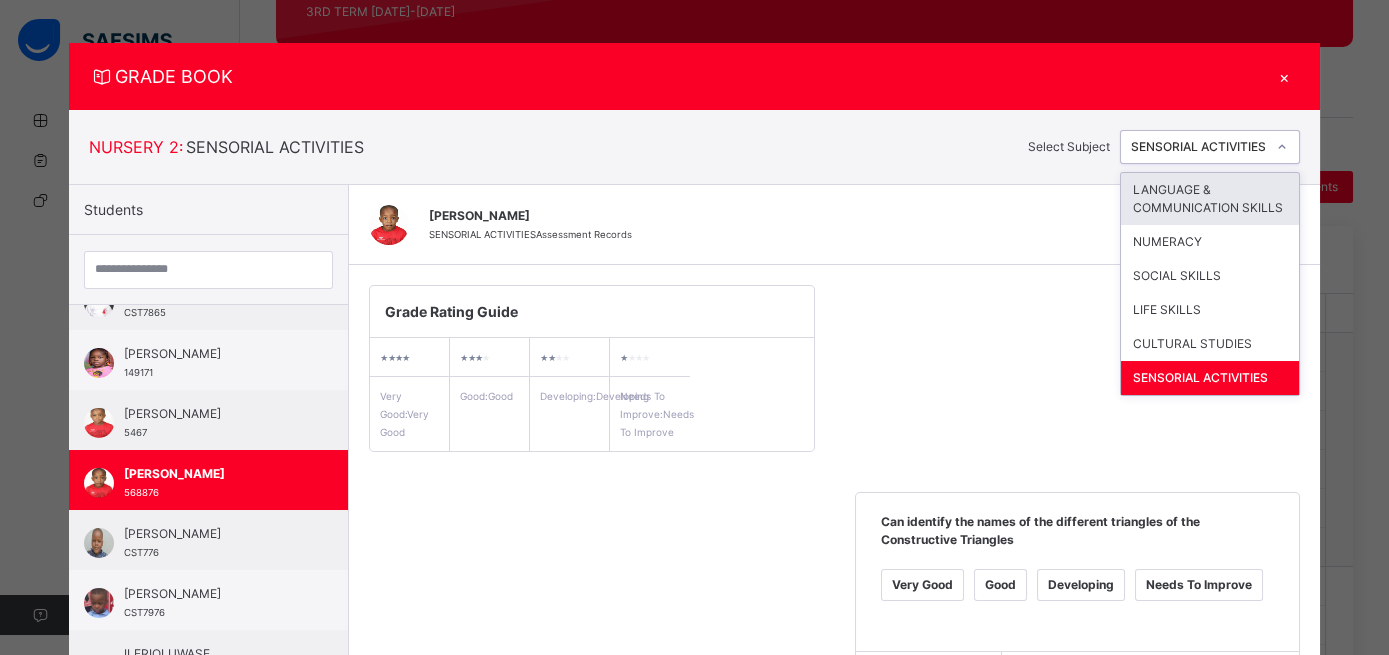 click 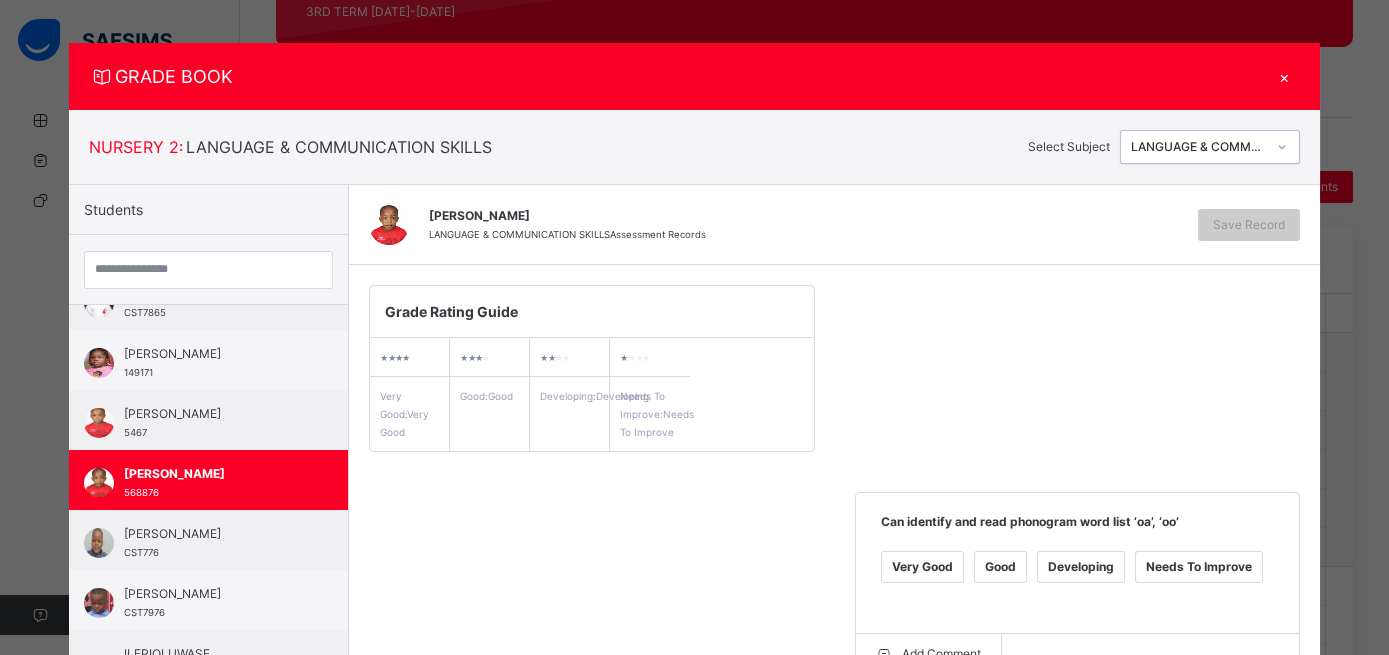 click on "Very Good" at bounding box center [922, 567] 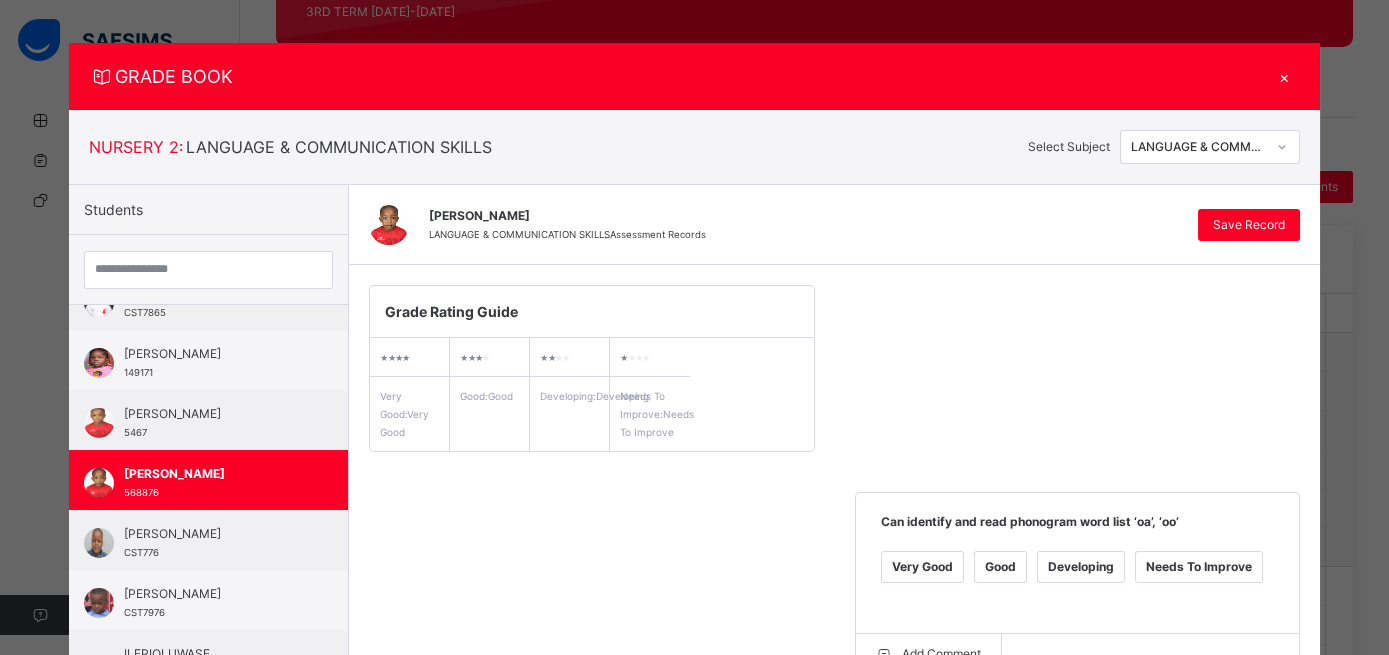 click on "Very Good" at bounding box center (436, 790) 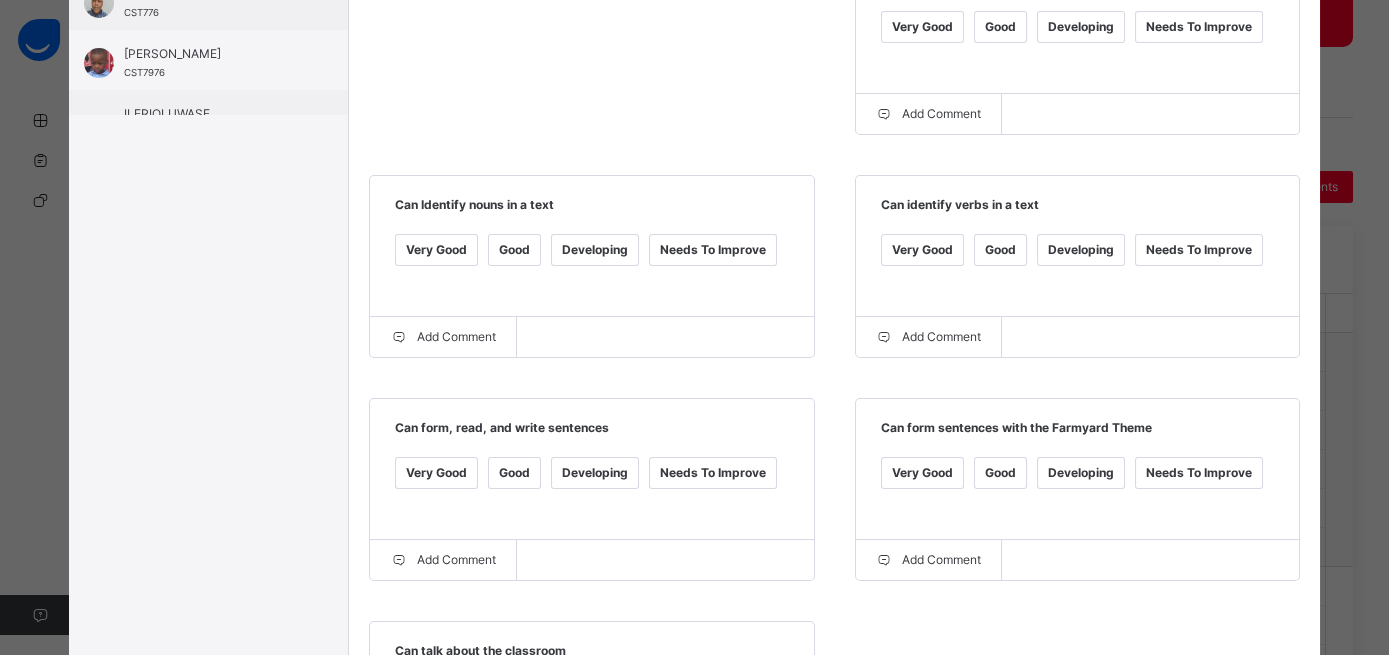 scroll, scrollTop: 550, scrollLeft: 0, axis: vertical 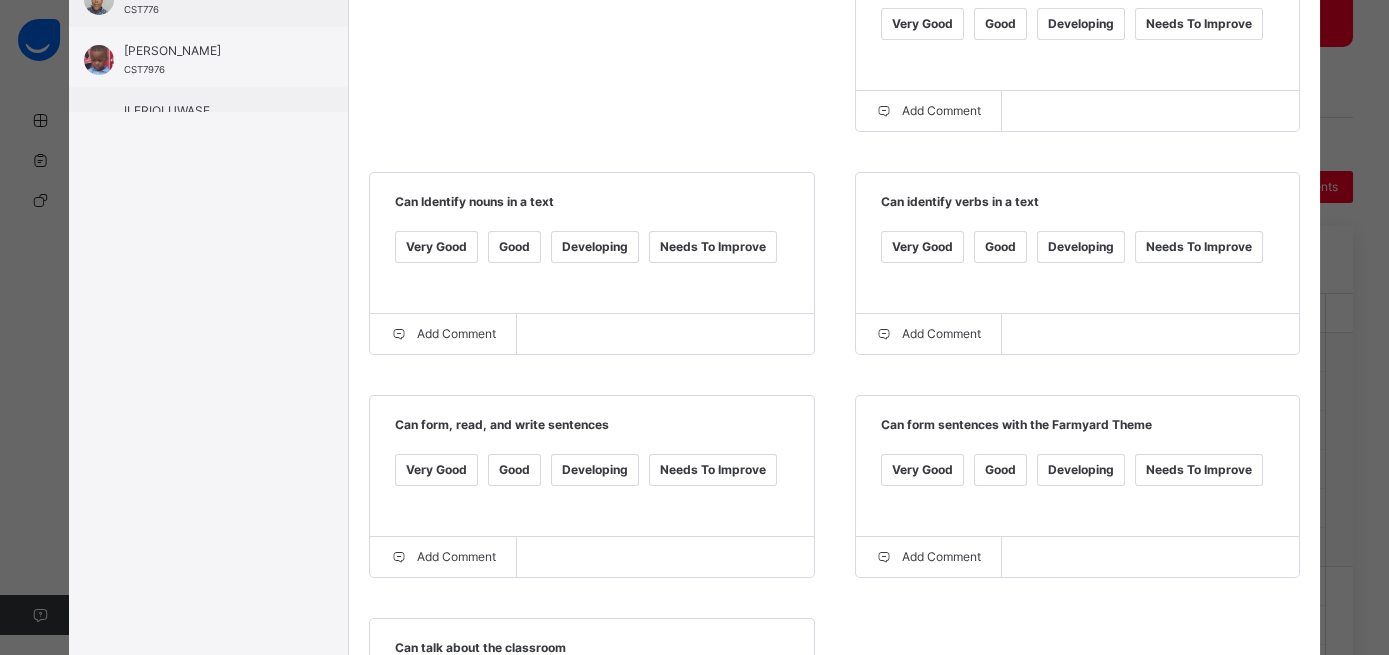 click on "Good" at bounding box center [514, 470] 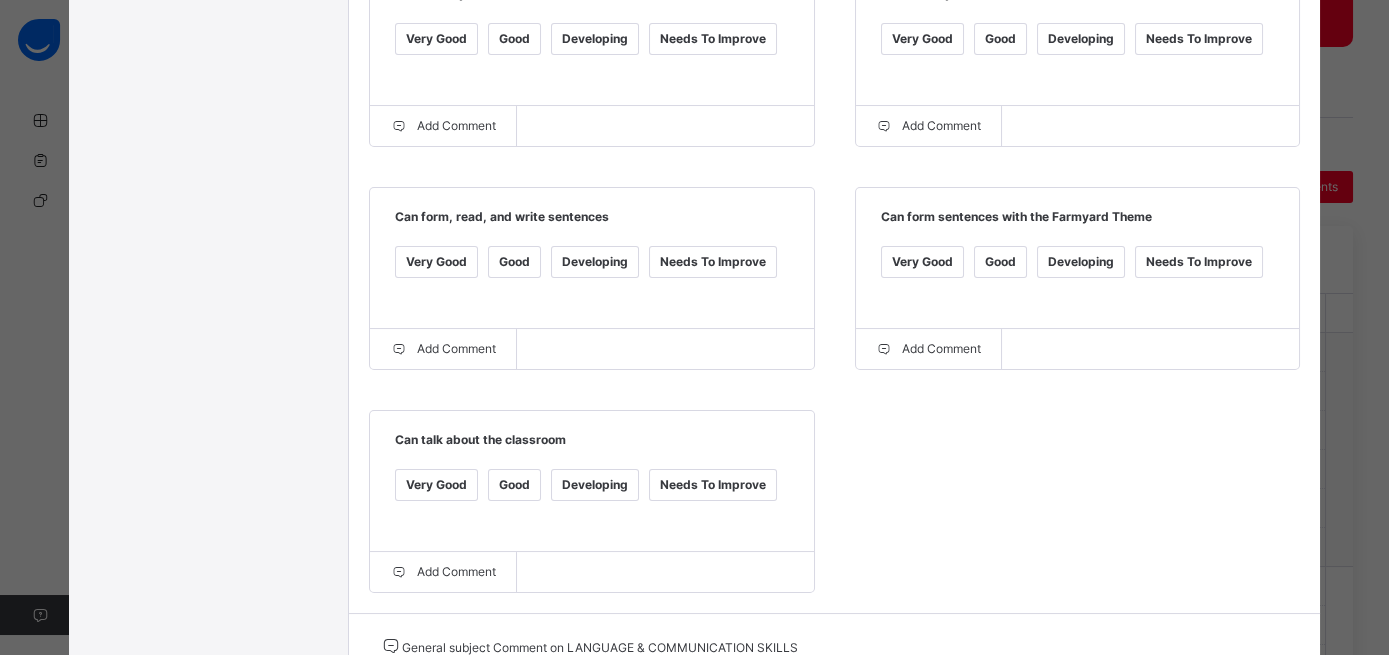 click at bounding box center (629, 697) 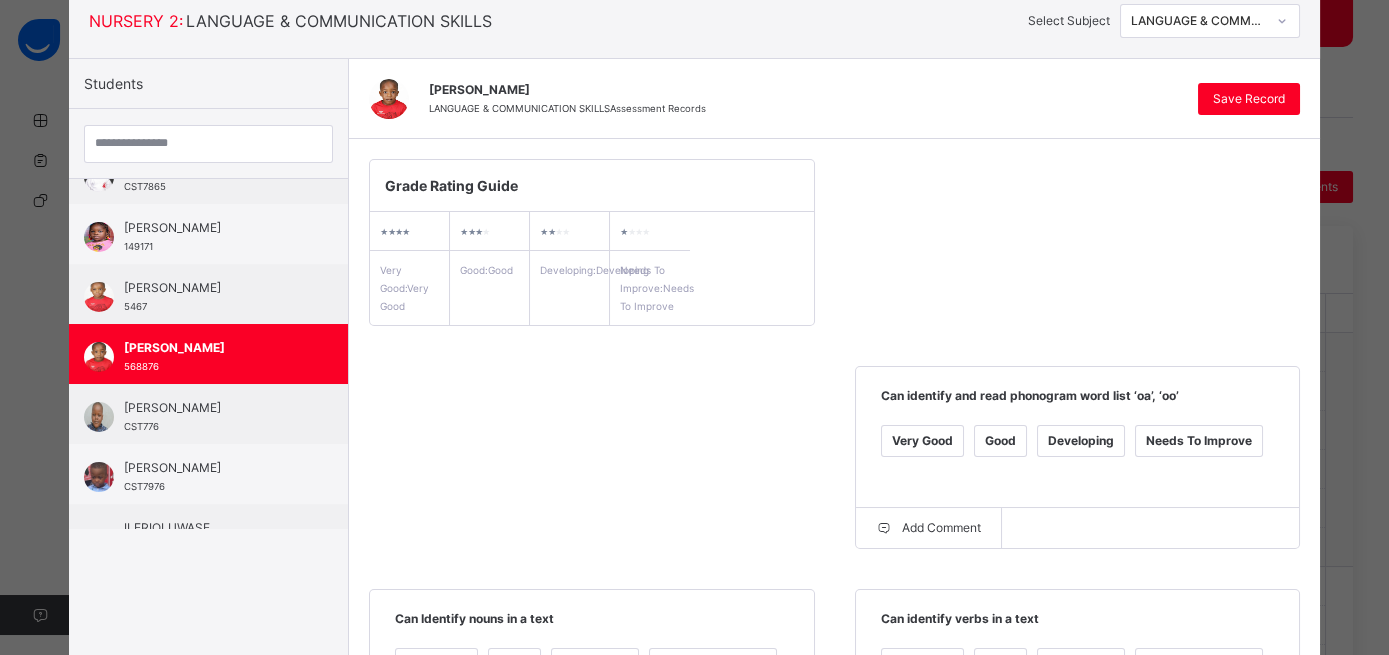 scroll, scrollTop: 72, scrollLeft: 0, axis: vertical 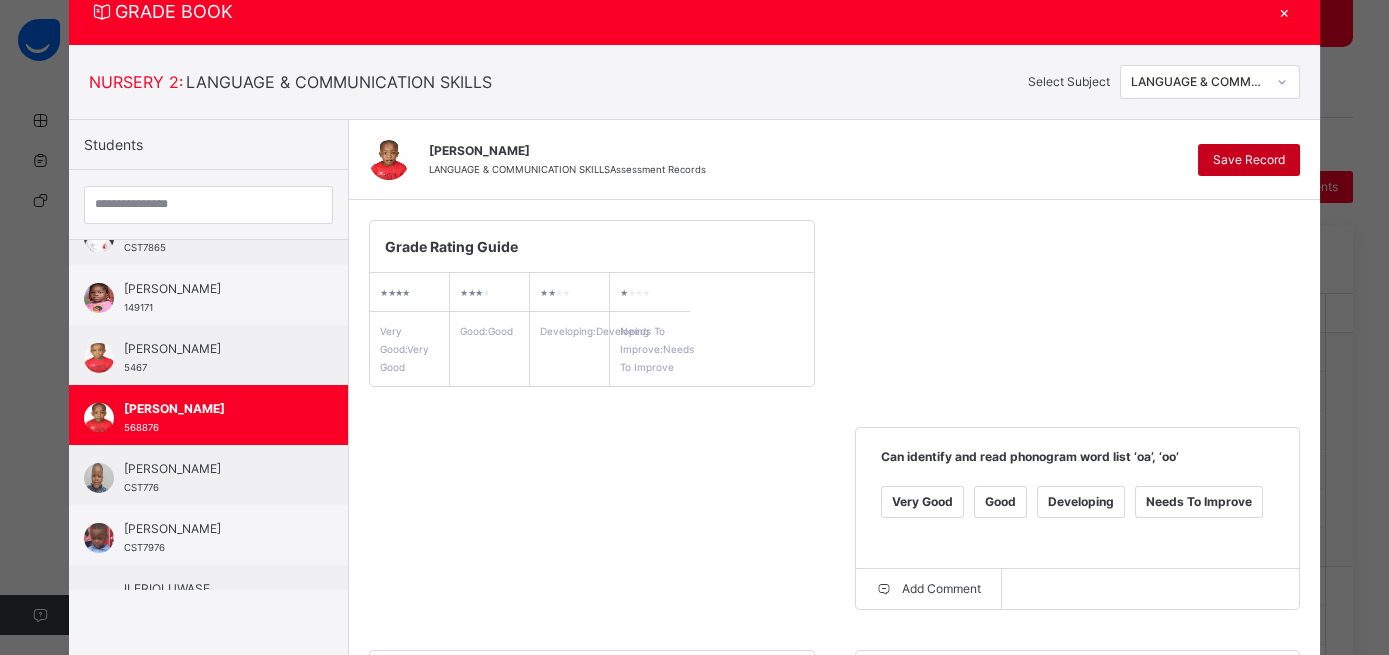 type on "**********" 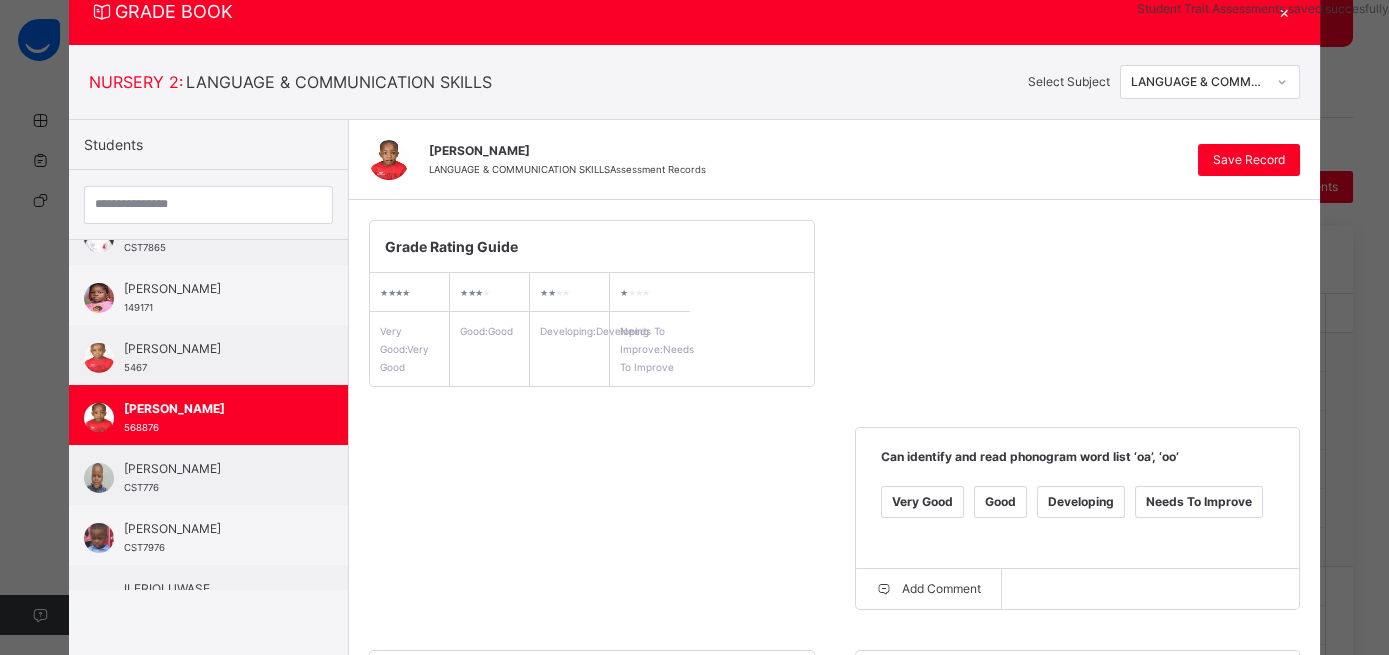 click 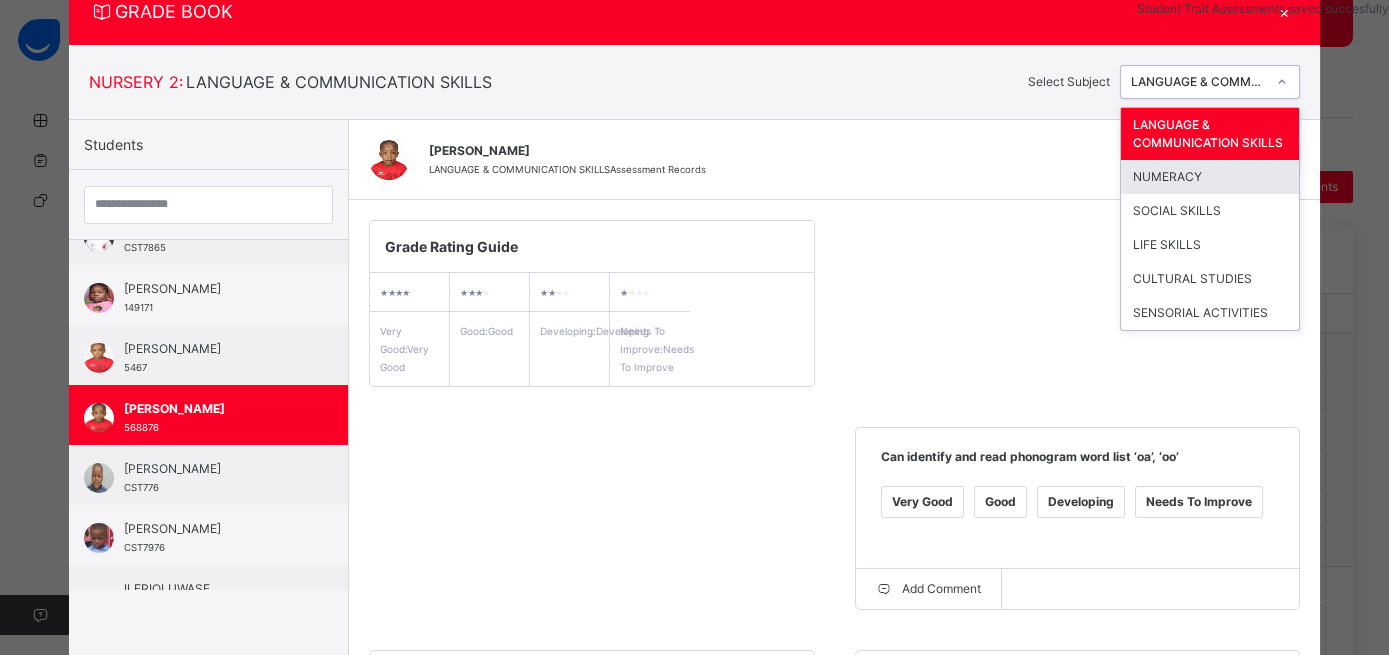 click on "NUMERACY" at bounding box center [1210, 177] 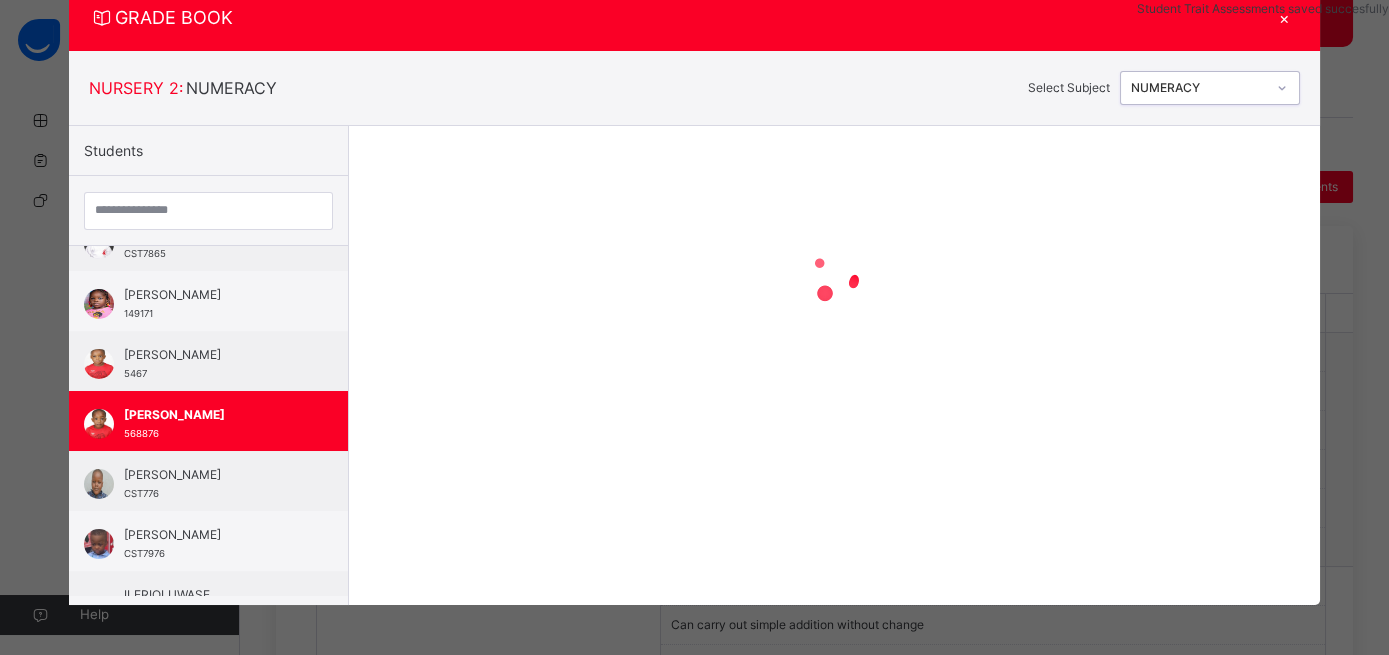scroll, scrollTop: 65, scrollLeft: 0, axis: vertical 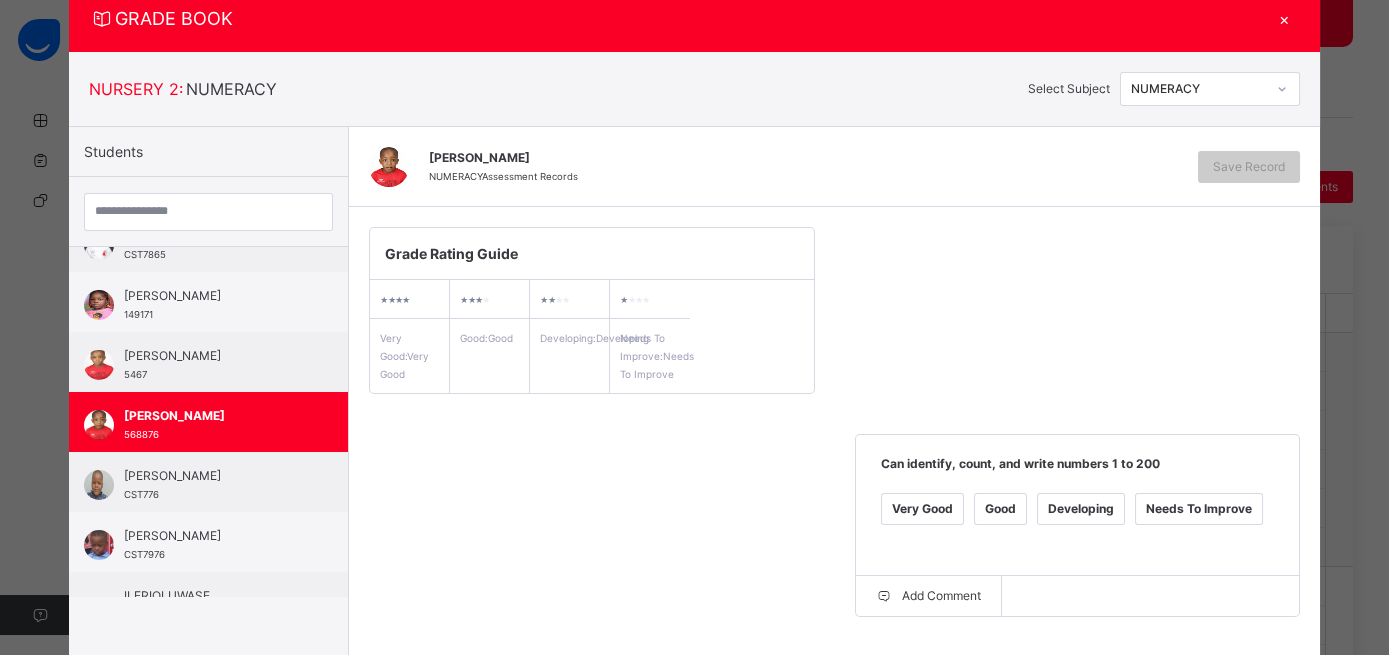 click on "Very Good" at bounding box center [922, 509] 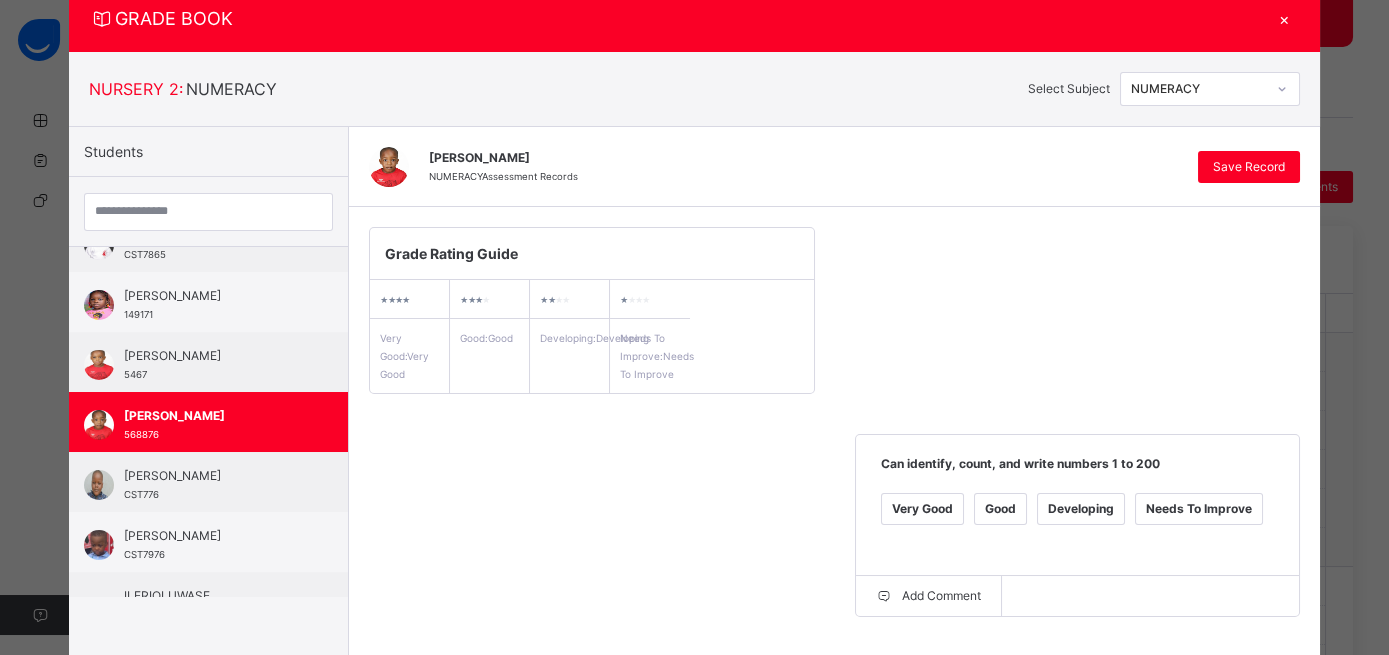 click on "Good" at bounding box center (514, 732) 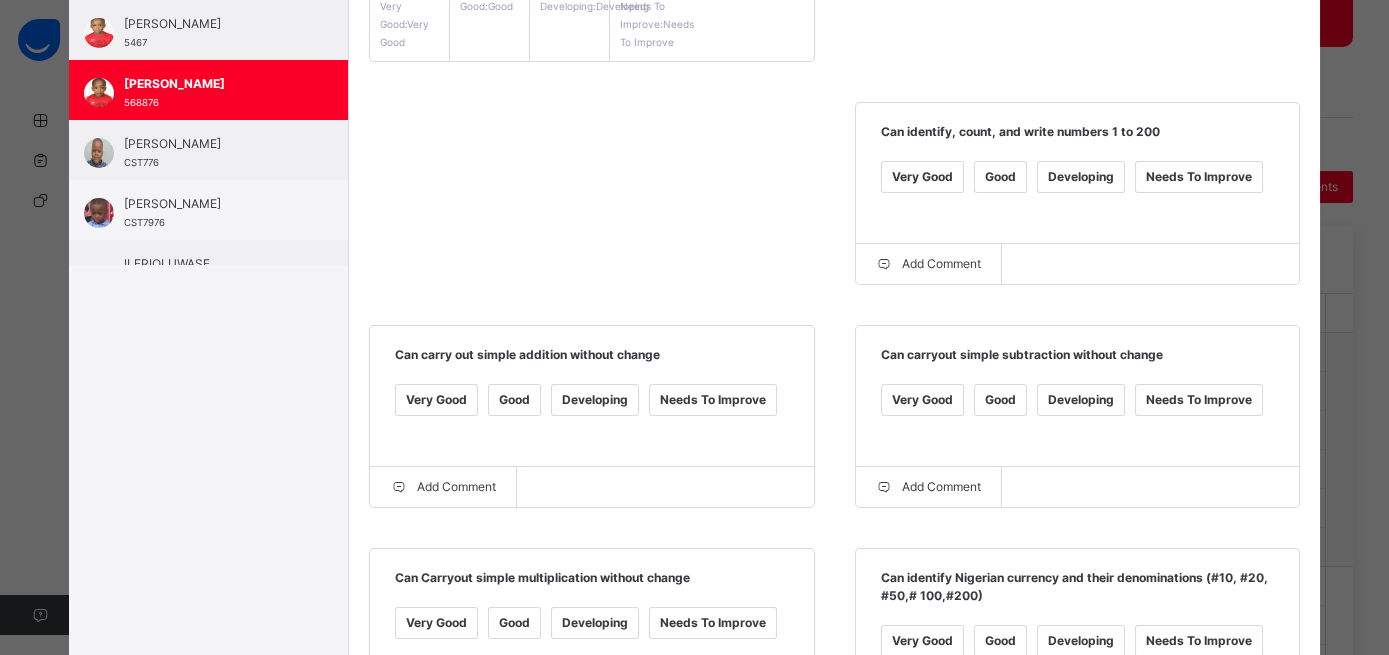 scroll, scrollTop: 540, scrollLeft: 0, axis: vertical 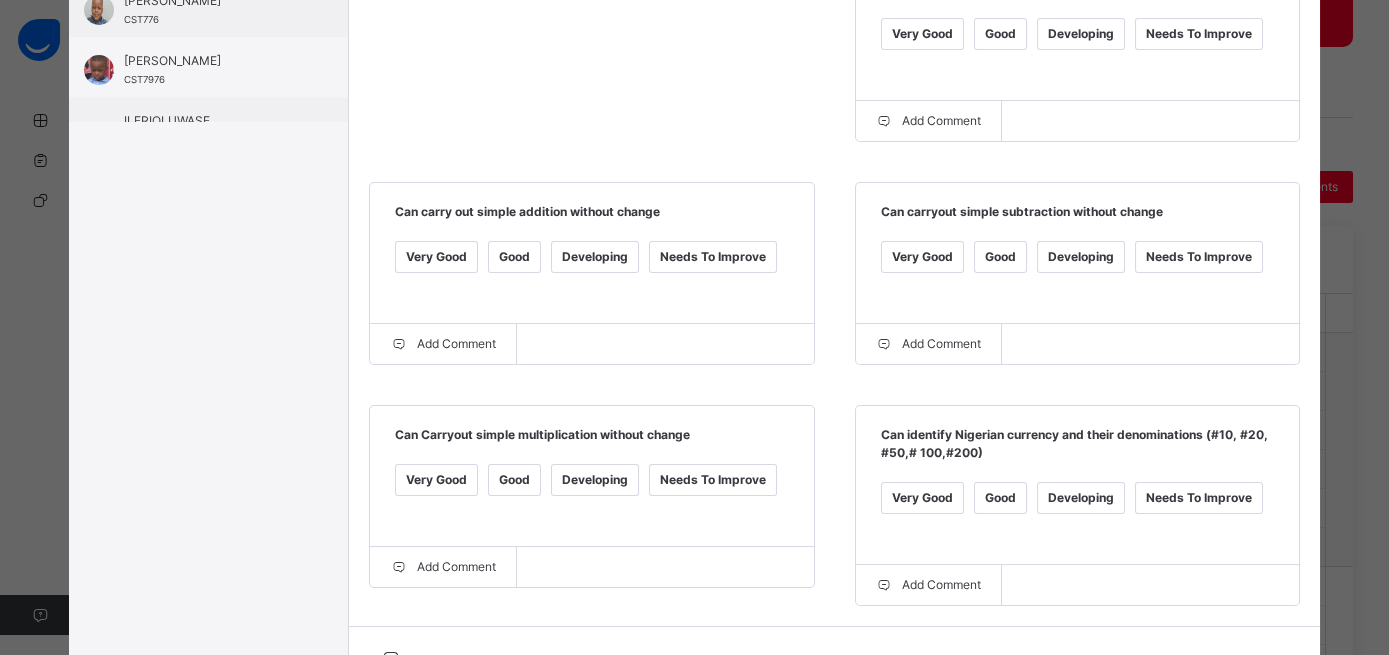 click on "Good" at bounding box center (514, 480) 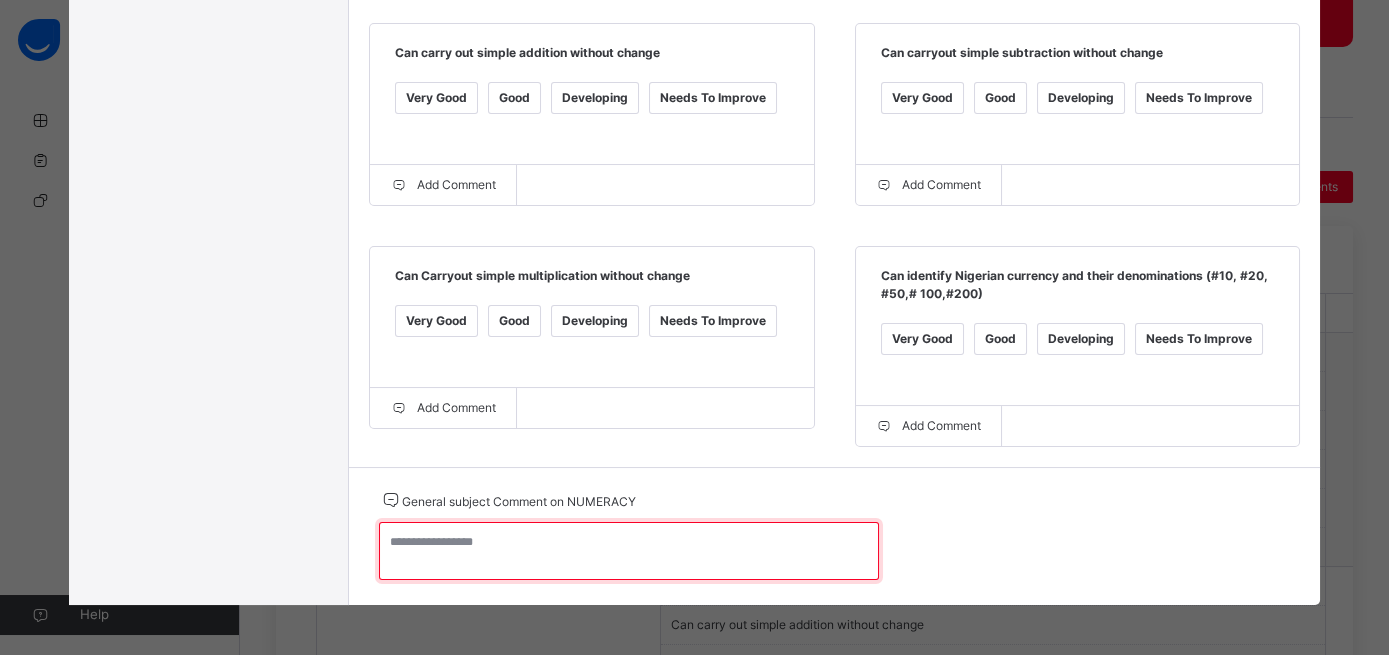 click at bounding box center (629, 551) 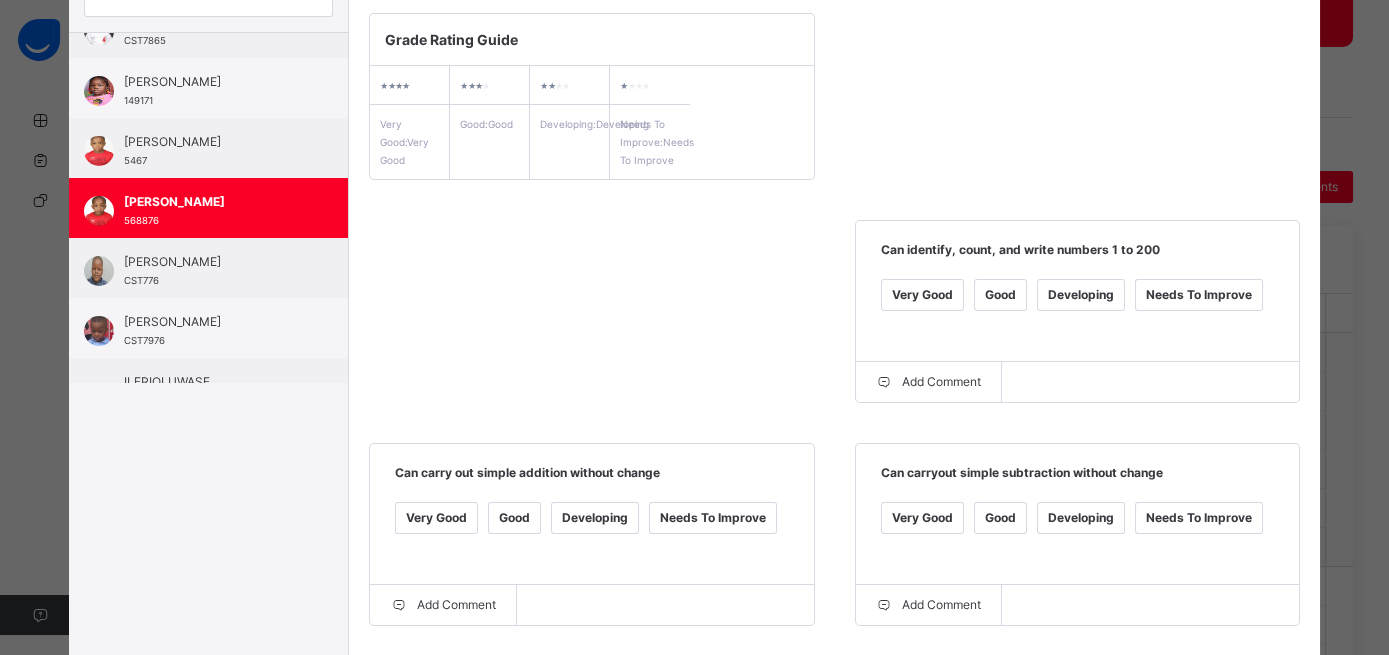 scroll, scrollTop: 0, scrollLeft: 0, axis: both 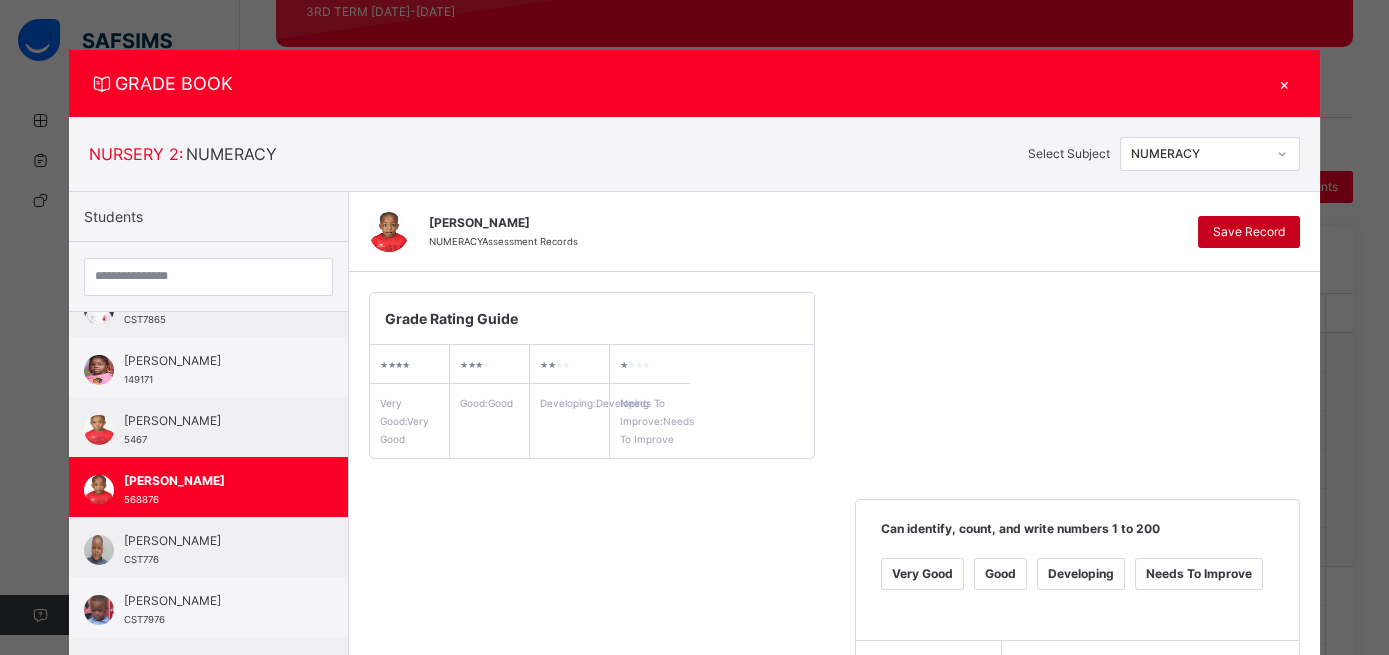 type on "******" 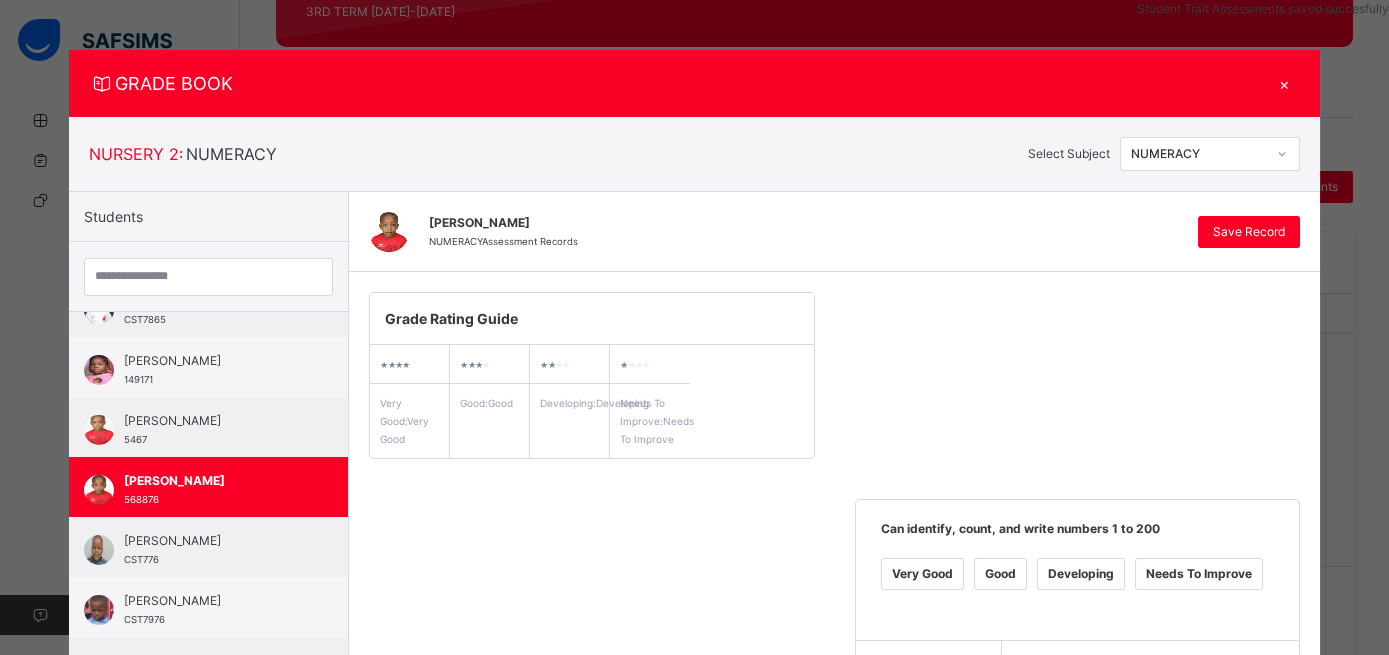 click 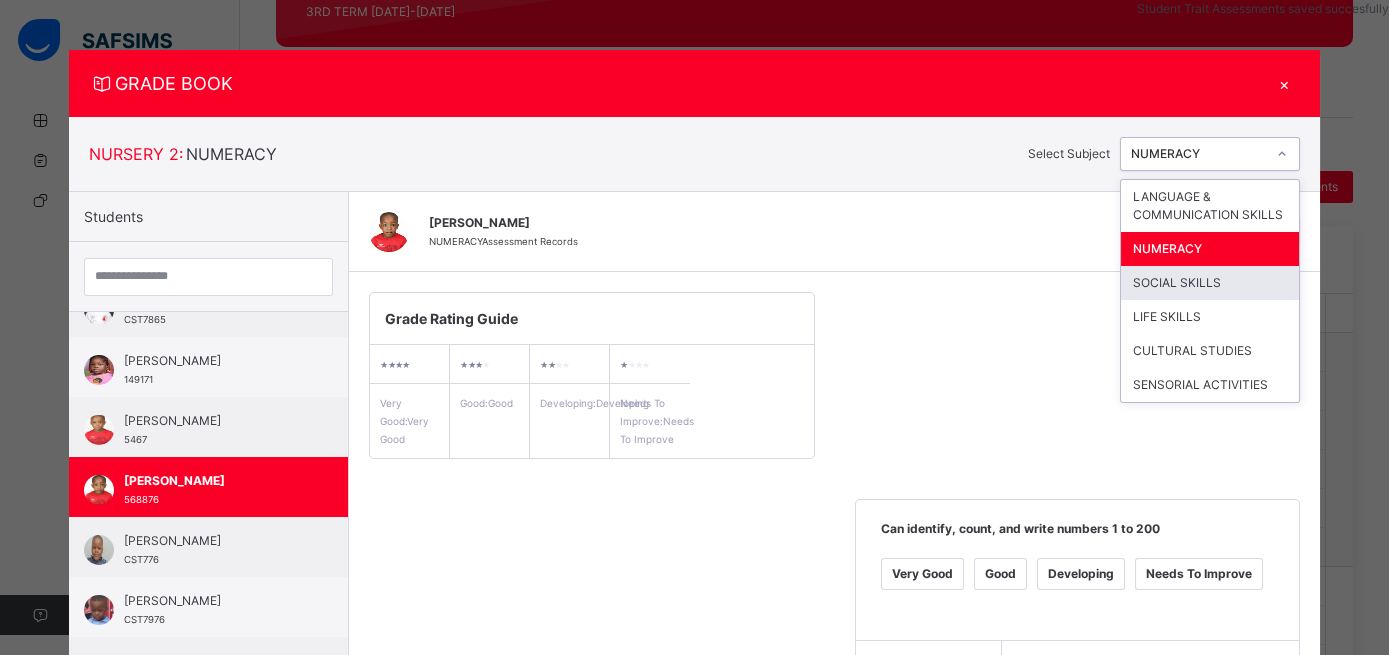 click on "SOCIAL SKILLS" at bounding box center (1210, 283) 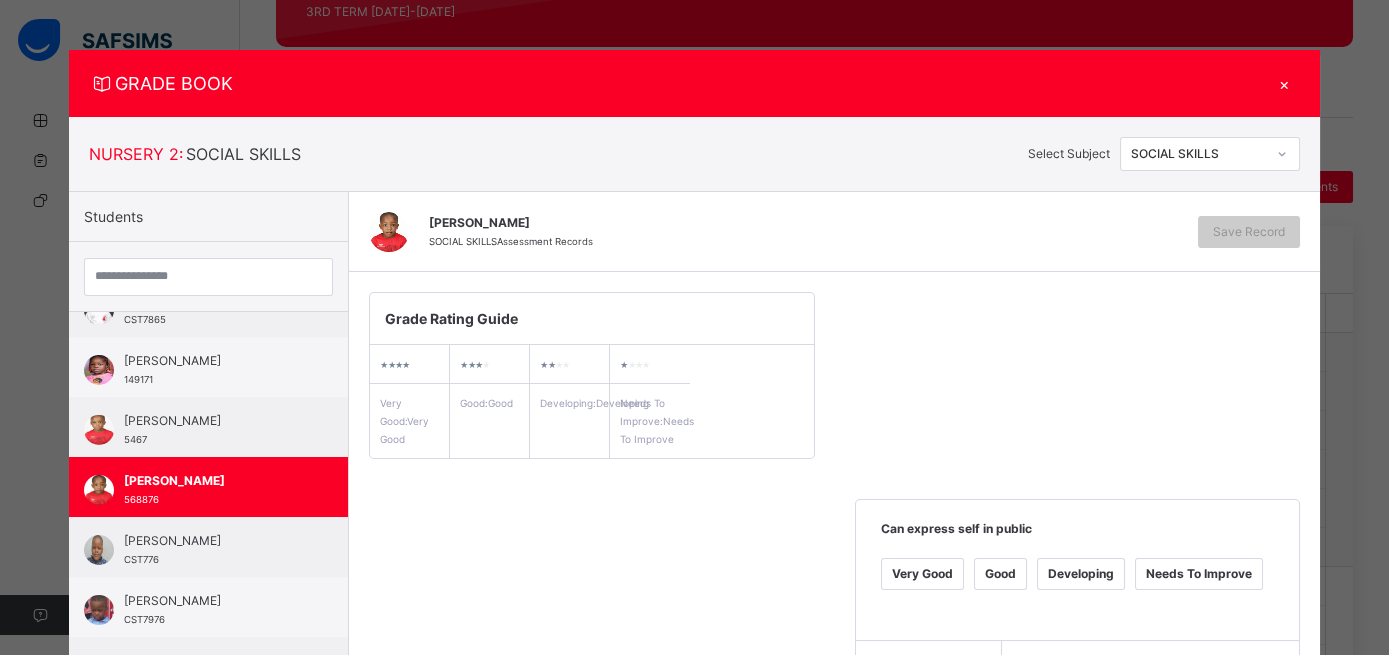 click on "Good" at bounding box center [1000, 574] 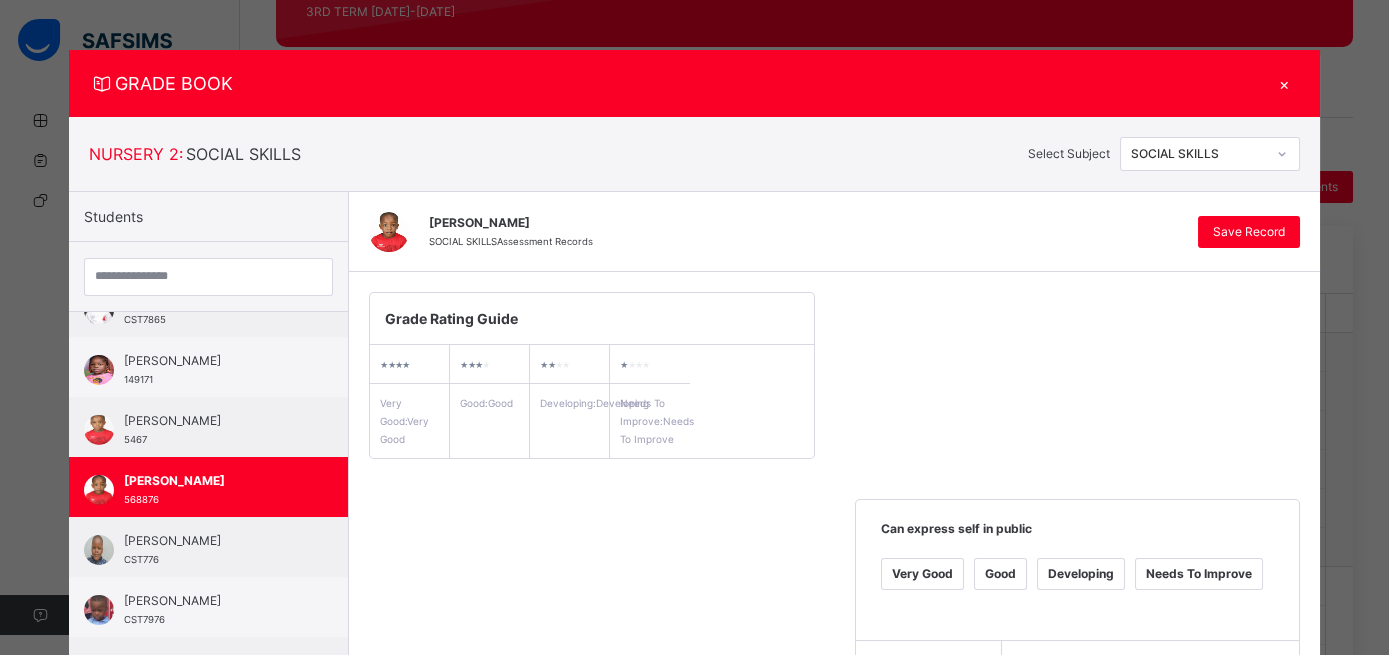 click on "Very Good" at bounding box center [436, 797] 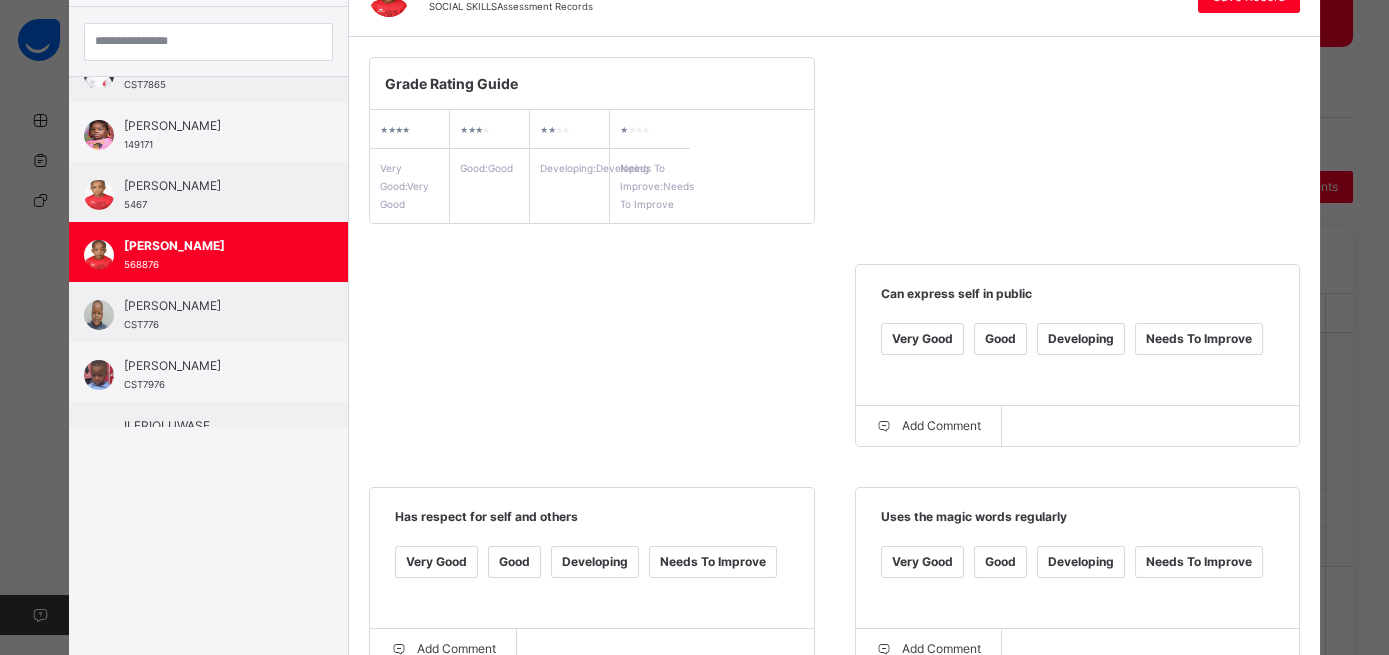 scroll, scrollTop: 238, scrollLeft: 0, axis: vertical 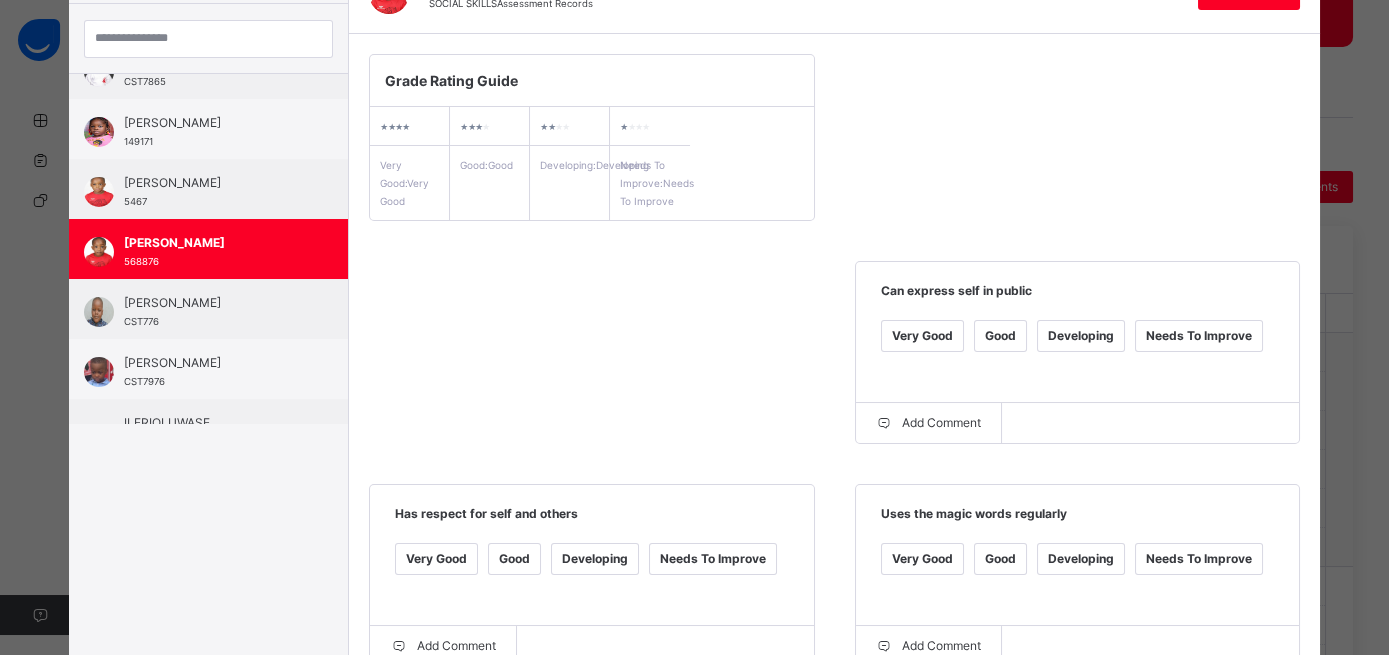 click on "Good" at bounding box center (1000, 559) 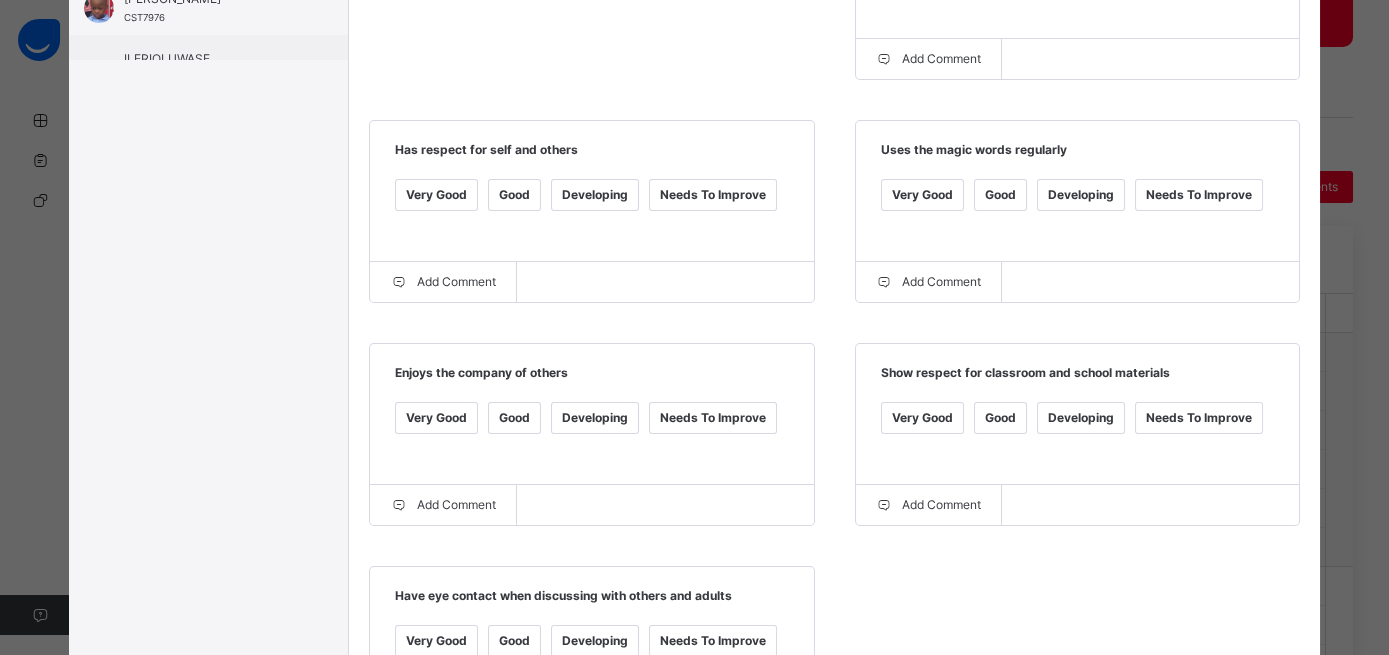 scroll, scrollTop: 614, scrollLeft: 0, axis: vertical 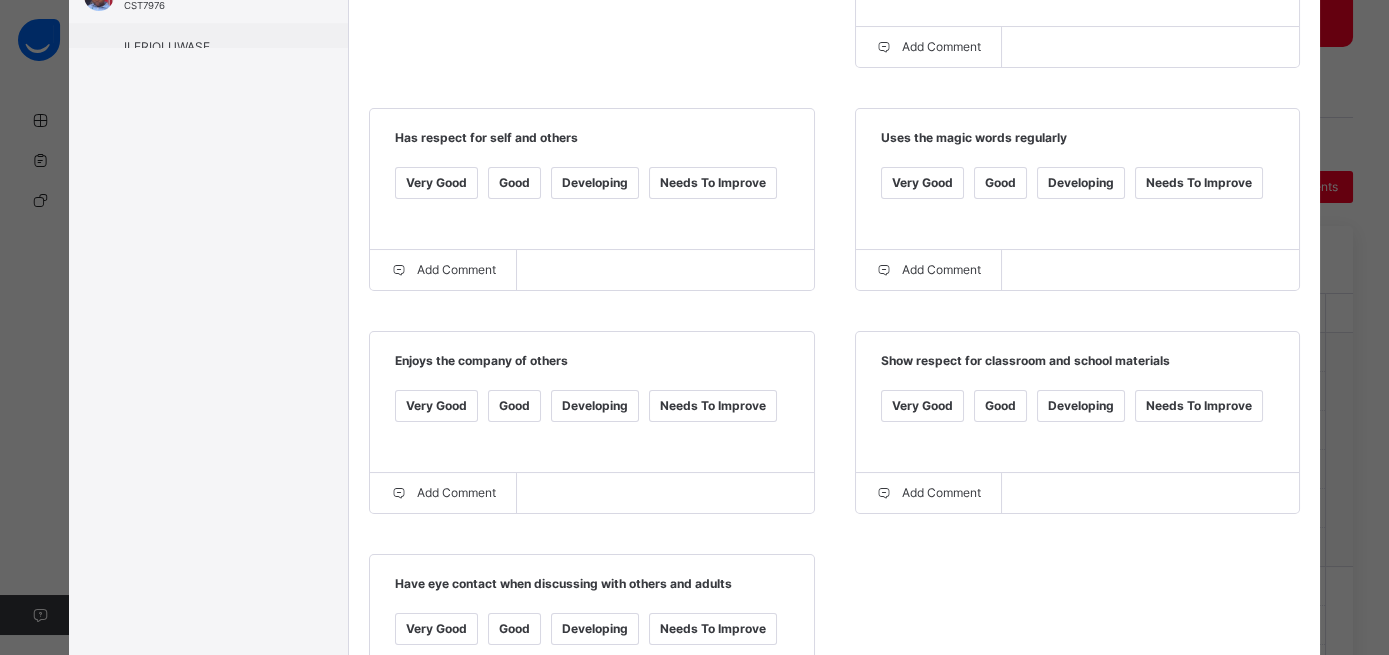 click on "Good" at bounding box center [514, 406] 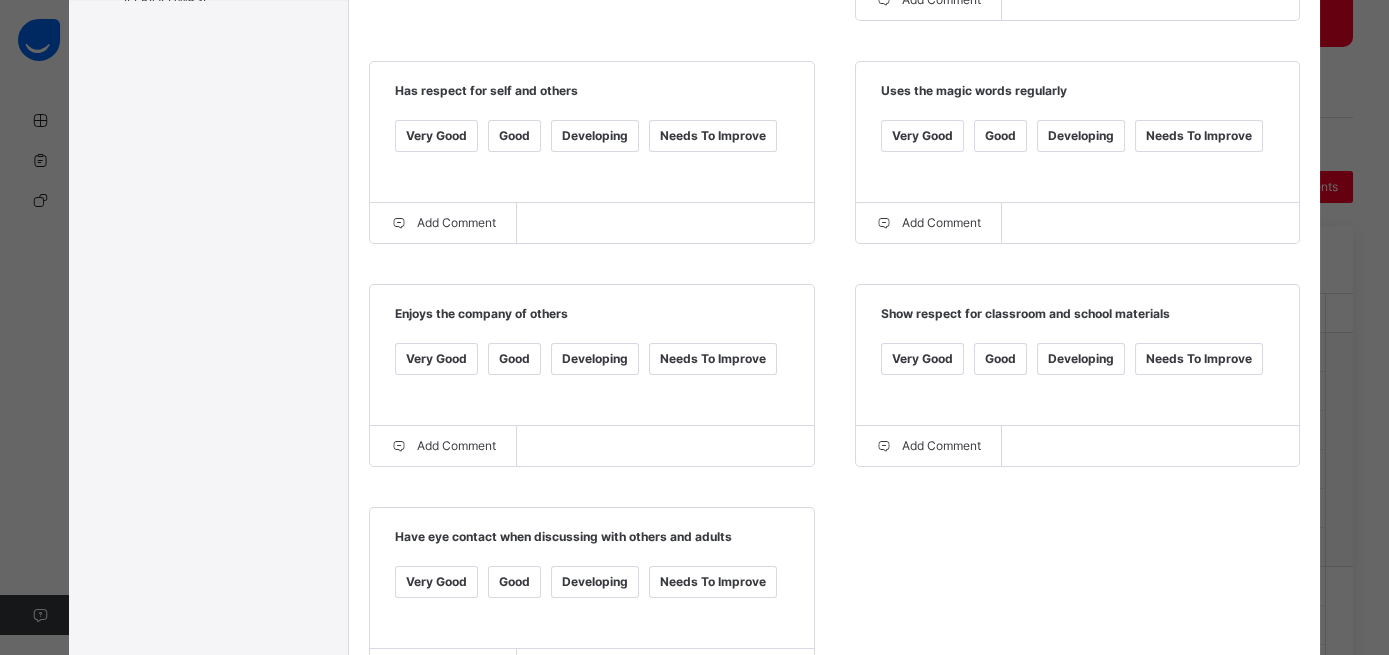 scroll, scrollTop: 794, scrollLeft: 0, axis: vertical 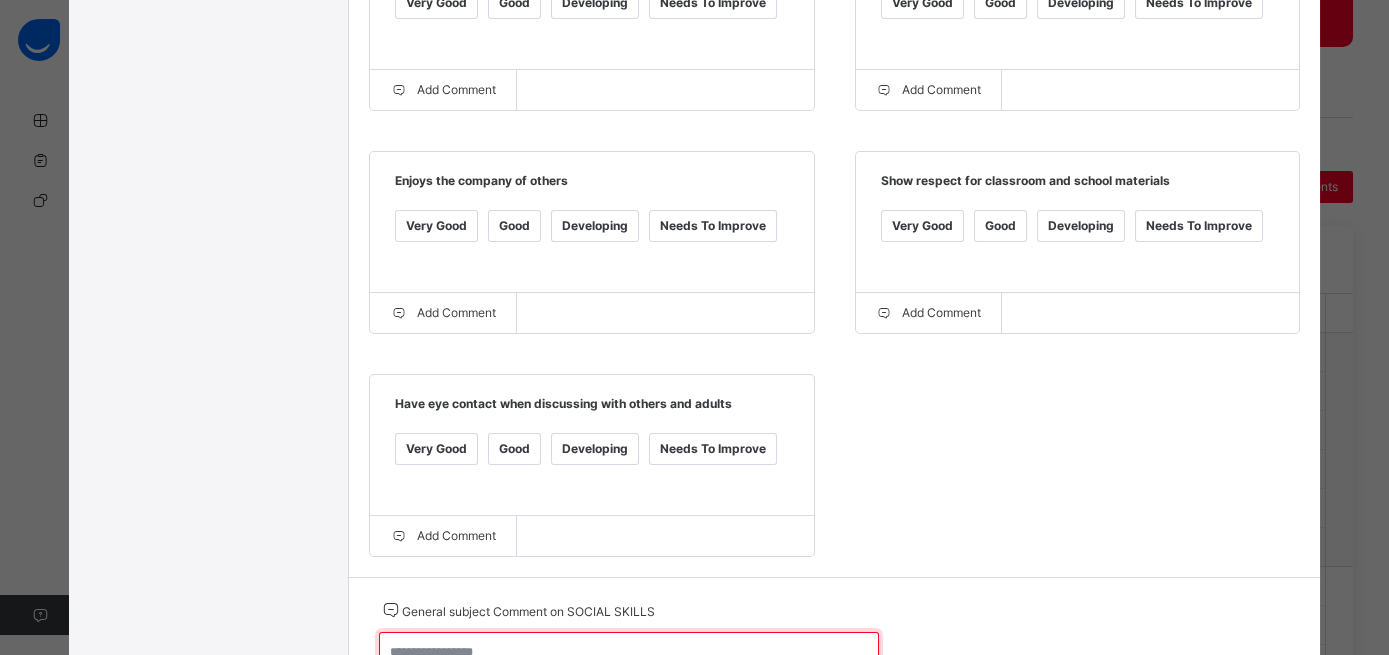 click at bounding box center (629, 661) 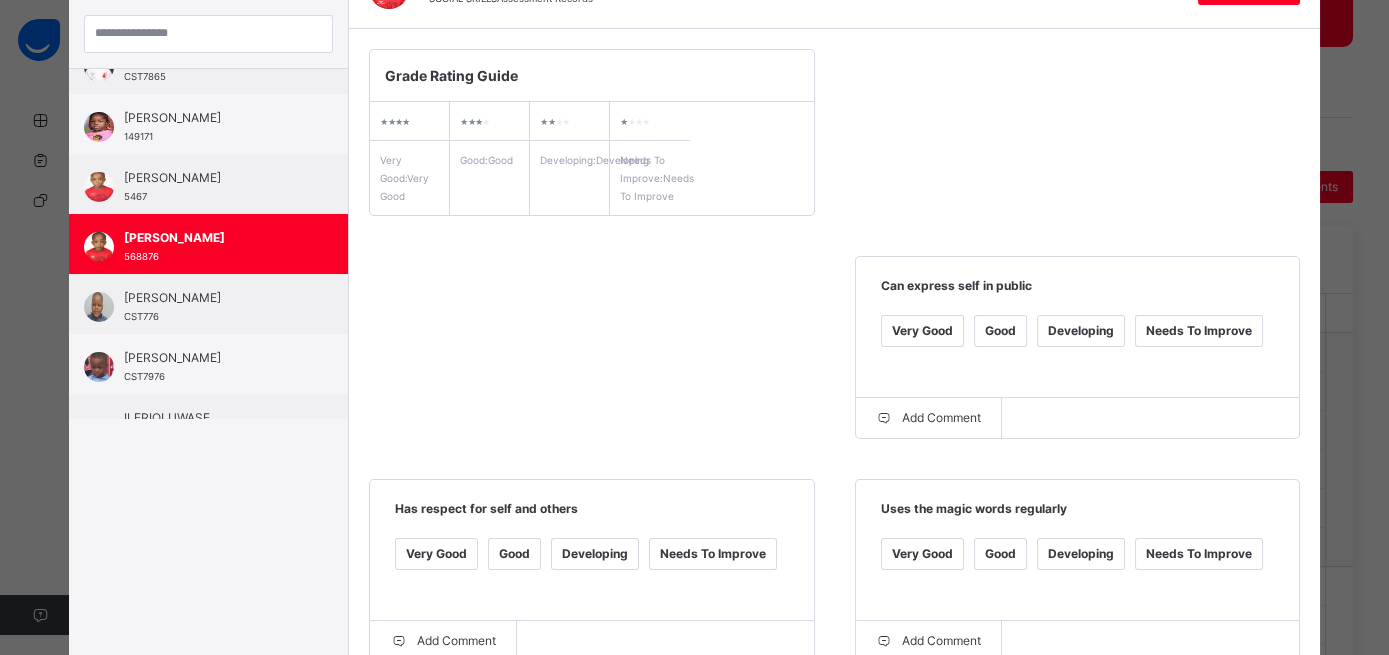 scroll, scrollTop: 0, scrollLeft: 0, axis: both 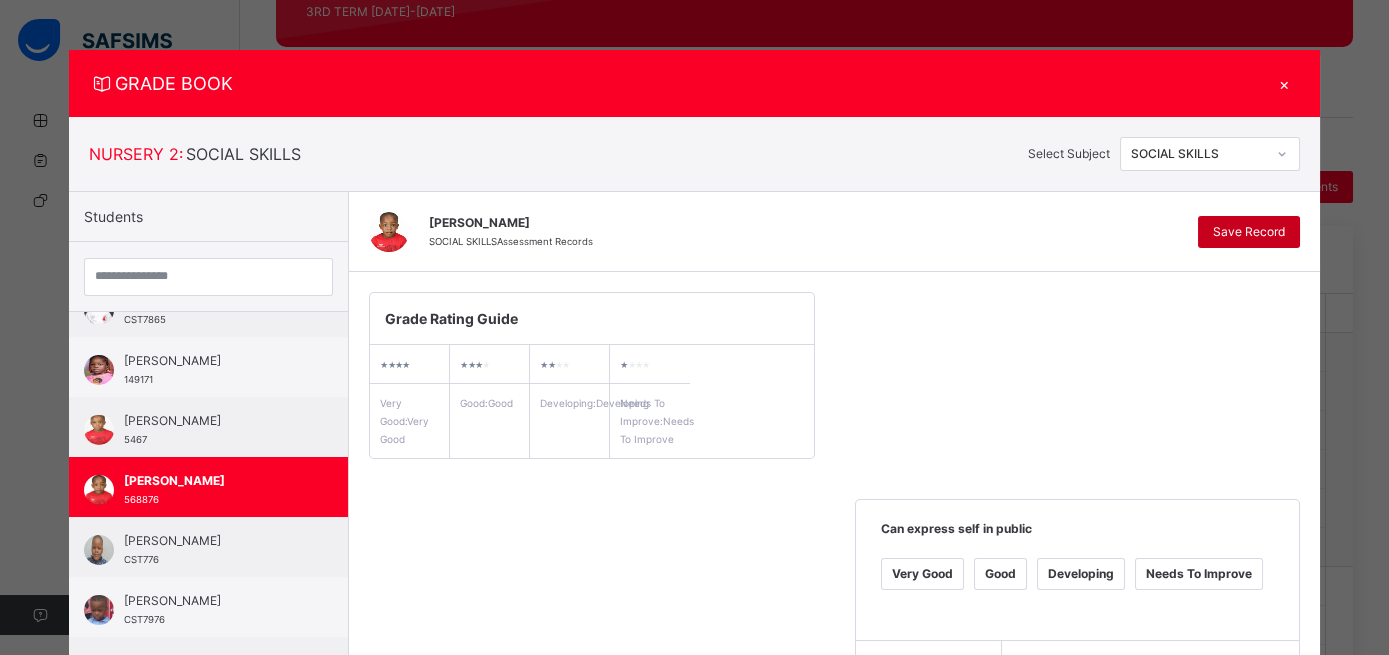 type on "**********" 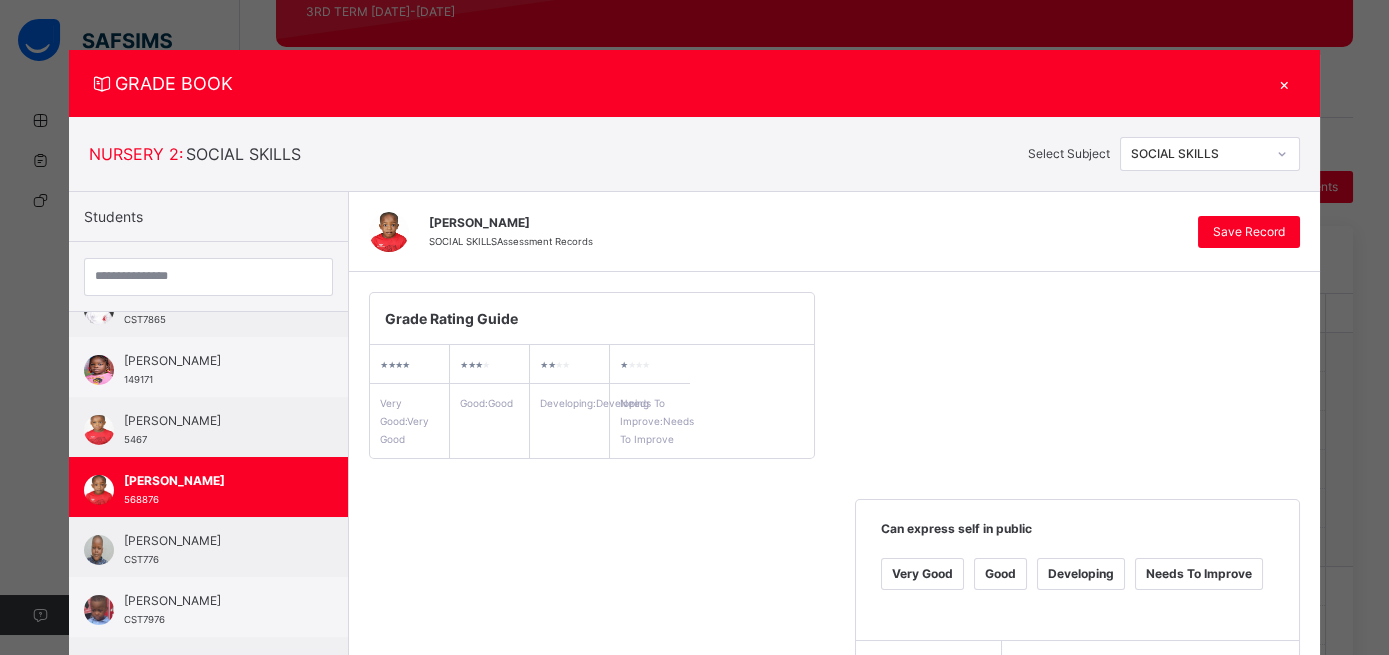 click 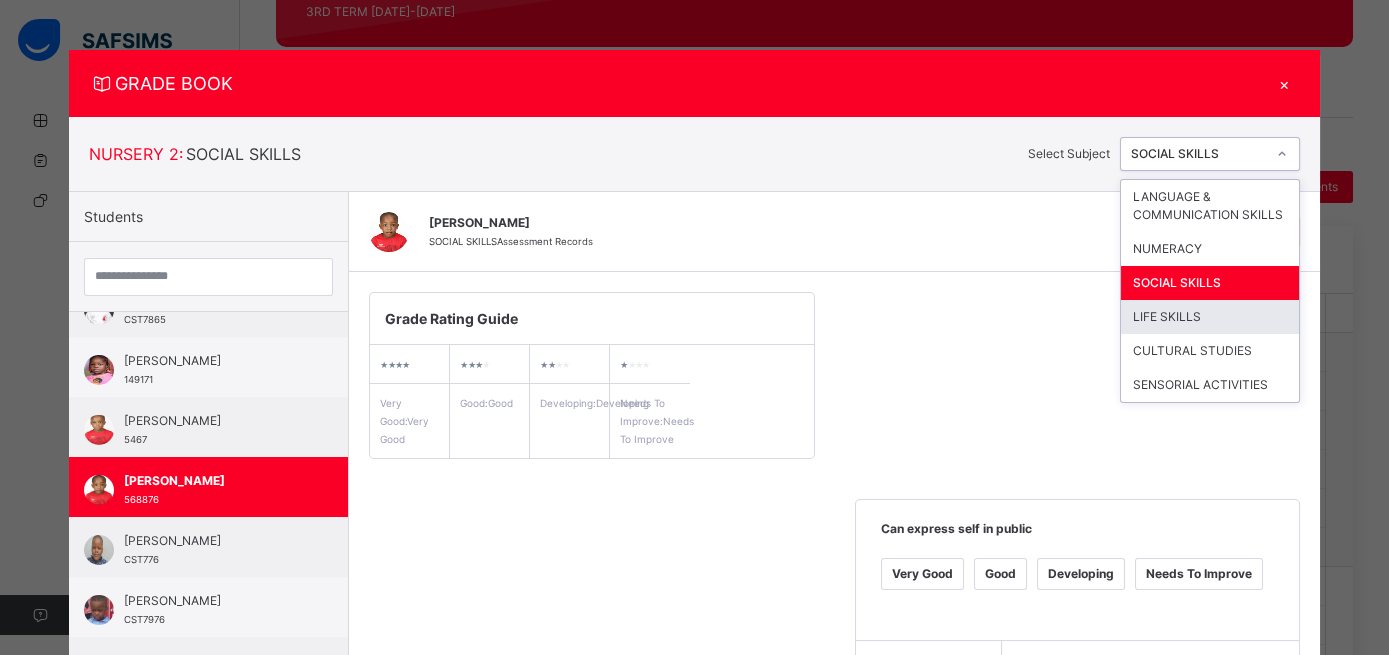 click on "LIFE SKILLS" at bounding box center (1210, 317) 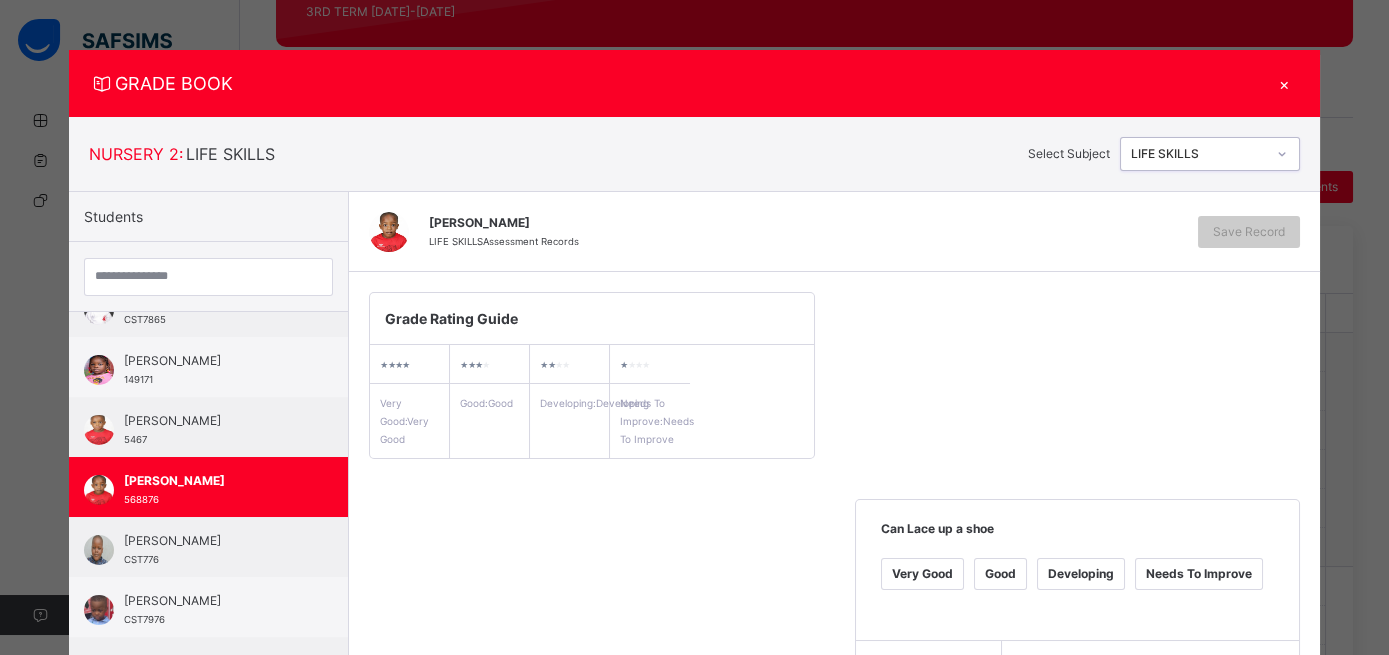 click on "Developing" at bounding box center (1081, 574) 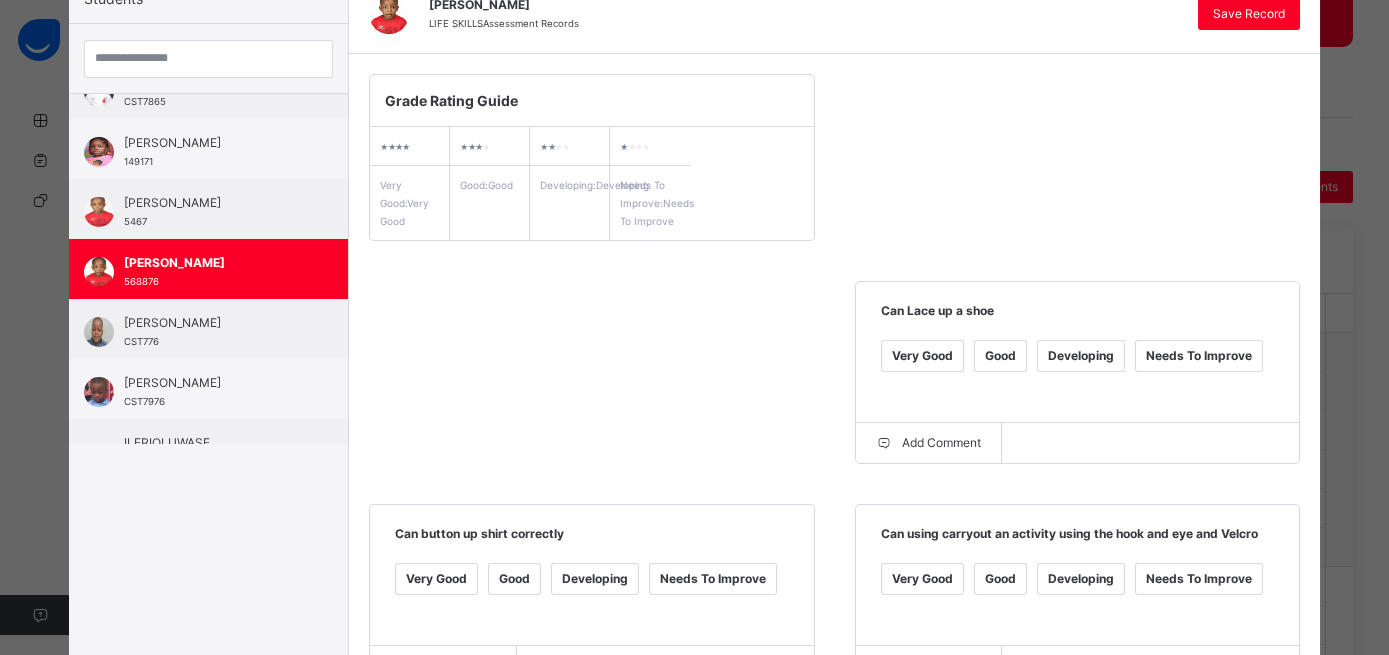 scroll, scrollTop: 219, scrollLeft: 0, axis: vertical 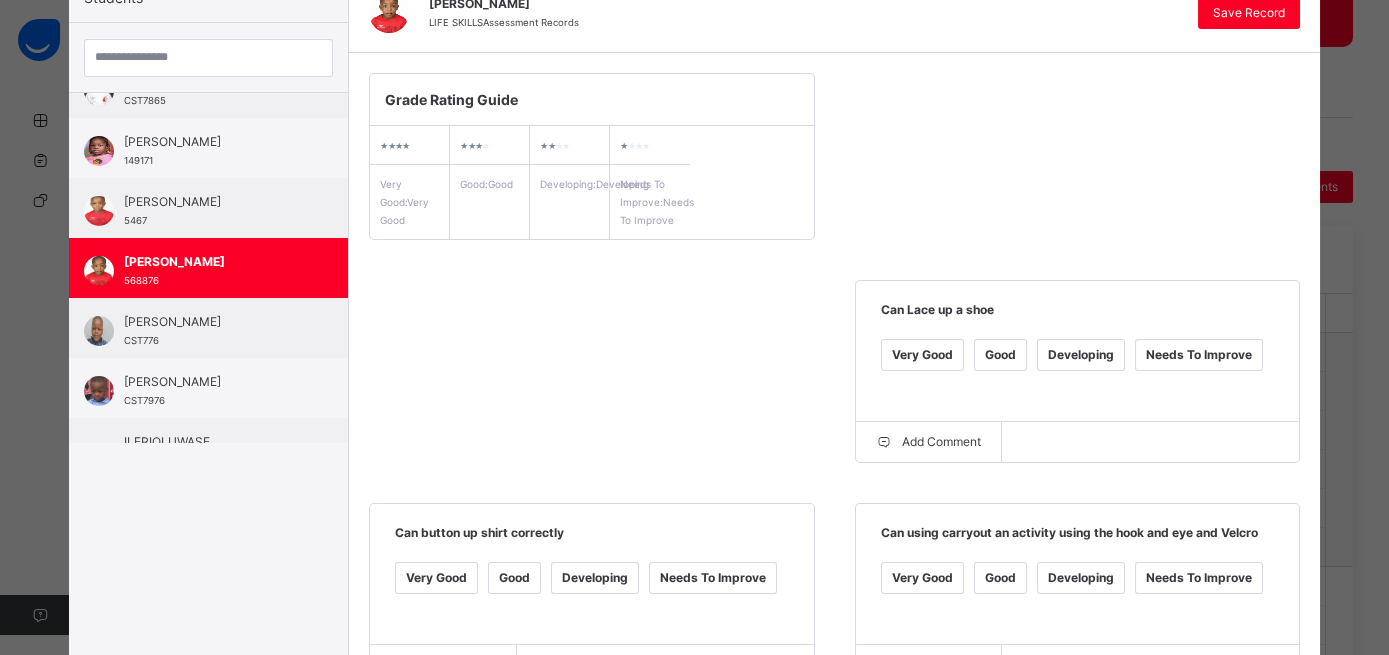 click on "Good" at bounding box center (514, 578) 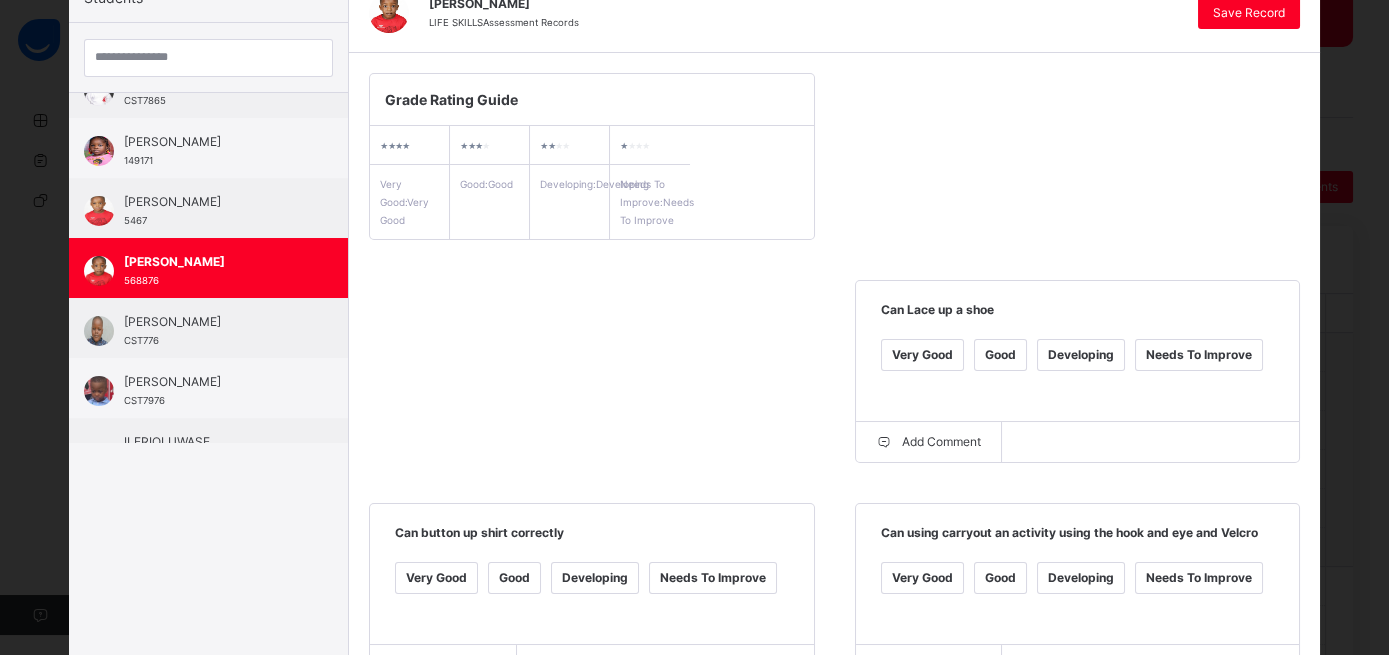 click on "Good" at bounding box center (1000, 578) 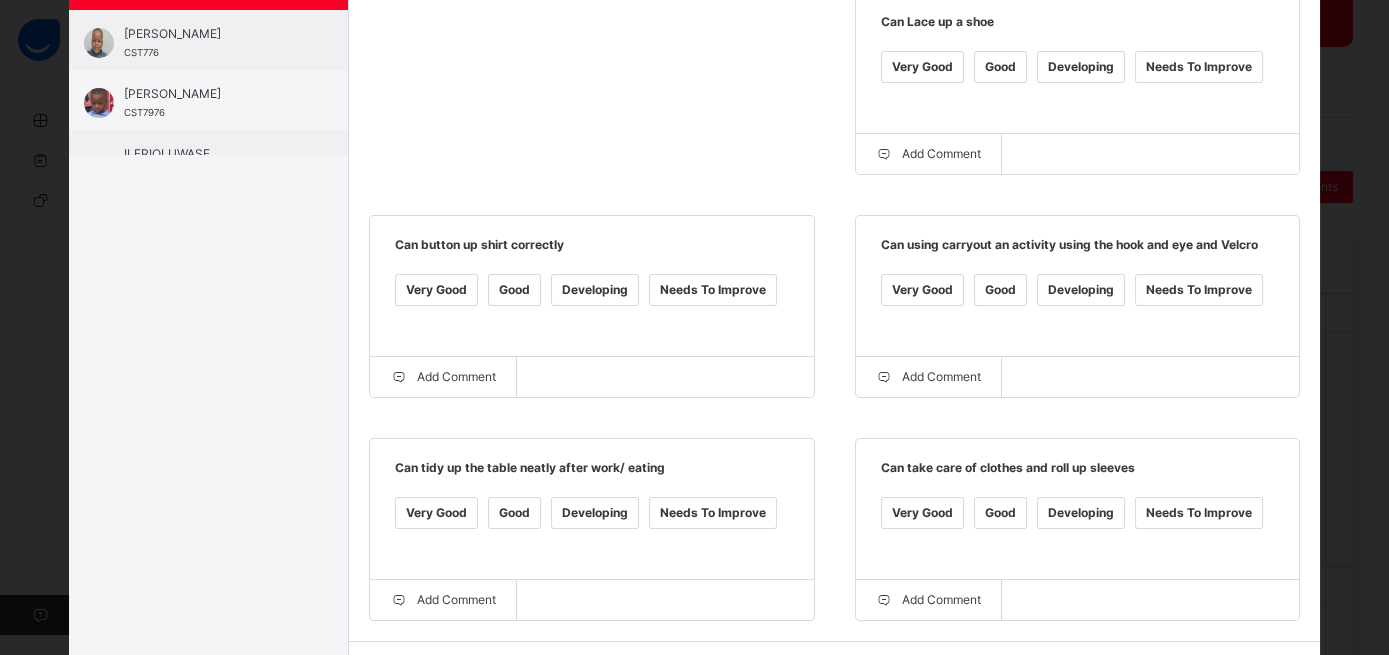 scroll, scrollTop: 525, scrollLeft: 0, axis: vertical 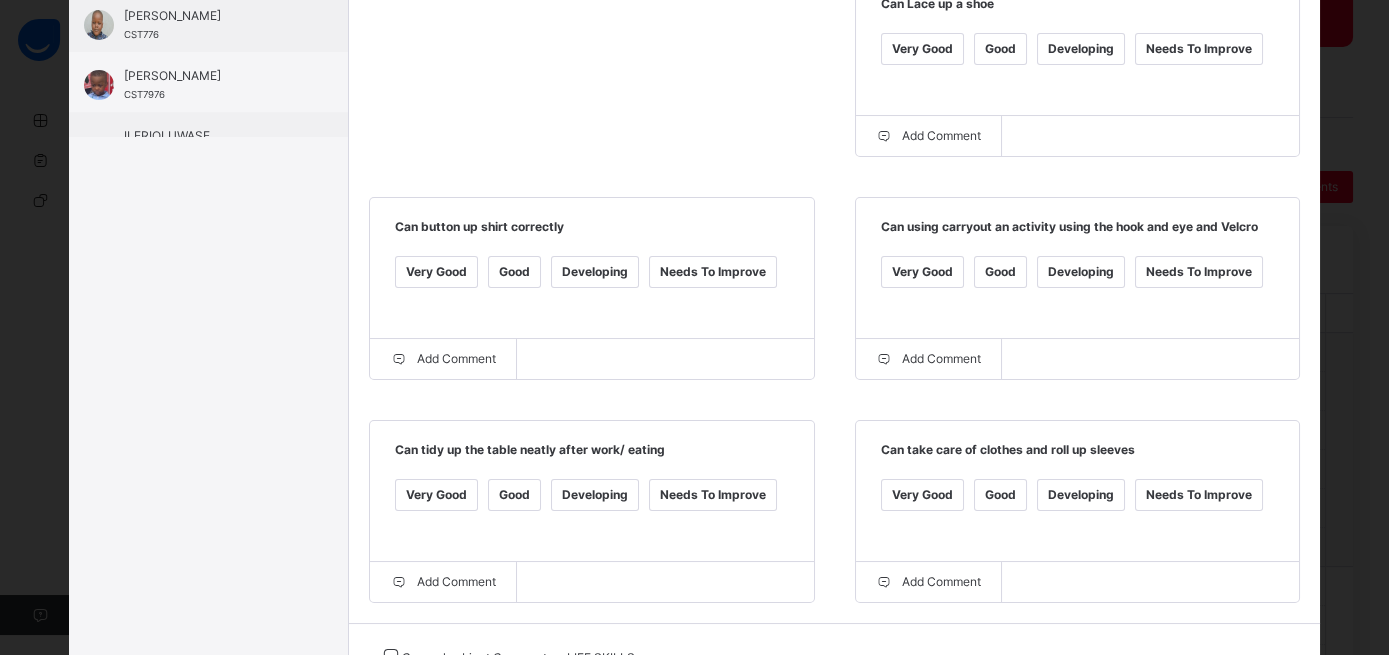 click on "Good" at bounding box center (514, 495) 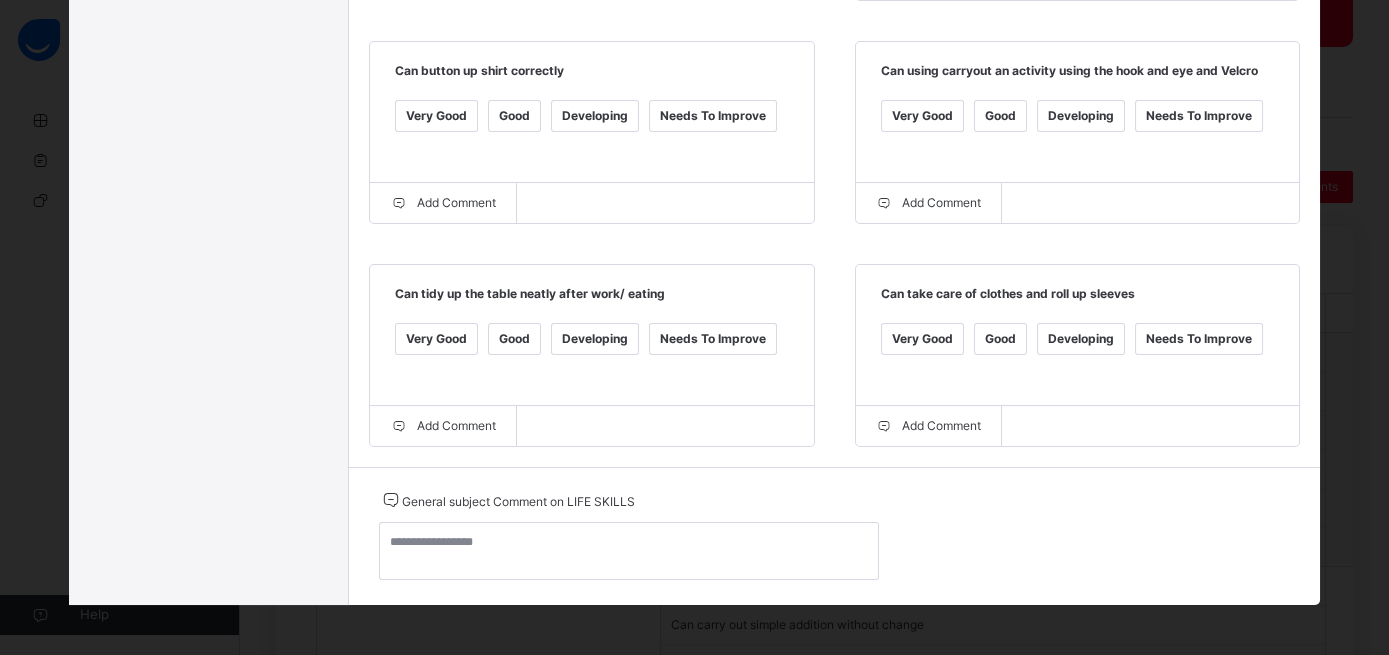 scroll, scrollTop: 754, scrollLeft: 0, axis: vertical 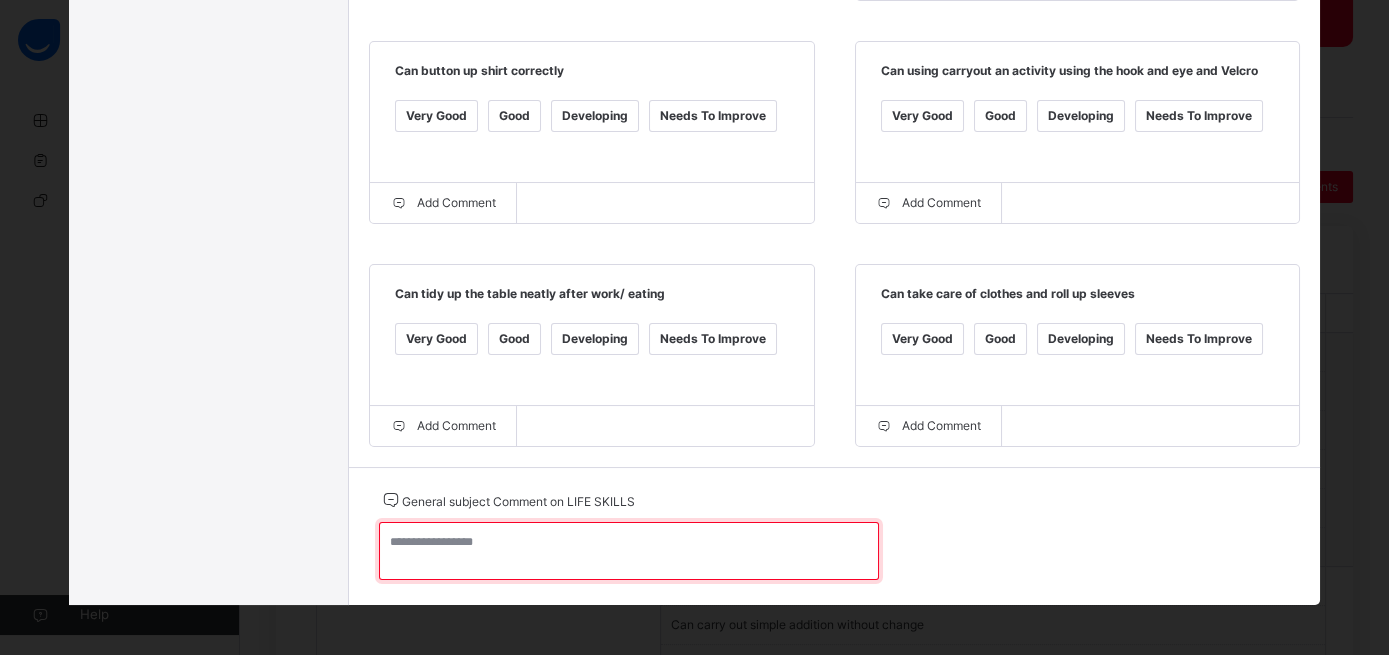 click at bounding box center (629, 551) 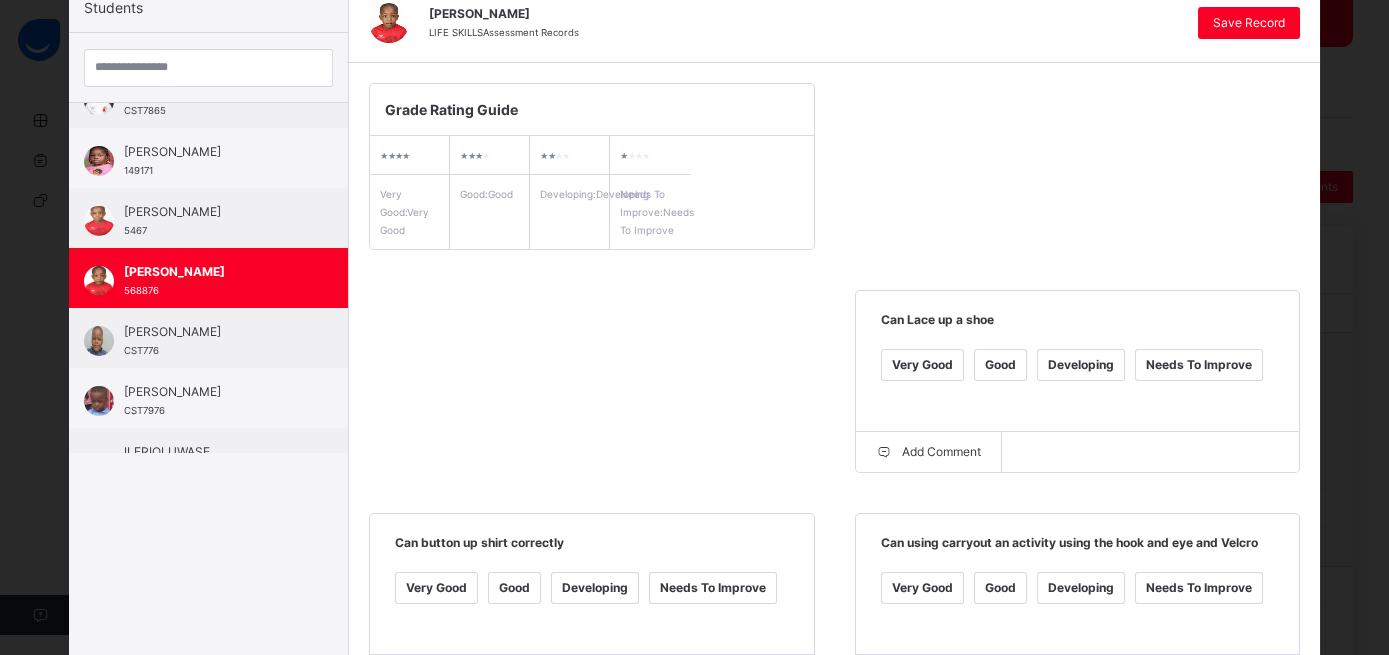 scroll, scrollTop: 0, scrollLeft: 0, axis: both 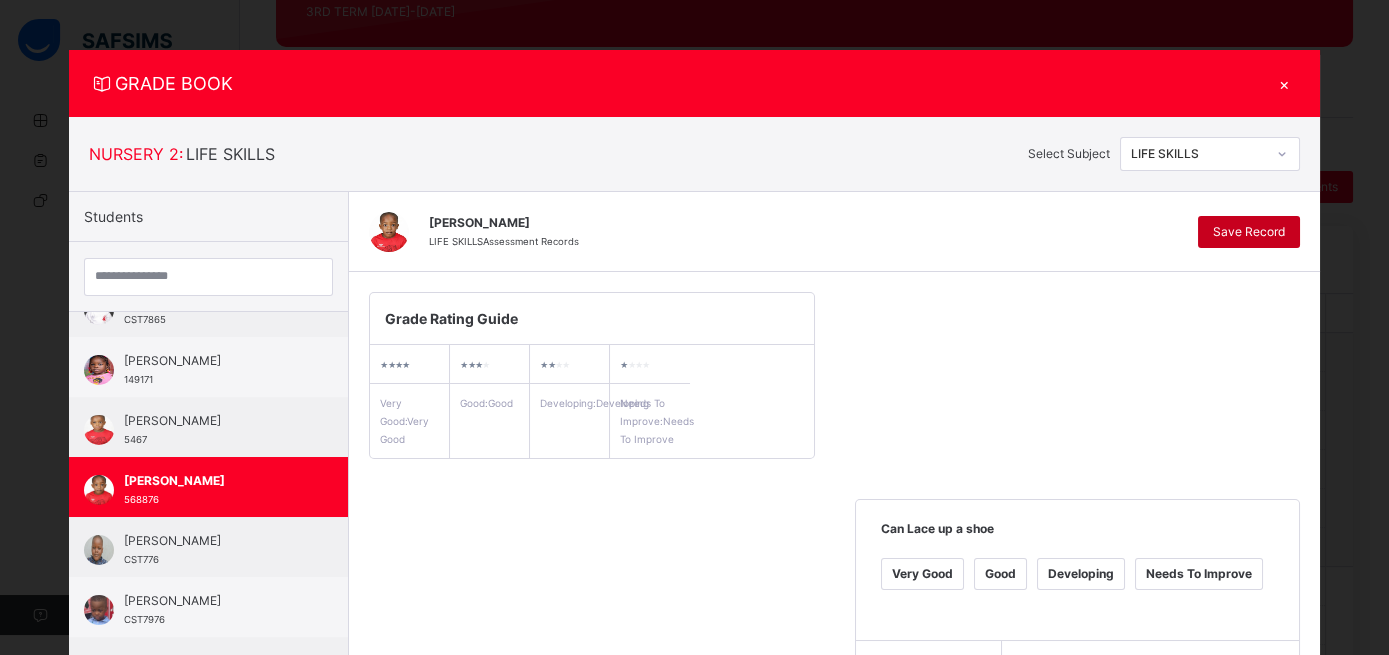 type on "**********" 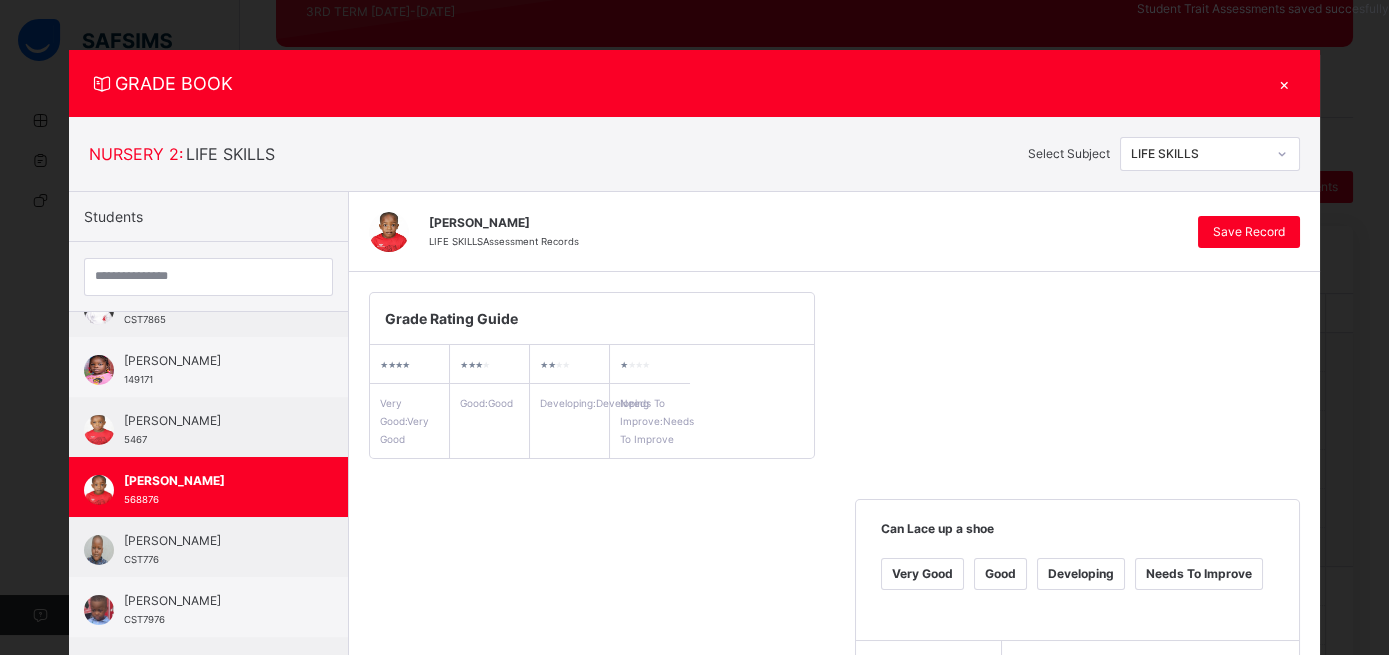 click 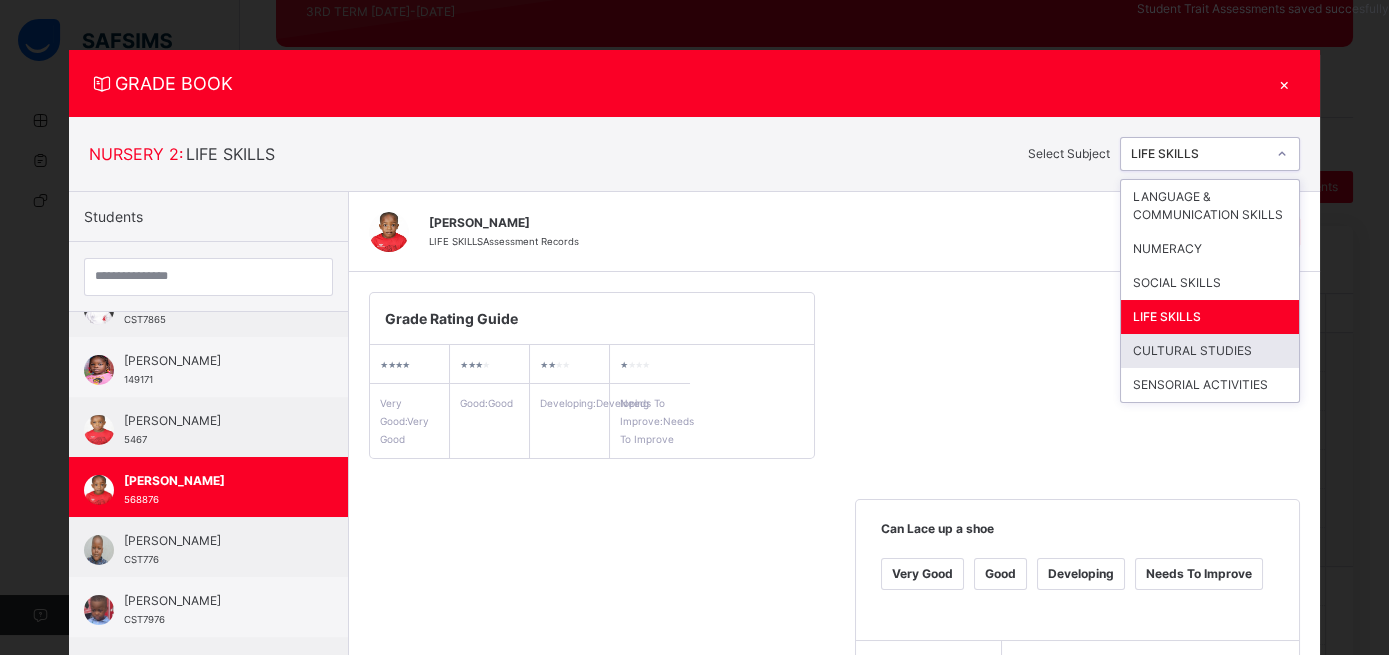 click on "CULTURAL STUDIES" at bounding box center (1210, 351) 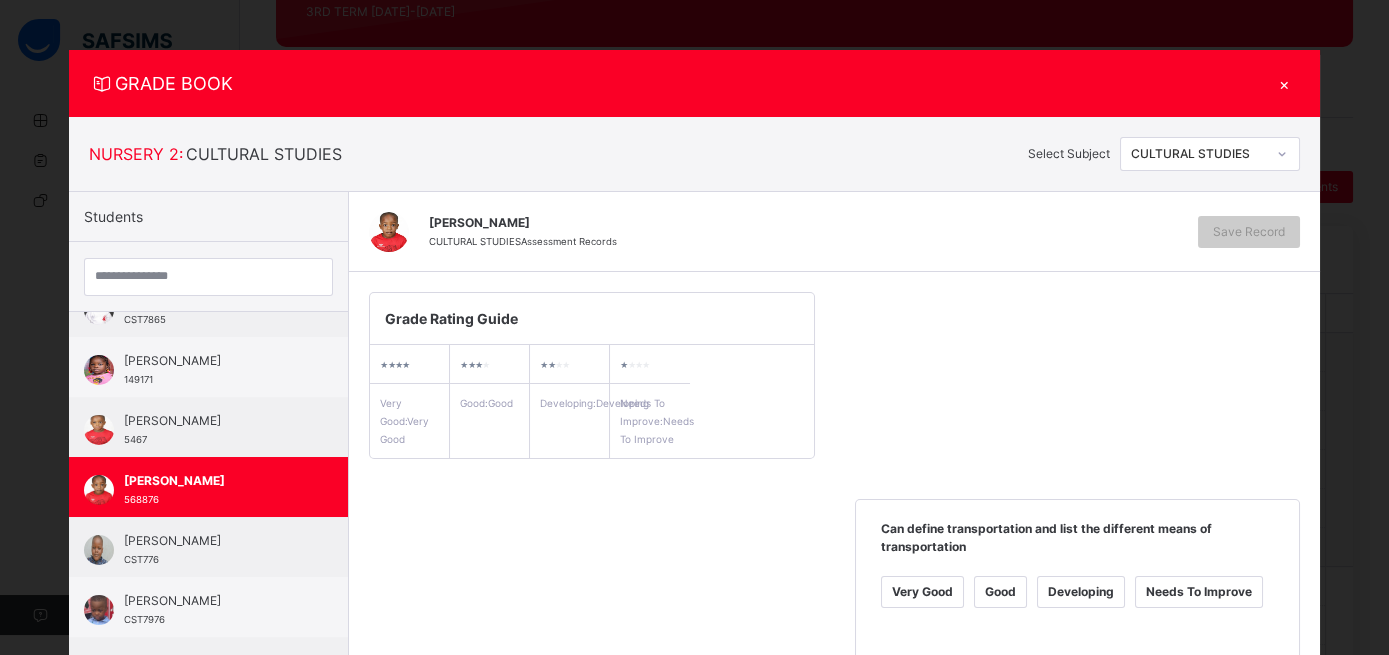 click on "Good" at bounding box center (1000, 592) 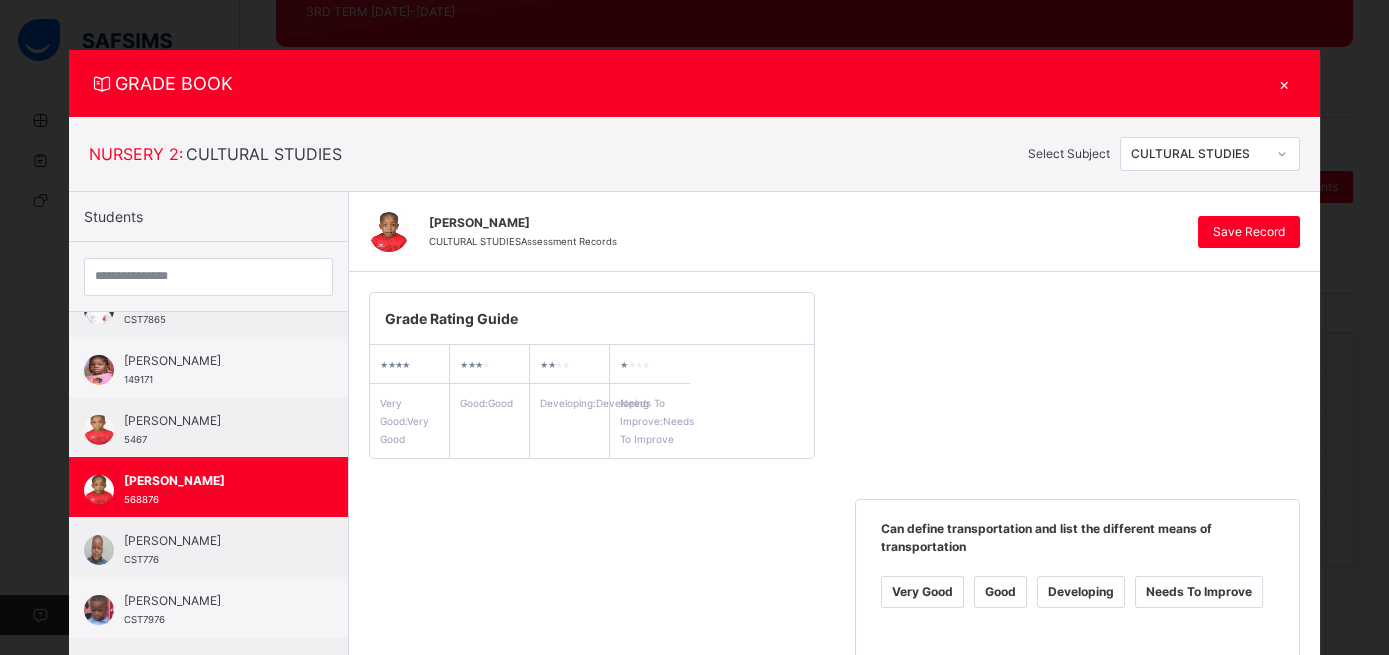click on "Good" at bounding box center (514, 815) 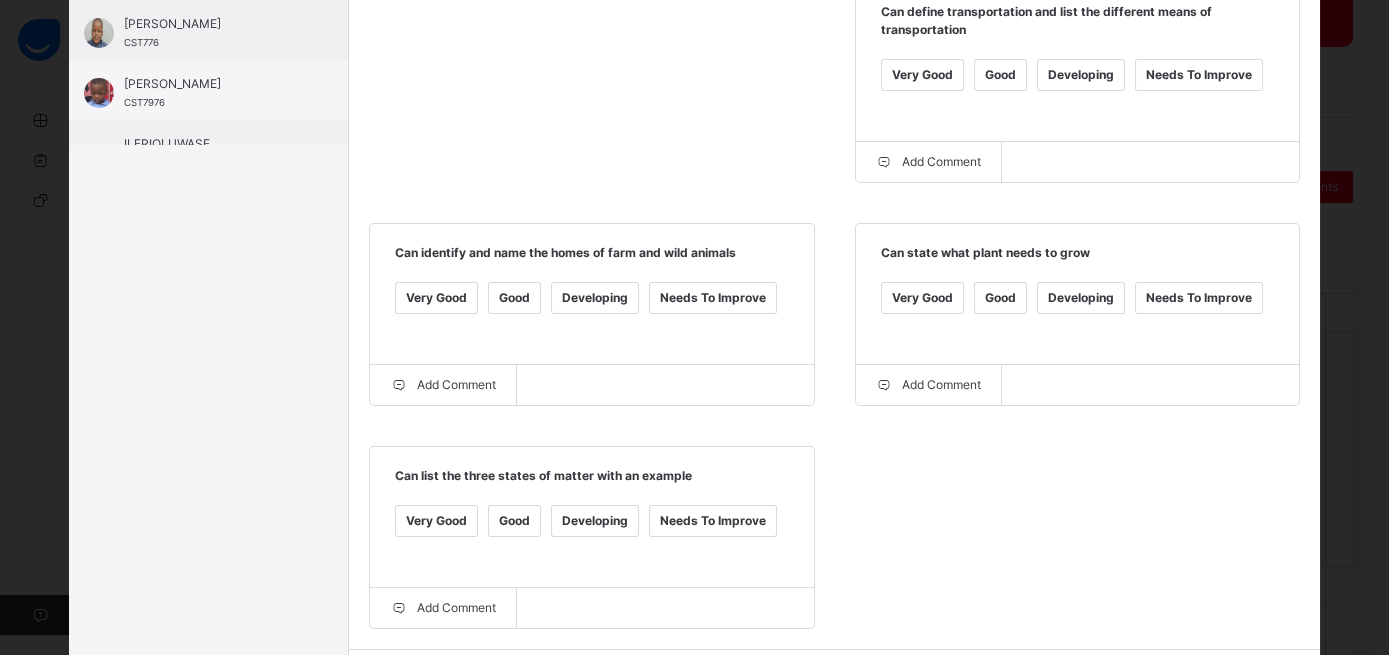 scroll, scrollTop: 542, scrollLeft: 0, axis: vertical 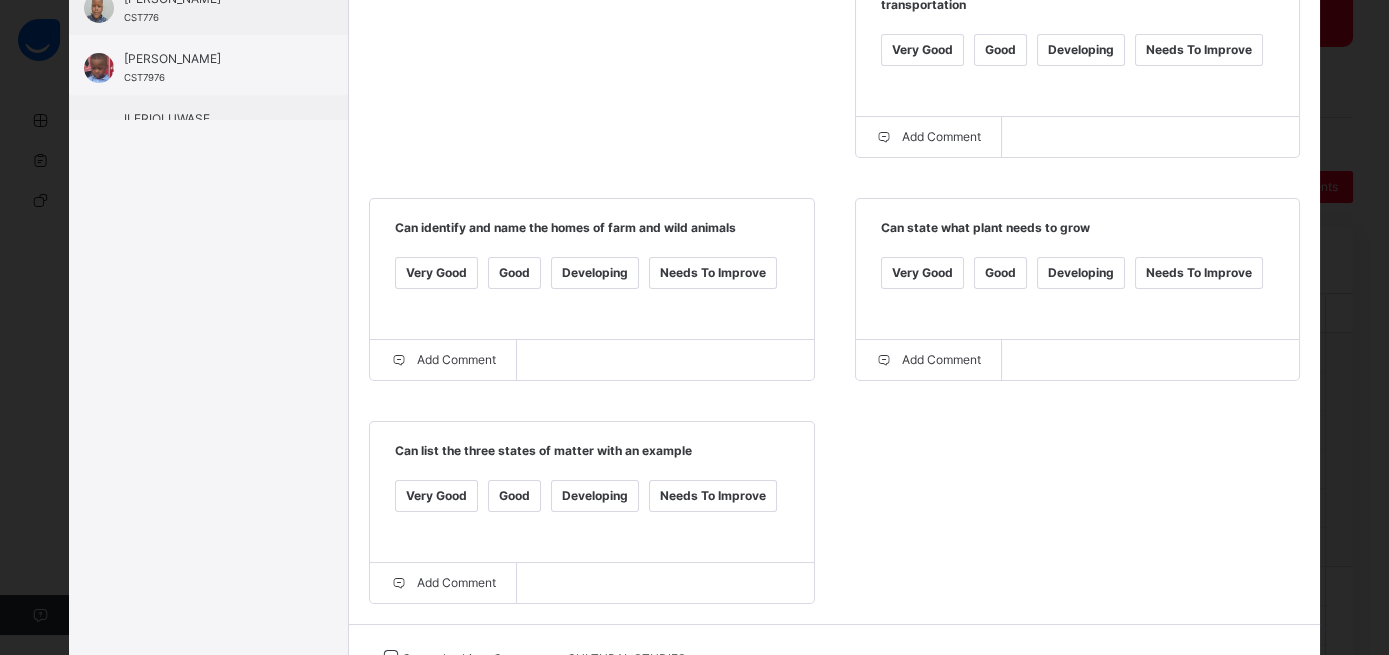 click on "Good" at bounding box center (514, 496) 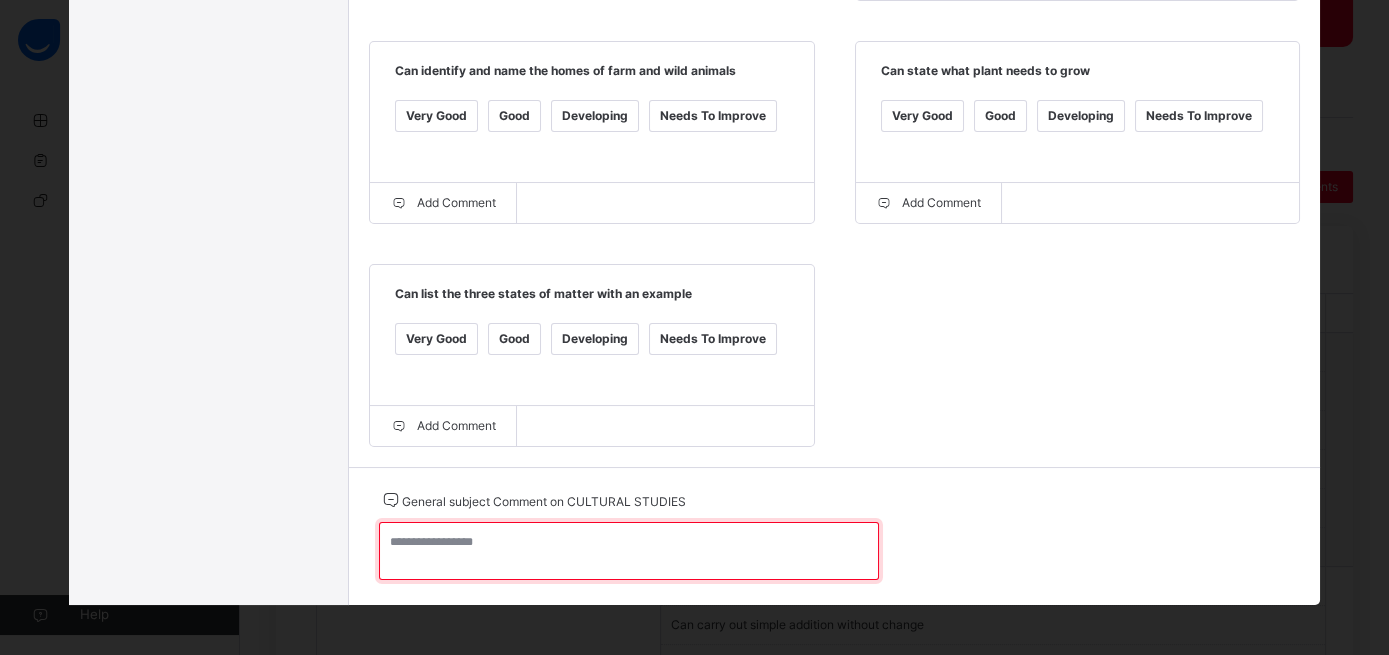 click at bounding box center (629, 551) 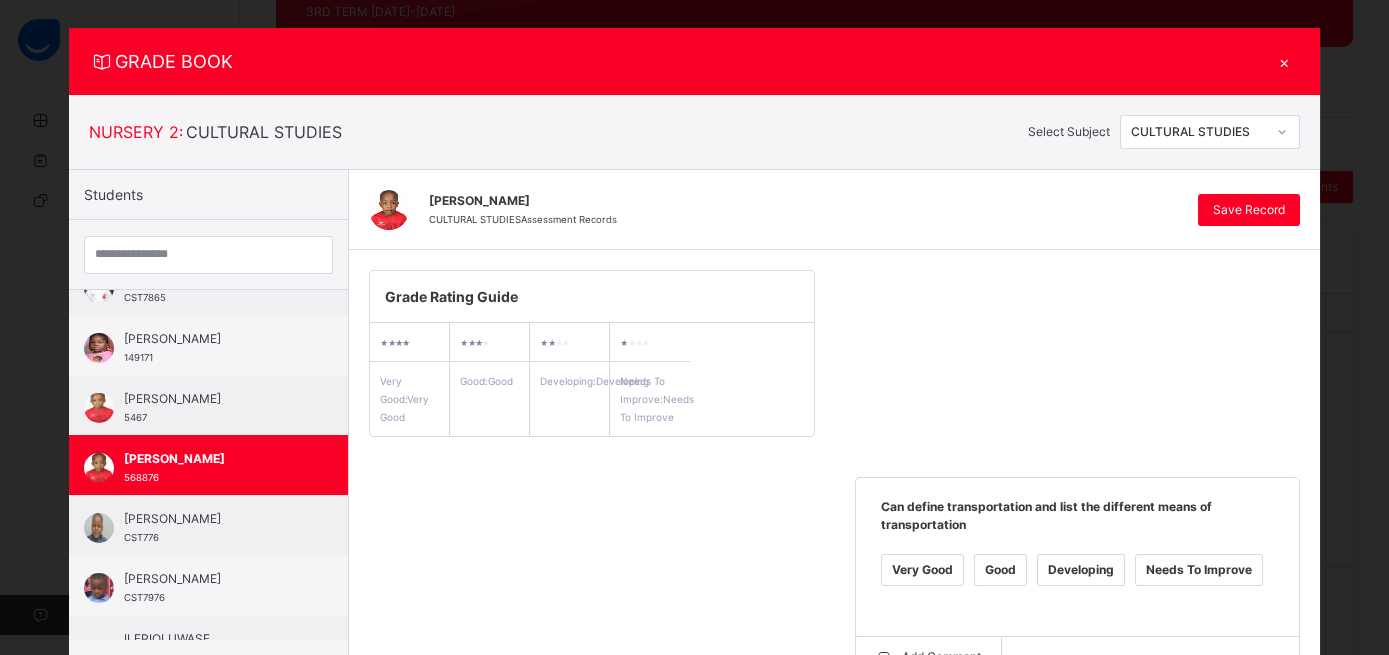 scroll, scrollTop: 19, scrollLeft: 0, axis: vertical 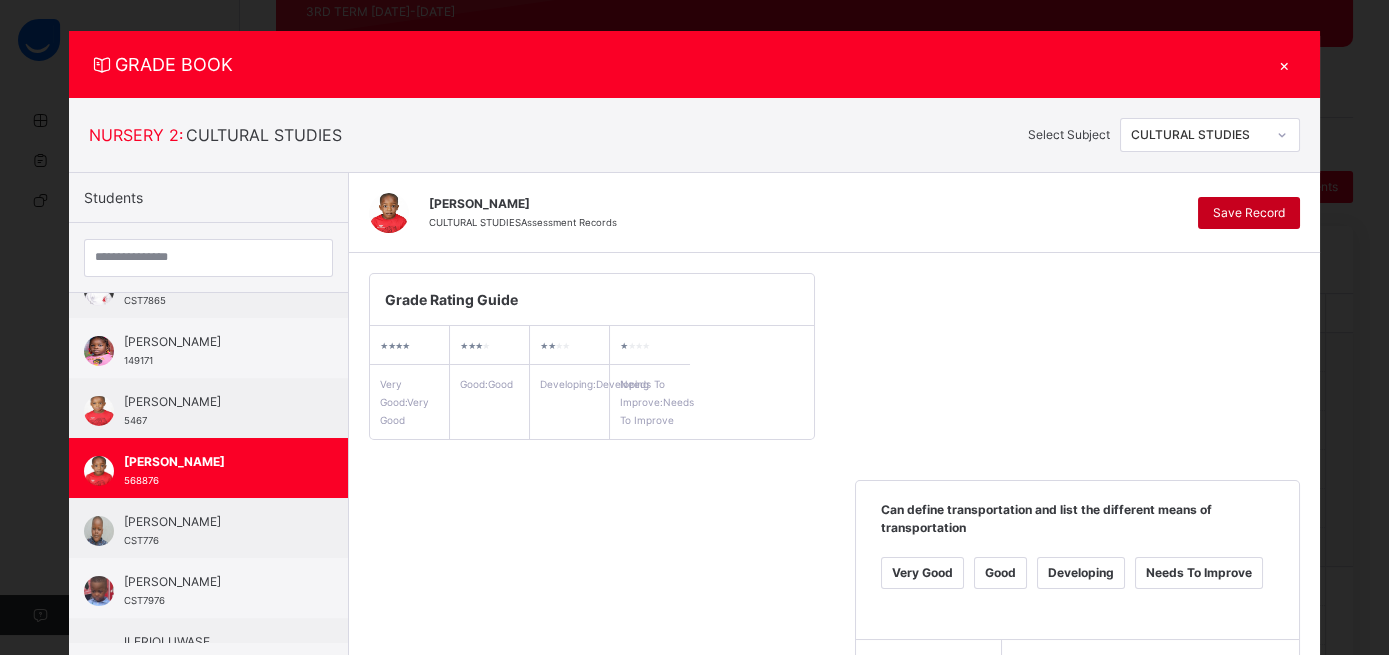 type on "**********" 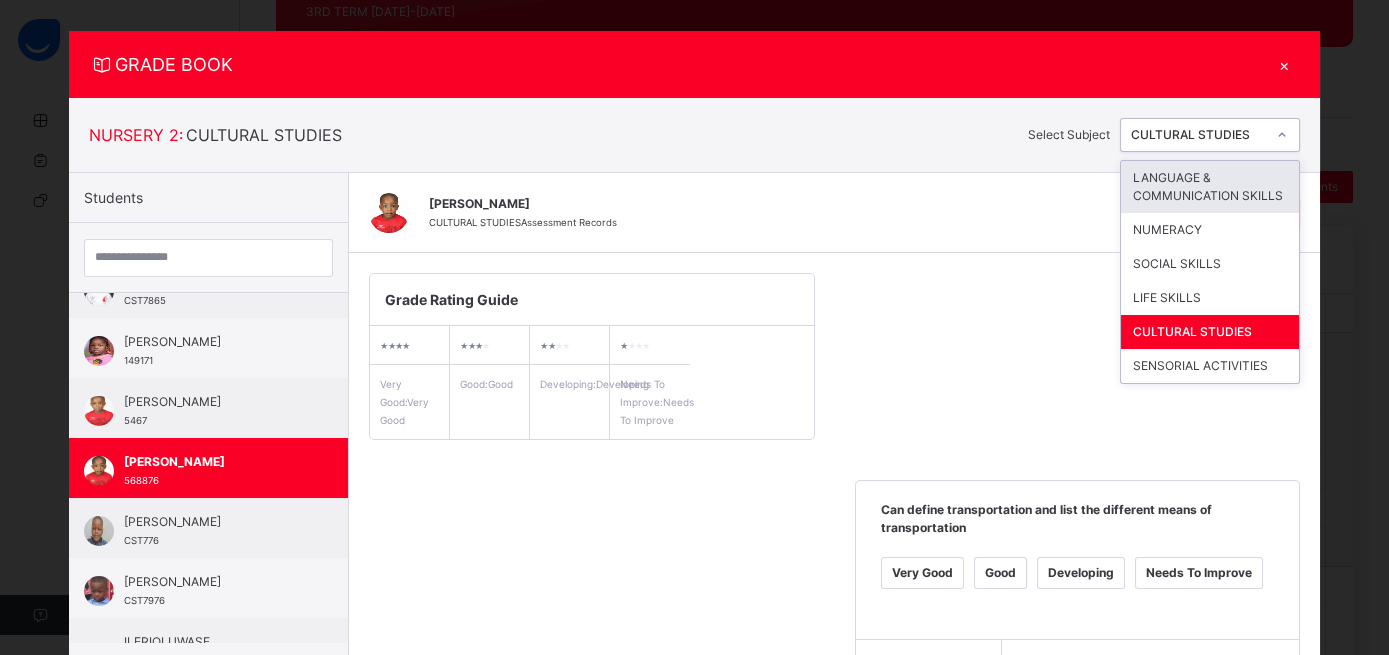 click 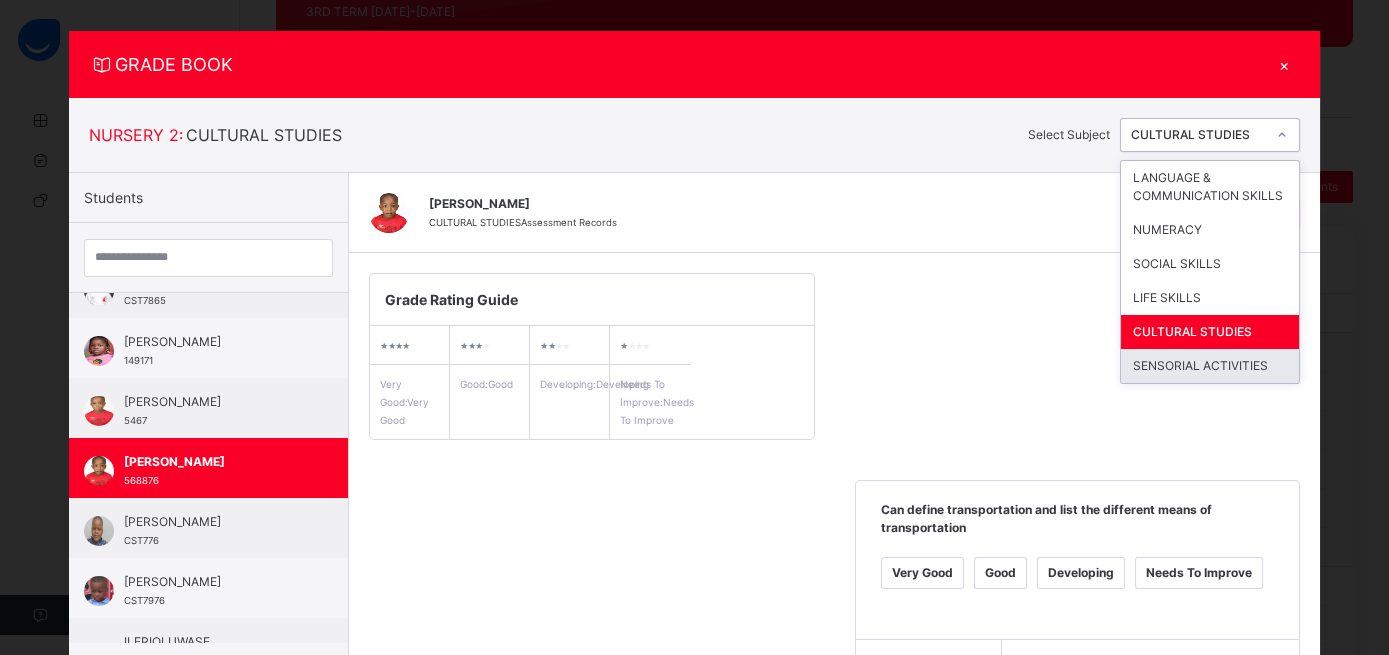 click on "SENSORIAL ACTIVITIES" at bounding box center [1210, 366] 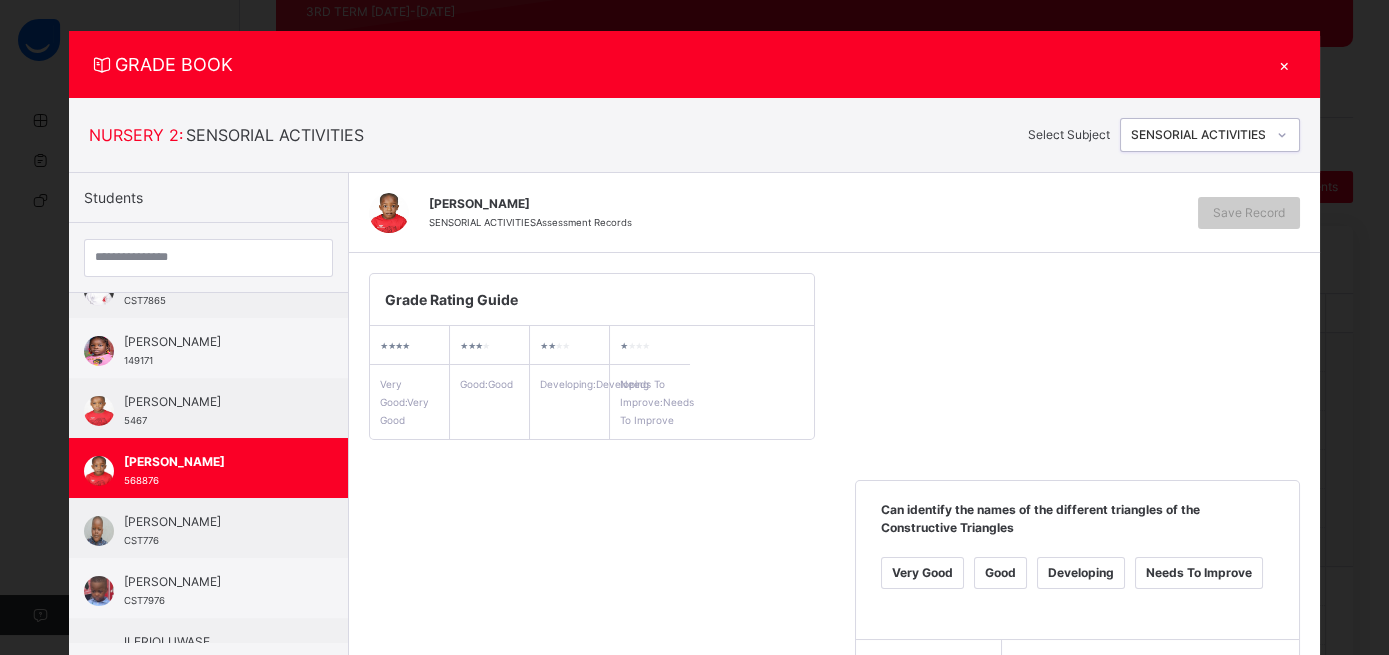 click on "Good" at bounding box center [1000, 573] 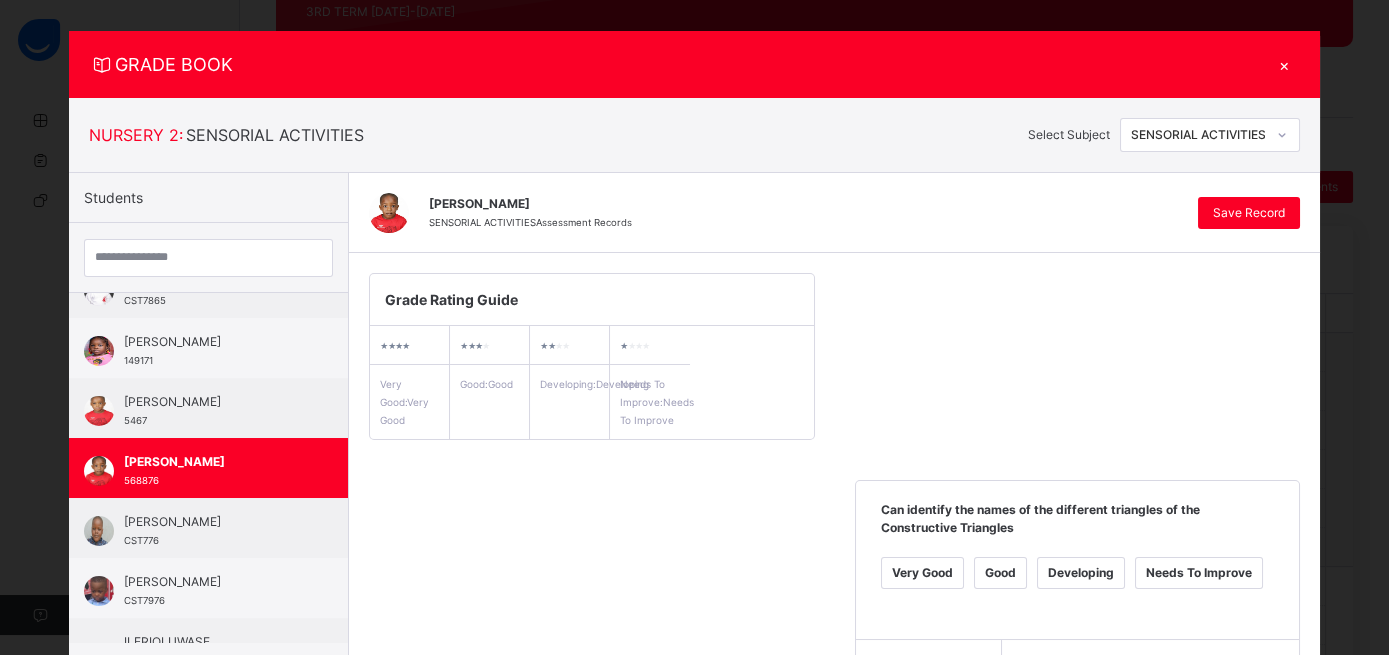 click on "Good" at bounding box center (514, 796) 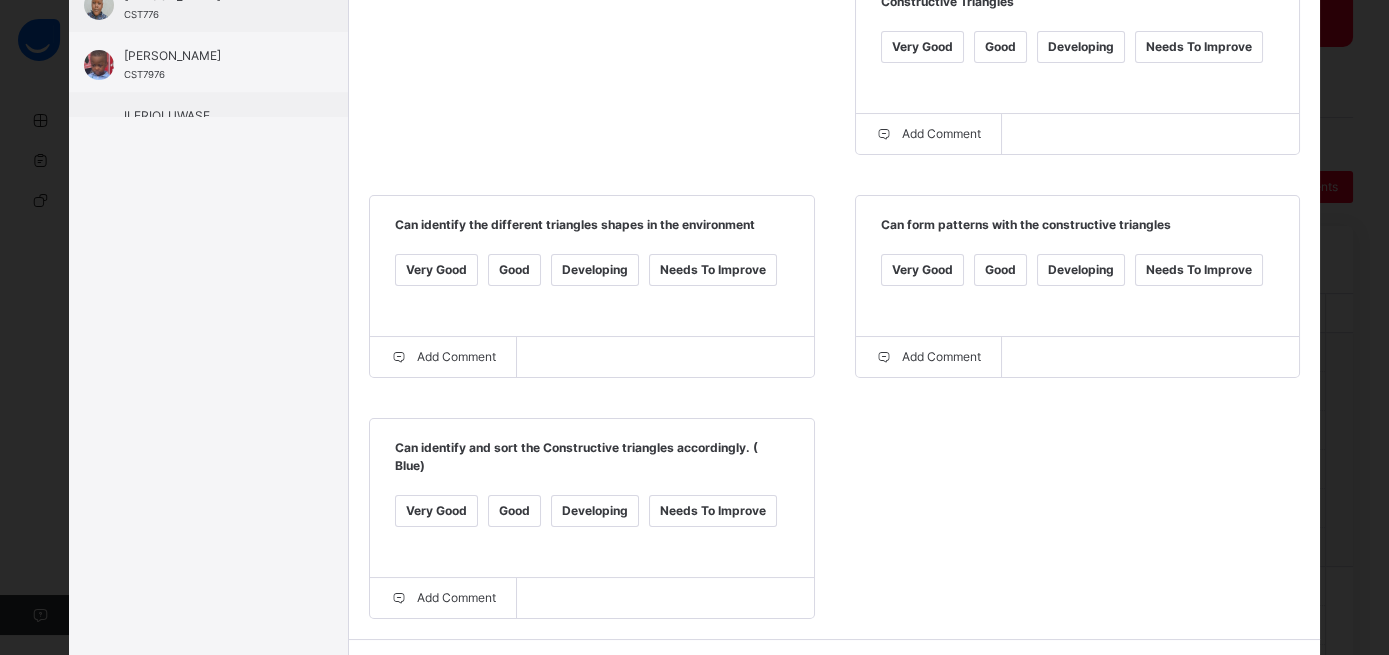 scroll, scrollTop: 551, scrollLeft: 0, axis: vertical 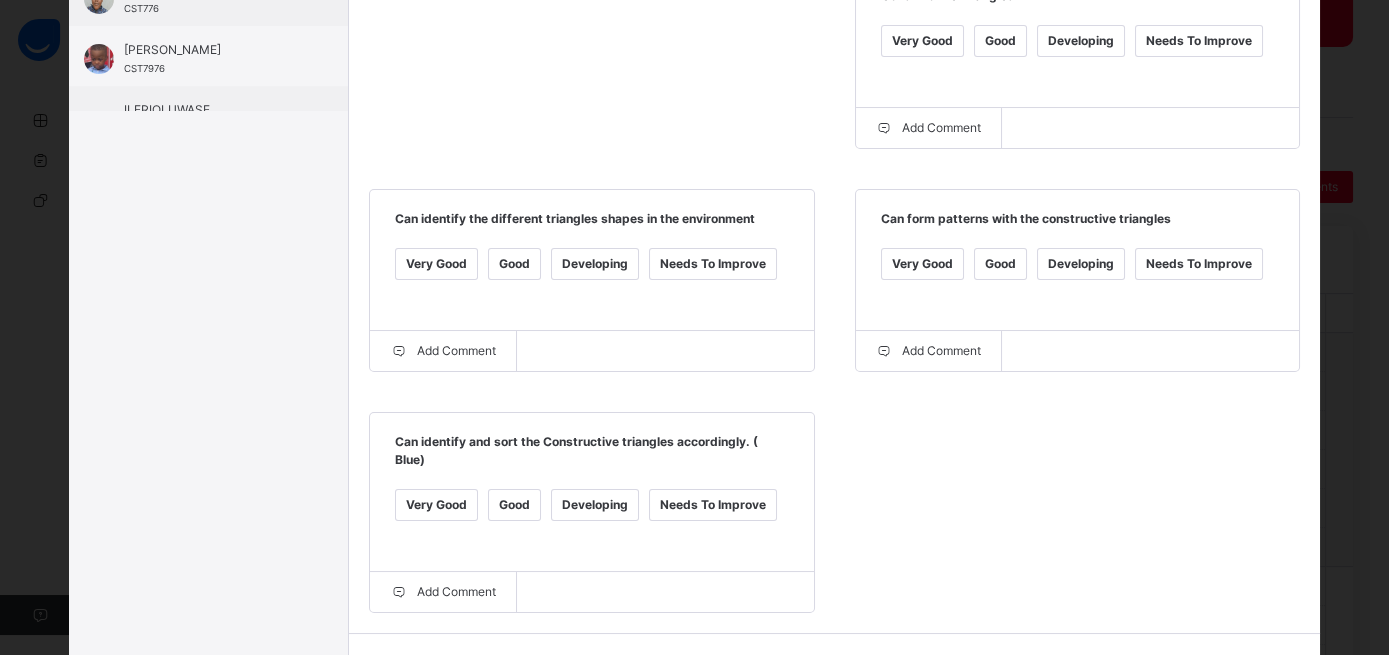 click on "Good" at bounding box center [514, 505] 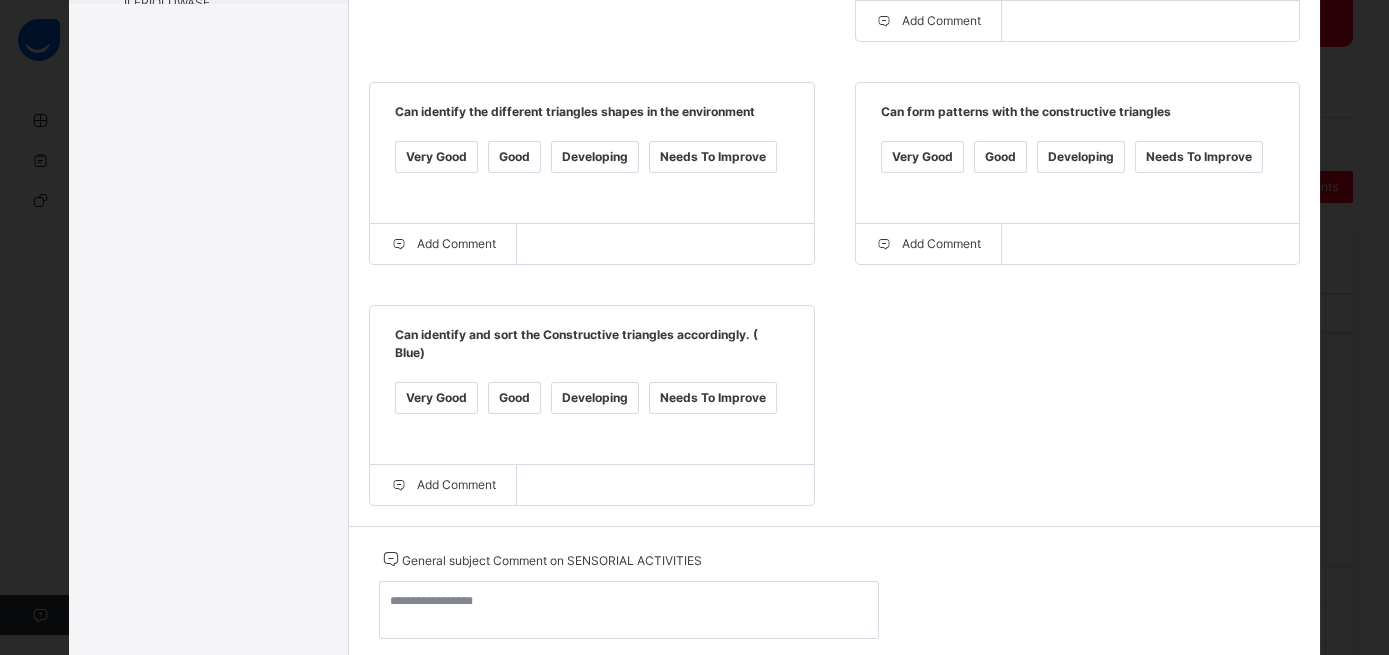 scroll, scrollTop: 692, scrollLeft: 0, axis: vertical 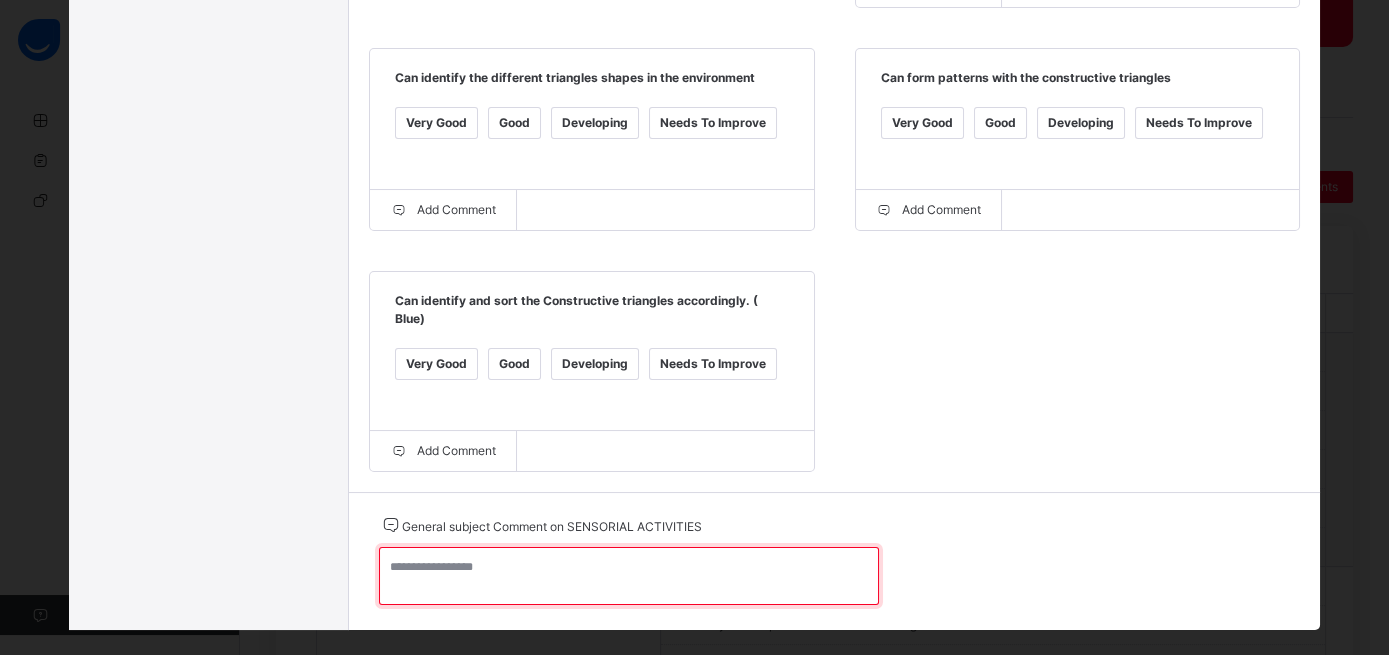 click at bounding box center (629, 576) 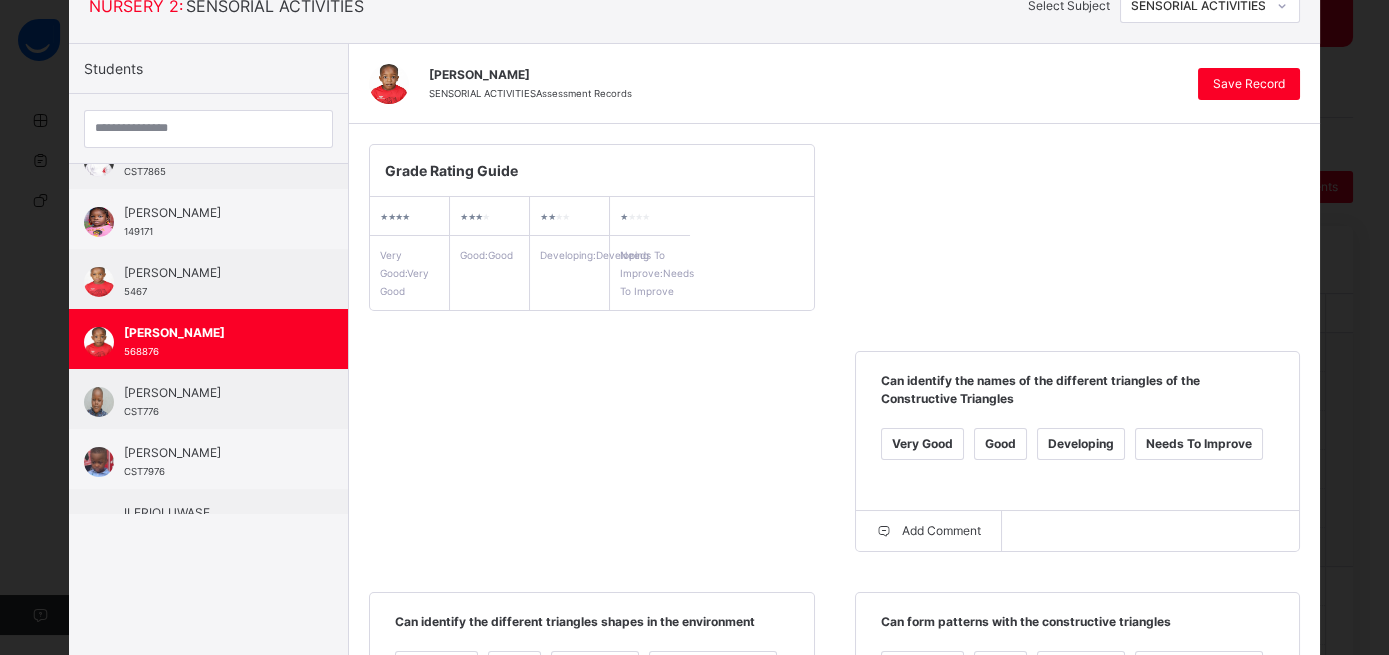 scroll, scrollTop: 0, scrollLeft: 0, axis: both 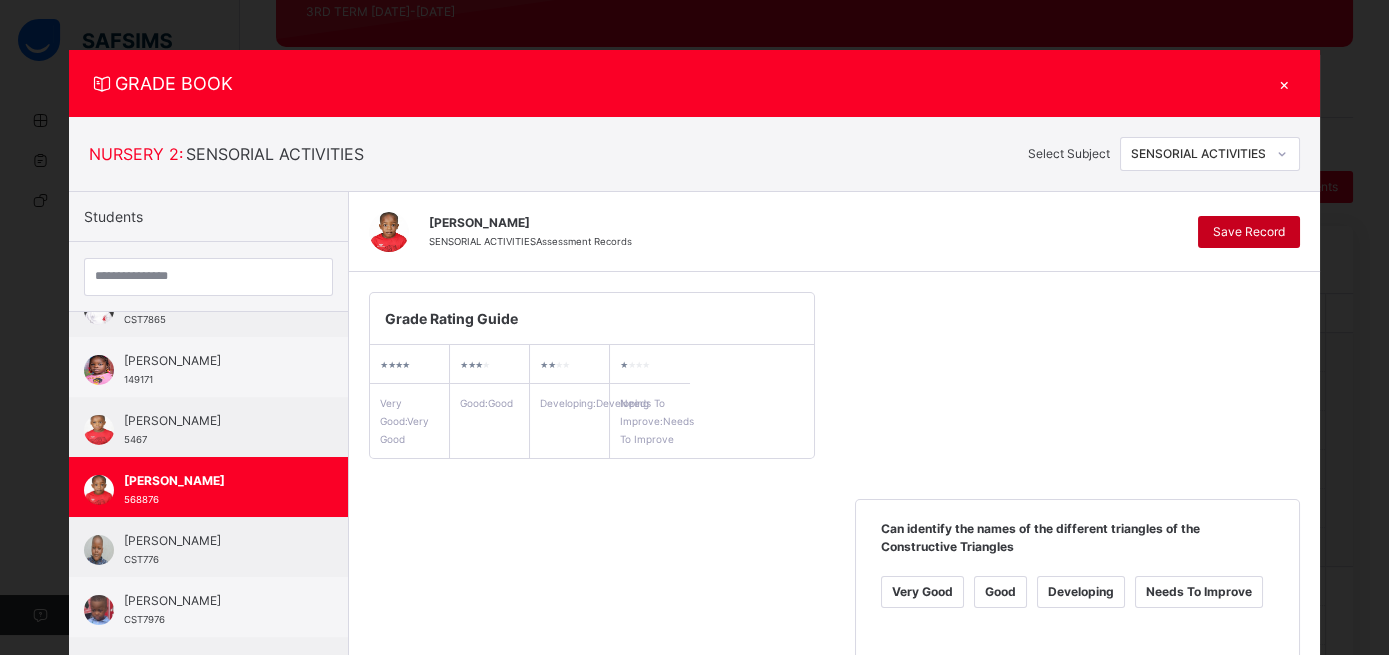 type on "**********" 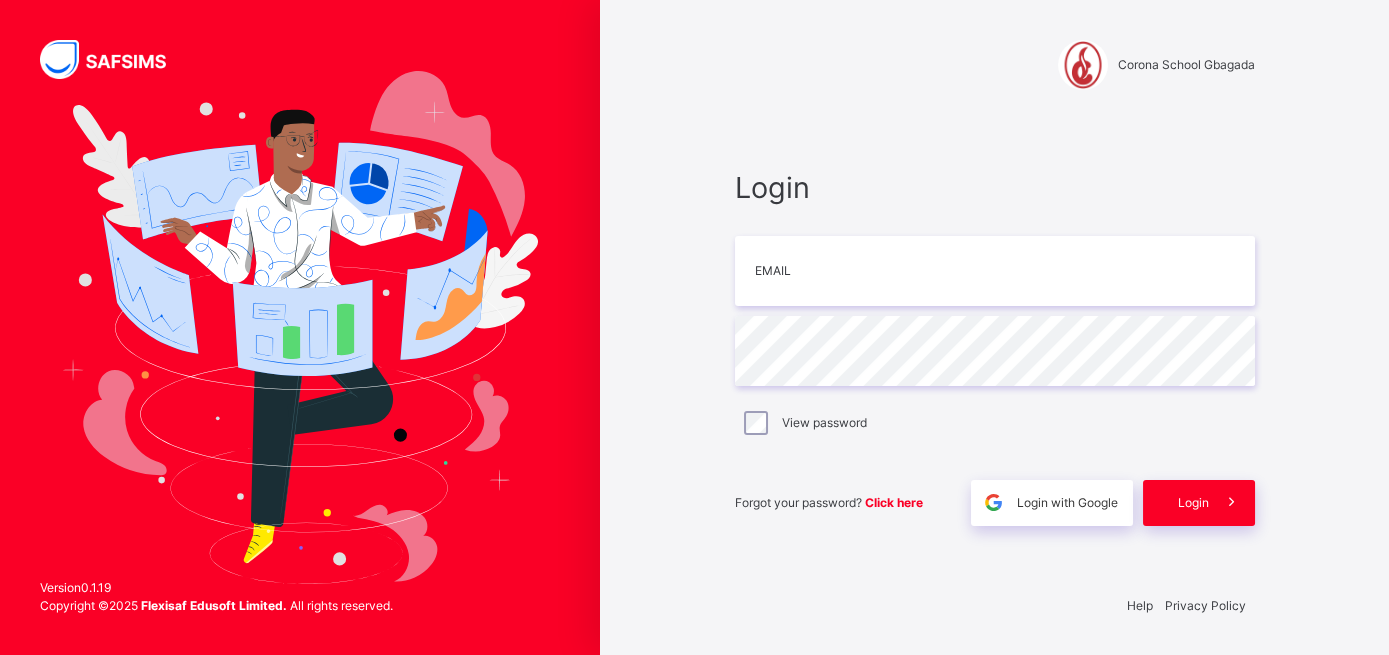 scroll, scrollTop: 0, scrollLeft: 0, axis: both 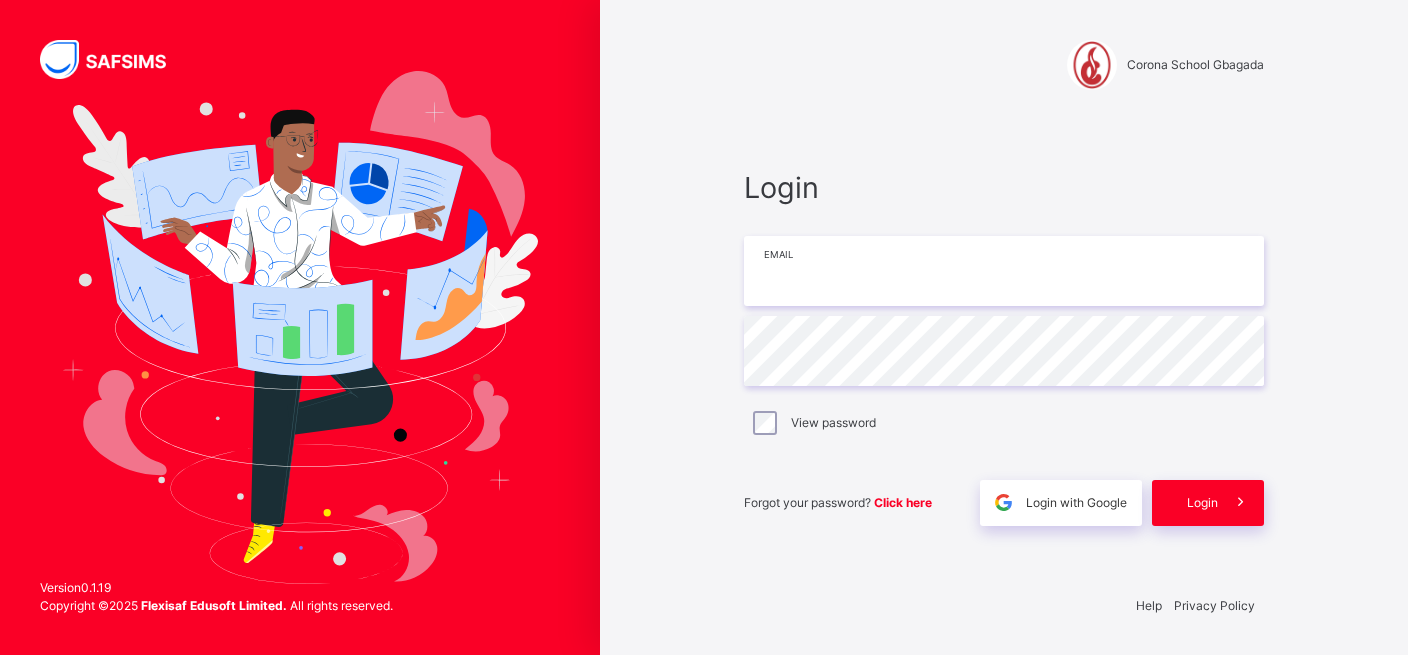 click at bounding box center [1004, 271] 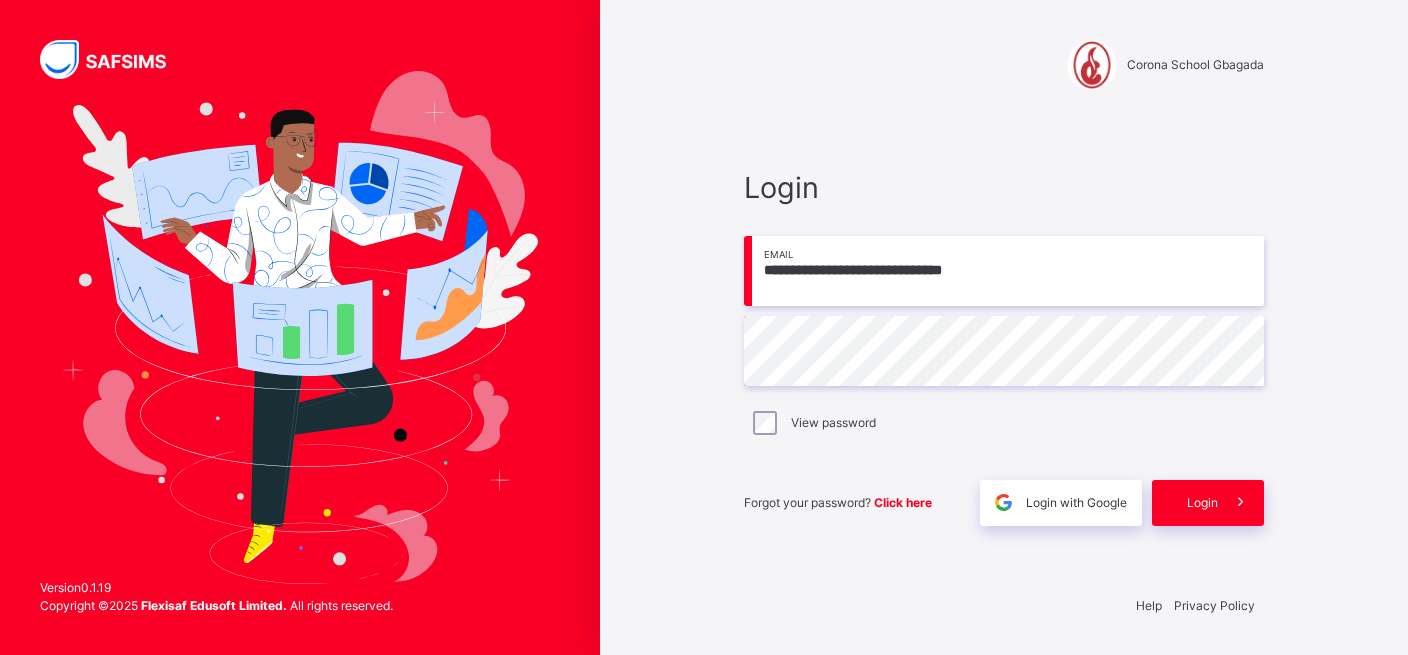 type on "**********" 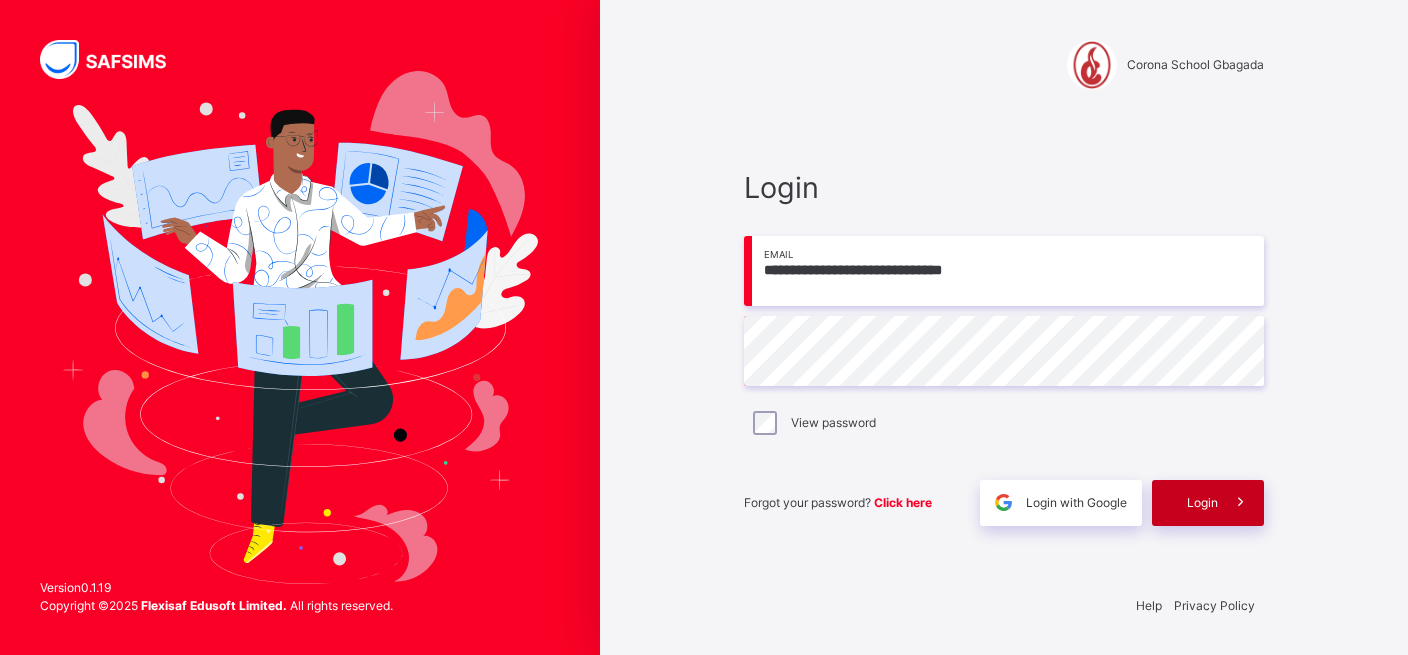 click at bounding box center (1241, 503) 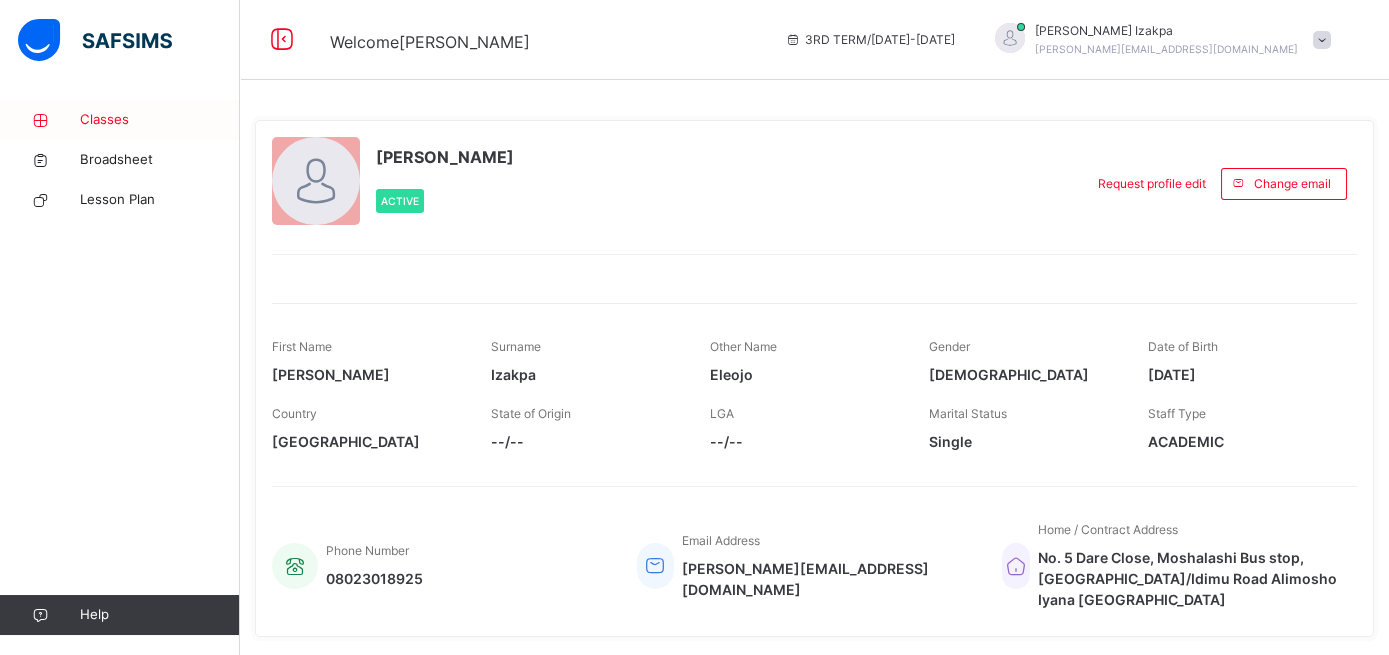 click on "Classes" at bounding box center [160, 120] 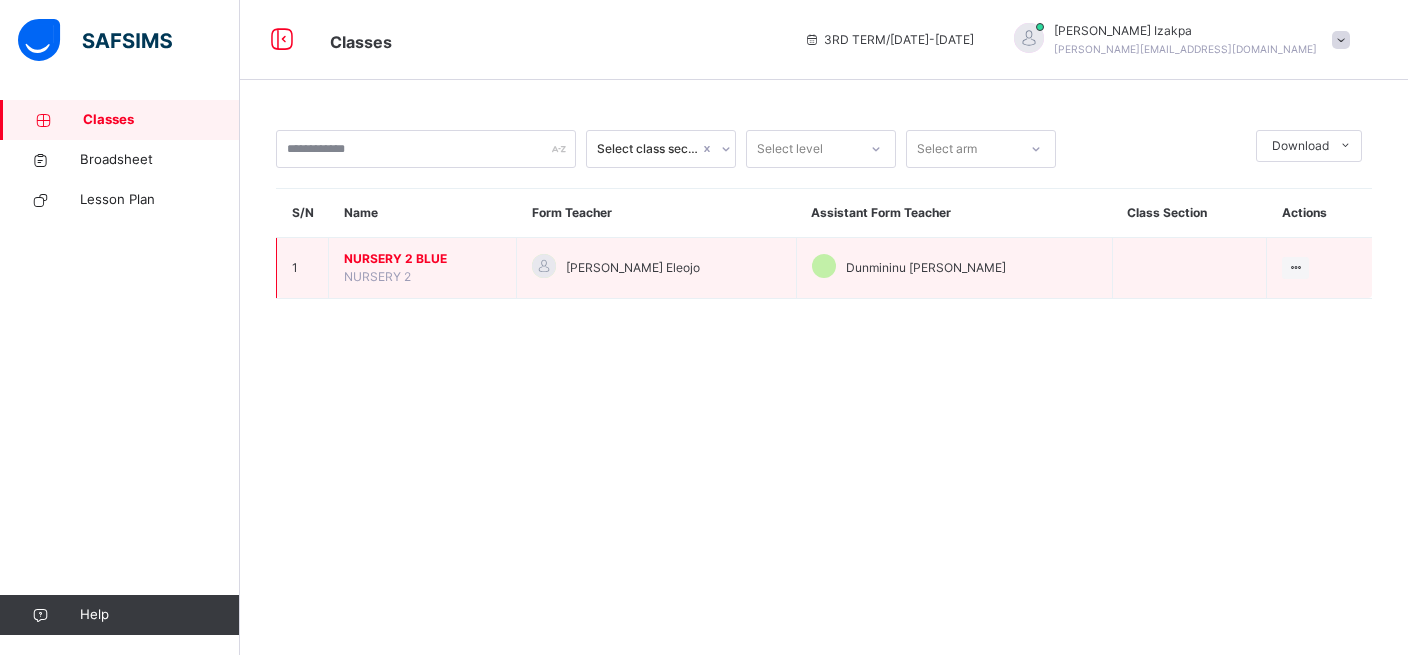 click on "NURSERY 2   BLUE" at bounding box center (422, 259) 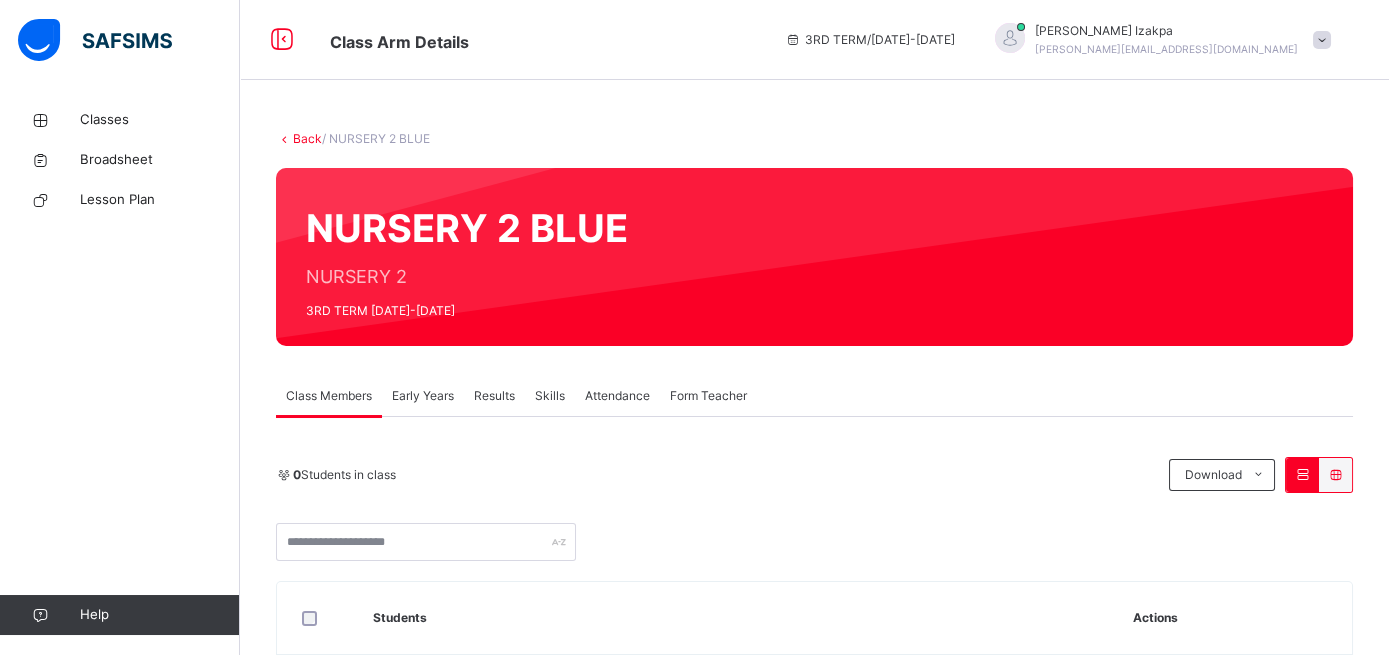 click on "Early Years" at bounding box center (423, 396) 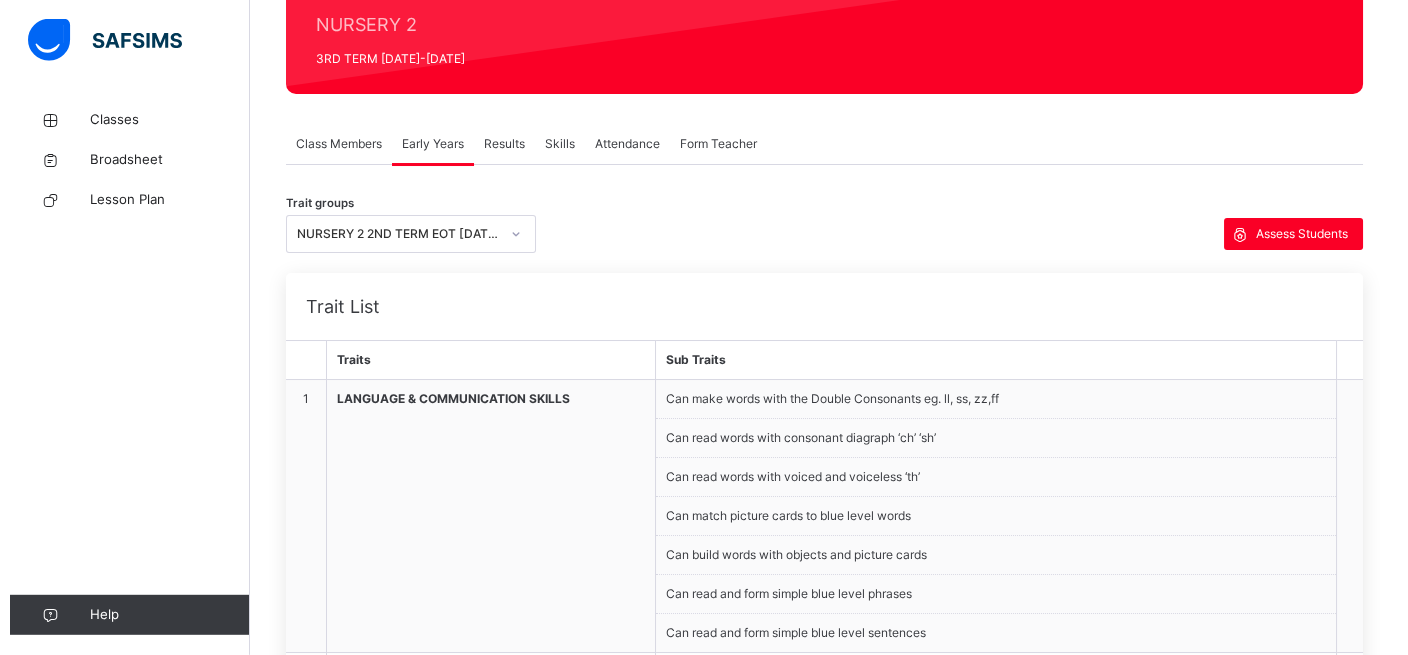 scroll, scrollTop: 269, scrollLeft: 0, axis: vertical 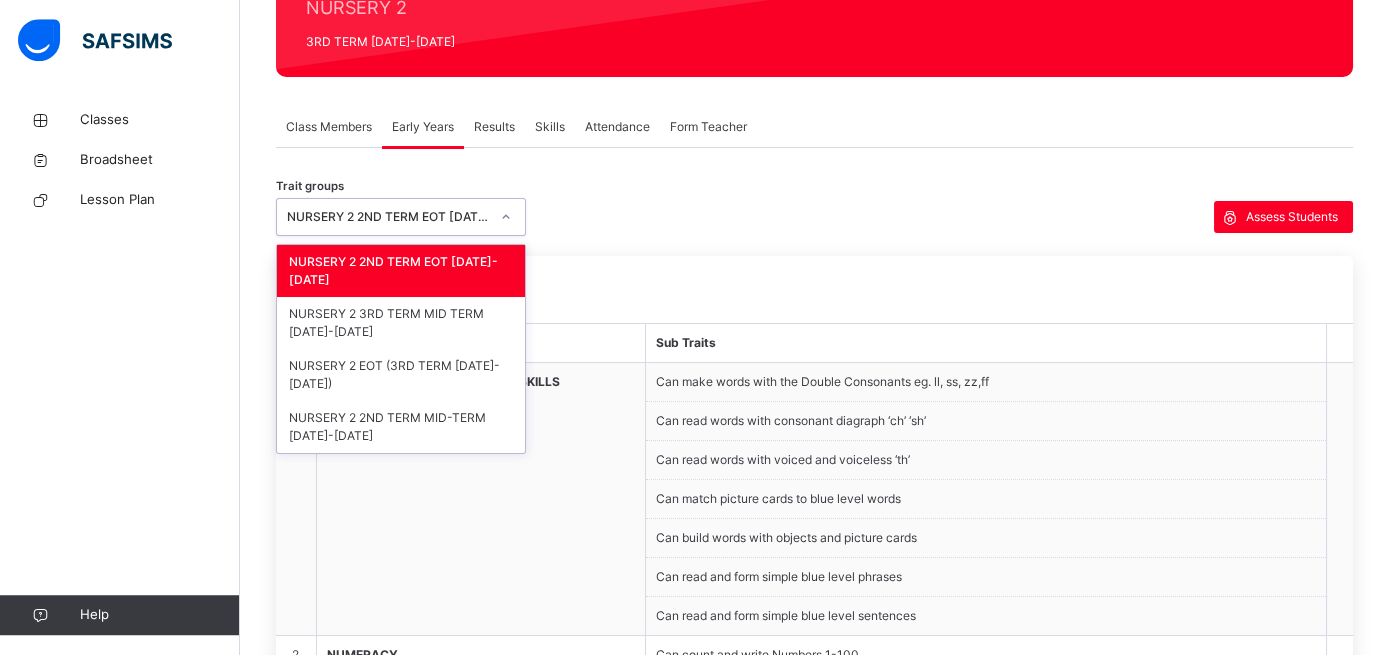 click 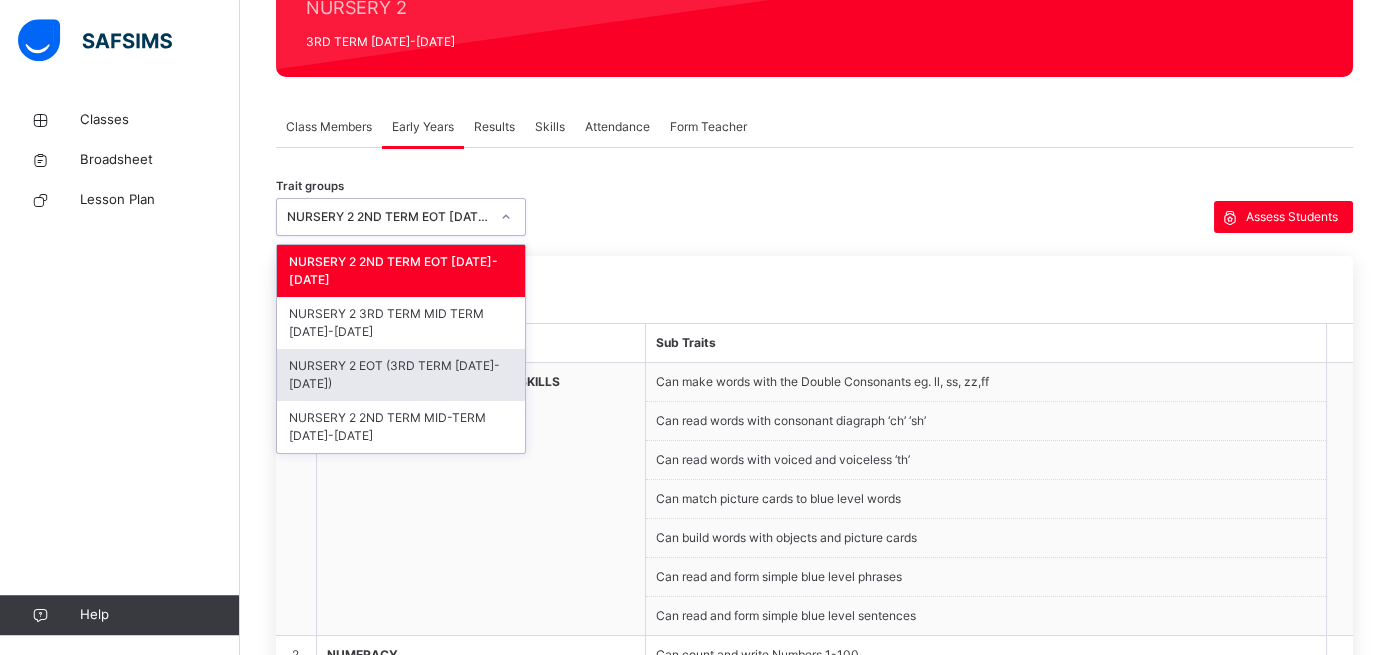 click on "NURSERY 2 EOT (3RD TERM [DATE]-[DATE])" at bounding box center (401, 375) 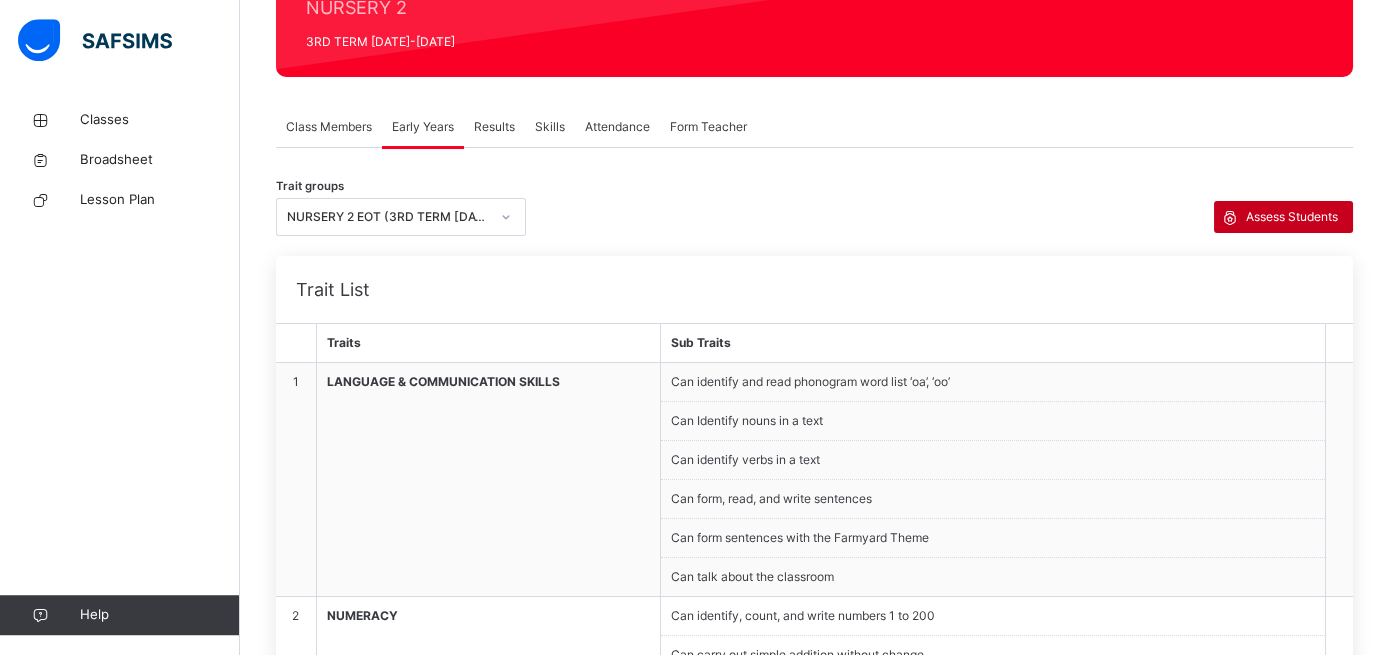 click on "Assess Students" at bounding box center (1292, 217) 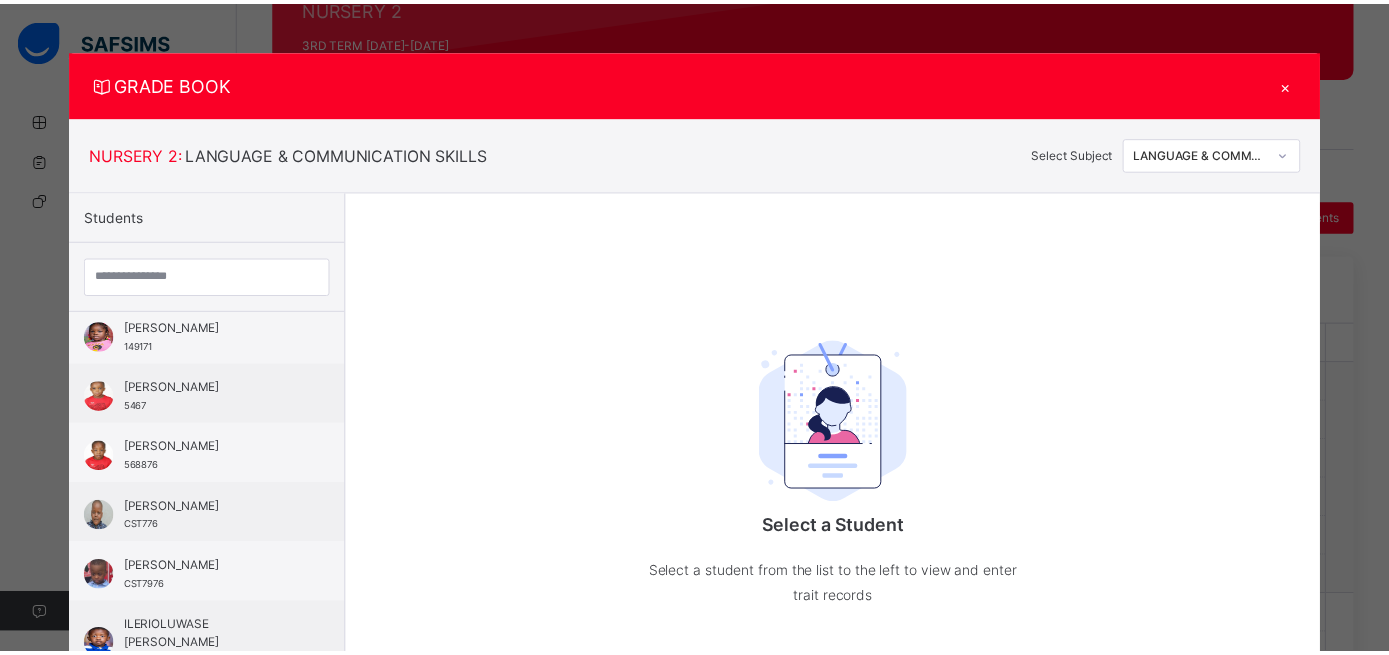 scroll, scrollTop: 133, scrollLeft: 0, axis: vertical 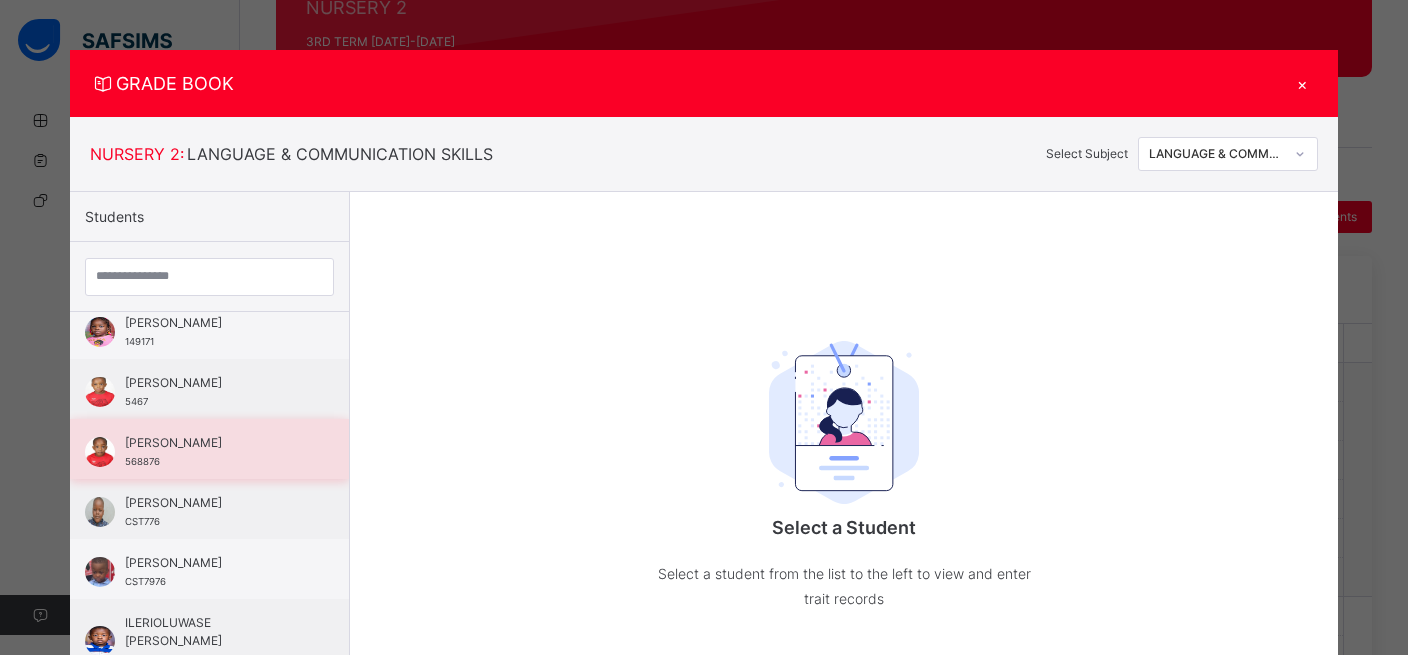 click on "[PERSON_NAME]" at bounding box center [214, 443] 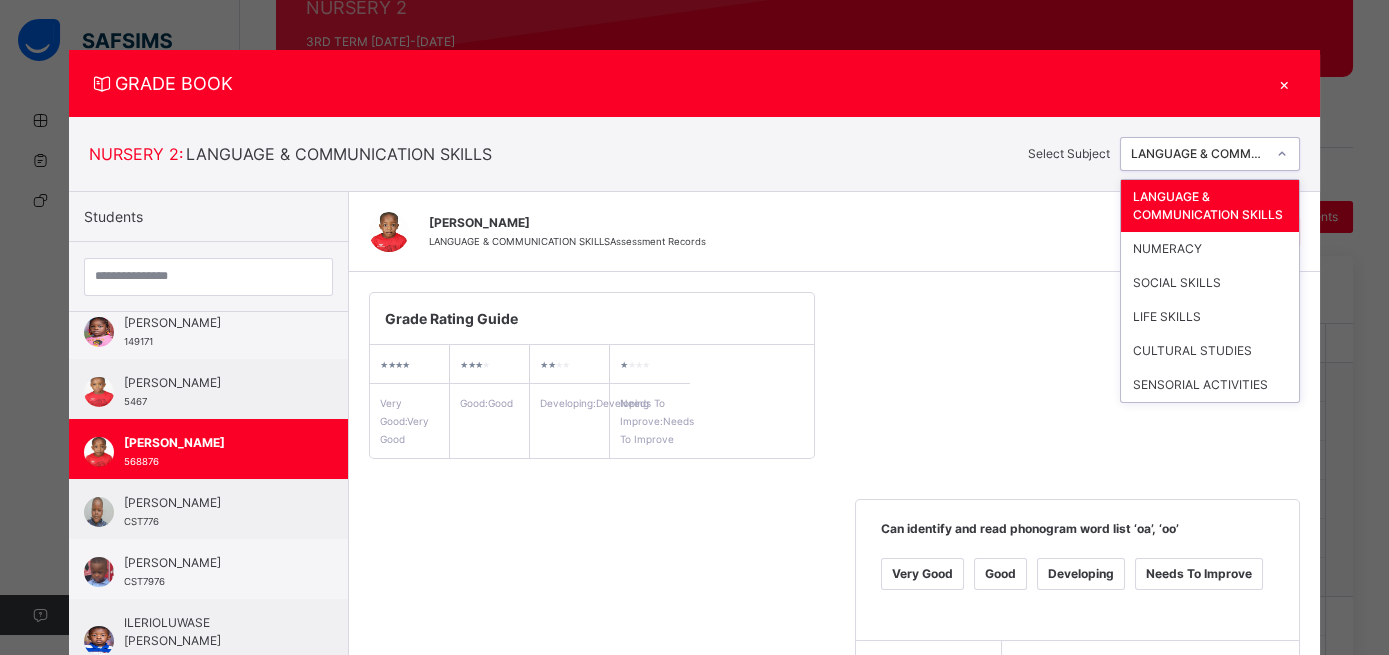 click 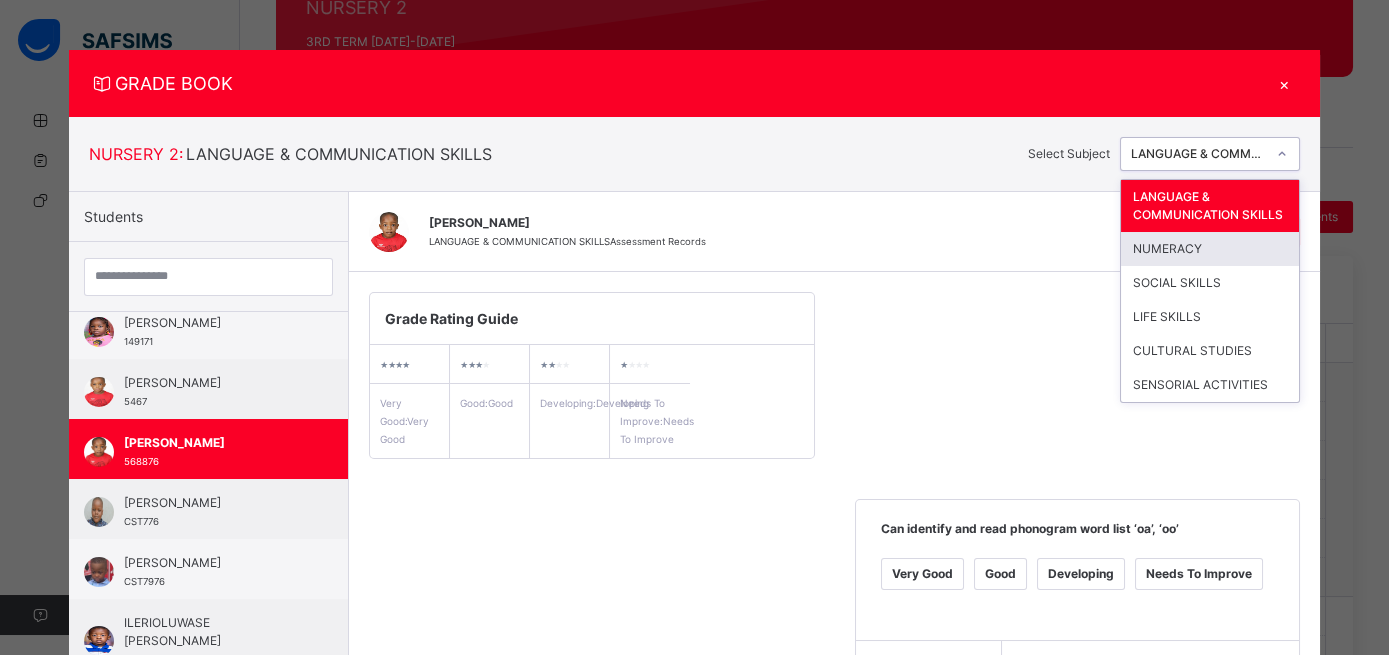 click on "NUMERACY" at bounding box center (1210, 249) 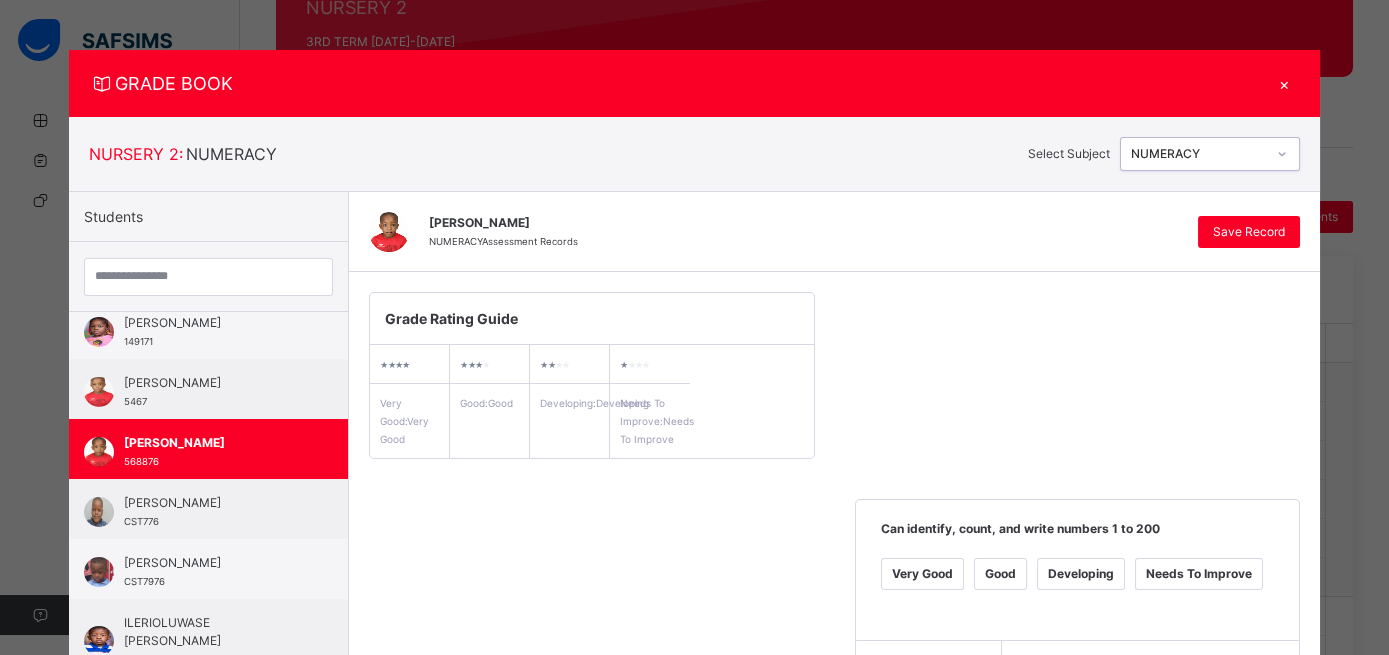 click 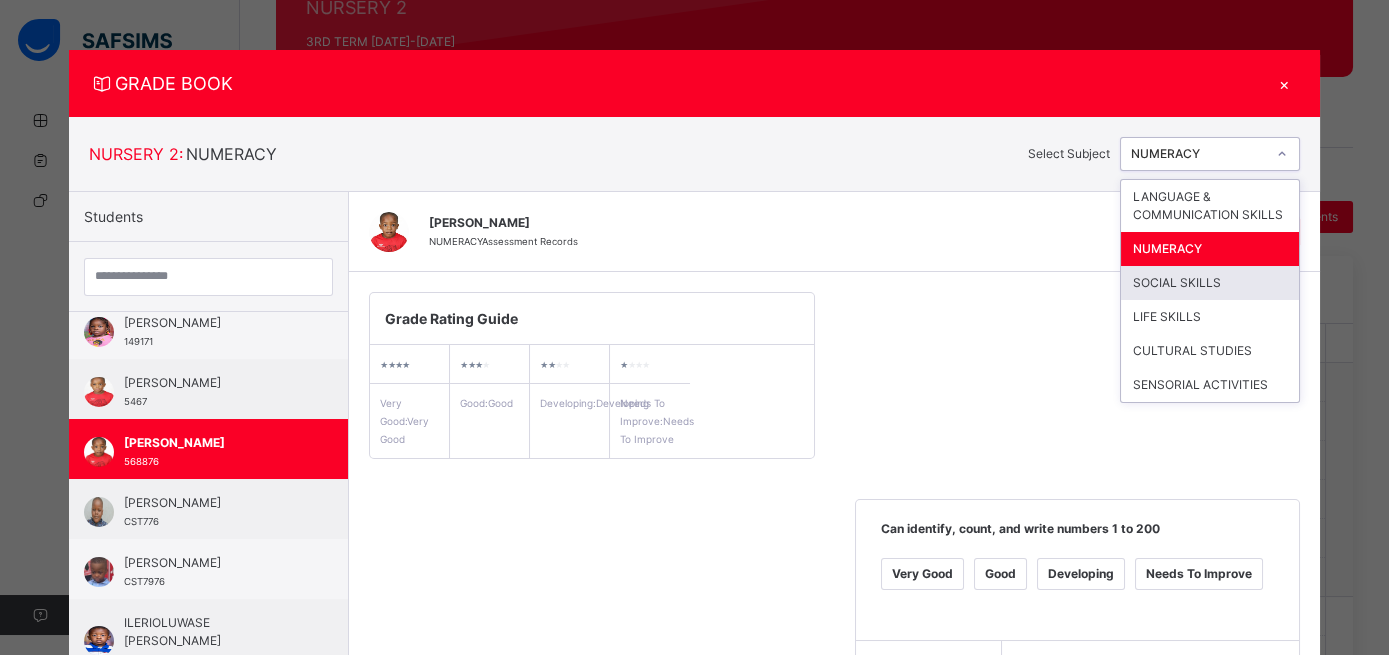 click on "SOCIAL SKILLS" at bounding box center [1210, 283] 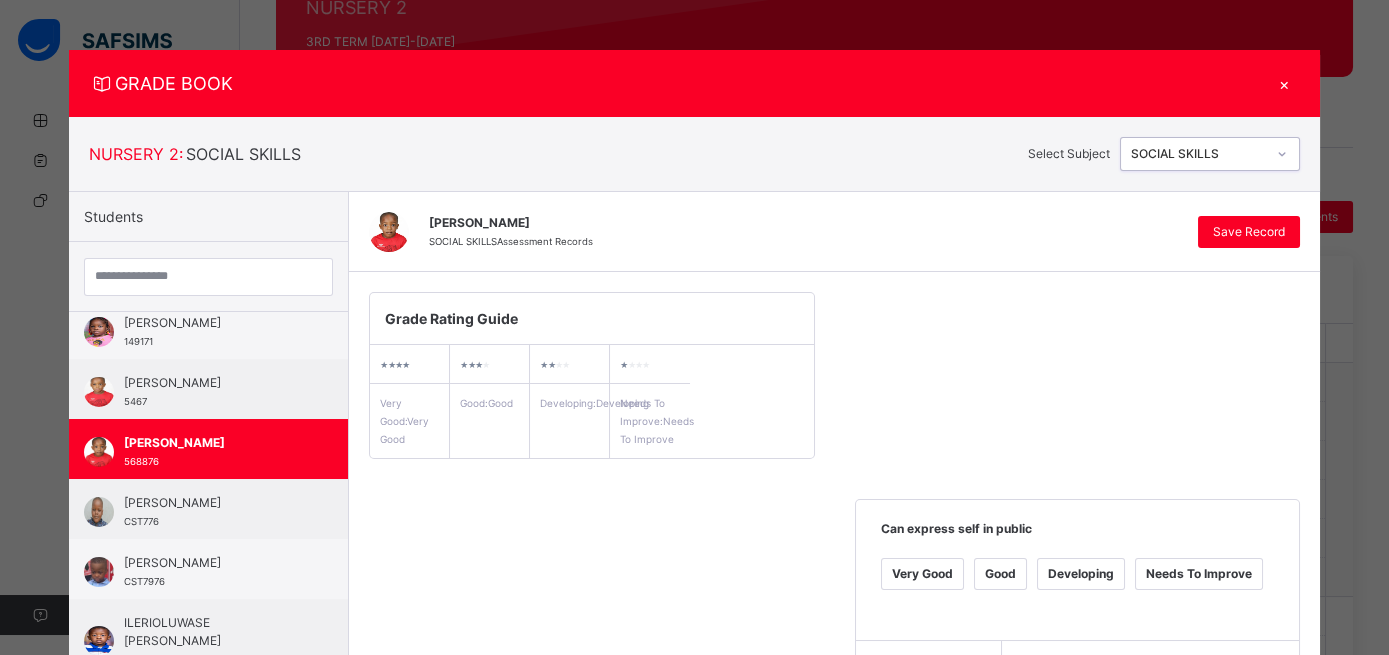 click 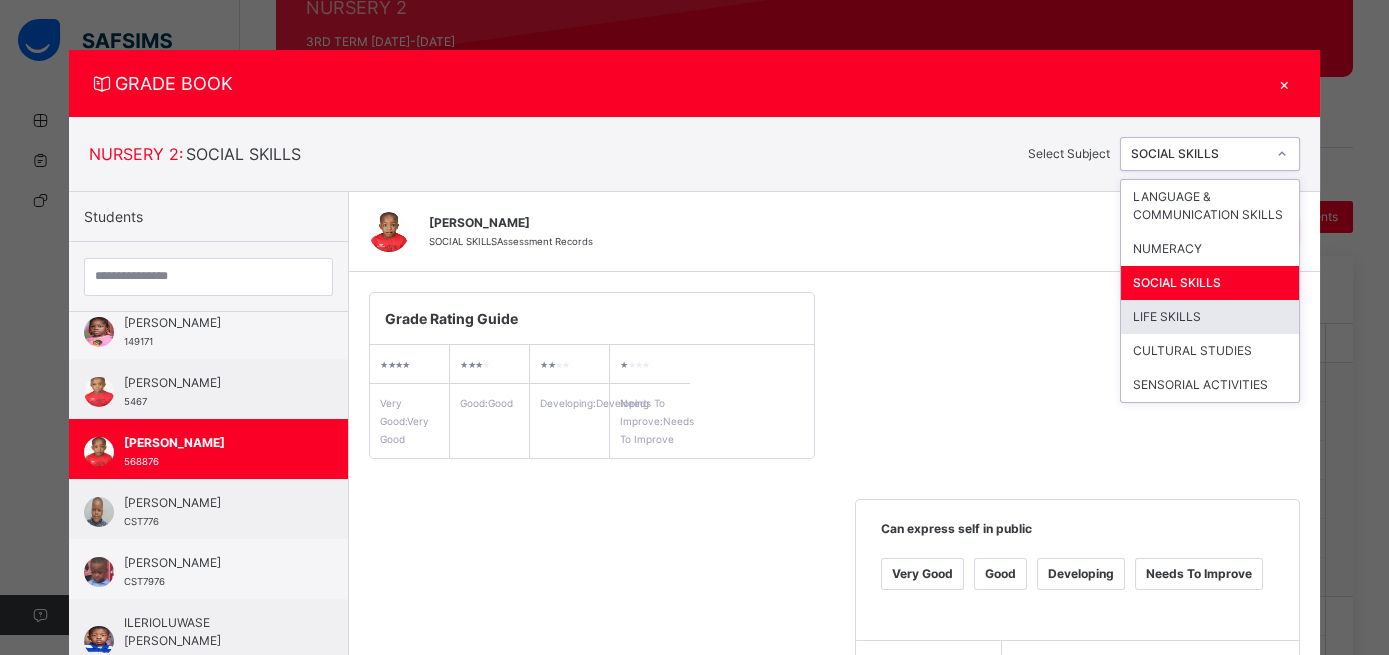 click on "LIFE SKILLS" at bounding box center (1210, 317) 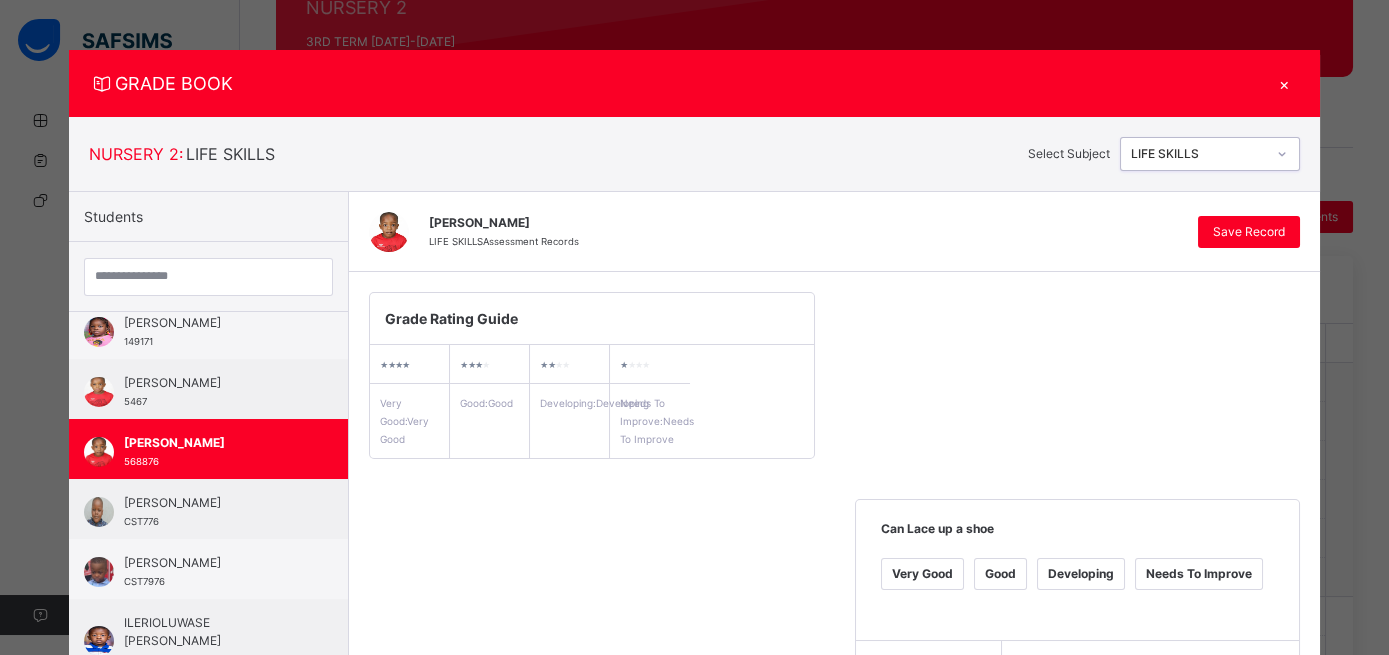click 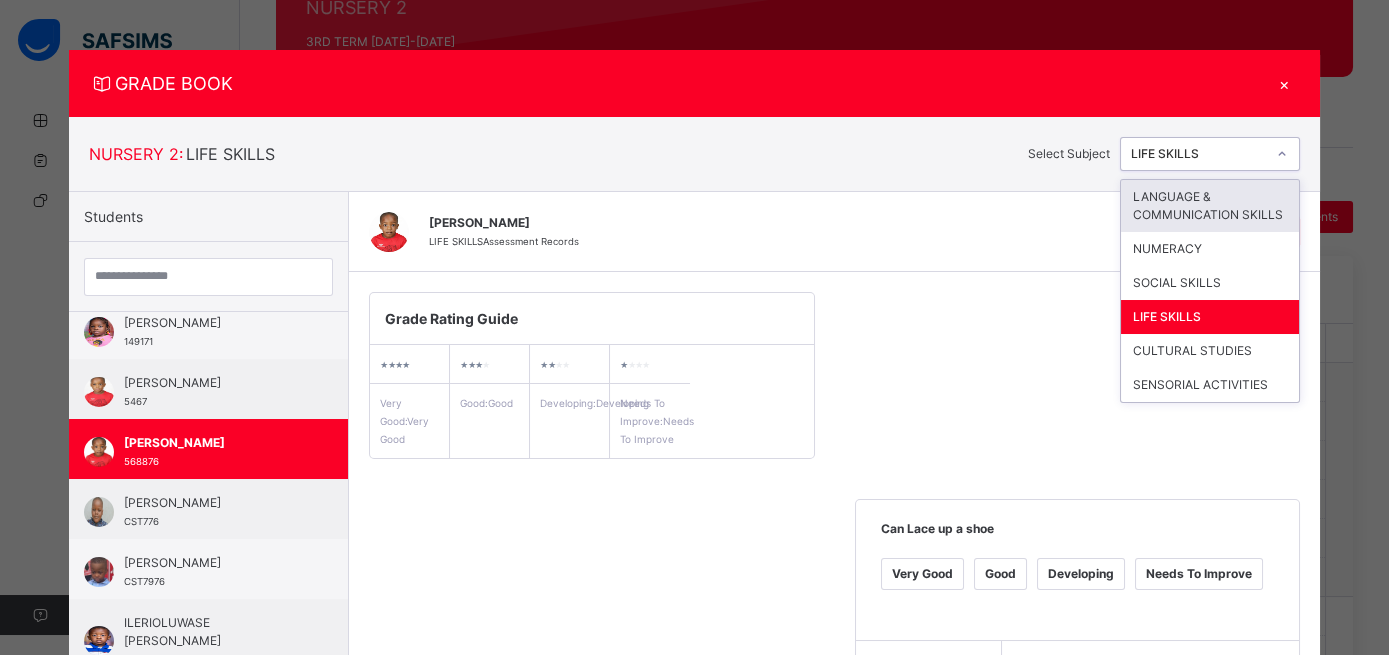 click at bounding box center [1282, 154] 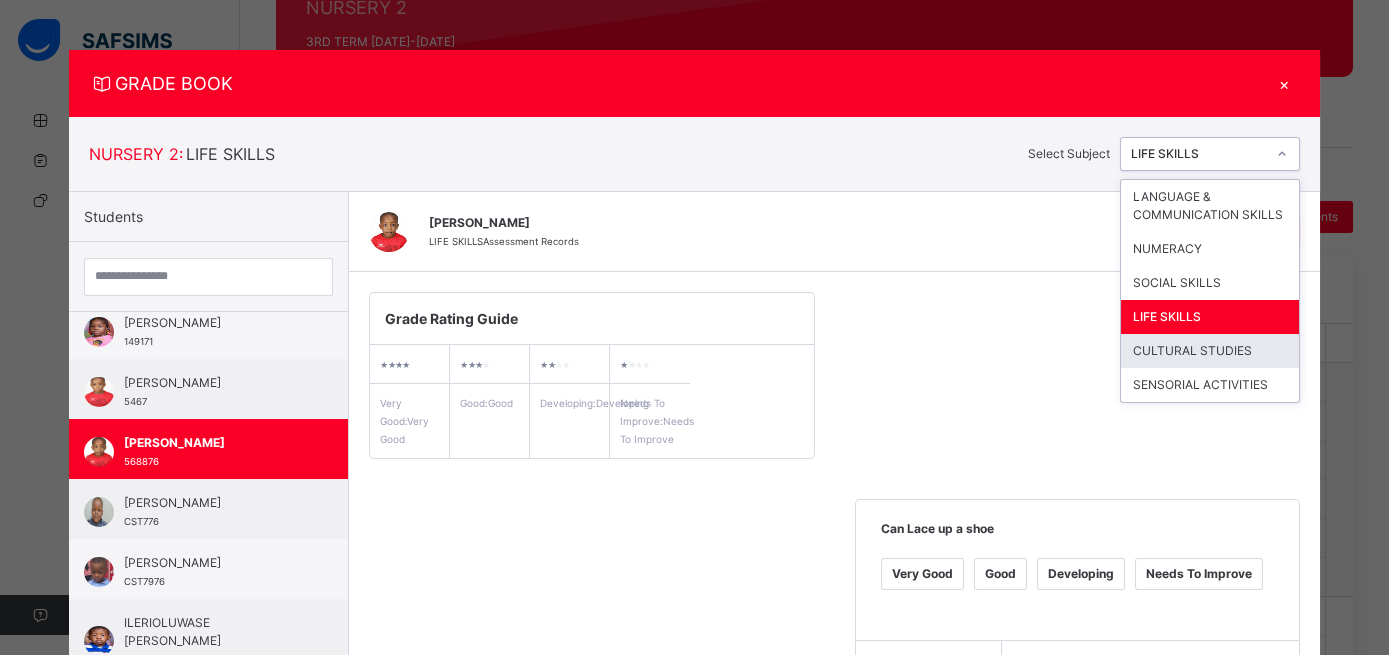 click on "CULTURAL STUDIES" at bounding box center (1210, 351) 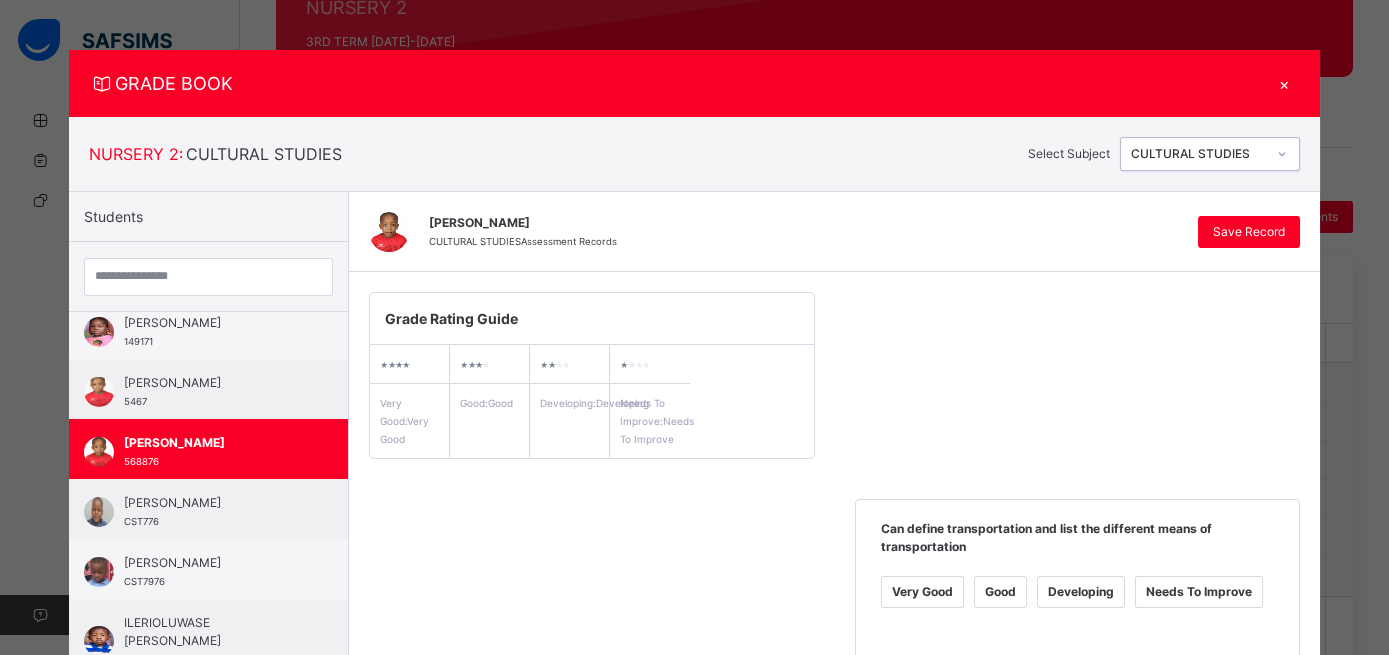 click 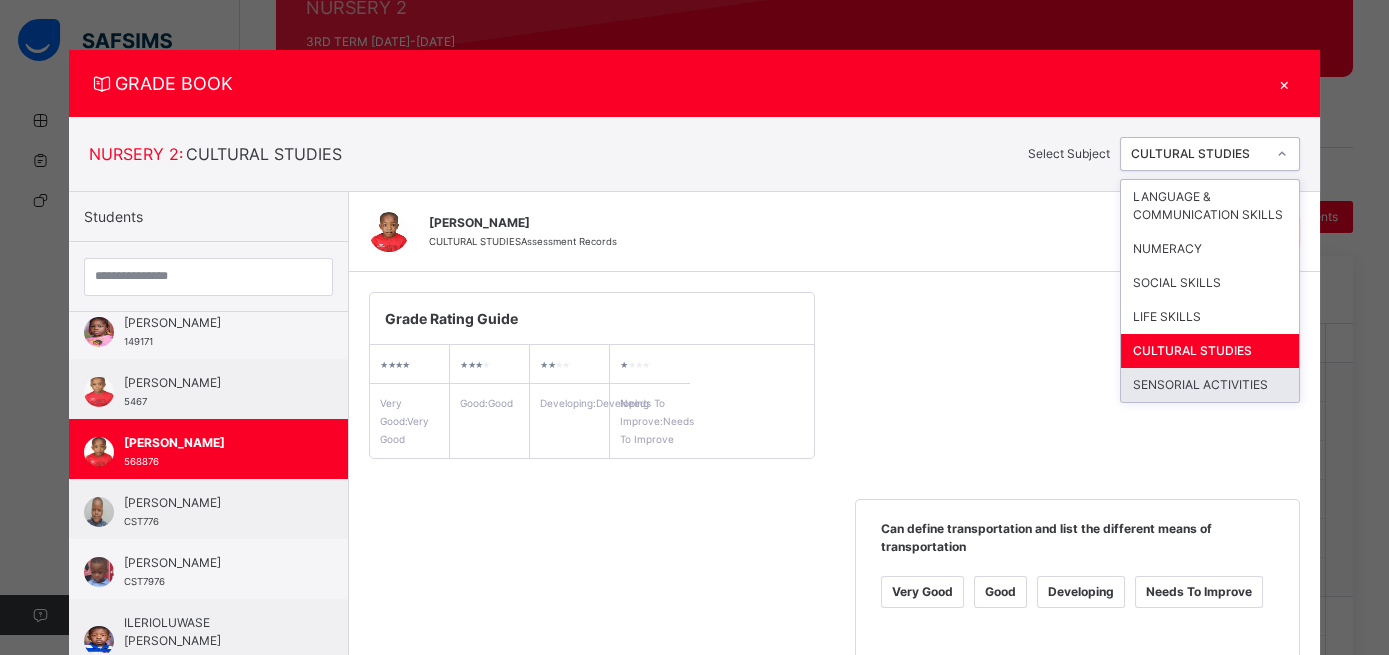 click on "SENSORIAL ACTIVITIES" at bounding box center (1210, 385) 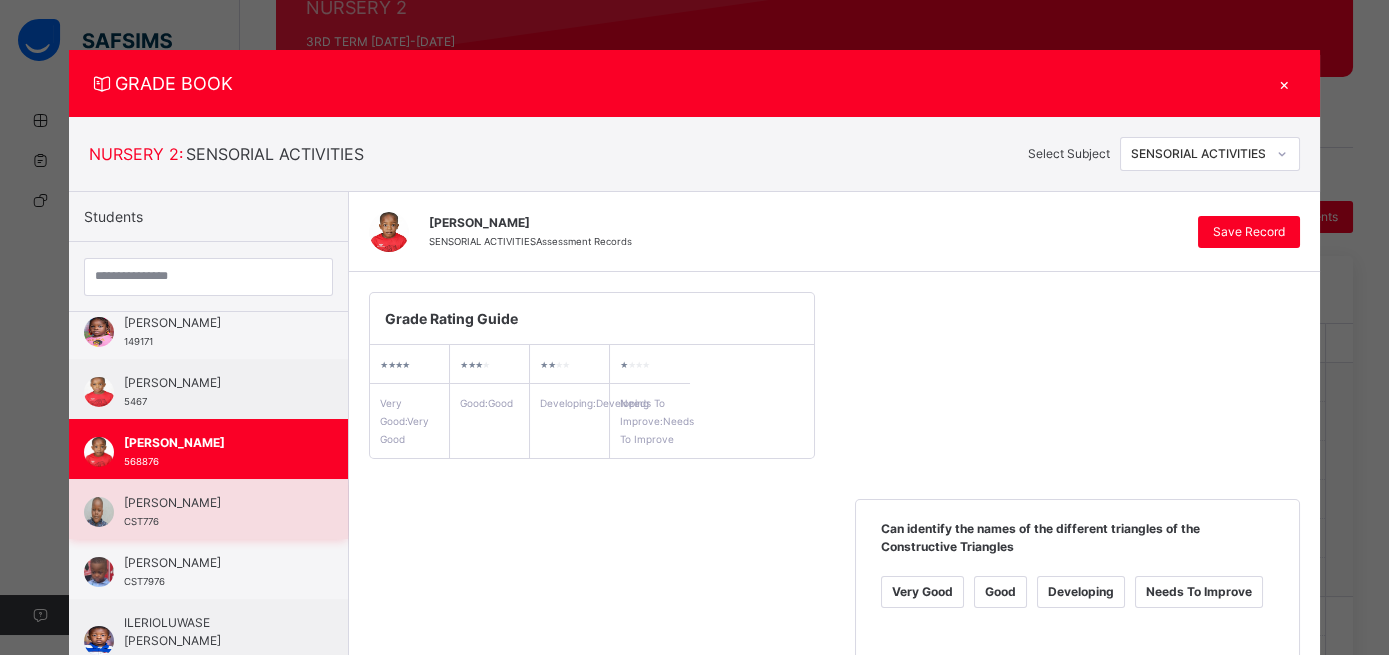click on "[PERSON_NAME]" at bounding box center (213, 503) 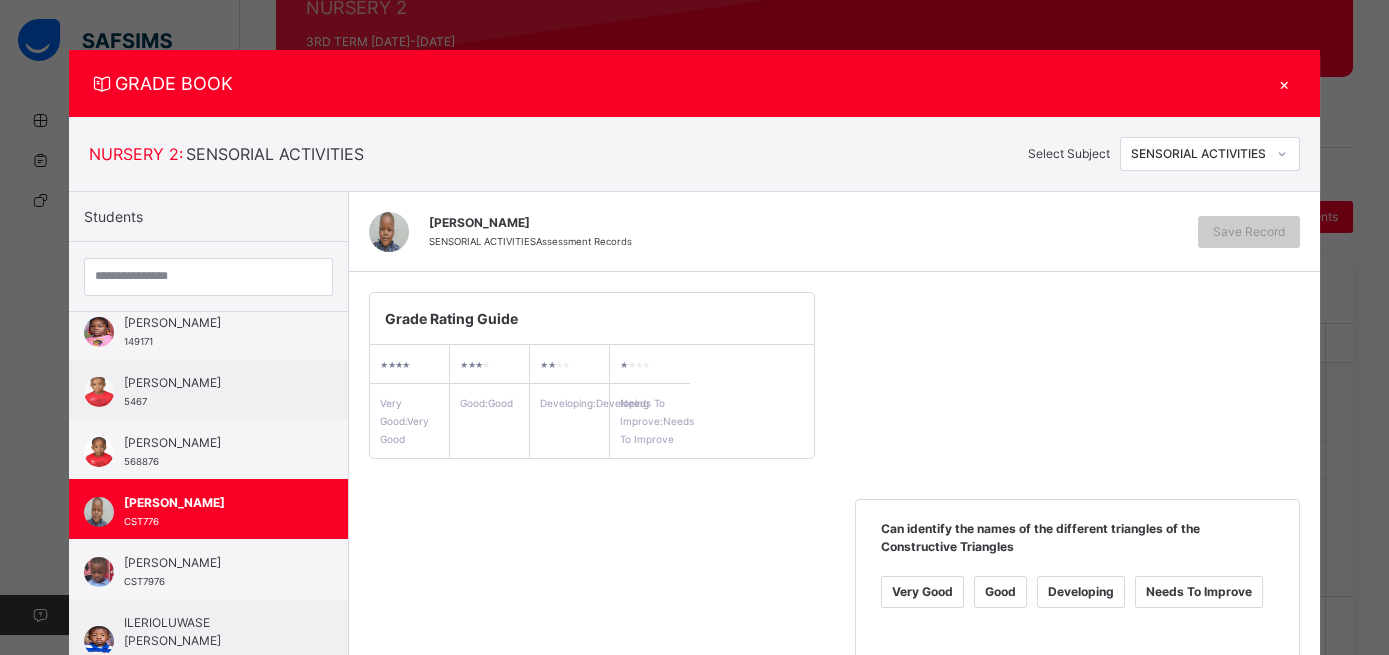 click at bounding box center [1282, 154] 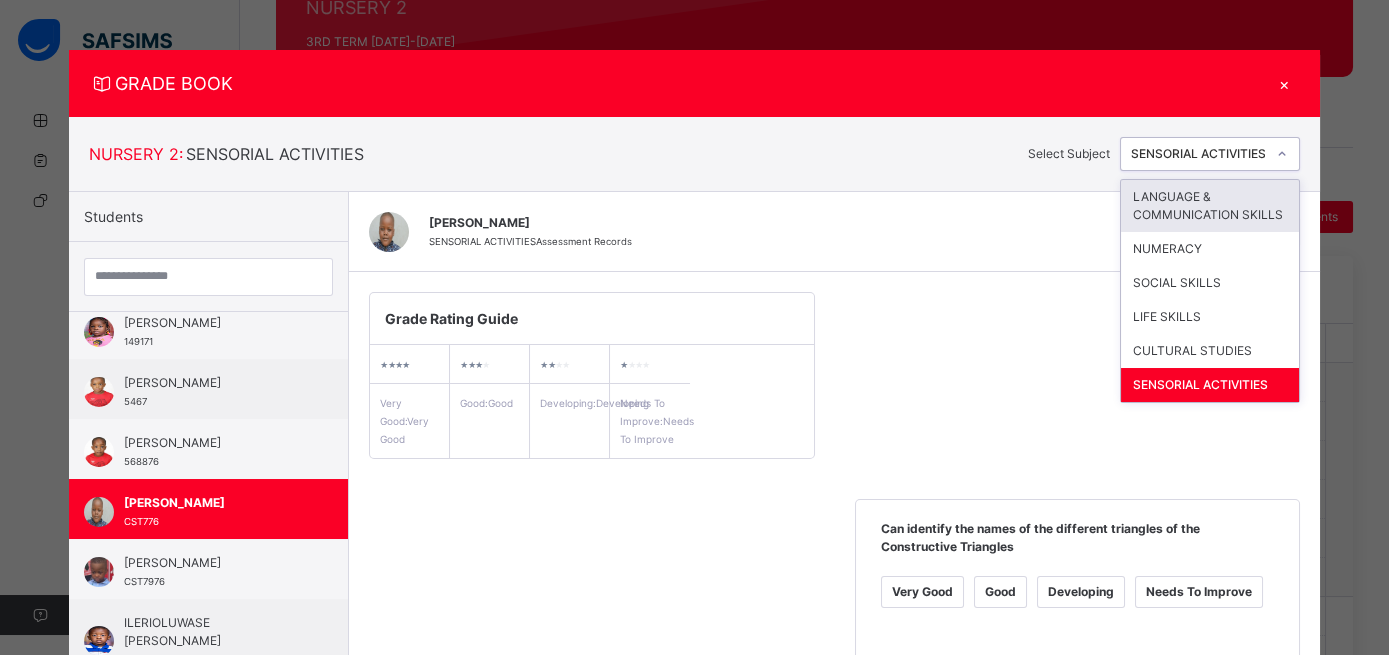 click on "LANGUAGE & COMMUNICATION SKILLS" at bounding box center (1210, 206) 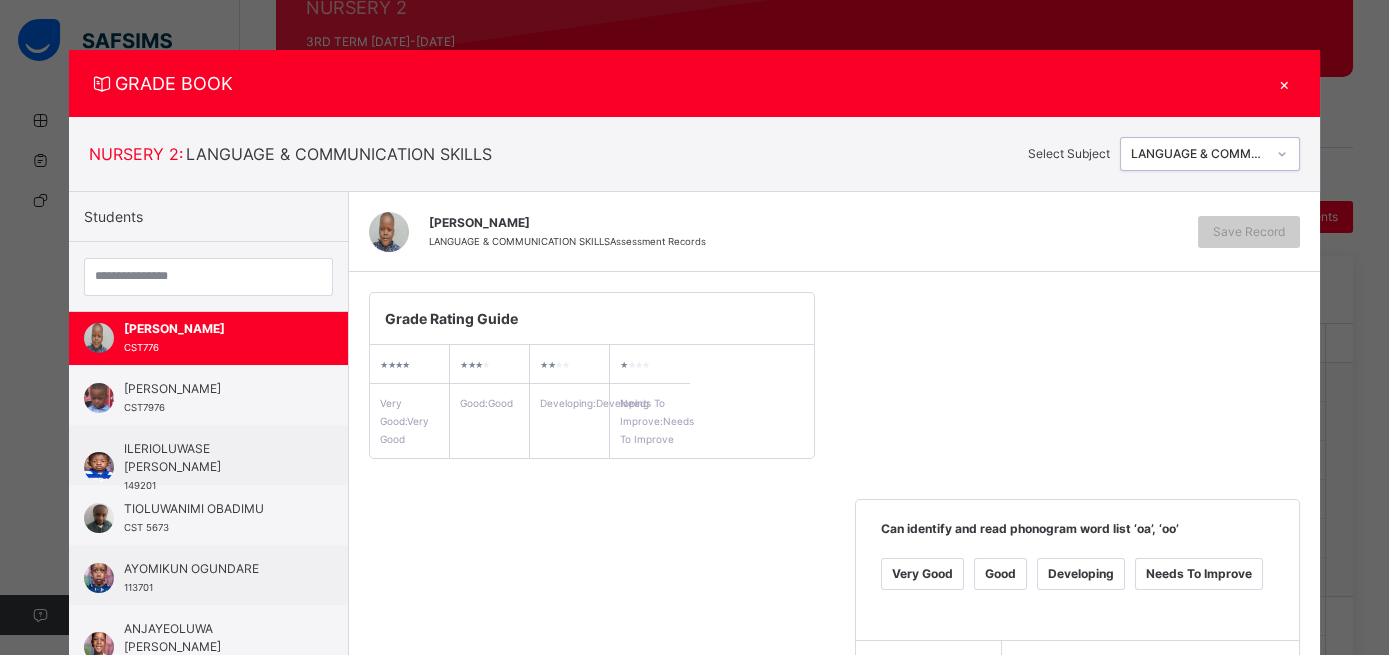 scroll, scrollTop: 305, scrollLeft: 0, axis: vertical 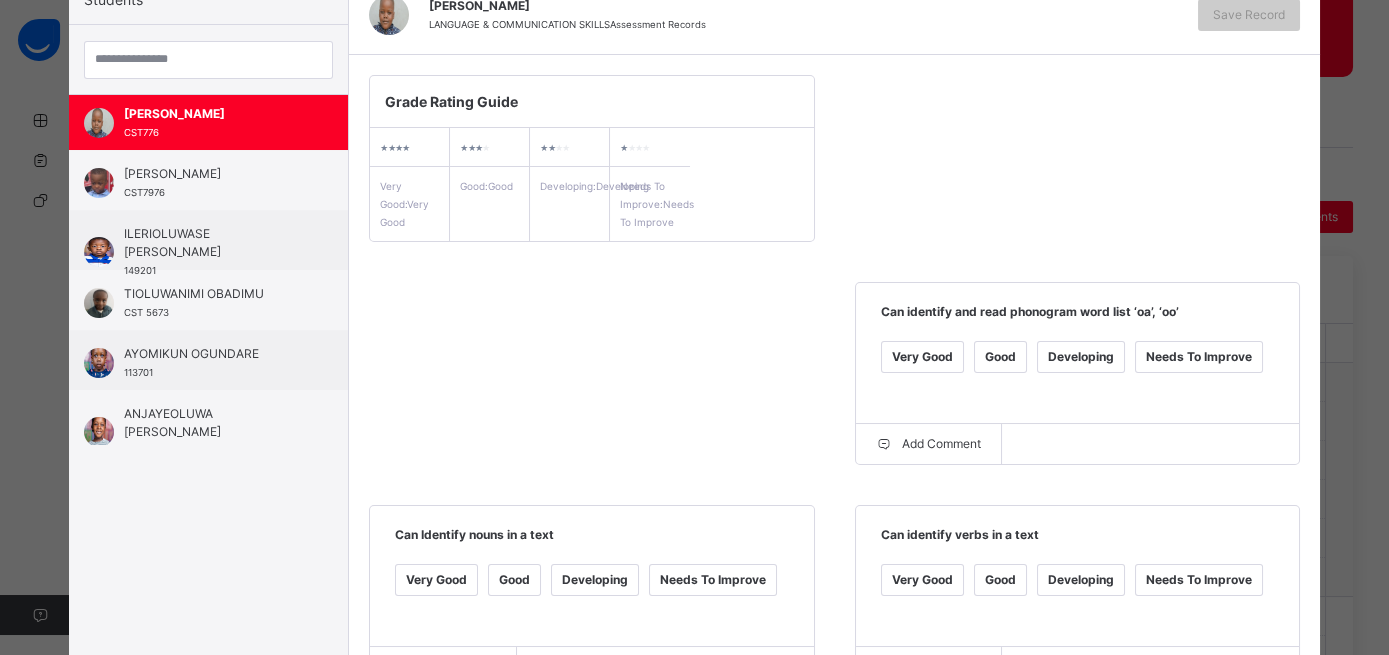 click on "Good" at bounding box center (1000, 357) 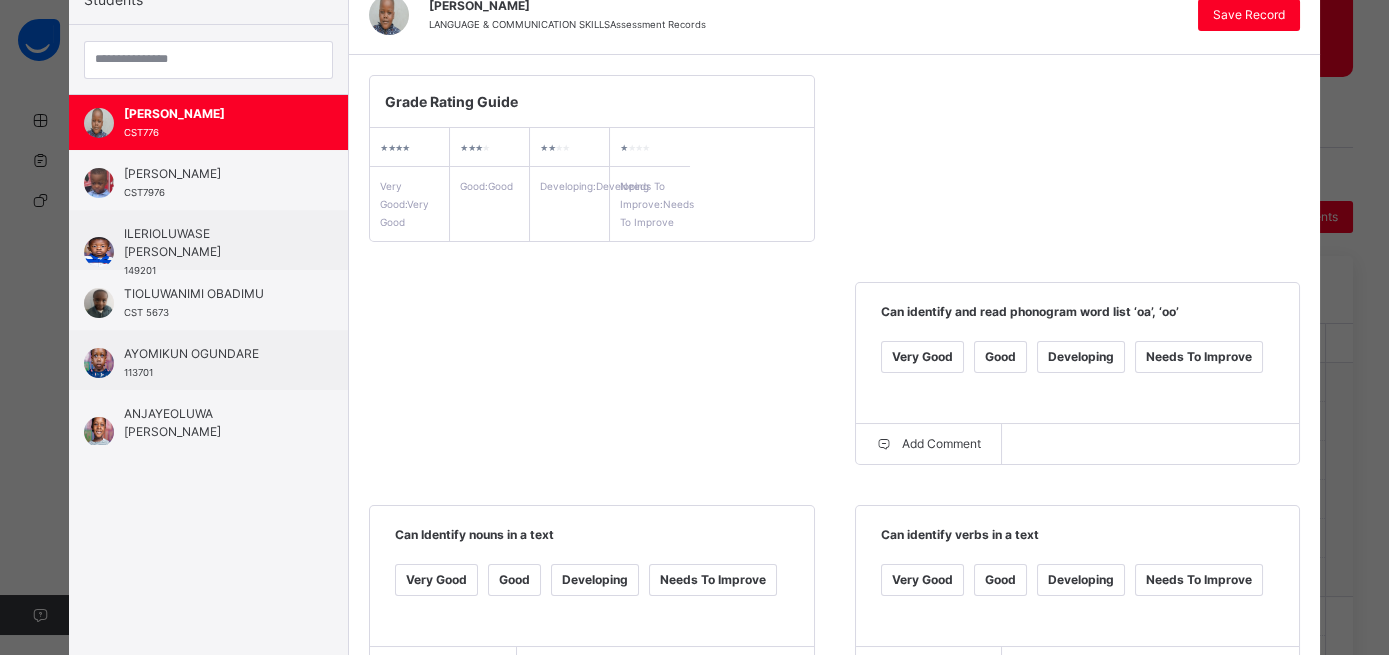 click on "Good" at bounding box center (514, 580) 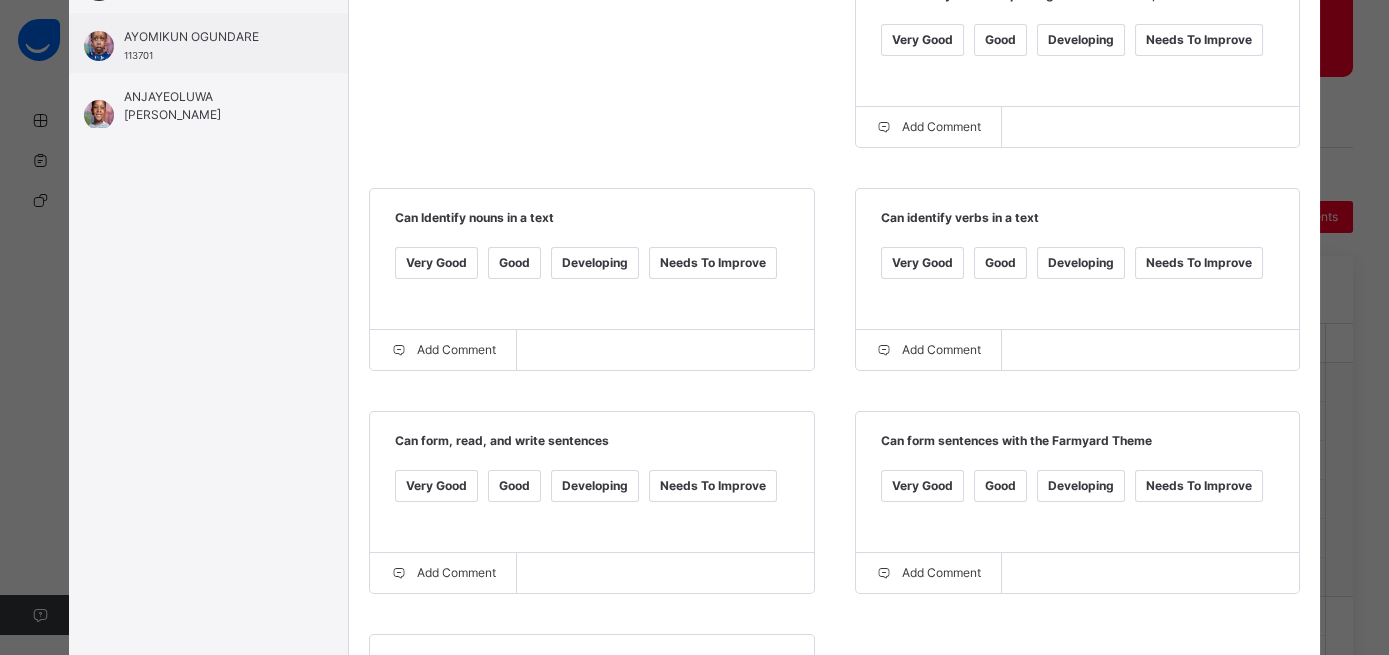 scroll, scrollTop: 546, scrollLeft: 0, axis: vertical 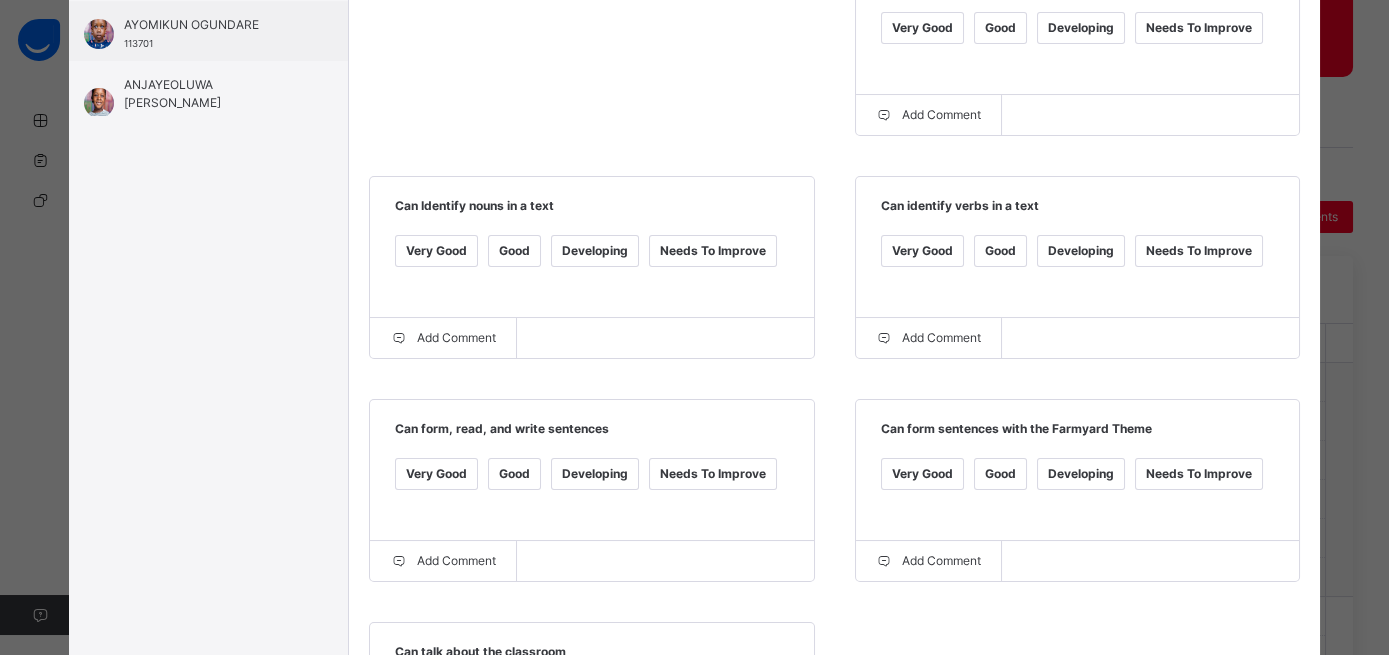 click on "Good" at bounding box center (514, 474) 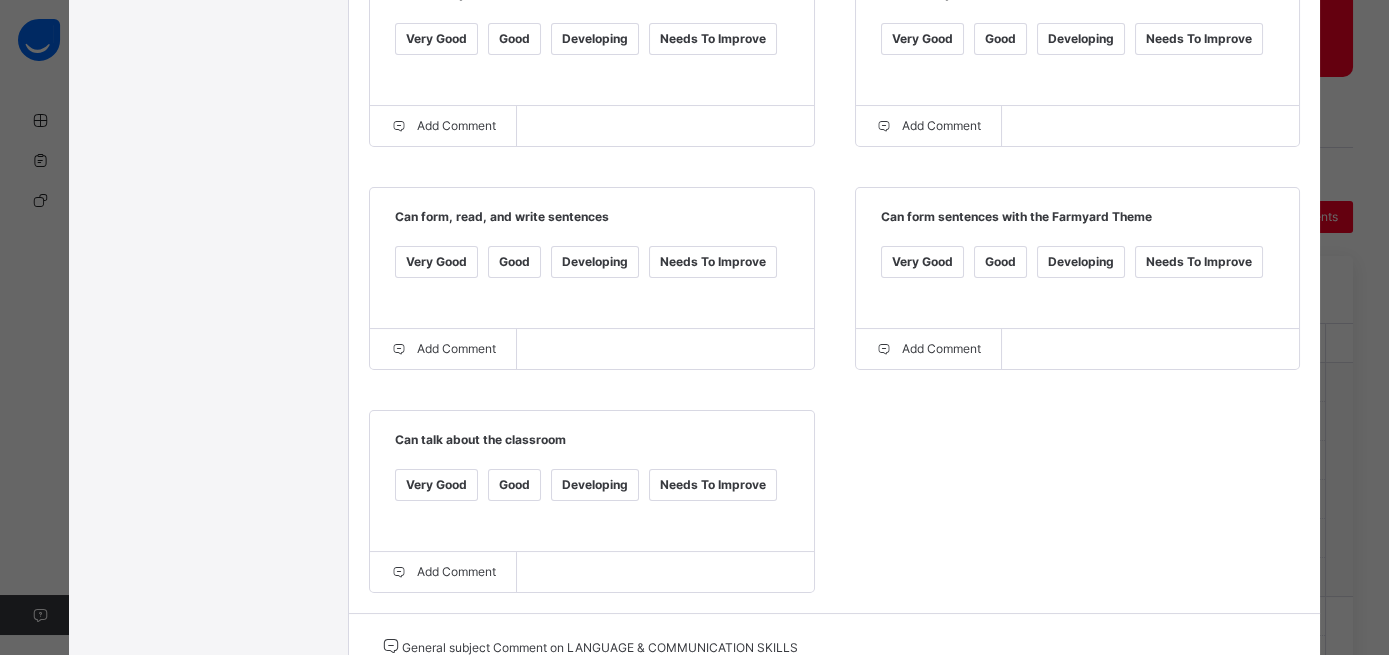 click at bounding box center (629, 697) 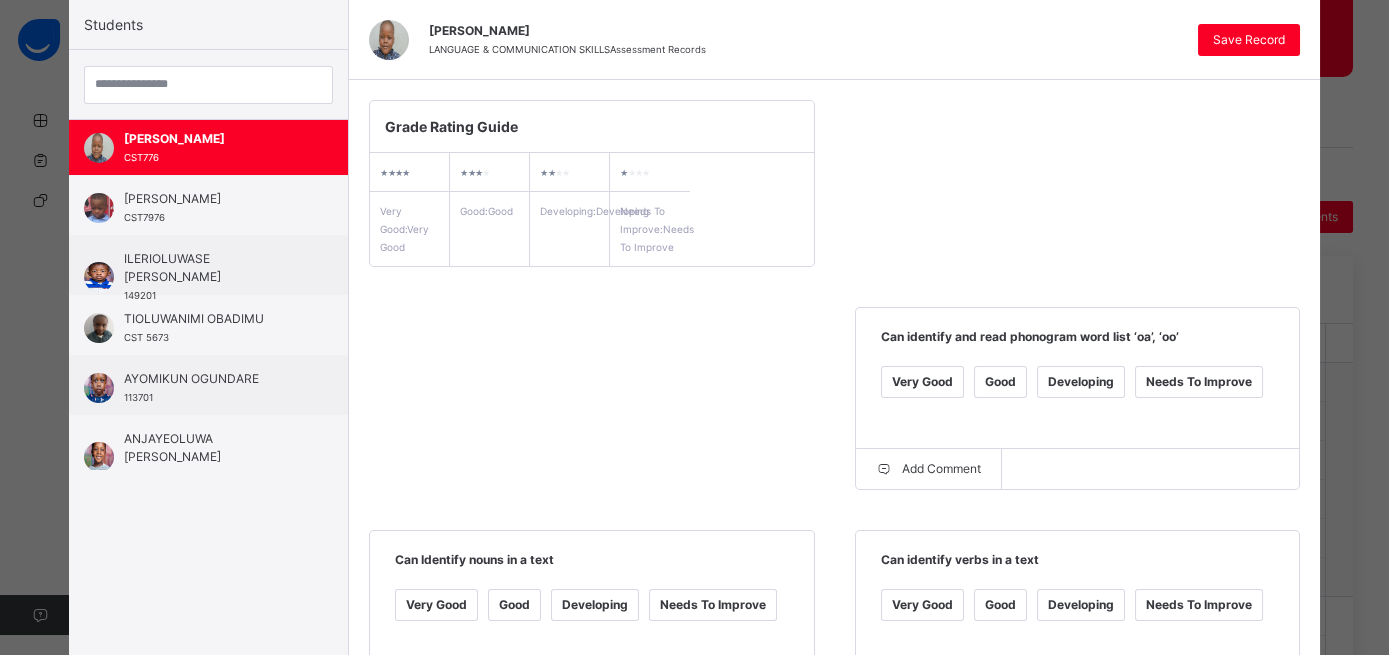 scroll, scrollTop: 190, scrollLeft: 0, axis: vertical 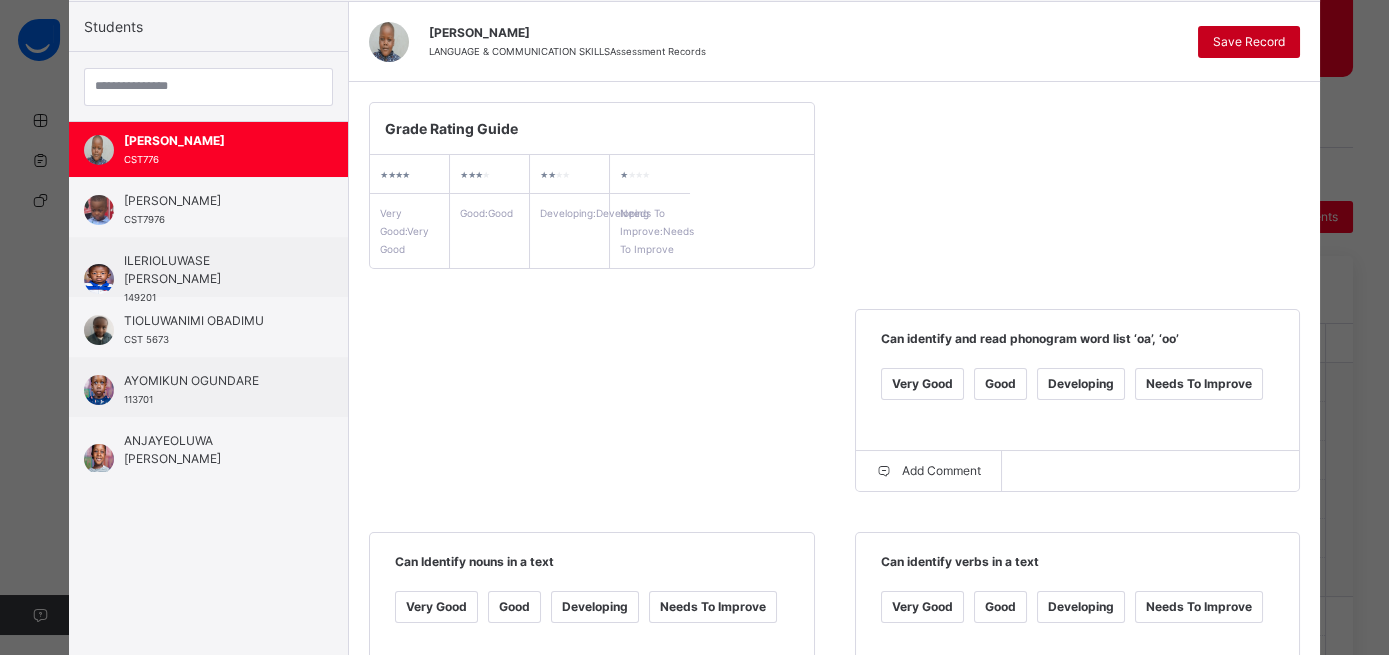 type on "**********" 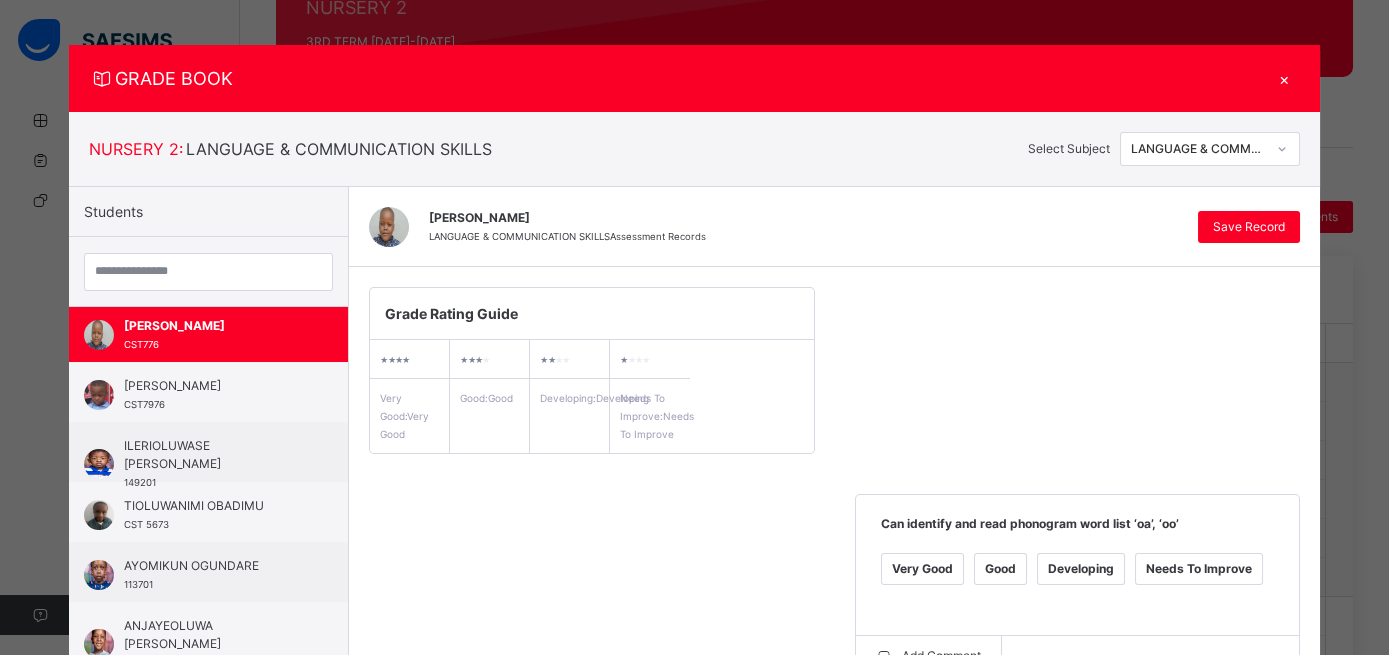 scroll, scrollTop: 3, scrollLeft: 0, axis: vertical 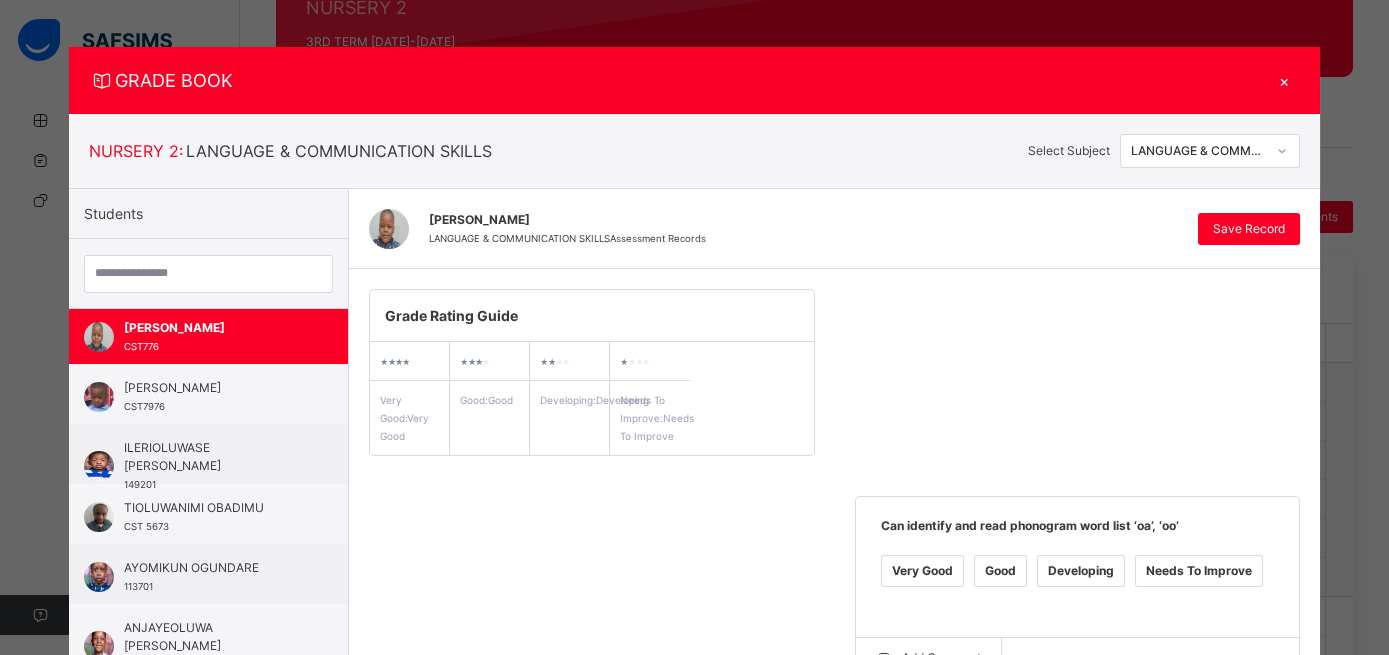 click at bounding box center [1282, 151] 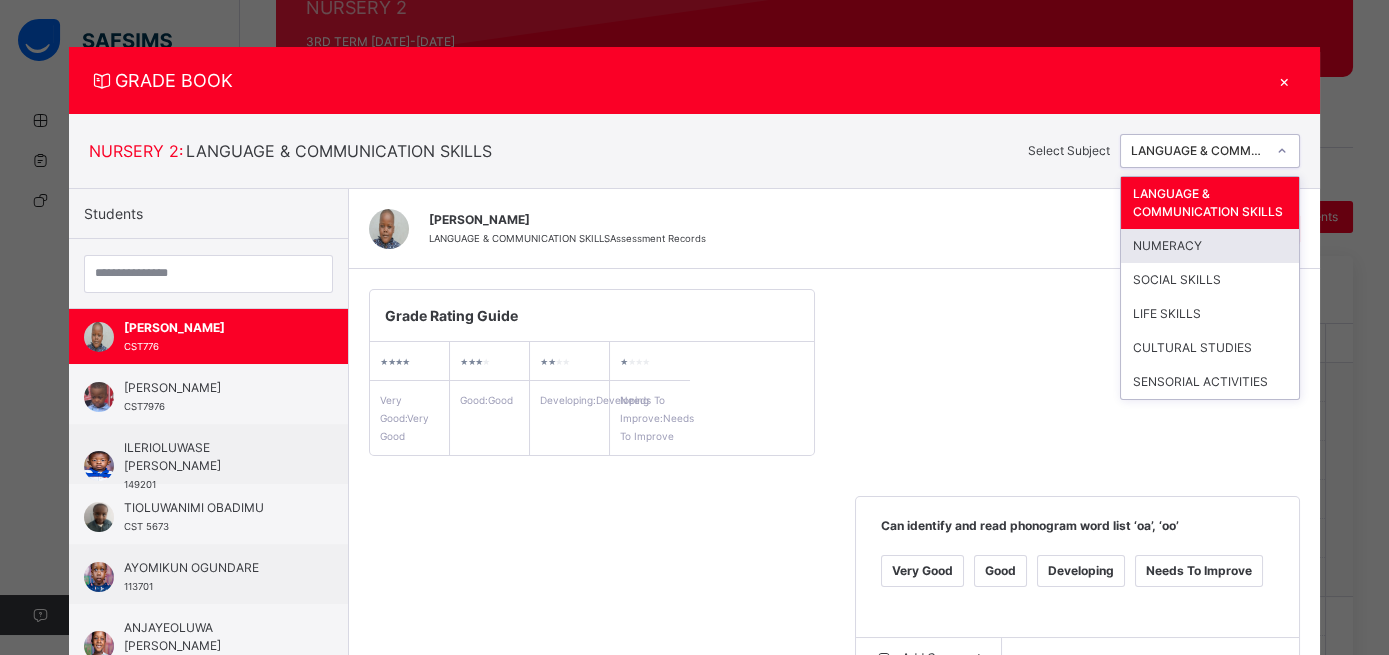 click on "NUMERACY" at bounding box center (1210, 246) 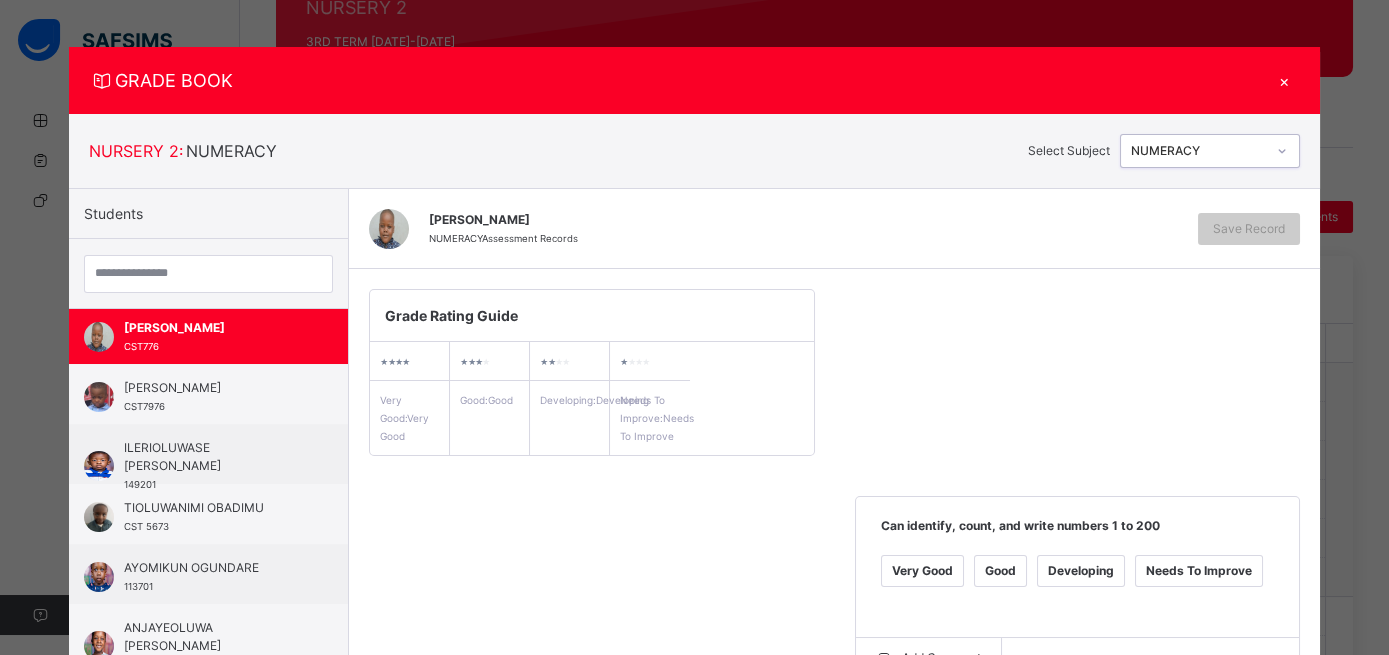 click on "Very Good" at bounding box center (922, 571) 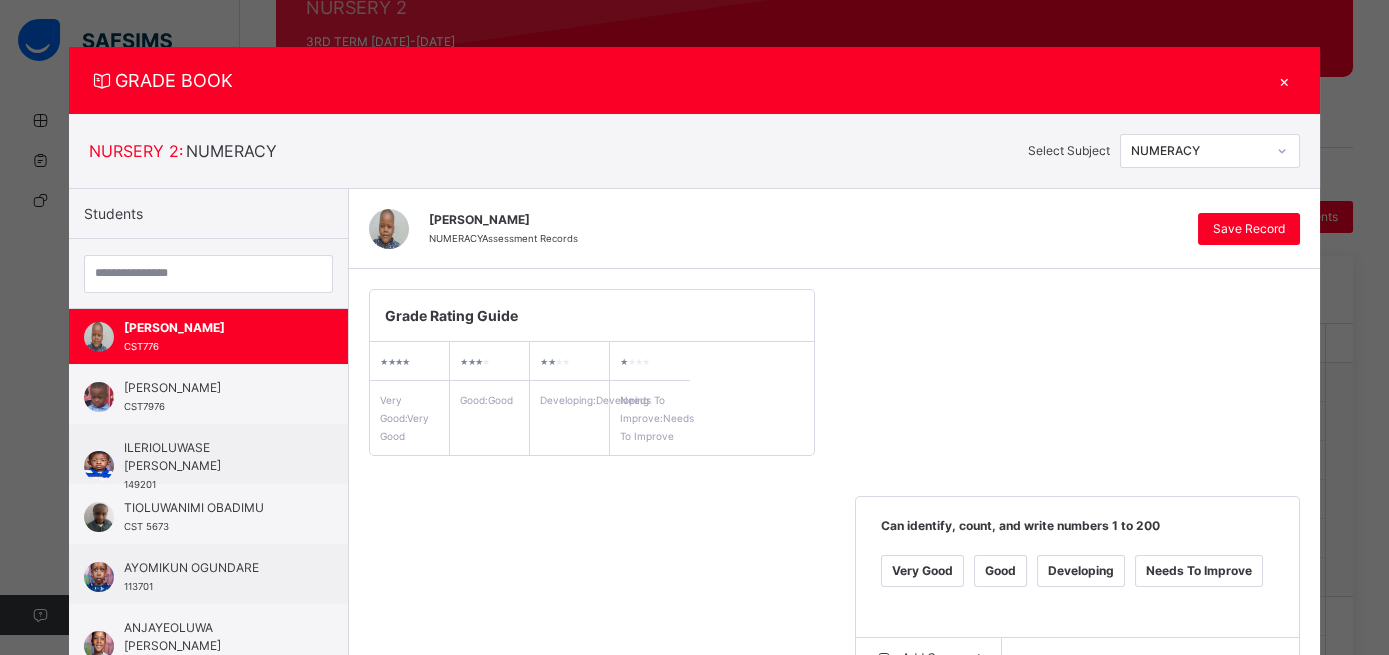 click on "Good" at bounding box center [514, 794] 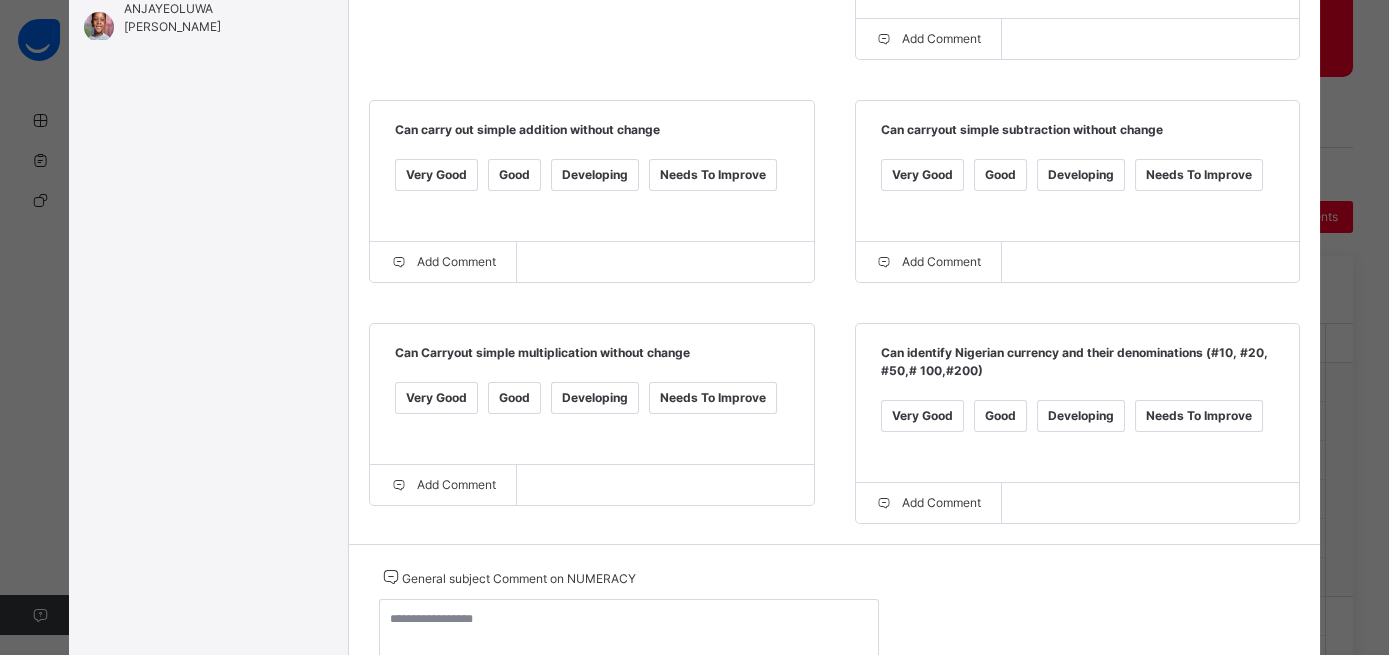 scroll, scrollTop: 626, scrollLeft: 0, axis: vertical 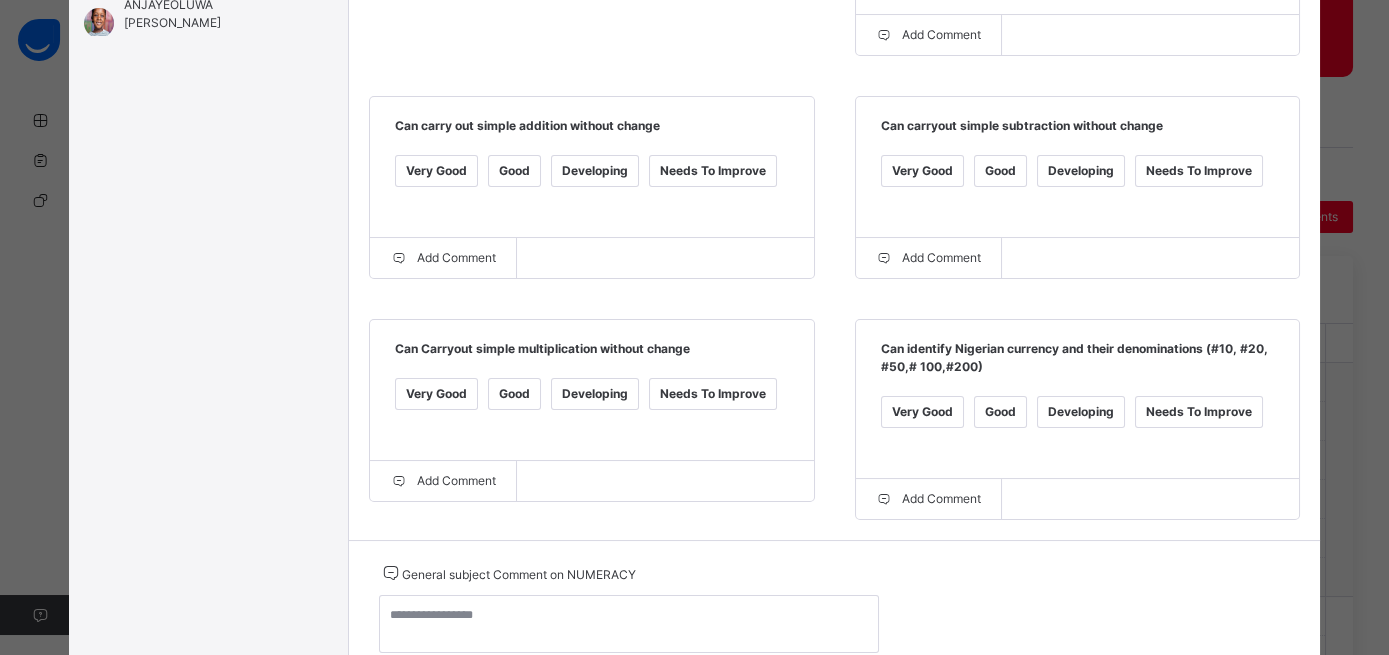 click on "Good" at bounding box center [514, 394] 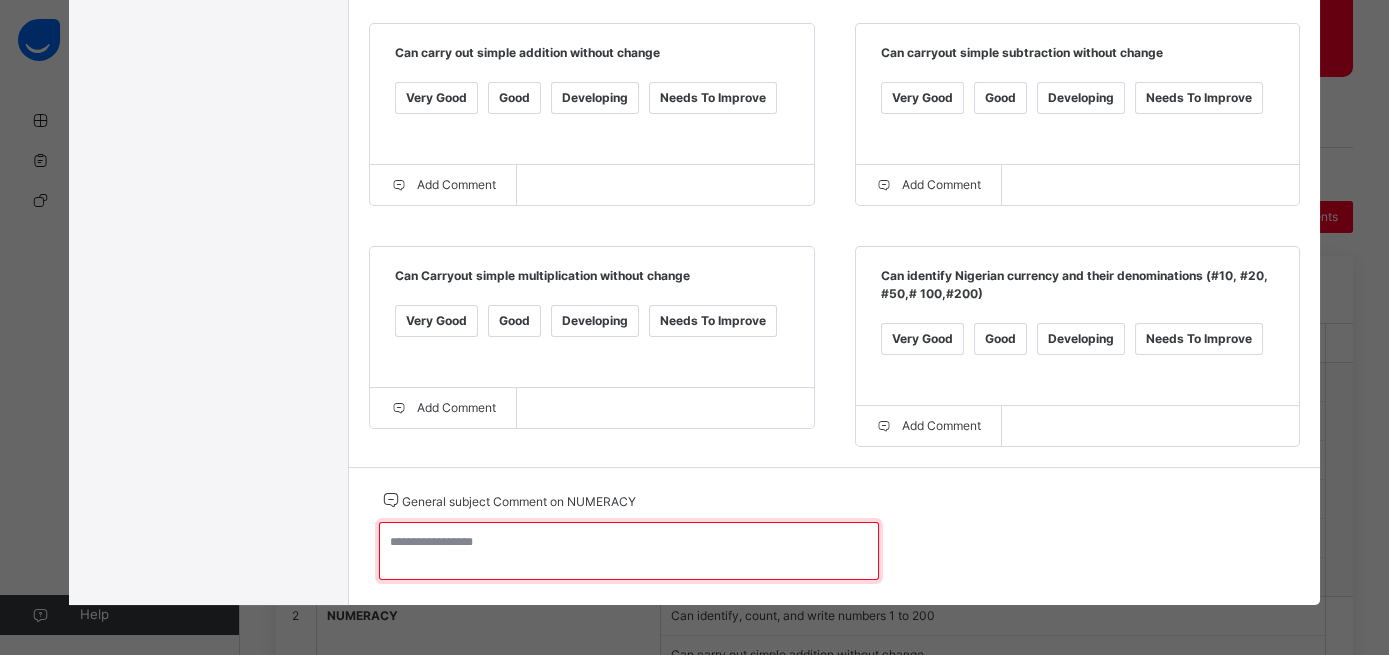 click at bounding box center (629, 551) 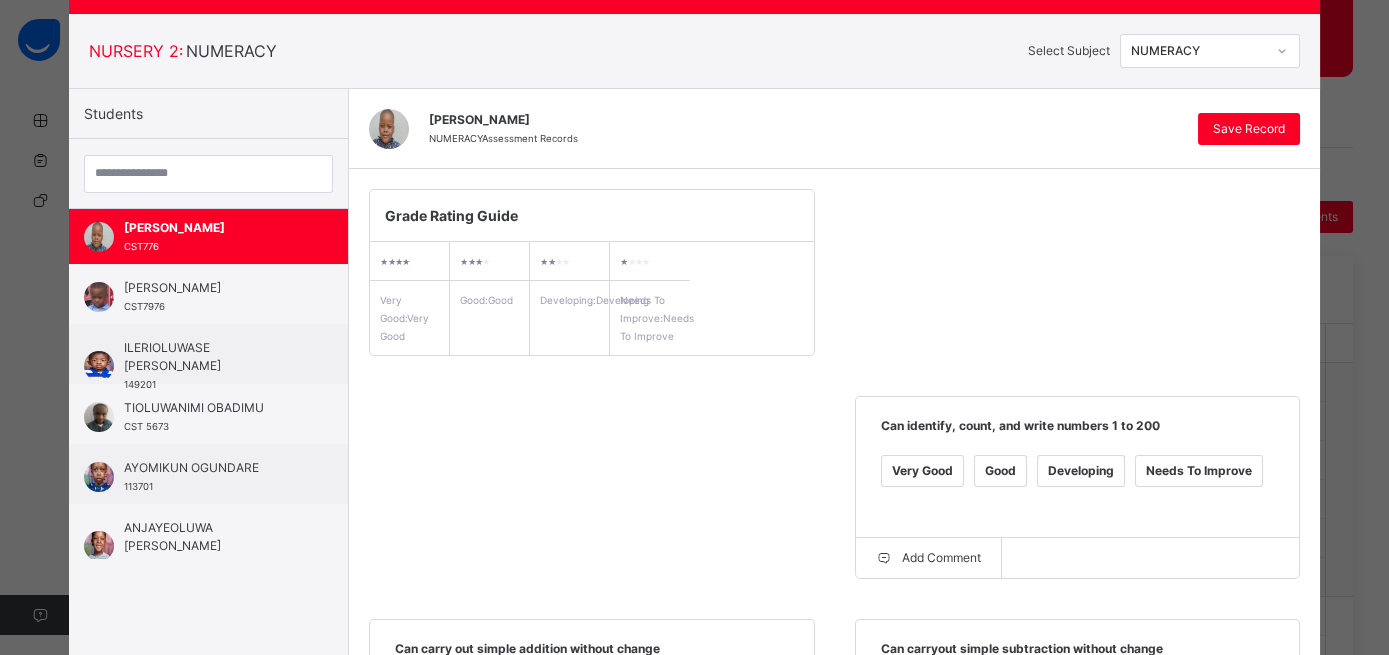 scroll, scrollTop: 100, scrollLeft: 0, axis: vertical 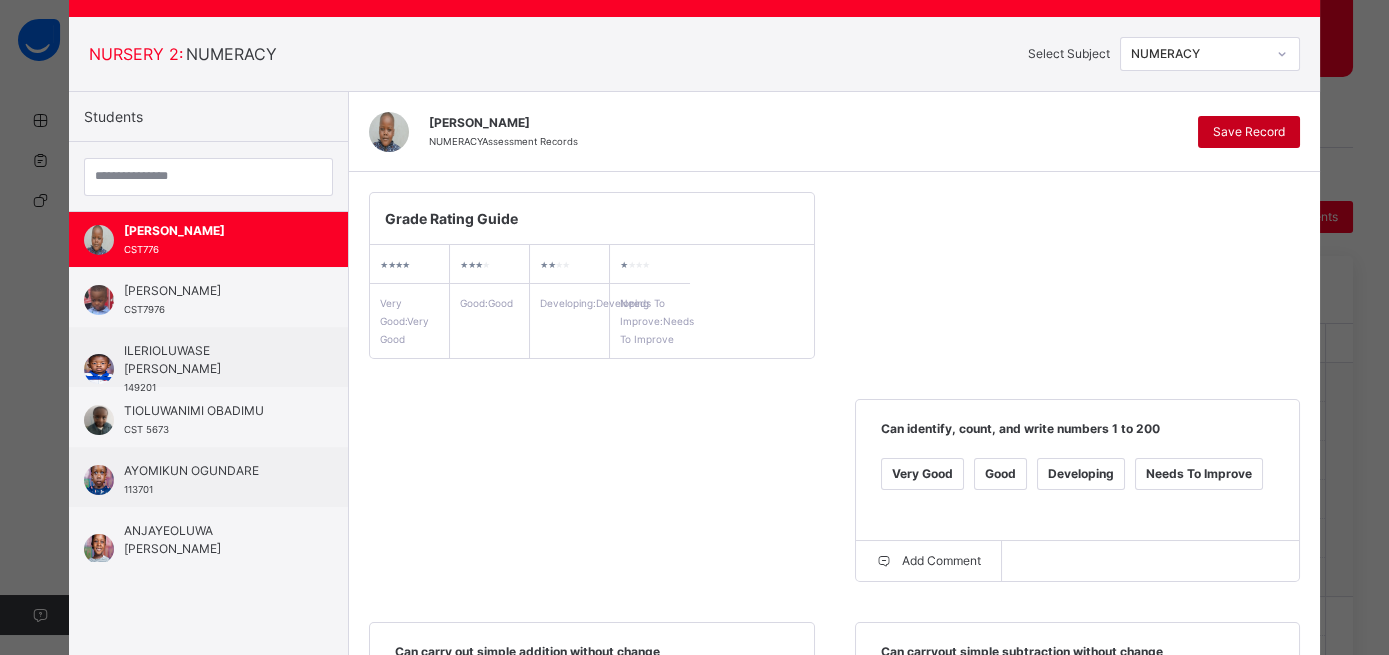 type on "**********" 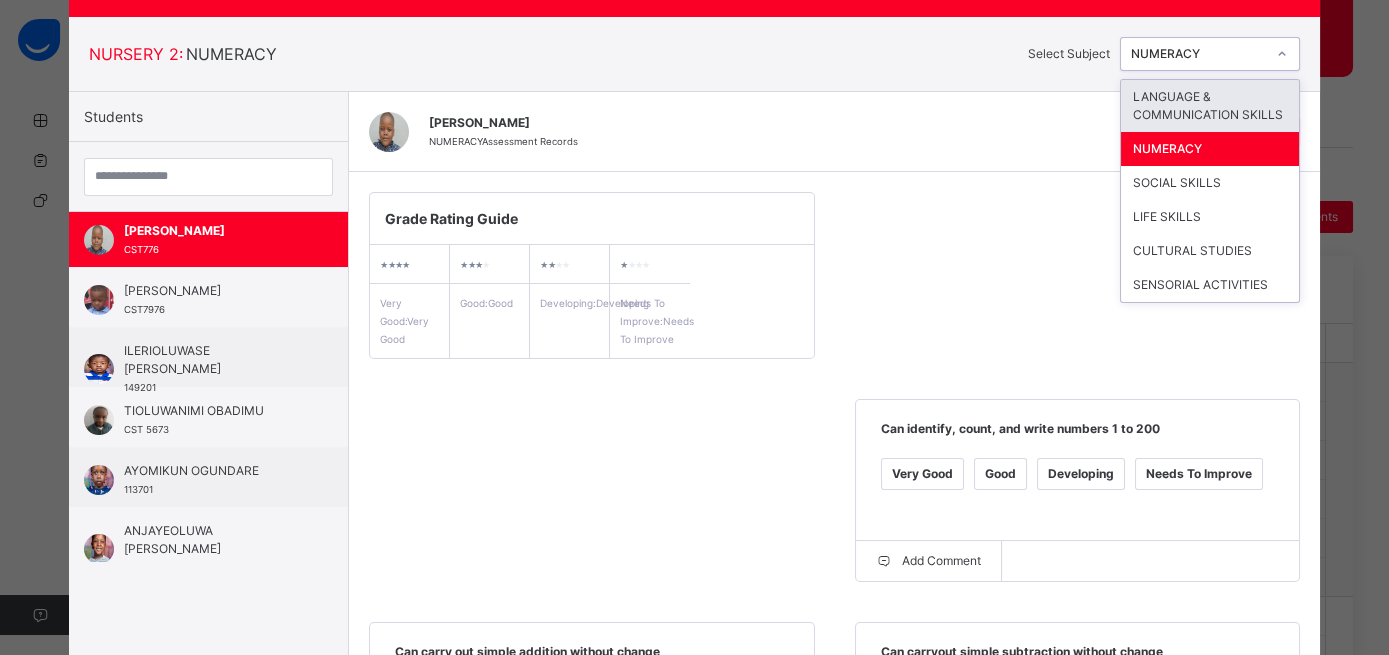 click 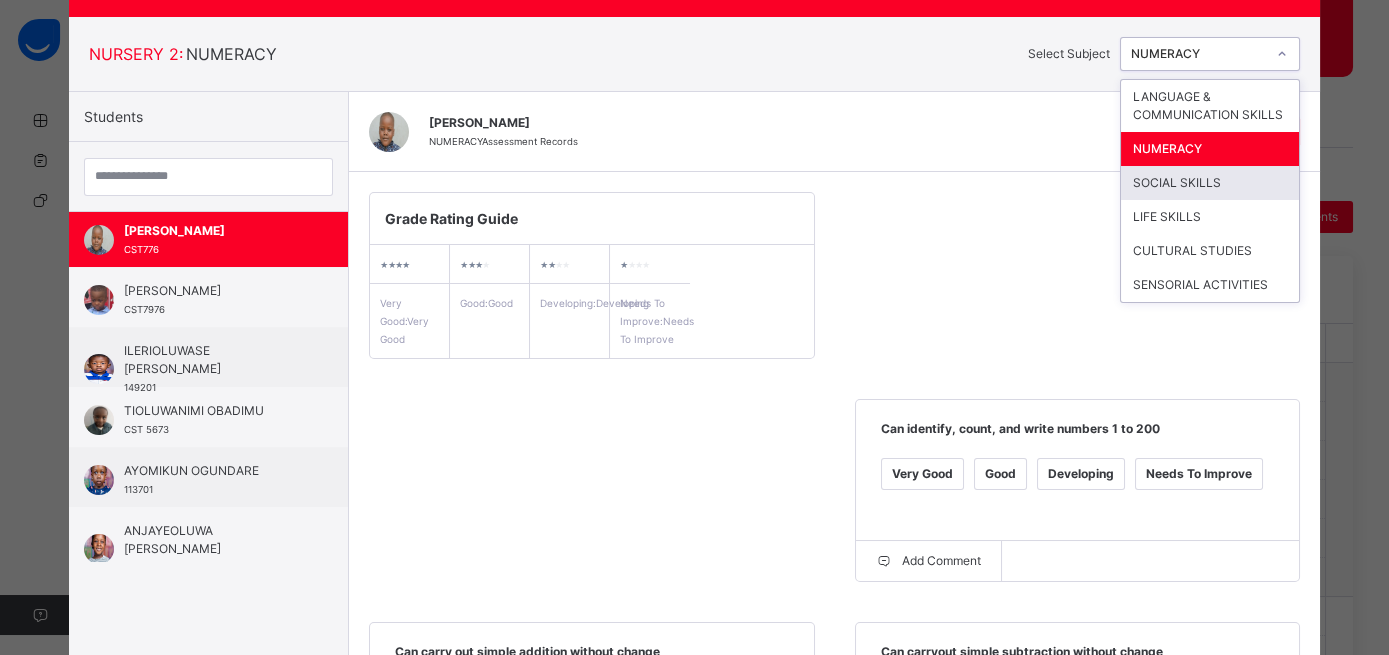 click on "SOCIAL SKILLS" at bounding box center (1210, 183) 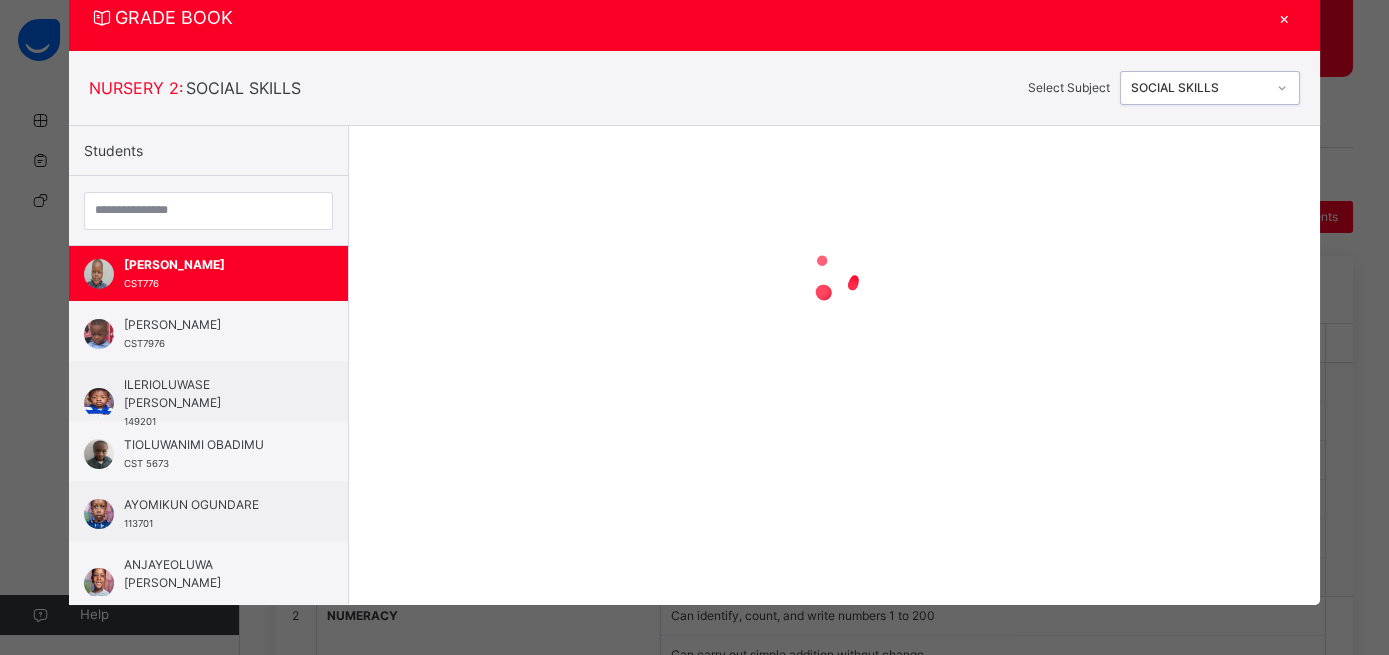 scroll, scrollTop: 65, scrollLeft: 0, axis: vertical 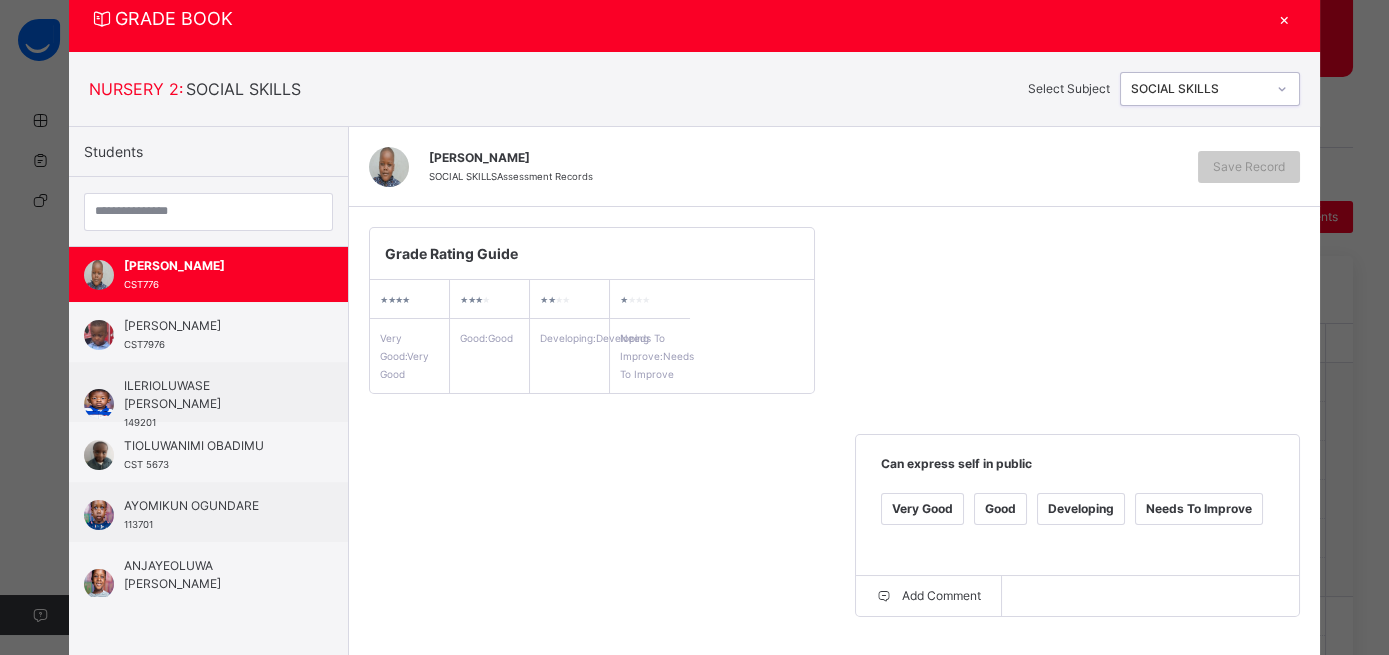 click on "Very Good" at bounding box center (922, 509) 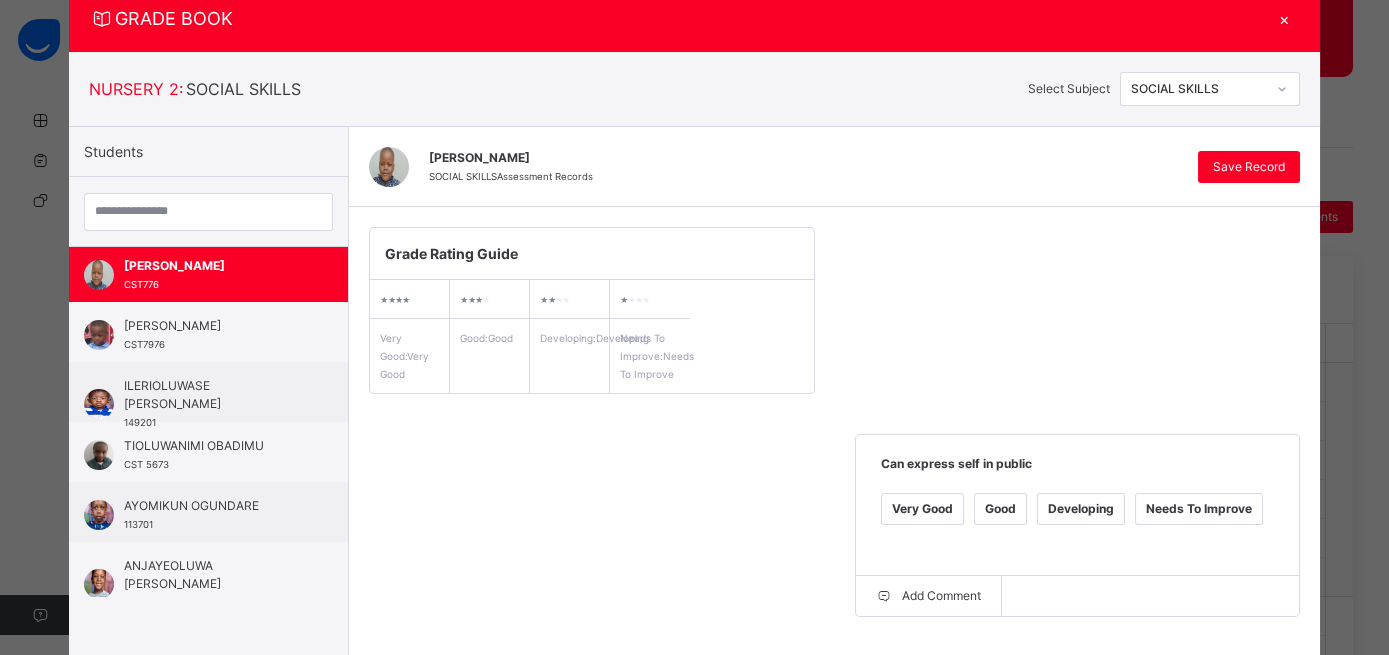 click on "Good" at bounding box center (1000, 509) 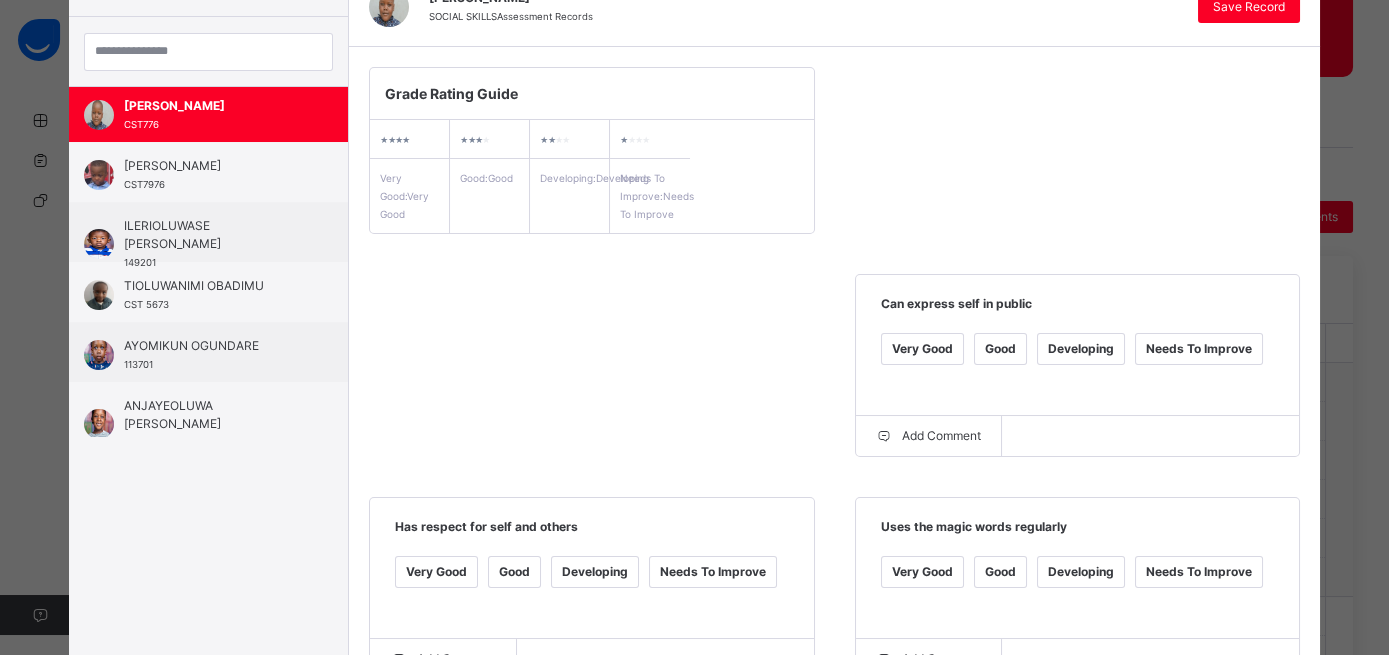 scroll, scrollTop: 230, scrollLeft: 0, axis: vertical 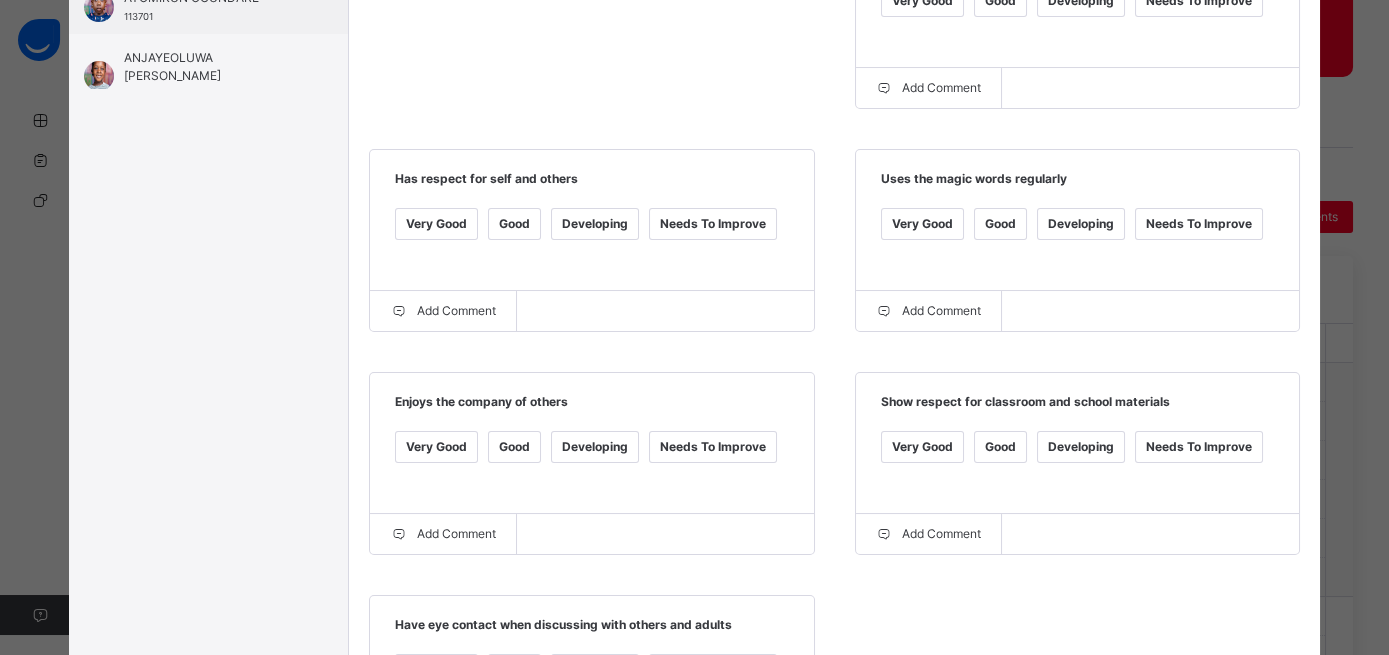 click on "Very Good" at bounding box center (436, 447) 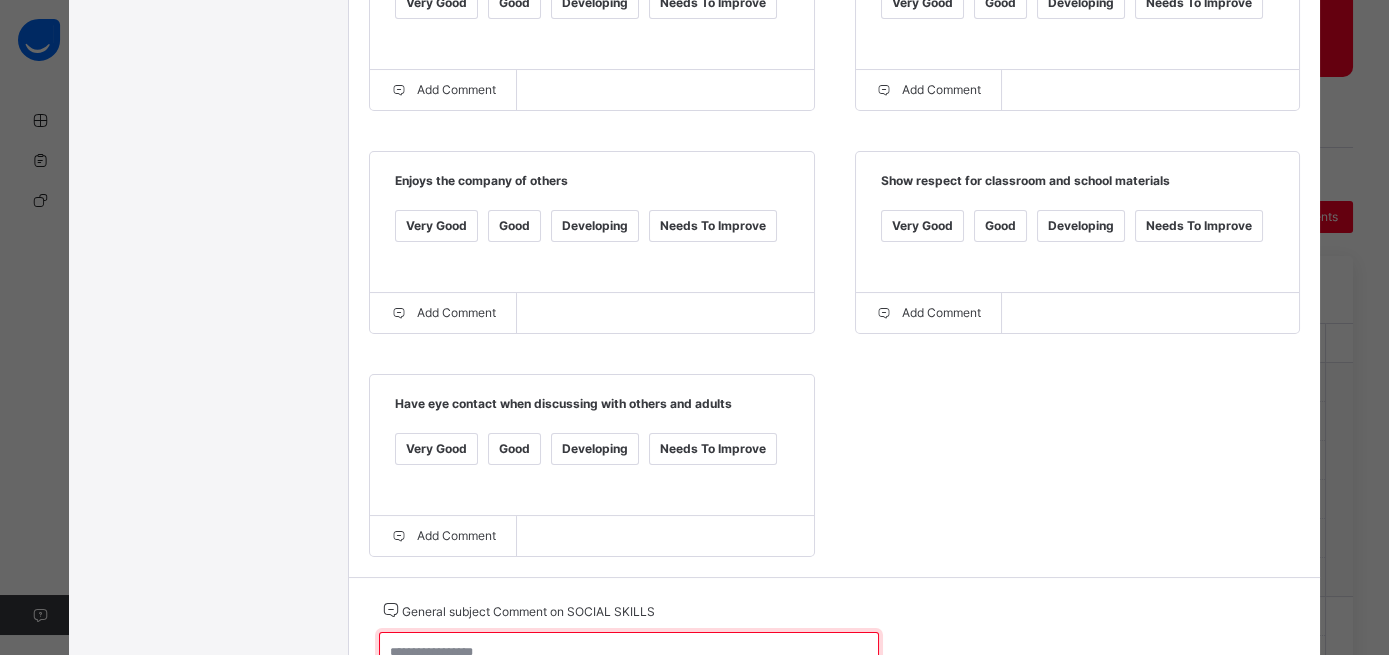 click at bounding box center (629, 661) 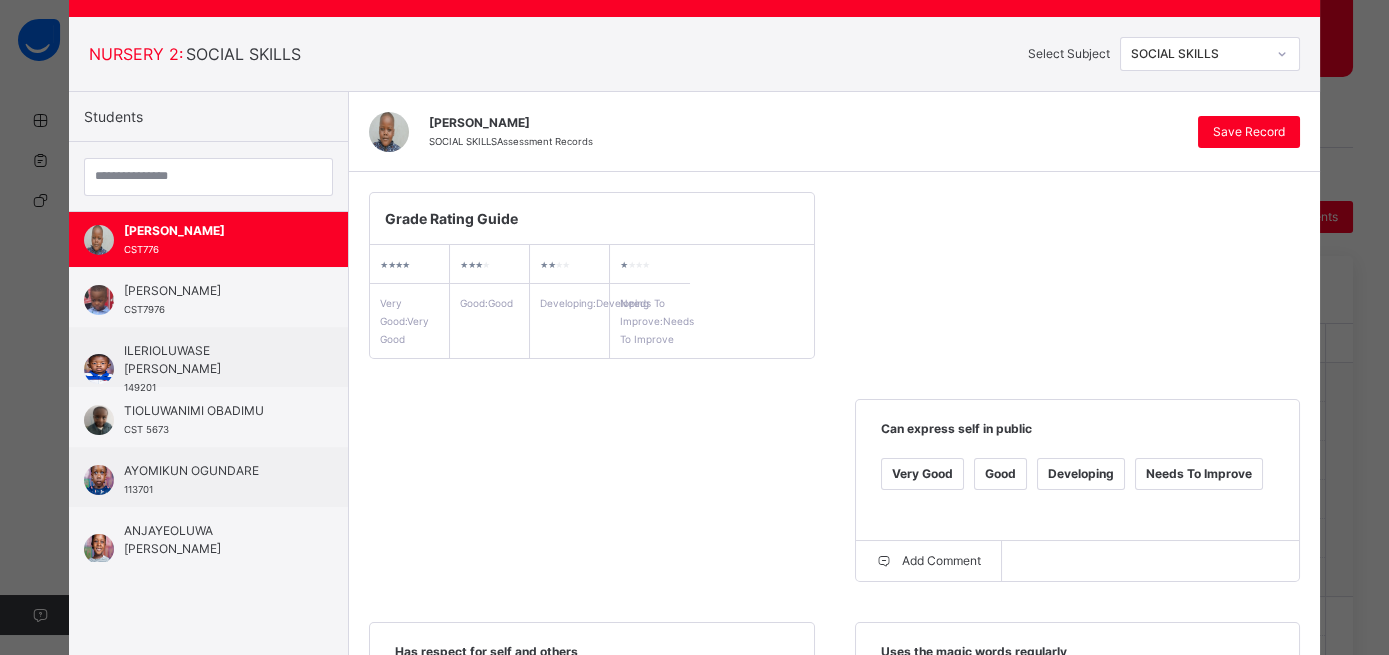 scroll, scrollTop: 95, scrollLeft: 0, axis: vertical 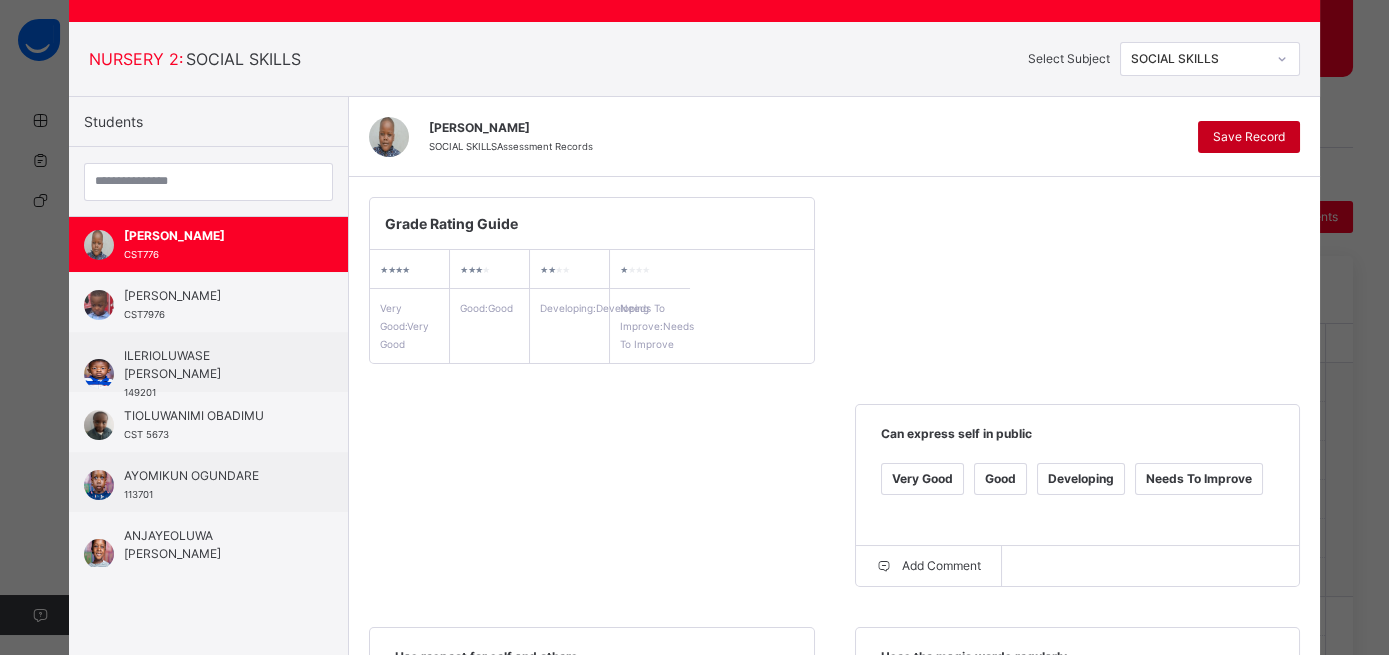 type on "**********" 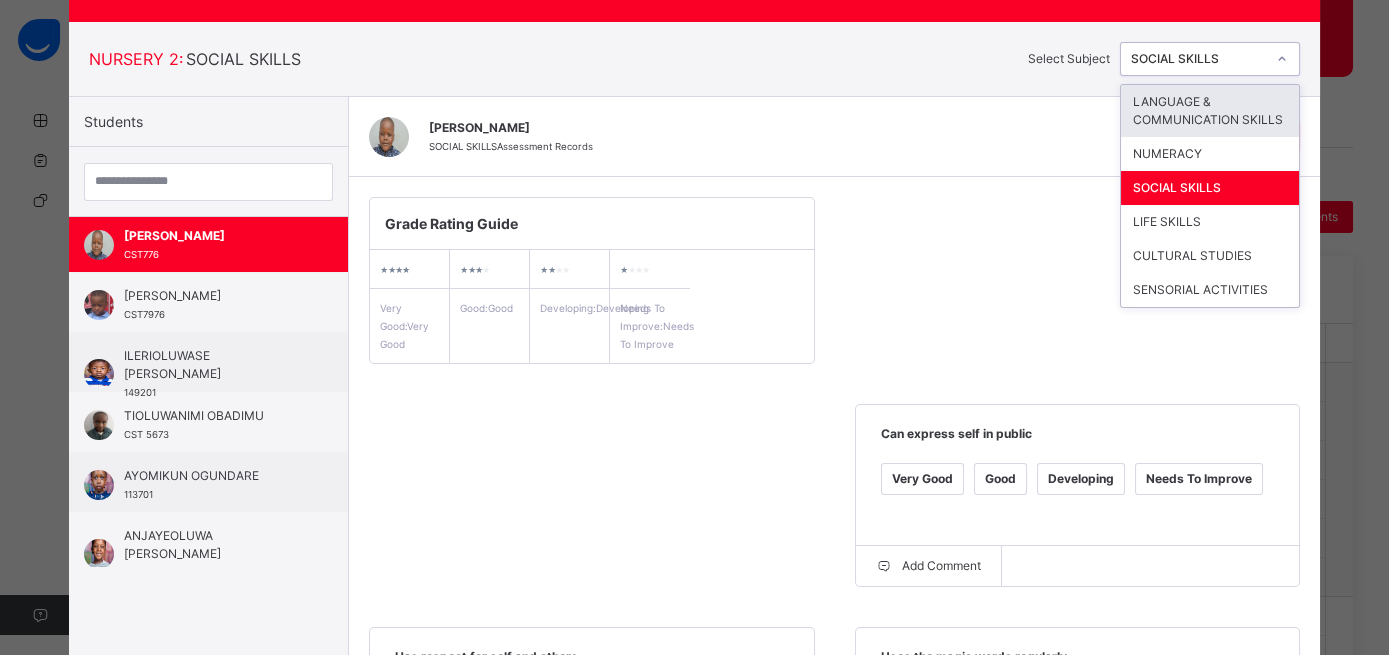 click 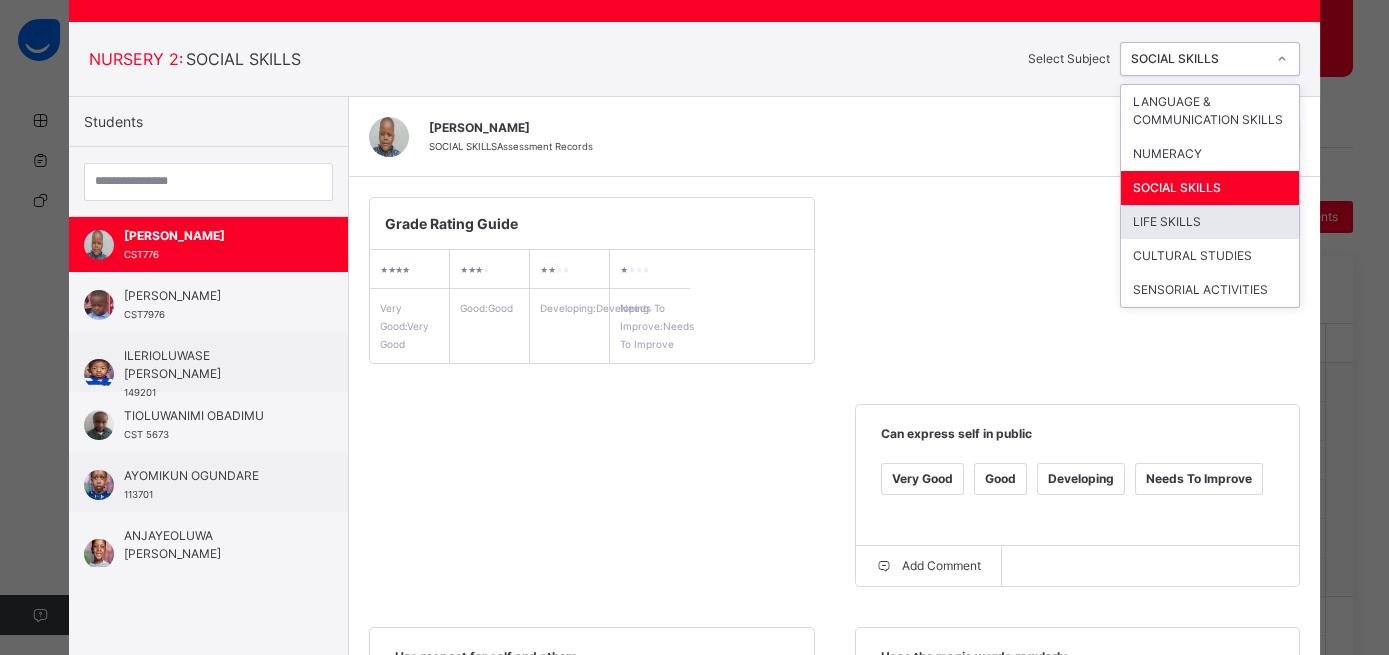 click on "LIFE SKILLS" at bounding box center (1210, 222) 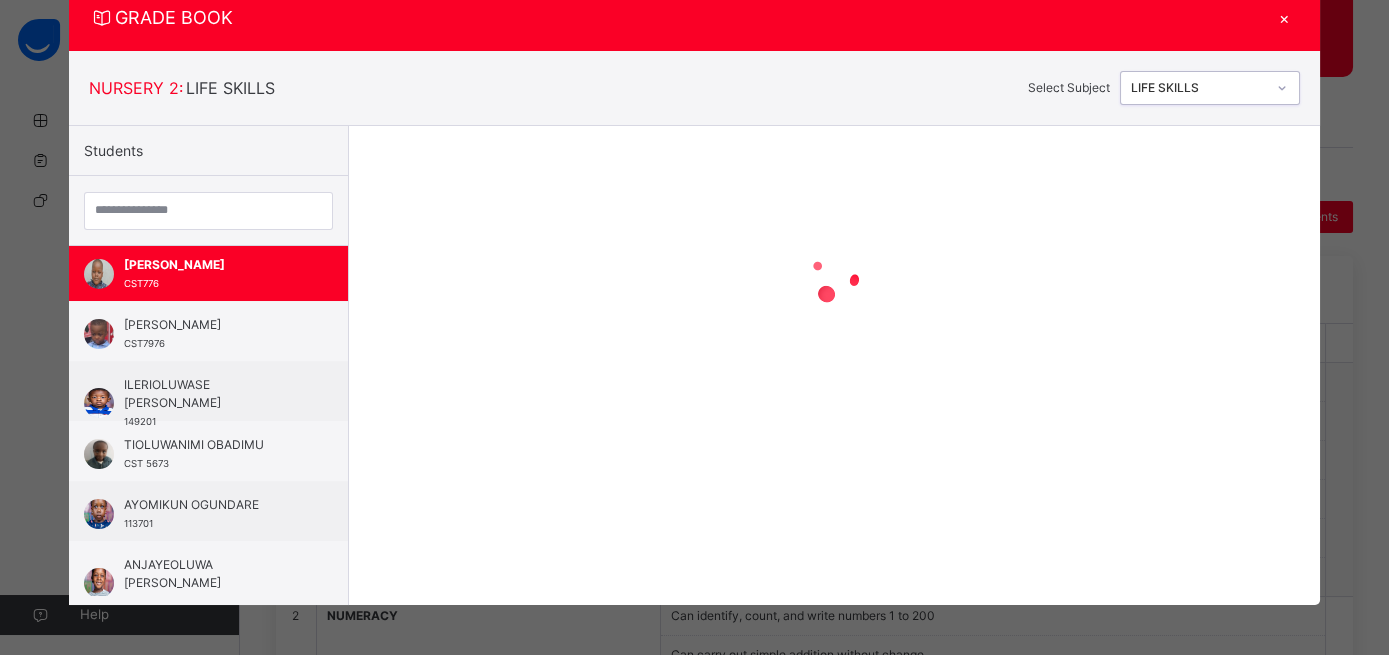 scroll, scrollTop: 65, scrollLeft: 0, axis: vertical 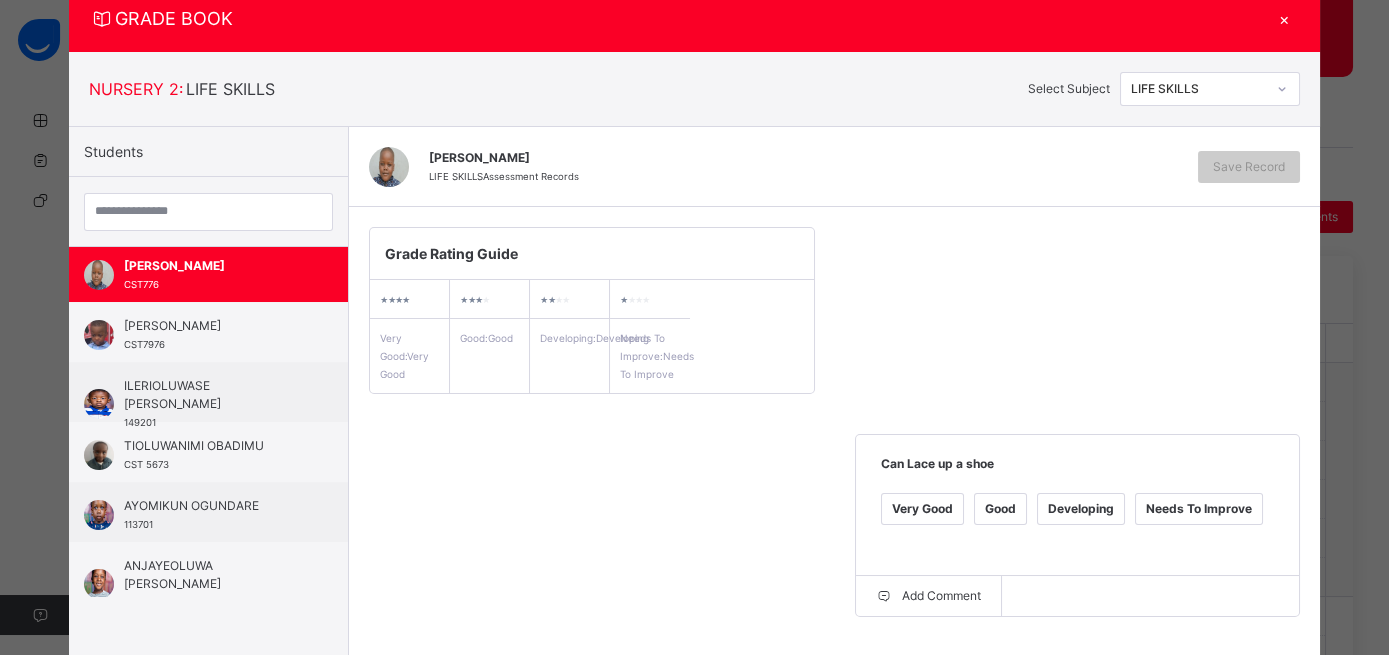 click on "Developing" at bounding box center [1081, 509] 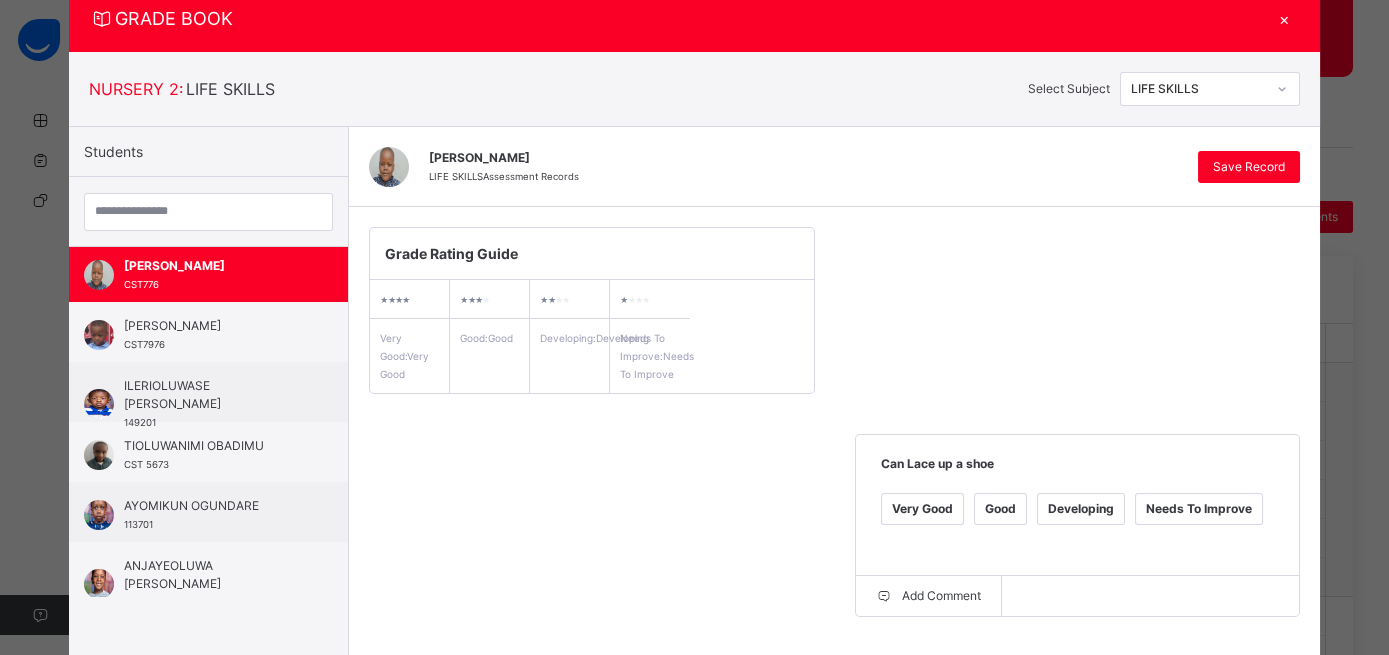 click on "Good" at bounding box center [514, 732] 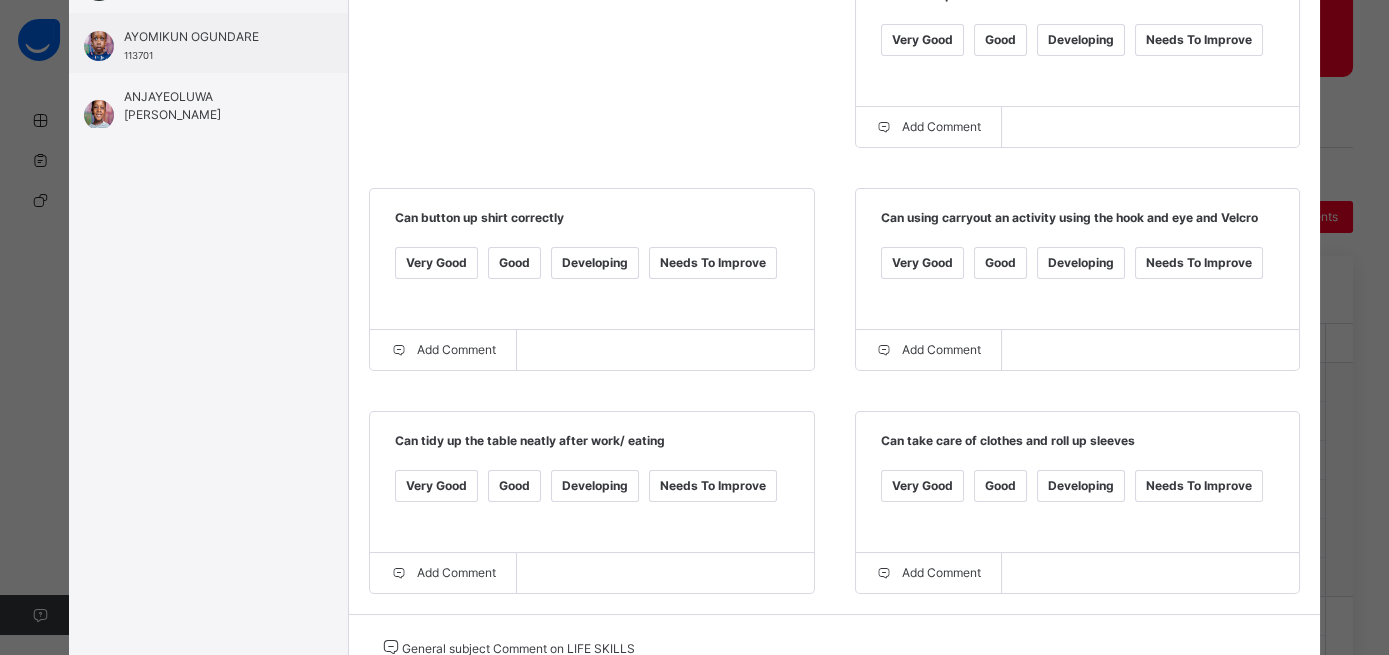 scroll, scrollTop: 542, scrollLeft: 0, axis: vertical 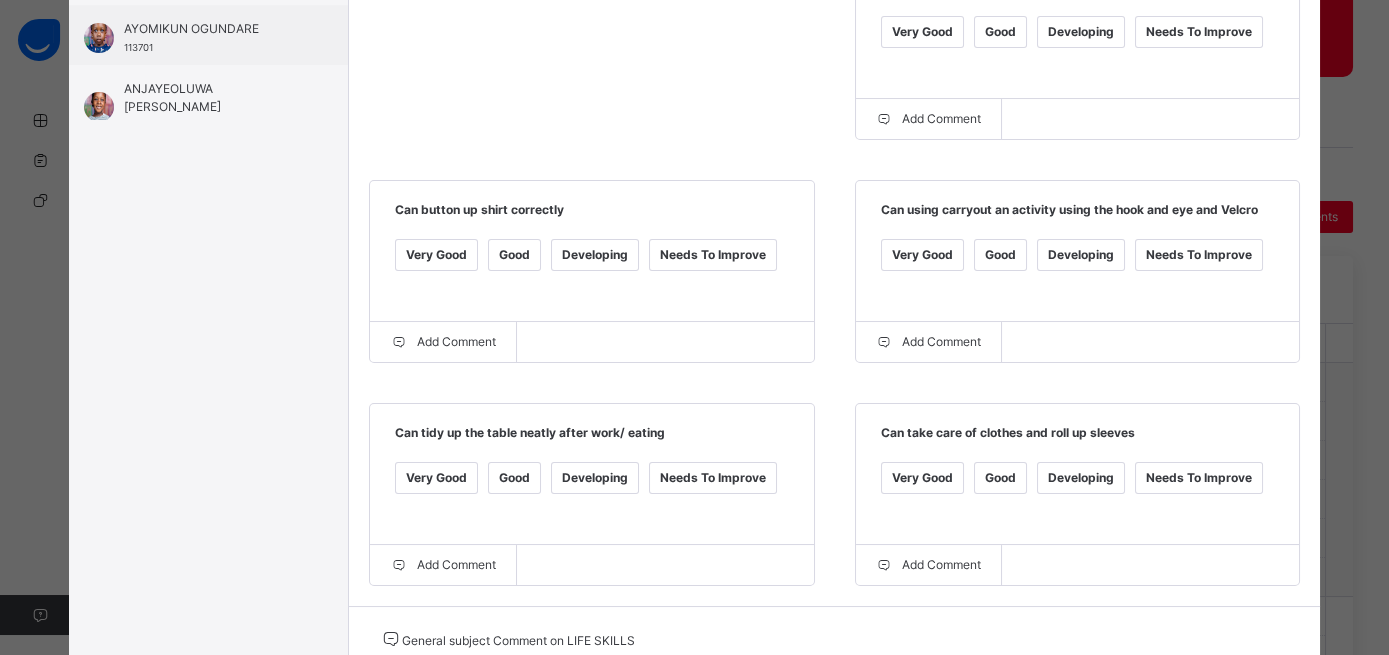 click on "Good" at bounding box center (514, 478) 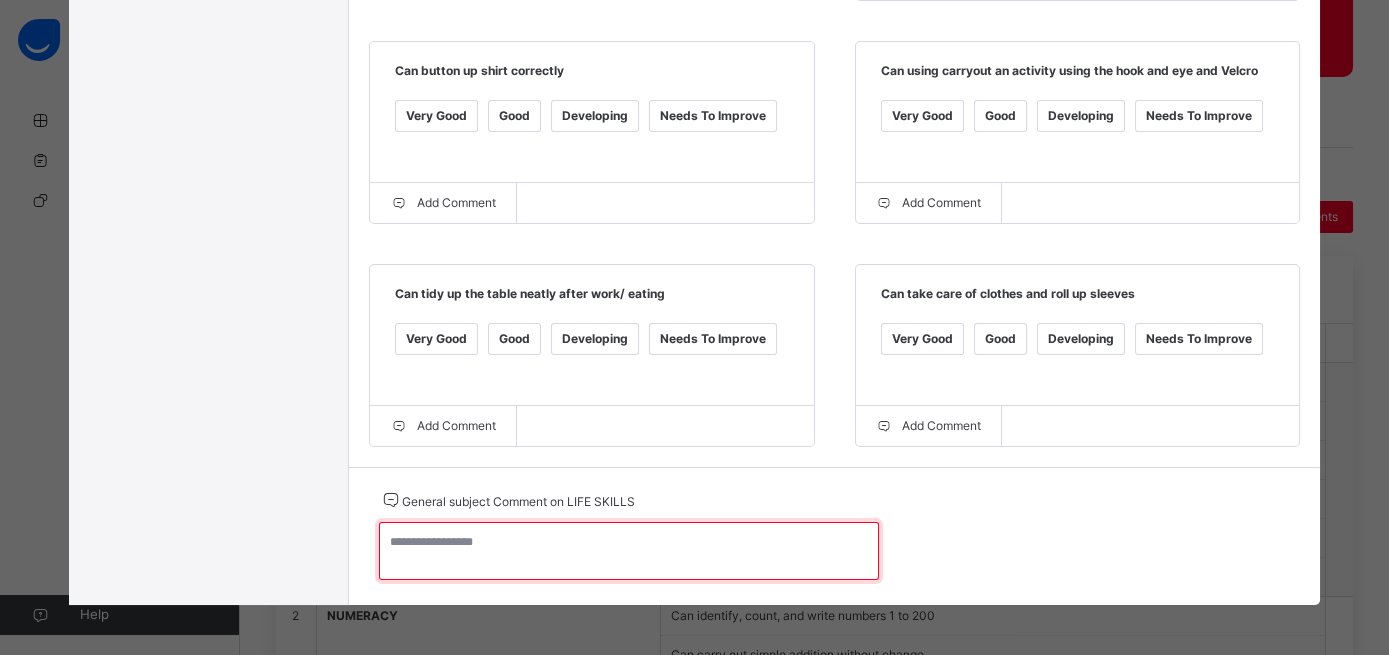 click at bounding box center [629, 551] 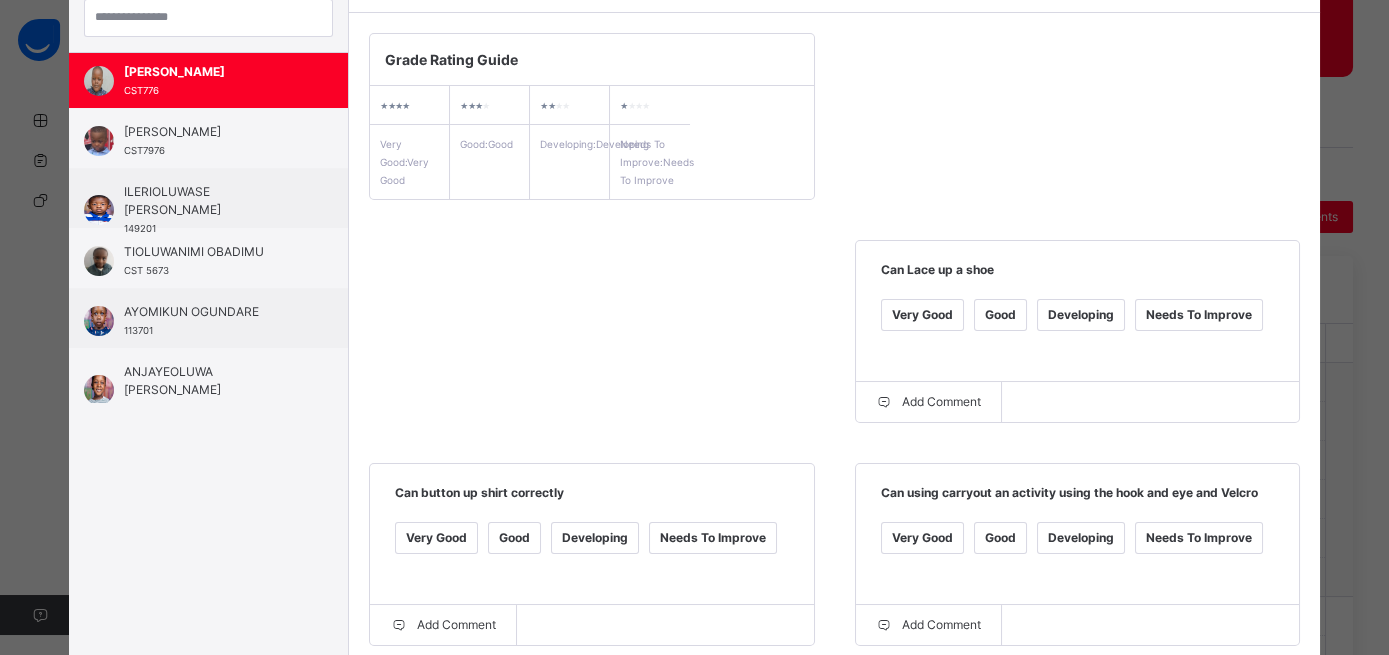 scroll, scrollTop: 0, scrollLeft: 0, axis: both 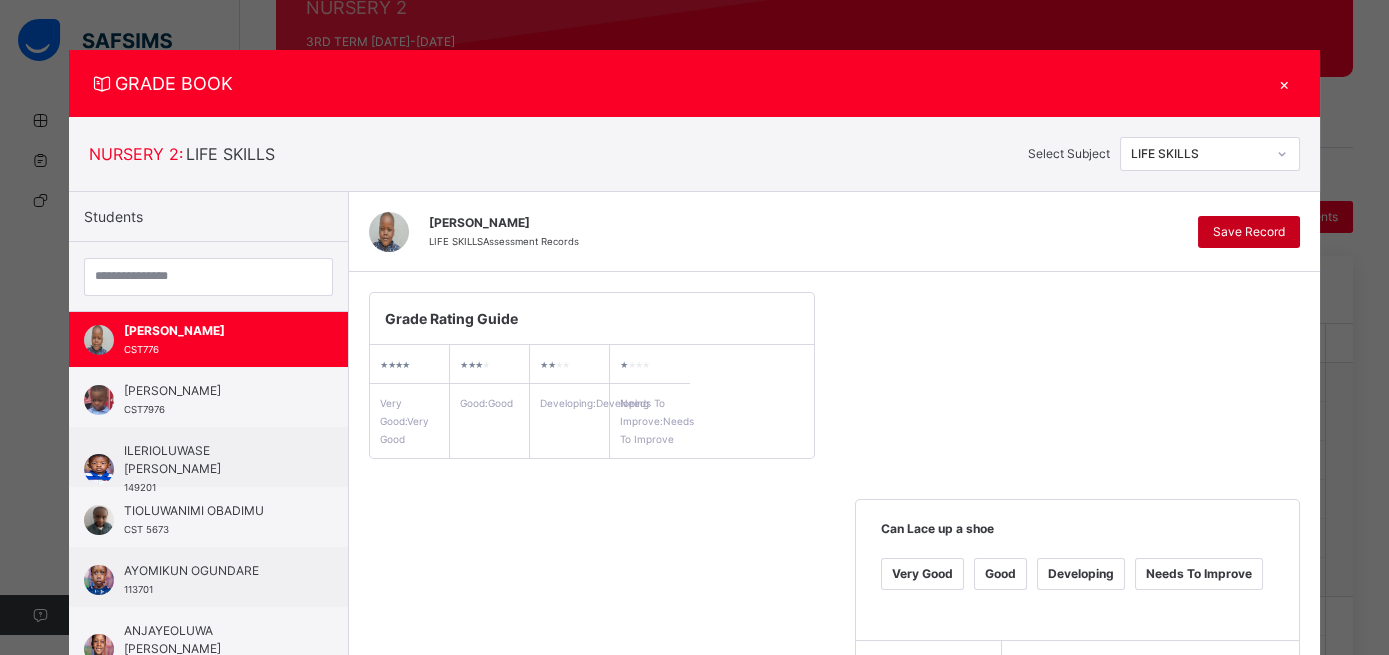 type on "**********" 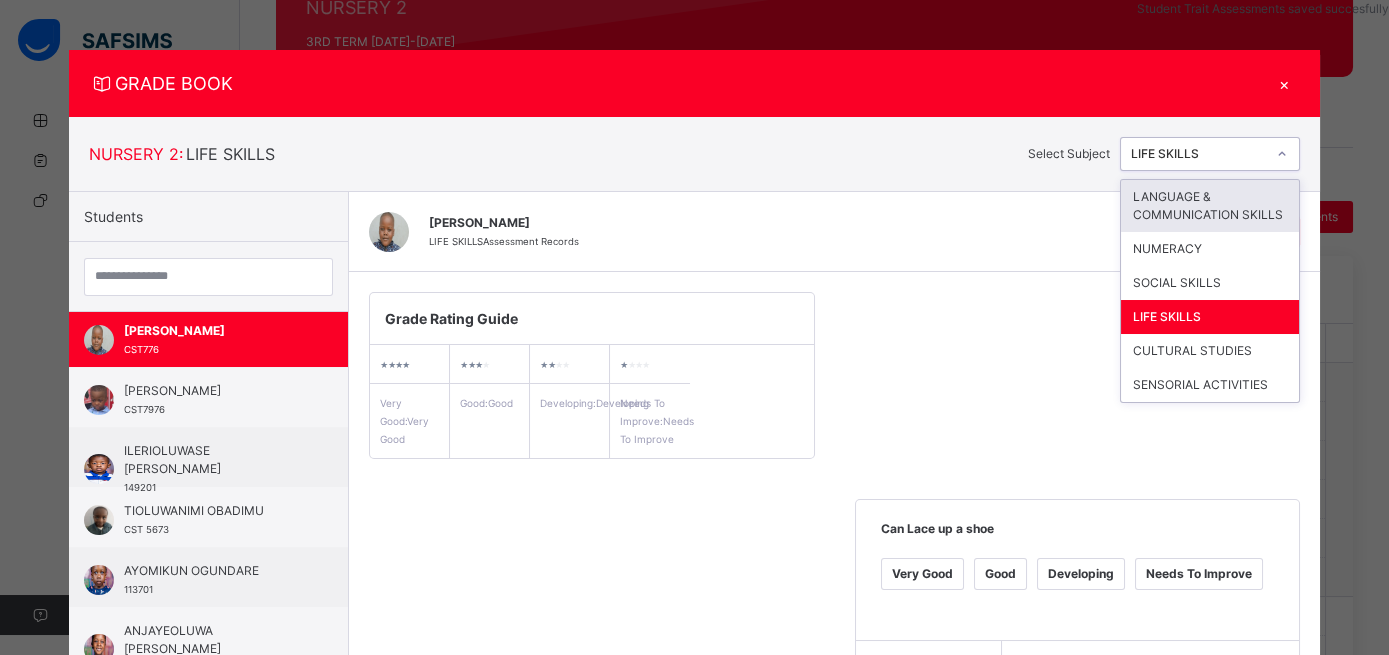 click 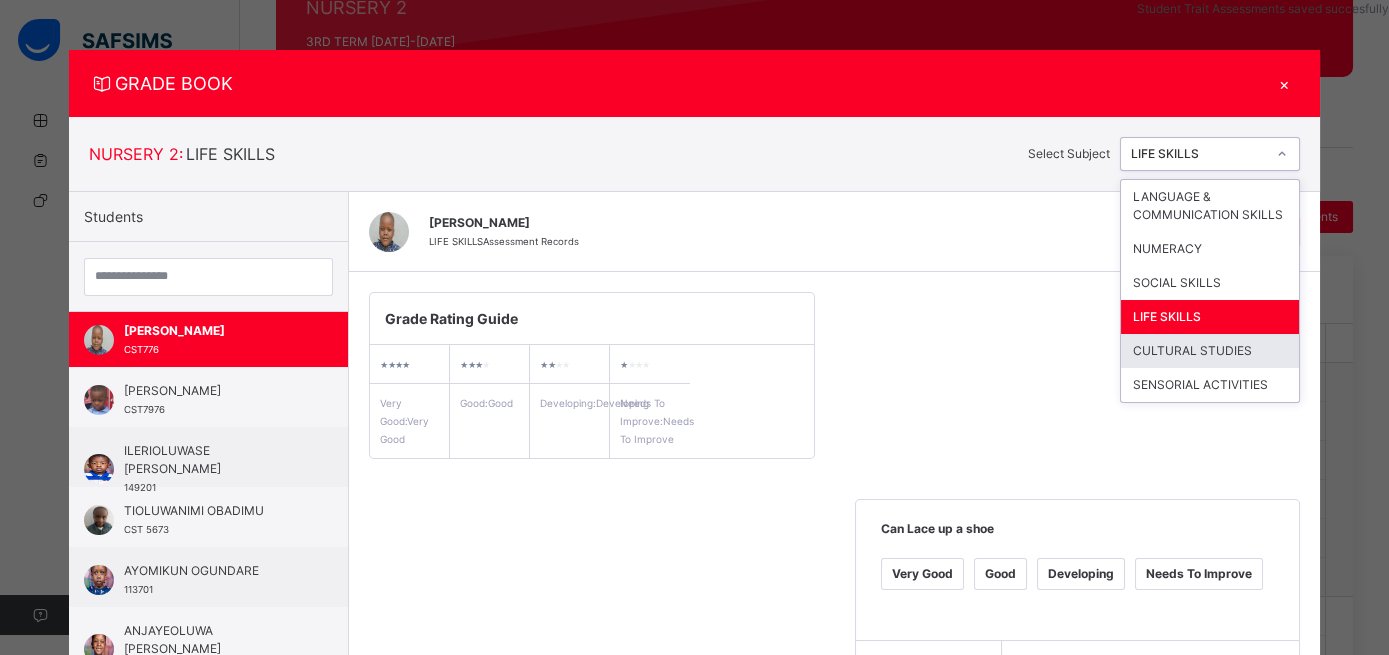 click on "CULTURAL STUDIES" at bounding box center (1210, 351) 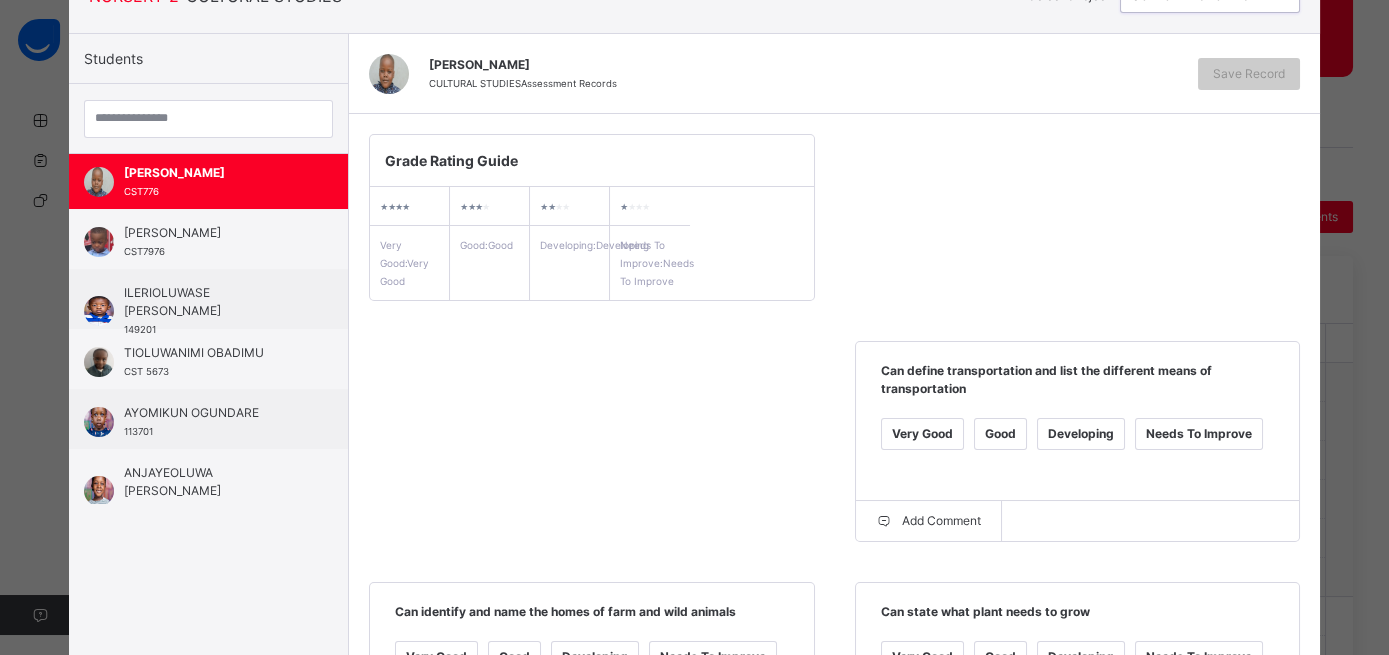 scroll, scrollTop: 216, scrollLeft: 0, axis: vertical 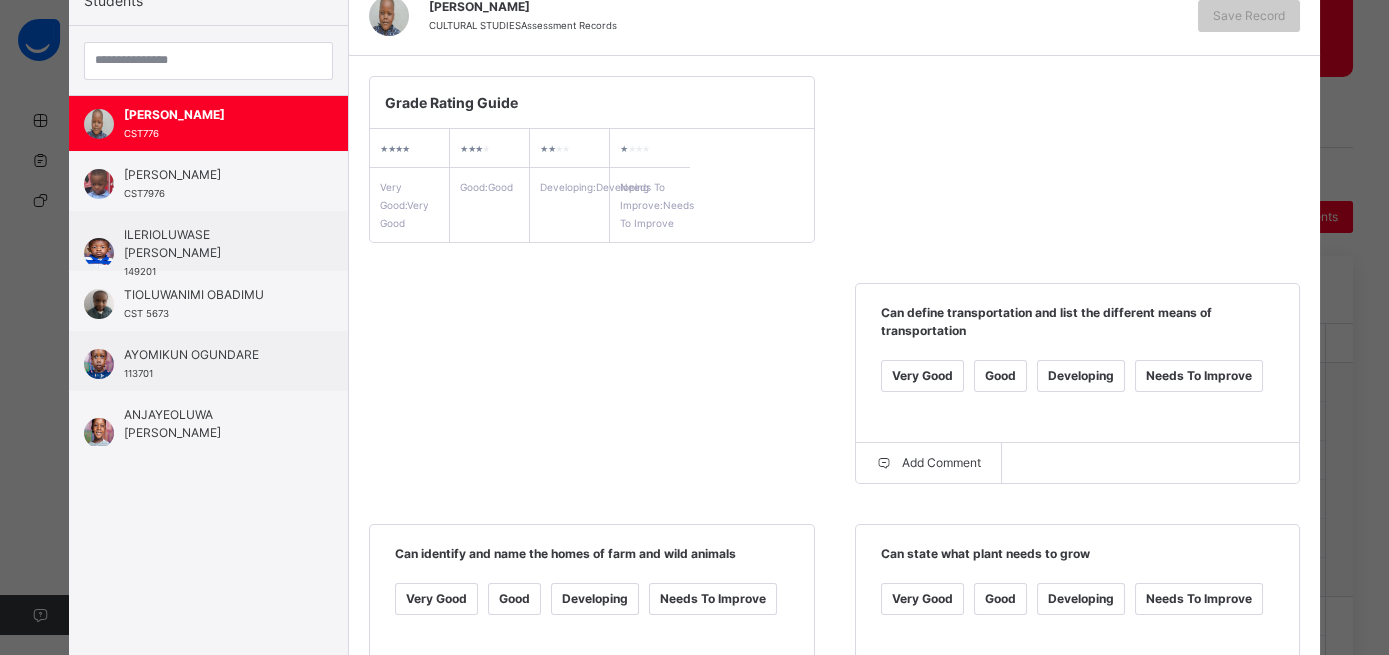 click on "Good" at bounding box center (1000, 376) 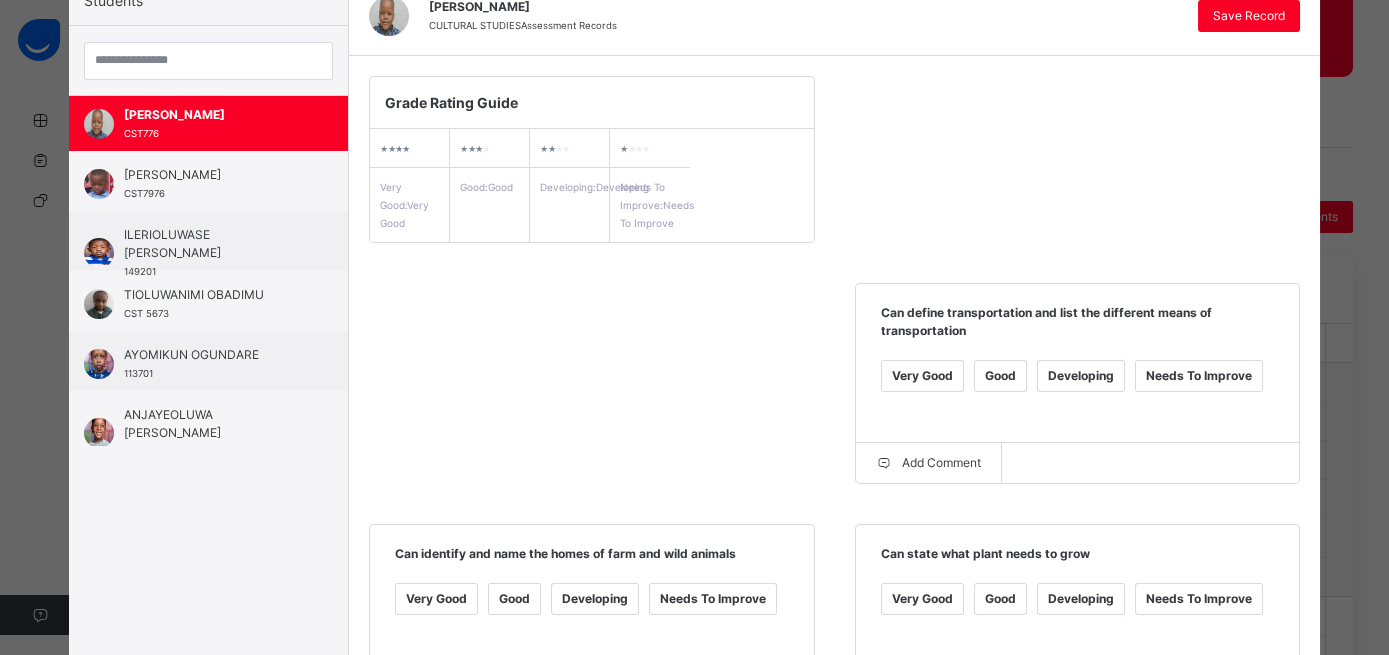 click on "Good" at bounding box center [514, 599] 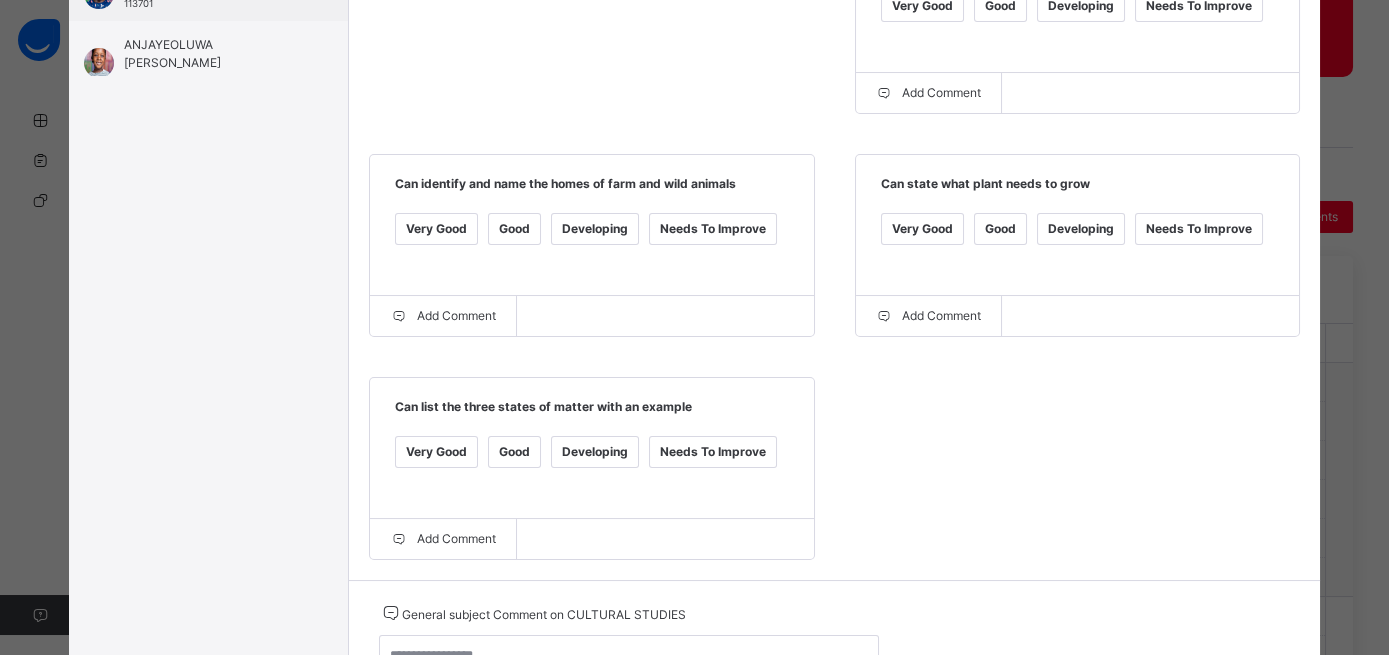 scroll, scrollTop: 589, scrollLeft: 0, axis: vertical 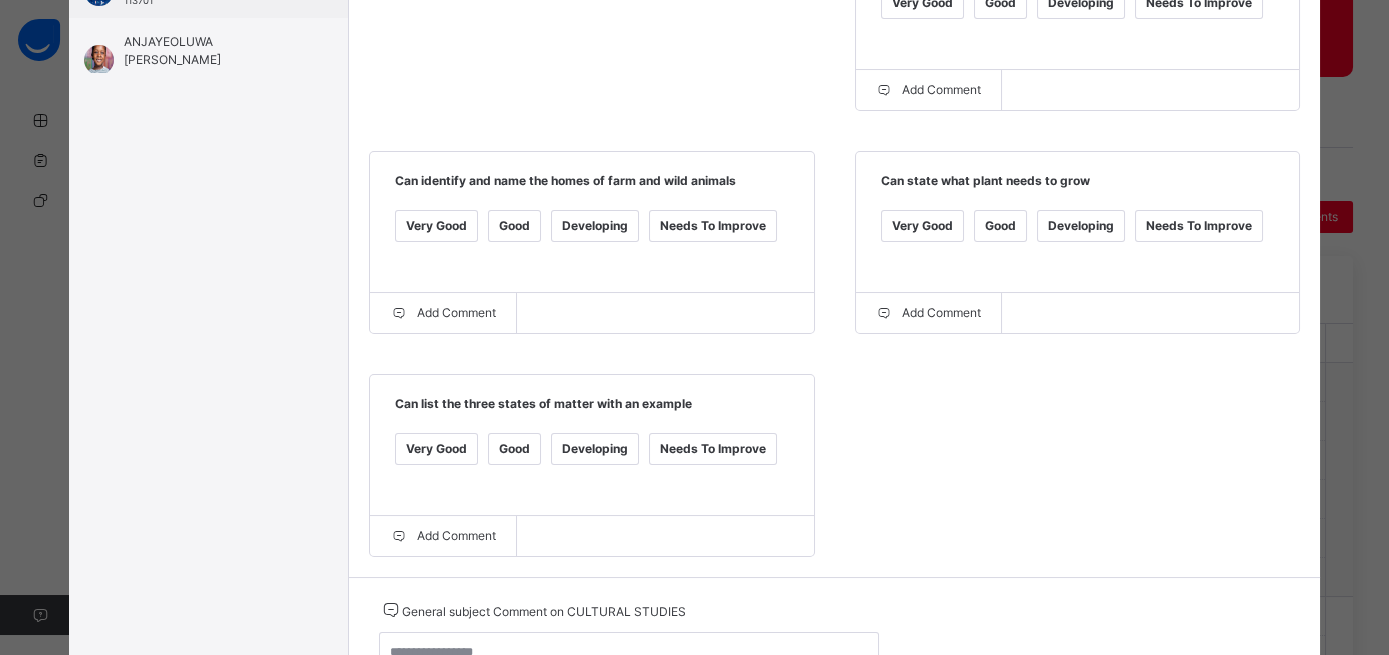 click on "Good" at bounding box center (514, 449) 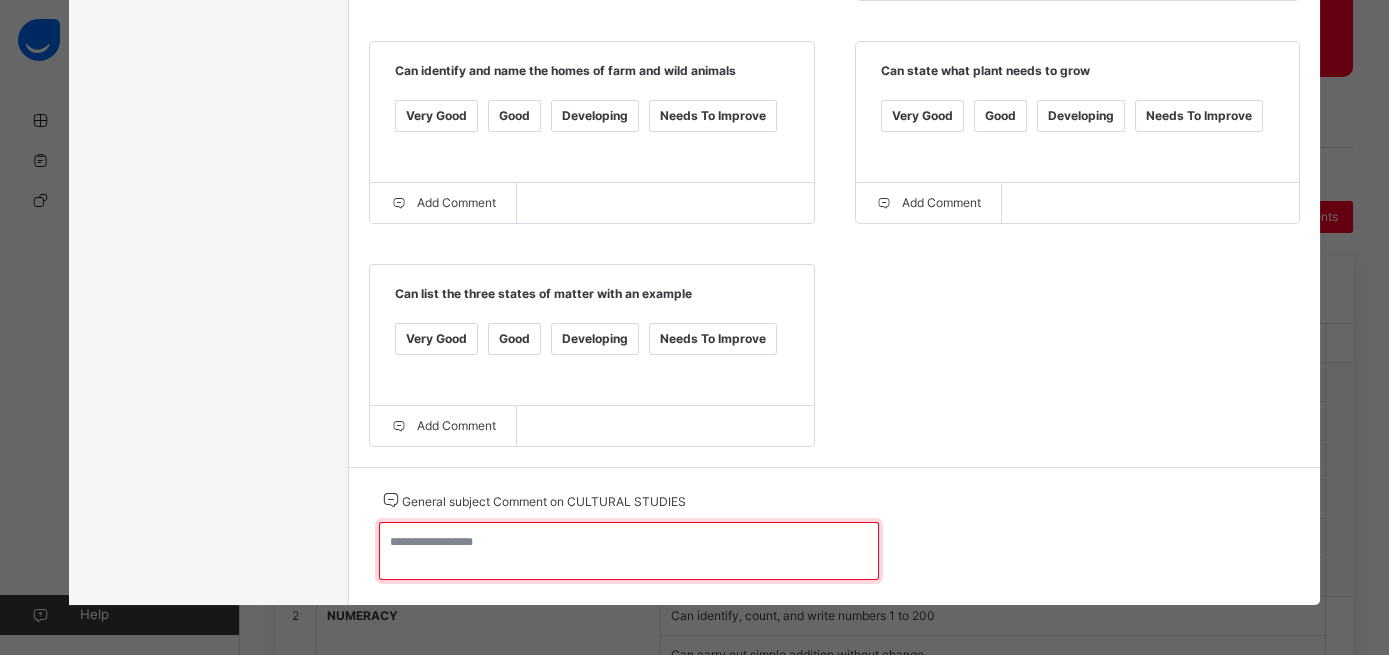 click at bounding box center [629, 551] 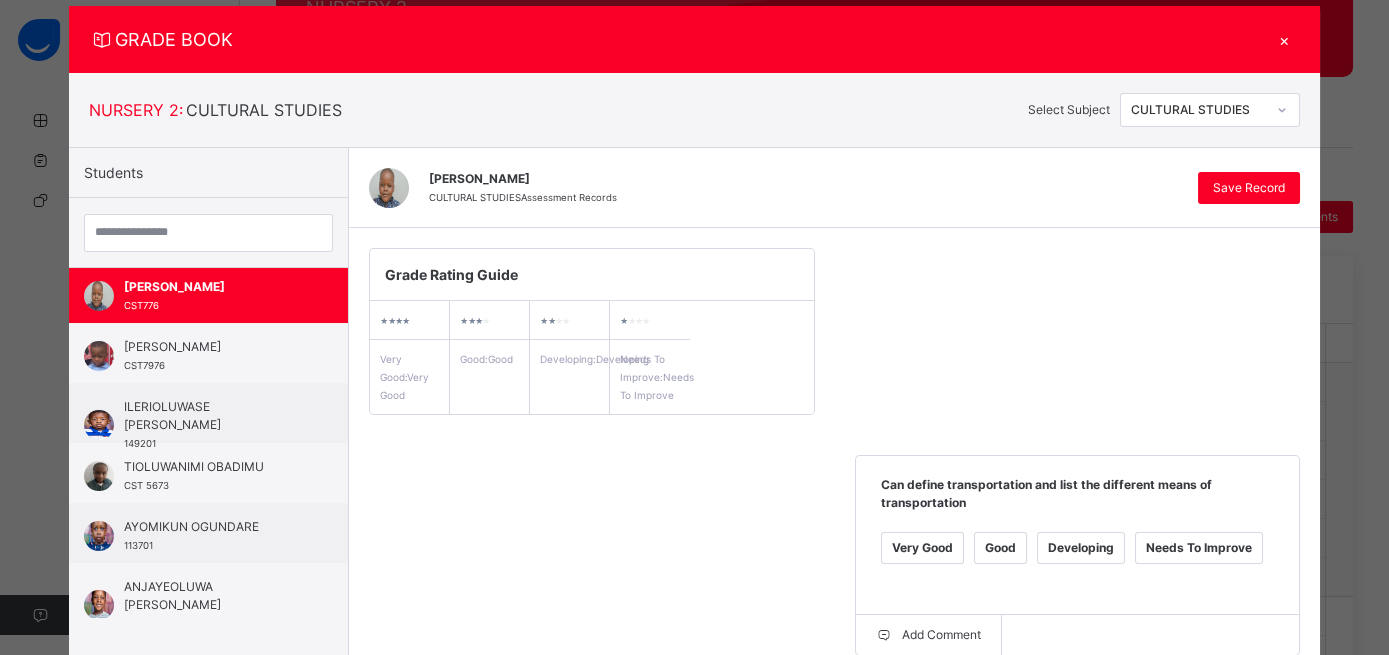 scroll, scrollTop: 0, scrollLeft: 0, axis: both 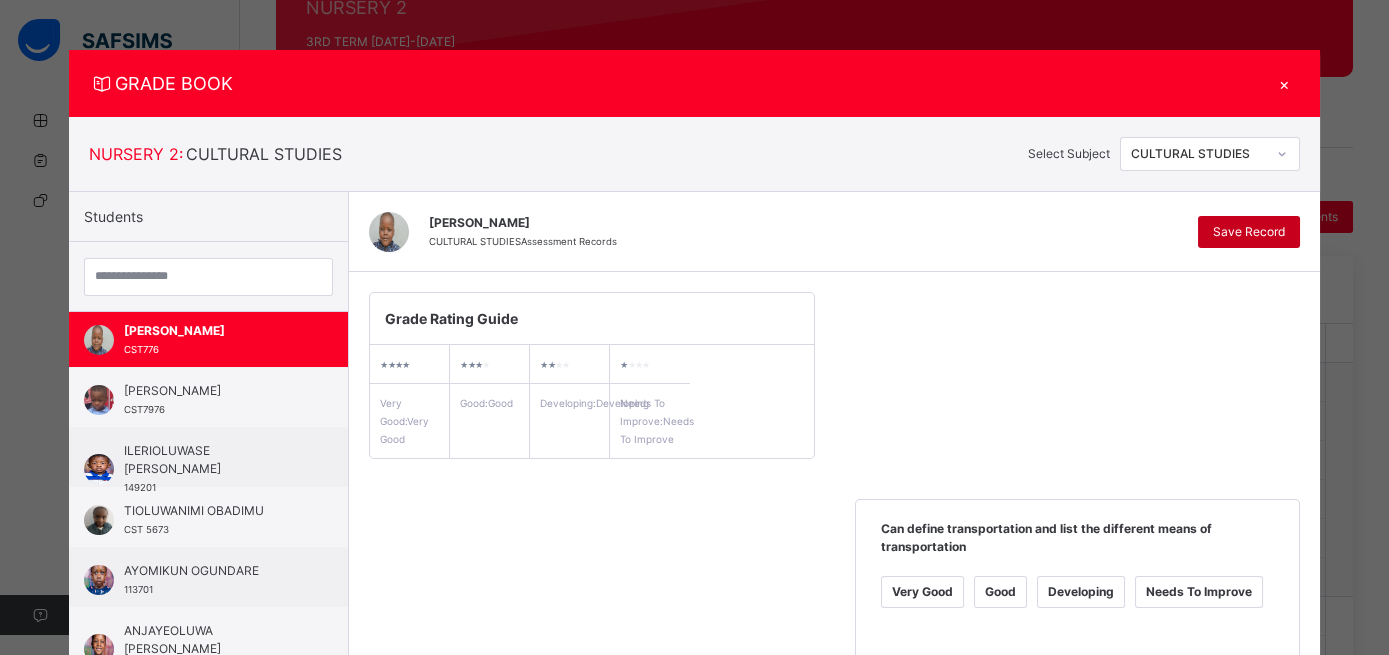 type on "*******" 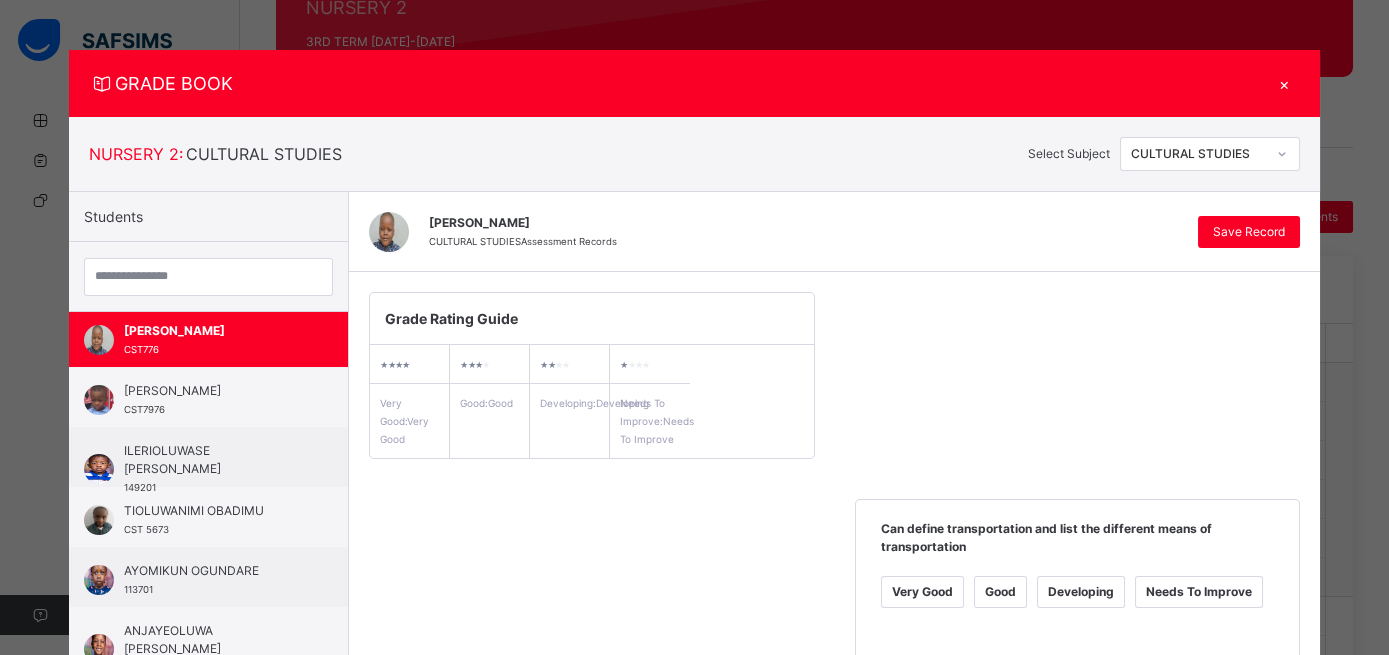 click at bounding box center (1282, 154) 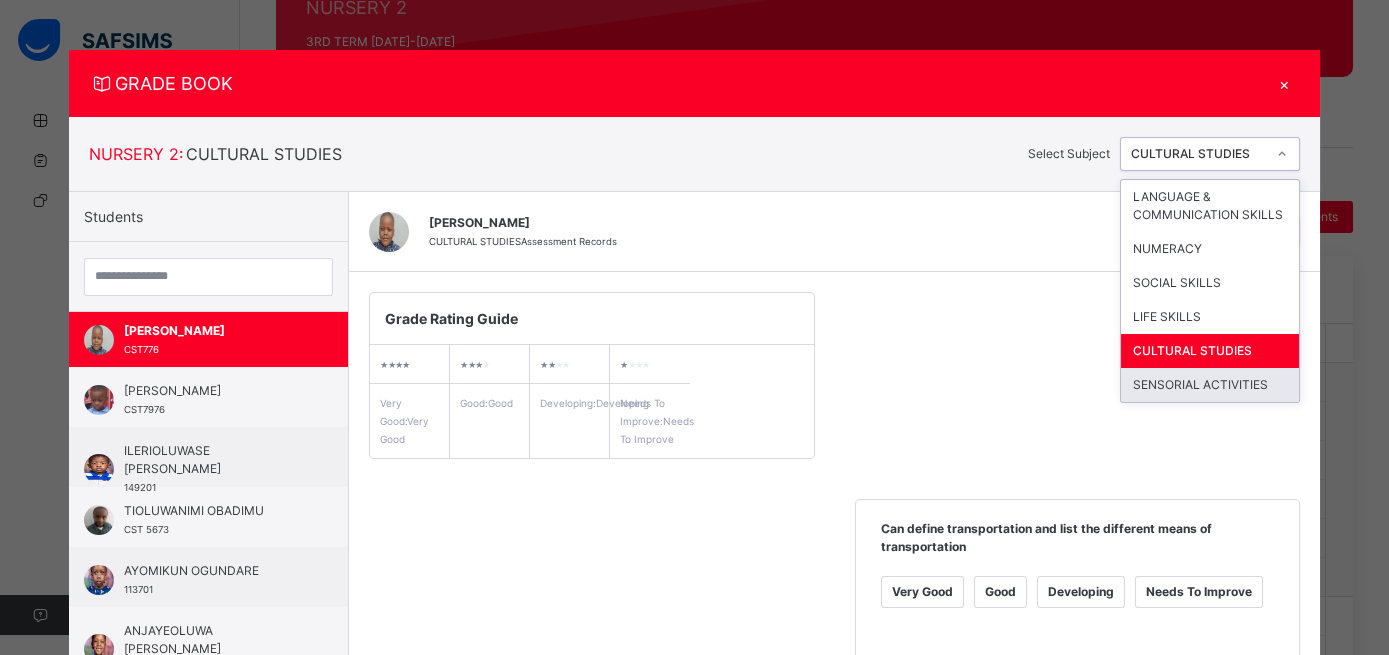 click on "SENSORIAL ACTIVITIES" at bounding box center (1210, 385) 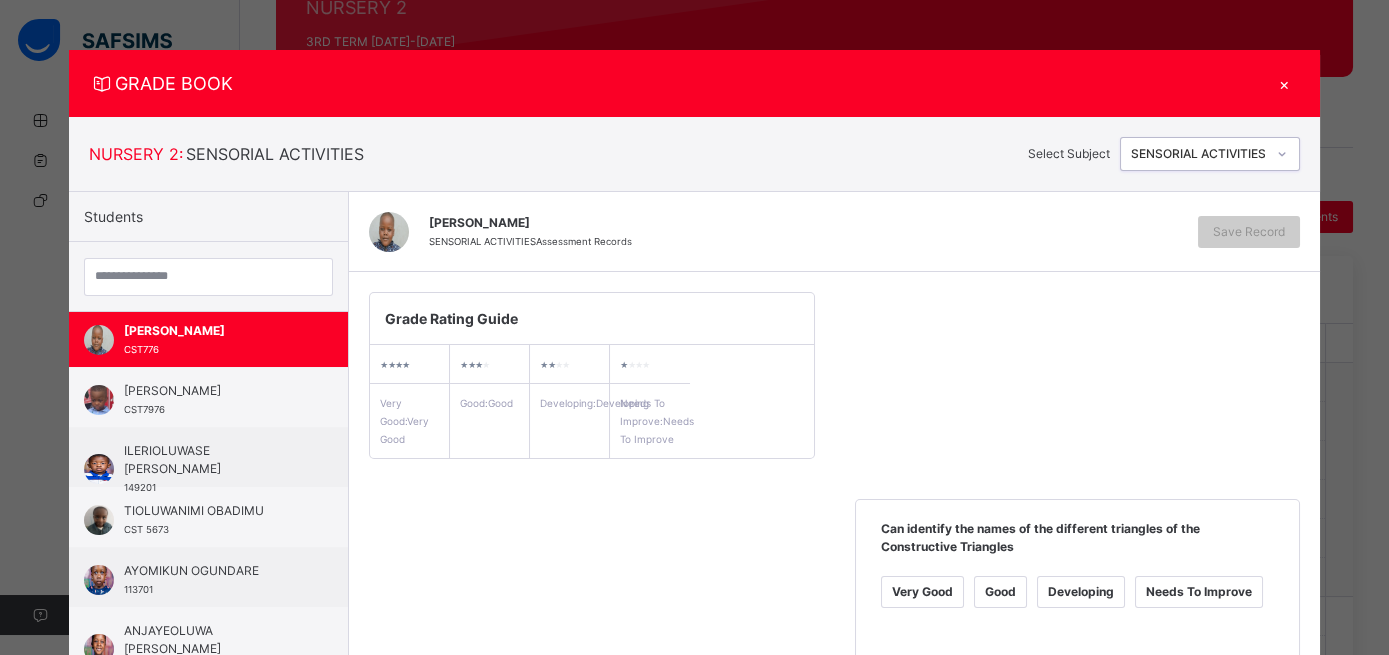 click on "Good" at bounding box center (1000, 592) 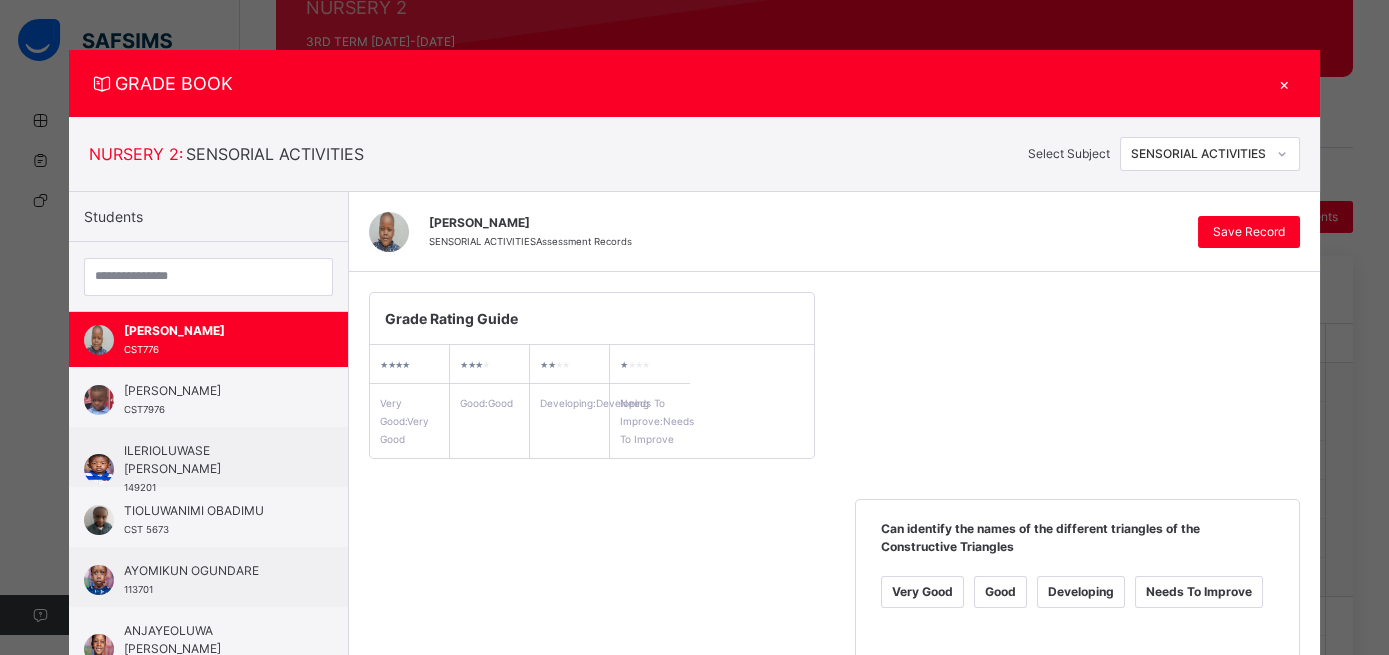click on "Good" at bounding box center [514, 815] 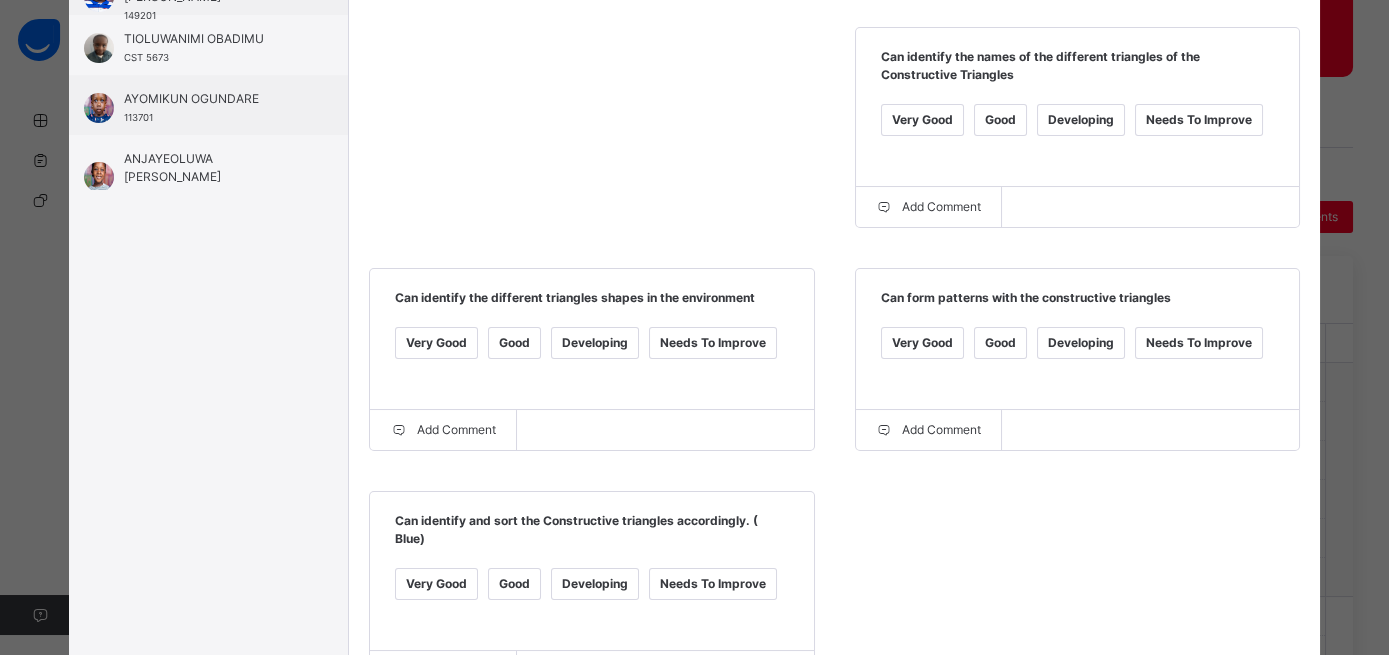 scroll, scrollTop: 515, scrollLeft: 0, axis: vertical 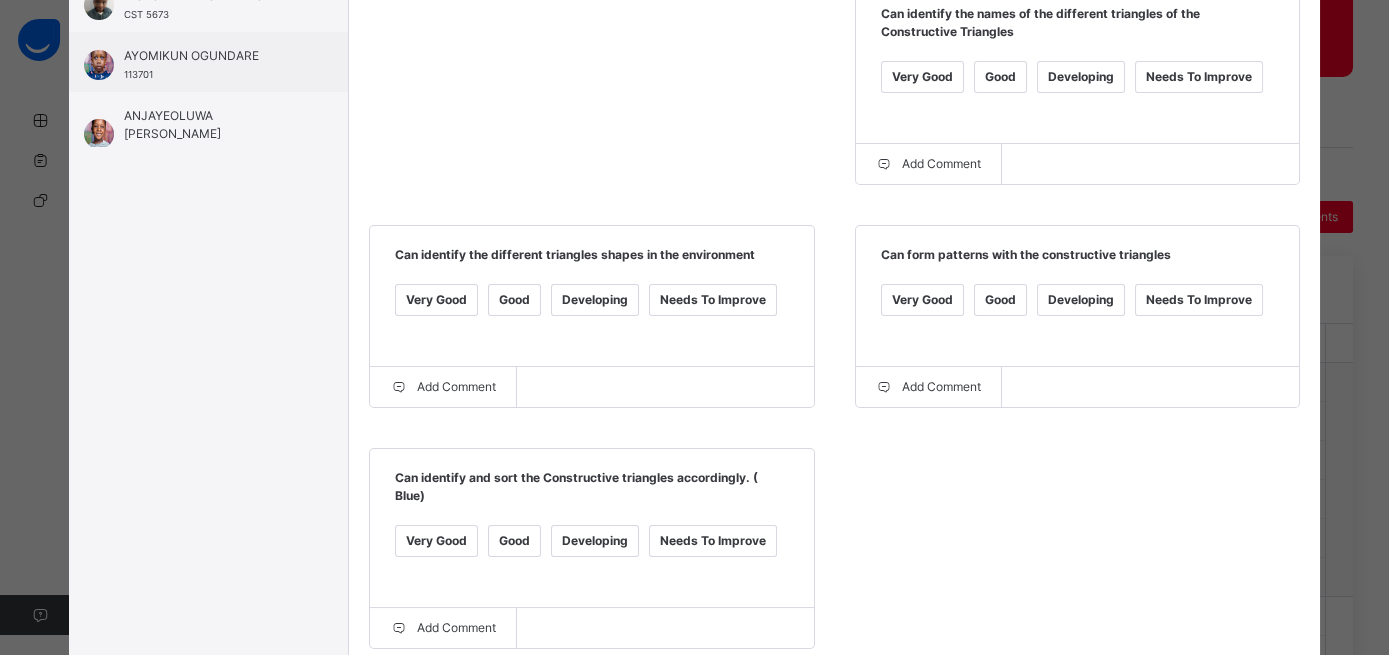 click on "Good" at bounding box center (514, 541) 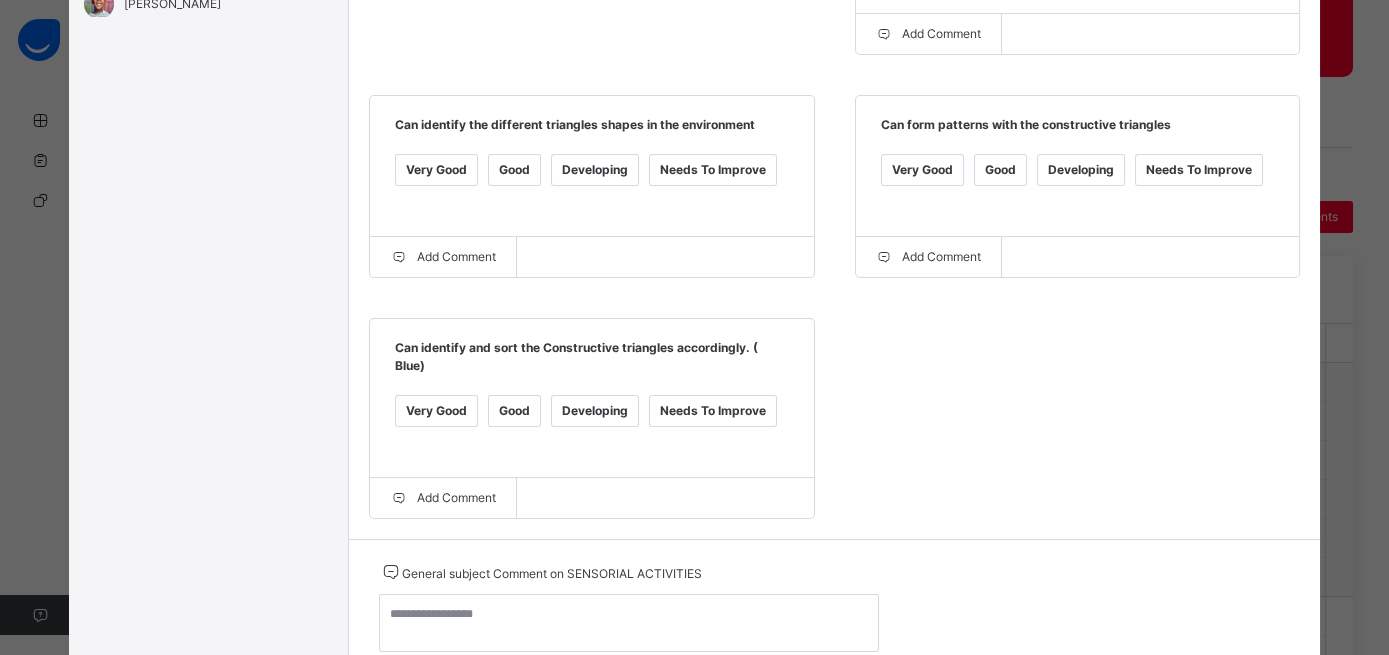 scroll, scrollTop: 646, scrollLeft: 0, axis: vertical 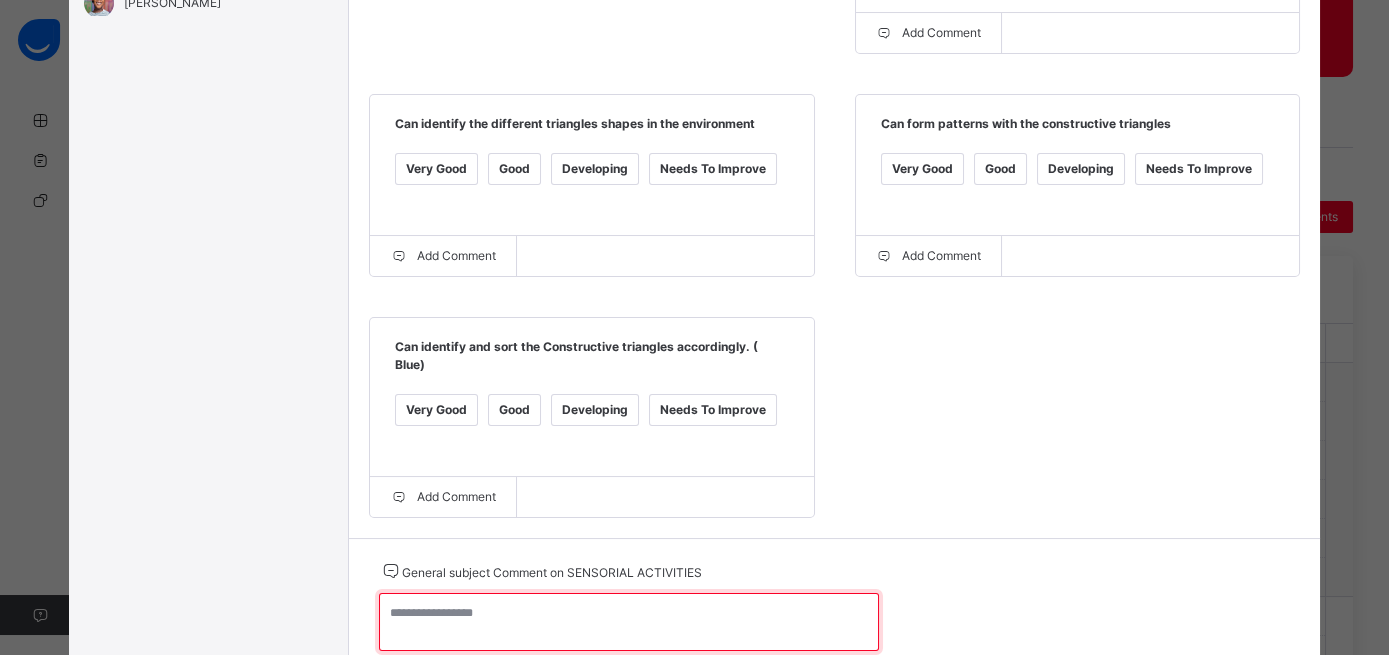 click at bounding box center (629, 622) 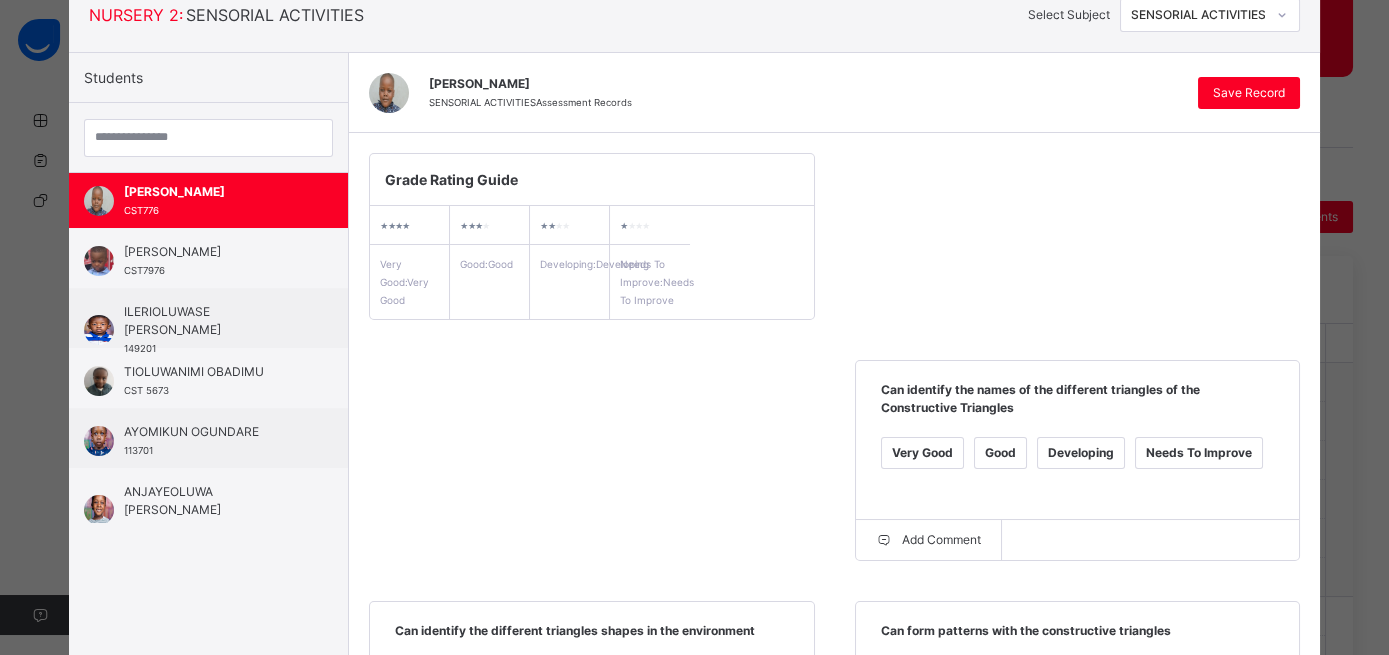 scroll, scrollTop: 83, scrollLeft: 0, axis: vertical 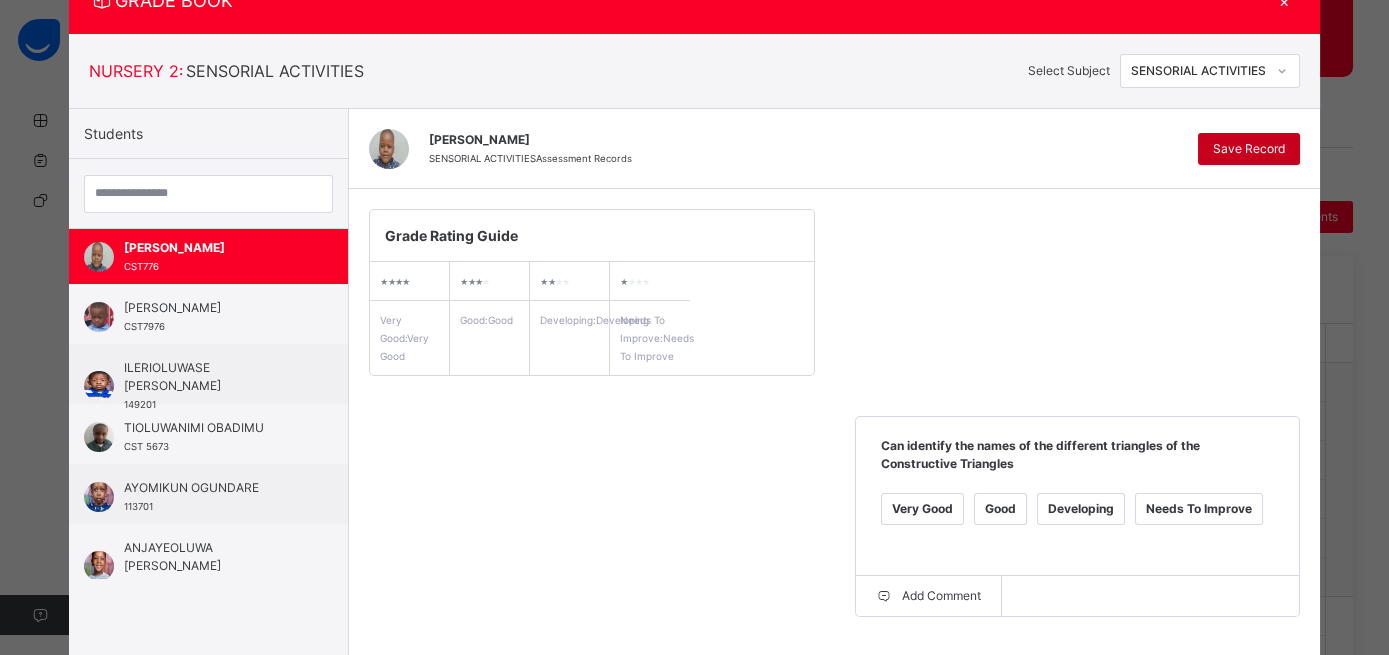 type on "**********" 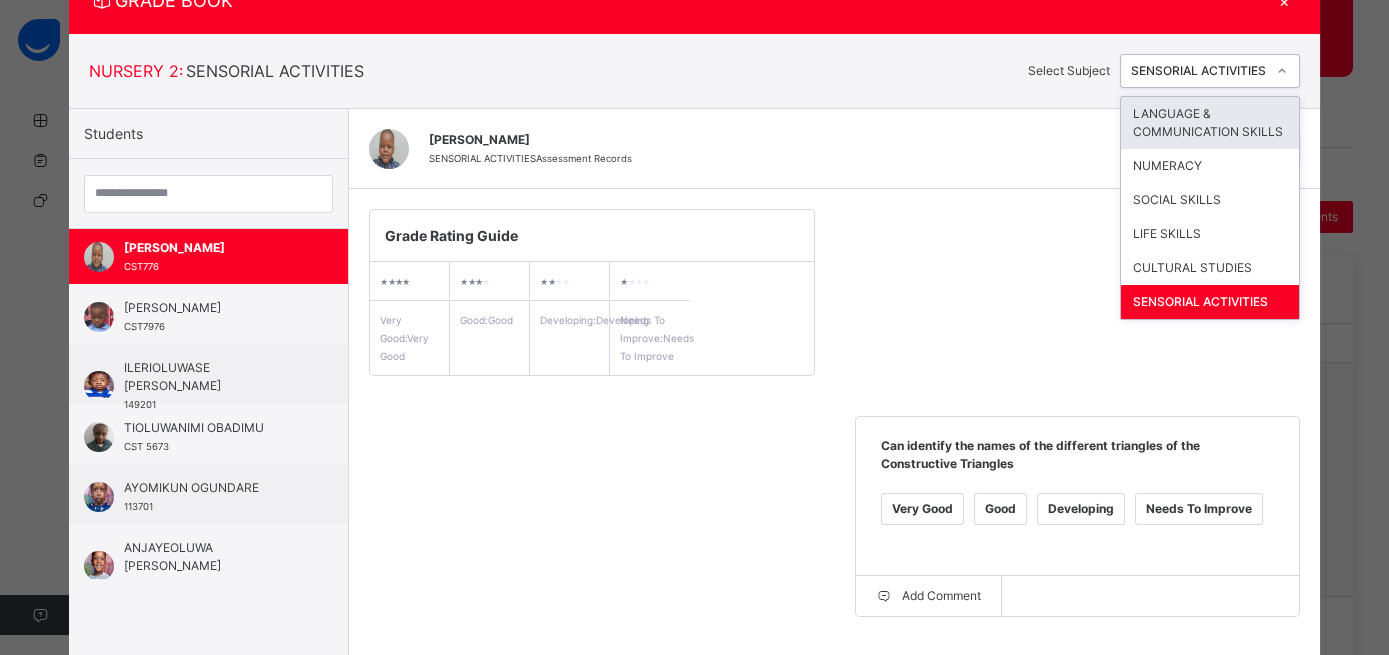 click 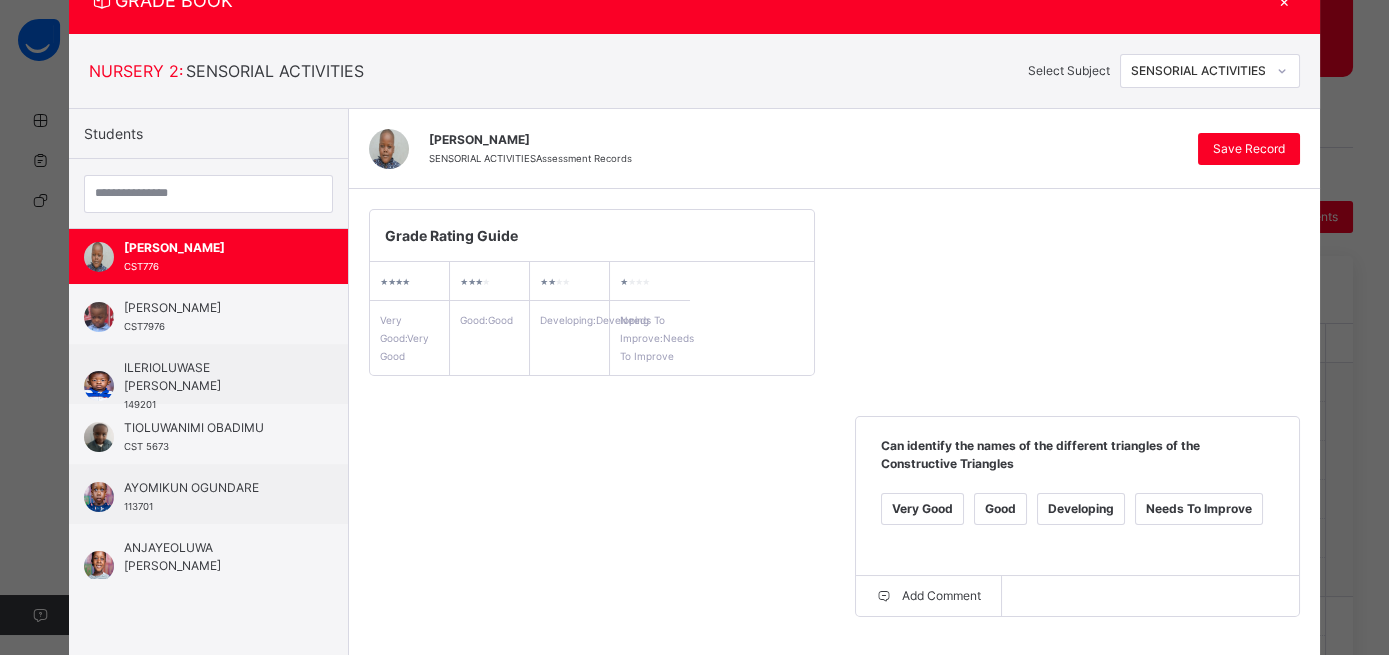 click on "Grade Rating Guide   ★ ★ ★ ★ Very Good  :  Very Good ★ ★ ★ ★ Good  :  Good ★ ★ ★ ★ Developing  :  Developing ★ ★ ★ ★ Needs To Improve  :  Needs To Improve Can identify the names of the different triangles of the Constructive Triangles   Very Good Good Developing Needs To Improve  Add Comment Can identify the different triangles shapes in the environment   Very Good Good Developing Needs To Improve  Add Comment Can form patterns with the constructive triangles   Very Good Good Developing Needs To Improve  Add Comment Can identify and sort the Constructive triangles accordingly. ( Blue)   Very Good Good Developing Needs To Improve  Add Comment" at bounding box center (834, 645) 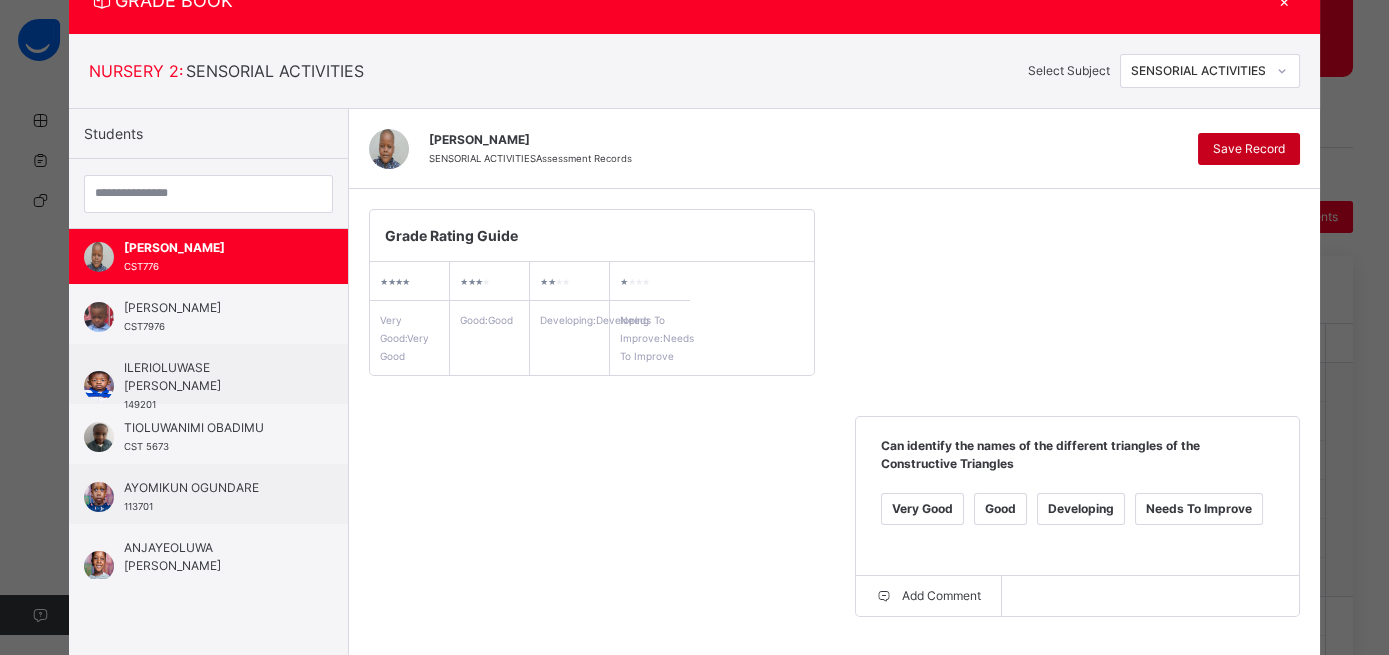 click on "Save Record" at bounding box center [1249, 149] 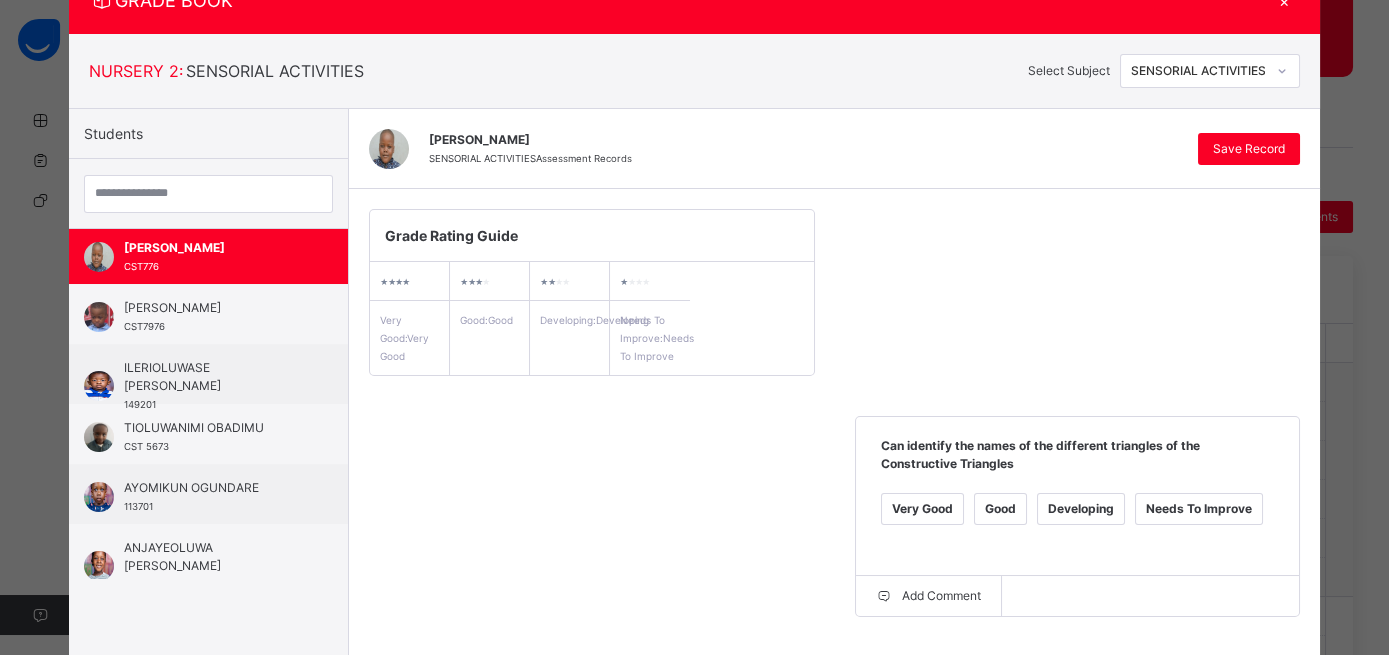 click 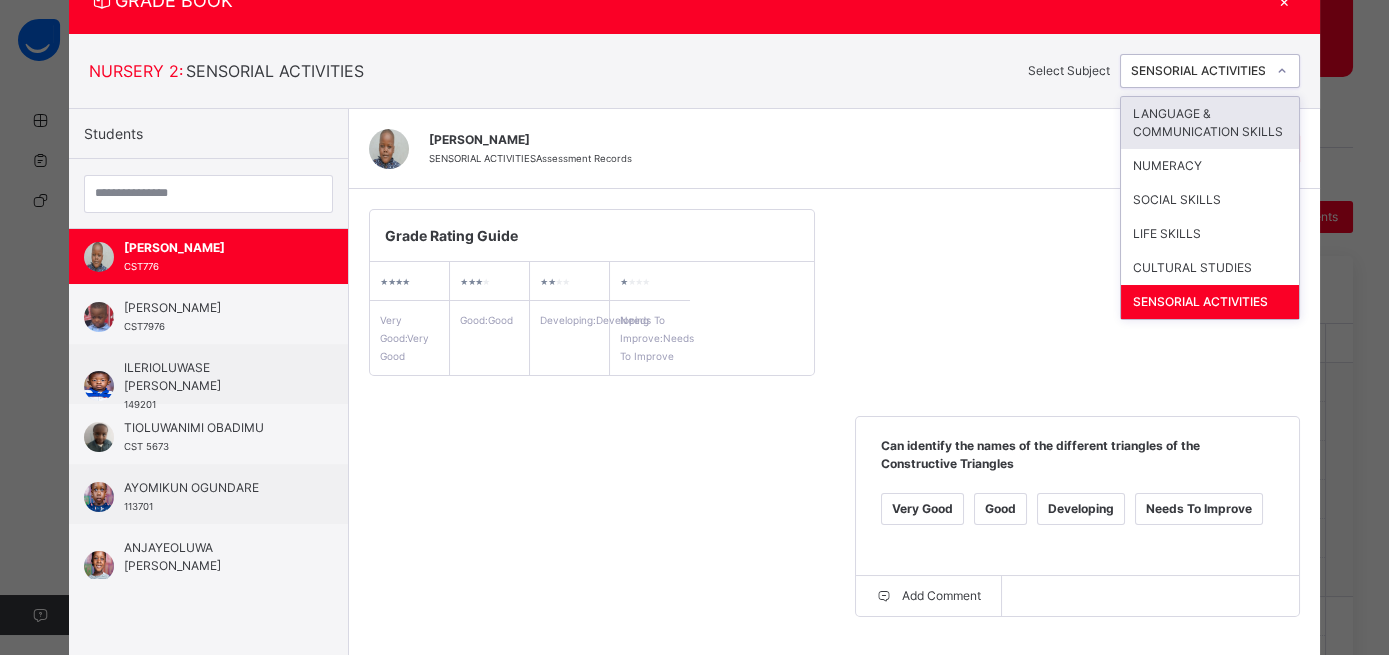 click on "LANGUAGE & COMMUNICATION SKILLS" at bounding box center [1210, 123] 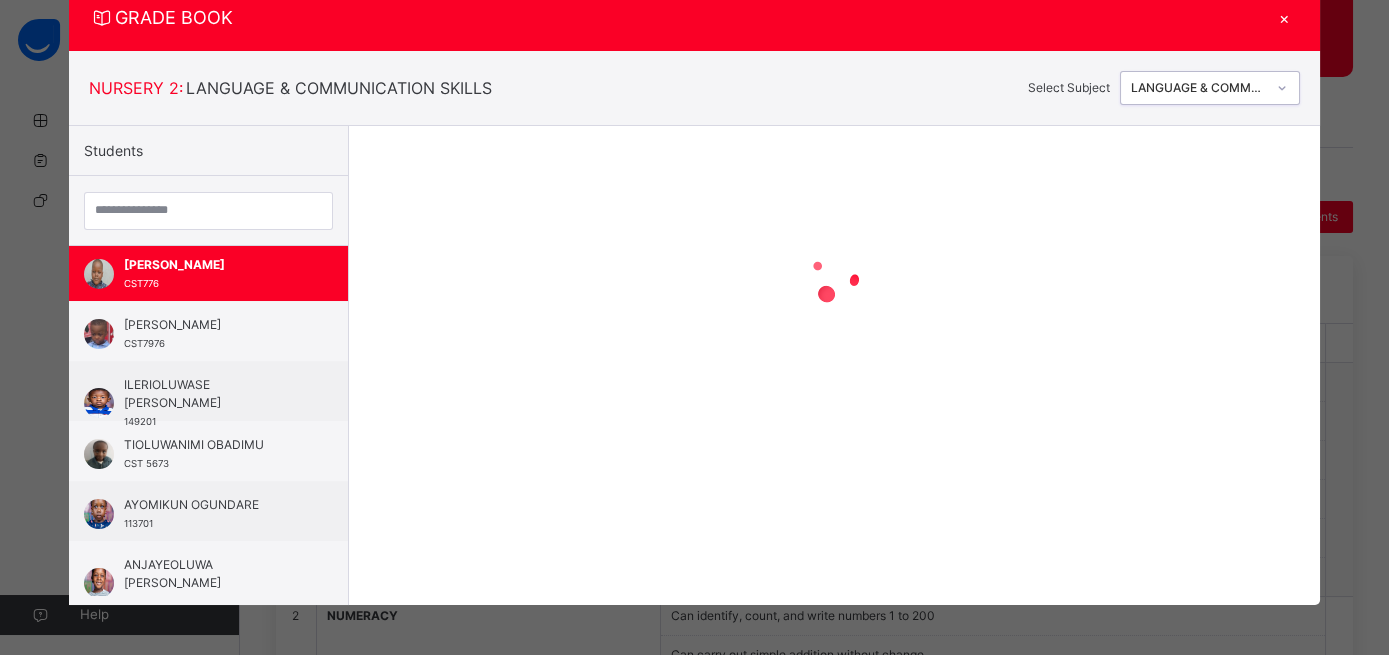 scroll, scrollTop: 65, scrollLeft: 0, axis: vertical 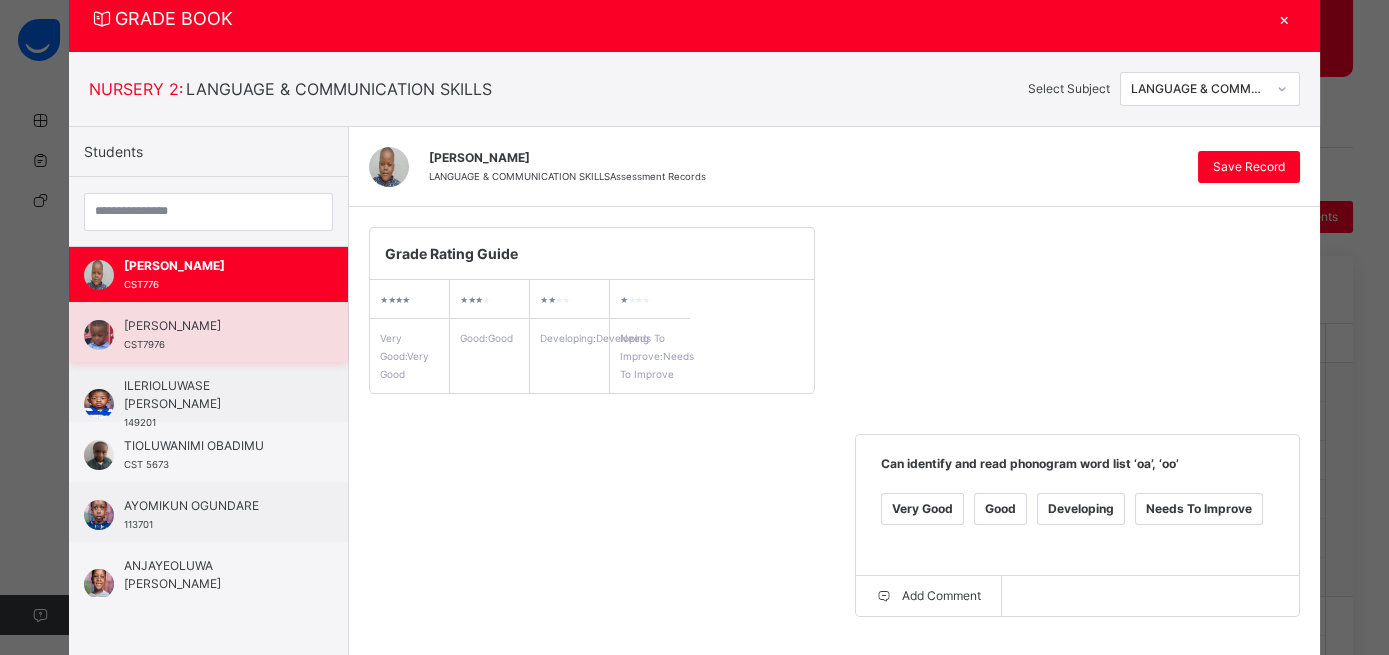 click on "ABDULKABIR OLABODE SALAU-BUARI CST7976" at bounding box center (208, 332) 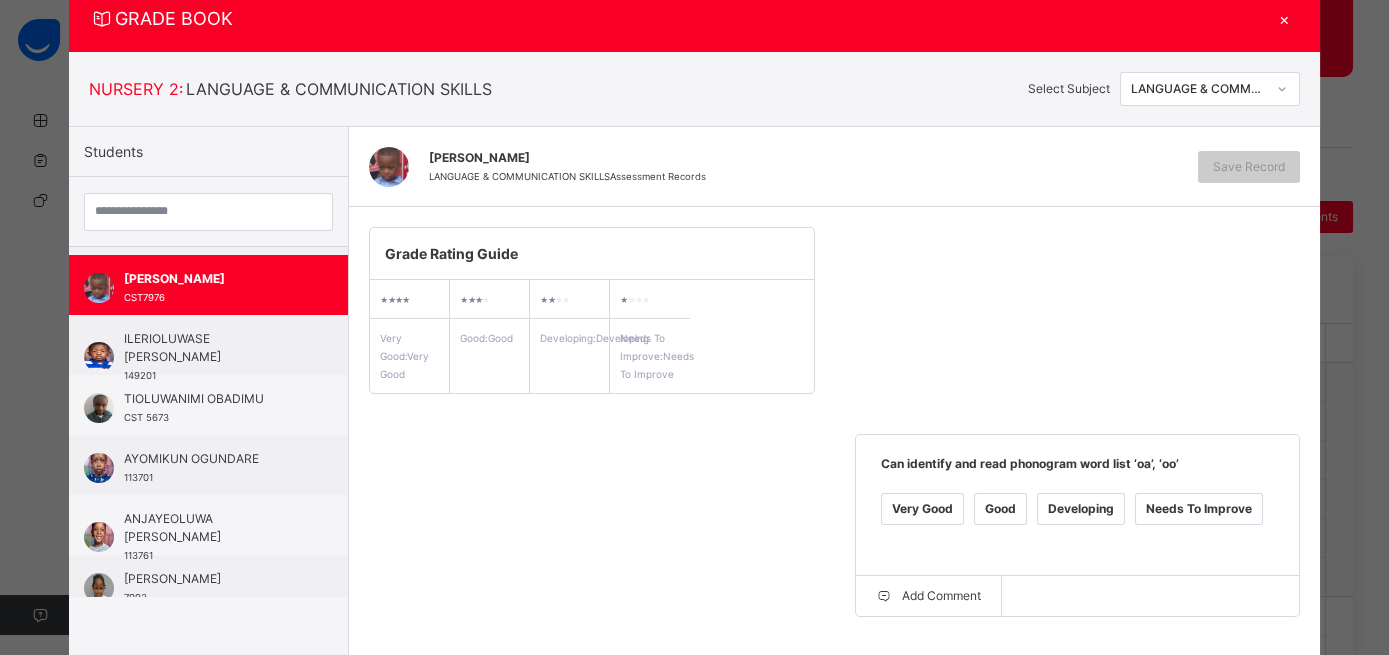 scroll, scrollTop: 348, scrollLeft: 0, axis: vertical 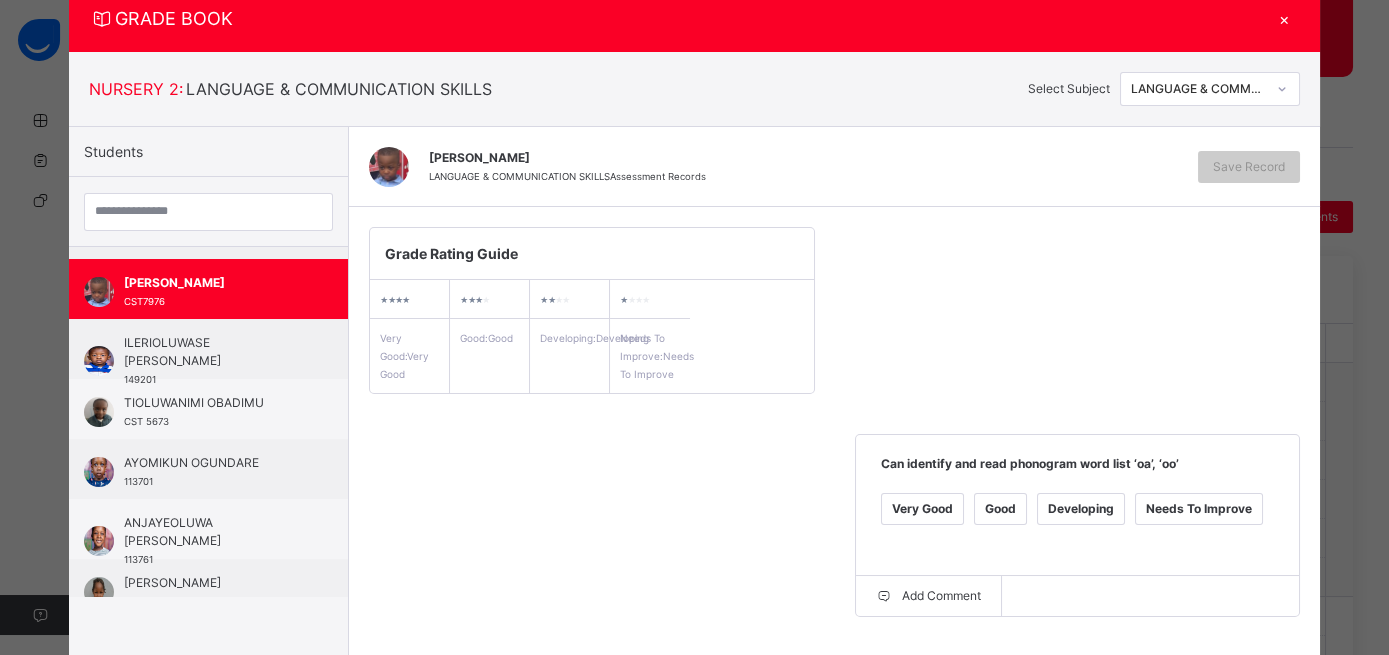 click on "Good" at bounding box center (1000, 509) 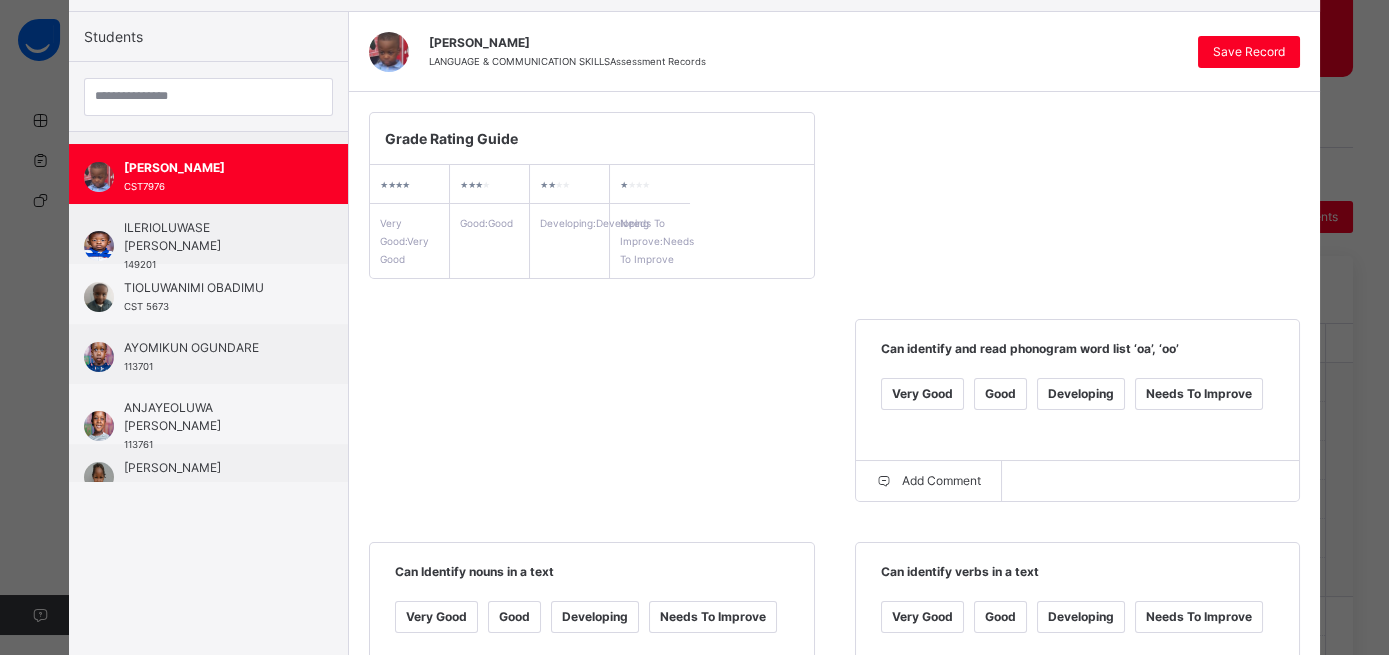 scroll, scrollTop: 254, scrollLeft: 0, axis: vertical 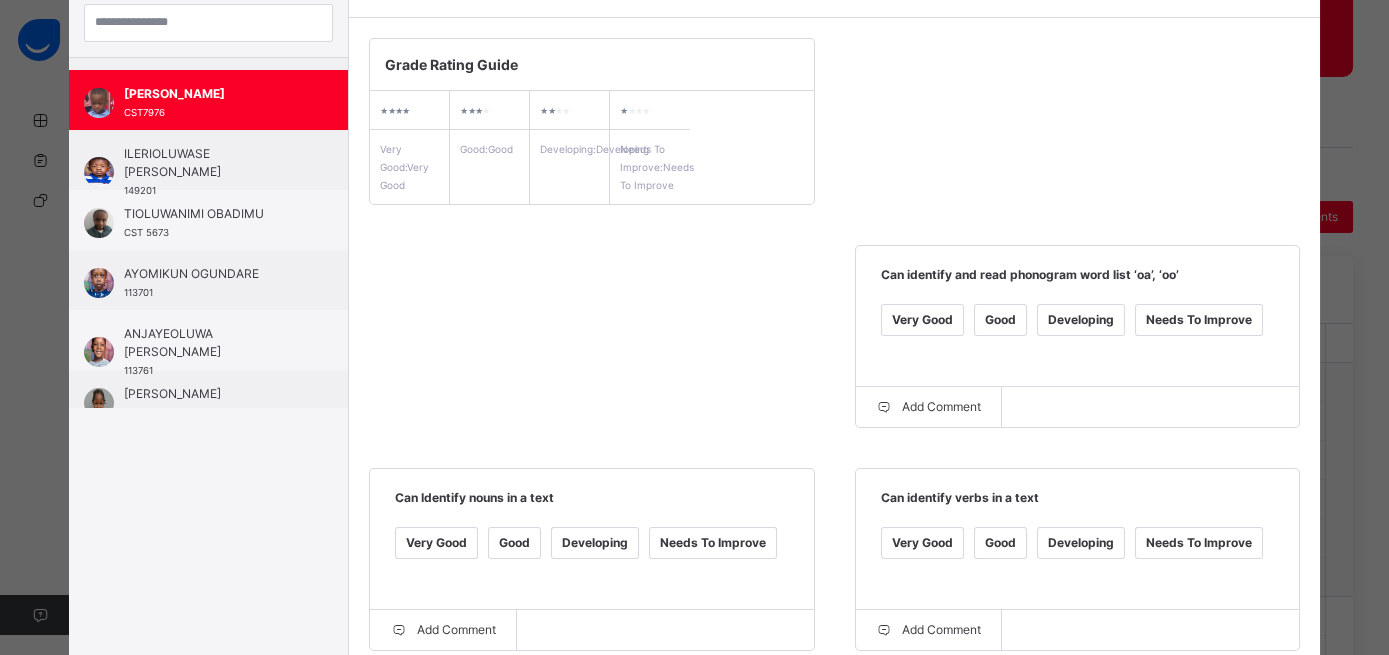 click on "Good" at bounding box center [514, 543] 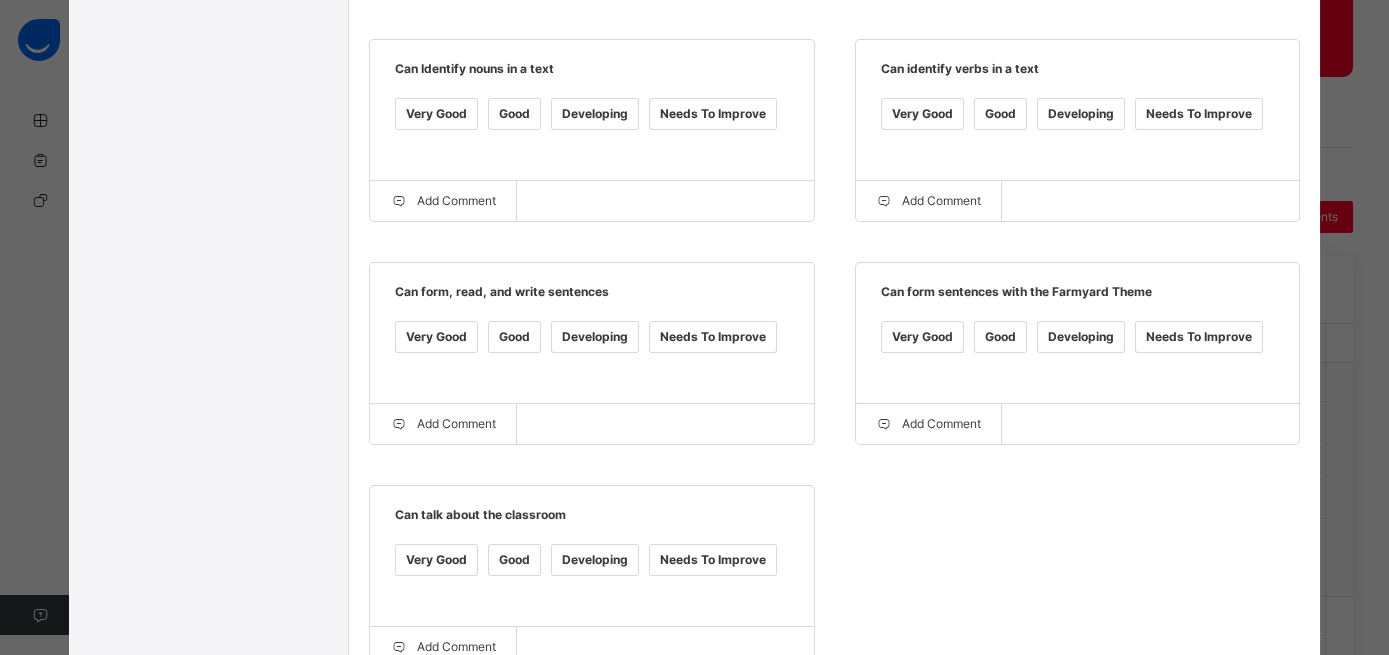 scroll, scrollTop: 685, scrollLeft: 0, axis: vertical 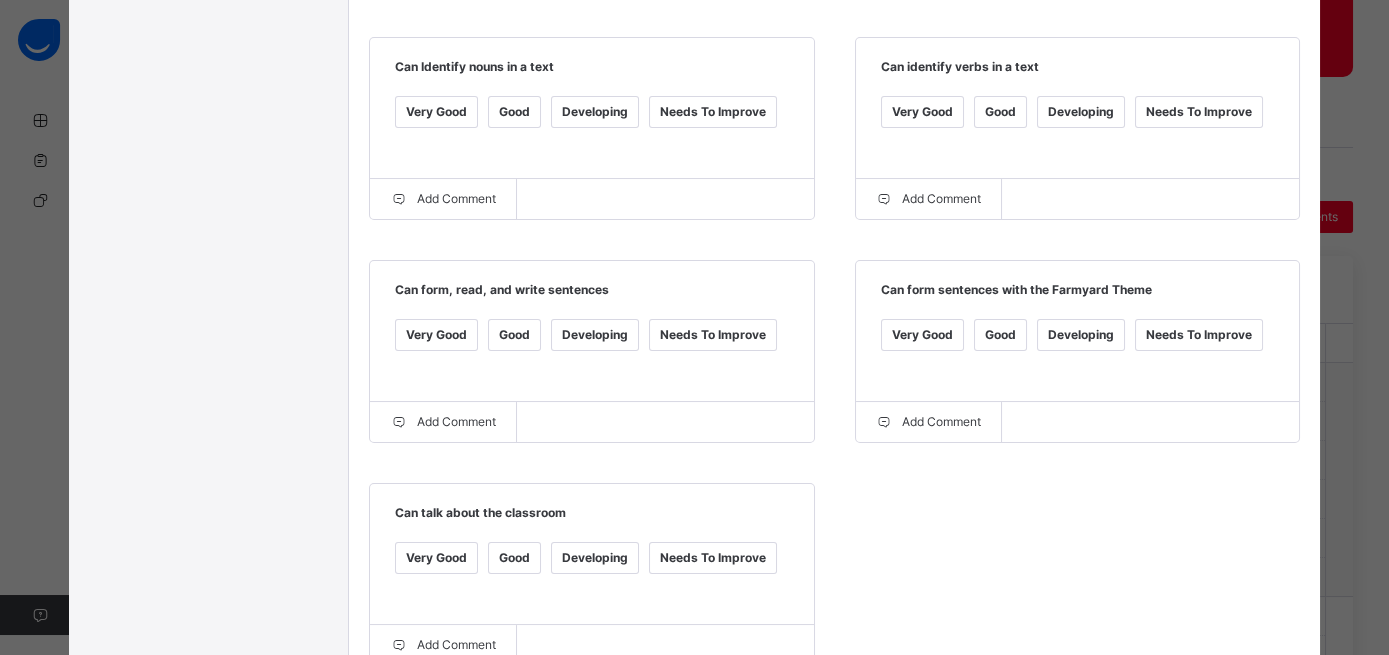 click on "Good" at bounding box center [514, 335] 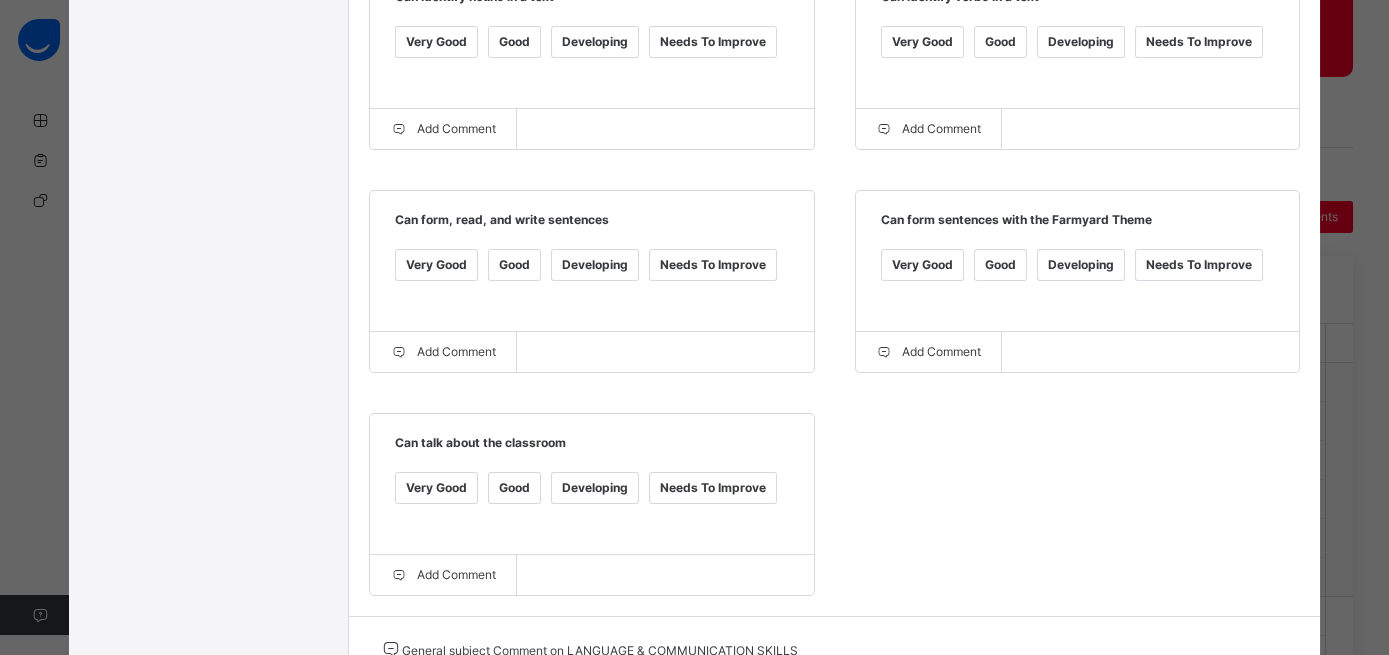 click at bounding box center [629, 700] 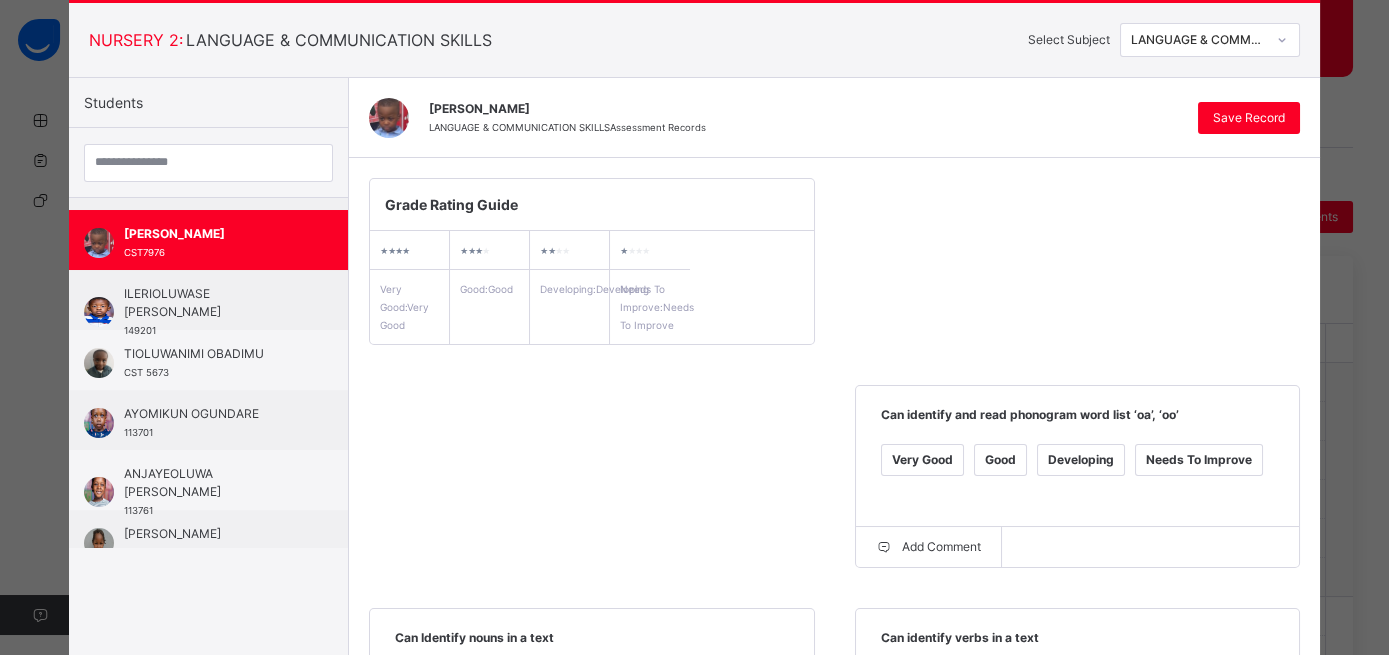scroll, scrollTop: 107, scrollLeft: 0, axis: vertical 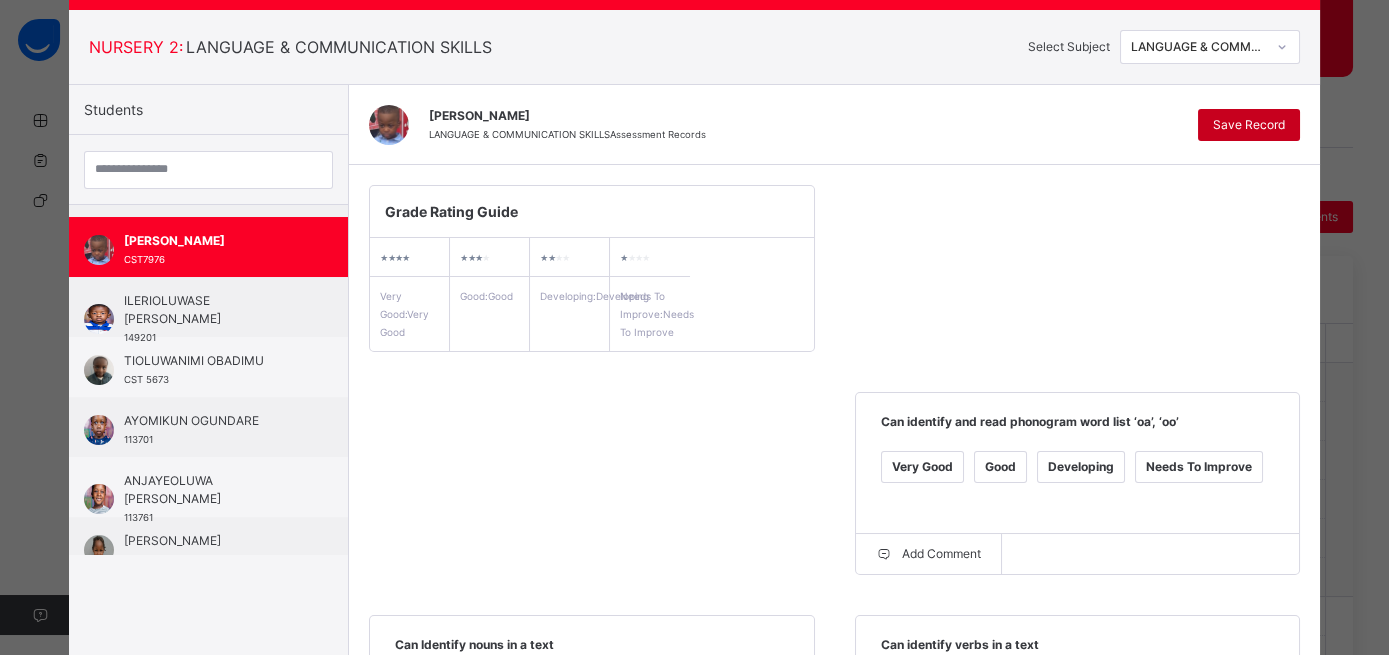type on "**********" 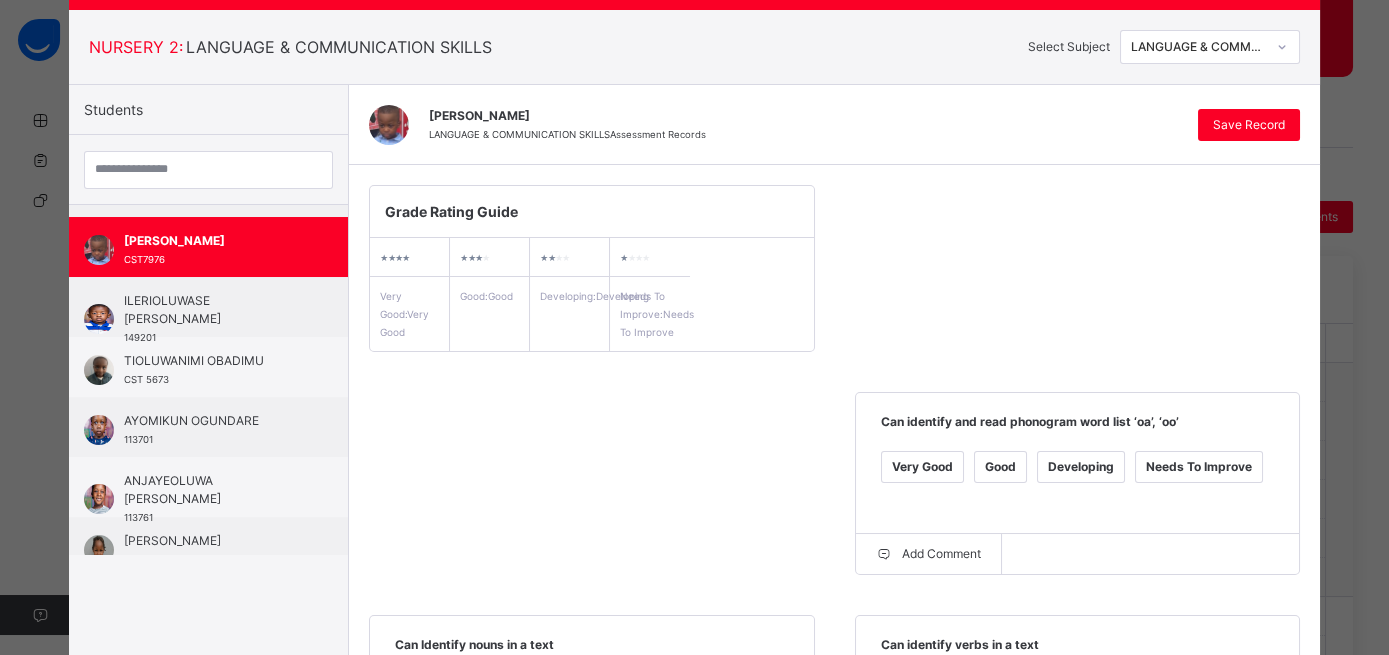 click at bounding box center [1282, 47] 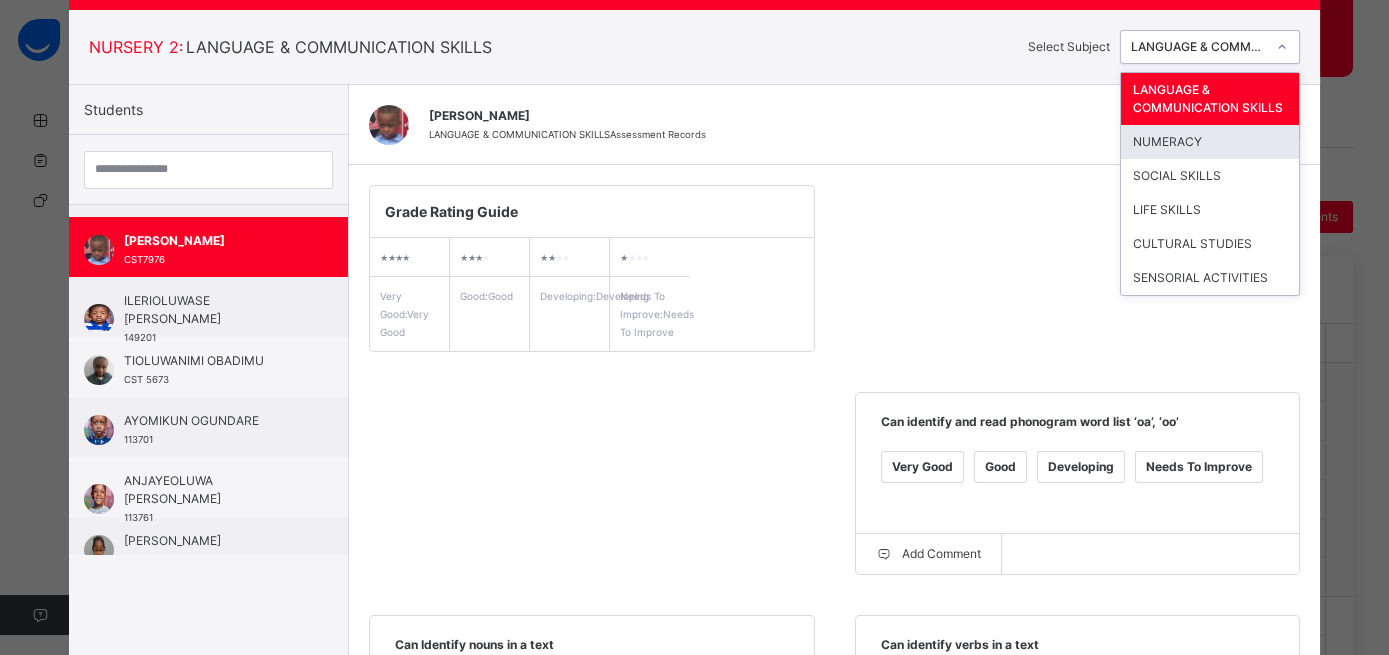 click on "NUMERACY" at bounding box center (1210, 142) 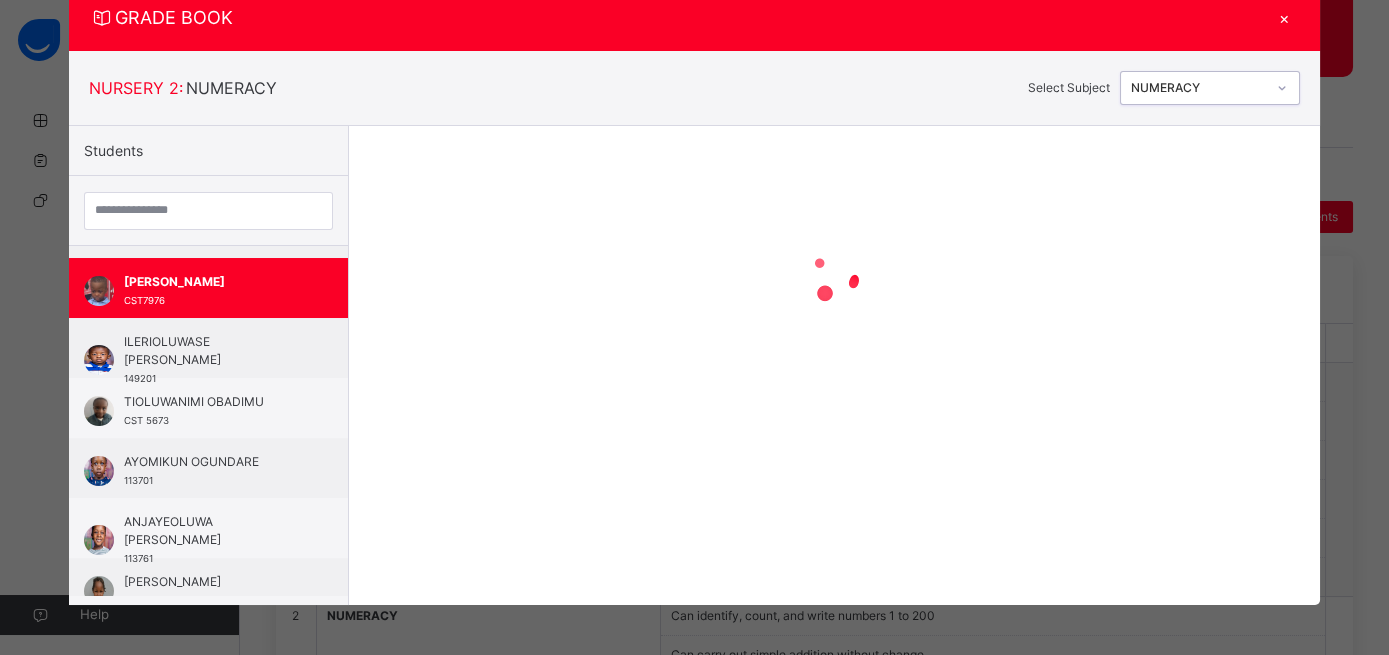 scroll, scrollTop: 65, scrollLeft: 0, axis: vertical 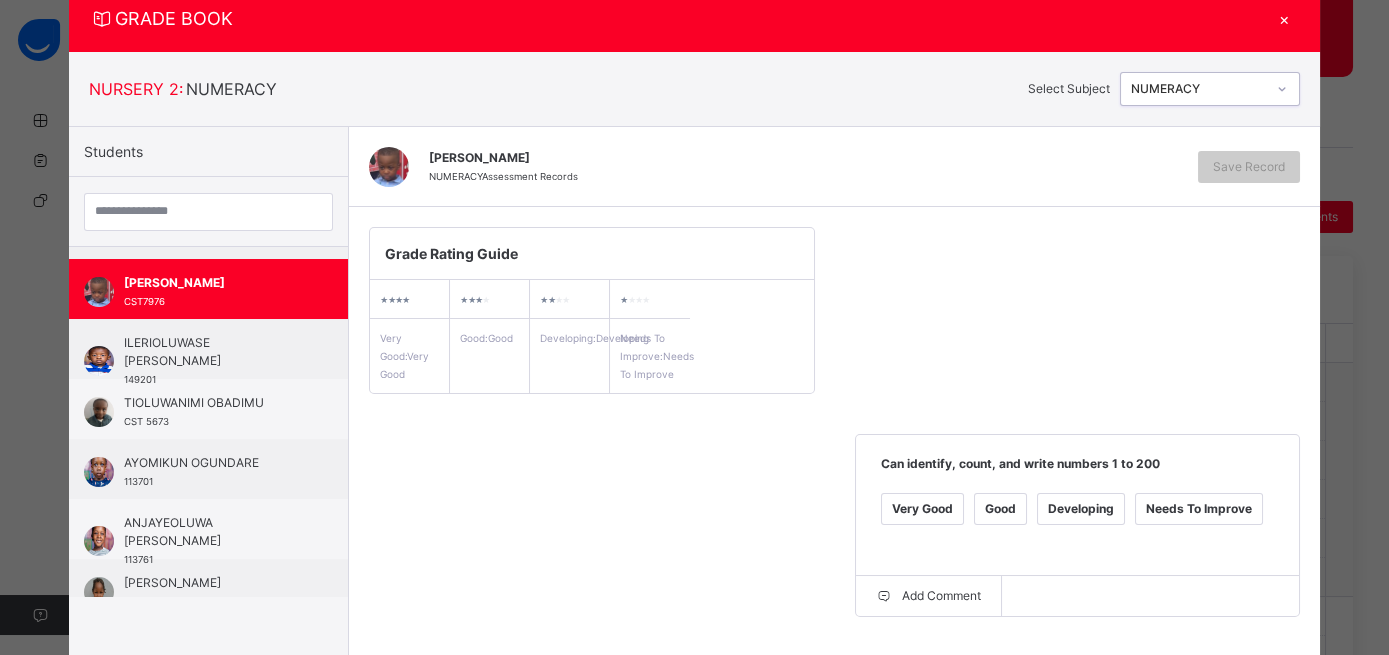 click on "Very Good" at bounding box center (922, 509) 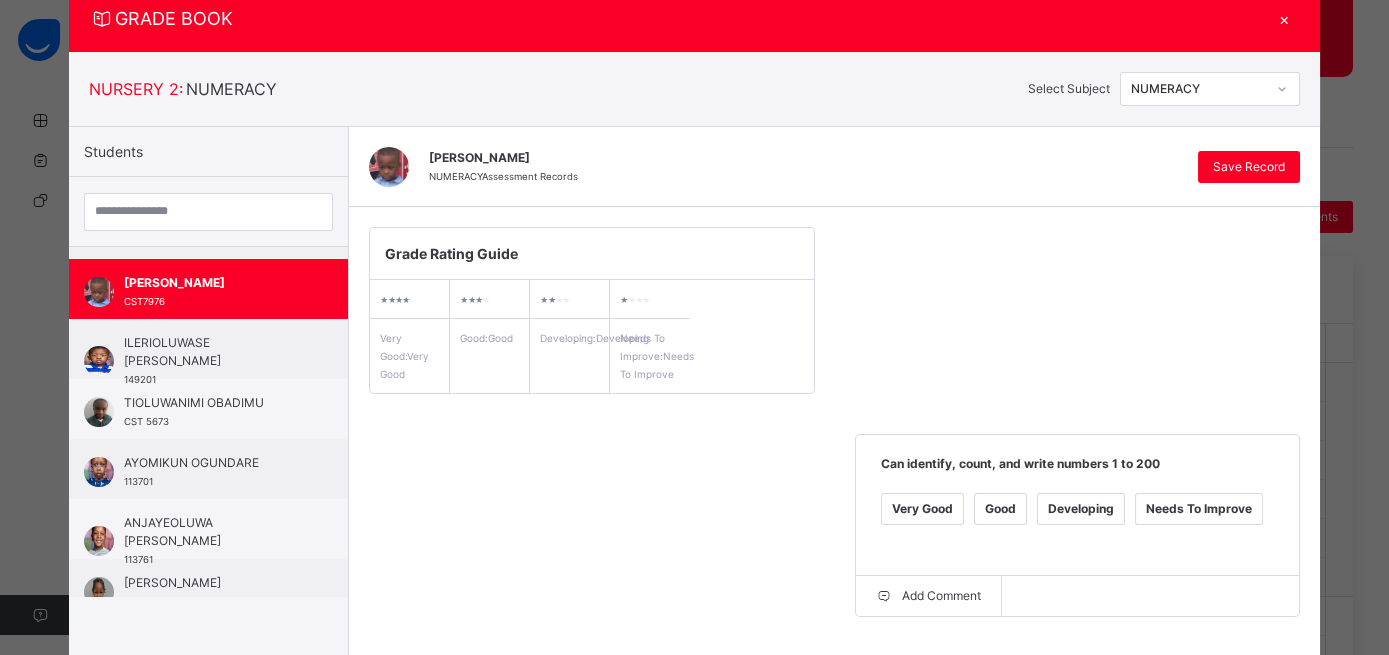 click on "Good" at bounding box center [514, 732] 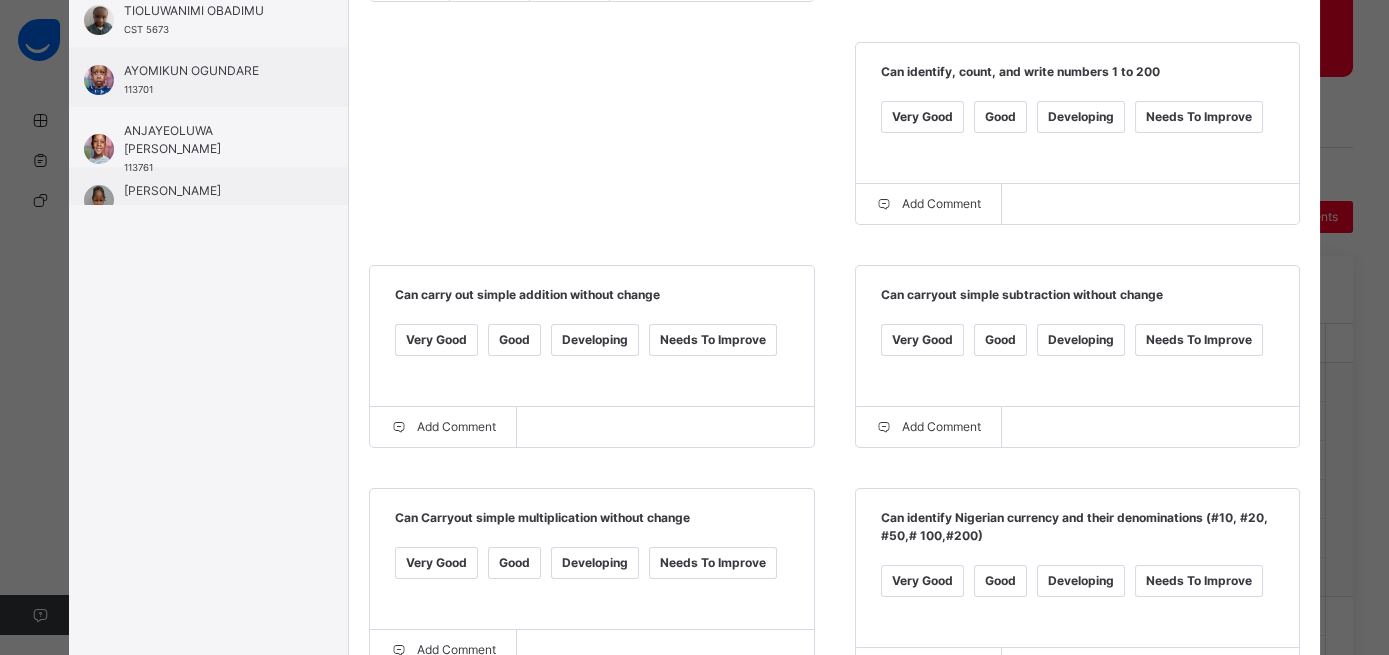 scroll, scrollTop: 595, scrollLeft: 0, axis: vertical 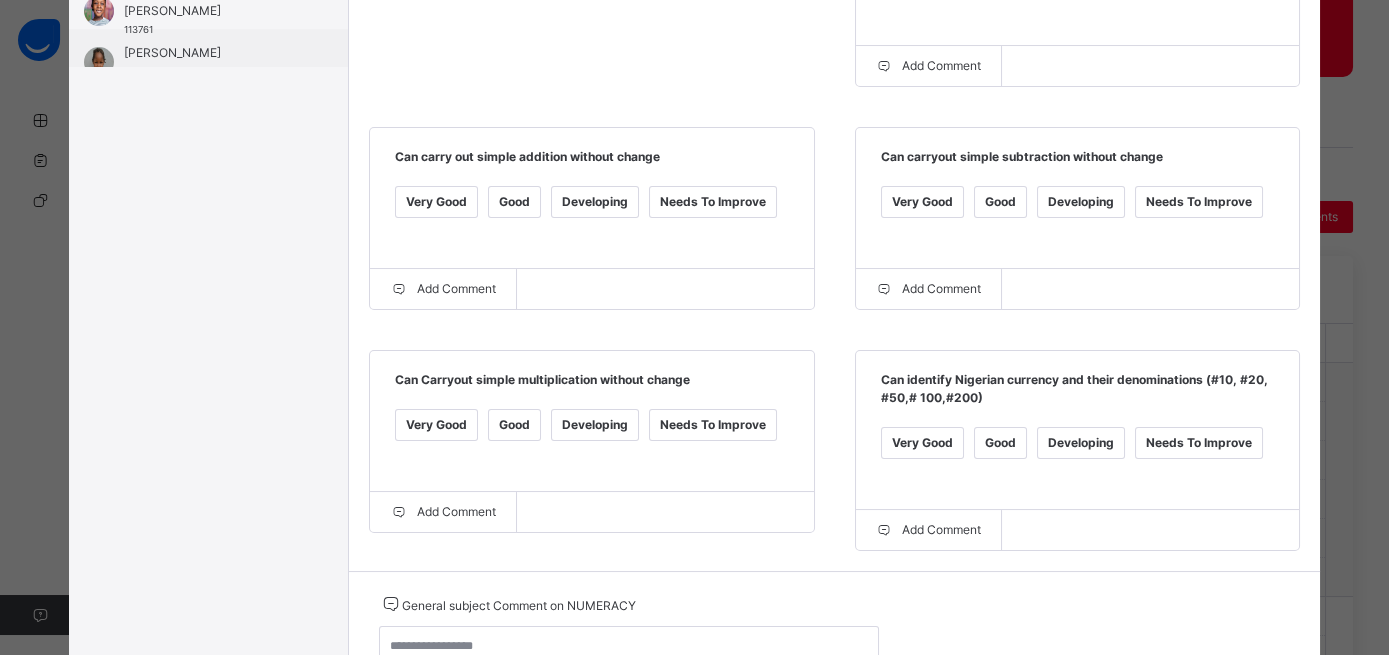 click on "Developing" at bounding box center (595, 425) 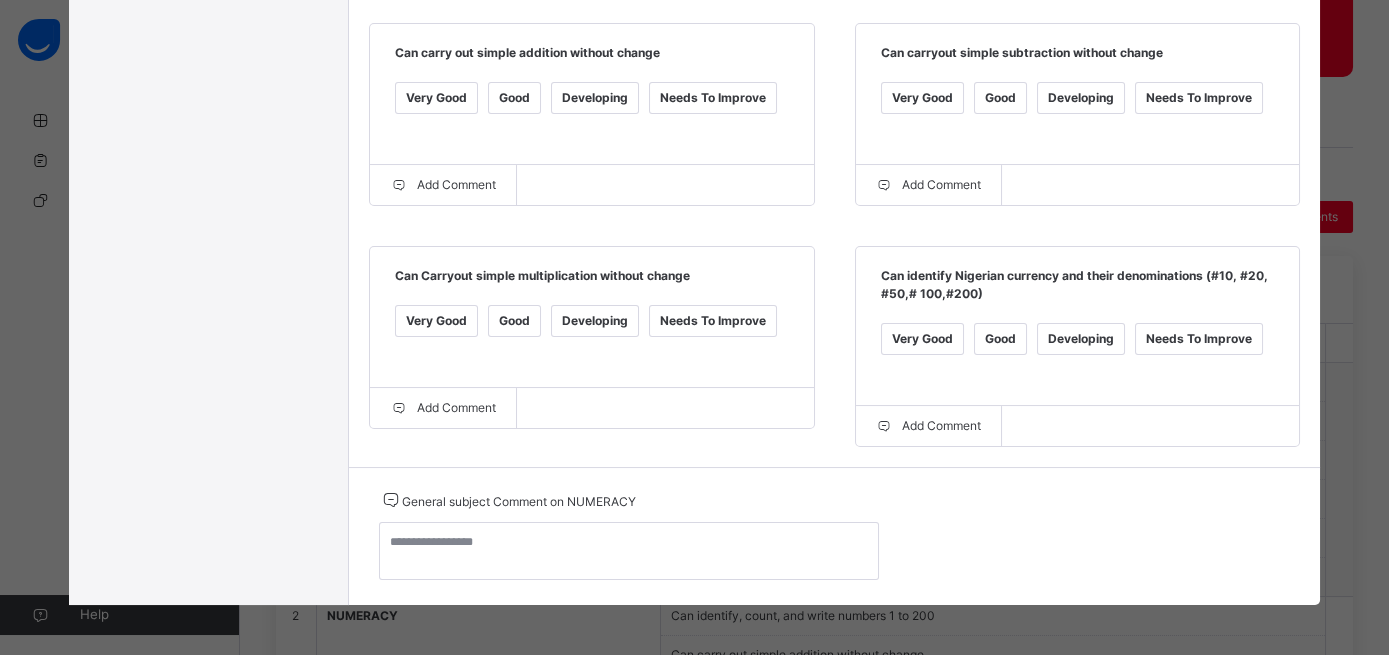 scroll, scrollTop: 794, scrollLeft: 0, axis: vertical 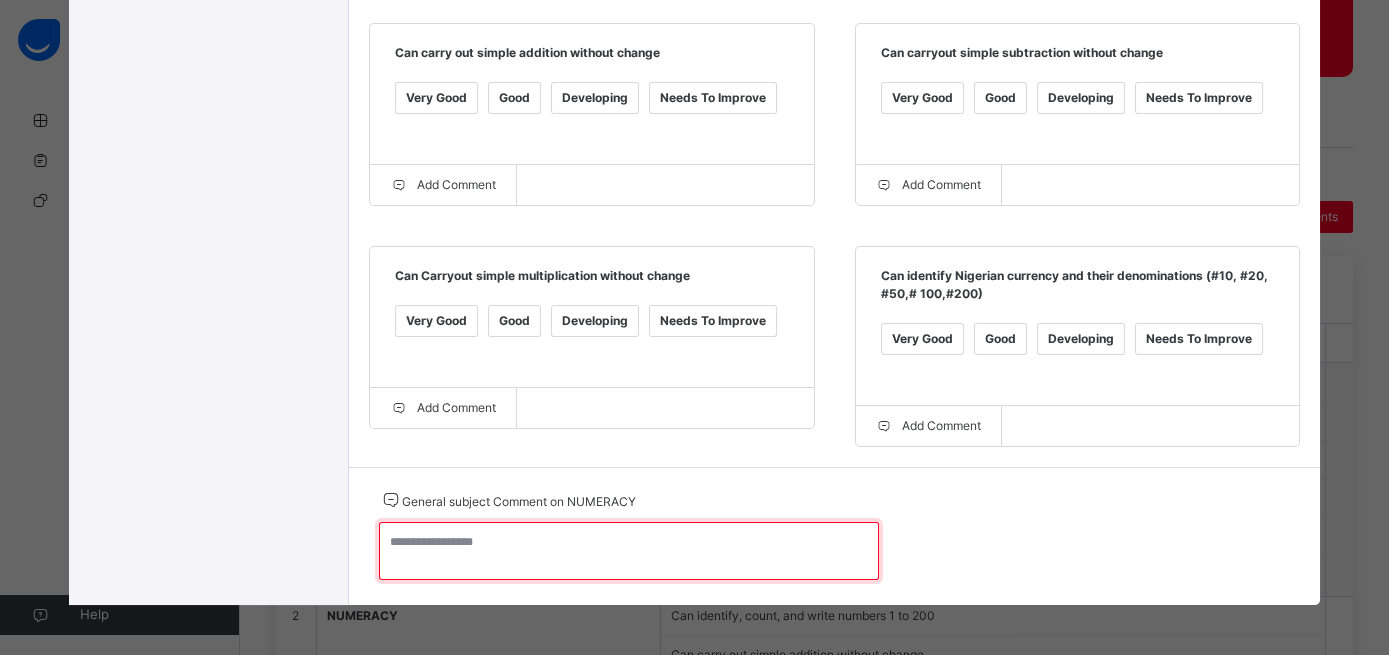 click at bounding box center (629, 551) 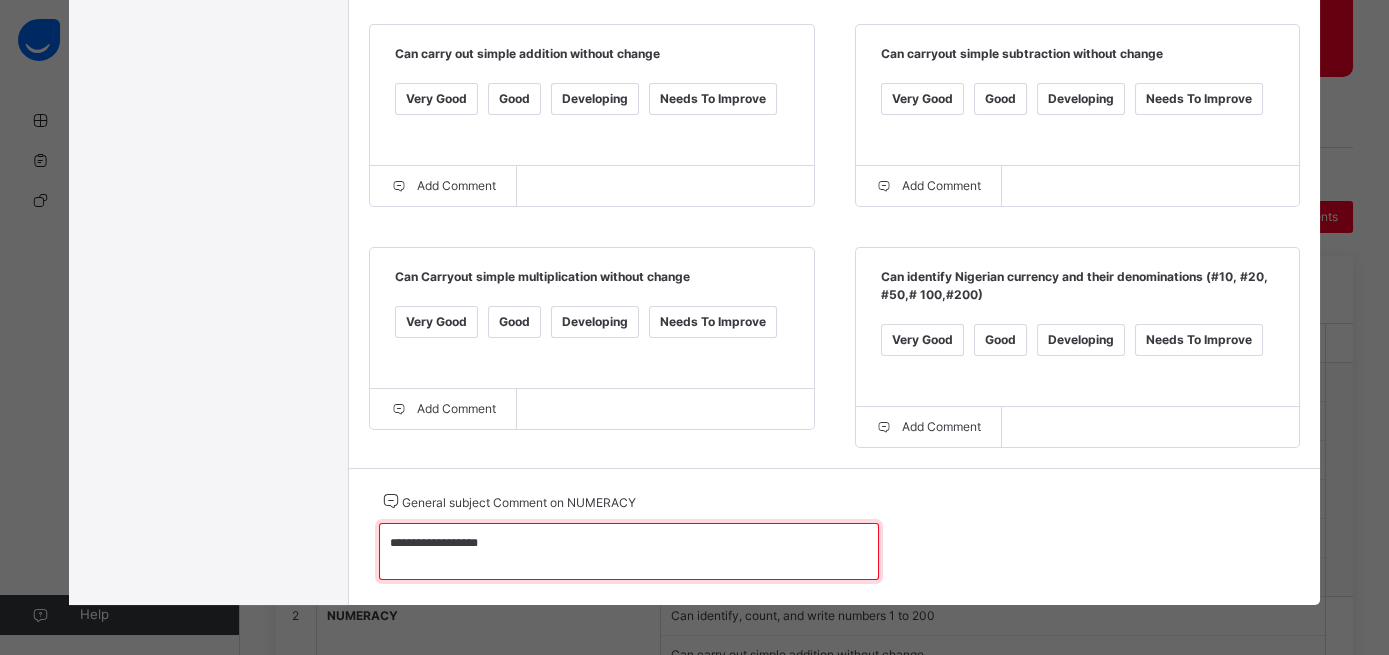 click on "**********" at bounding box center (629, 551) 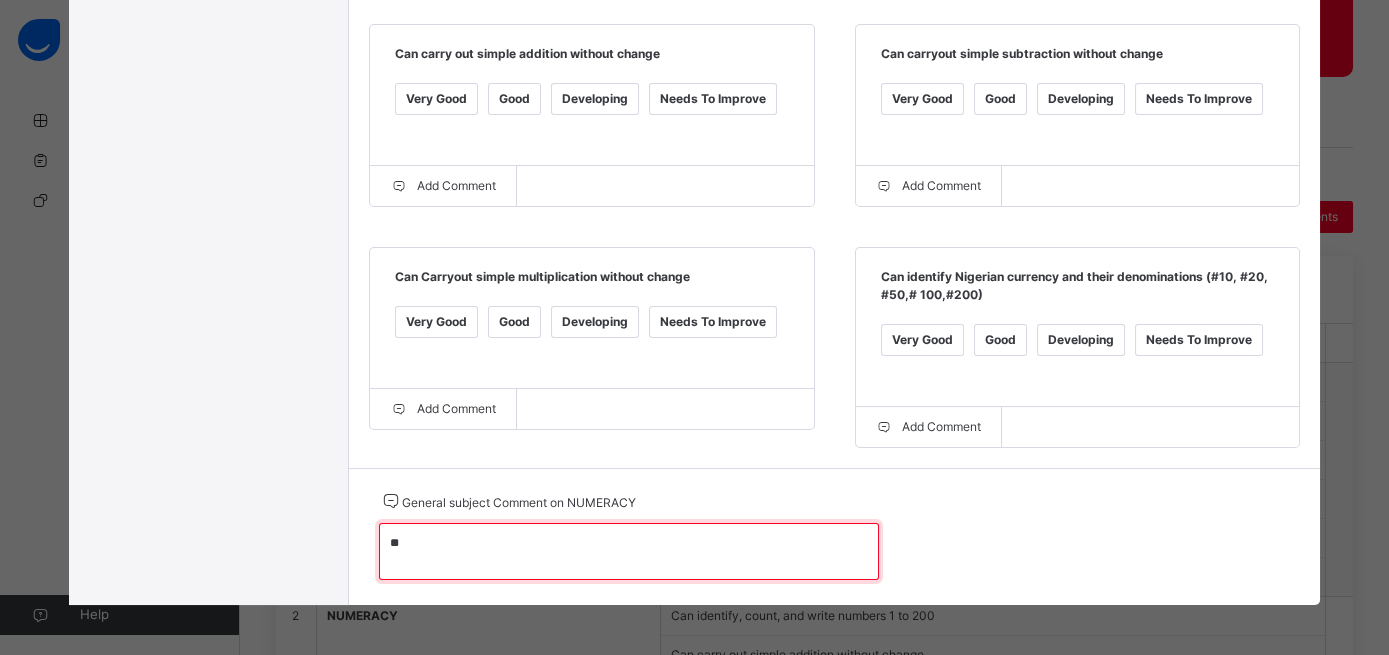 type on "*" 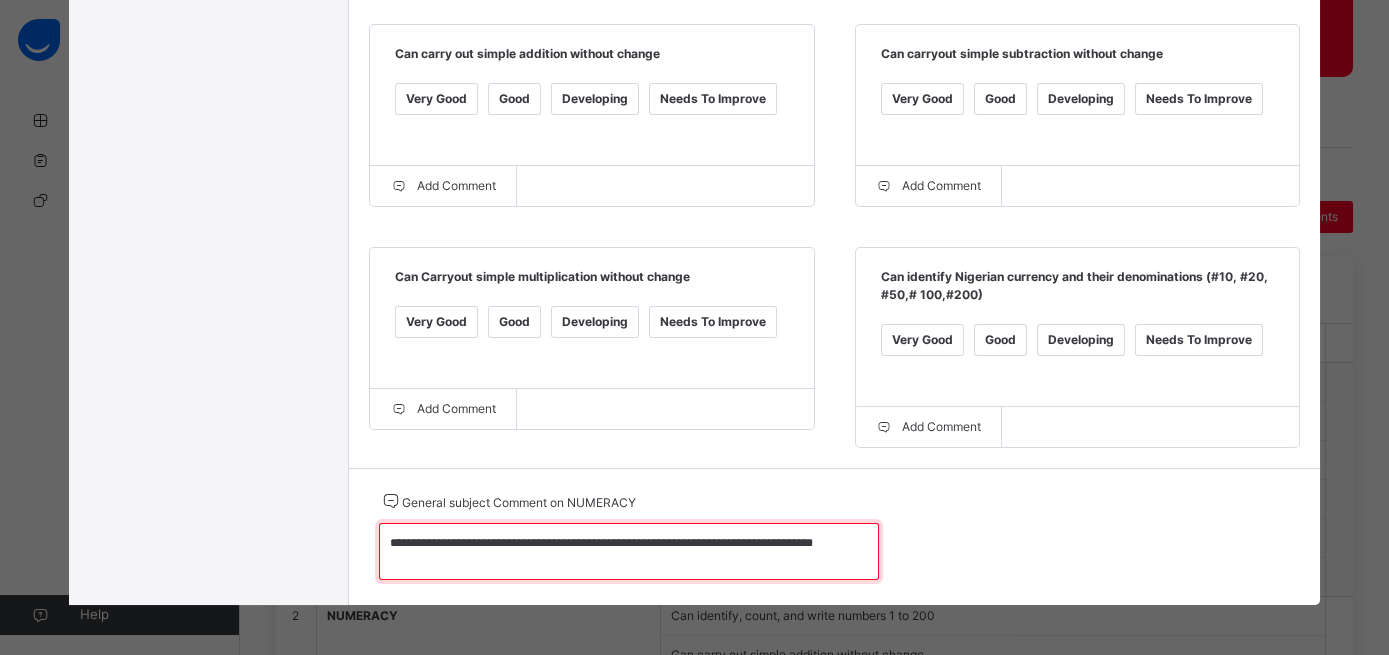 click on "**********" at bounding box center (629, 551) 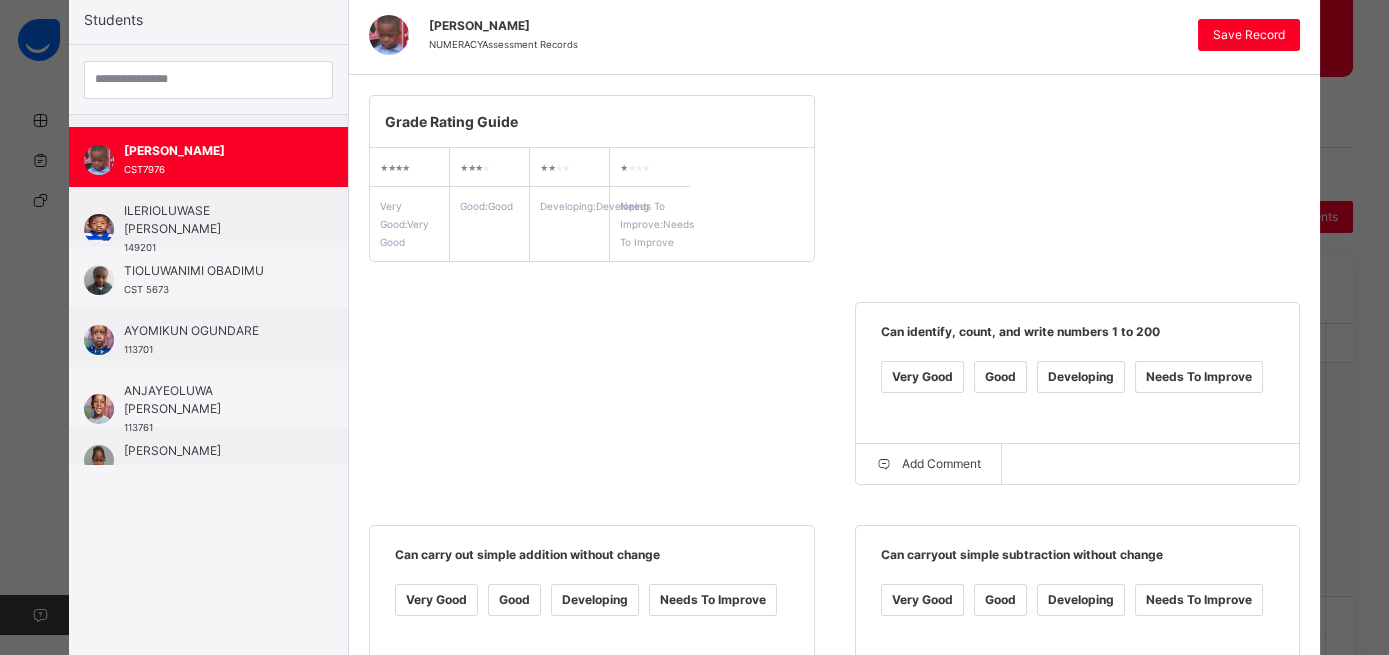 scroll, scrollTop: 0, scrollLeft: 0, axis: both 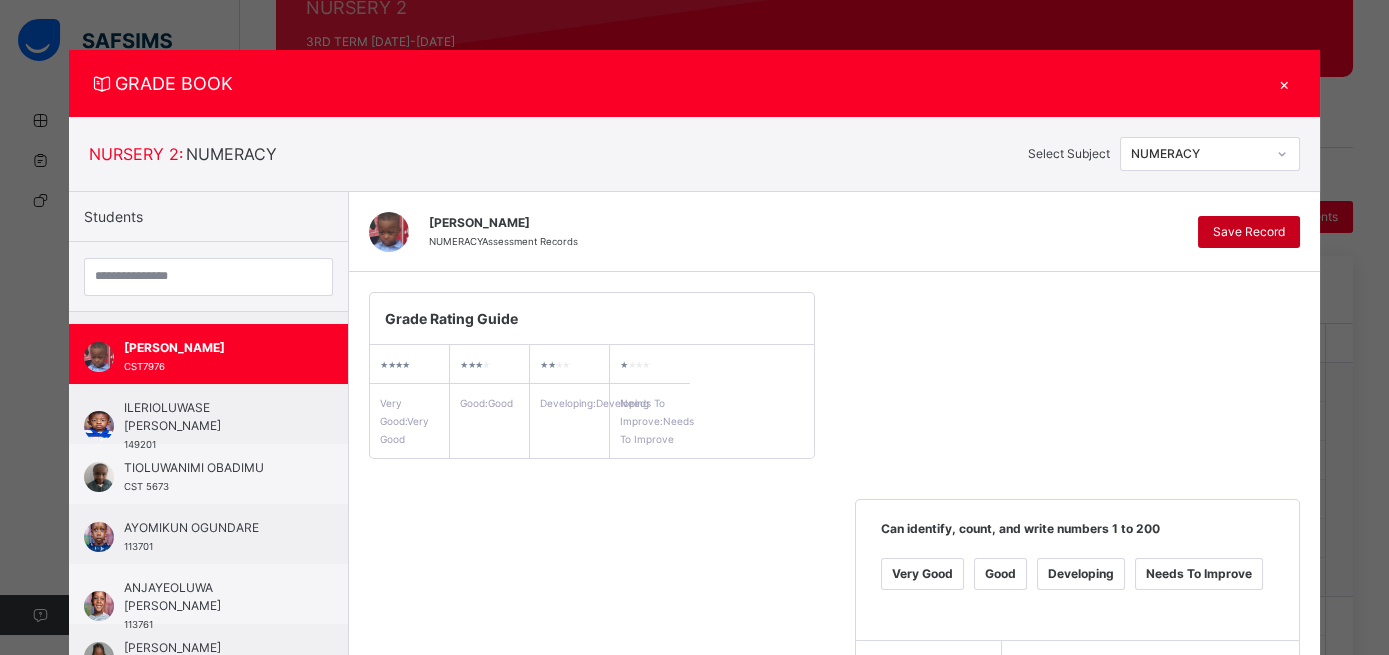 type on "**********" 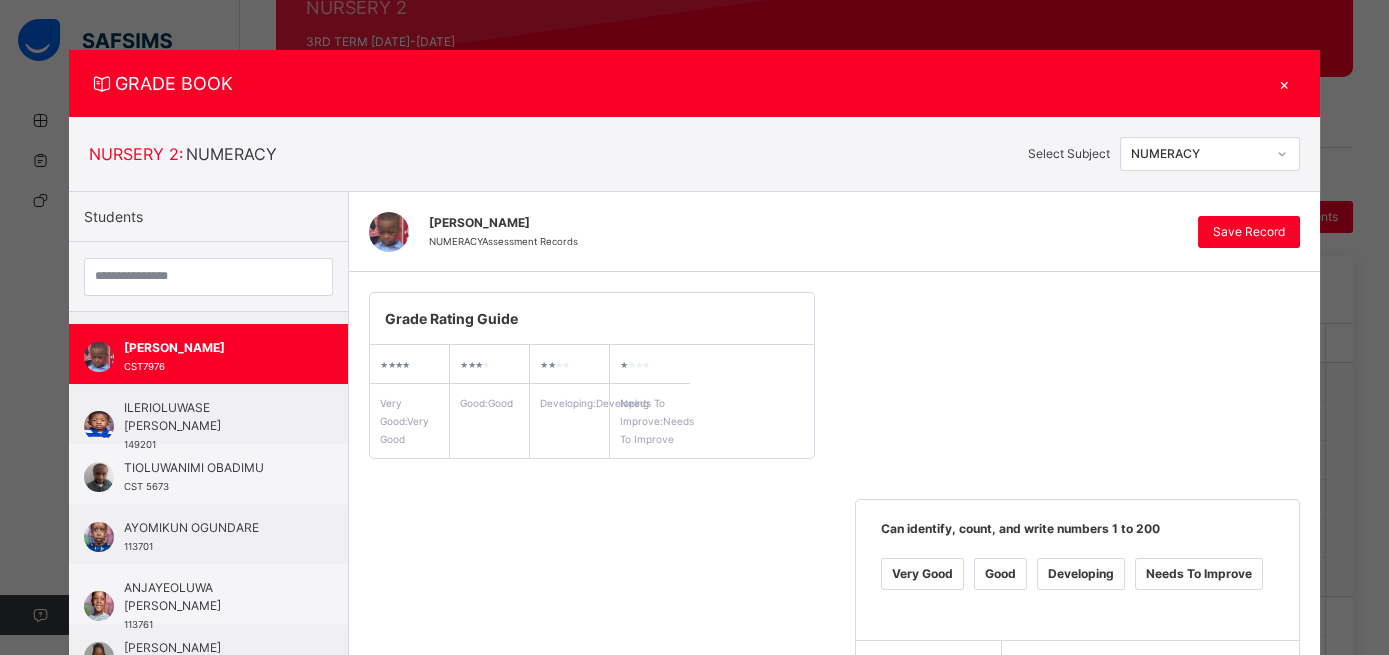 click 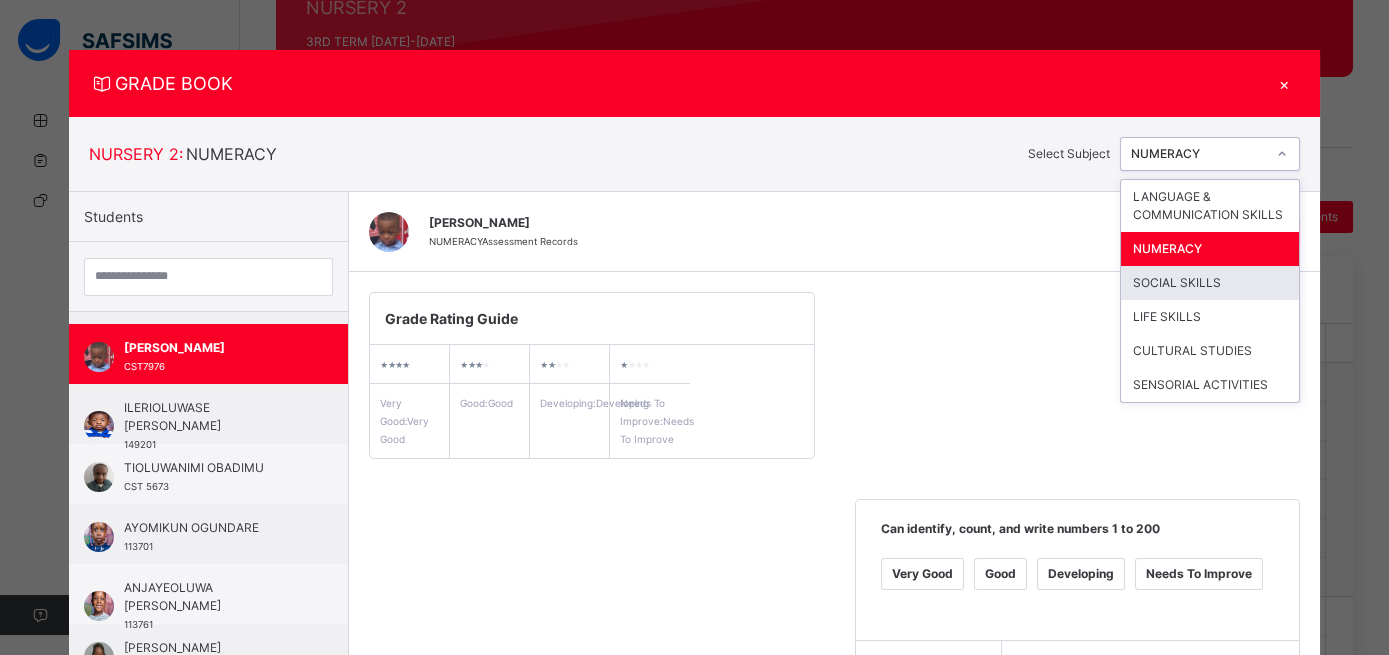 click on "SOCIAL SKILLS" at bounding box center (1210, 283) 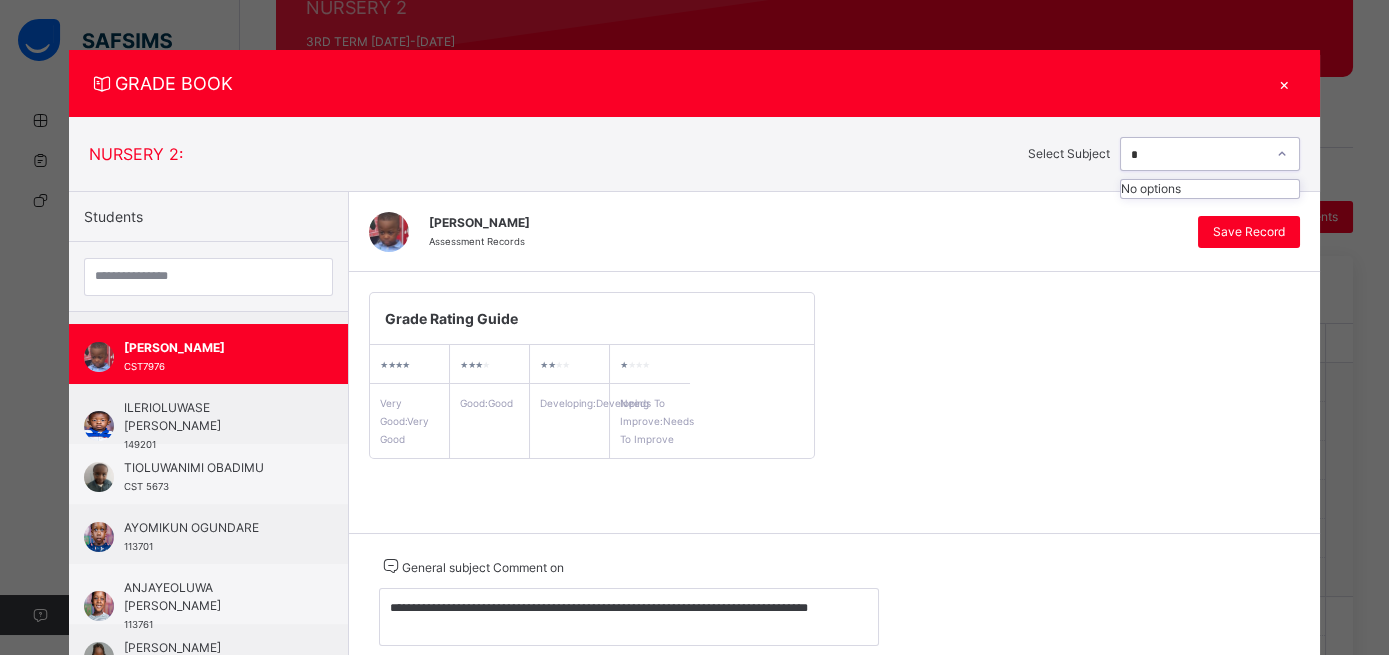 type on "*" 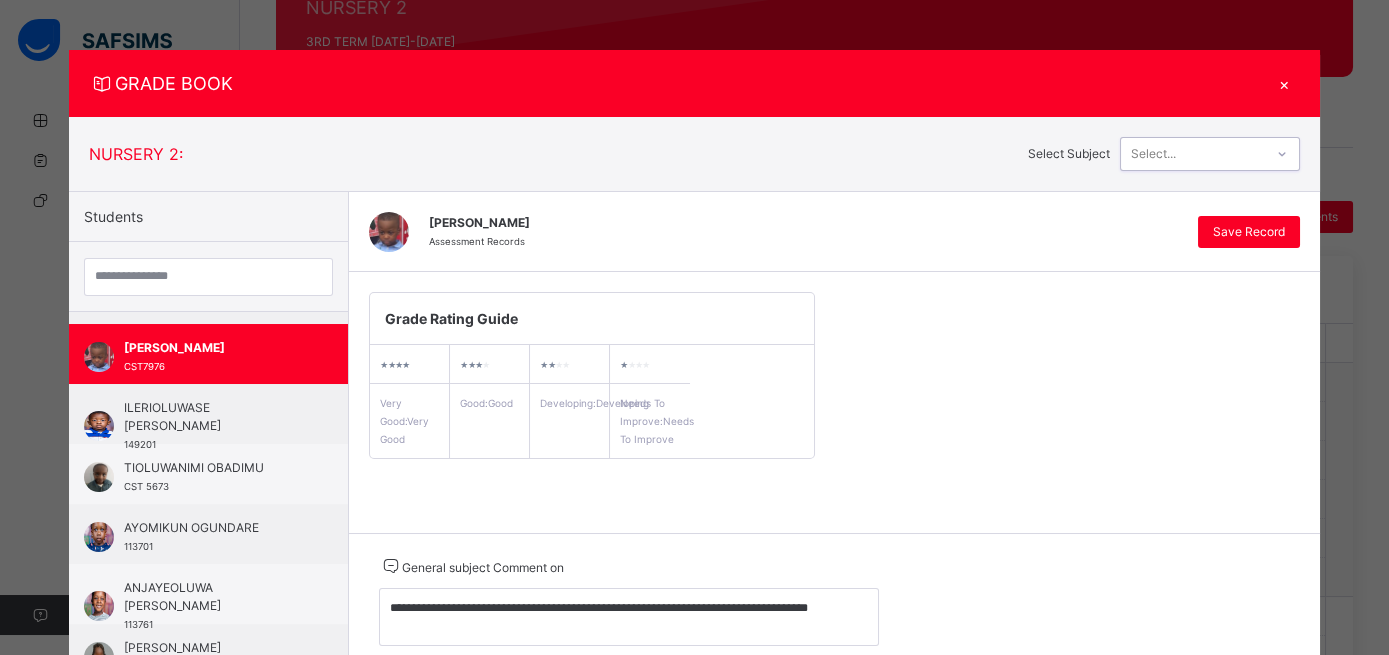 click 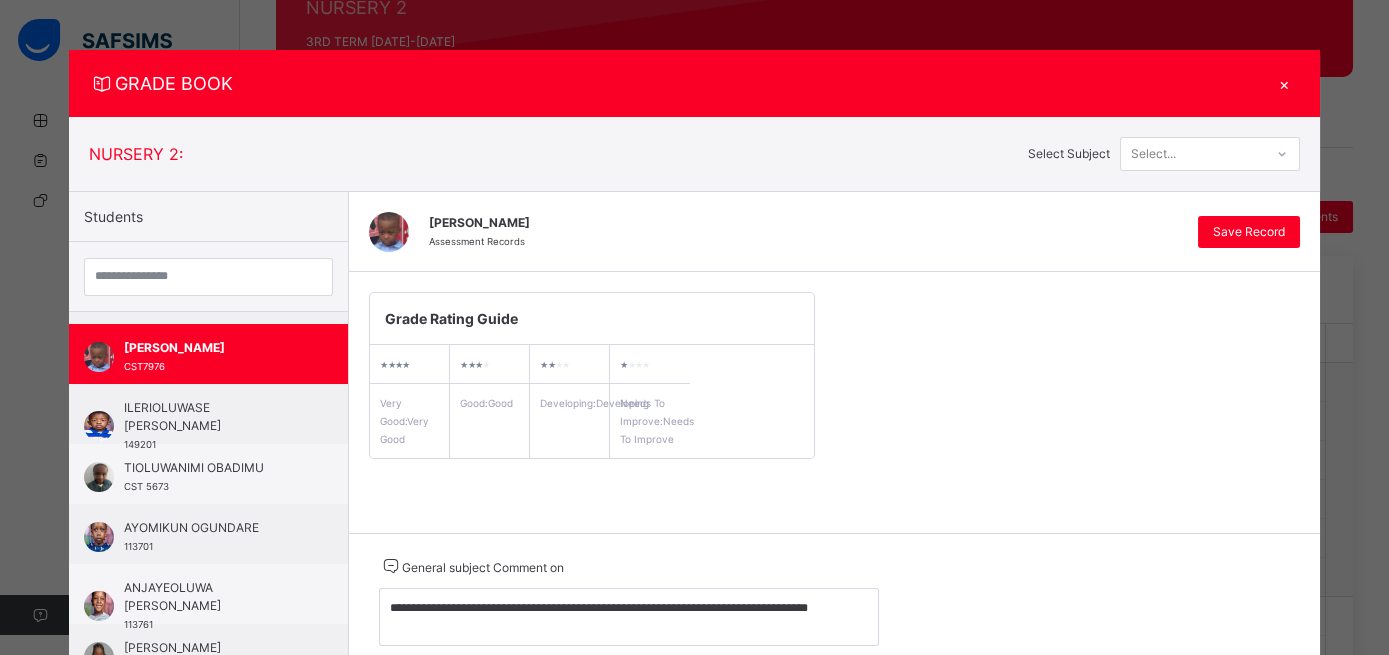 click on "ABDULKABIR OLABODE SALAU-BUARI" at bounding box center (803, 223) 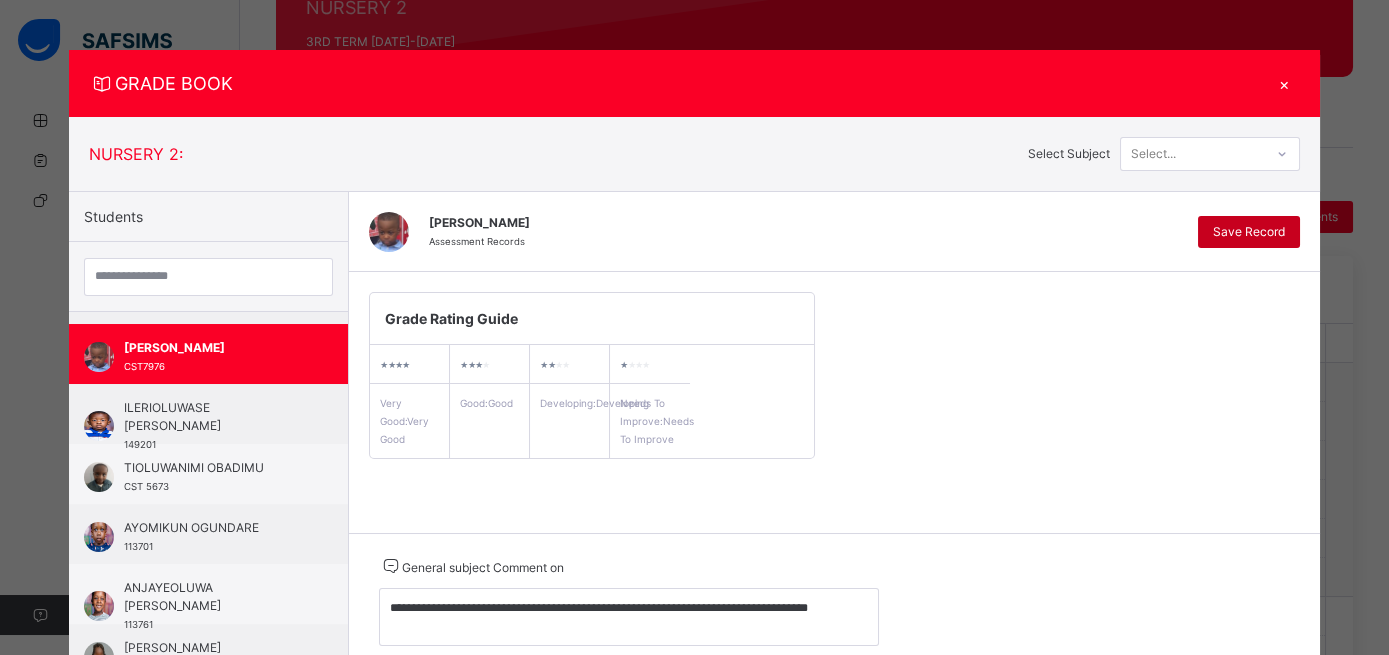 click on "Save Record" at bounding box center [1249, 232] 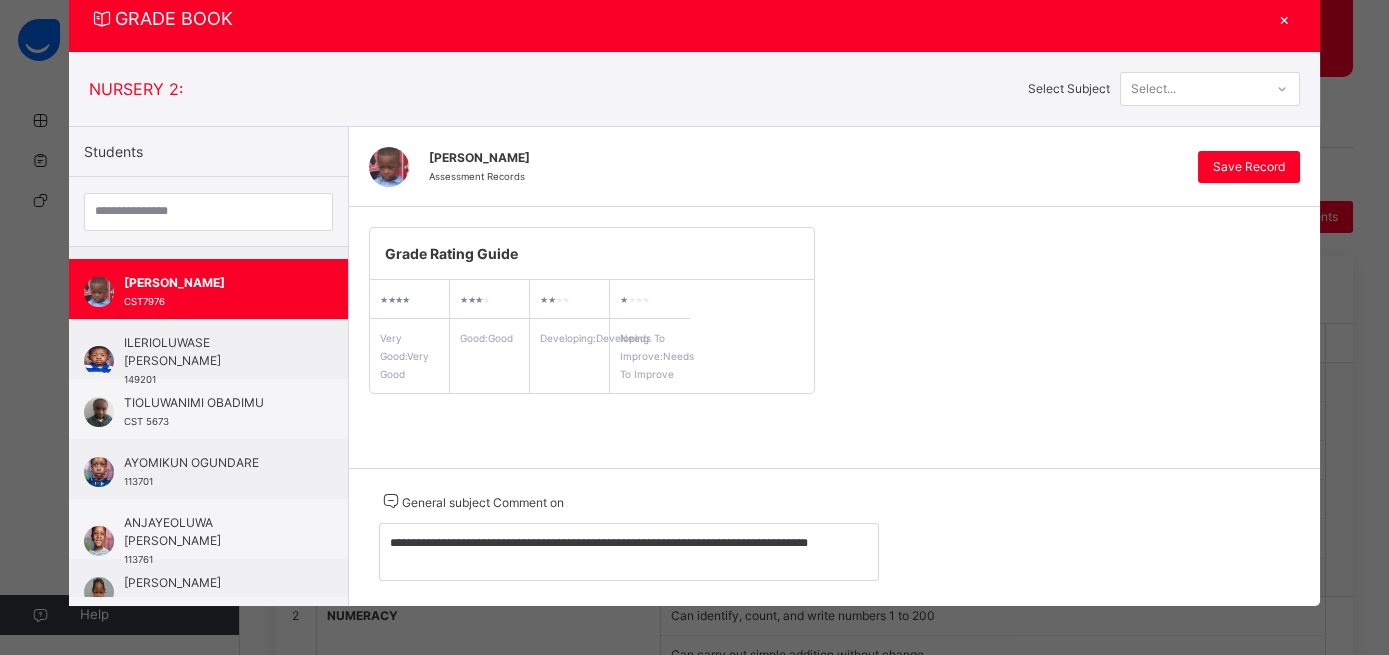 scroll, scrollTop: 50, scrollLeft: 0, axis: vertical 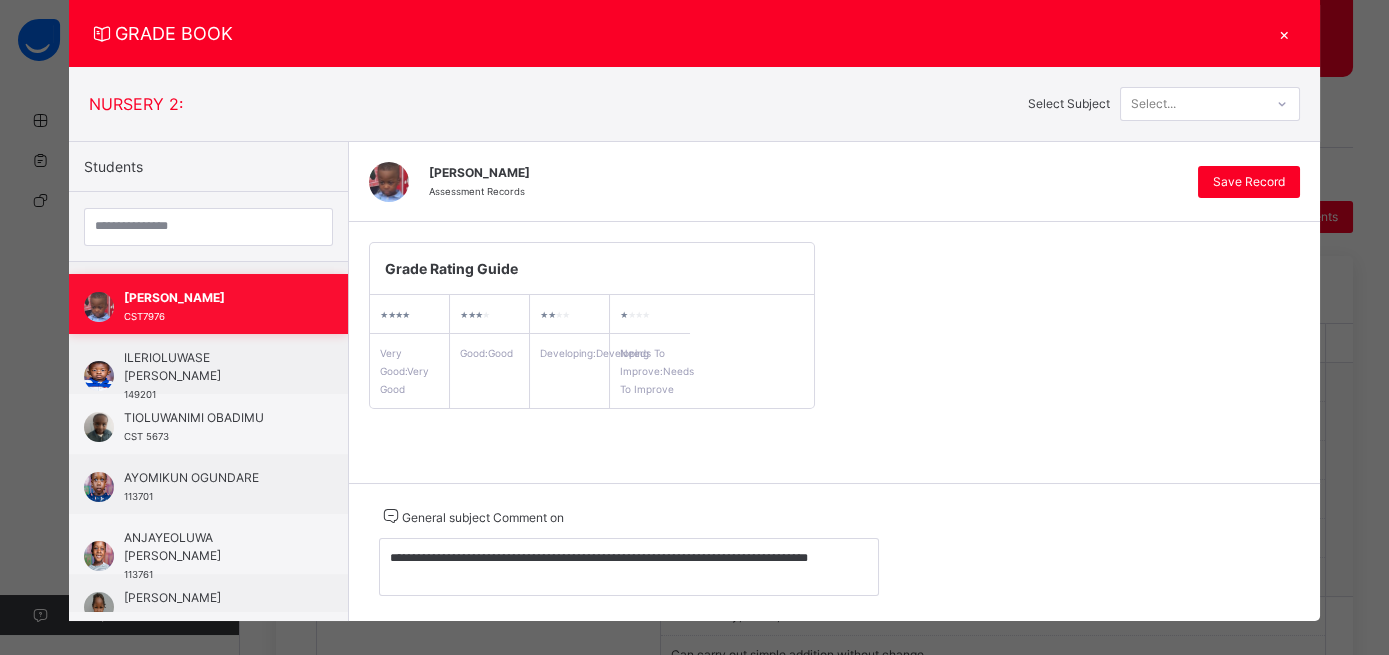 click on "ABDULKABIR OLABODE SALAU-BUARI" at bounding box center (213, 298) 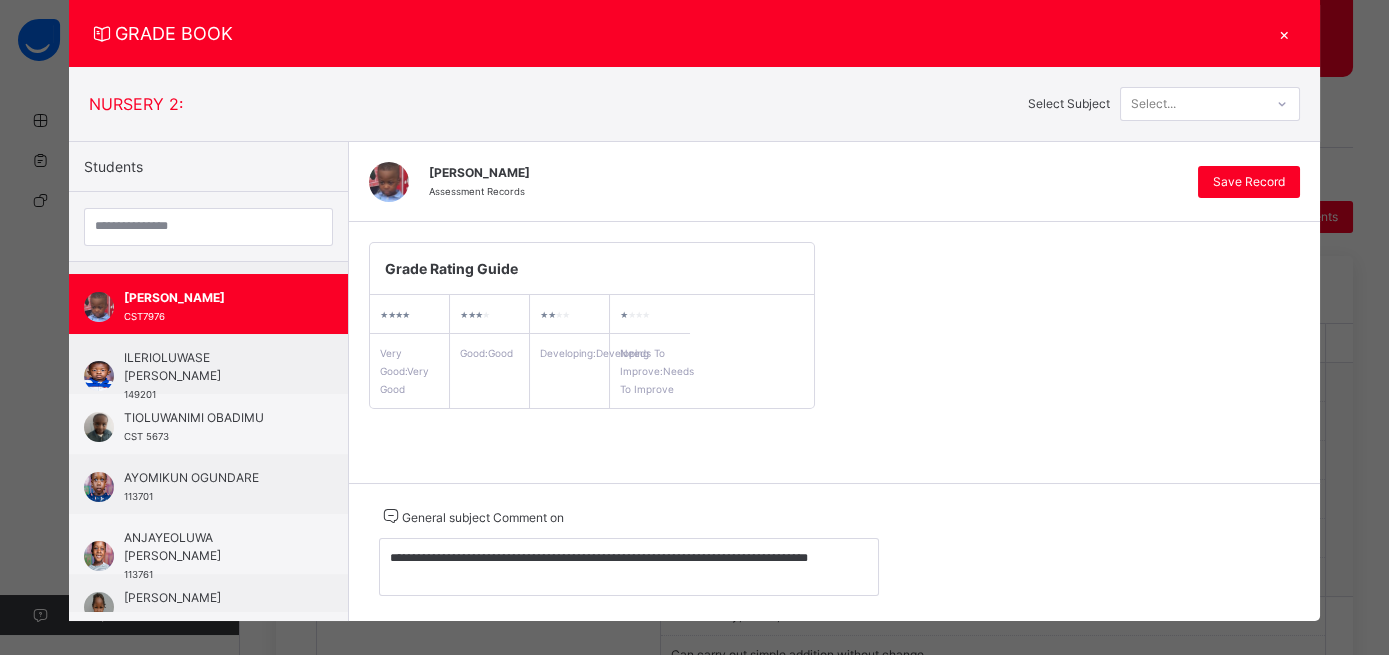 click at bounding box center (1282, 104) 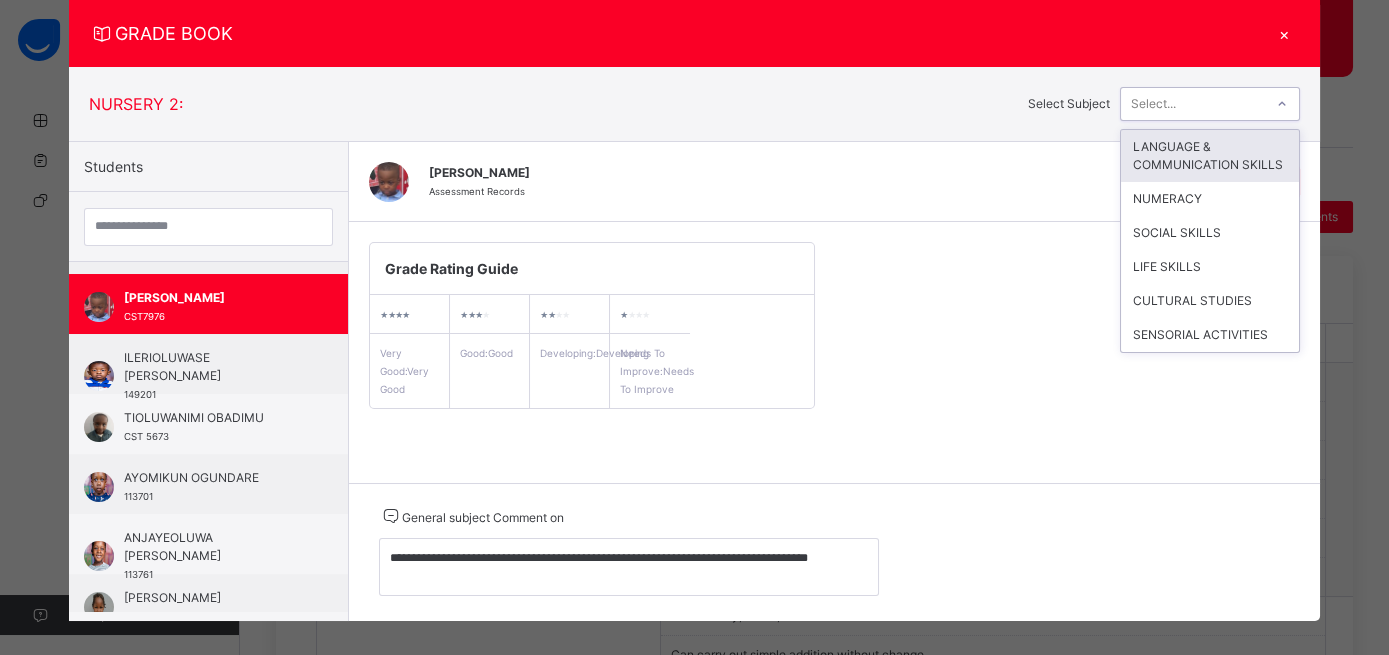 click on "LANGUAGE & COMMUNICATION SKILLS" at bounding box center [1210, 156] 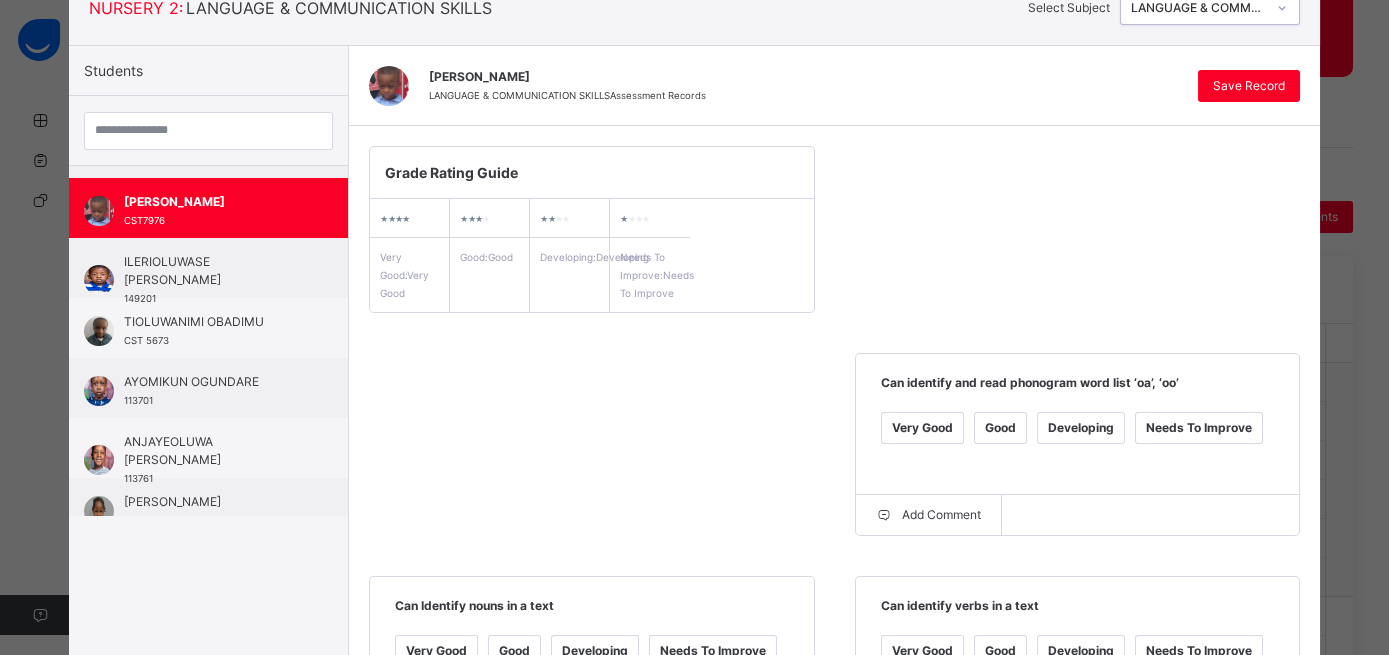scroll, scrollTop: 143, scrollLeft: 0, axis: vertical 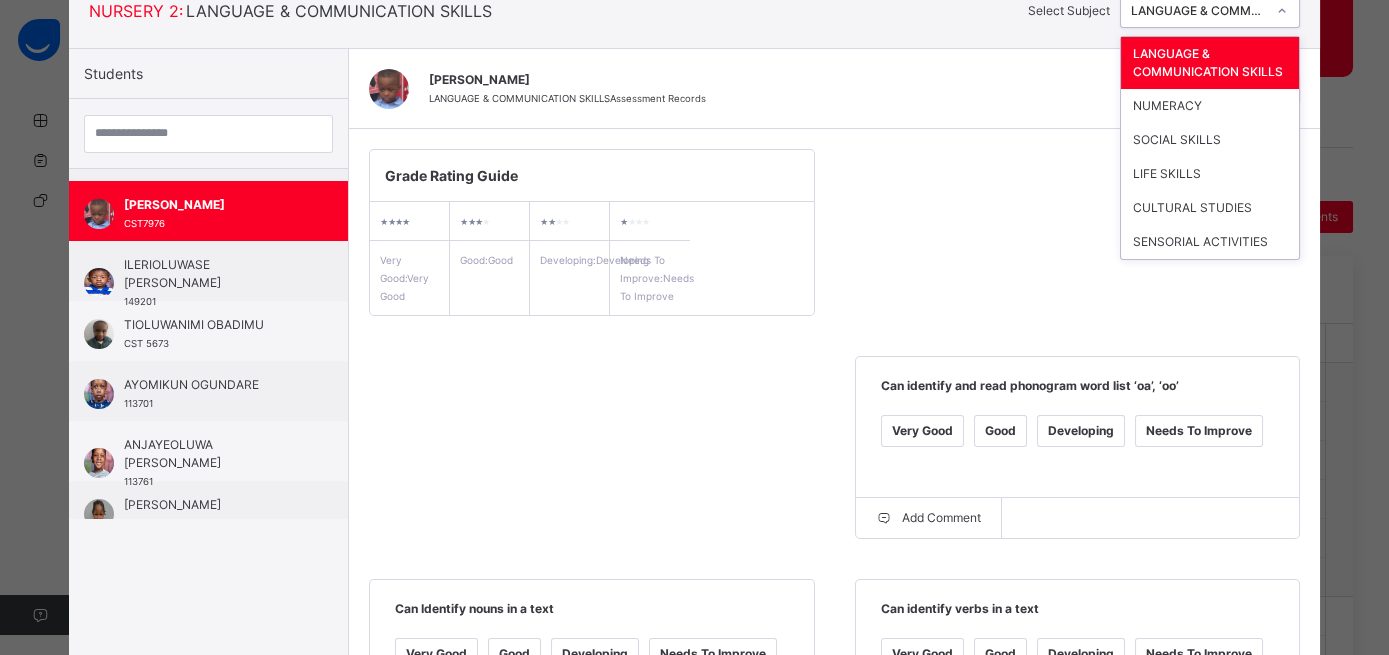 click 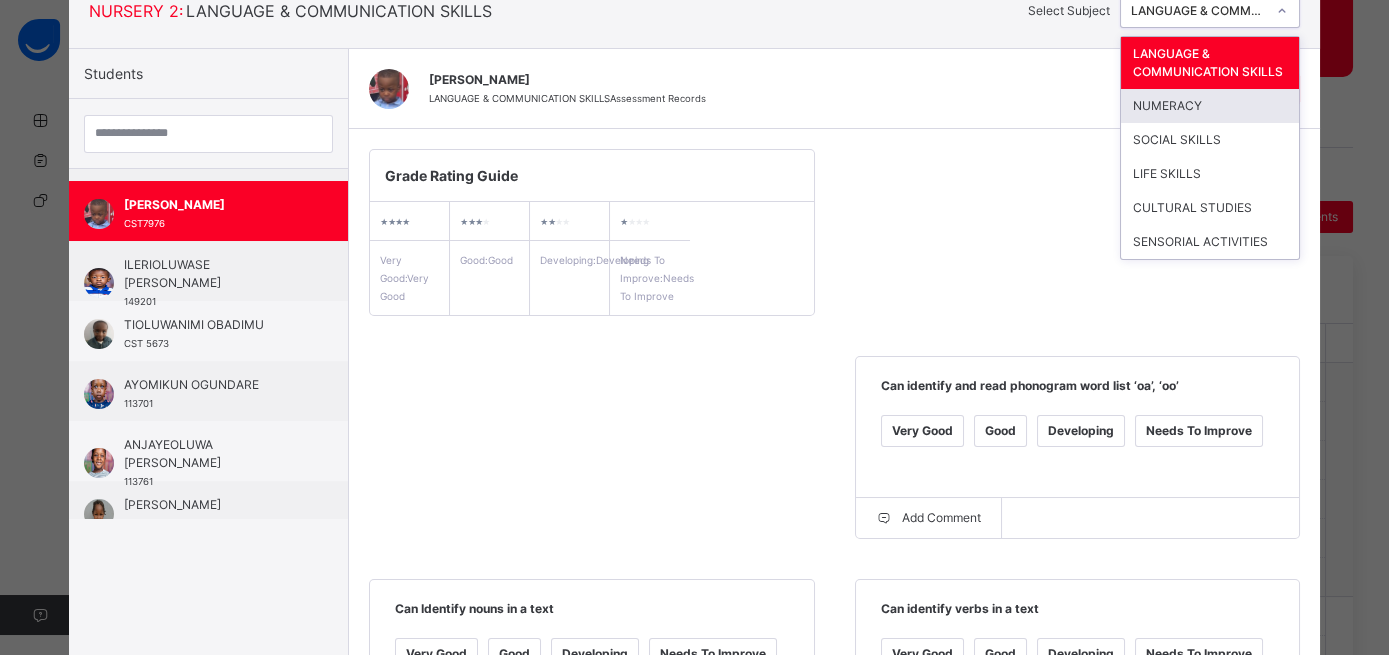 click on "NUMERACY" at bounding box center [1210, 106] 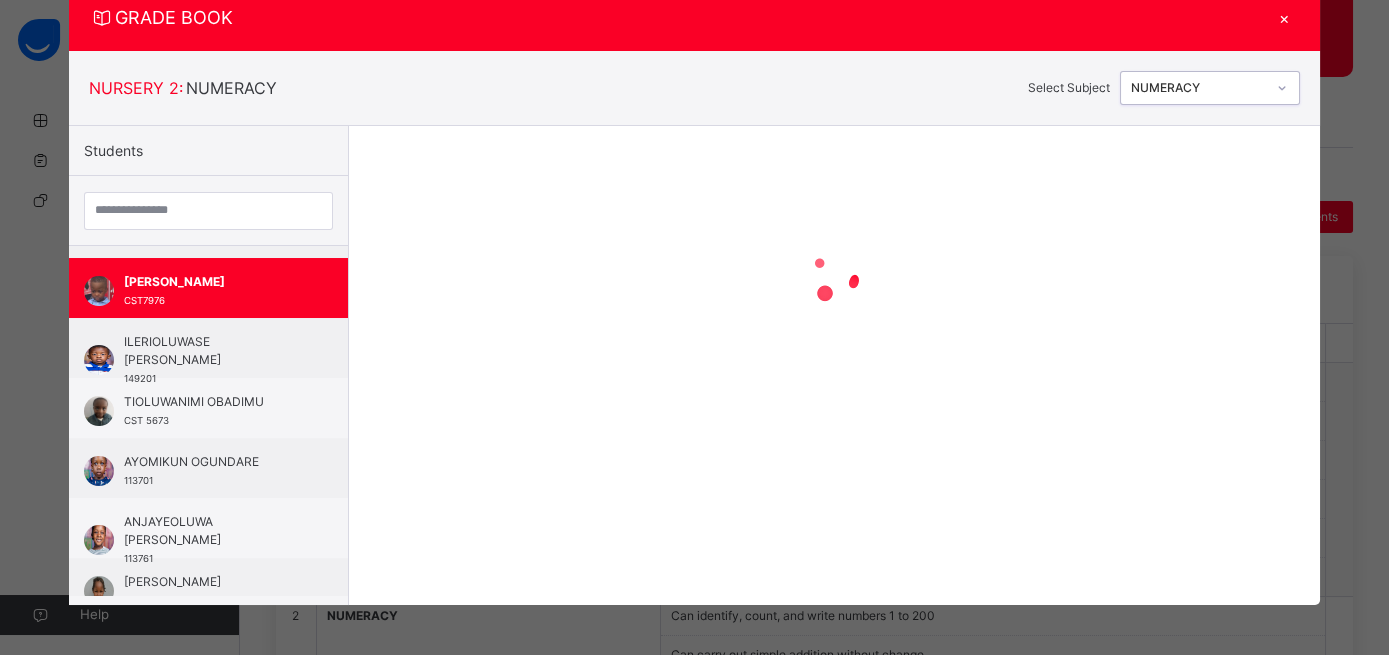 scroll, scrollTop: 65, scrollLeft: 0, axis: vertical 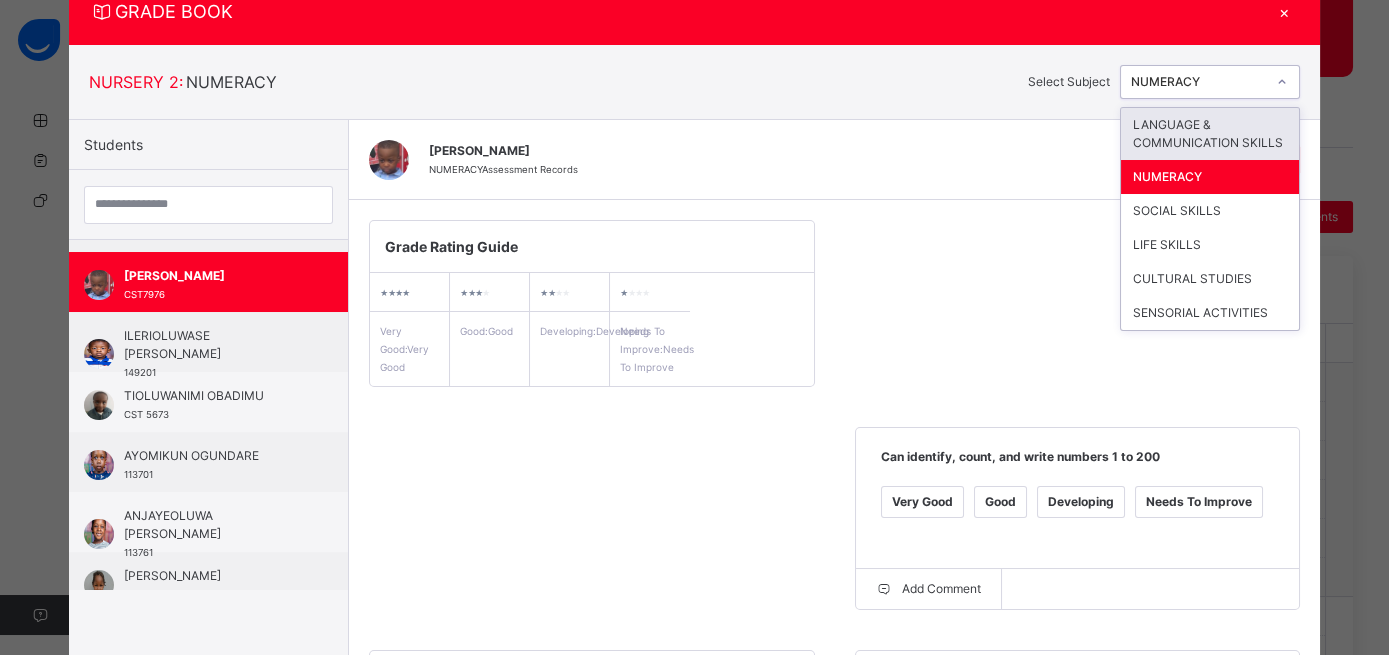 click 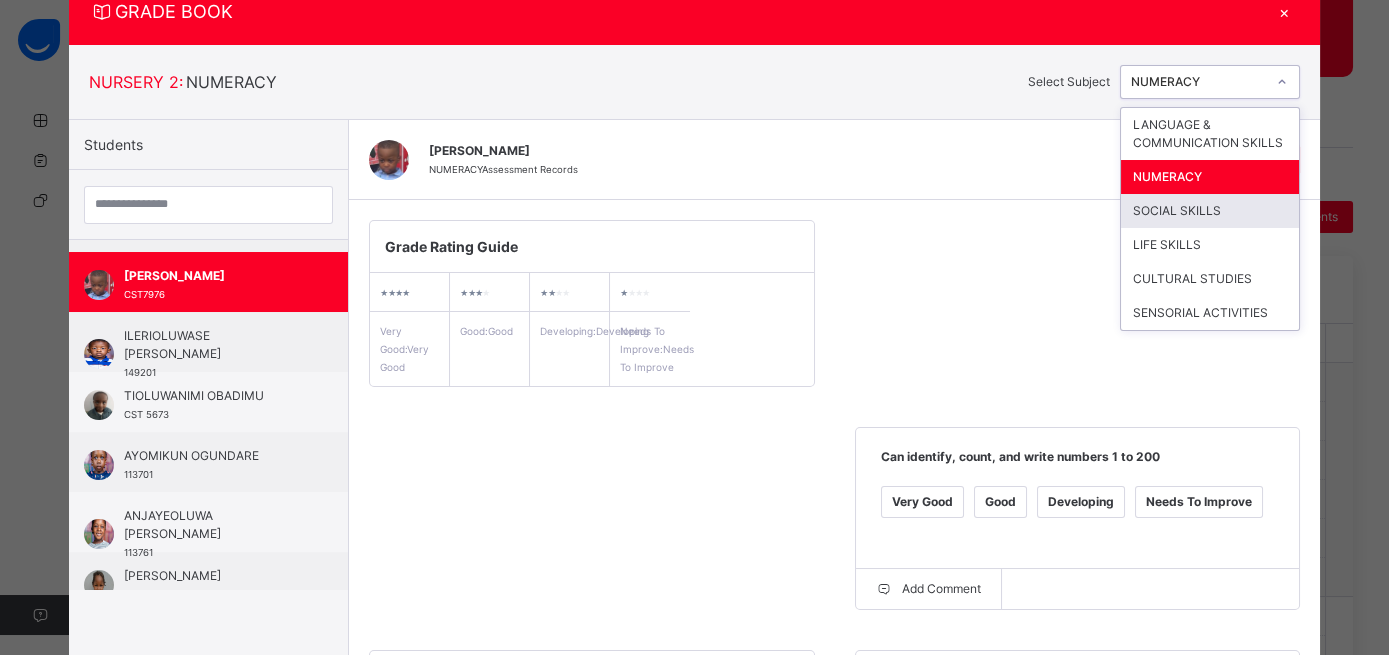 click on "SOCIAL SKILLS" at bounding box center (1210, 211) 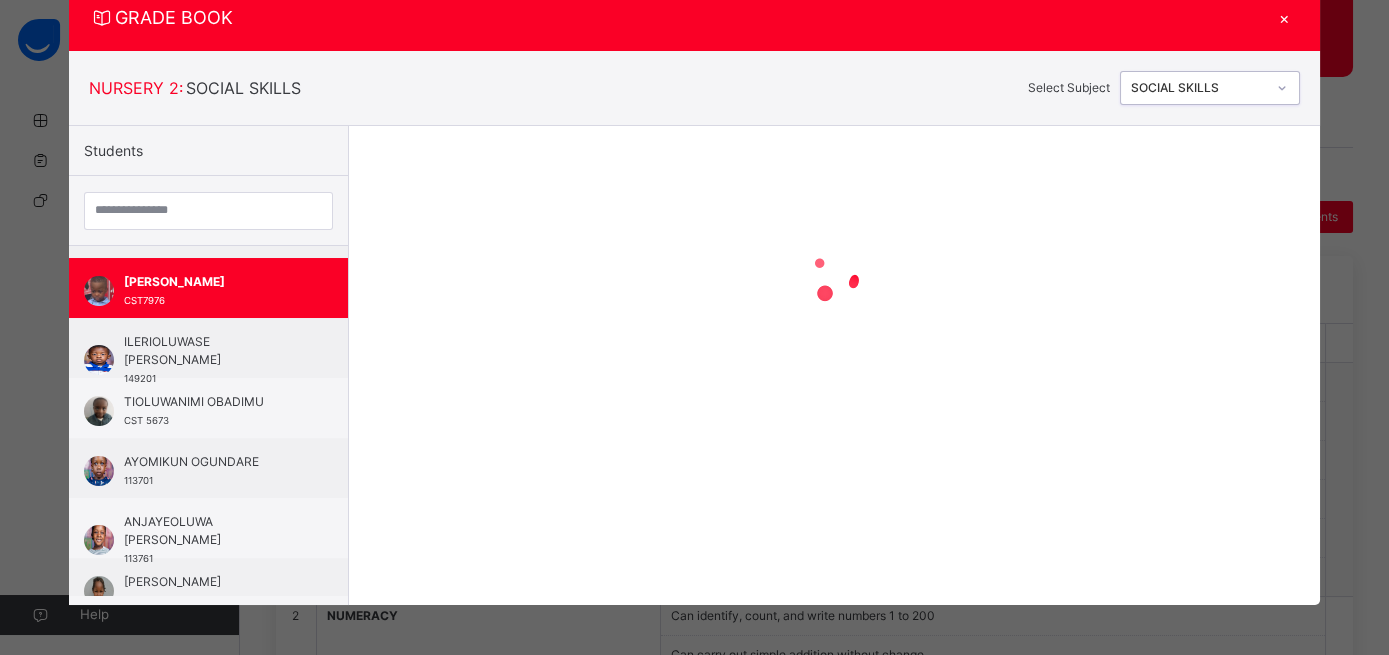 scroll, scrollTop: 65, scrollLeft: 0, axis: vertical 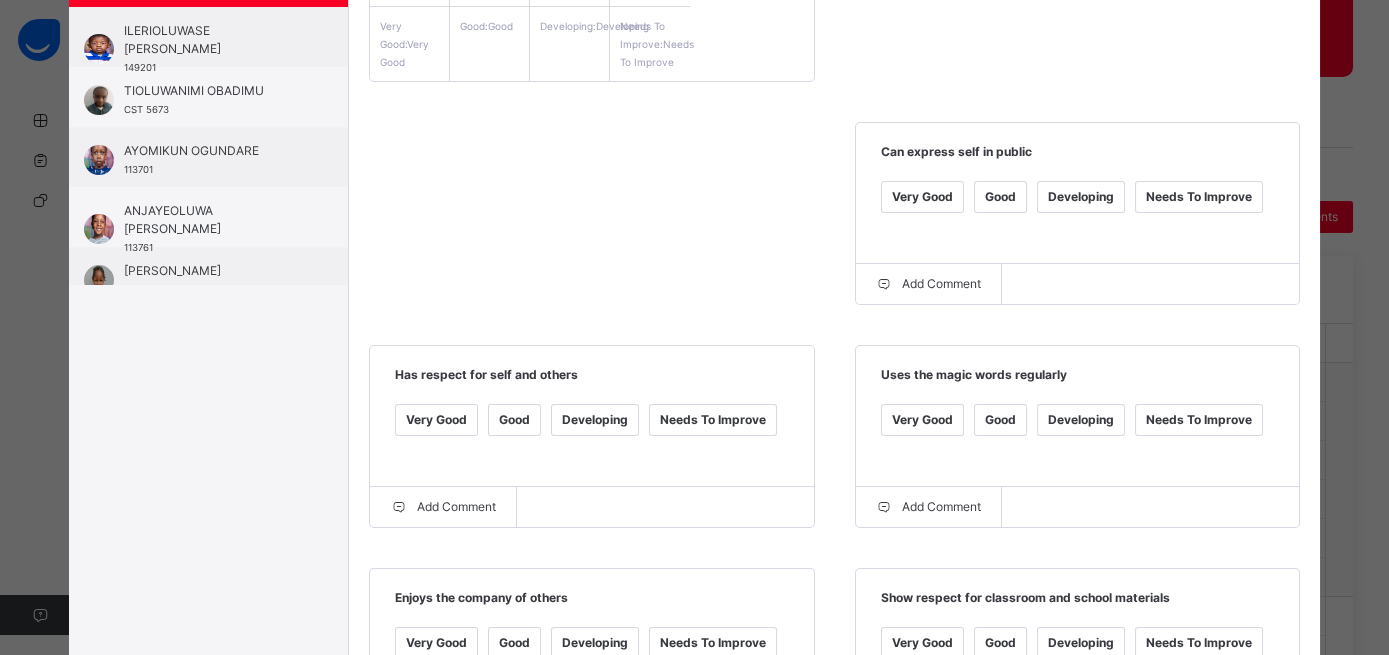 click on "Developing" at bounding box center [1081, 197] 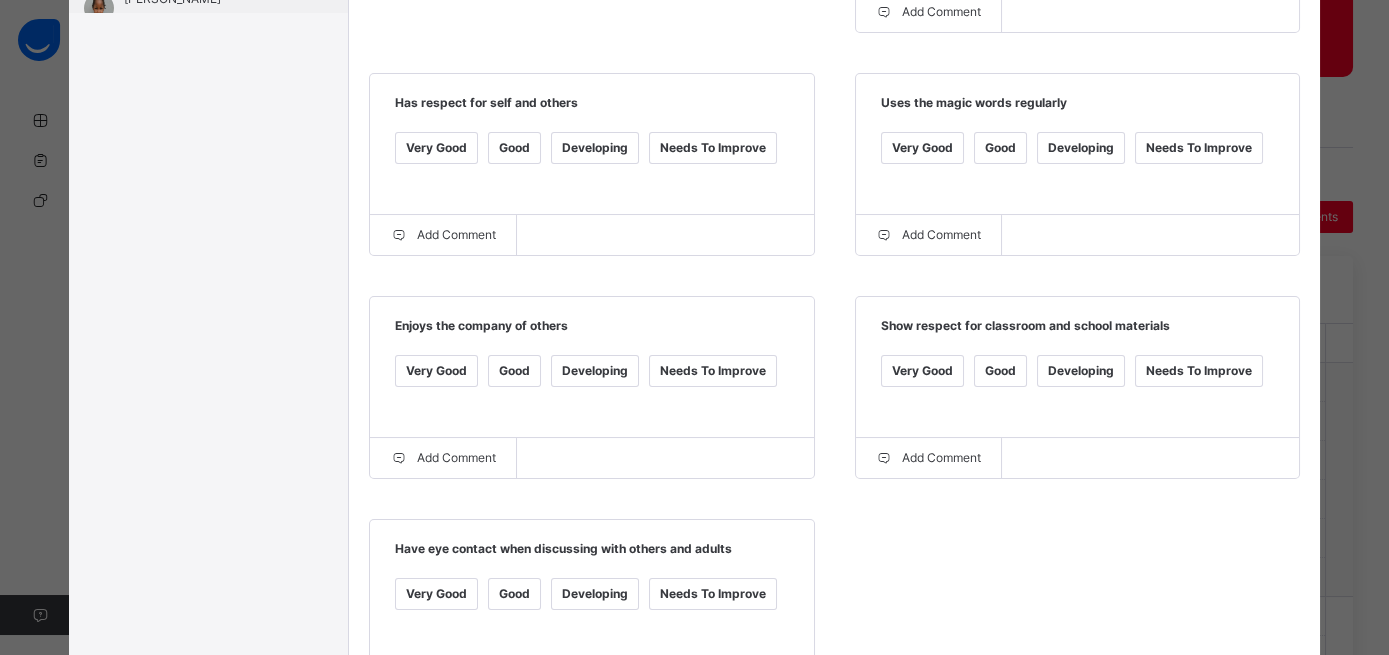 scroll, scrollTop: 694, scrollLeft: 0, axis: vertical 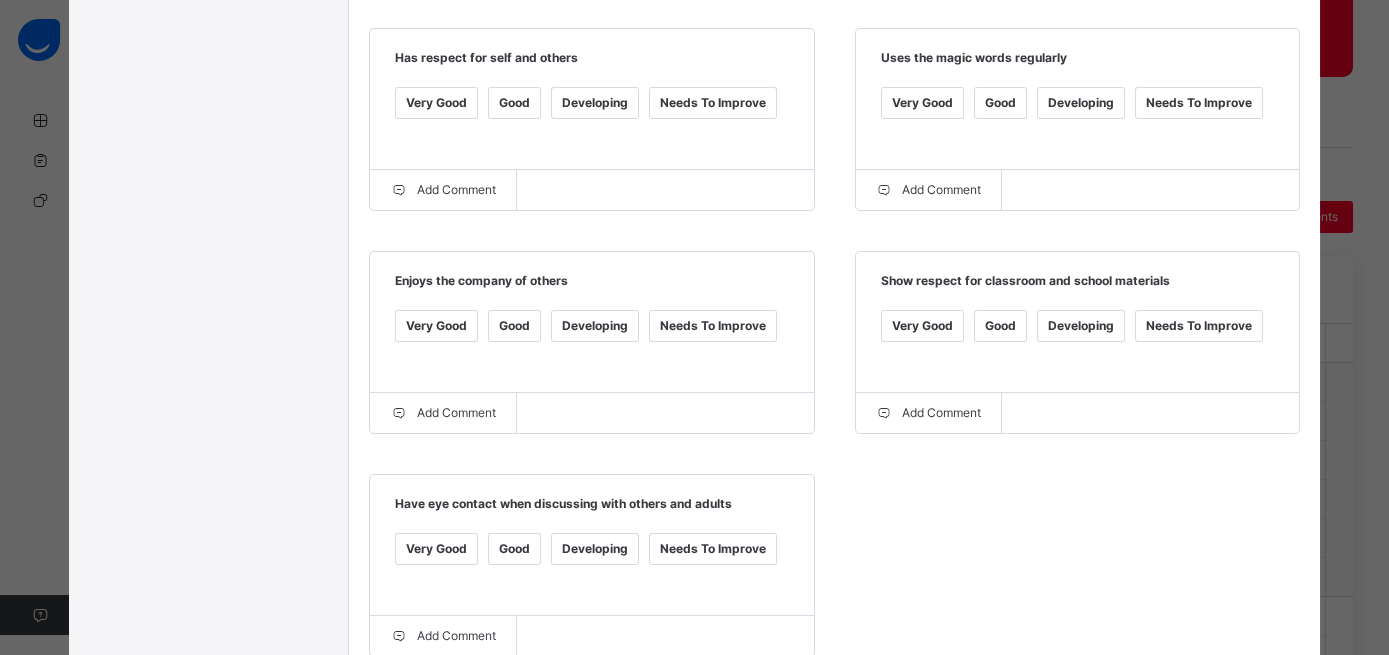click on "Very Good" at bounding box center [436, 326] 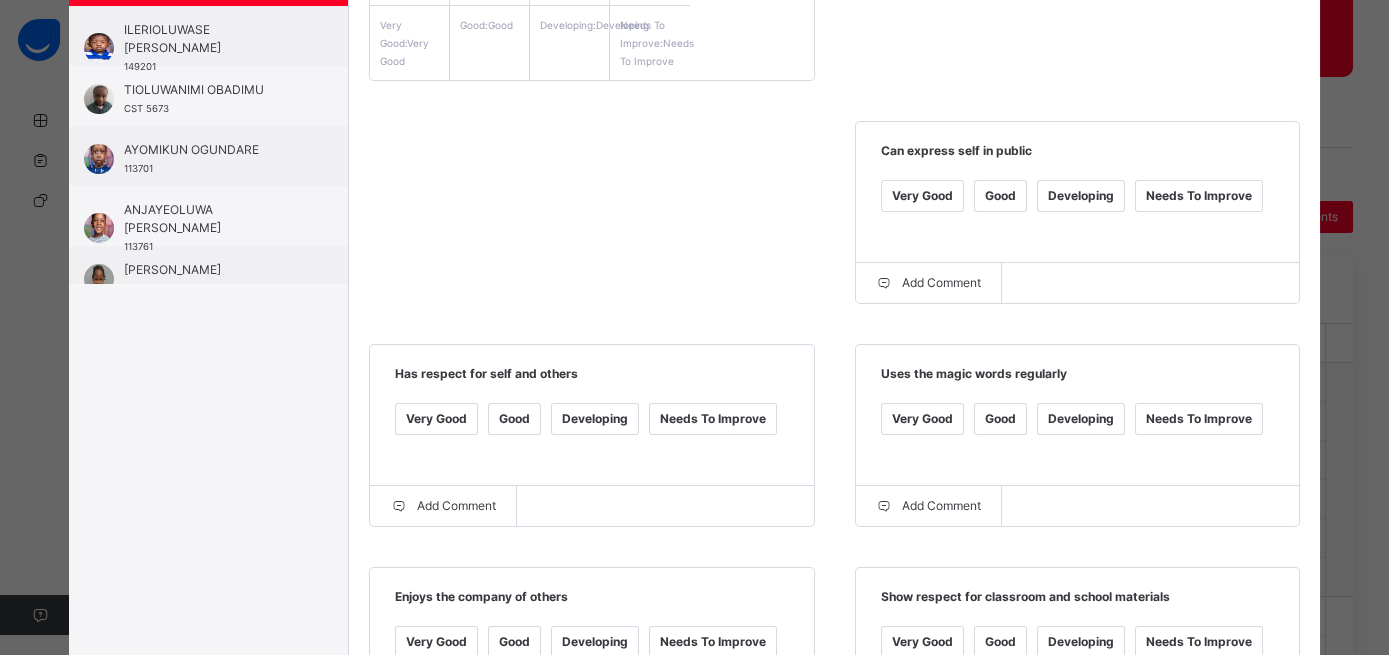 scroll, scrollTop: 0, scrollLeft: 0, axis: both 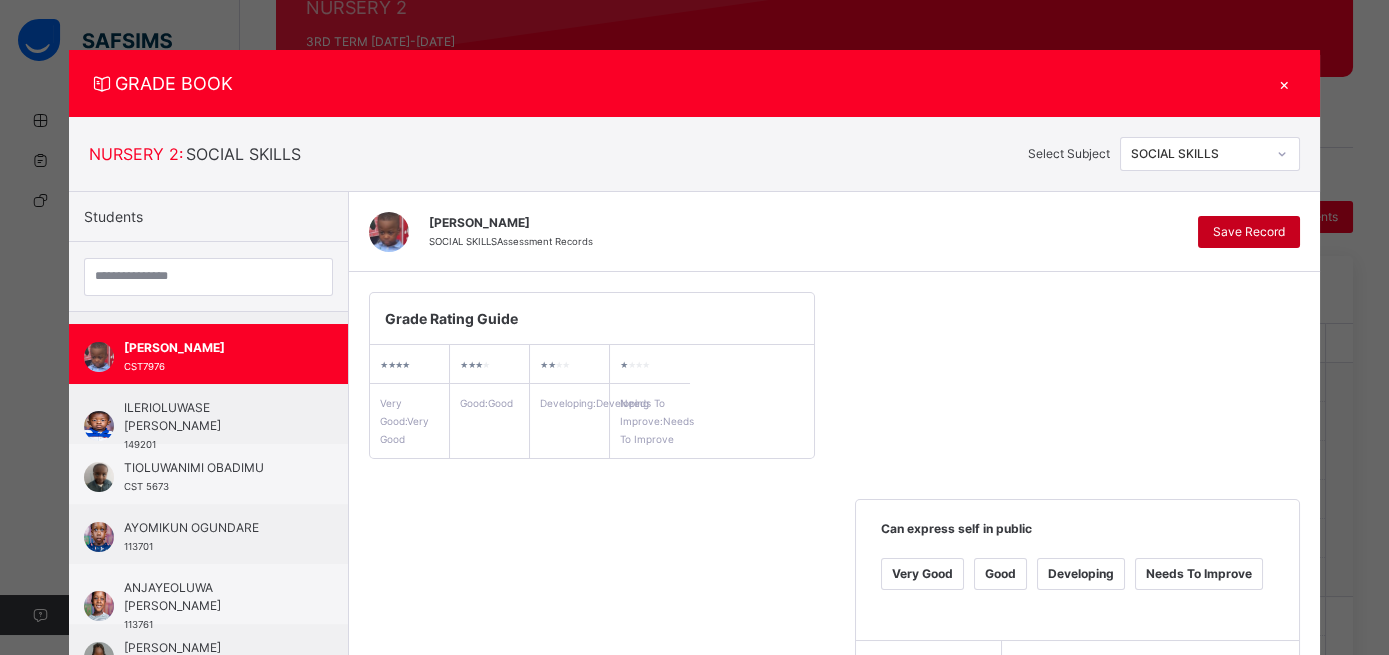 type on "**********" 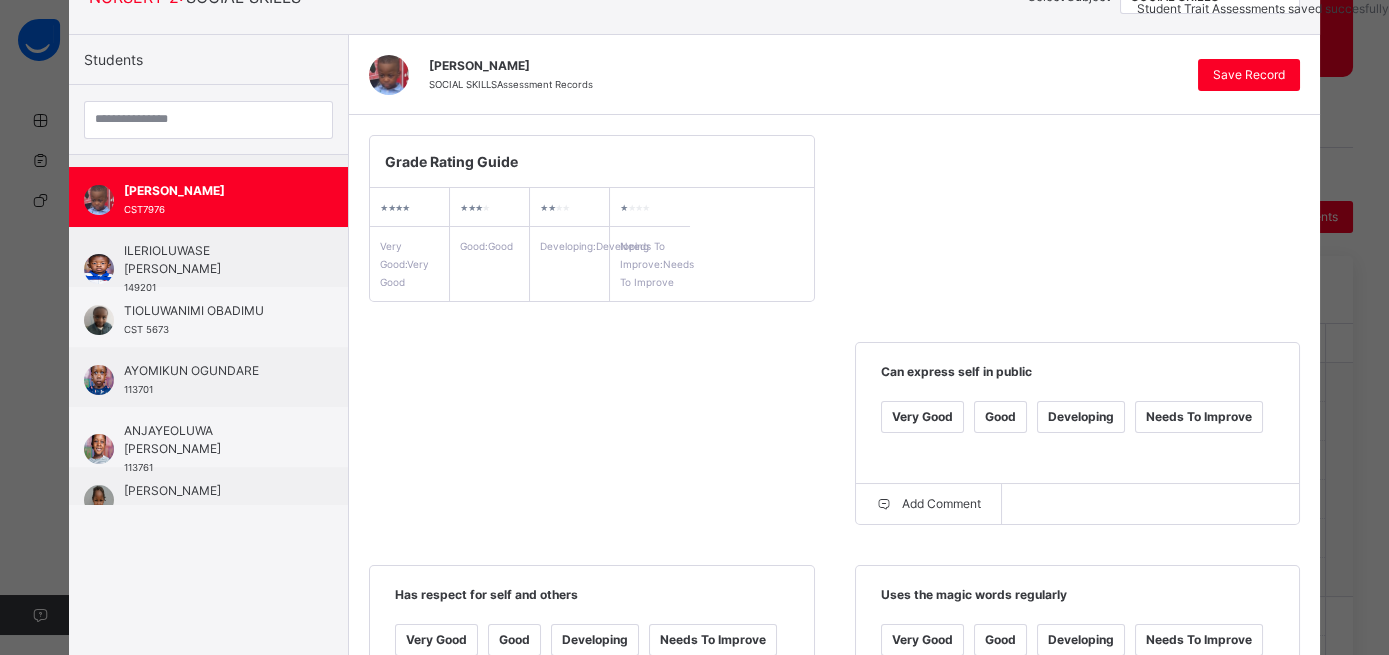 scroll, scrollTop: 0, scrollLeft: 0, axis: both 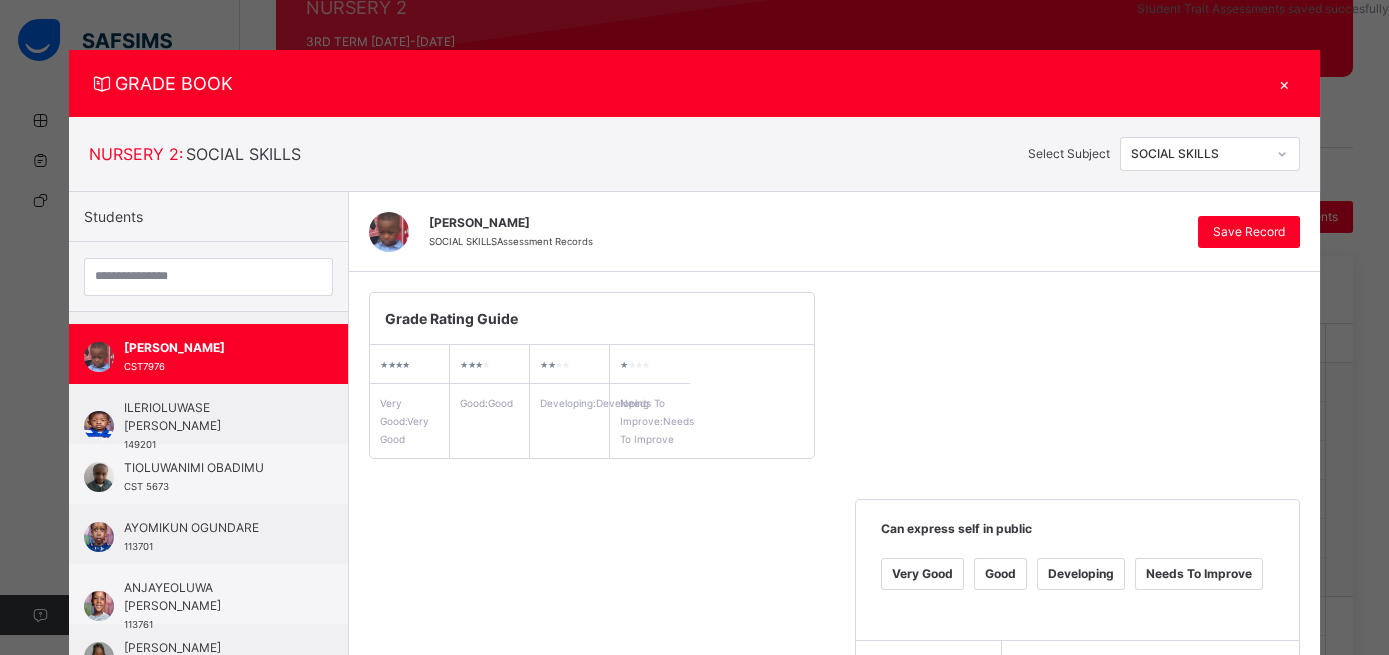 click 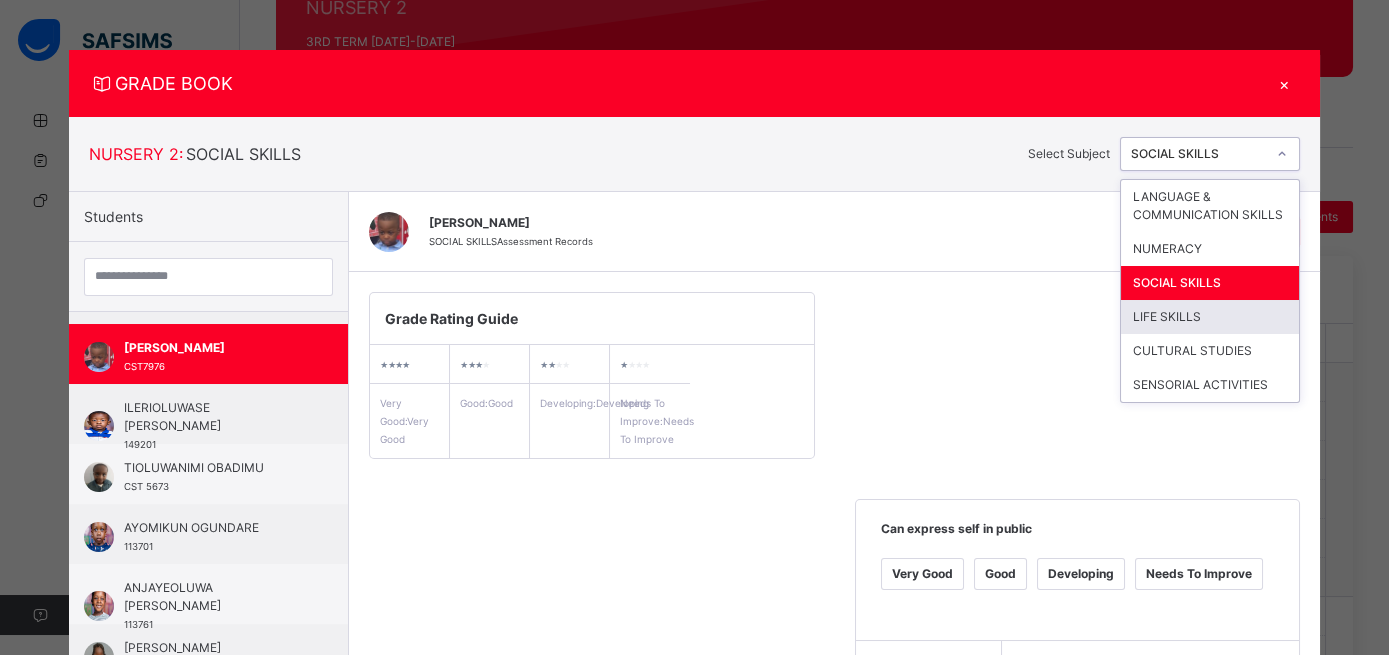 click on "LIFE SKILLS" at bounding box center [1210, 317] 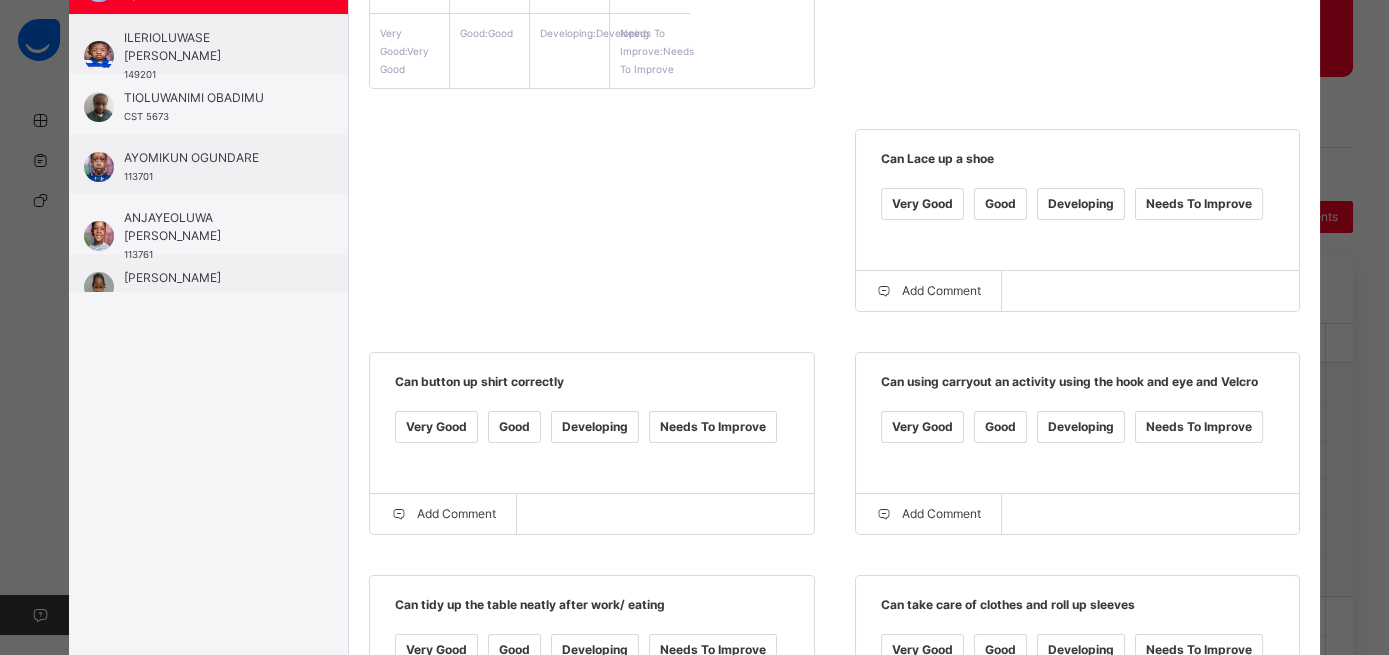 scroll, scrollTop: 373, scrollLeft: 0, axis: vertical 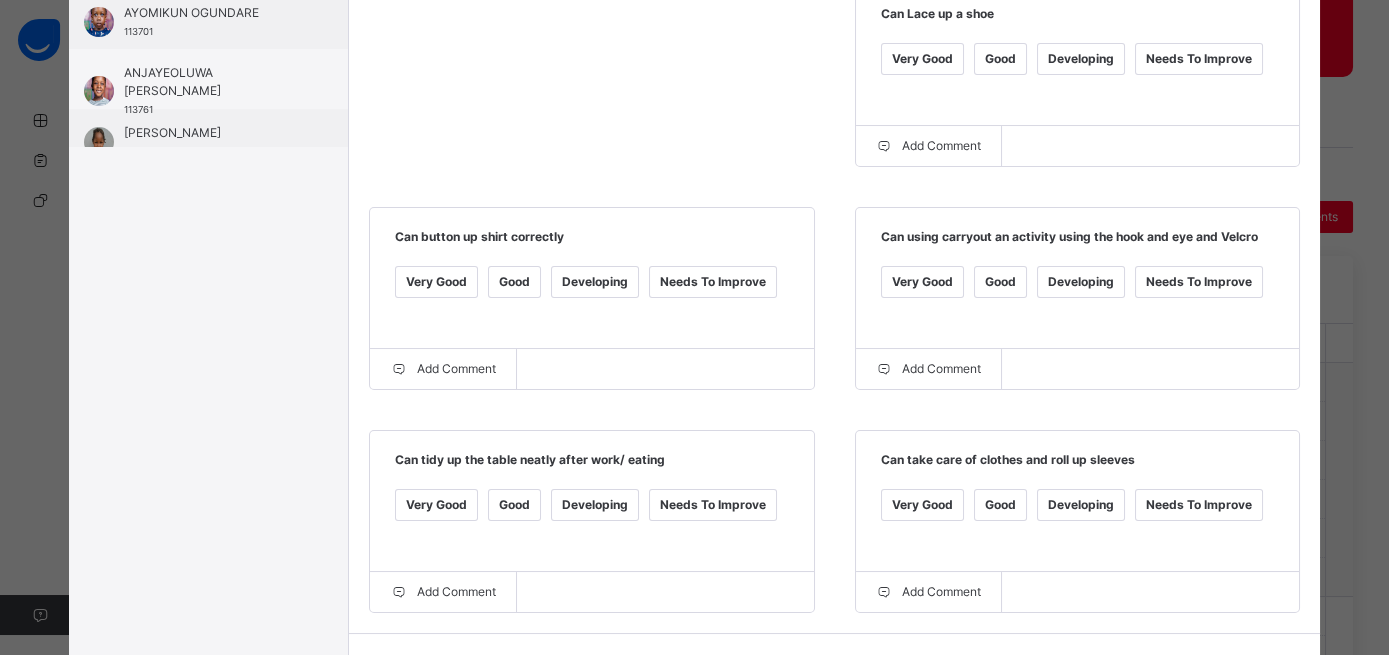 click on "Developing" at bounding box center (1081, 59) 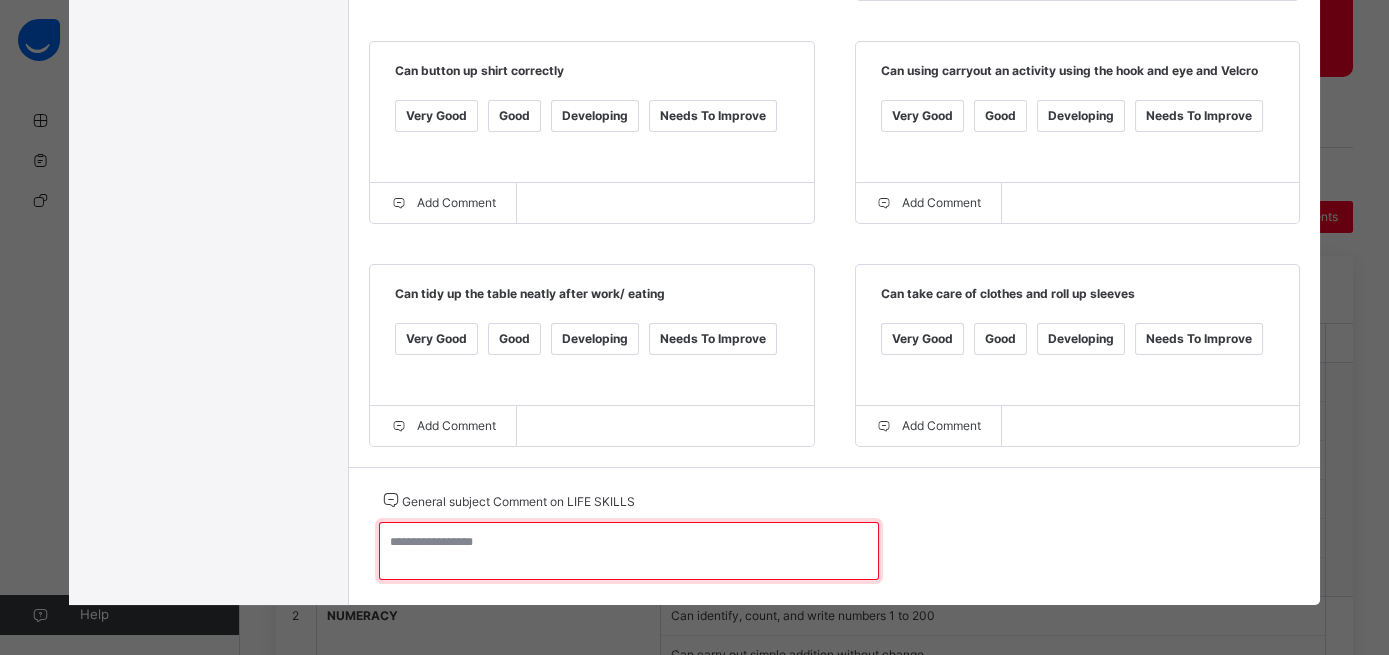 click at bounding box center (629, 551) 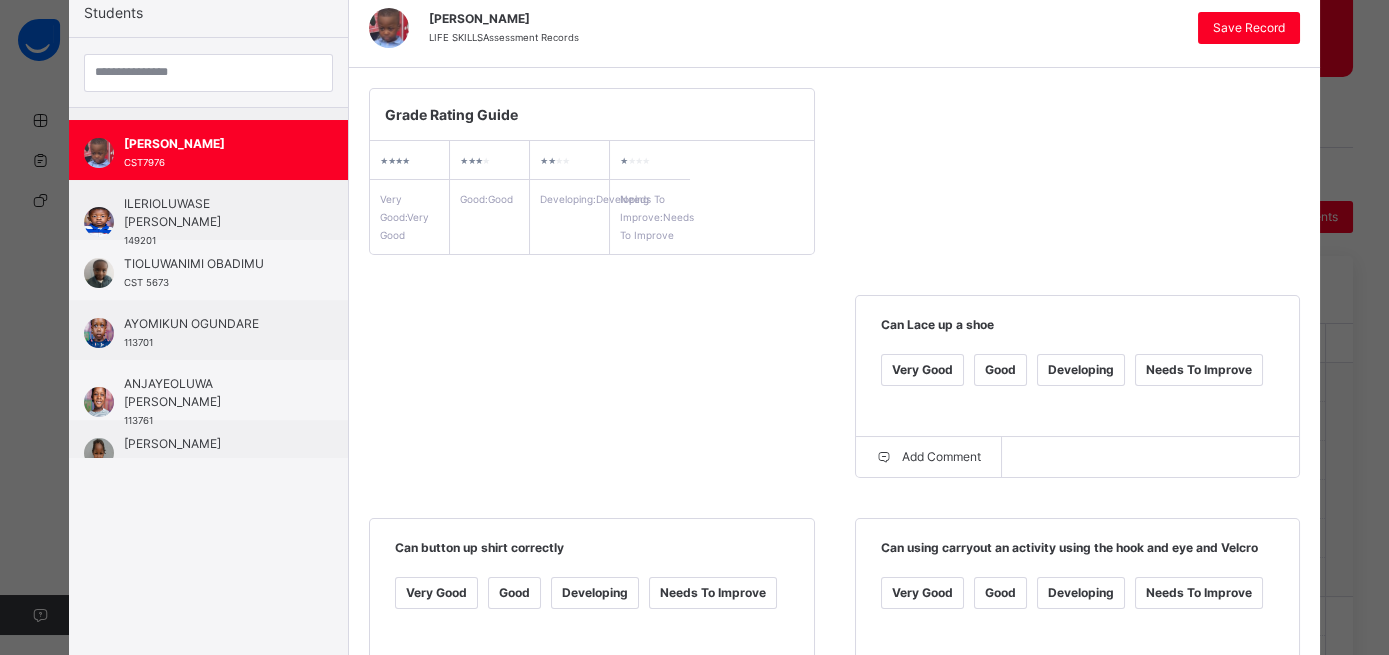 scroll, scrollTop: 0, scrollLeft: 0, axis: both 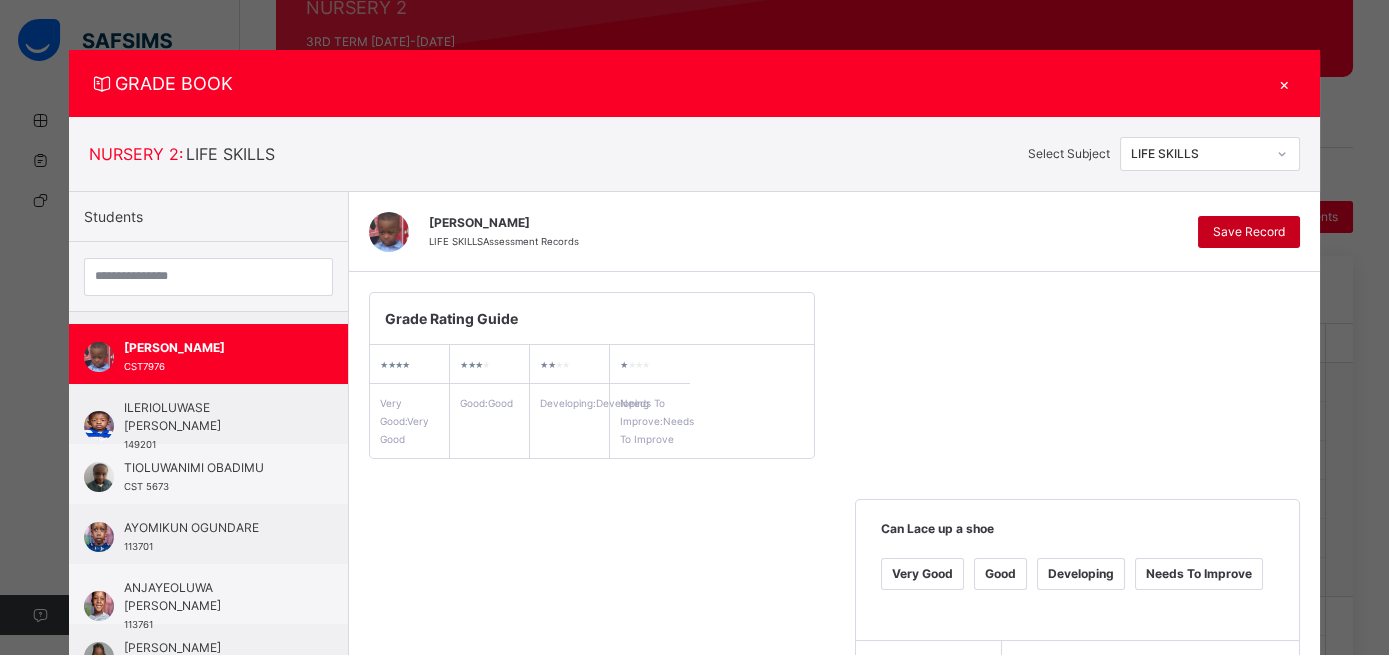 type on "**********" 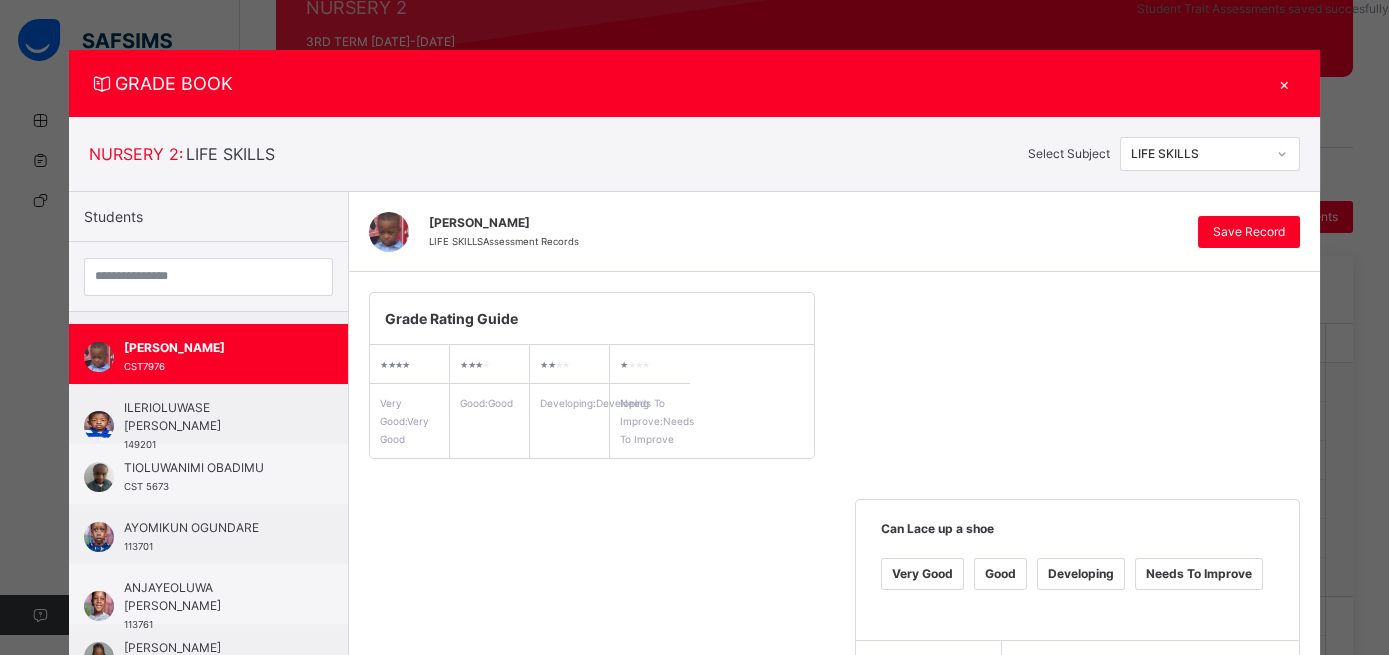 click 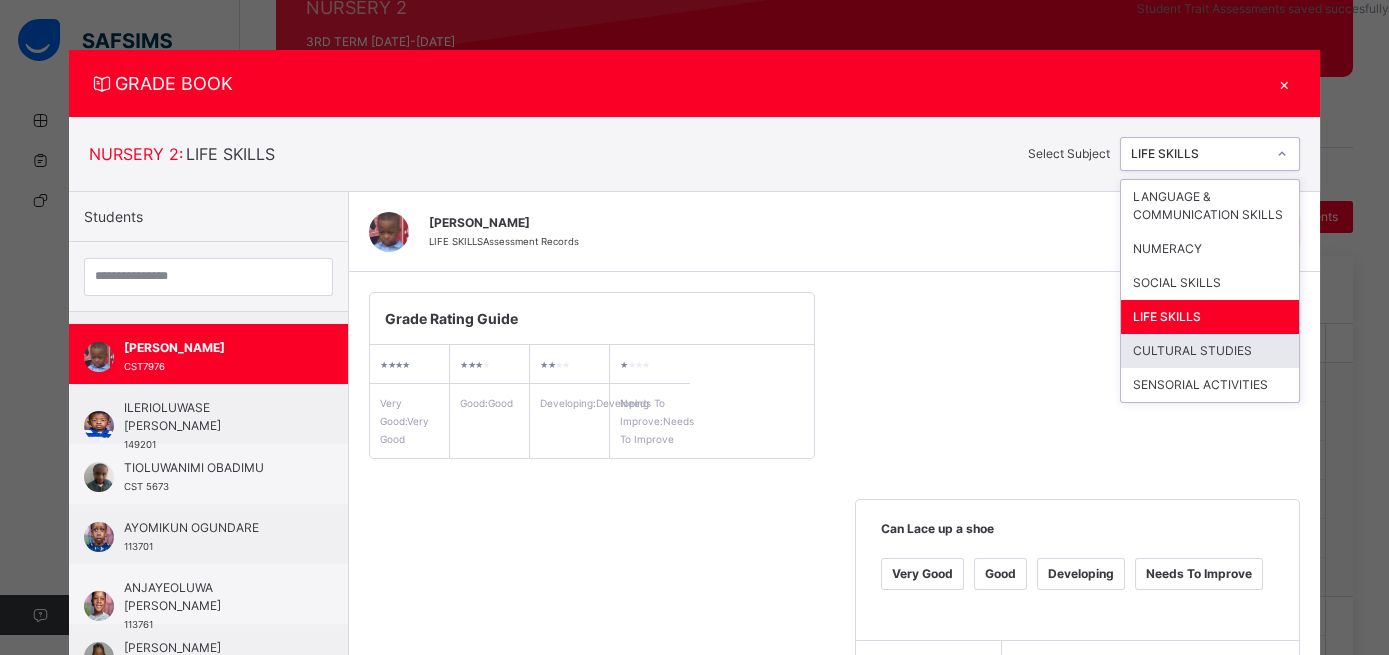 click on "CULTURAL STUDIES" at bounding box center (1210, 351) 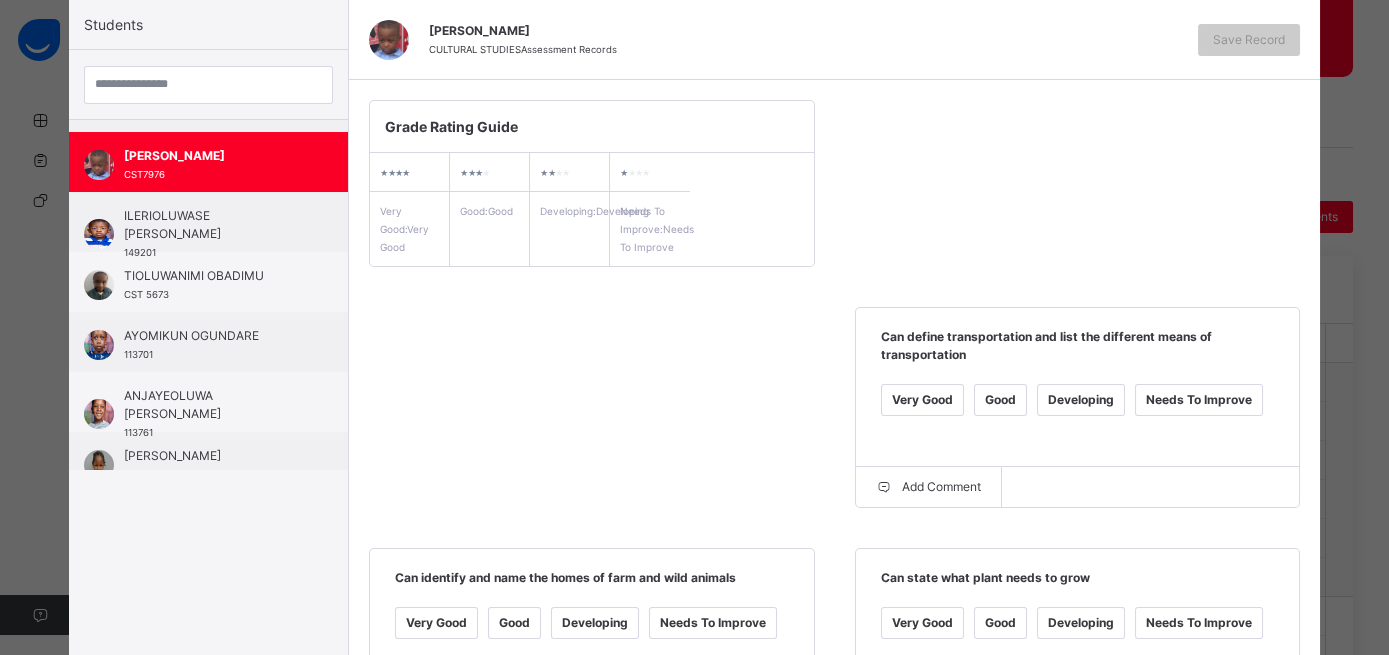 scroll, scrollTop: 227, scrollLeft: 0, axis: vertical 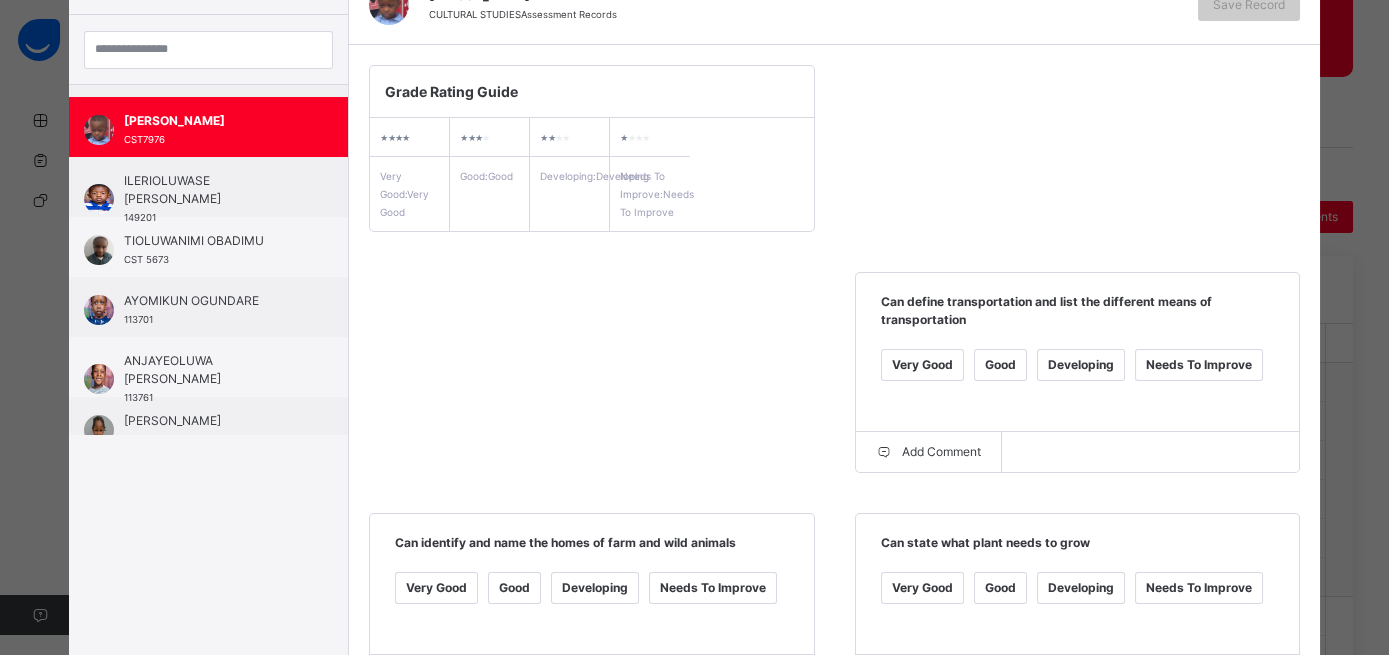 click on "Developing" at bounding box center (1081, 365) 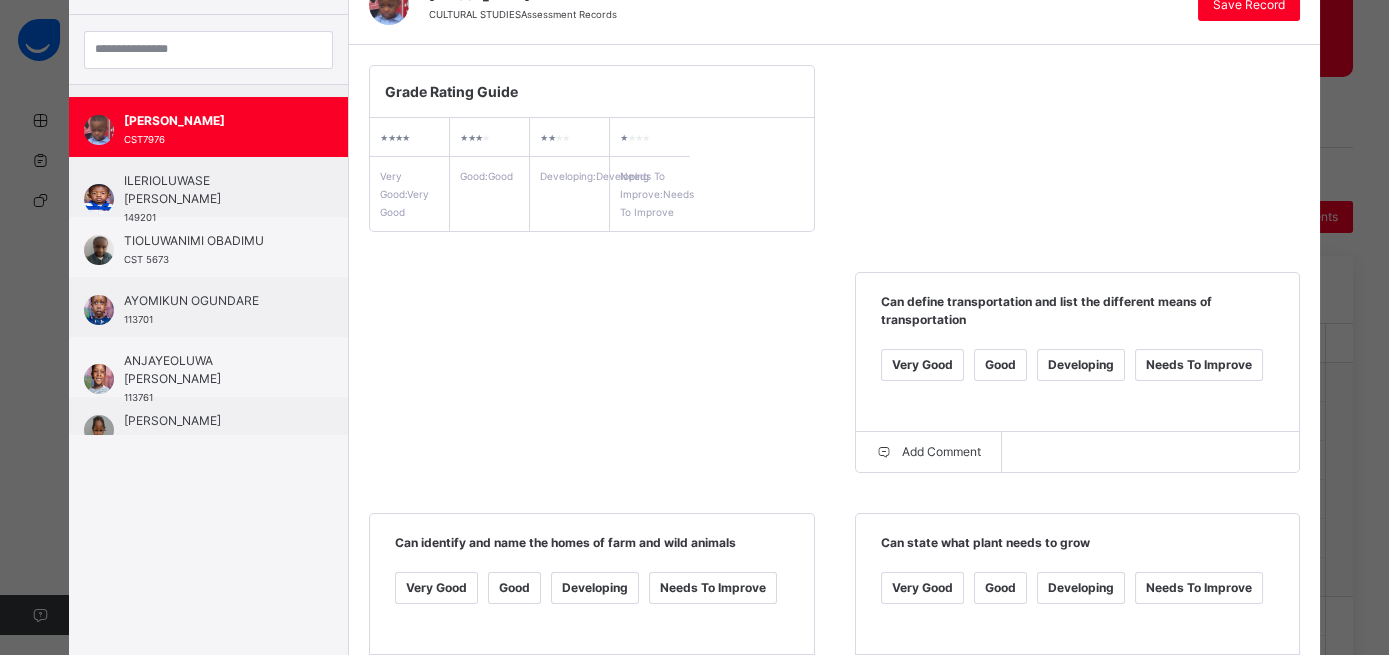 click on "Good" at bounding box center [514, 588] 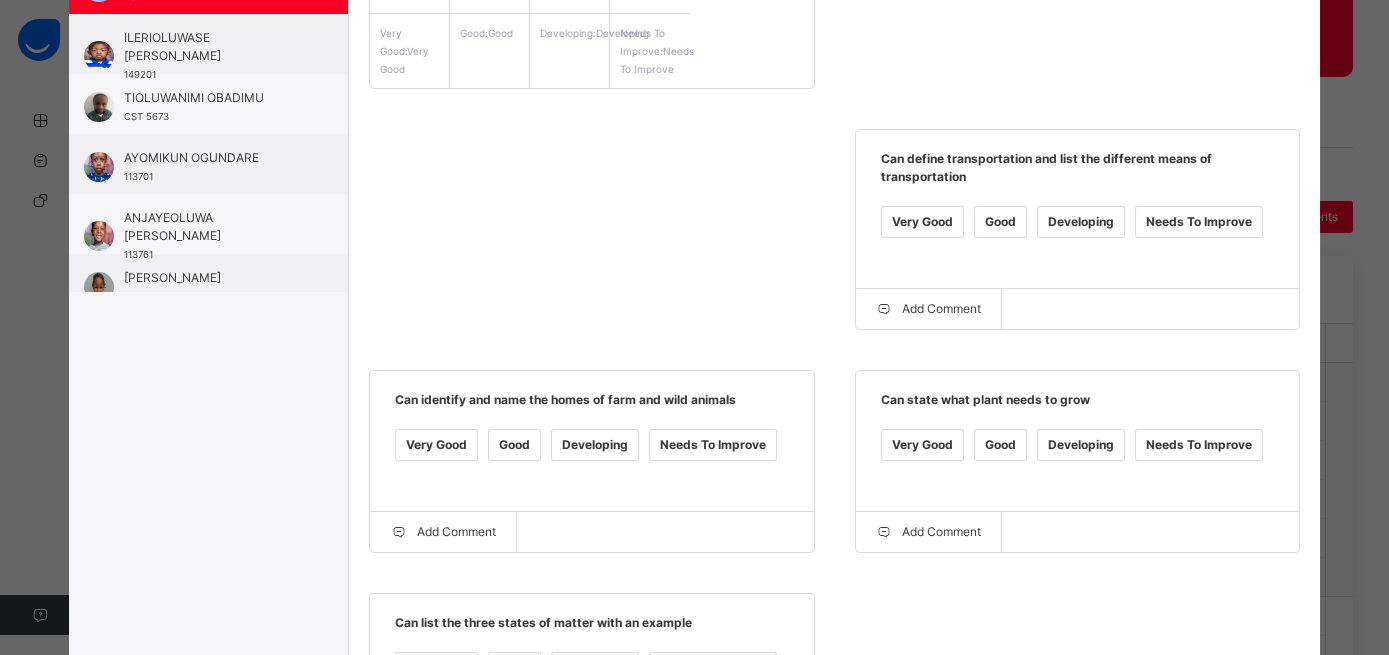 scroll, scrollTop: 375, scrollLeft: 0, axis: vertical 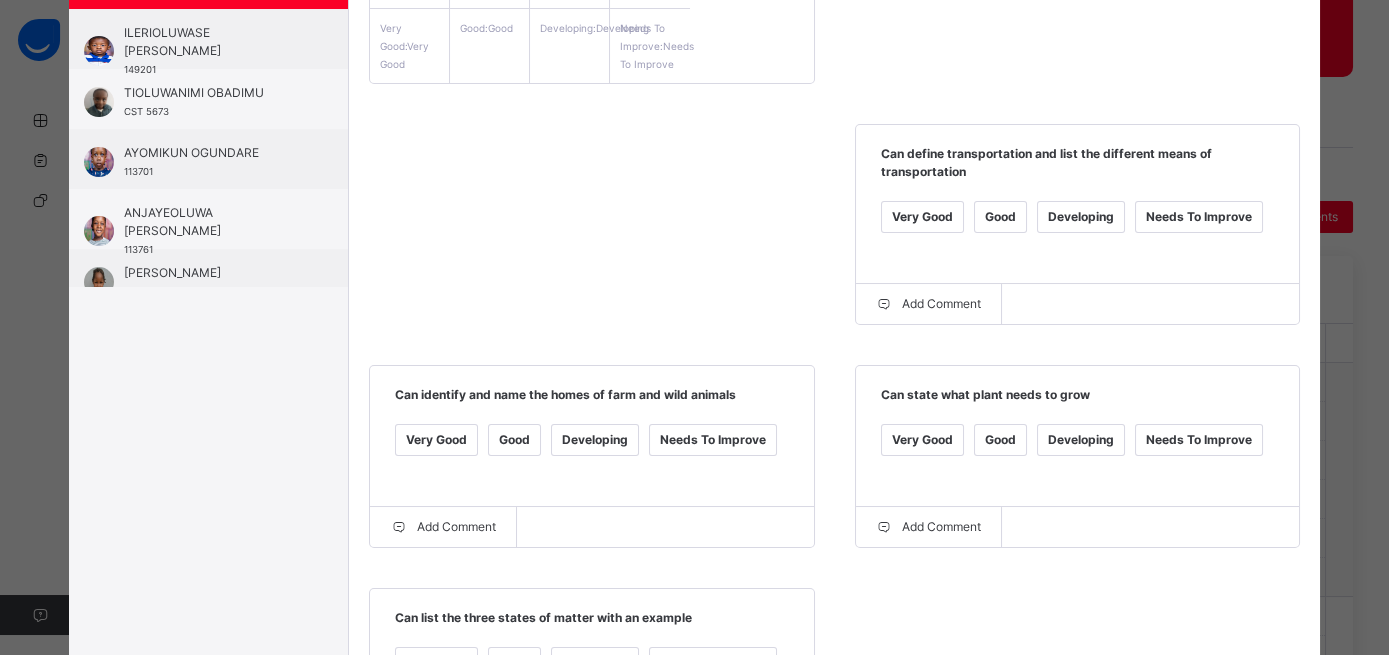 click on "Good" at bounding box center [1000, 440] 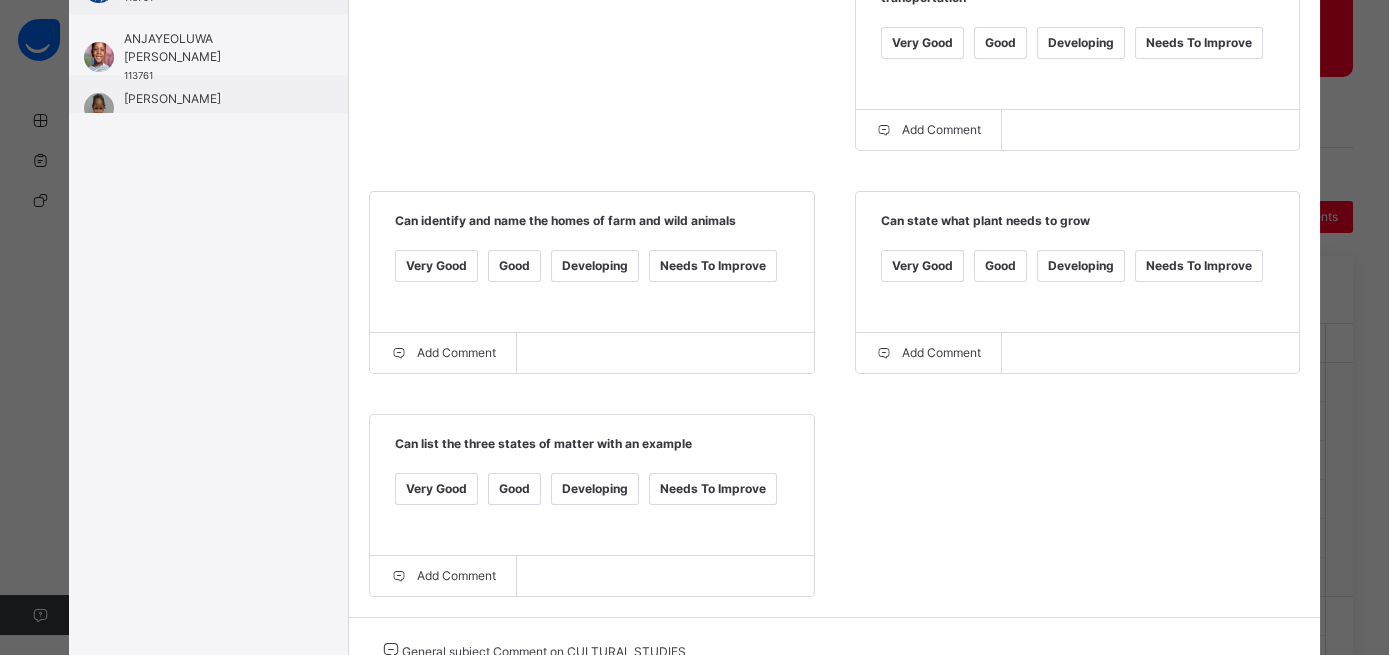 scroll, scrollTop: 559, scrollLeft: 0, axis: vertical 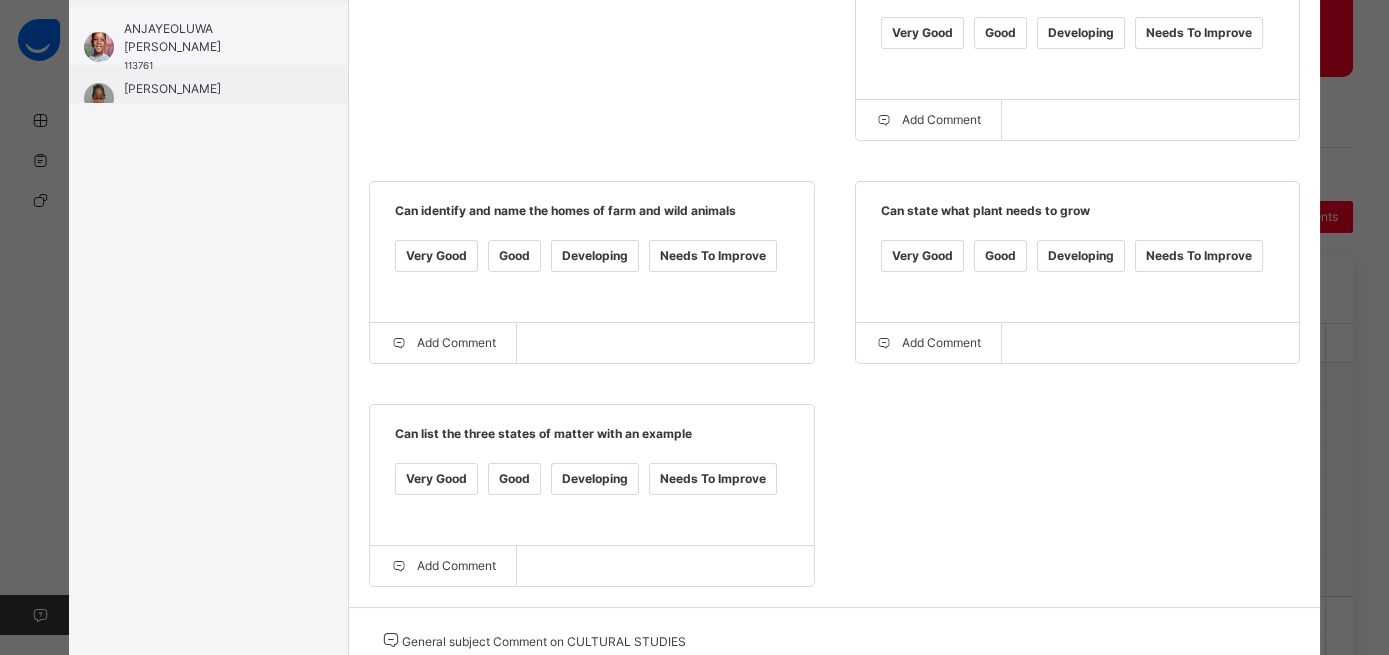 click on "Good" at bounding box center (514, 479) 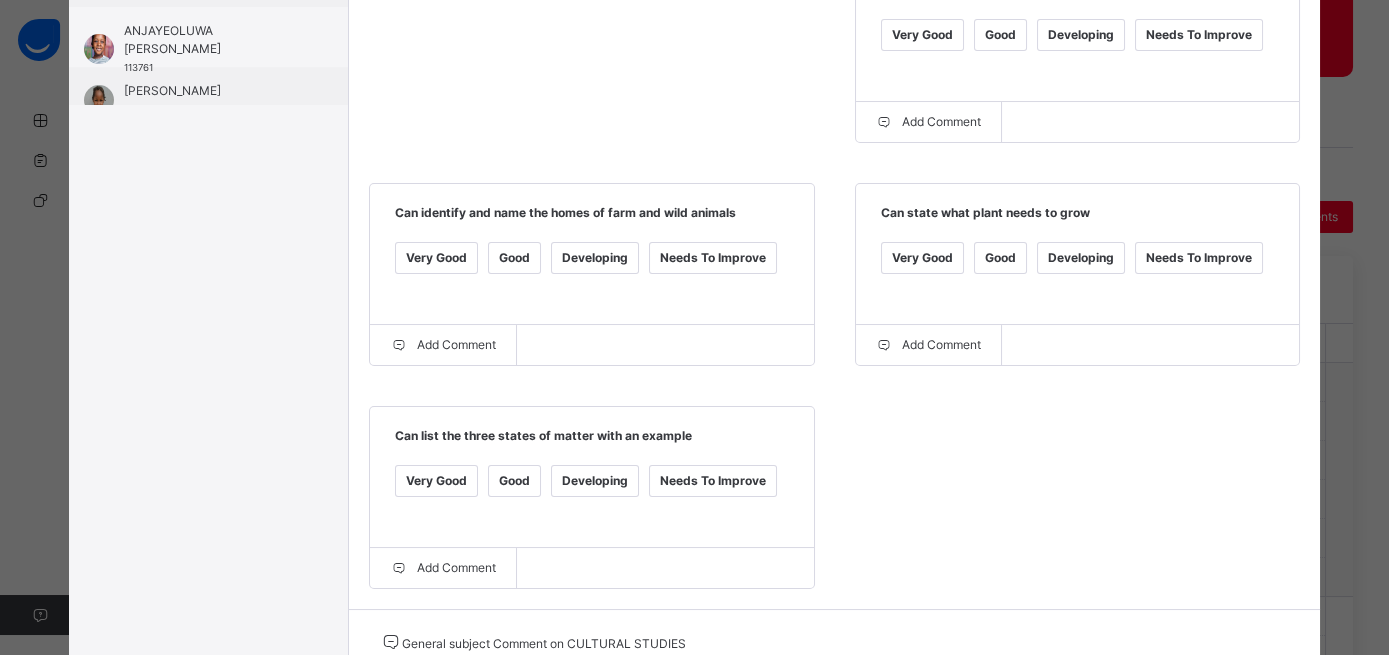 scroll, scrollTop: 562, scrollLeft: 0, axis: vertical 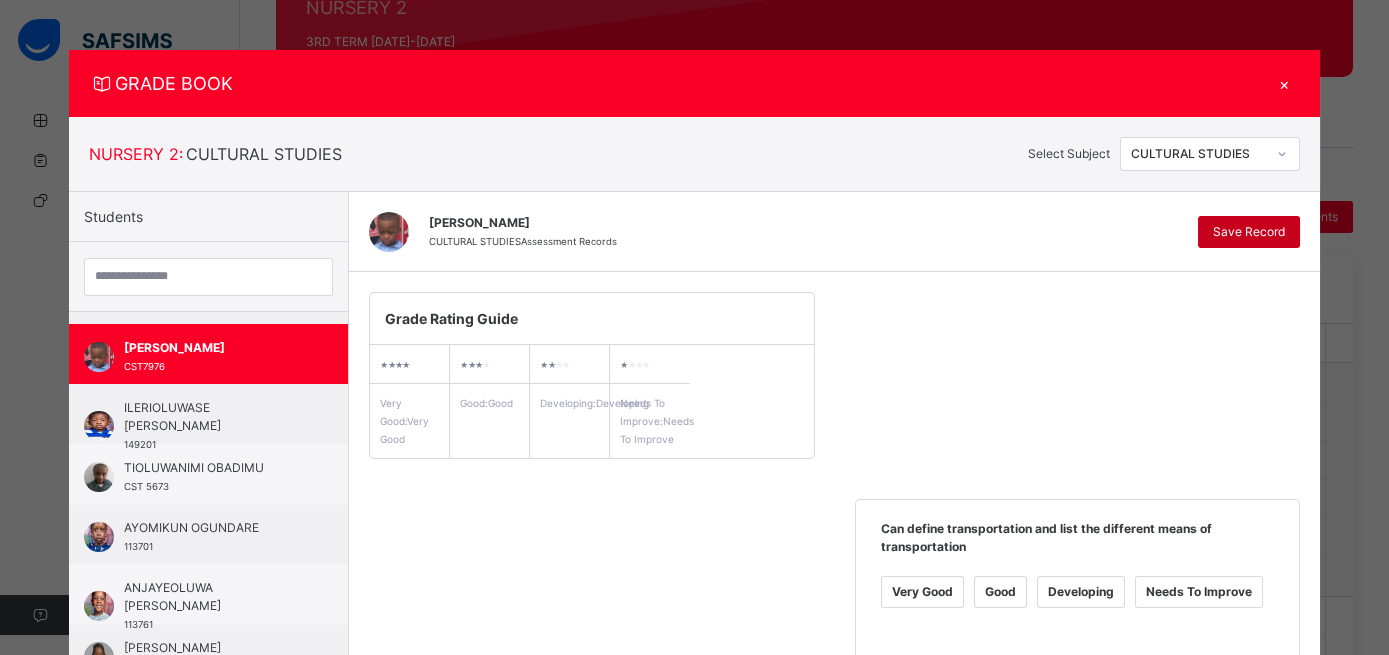 click on "Save Record" at bounding box center [1249, 232] 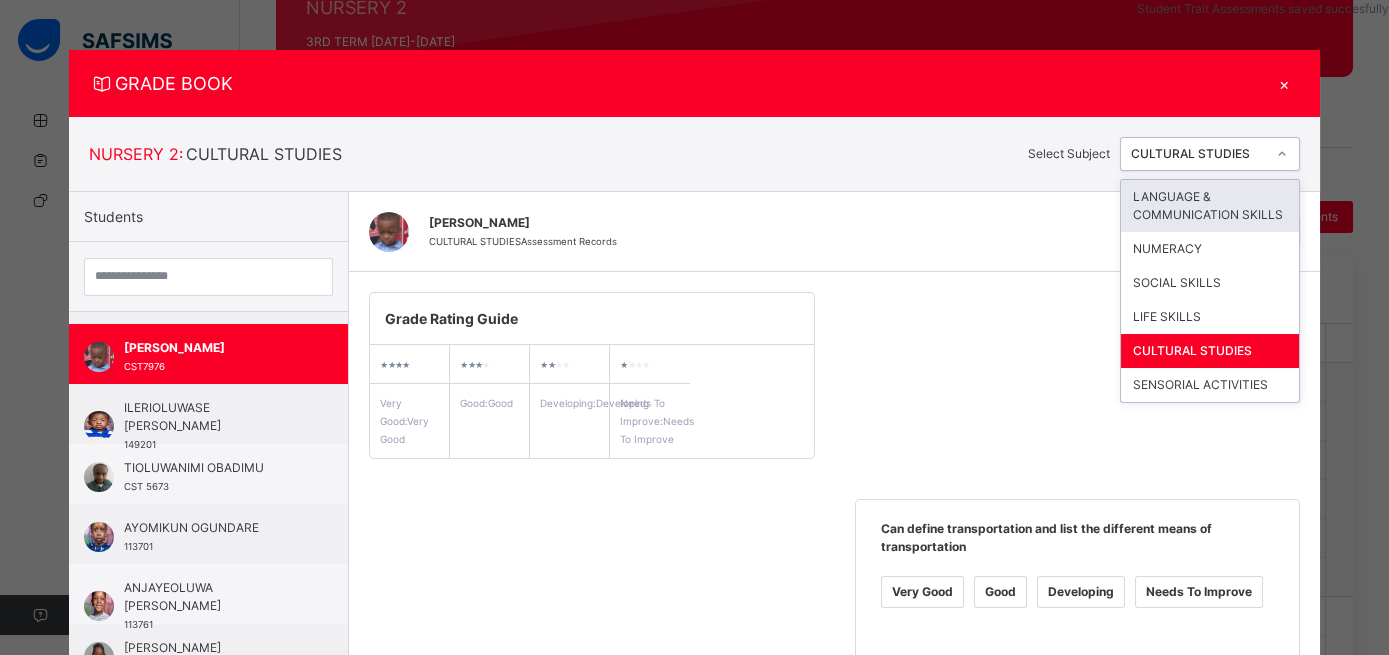 click 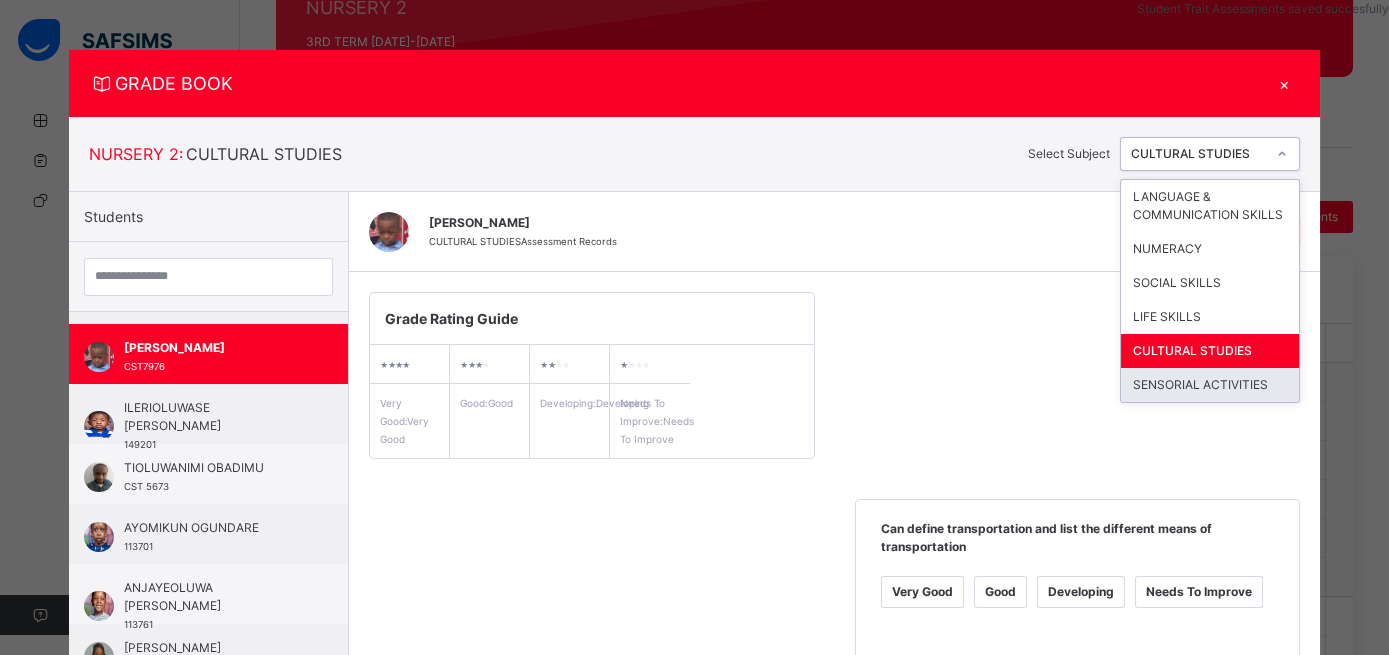 click on "SENSORIAL ACTIVITIES" at bounding box center (1210, 385) 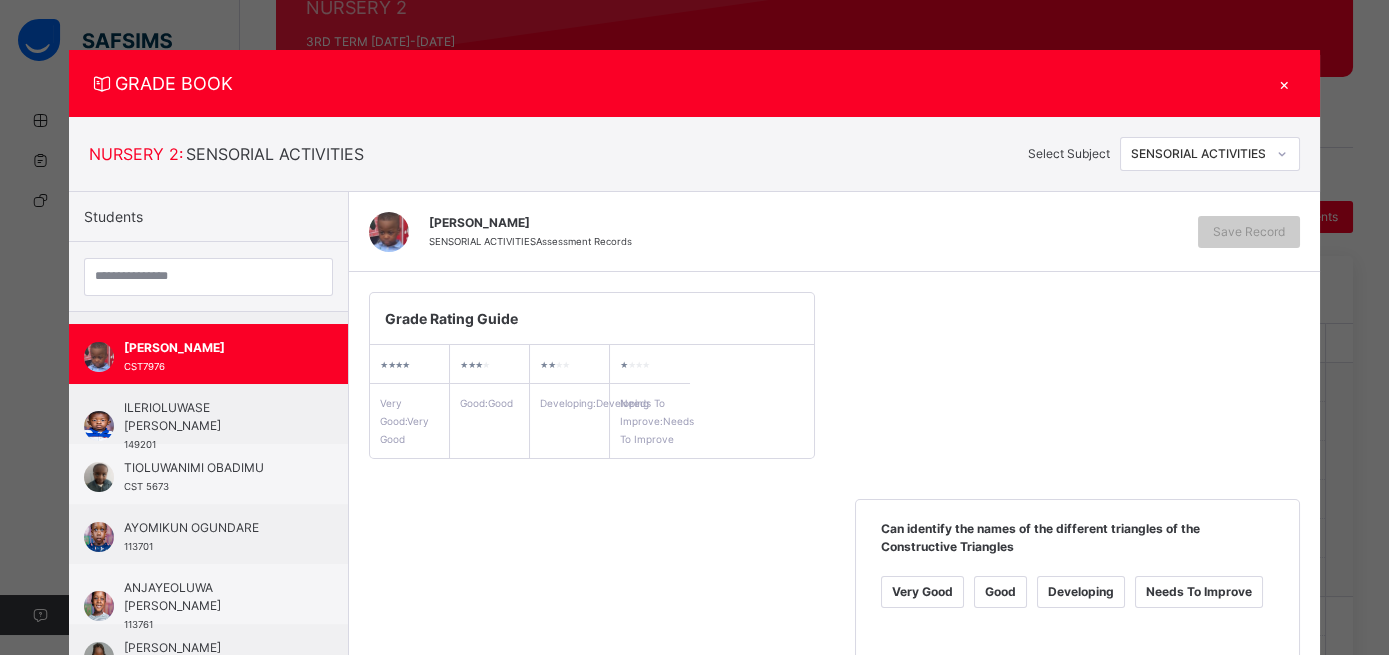 click on "Developing" at bounding box center (1081, 592) 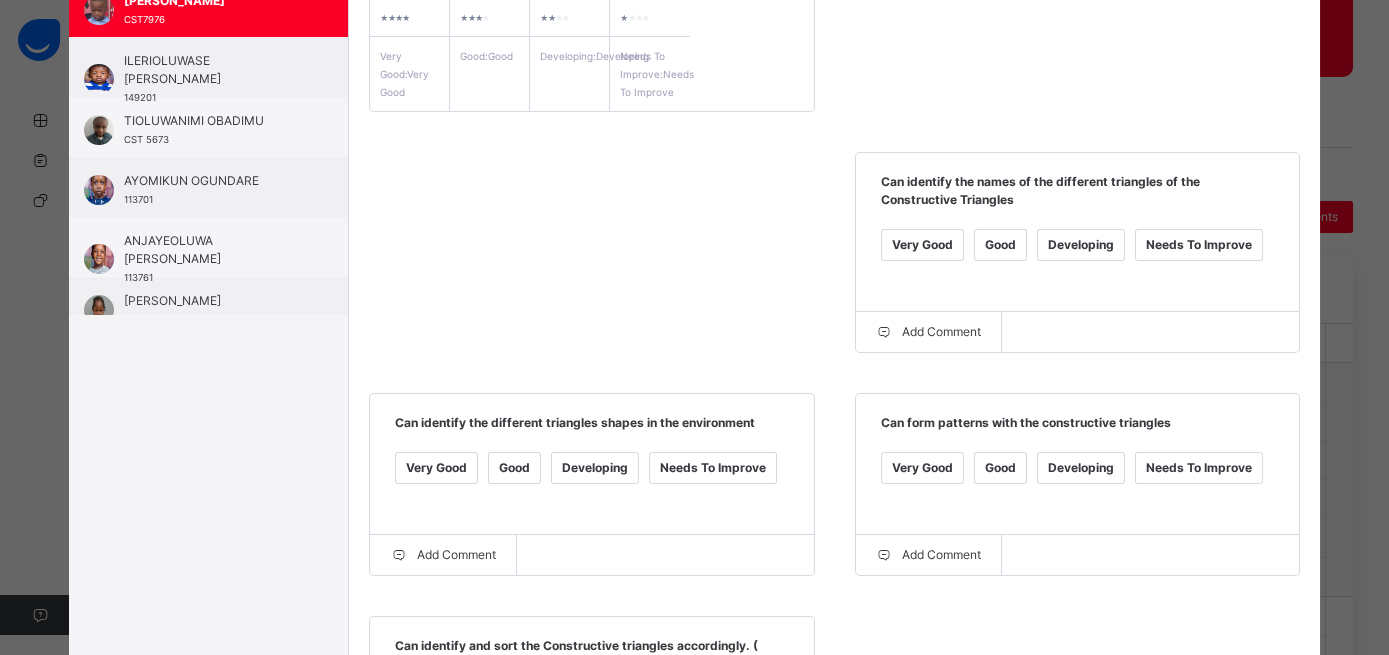 scroll, scrollTop: 354, scrollLeft: 0, axis: vertical 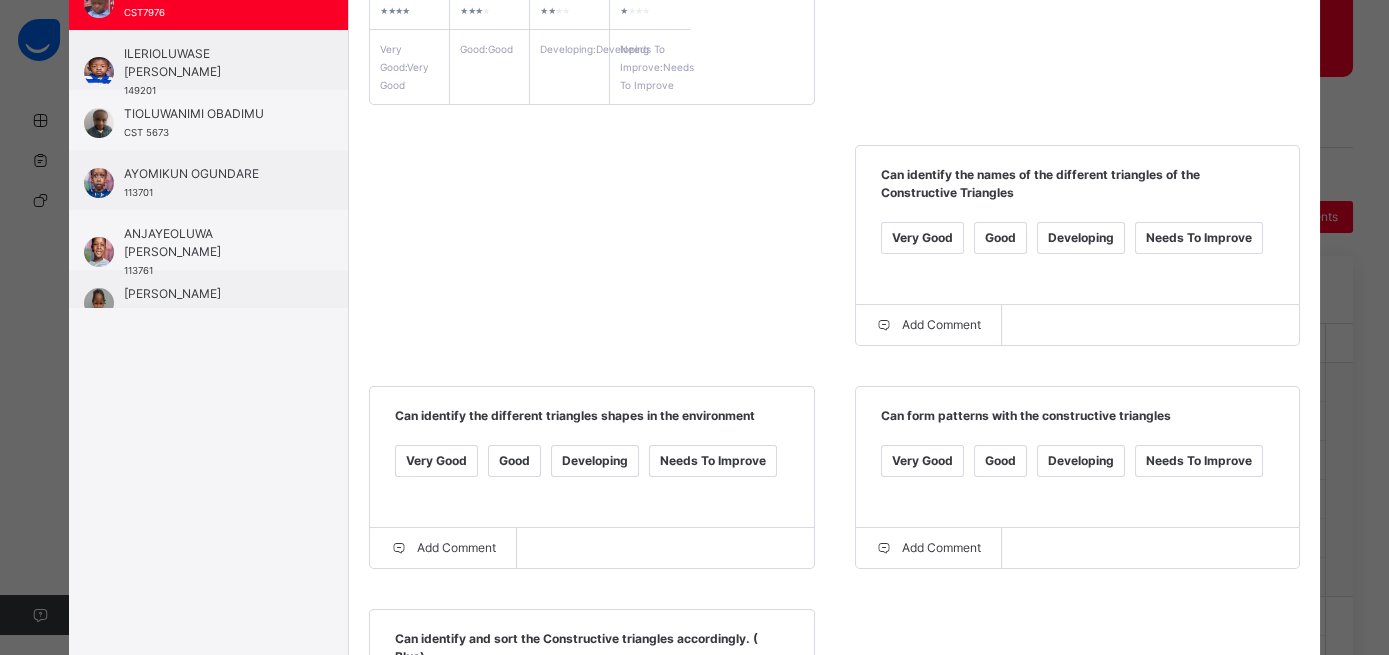 click on "Good" at bounding box center (1000, 238) 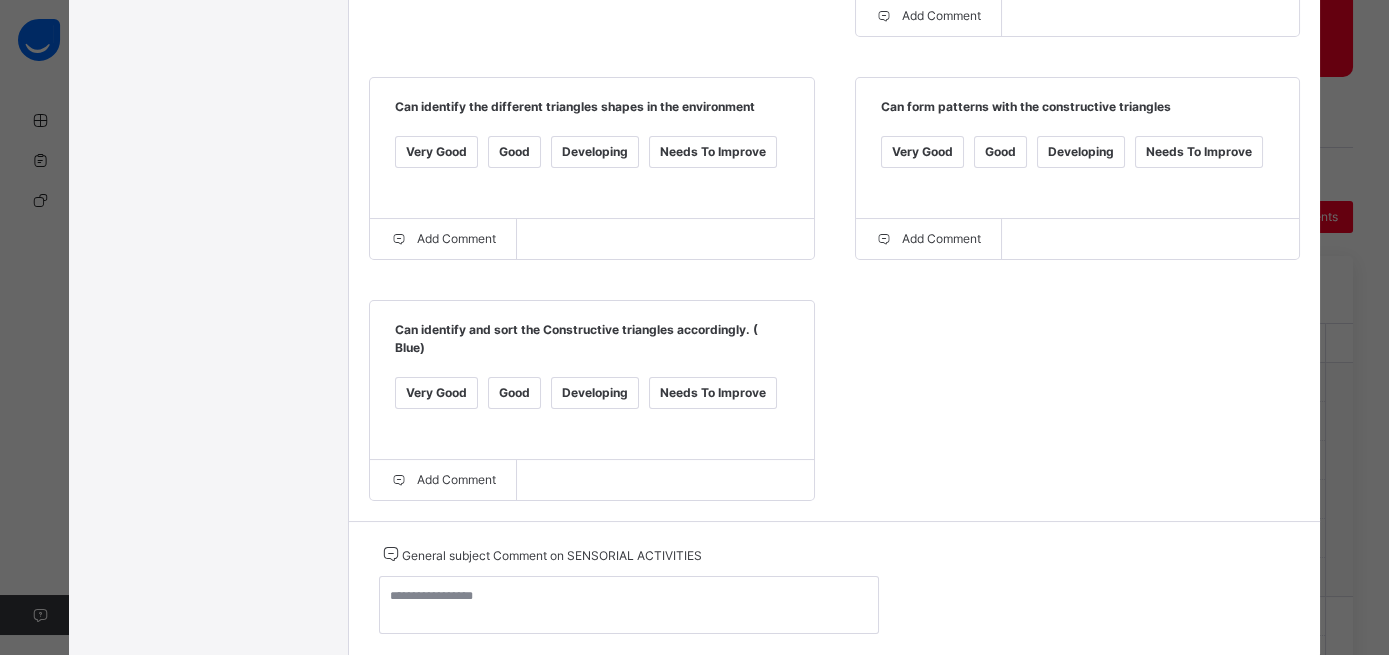 scroll, scrollTop: 725, scrollLeft: 0, axis: vertical 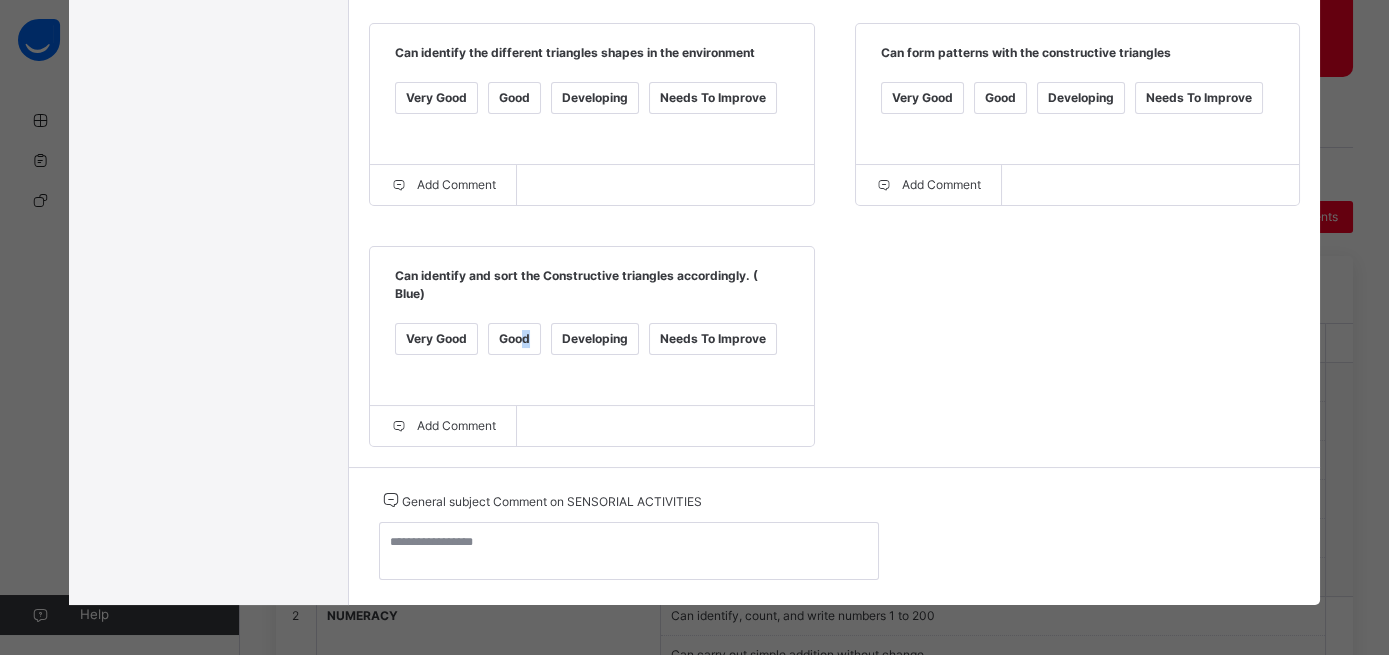 click on "Good" at bounding box center (514, 339) 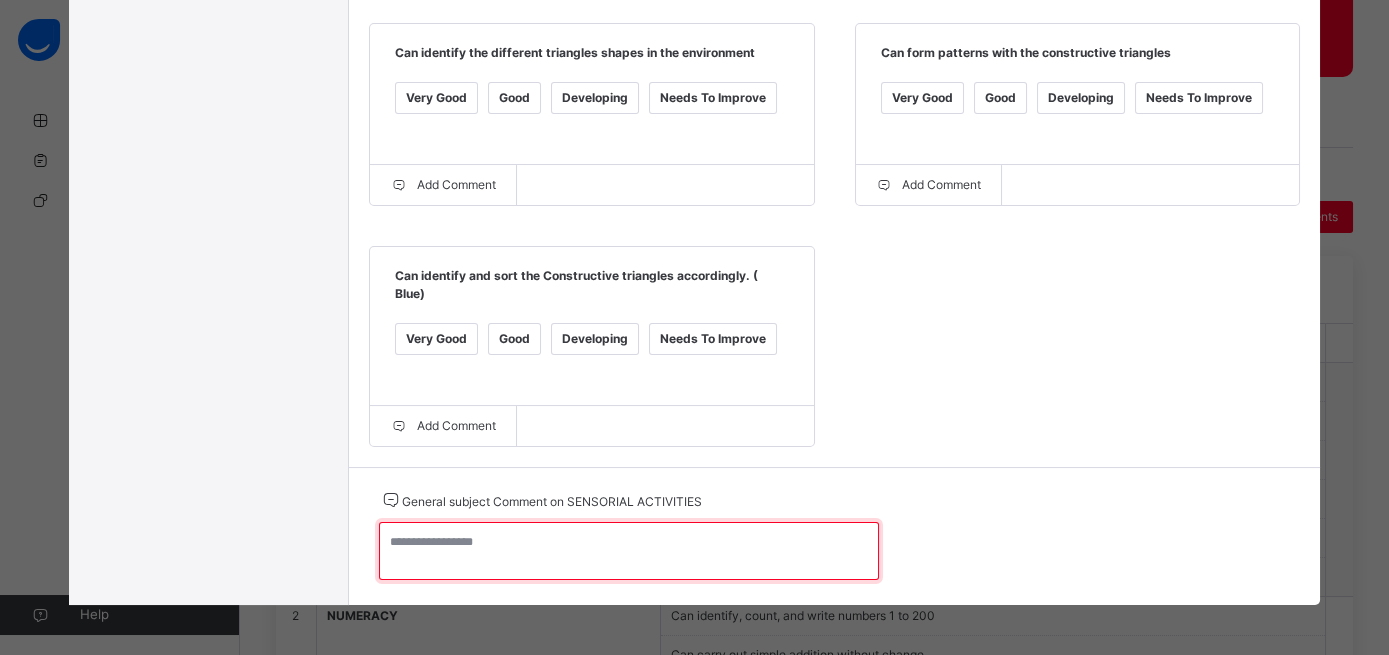 click at bounding box center (629, 551) 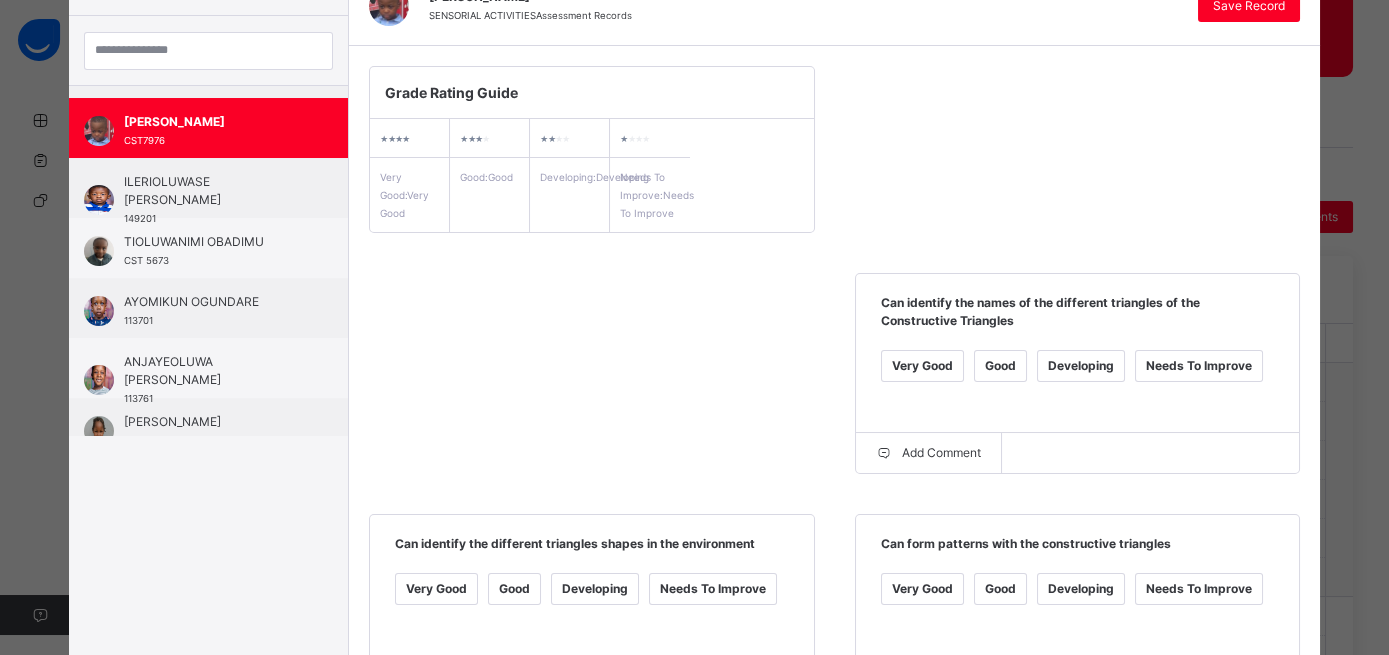 scroll, scrollTop: 73, scrollLeft: 0, axis: vertical 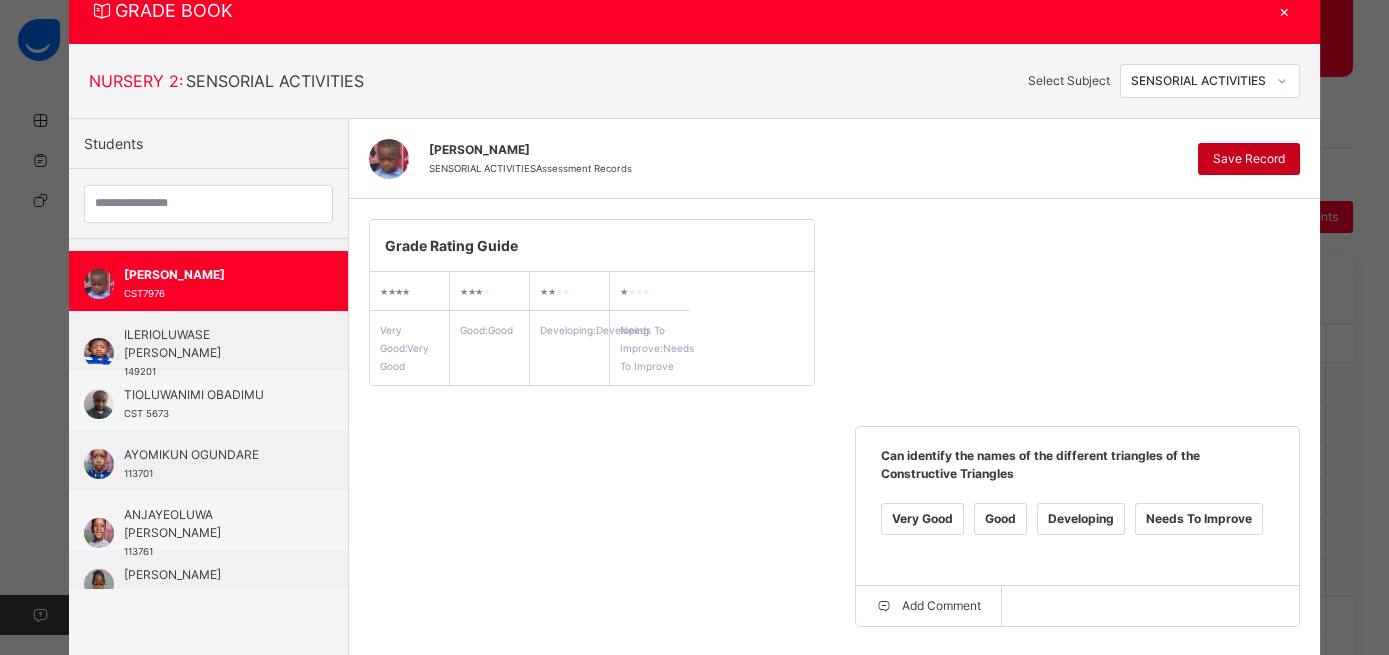 type on "**********" 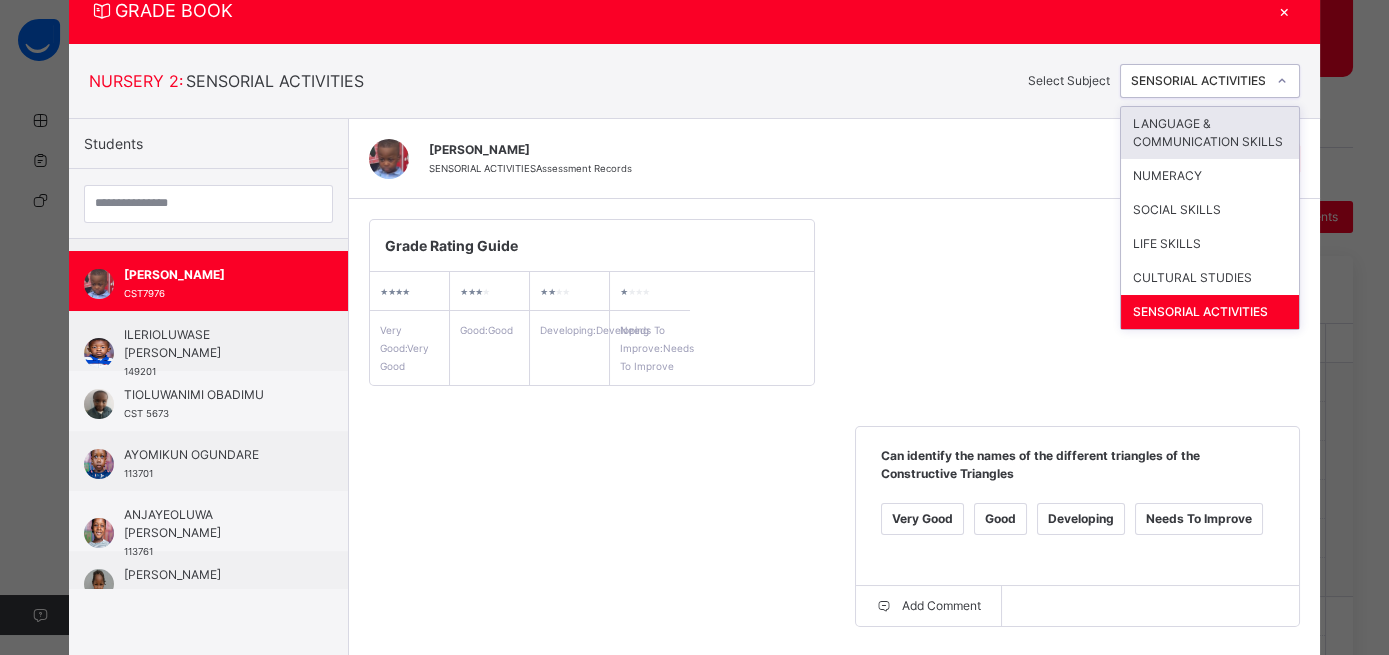 click 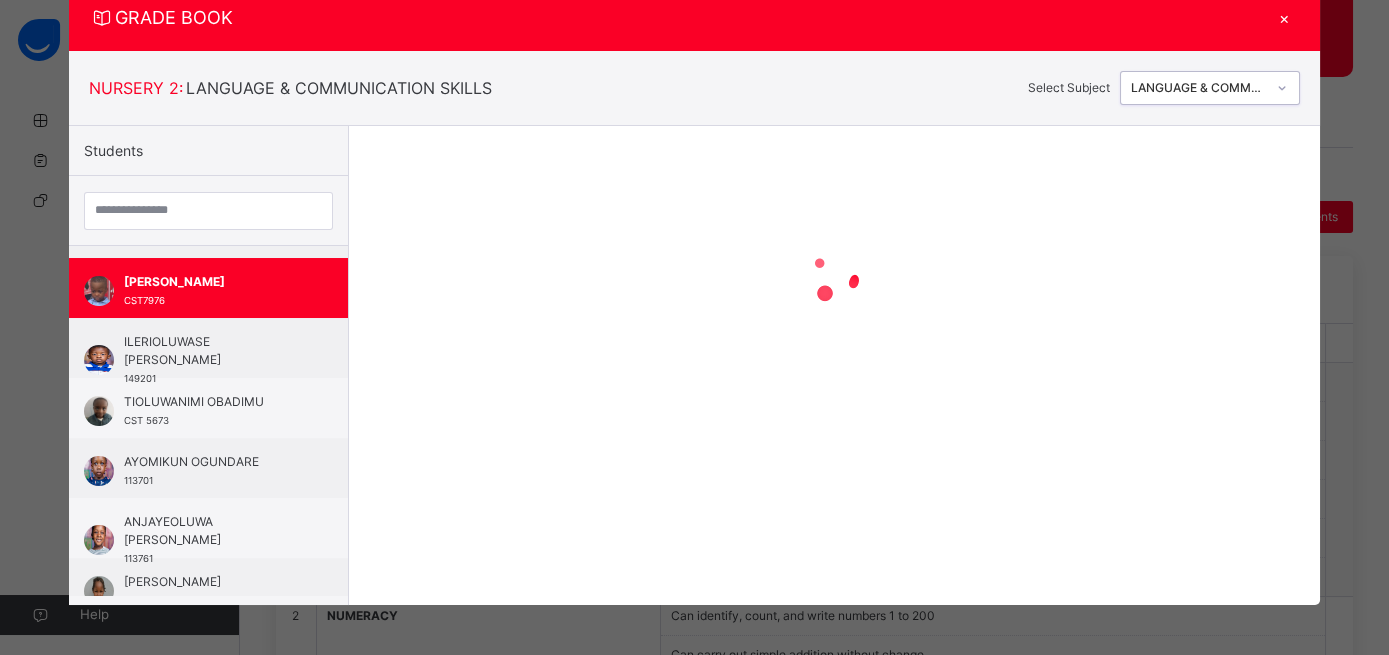 scroll, scrollTop: 65, scrollLeft: 0, axis: vertical 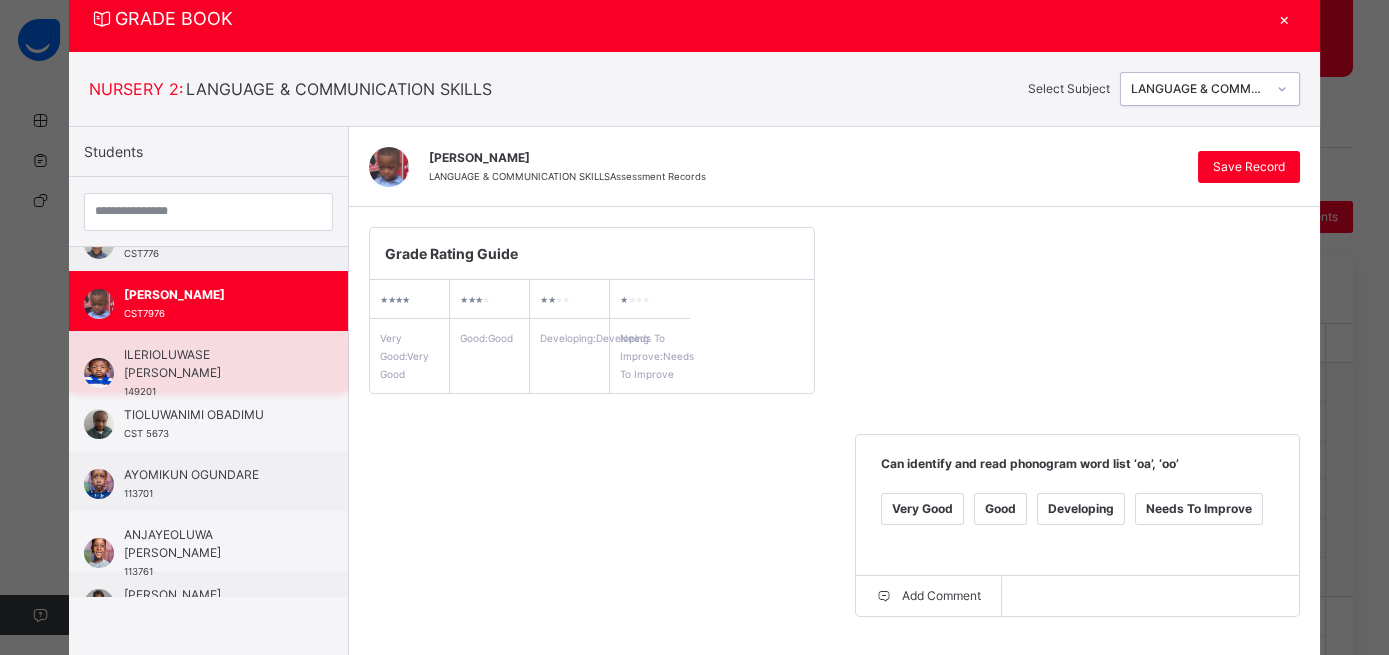 click on "ILERIOLUWASE JOSHUA  OKUNEYE" at bounding box center [213, 364] 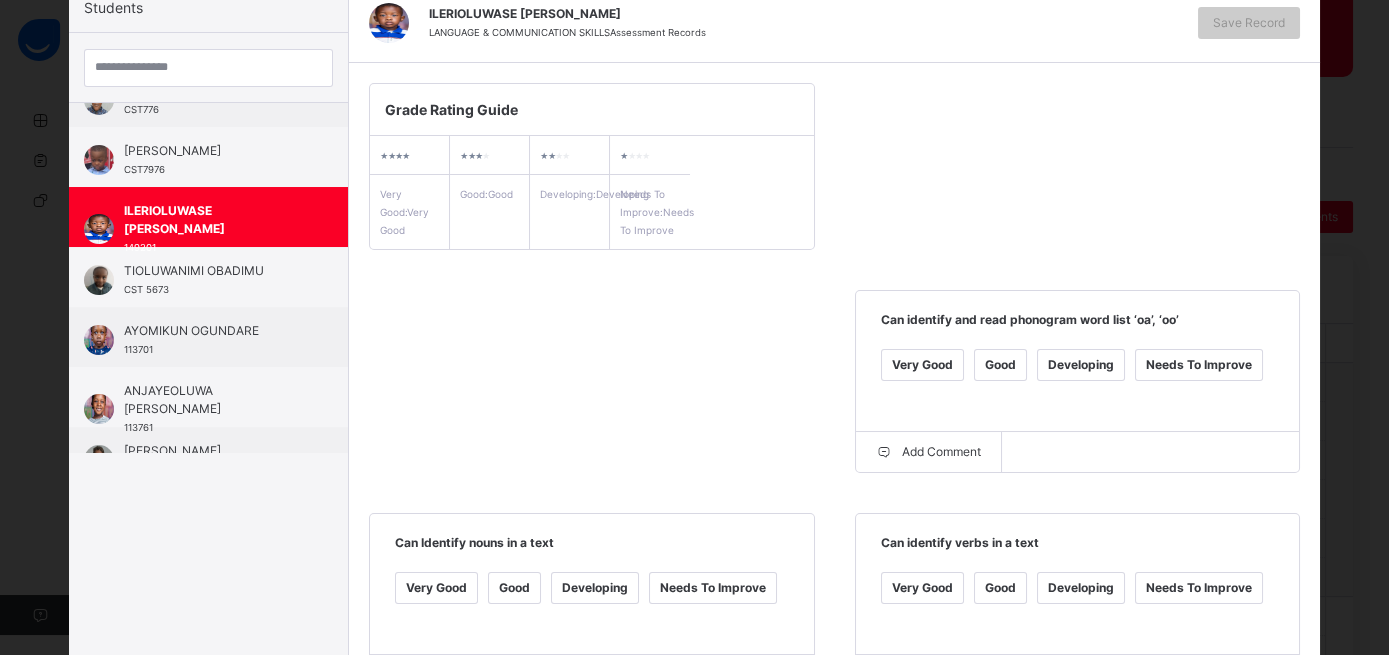 scroll, scrollTop: 208, scrollLeft: 0, axis: vertical 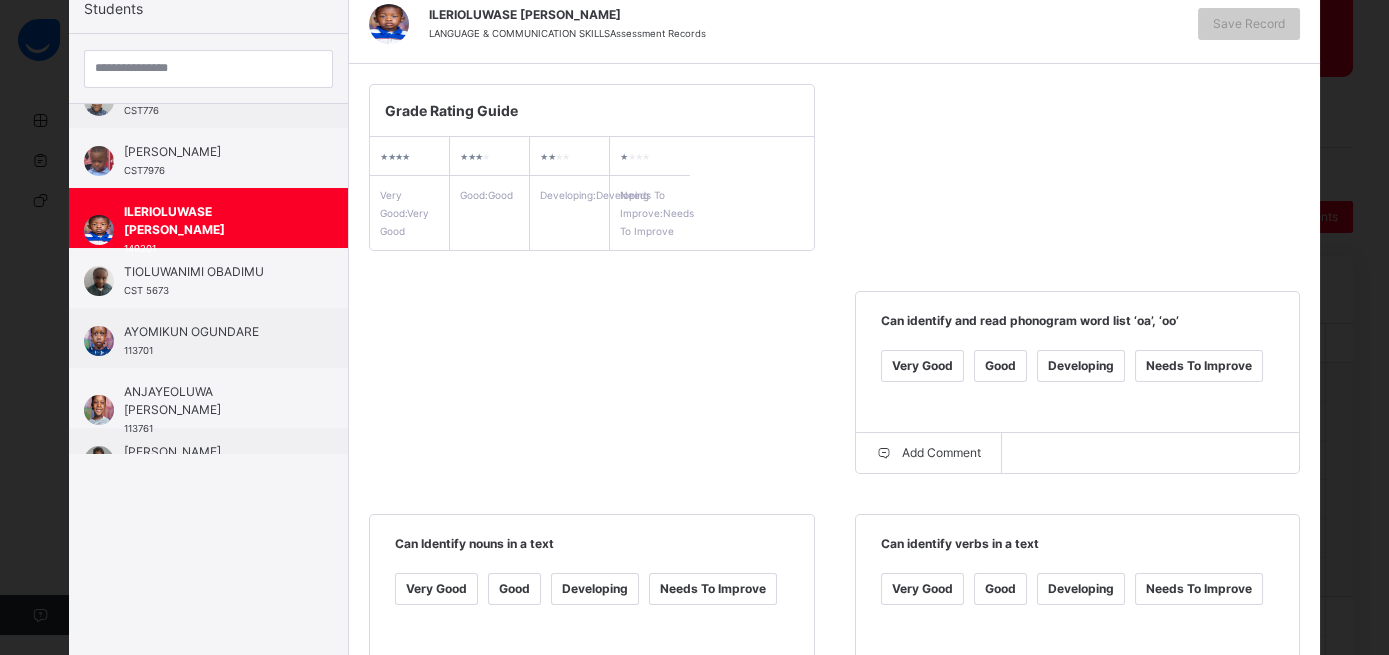 click on "Very Good" at bounding box center [922, 366] 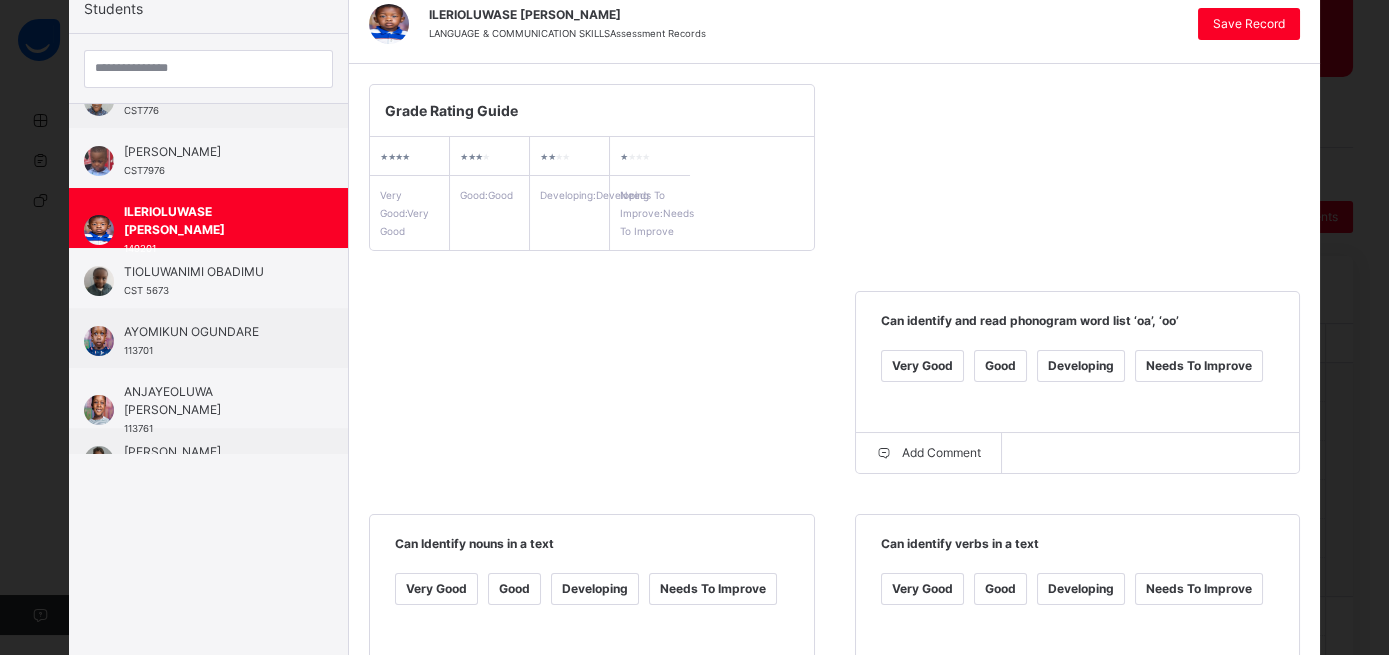 click on "Very Good" at bounding box center (436, 589) 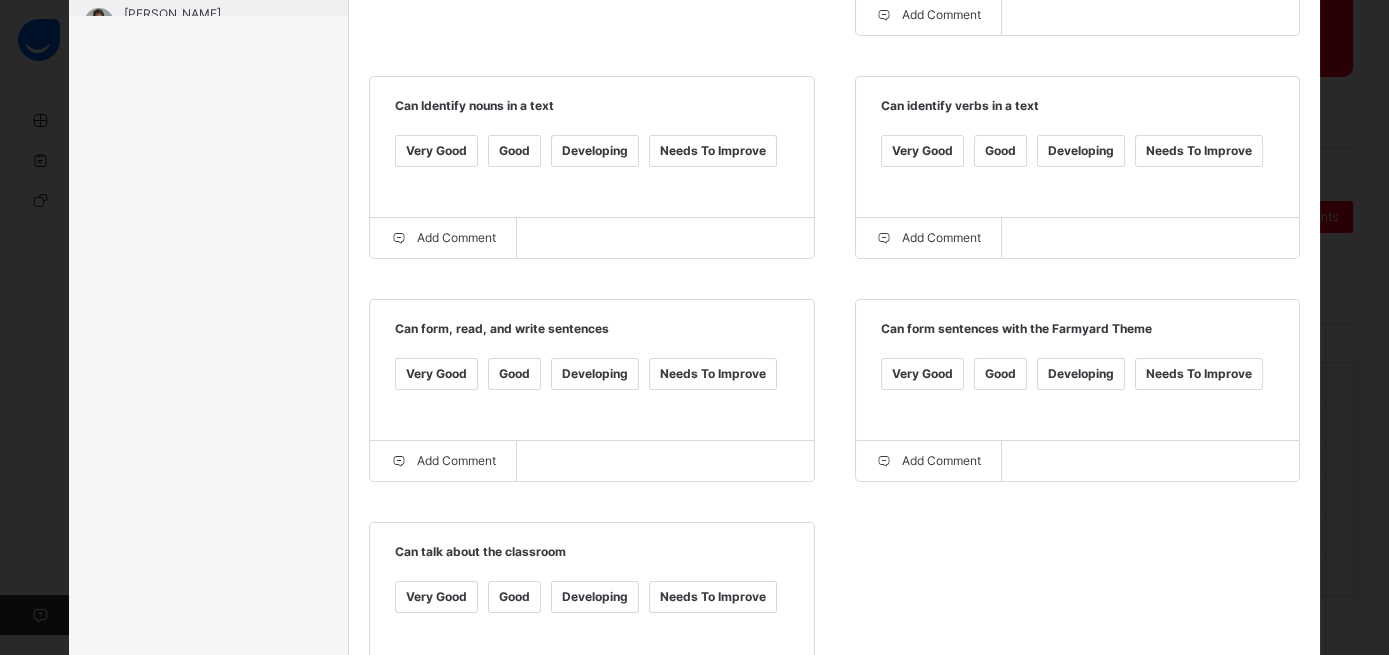 scroll, scrollTop: 650, scrollLeft: 0, axis: vertical 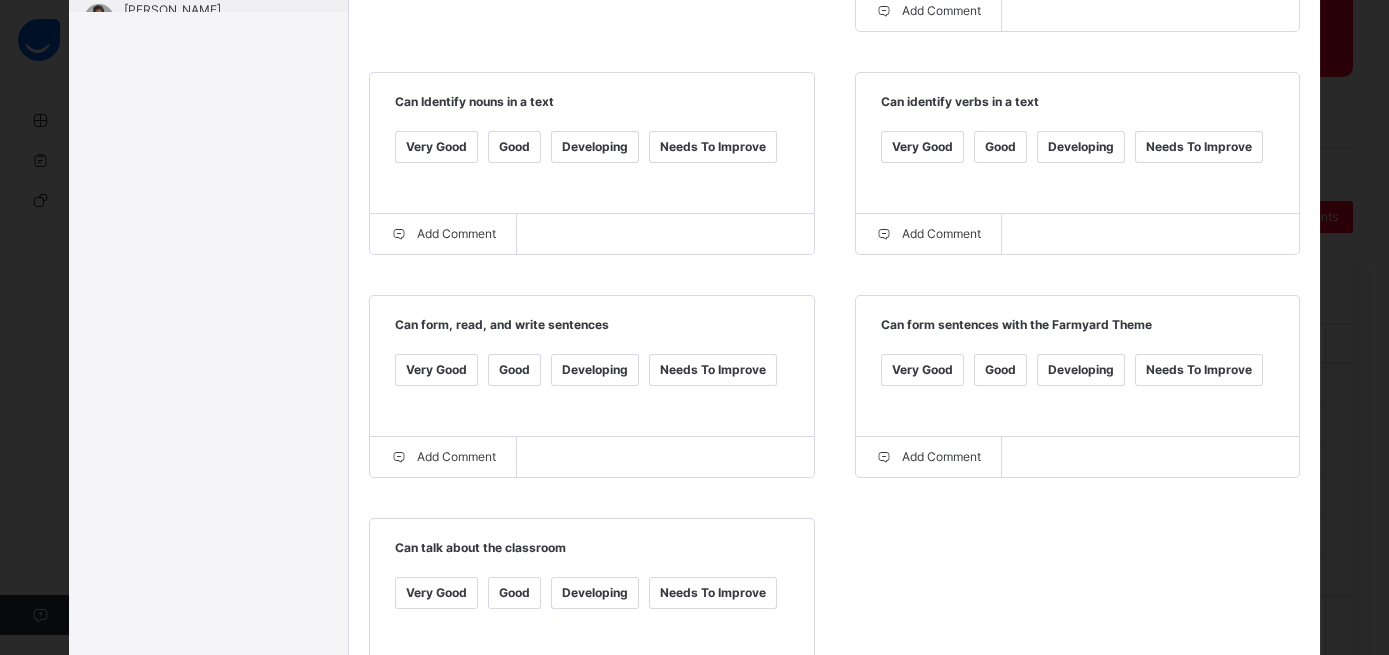 click on "Very Good" at bounding box center [436, 370] 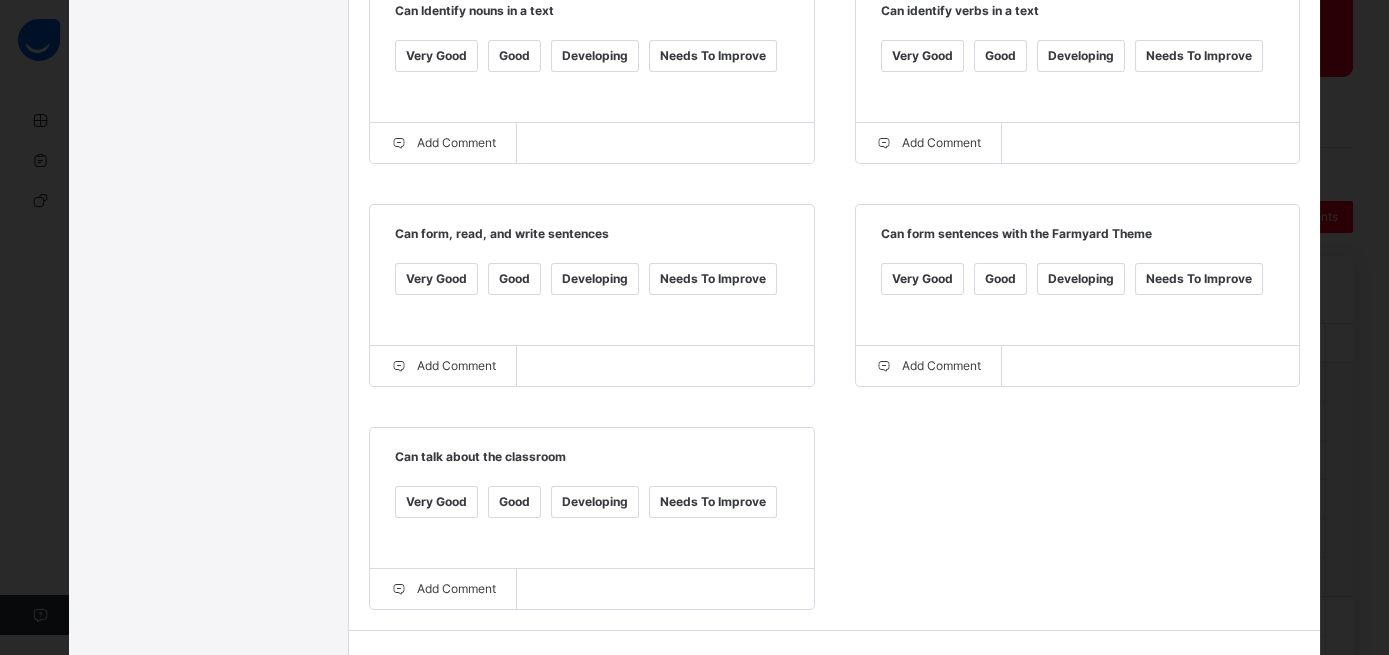 scroll, scrollTop: 758, scrollLeft: 0, axis: vertical 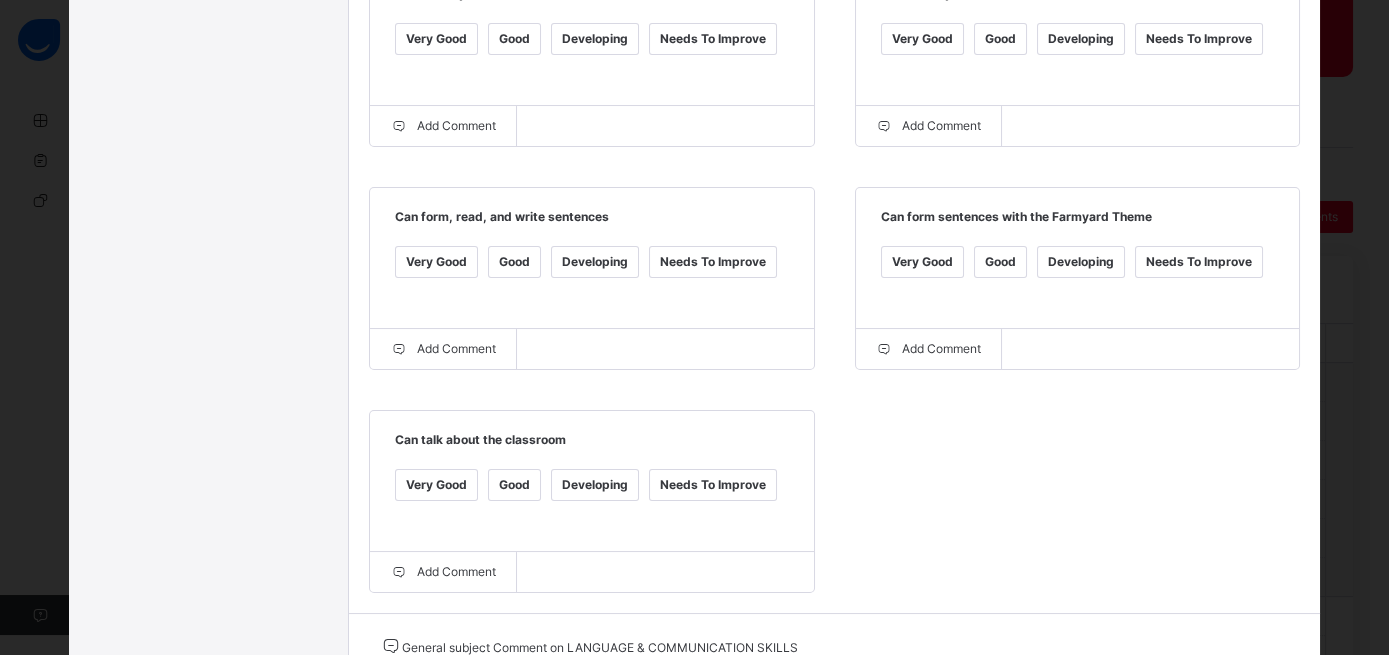 click at bounding box center (629, 697) 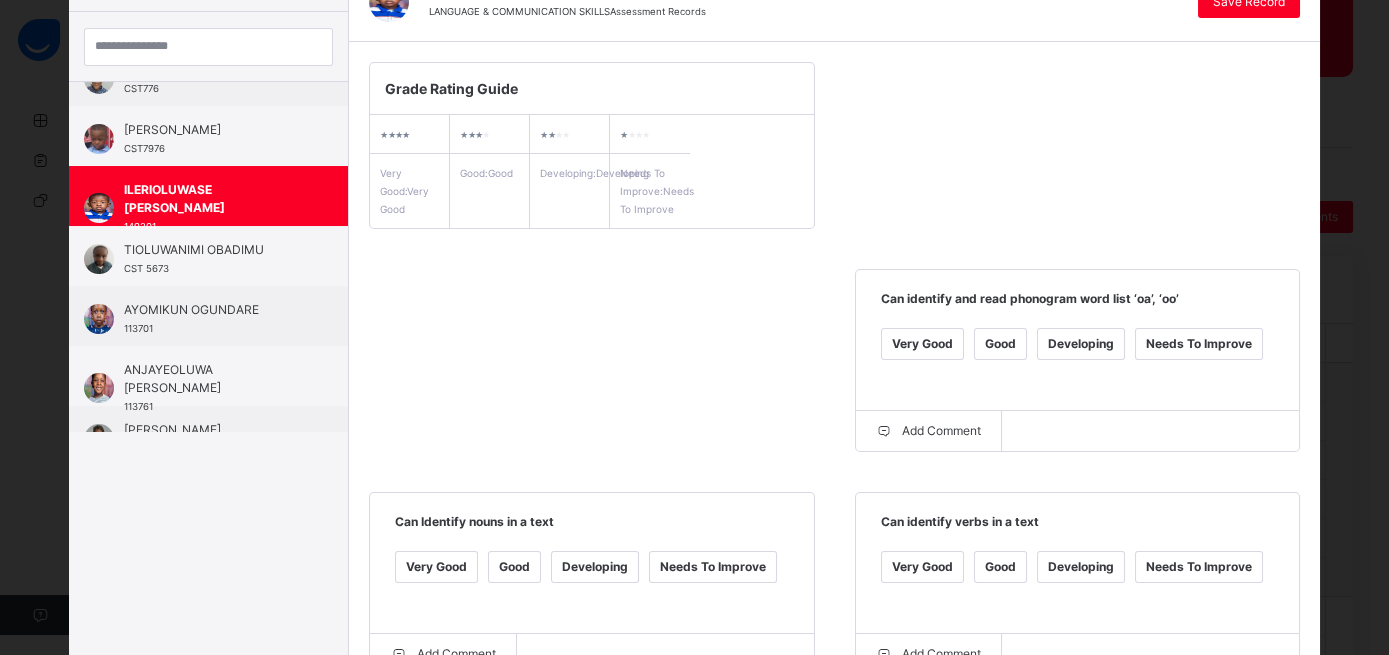 scroll, scrollTop: 123, scrollLeft: 0, axis: vertical 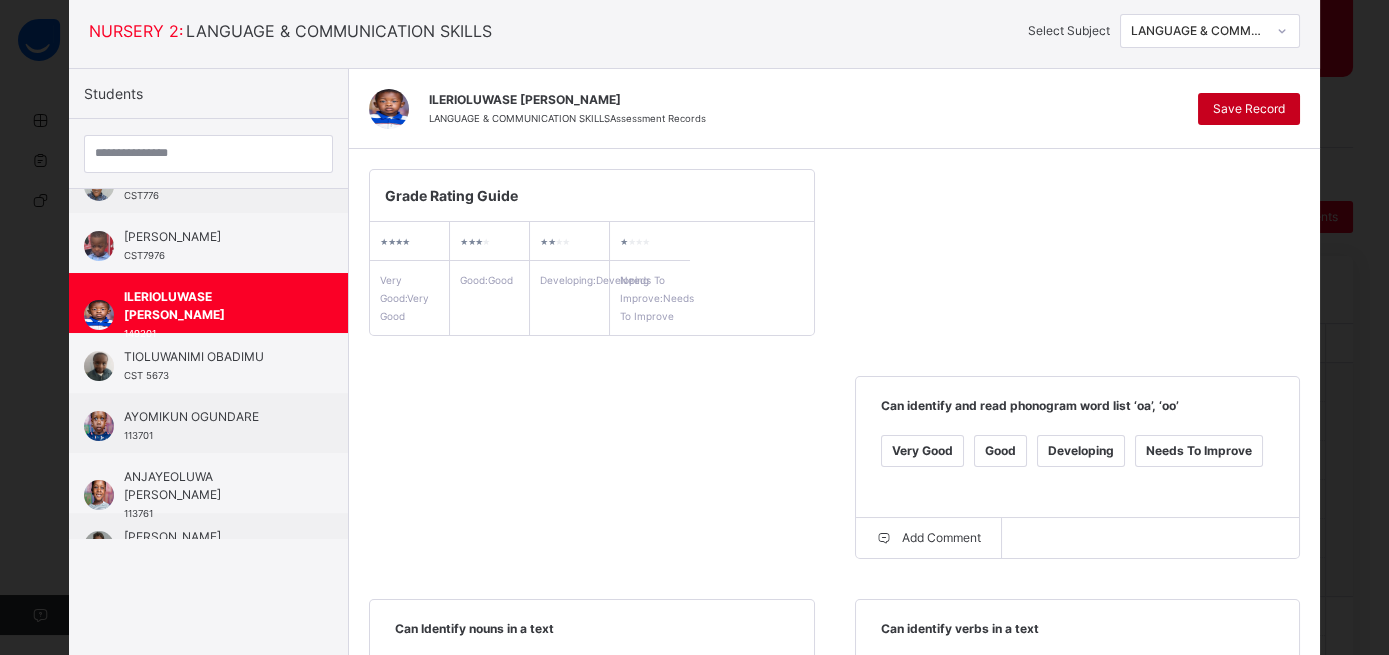 click on "Save Record" at bounding box center (1249, 109) 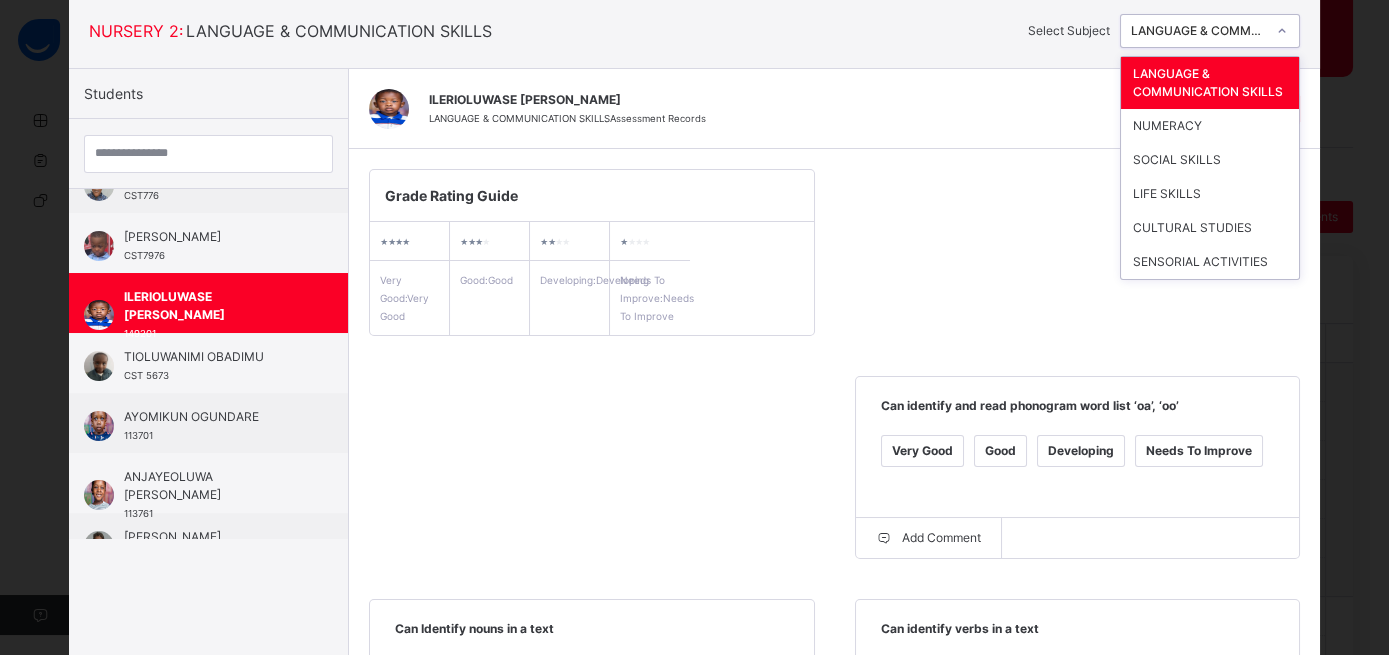 click at bounding box center (1282, 31) 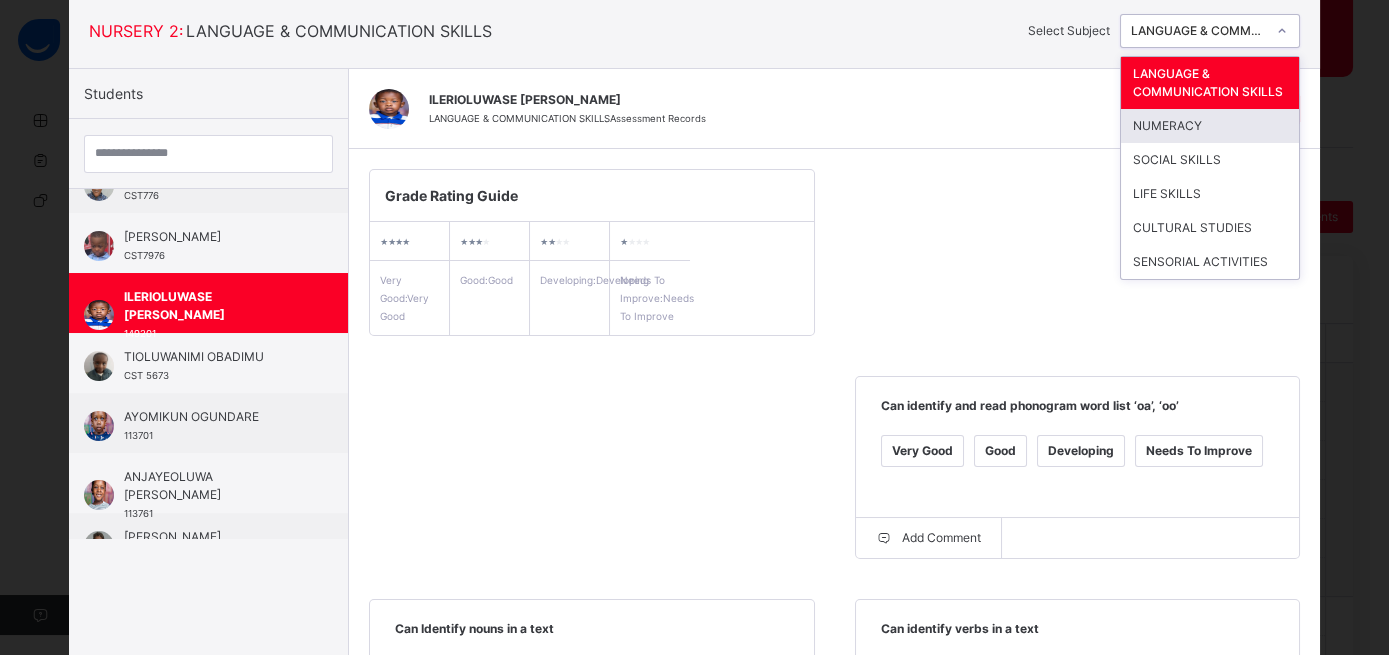 click on "NUMERACY" at bounding box center (1210, 126) 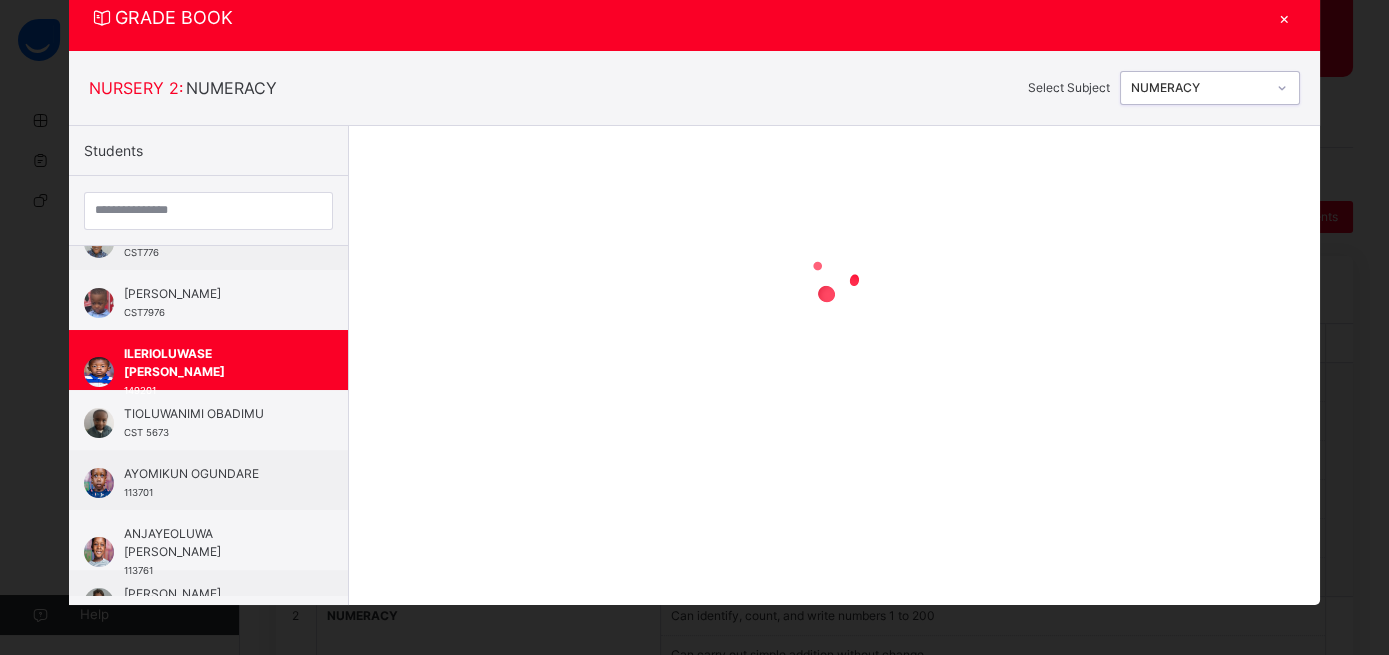 scroll, scrollTop: 65, scrollLeft: 0, axis: vertical 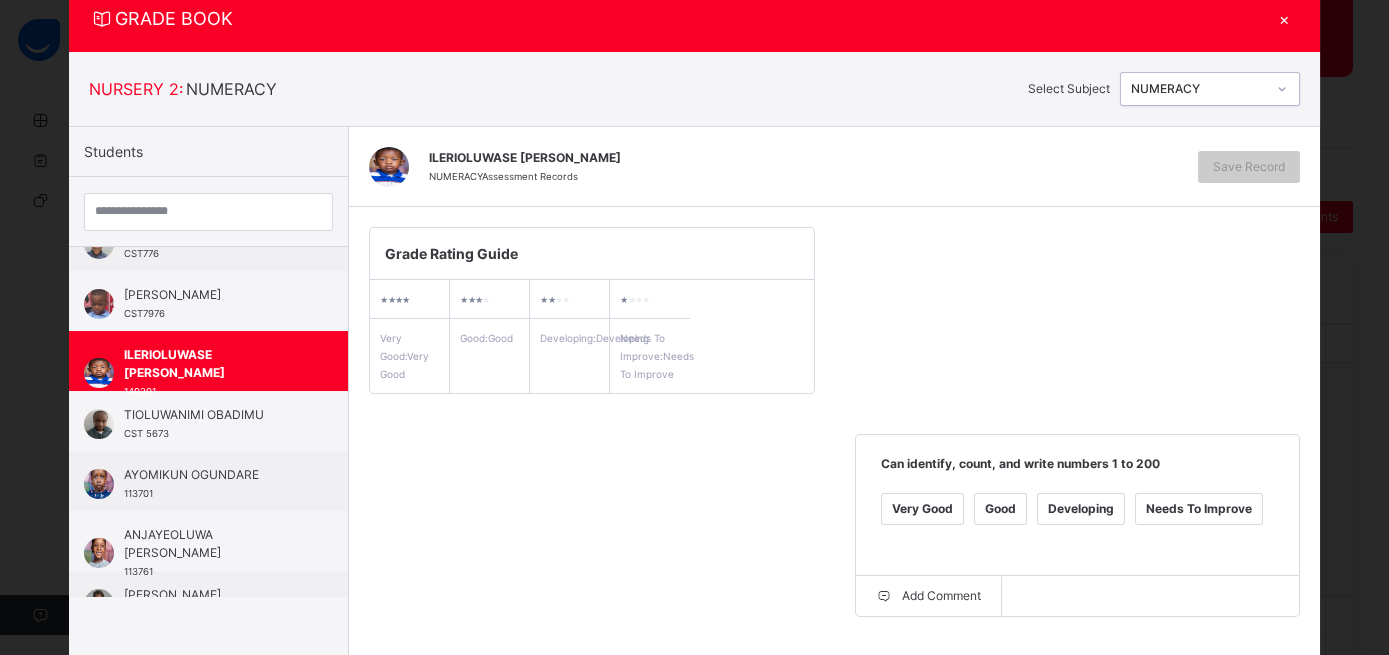 click on "Very Good" at bounding box center [922, 509] 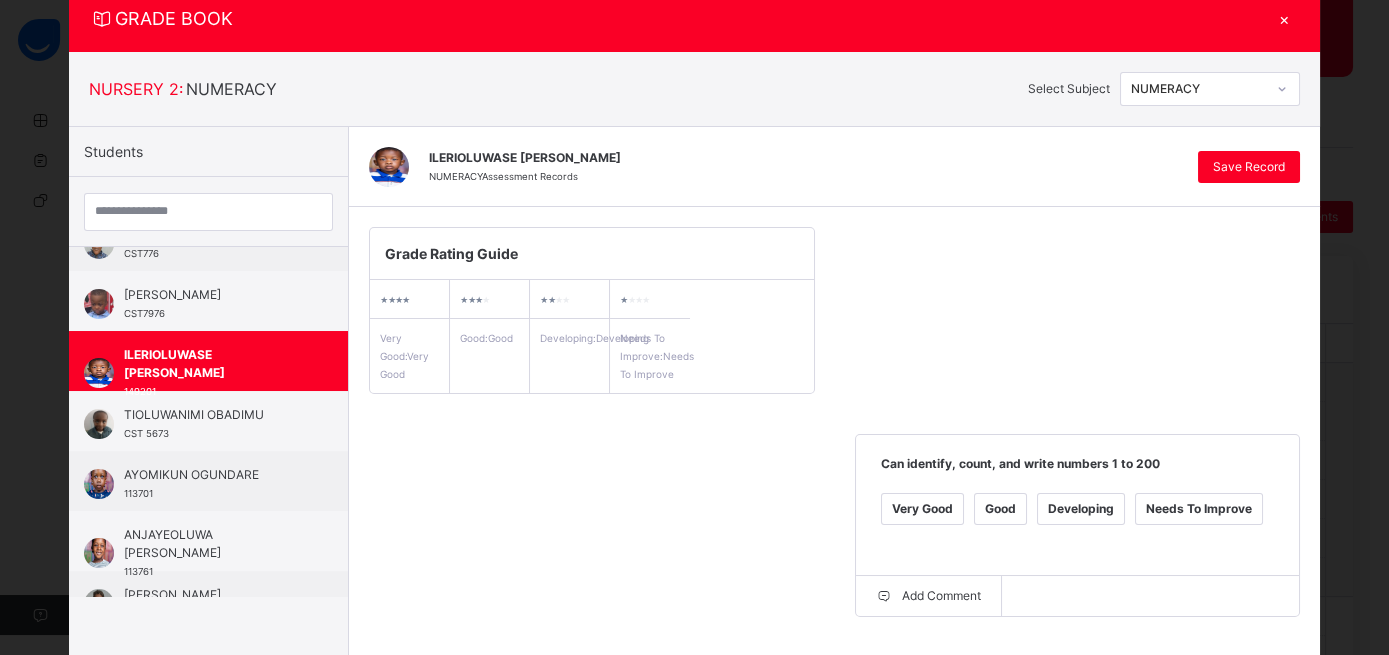 click on "Very Good" at bounding box center (436, 732) 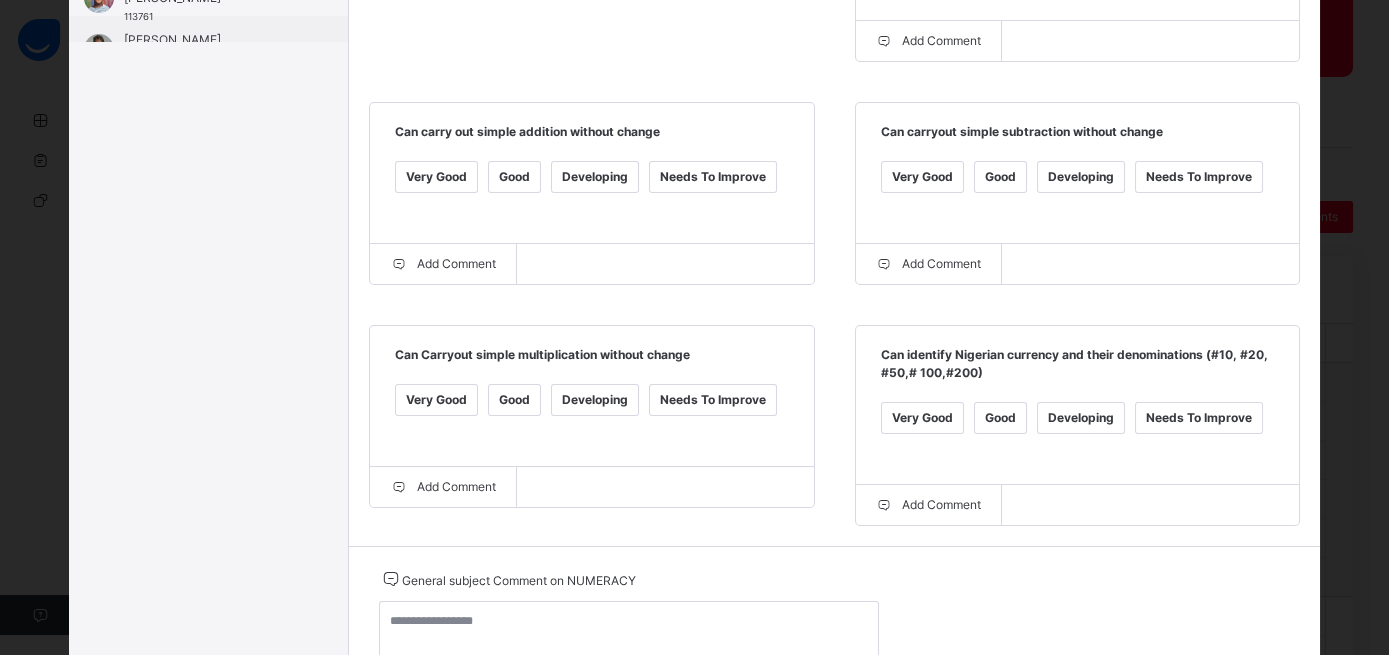 scroll, scrollTop: 622, scrollLeft: 0, axis: vertical 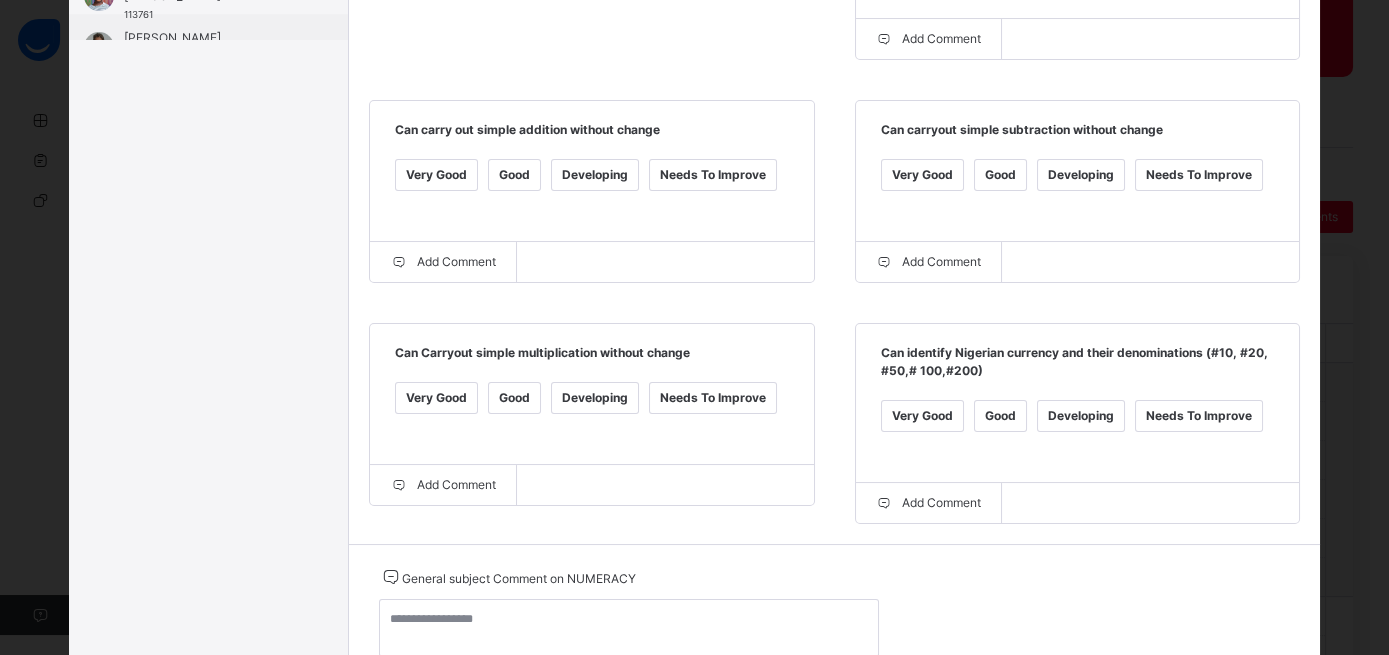 click on "Good" at bounding box center [514, 398] 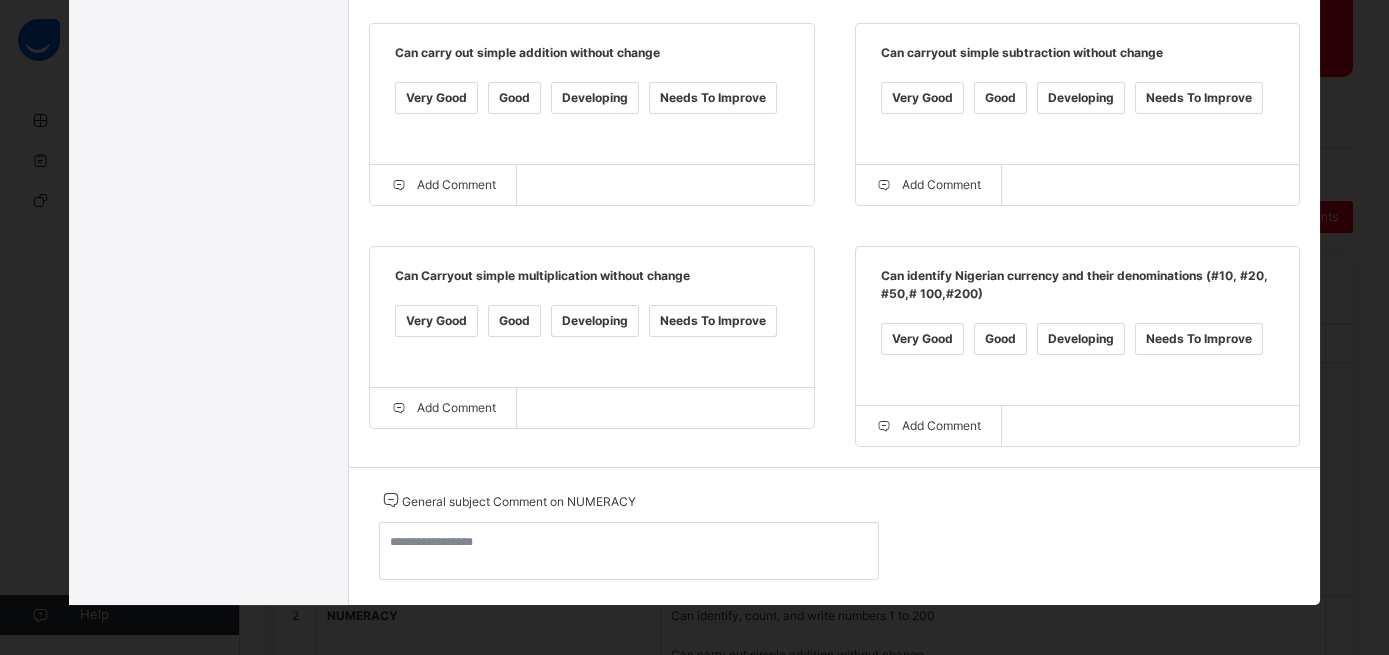 scroll, scrollTop: 794, scrollLeft: 0, axis: vertical 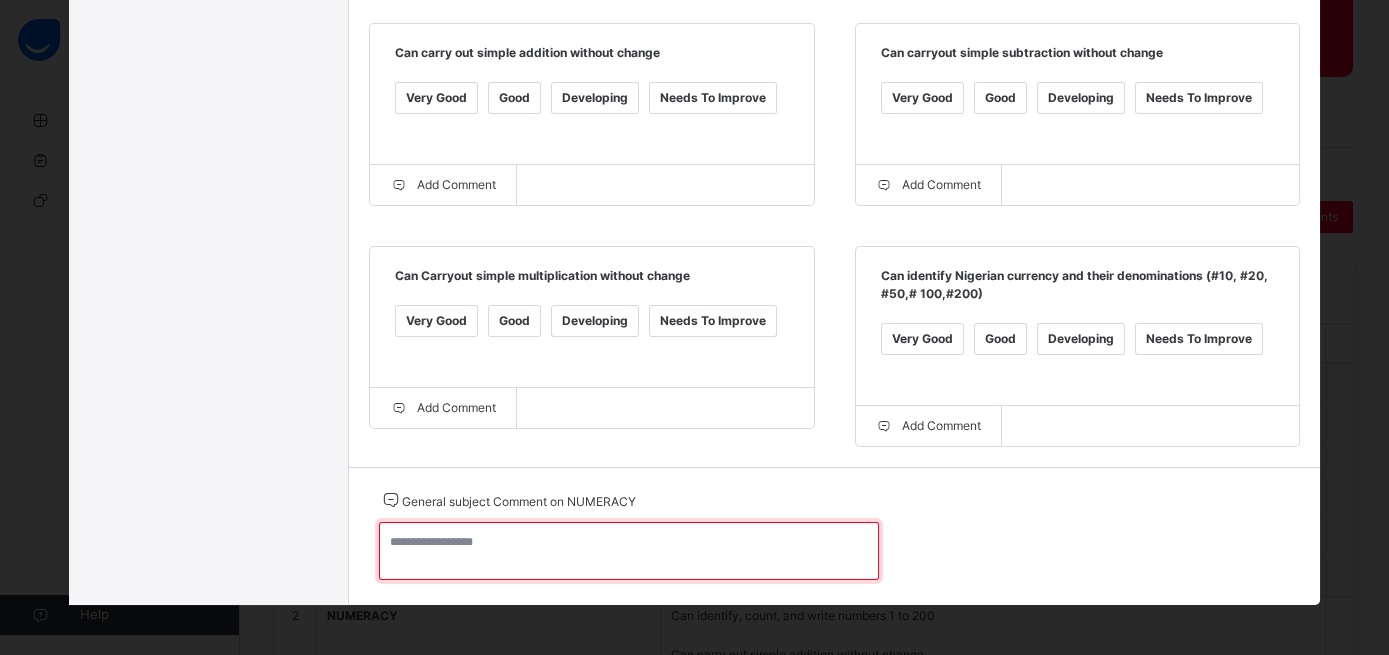 click at bounding box center (629, 551) 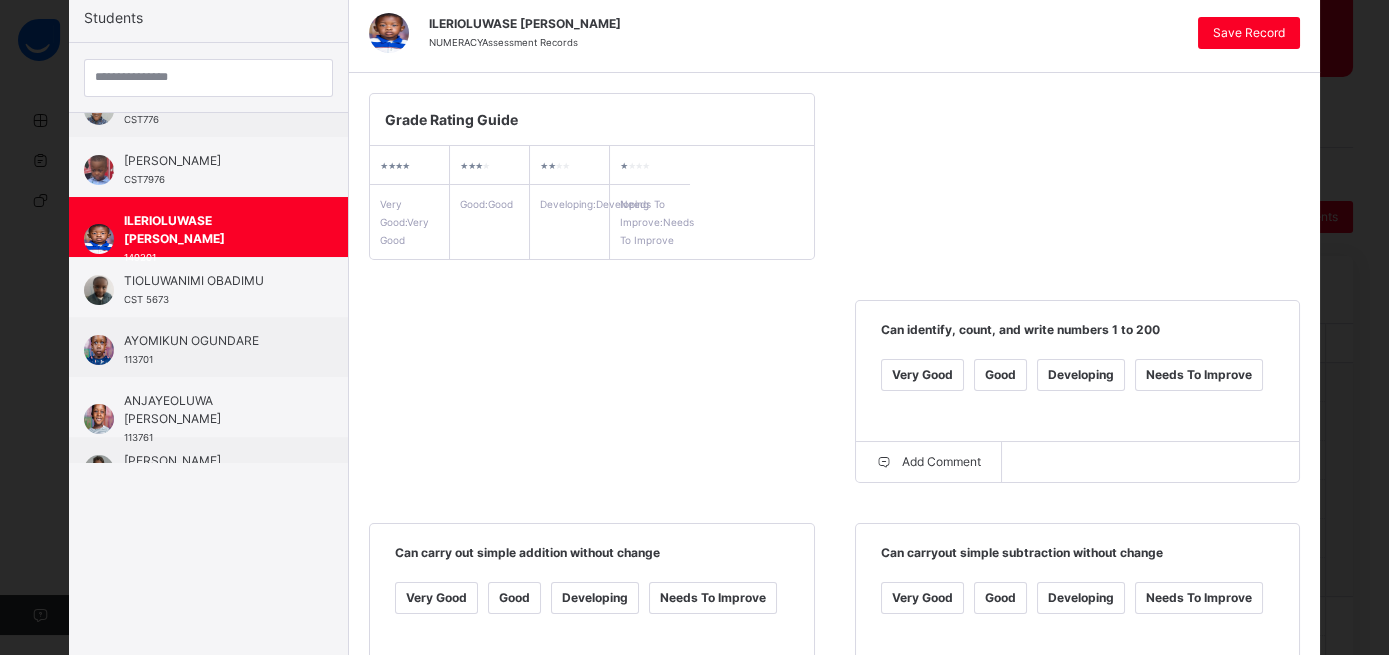 scroll, scrollTop: 68, scrollLeft: 0, axis: vertical 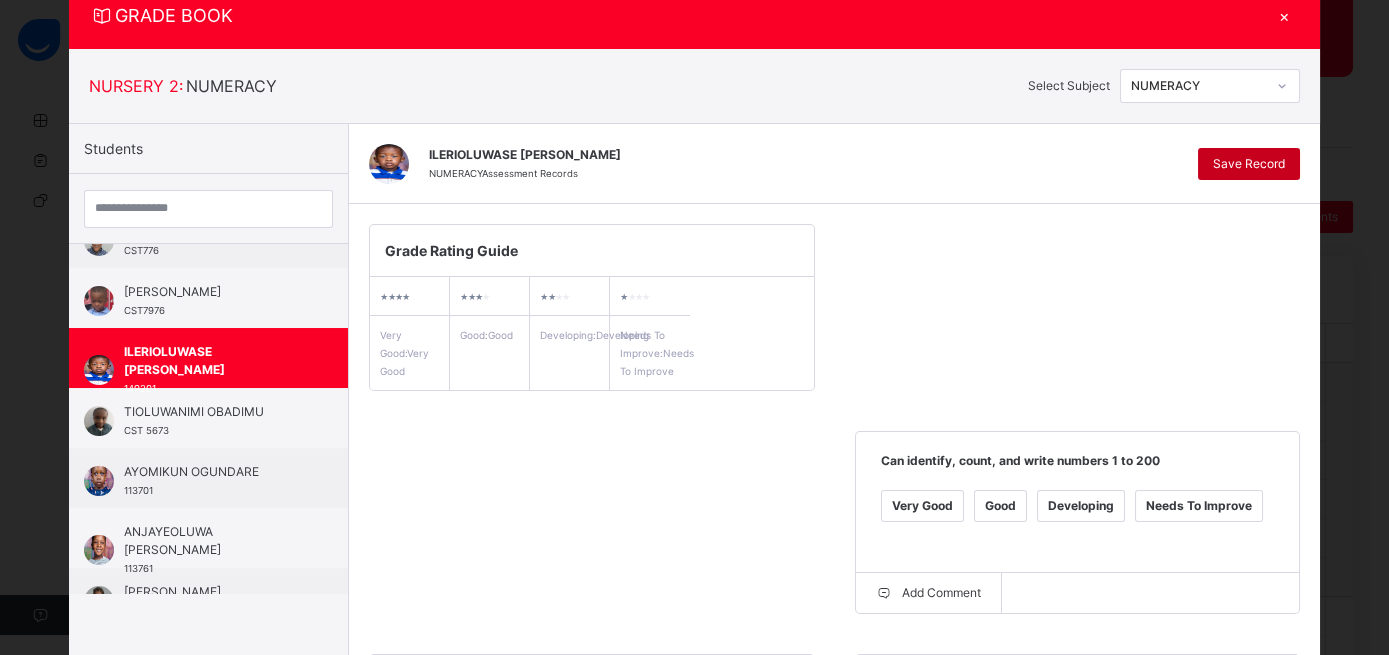type on "*********" 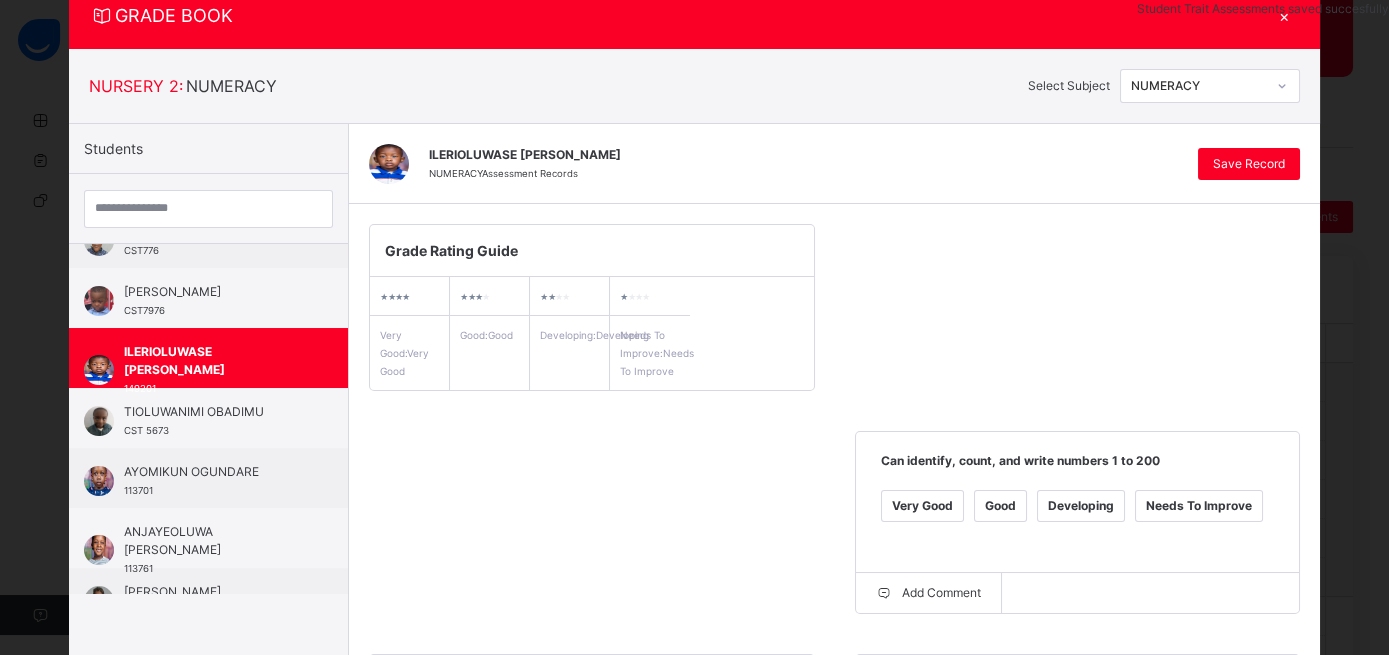 click at bounding box center (1282, 86) 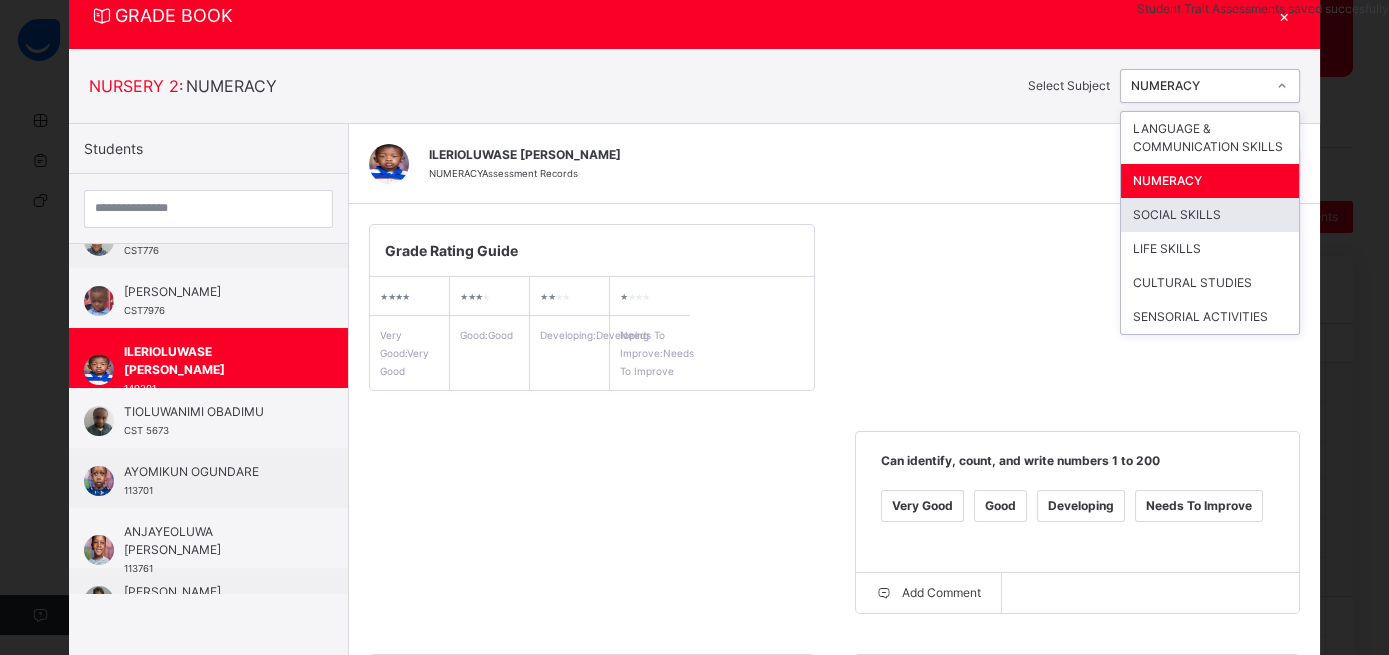 click on "SOCIAL SKILLS" at bounding box center [1210, 215] 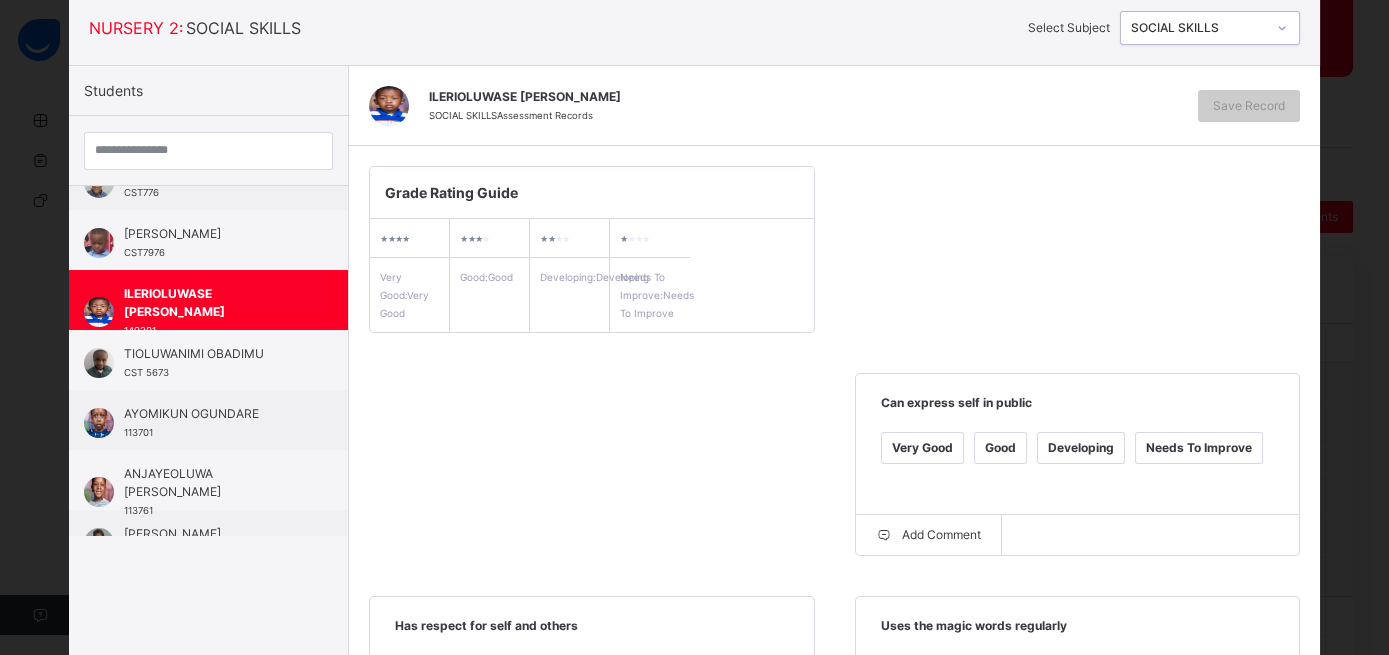 scroll, scrollTop: 146, scrollLeft: 0, axis: vertical 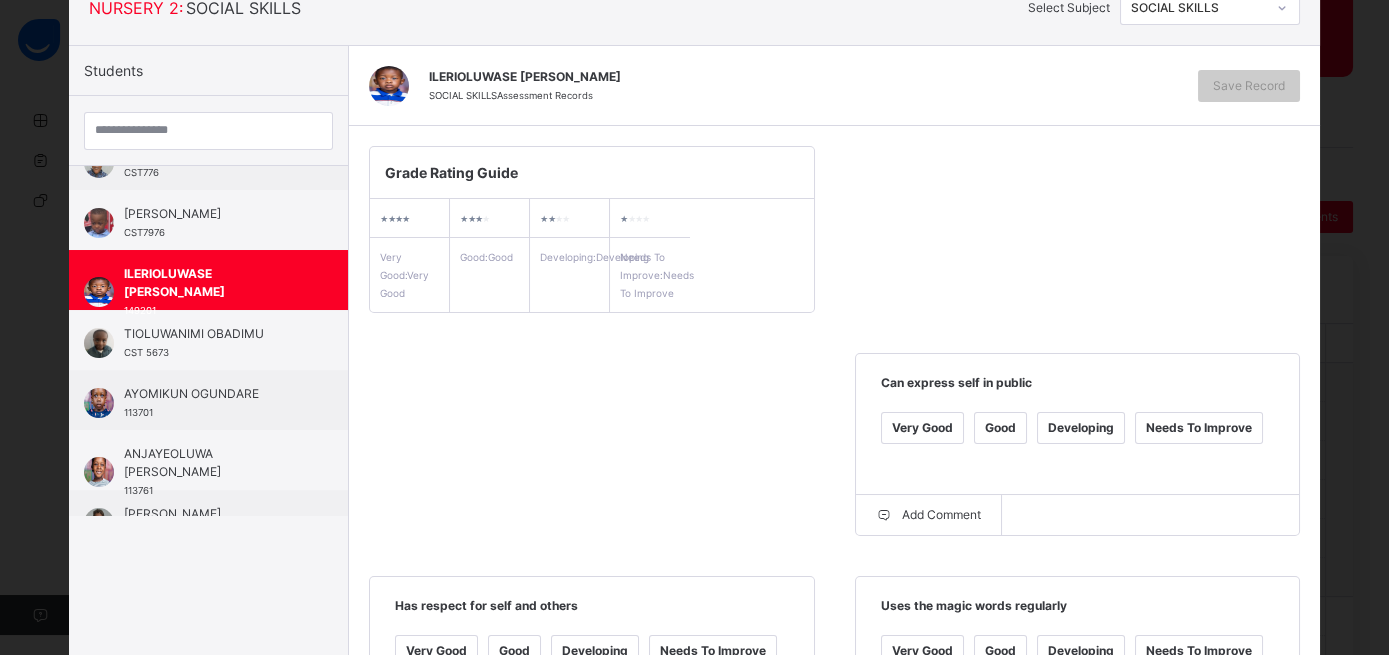 click on "Very Good" at bounding box center [922, 428] 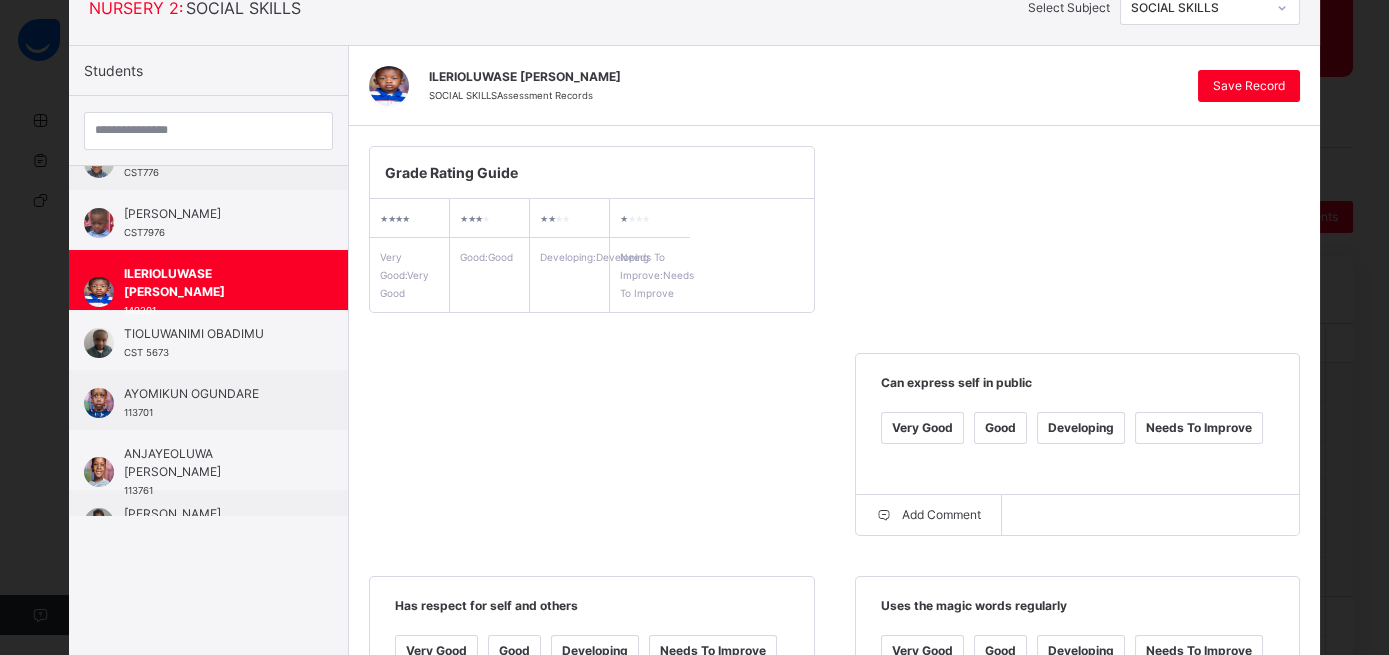 click on "Very Good" at bounding box center (436, 651) 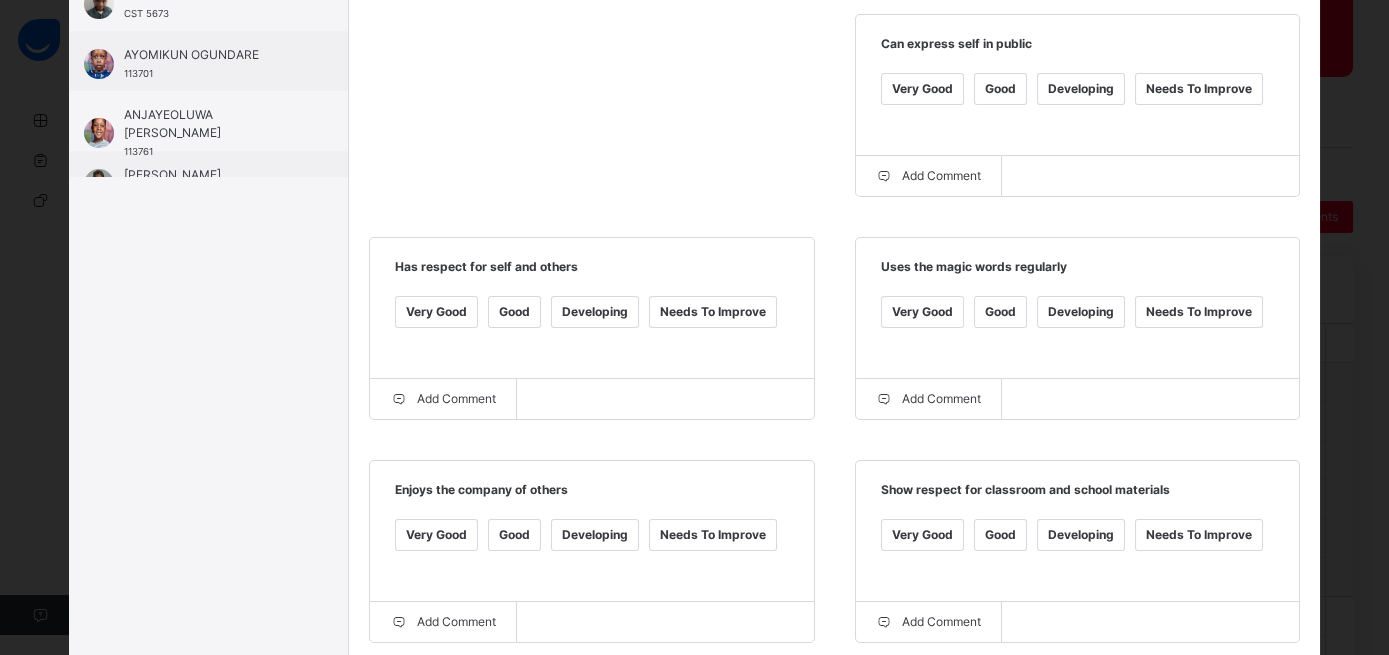 scroll, scrollTop: 602, scrollLeft: 0, axis: vertical 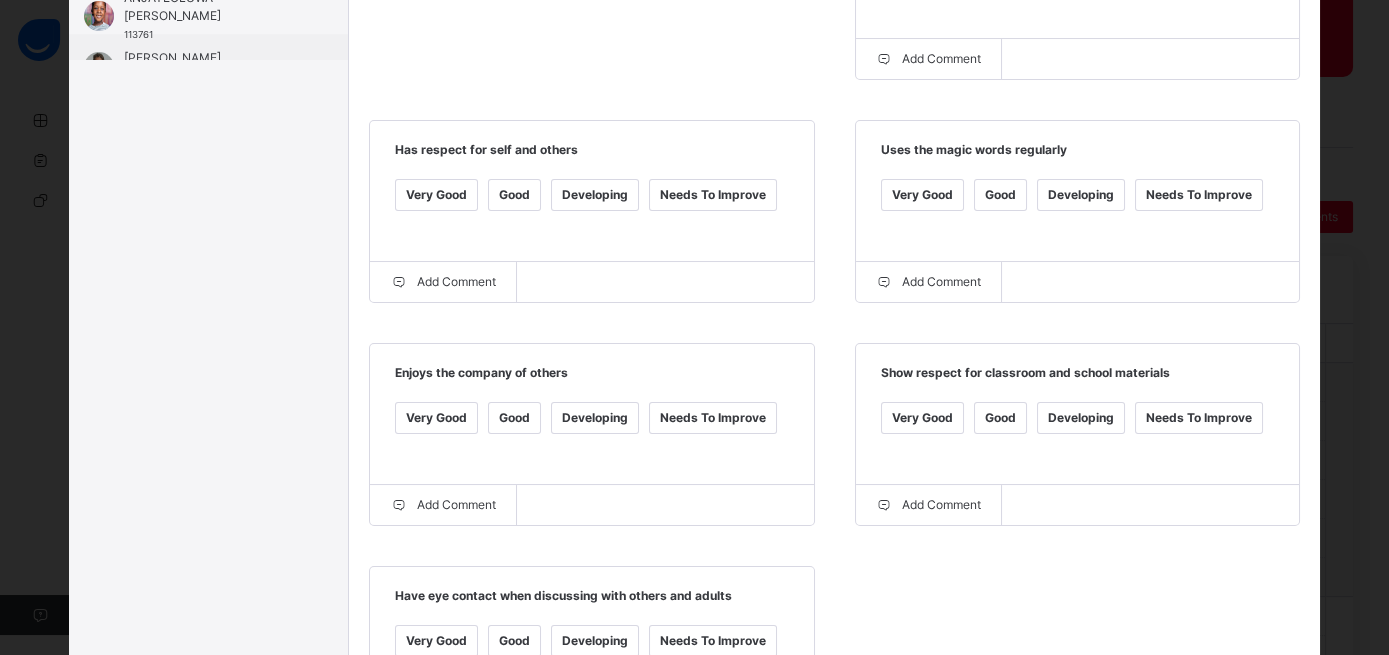 click on "Very Good" at bounding box center (436, 418) 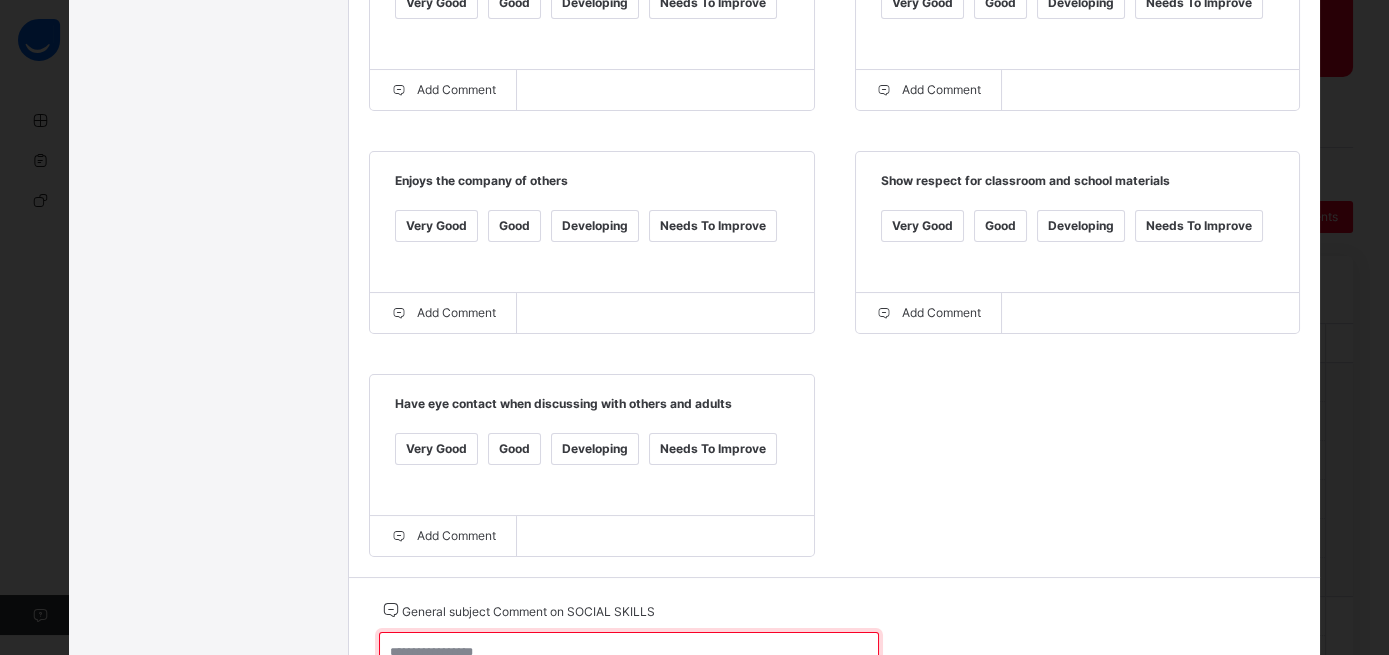 click at bounding box center [629, 661] 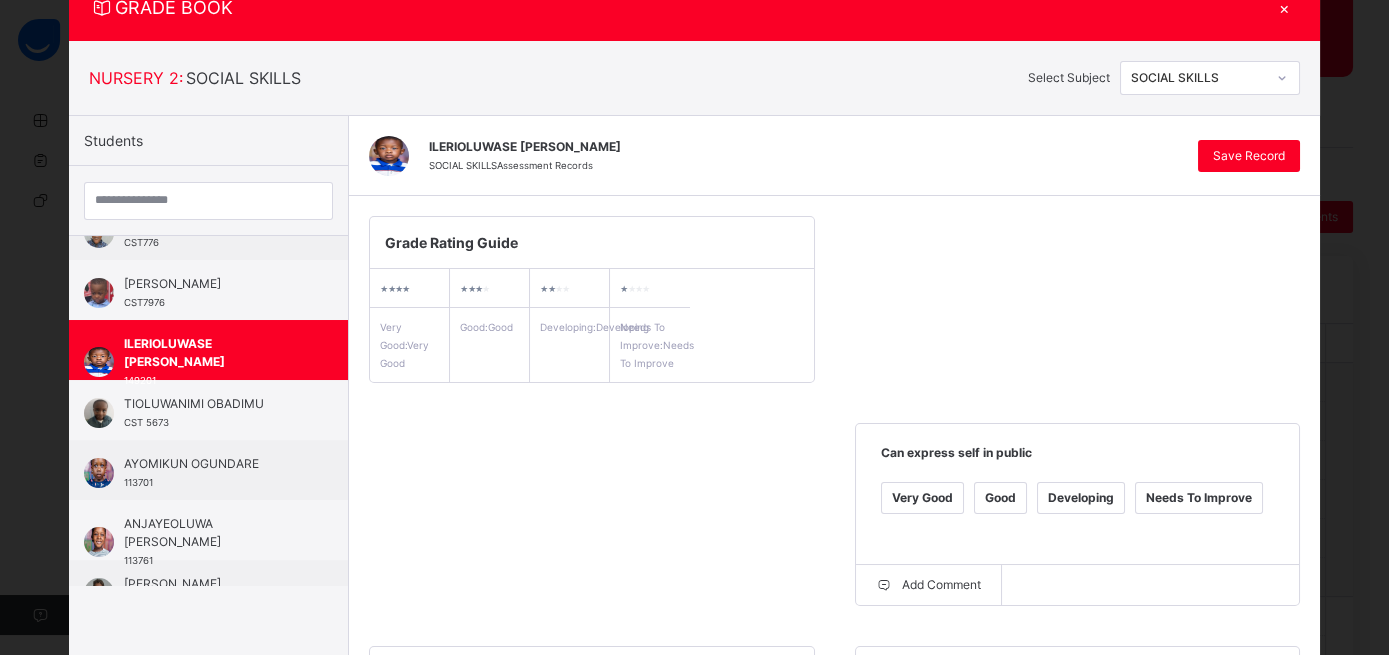 scroll, scrollTop: 68, scrollLeft: 0, axis: vertical 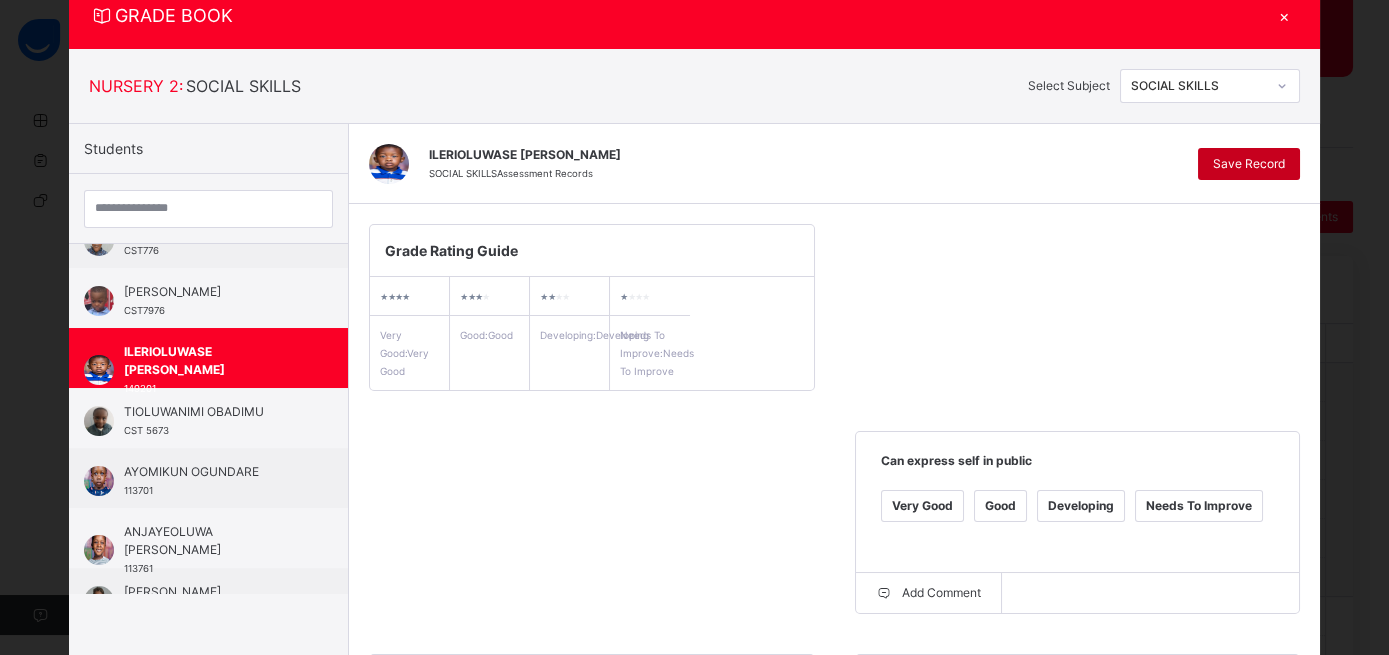 type on "**********" 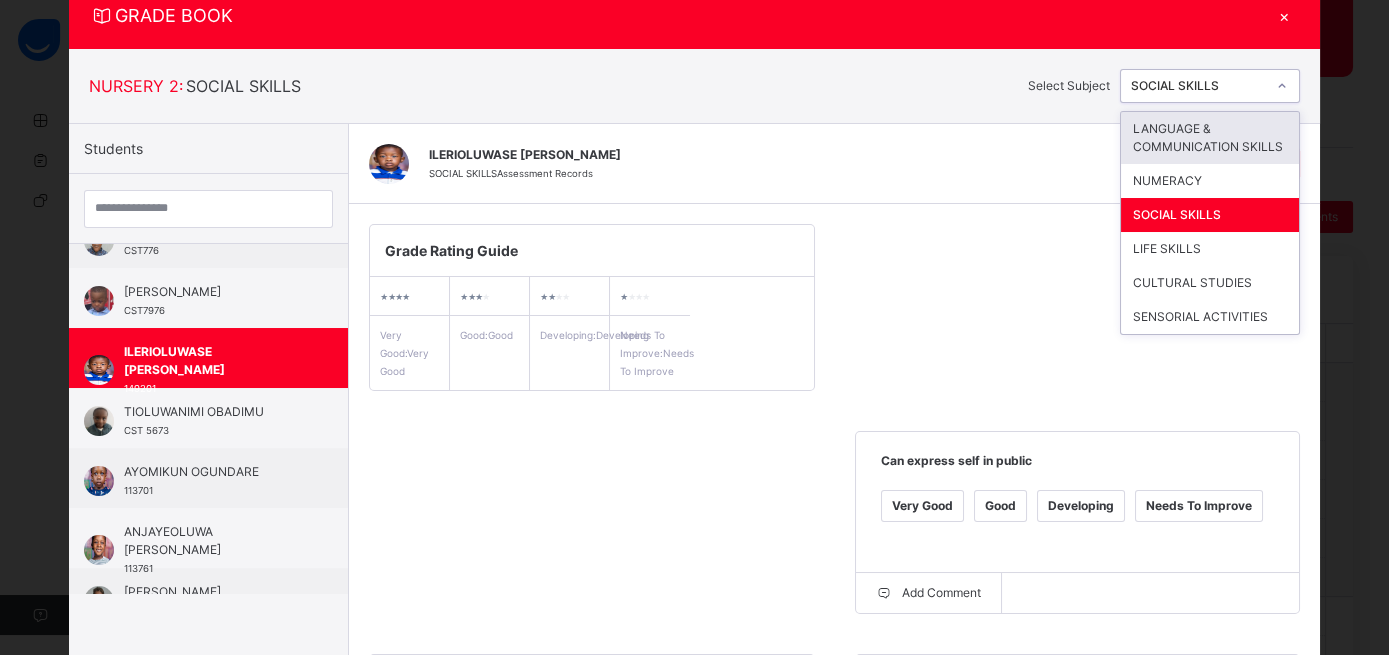 click 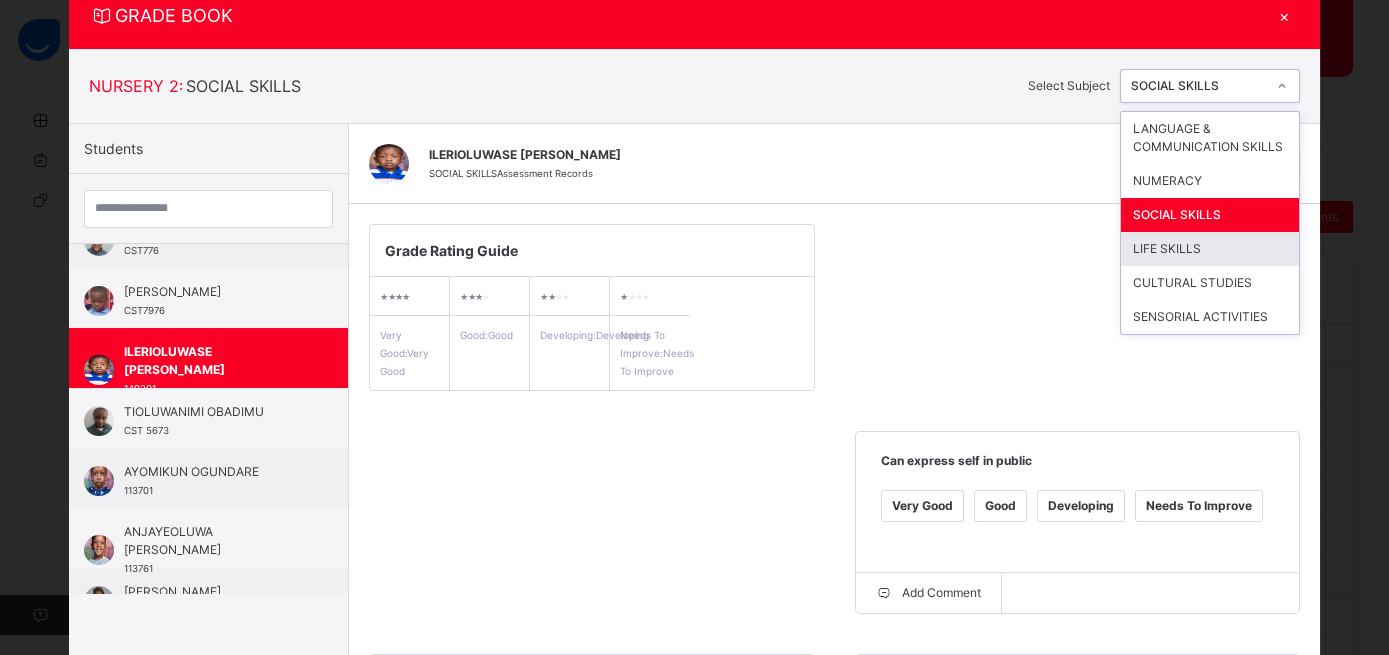 click on "LIFE SKILLS" at bounding box center (1210, 249) 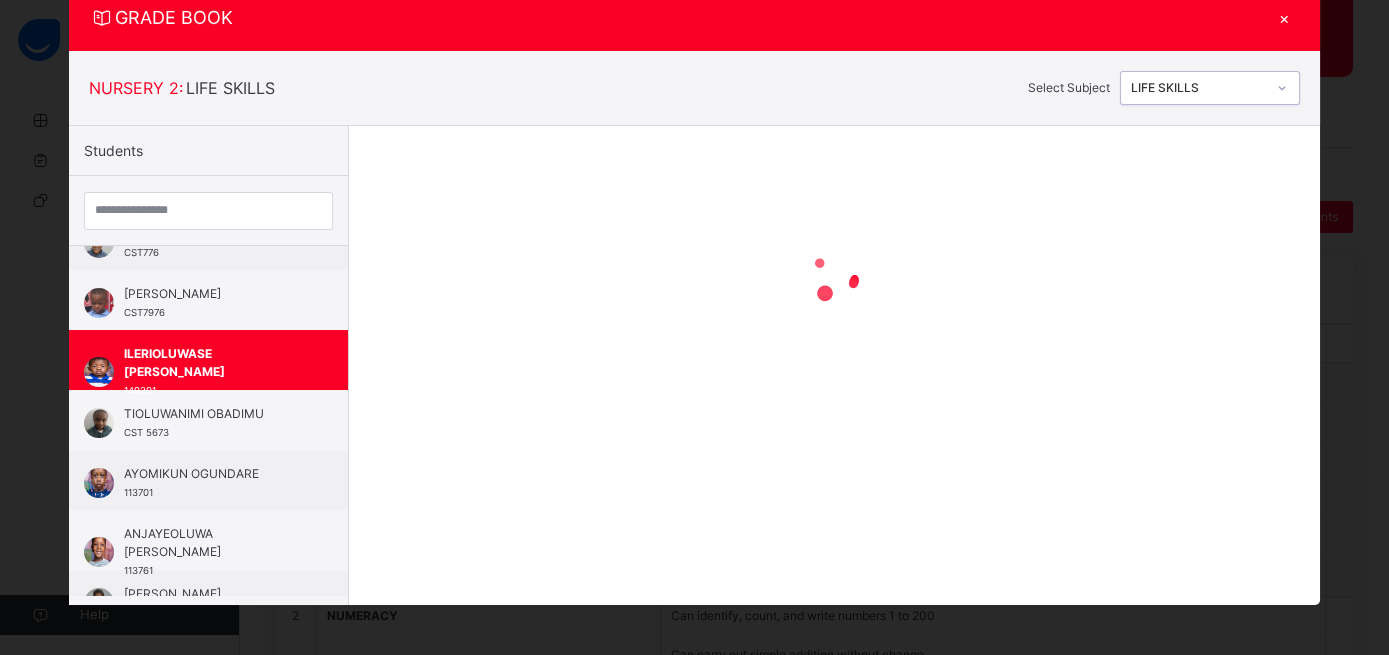 scroll, scrollTop: 65, scrollLeft: 0, axis: vertical 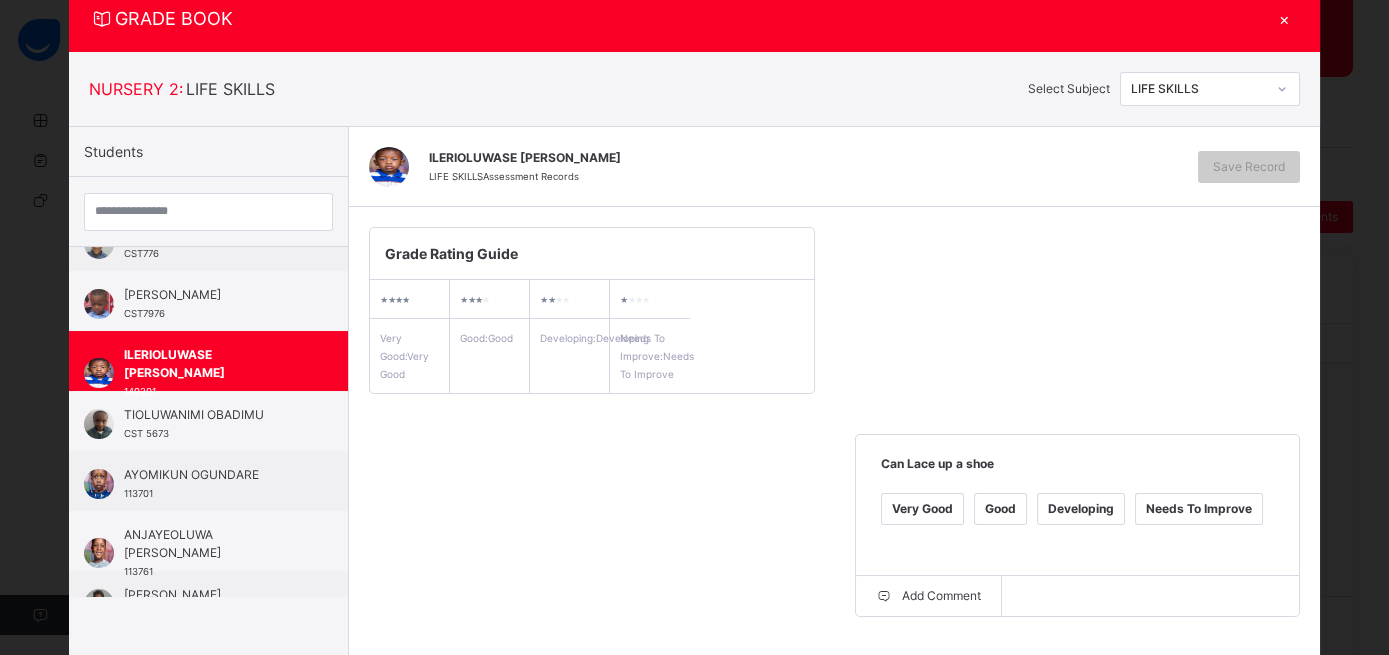click on "Developing" at bounding box center (1081, 509) 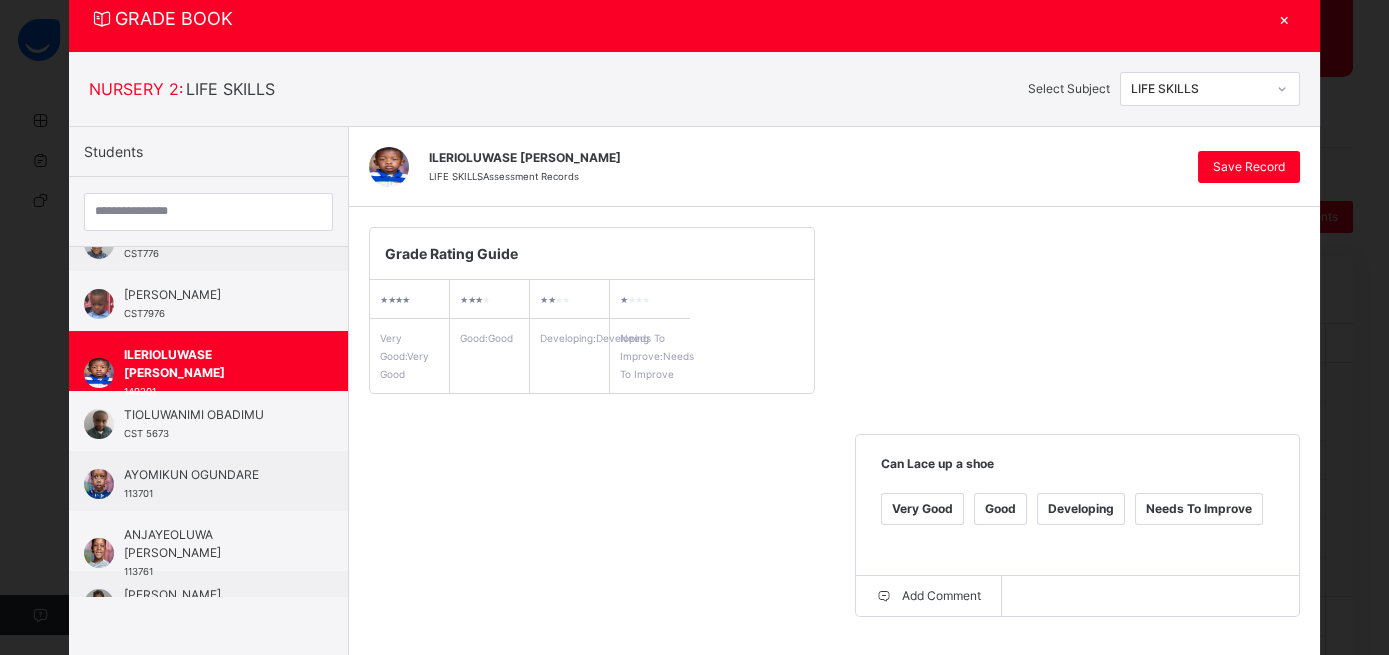 click on "Good" at bounding box center [514, 732] 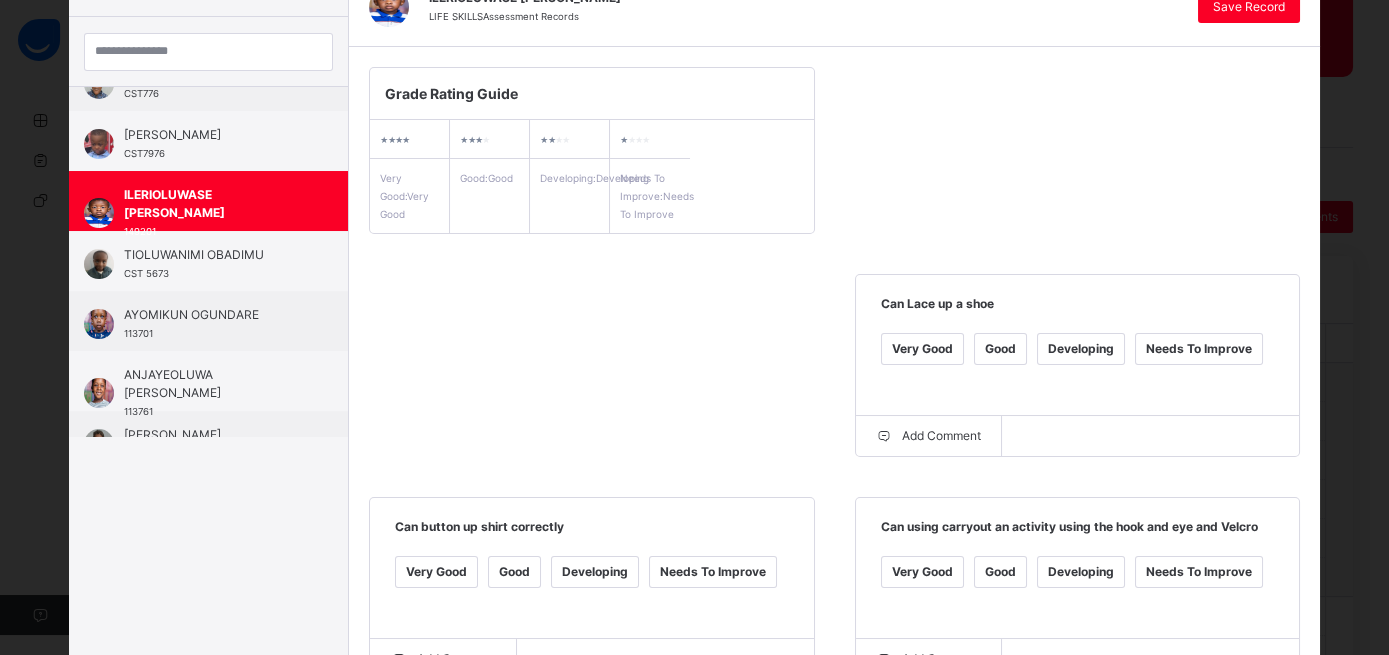 scroll, scrollTop: 227, scrollLeft: 0, axis: vertical 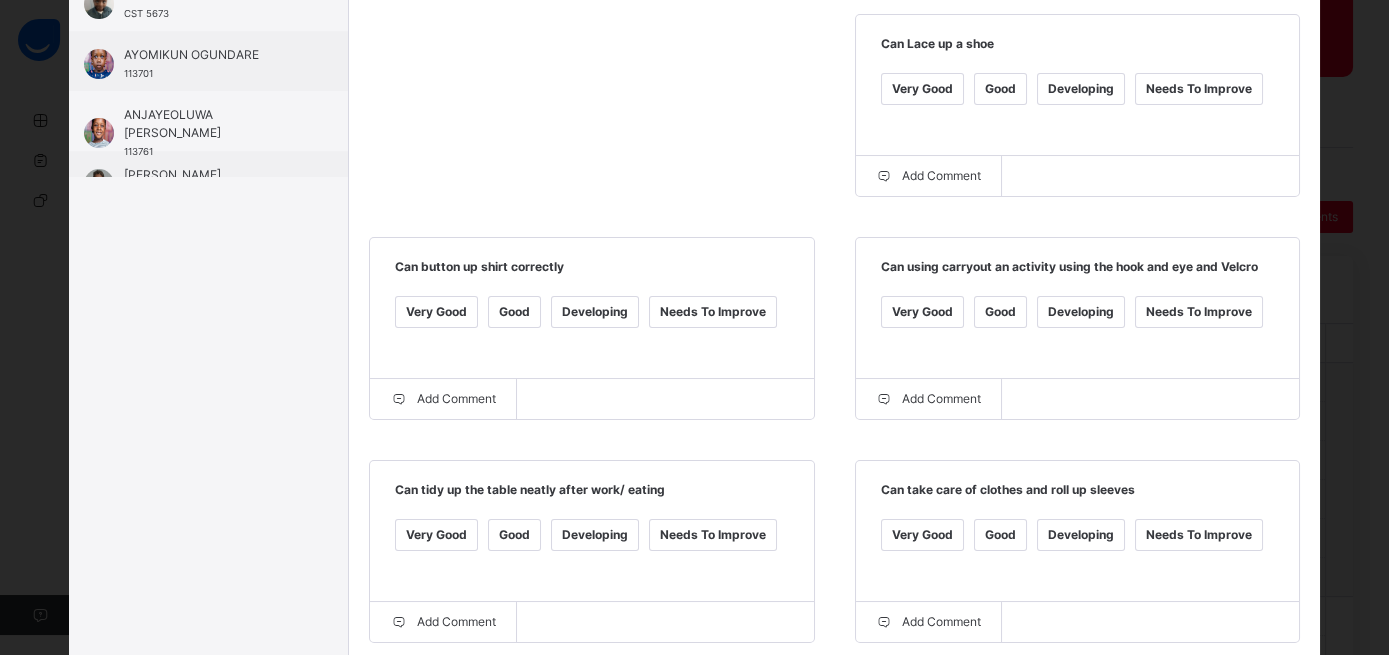click on "Good" at bounding box center (514, 535) 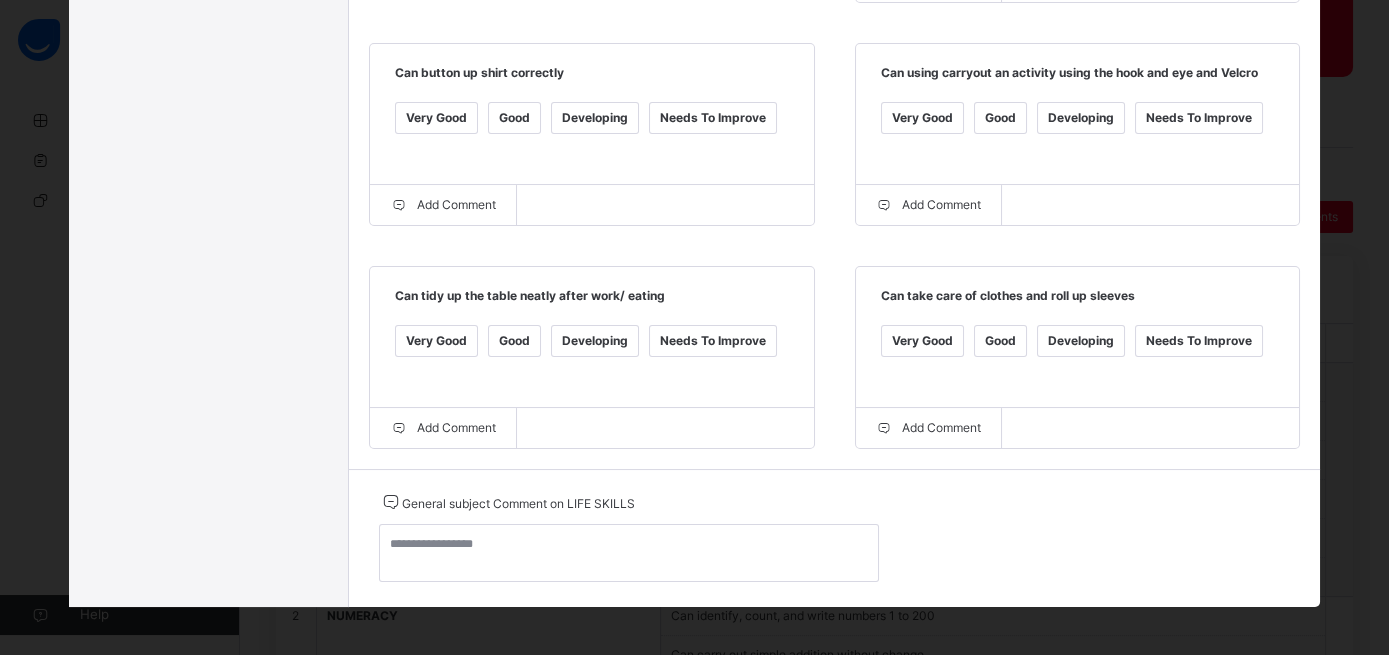 scroll, scrollTop: 689, scrollLeft: 0, axis: vertical 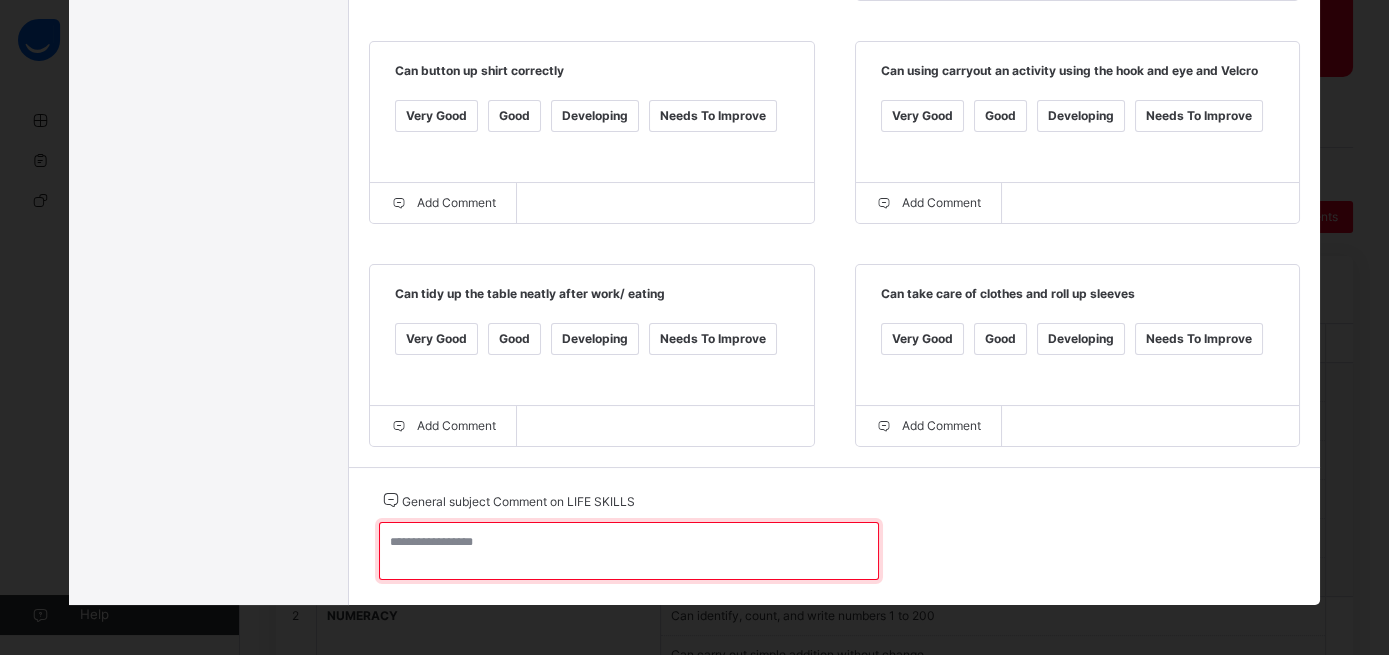 click at bounding box center (629, 551) 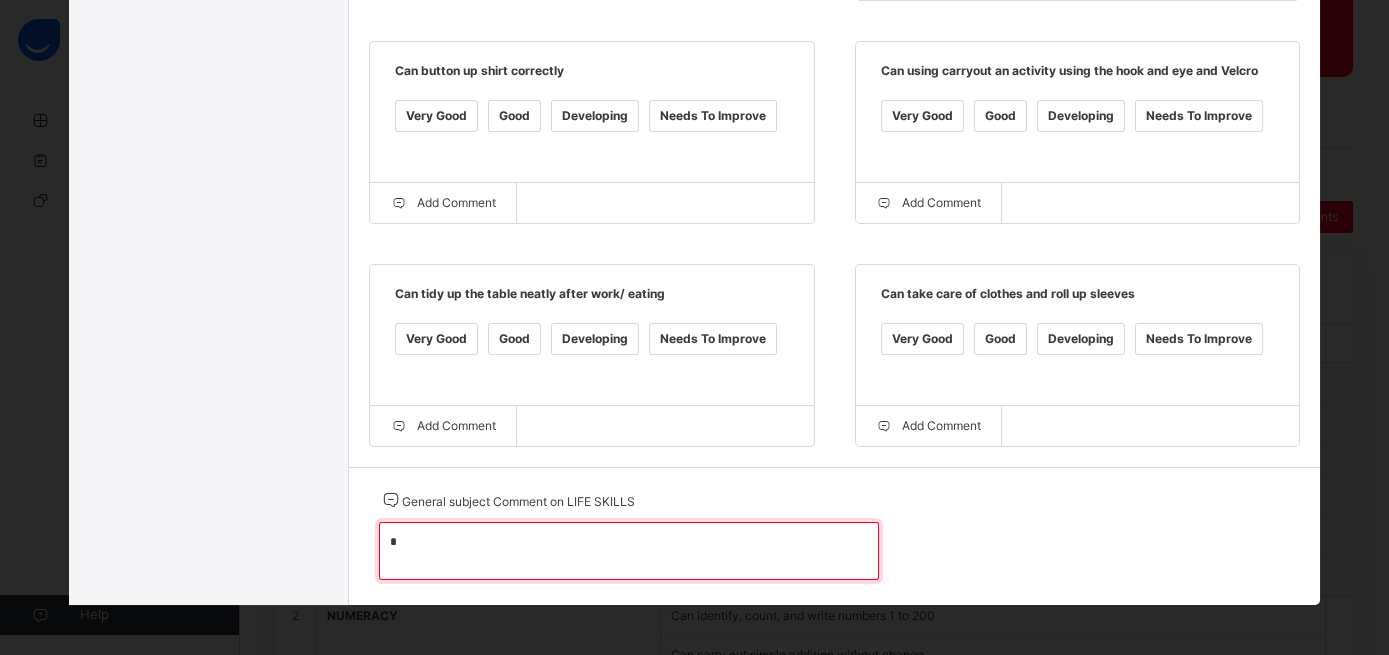 scroll, scrollTop: 692, scrollLeft: 0, axis: vertical 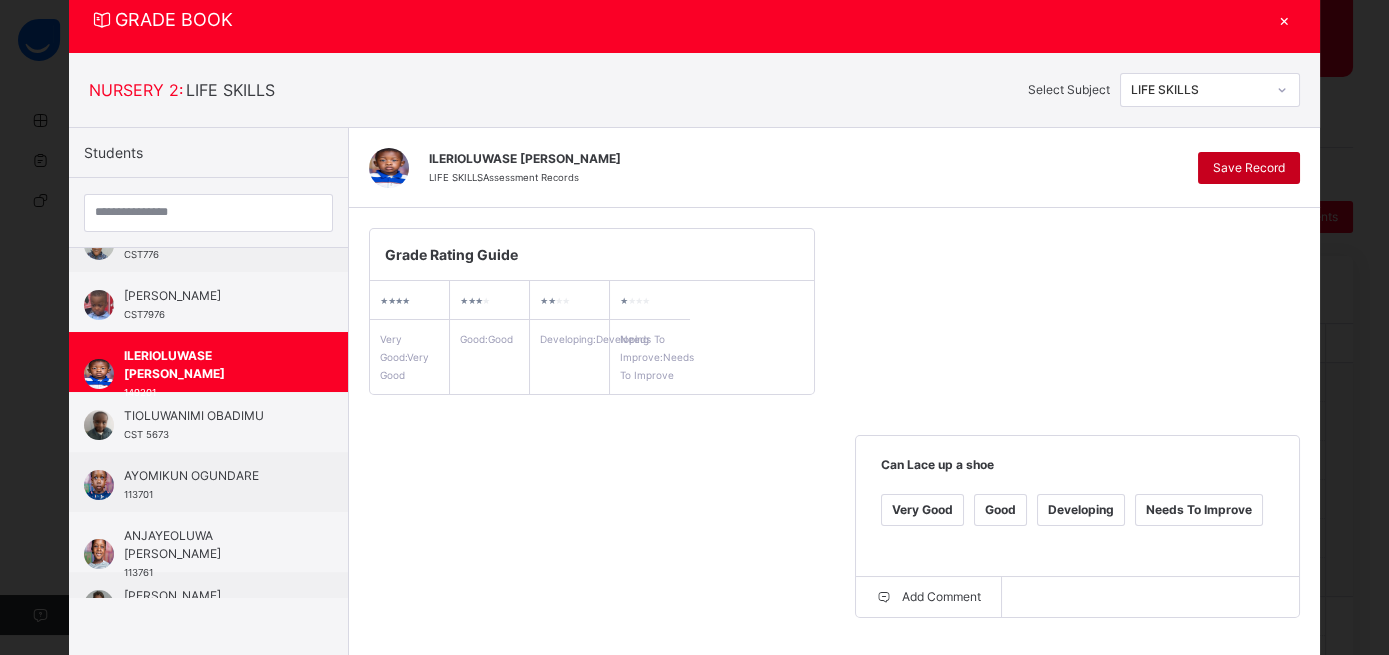 type on "**********" 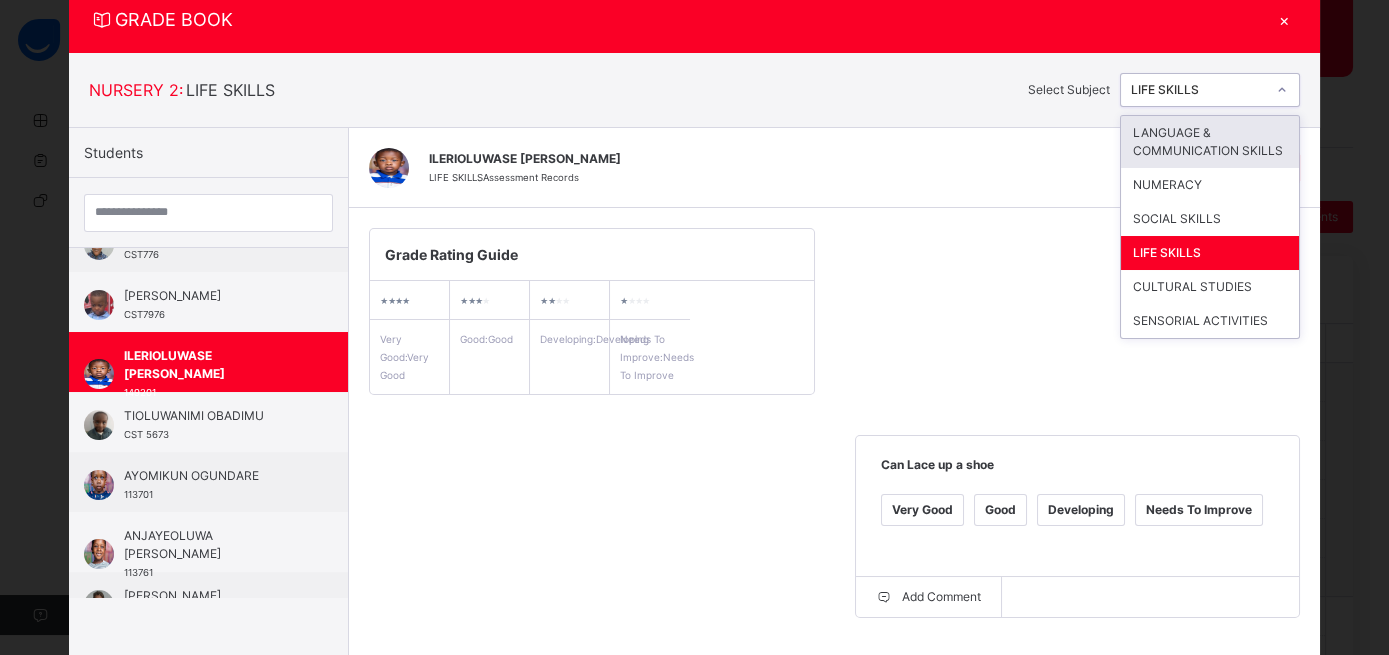 click 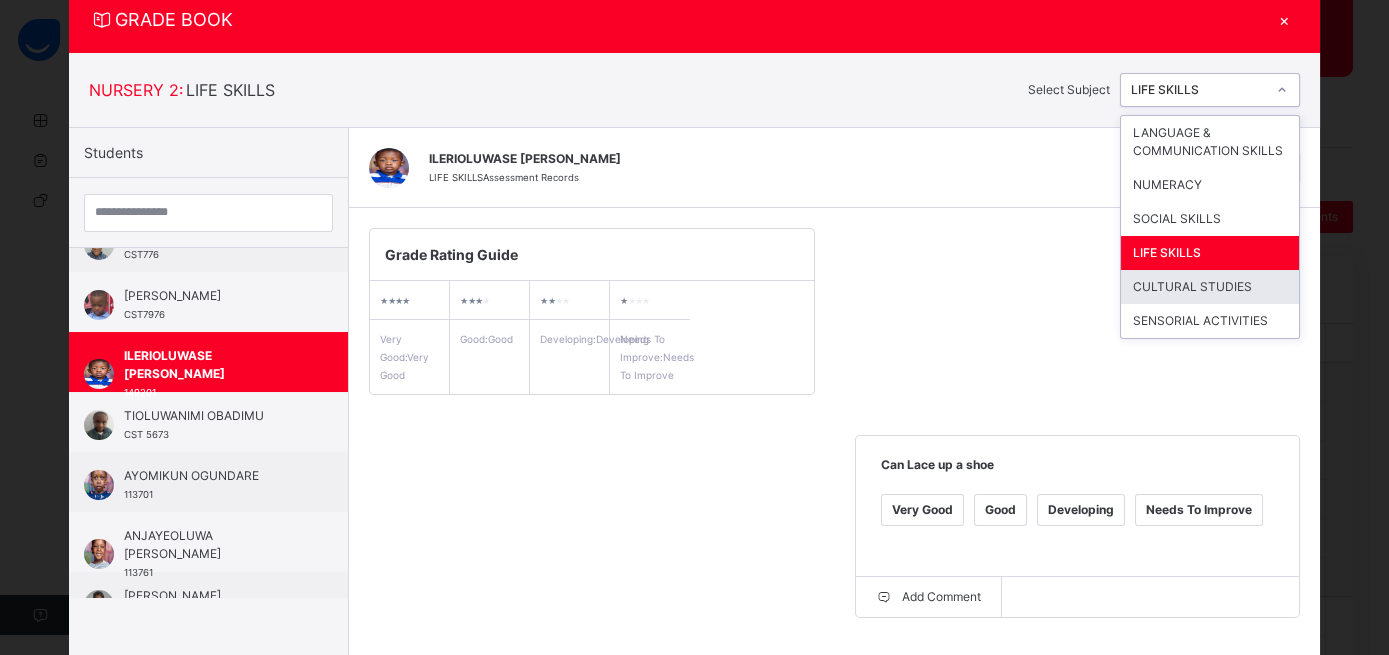 click on "CULTURAL STUDIES" at bounding box center [1210, 287] 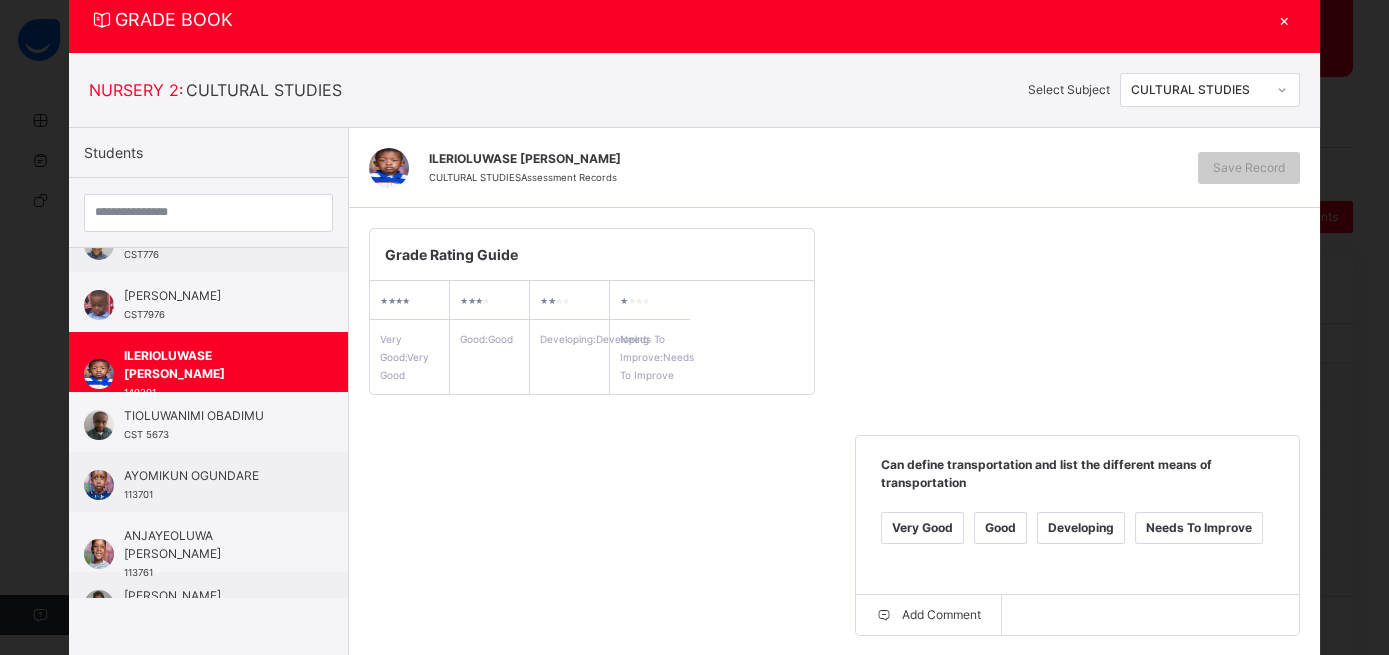 click on "Very Good" at bounding box center [922, 528] 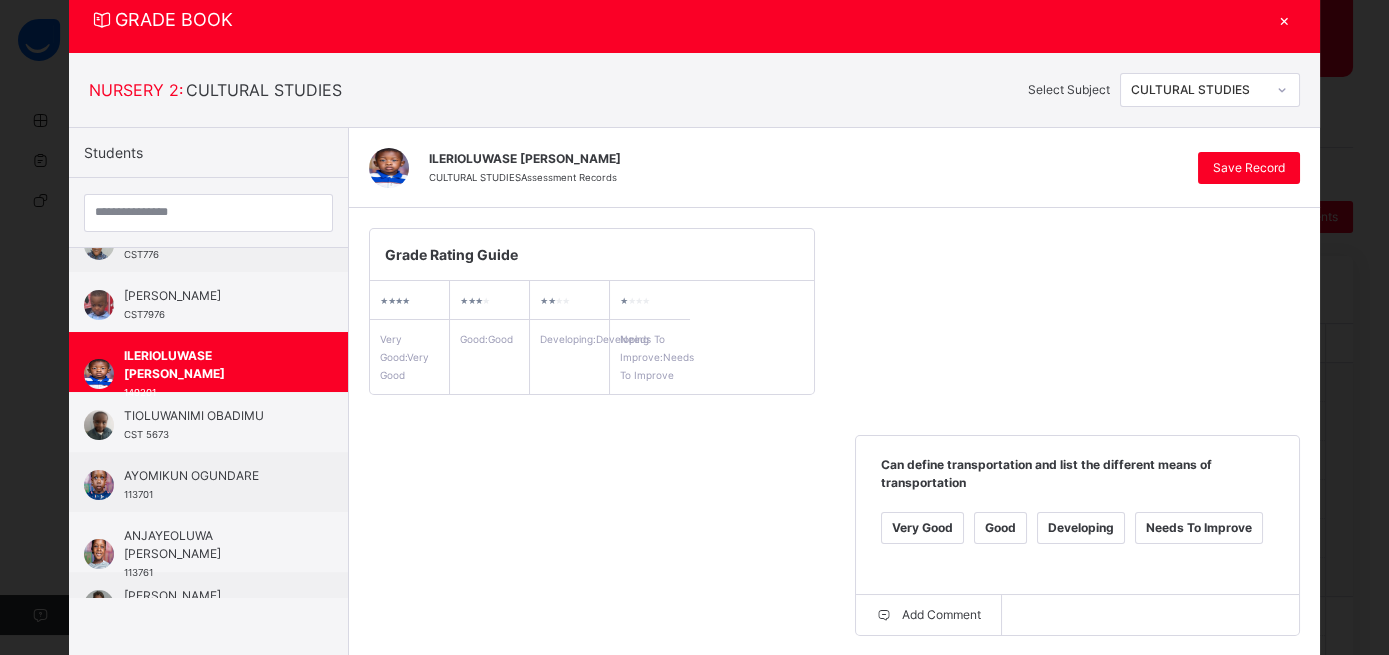 click on "Very Good" at bounding box center [436, 751] 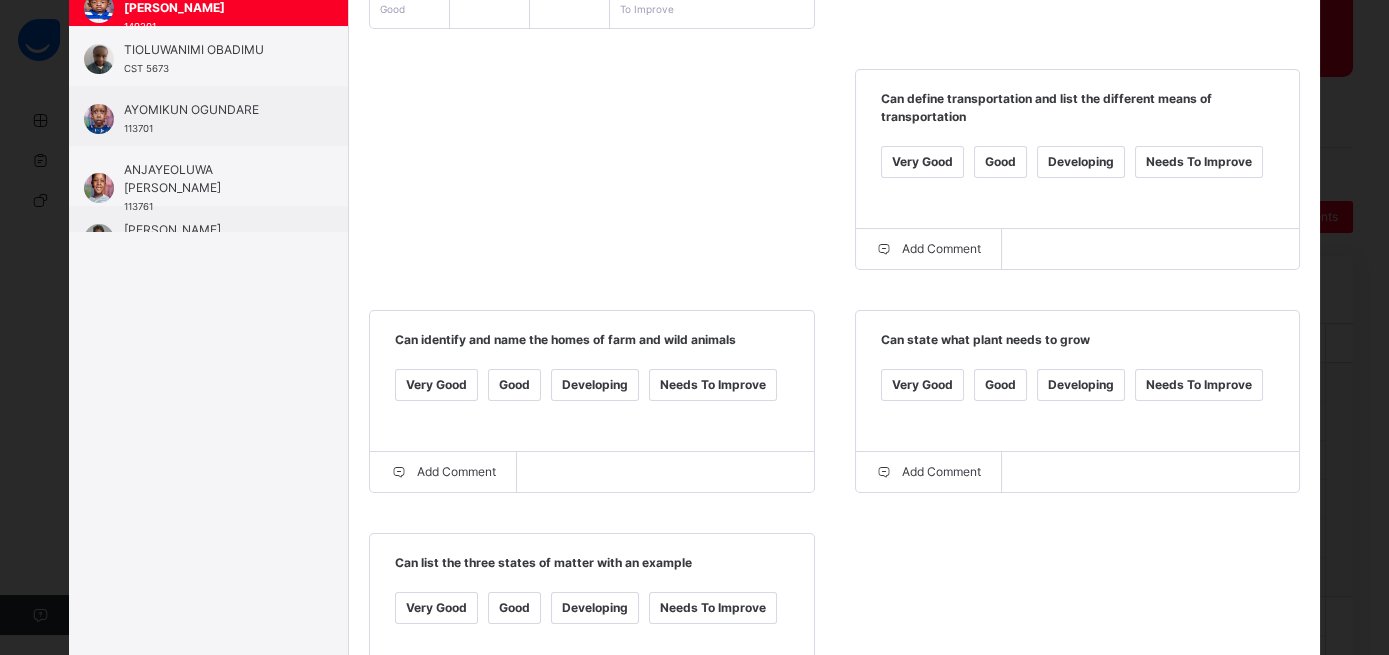 scroll, scrollTop: 432, scrollLeft: 0, axis: vertical 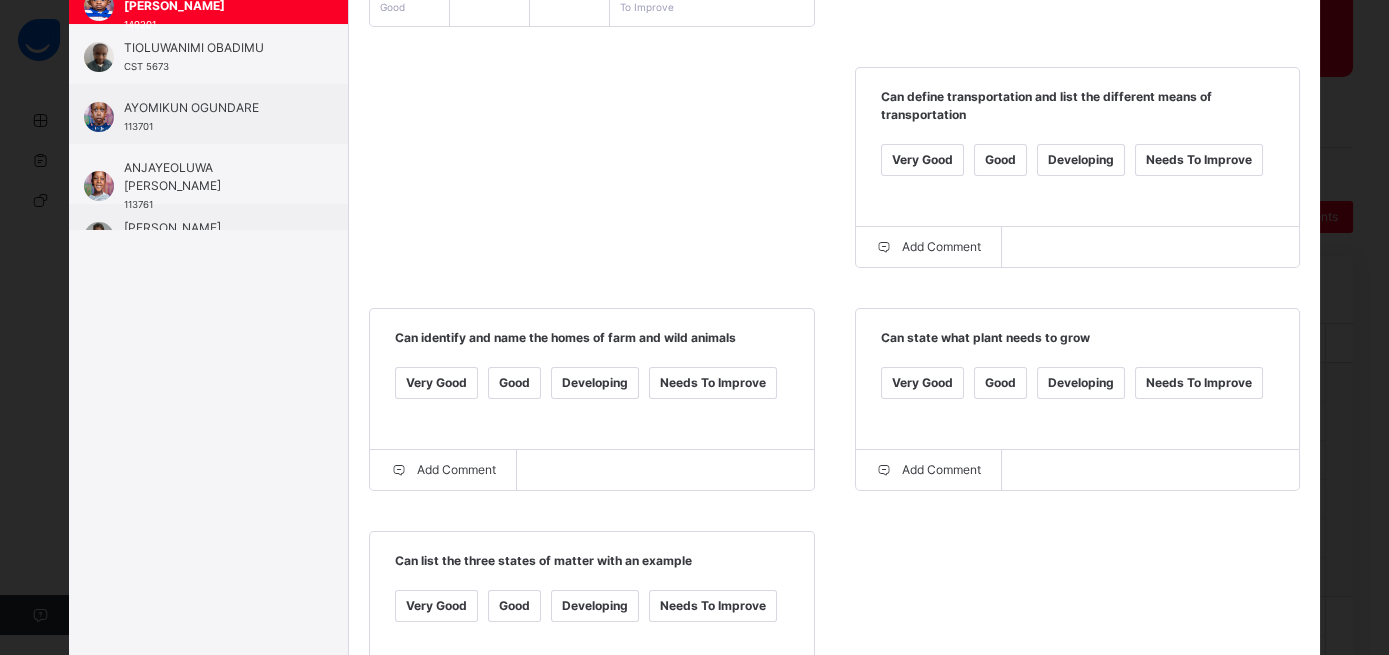 click on "Very Good" at bounding box center (436, 606) 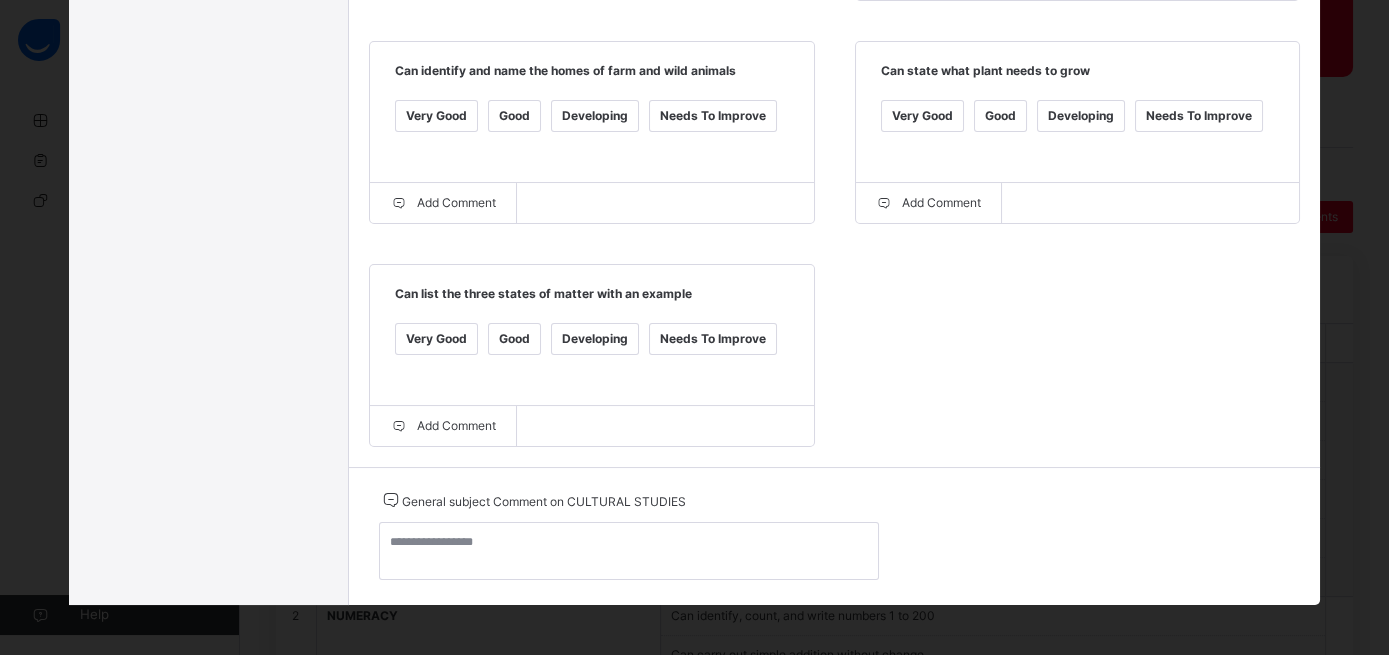 scroll, scrollTop: 709, scrollLeft: 0, axis: vertical 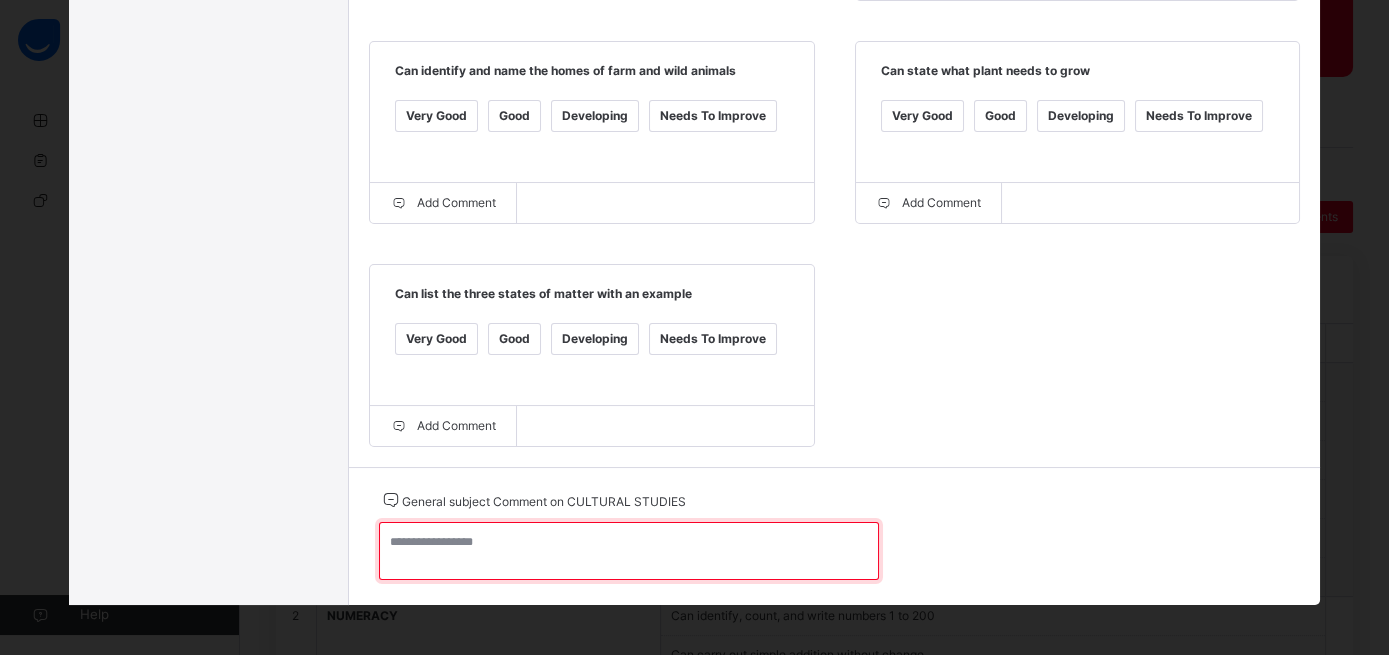 click at bounding box center [629, 551] 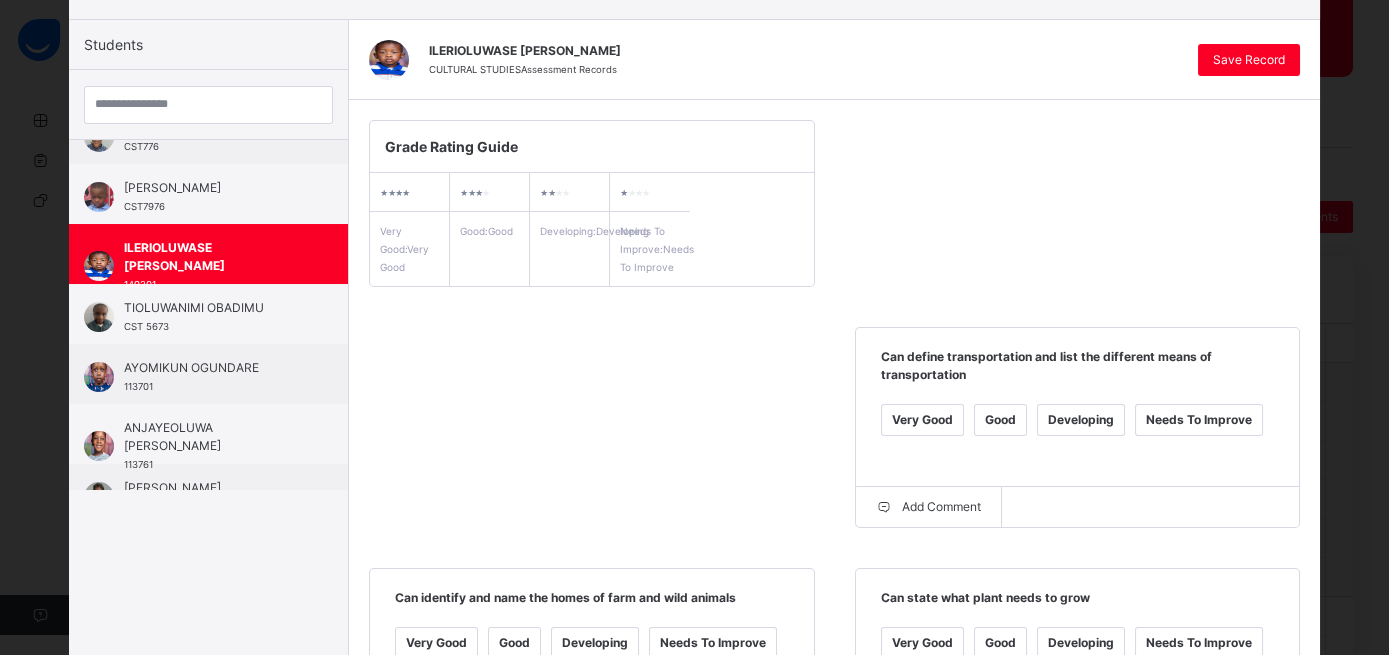 scroll, scrollTop: 0, scrollLeft: 0, axis: both 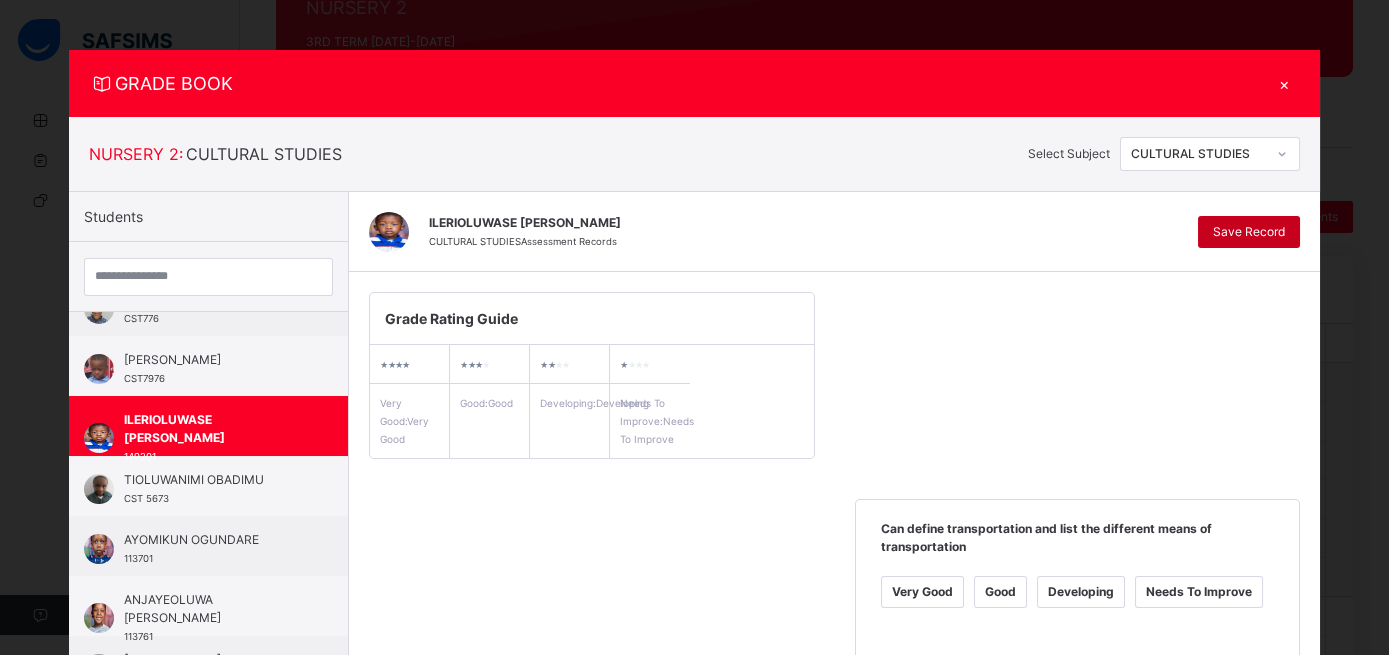 type on "**********" 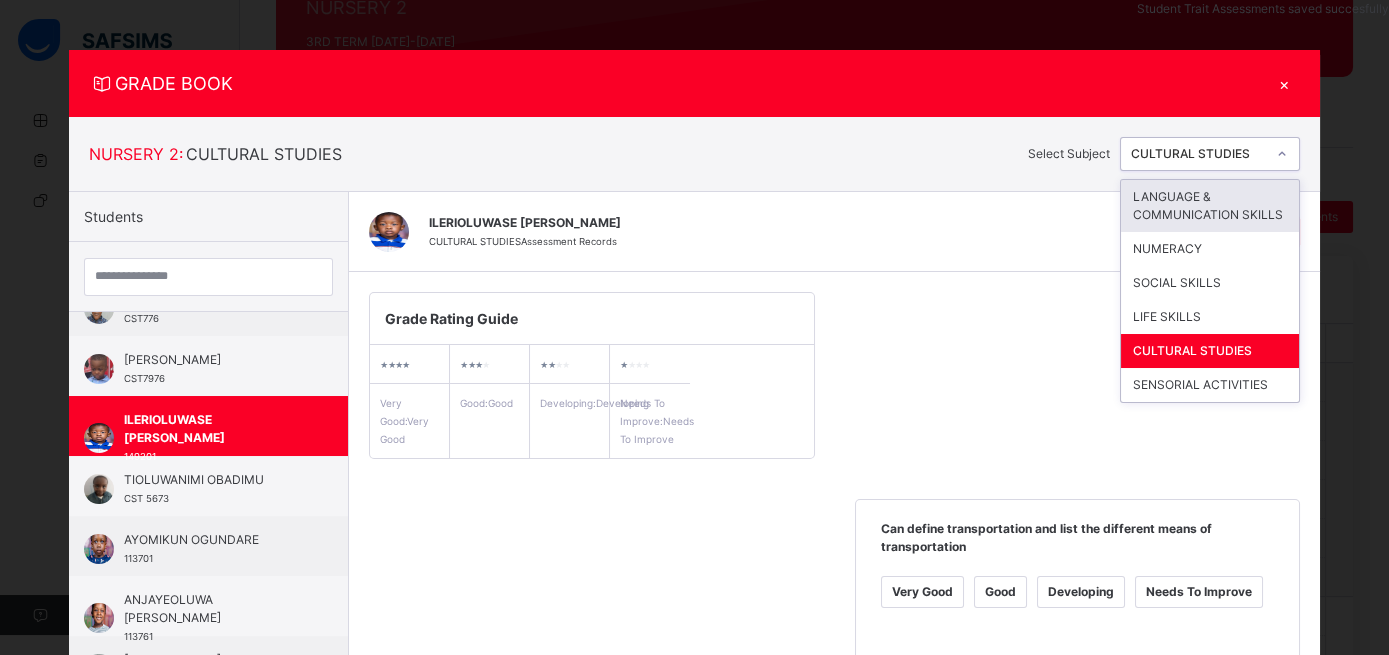 click 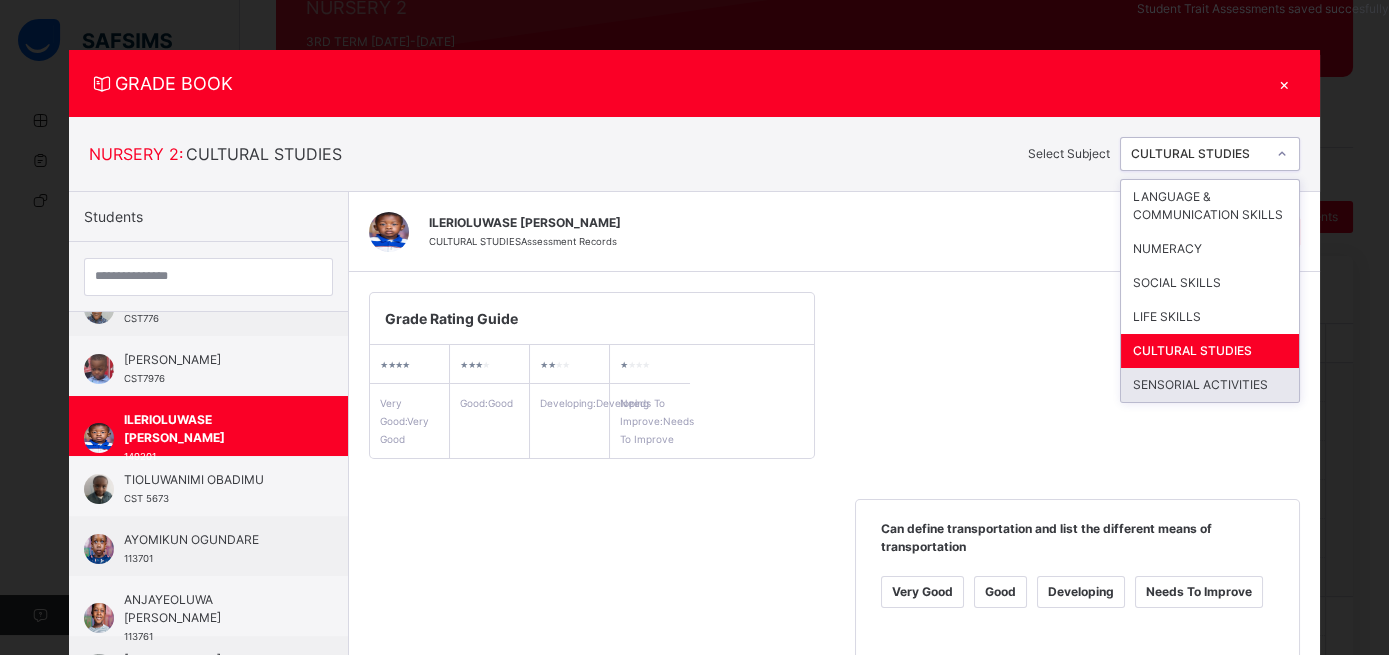 click on "SENSORIAL ACTIVITIES" at bounding box center [1210, 385] 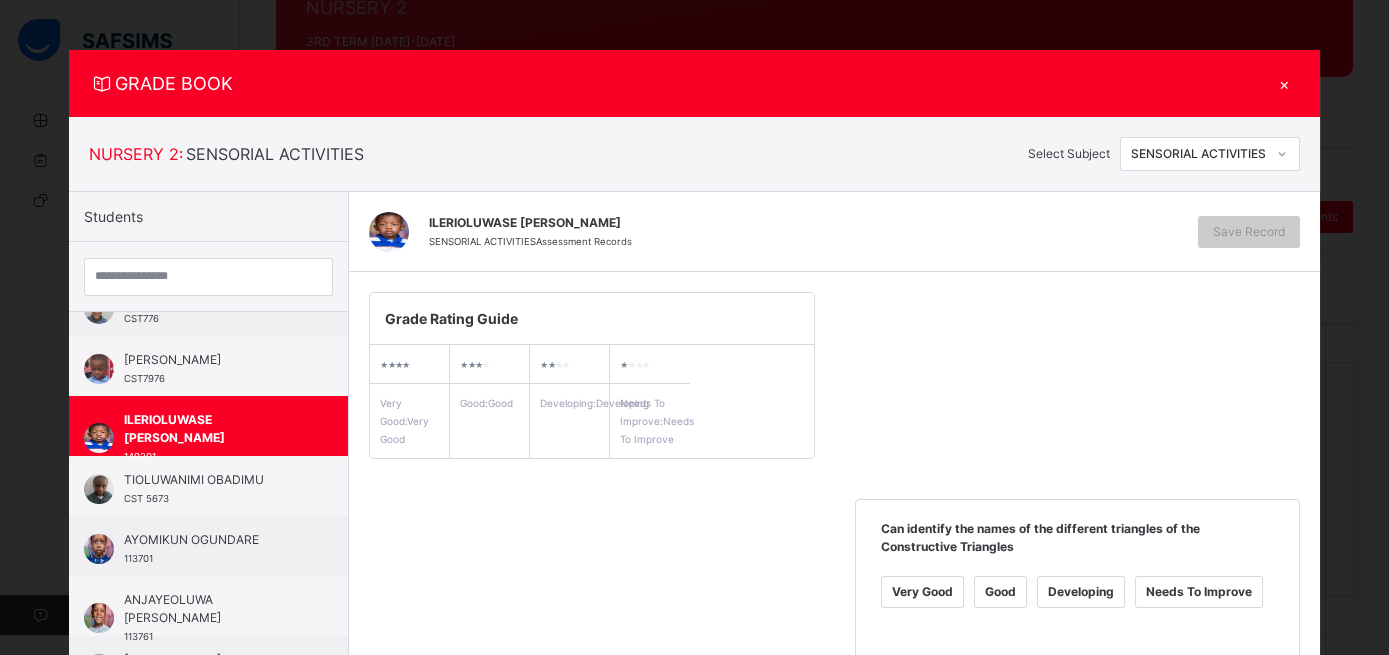 click on "Good" at bounding box center [1000, 592] 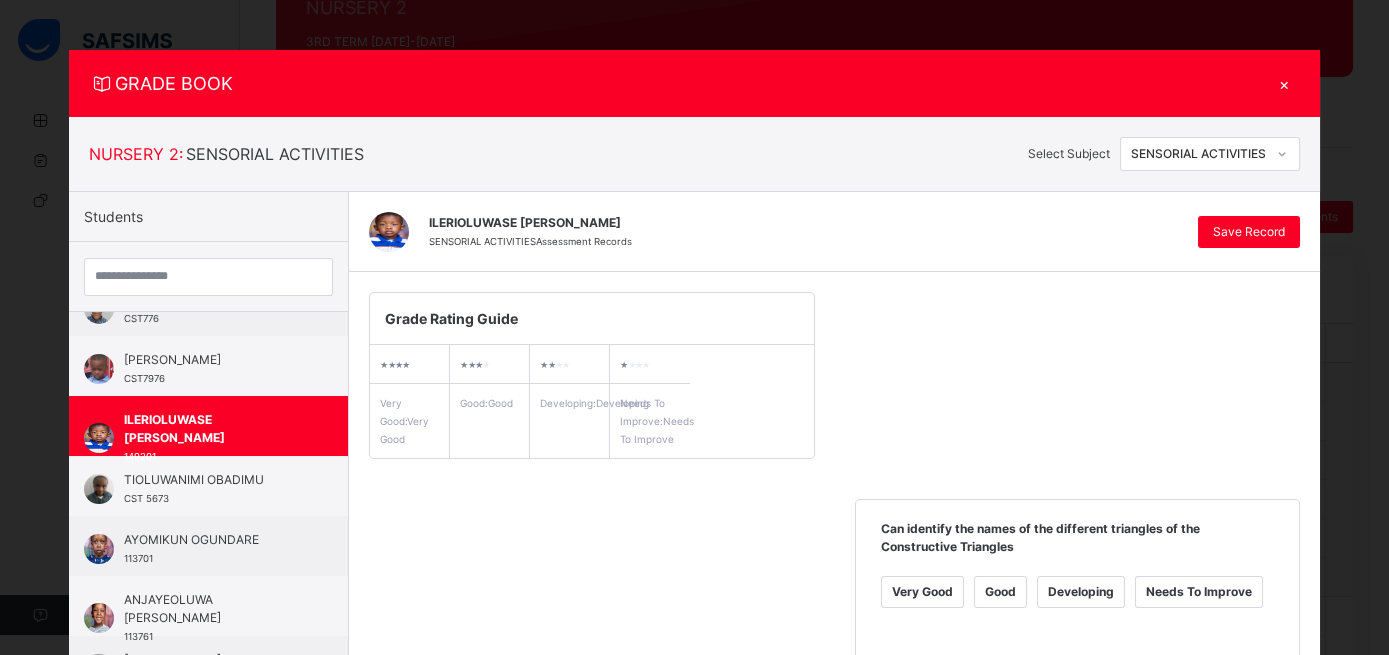 click on "Good" at bounding box center (514, 815) 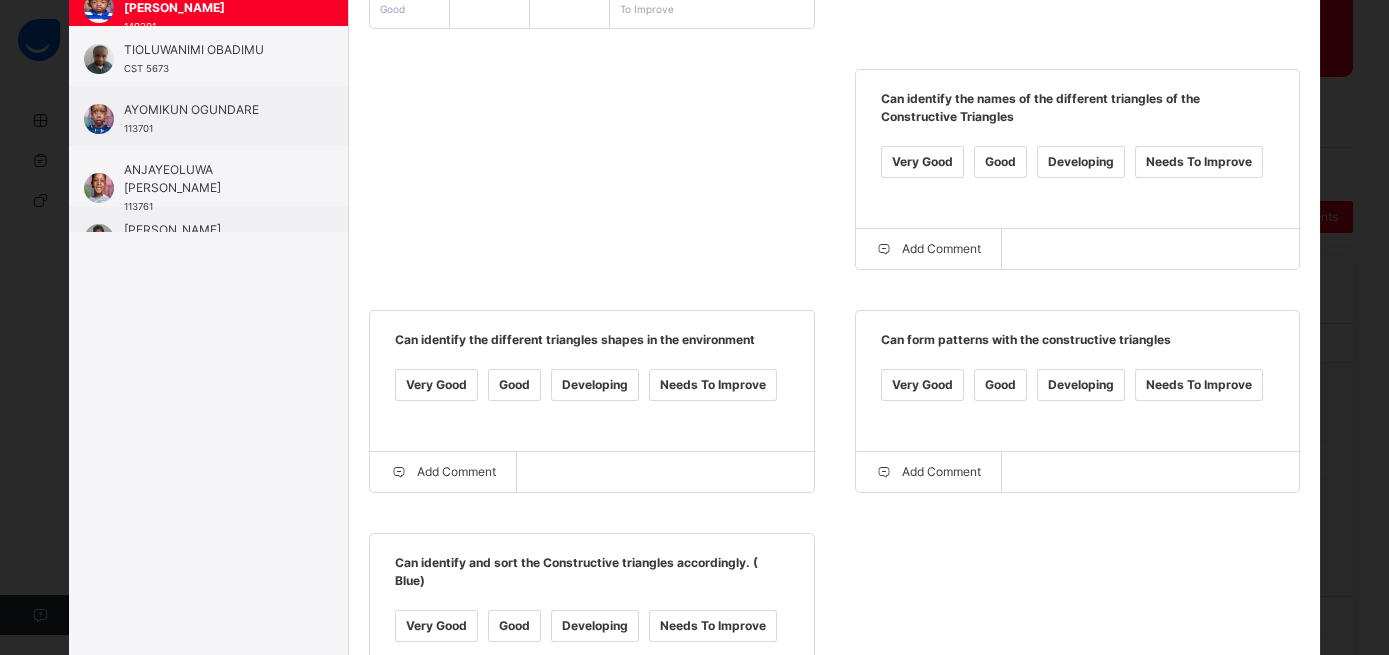 scroll, scrollTop: 562, scrollLeft: 0, axis: vertical 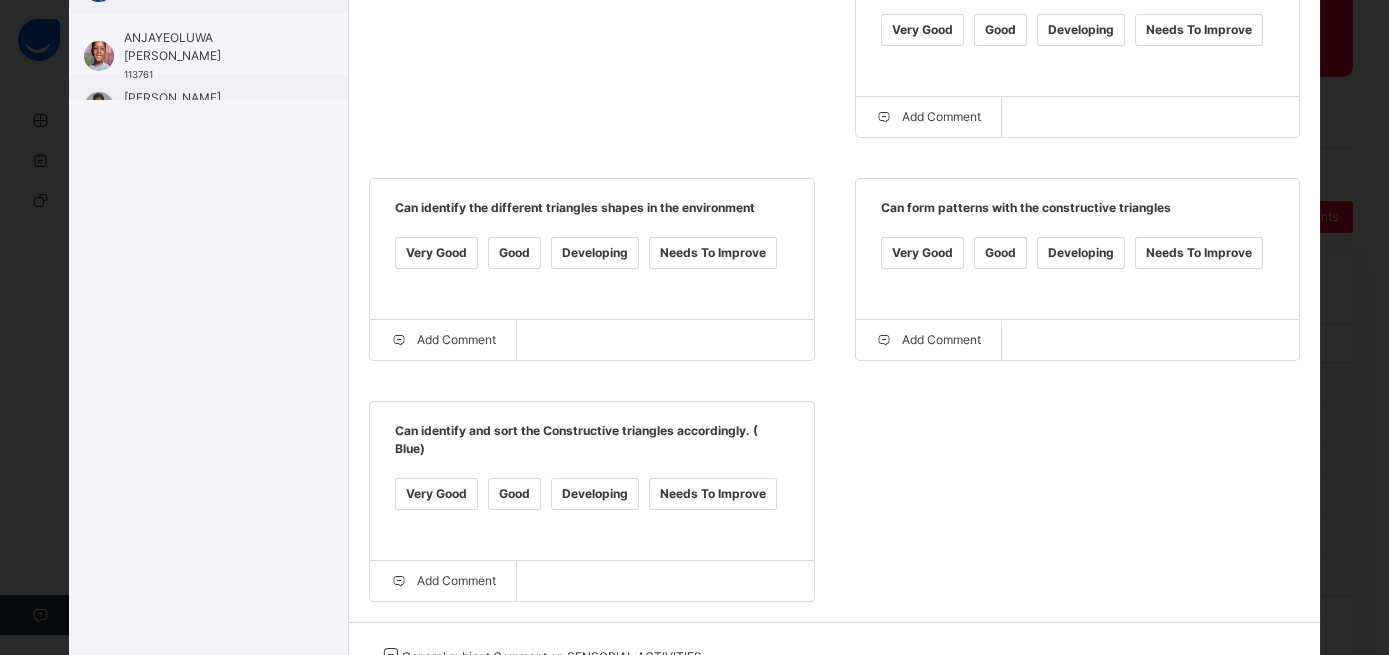 click on "Good" at bounding box center [514, 494] 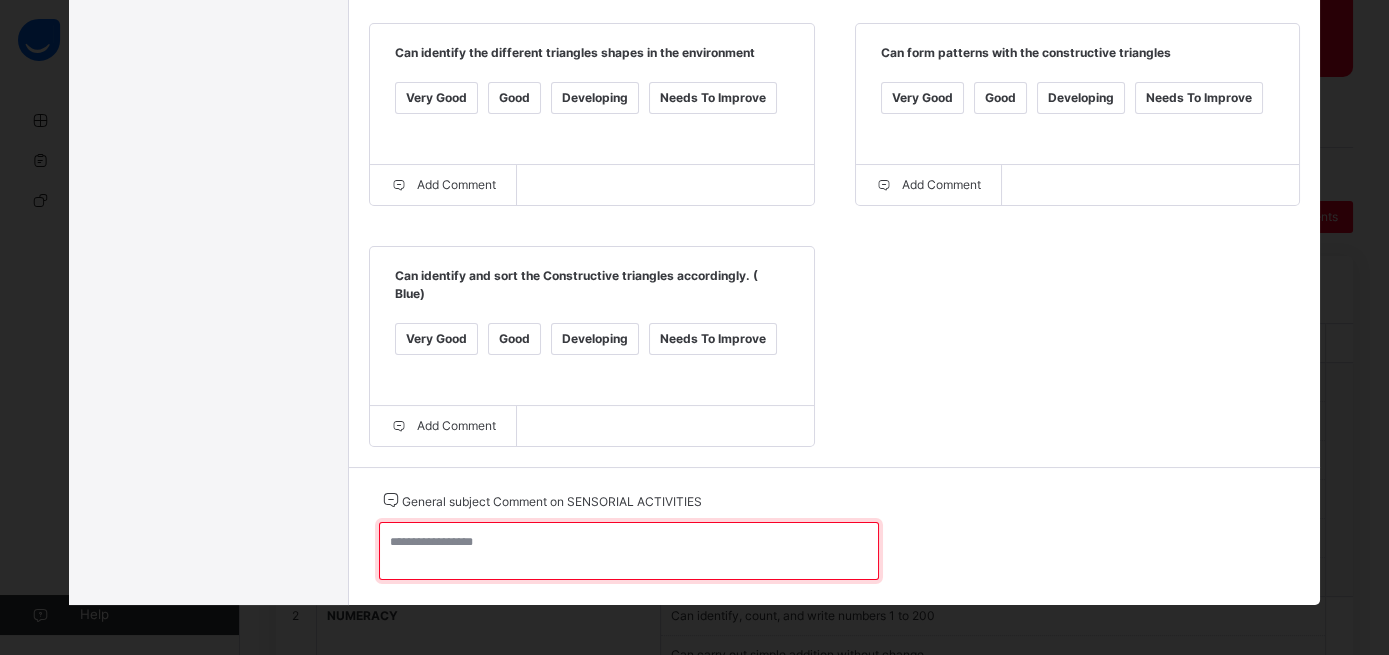 click at bounding box center [629, 551] 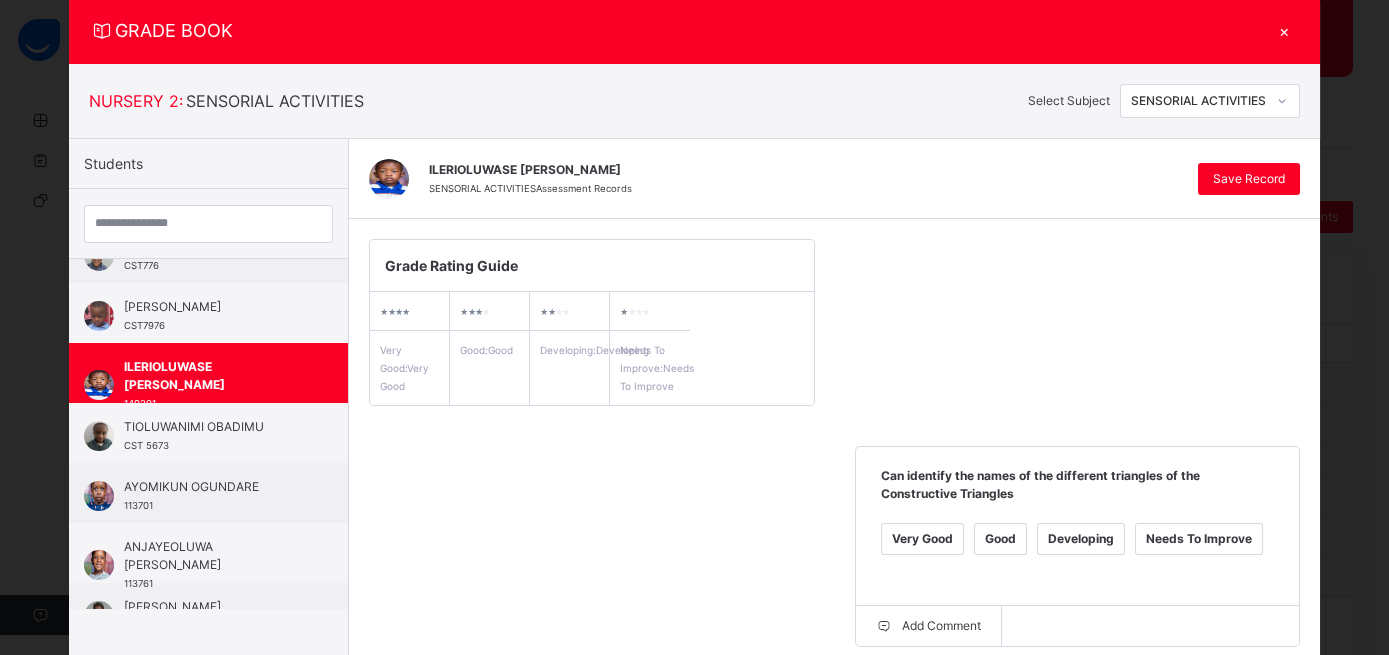 scroll, scrollTop: 0, scrollLeft: 0, axis: both 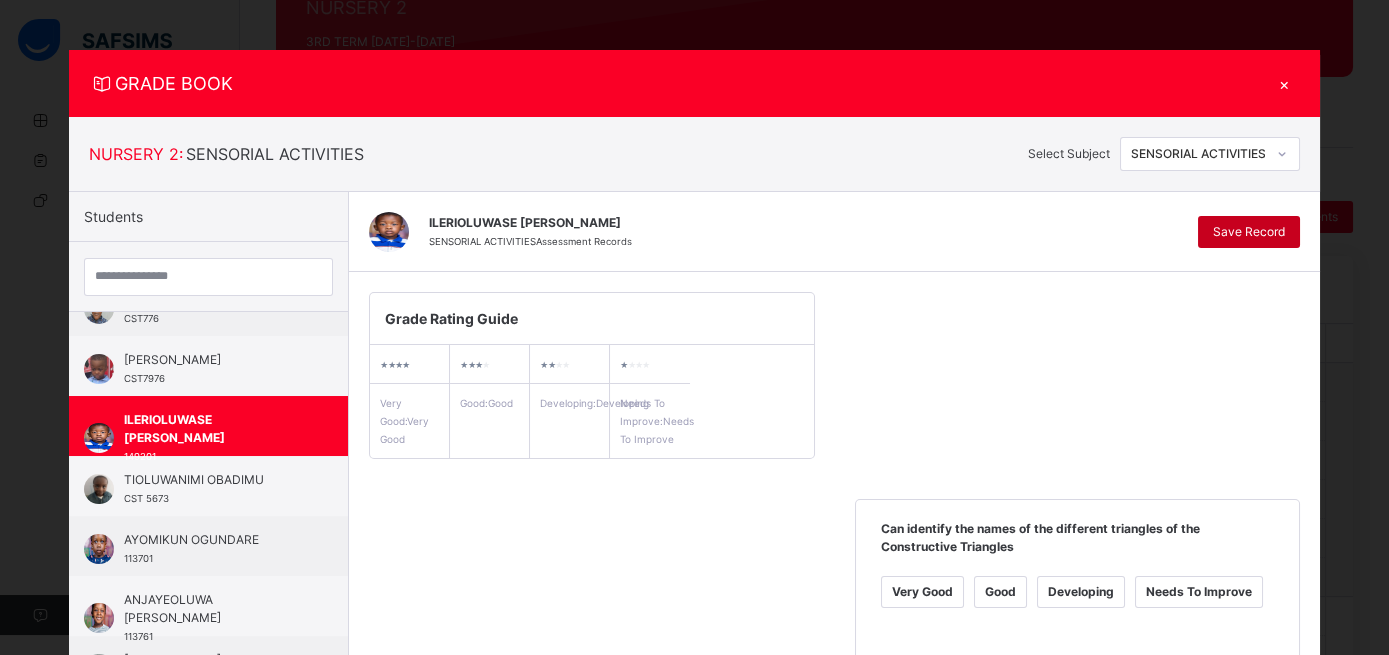 type on "**********" 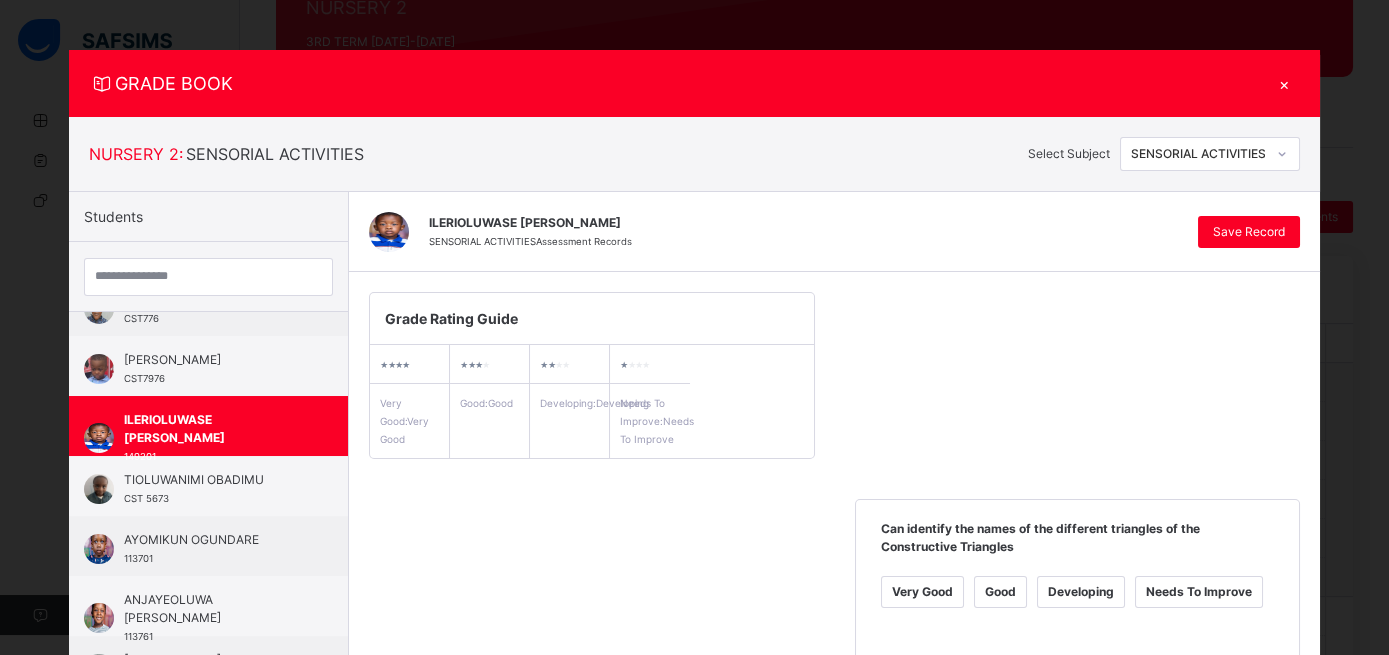 click 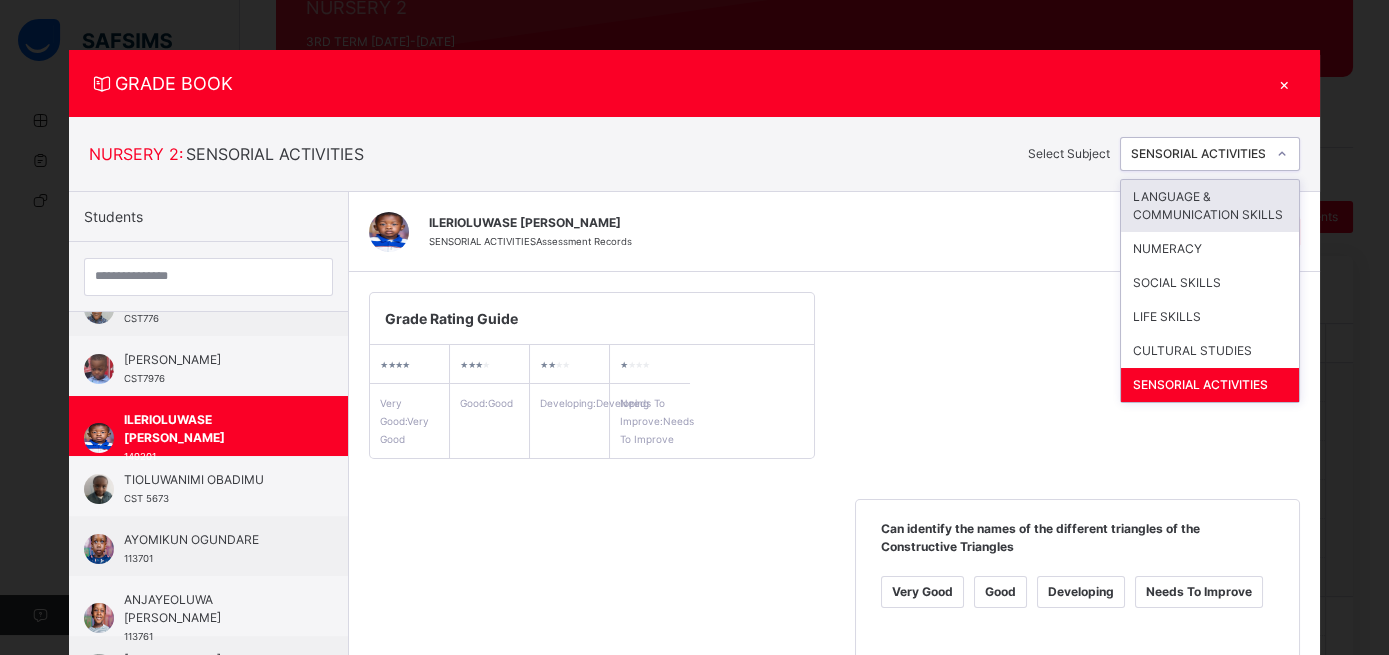 click on "LANGUAGE & COMMUNICATION SKILLS" at bounding box center (1210, 206) 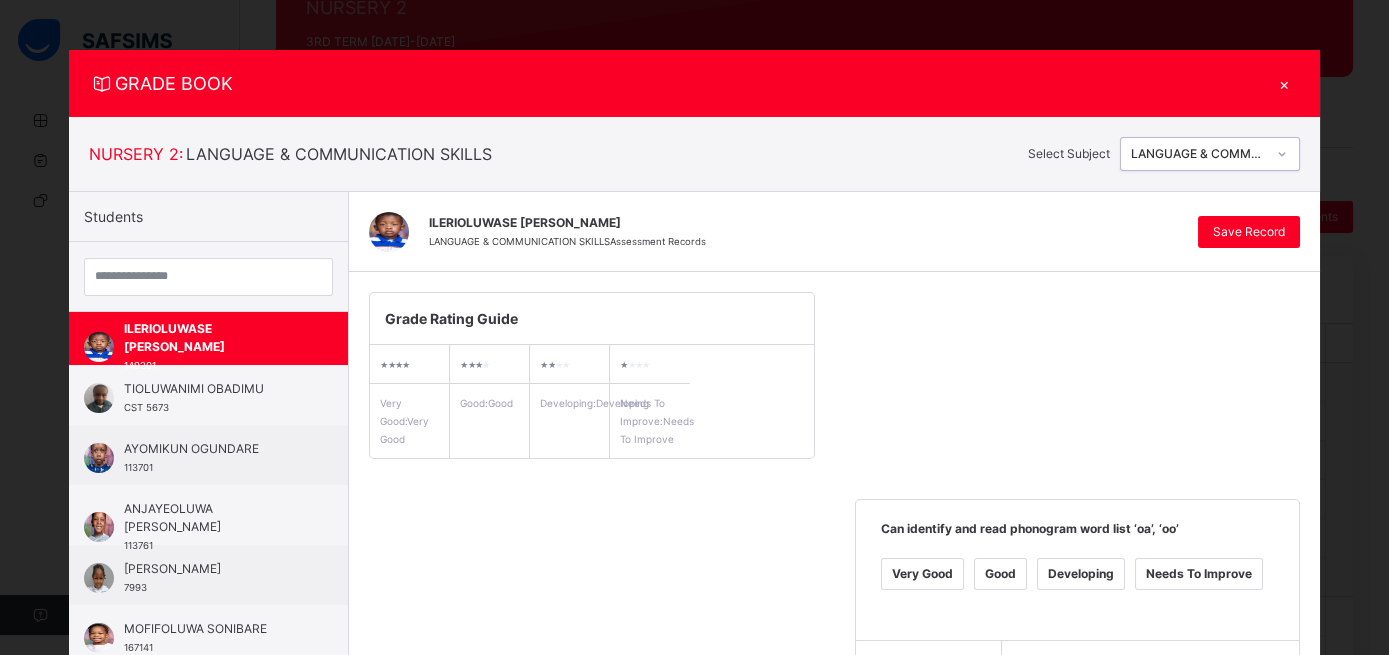 scroll, scrollTop: 414, scrollLeft: 0, axis: vertical 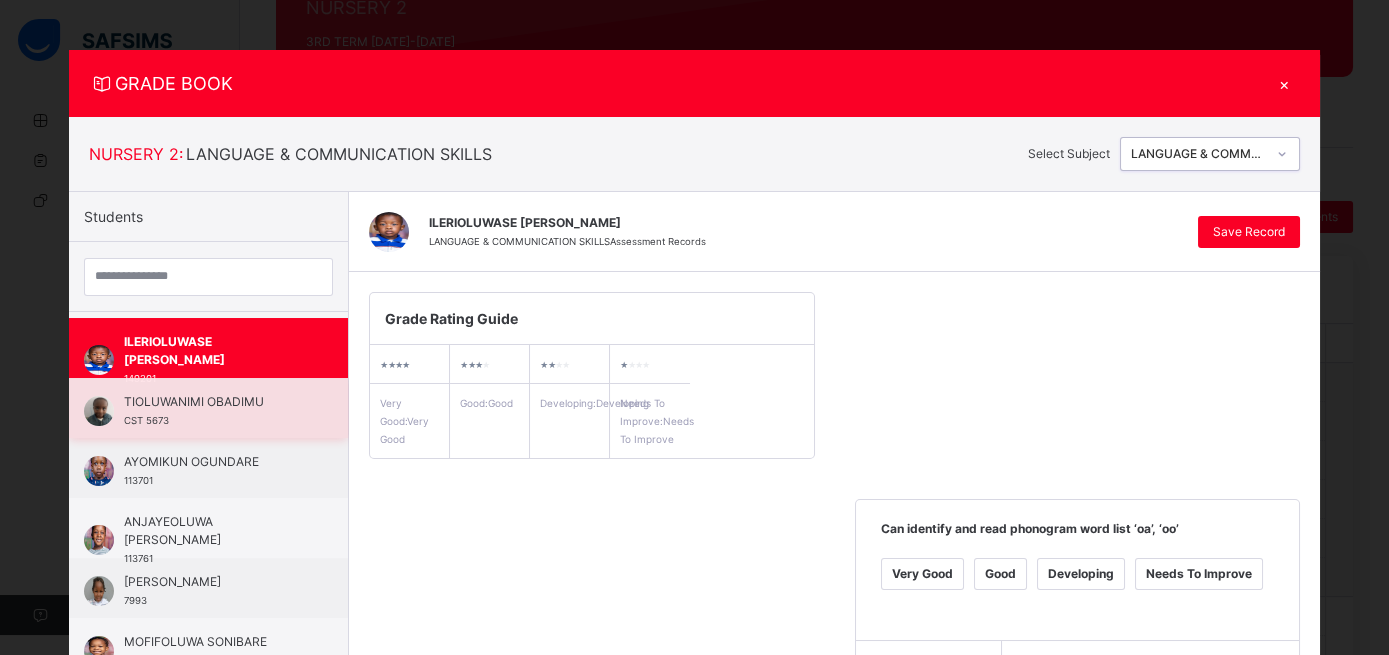 click on "TIOLUWANIMI  OBADIMU CST 5673" at bounding box center [213, 411] 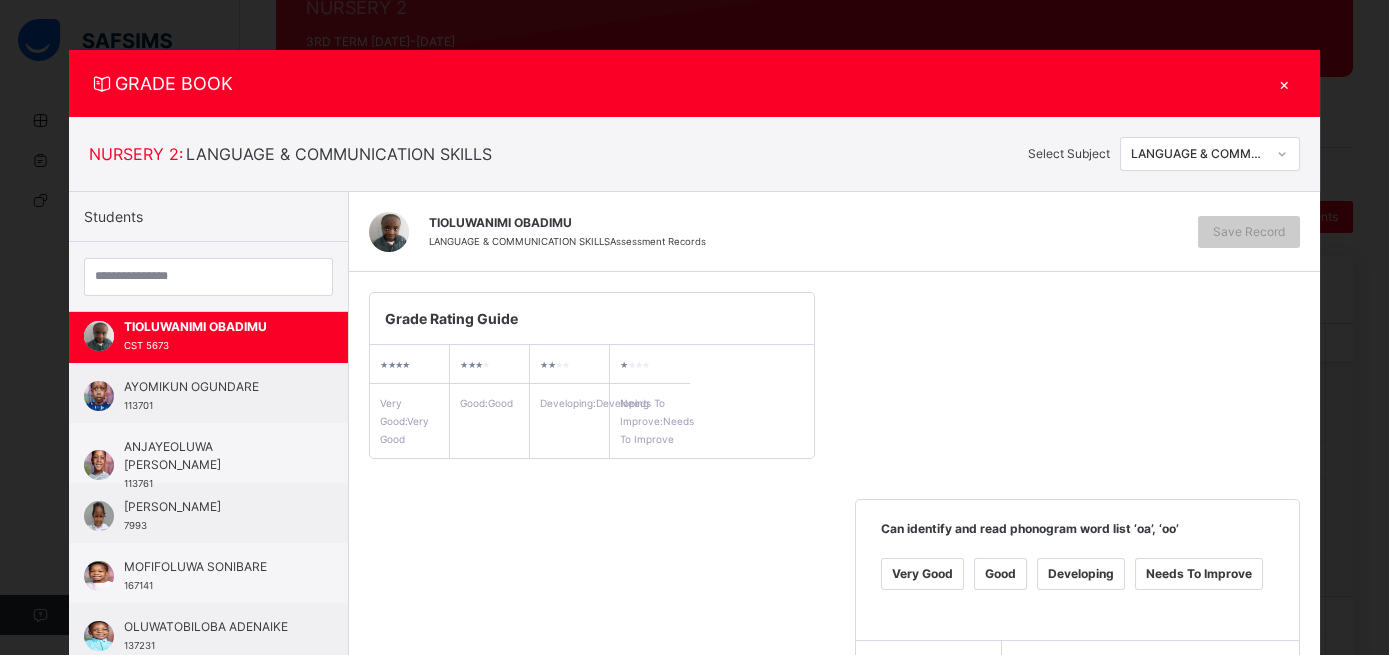 scroll, scrollTop: 483, scrollLeft: 0, axis: vertical 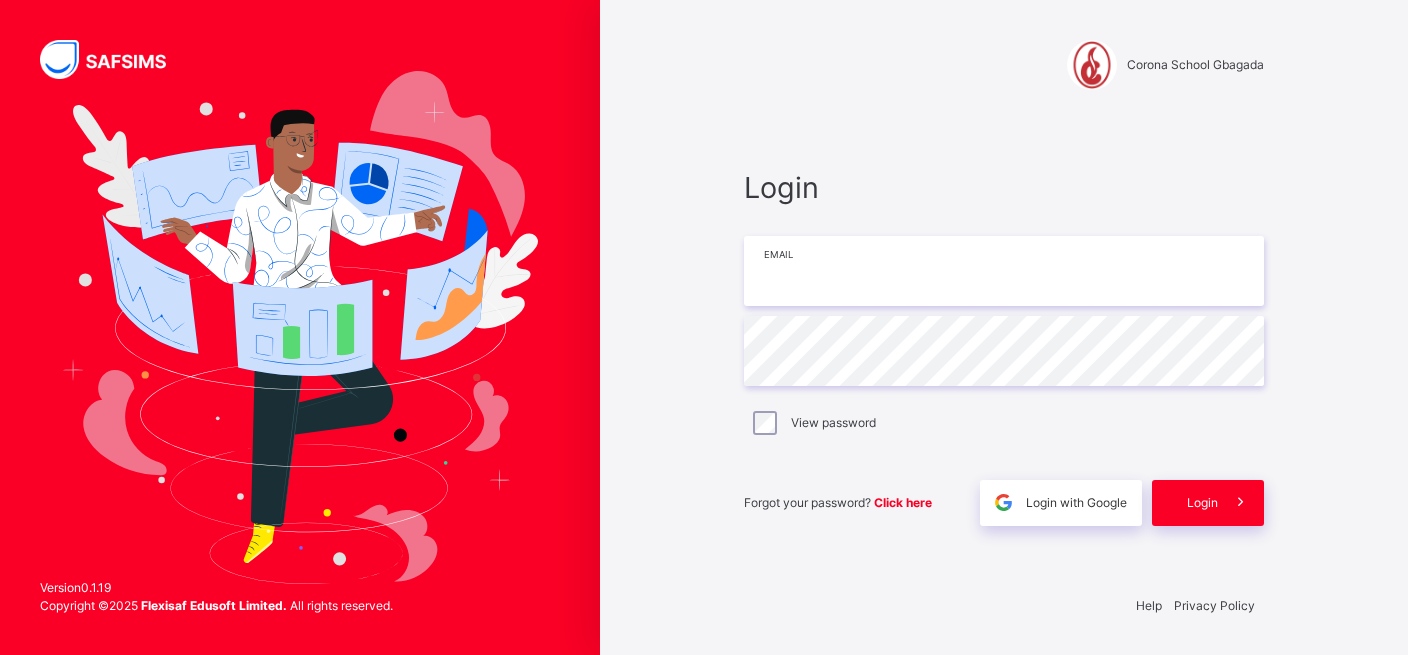 click at bounding box center [1004, 271] 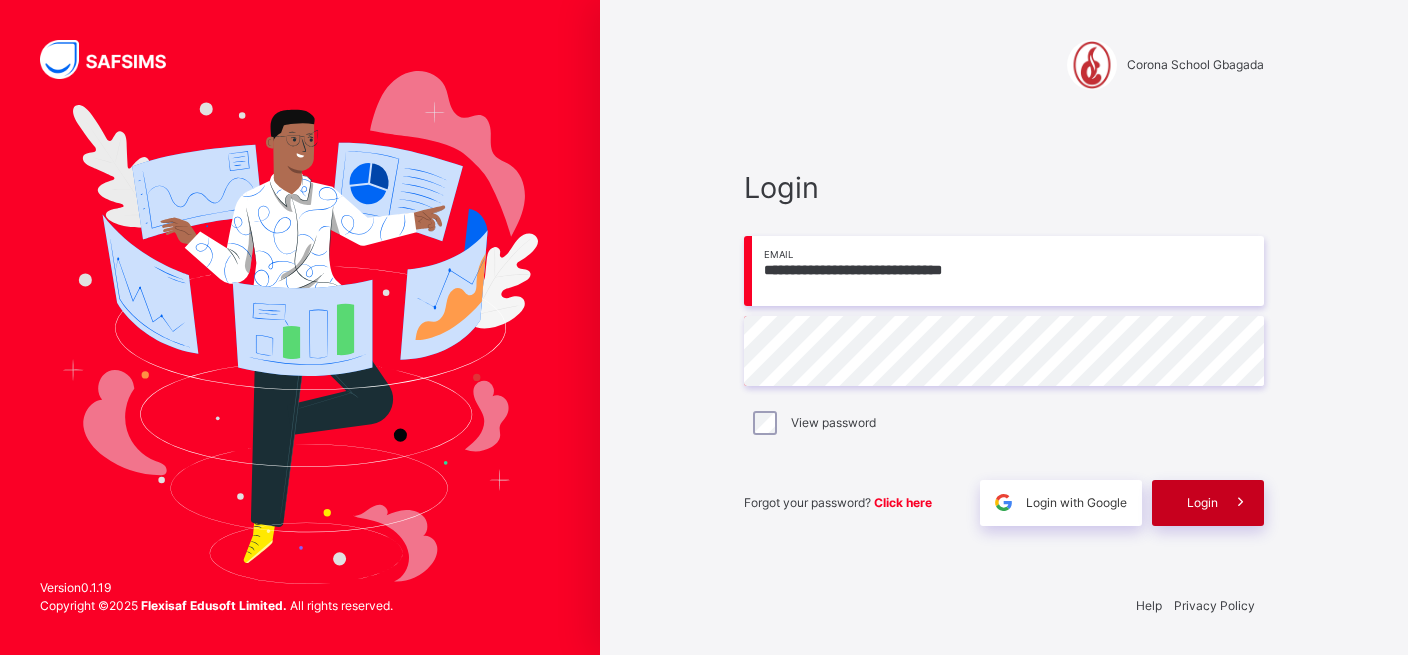 type on "**********" 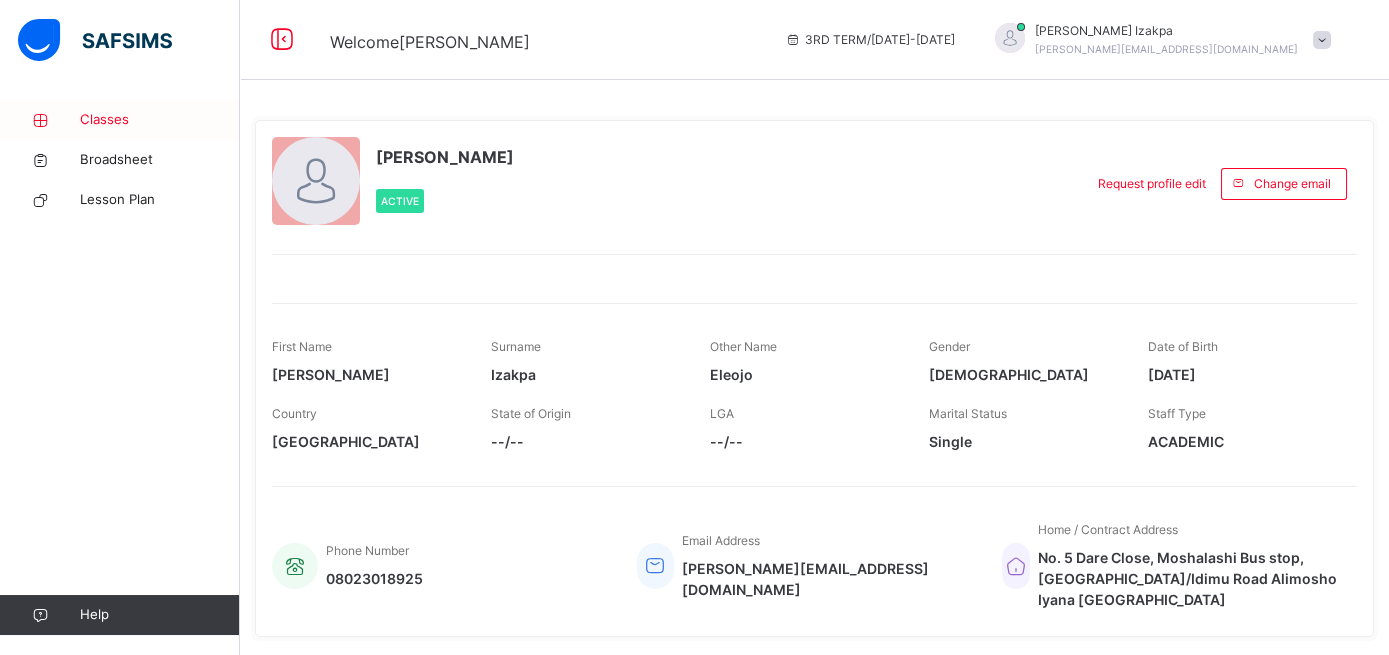 click on "Classes" at bounding box center [160, 120] 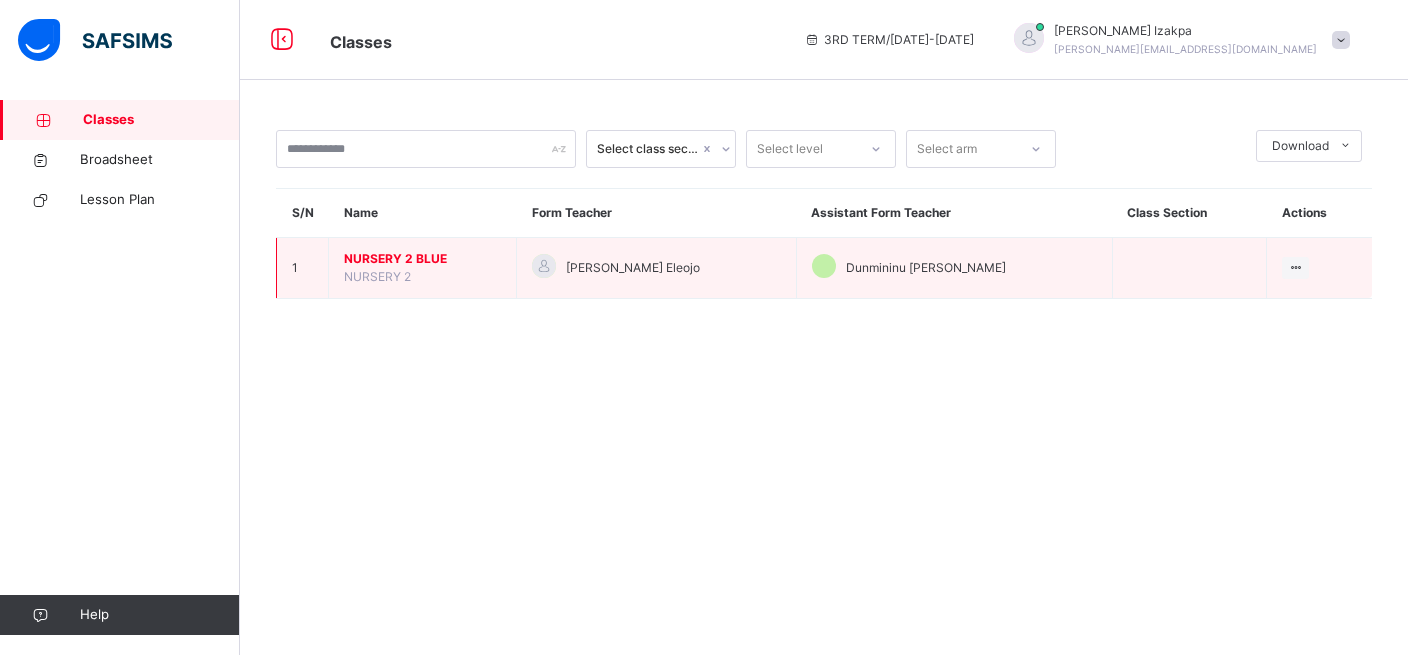 click on "NURSERY 2   BLUE" at bounding box center [422, 259] 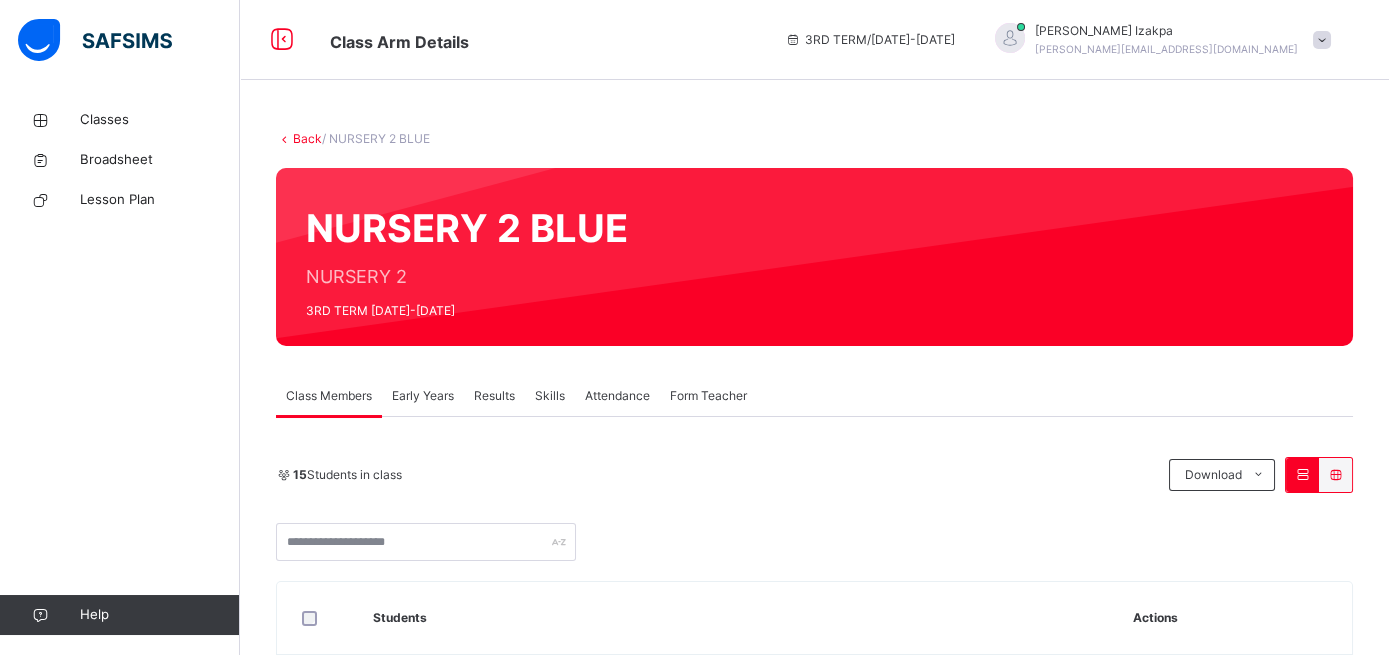click on "Early Years" at bounding box center [423, 396] 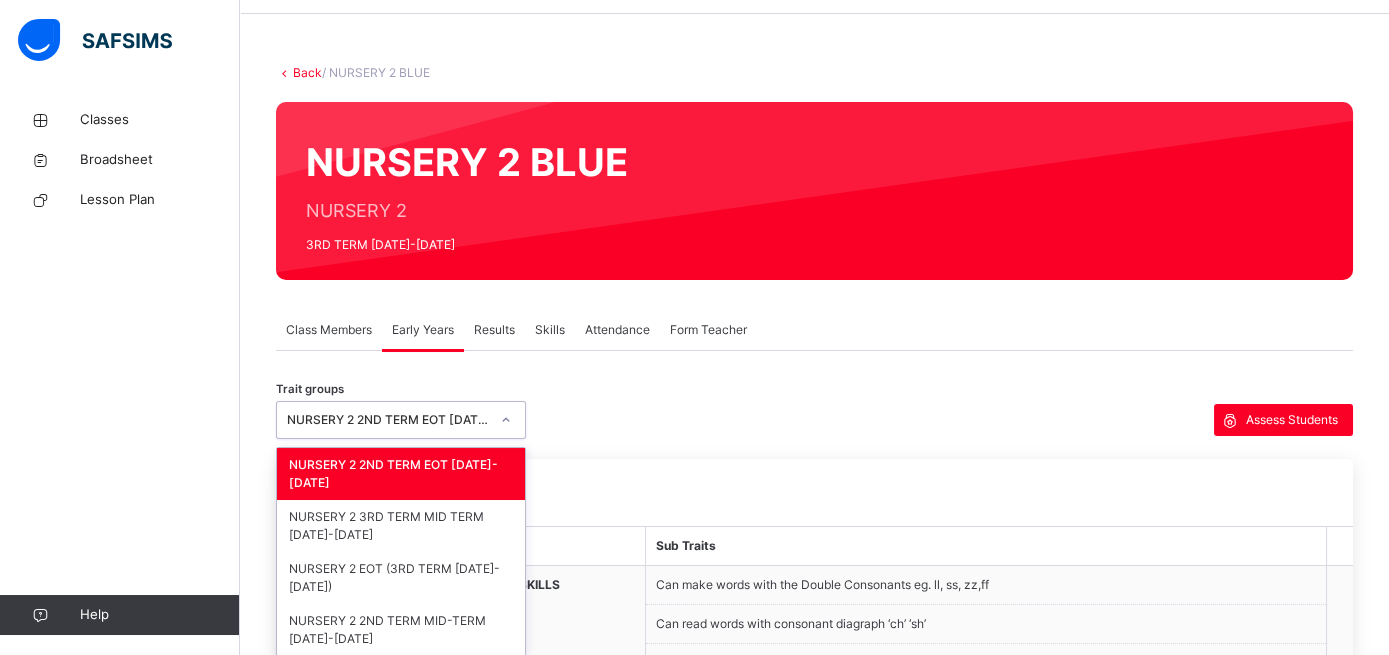 click on "option NURSERY 2 2ND TERM EOT 2024-2025 focused, 1 of 4. 4 results available. Use Up and Down to choose options, press Enter to select the currently focused option, press Escape to exit the menu, press Tab to select the option and exit the menu. NURSERY 2 2ND TERM EOT 2024-2025 NURSERY 2 2ND TERM EOT 2024-2025 NURSERY 2 3RD TERM MID TERM 2024-2025 NURSERY 2 EOT (3RD TERM 2024-2025) NURSERY 2 2ND TERM MID-TERM 2024-2025" at bounding box center (401, 420) 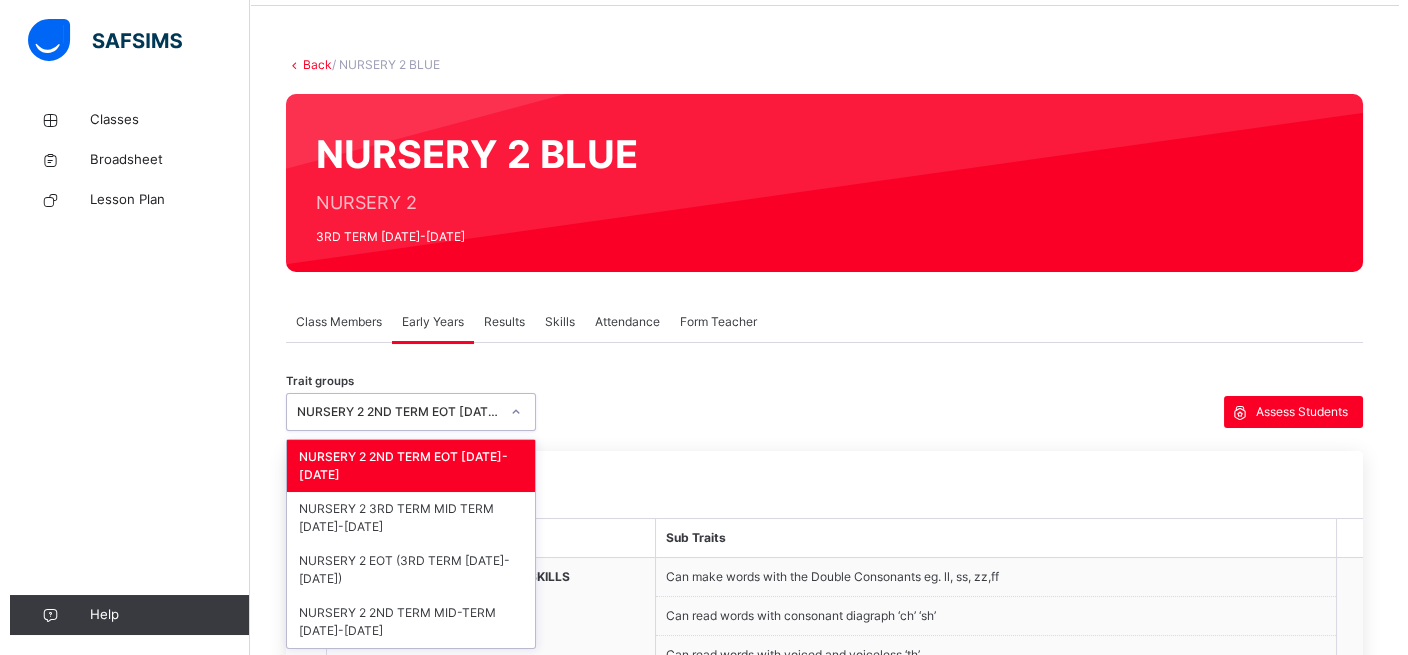 scroll, scrollTop: 74, scrollLeft: 0, axis: vertical 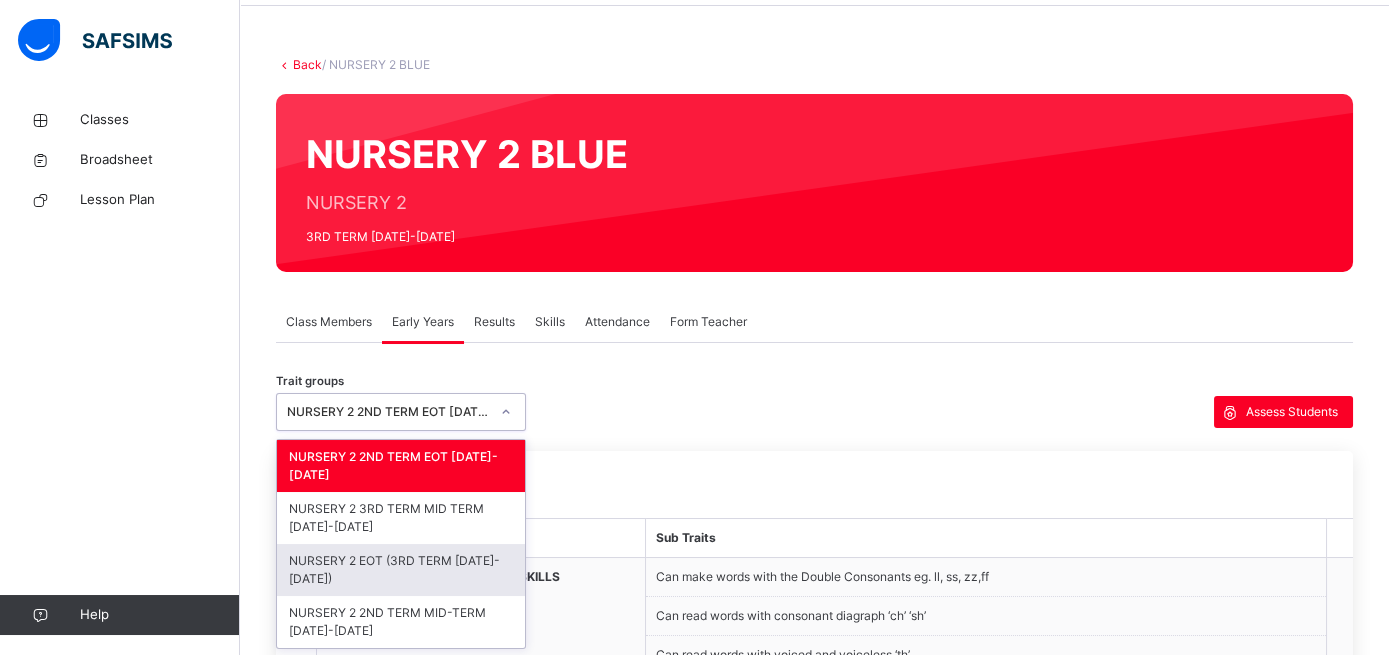 click on "NURSERY 2 EOT (3RD TERM 2024-2025)" at bounding box center (401, 570) 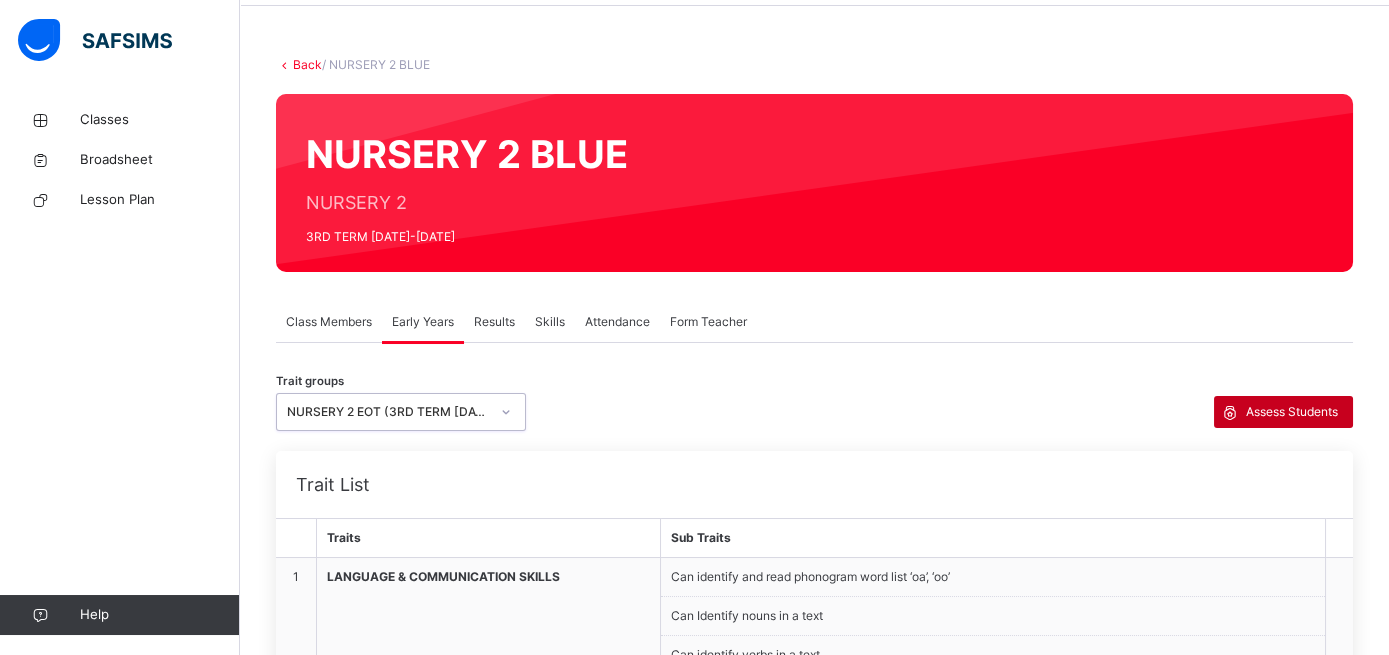 click on "Assess Students" at bounding box center [1283, 412] 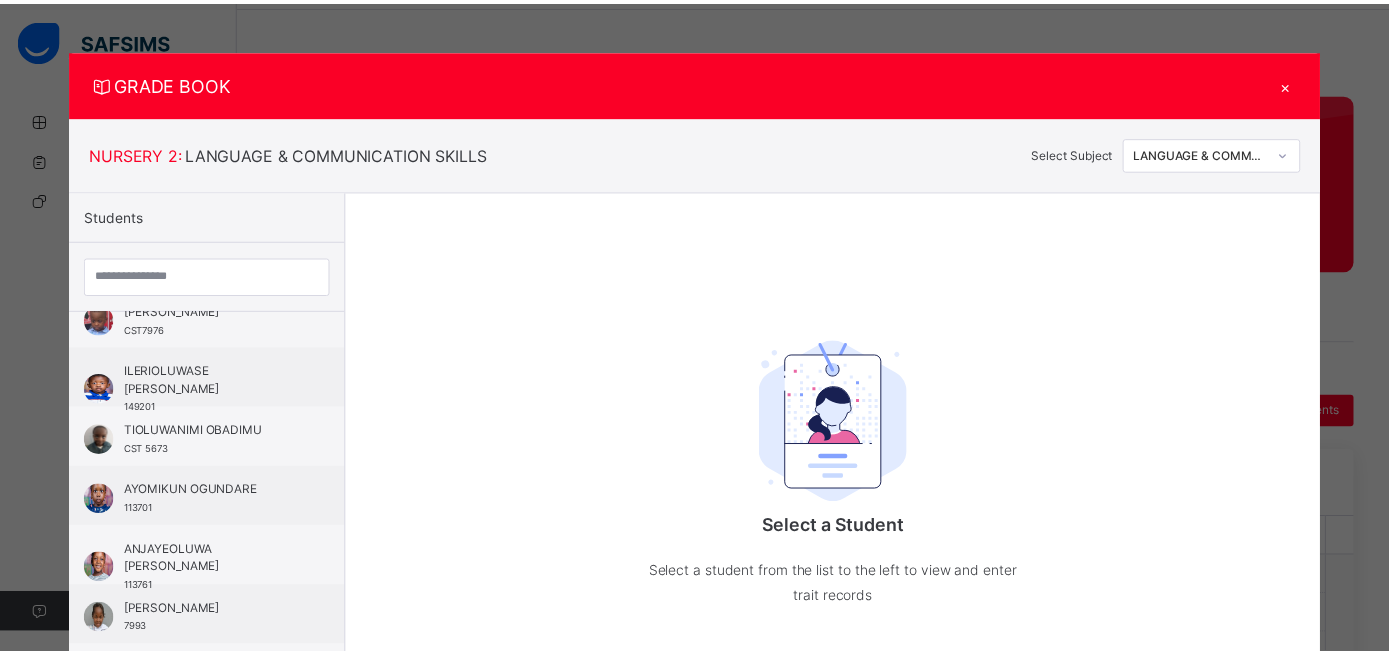 scroll, scrollTop: 386, scrollLeft: 0, axis: vertical 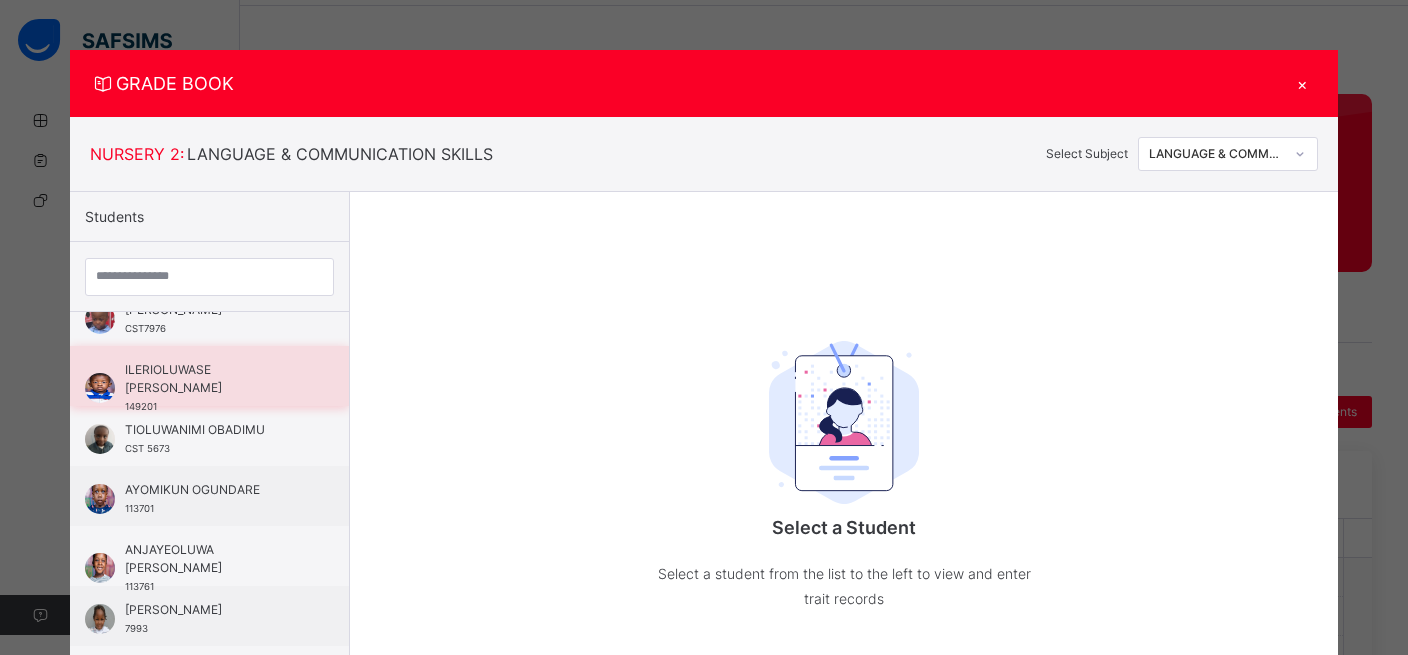 click on "ILERIOLUWASE JOSHUA  OKUNEYE" at bounding box center (214, 379) 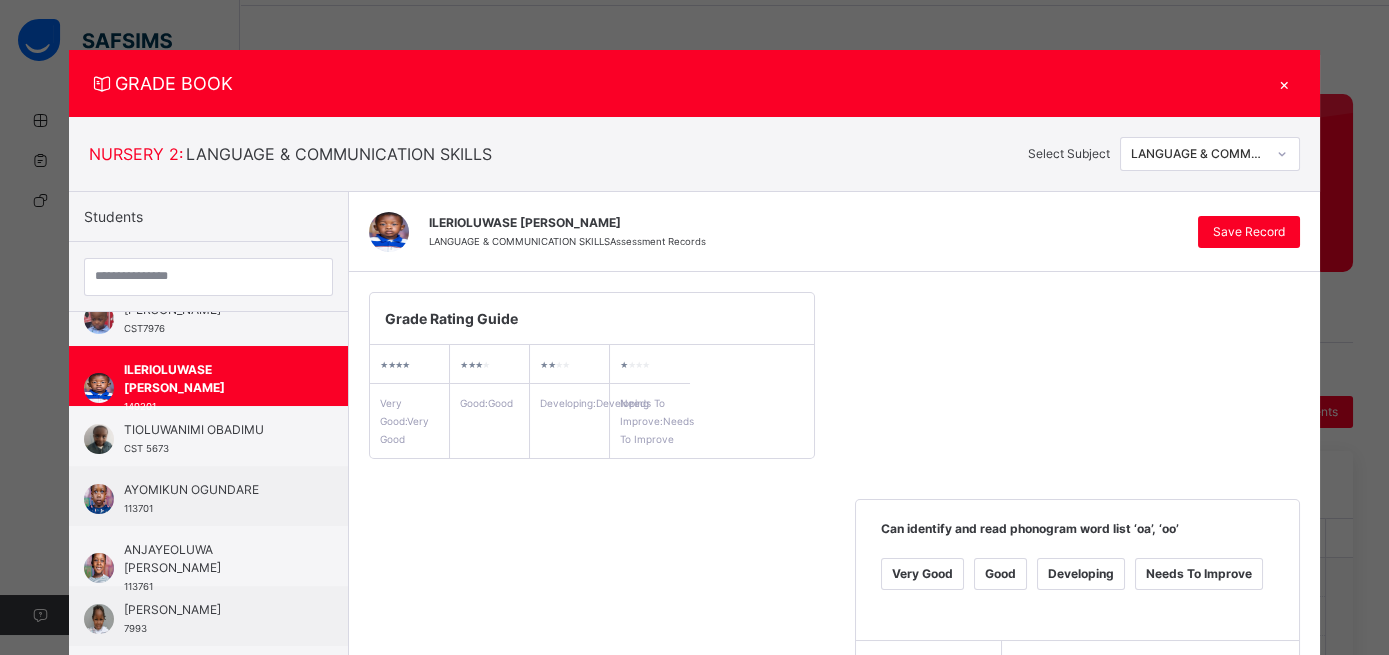 click 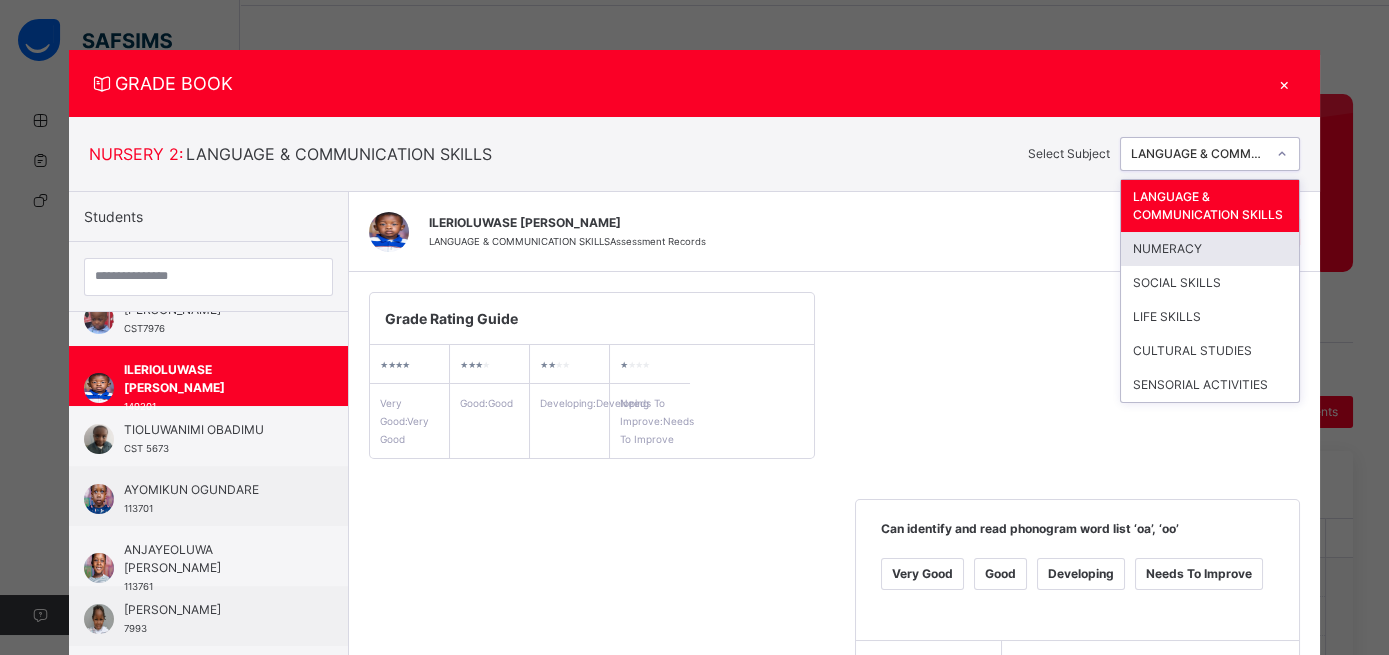 click on "NUMERACY" at bounding box center (1210, 249) 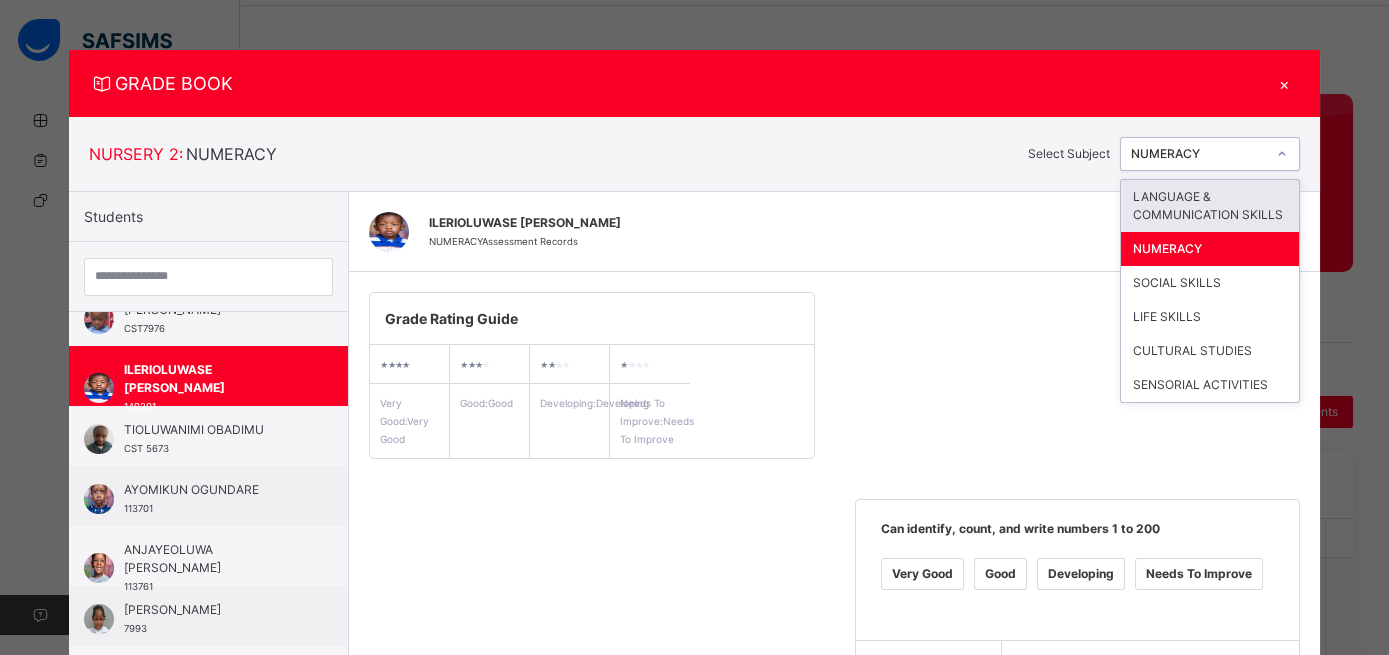 click 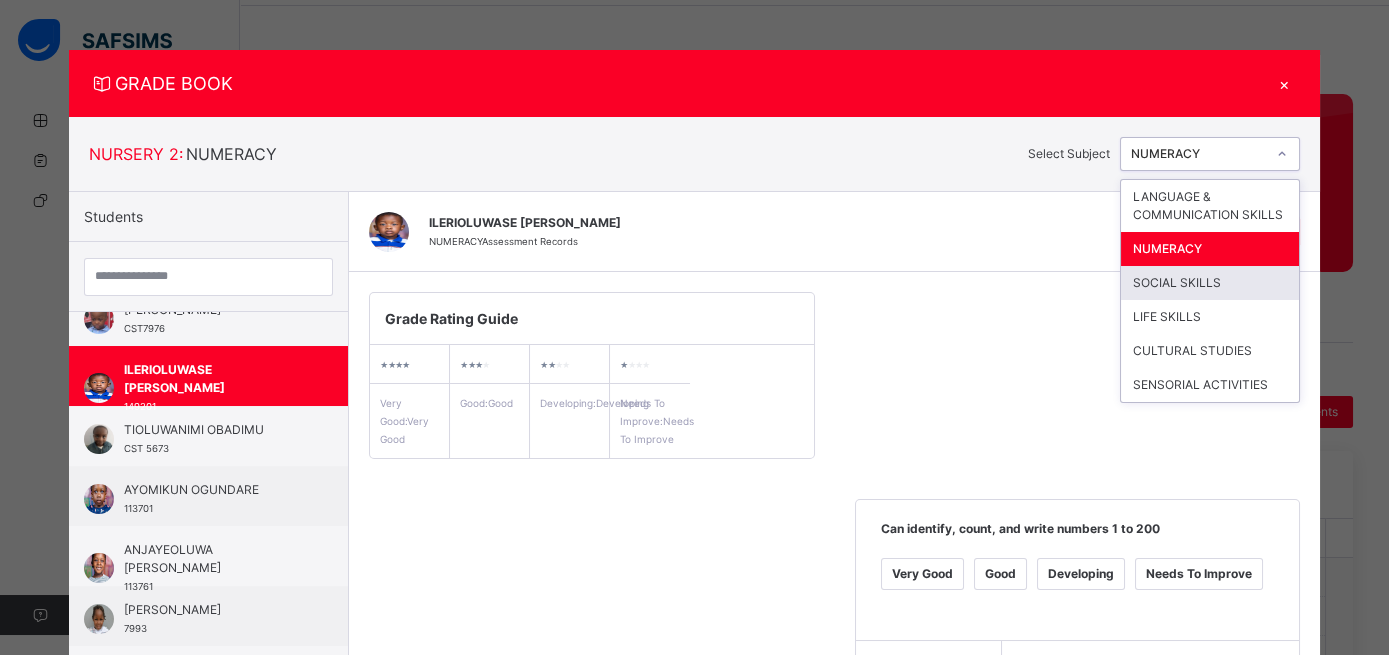click on "SOCIAL SKILLS" at bounding box center (1210, 283) 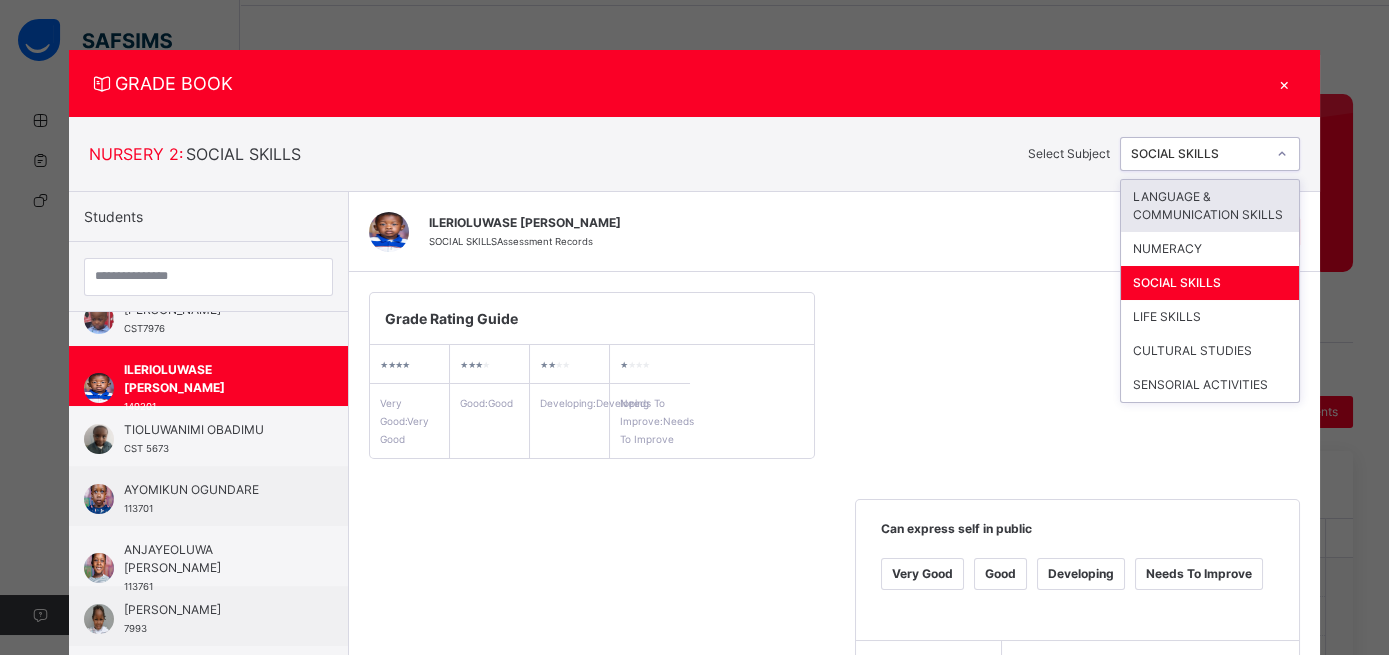 click 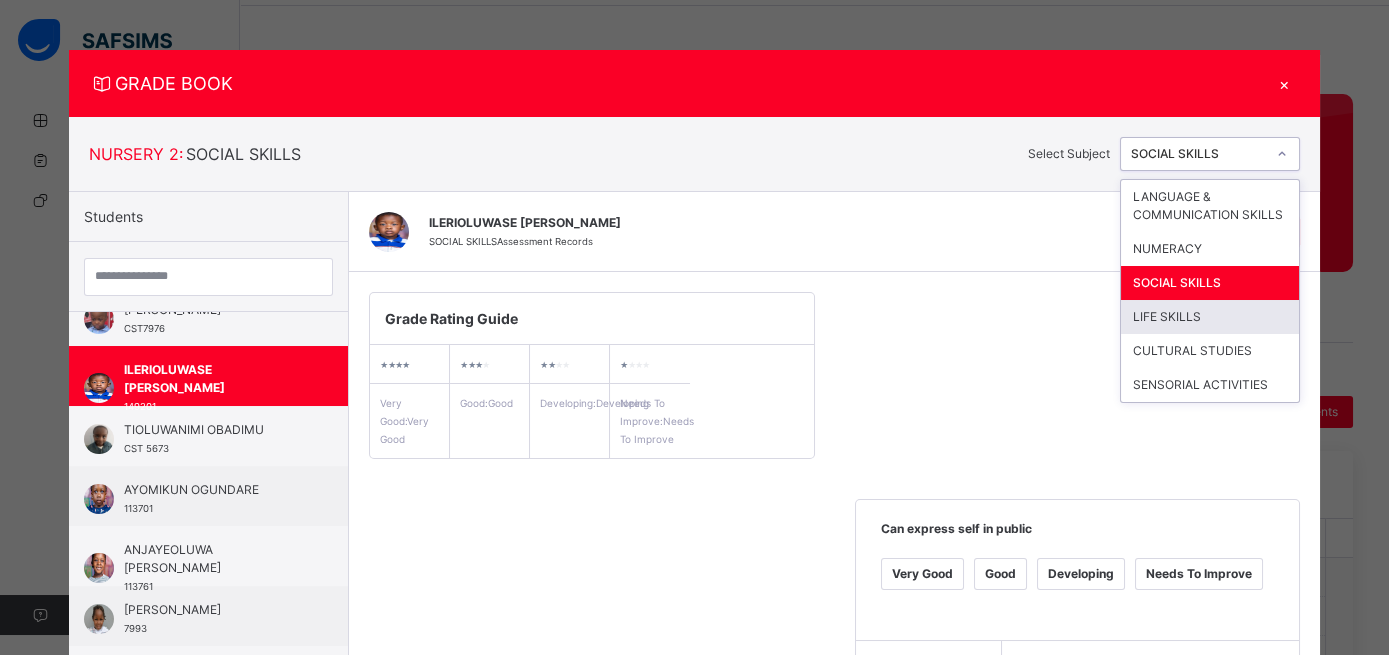 click on "LIFE SKILLS" at bounding box center (1210, 317) 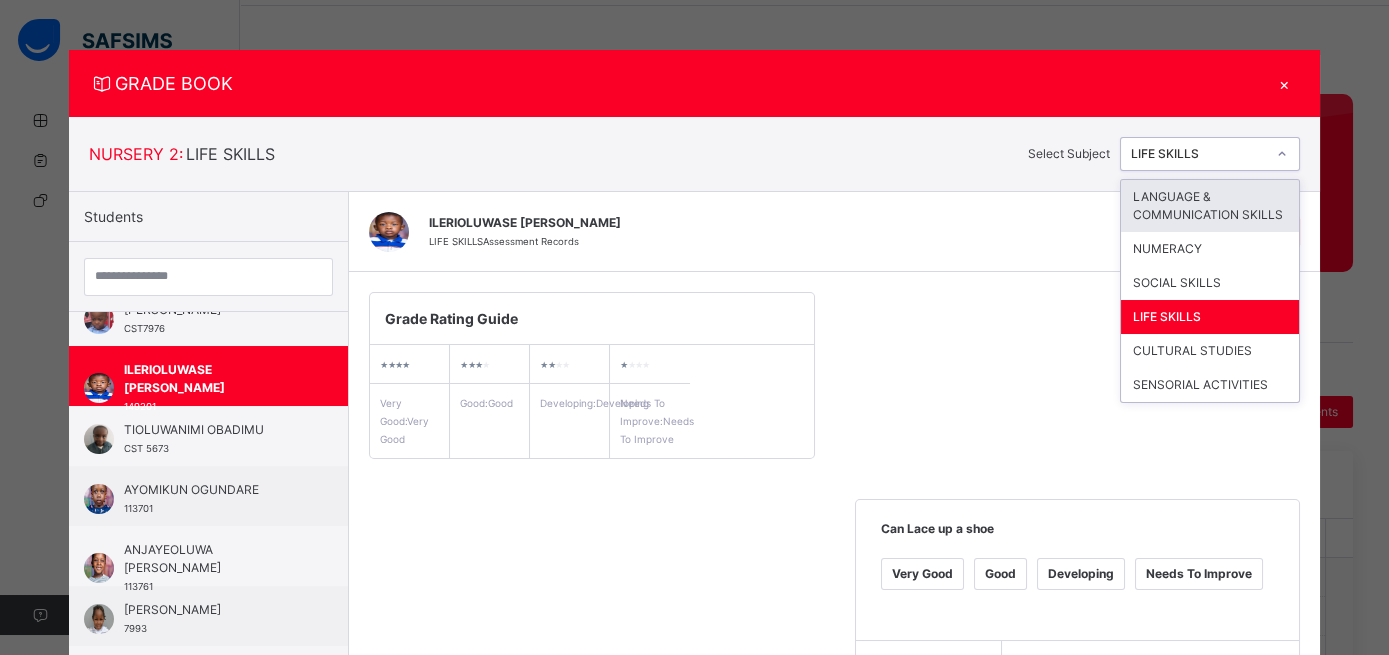 click 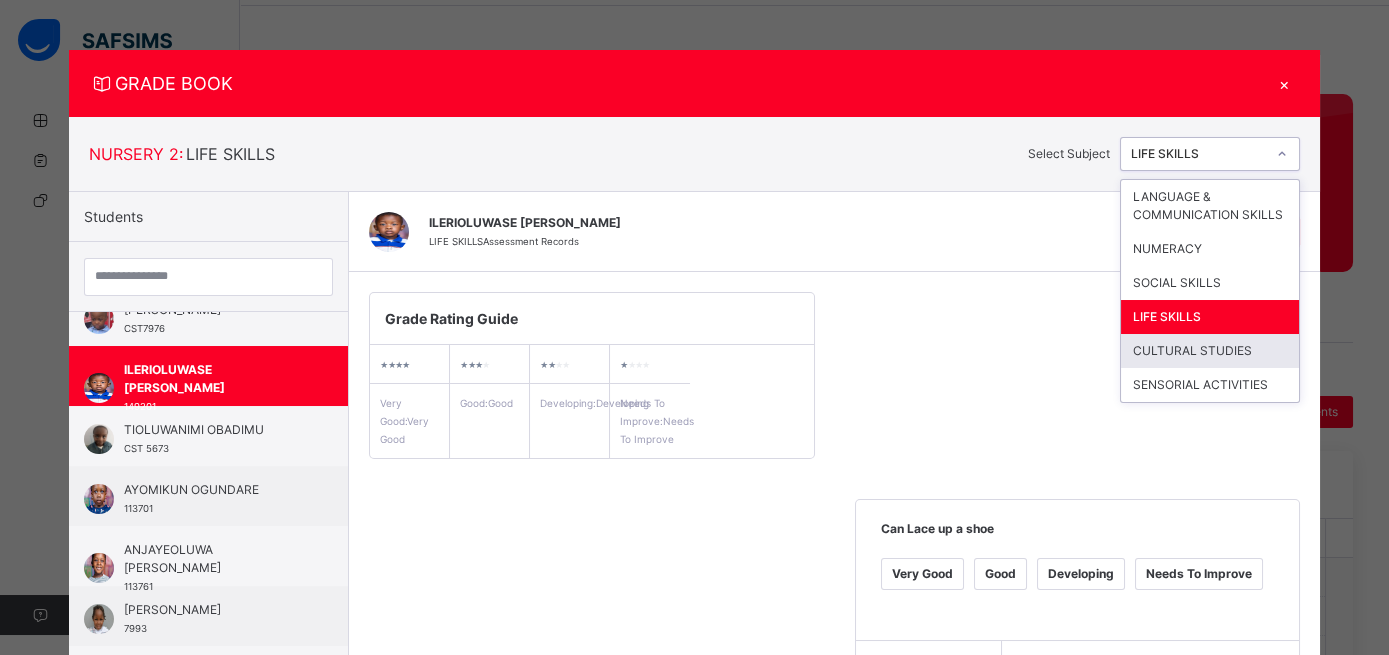 click on "CULTURAL STUDIES" at bounding box center (1210, 351) 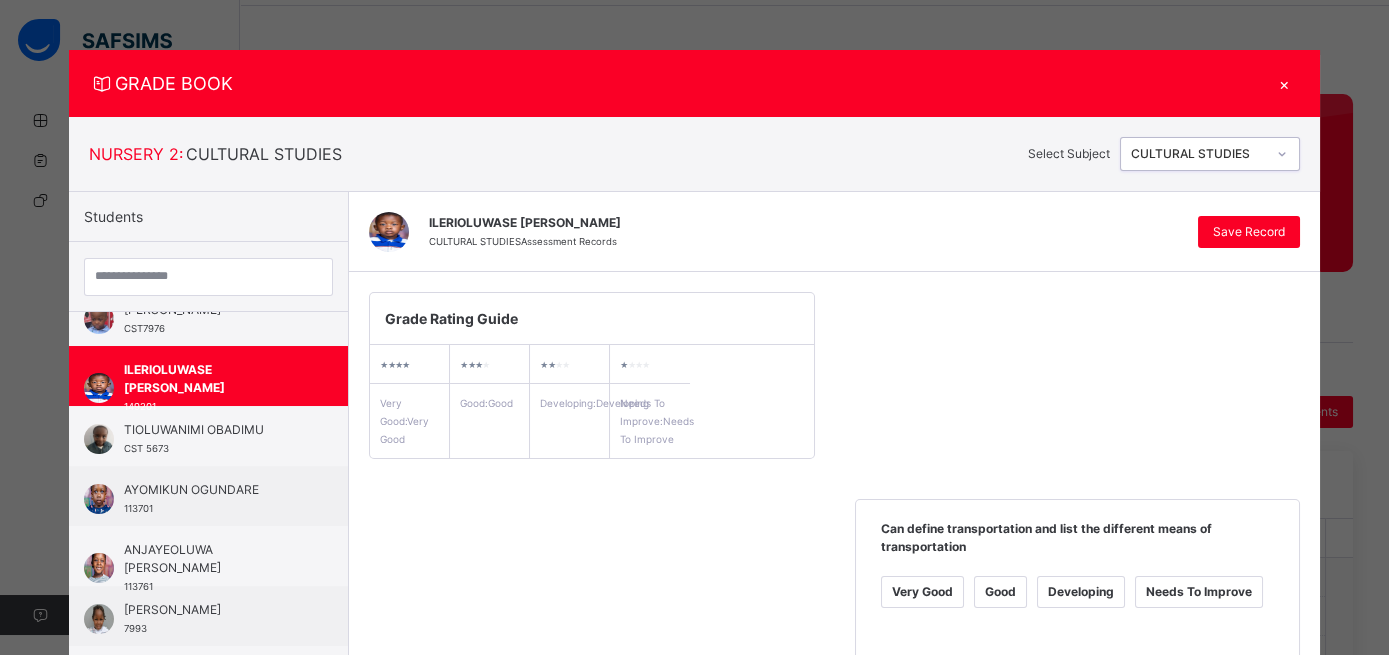 click 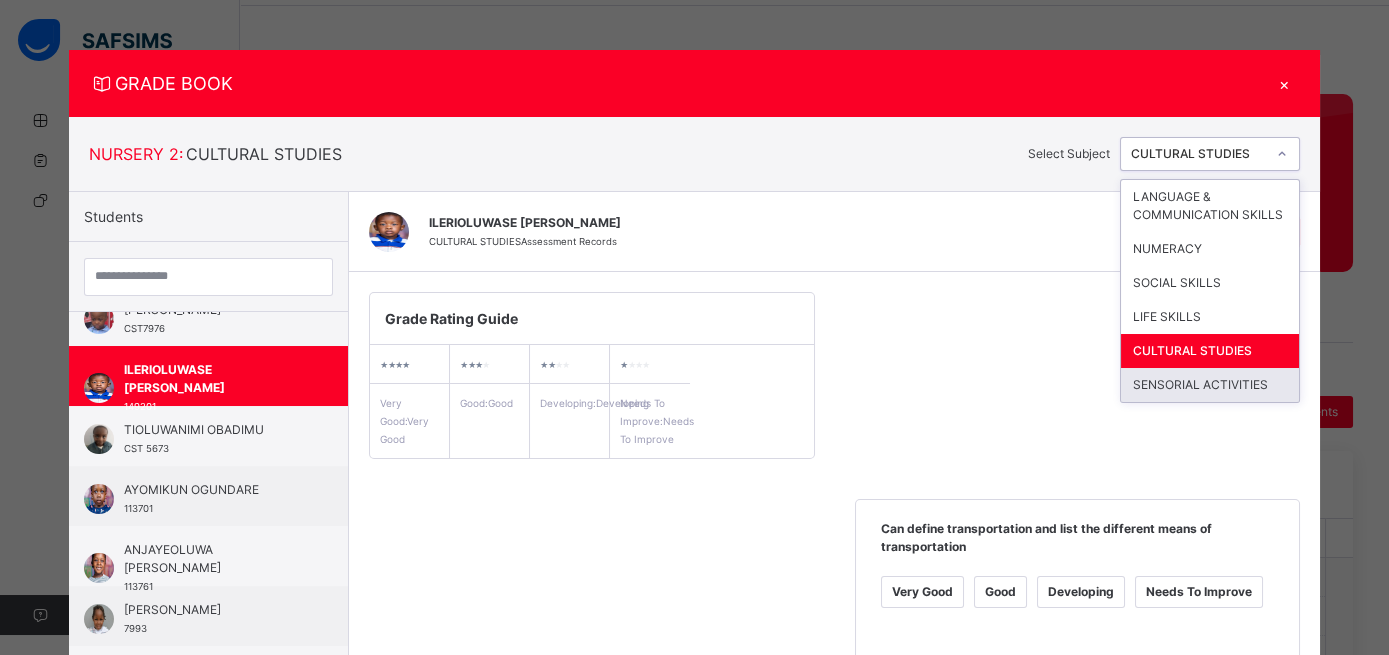 click on "SENSORIAL ACTIVITIES" at bounding box center [1210, 385] 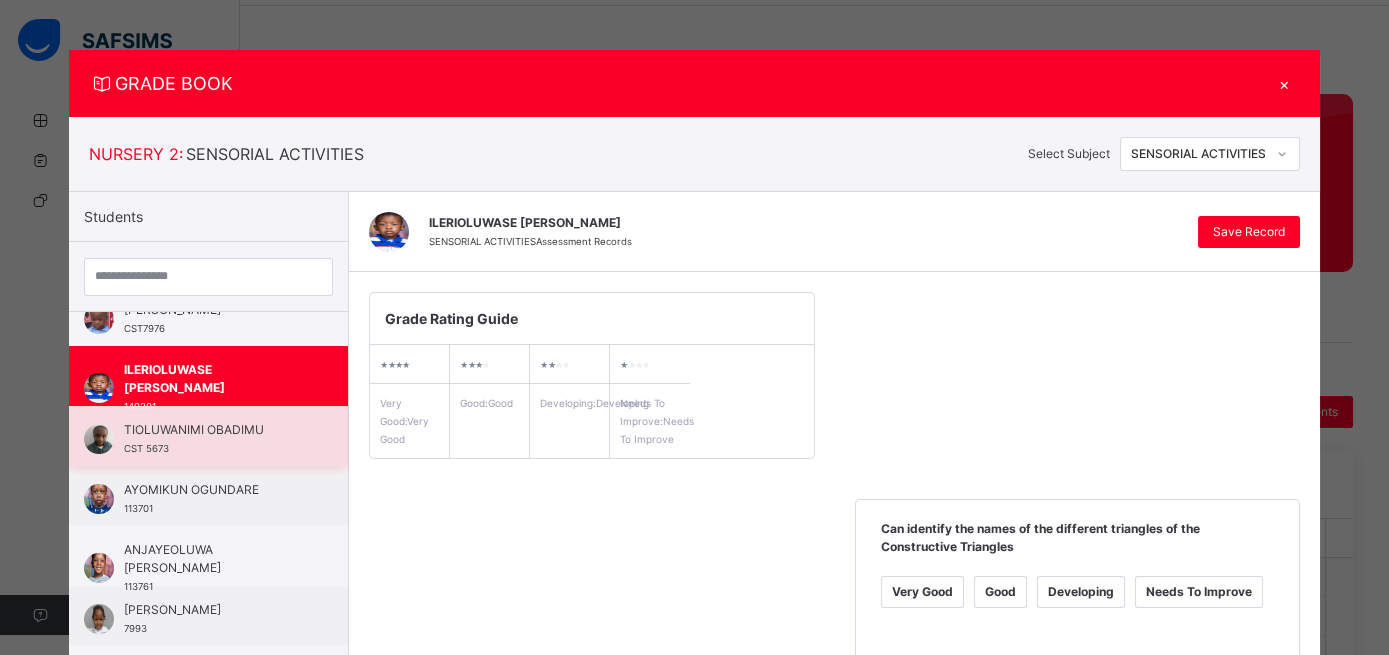 click on "TIOLUWANIMI  OBADIMU" at bounding box center [213, 430] 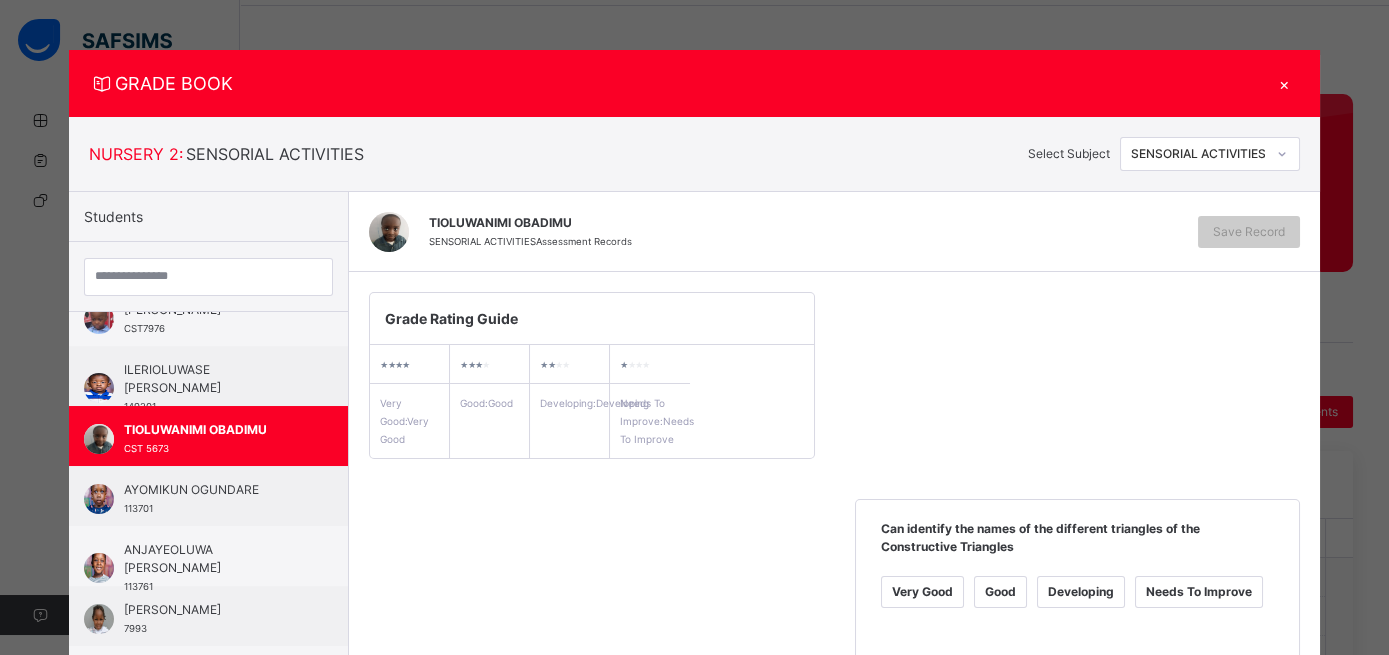 click 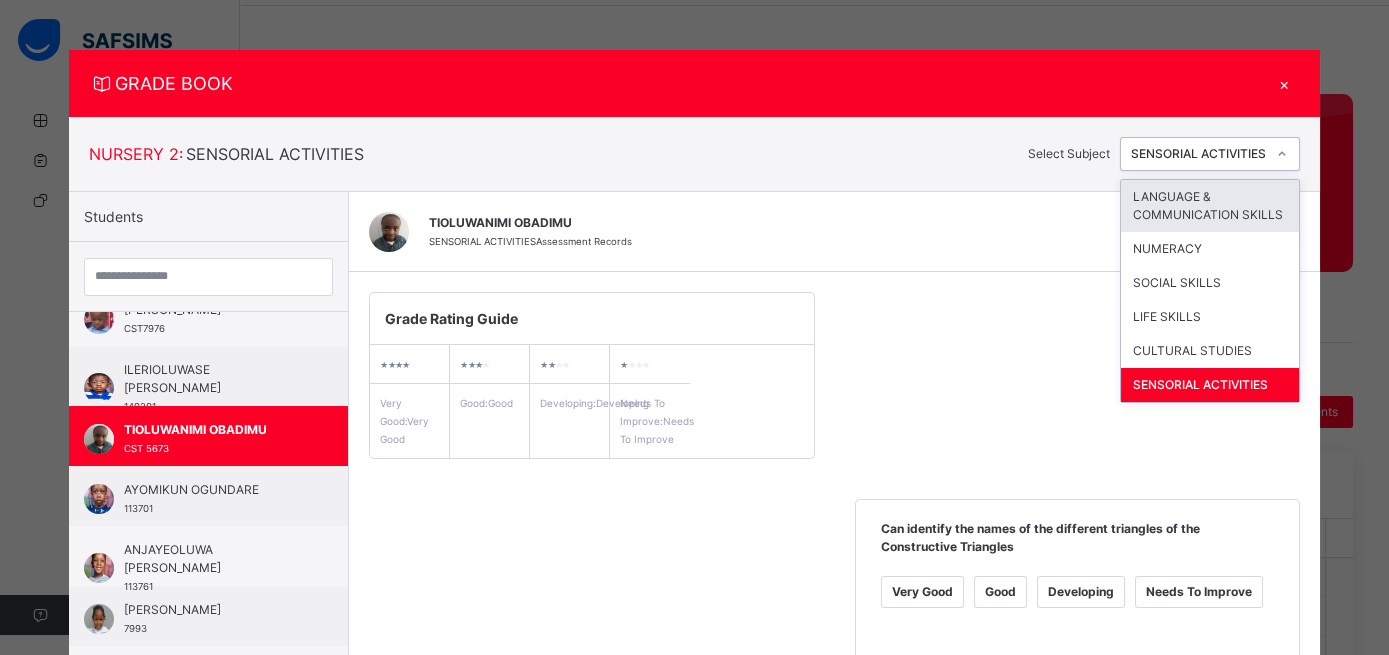 click on "LANGUAGE & COMMUNICATION SKILLS" at bounding box center (1210, 206) 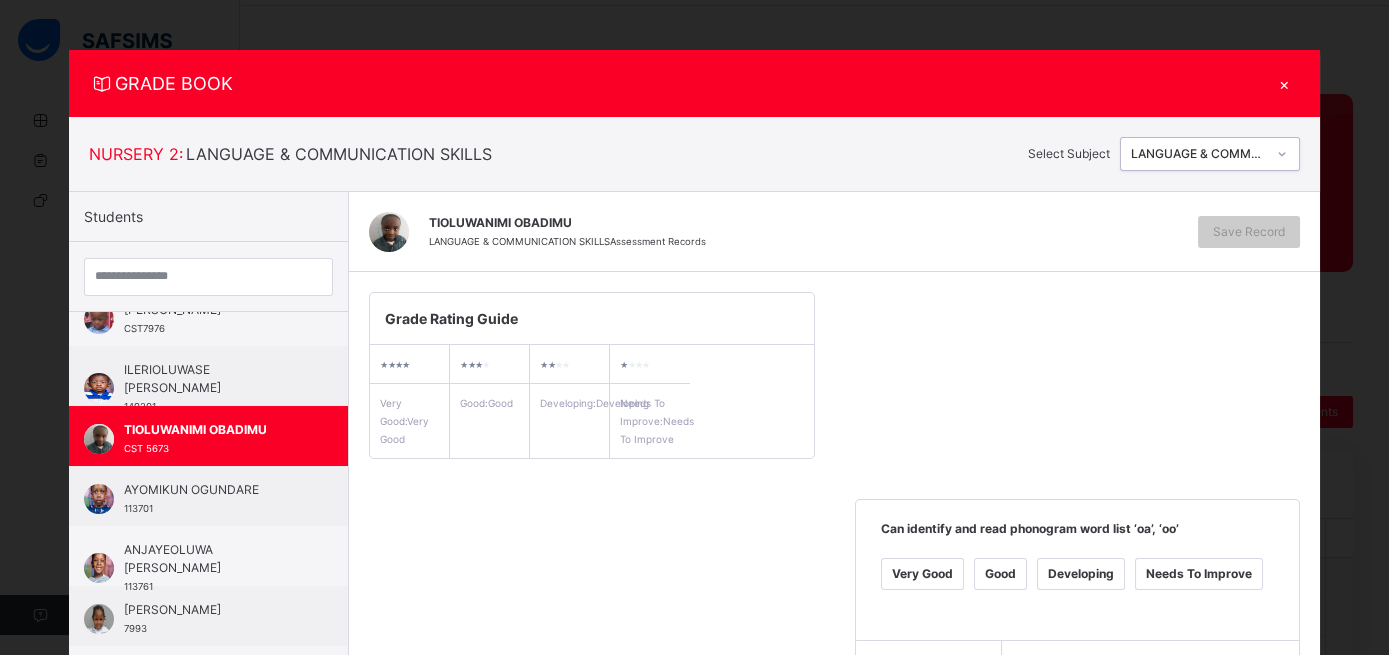 scroll, scrollTop: 0, scrollLeft: 0, axis: both 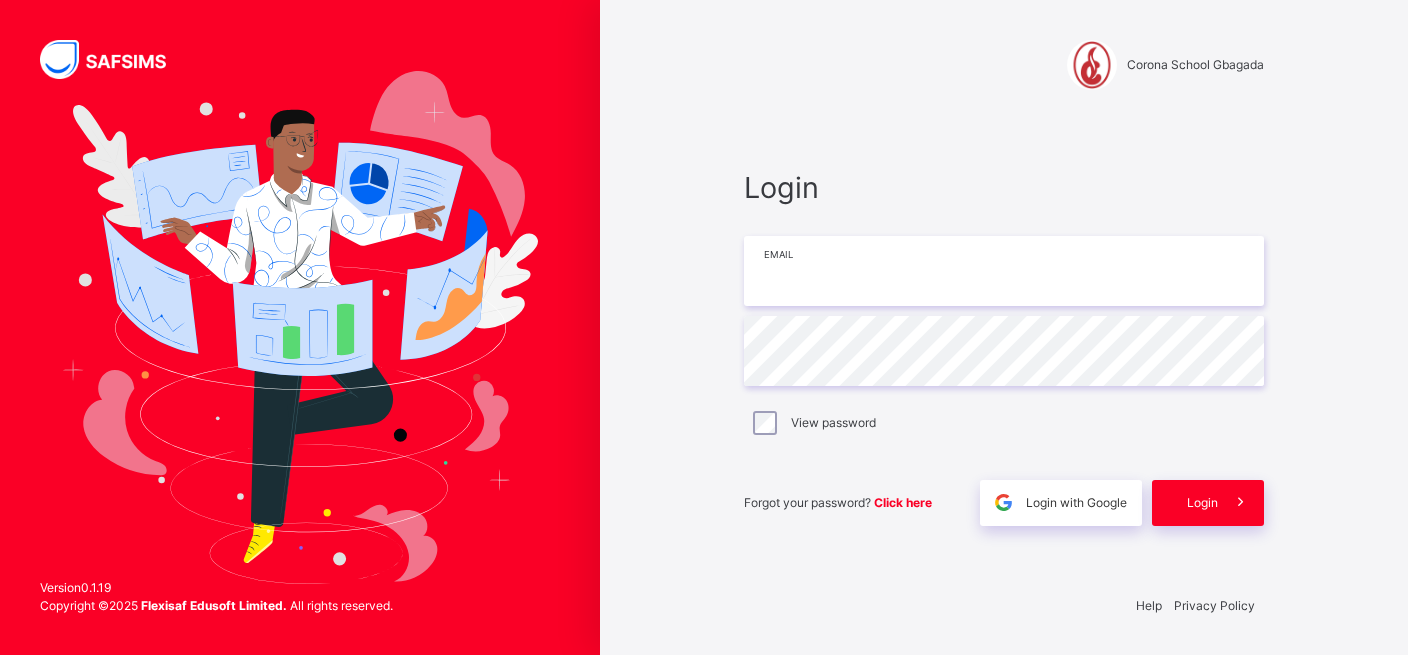 click at bounding box center (1004, 271) 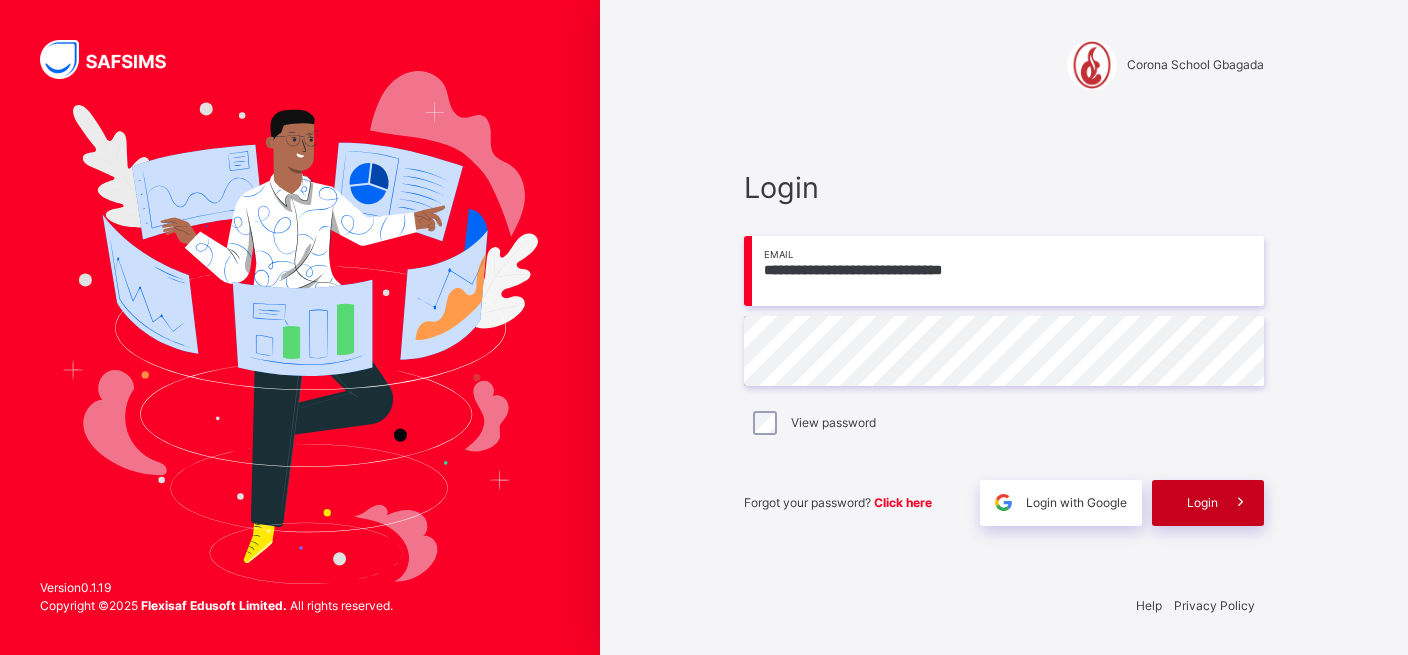 type on "**********" 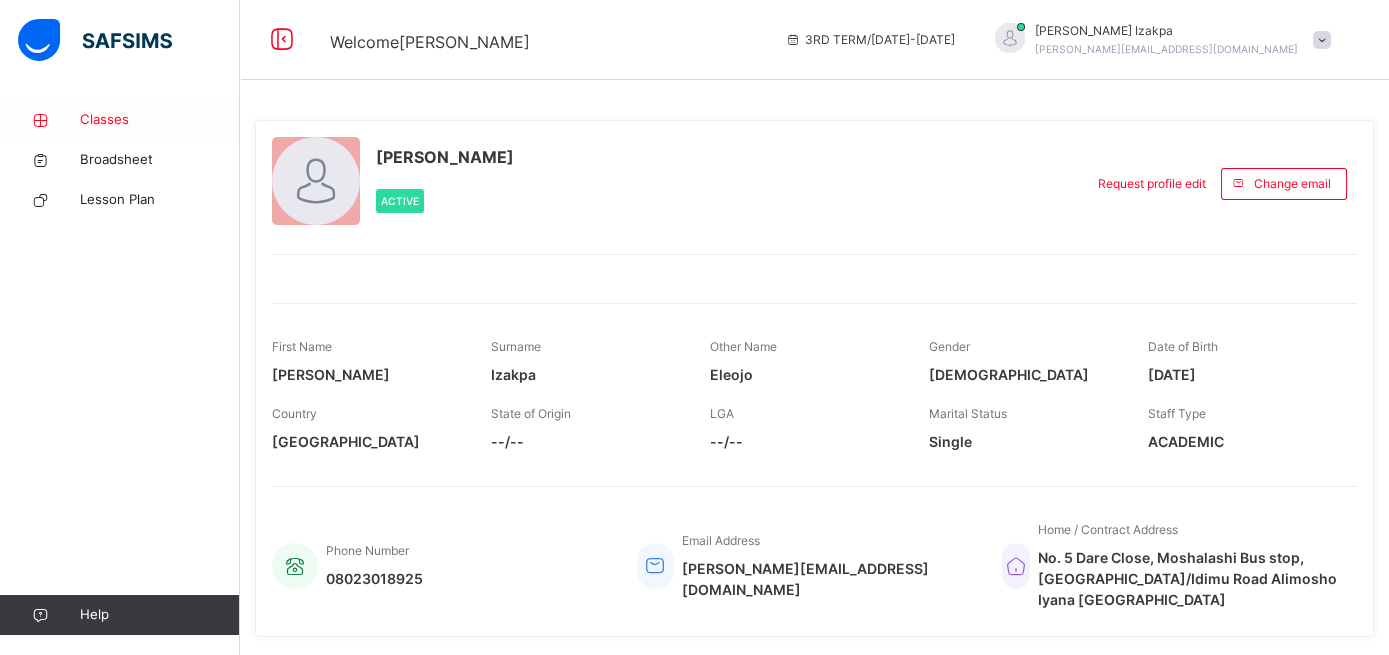 click on "Classes" at bounding box center (160, 120) 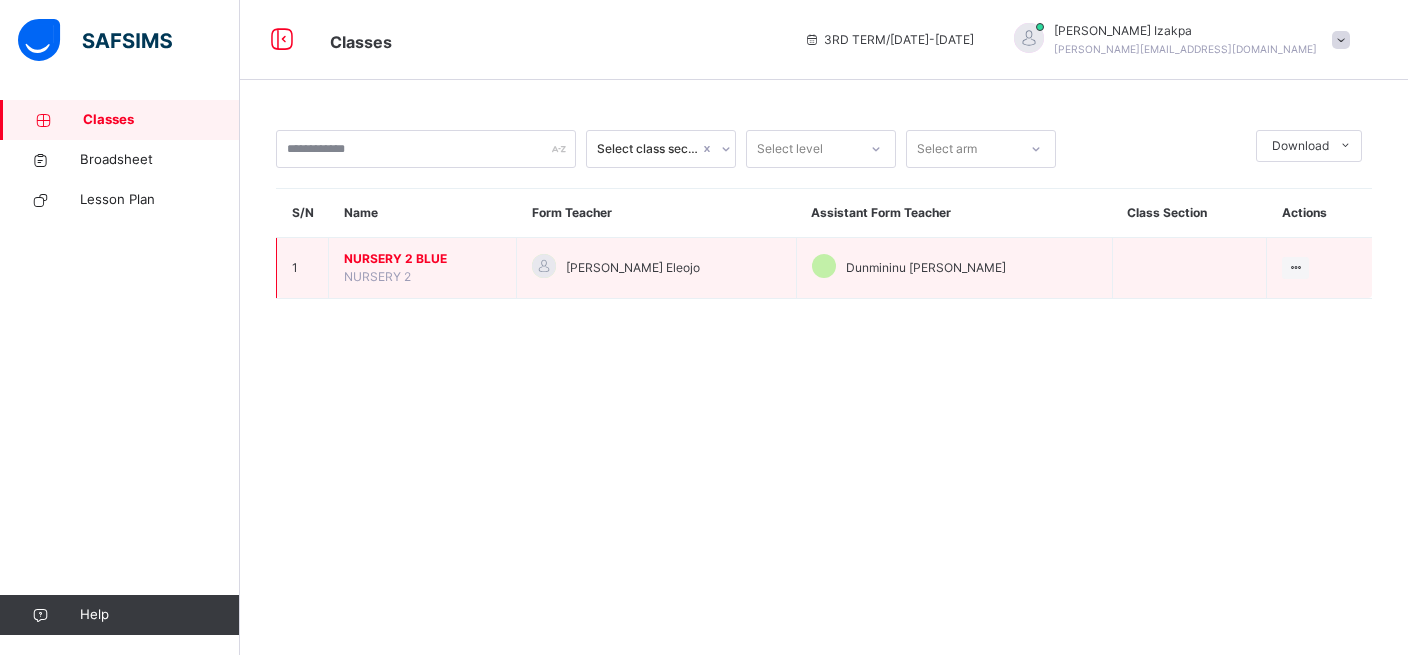 click on "NURSERY 2   BLUE" at bounding box center (422, 259) 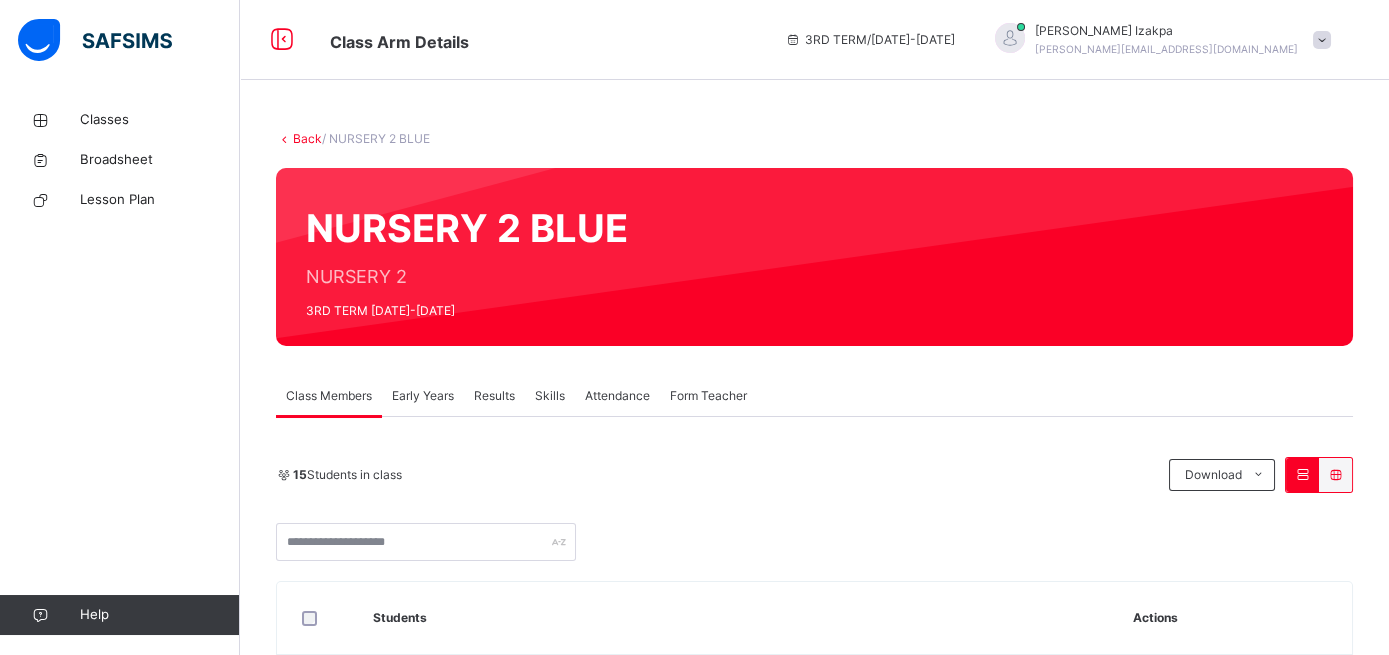 click on "Early Years" at bounding box center [423, 396] 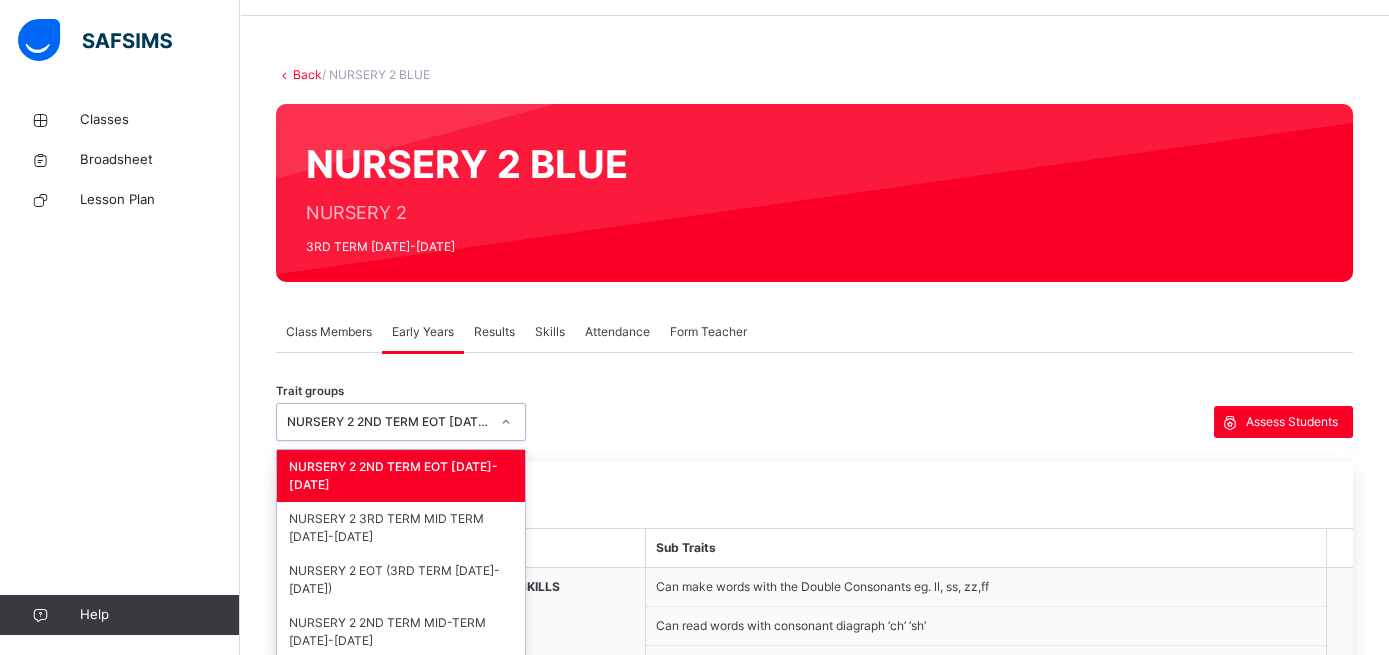 click on "option NURSERY 2 2ND TERM EOT 2024-2025 focused, 1 of 4. 4 results available. Use Up and Down to choose options, press Enter to select the currently focused option, press Escape to exit the menu, press Tab to select the option and exit the menu. NURSERY 2 2ND TERM EOT 2024-2025 NURSERY 2 2ND TERM EOT 2024-2025 NURSERY 2 3RD TERM MID TERM 2024-2025 NURSERY 2 EOT (3RD TERM 2024-2025) NURSERY 2 2ND TERM MID-TERM 2024-2025" at bounding box center (401, 422) 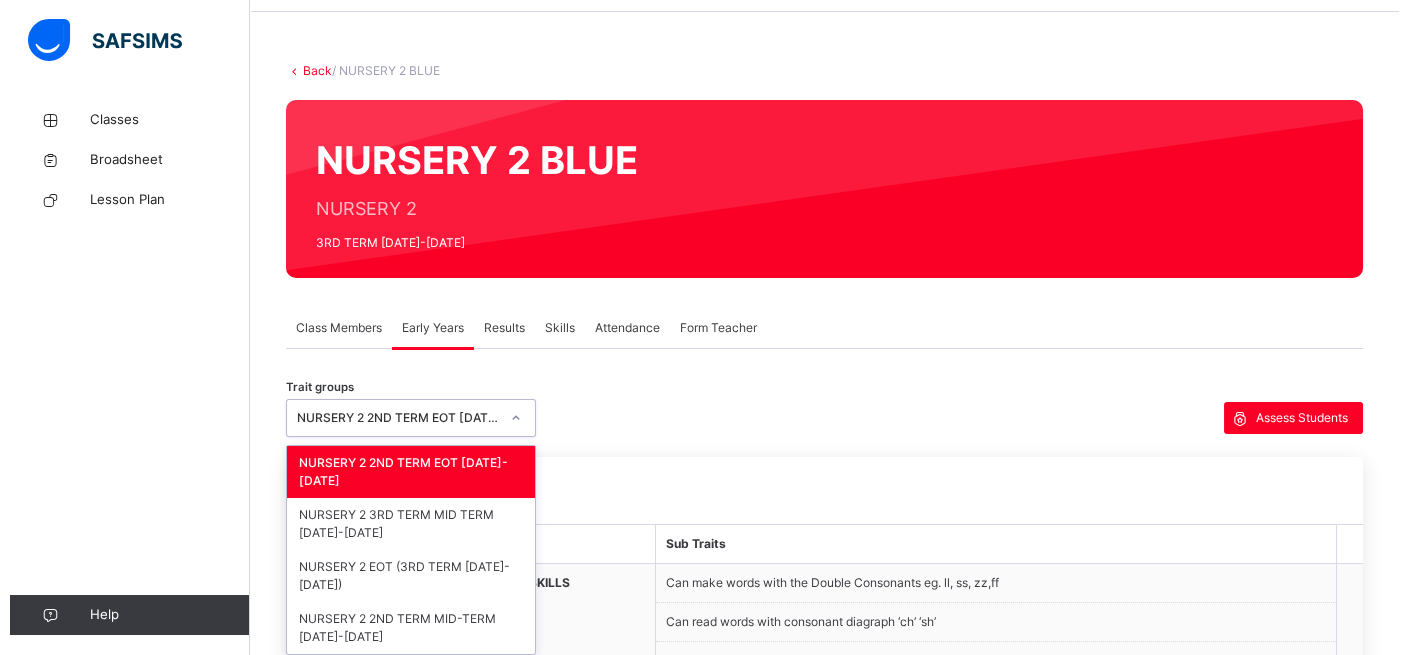 scroll, scrollTop: 74, scrollLeft: 0, axis: vertical 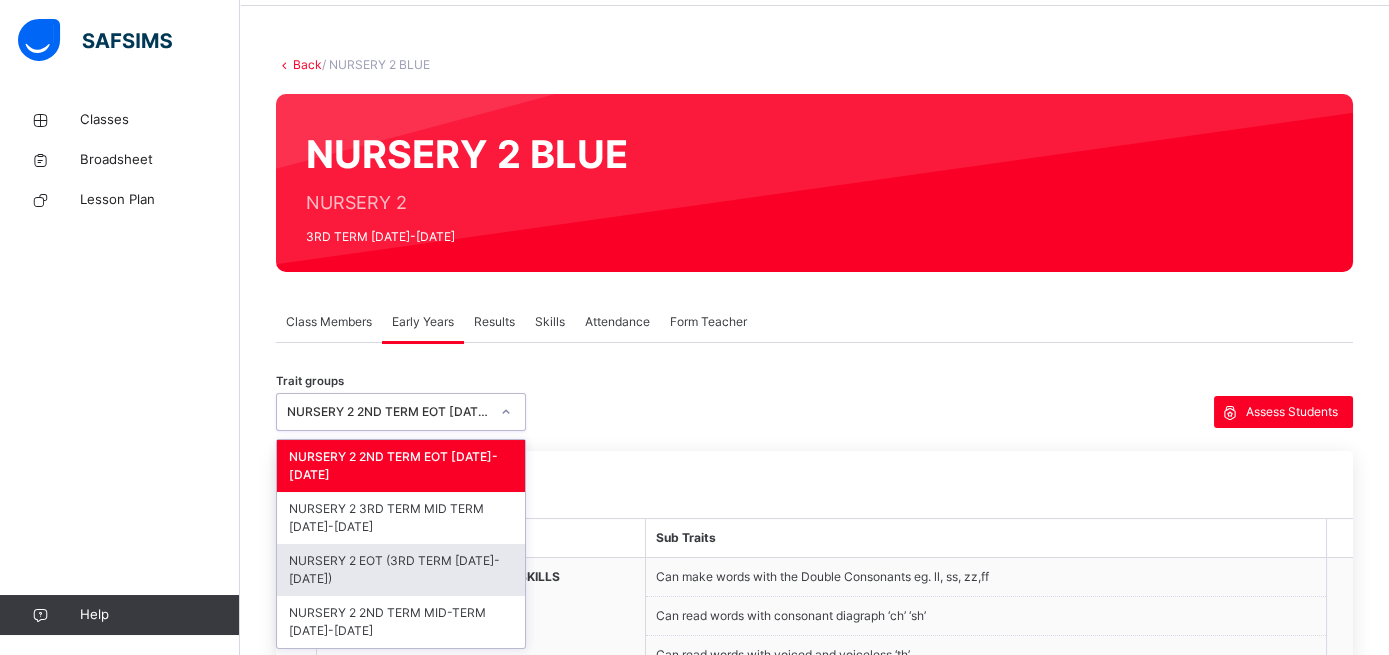 click on "NURSERY 2 EOT (3RD TERM 2024-2025)" at bounding box center [401, 570] 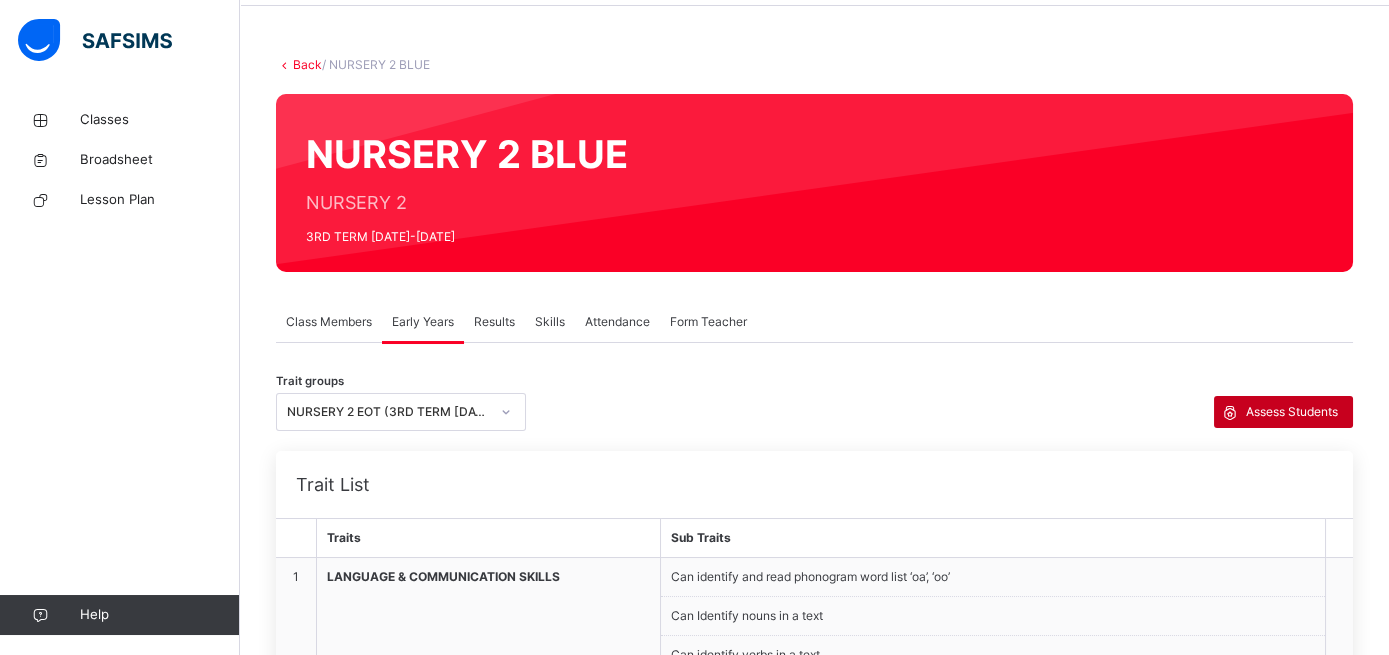 click on "Assess Students" at bounding box center (1292, 412) 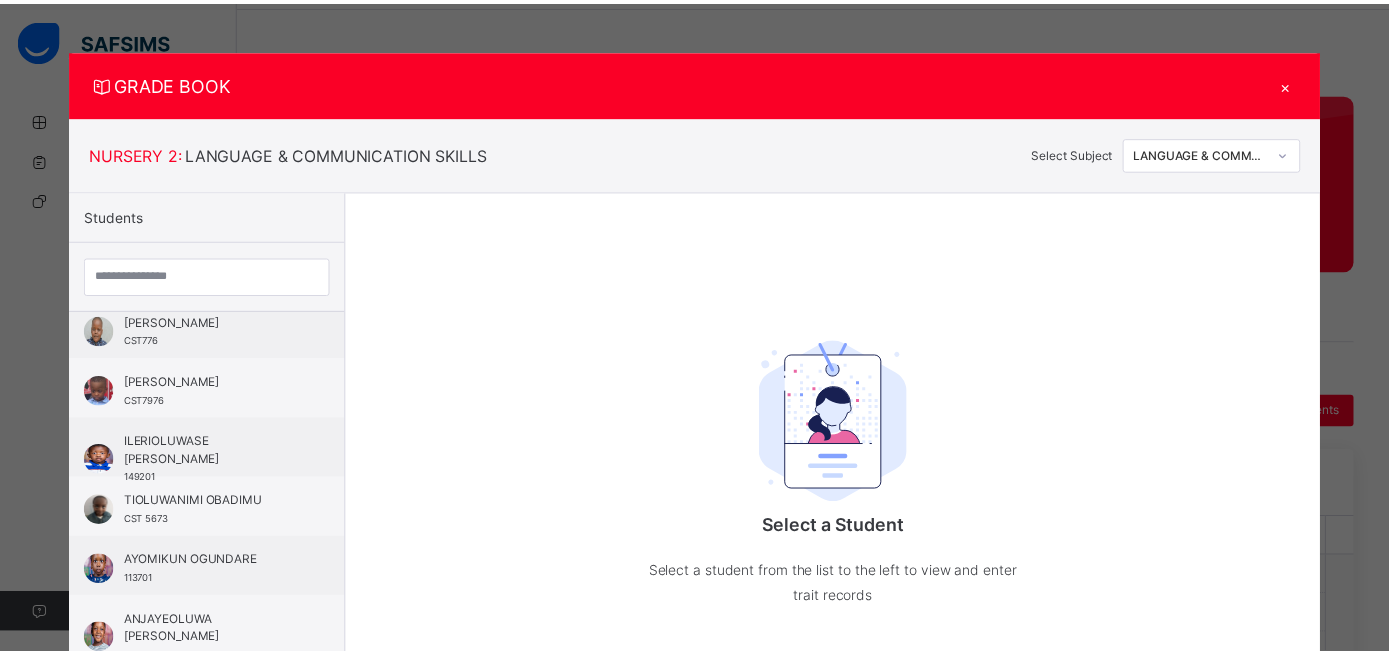 scroll, scrollTop: 315, scrollLeft: 0, axis: vertical 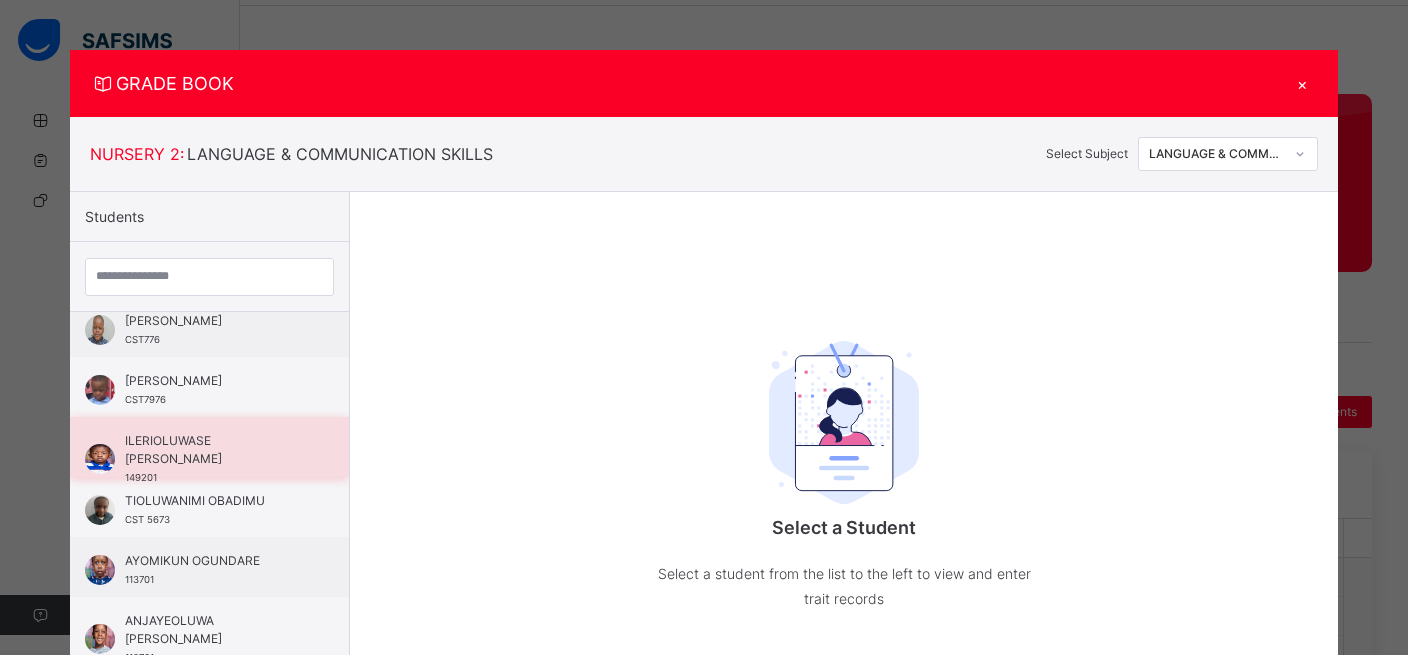 click on "ILERIOLUWASE JOSHUA  OKUNEYE 149201" at bounding box center (209, 447) 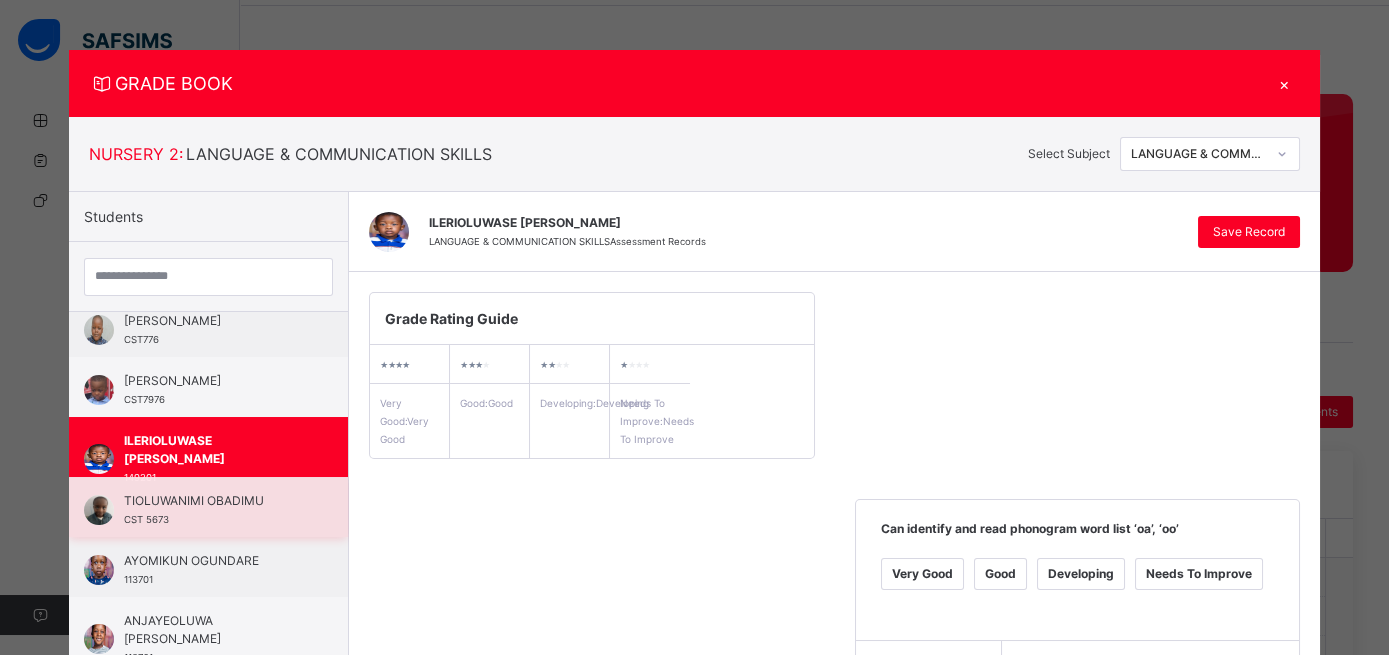 click on "TIOLUWANIMI  OBADIMU CST 5673" at bounding box center (208, 507) 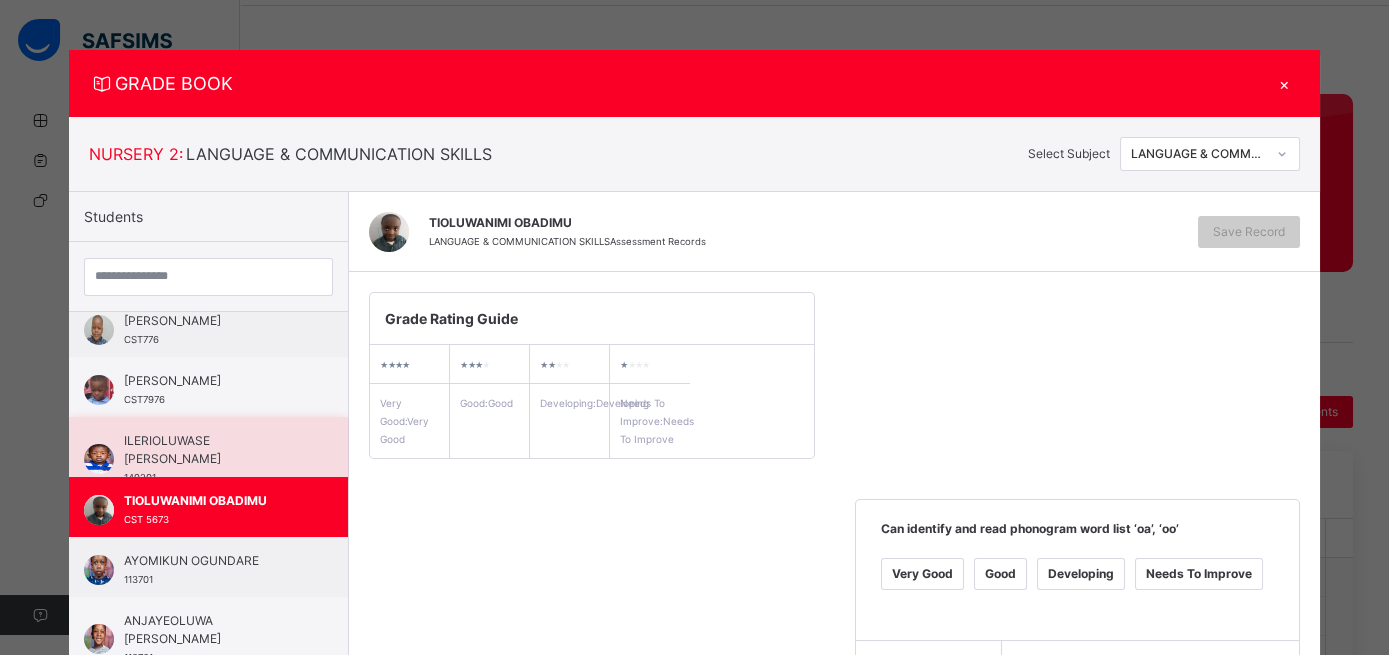 click on "ILERIOLUWASE JOSHUA  OKUNEYE" at bounding box center [213, 450] 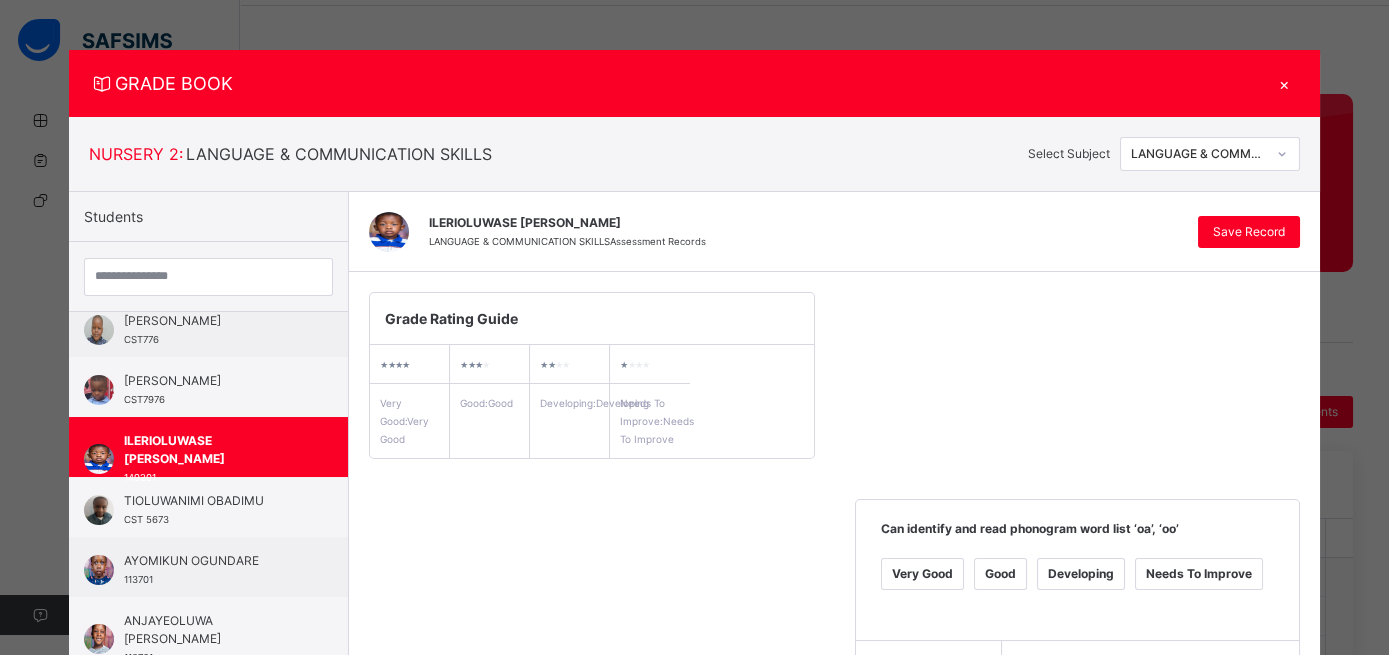 click at bounding box center (1282, 154) 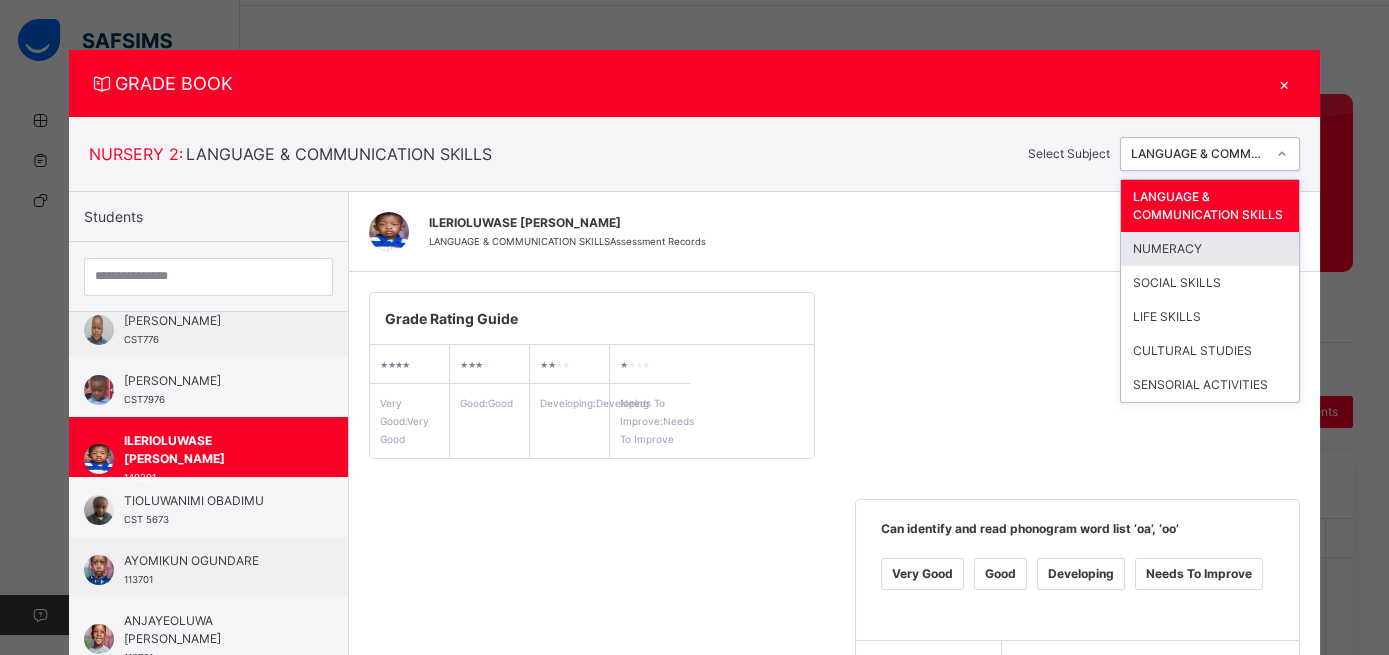click on "NUMERACY" at bounding box center [1210, 249] 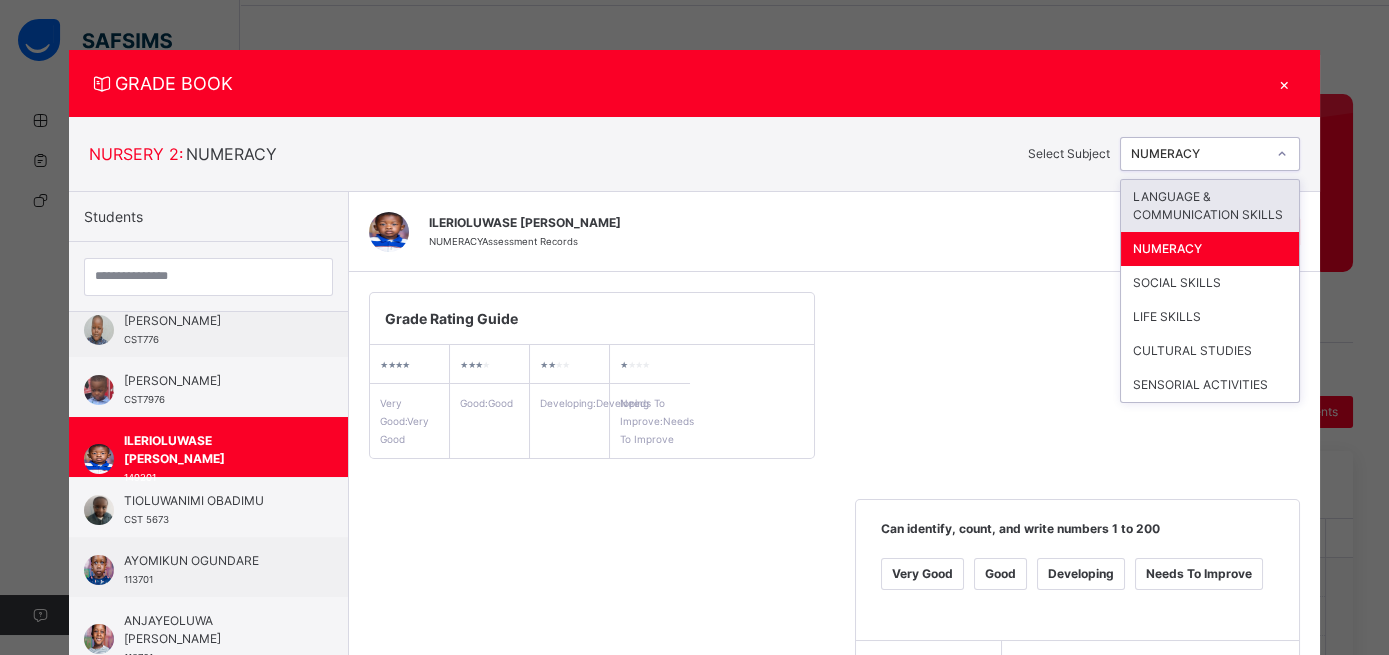 click 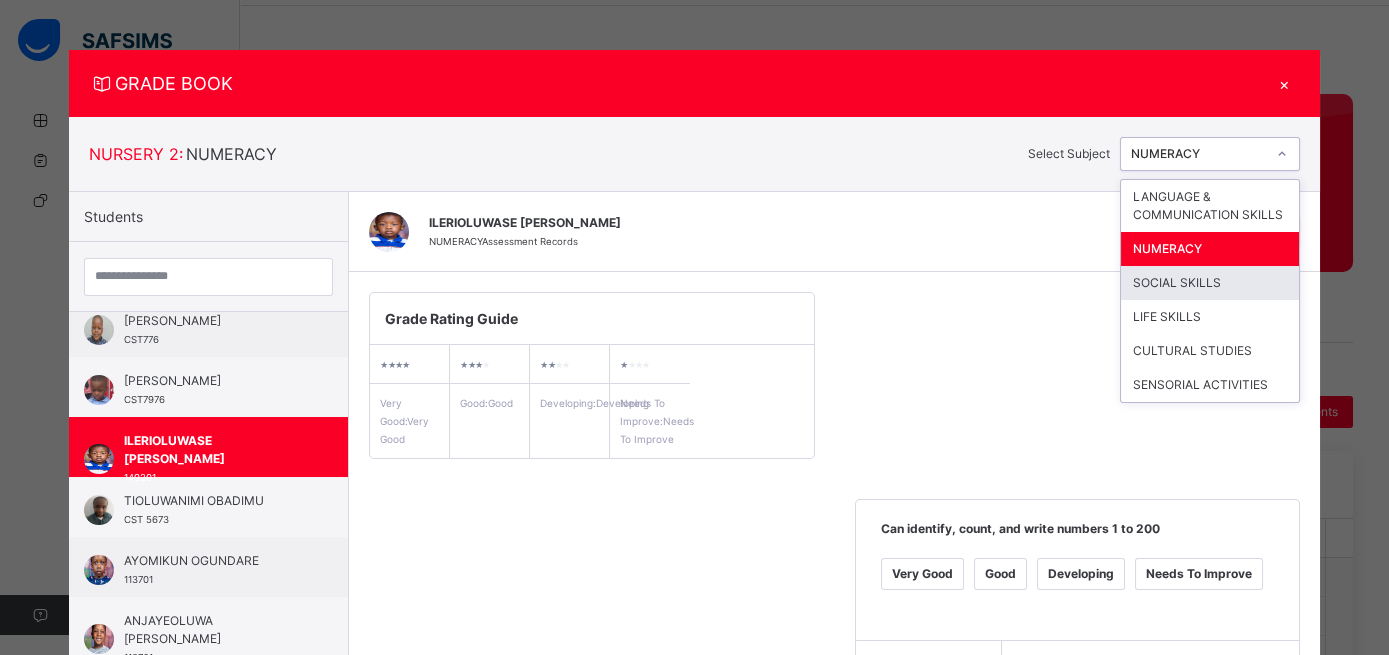 click on "SOCIAL SKILLS" at bounding box center (1210, 283) 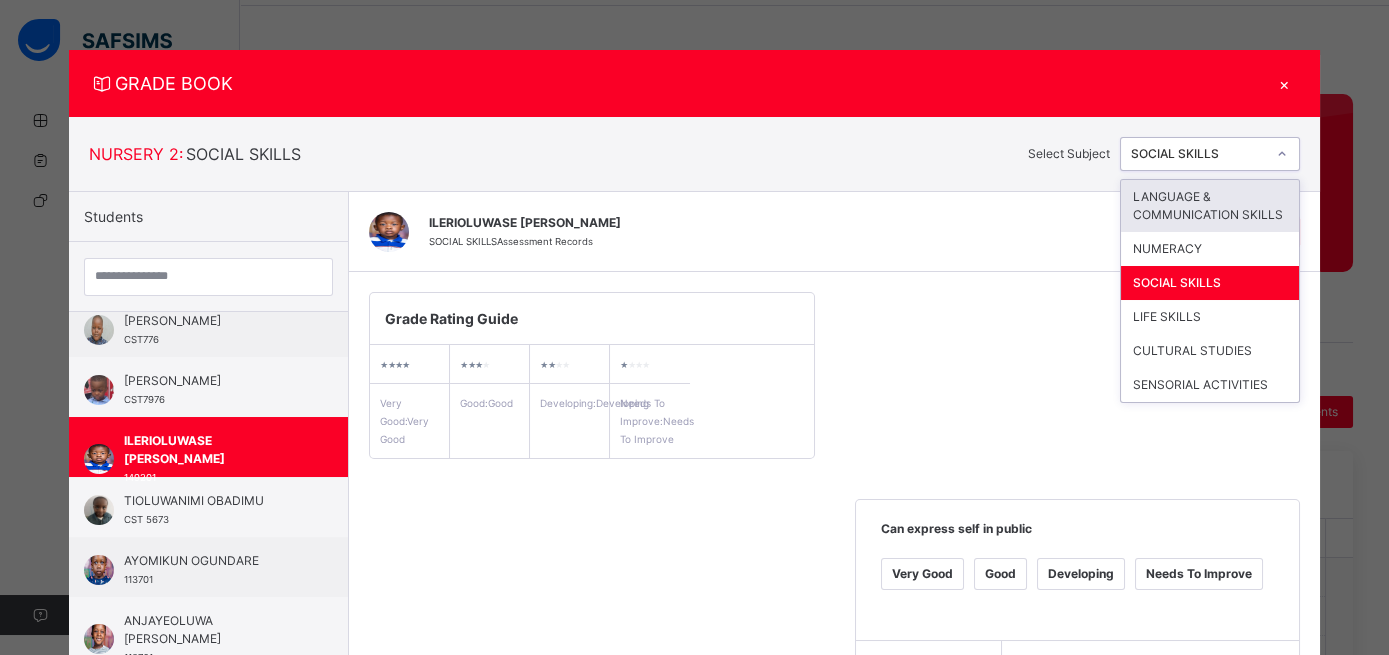 click at bounding box center (1282, 154) 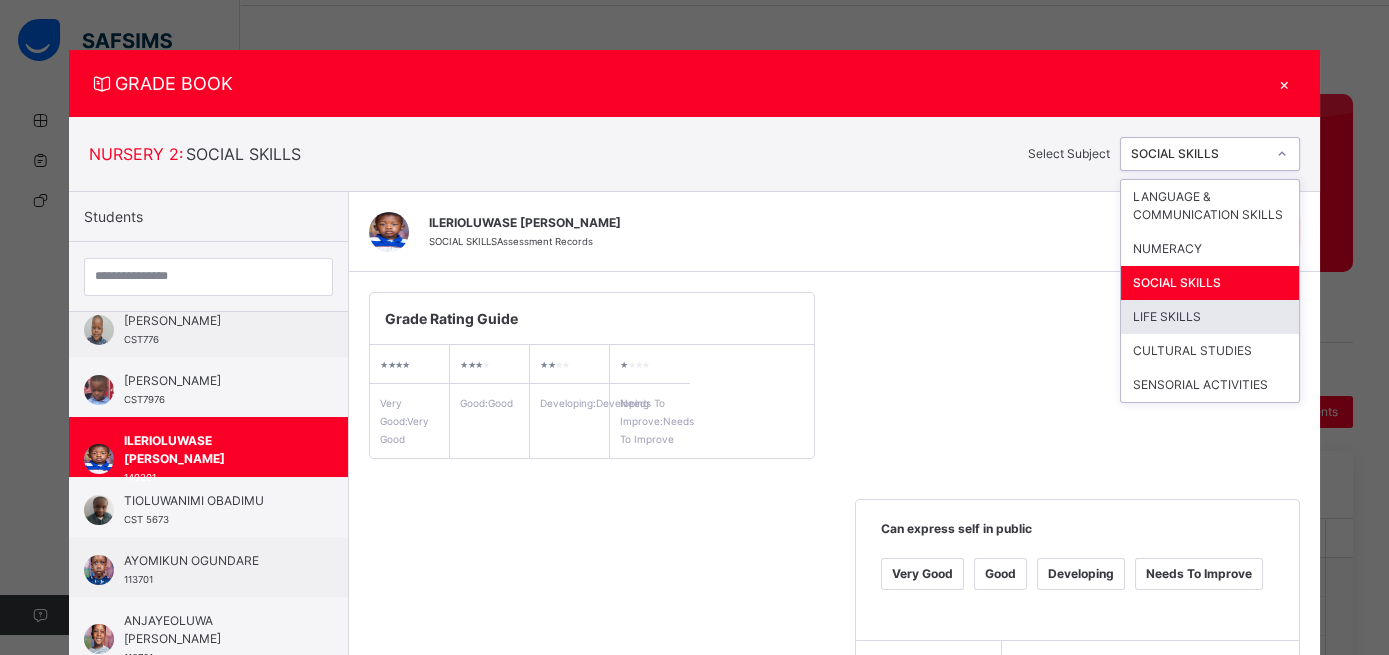 click on "LIFE SKILLS" at bounding box center (1210, 317) 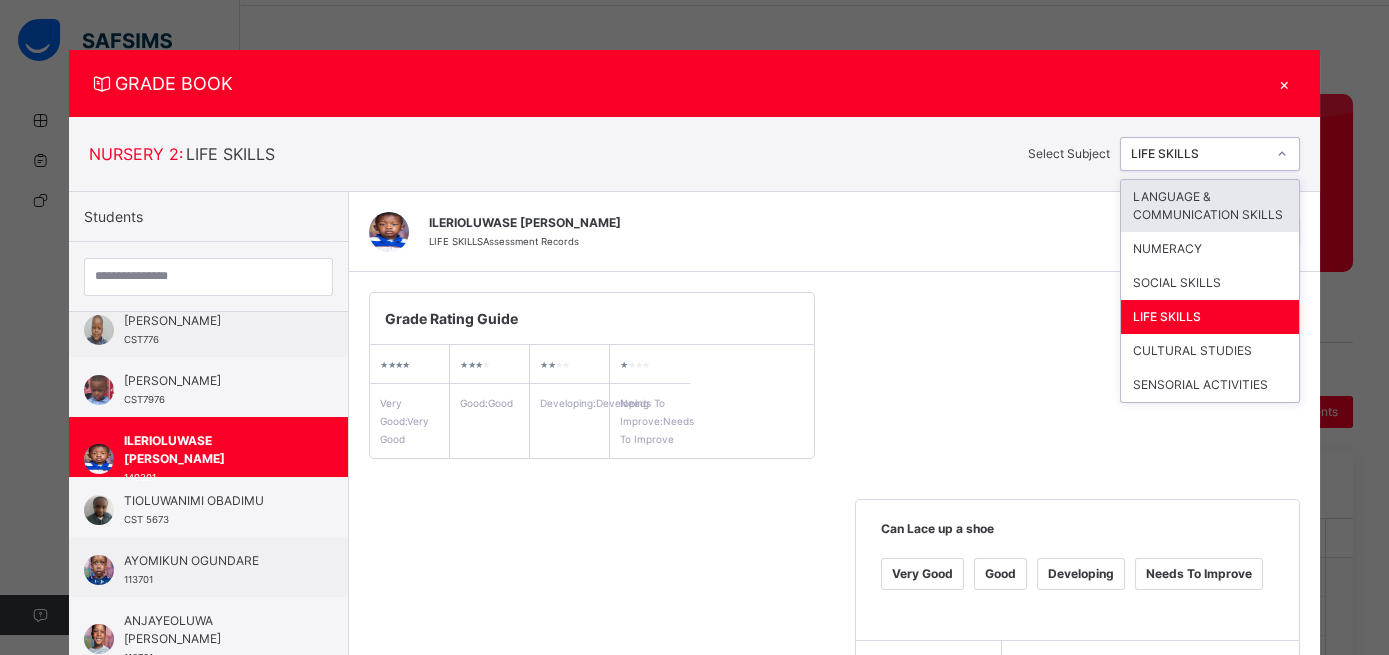 click at bounding box center (1282, 154) 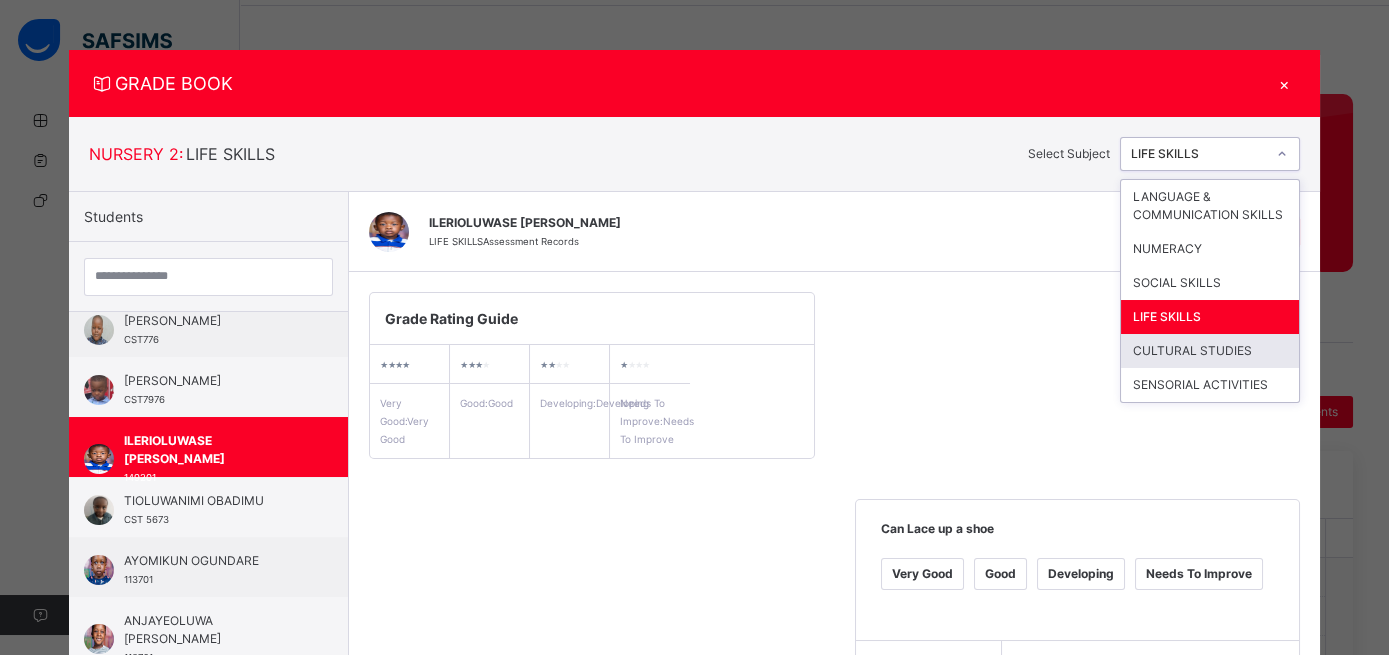 click on "CULTURAL STUDIES" at bounding box center (1210, 351) 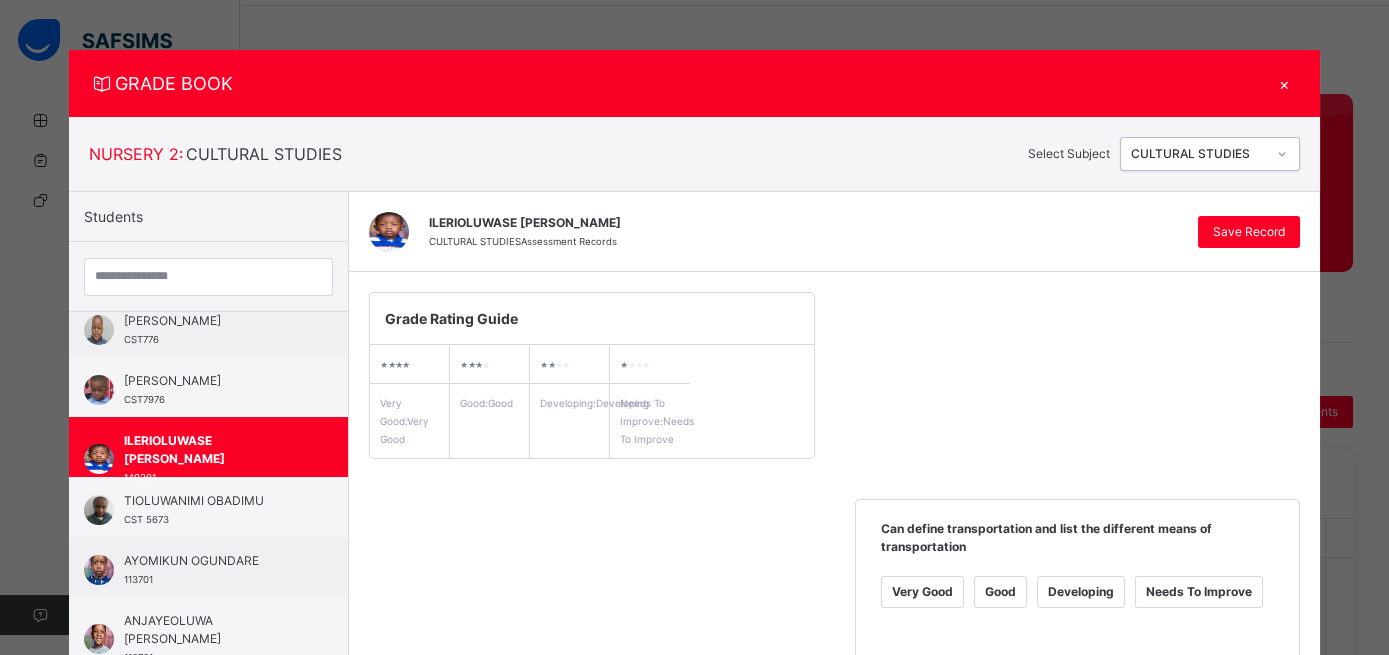 click 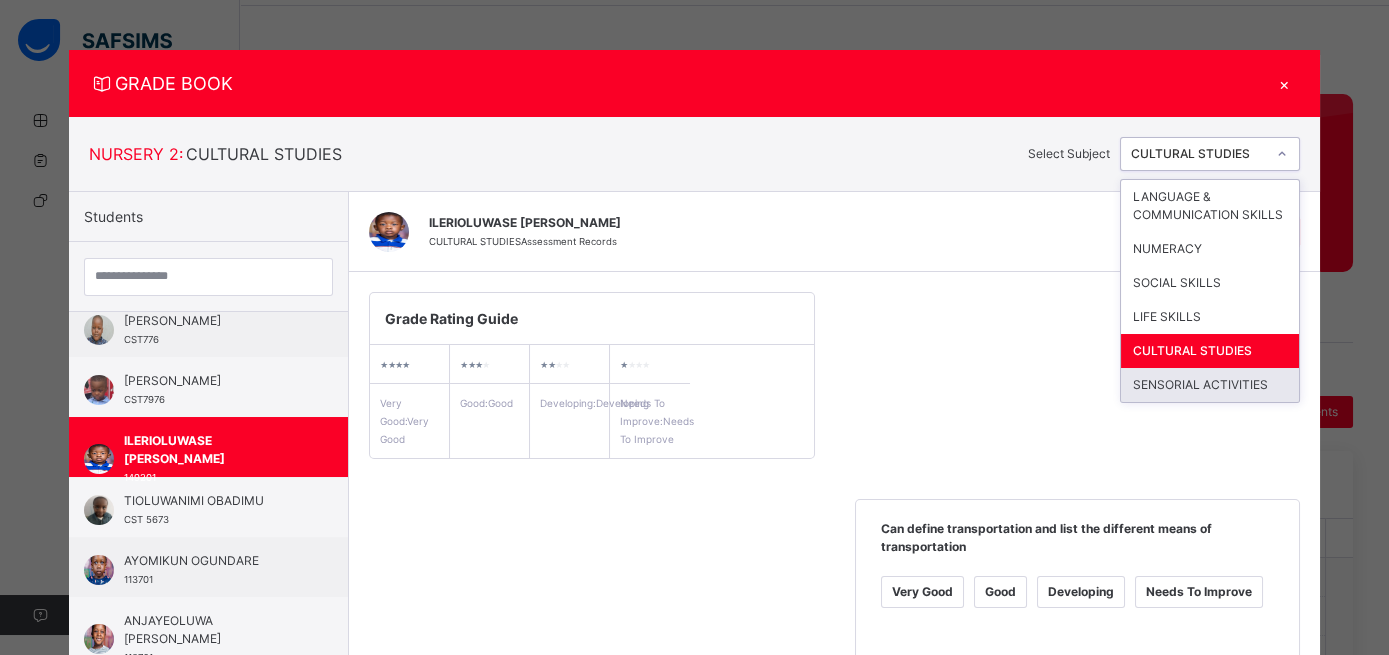 click on "SENSORIAL ACTIVITIES" at bounding box center (1210, 385) 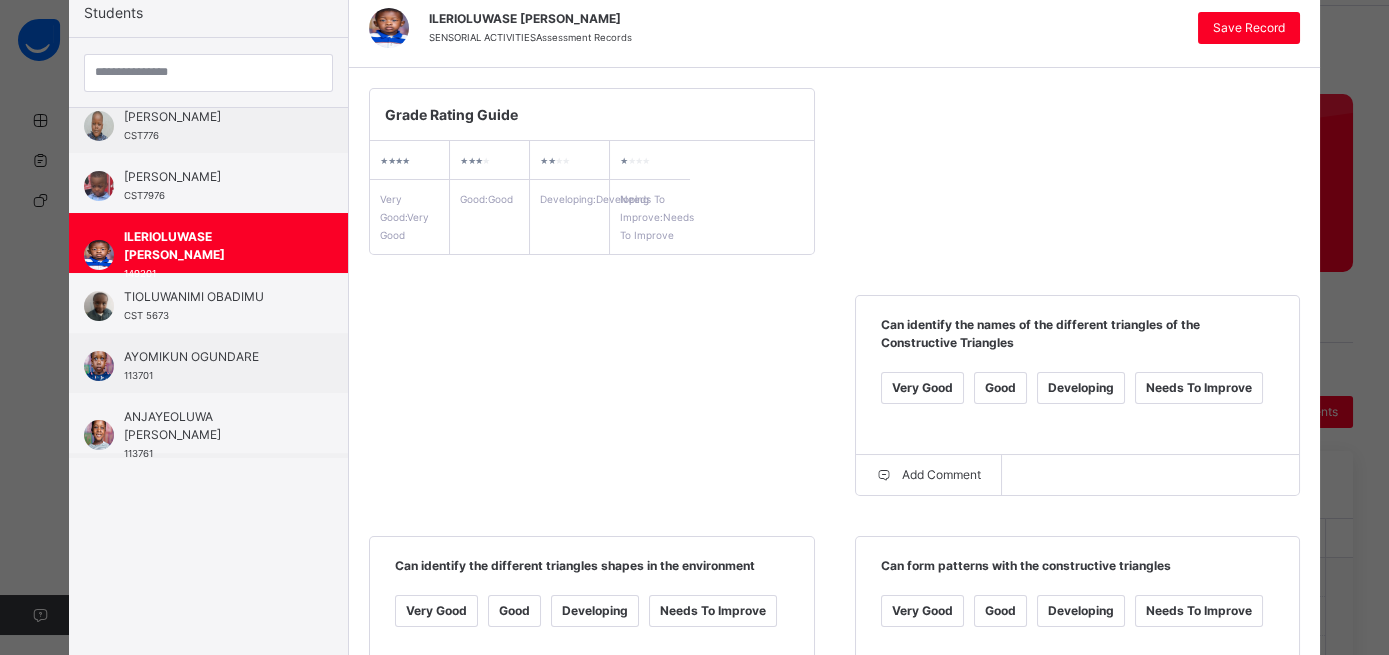 scroll, scrollTop: 197, scrollLeft: 0, axis: vertical 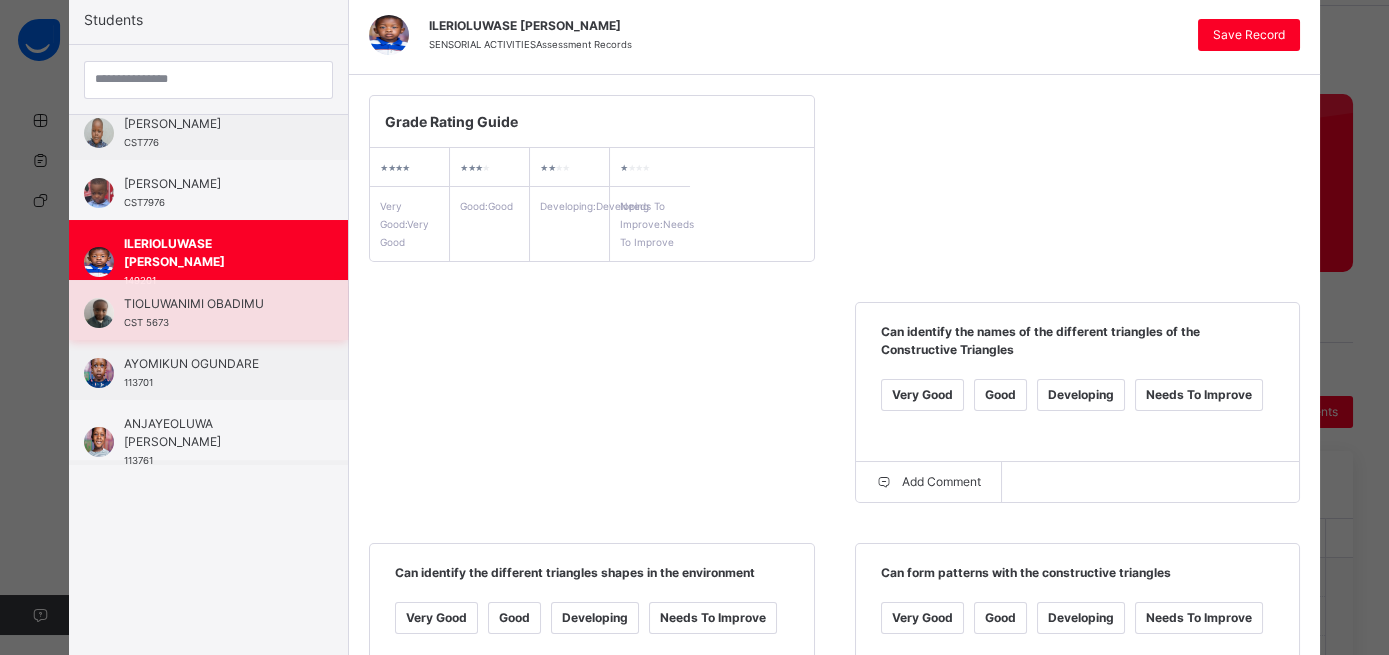 click on "TIOLUWANIMI  OBADIMU CST 5673" at bounding box center (208, 310) 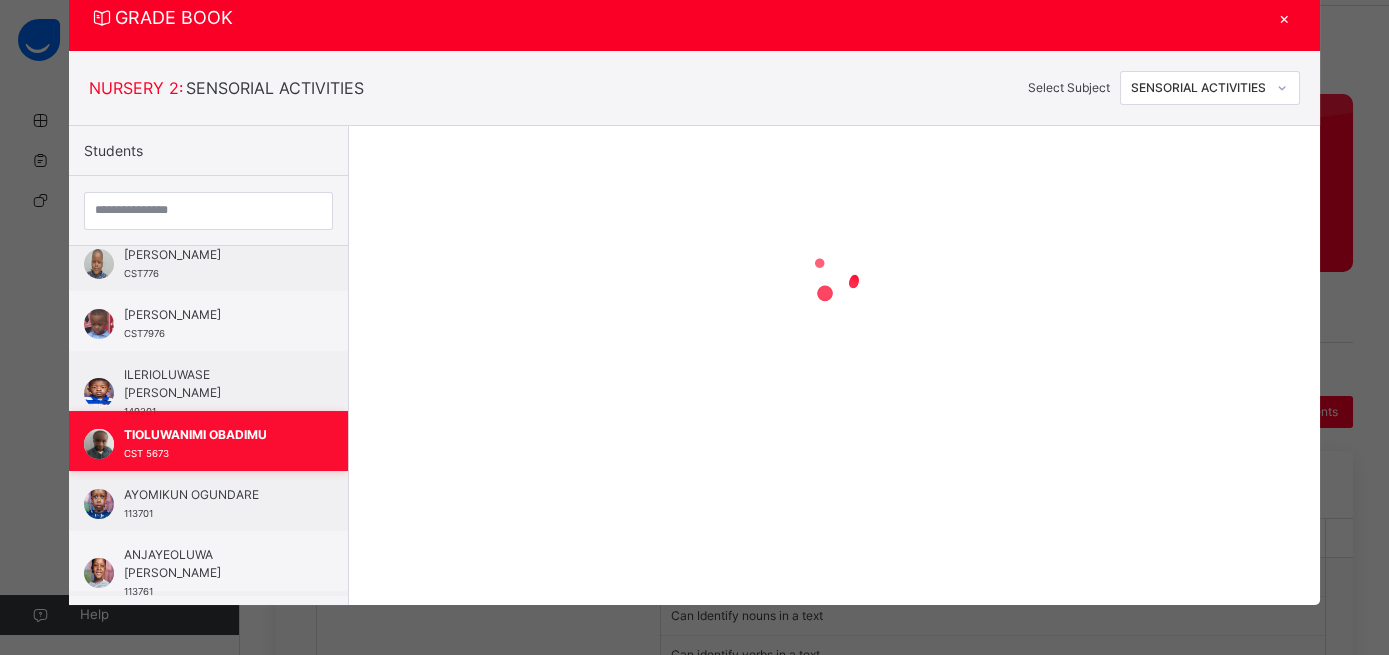 scroll, scrollTop: 65, scrollLeft: 0, axis: vertical 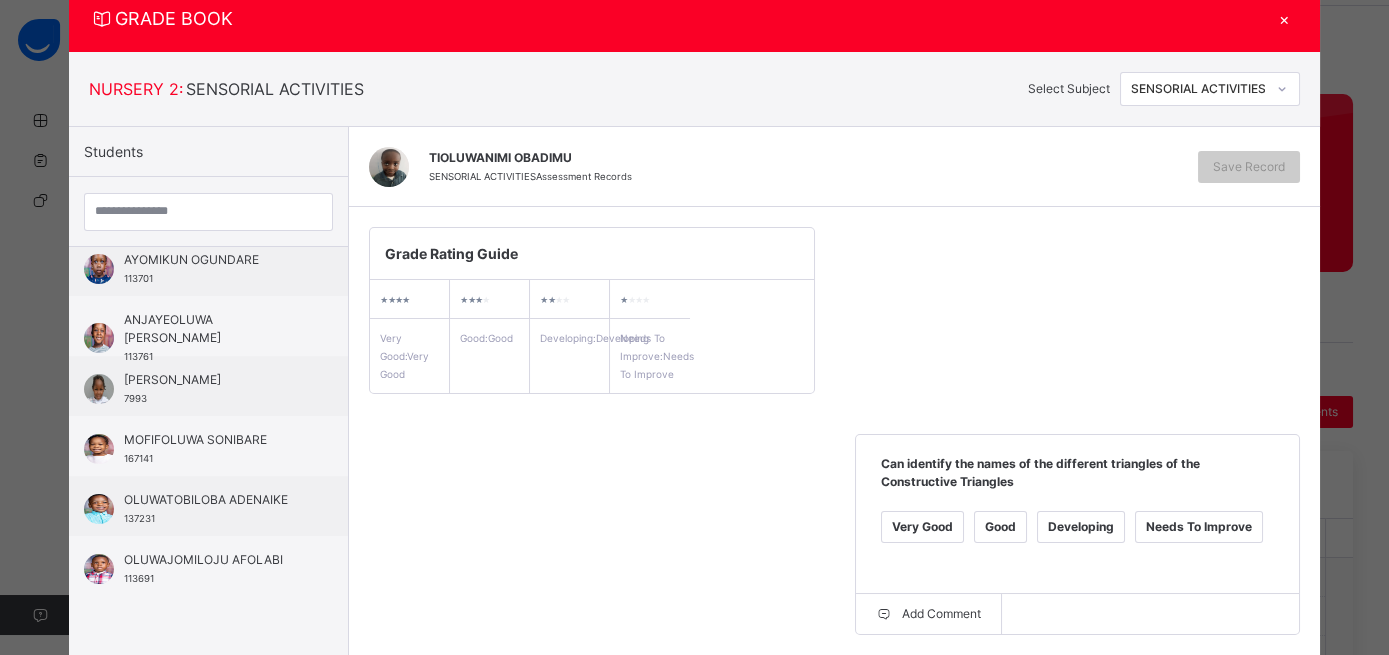 click 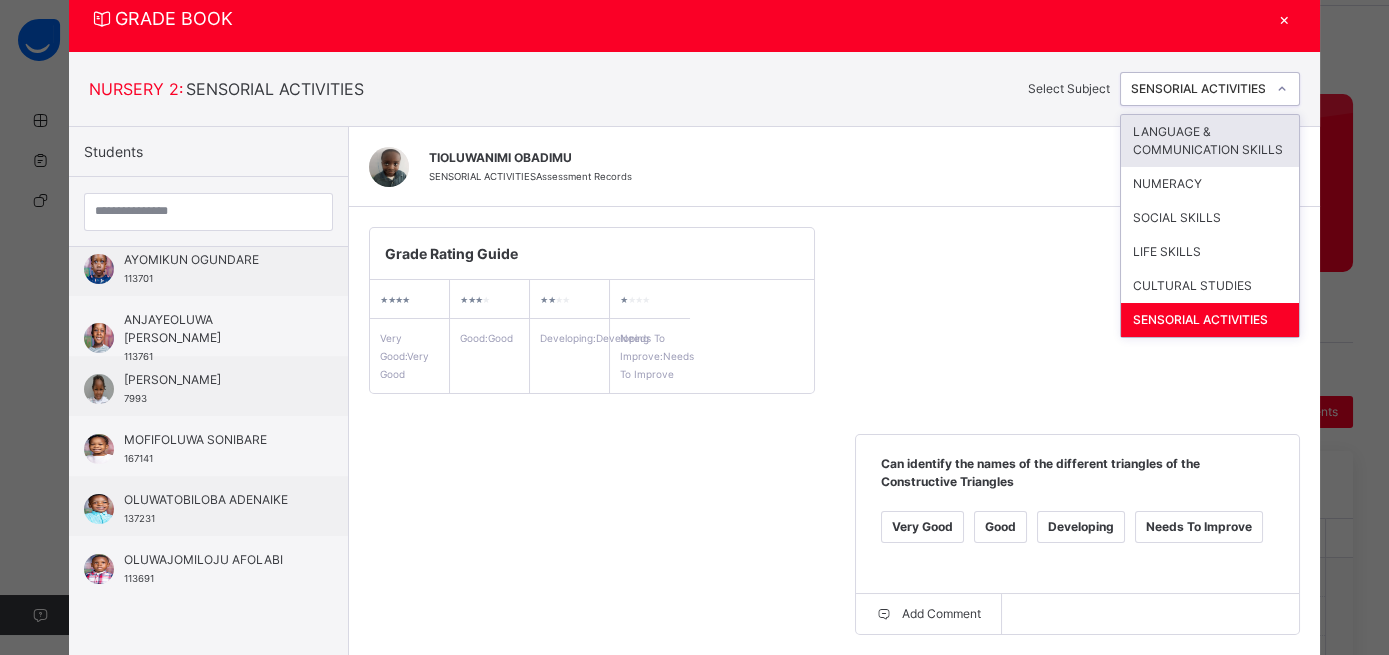 click on "LANGUAGE & COMMUNICATION SKILLS" at bounding box center [1210, 141] 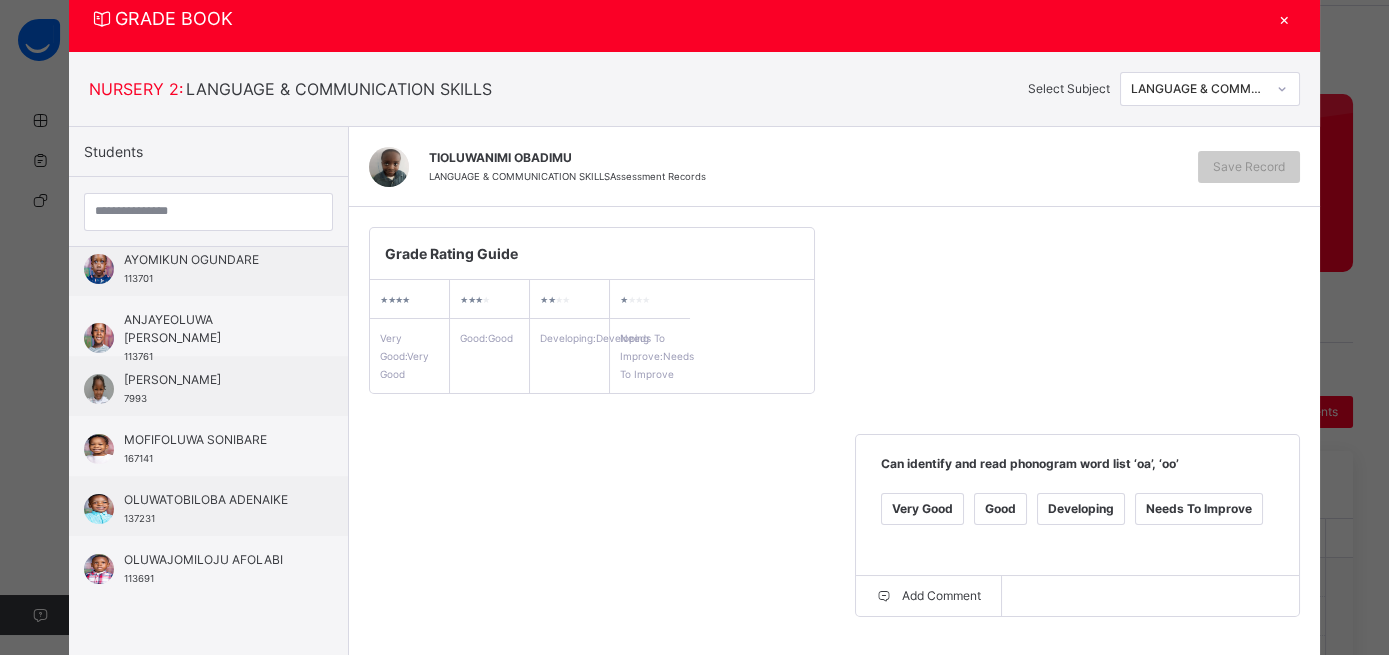 click on "Good" at bounding box center (1000, 509) 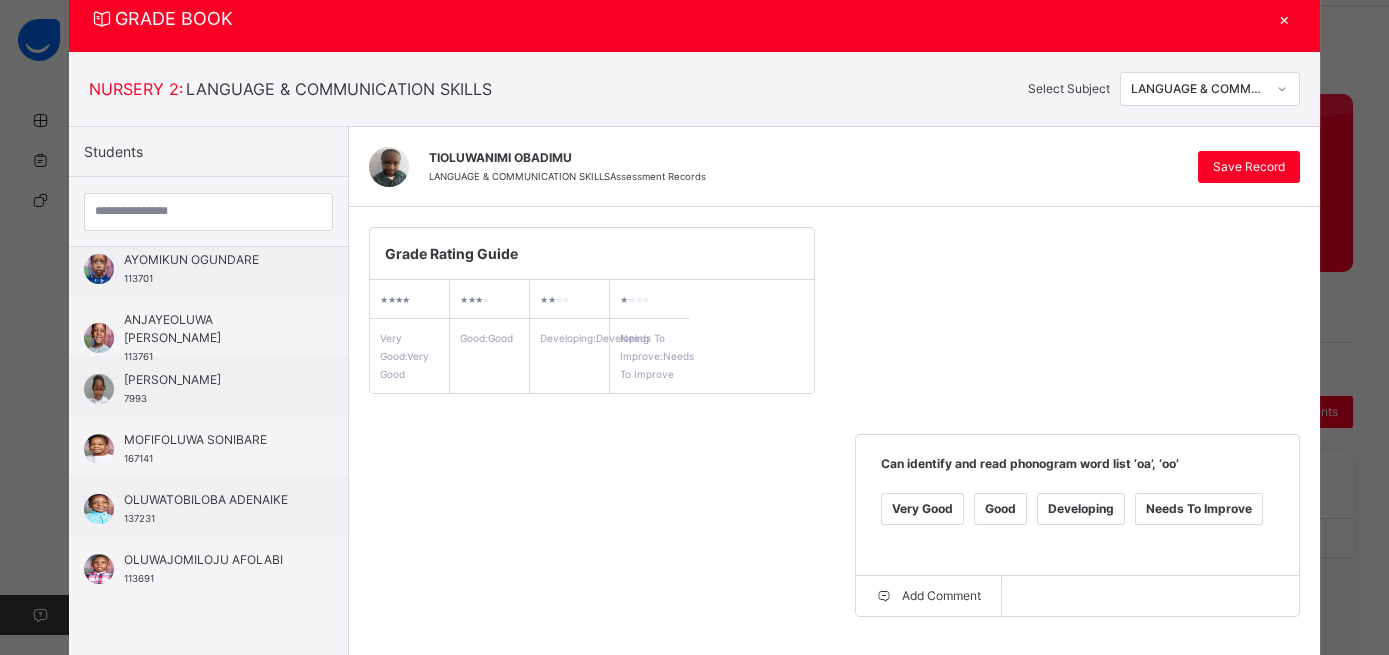 click on "Good" at bounding box center [514, 732] 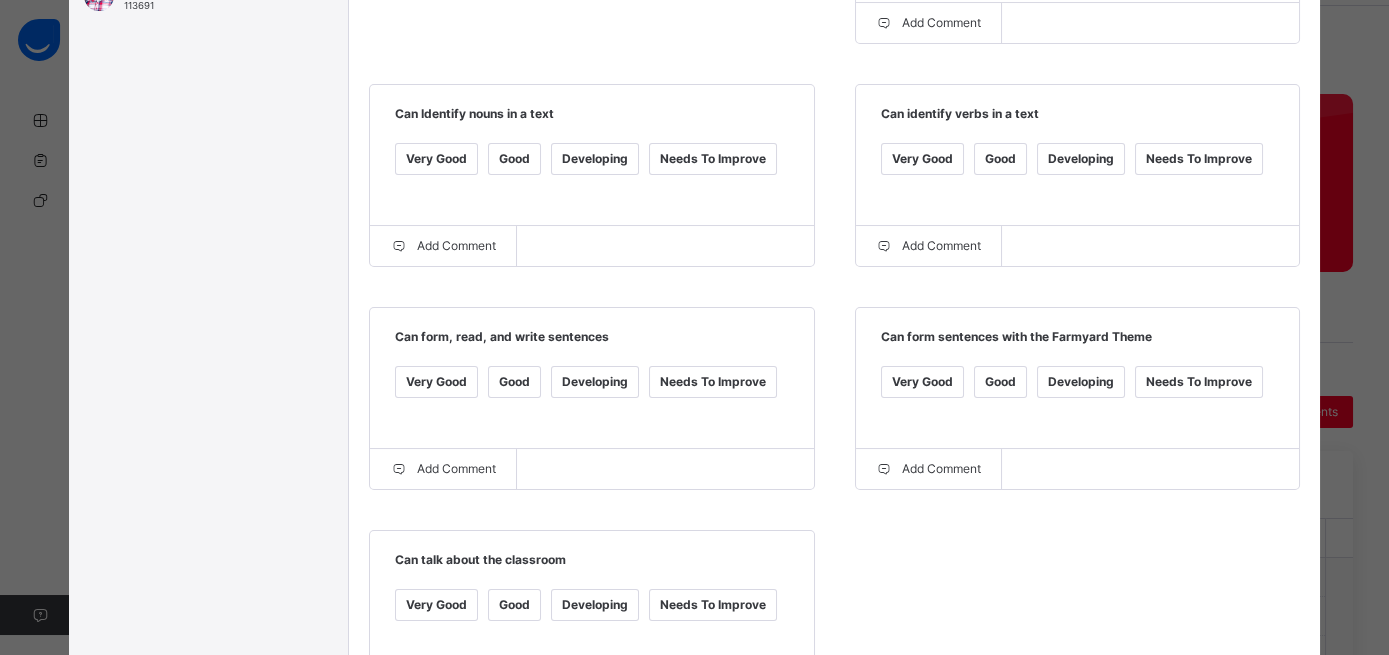 scroll, scrollTop: 646, scrollLeft: 0, axis: vertical 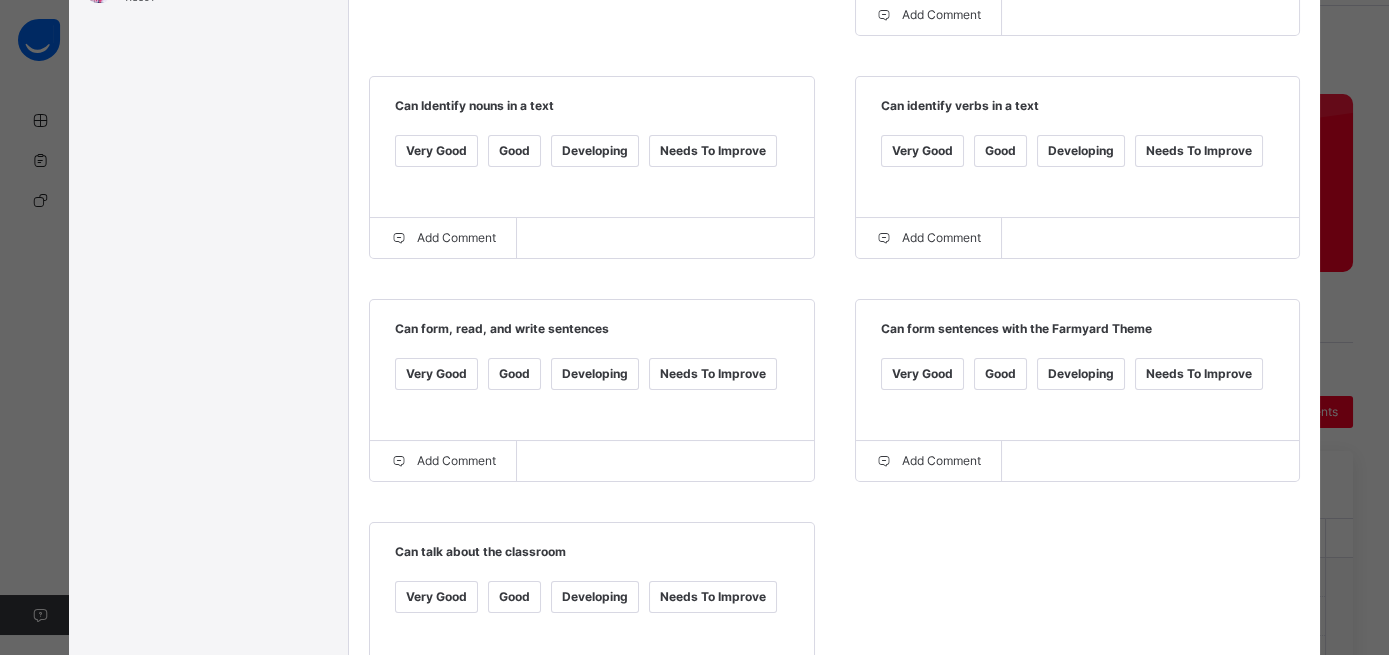 click on "Good" at bounding box center (514, 374) 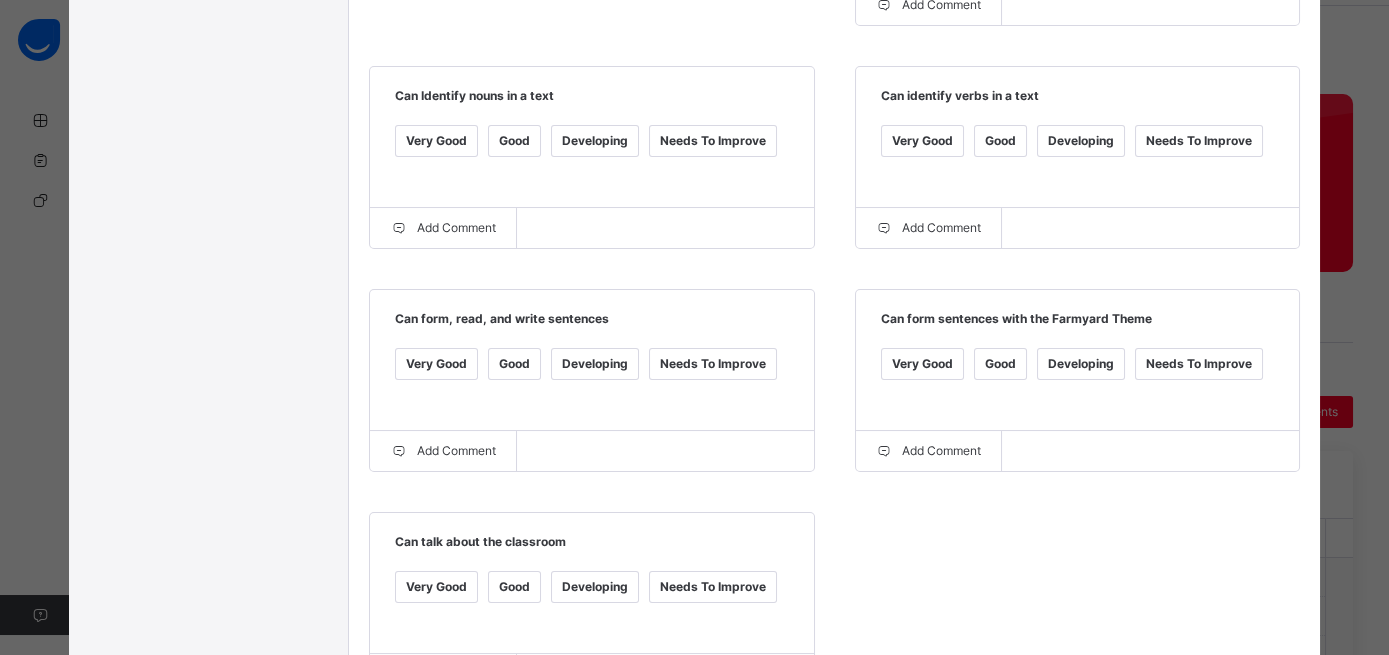 type on "**********" 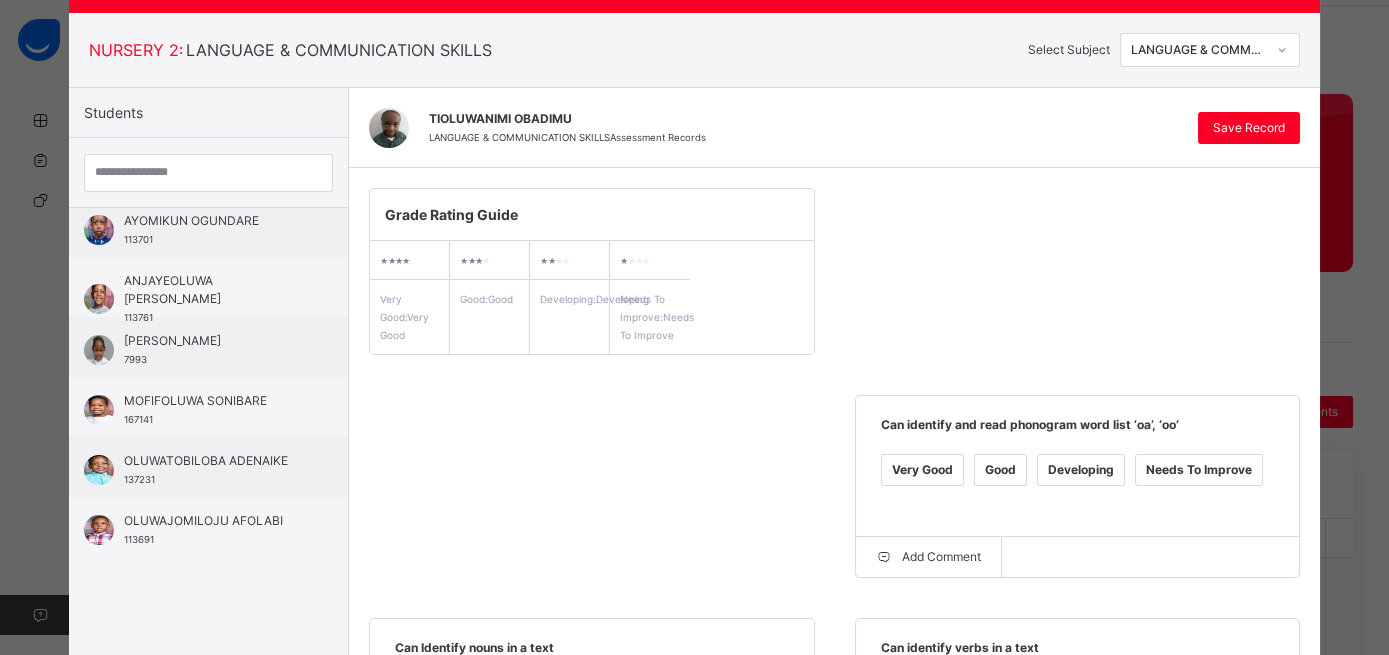 scroll, scrollTop: 89, scrollLeft: 0, axis: vertical 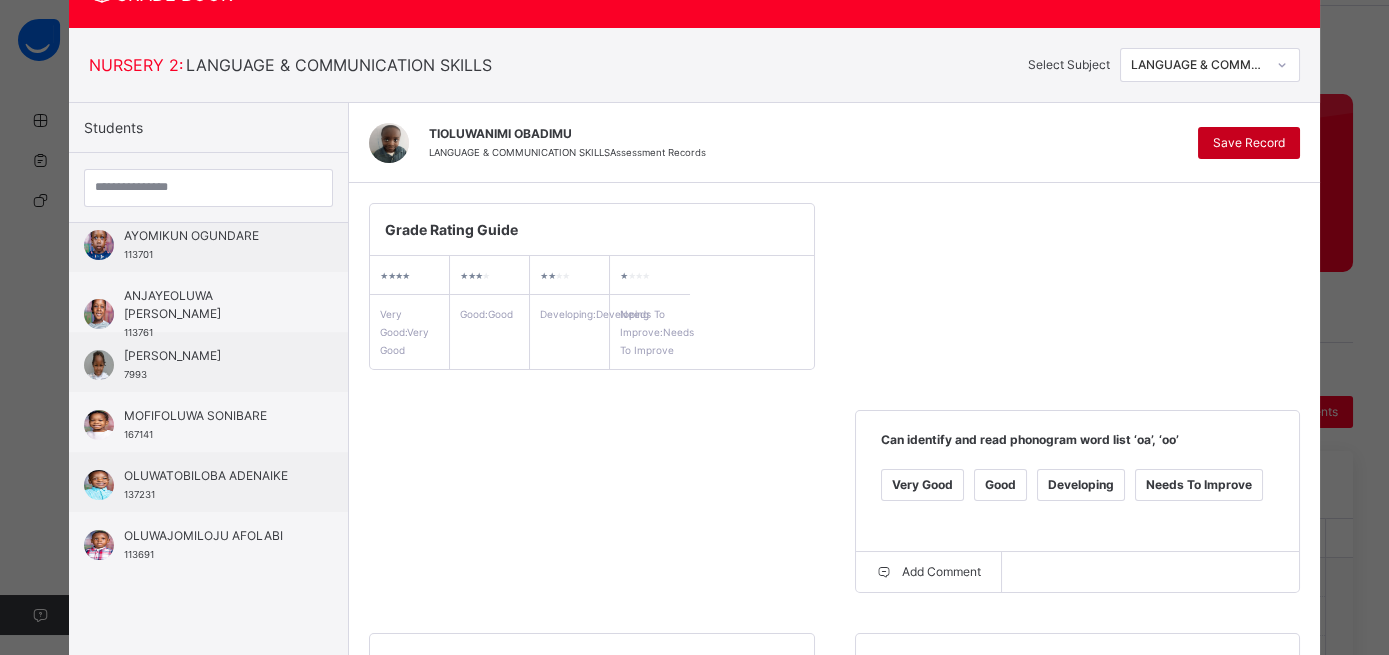 click on "Save Record" at bounding box center (1249, 143) 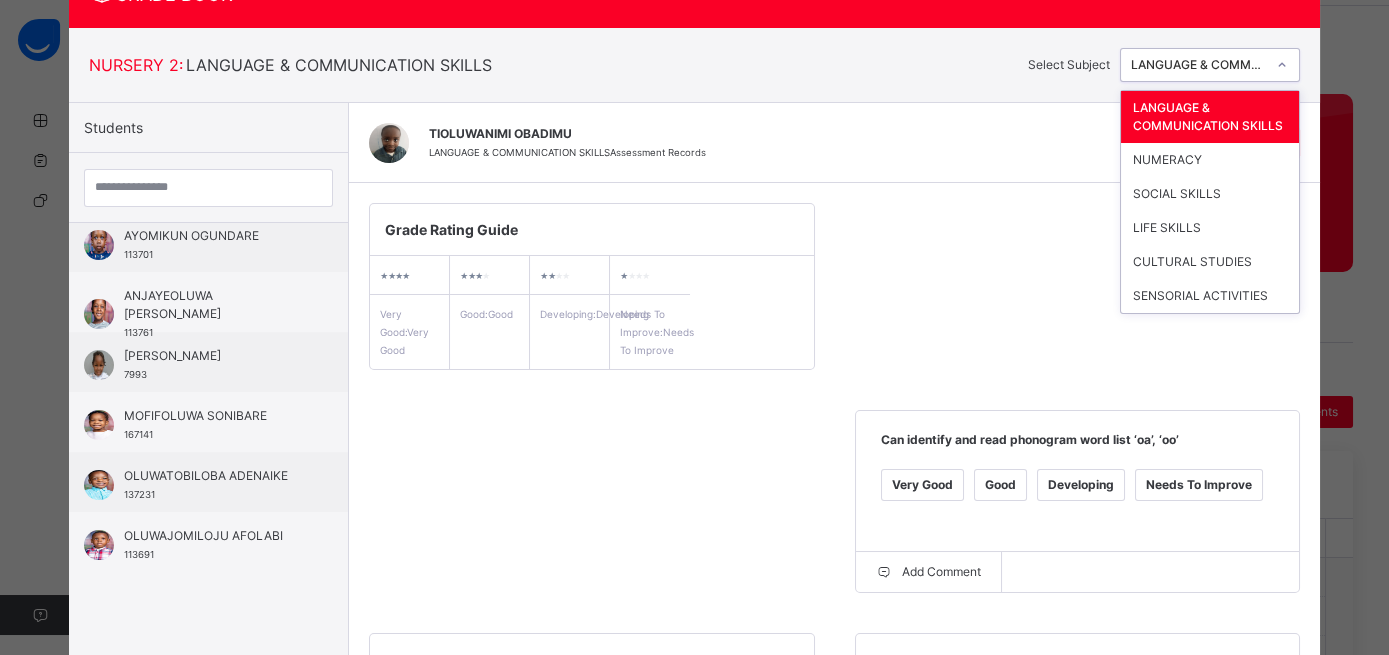 click 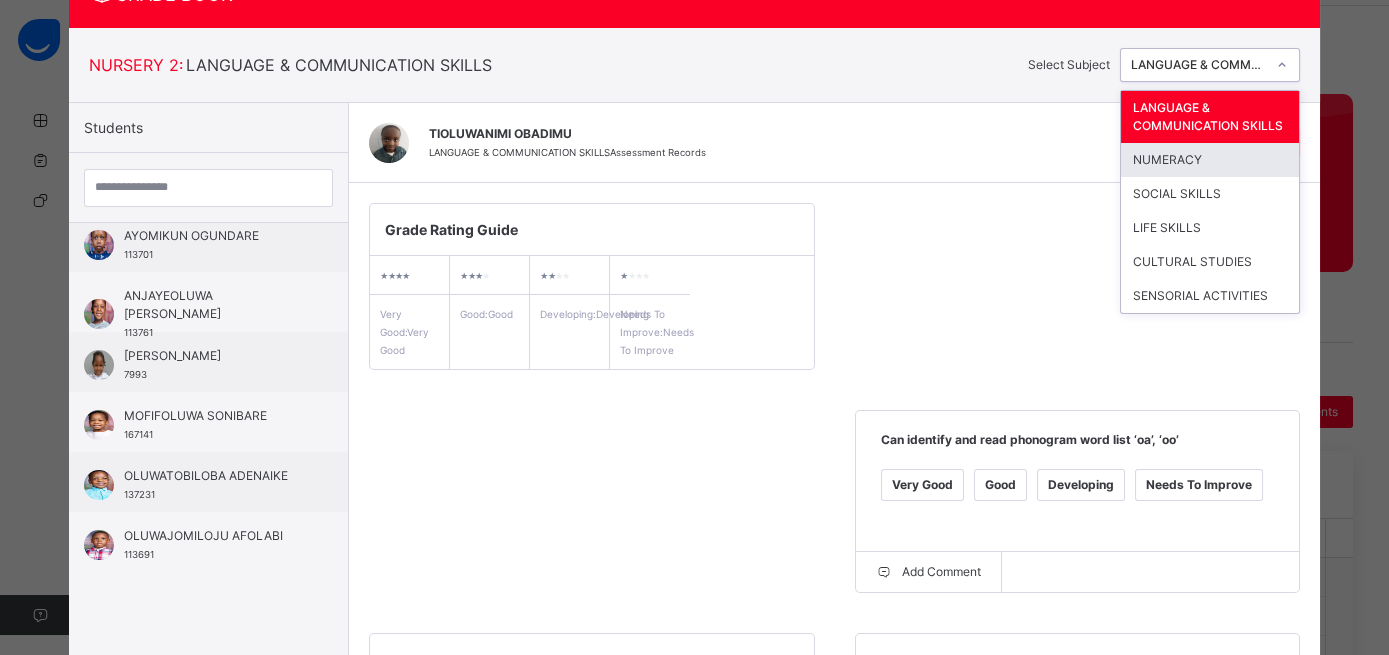 click on "NUMERACY" at bounding box center [1210, 160] 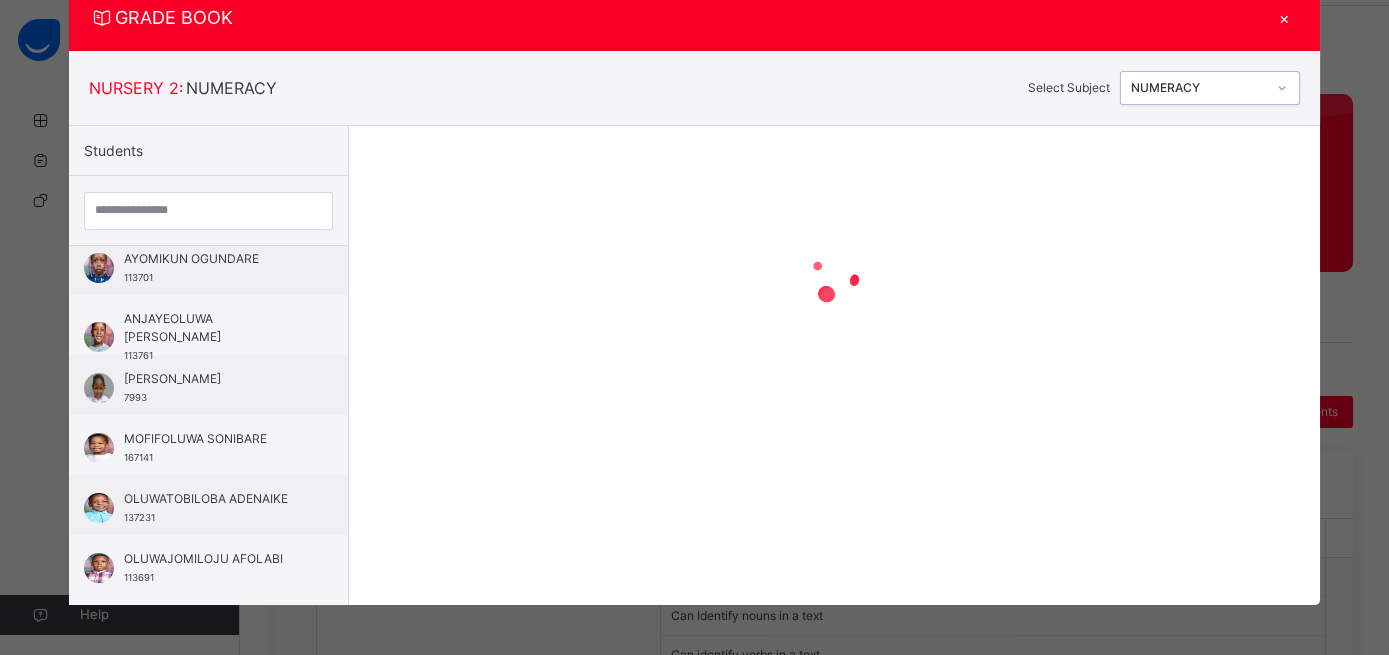 scroll, scrollTop: 65, scrollLeft: 0, axis: vertical 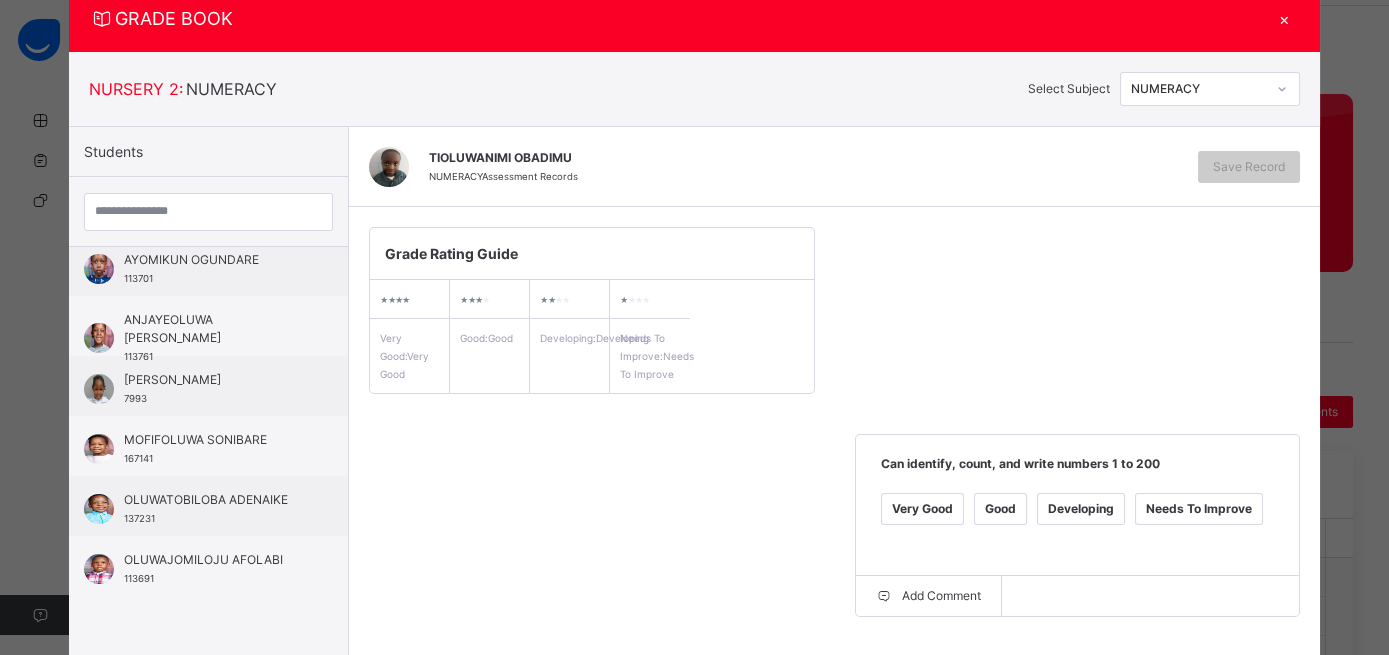click on "Good" at bounding box center [1000, 509] 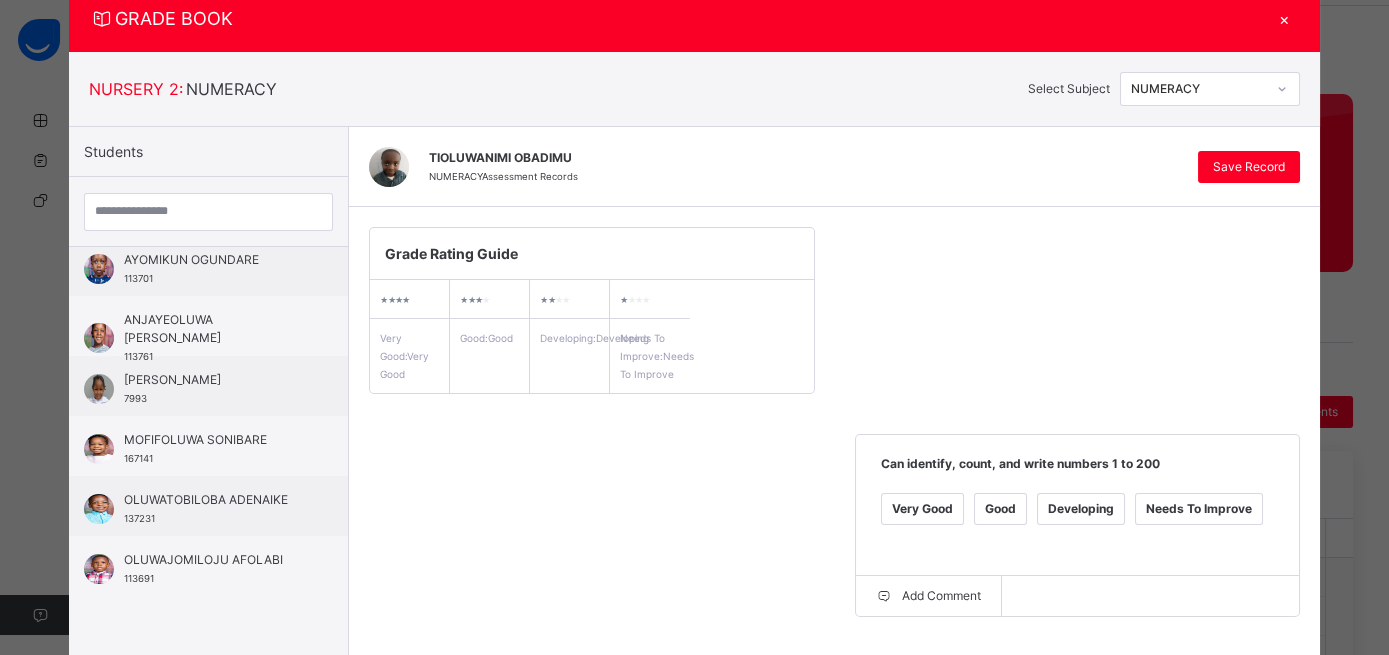 click on "Good" at bounding box center (514, 732) 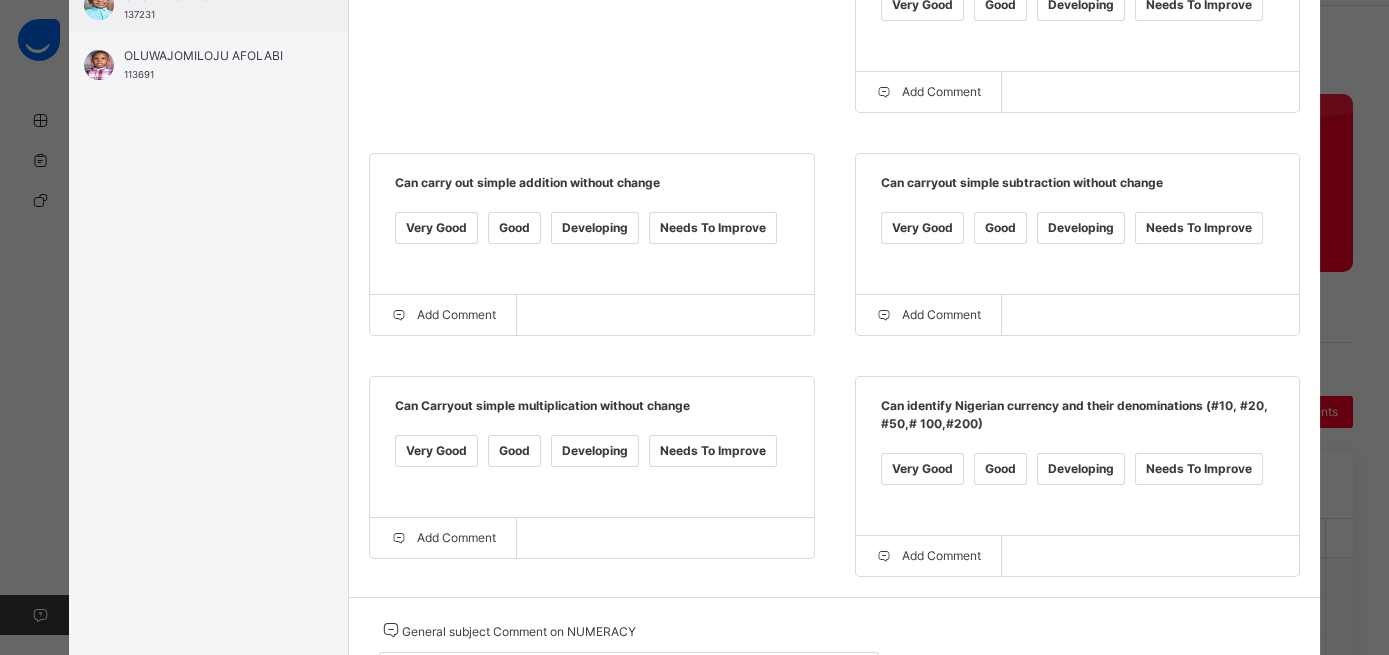 scroll, scrollTop: 576, scrollLeft: 0, axis: vertical 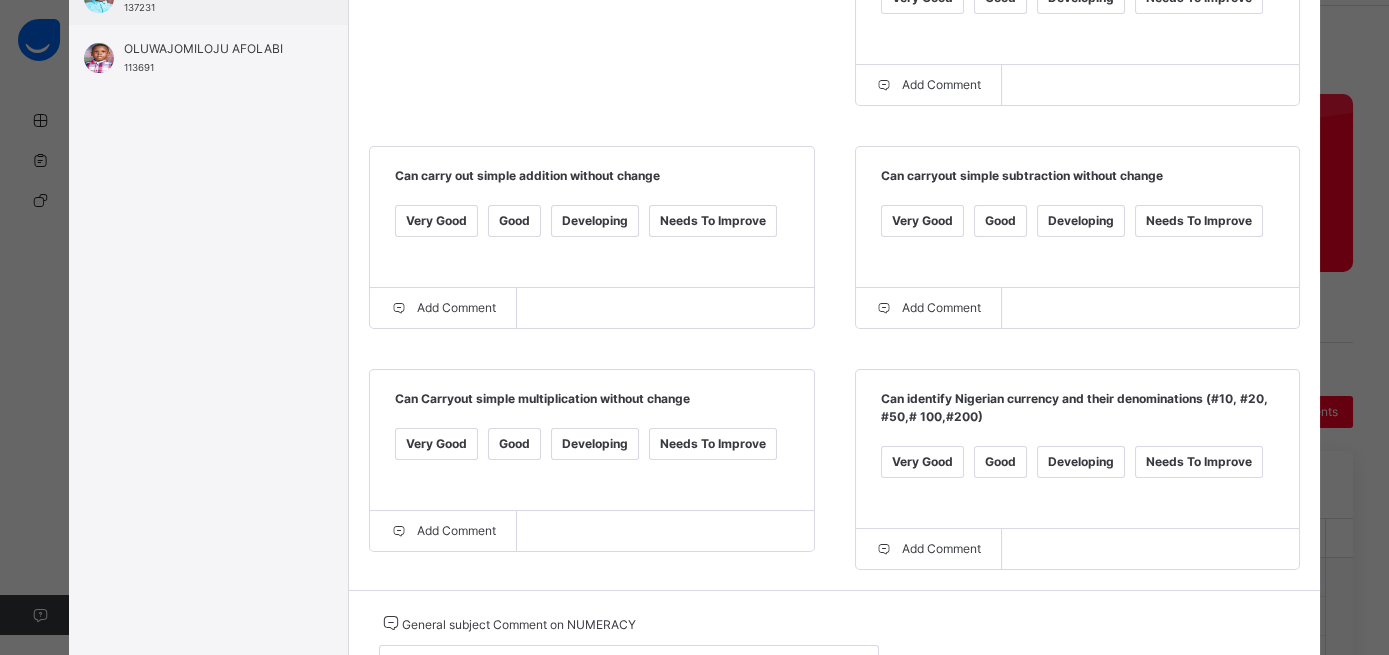 click on "Good" at bounding box center (514, 444) 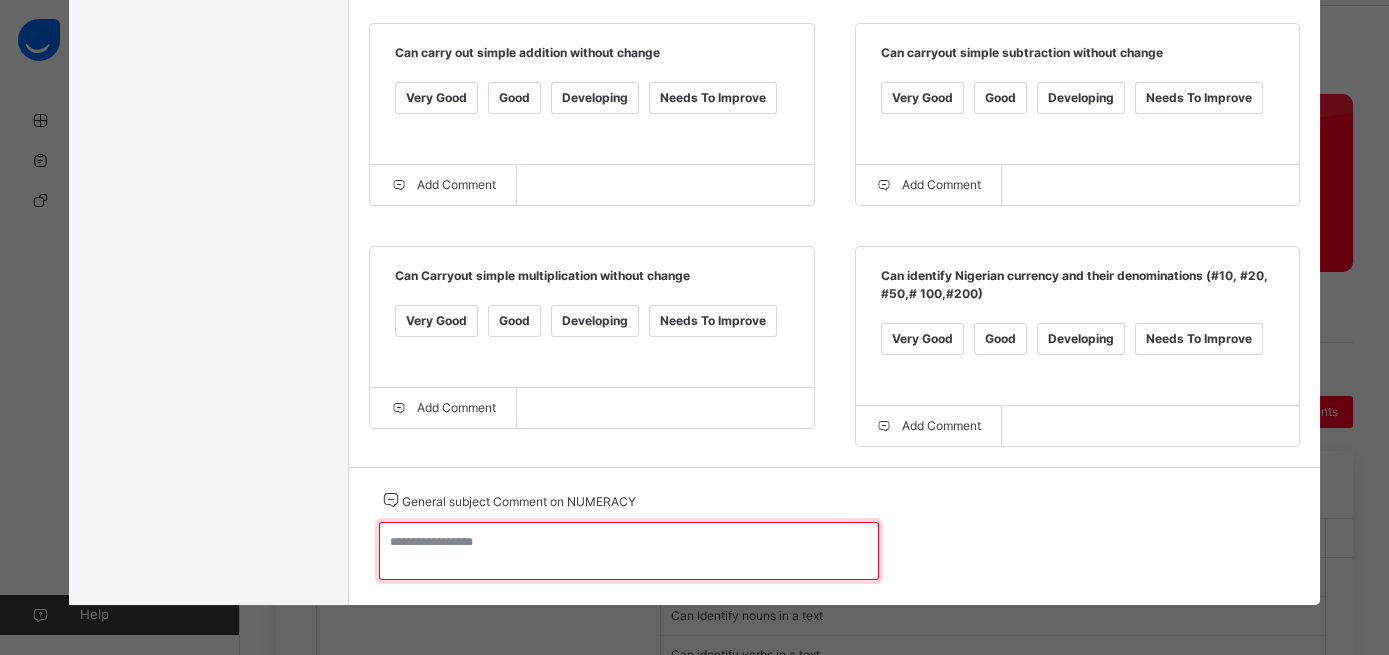 click at bounding box center (629, 551) 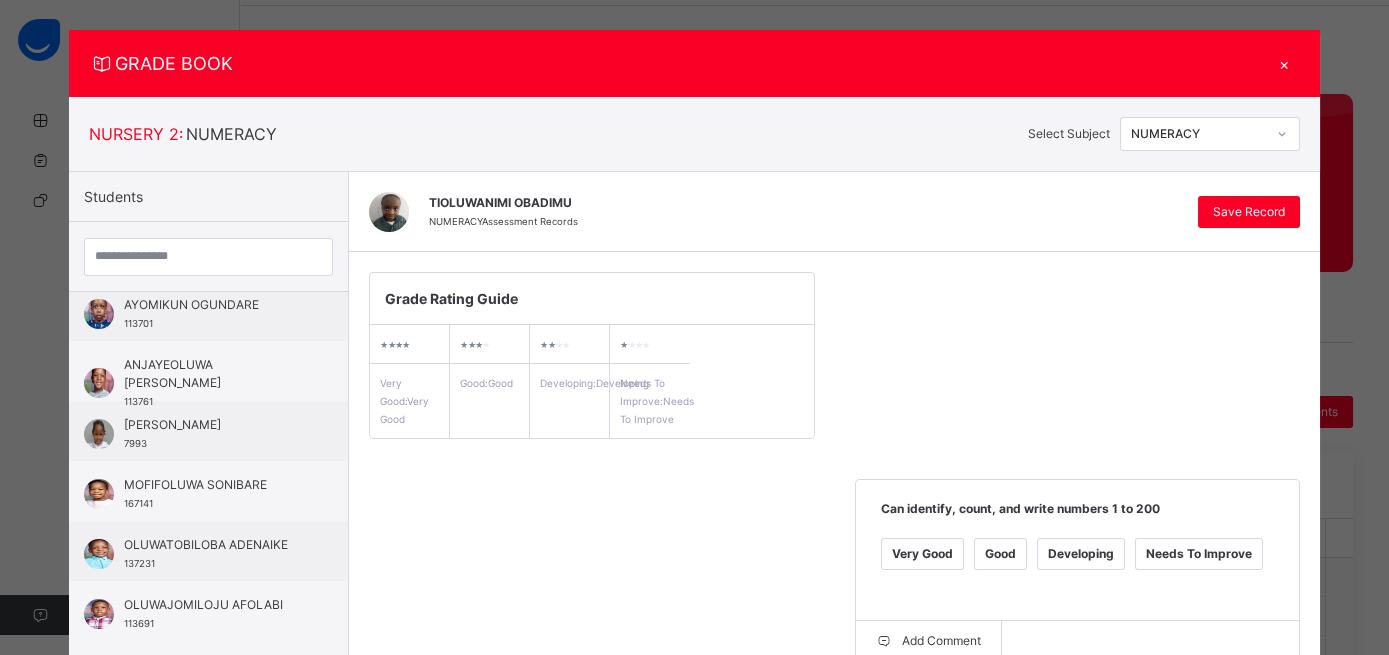 scroll, scrollTop: 18, scrollLeft: 0, axis: vertical 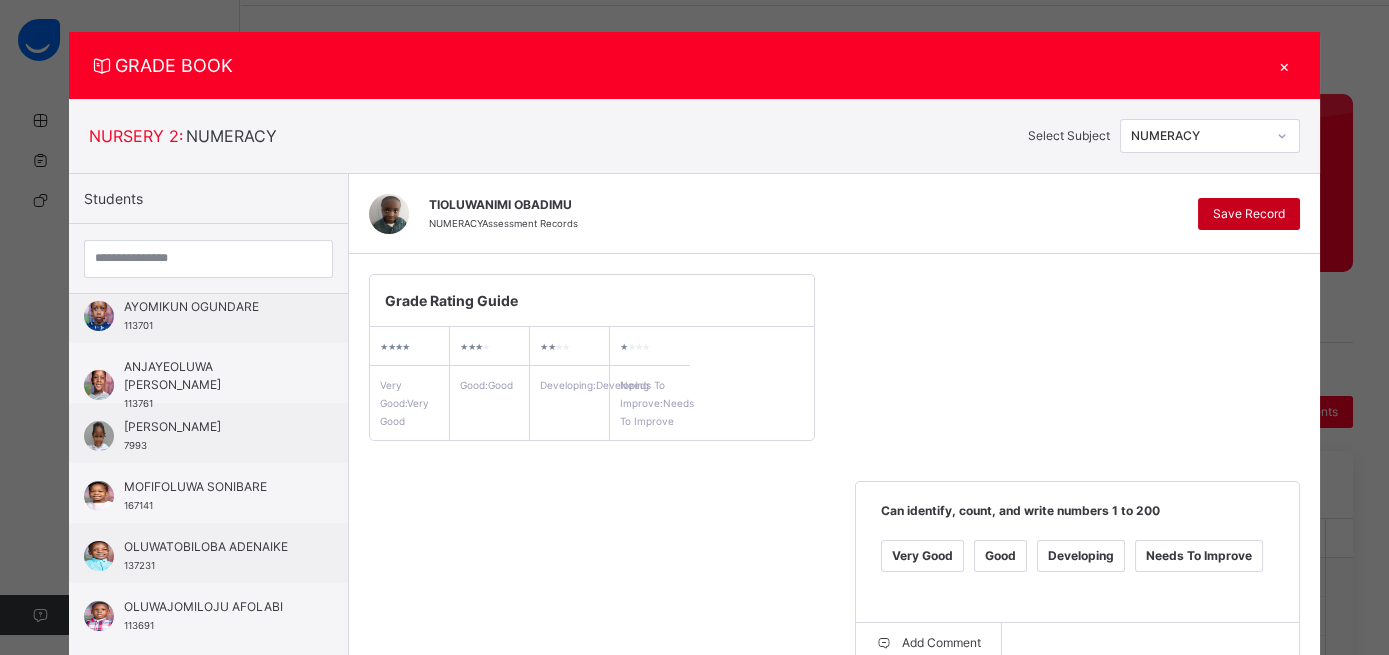 type on "**********" 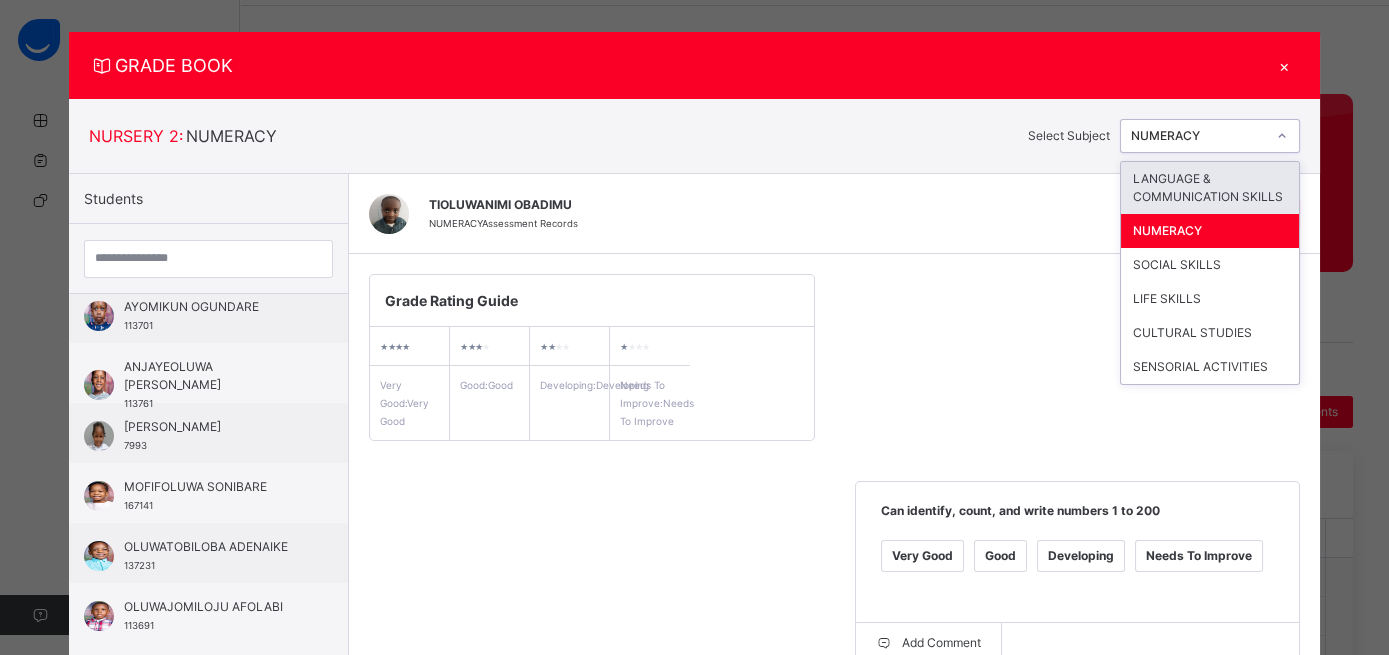 click 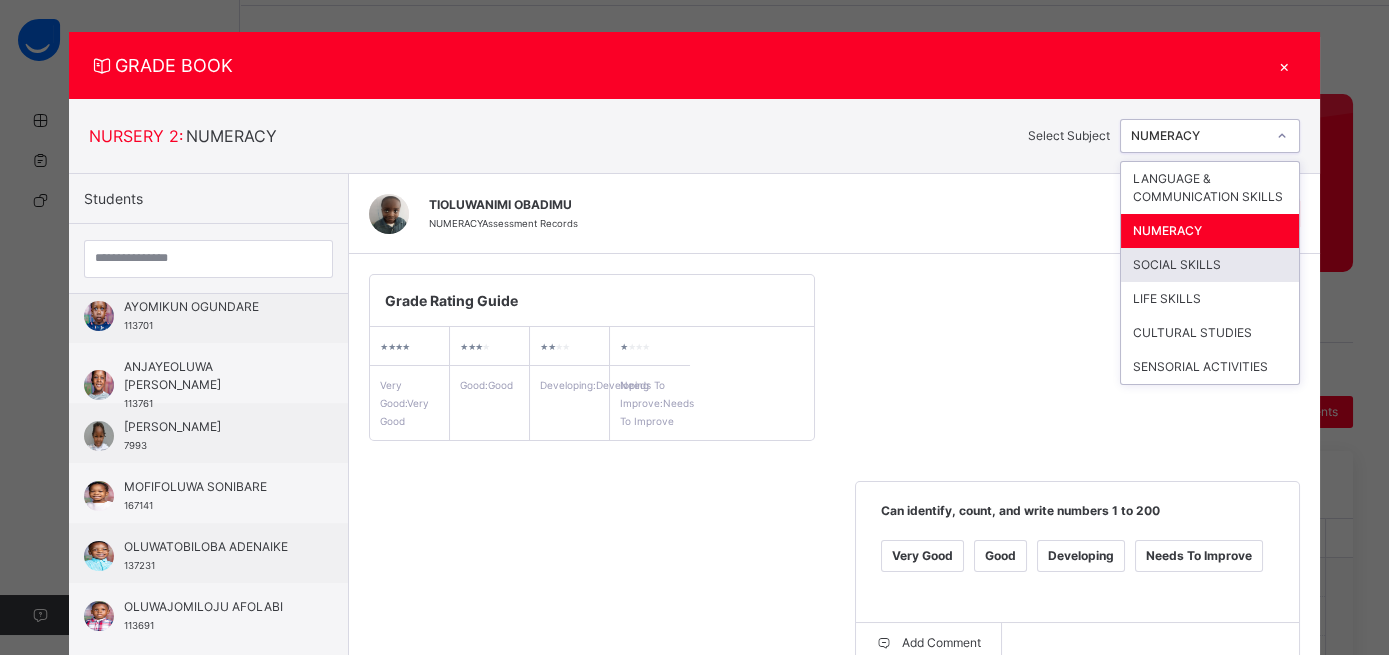 click on "SOCIAL SKILLS" at bounding box center (1210, 265) 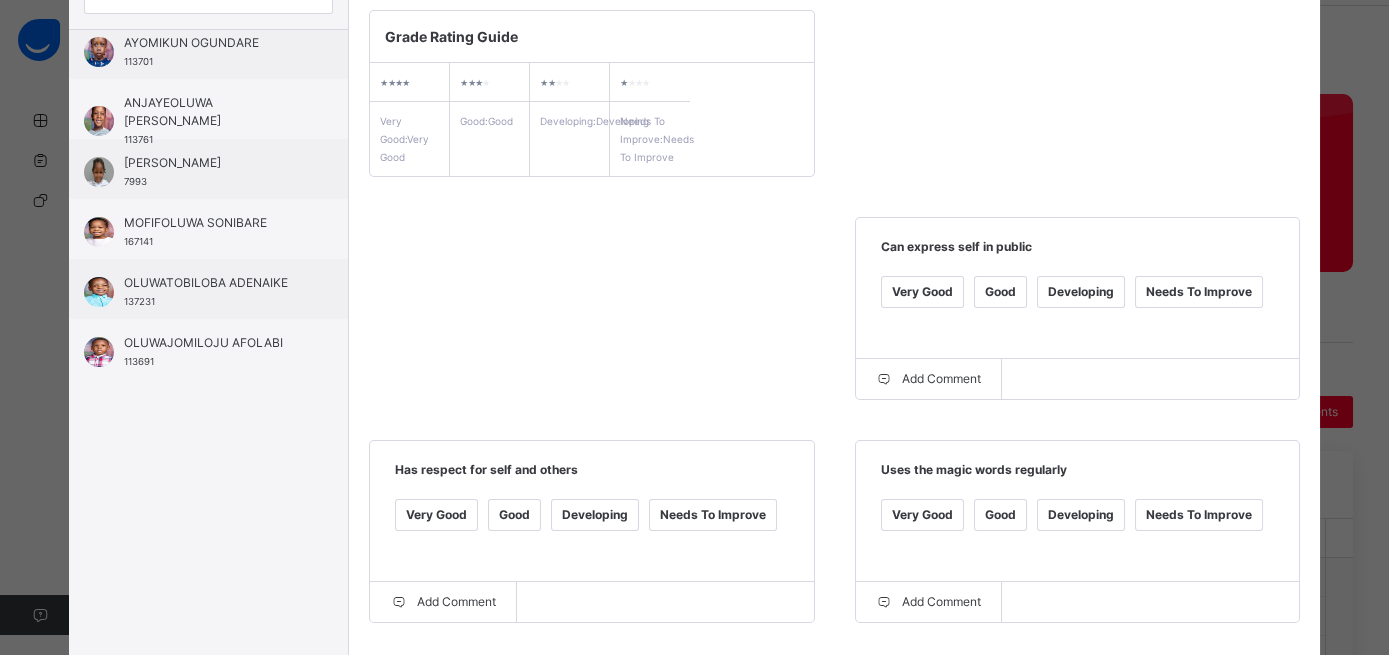 scroll, scrollTop: 287, scrollLeft: 0, axis: vertical 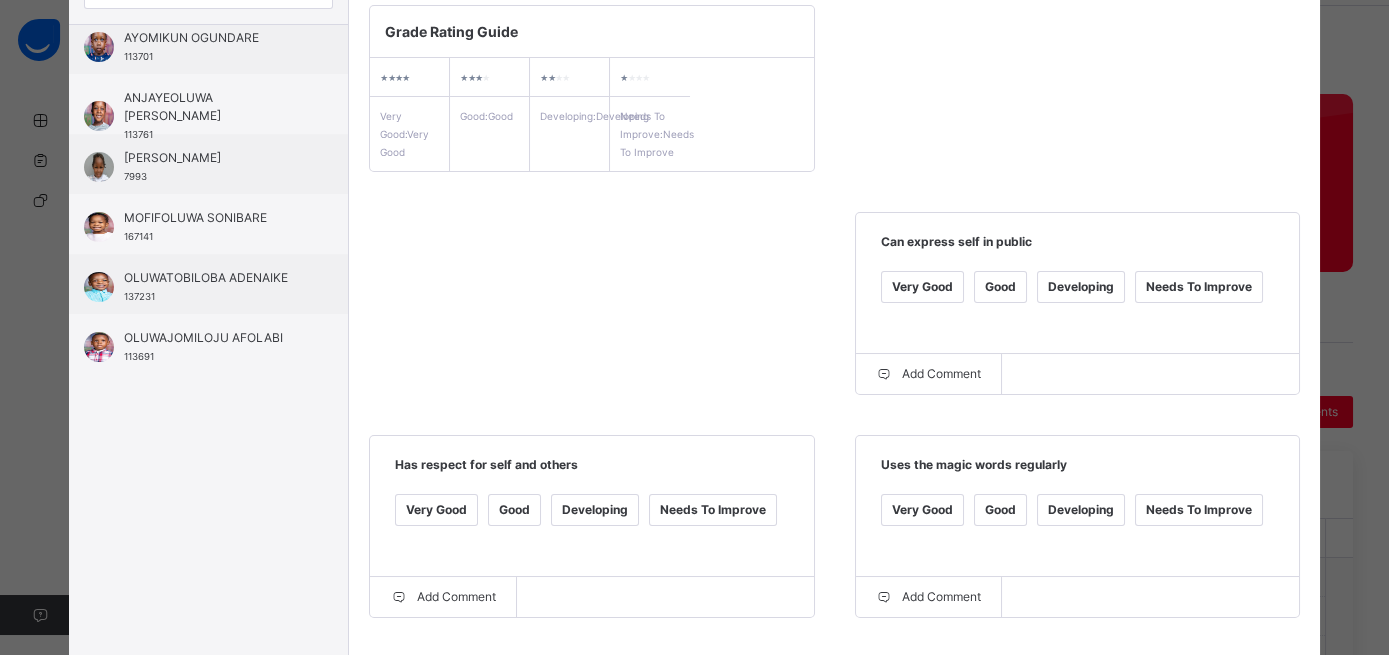 click on "Developing" at bounding box center [1081, 287] 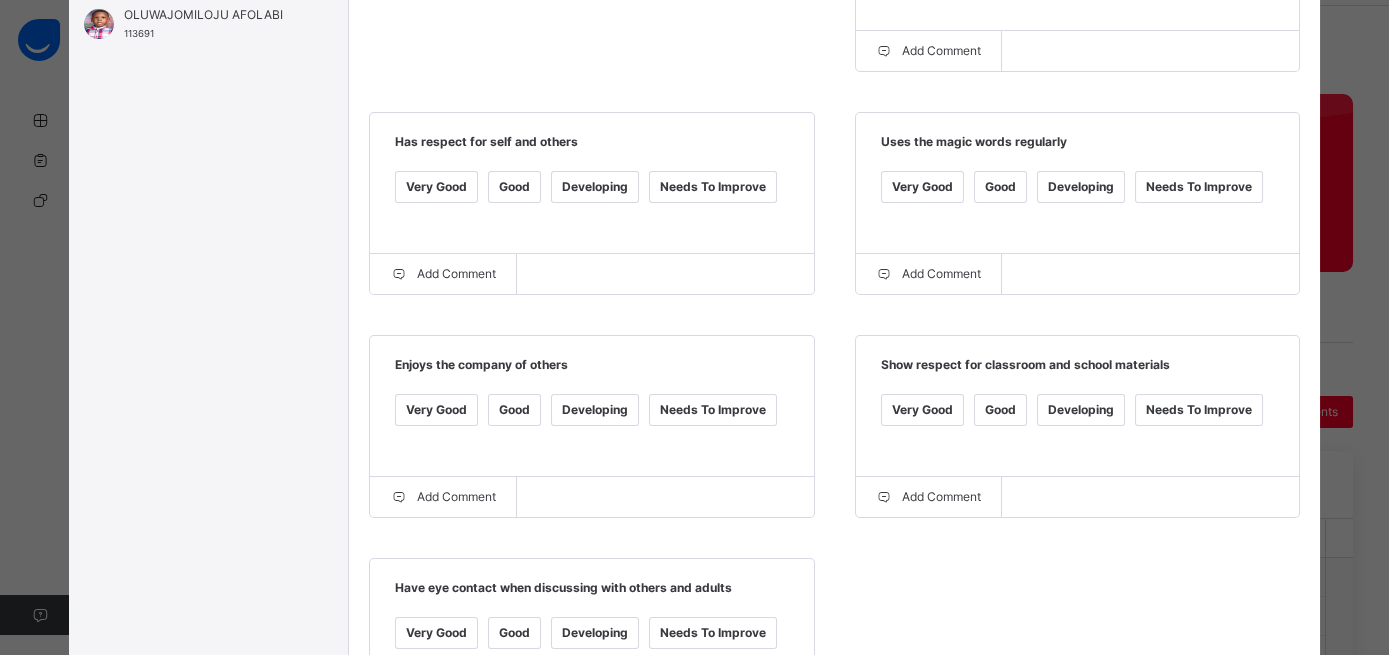 scroll, scrollTop: 615, scrollLeft: 0, axis: vertical 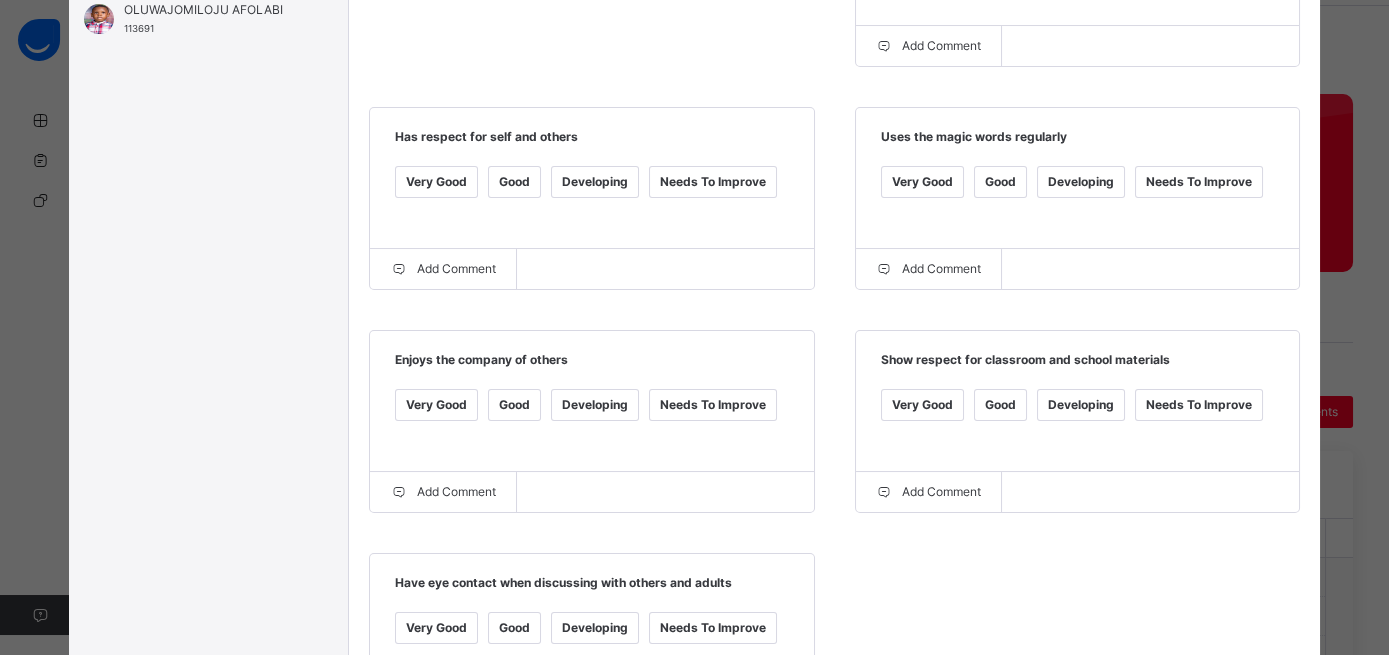click on "Good" at bounding box center (514, 405) 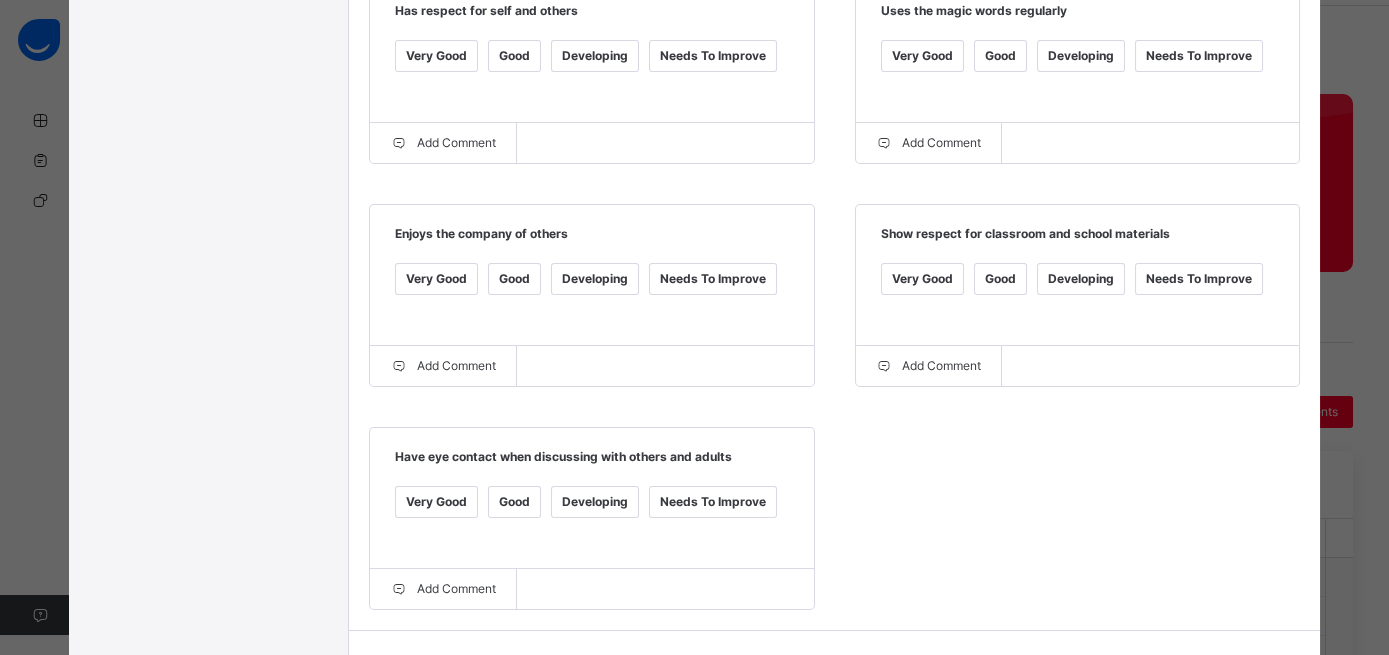 scroll, scrollTop: 794, scrollLeft: 0, axis: vertical 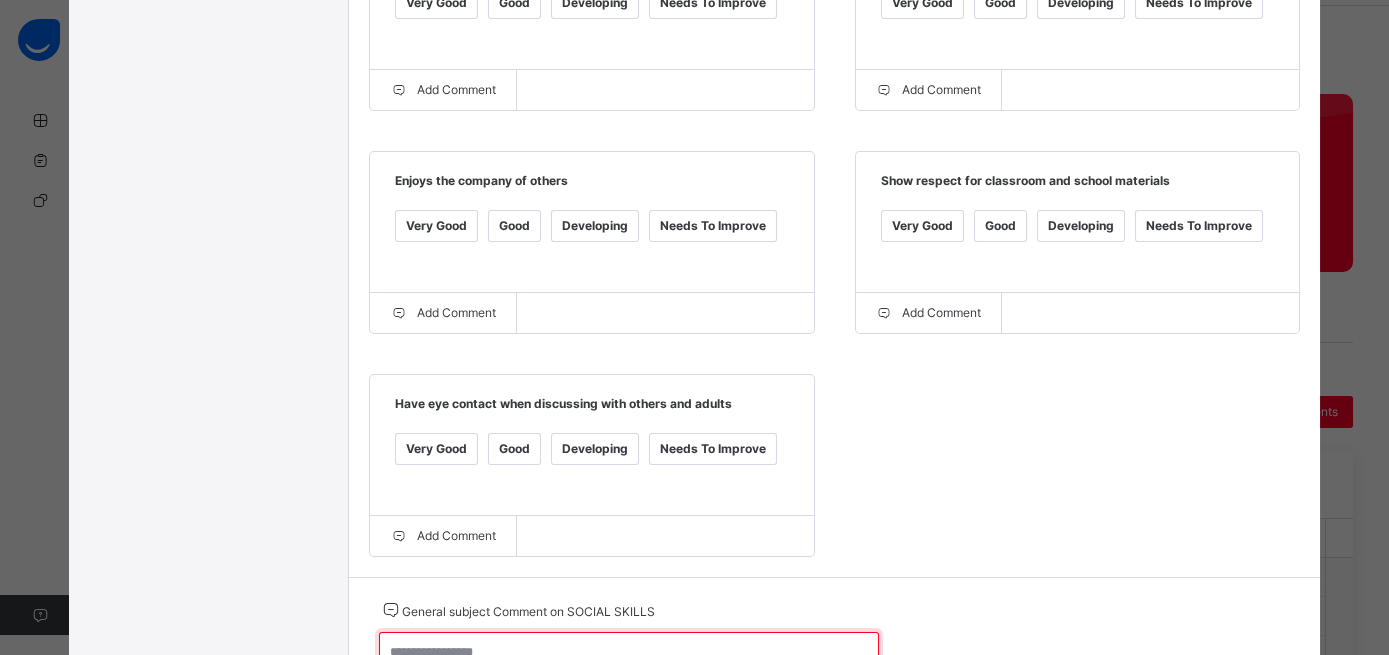 click at bounding box center (629, 661) 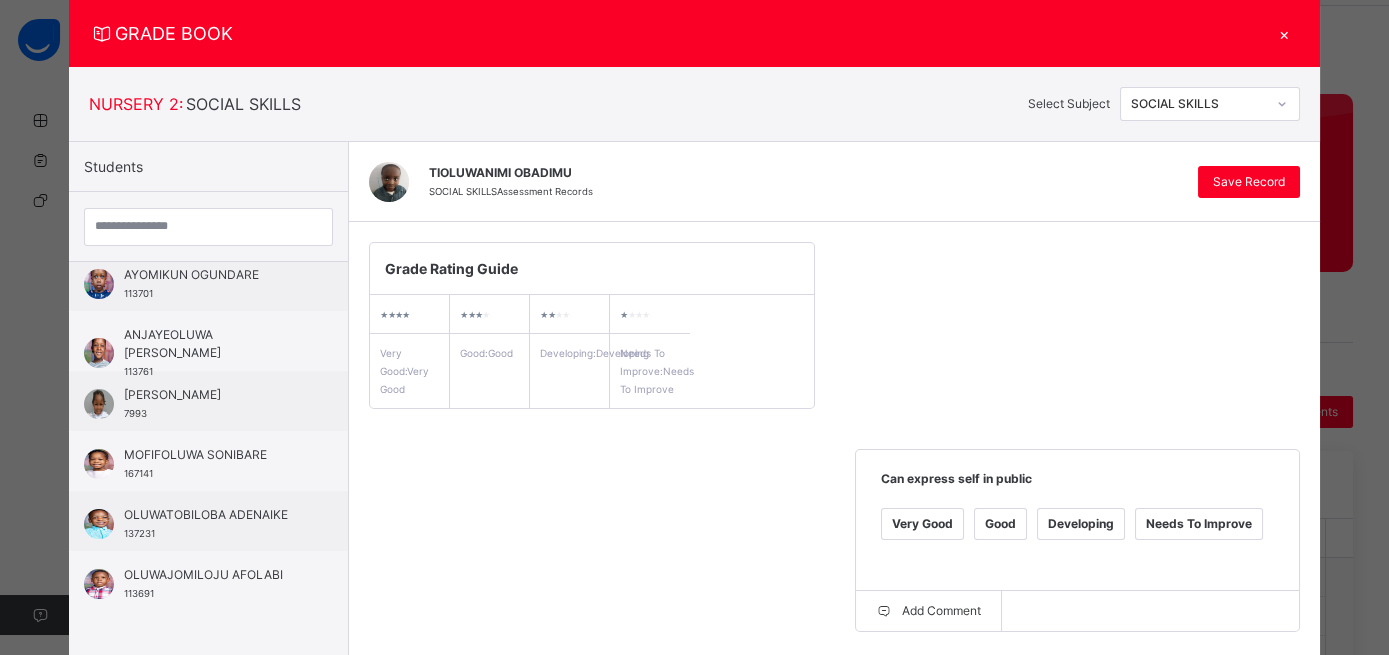 scroll, scrollTop: 48, scrollLeft: 0, axis: vertical 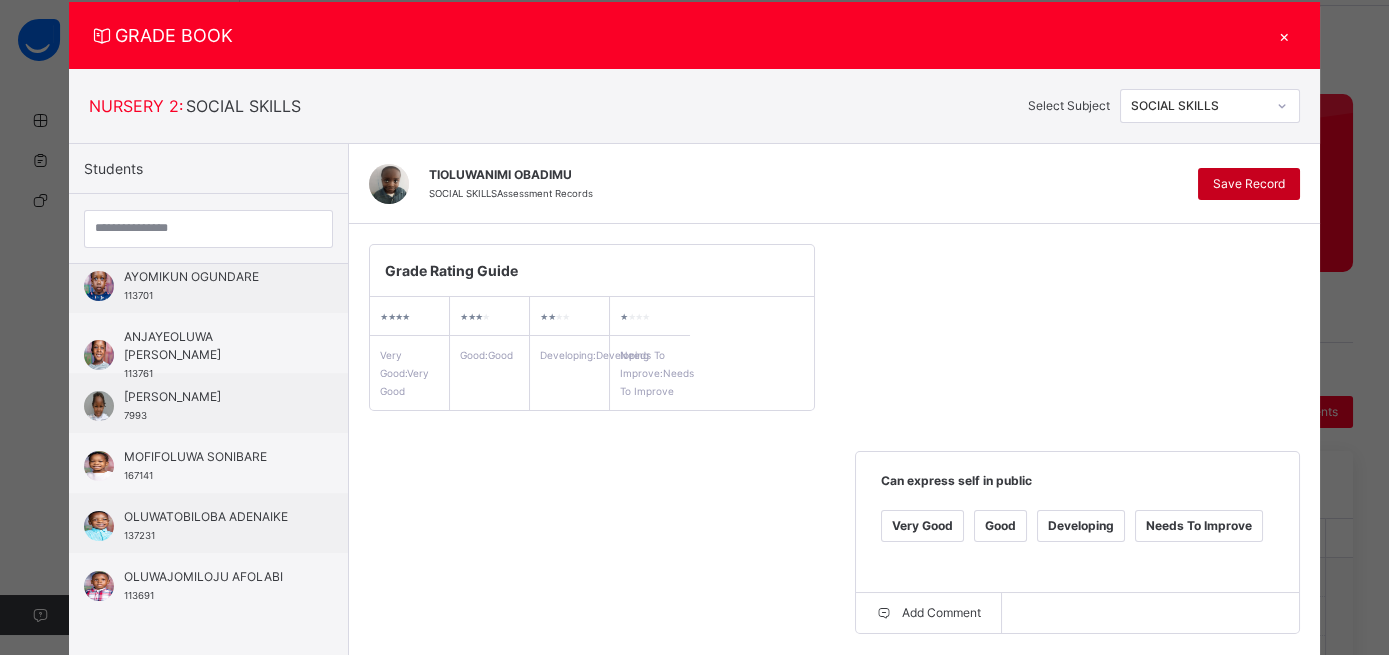 type on "**********" 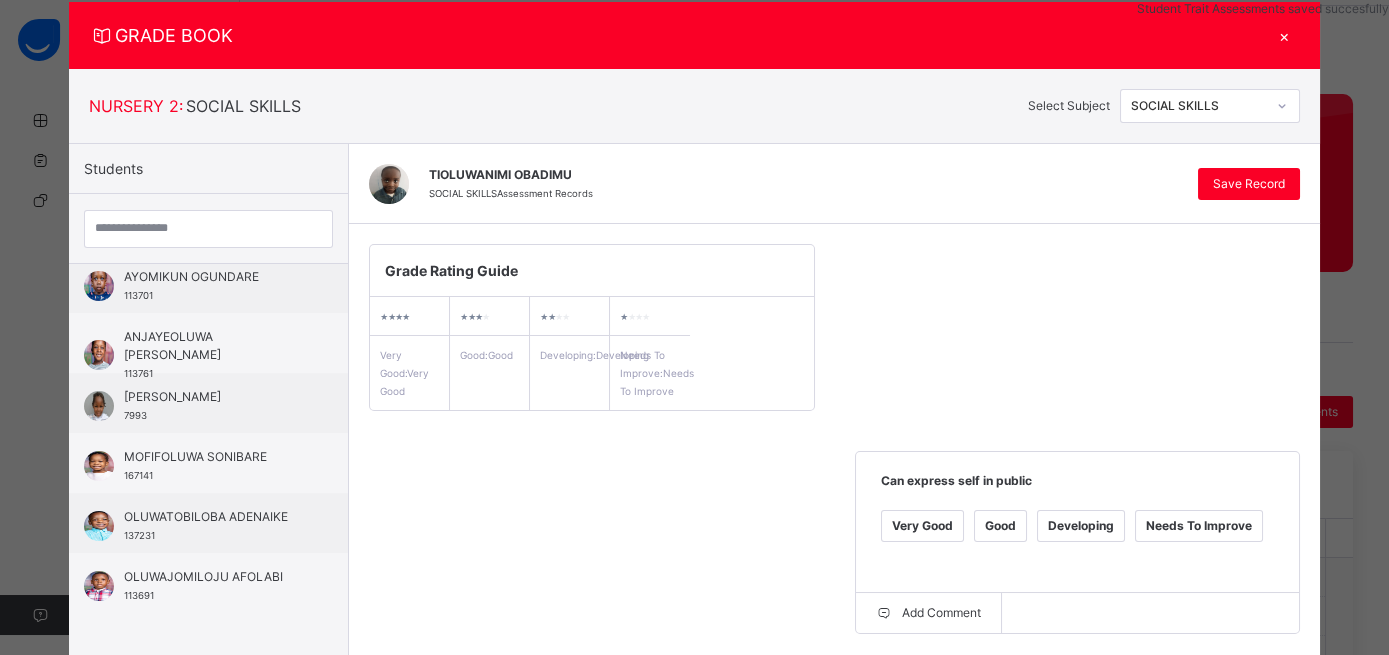click at bounding box center [1282, 106] 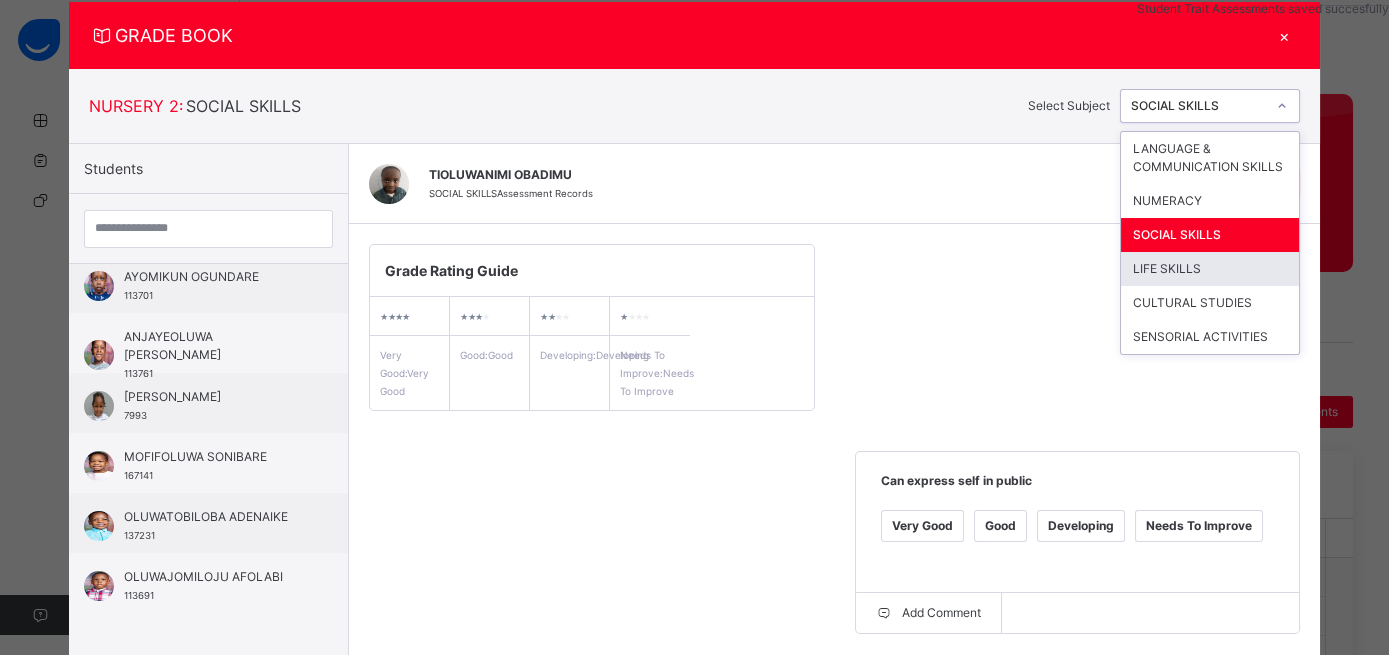 click on "LIFE SKILLS" at bounding box center (1210, 269) 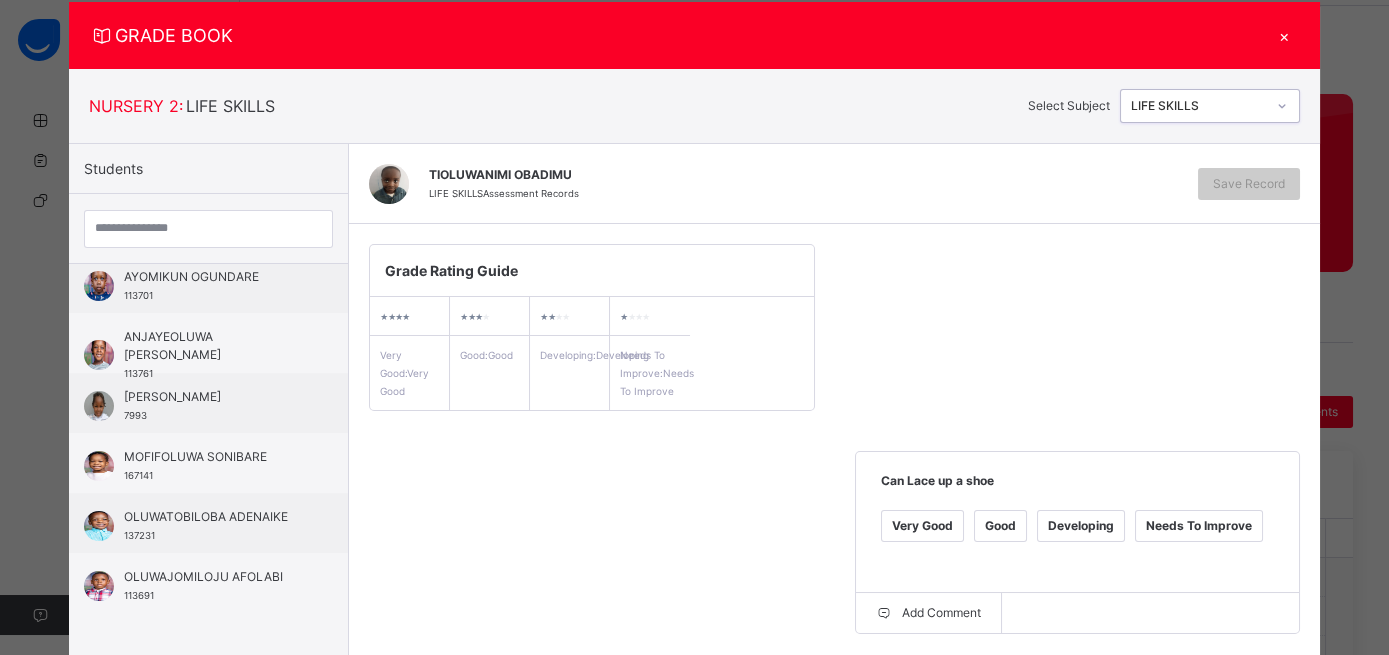 click on "Developing" at bounding box center (1081, 526) 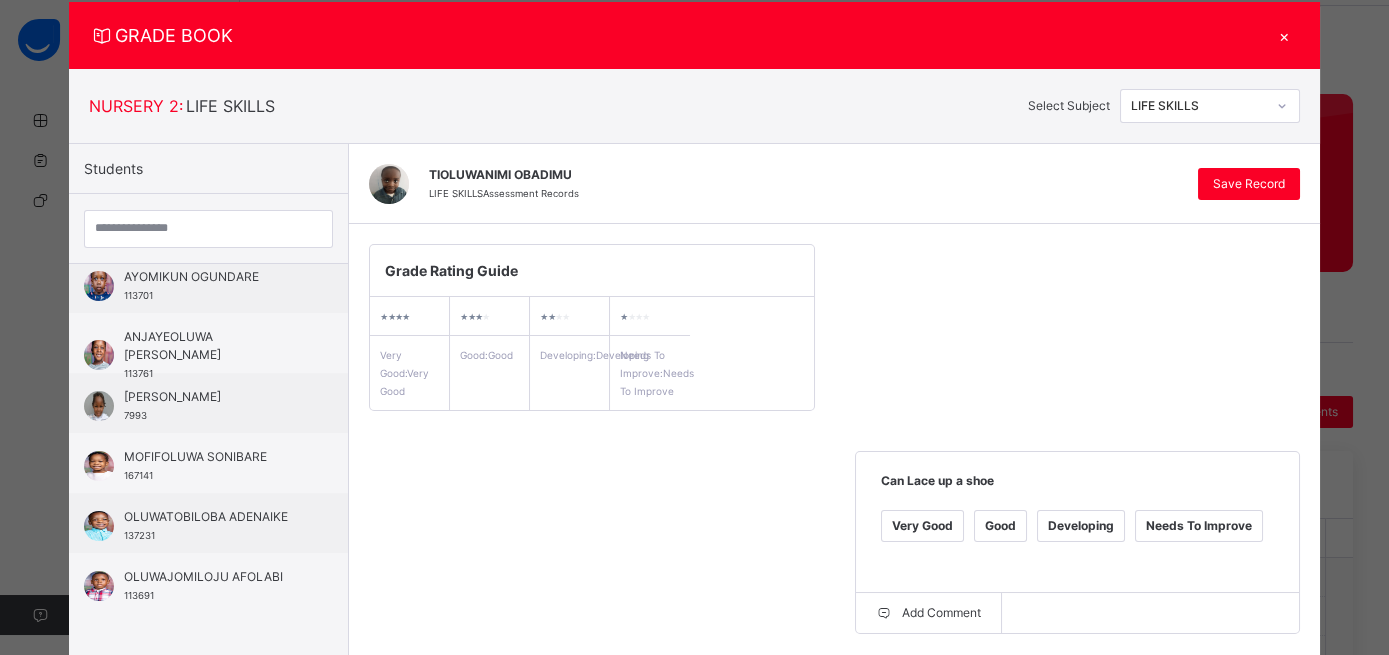click on "Developing" at bounding box center (595, 749) 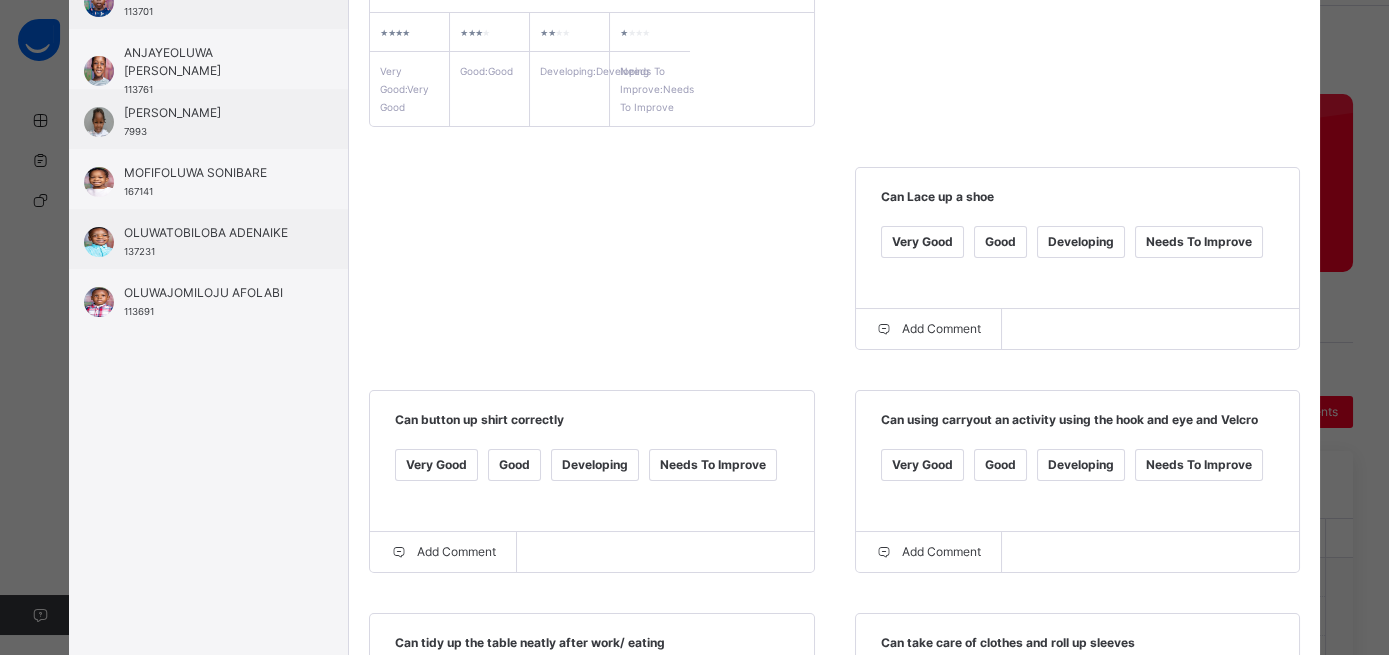 scroll, scrollTop: 367, scrollLeft: 0, axis: vertical 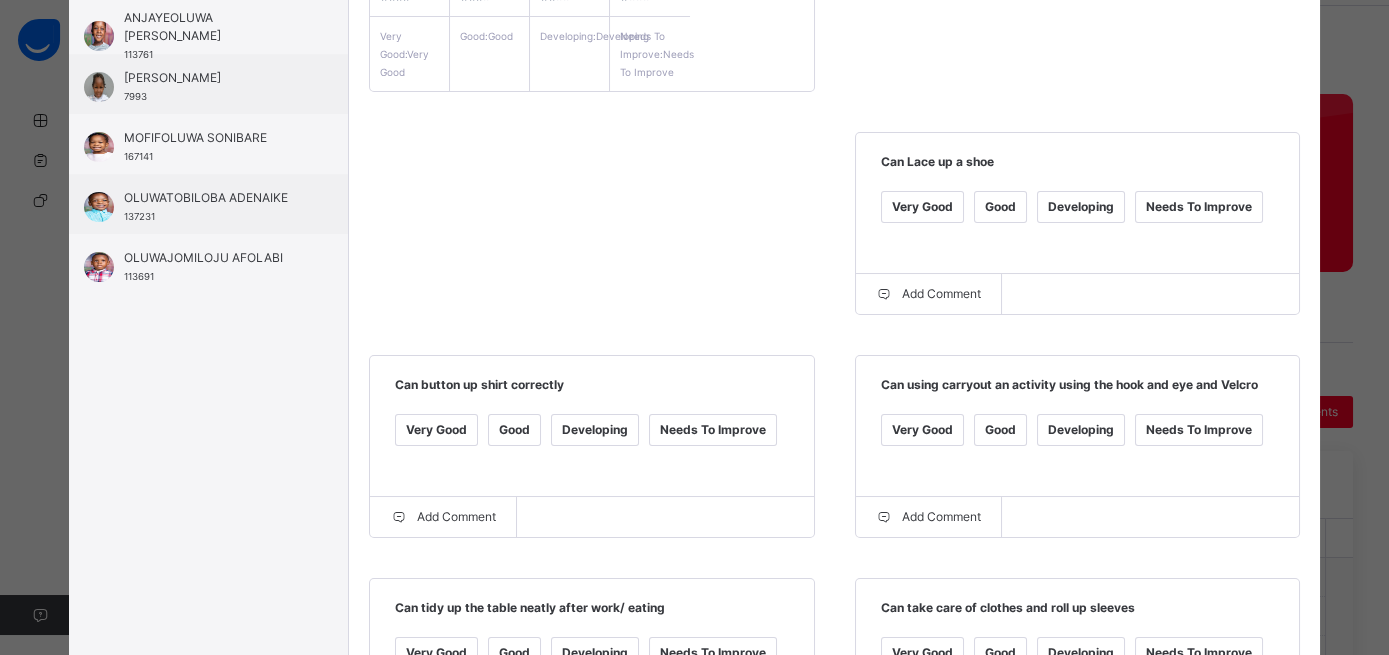 click on "Developing" at bounding box center [1081, 430] 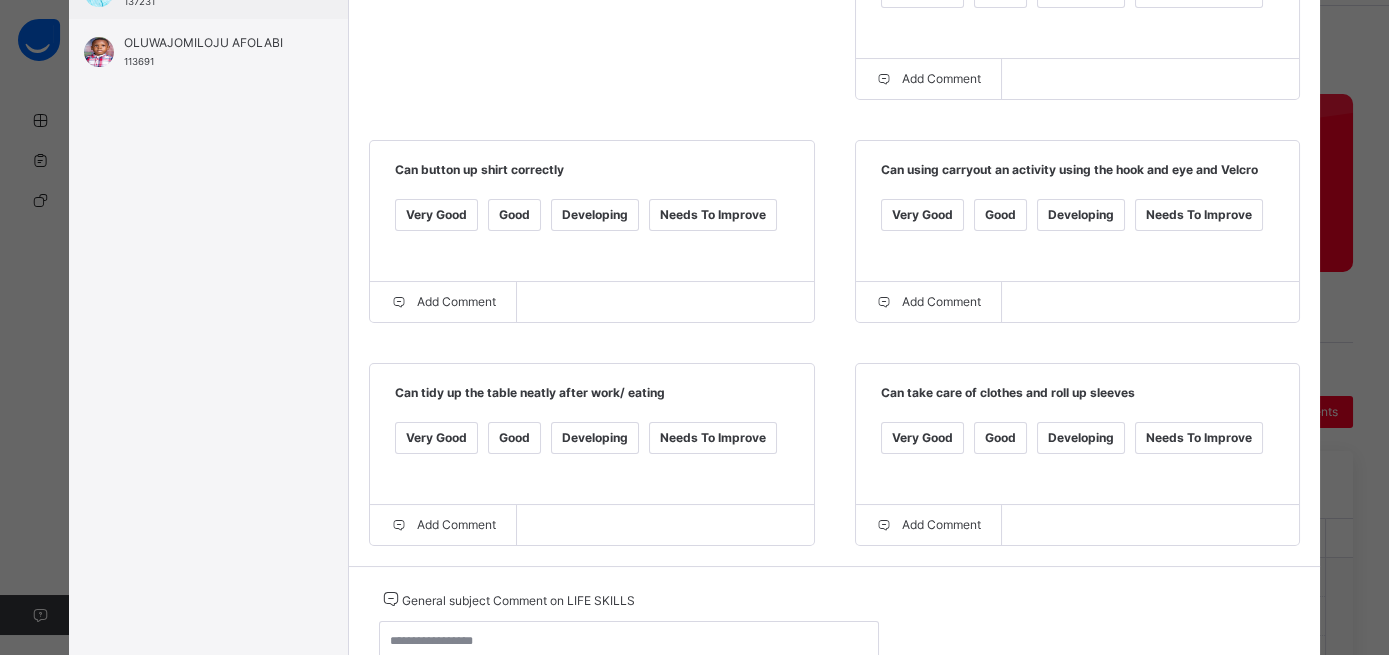 scroll, scrollTop: 589, scrollLeft: 0, axis: vertical 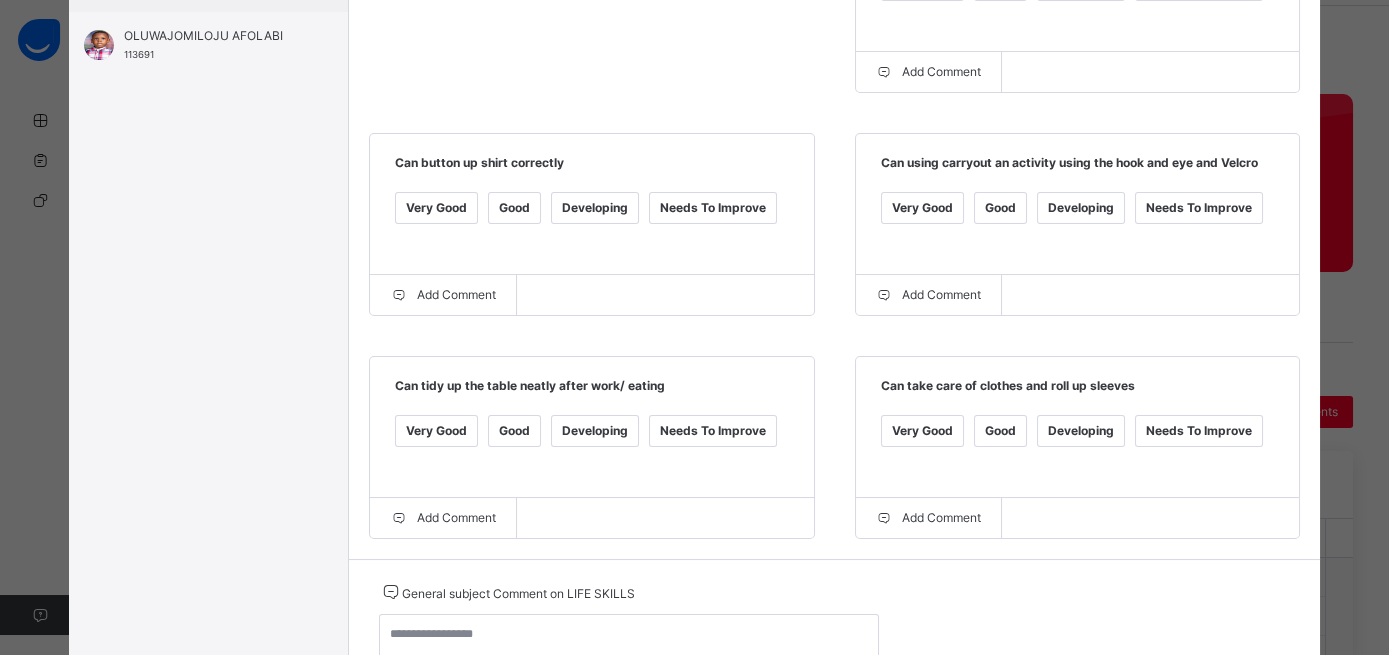 click on "Developing" at bounding box center (595, 431) 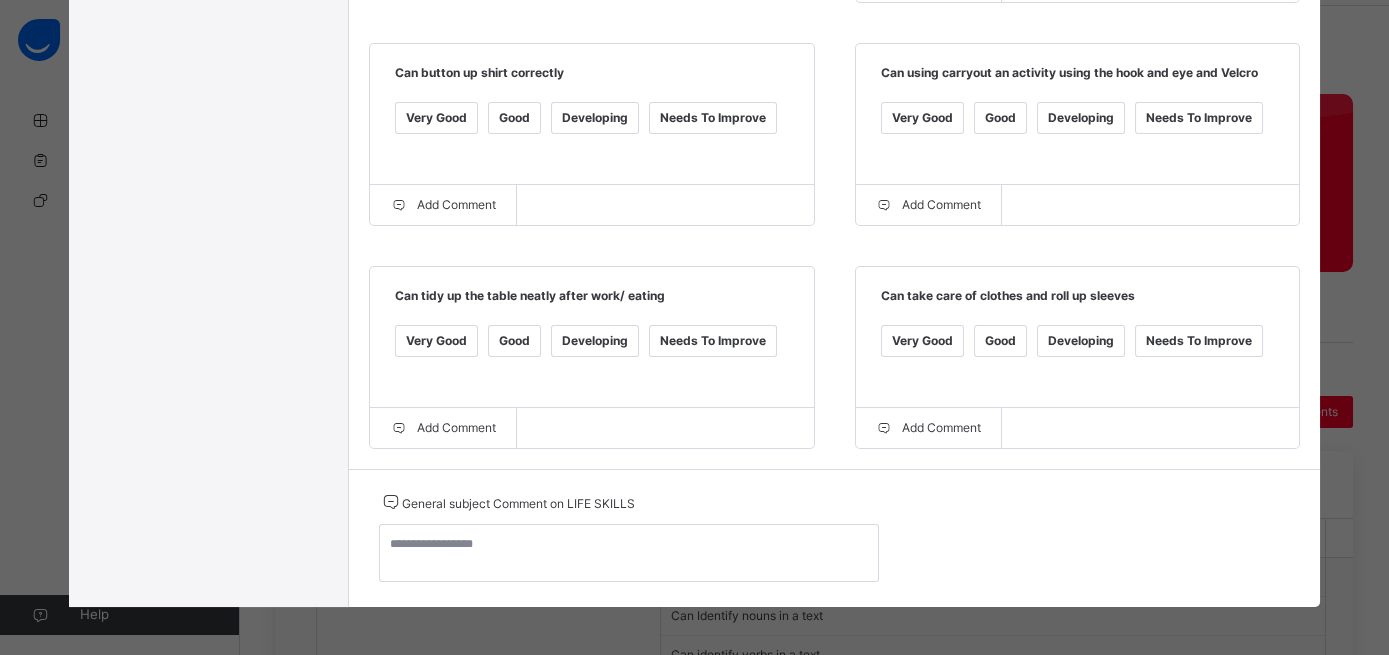 scroll, scrollTop: 739, scrollLeft: 0, axis: vertical 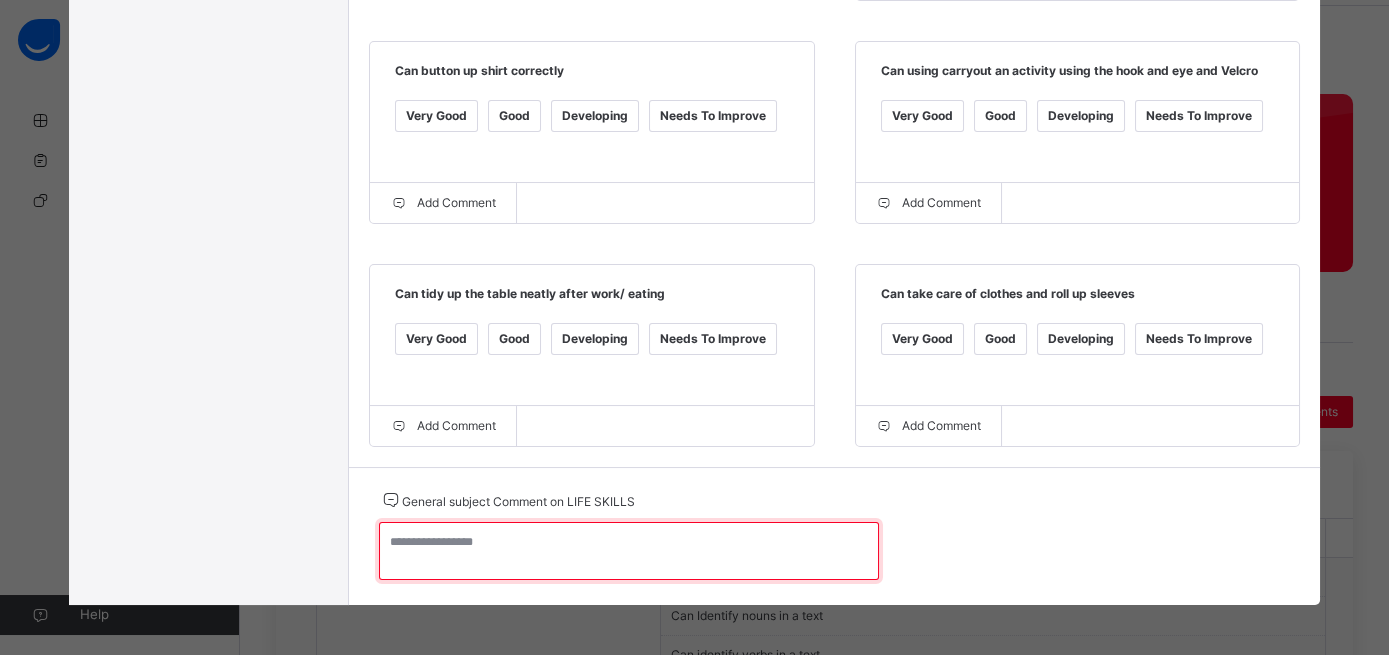 click at bounding box center (629, 551) 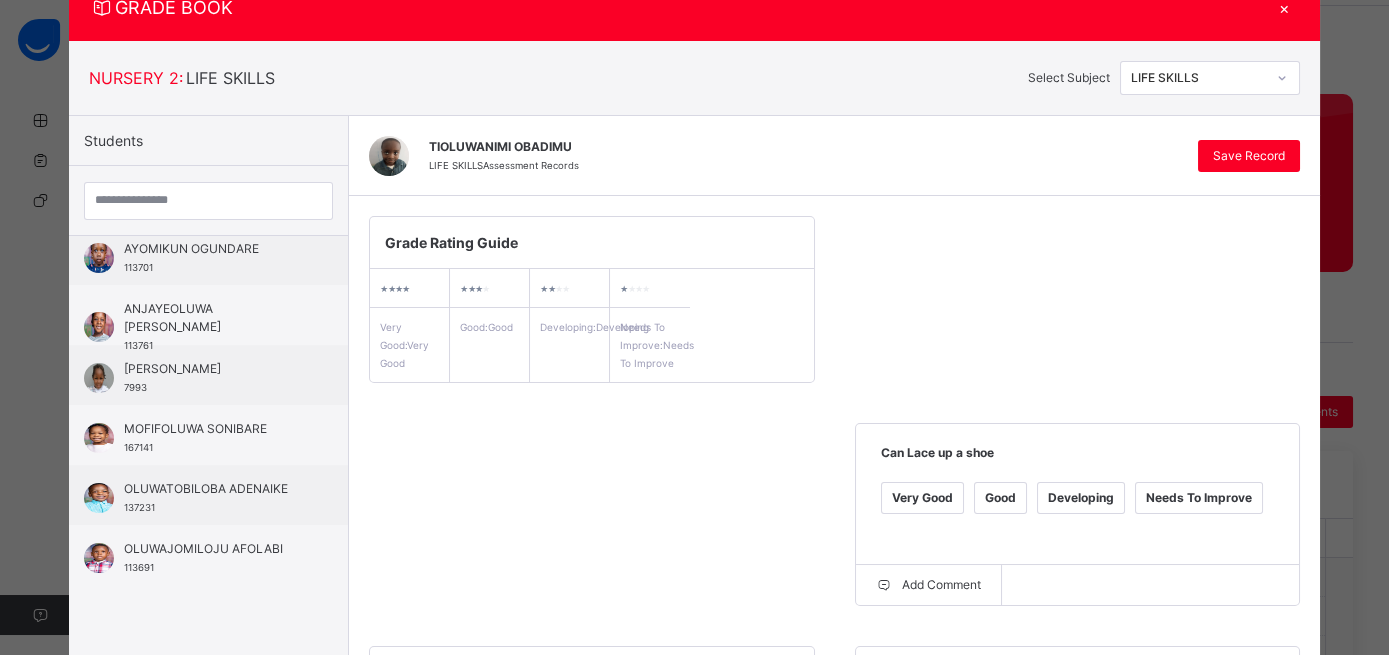 scroll, scrollTop: 72, scrollLeft: 0, axis: vertical 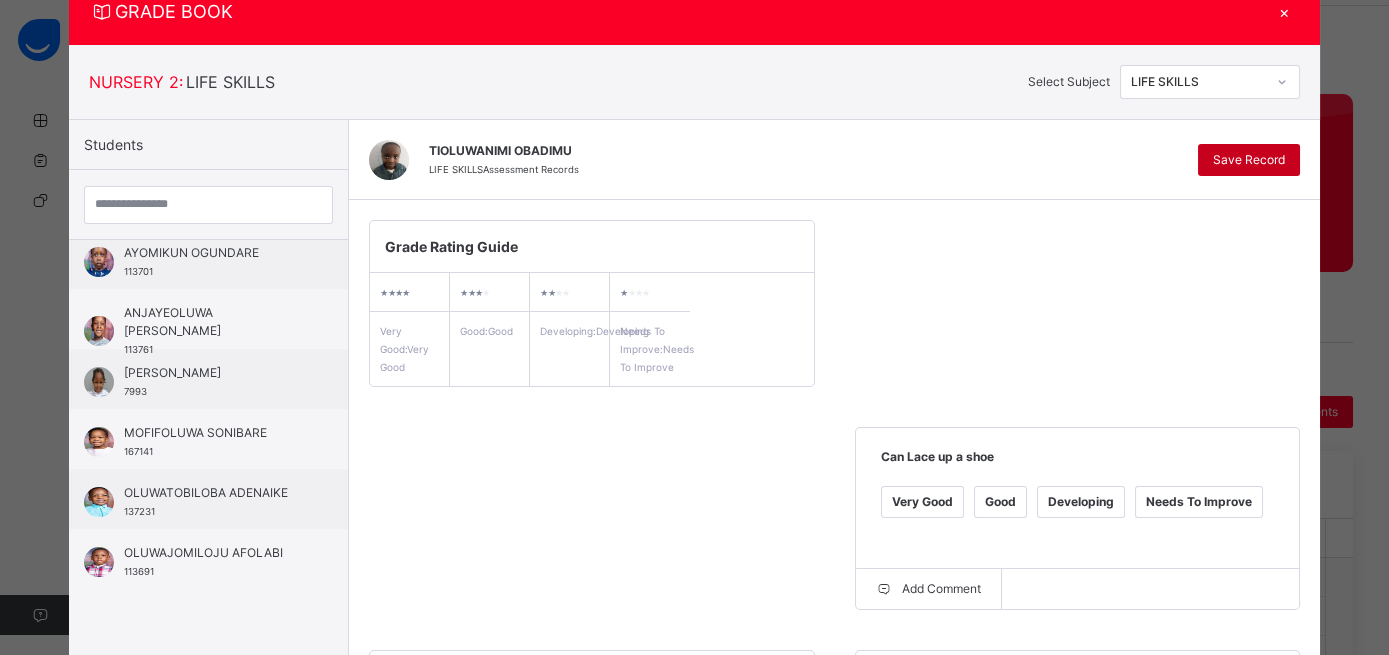 type on "**********" 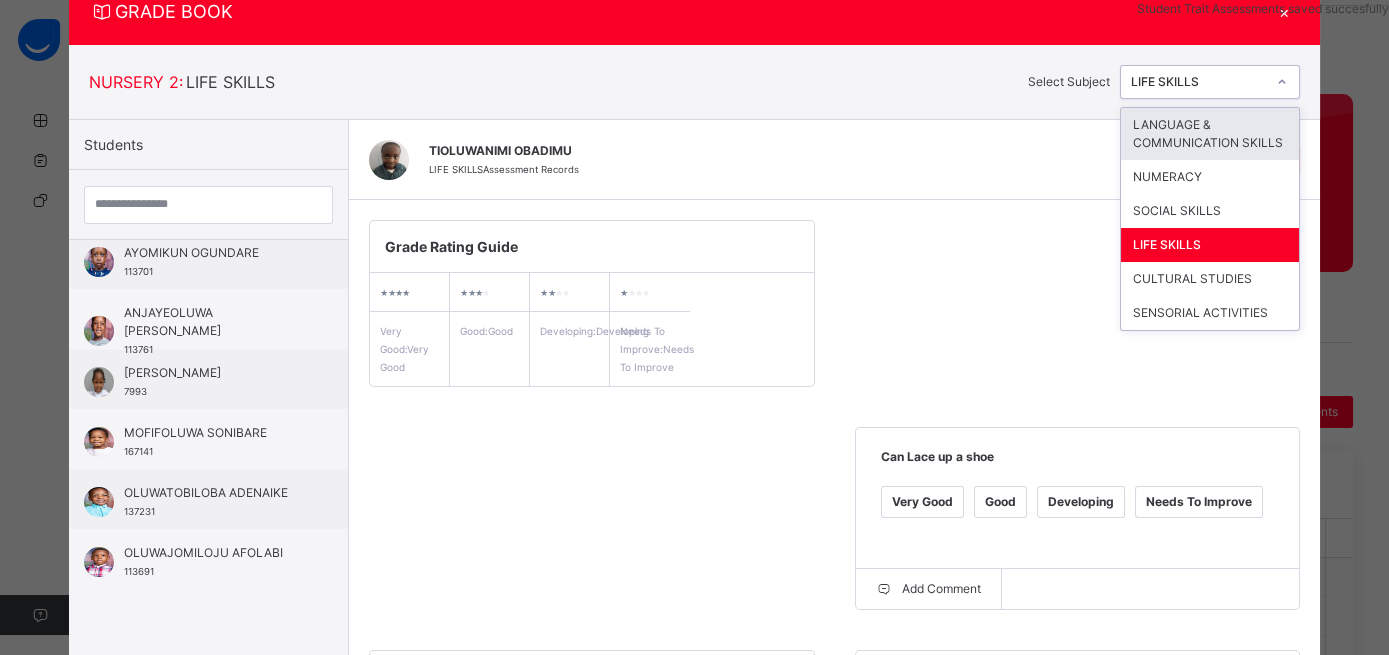 click 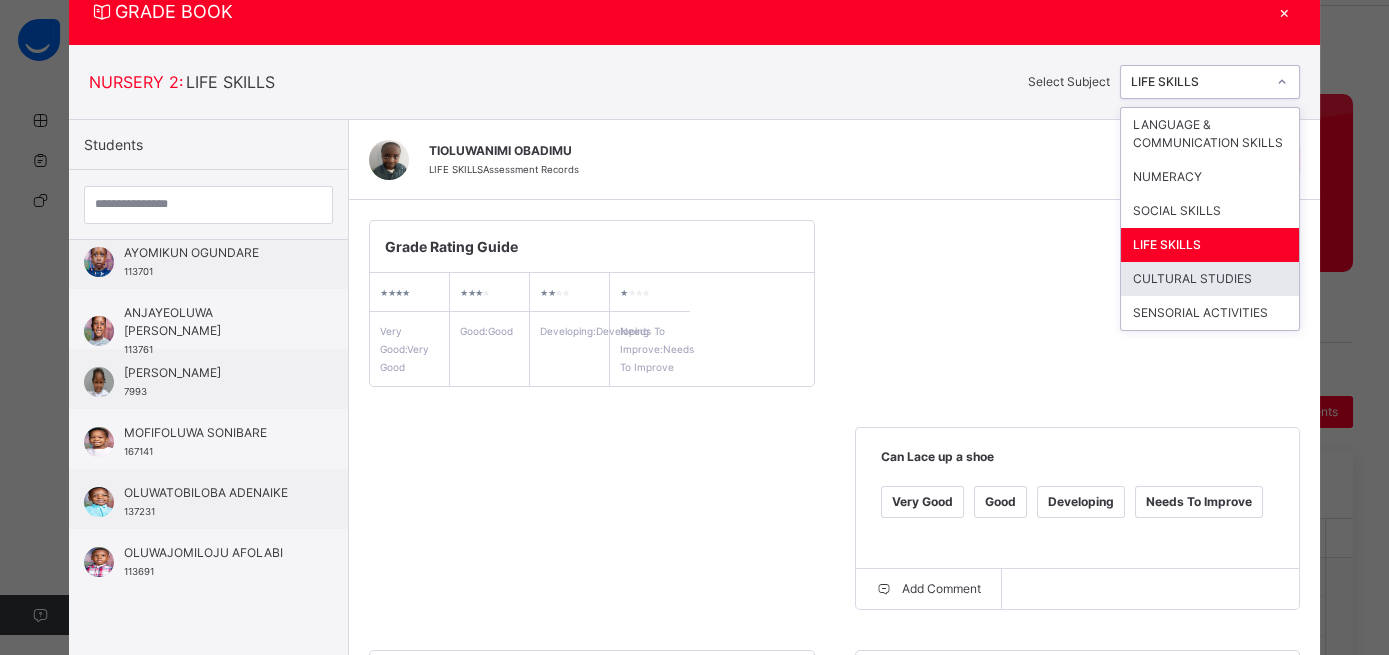 click on "CULTURAL STUDIES" at bounding box center (1210, 279) 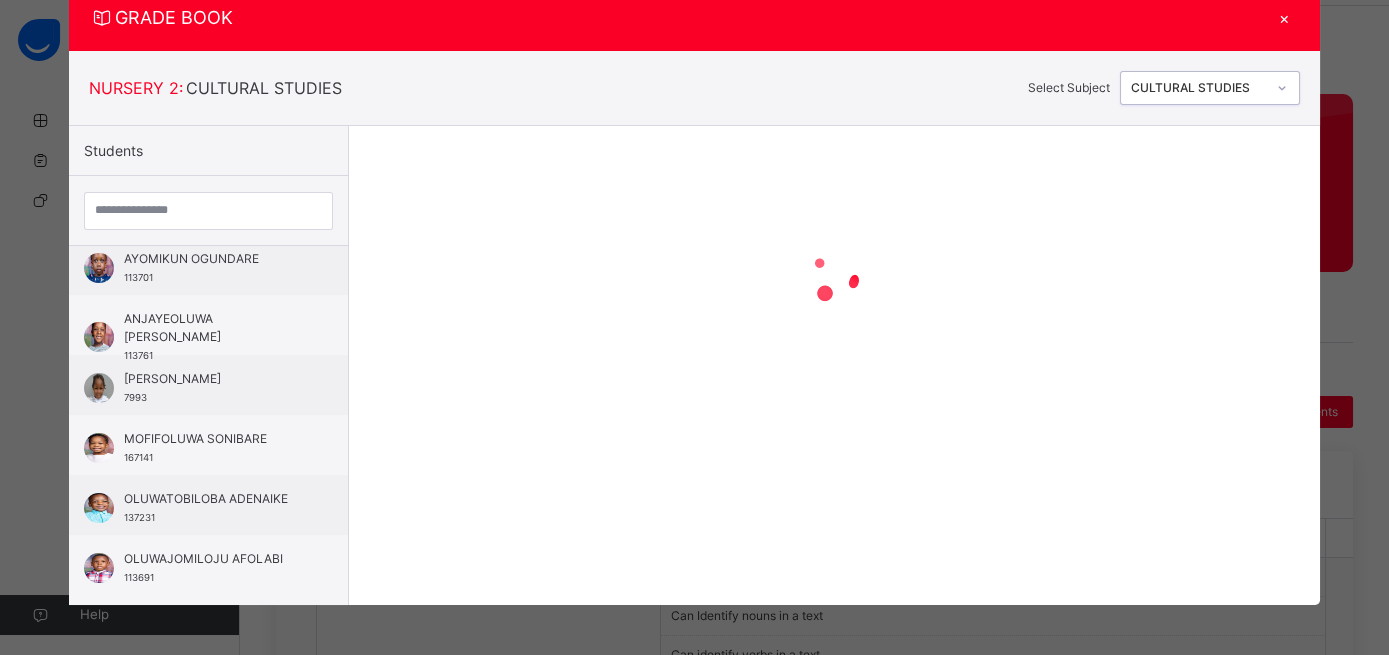 scroll, scrollTop: 65, scrollLeft: 0, axis: vertical 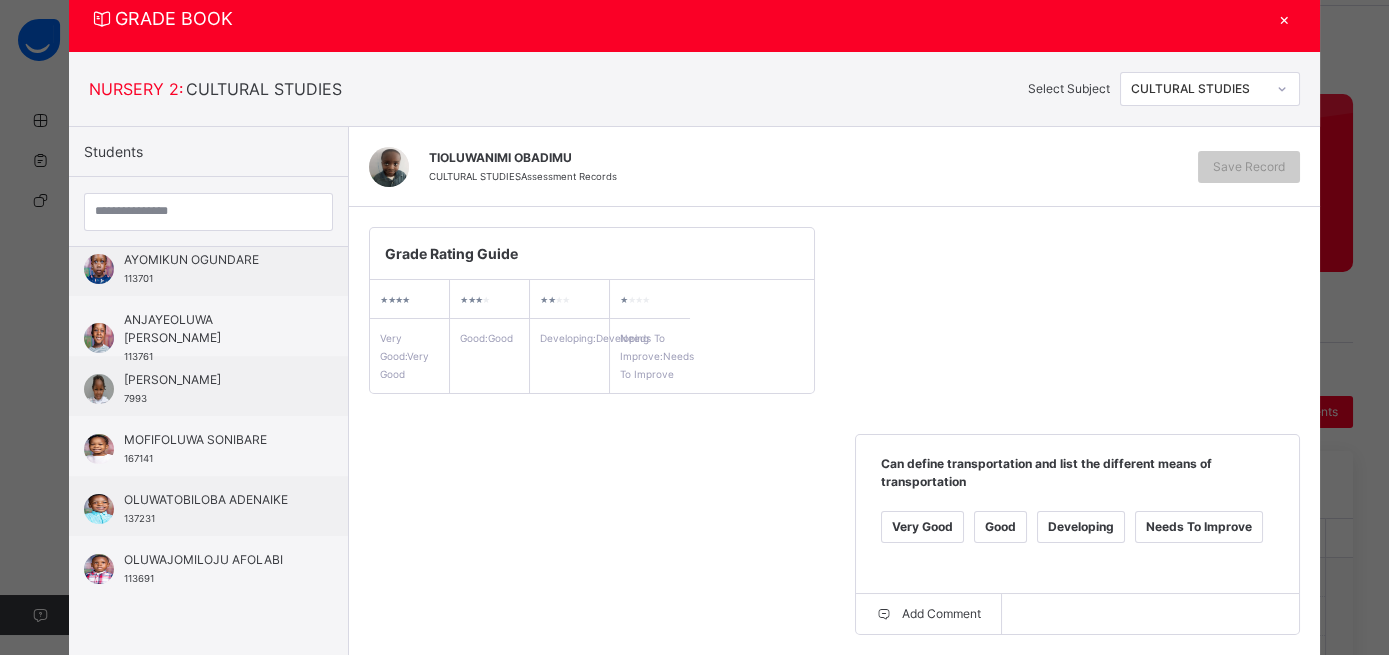 click on "Good" at bounding box center (1000, 527) 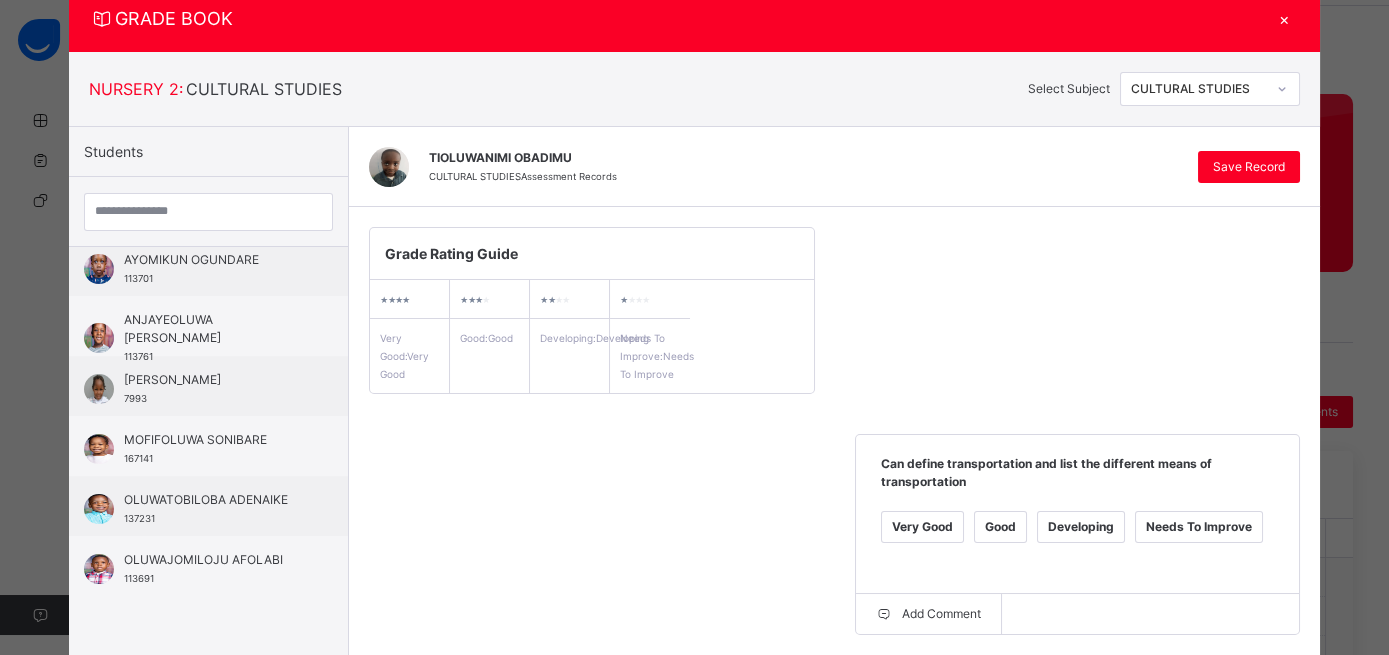 click on "Good" at bounding box center (514, 750) 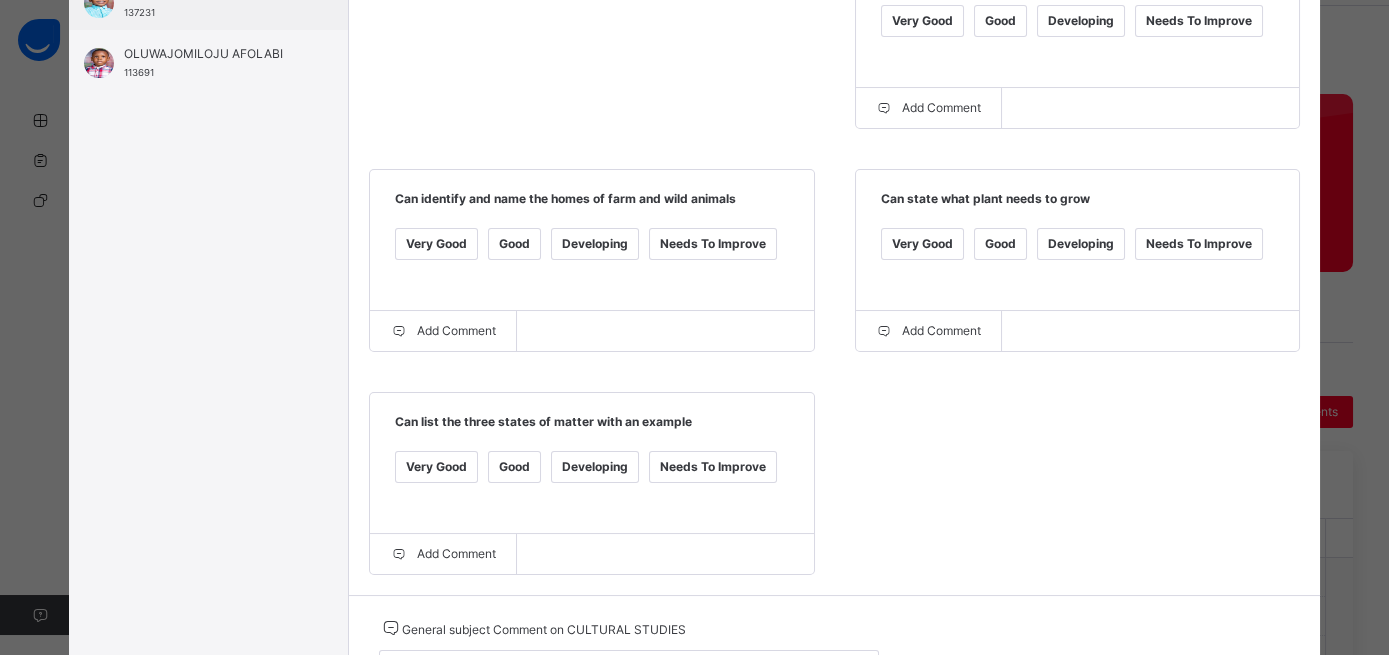scroll, scrollTop: 573, scrollLeft: 0, axis: vertical 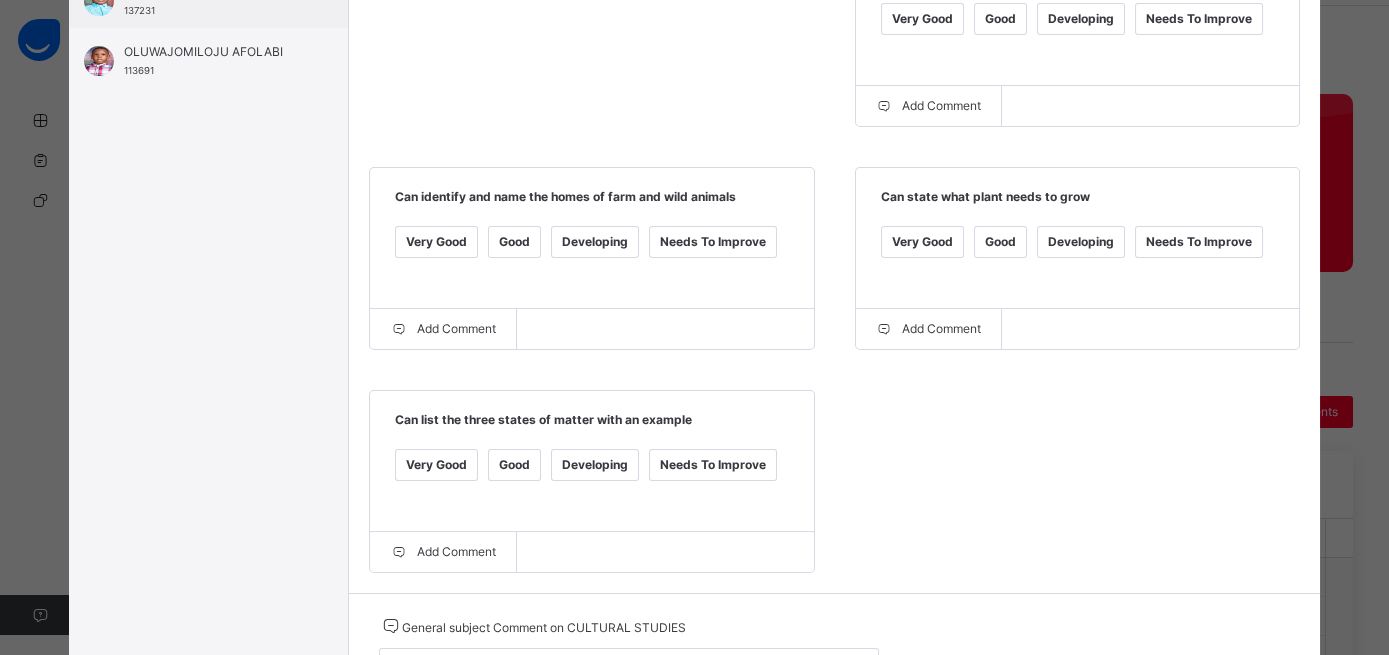 click on "Good" at bounding box center (514, 465) 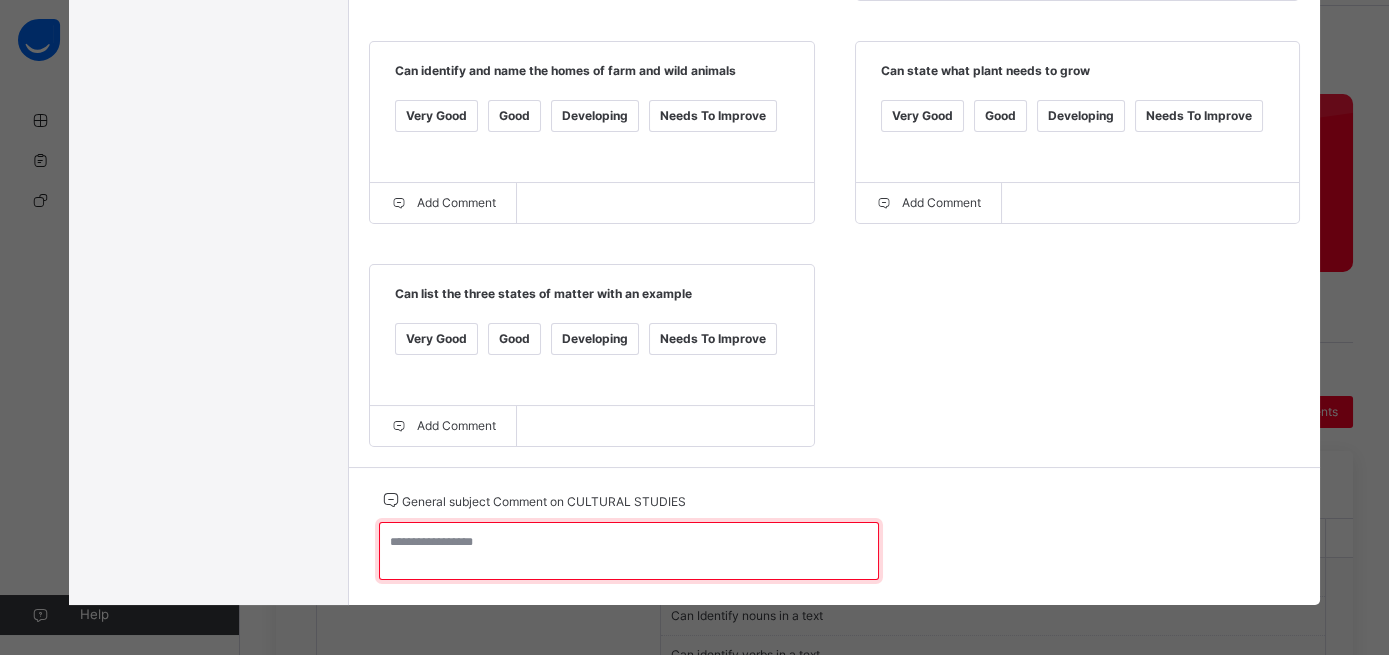 click at bounding box center [629, 551] 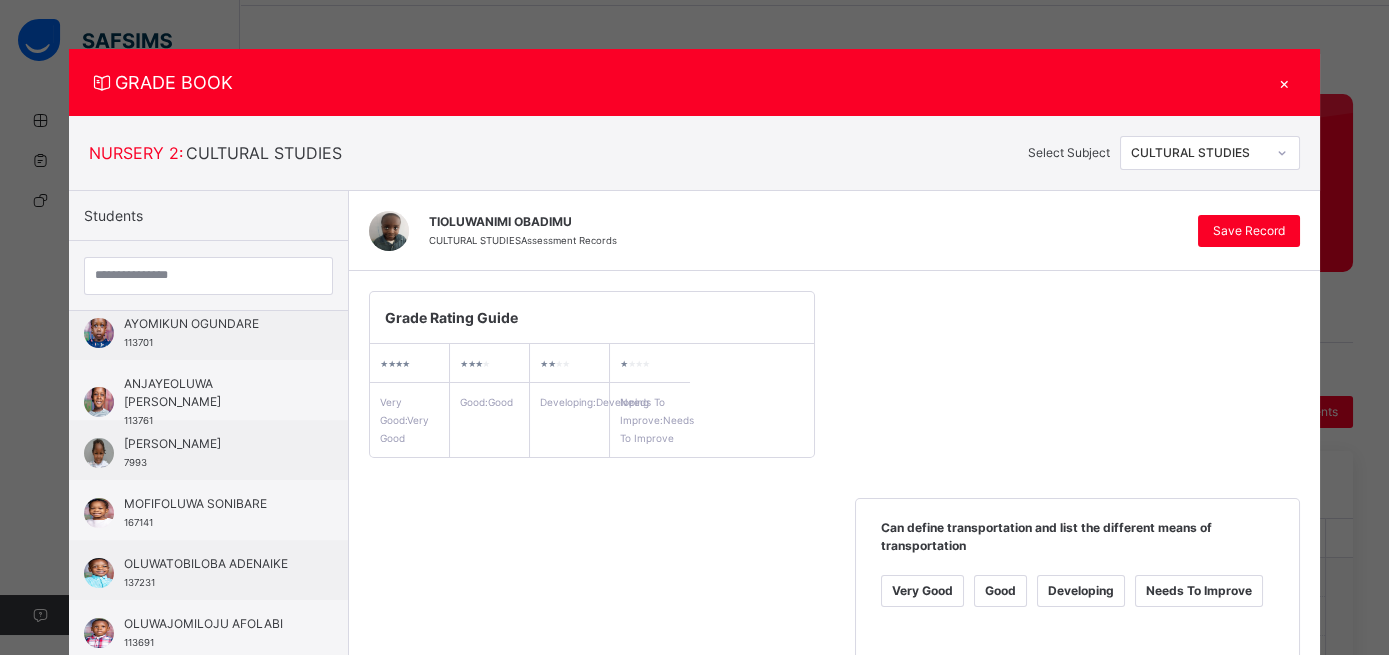 scroll, scrollTop: 0, scrollLeft: 0, axis: both 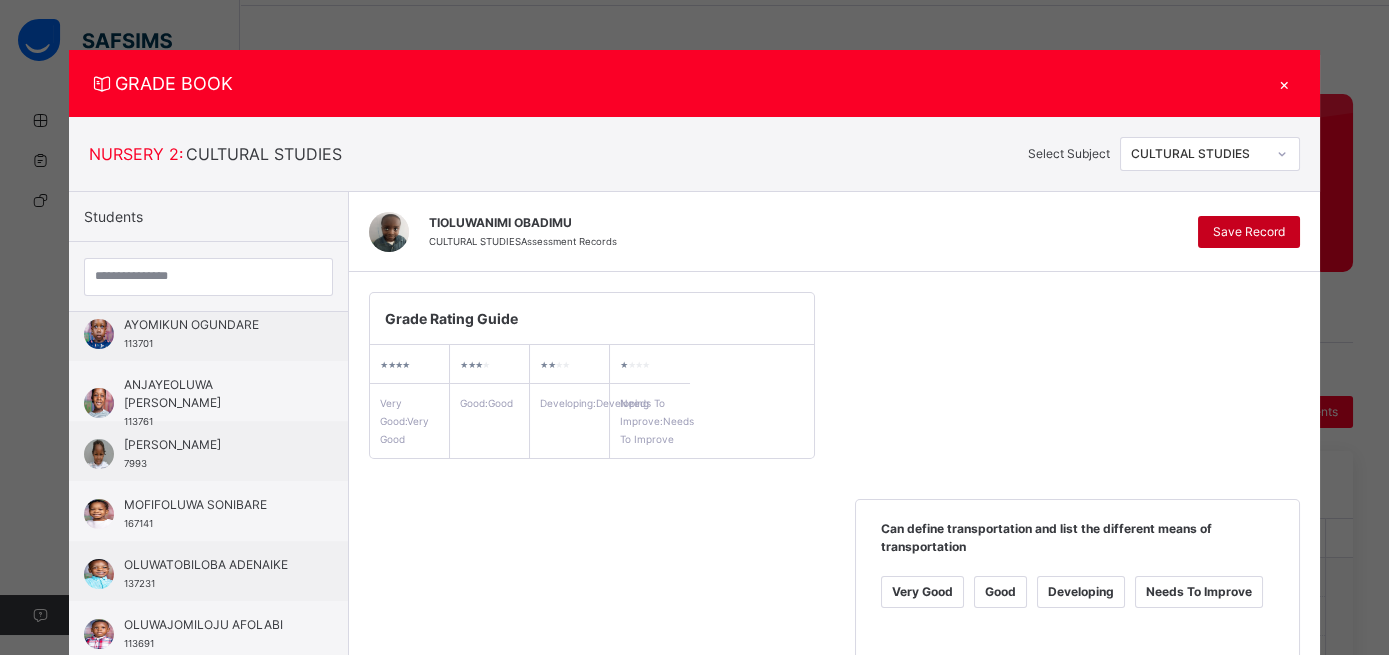 type on "**********" 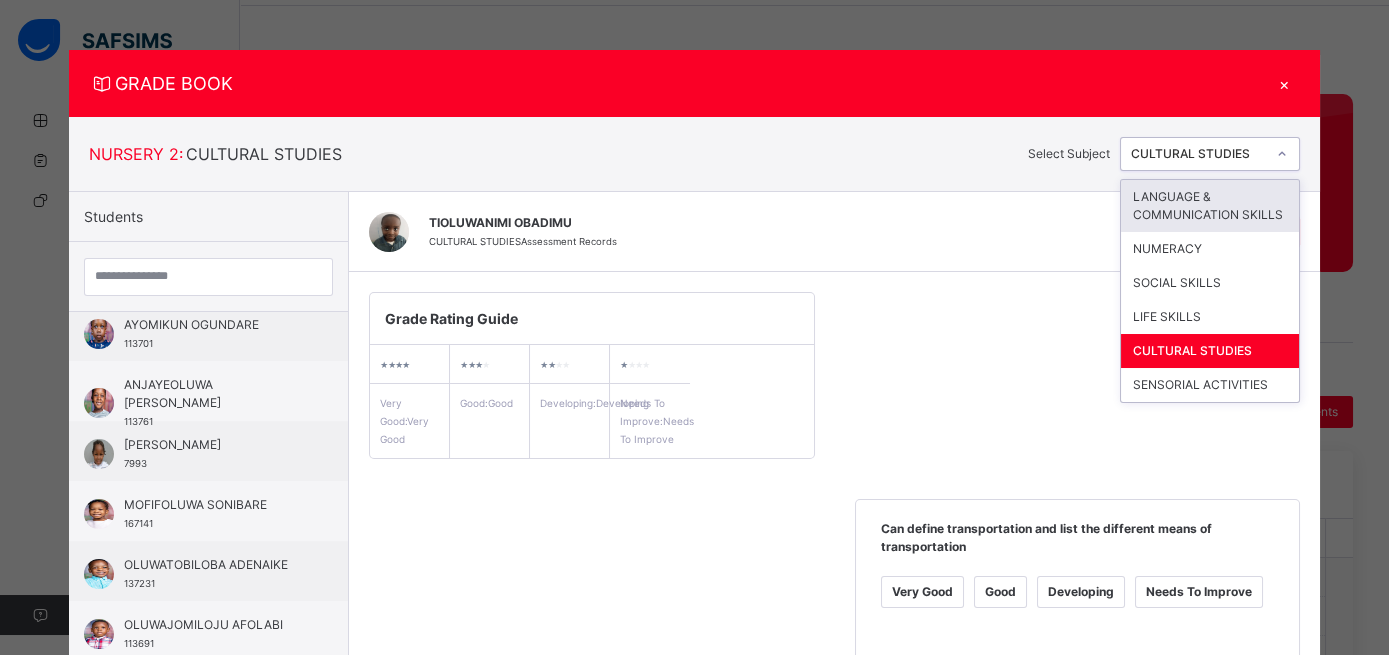 click 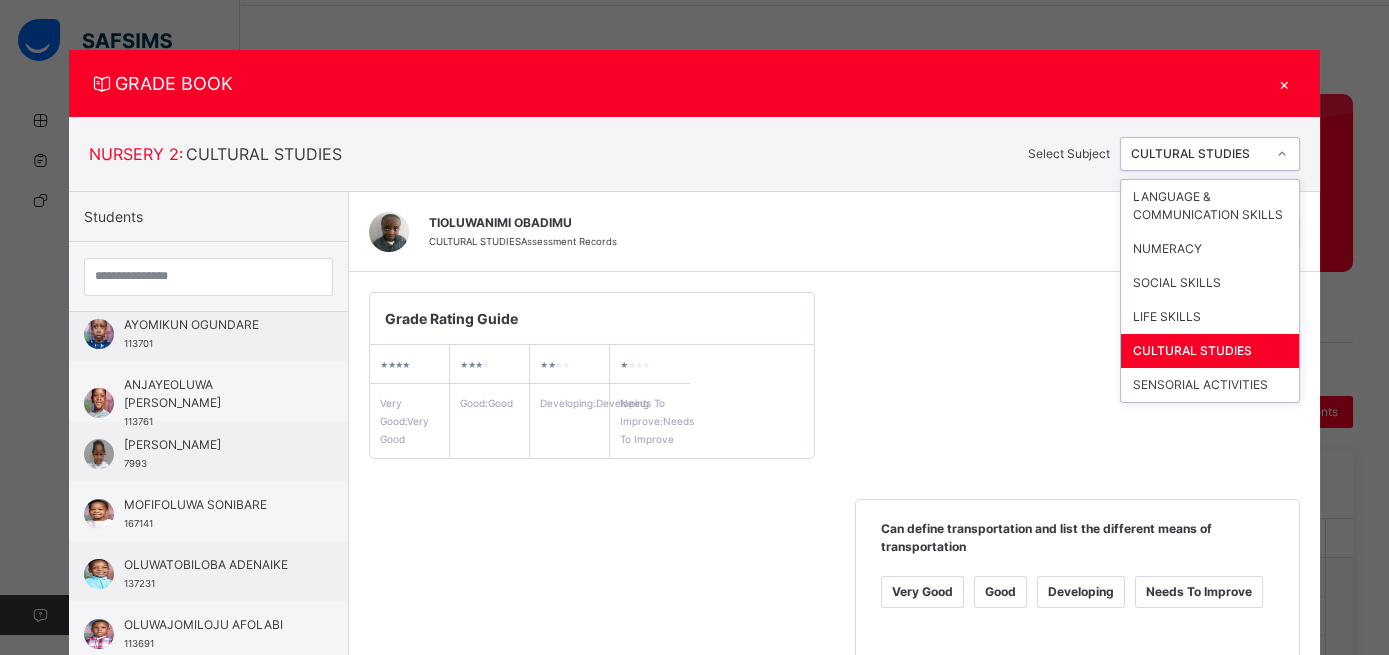 click on "CULTURAL STUDIES" at bounding box center (1210, 351) 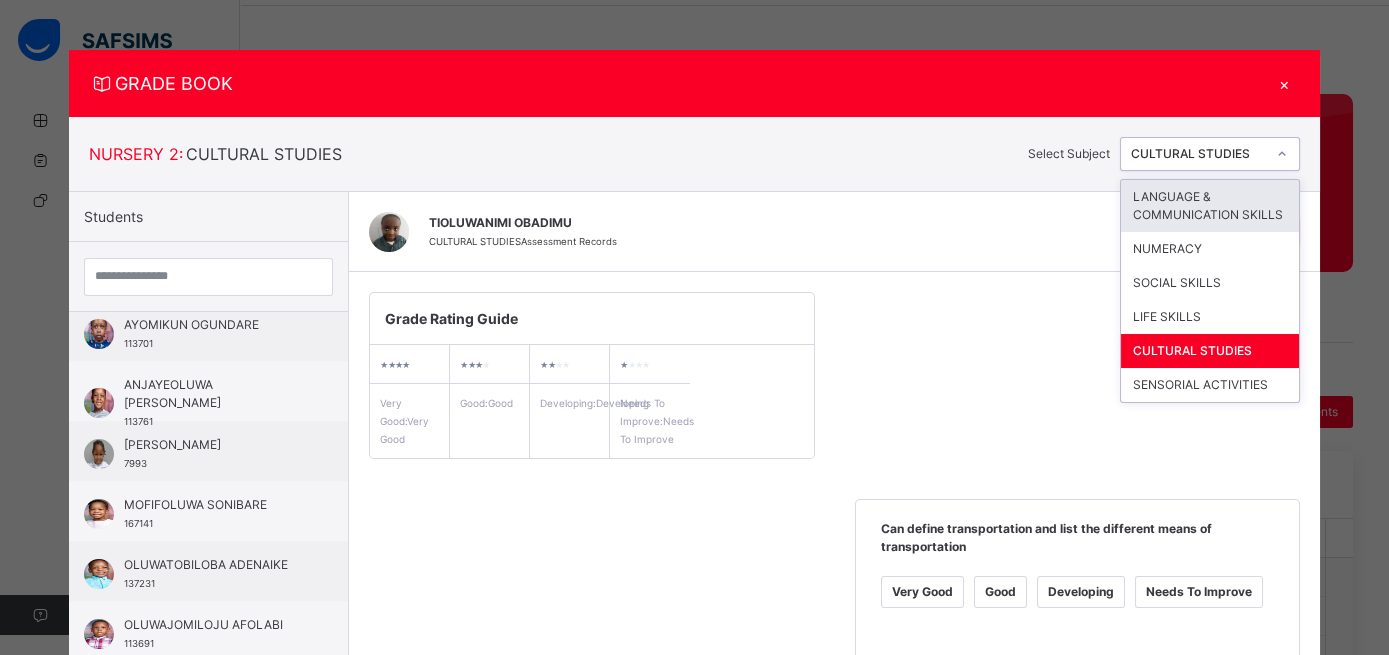 click 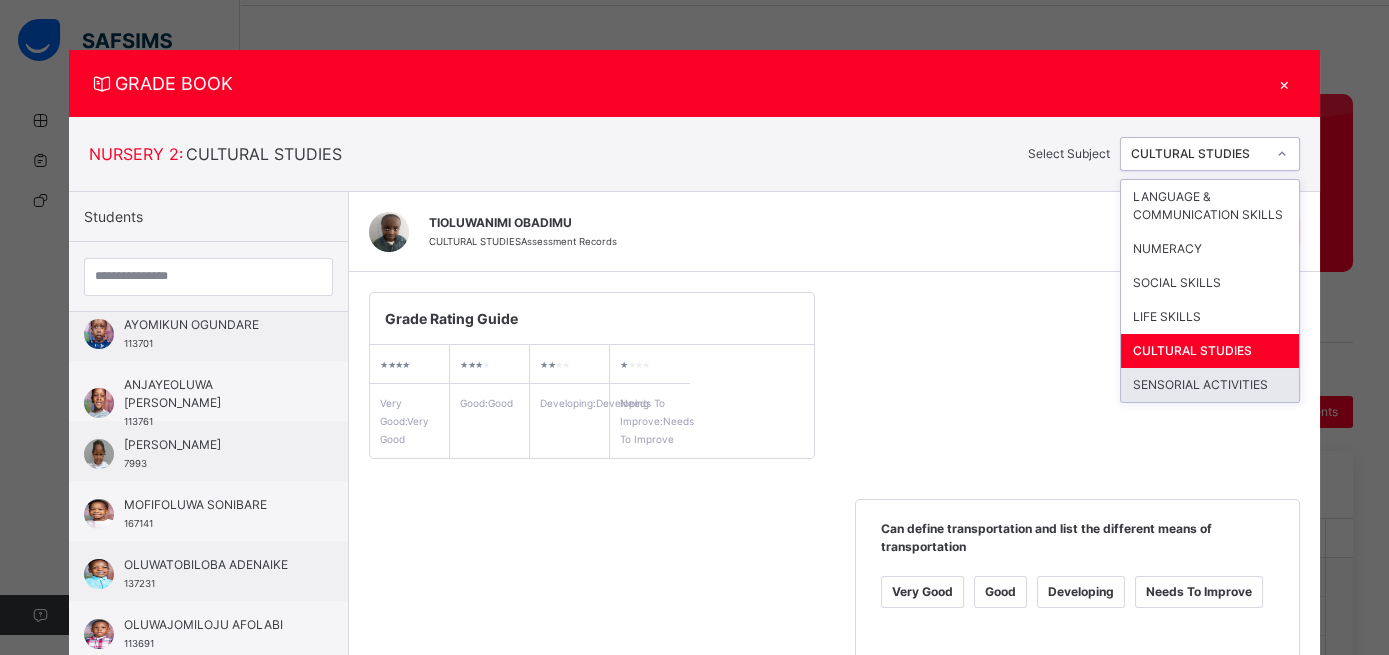 click on "SENSORIAL ACTIVITIES" at bounding box center (1210, 385) 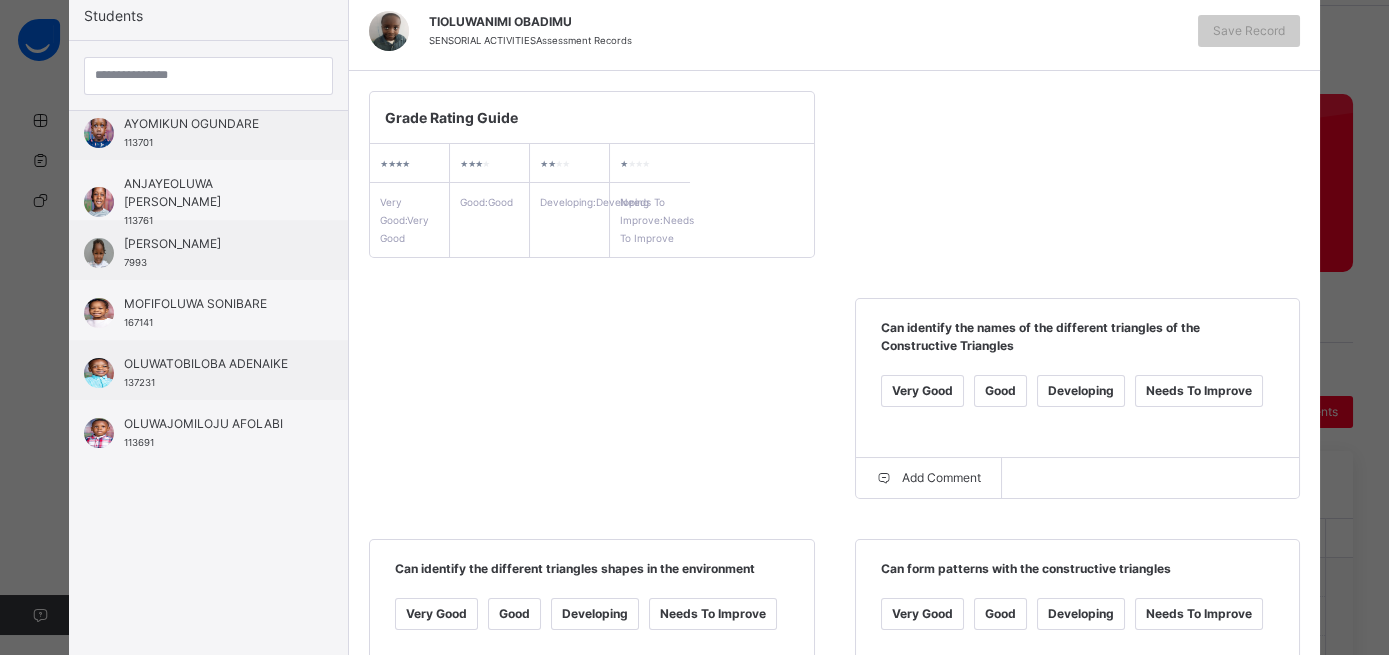 scroll, scrollTop: 242, scrollLeft: 0, axis: vertical 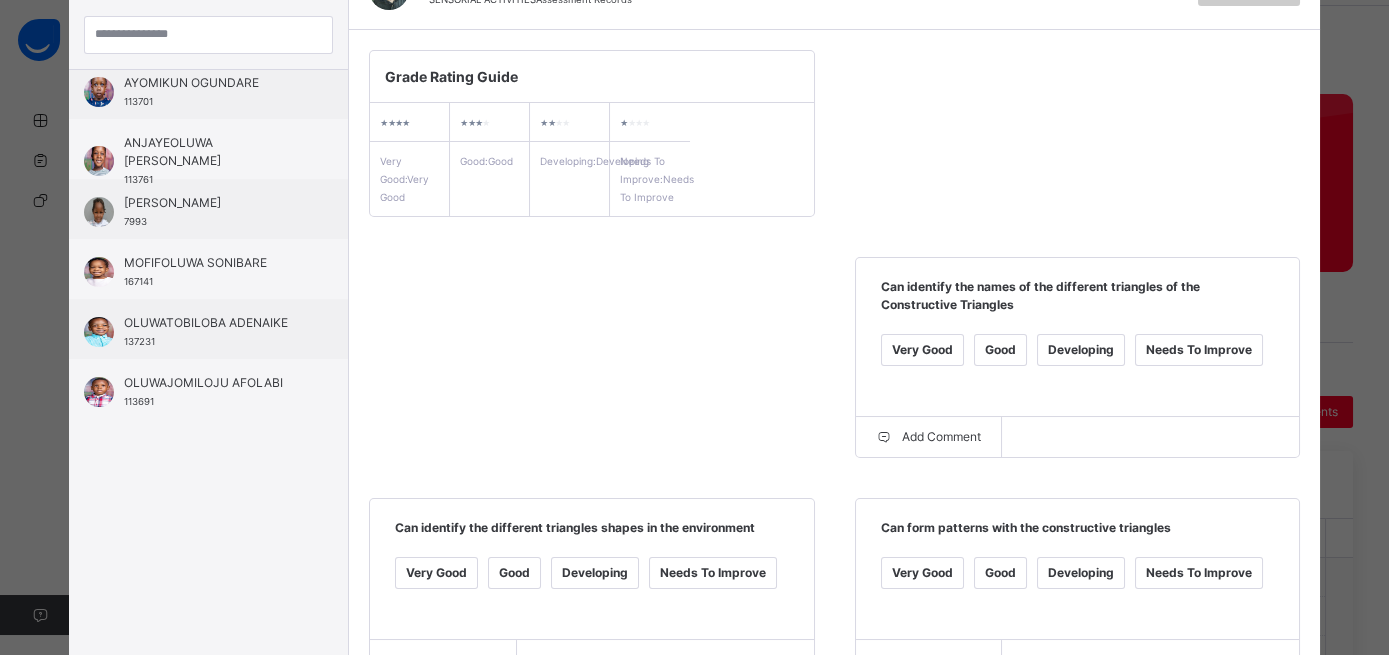 click on "Developing" at bounding box center (1081, 350) 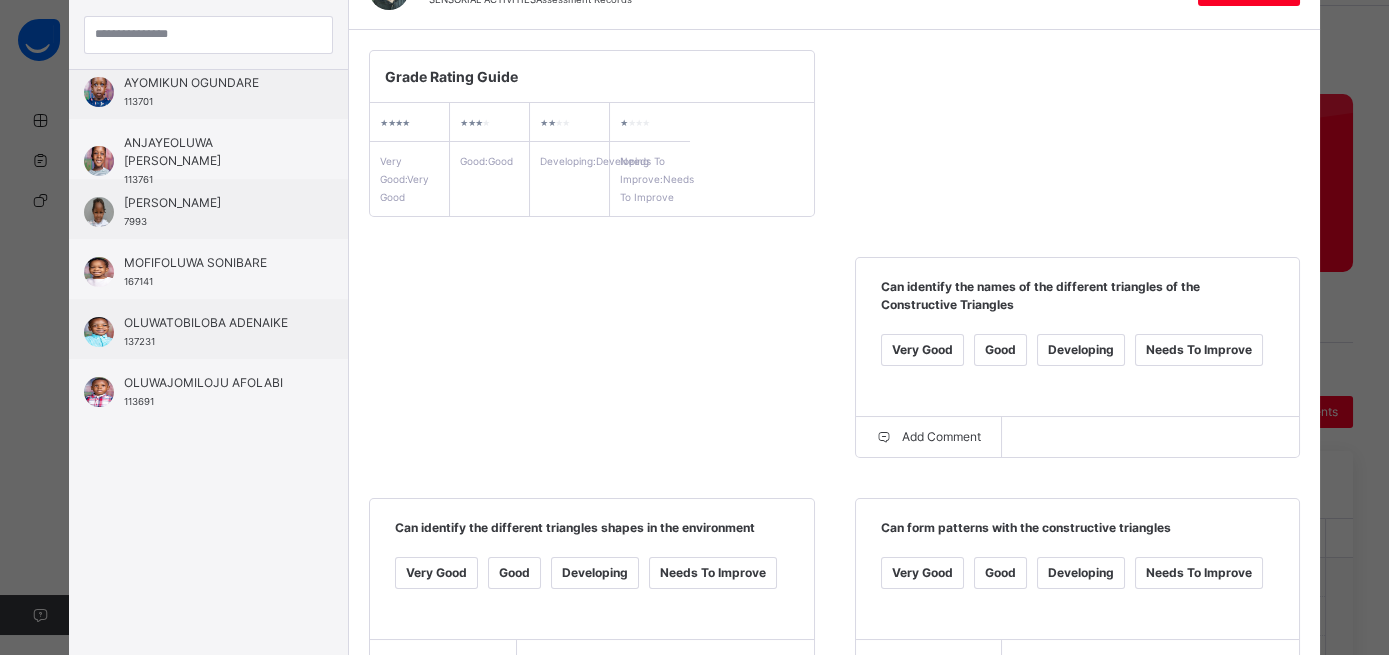 click on "Good" at bounding box center (514, 573) 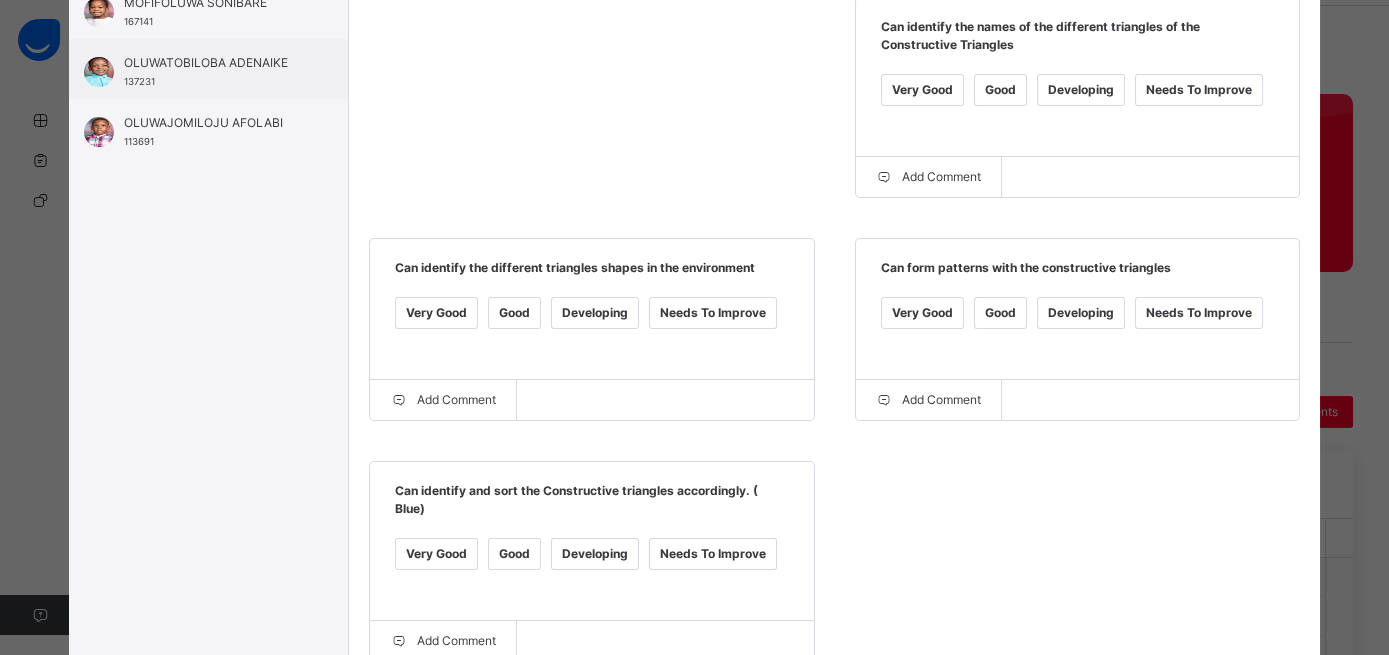 scroll, scrollTop: 505, scrollLeft: 0, axis: vertical 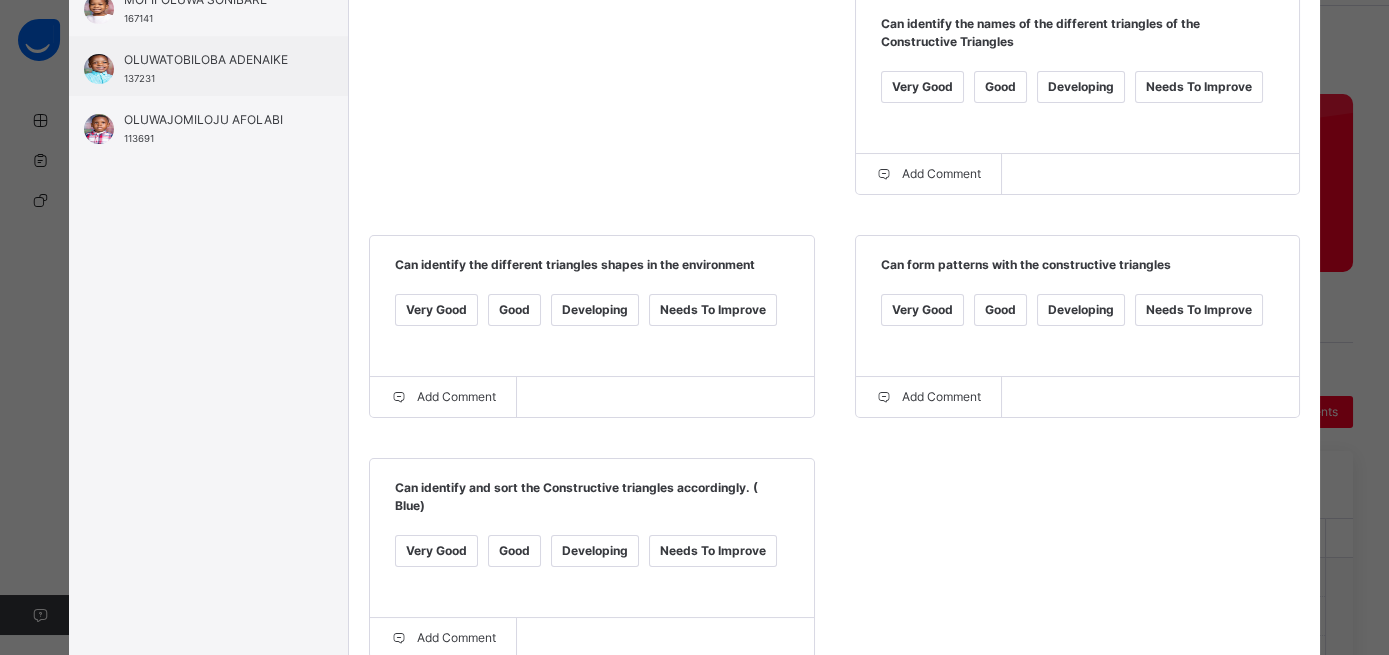 click on "Good" at bounding box center (514, 551) 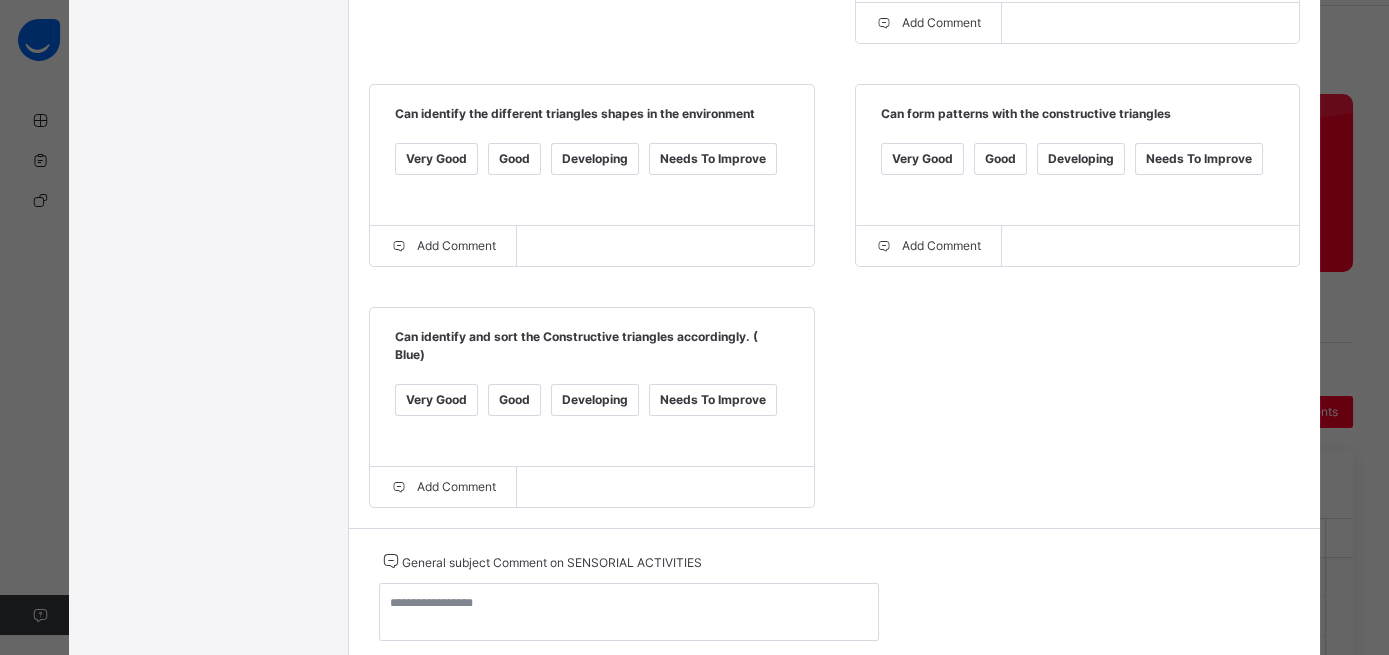 scroll, scrollTop: 669, scrollLeft: 0, axis: vertical 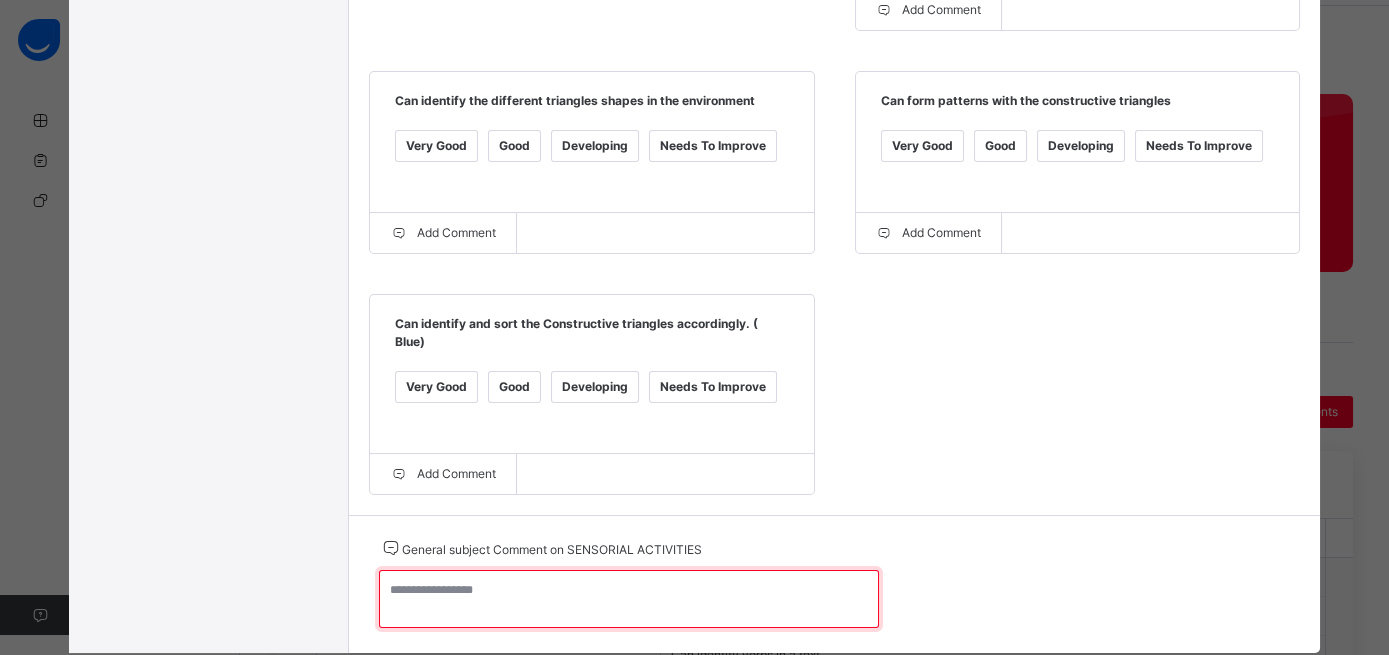 click at bounding box center (629, 599) 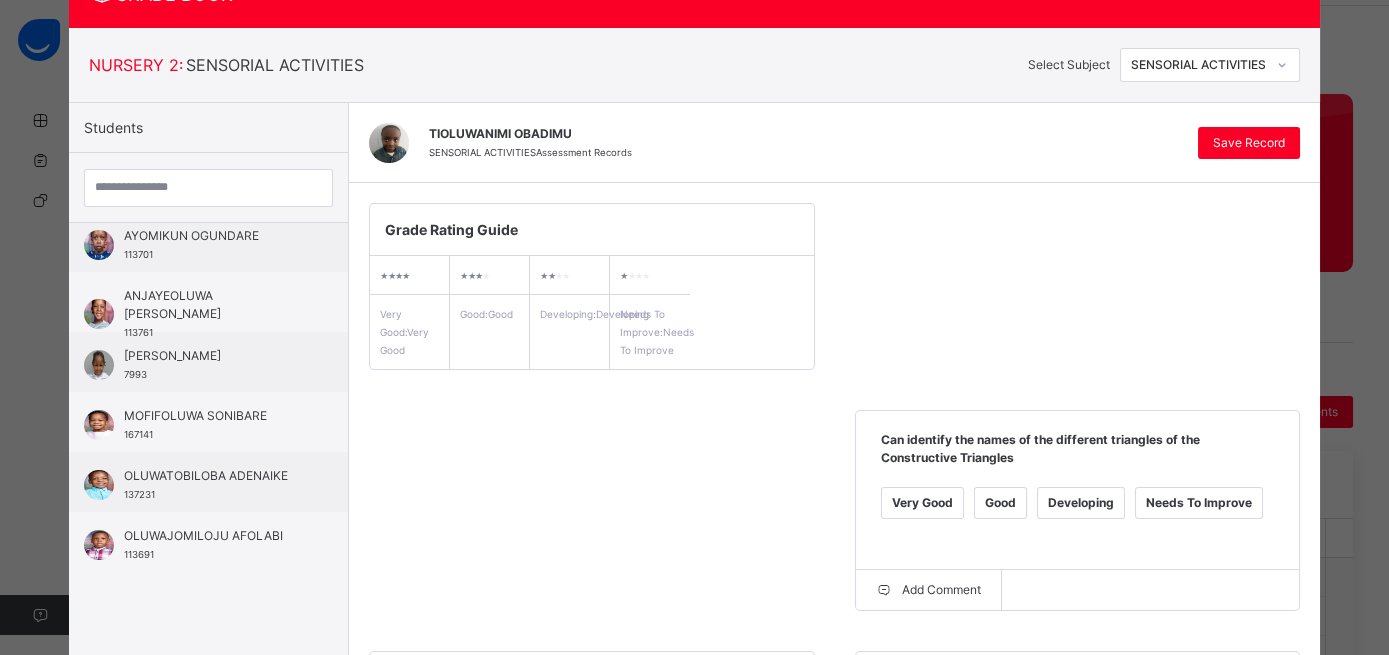 scroll, scrollTop: 86, scrollLeft: 0, axis: vertical 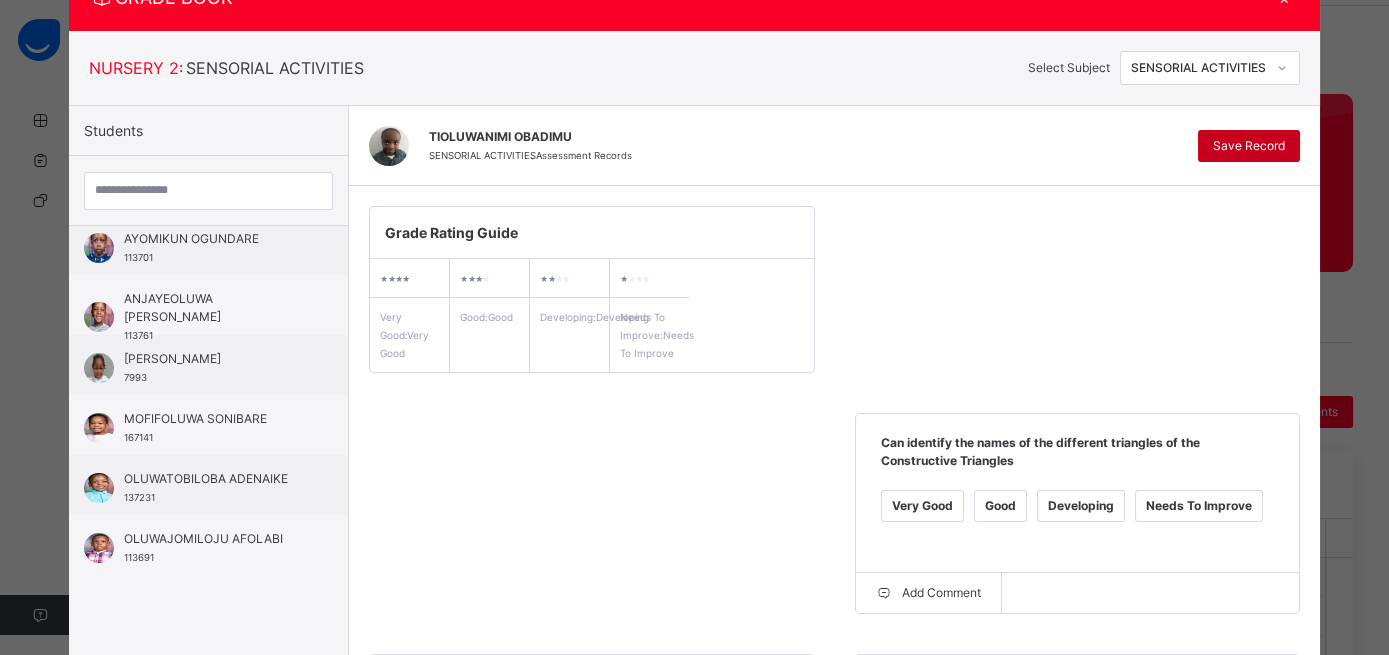 type on "**********" 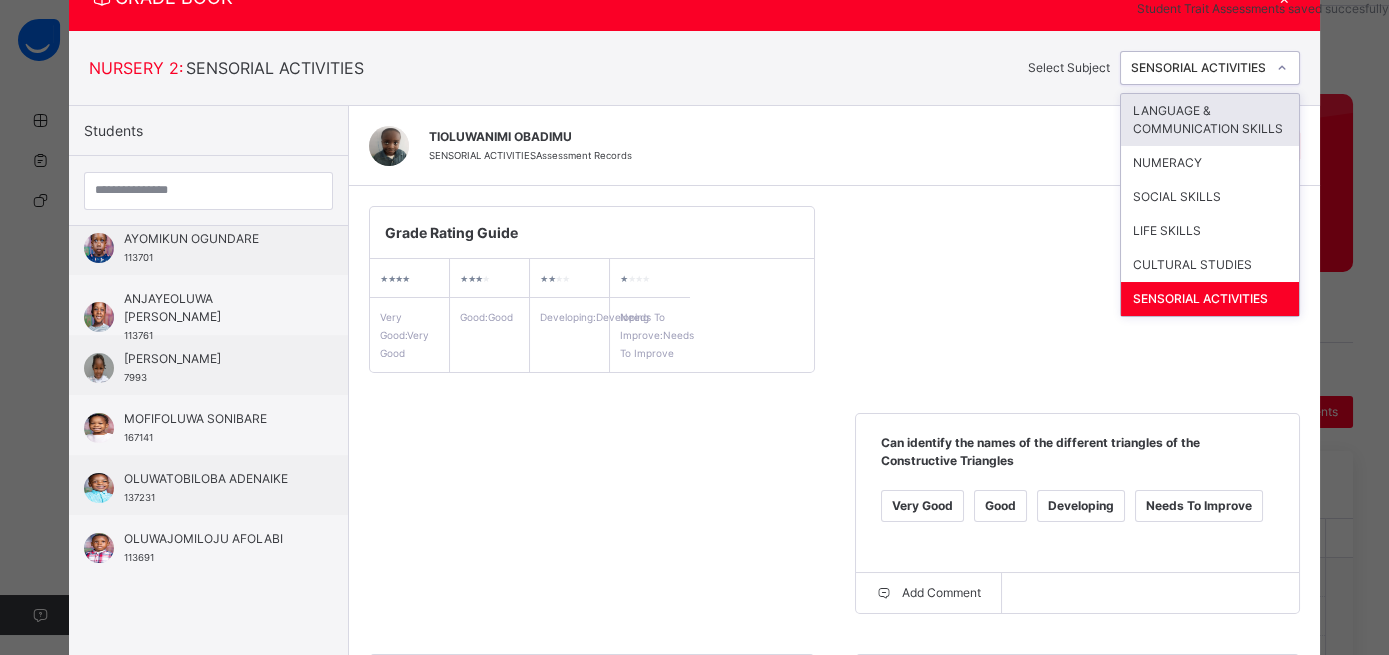 click 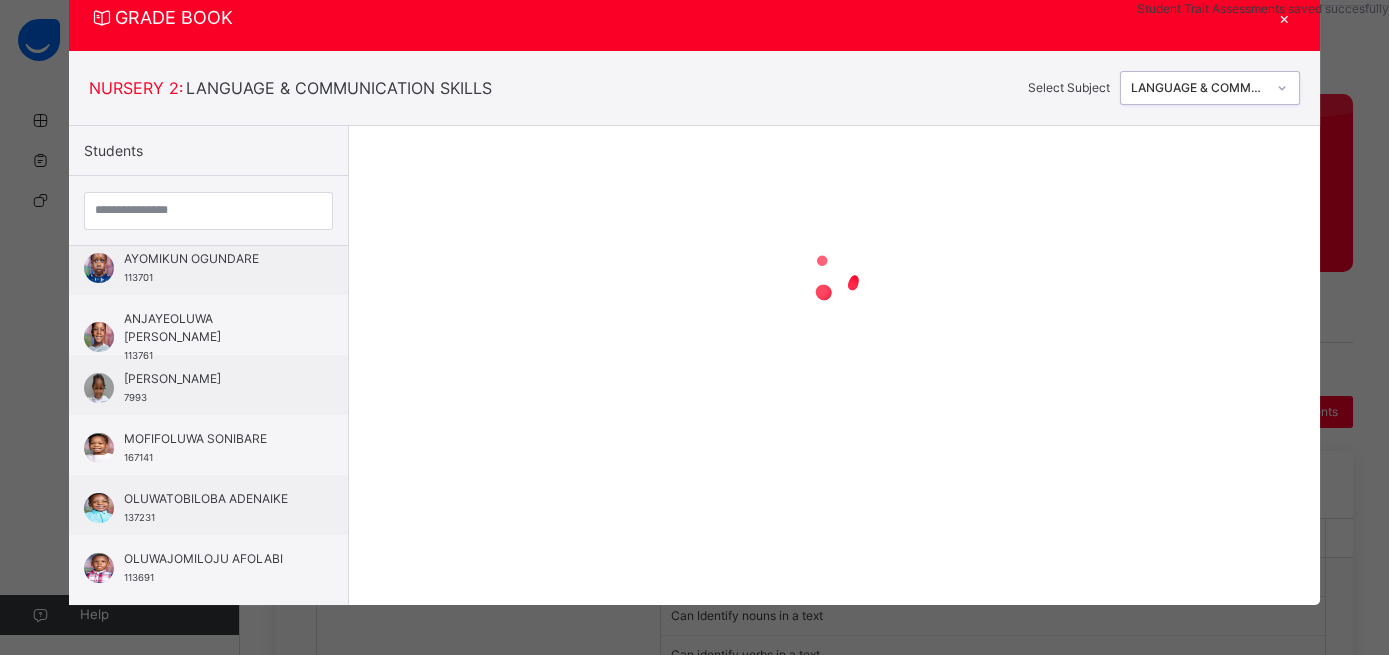 scroll, scrollTop: 65, scrollLeft: 0, axis: vertical 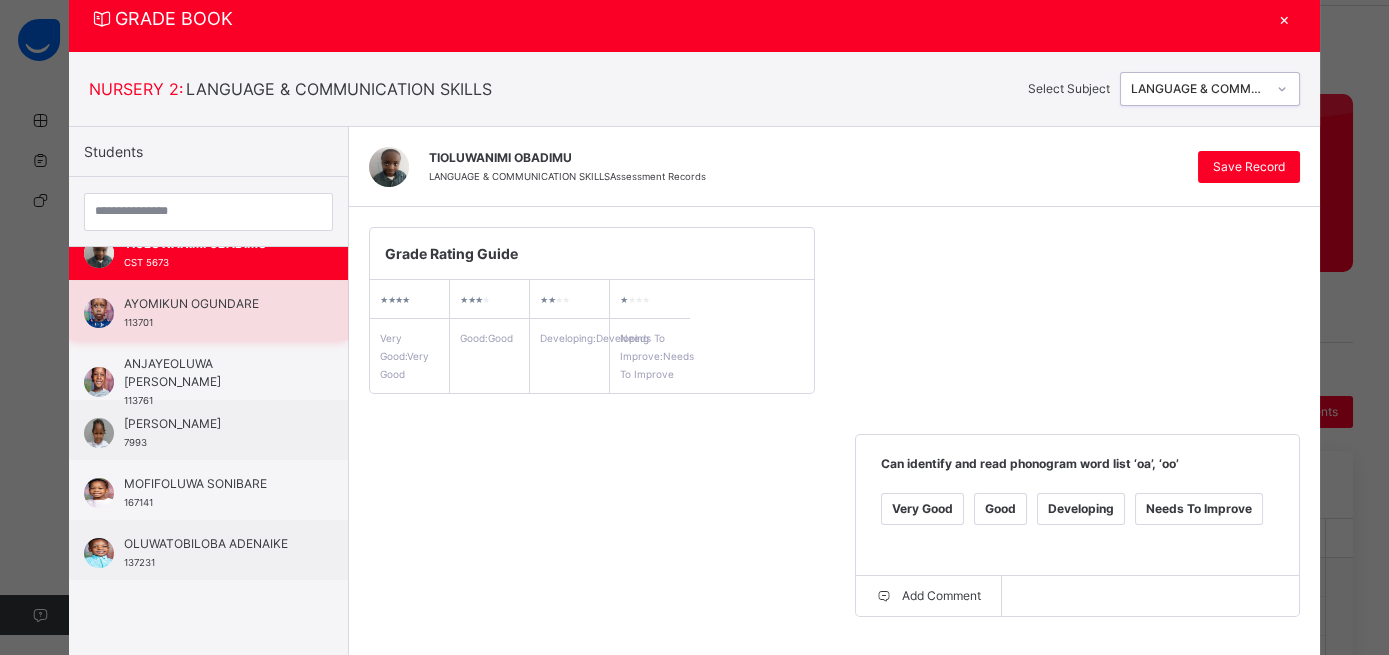 click on "AYOMIKUN  OGUNDARE" at bounding box center [213, 304] 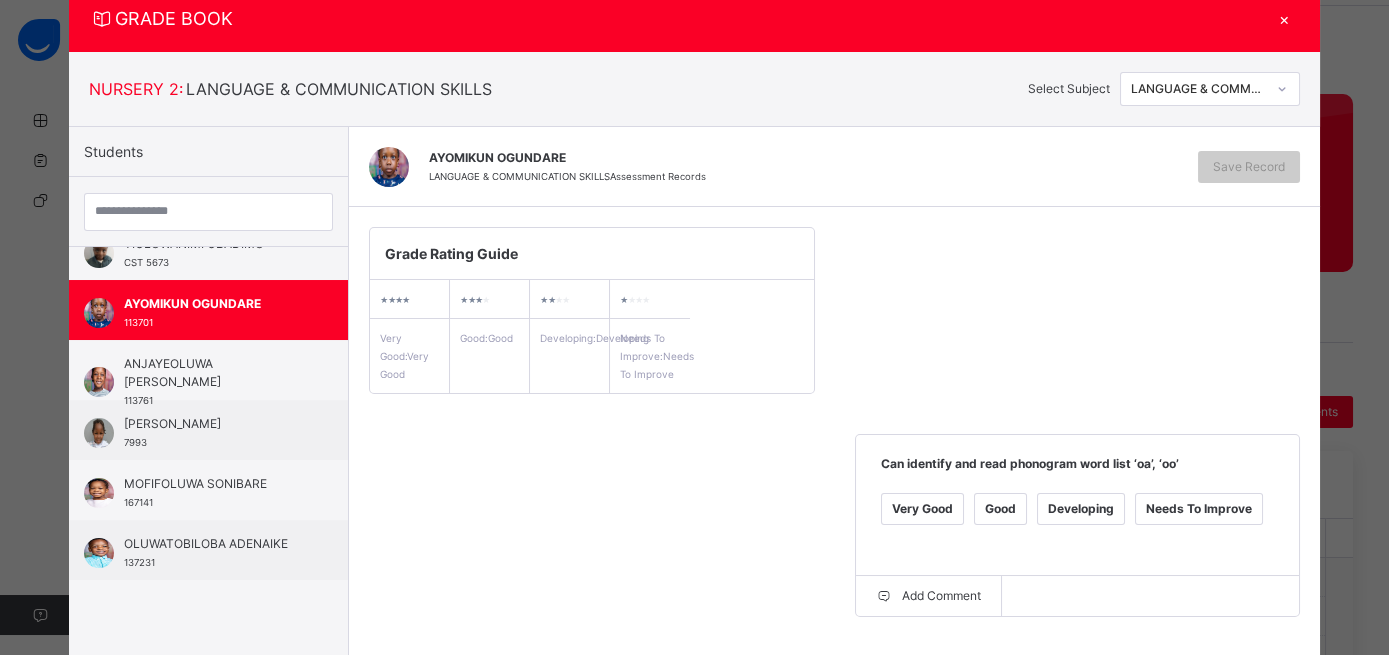 scroll, scrollTop: 551, scrollLeft: 0, axis: vertical 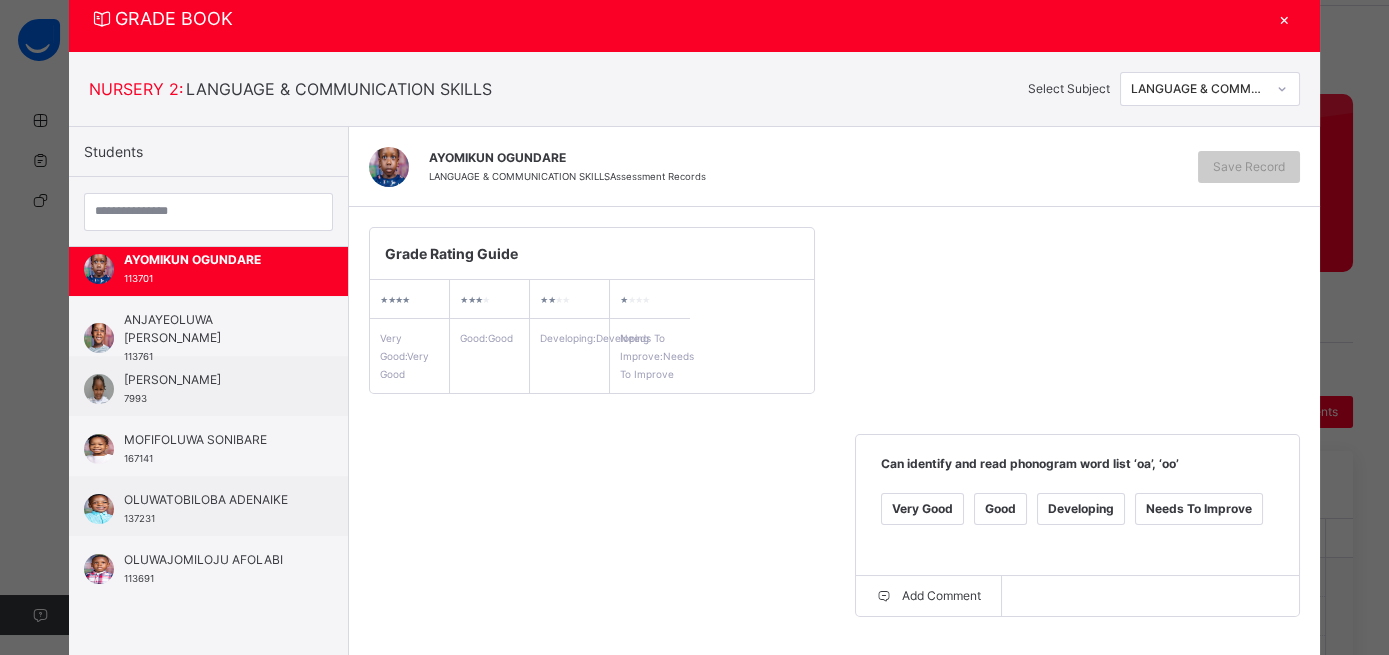 click on "Very Good" at bounding box center (922, 509) 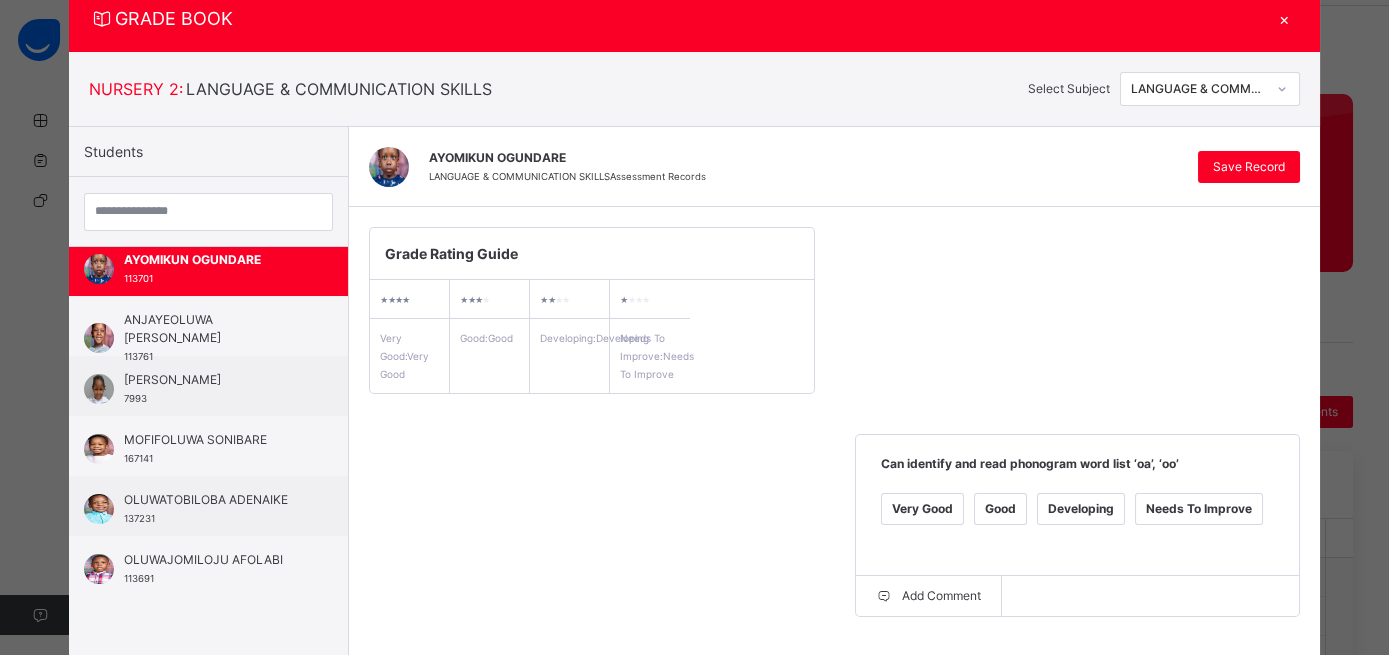 click on "Very Good" at bounding box center [436, 732] 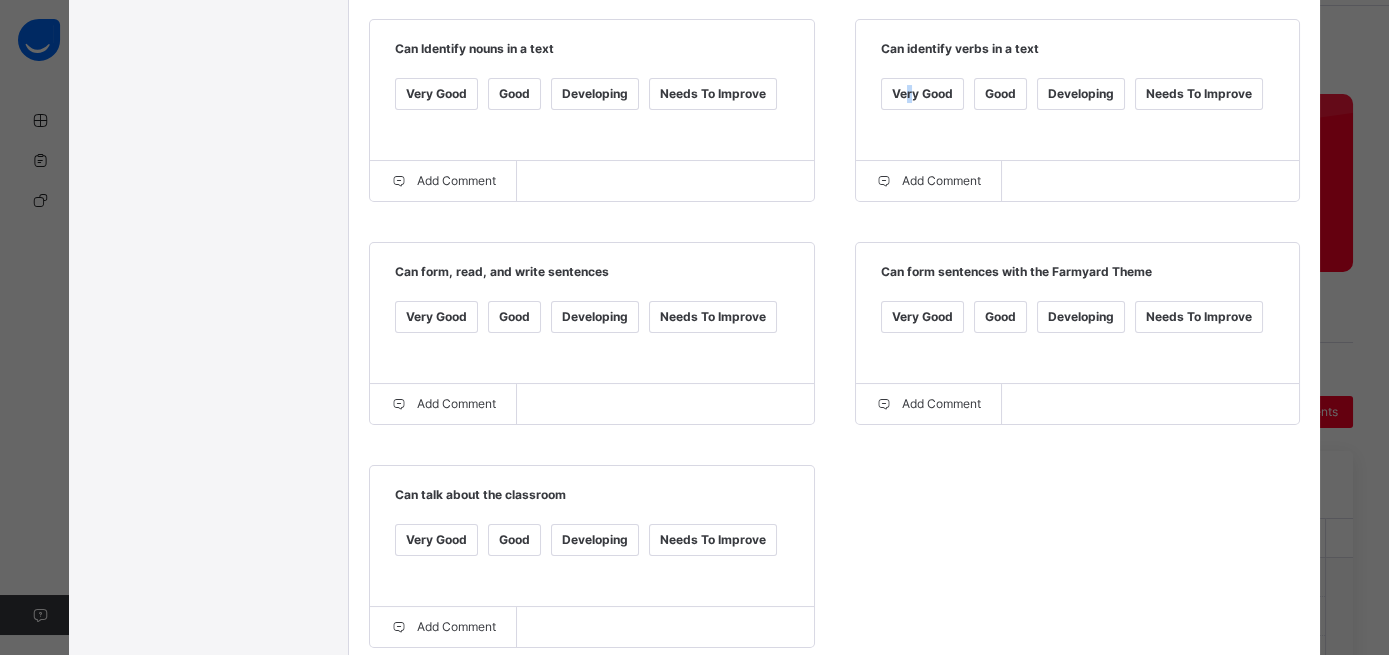 scroll, scrollTop: 755, scrollLeft: 0, axis: vertical 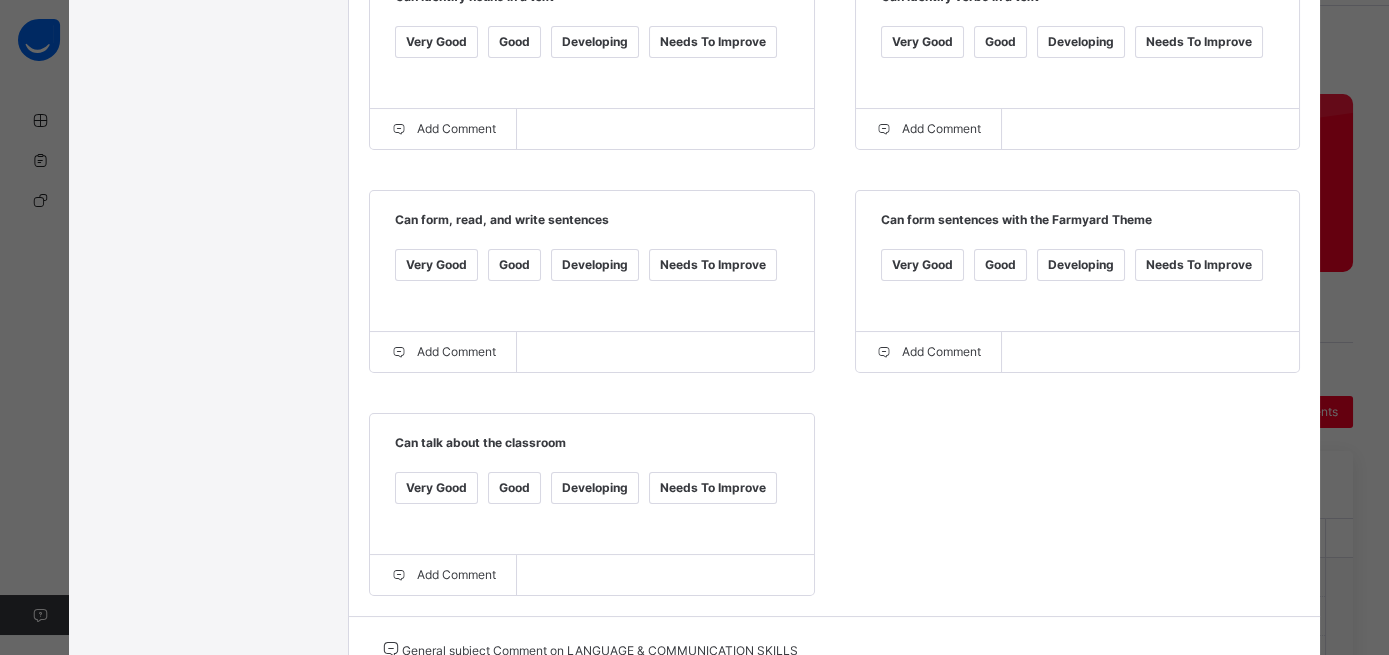 click on "Very Good" at bounding box center [436, 265] 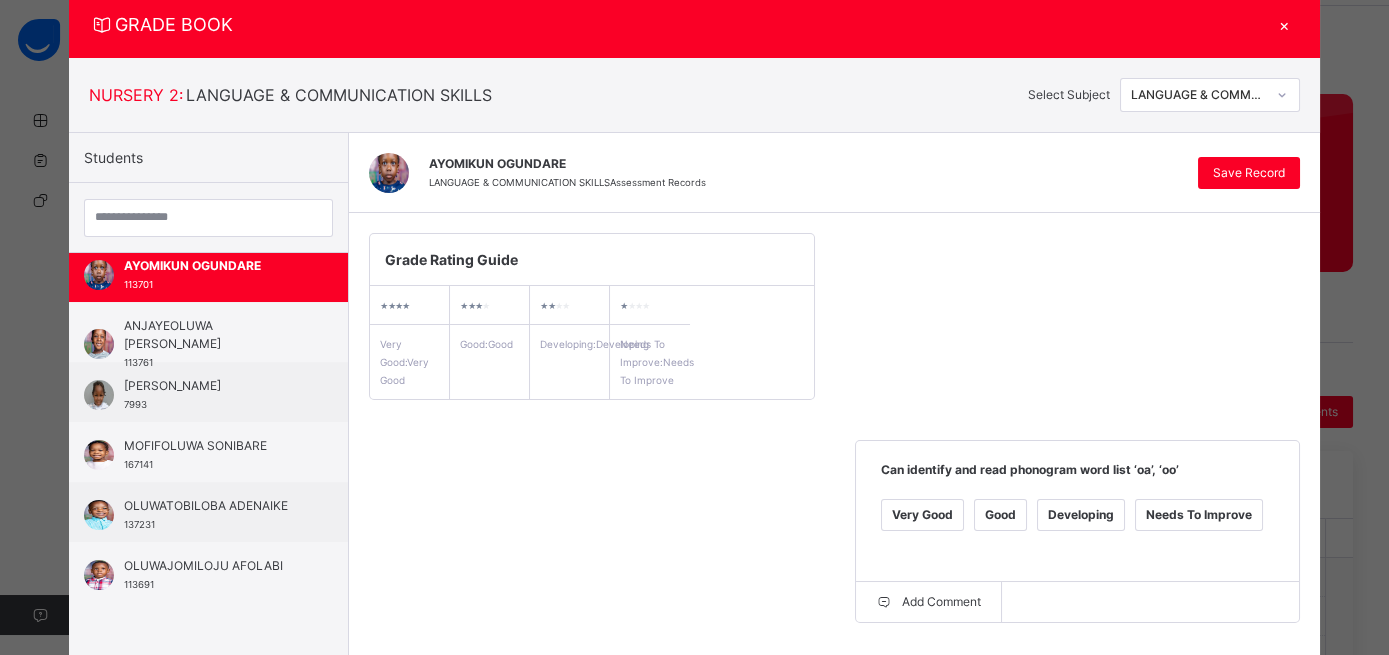 scroll, scrollTop: 57, scrollLeft: 0, axis: vertical 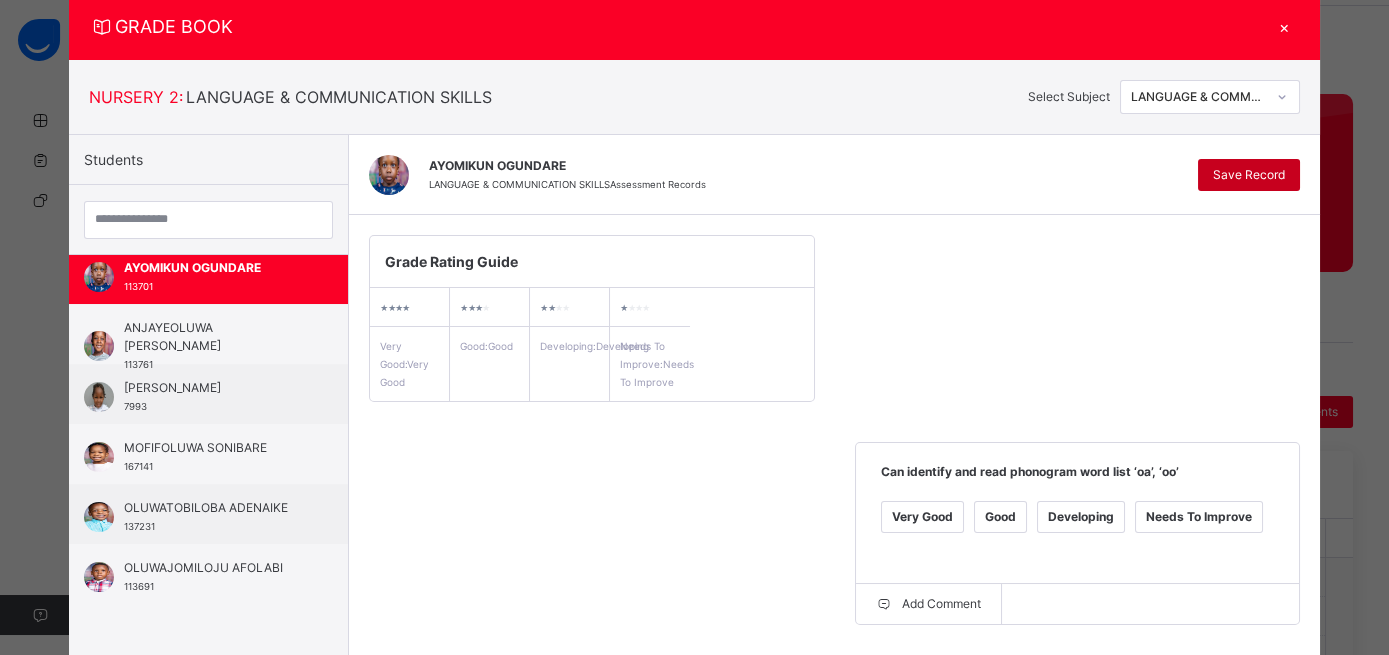 type on "**********" 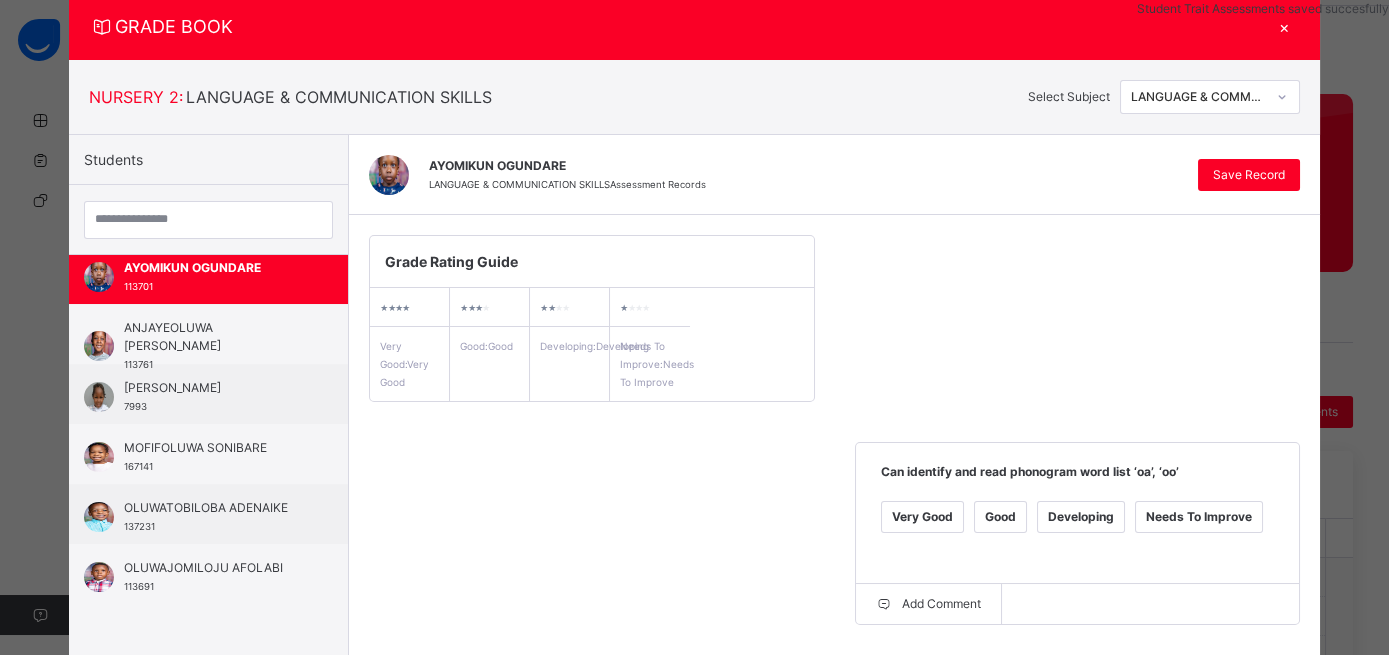 click 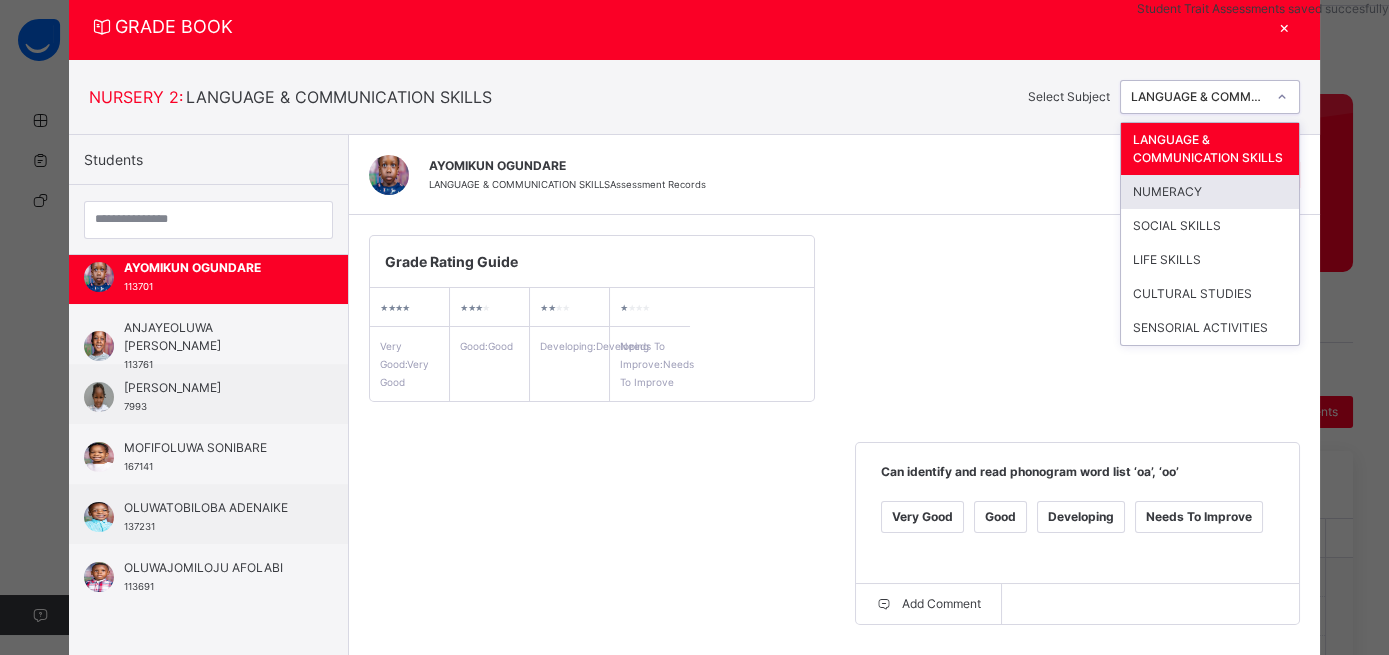 click on "NUMERACY" at bounding box center [1210, 192] 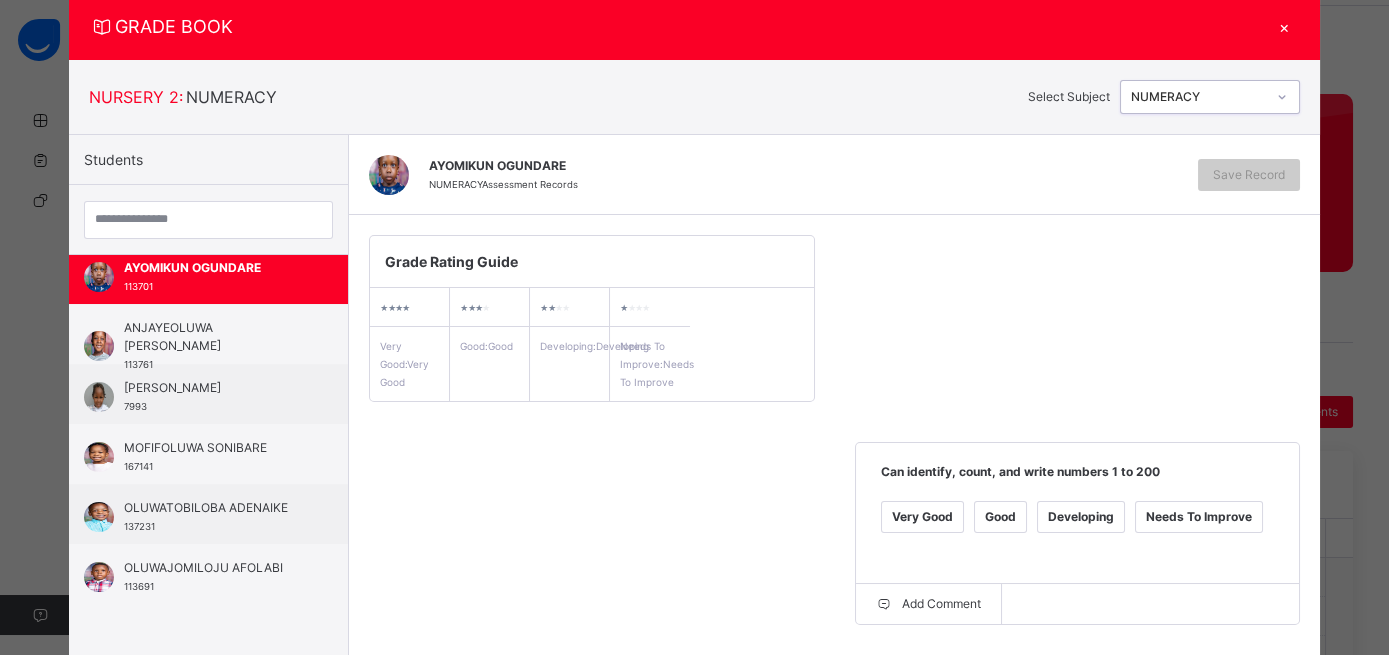 click on "Very Good" at bounding box center [922, 517] 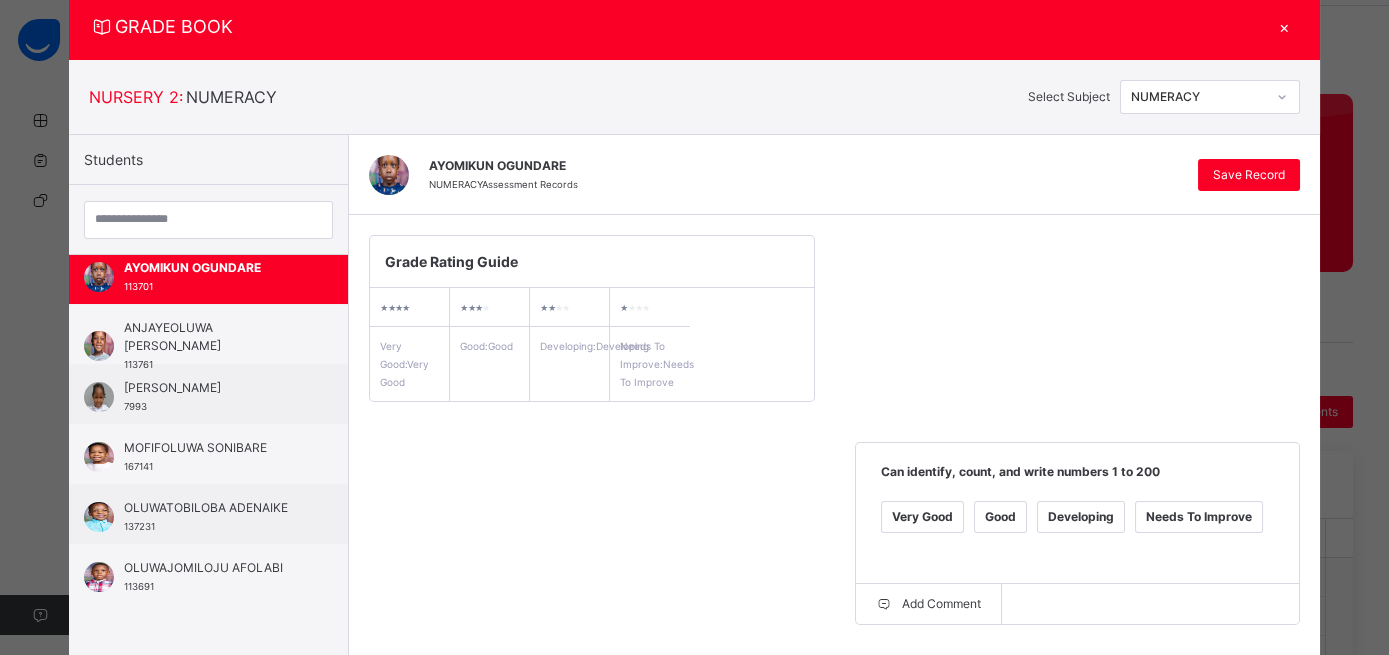 click on "Very Good" at bounding box center (436, 740) 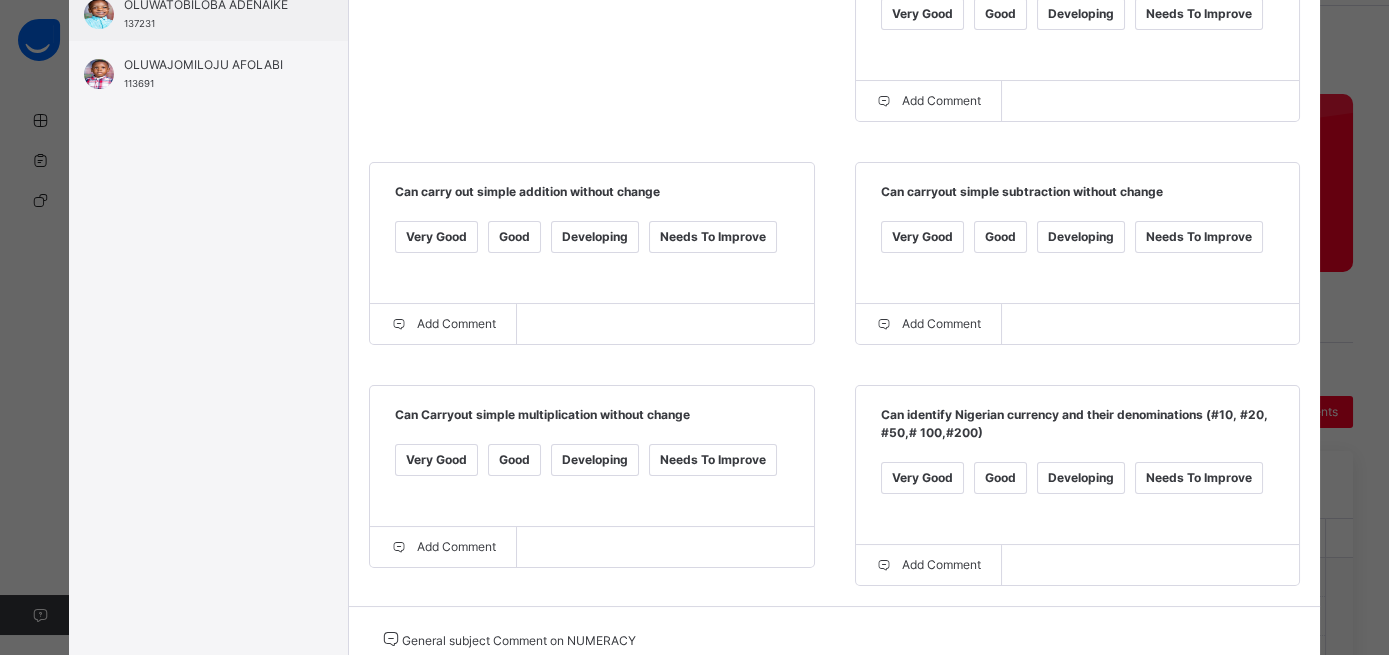 scroll, scrollTop: 571, scrollLeft: 0, axis: vertical 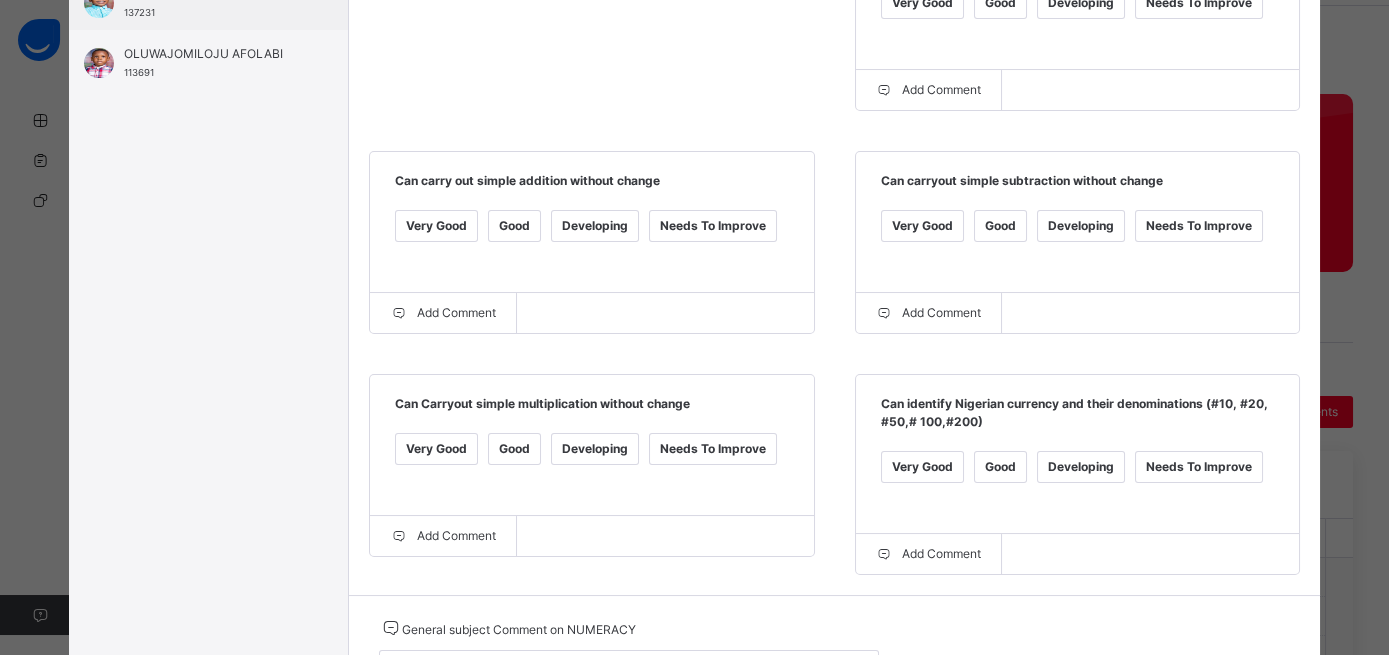 click on "Good" at bounding box center (514, 449) 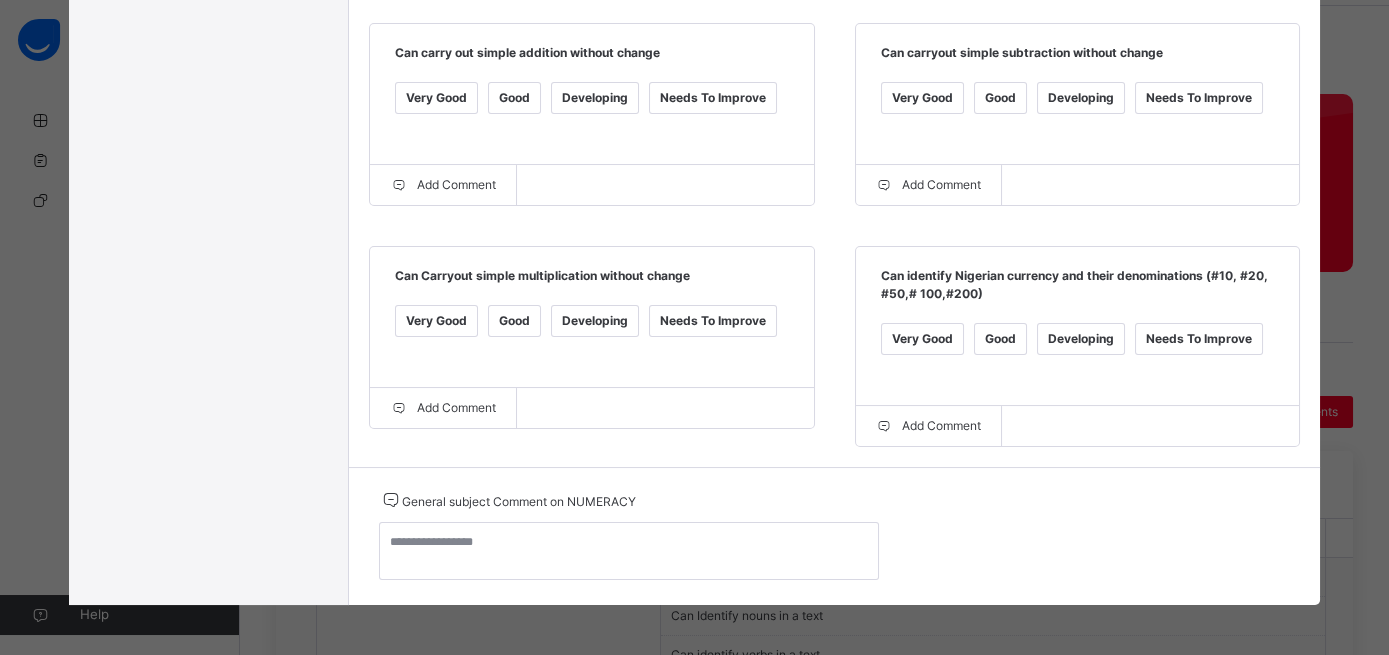 scroll, scrollTop: 772, scrollLeft: 0, axis: vertical 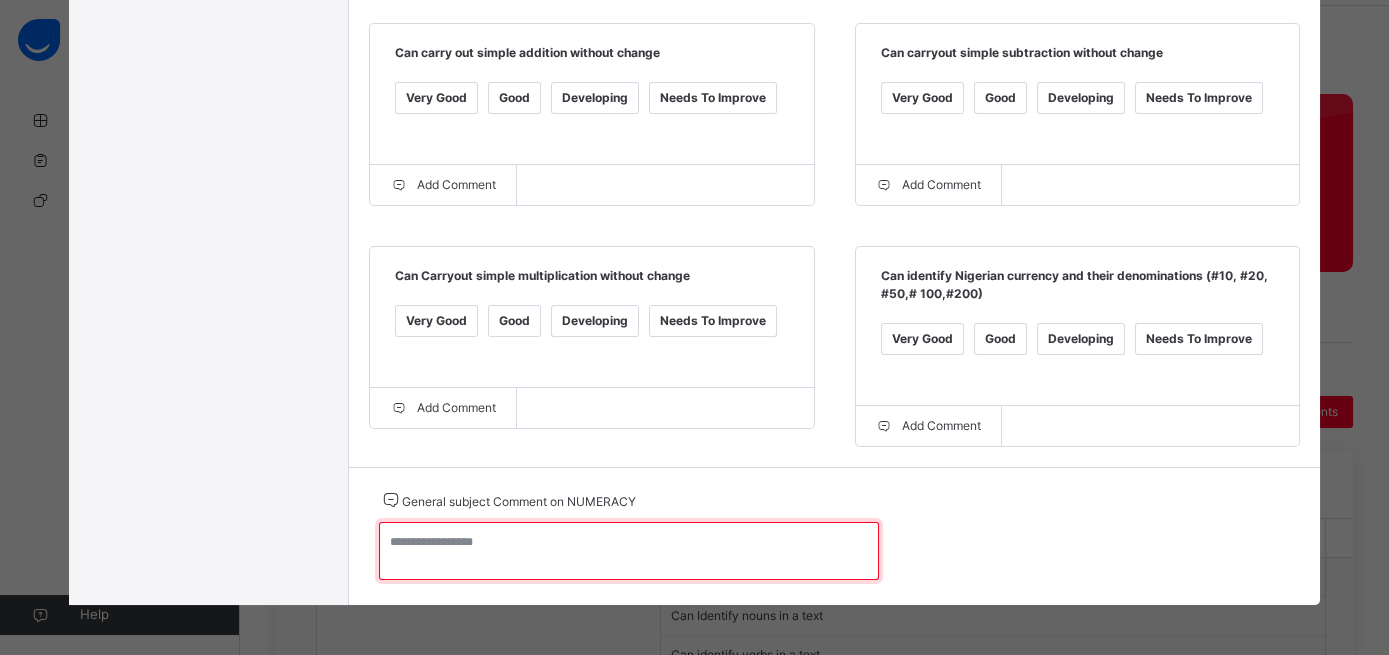 click at bounding box center [629, 551] 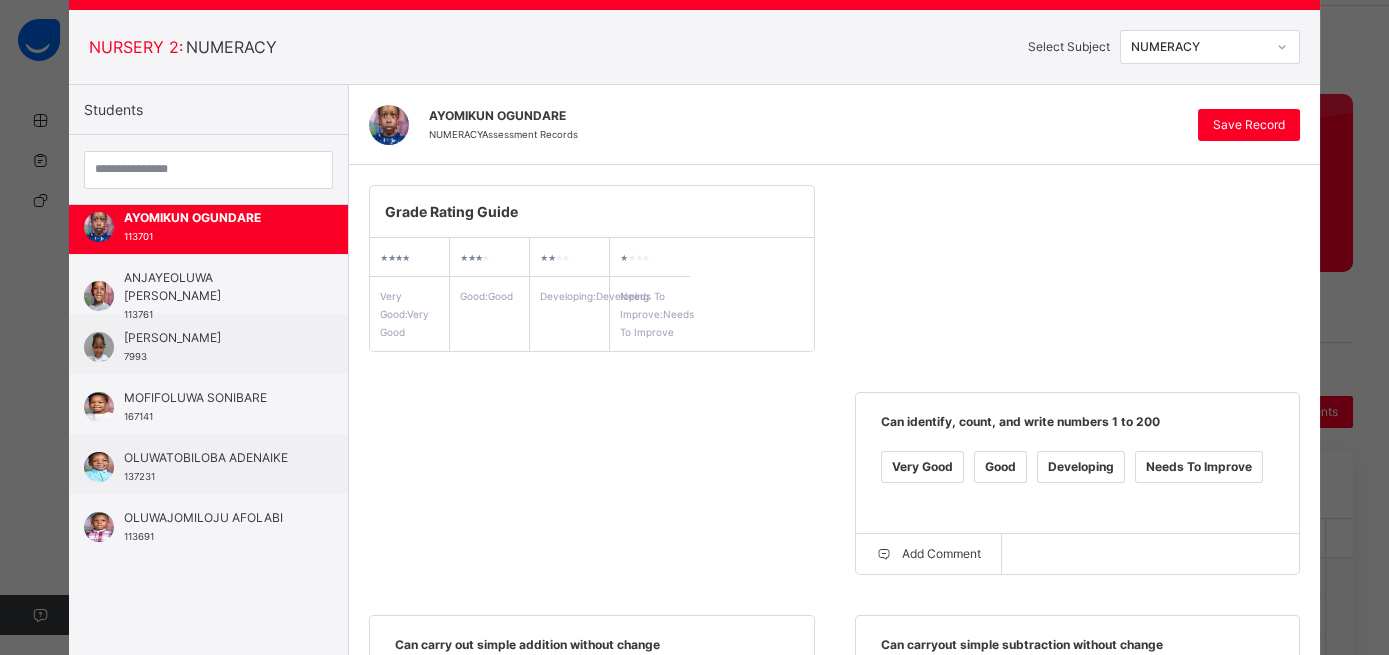 scroll, scrollTop: 97, scrollLeft: 0, axis: vertical 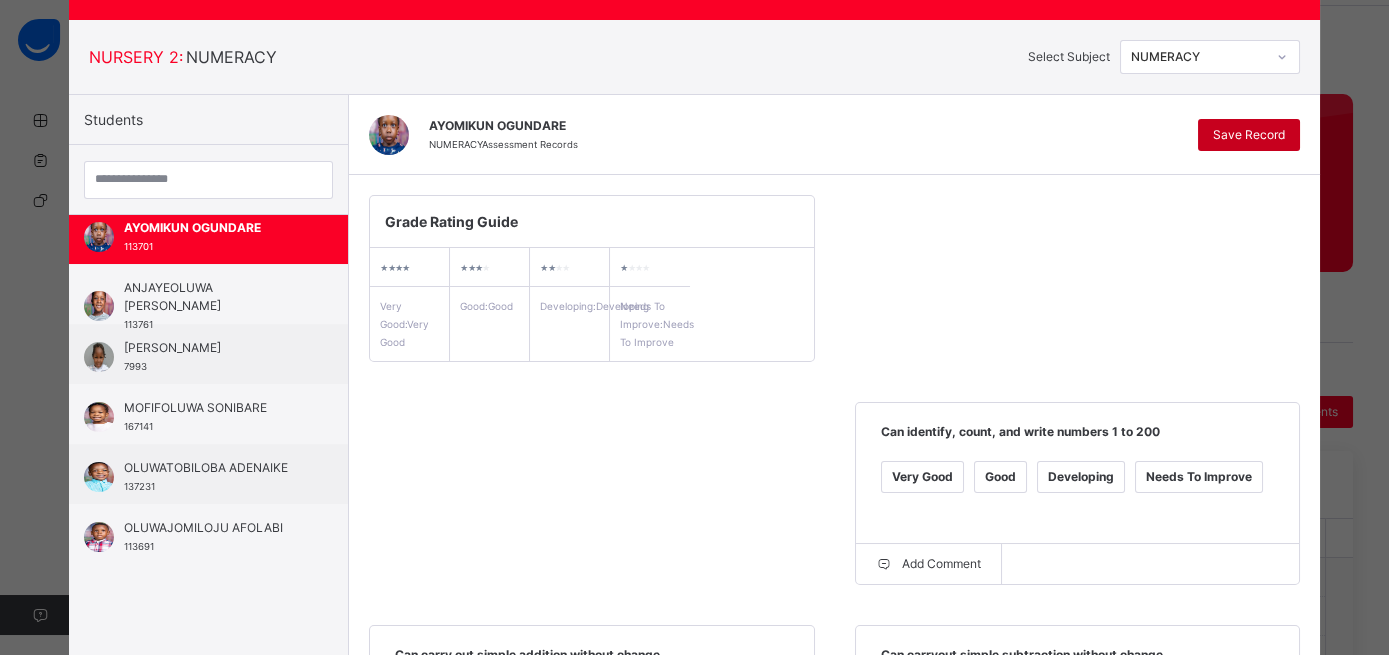 type on "*********" 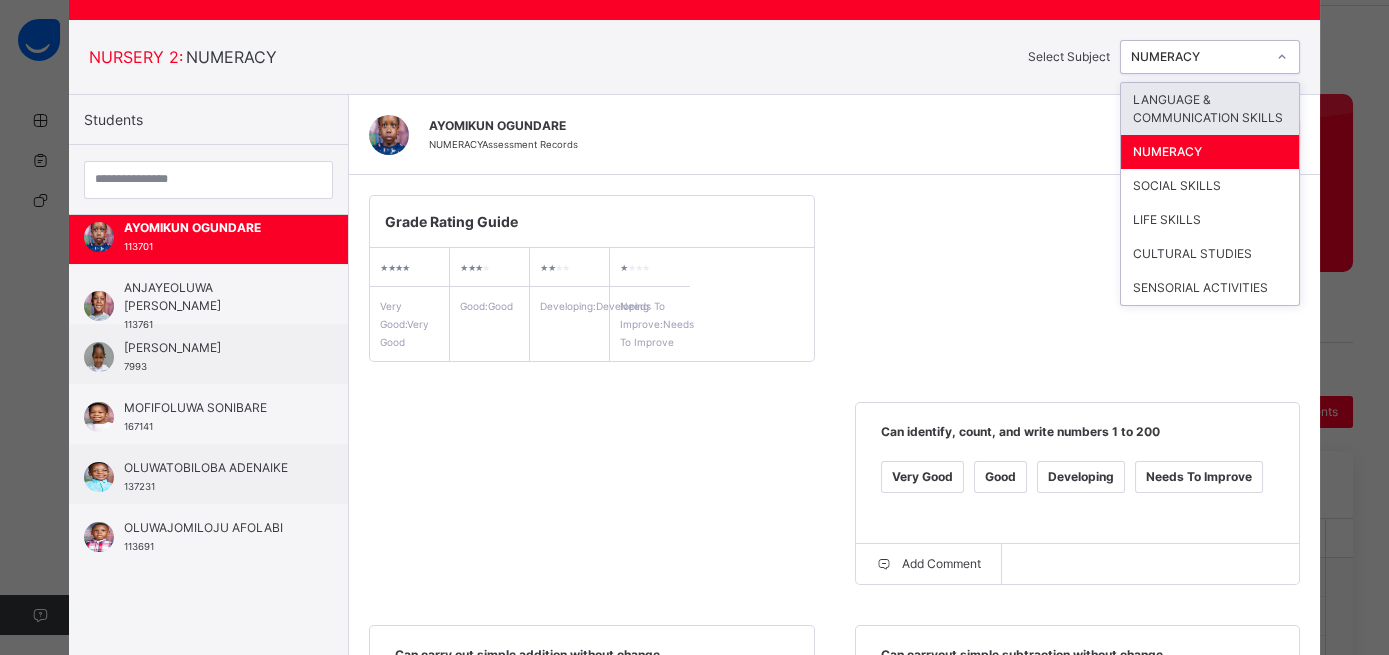 click at bounding box center [1282, 57] 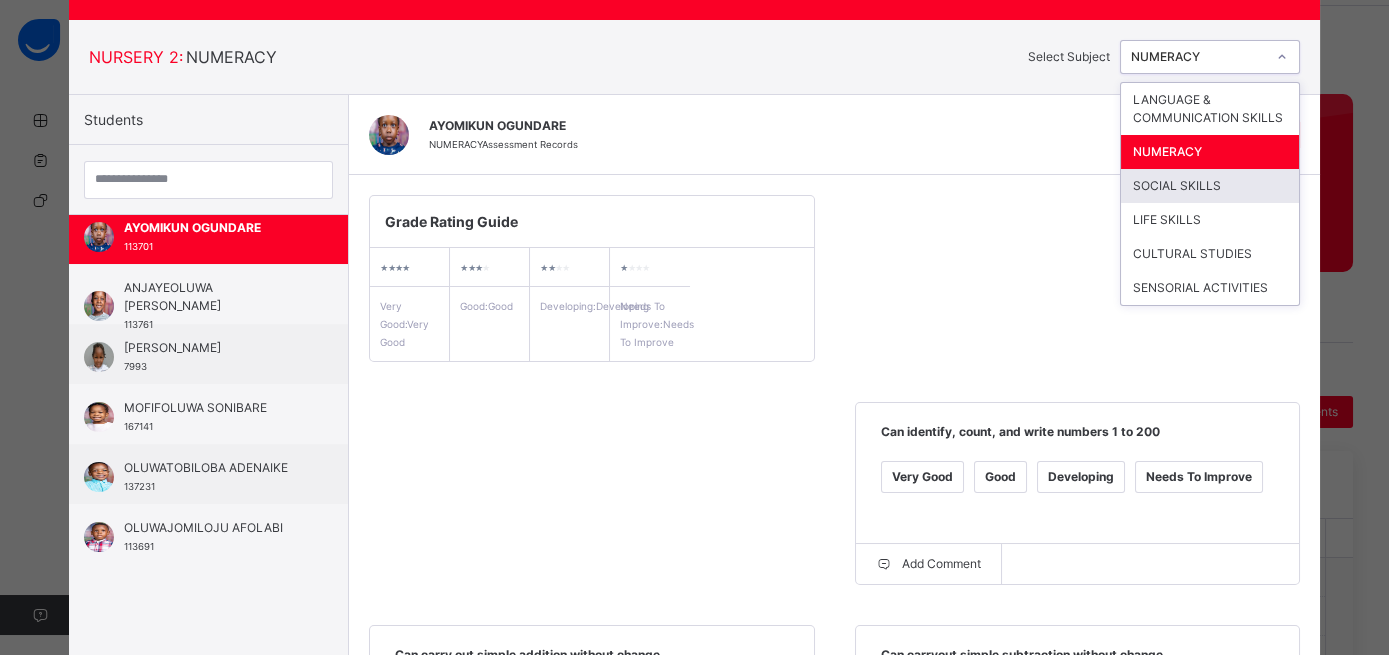 click on "SOCIAL SKILLS" at bounding box center [1210, 186] 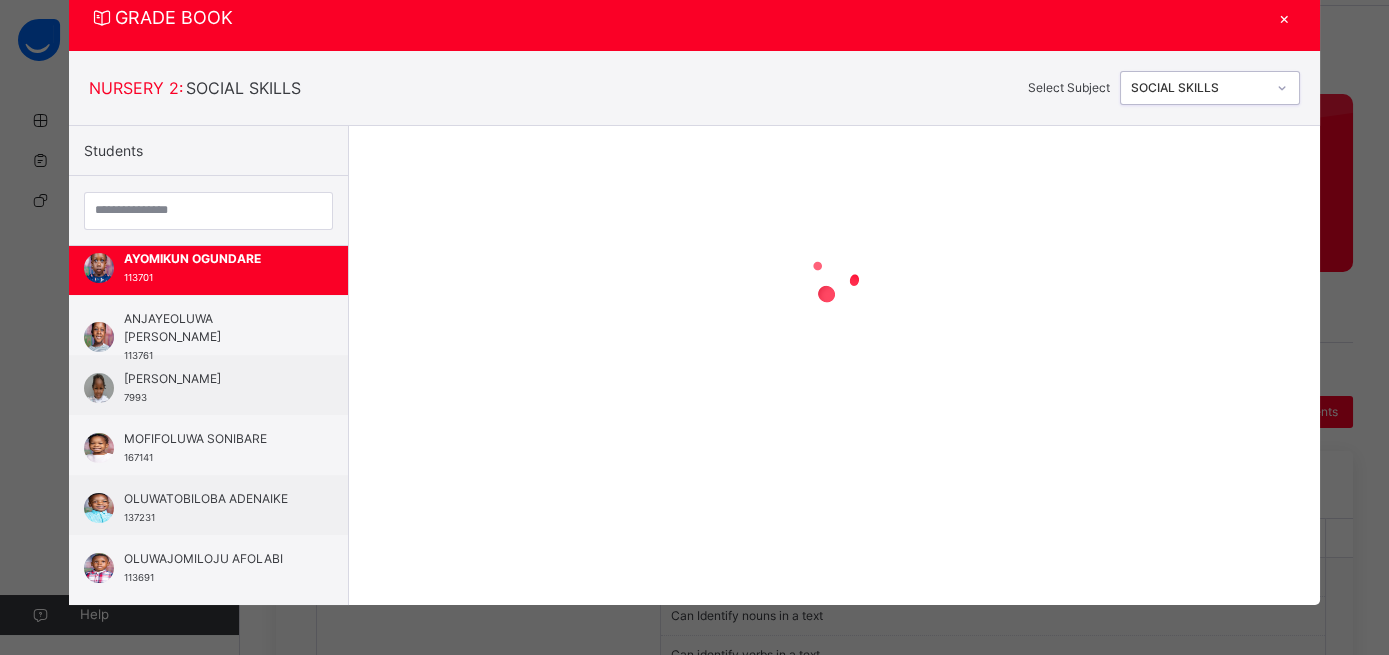 scroll, scrollTop: 65, scrollLeft: 0, axis: vertical 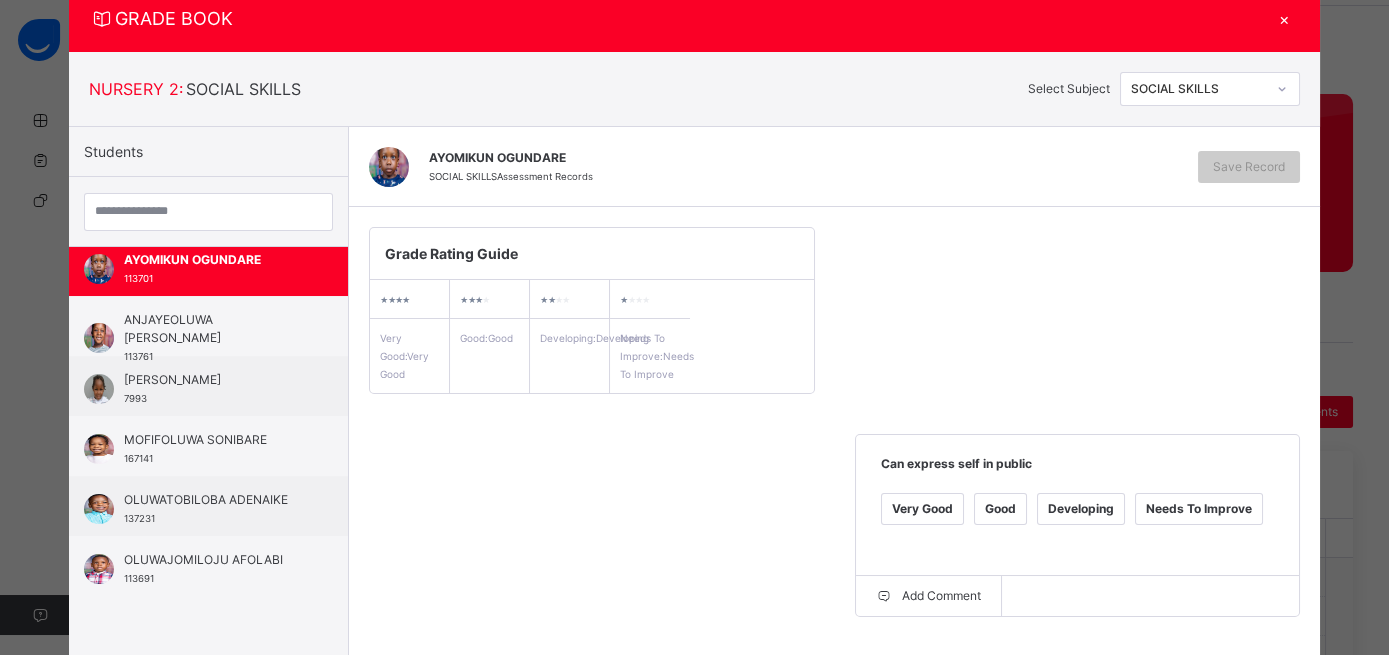 click on "Very Good" at bounding box center [922, 509] 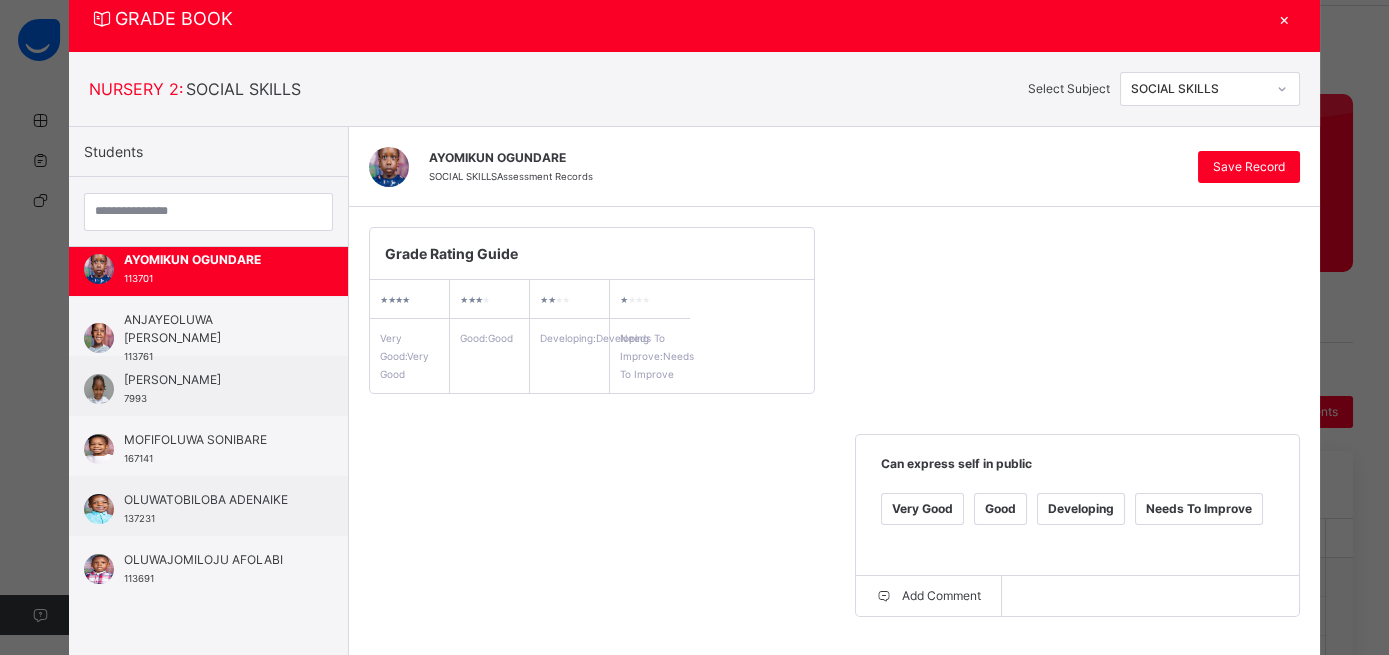 click on "Very Good" at bounding box center (436, 732) 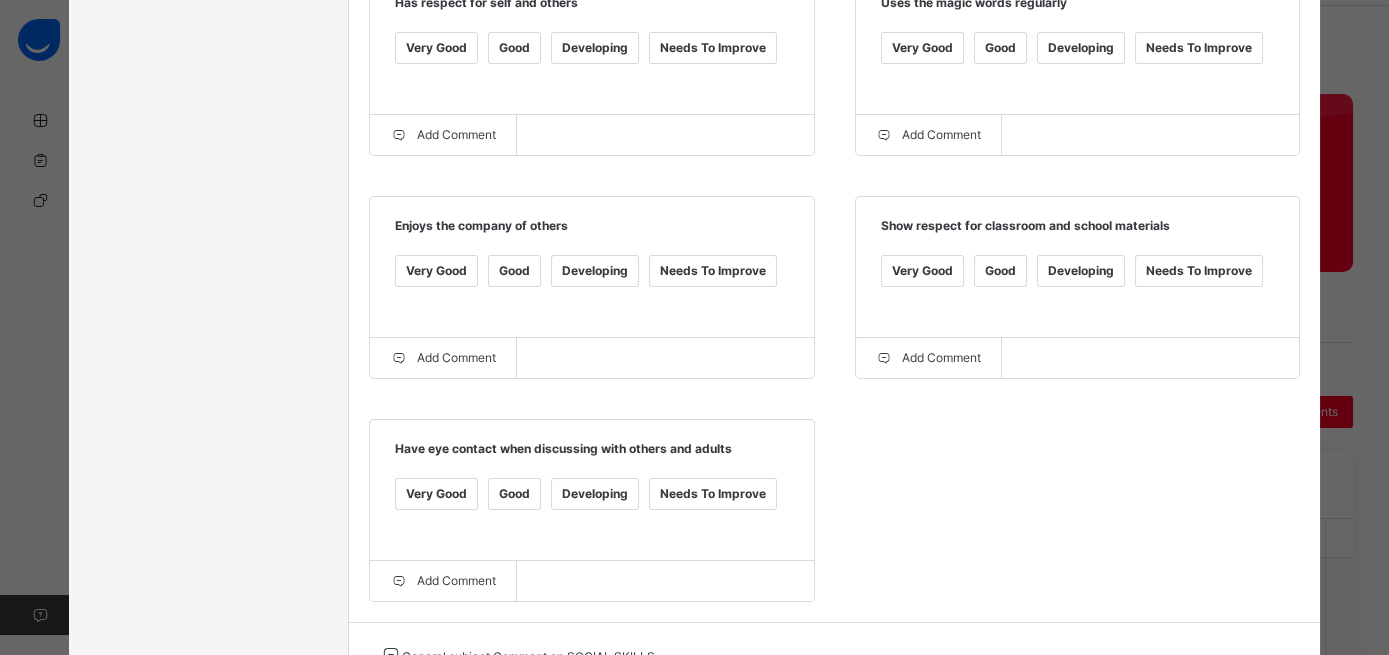 scroll, scrollTop: 762, scrollLeft: 0, axis: vertical 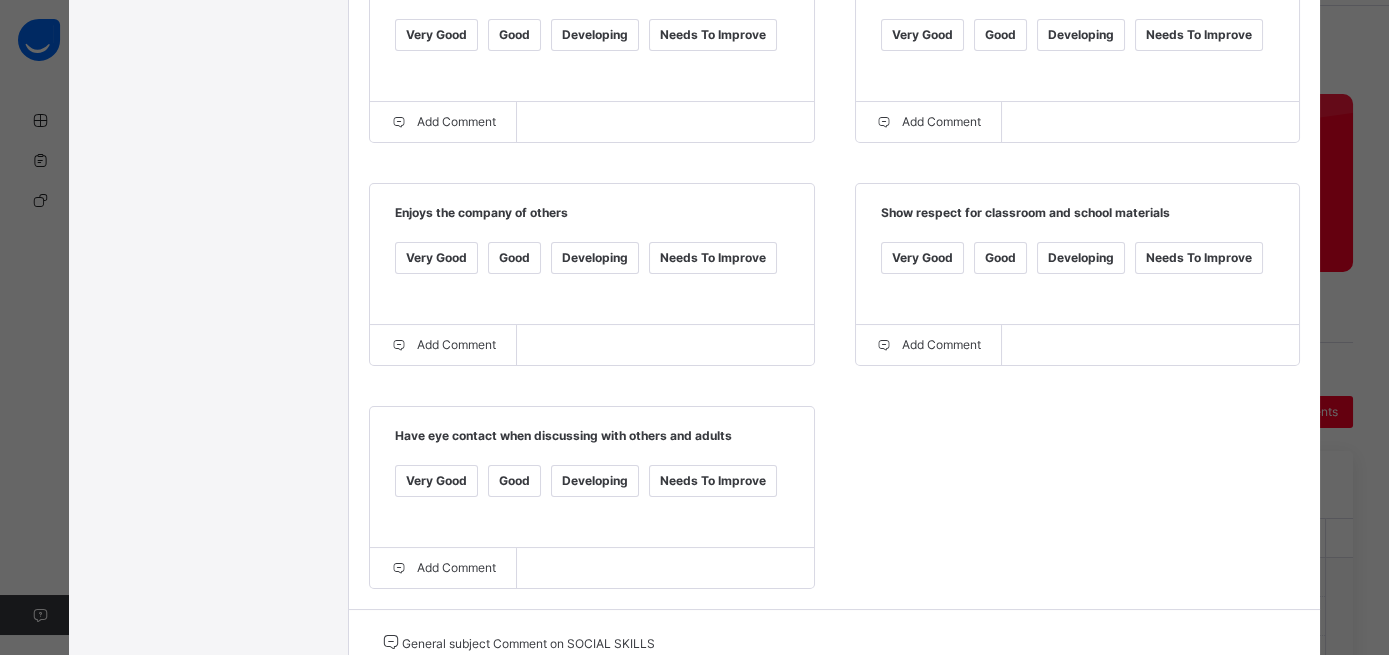 click on "Very Good" at bounding box center (436, 258) 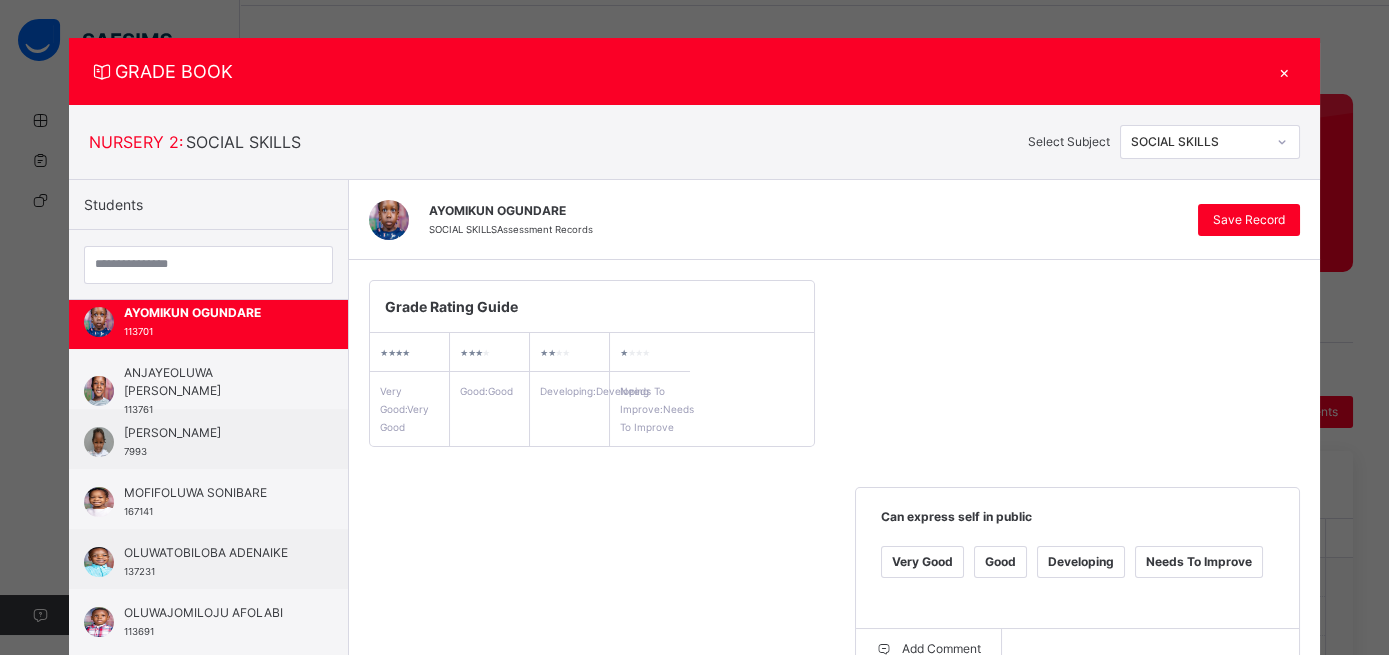 scroll, scrollTop: 10, scrollLeft: 0, axis: vertical 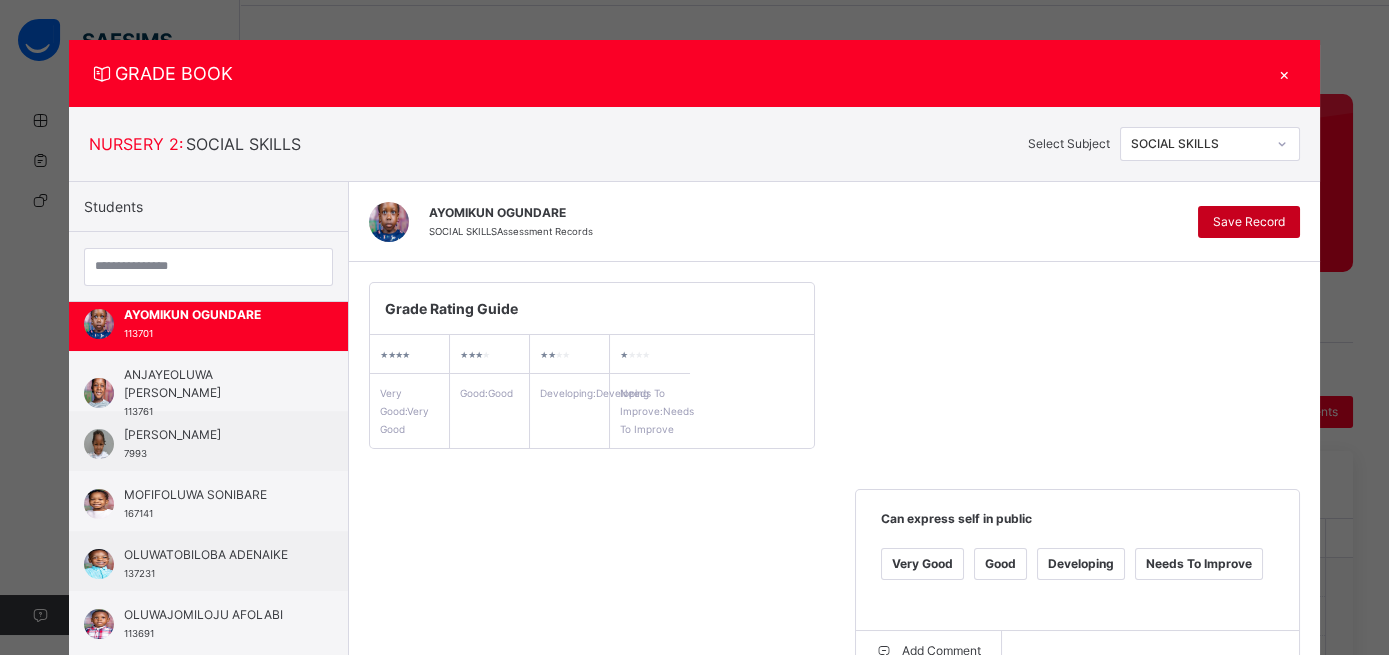 type on "******" 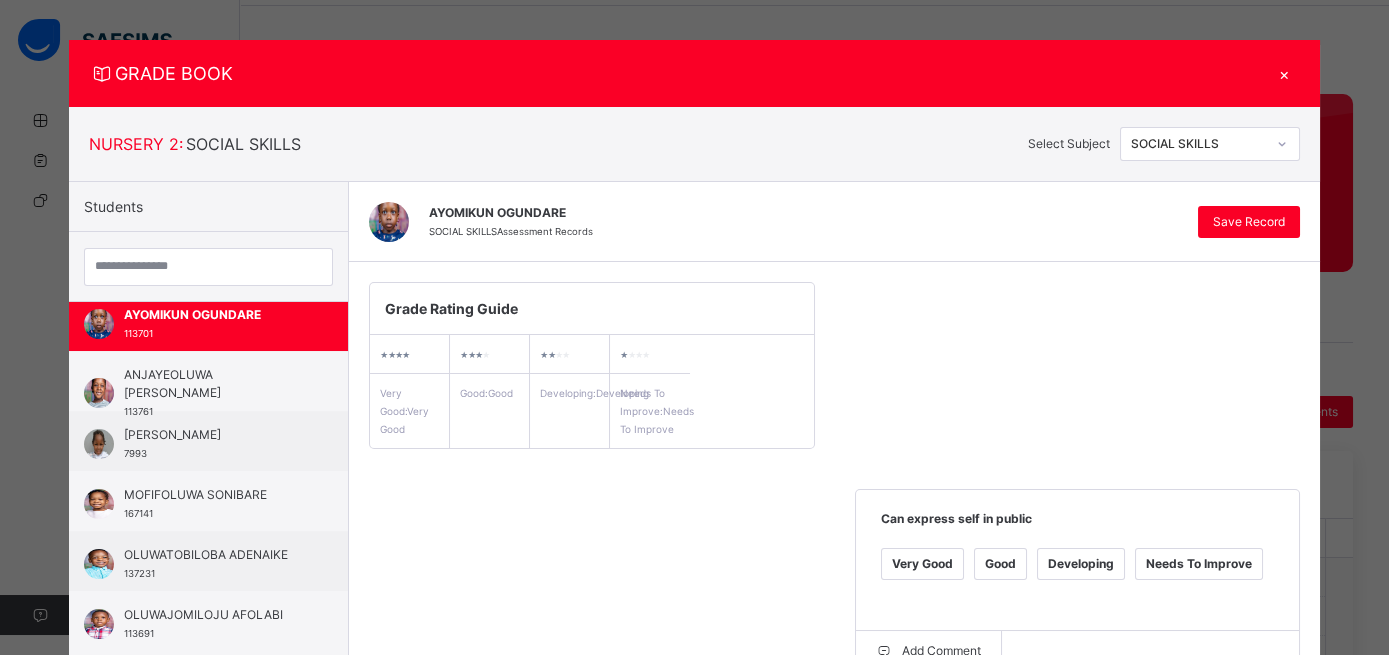 click 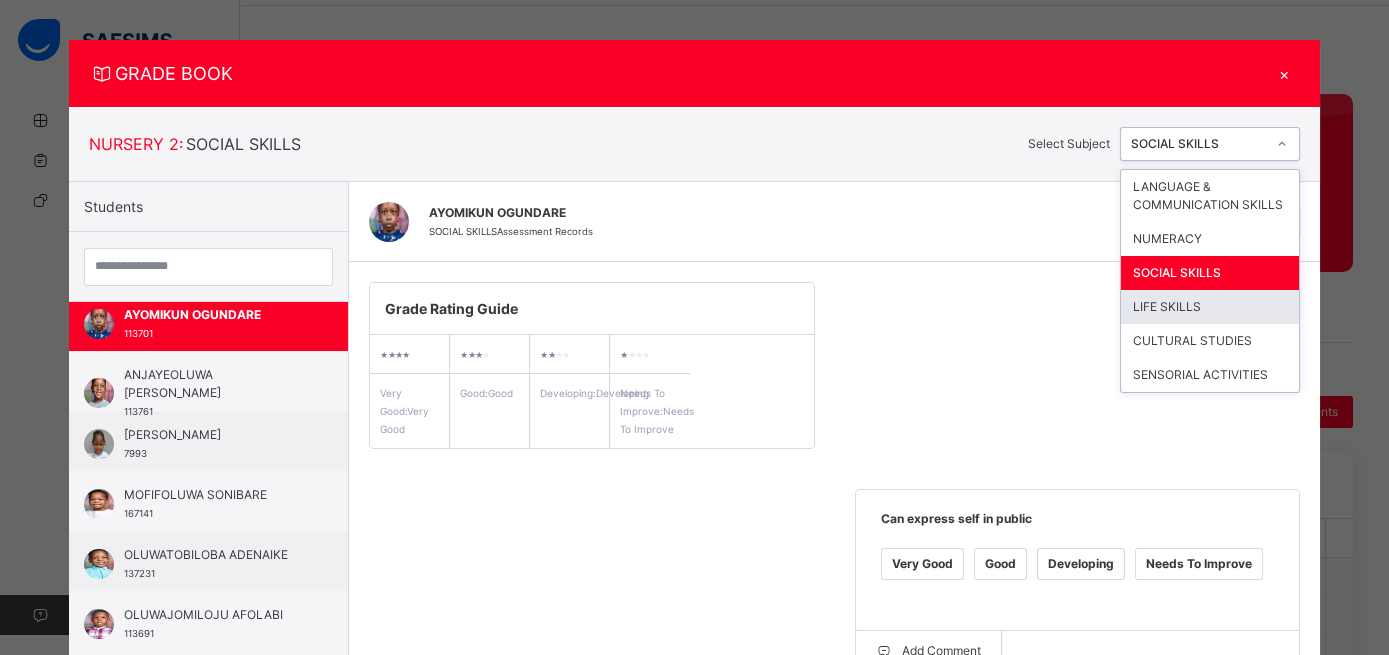 click on "LIFE SKILLS" at bounding box center (1210, 307) 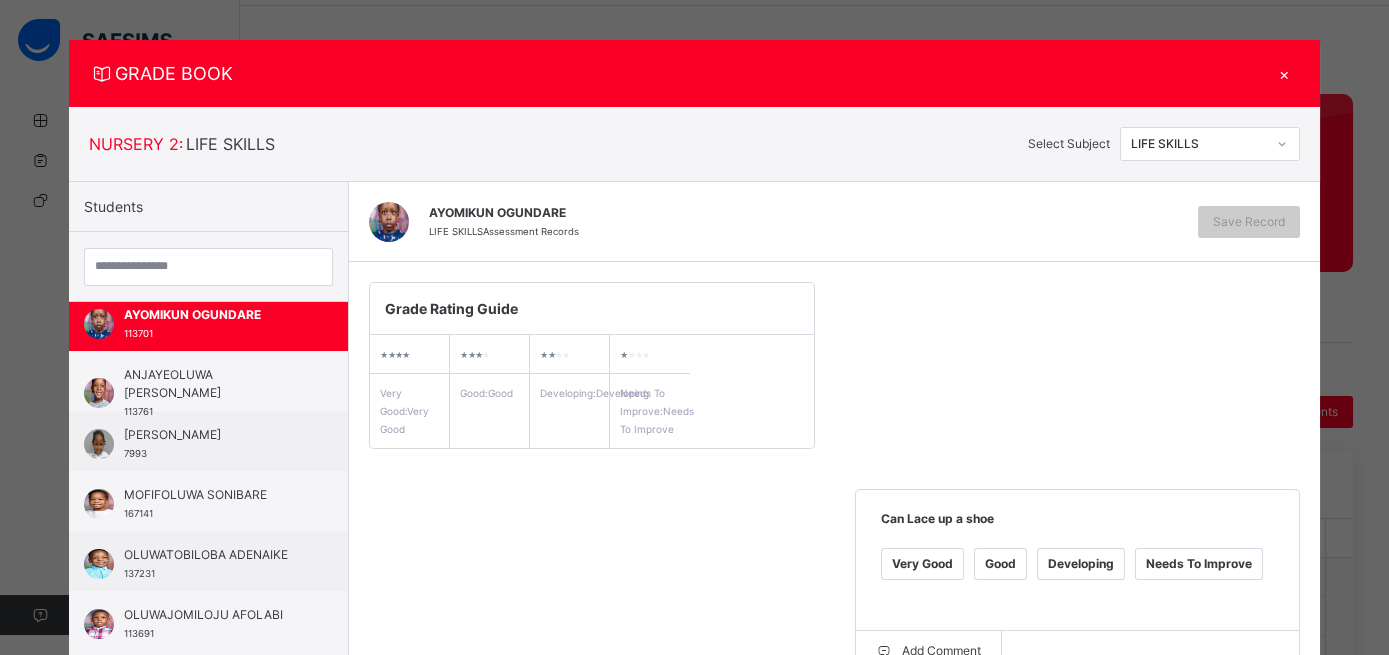 click on "Good" at bounding box center [1000, 564] 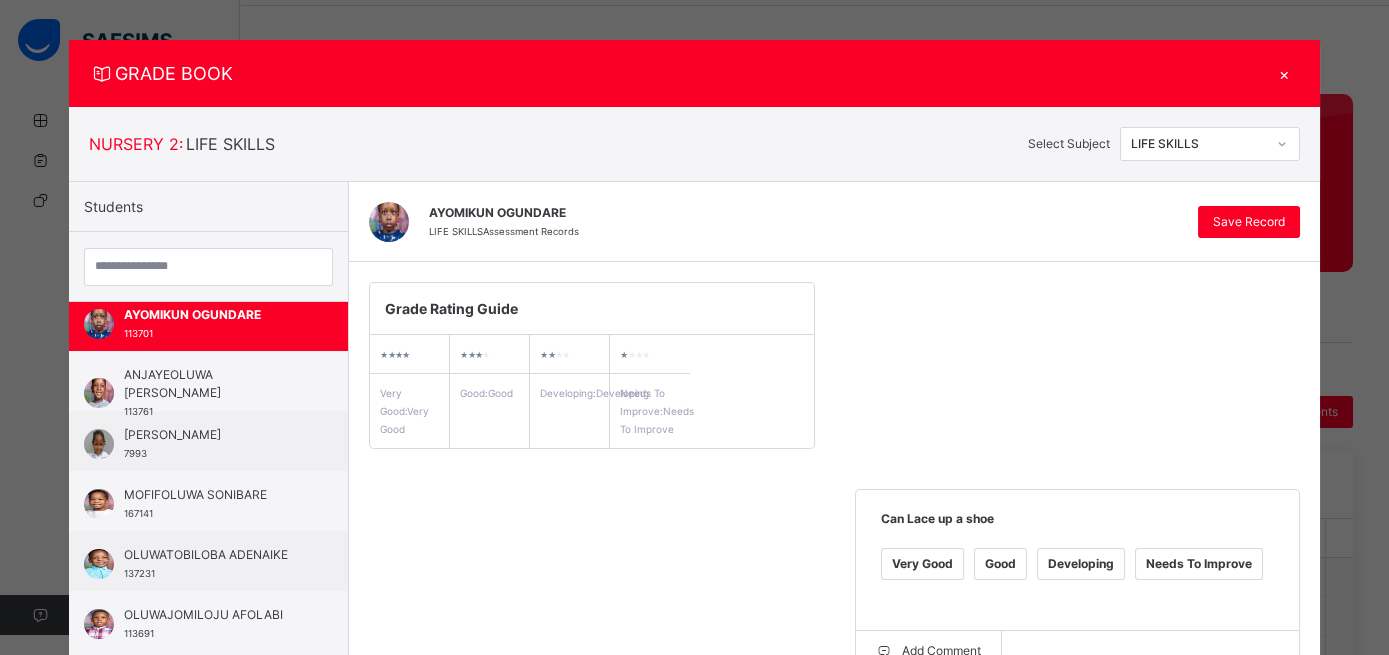 click on "Good" at bounding box center [514, 787] 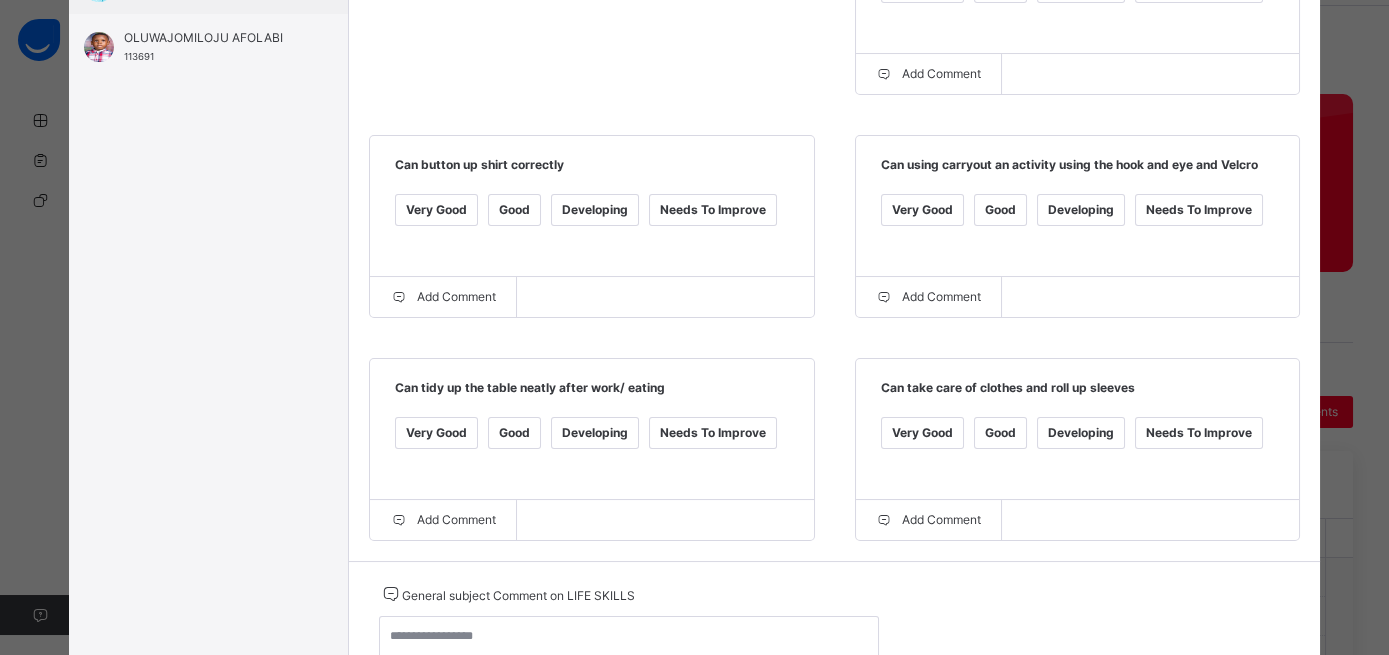 scroll, scrollTop: 620, scrollLeft: 0, axis: vertical 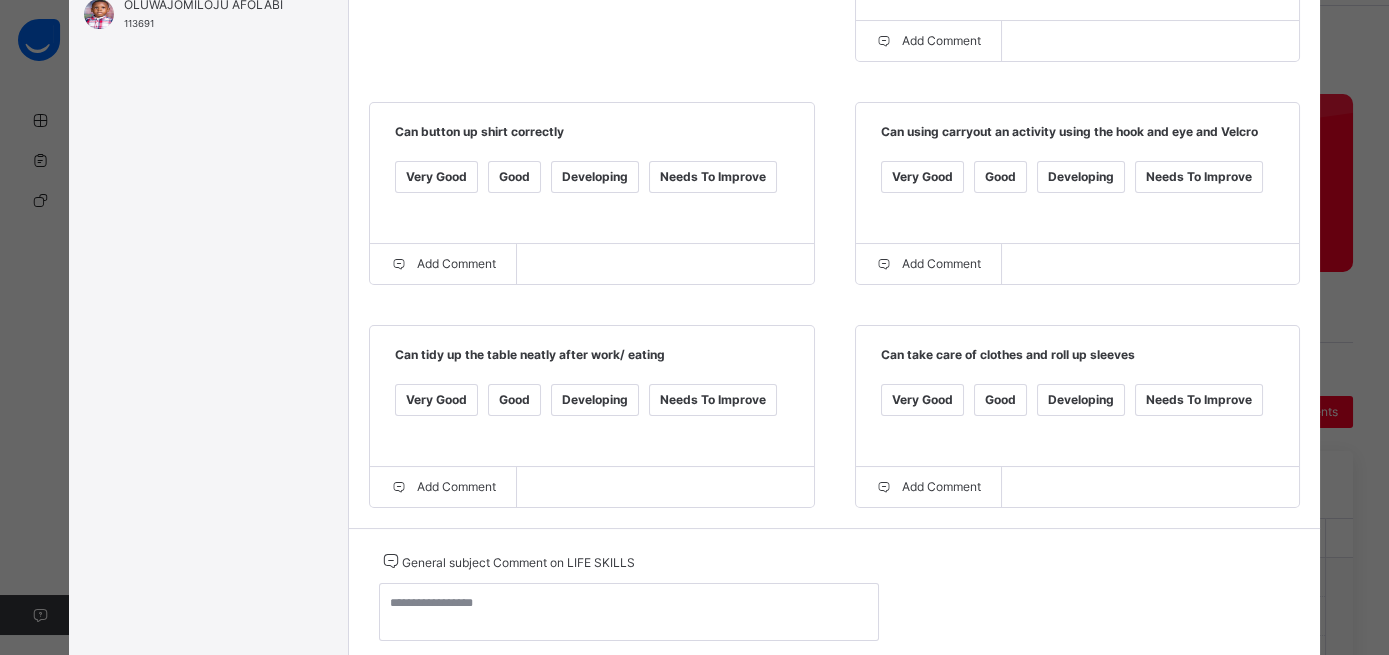 click on "Very Good" at bounding box center (436, 400) 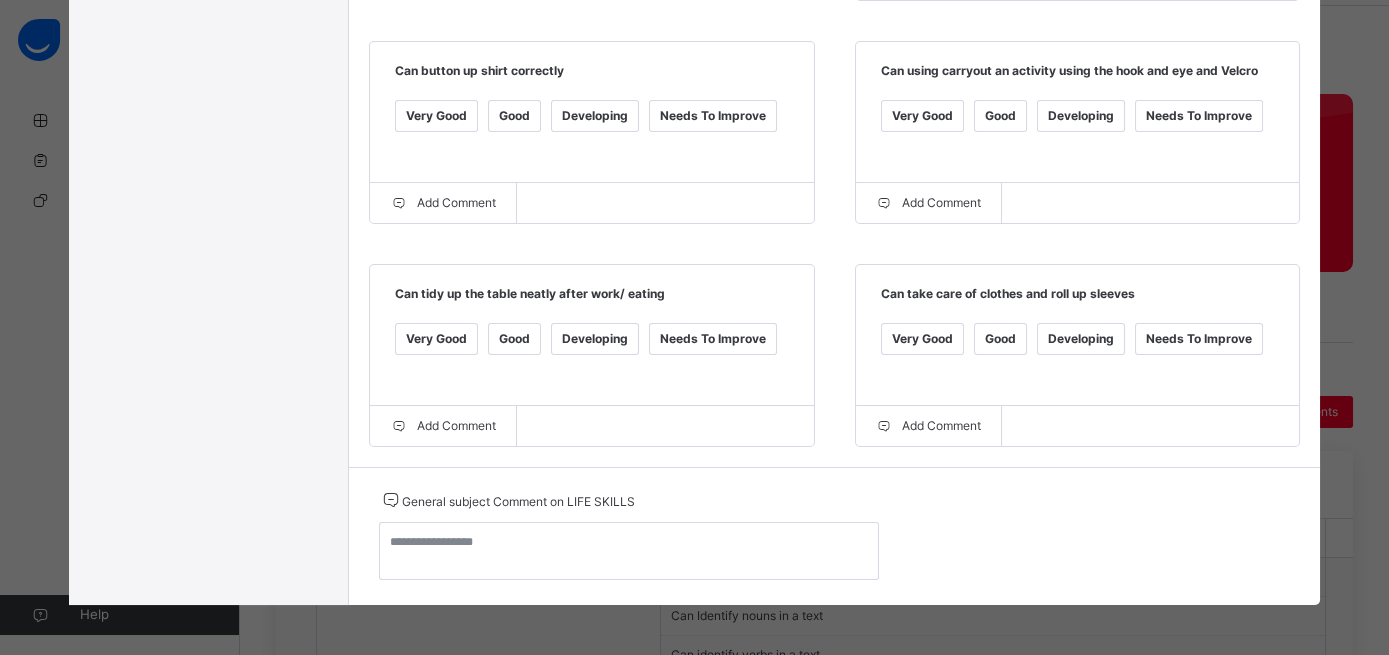 scroll, scrollTop: 776, scrollLeft: 0, axis: vertical 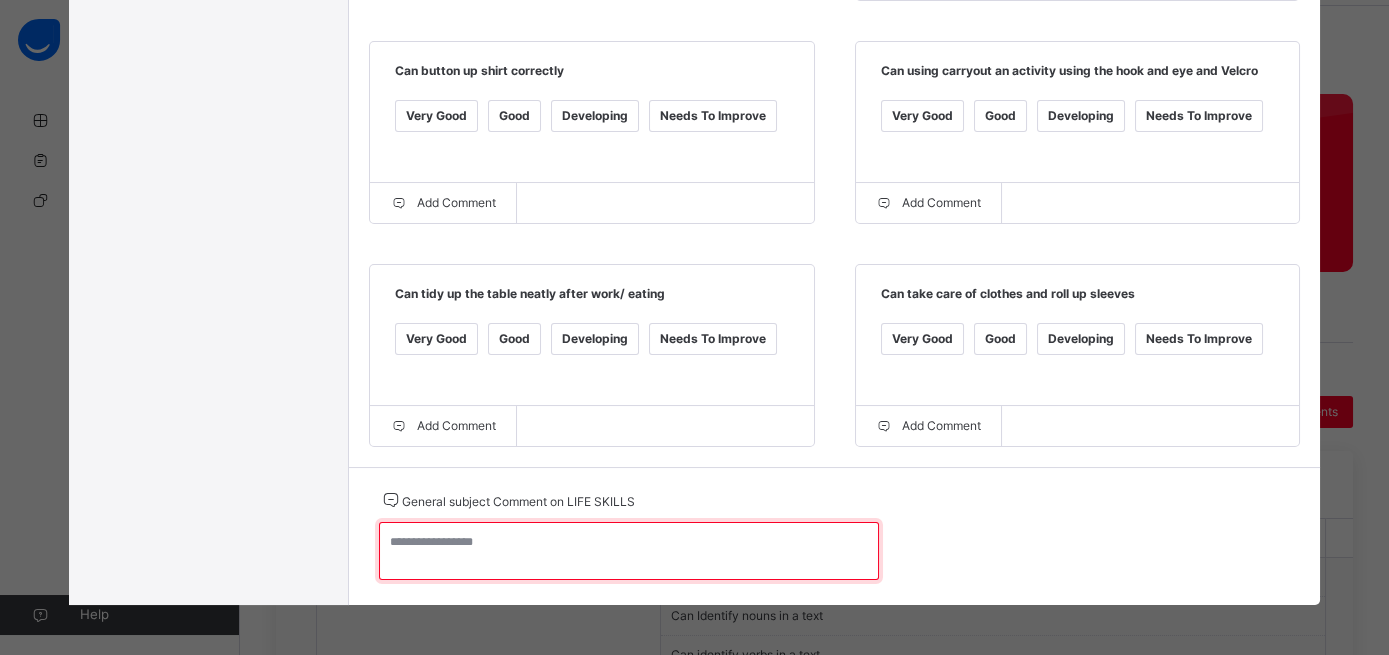 click at bounding box center [629, 551] 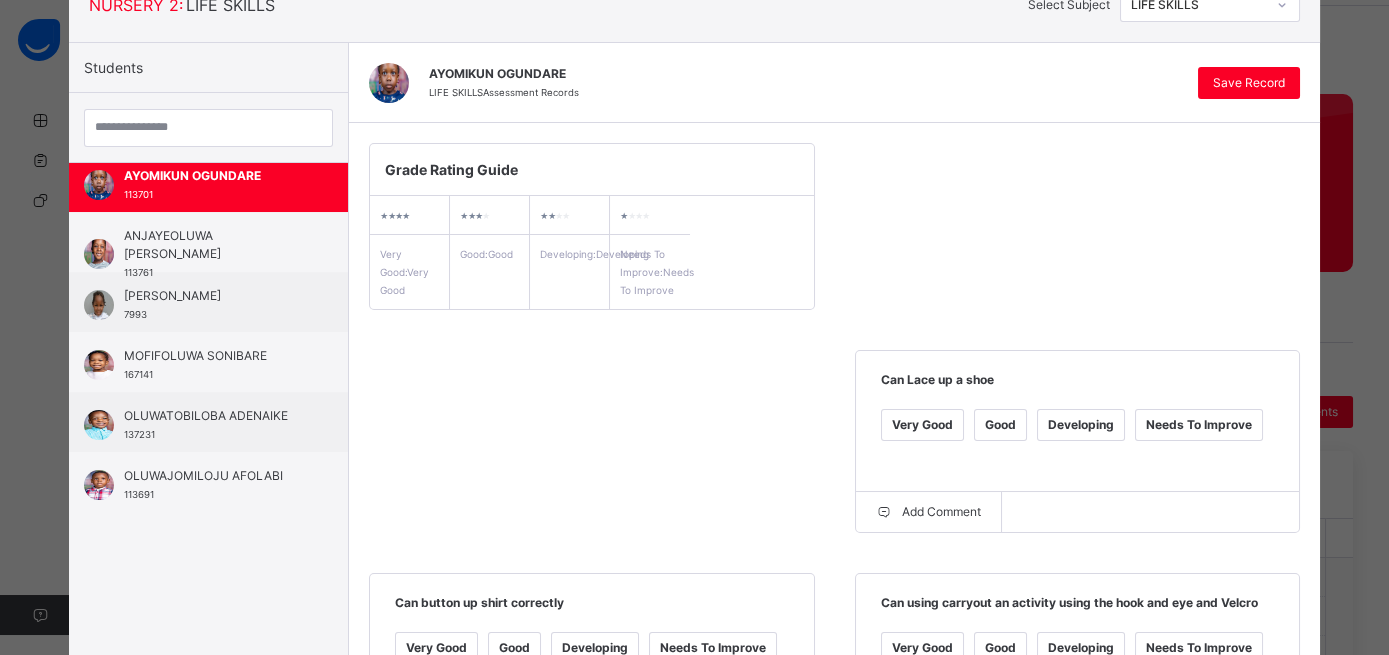 scroll, scrollTop: 99, scrollLeft: 0, axis: vertical 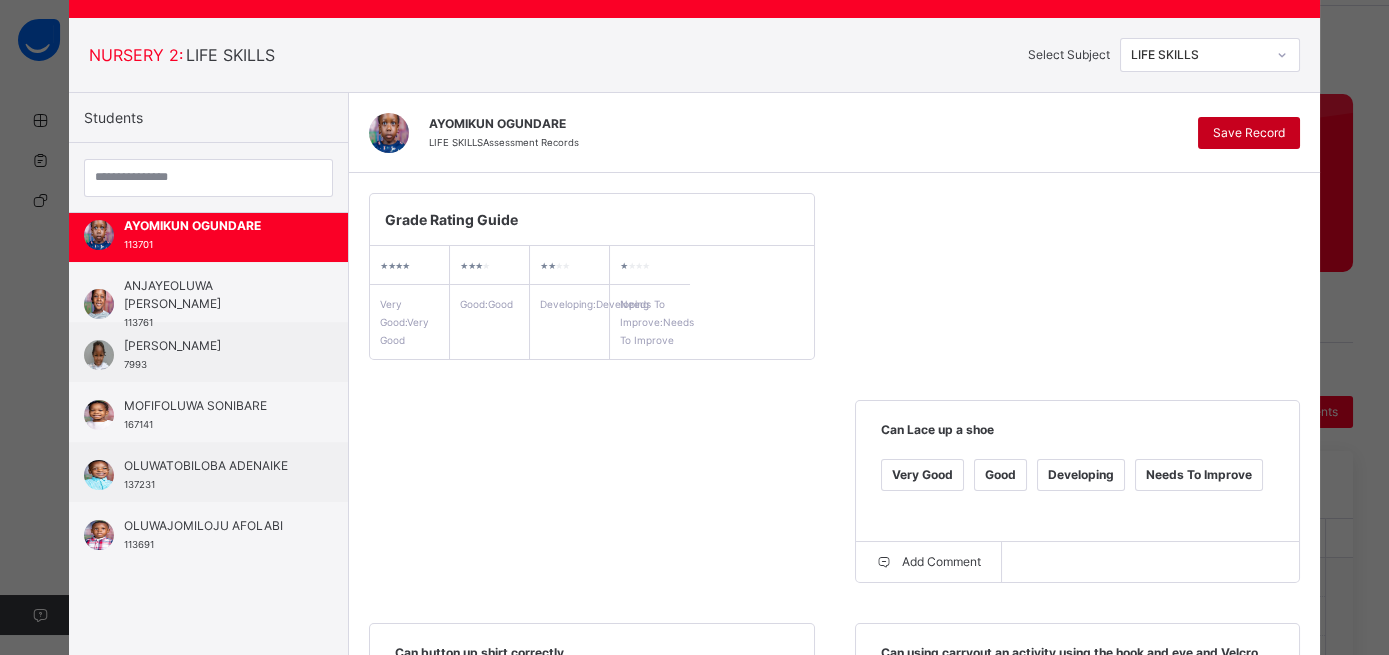 type on "**********" 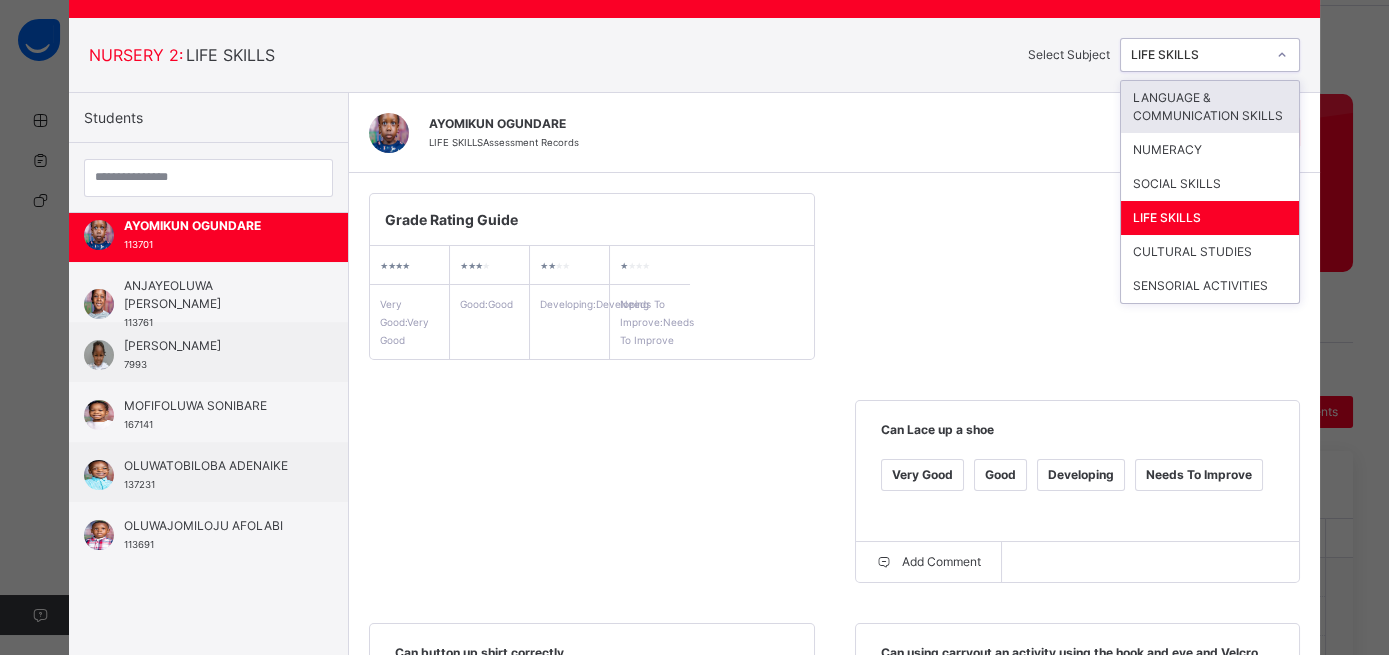 click 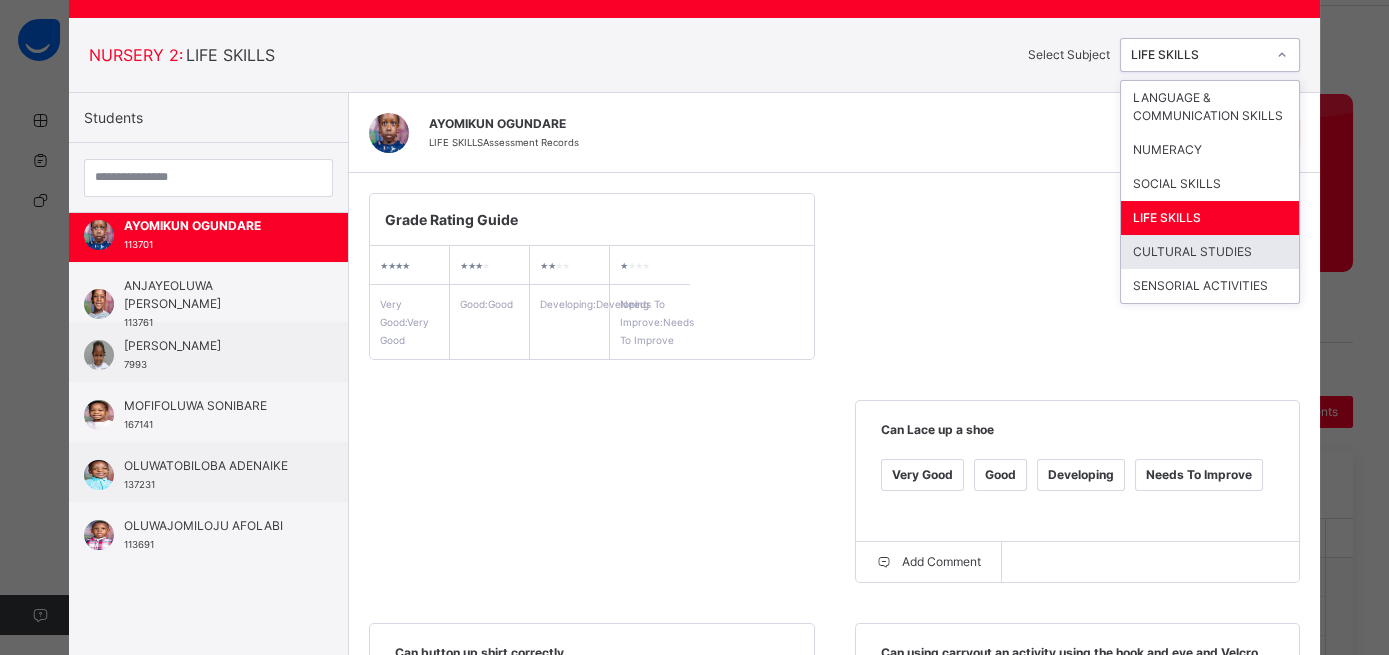 click on "CULTURAL STUDIES" at bounding box center (1210, 252) 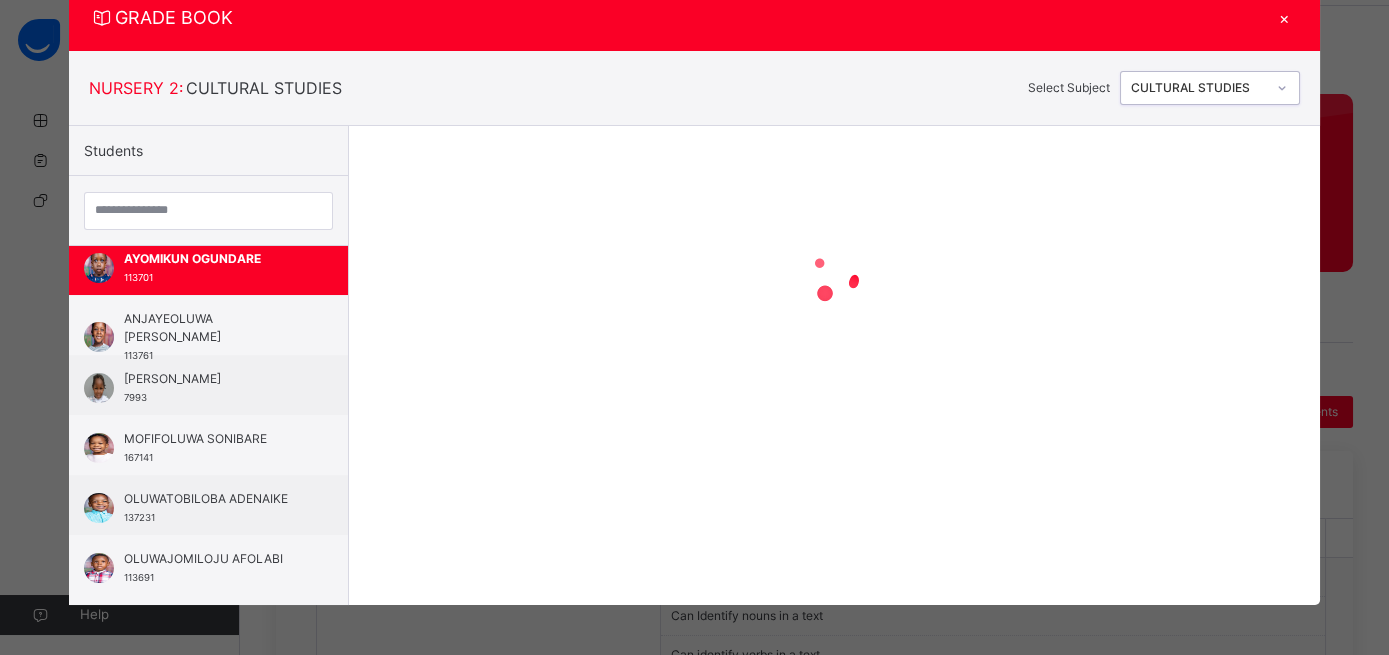 scroll, scrollTop: 65, scrollLeft: 0, axis: vertical 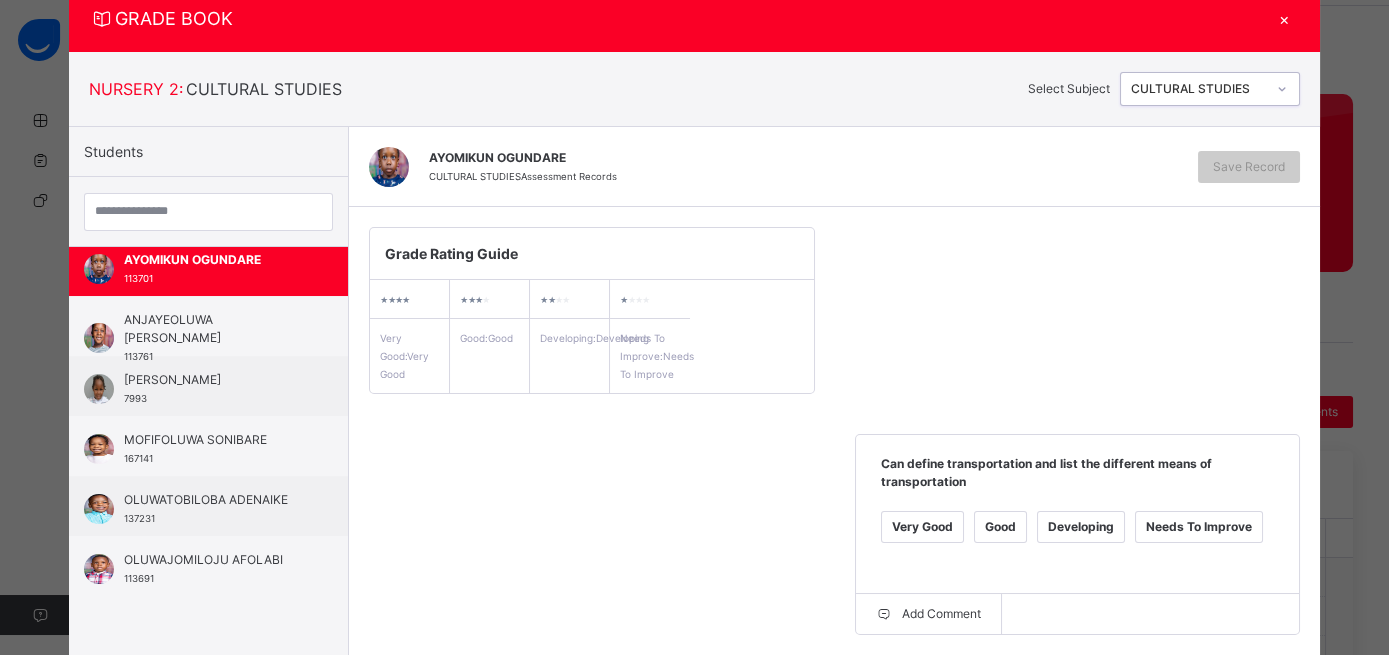 click on "Very Good" at bounding box center [922, 527] 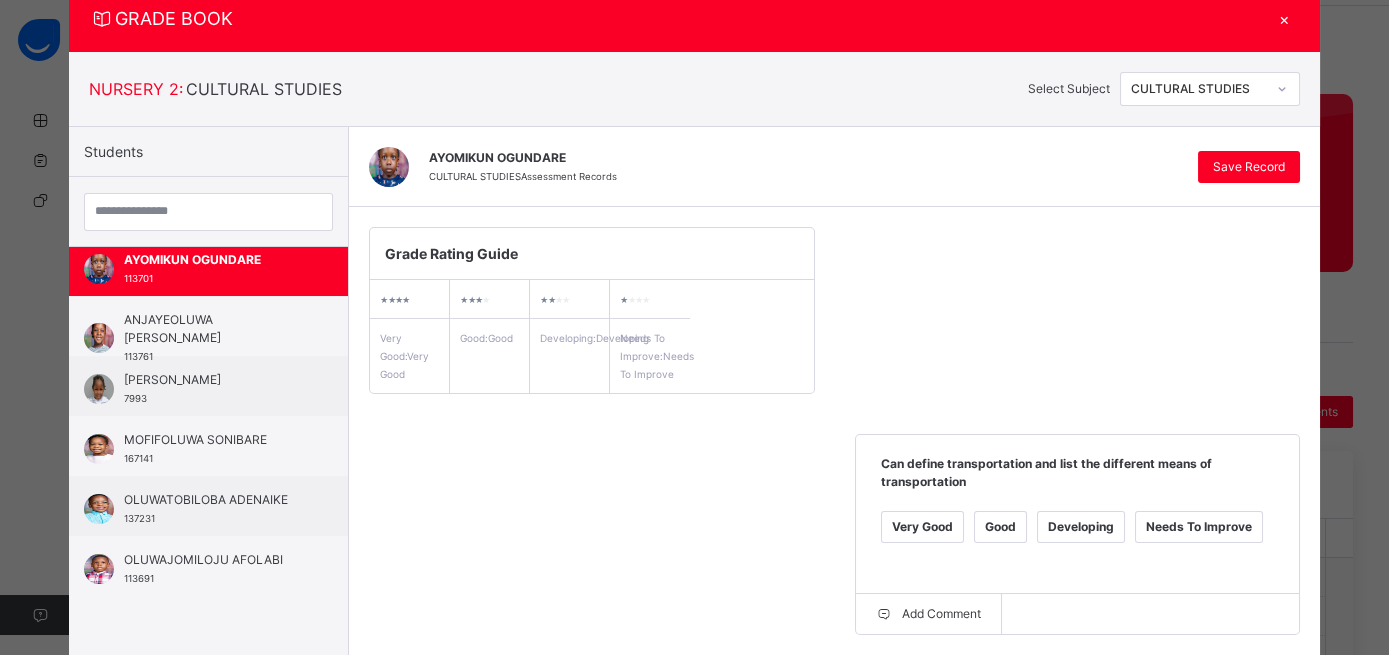 click on "Very Good" at bounding box center [436, 750] 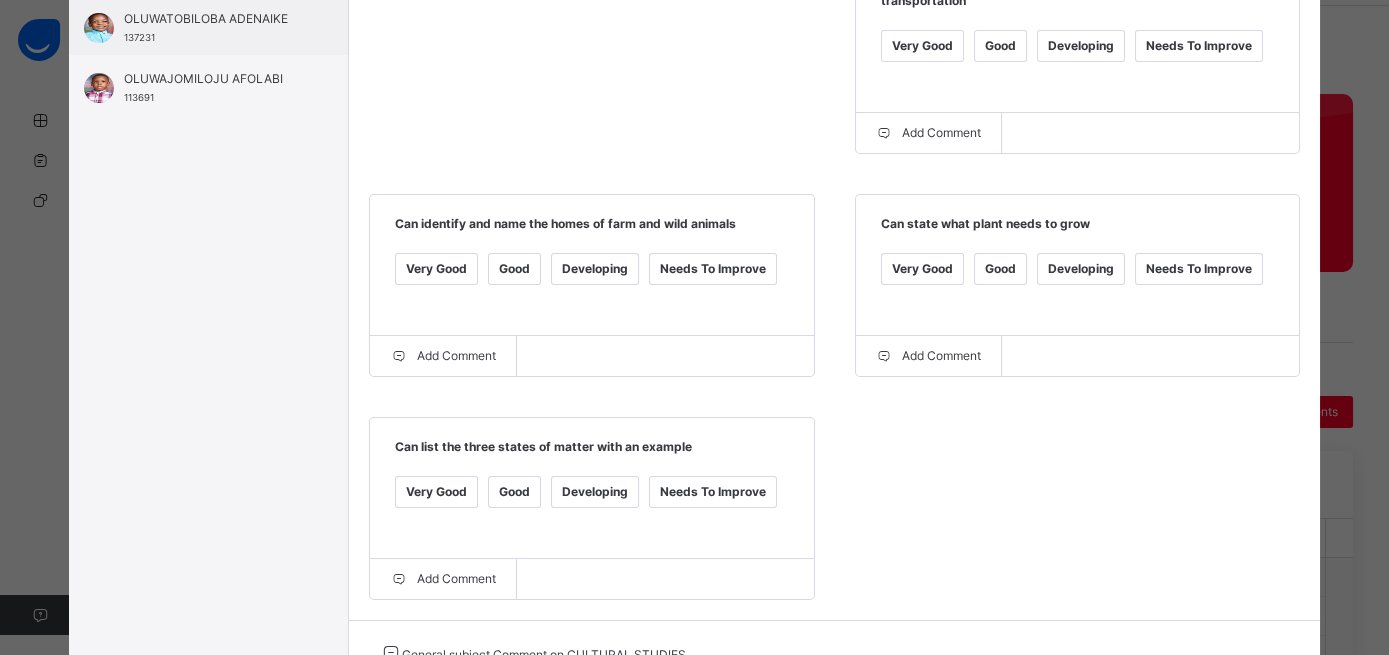 scroll, scrollTop: 573, scrollLeft: 0, axis: vertical 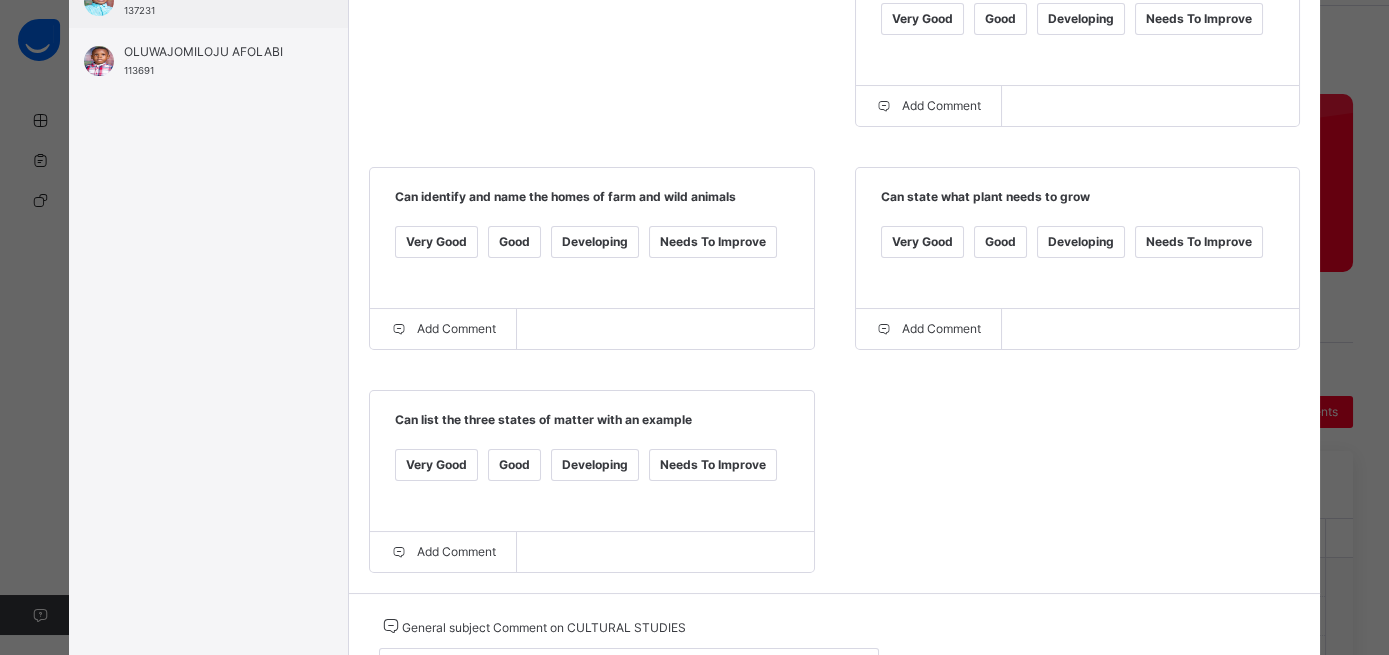 click on "Very Good" at bounding box center [436, 465] 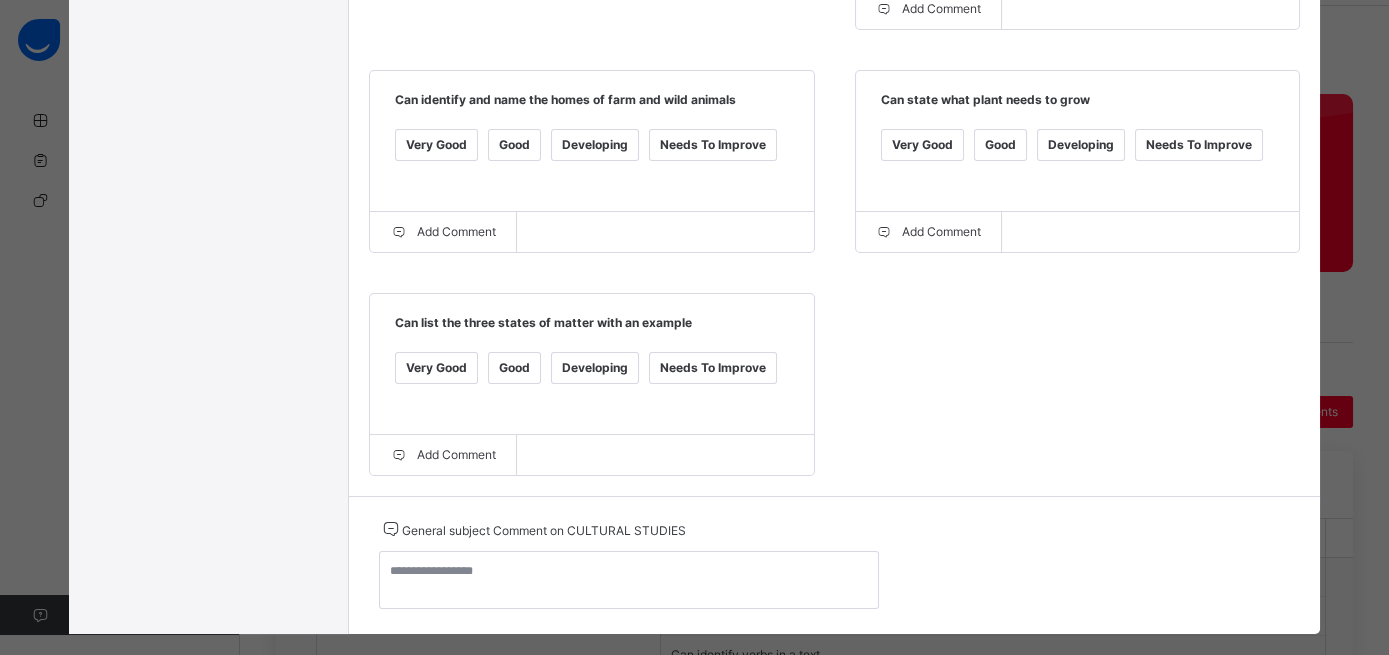 scroll, scrollTop: 709, scrollLeft: 0, axis: vertical 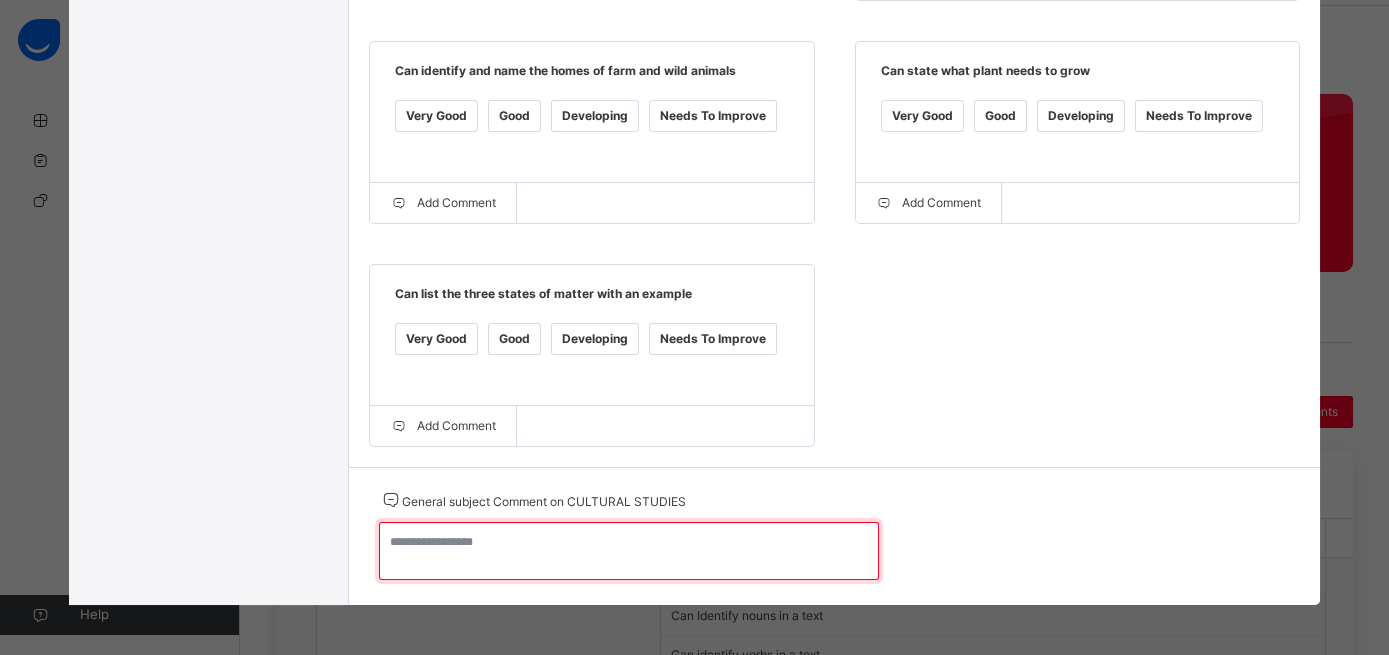 click at bounding box center (629, 551) 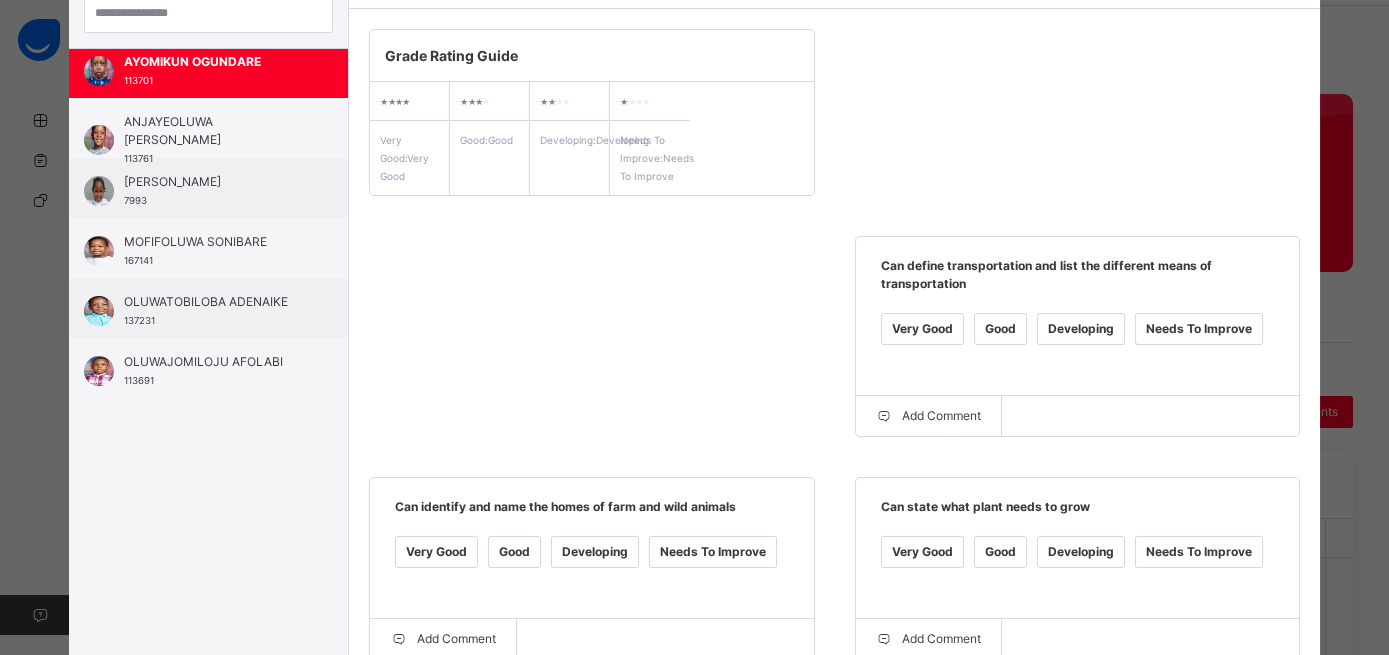 scroll, scrollTop: 0, scrollLeft: 0, axis: both 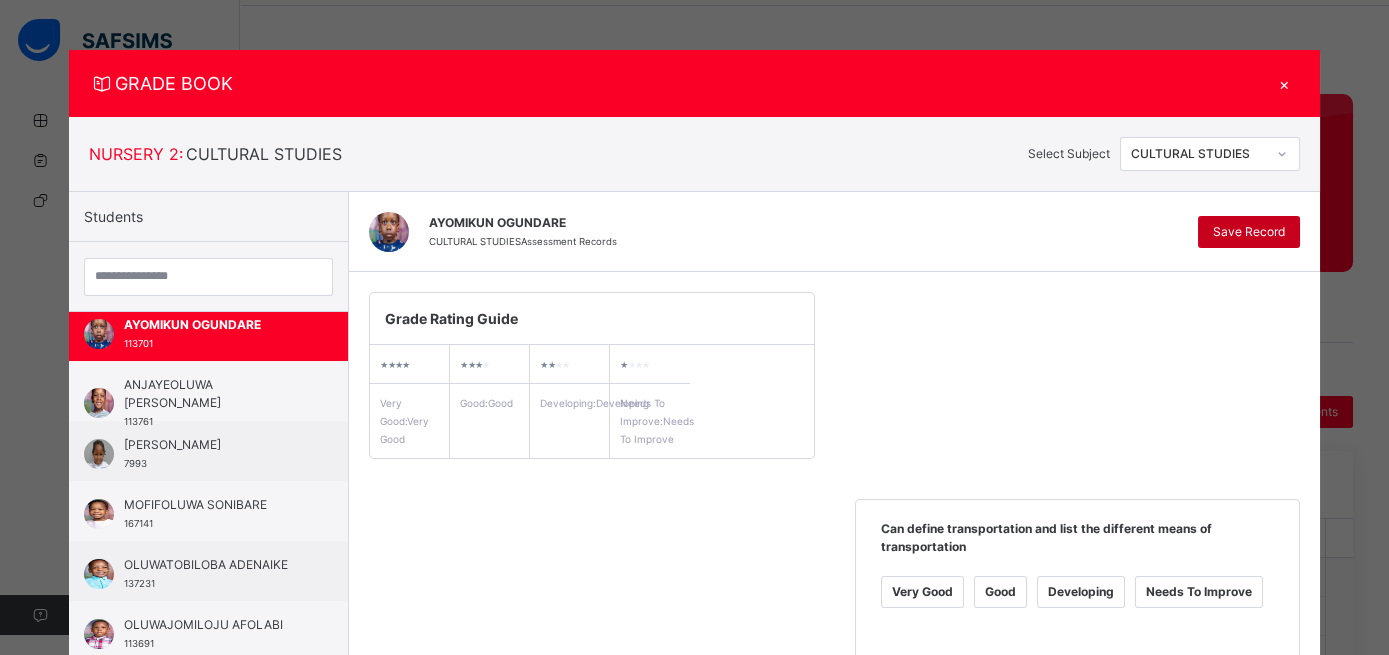 type on "**********" 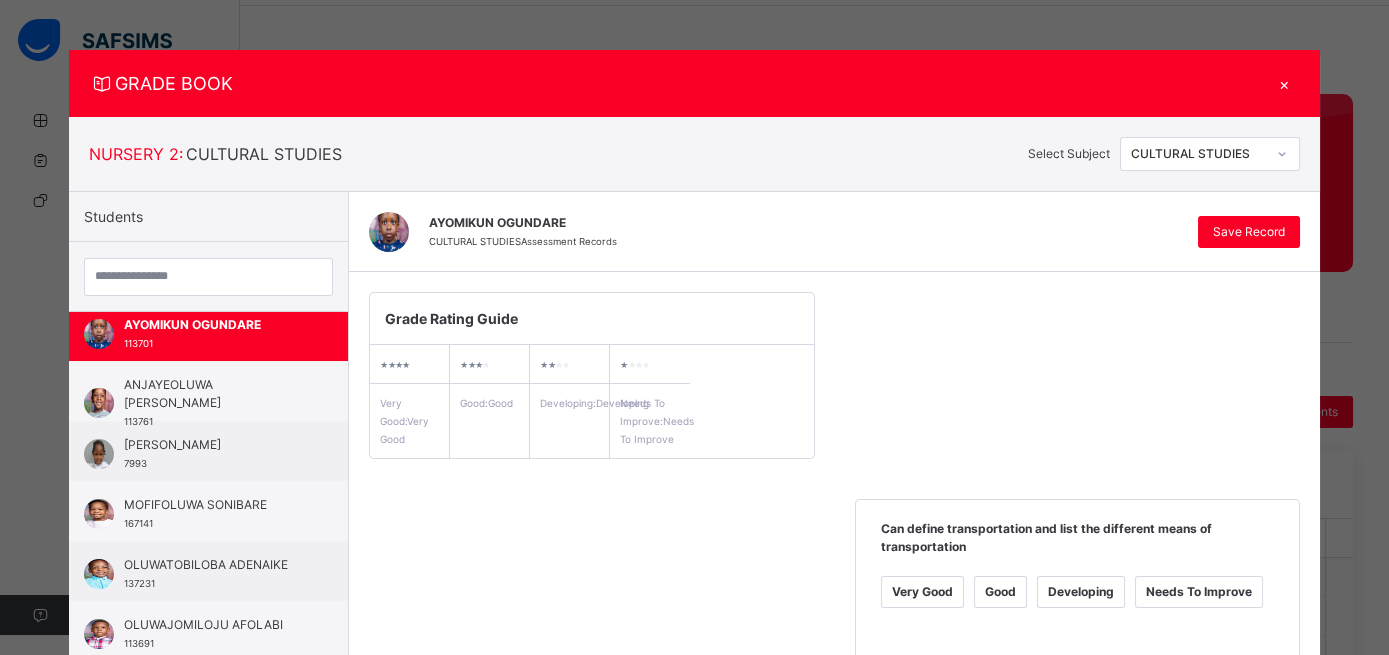 click at bounding box center [1282, 154] 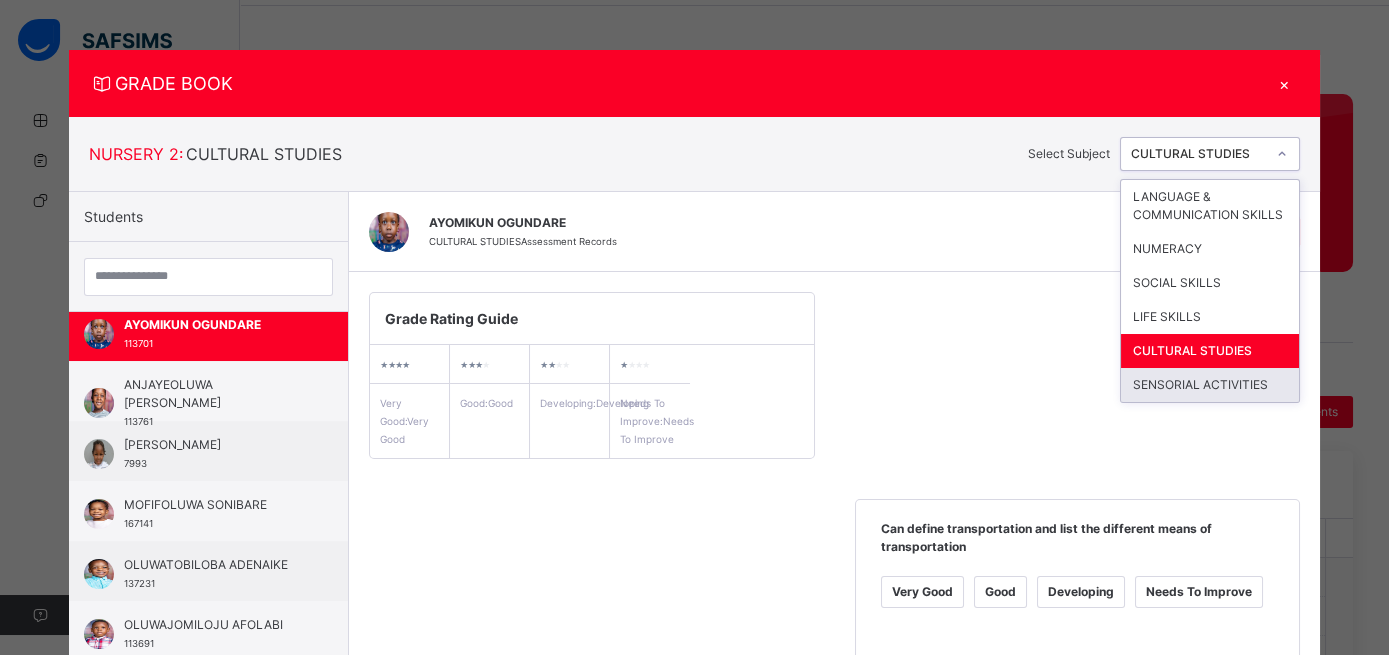 click on "SENSORIAL ACTIVITIES" at bounding box center [1210, 385] 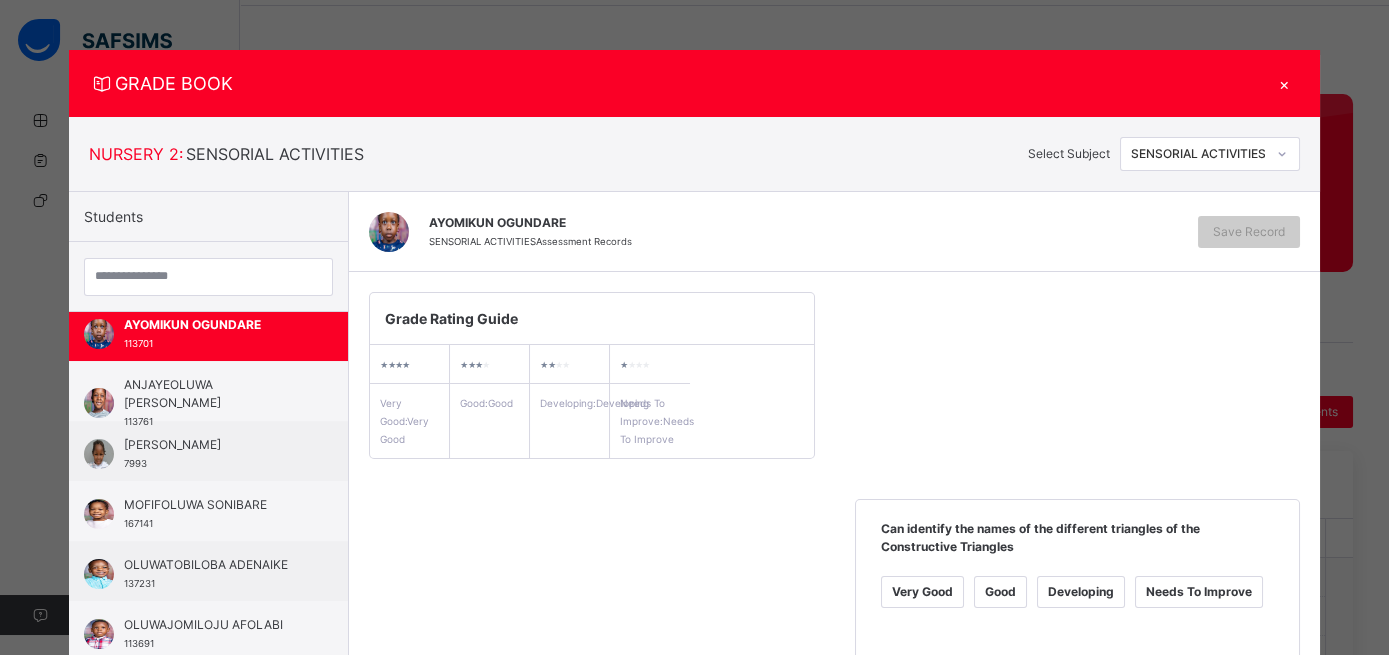 click on "Good" at bounding box center [1000, 592] 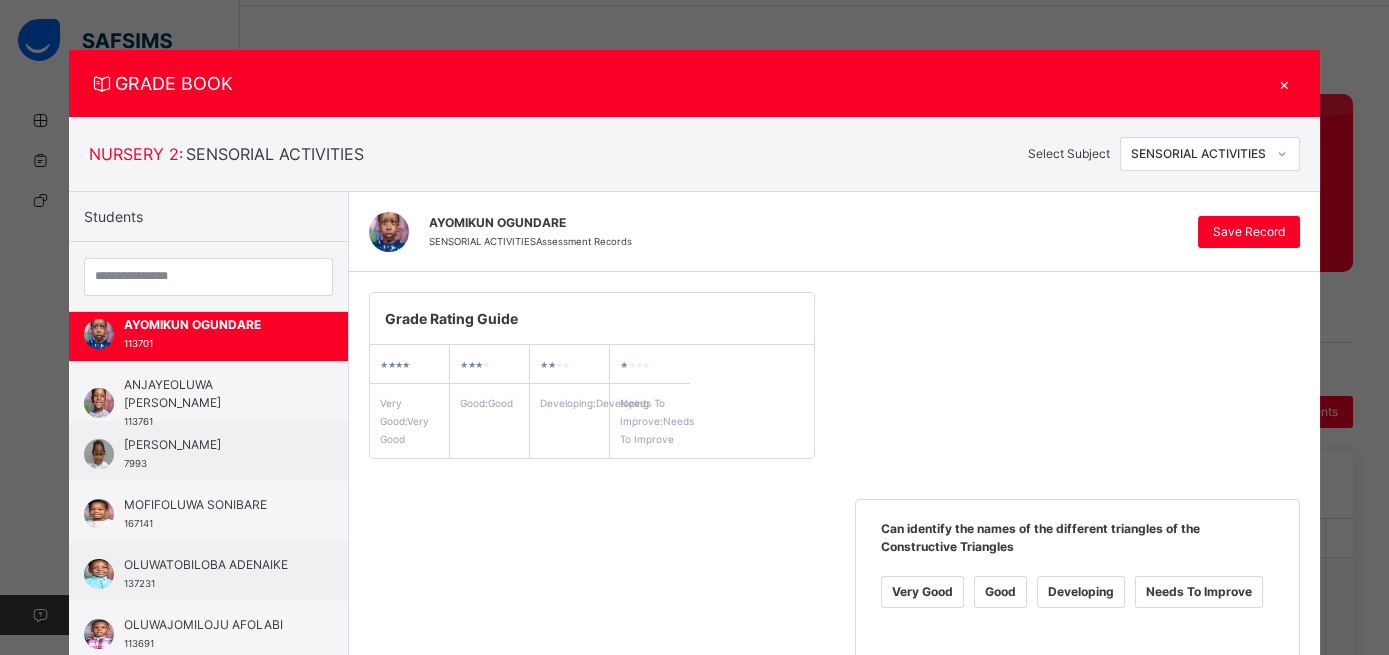click on "Good" at bounding box center [514, 815] 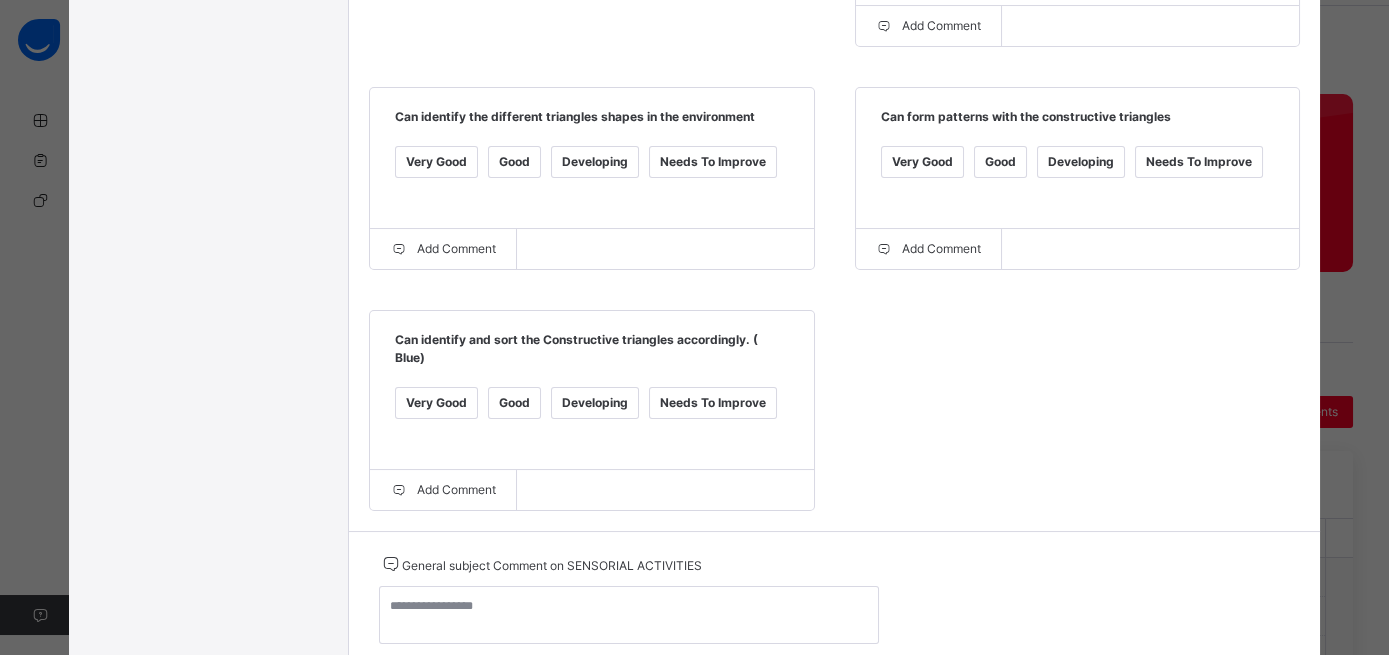 scroll, scrollTop: 655, scrollLeft: 0, axis: vertical 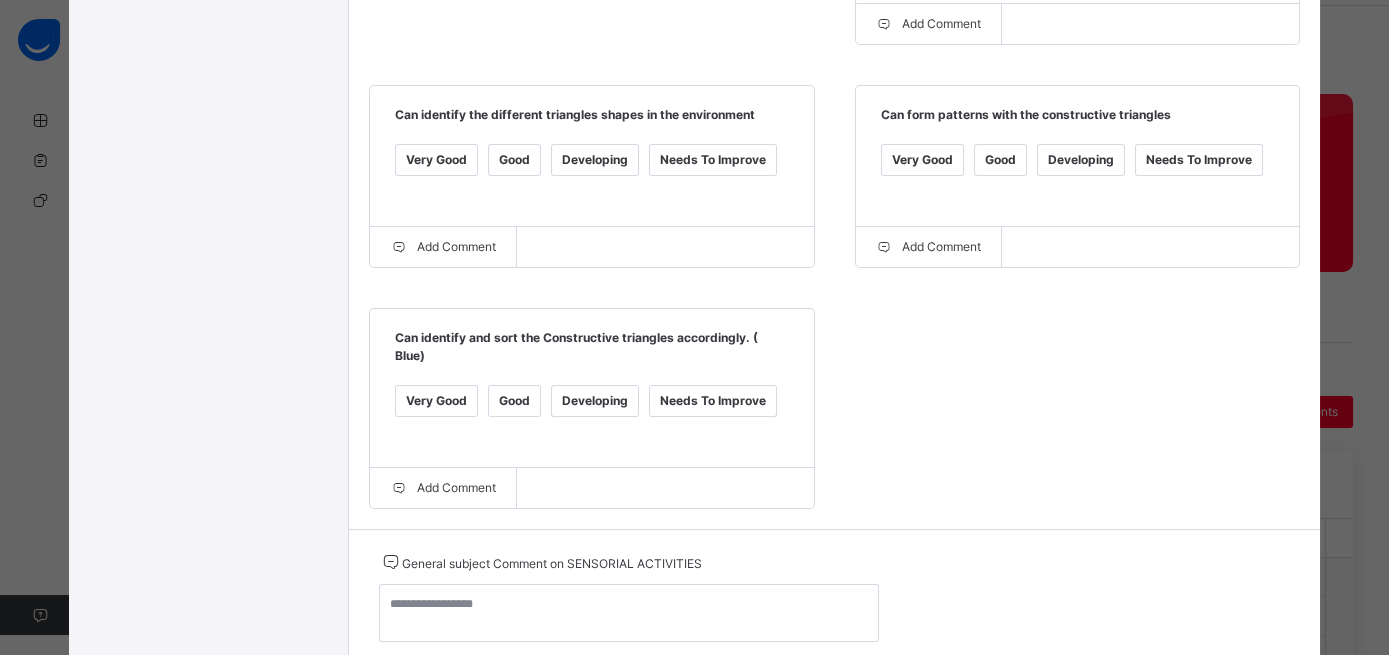 click on "Good" at bounding box center (514, 401) 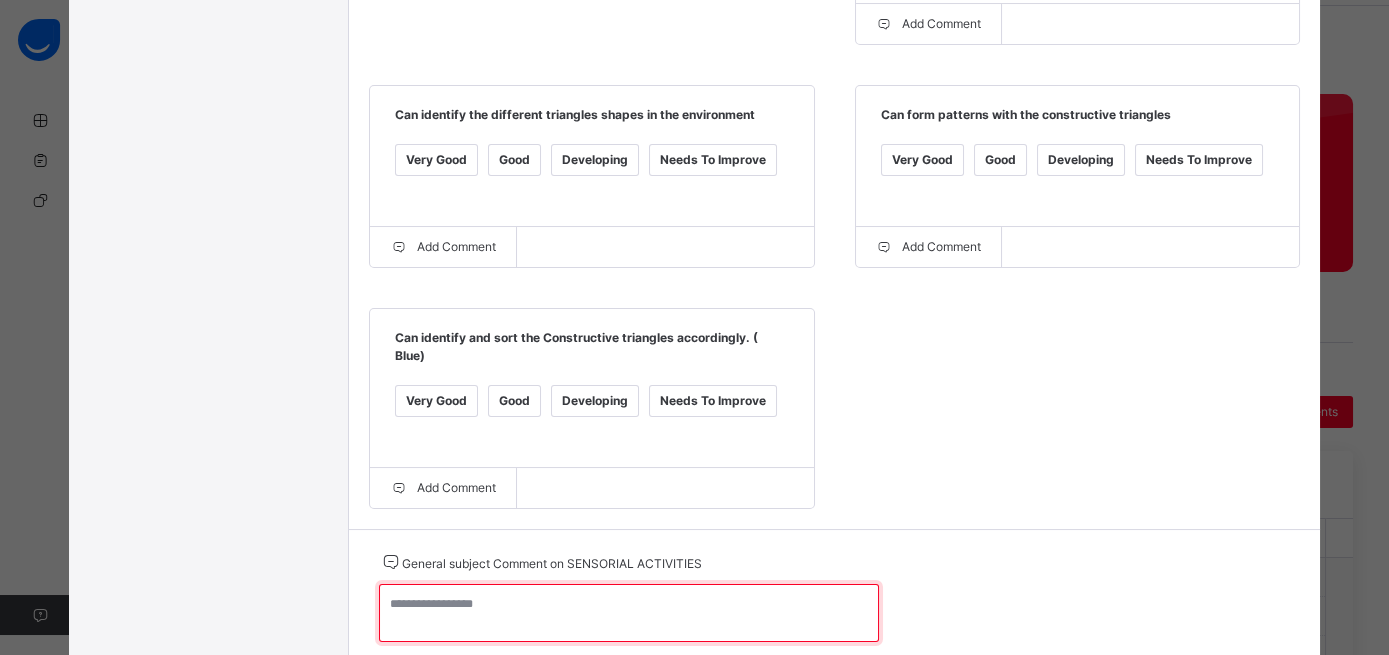 click at bounding box center (629, 613) 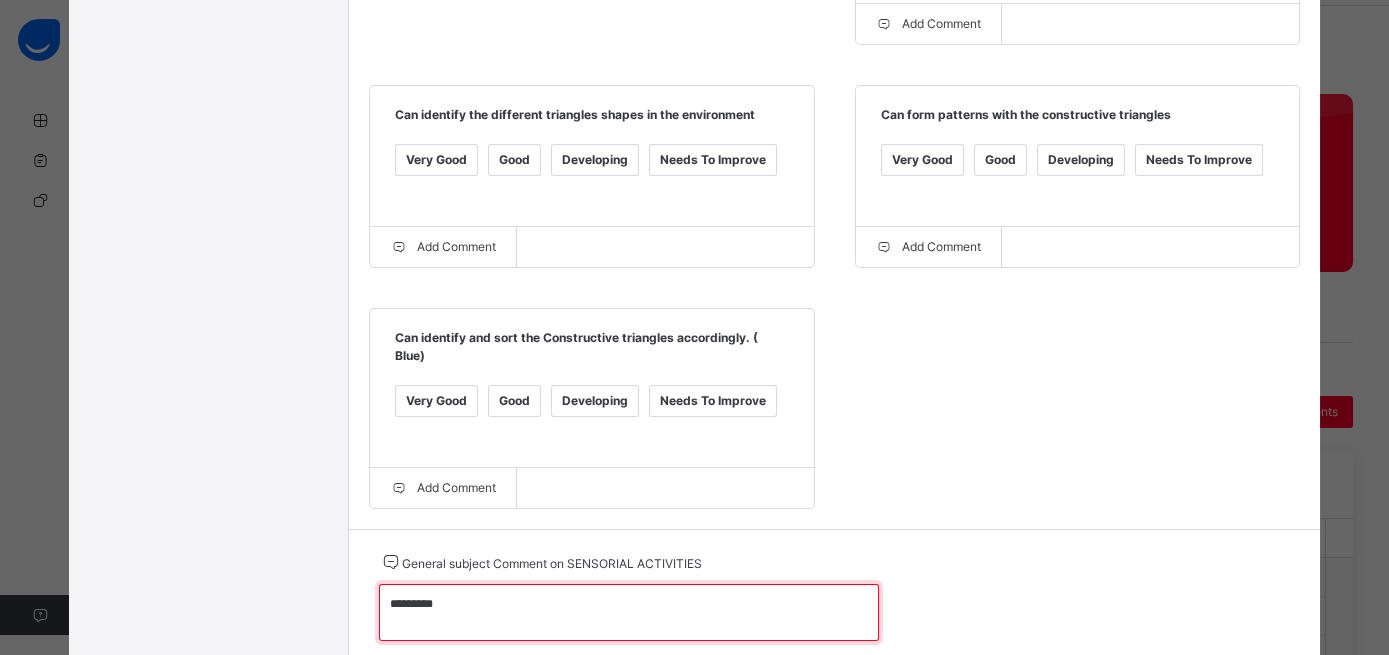scroll, scrollTop: 0, scrollLeft: 0, axis: both 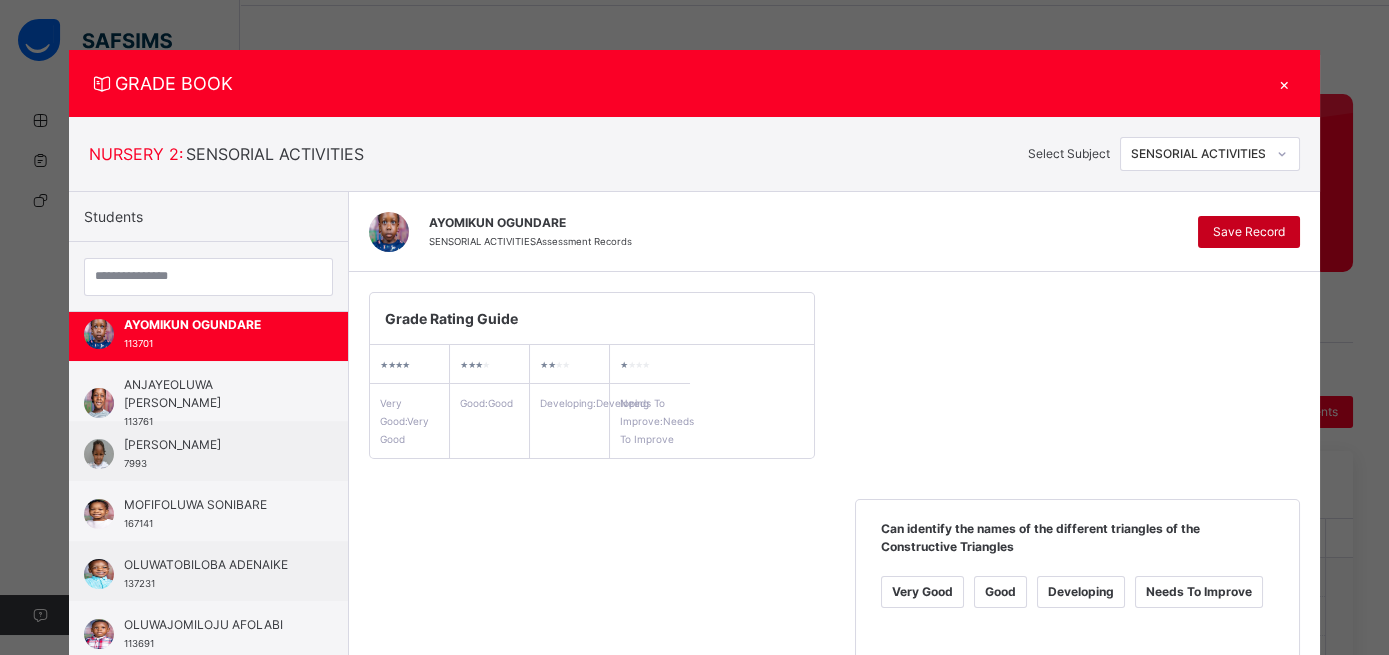 type on "*********" 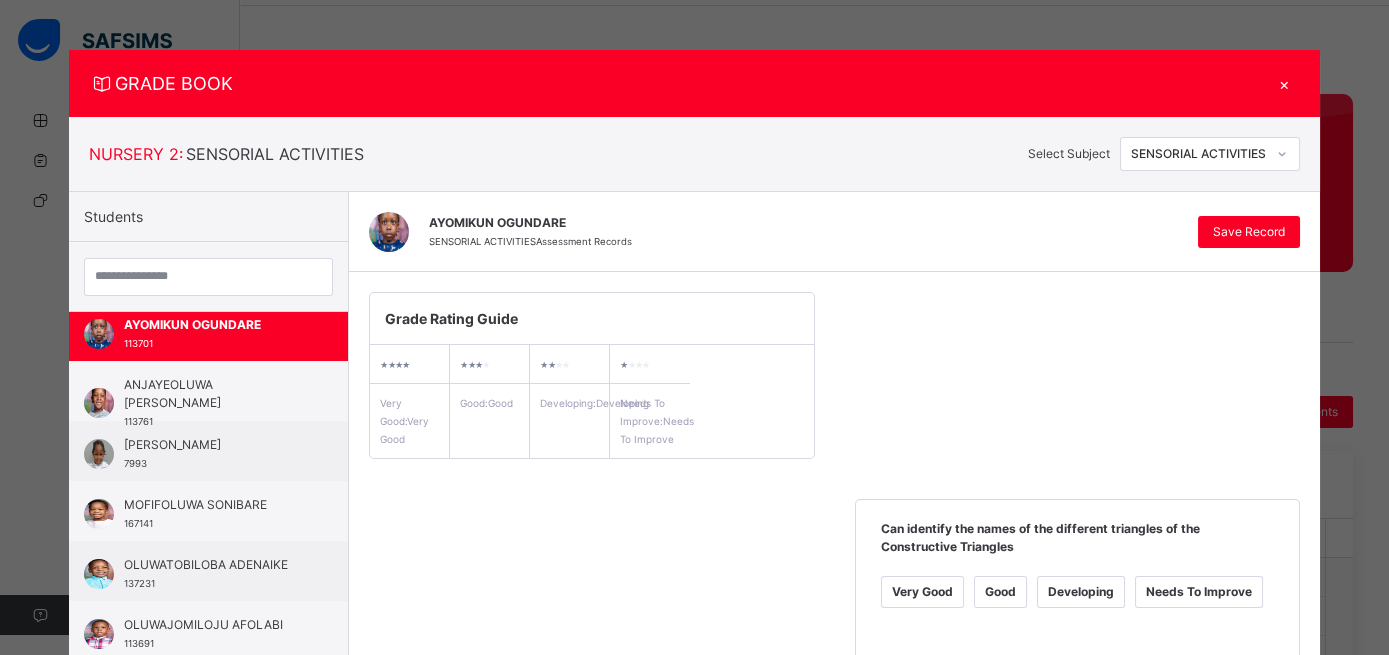 click 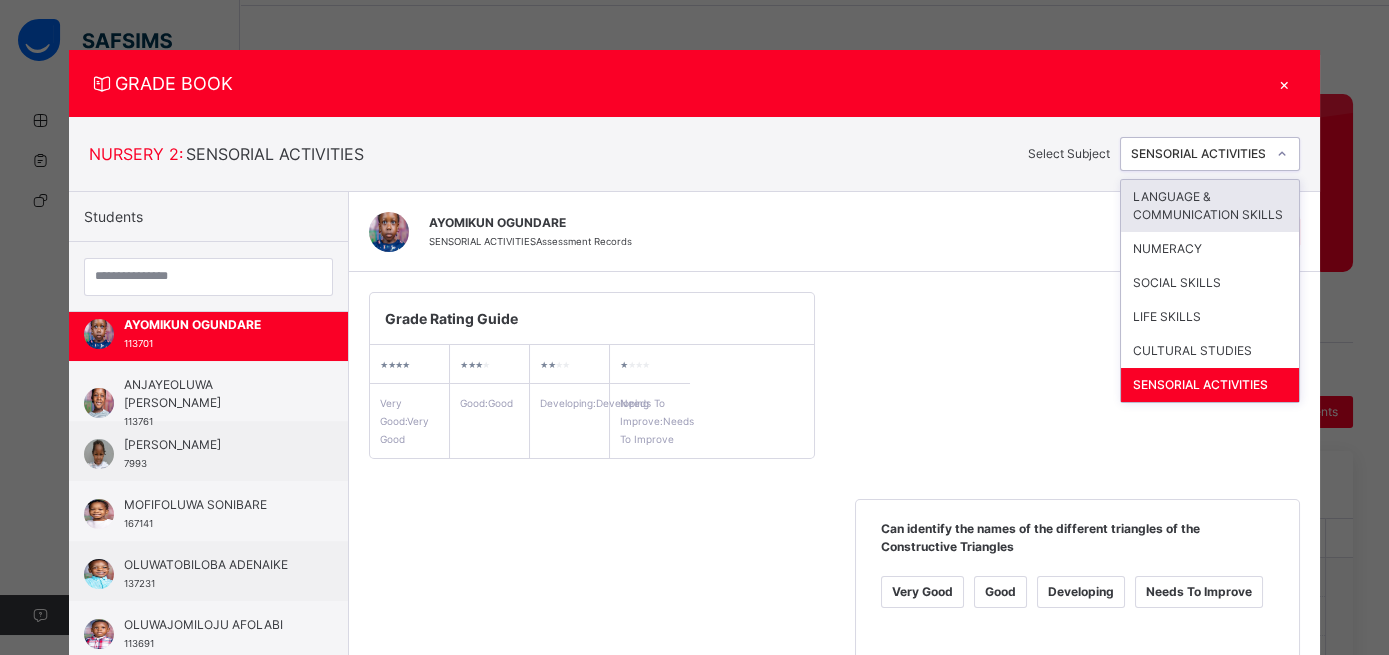 click on "LANGUAGE & COMMUNICATION SKILLS" at bounding box center [1210, 206] 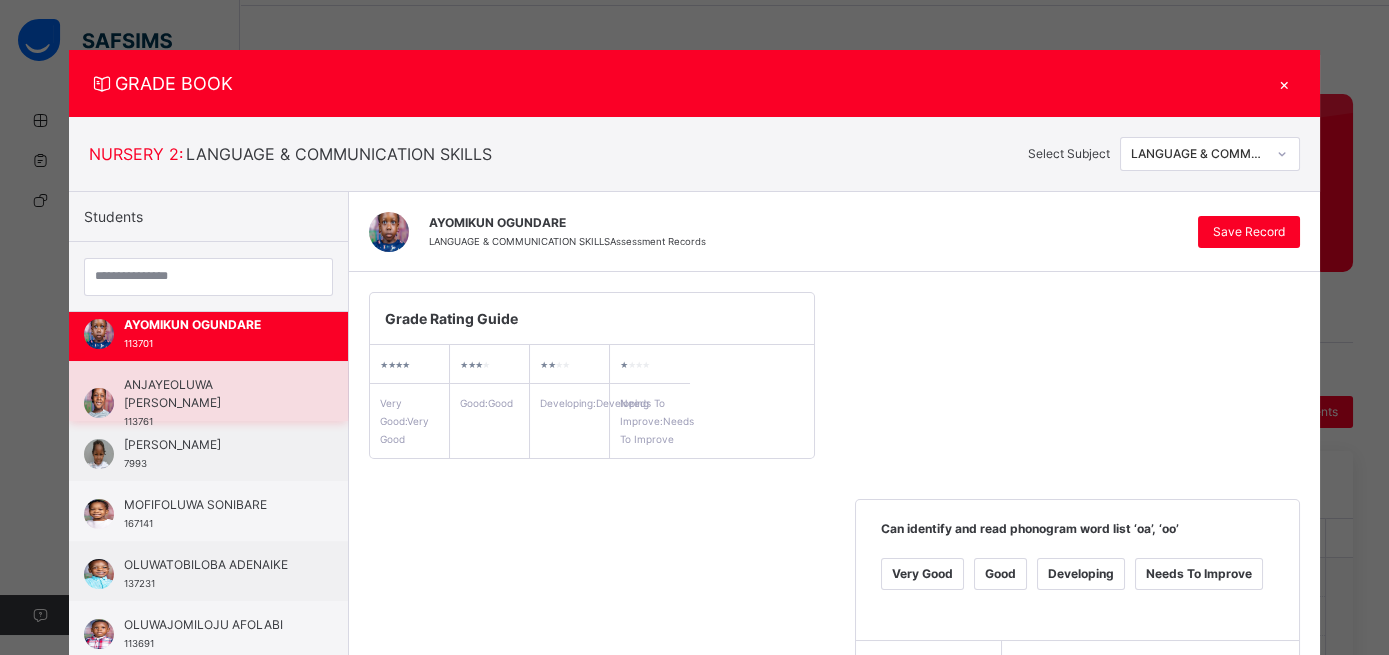 click on "ANJAYEOLUWA  GBADAMOSI 113761" at bounding box center (208, 391) 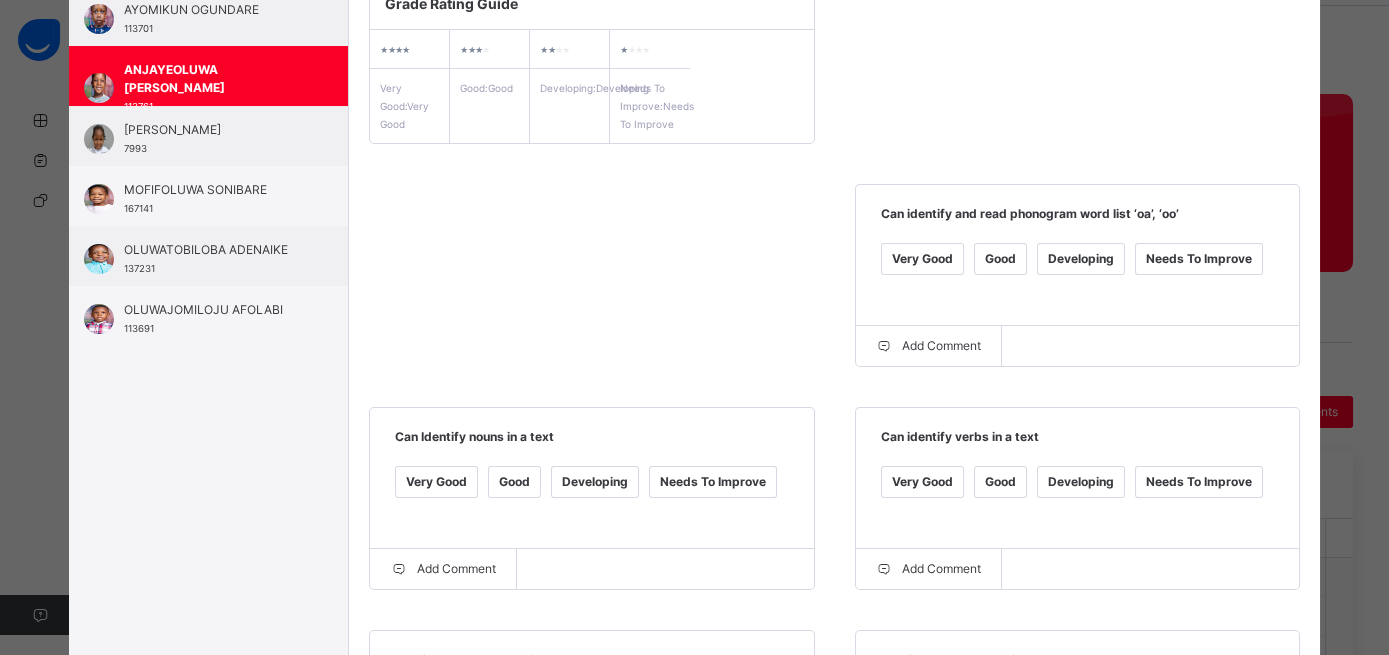 scroll, scrollTop: 324, scrollLeft: 0, axis: vertical 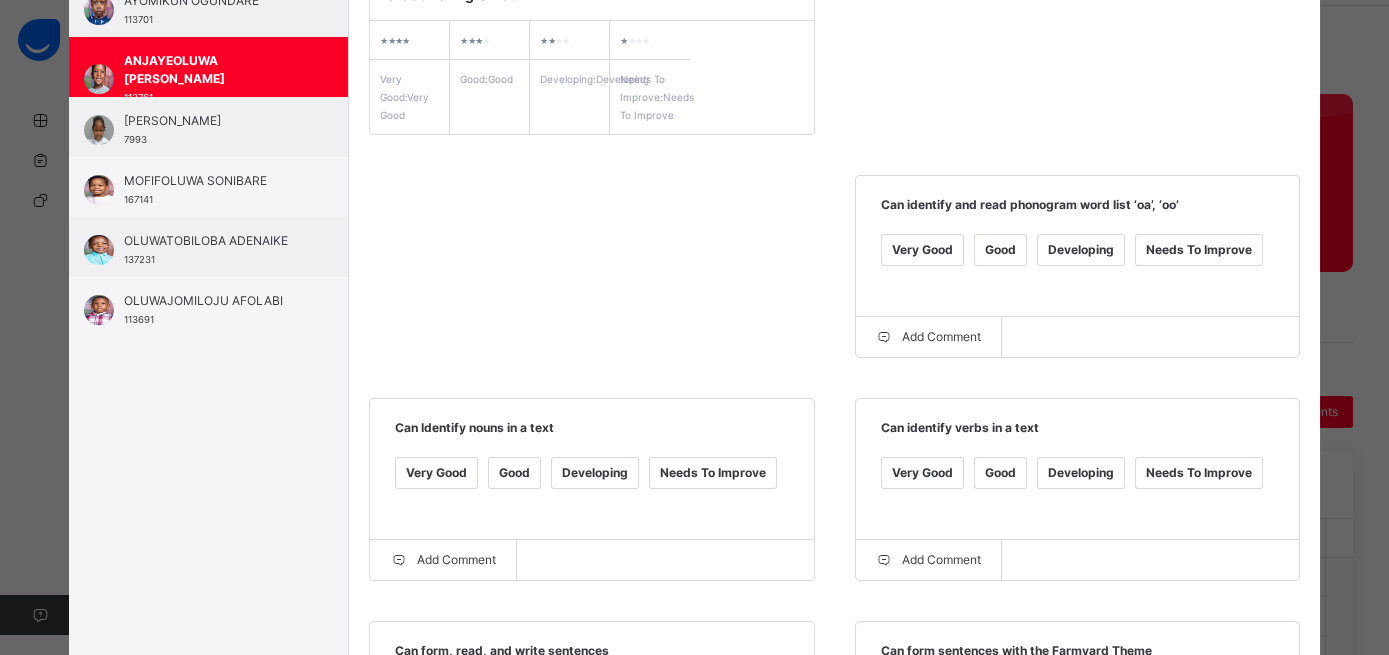 click on "Good" at bounding box center (1000, 250) 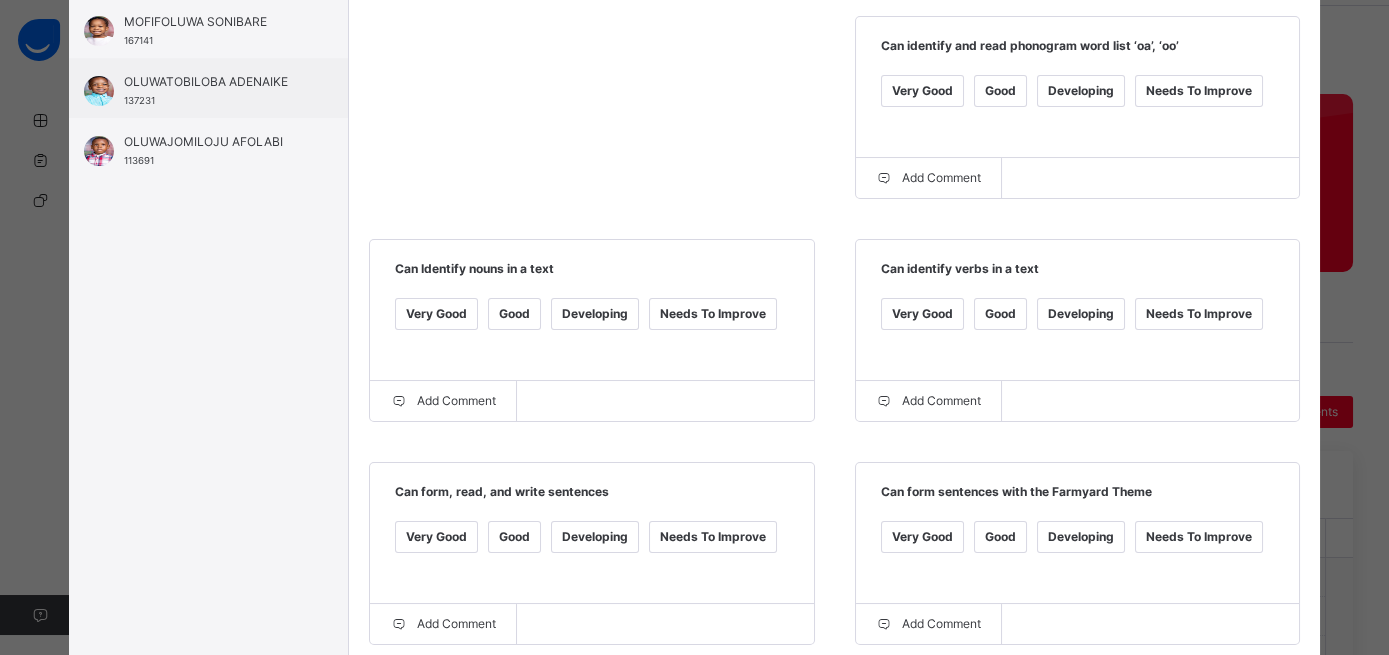scroll, scrollTop: 510, scrollLeft: 0, axis: vertical 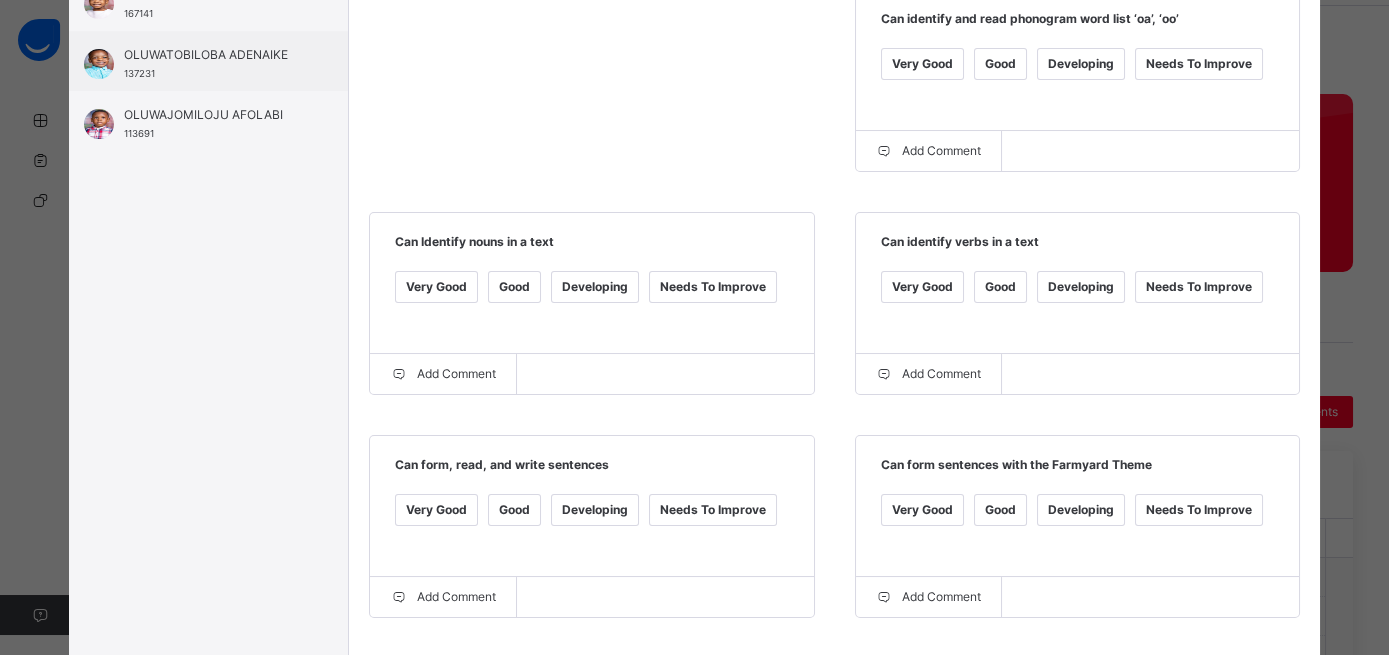 click on "Good" at bounding box center [1000, 510] 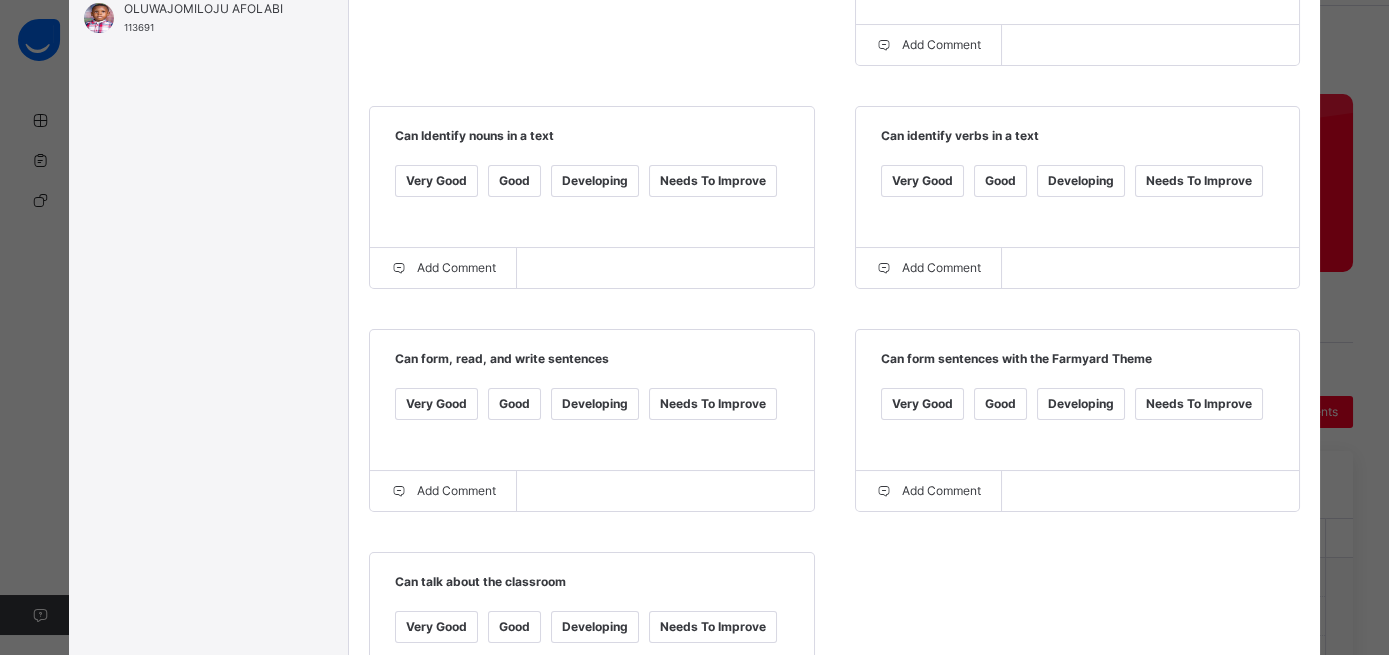 scroll, scrollTop: 743, scrollLeft: 0, axis: vertical 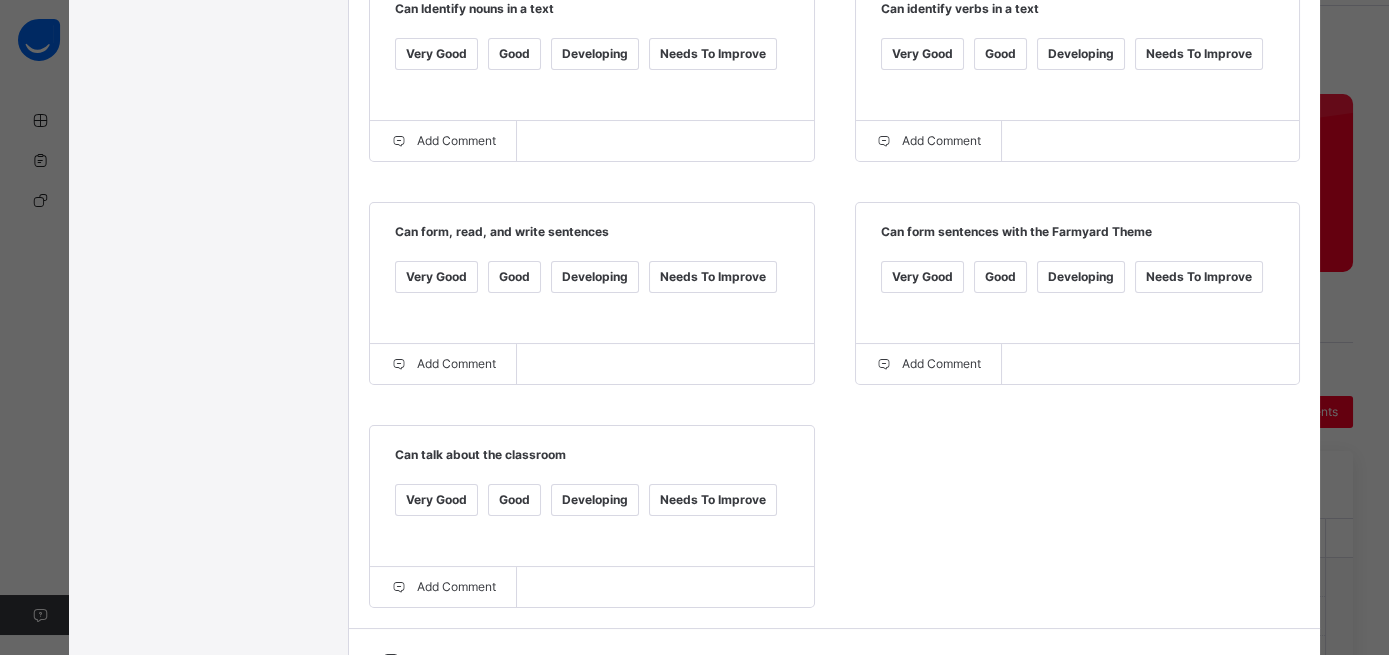 click at bounding box center (629, 712) 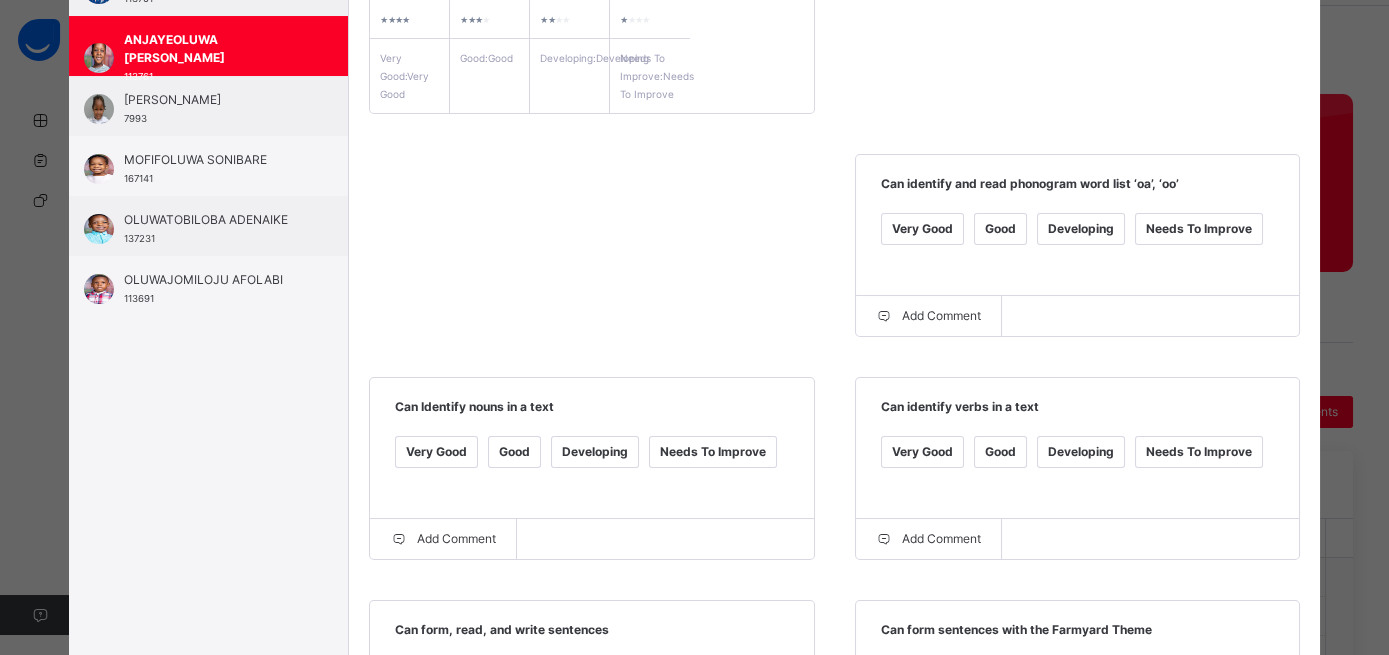 scroll, scrollTop: 0, scrollLeft: 0, axis: both 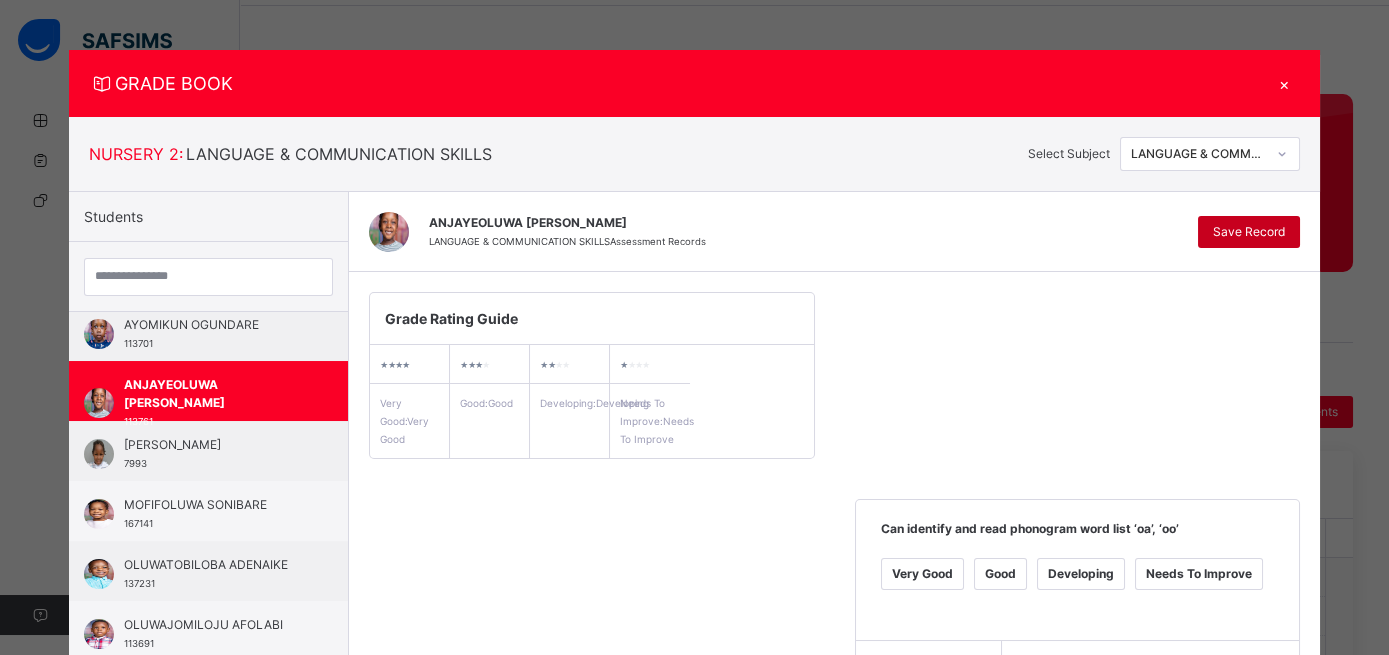 type on "**********" 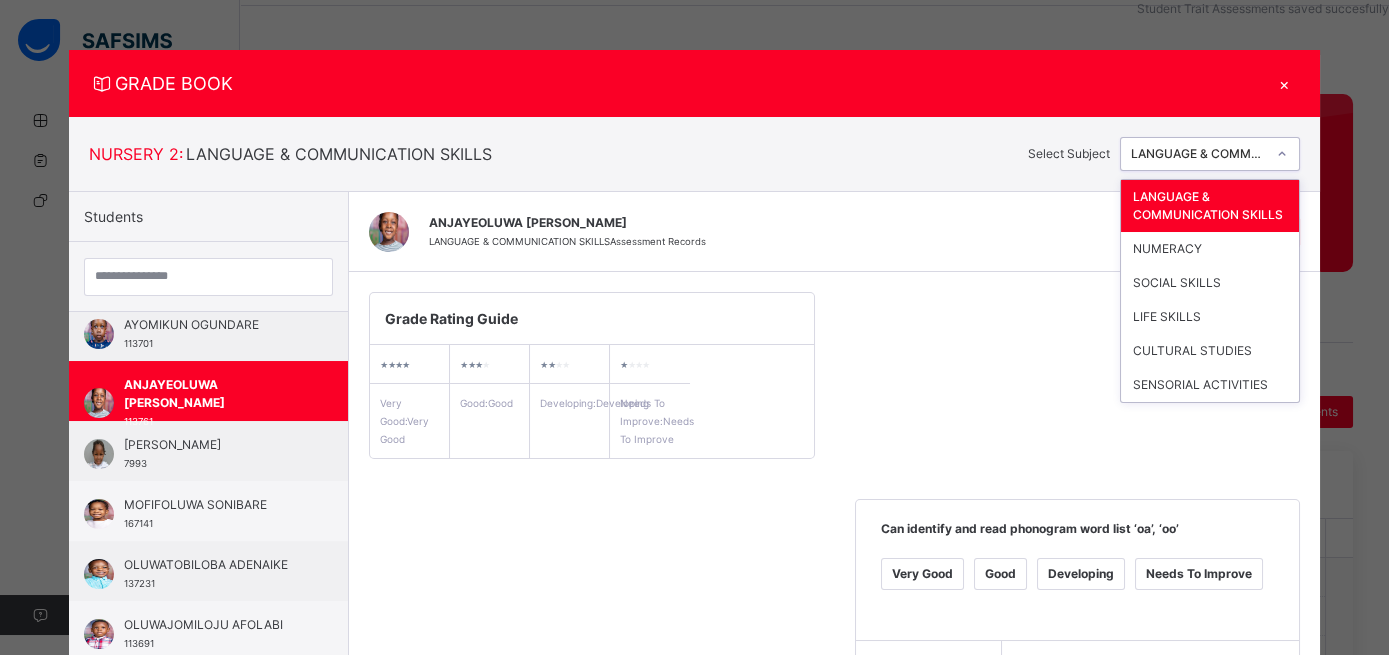 click 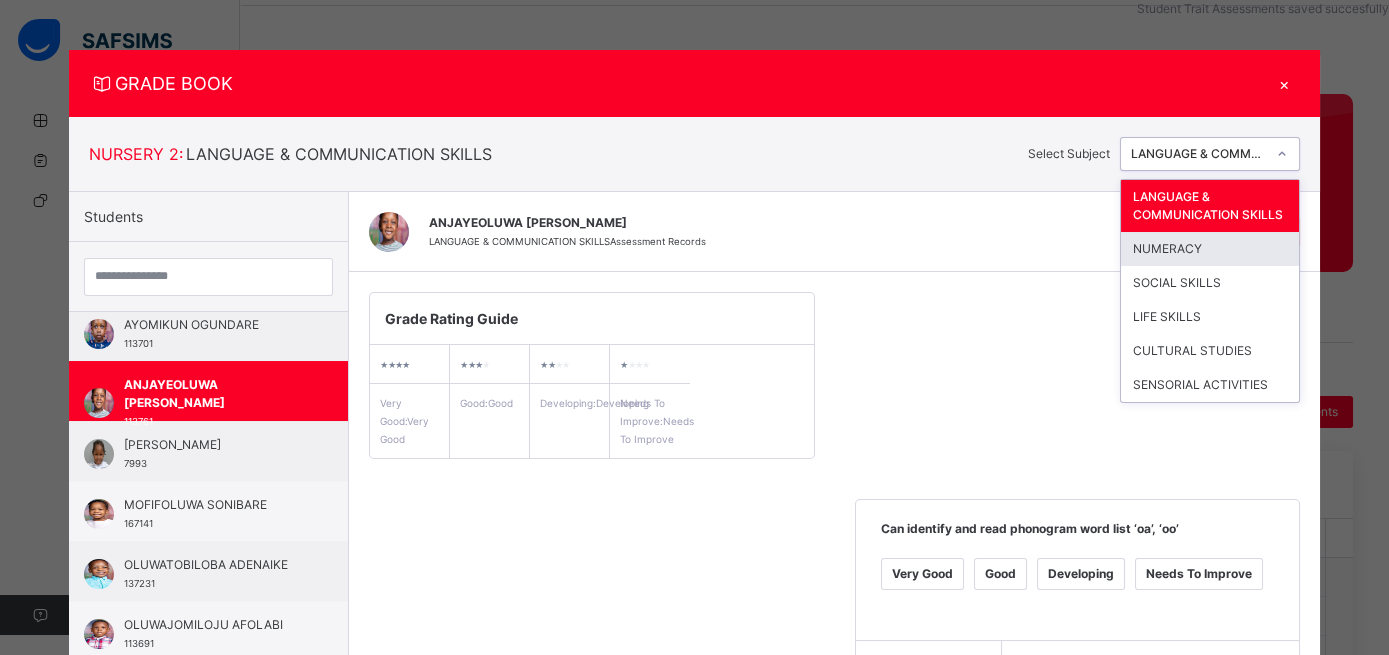 click on "NUMERACY" at bounding box center [1210, 249] 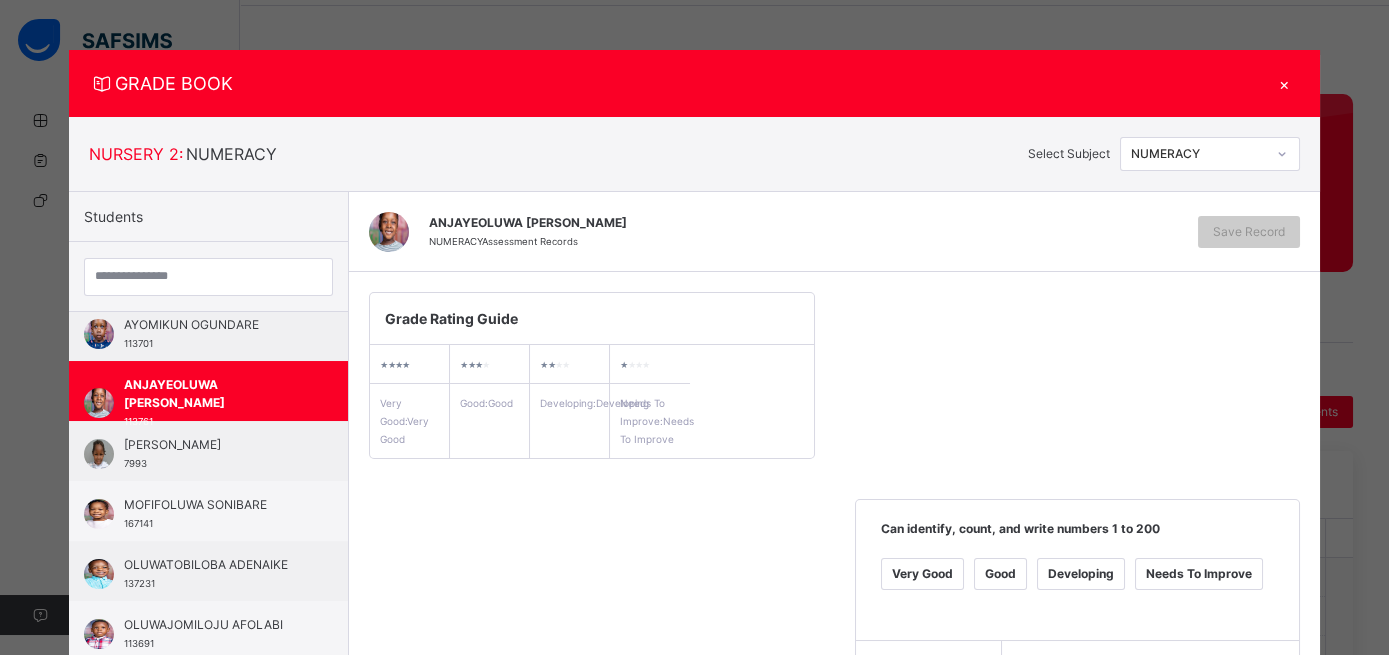 click on "Very Good" at bounding box center (922, 574) 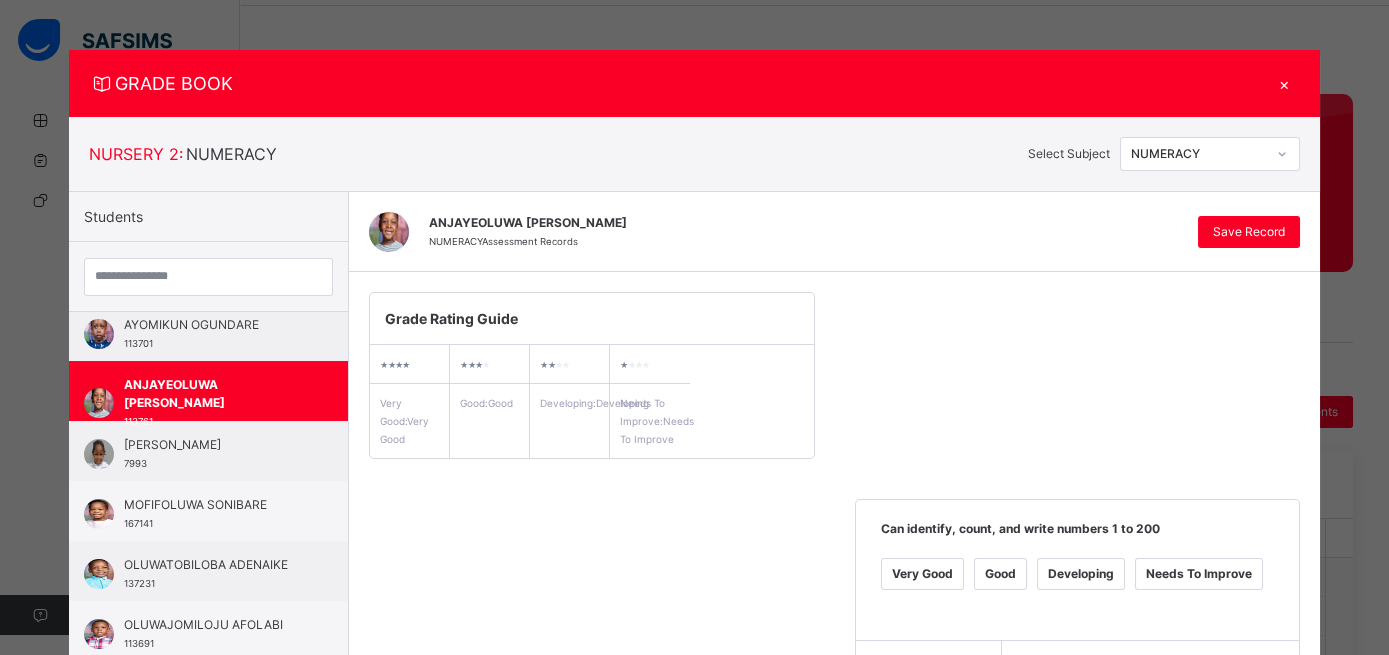 click on "Good" at bounding box center [514, 797] 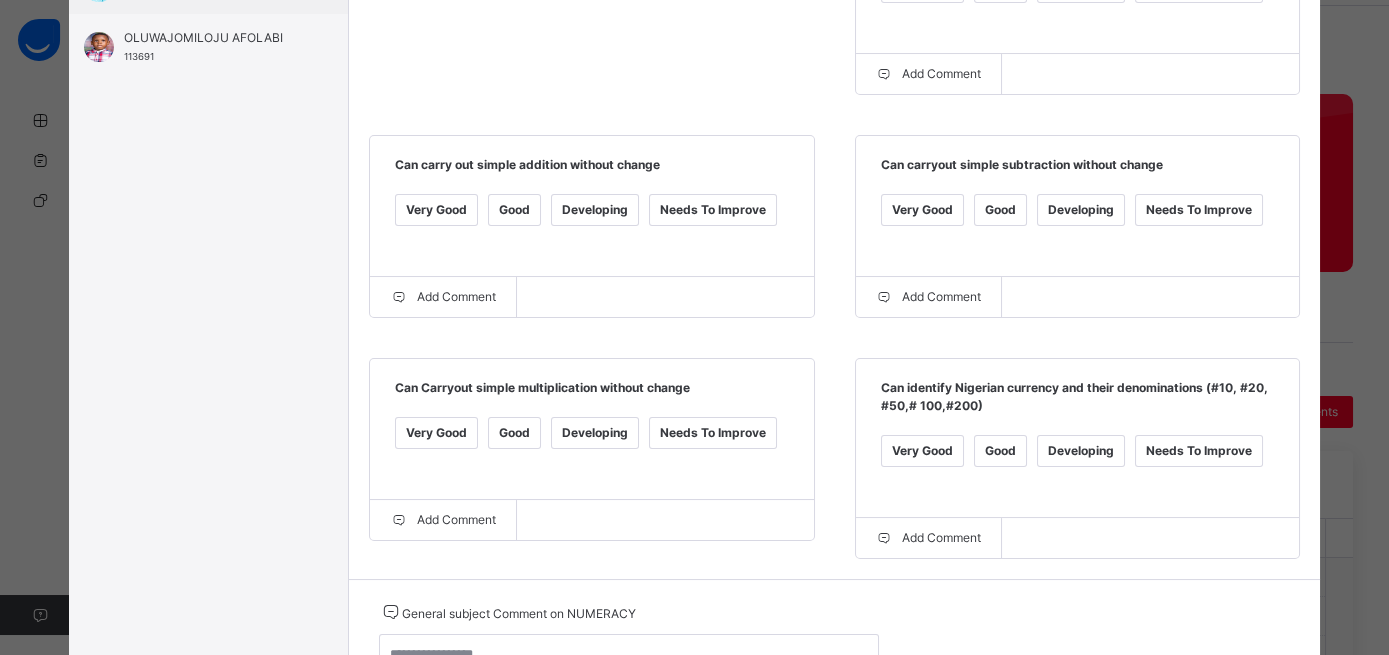 scroll, scrollTop: 594, scrollLeft: 0, axis: vertical 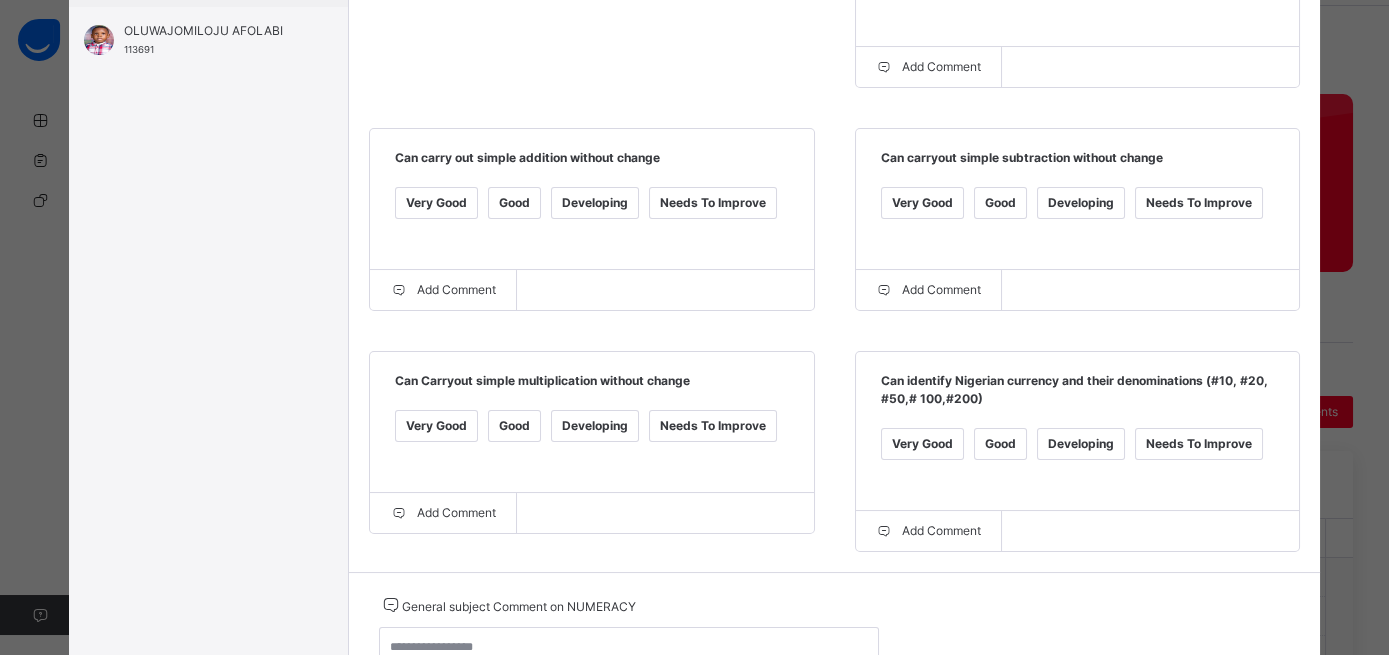 click on "Good" at bounding box center [514, 426] 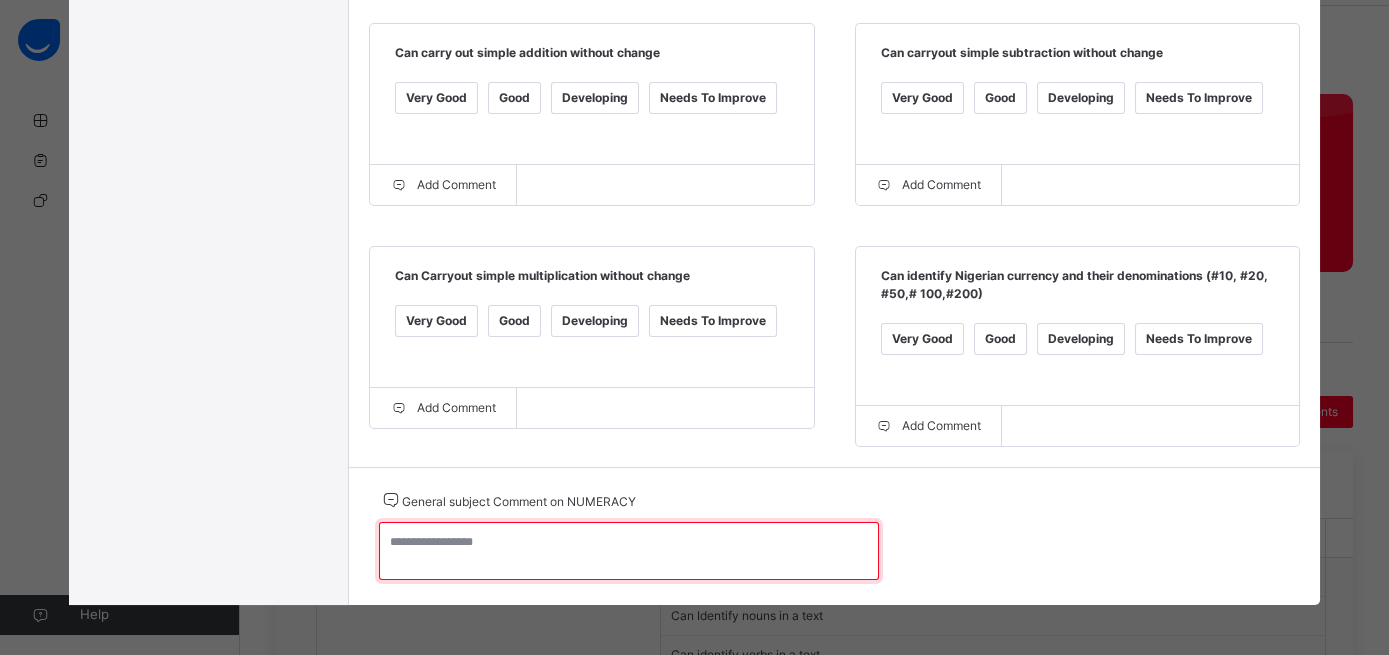 click at bounding box center [629, 551] 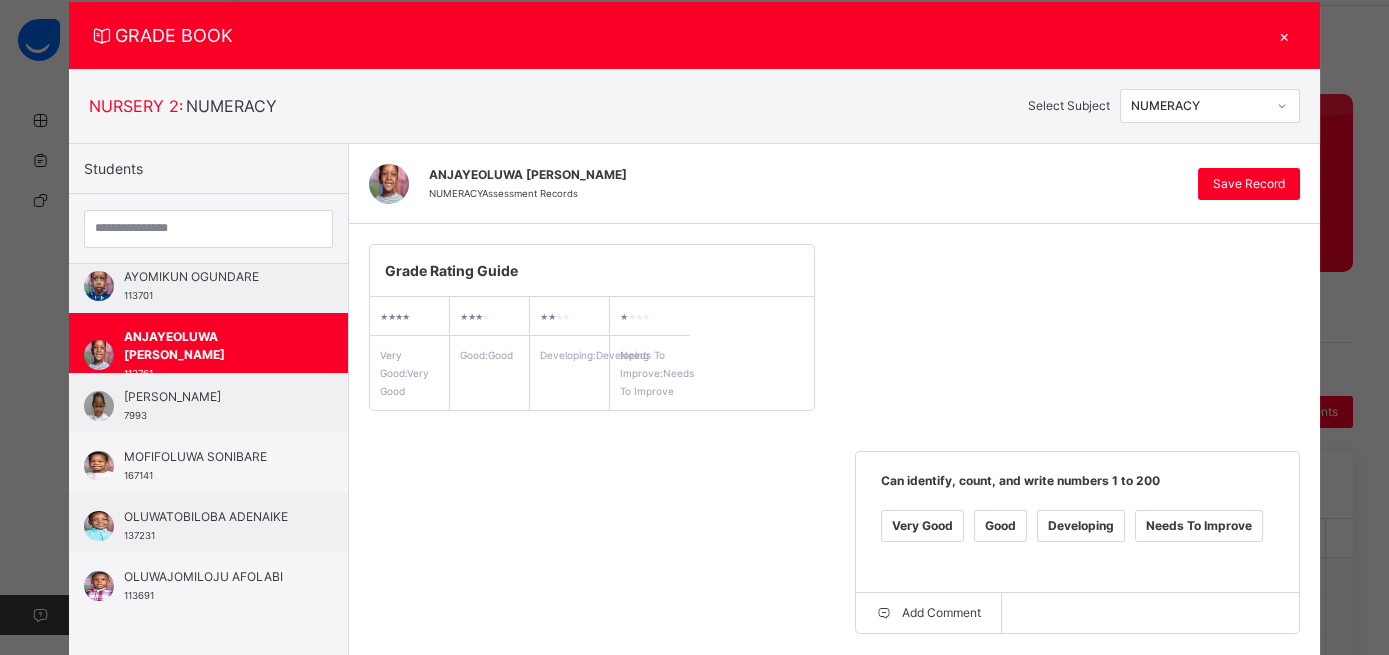 scroll, scrollTop: 43, scrollLeft: 0, axis: vertical 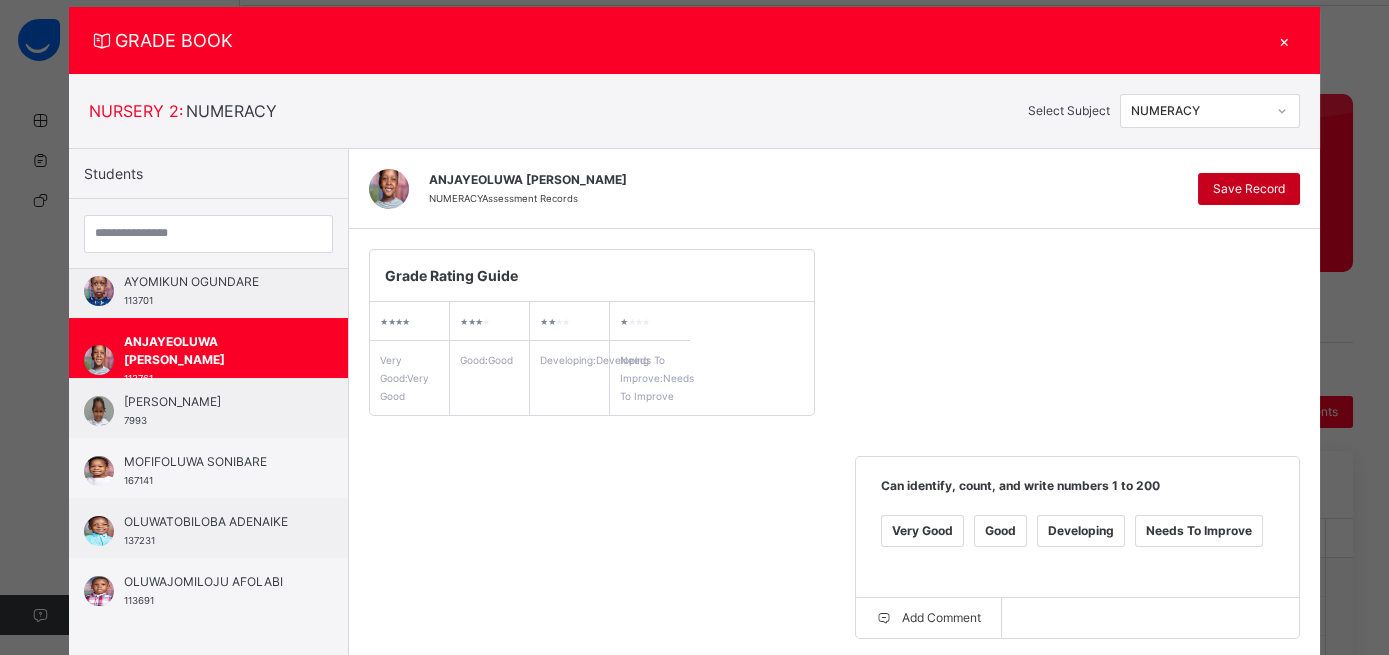 type on "*******" 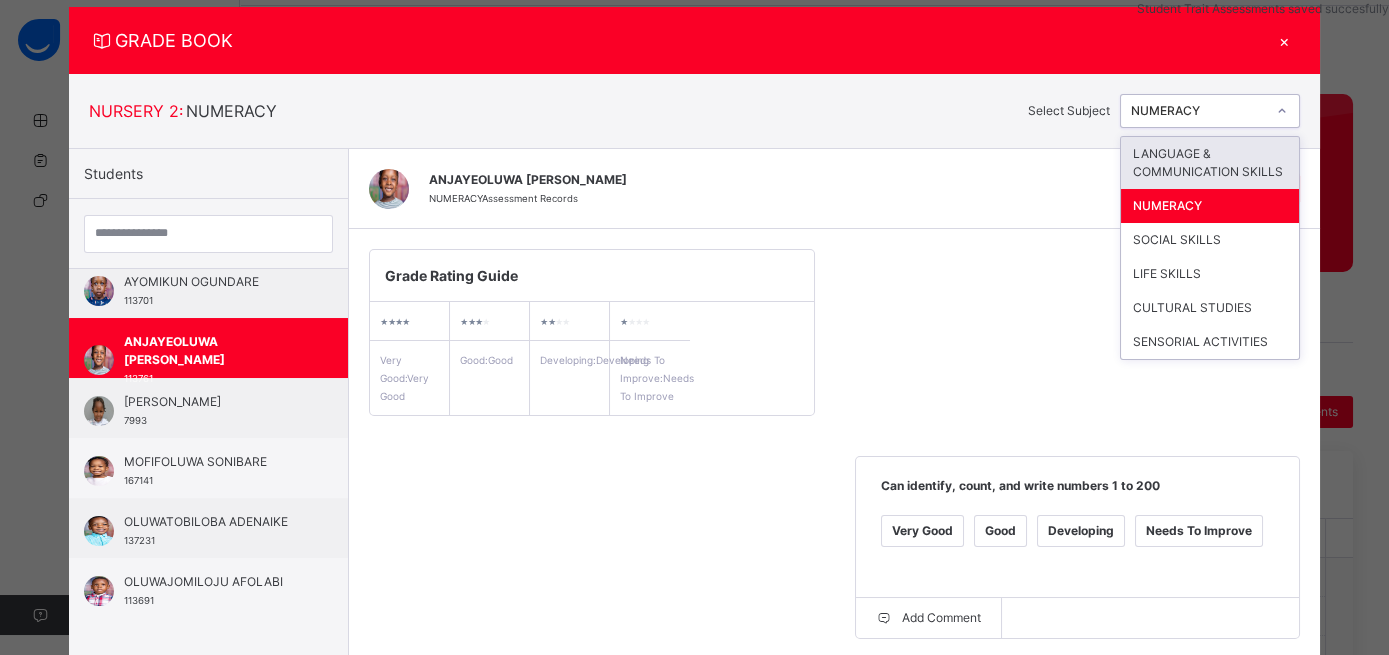 click 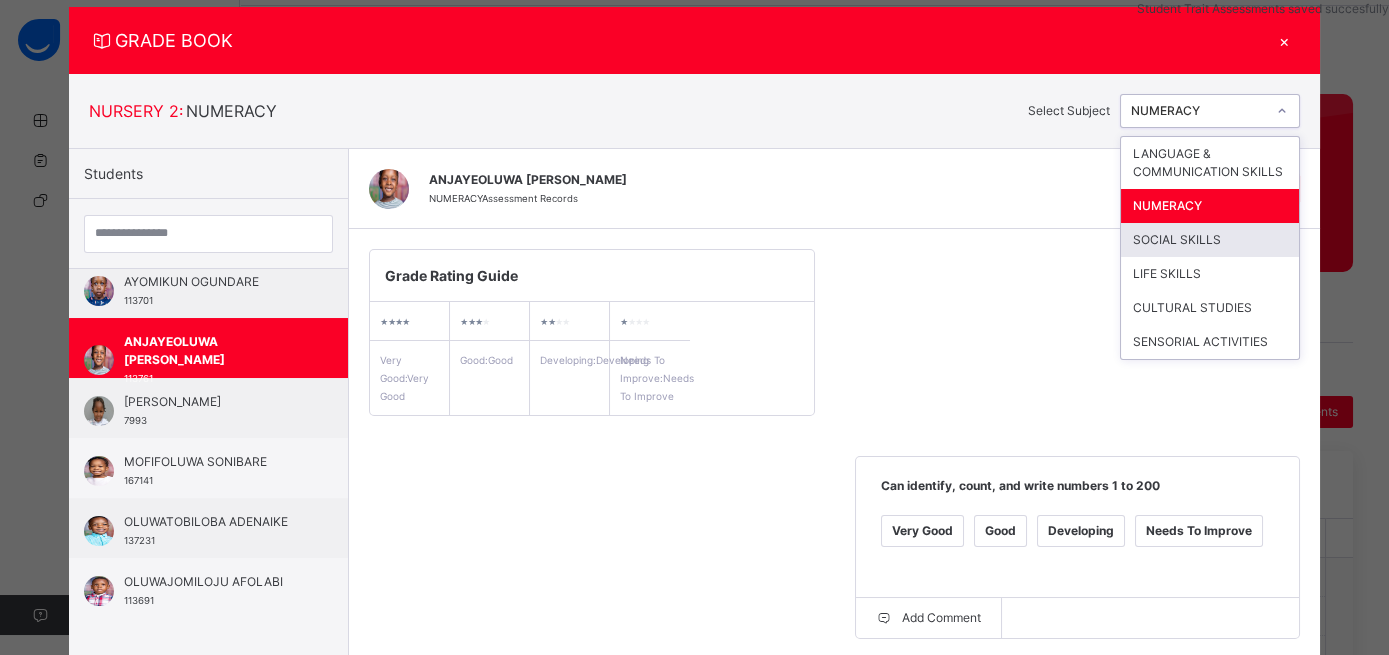click on "SOCIAL SKILLS" at bounding box center (1210, 240) 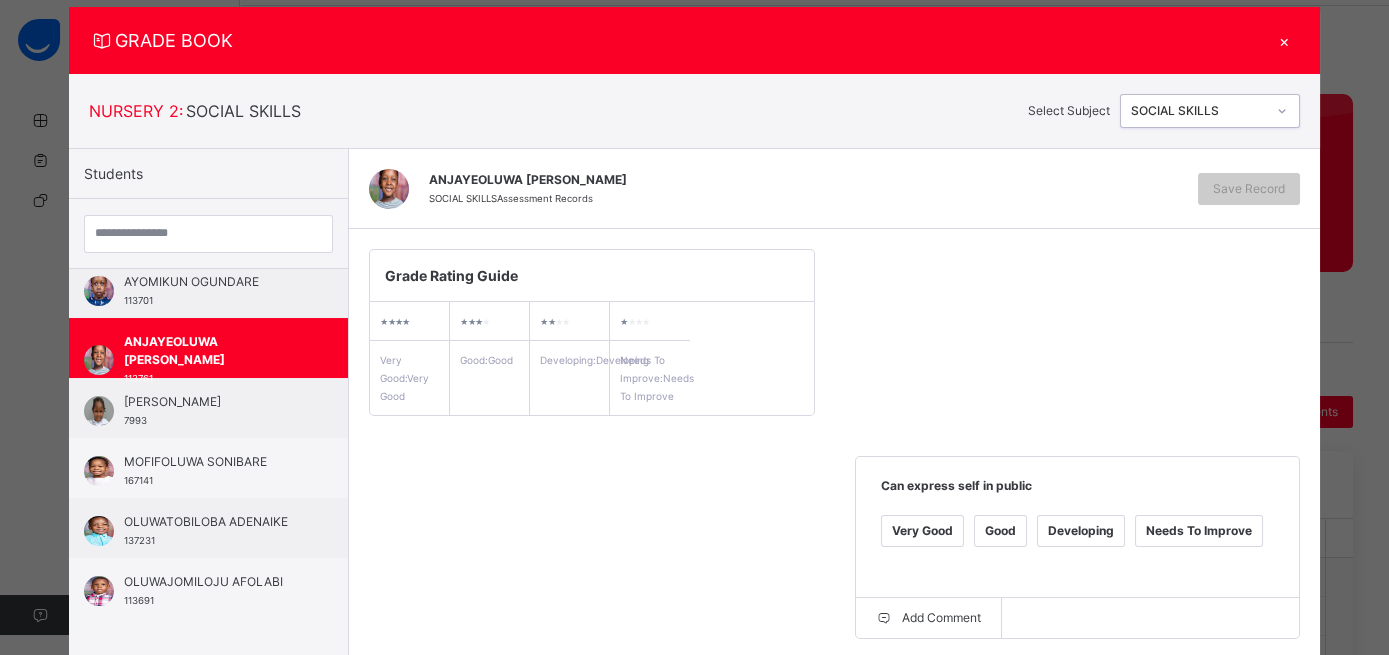 click on "Very Good" at bounding box center (922, 531) 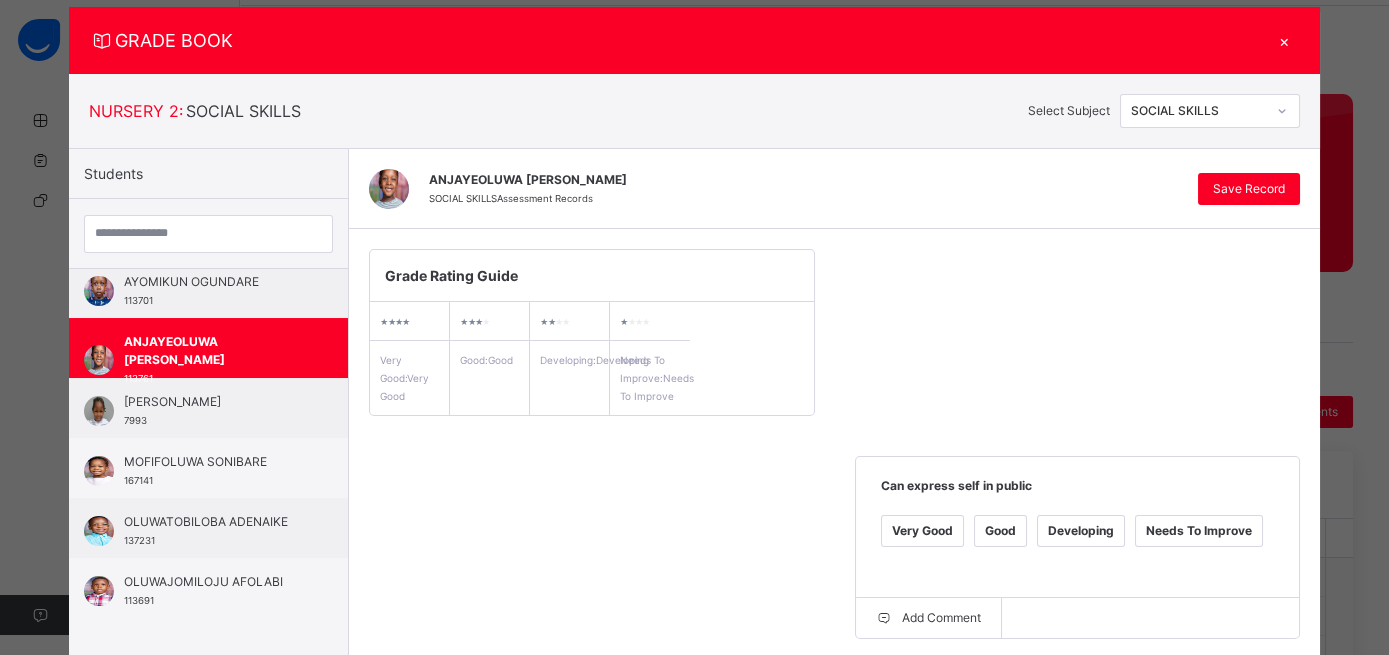 click on "Good" at bounding box center [514, 754] 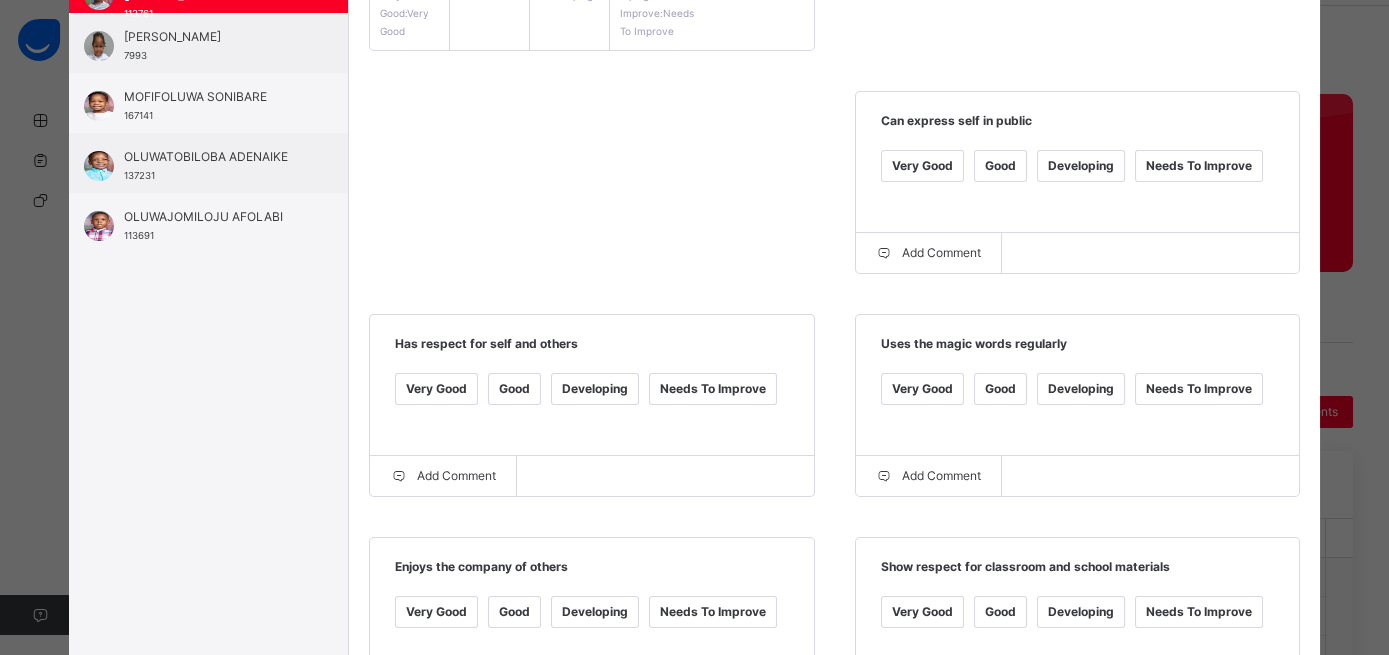 scroll, scrollTop: 636, scrollLeft: 0, axis: vertical 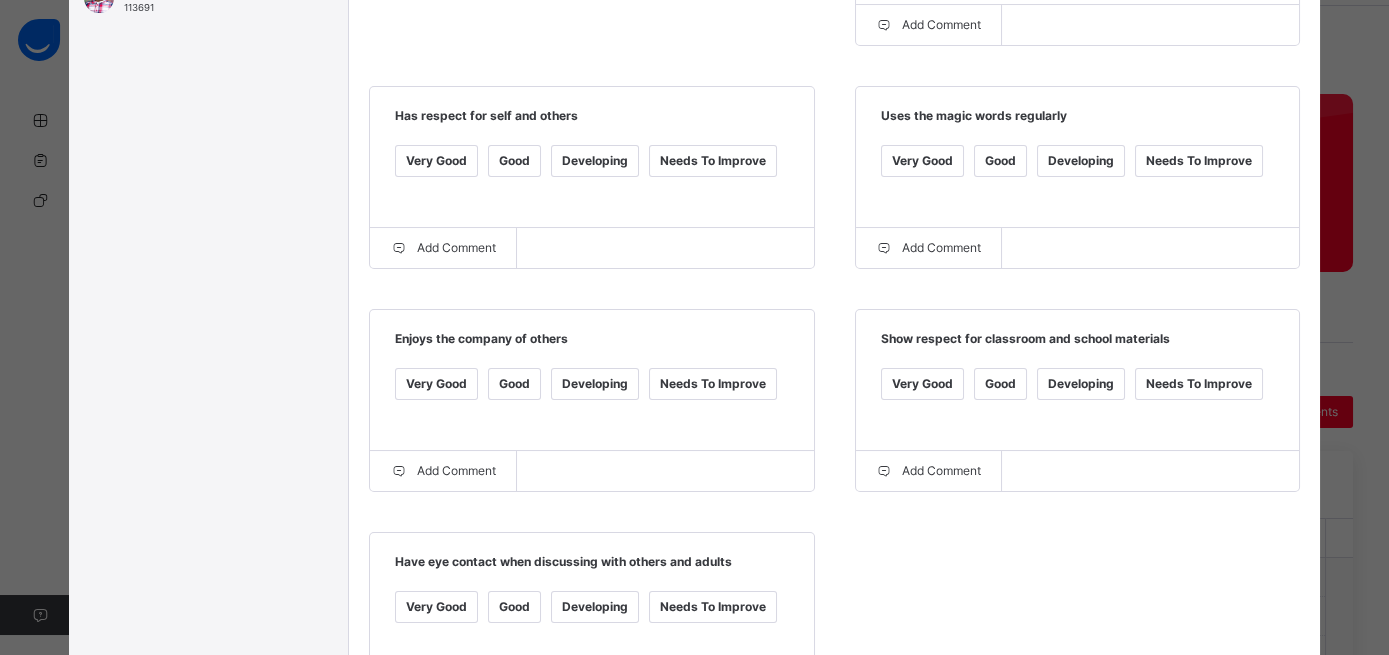 click on "Very Good" at bounding box center [436, 384] 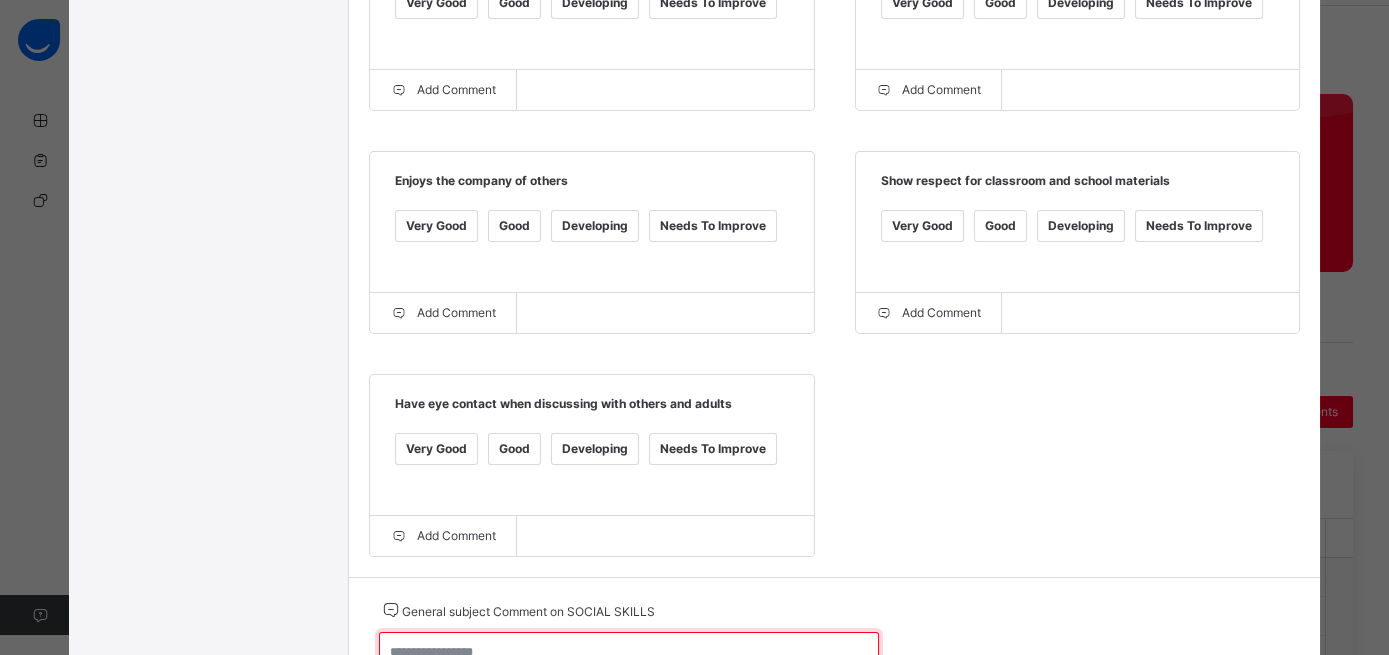click at bounding box center [629, 661] 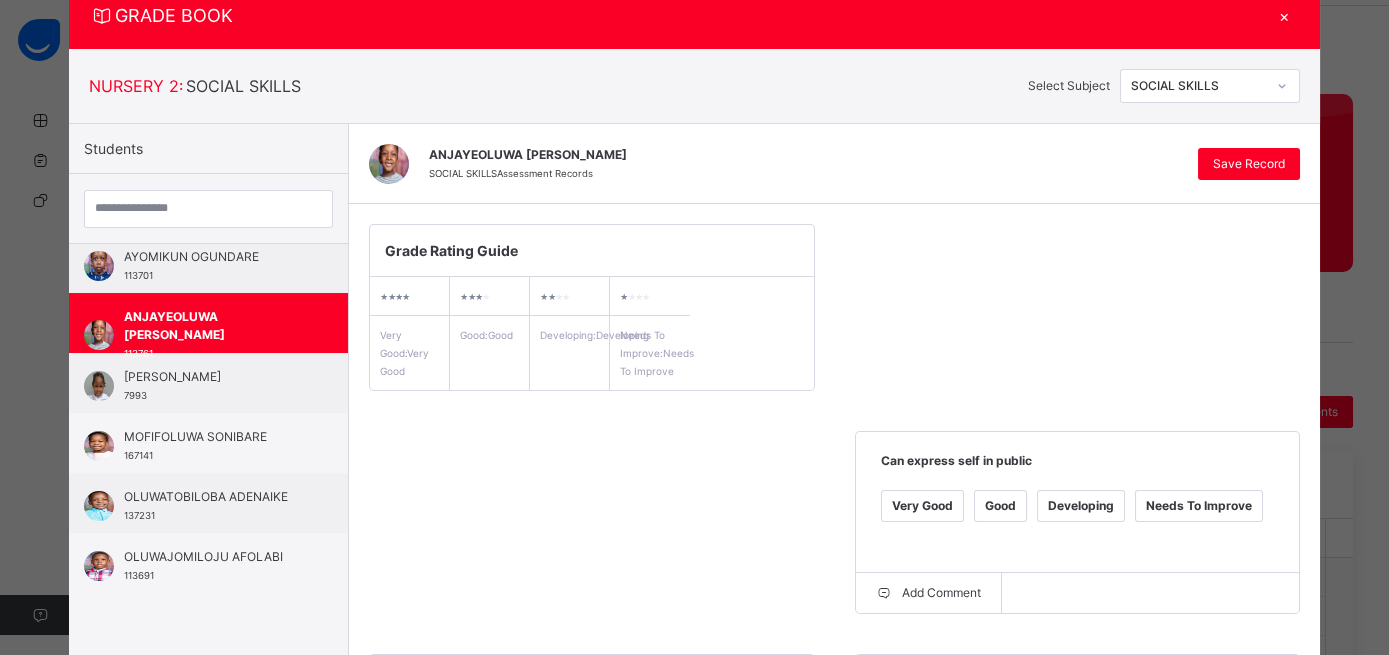 scroll, scrollTop: 64, scrollLeft: 0, axis: vertical 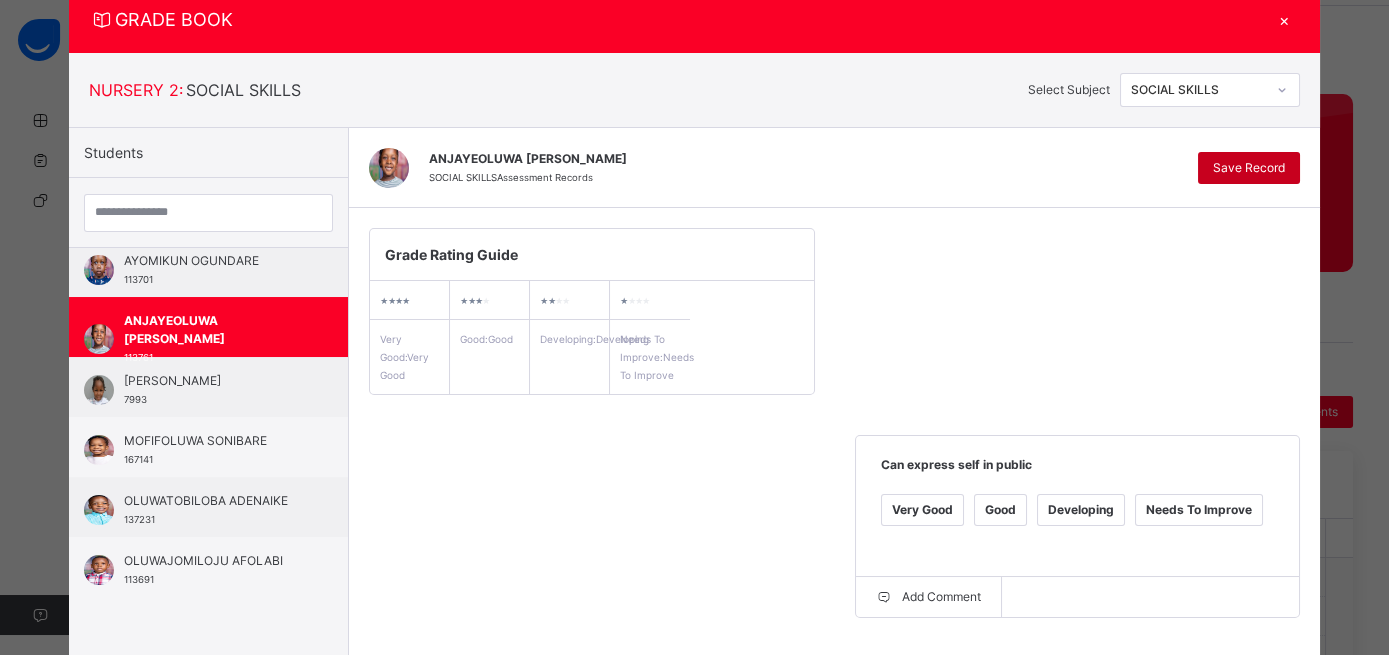 type on "**********" 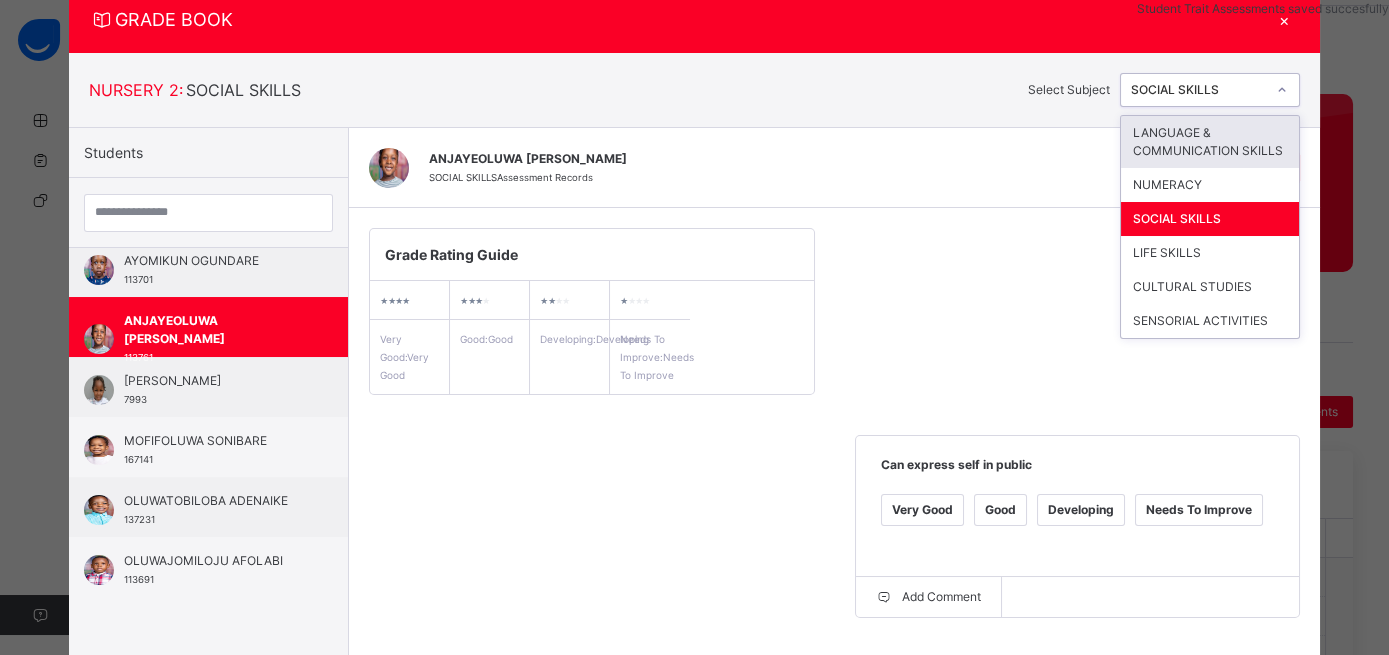 click 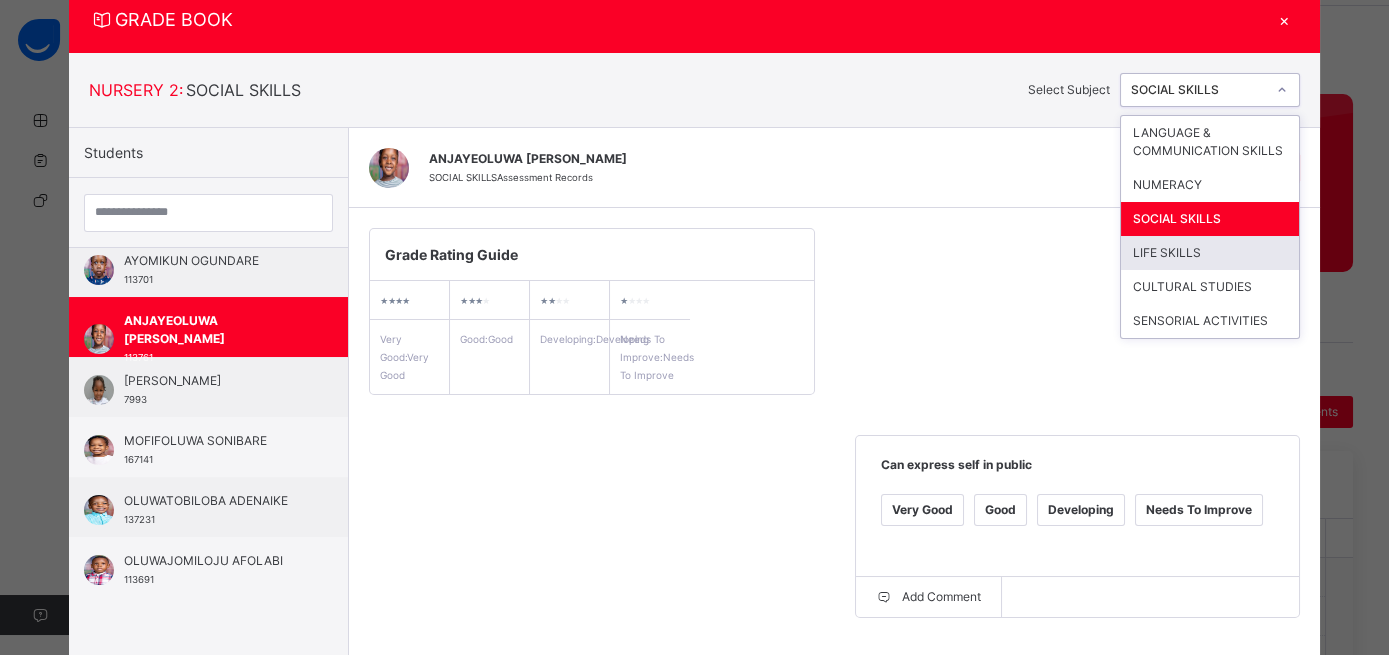 click on "LIFE SKILLS" at bounding box center [1210, 253] 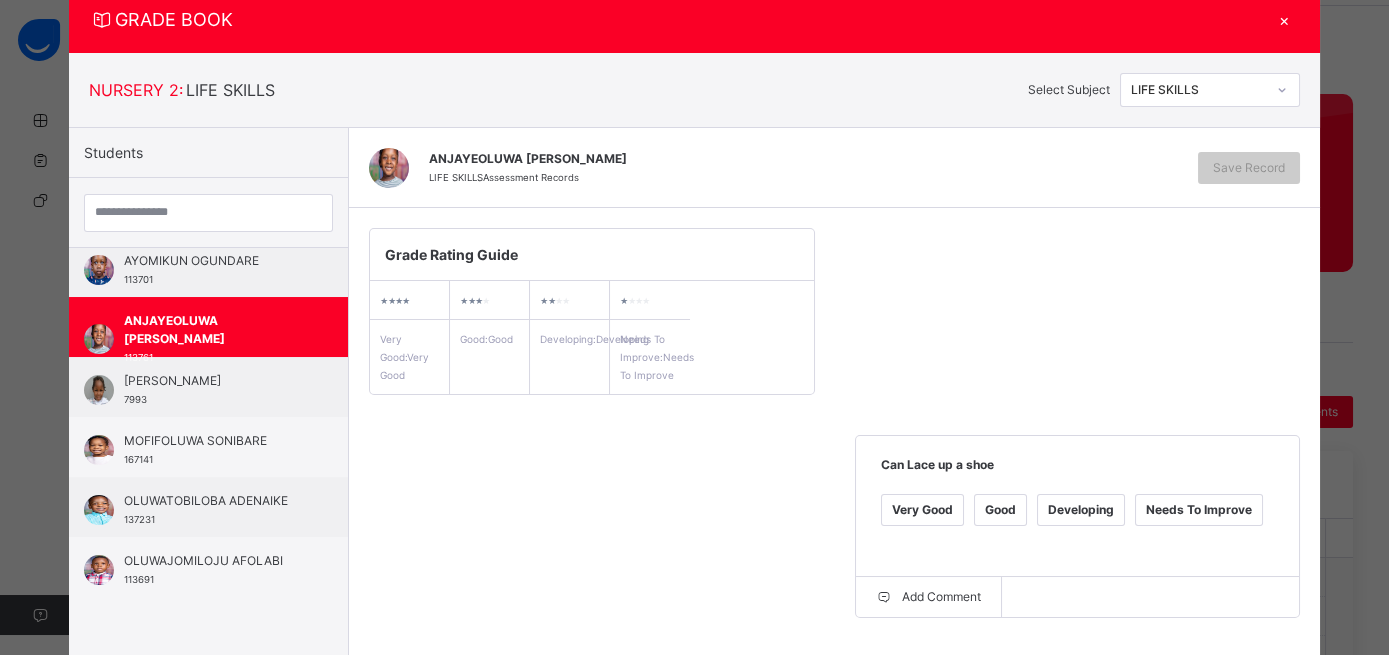 click on "Developing" at bounding box center [1081, 510] 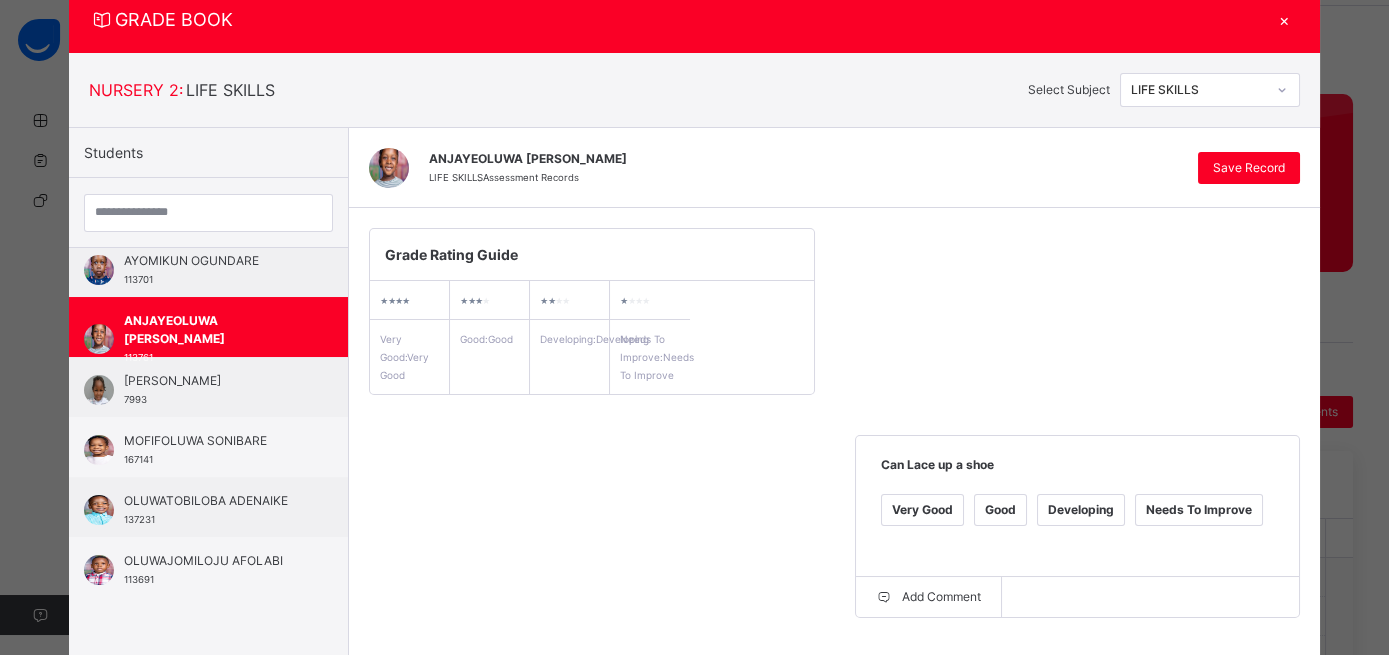 click on "Good" at bounding box center (514, 733) 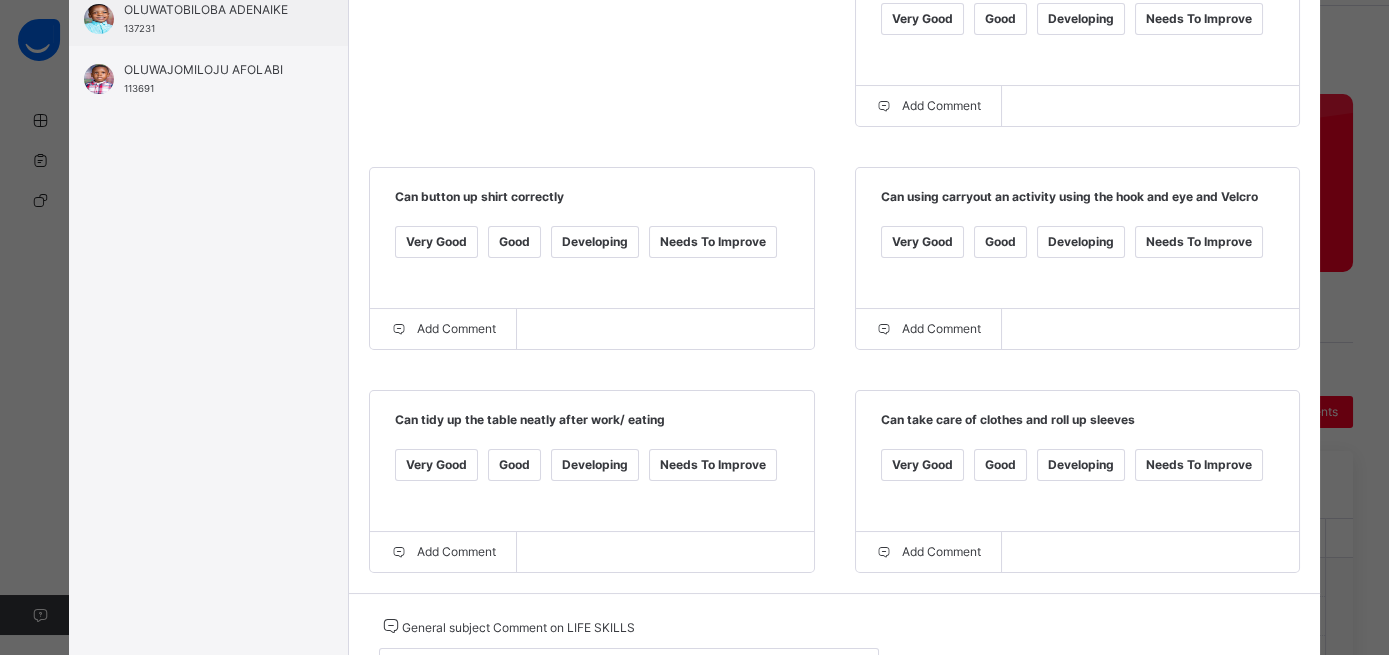 scroll, scrollTop: 554, scrollLeft: 0, axis: vertical 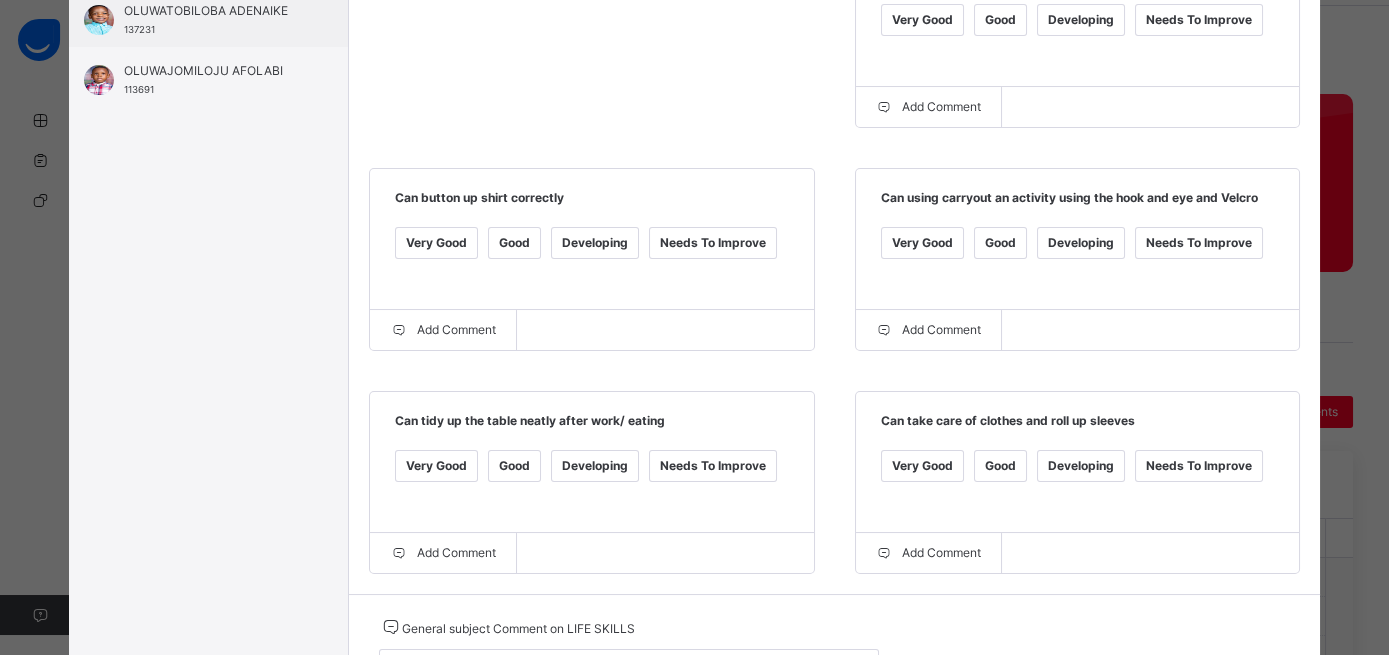 click on "Good" at bounding box center [514, 466] 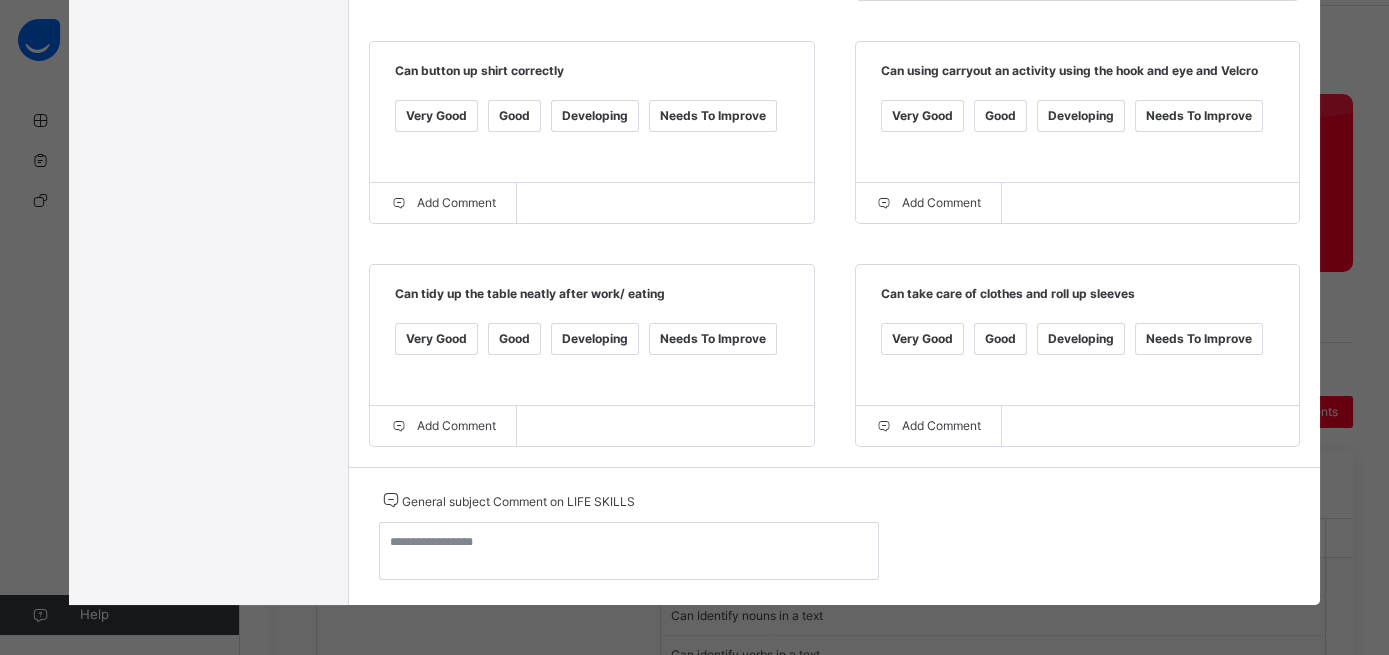 scroll, scrollTop: 794, scrollLeft: 0, axis: vertical 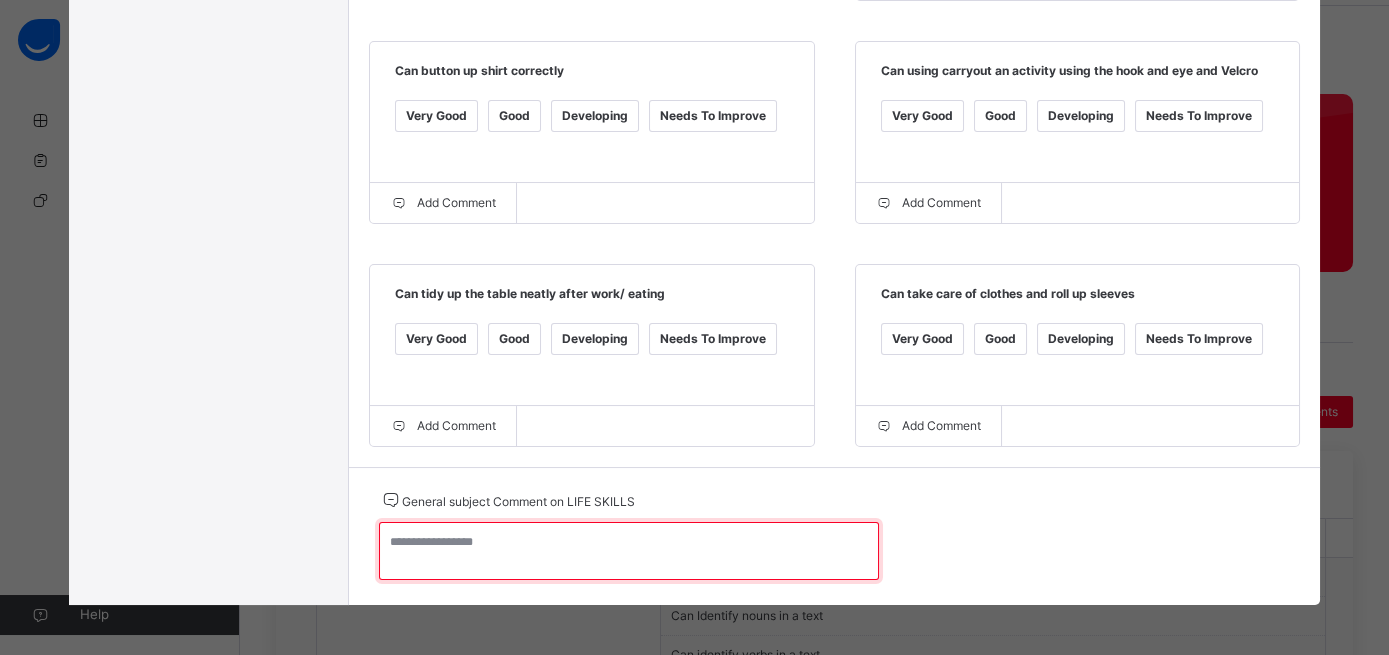click at bounding box center [629, 551] 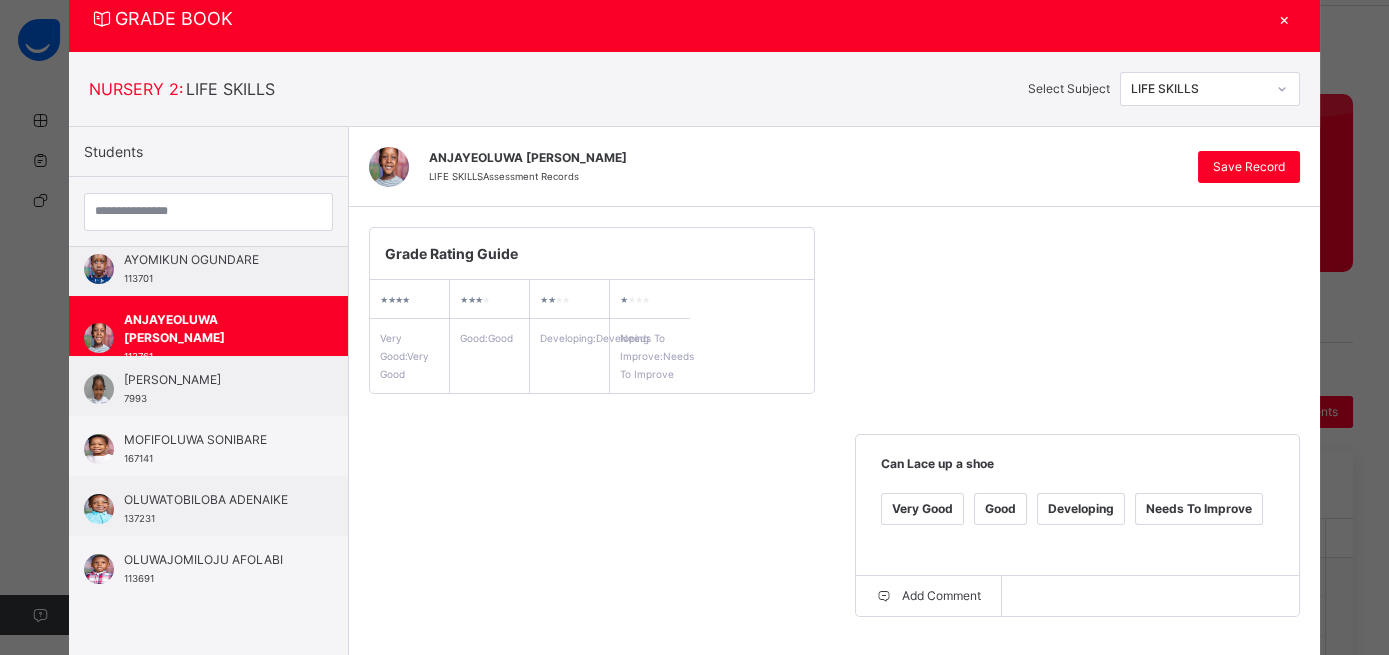 scroll, scrollTop: 62, scrollLeft: 0, axis: vertical 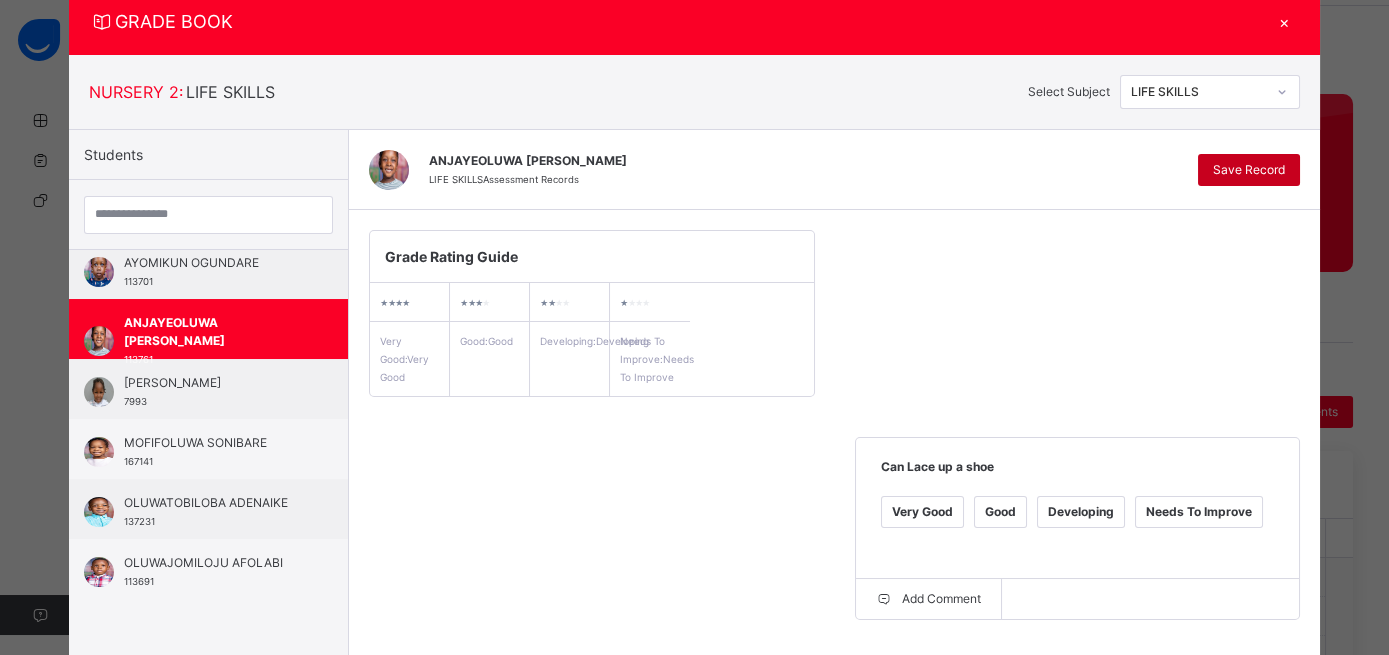 type on "*********" 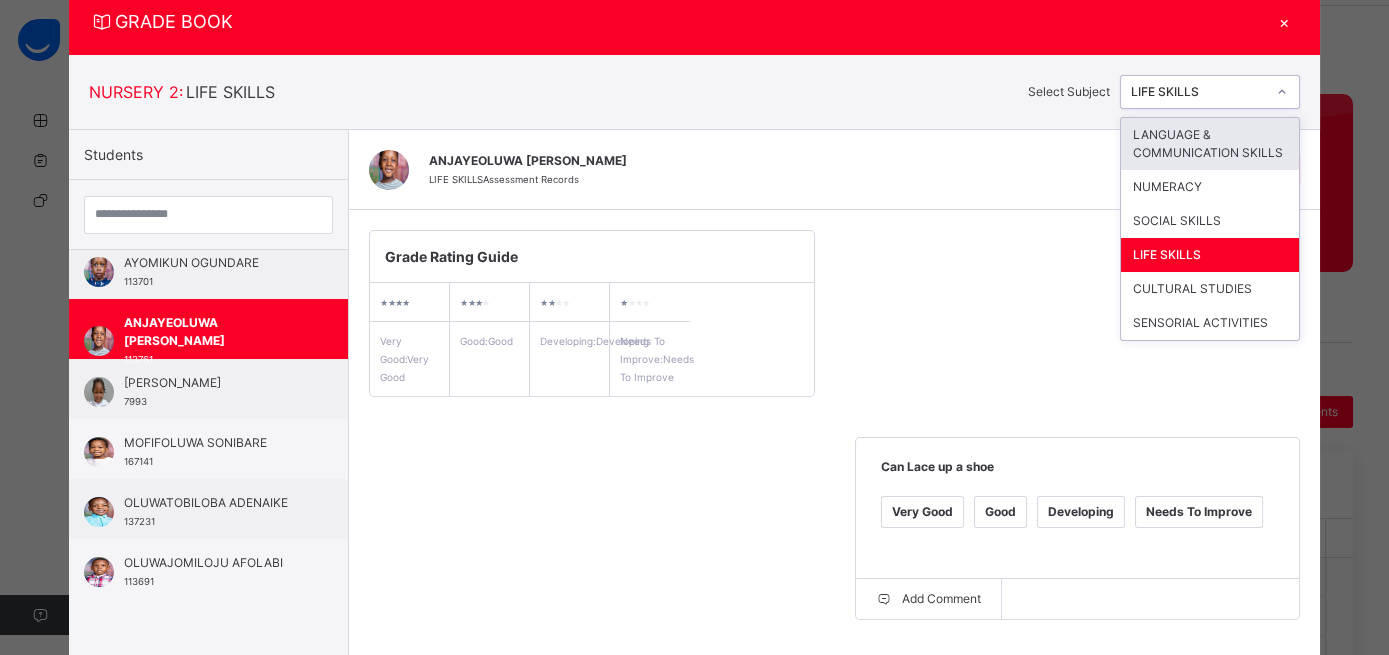 click 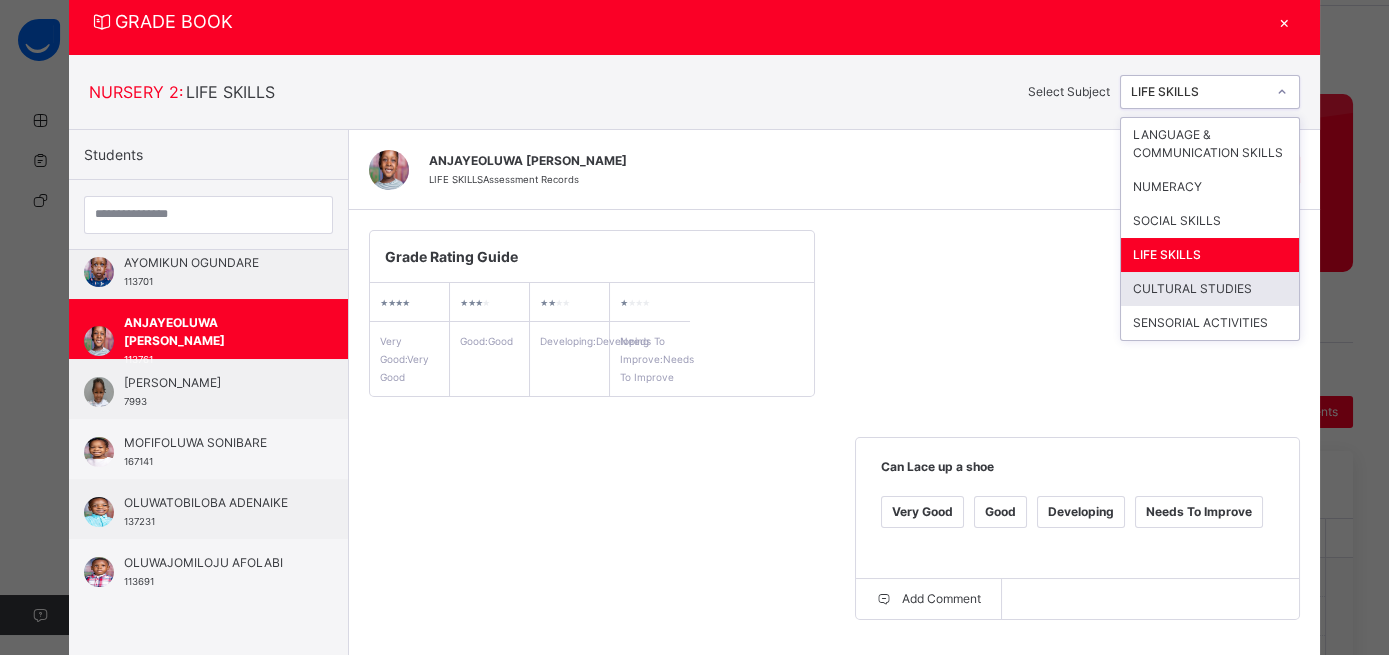 click on "CULTURAL STUDIES" at bounding box center (1210, 289) 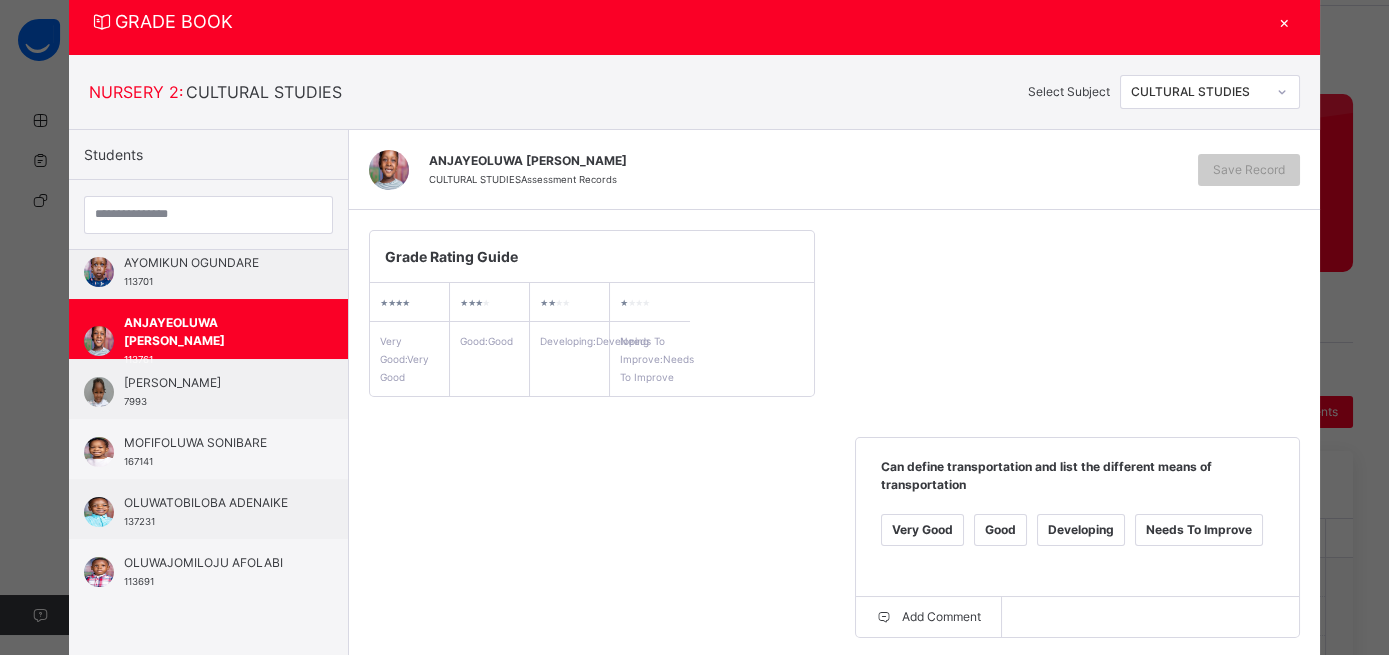 click on "Very Good" at bounding box center (922, 530) 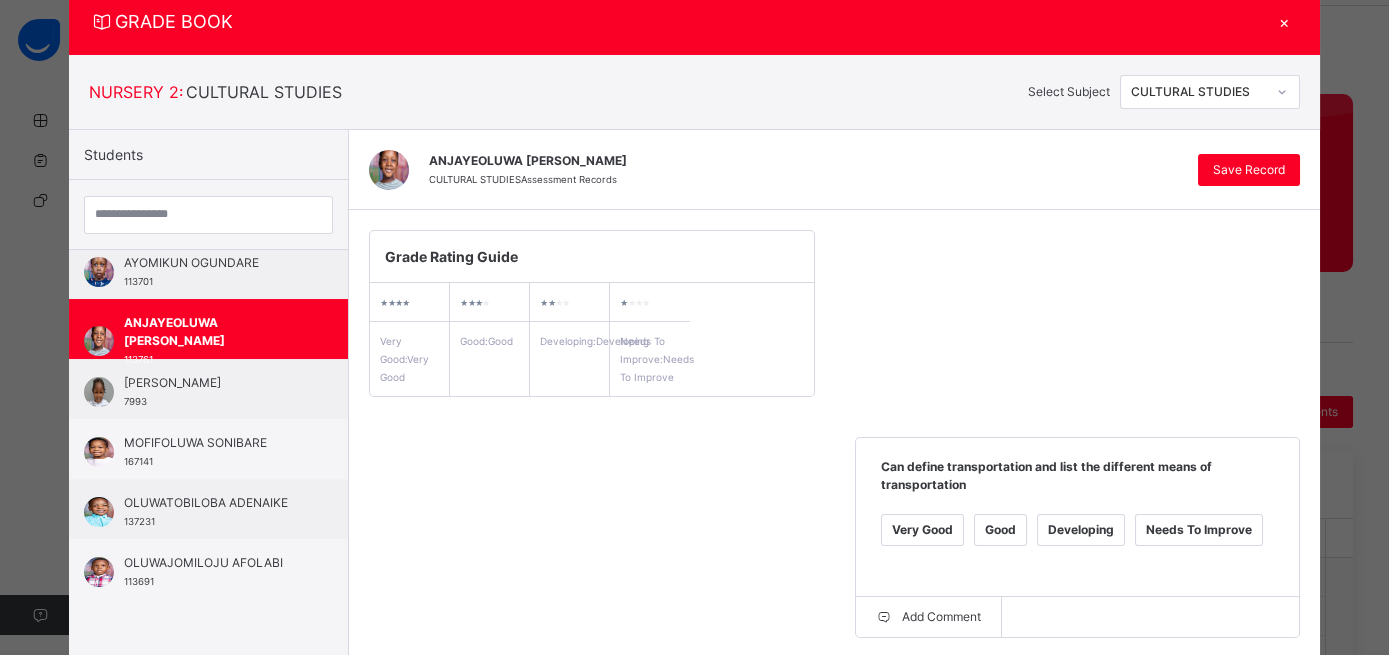 click on "Good" at bounding box center (514, 753) 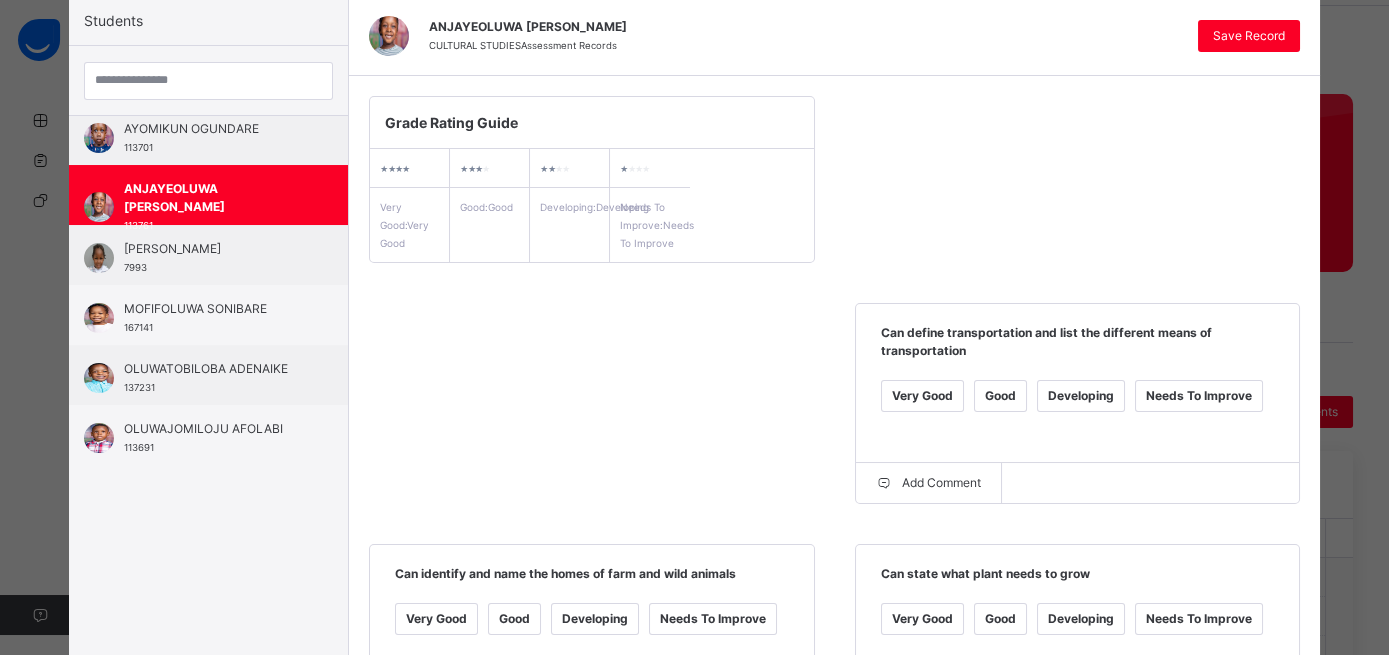 scroll, scrollTop: 208, scrollLeft: 0, axis: vertical 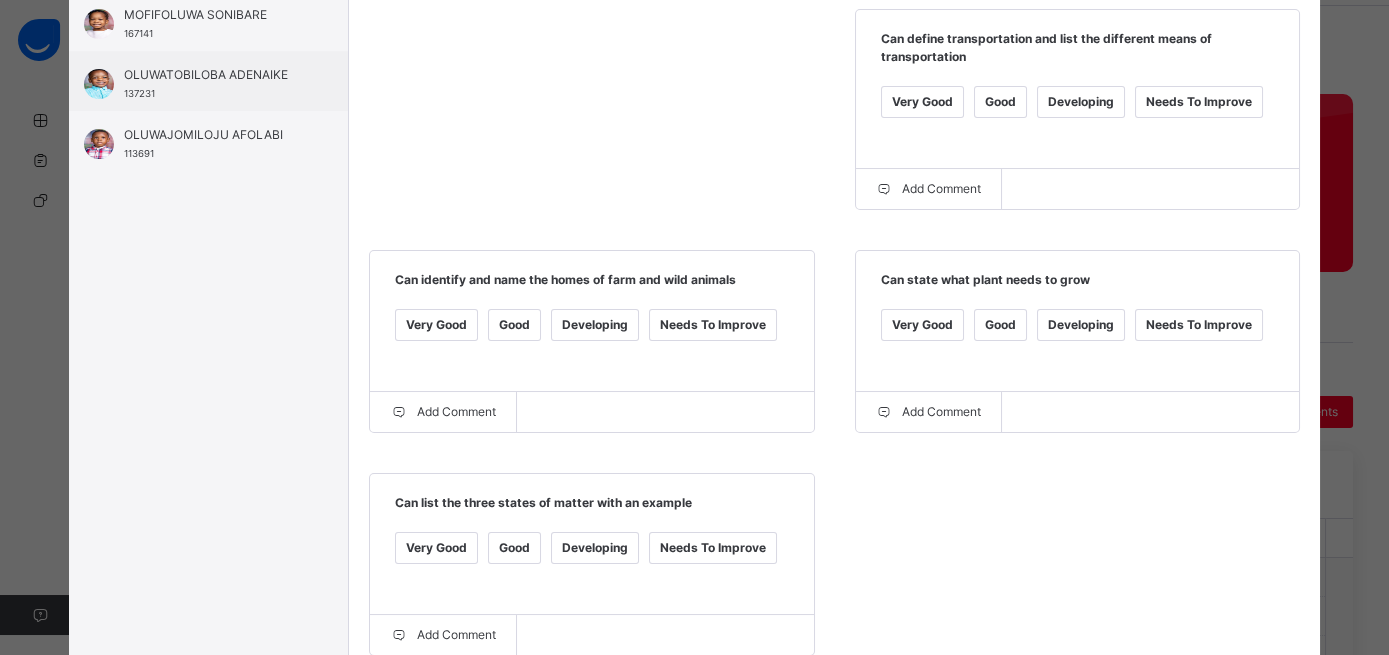 click on "Very Good" at bounding box center (436, 548) 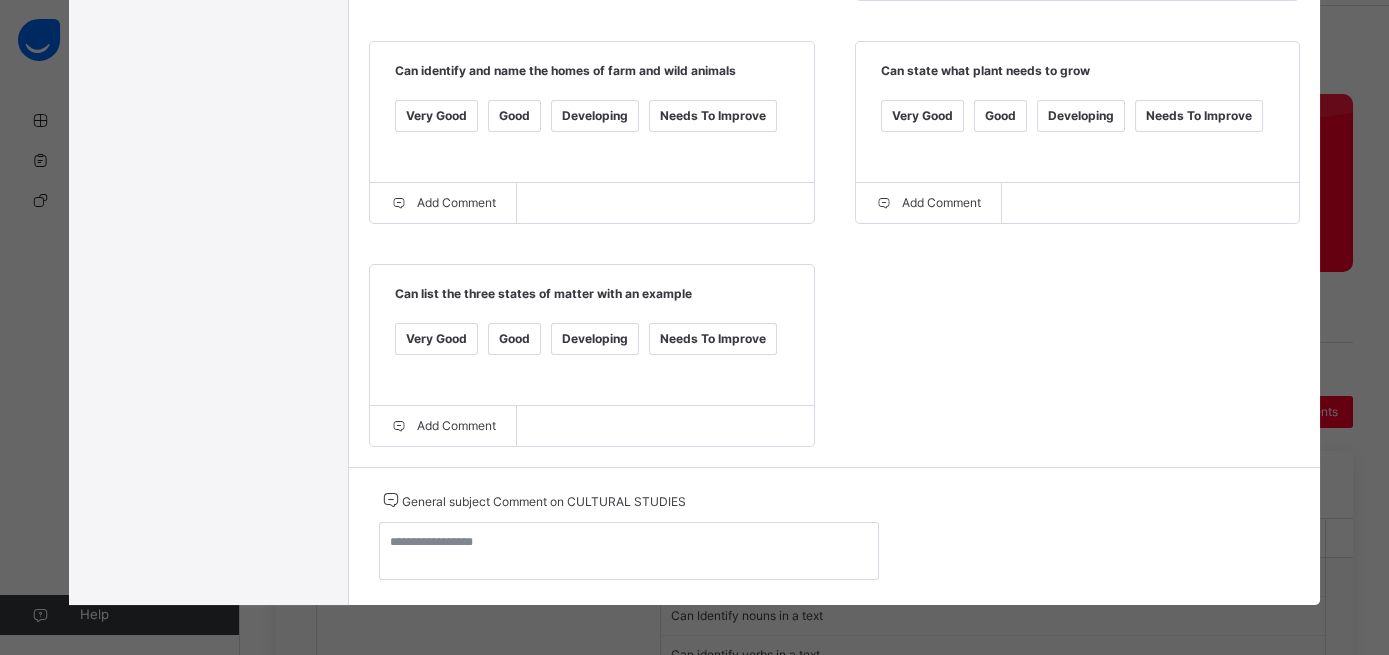 scroll, scrollTop: 709, scrollLeft: 0, axis: vertical 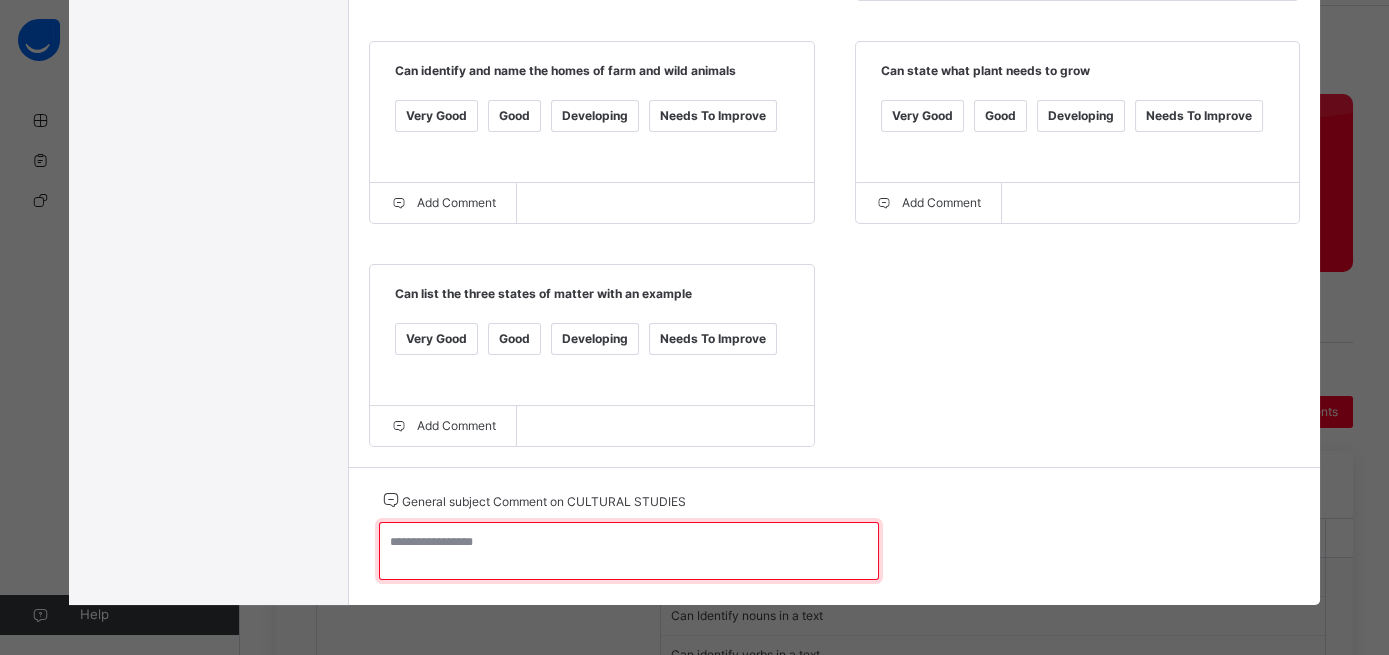 click at bounding box center (629, 551) 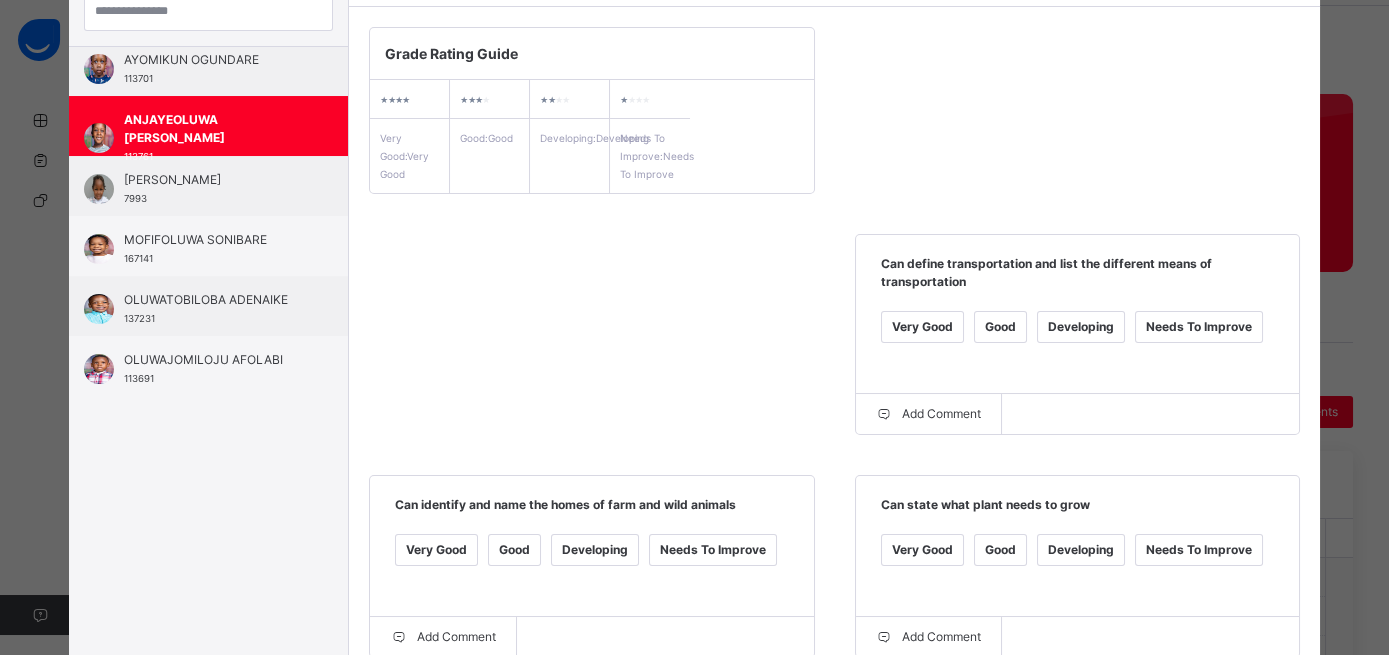 scroll, scrollTop: 0, scrollLeft: 0, axis: both 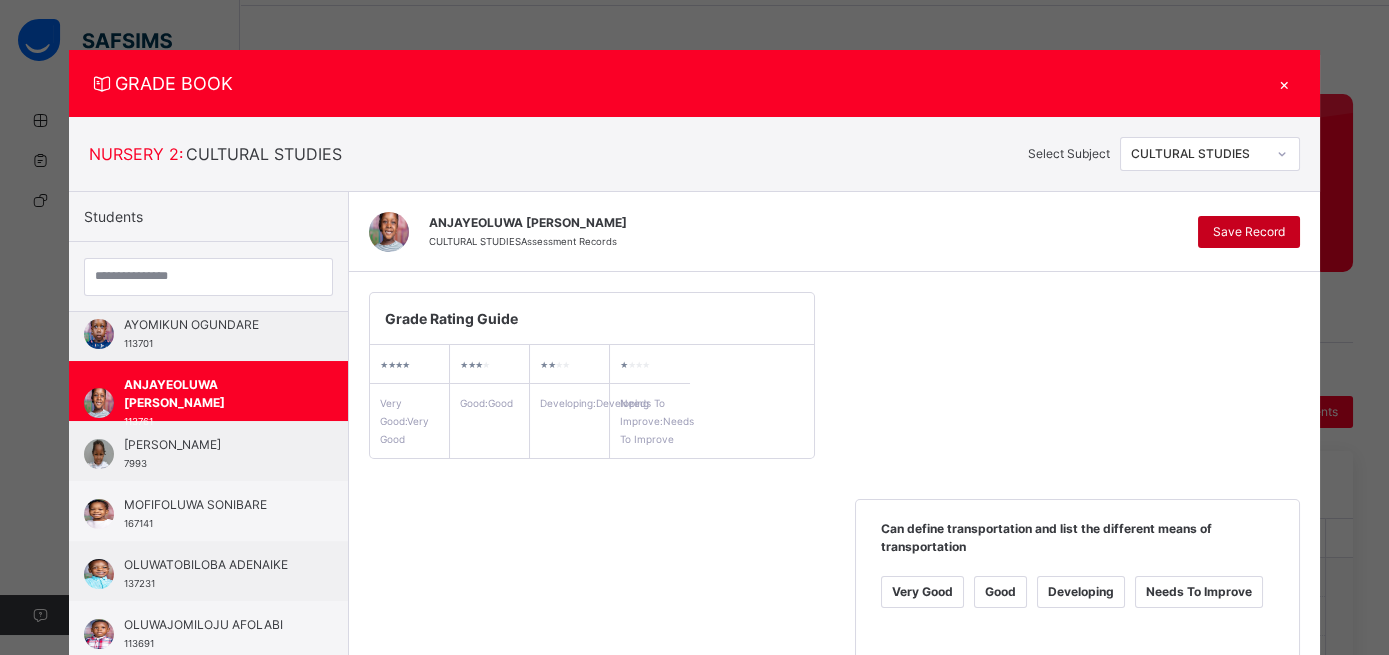 type on "**********" 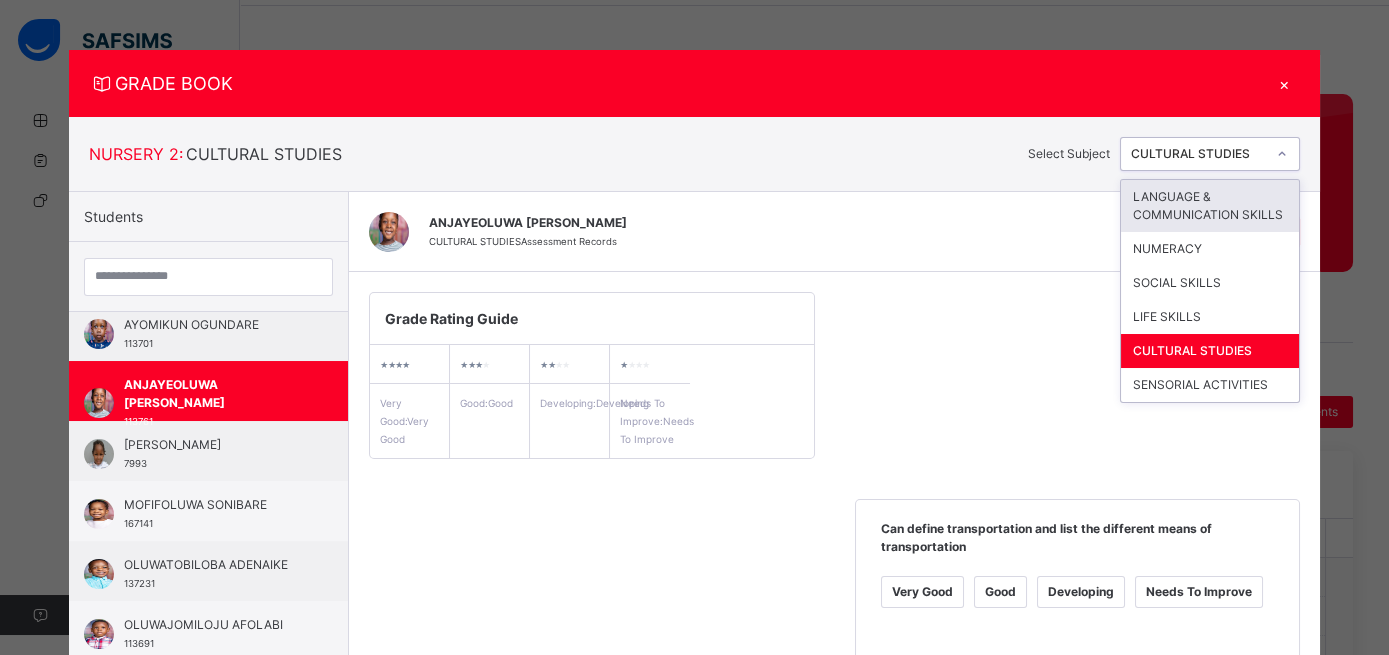 click 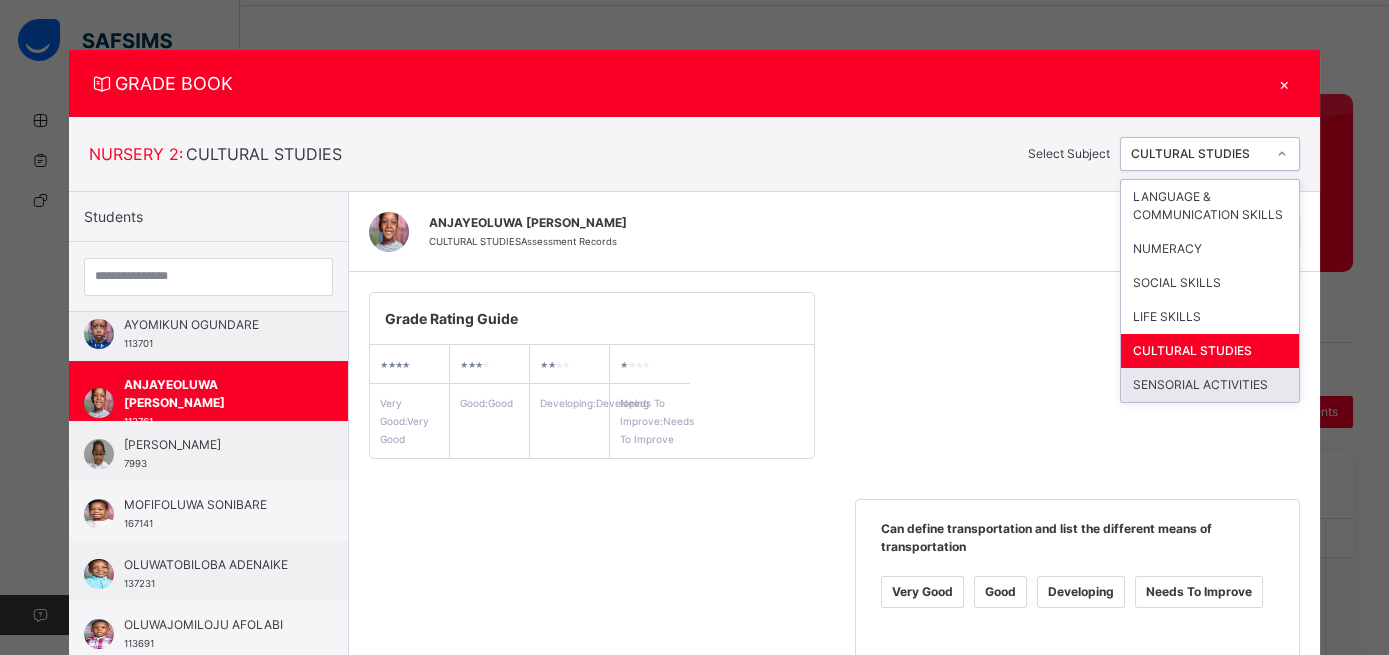 click on "SENSORIAL ACTIVITIES" at bounding box center [1210, 385] 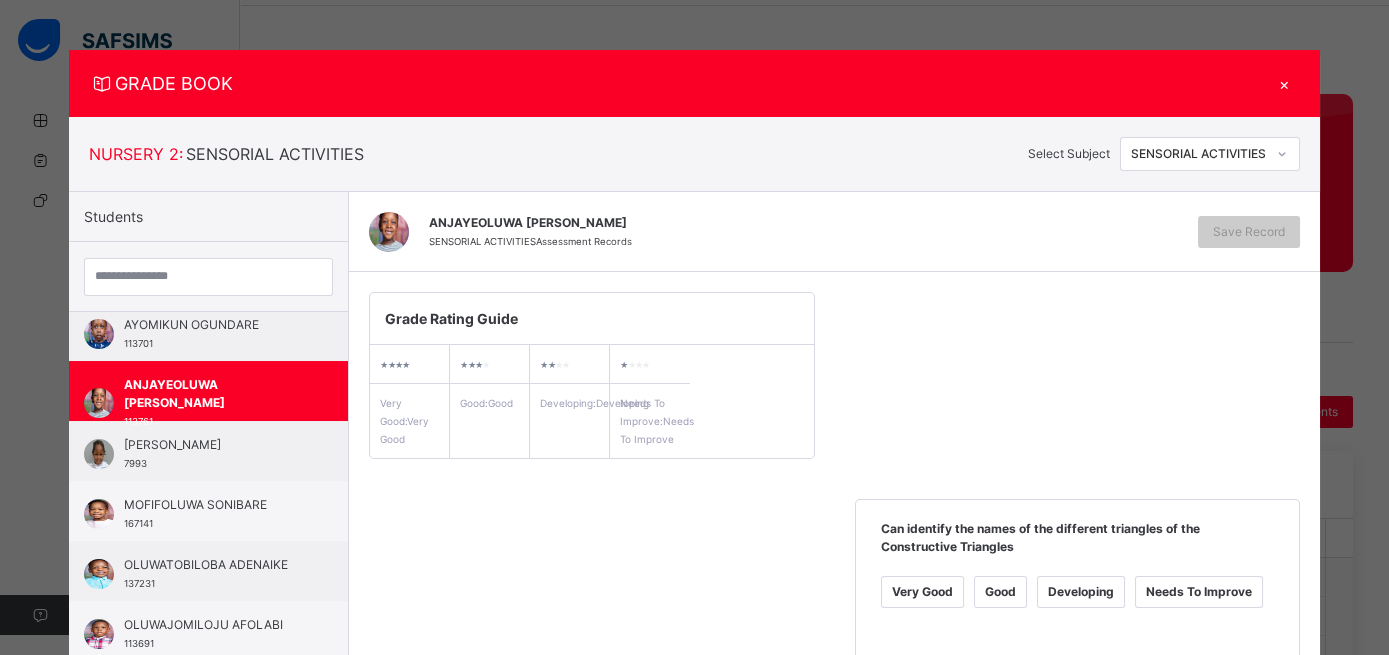 click on "Good" at bounding box center [1000, 592] 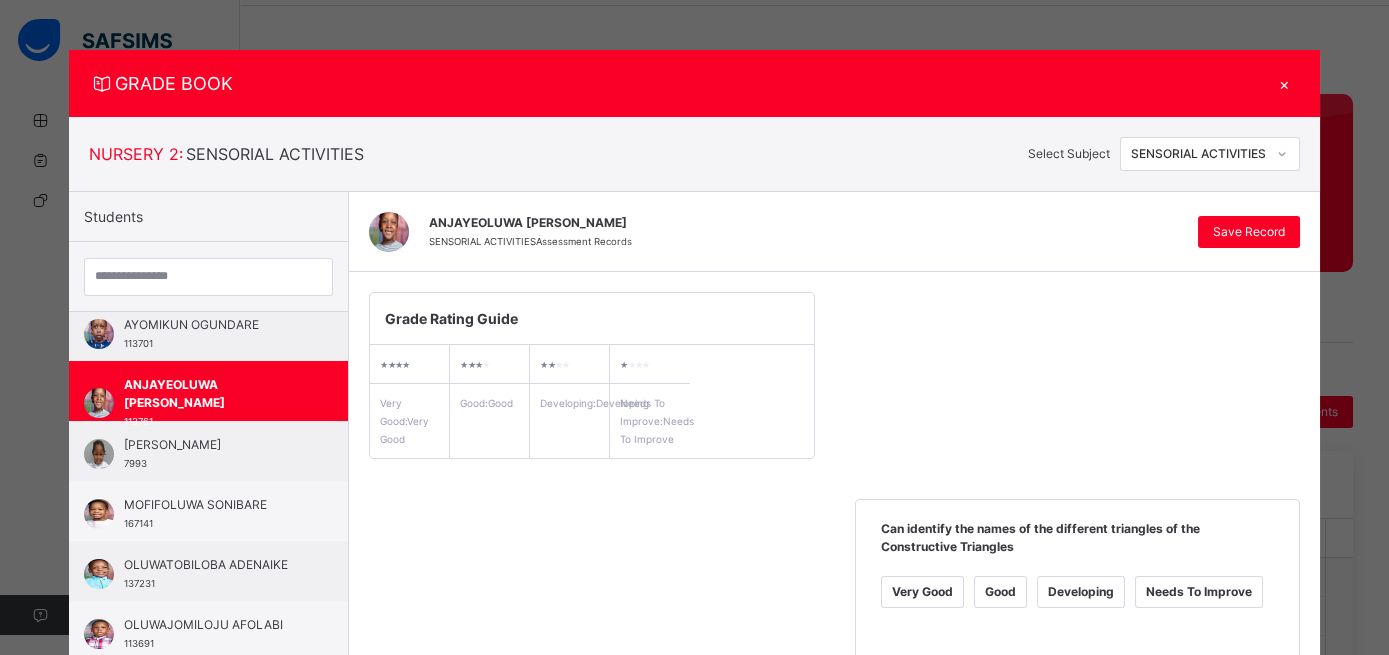 click on "Good" at bounding box center [514, 815] 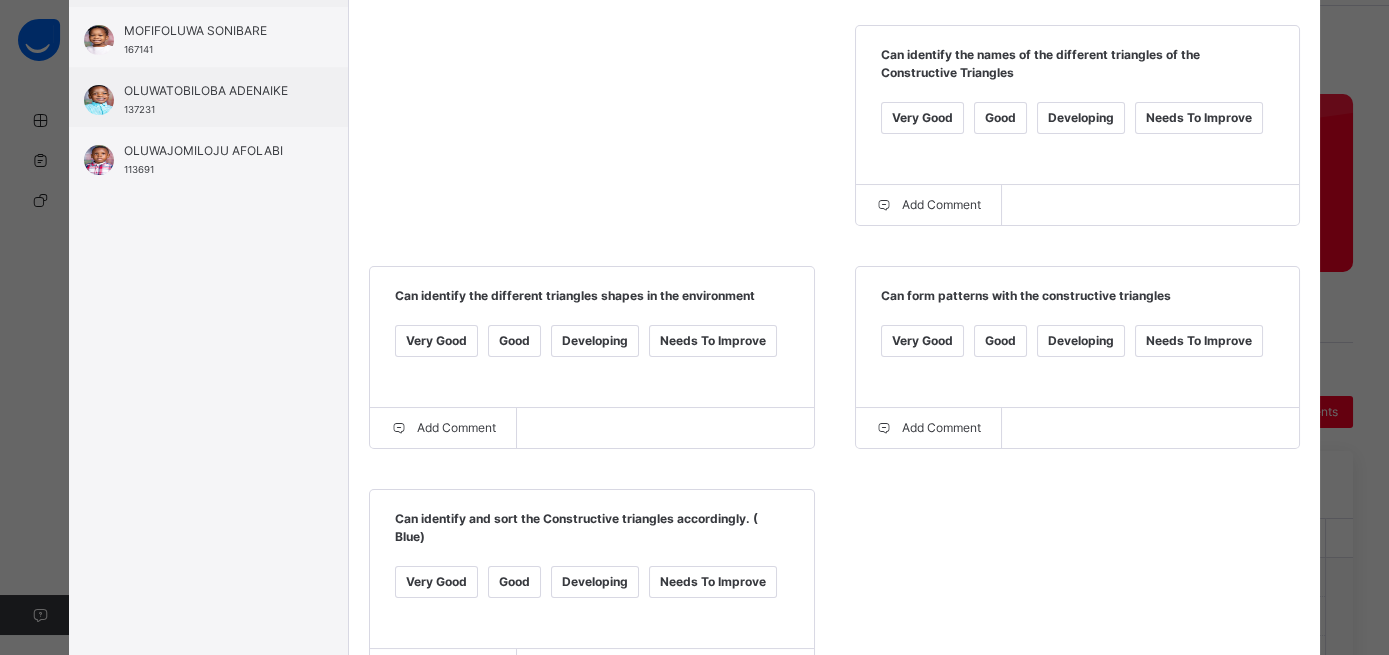 scroll, scrollTop: 591, scrollLeft: 0, axis: vertical 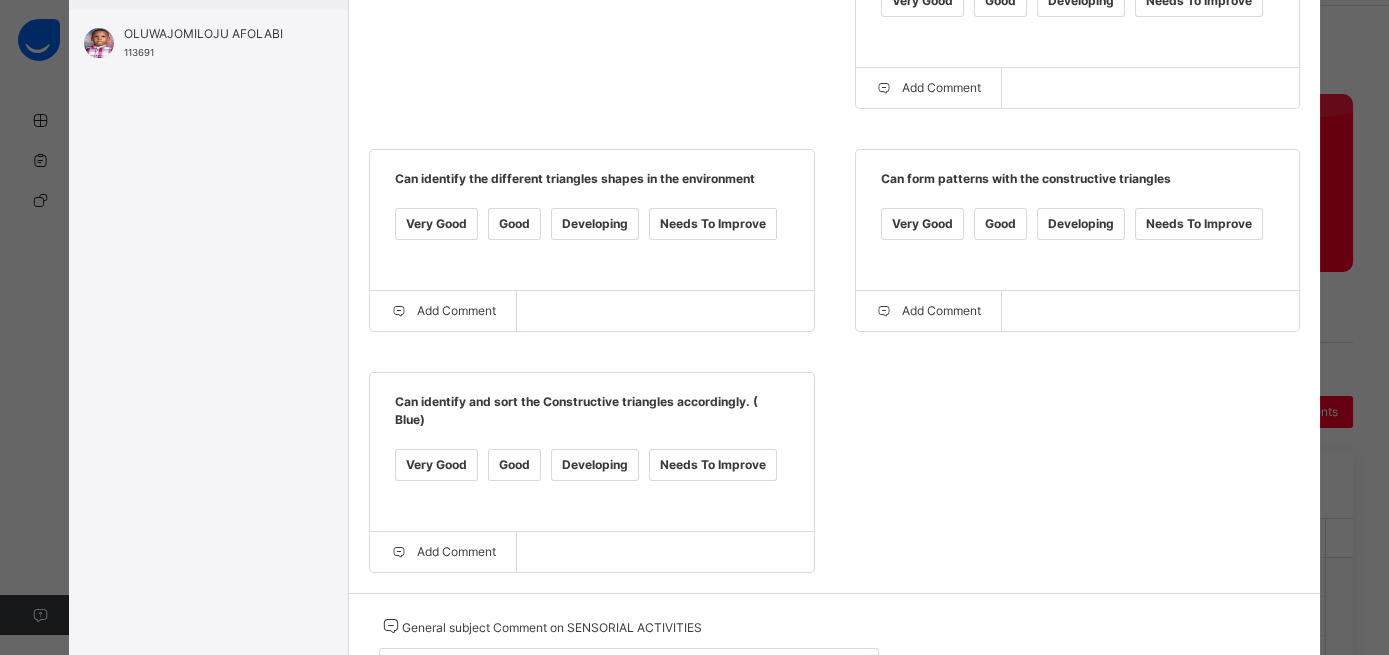 click on "Good" at bounding box center (514, 465) 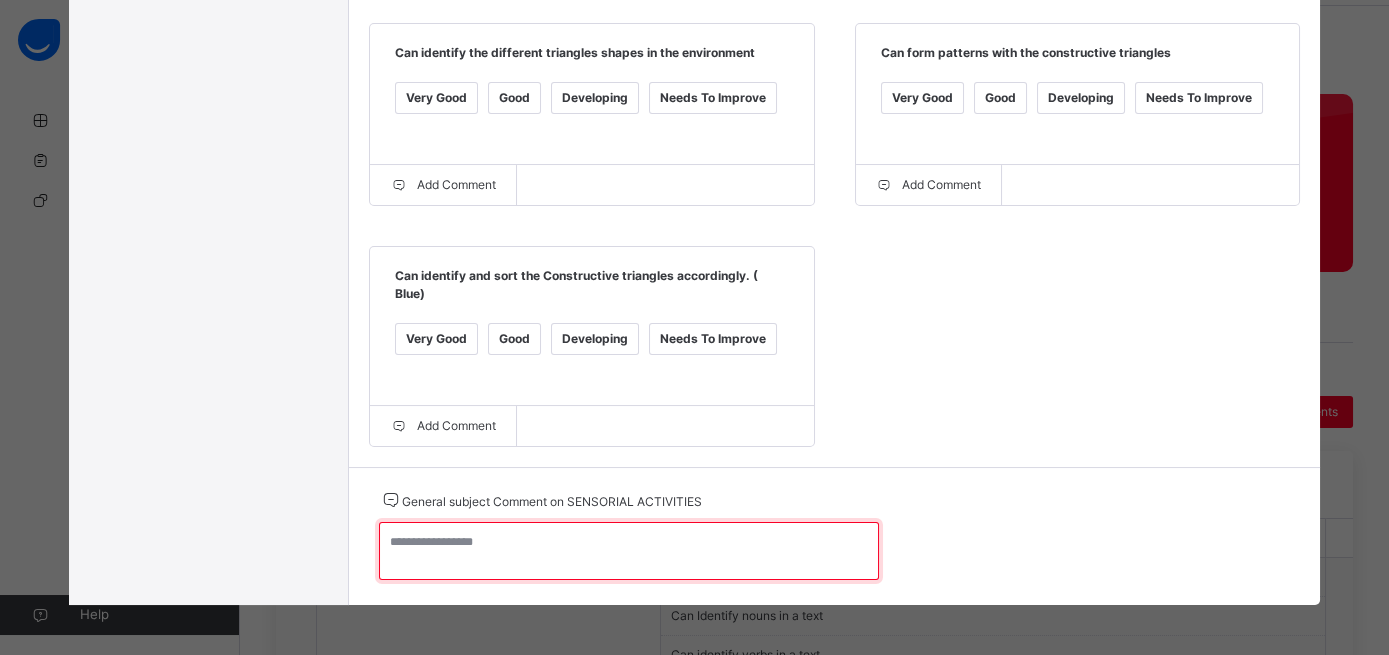 click at bounding box center [629, 551] 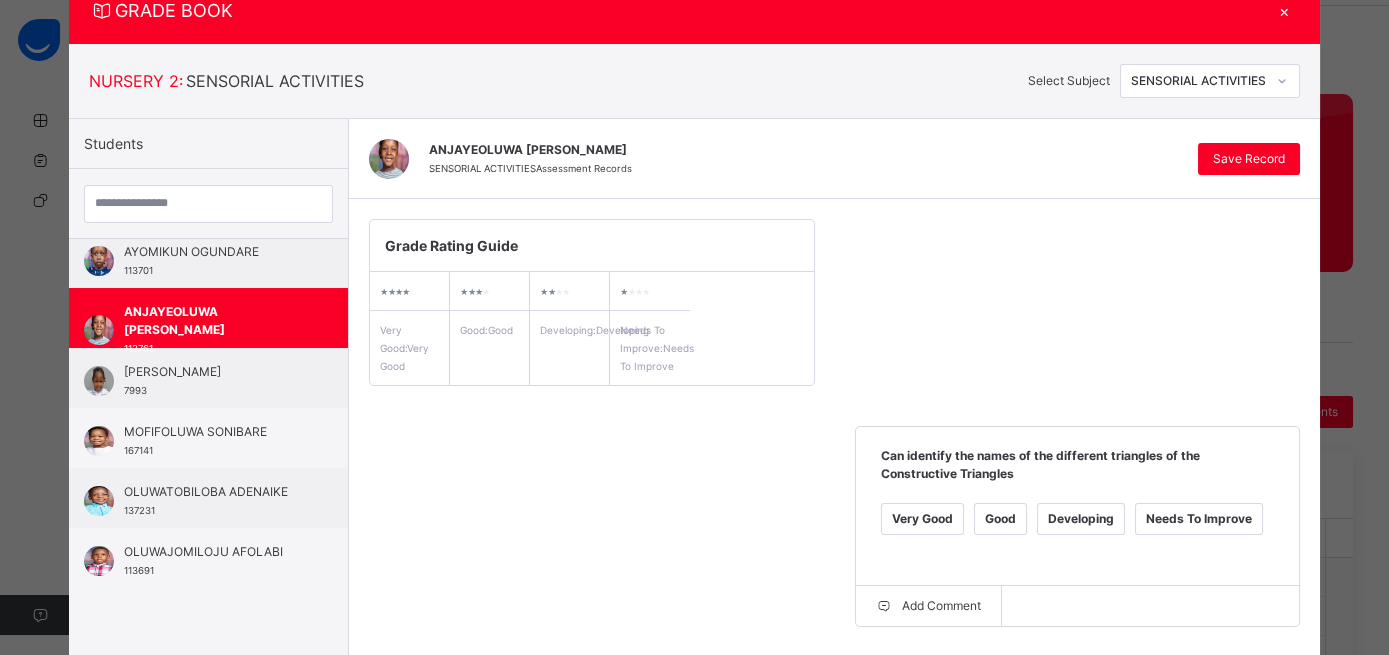 scroll, scrollTop: 72, scrollLeft: 0, axis: vertical 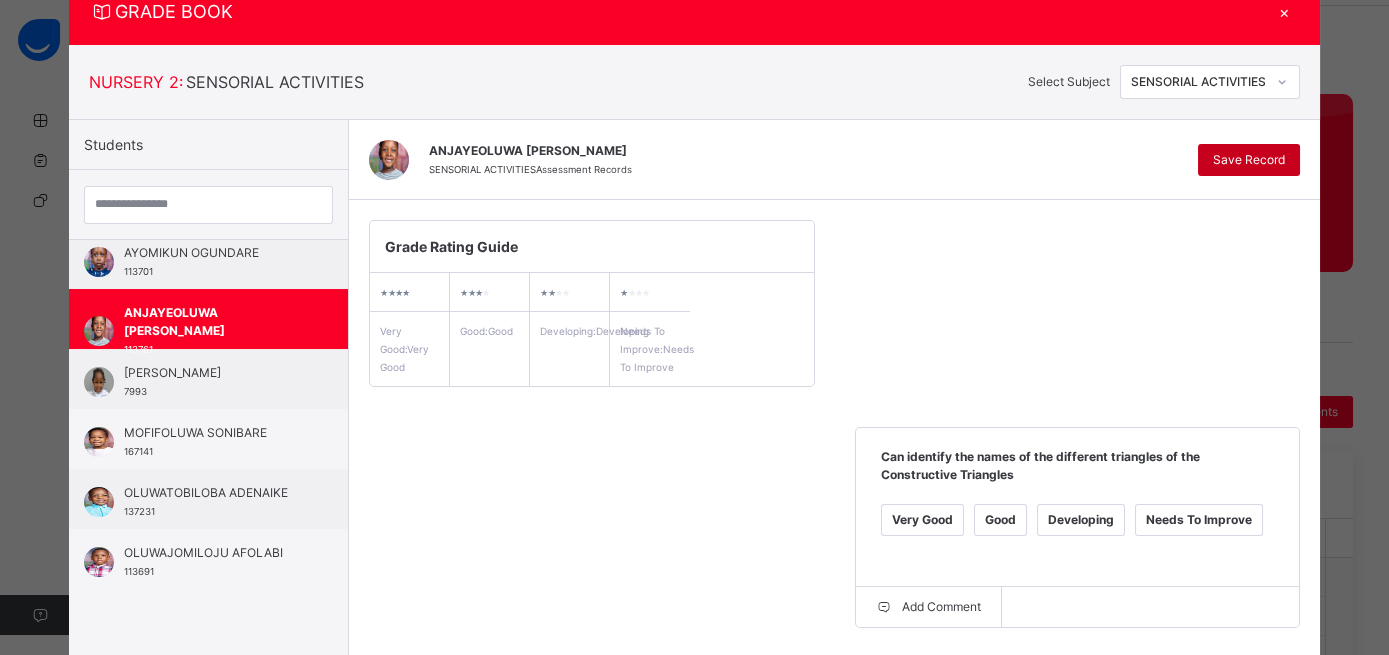 type on "**********" 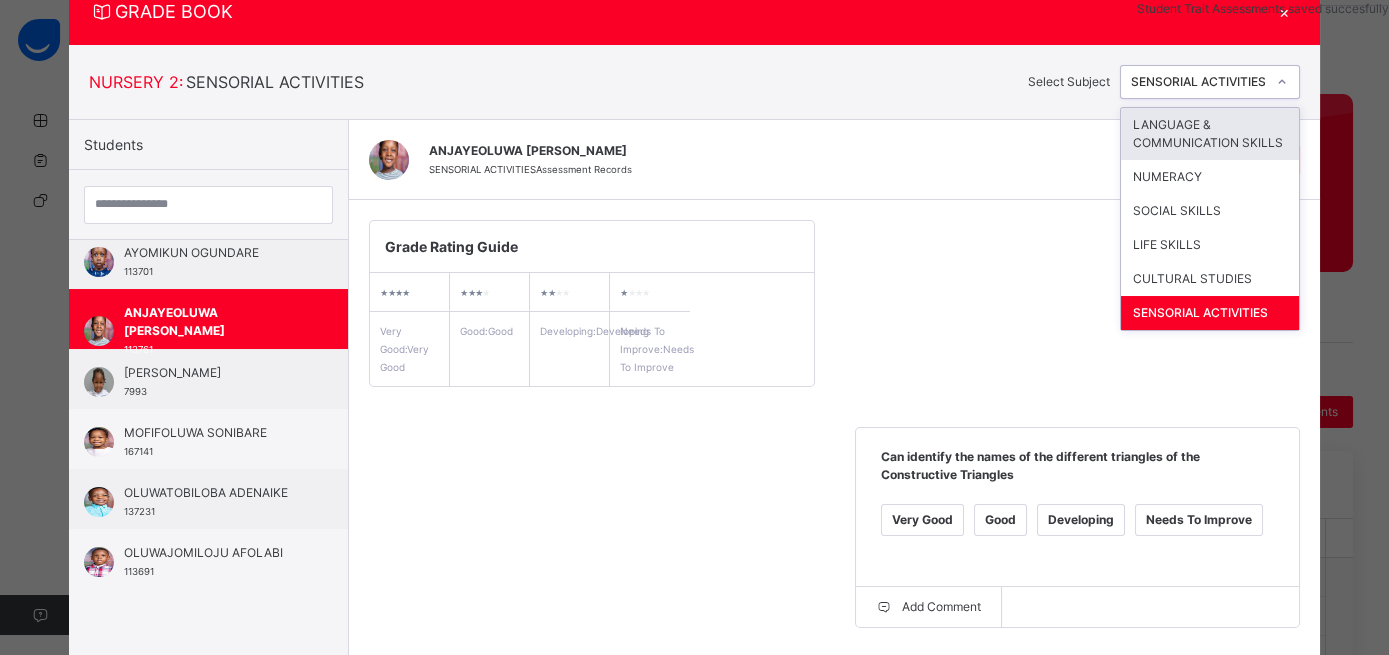 click 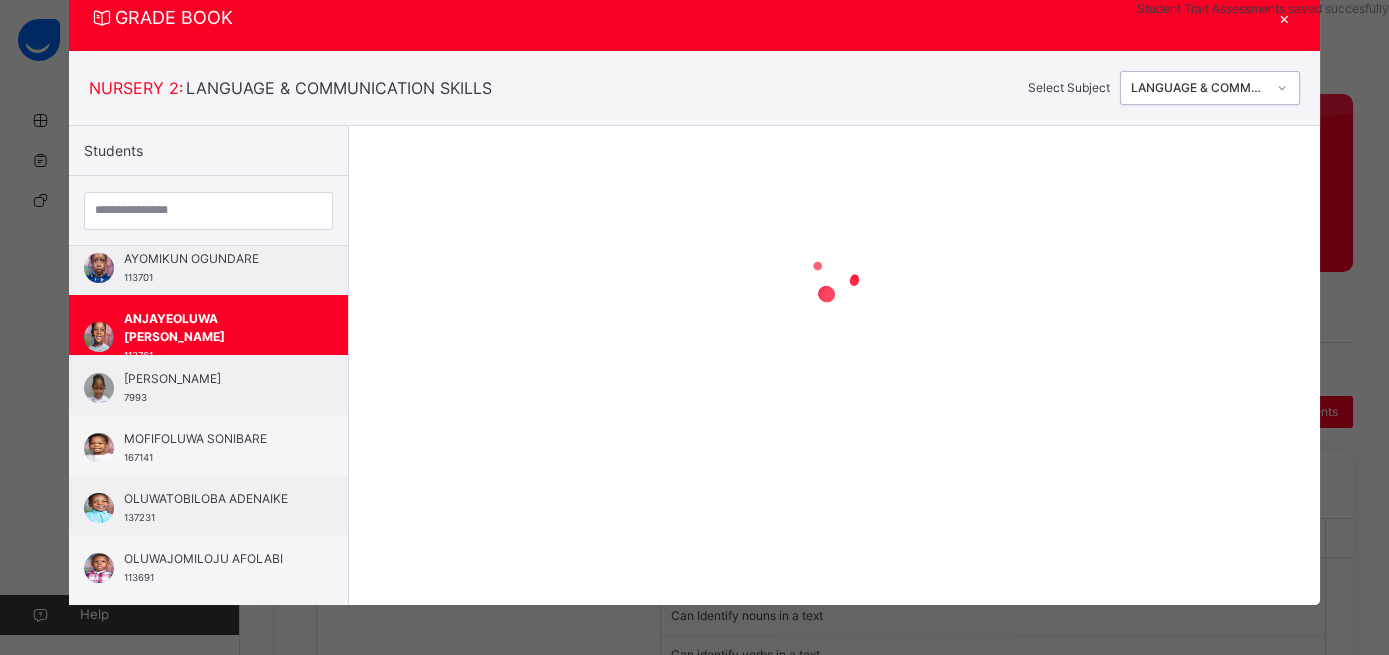 scroll, scrollTop: 65, scrollLeft: 0, axis: vertical 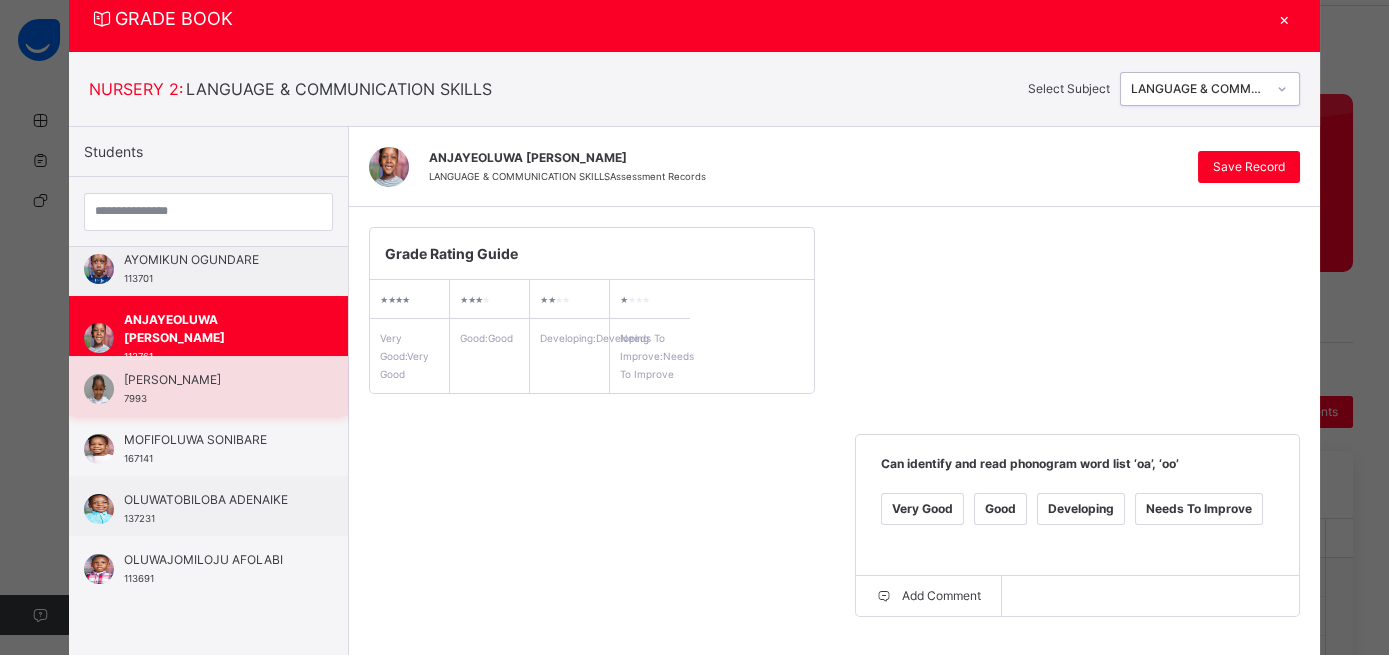 click on "Elizabeth-Claire  Aina-Scott 7993" at bounding box center (213, 389) 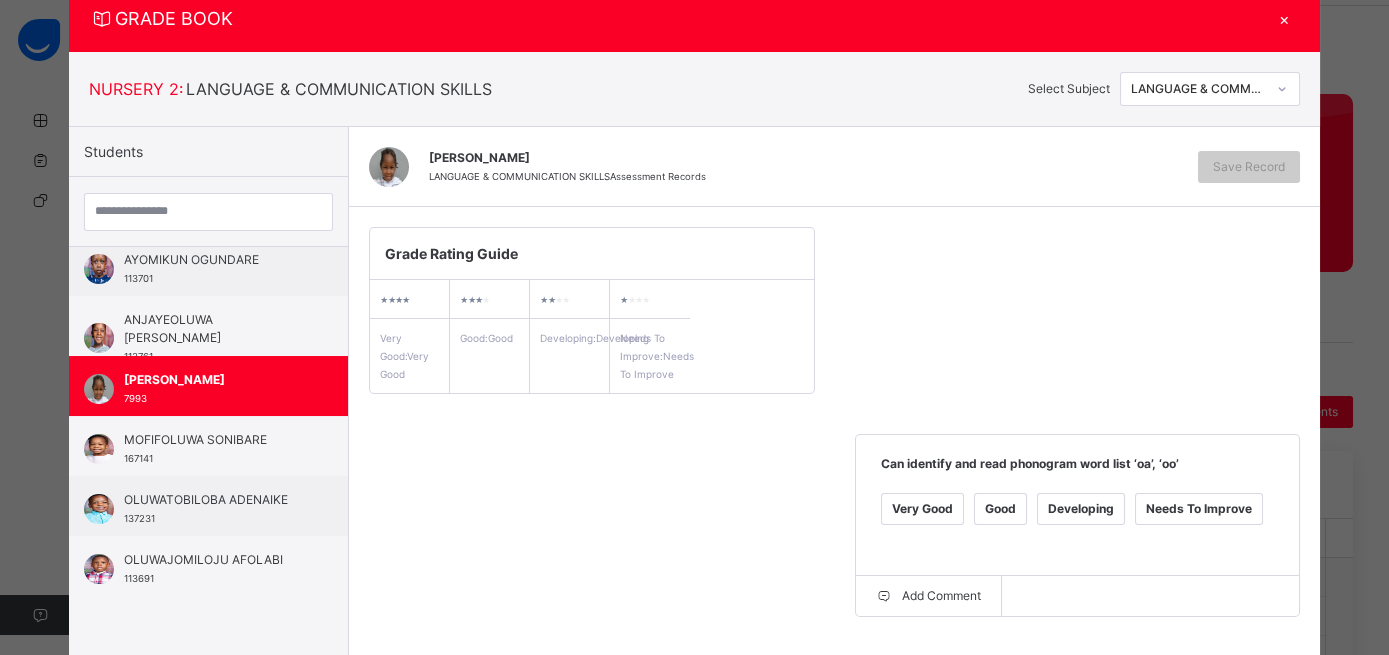 click on "Good" at bounding box center (1000, 509) 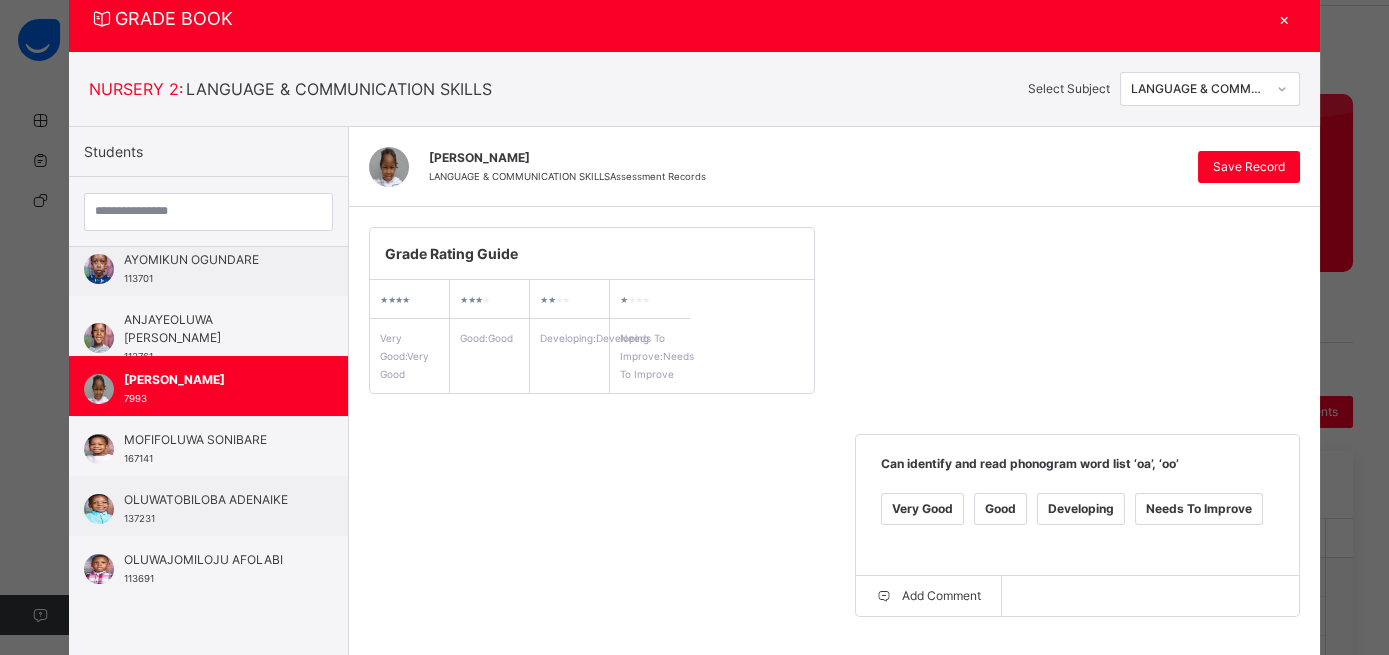 click on "Good" at bounding box center [514, 732] 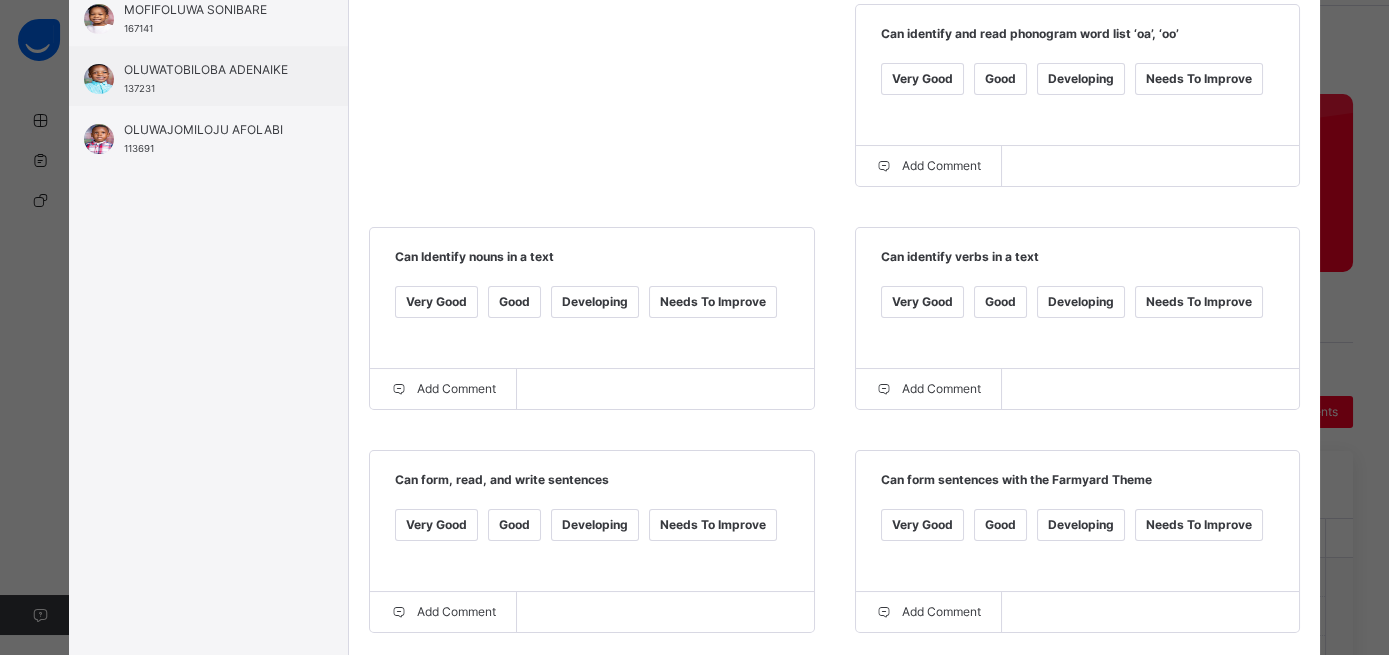 scroll, scrollTop: 498, scrollLeft: 0, axis: vertical 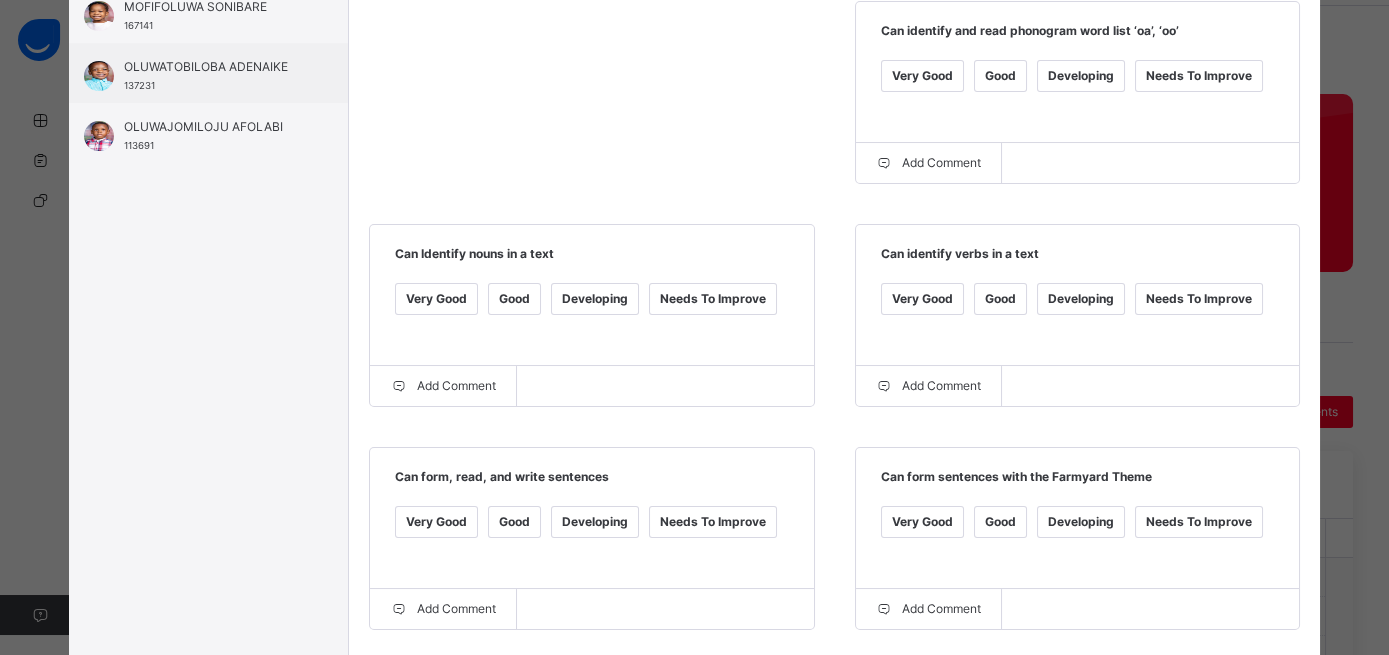 click on "Good" at bounding box center [514, 522] 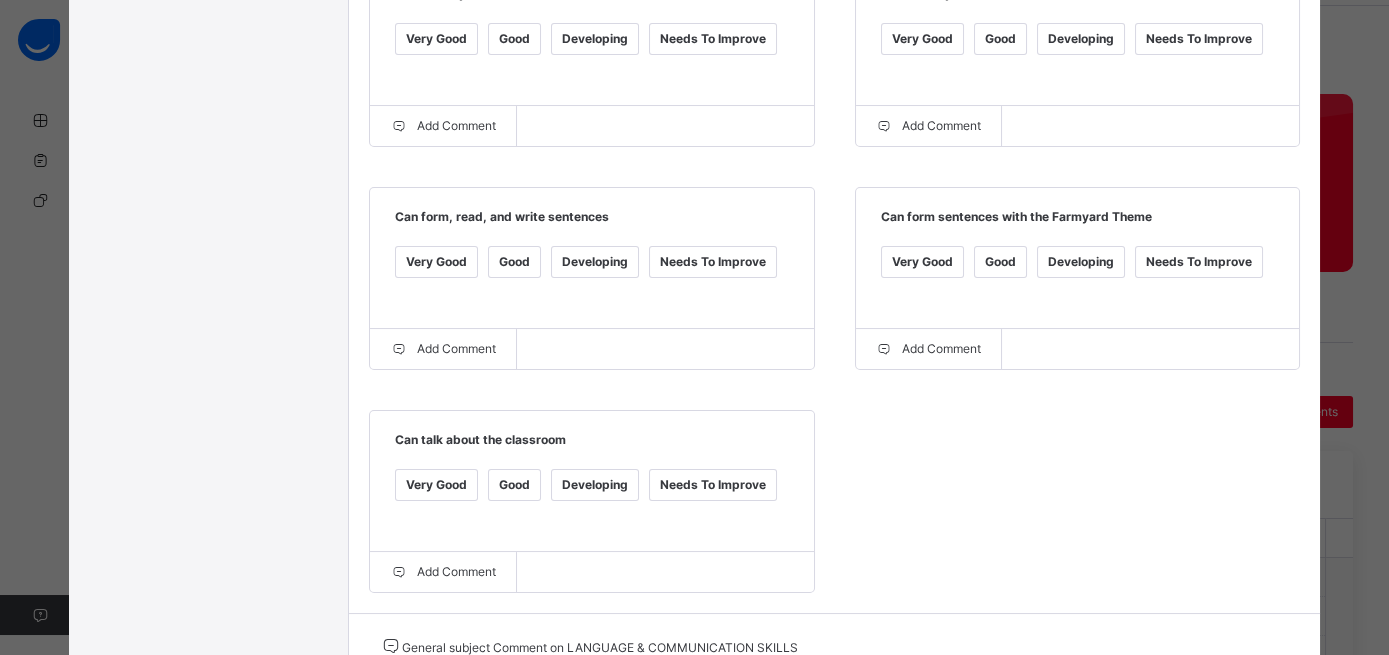 click on "General subject Comment on   LANGUAGE & COMMUNICATION SKILLS" at bounding box center (629, 682) 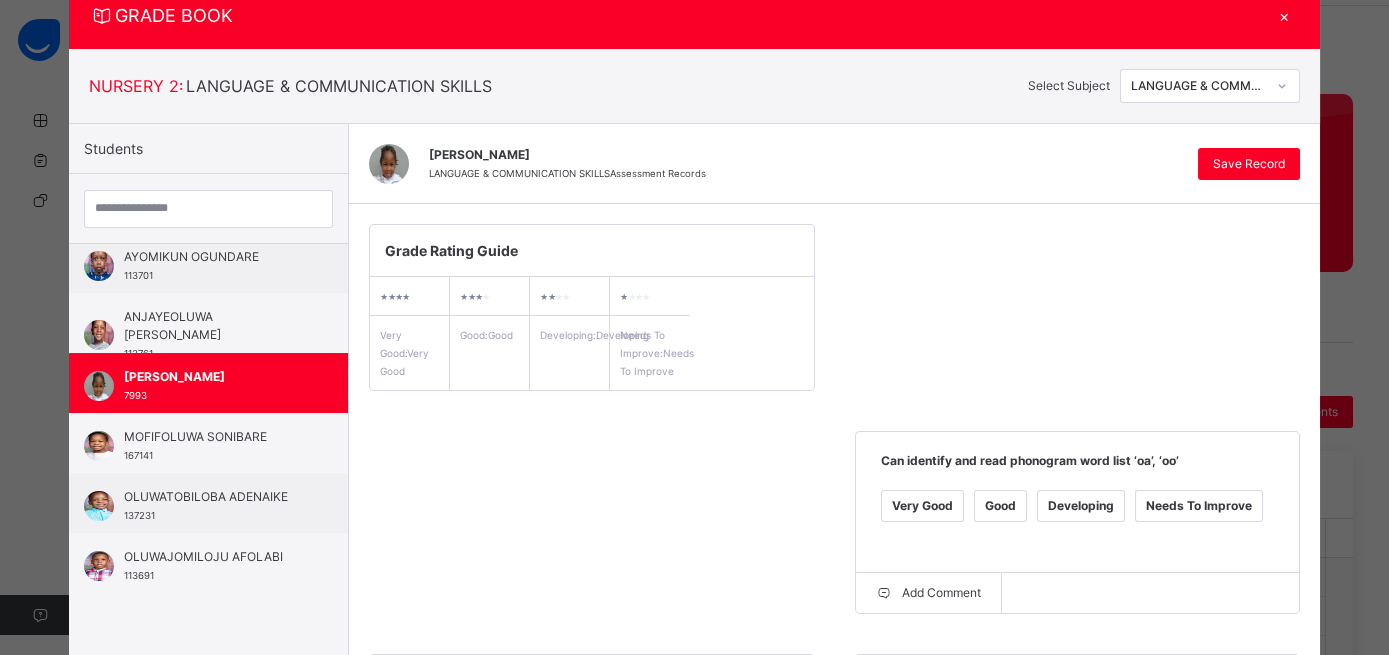 scroll, scrollTop: 55, scrollLeft: 0, axis: vertical 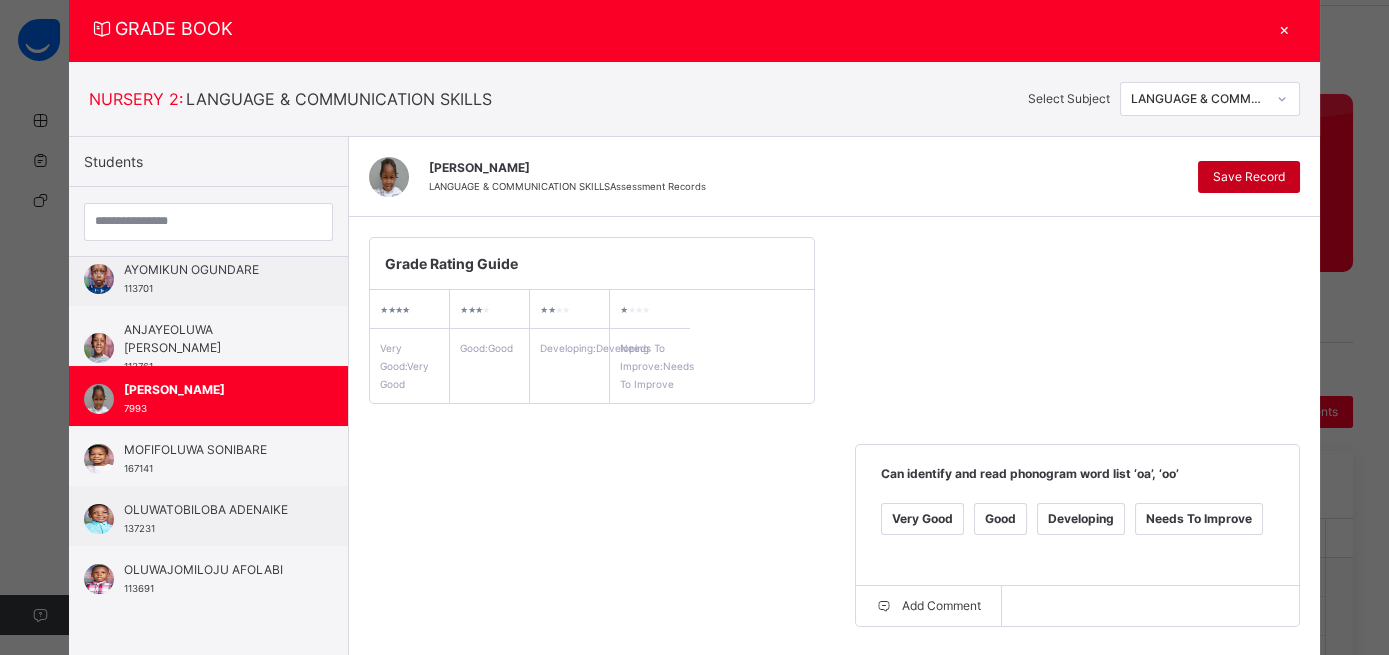 type on "*******" 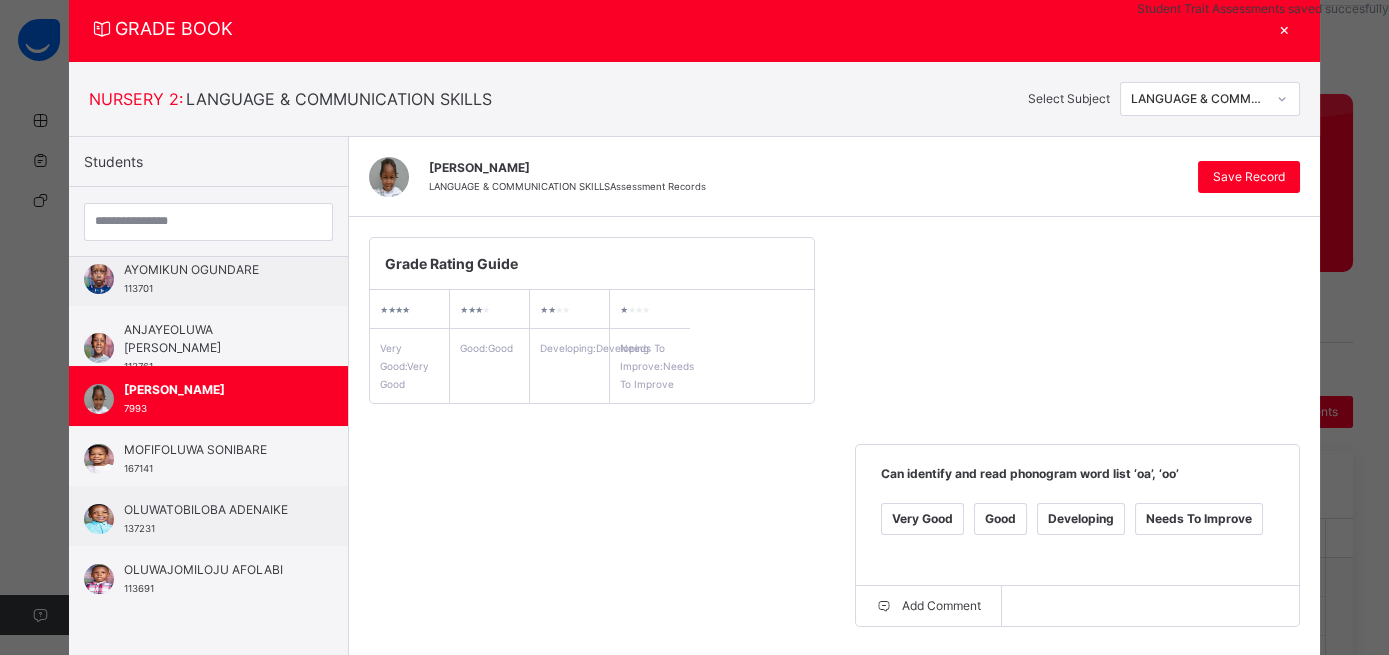 click 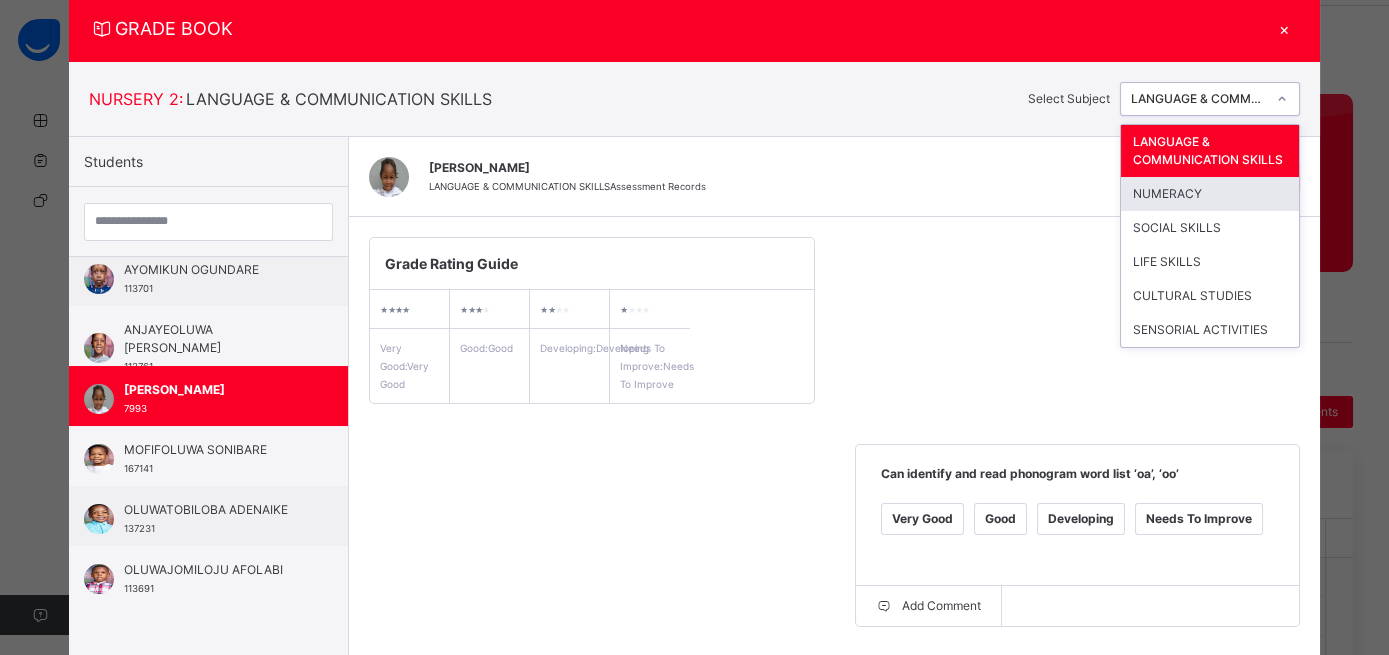 click on "NUMERACY" at bounding box center (1210, 194) 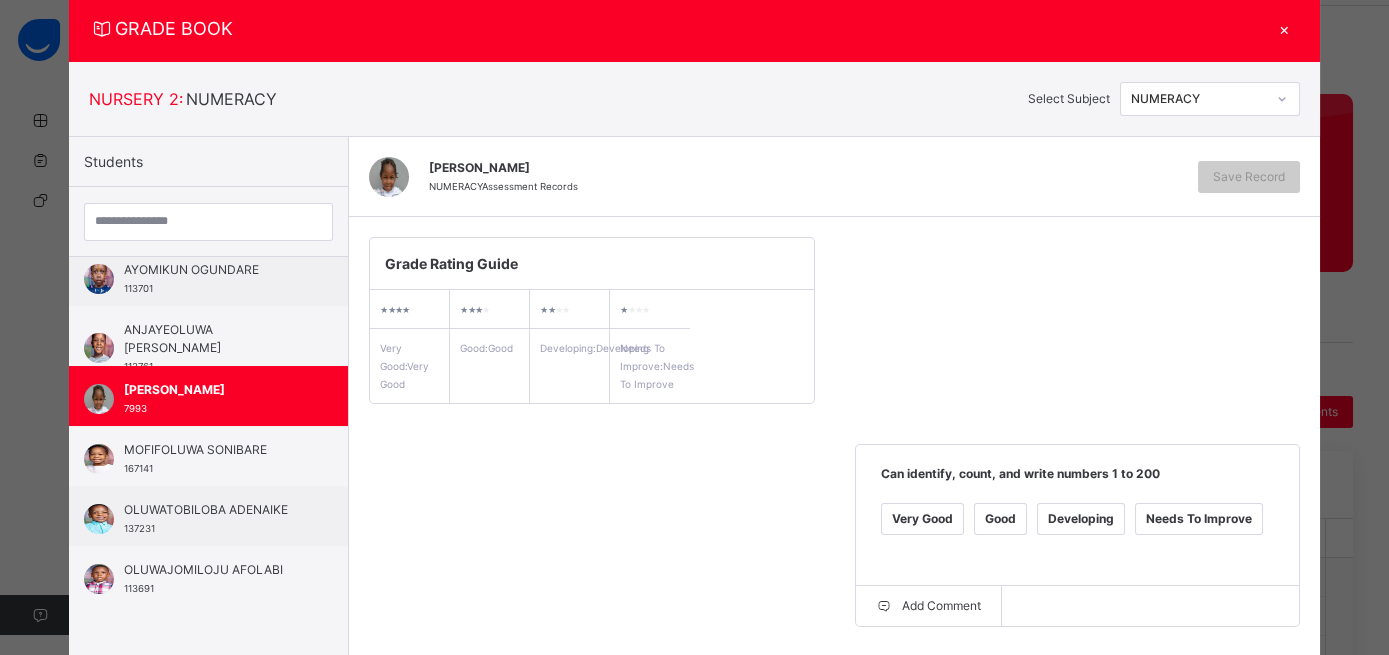 click on "Very Good" at bounding box center (922, 519) 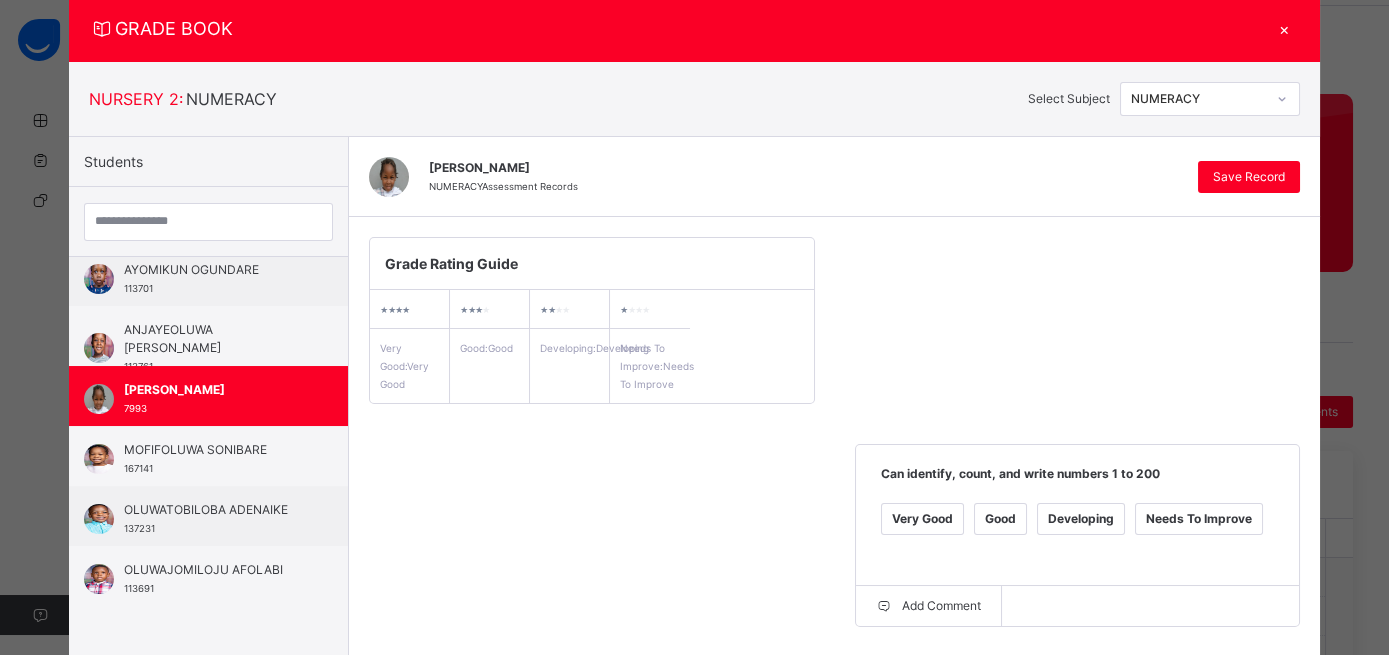click on "Very Good" at bounding box center (436, 742) 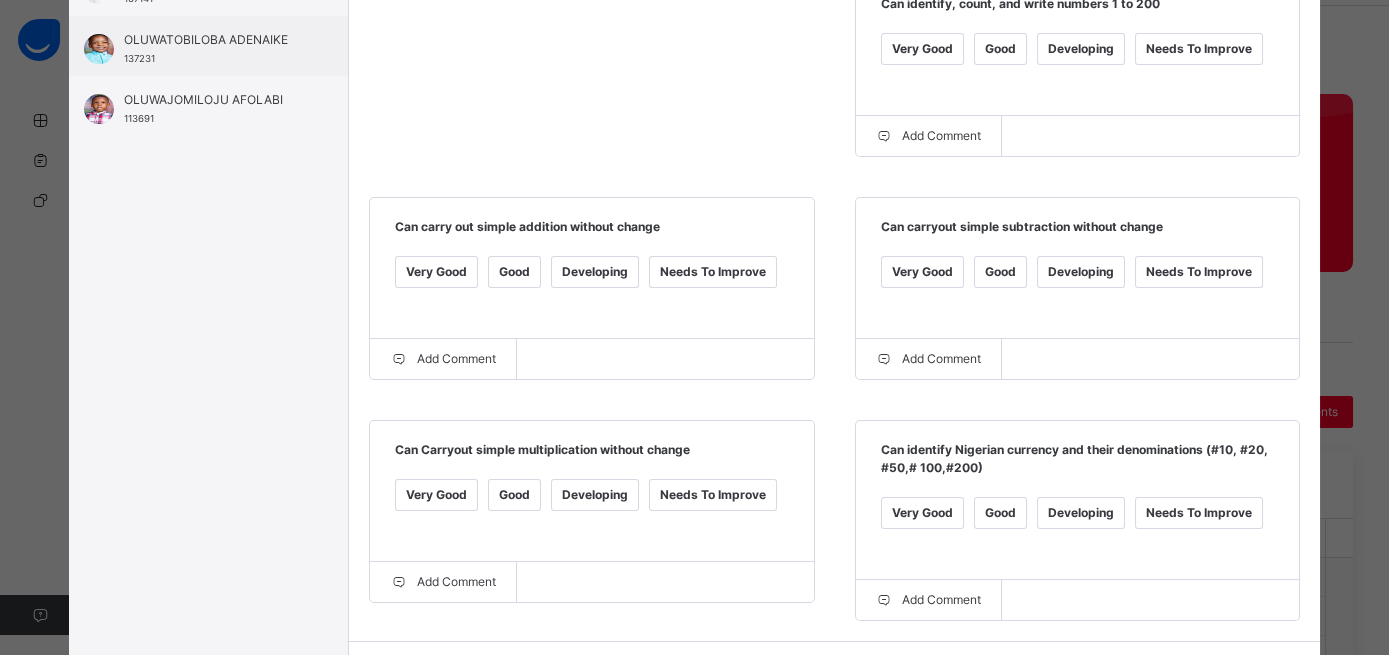 scroll, scrollTop: 530, scrollLeft: 0, axis: vertical 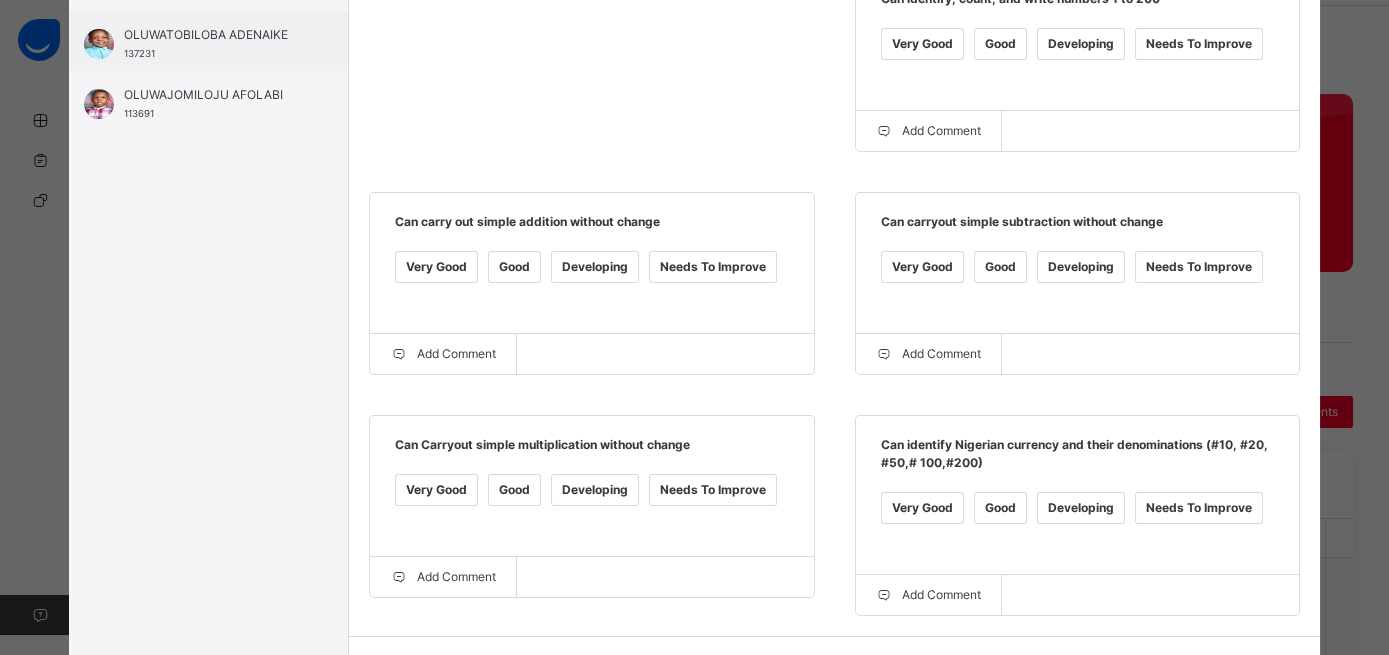 click on "Good" at bounding box center (514, 490) 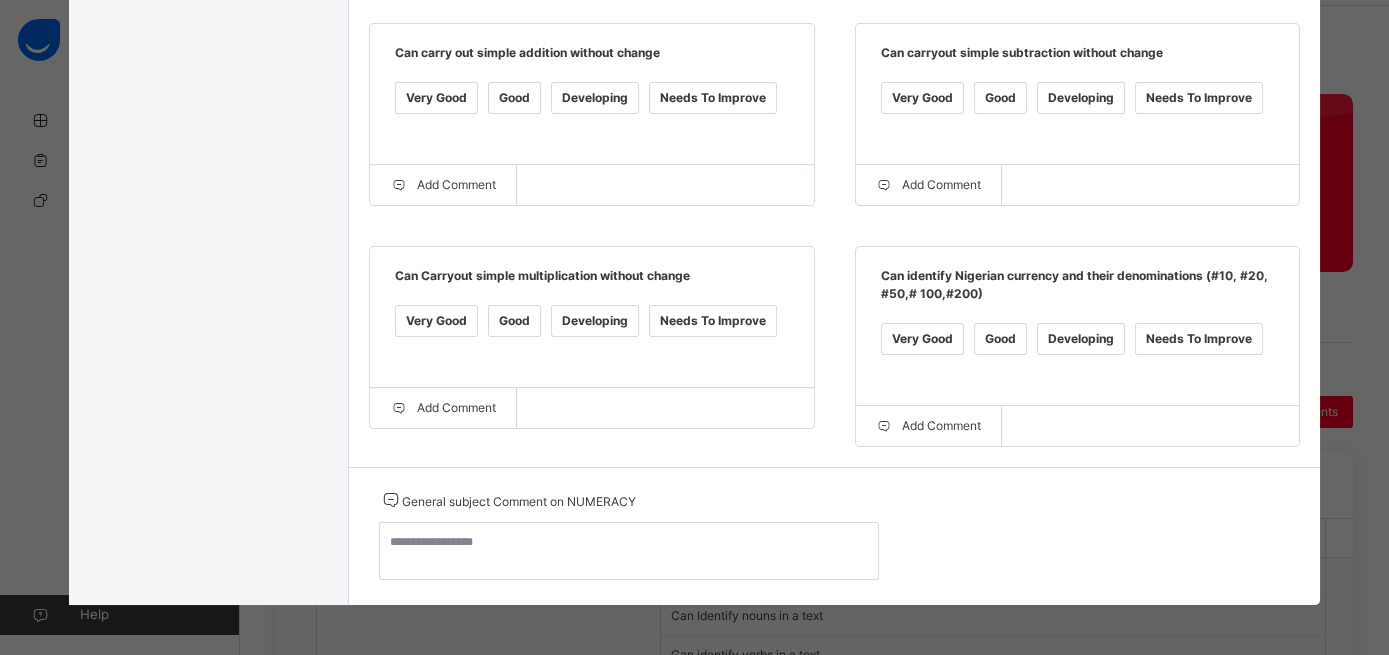 scroll, scrollTop: 772, scrollLeft: 0, axis: vertical 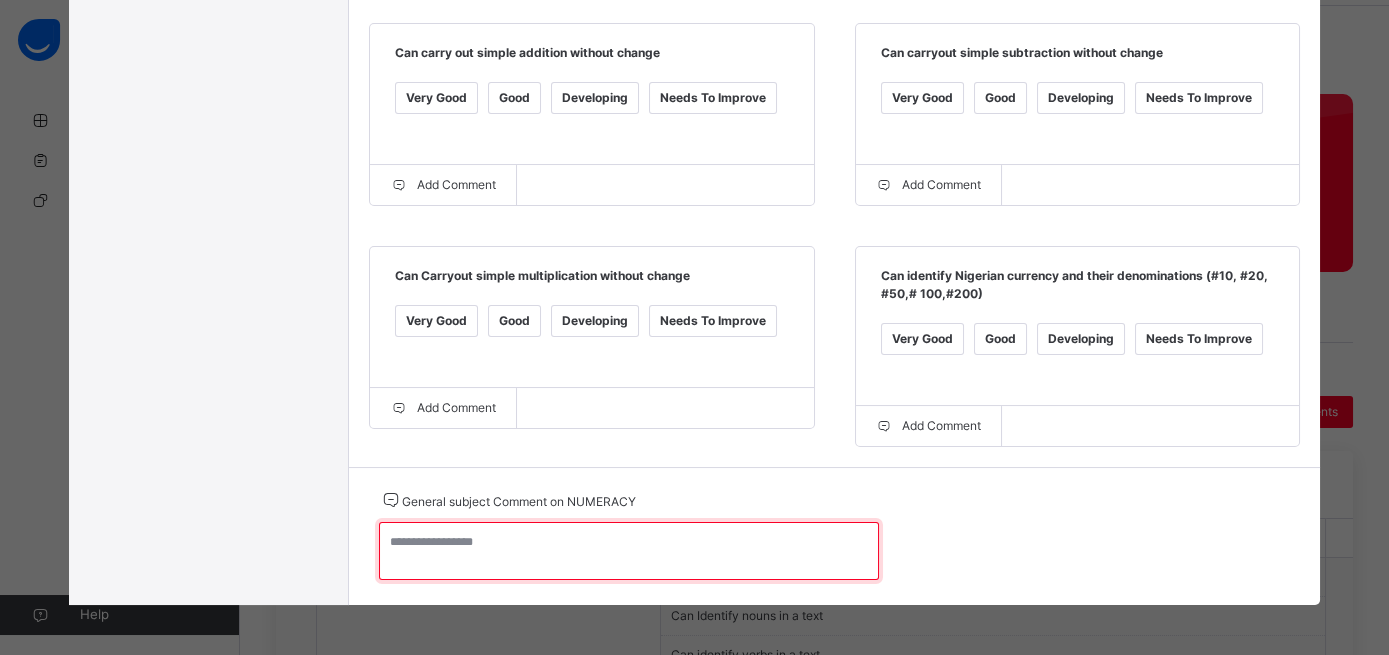 click at bounding box center (629, 551) 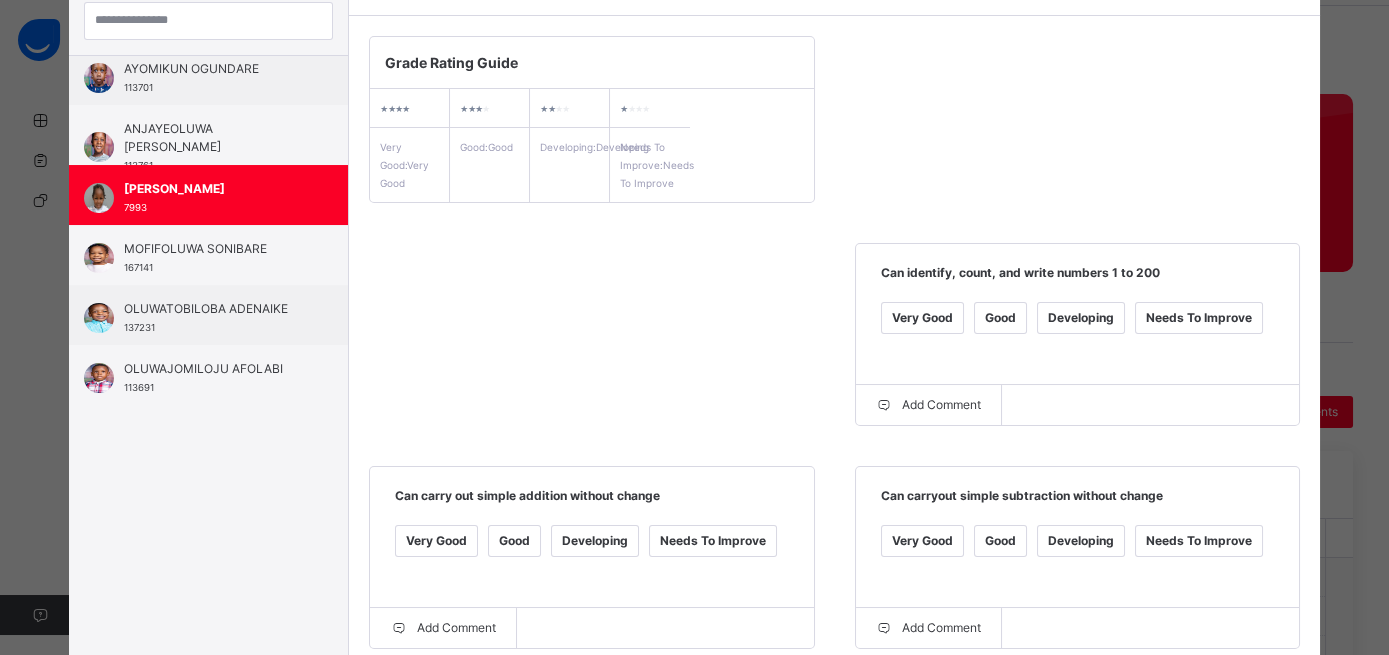 scroll, scrollTop: 0, scrollLeft: 0, axis: both 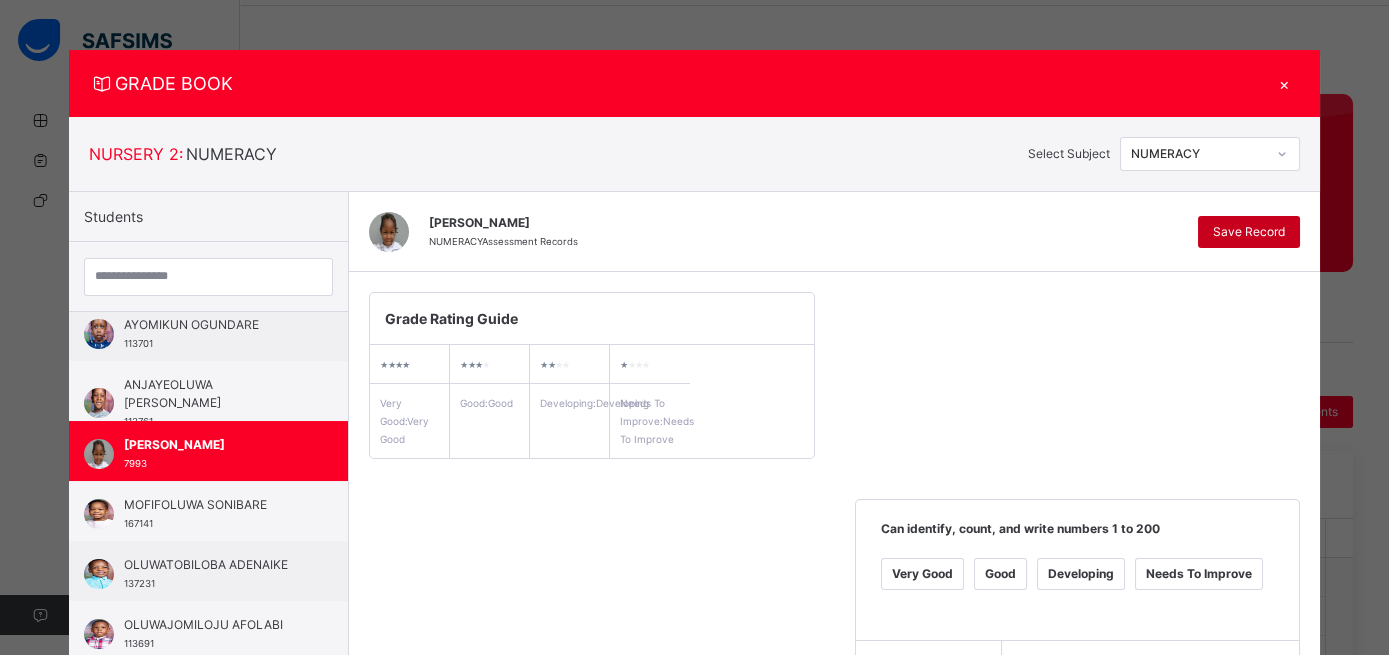 type on "**********" 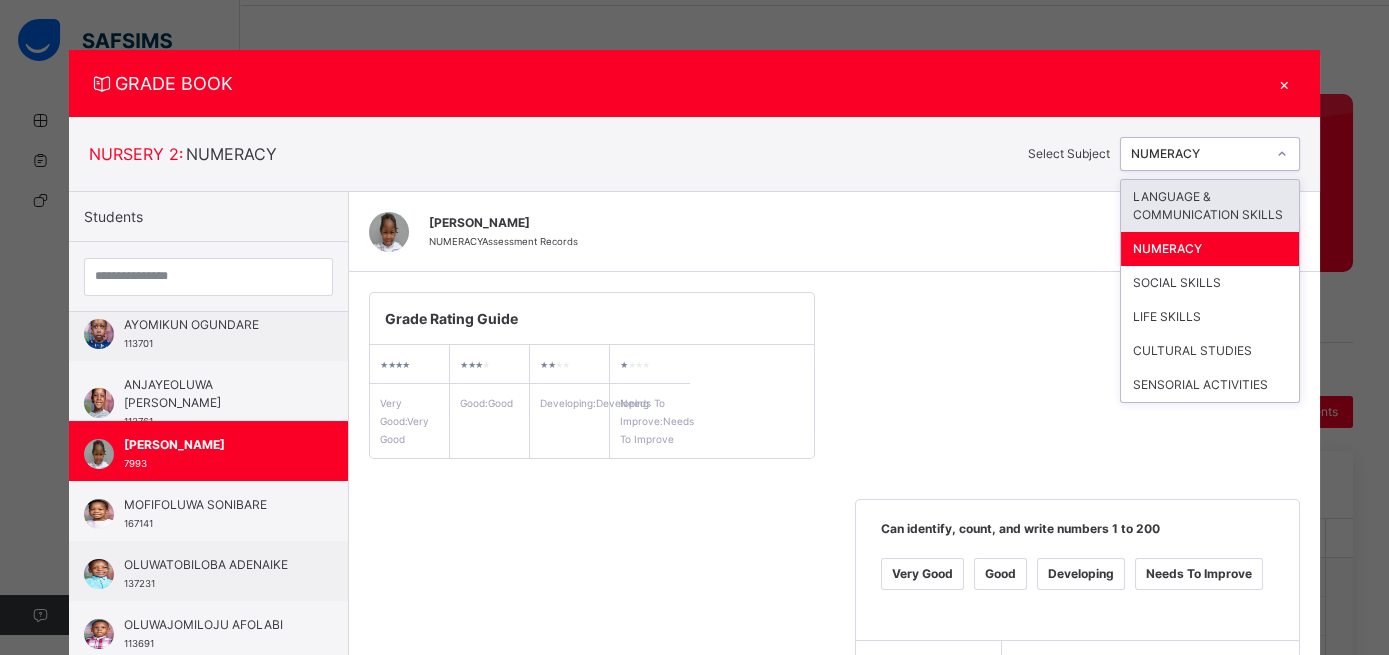 click 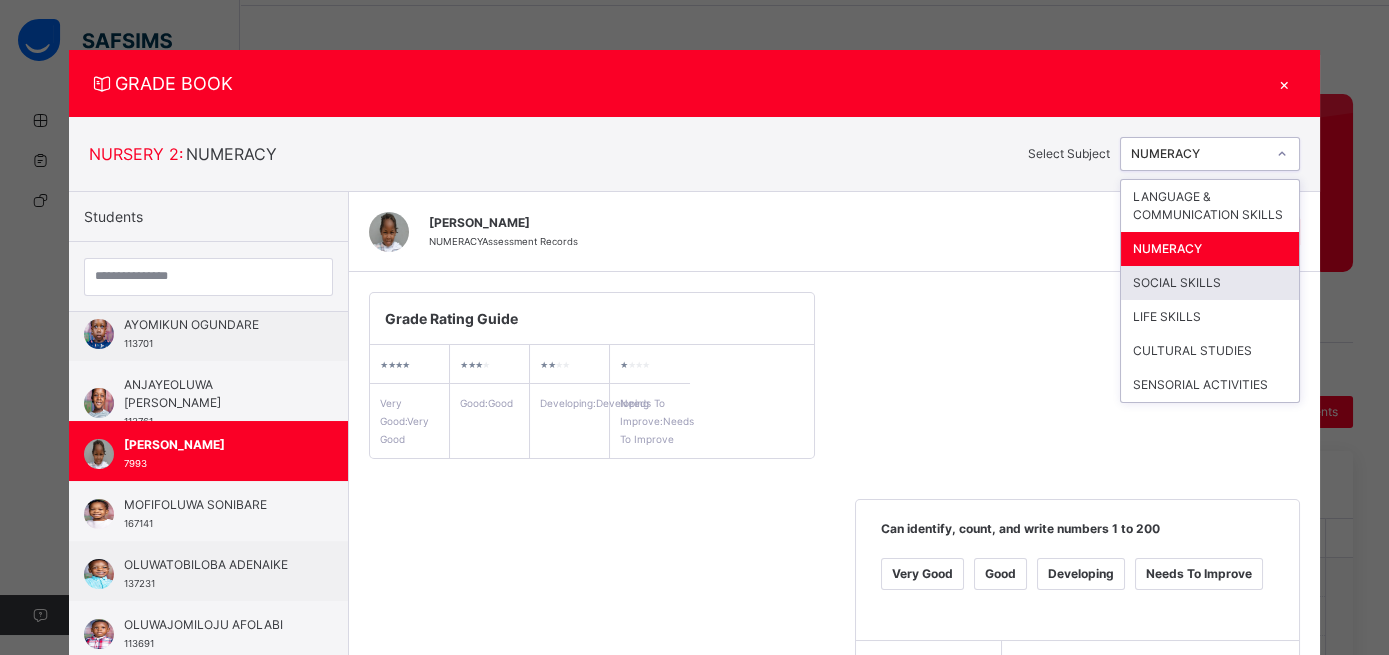 click on "SOCIAL SKILLS" at bounding box center (1210, 283) 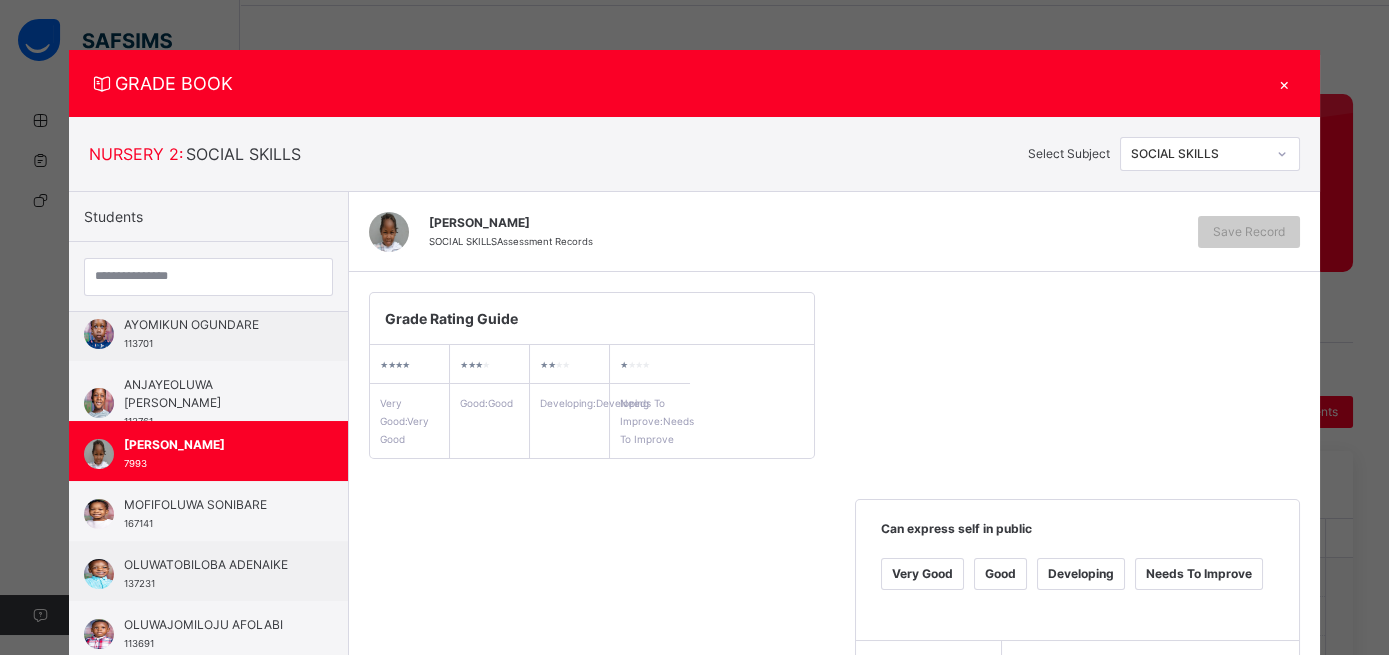 click on "Very Good" at bounding box center [922, 574] 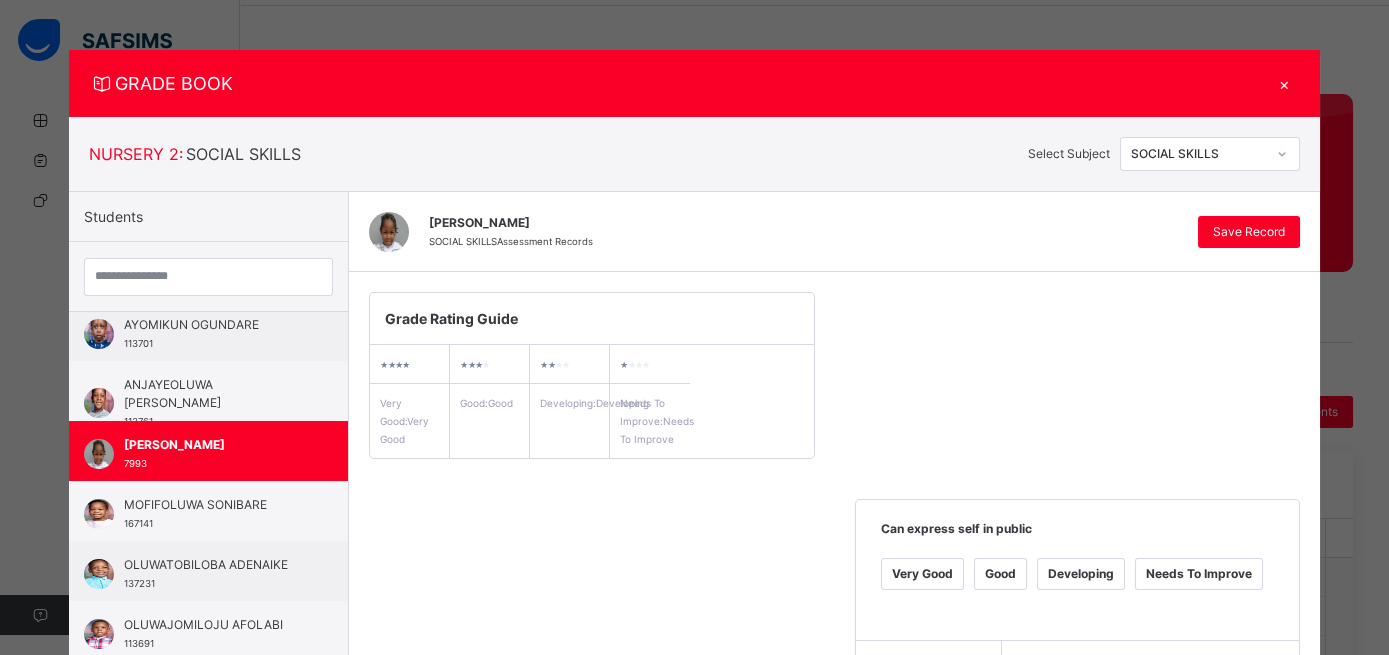 click on "Good" at bounding box center [514, 797] 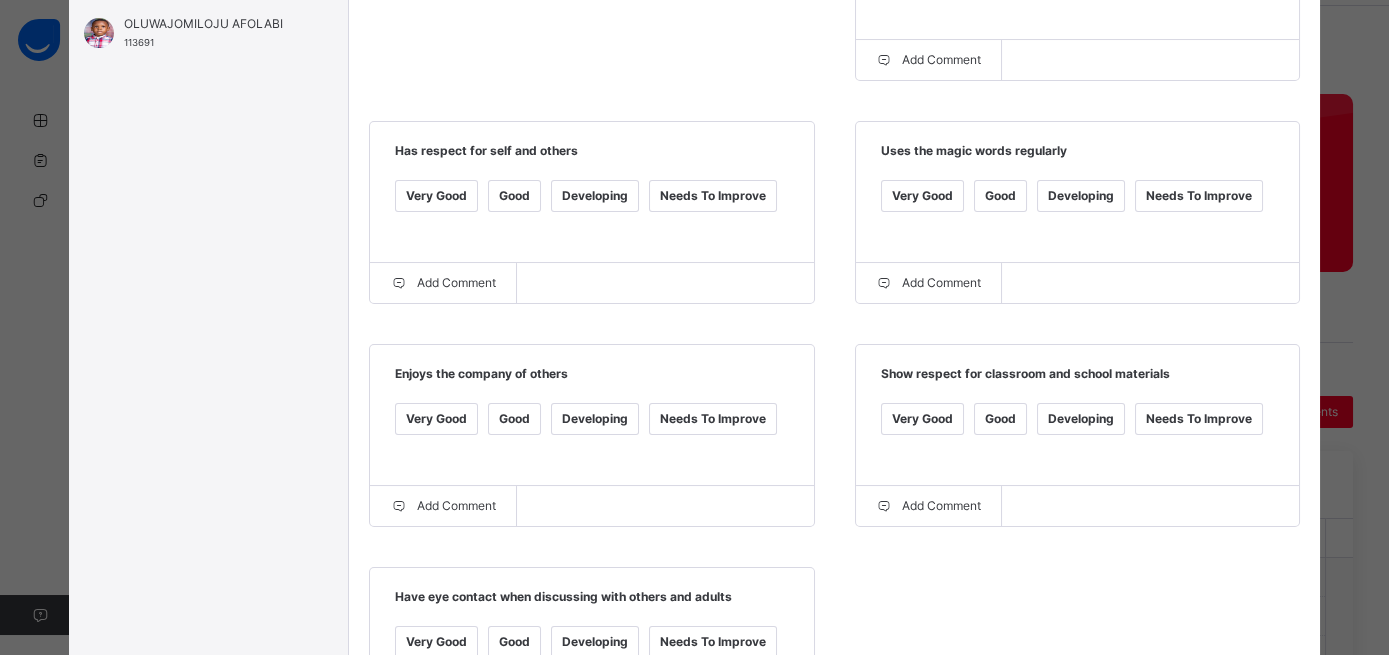 scroll, scrollTop: 661, scrollLeft: 0, axis: vertical 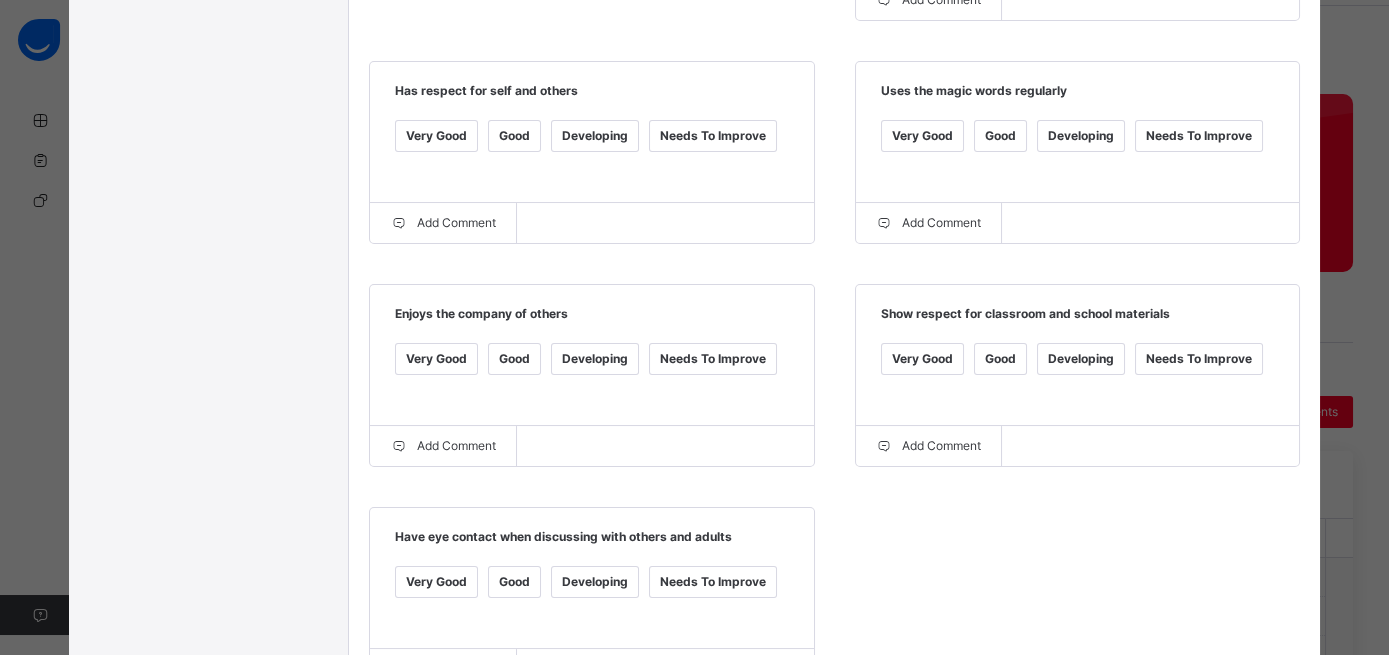 click on "Very Good" at bounding box center [436, 359] 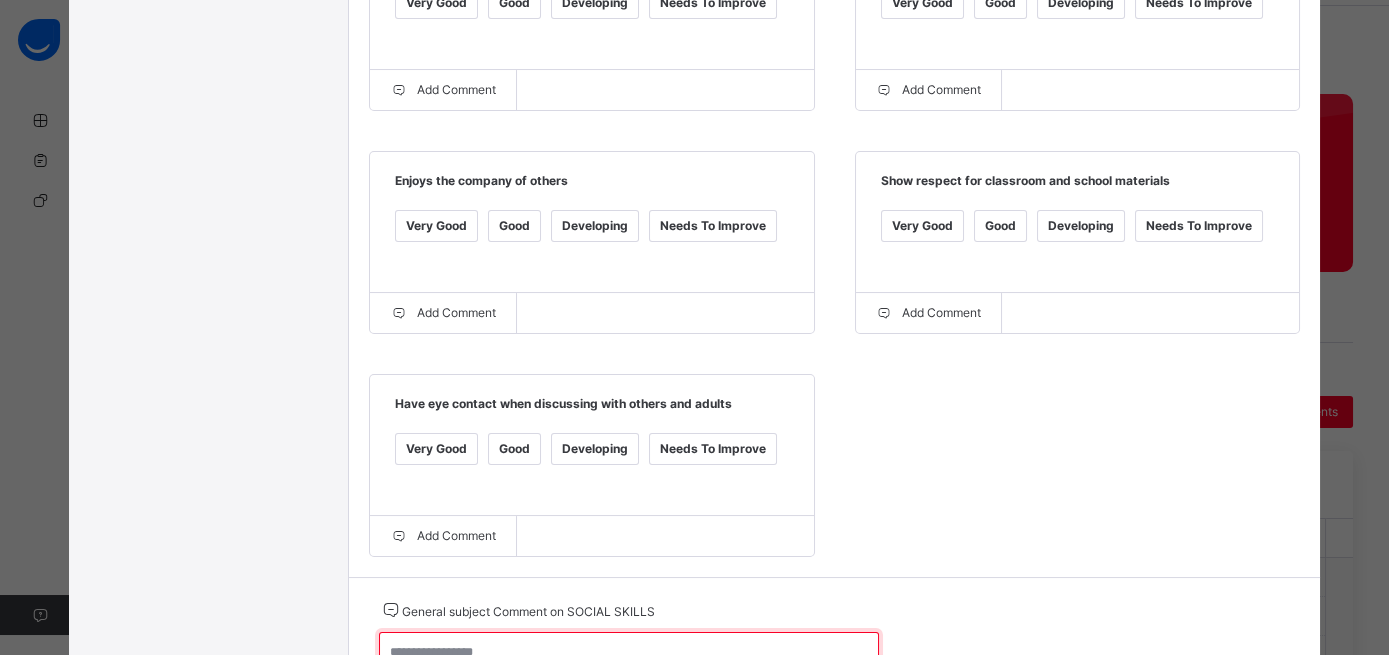 click at bounding box center [629, 661] 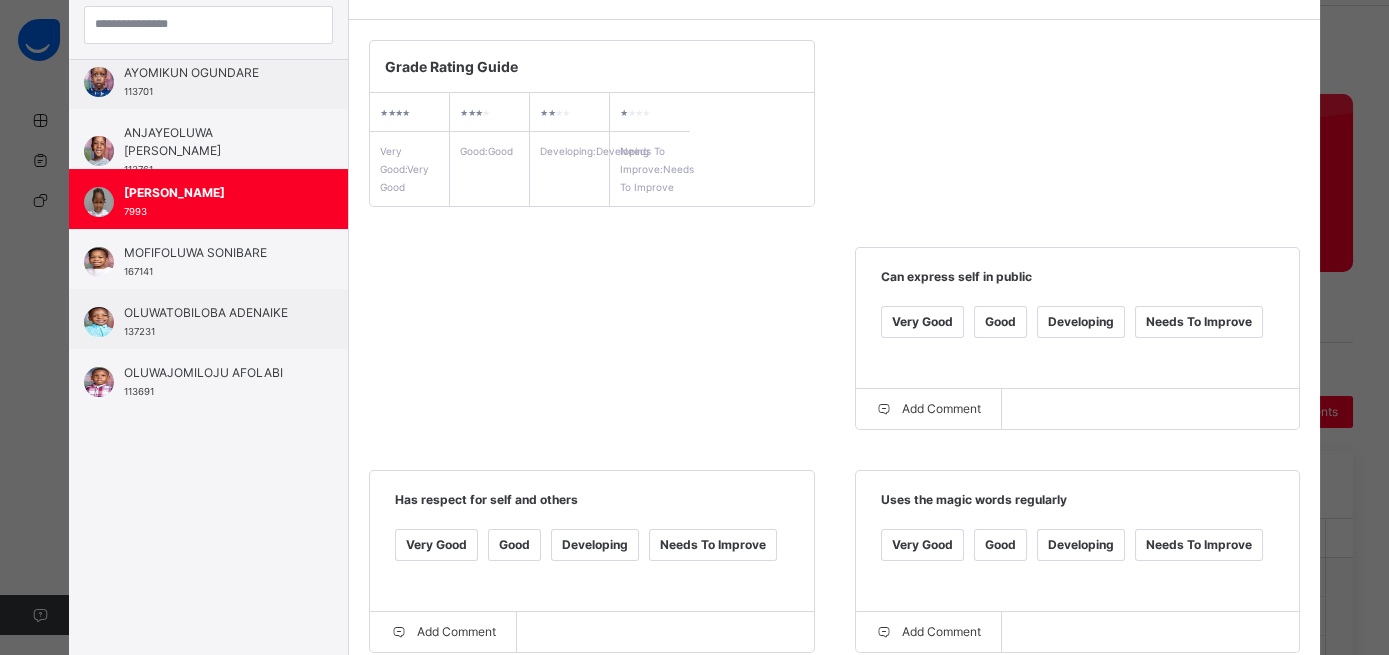 scroll, scrollTop: 115, scrollLeft: 0, axis: vertical 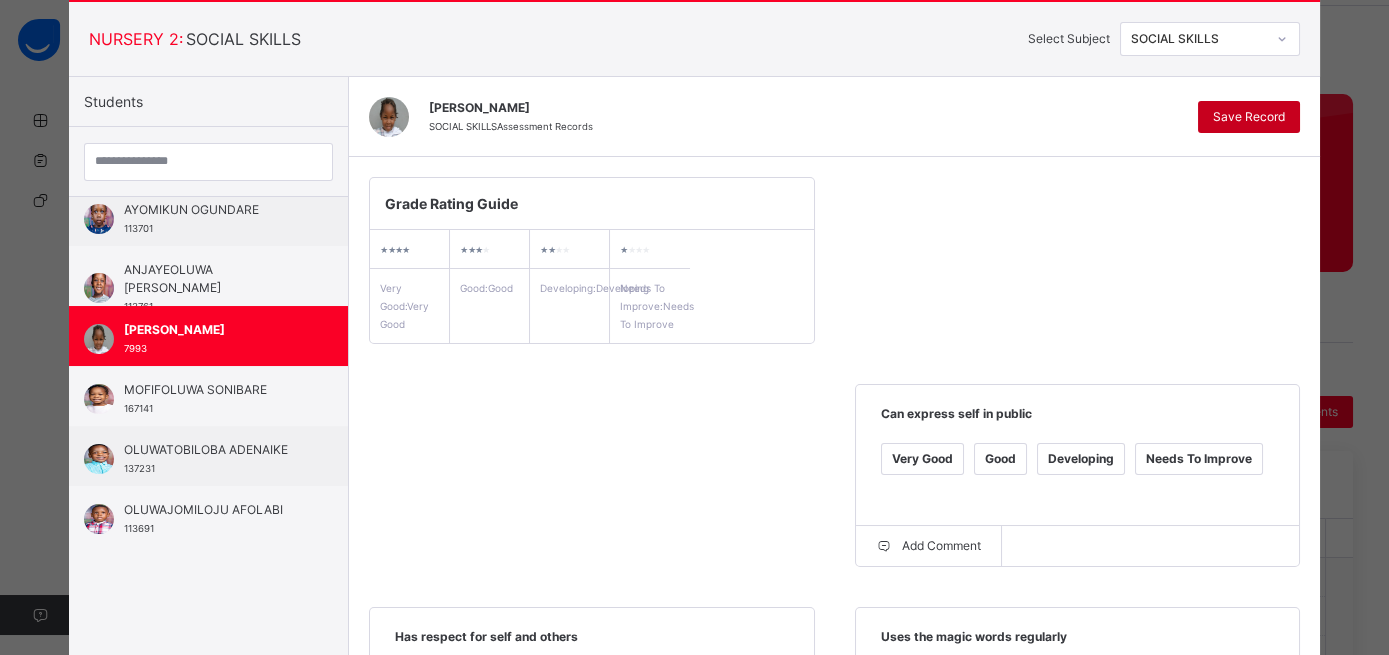 type on "**********" 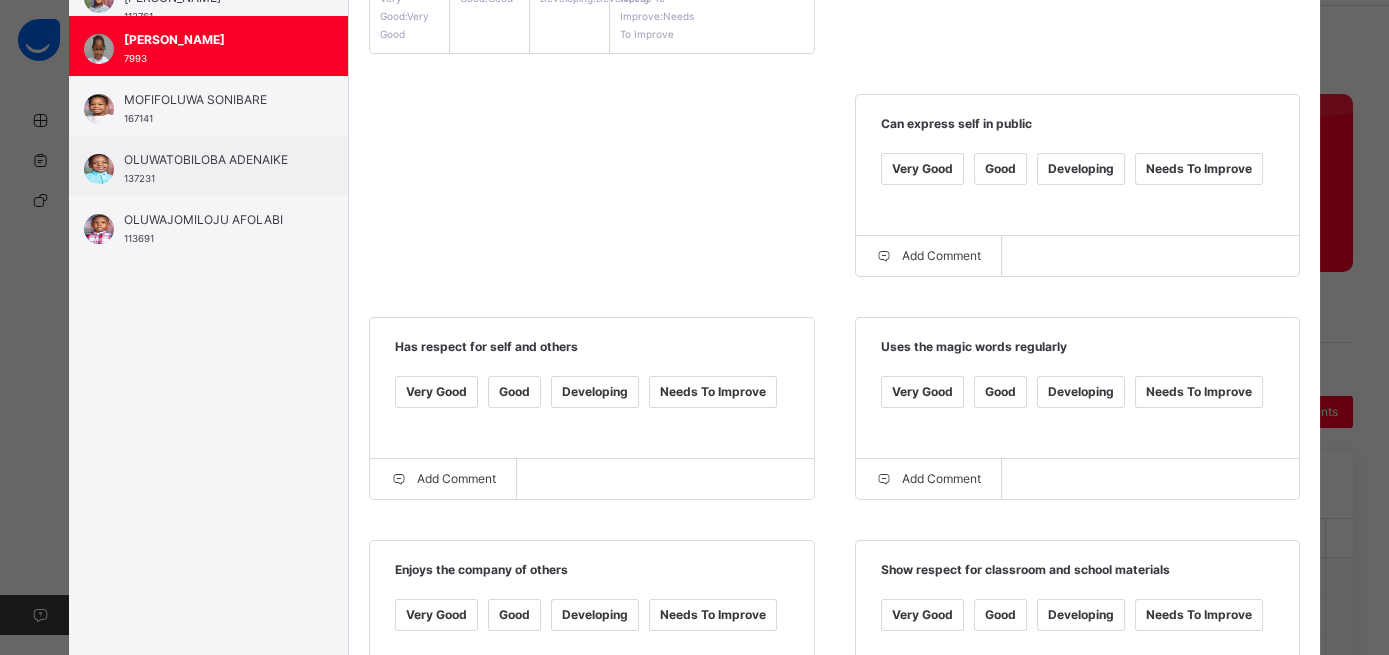 scroll, scrollTop: 40, scrollLeft: 0, axis: vertical 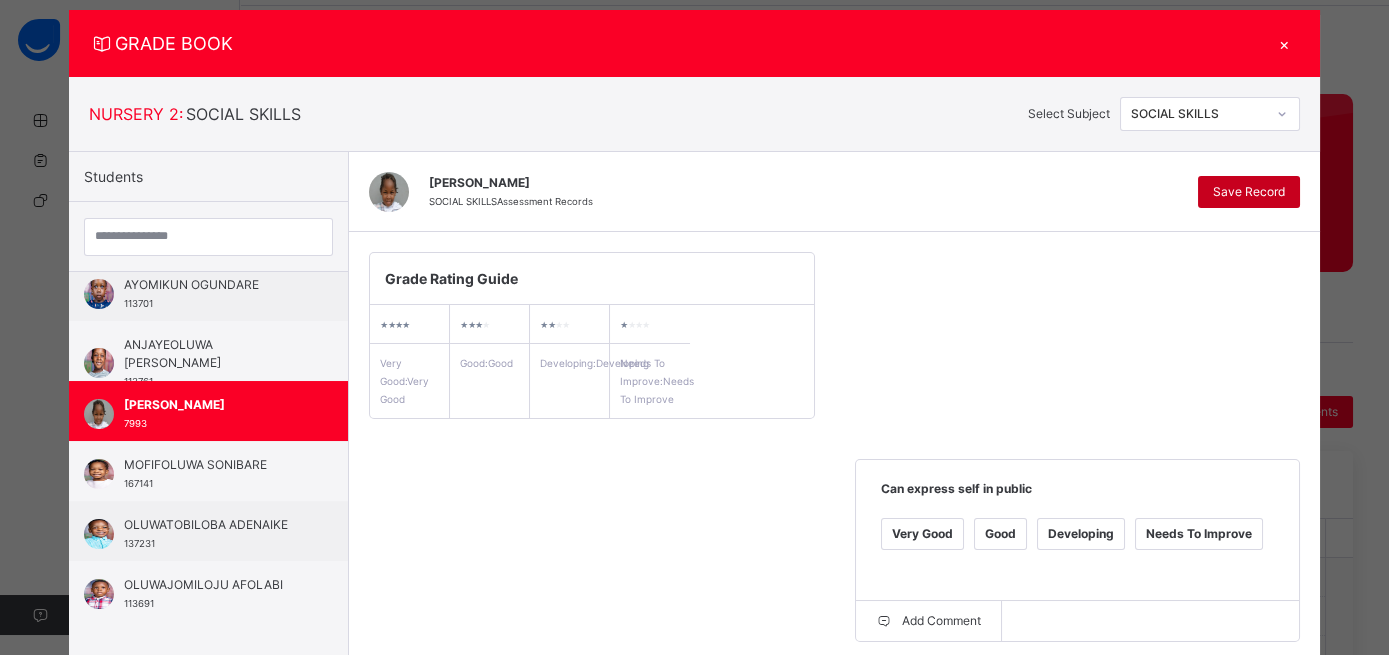 click on "Save Record" at bounding box center (1249, 192) 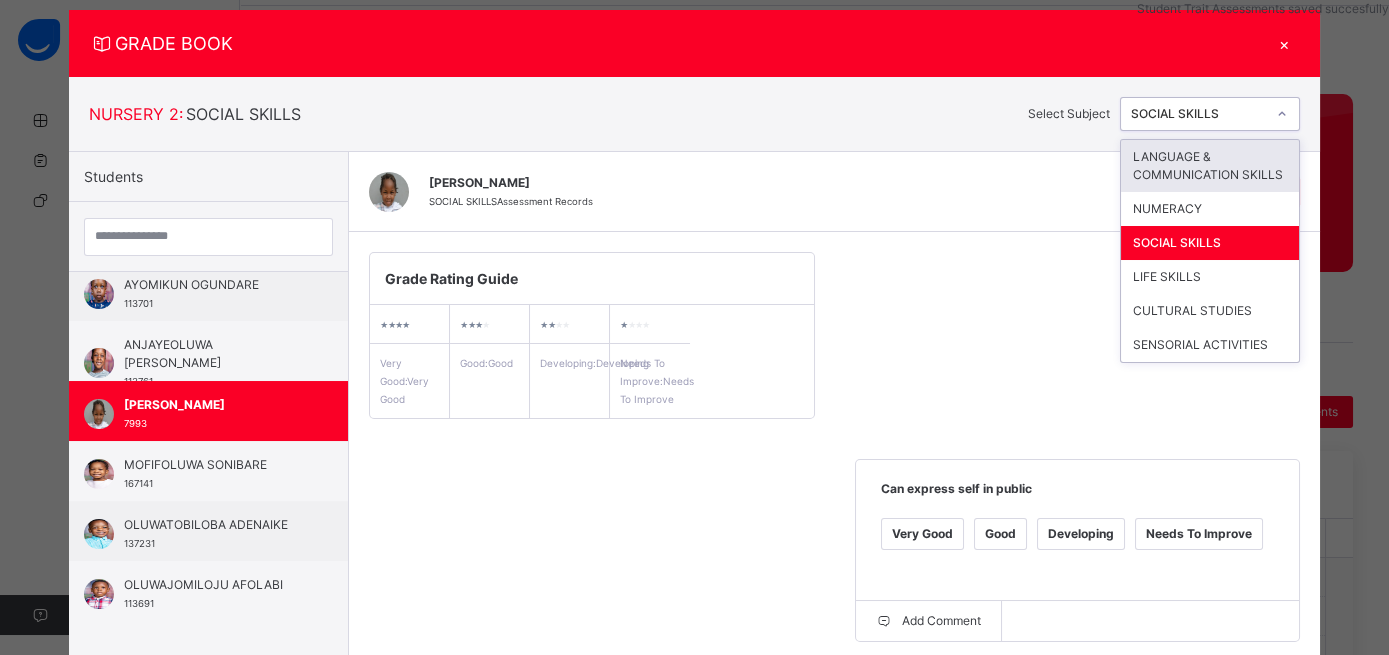click 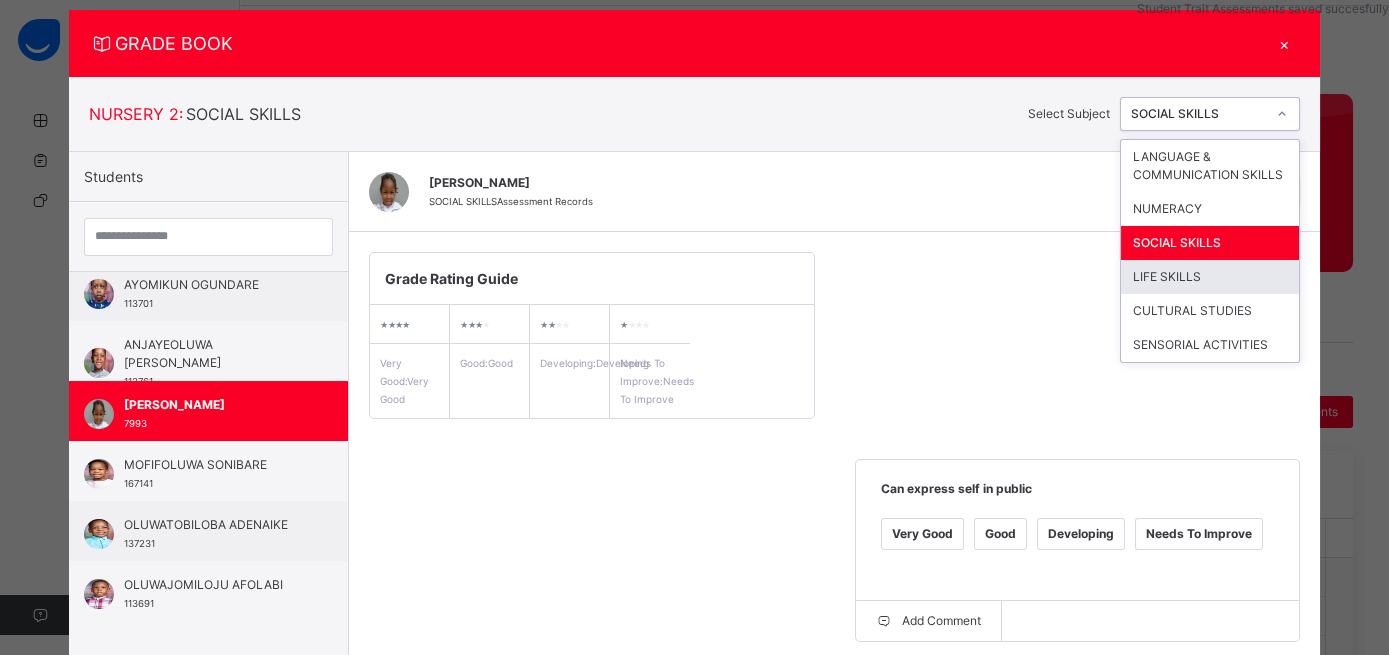 click on "LIFE SKILLS" at bounding box center [1210, 277] 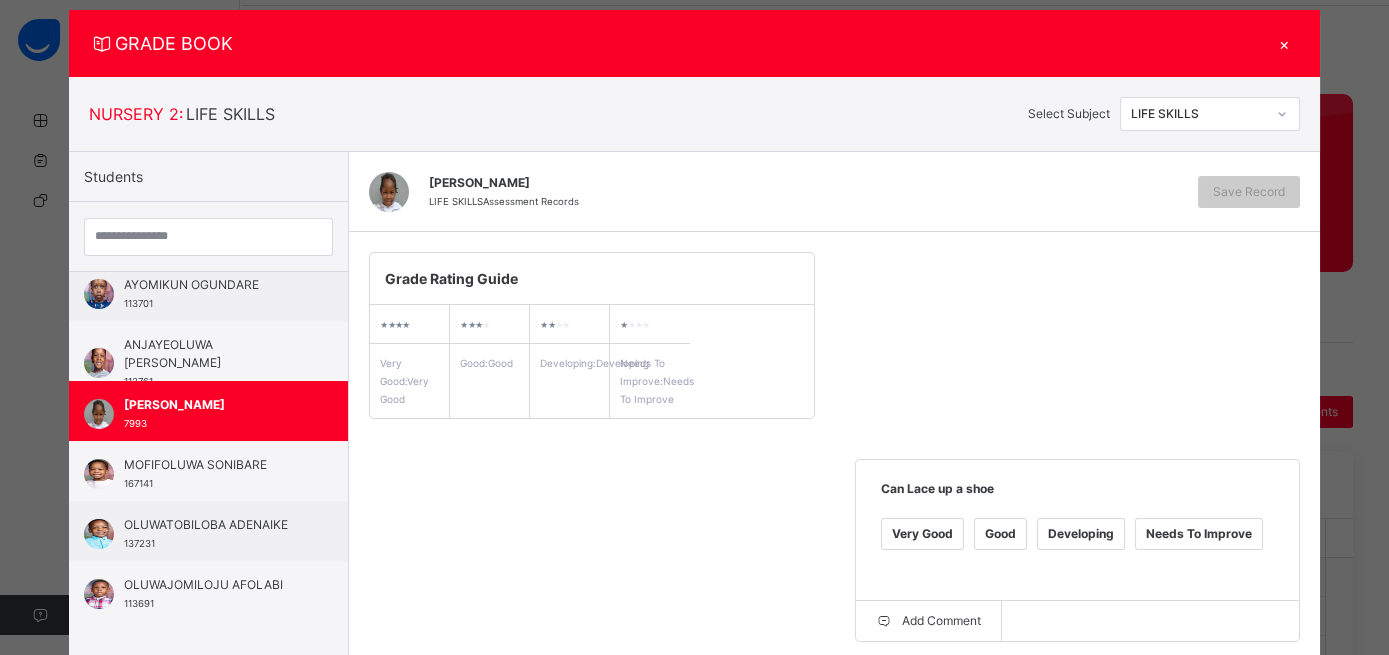 click on "Developing" at bounding box center (1081, 534) 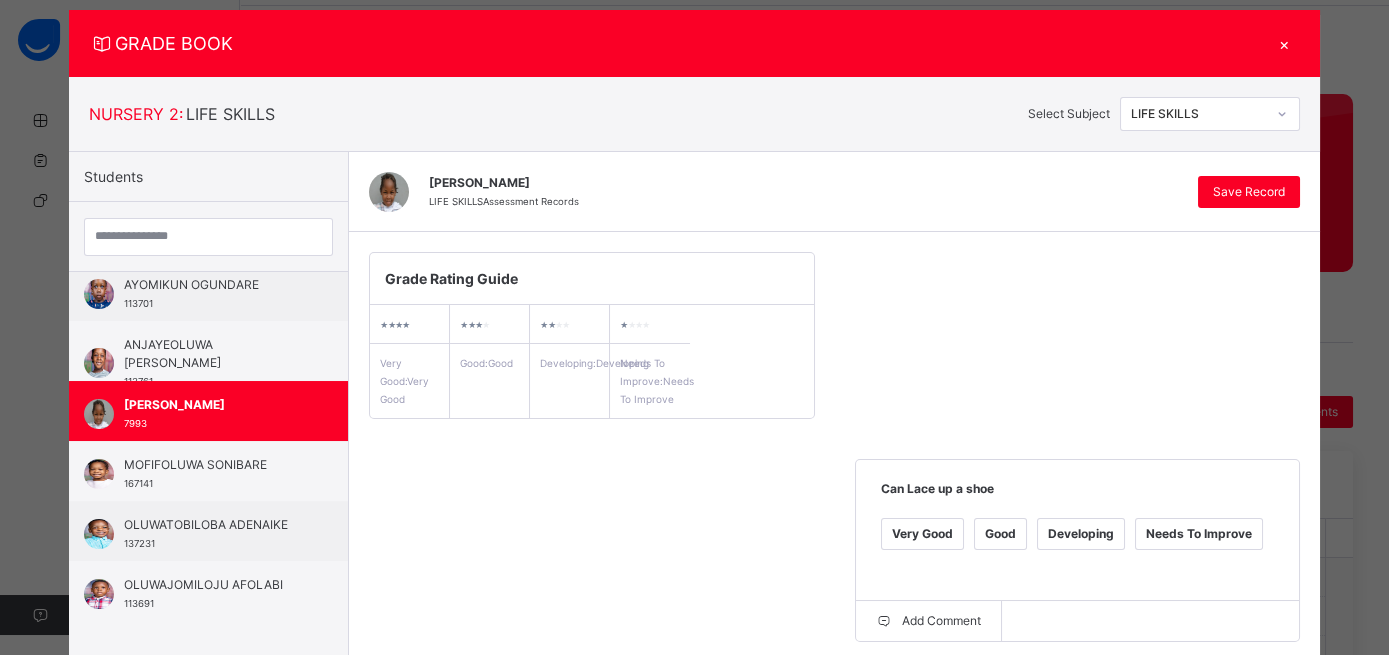 click on "Good" at bounding box center [514, 757] 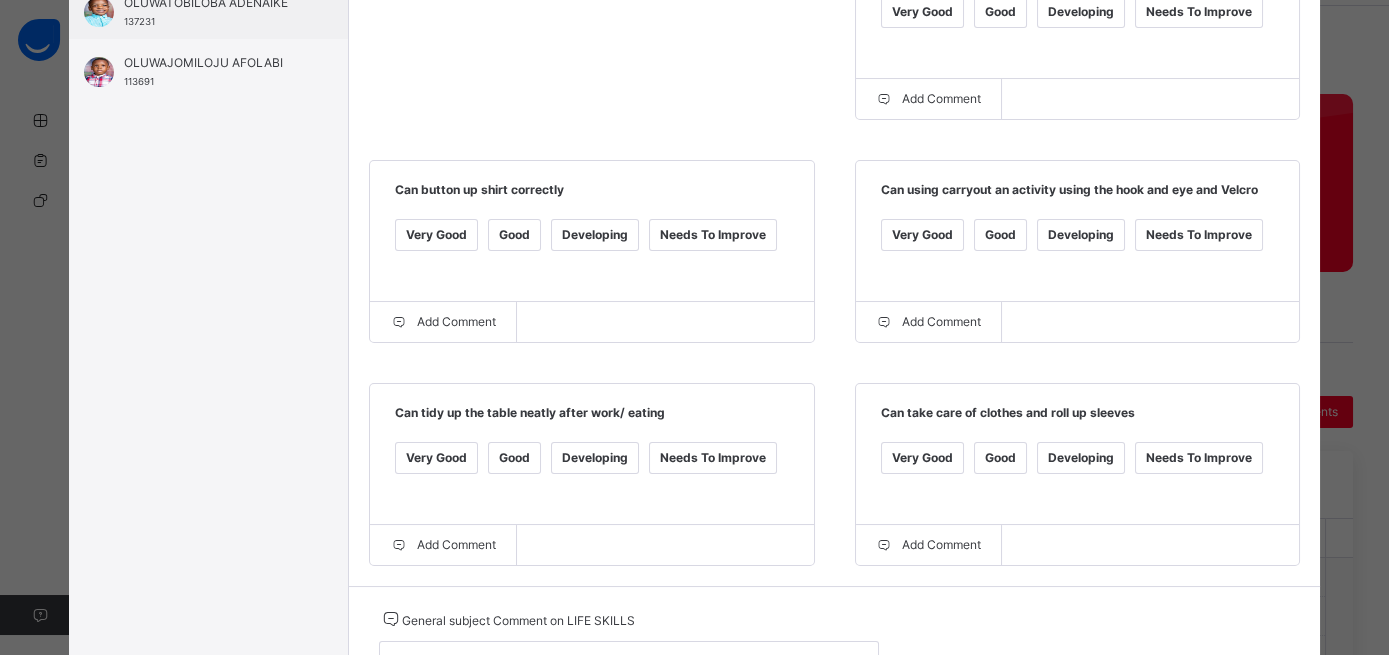 scroll, scrollTop: 565, scrollLeft: 0, axis: vertical 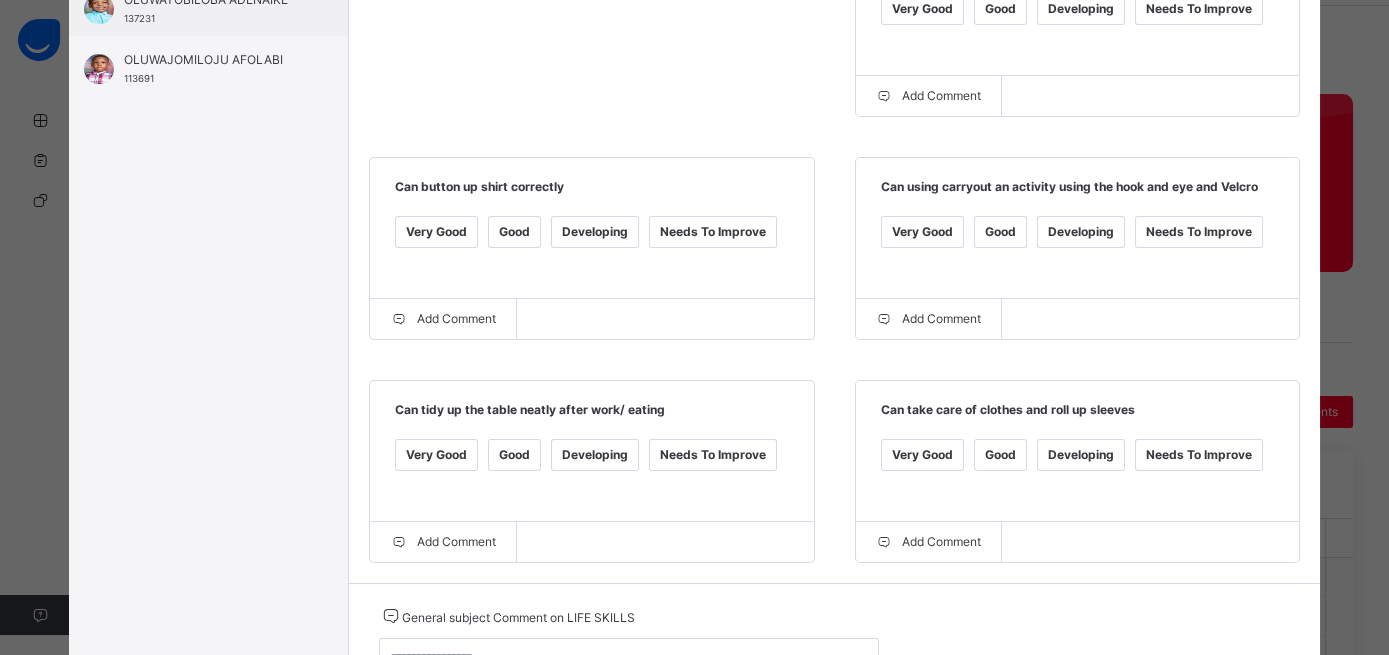 click on "Good" at bounding box center (514, 455) 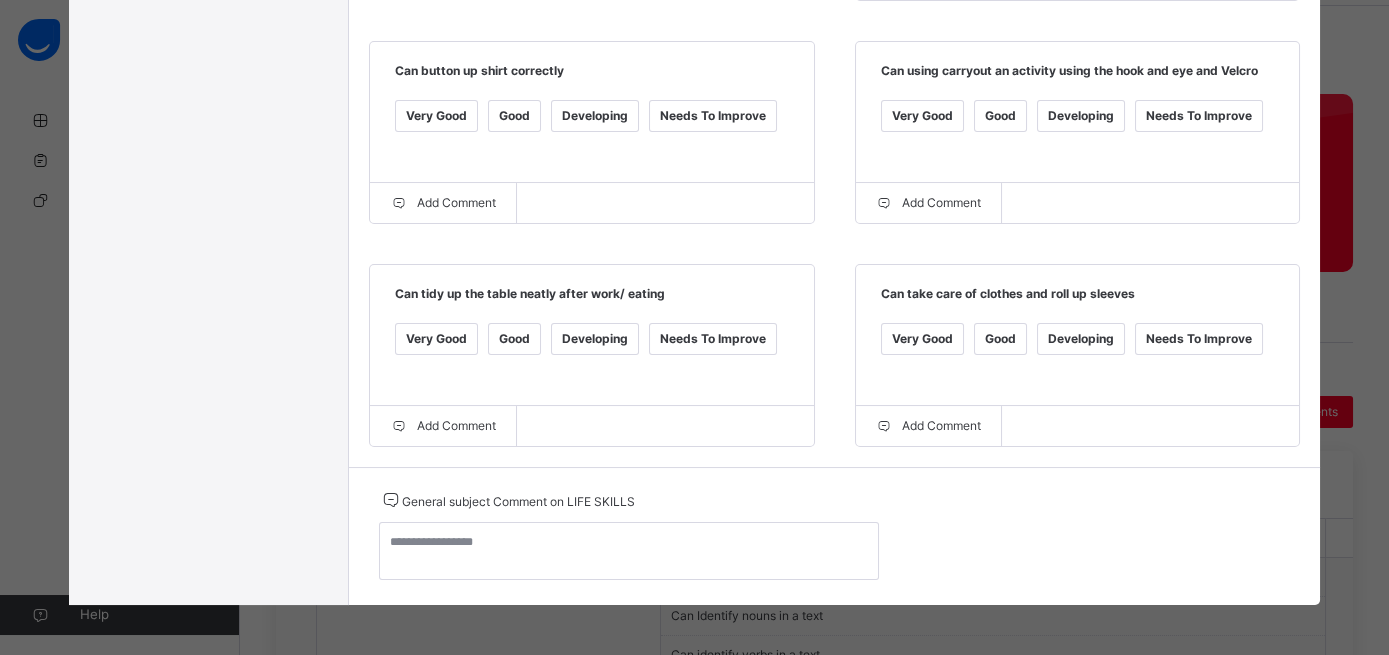 scroll, scrollTop: 794, scrollLeft: 0, axis: vertical 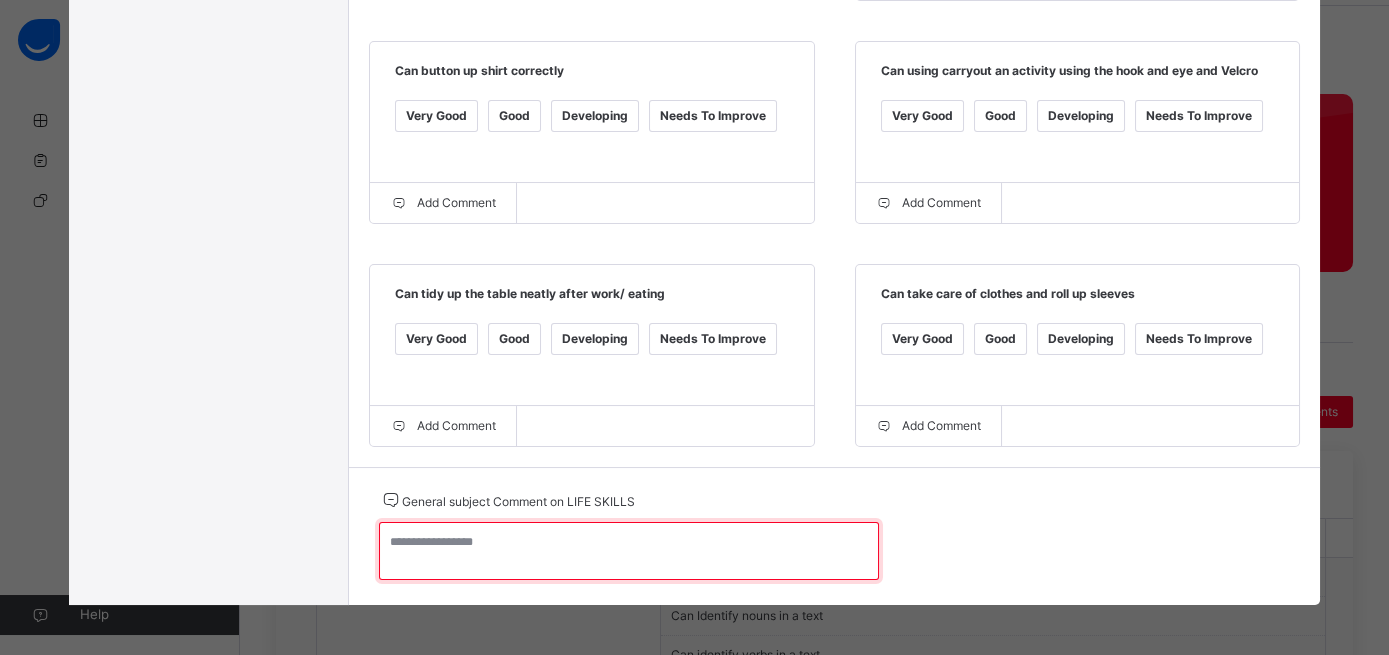 click at bounding box center (629, 551) 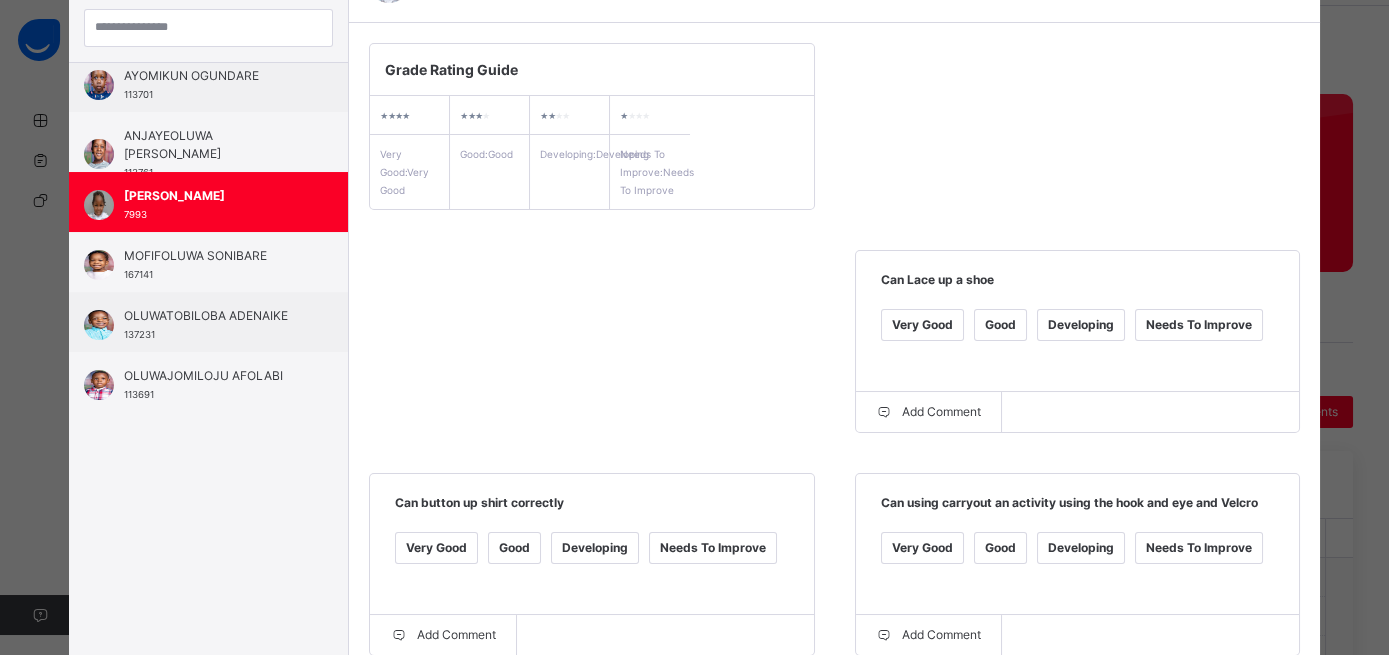 scroll, scrollTop: 0, scrollLeft: 0, axis: both 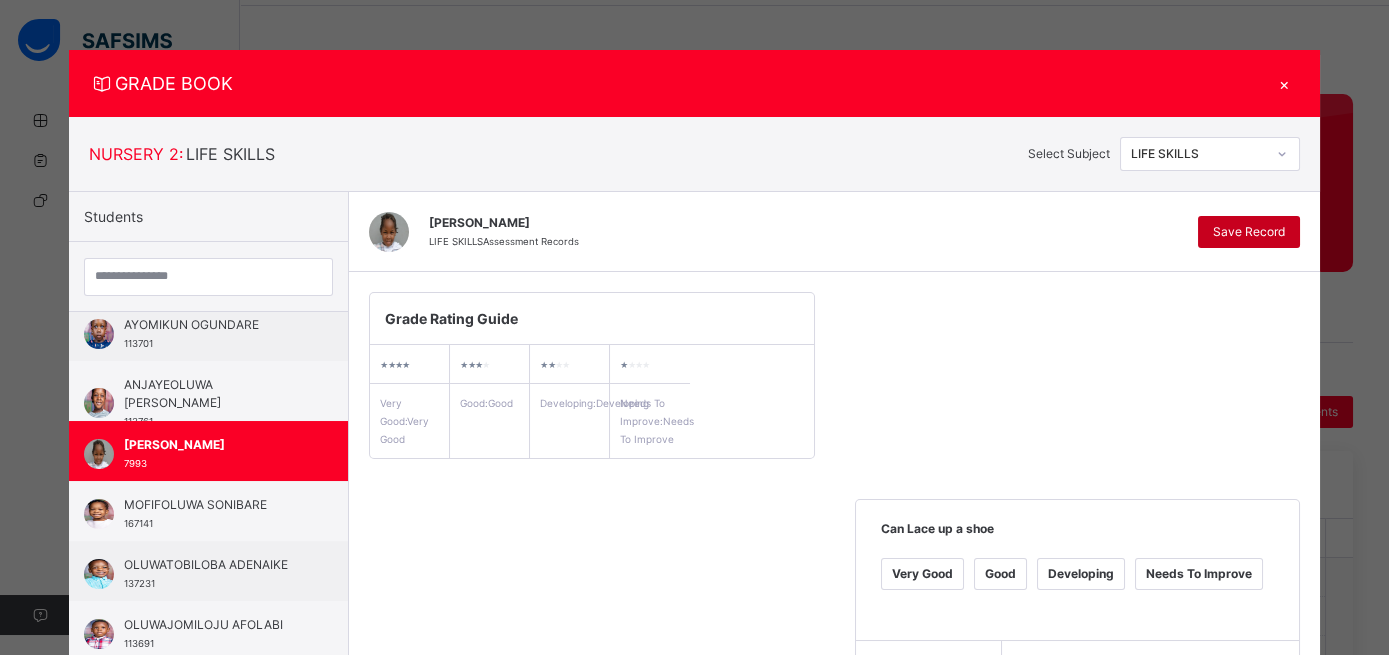 type on "**********" 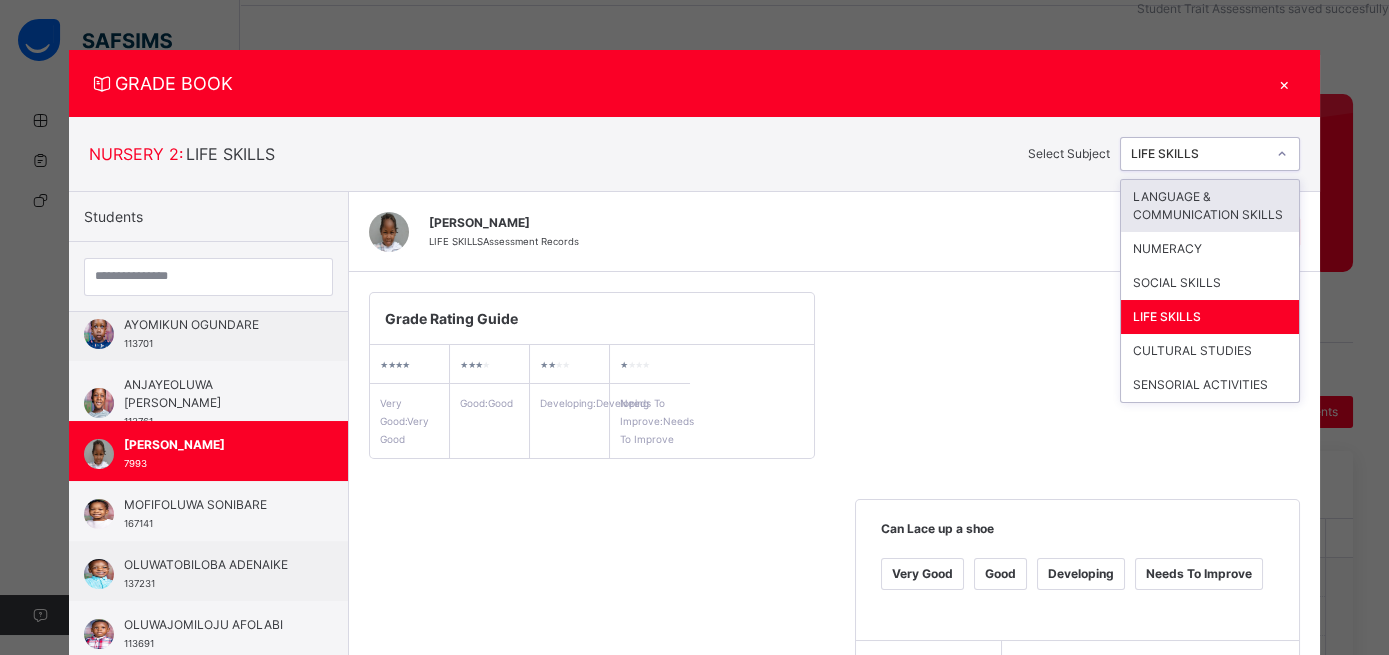 click 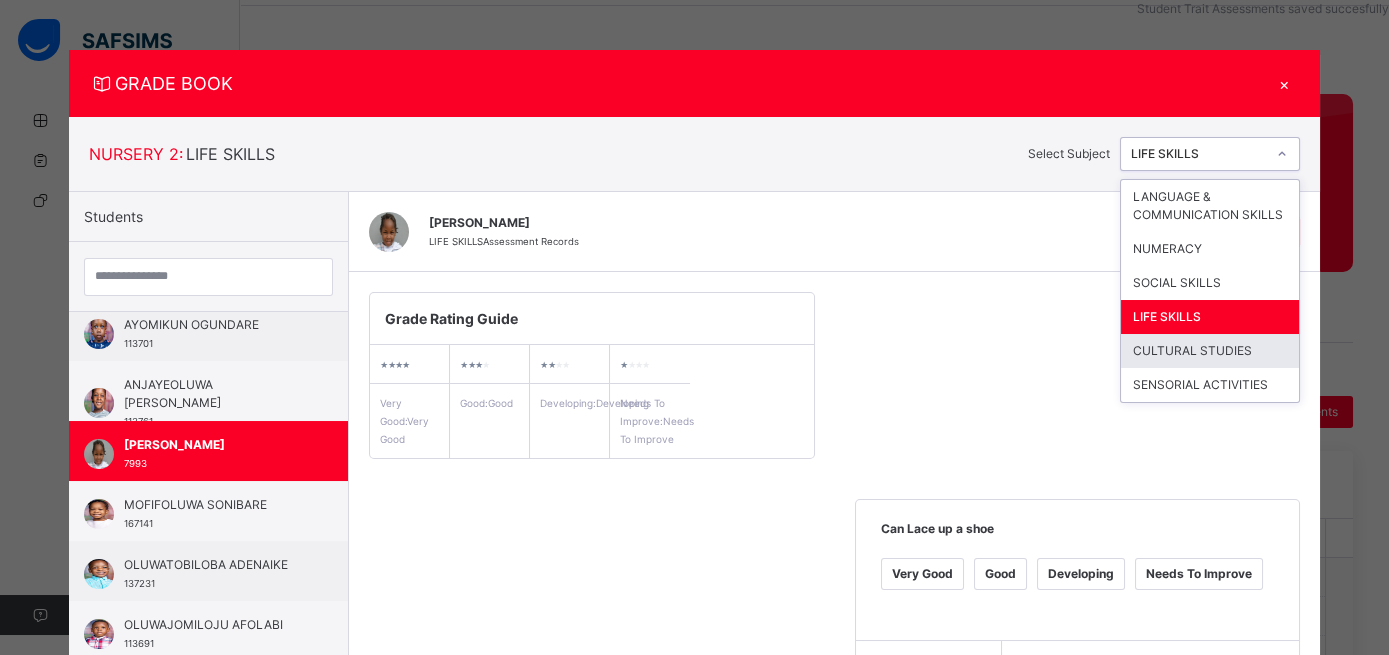 click on "CULTURAL STUDIES" at bounding box center [1210, 351] 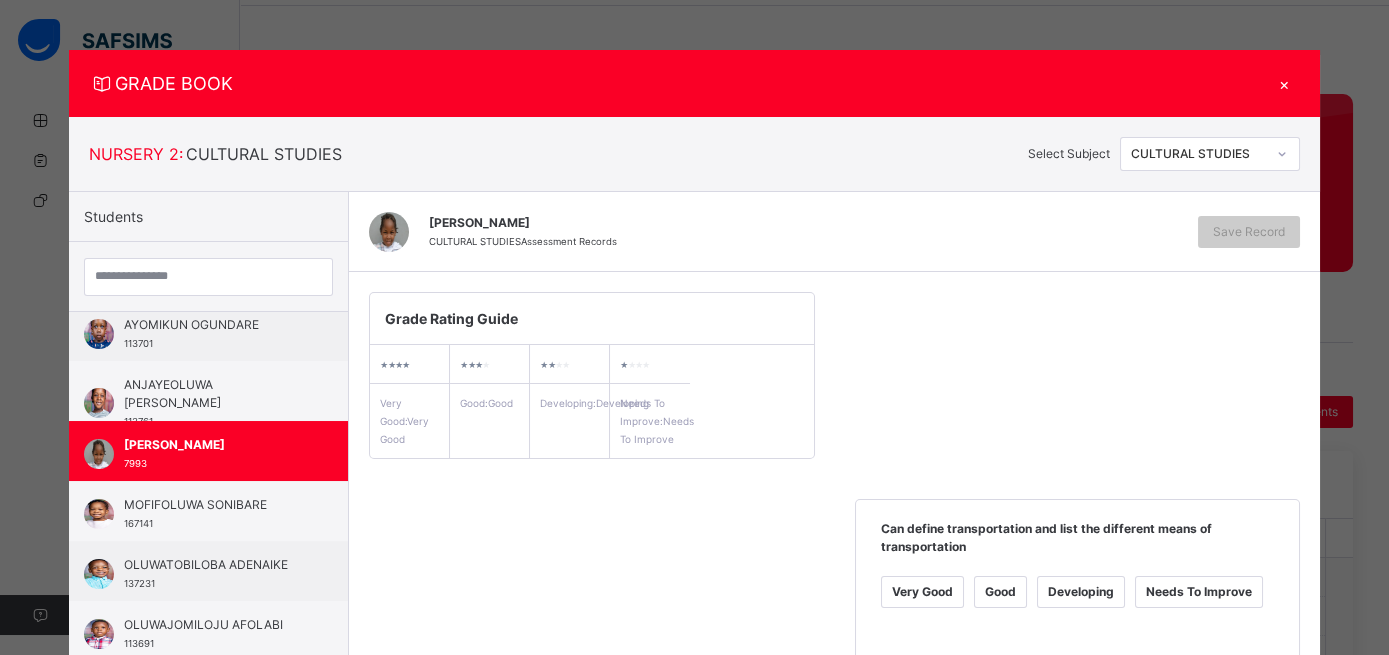 click on "Good" at bounding box center (1000, 592) 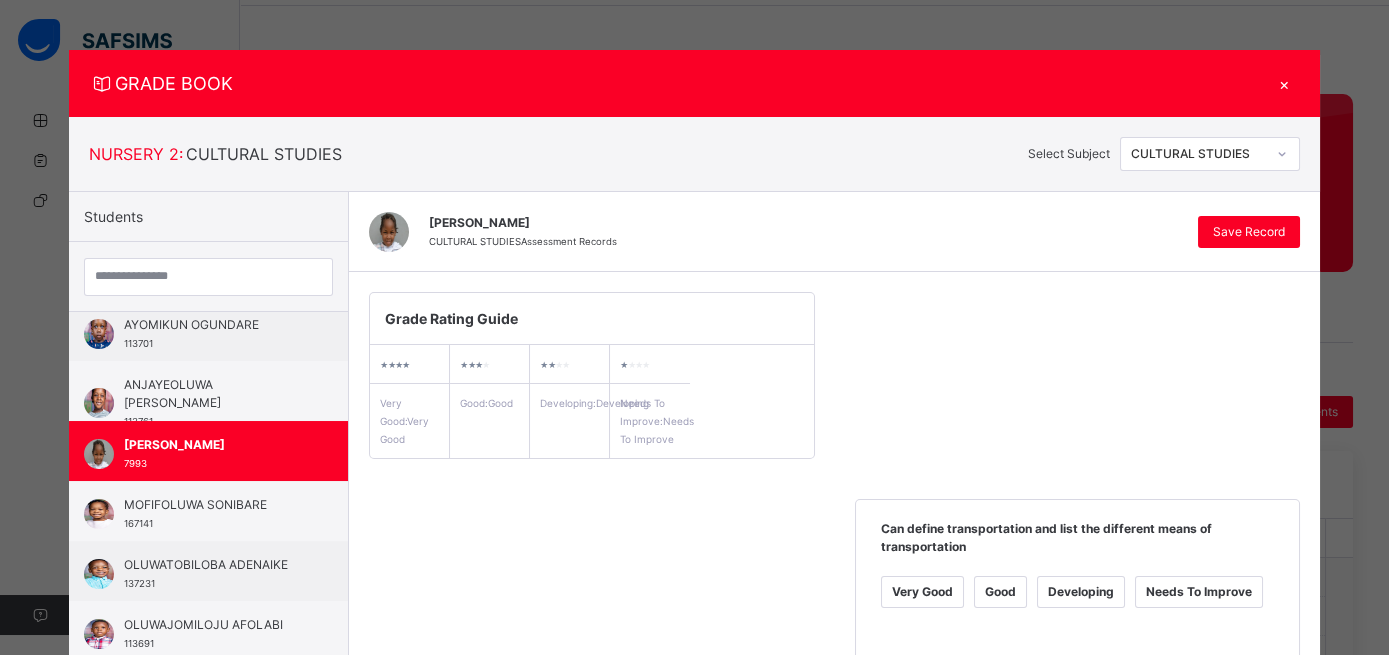 click on "Good" at bounding box center (514, 815) 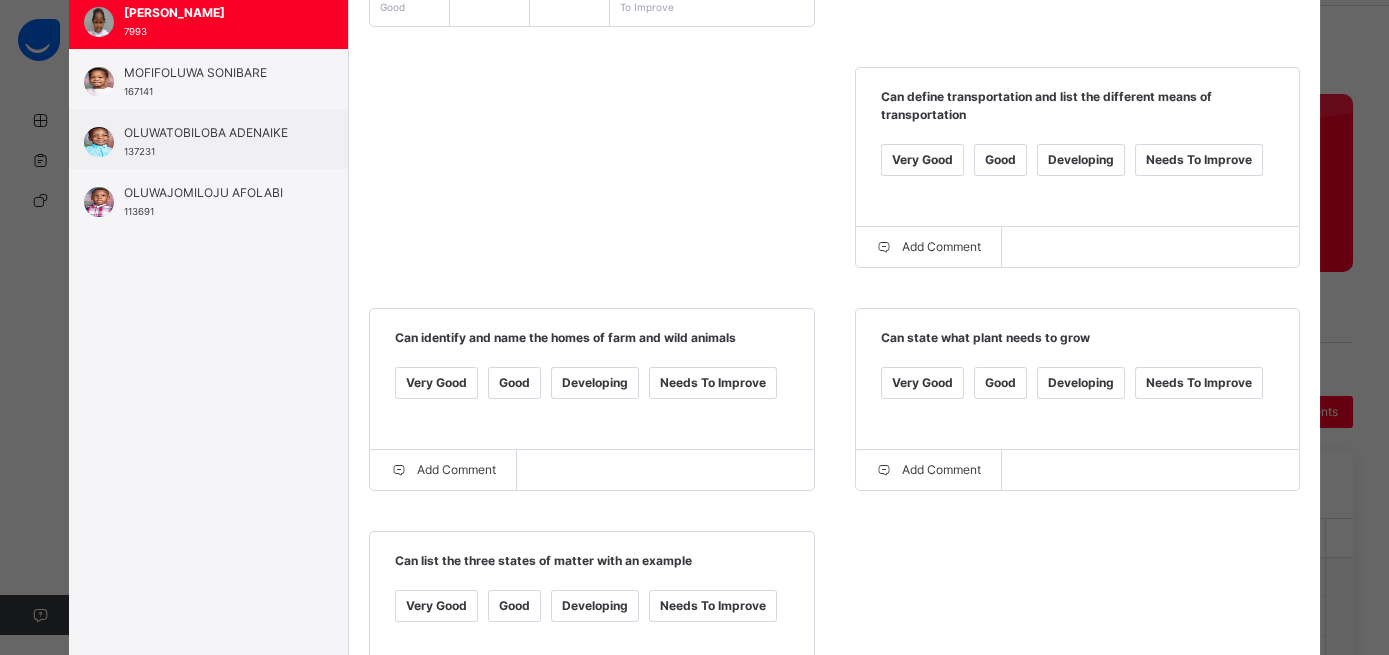 scroll, scrollTop: 512, scrollLeft: 0, axis: vertical 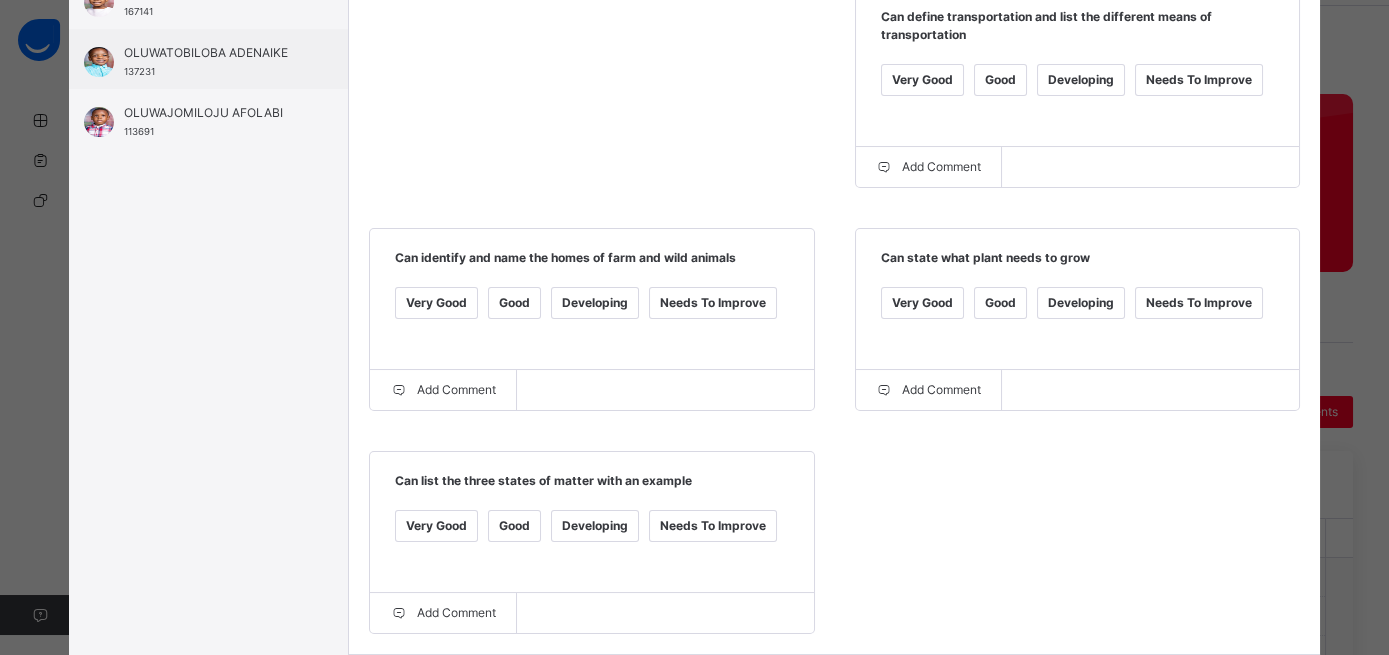click on "Good" at bounding box center [514, 526] 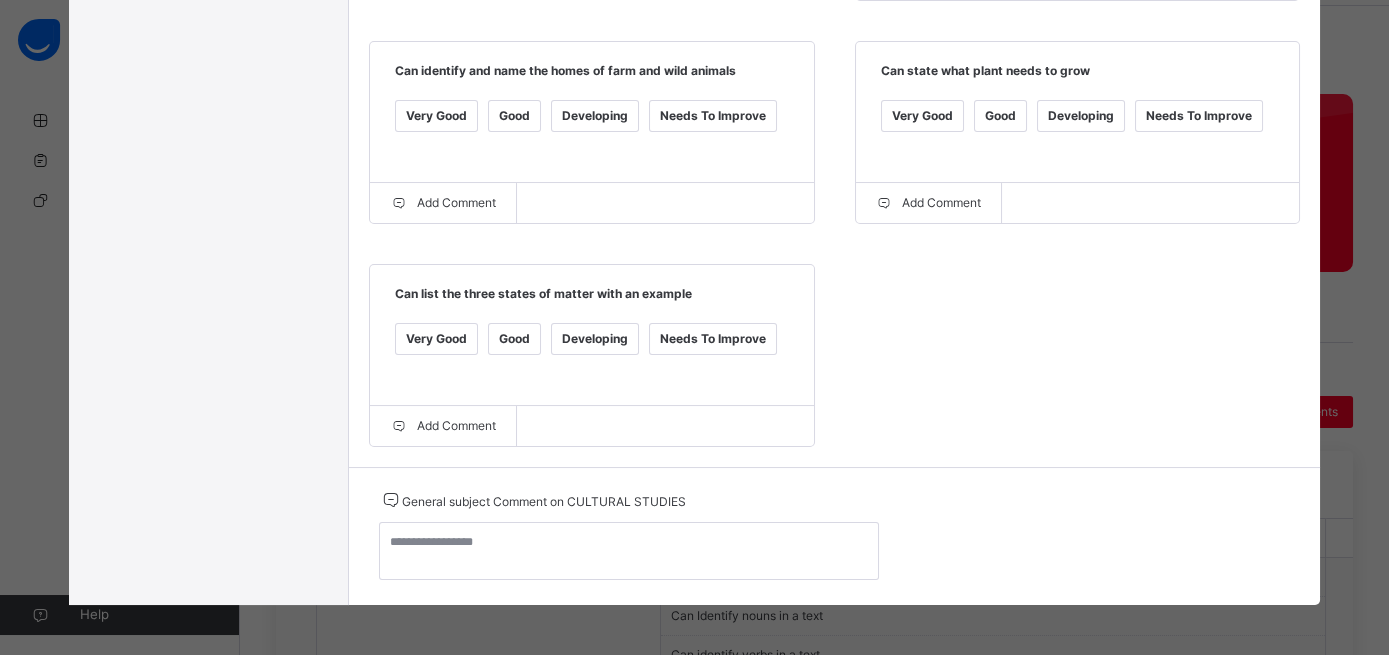 scroll, scrollTop: 709, scrollLeft: 0, axis: vertical 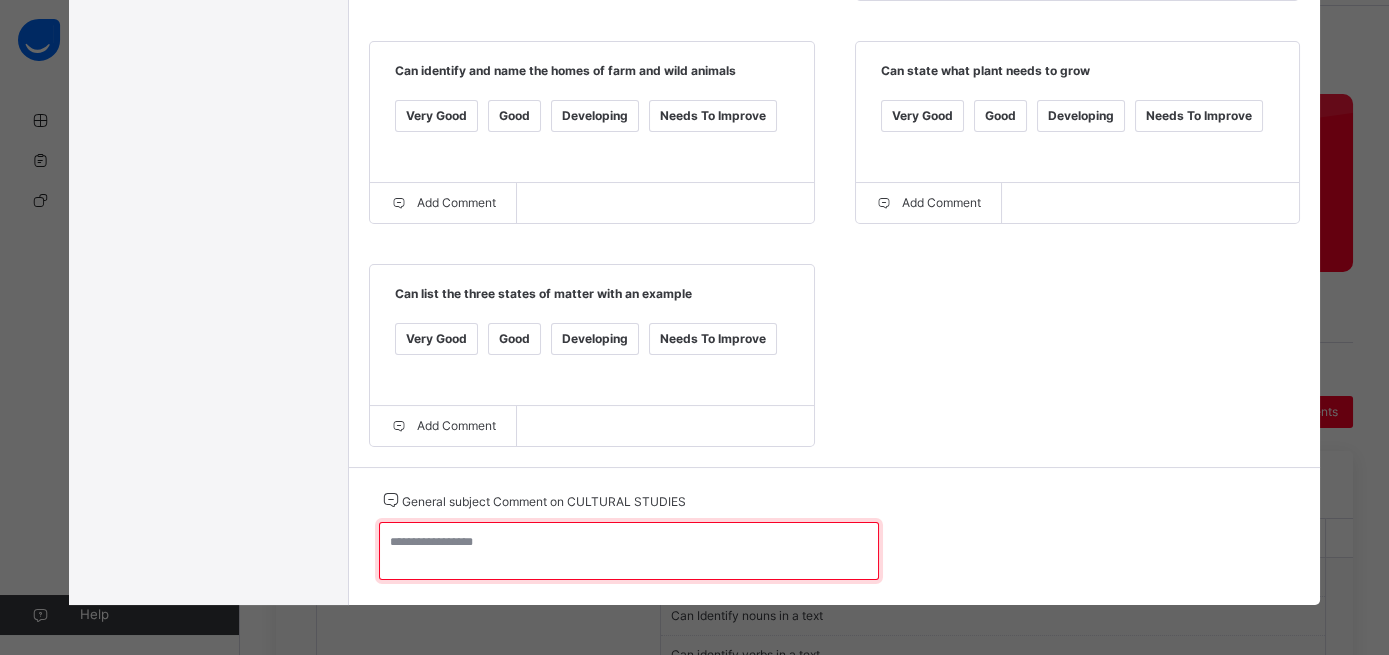 click at bounding box center [629, 551] 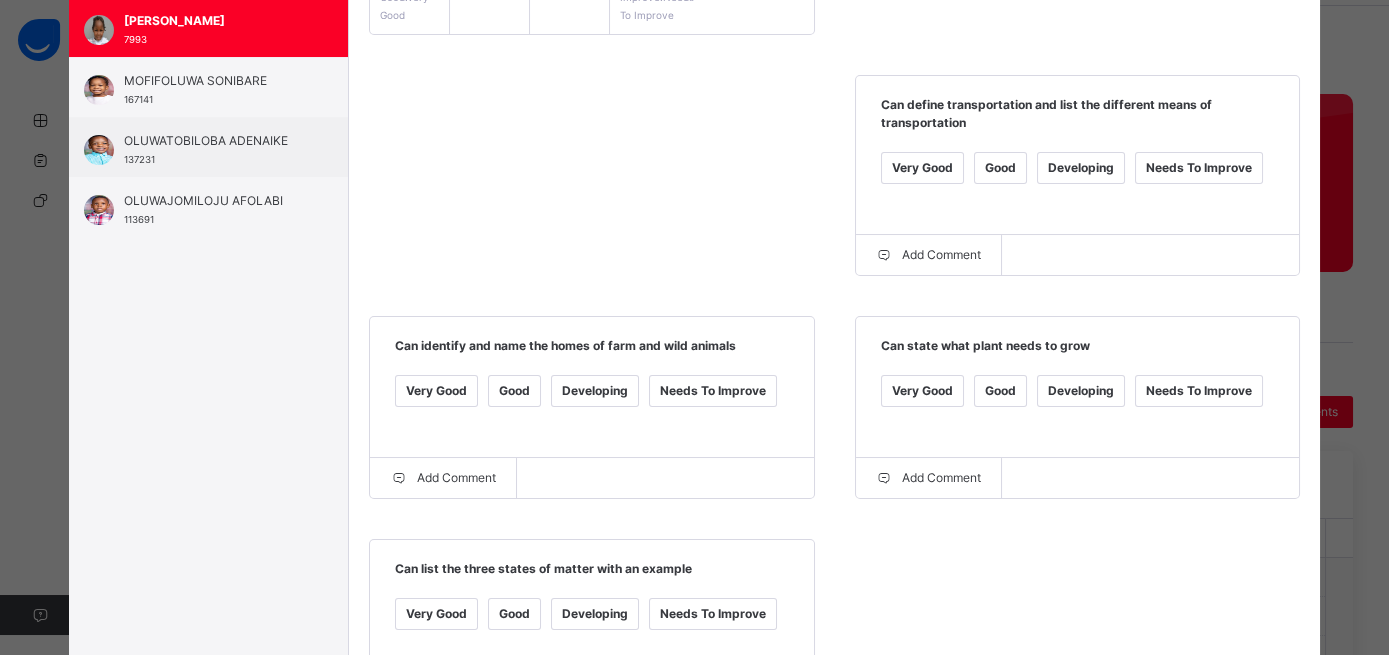 scroll, scrollTop: 0, scrollLeft: 0, axis: both 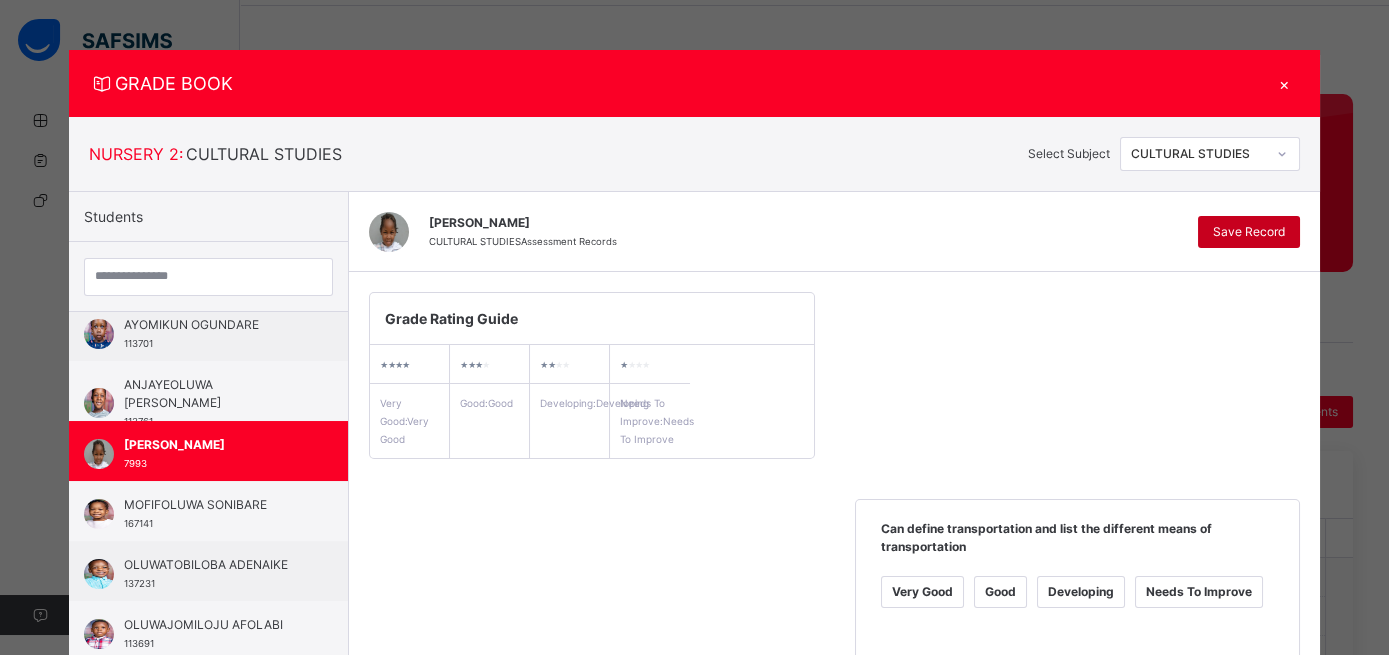 type on "**********" 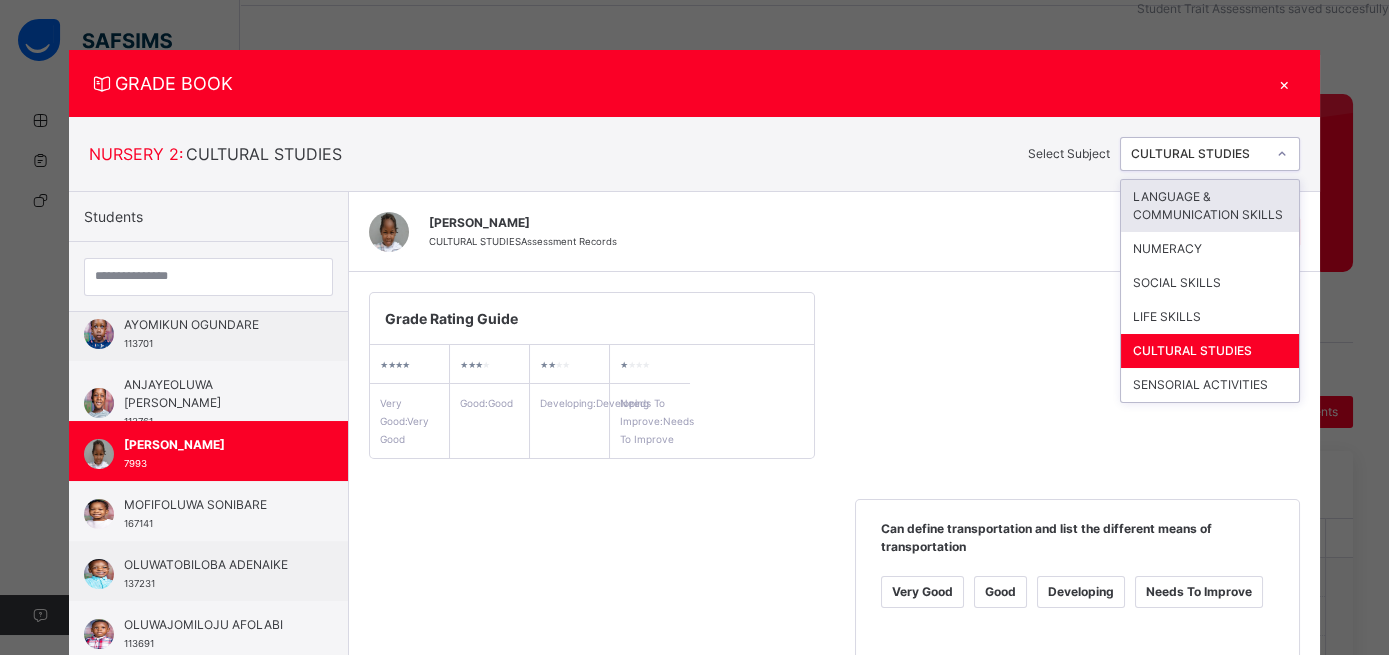 click 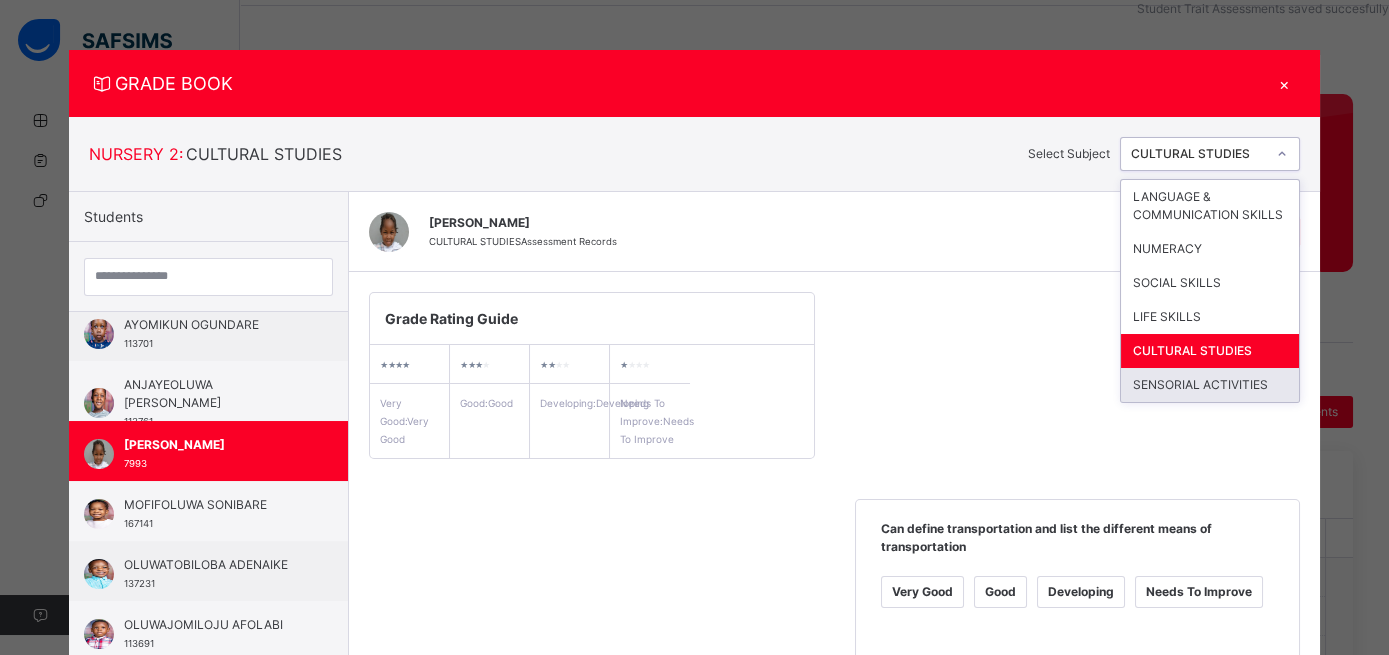 click on "SENSORIAL ACTIVITIES" at bounding box center (1210, 385) 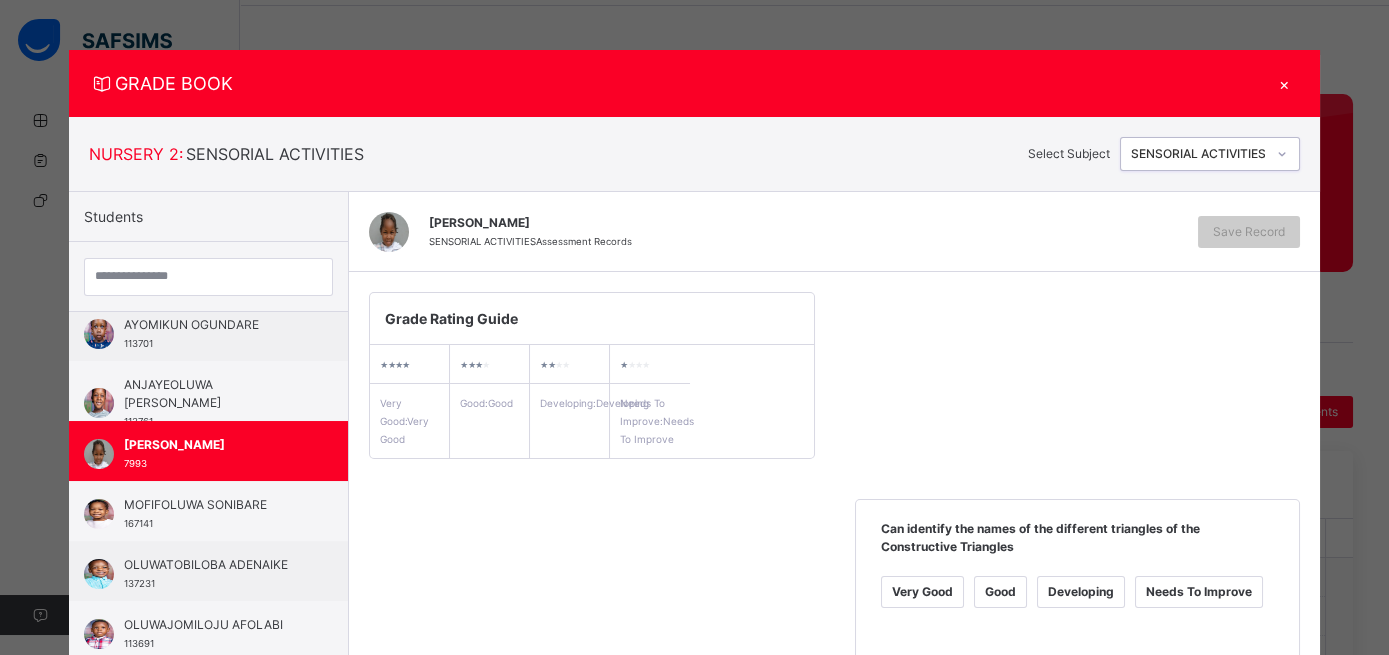 click on "Good" at bounding box center (1000, 592) 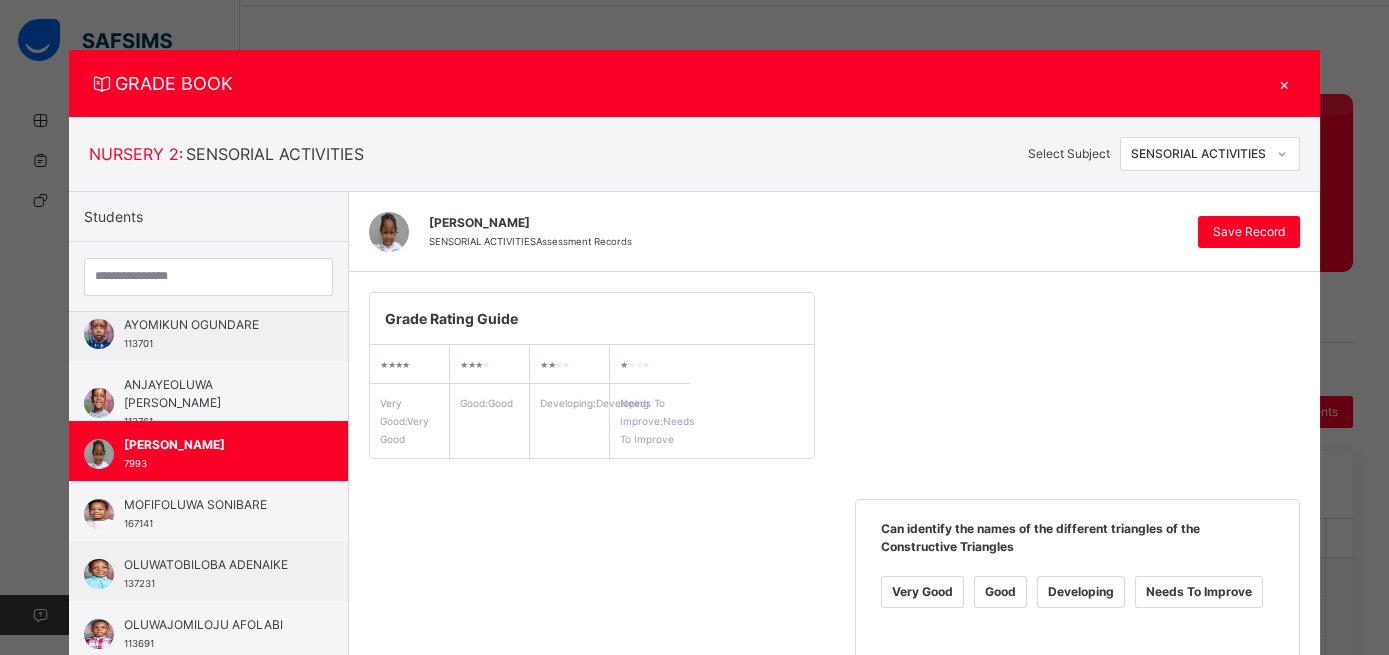 click on "Good" at bounding box center [514, 815] 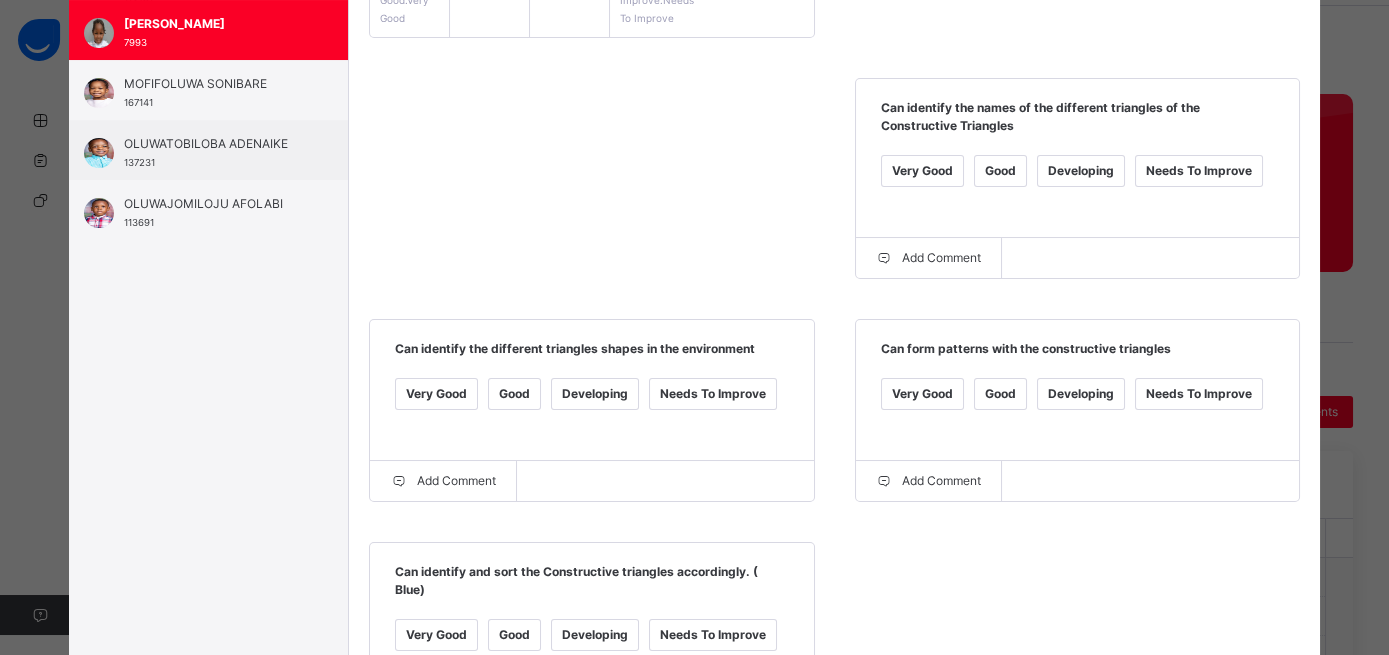 scroll, scrollTop: 426, scrollLeft: 0, axis: vertical 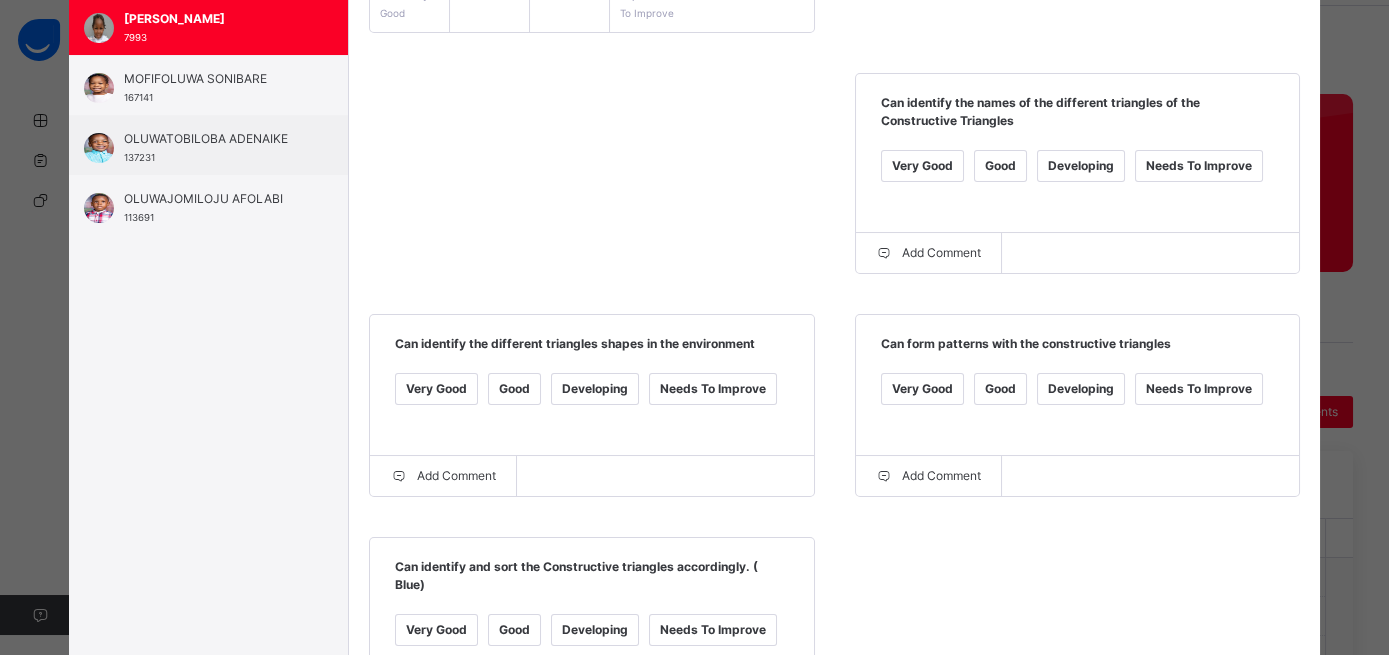 click on "Good" at bounding box center [514, 630] 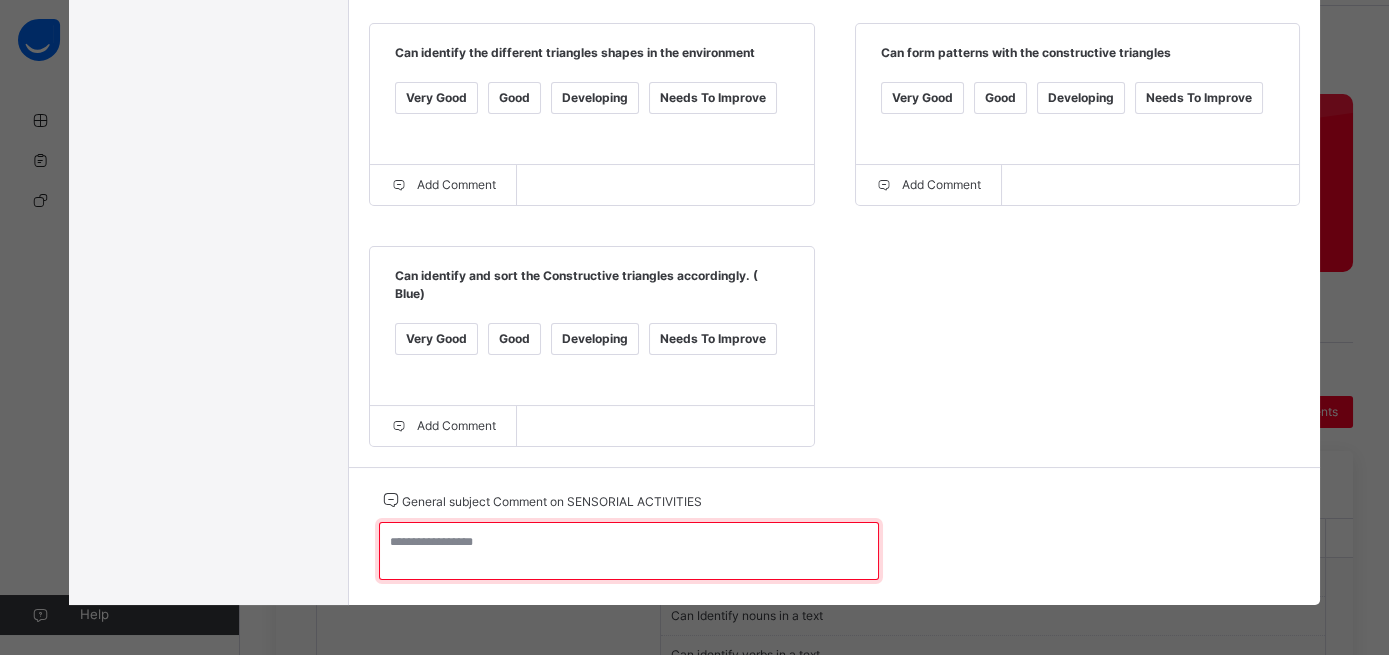 click at bounding box center (629, 551) 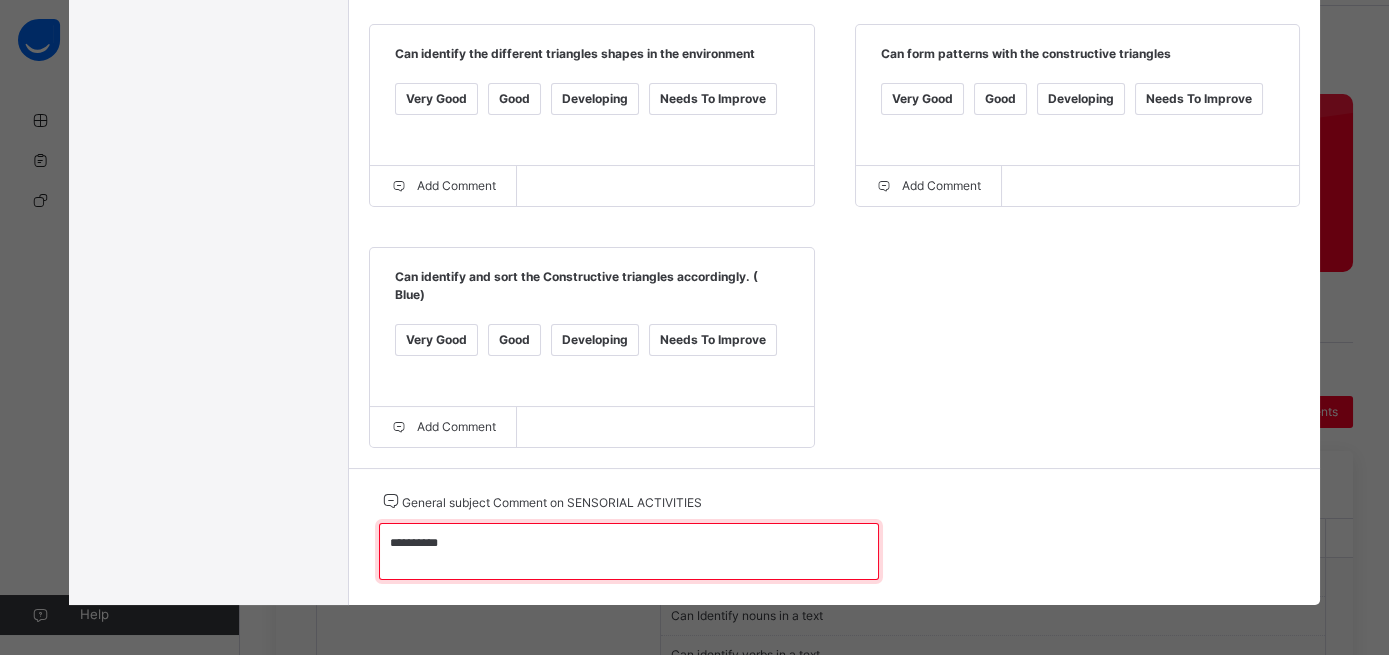 scroll, scrollTop: 0, scrollLeft: 0, axis: both 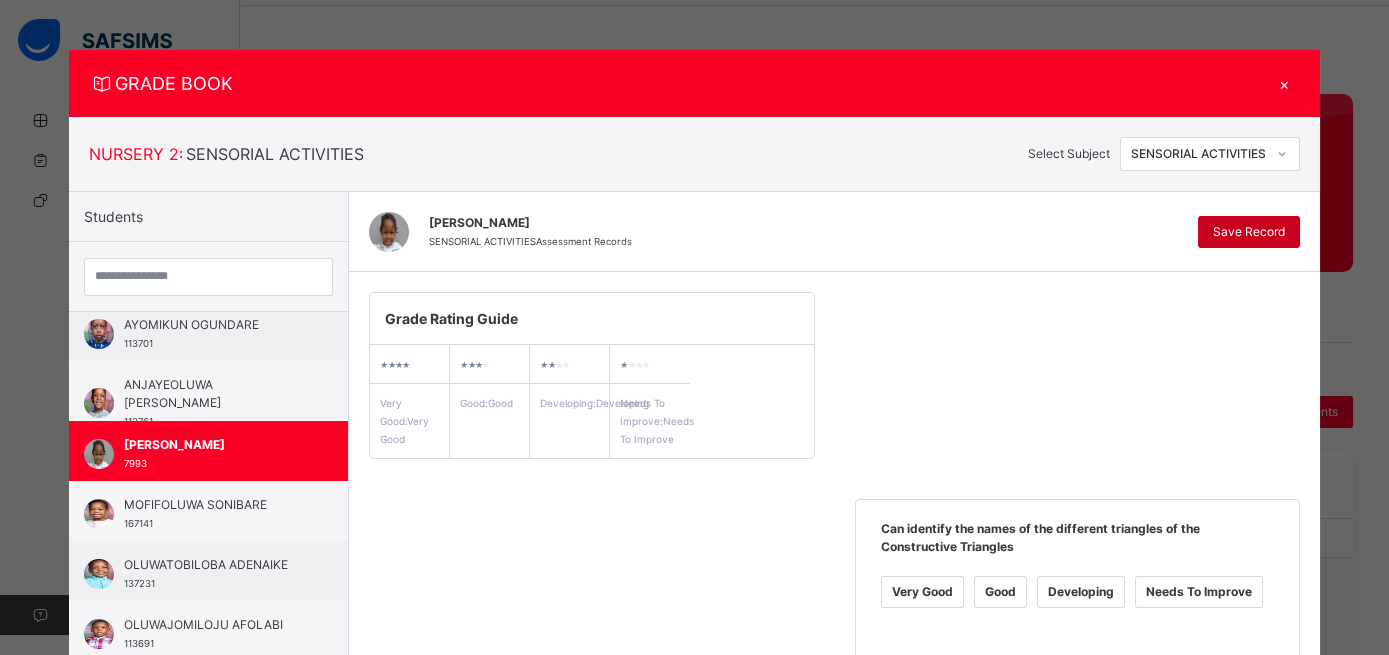 type on "**********" 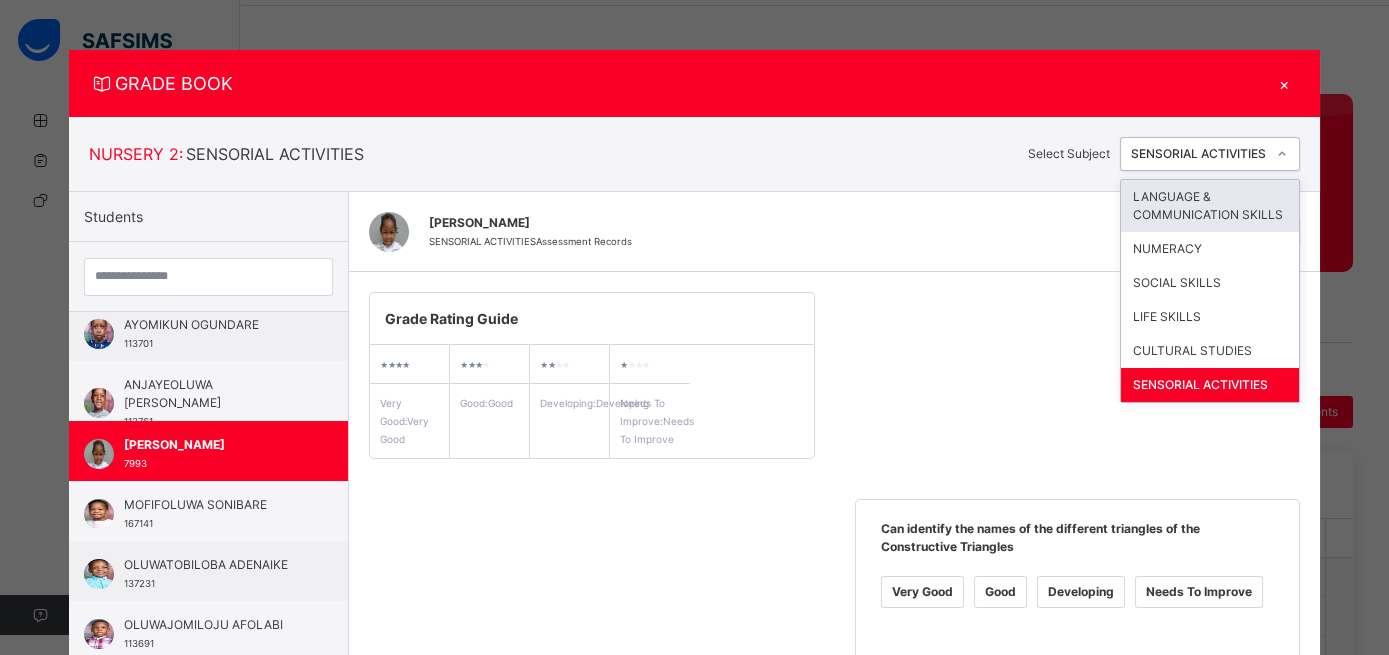 click 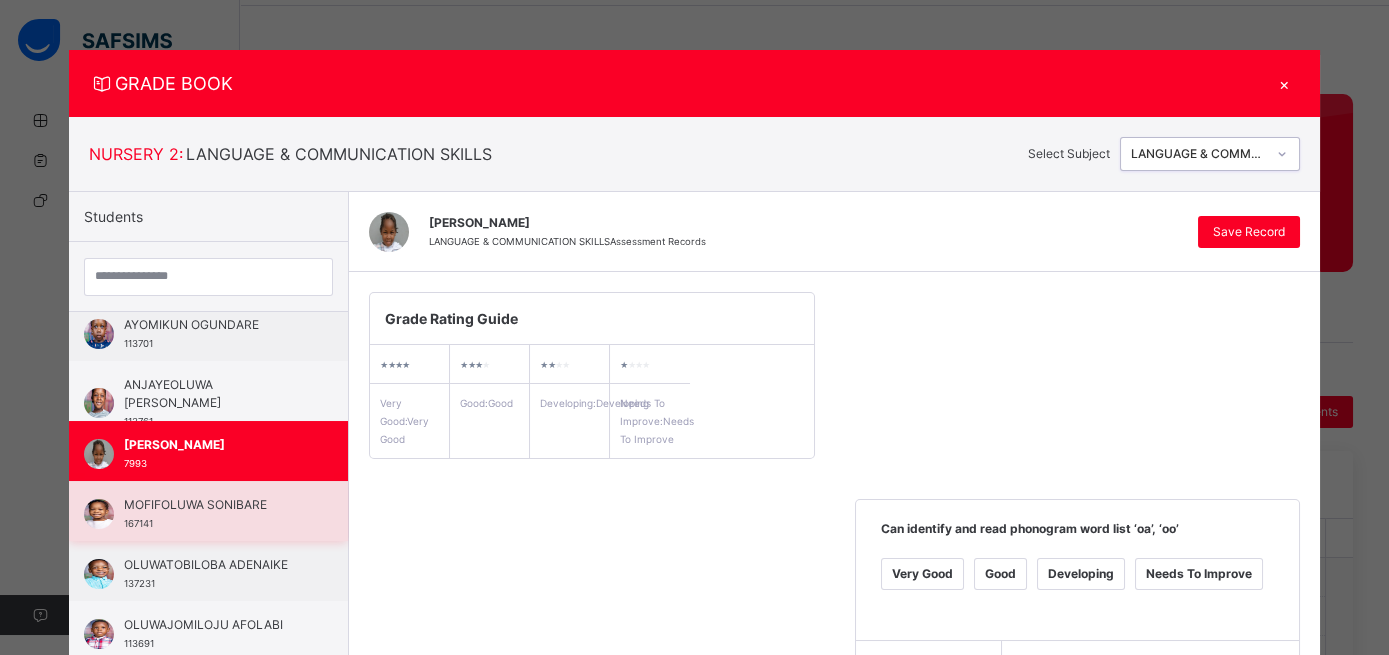 click on "MOFIFOLUWA  SONIBARE" at bounding box center [213, 505] 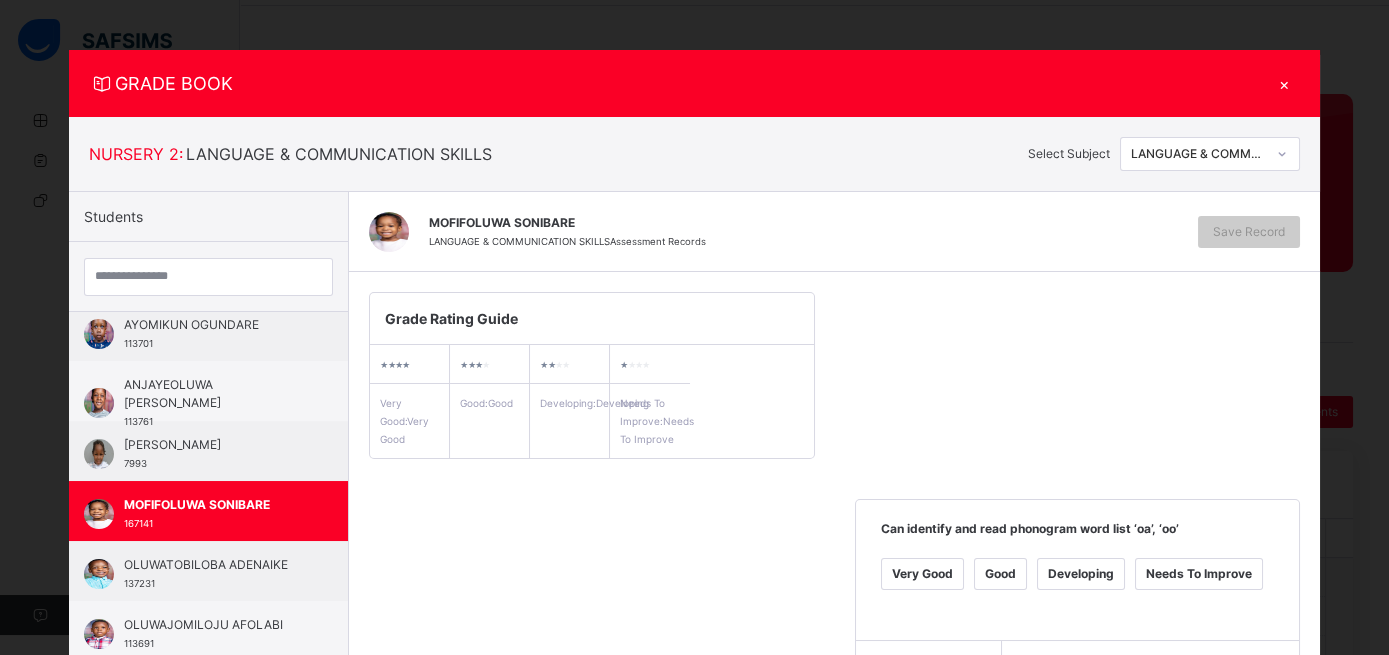 scroll, scrollTop: 126, scrollLeft: 0, axis: vertical 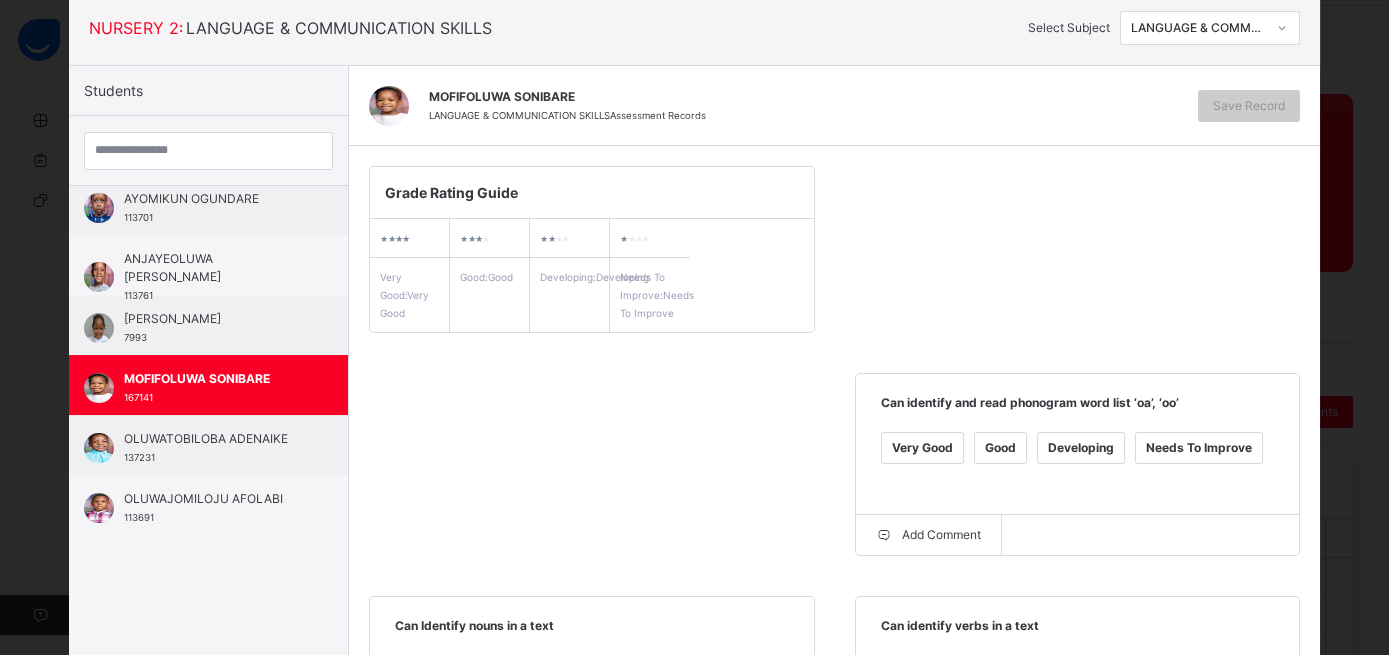 click on "Very Good" at bounding box center (922, 448) 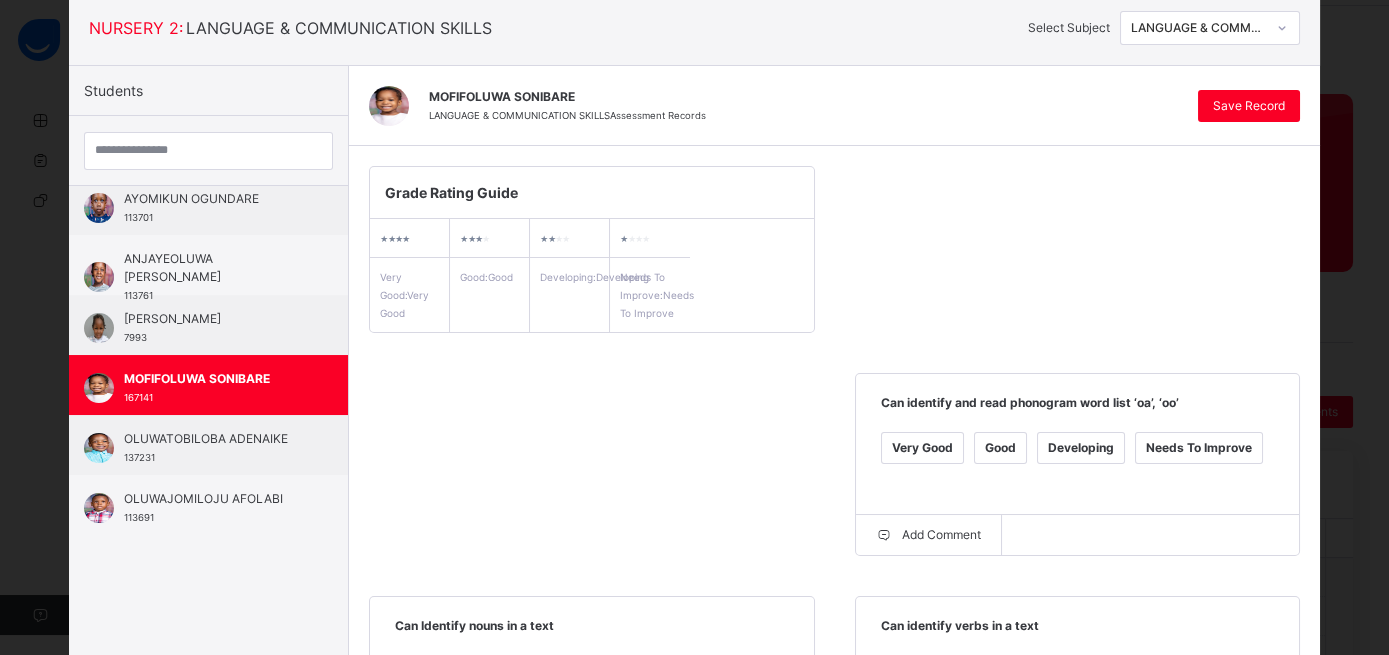 click on "Very Good" at bounding box center [436, 671] 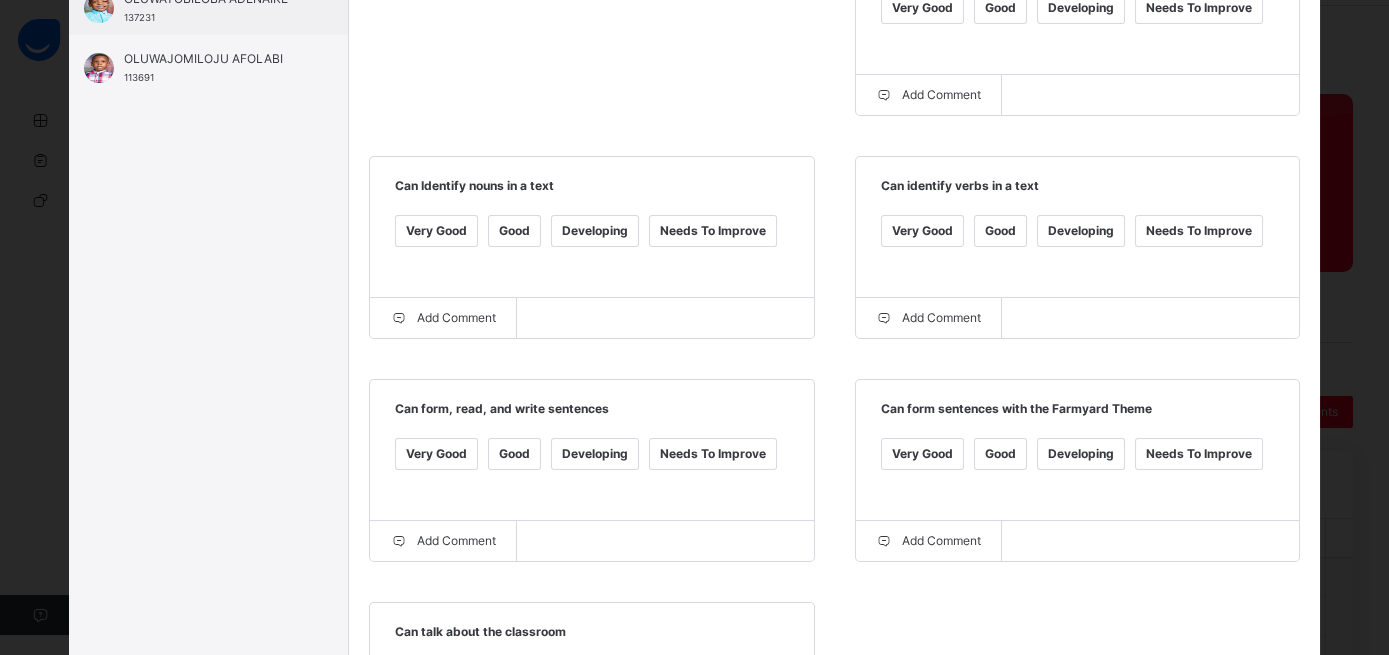 scroll, scrollTop: 680, scrollLeft: 0, axis: vertical 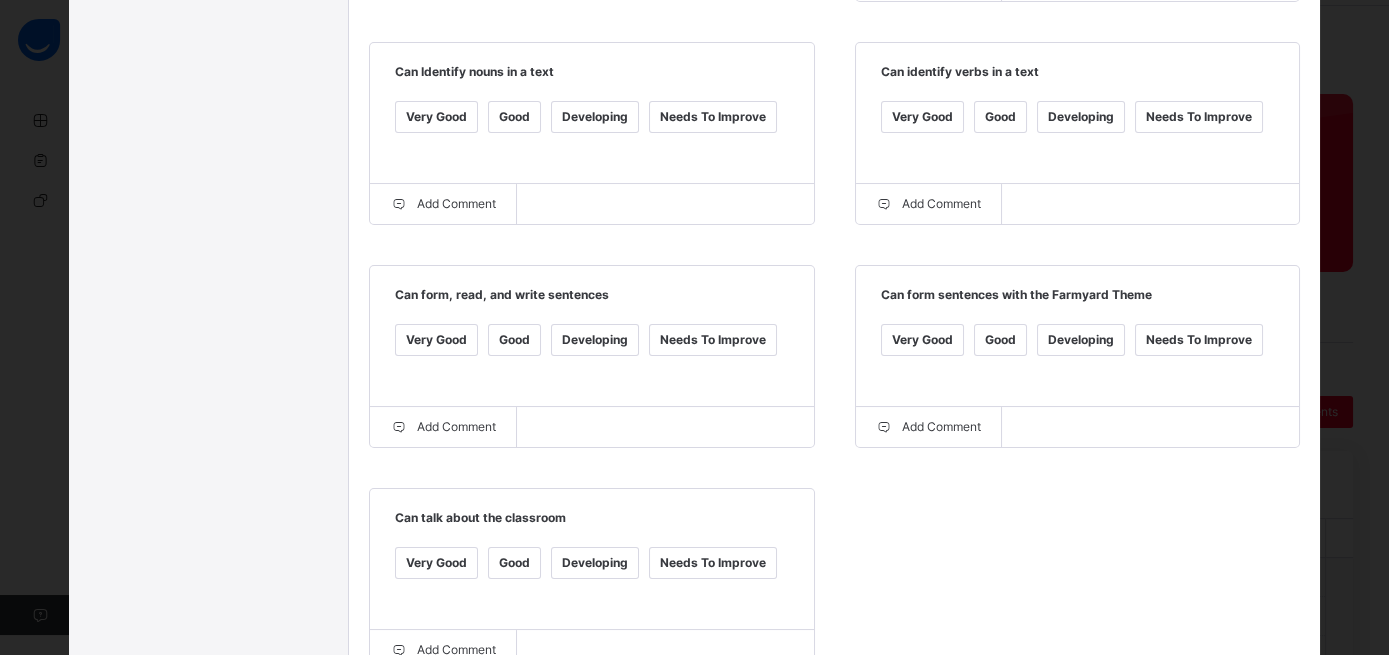 click on "Good" at bounding box center [514, 340] 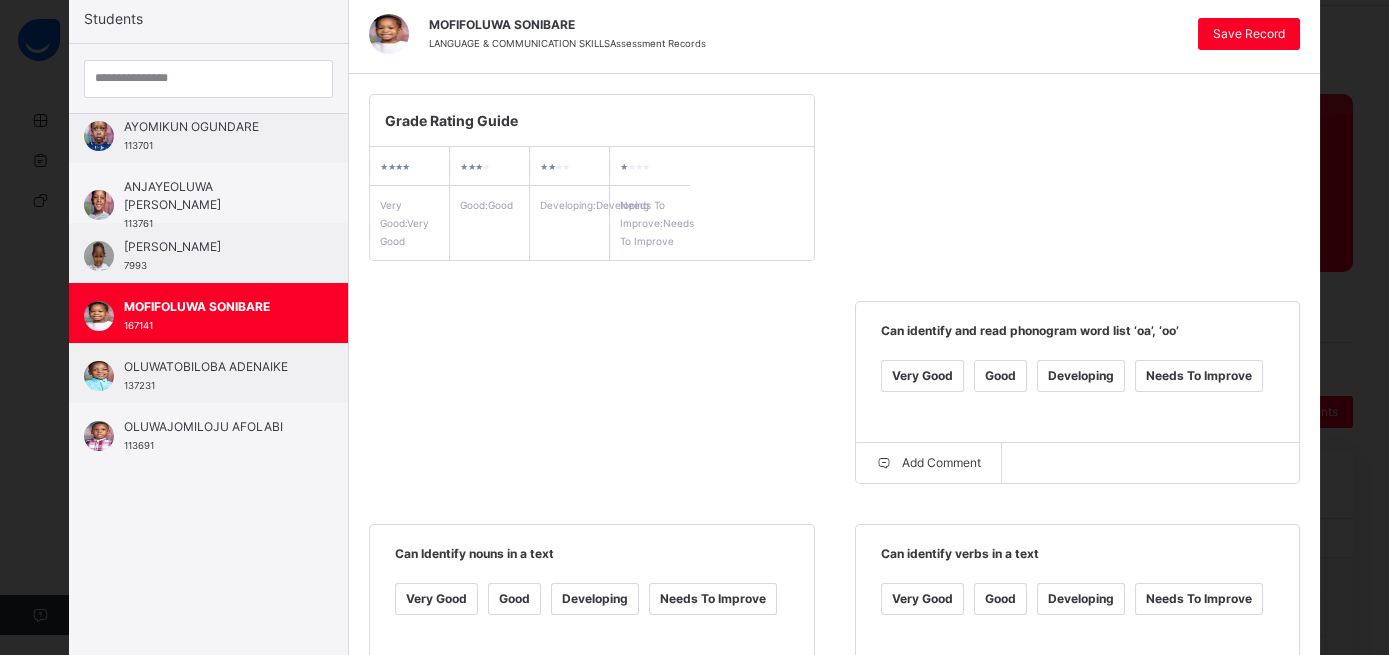 scroll, scrollTop: 0, scrollLeft: 0, axis: both 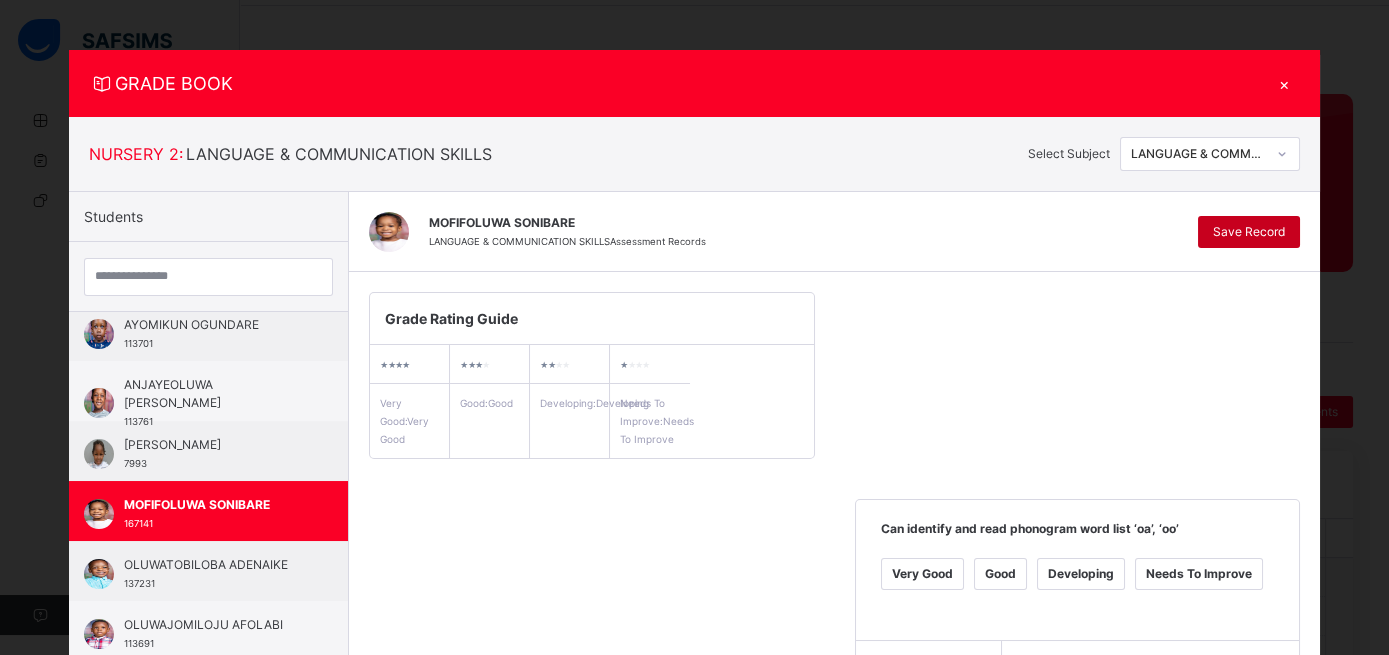 type on "**********" 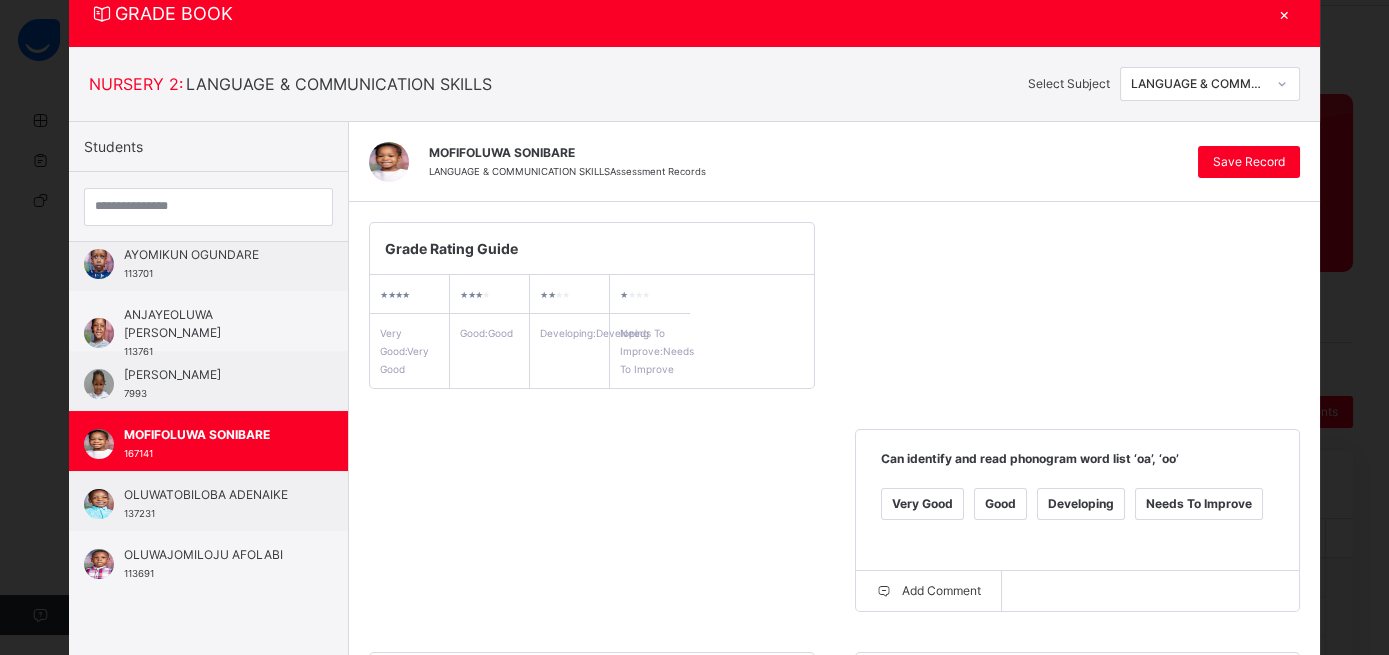 scroll, scrollTop: 67, scrollLeft: 0, axis: vertical 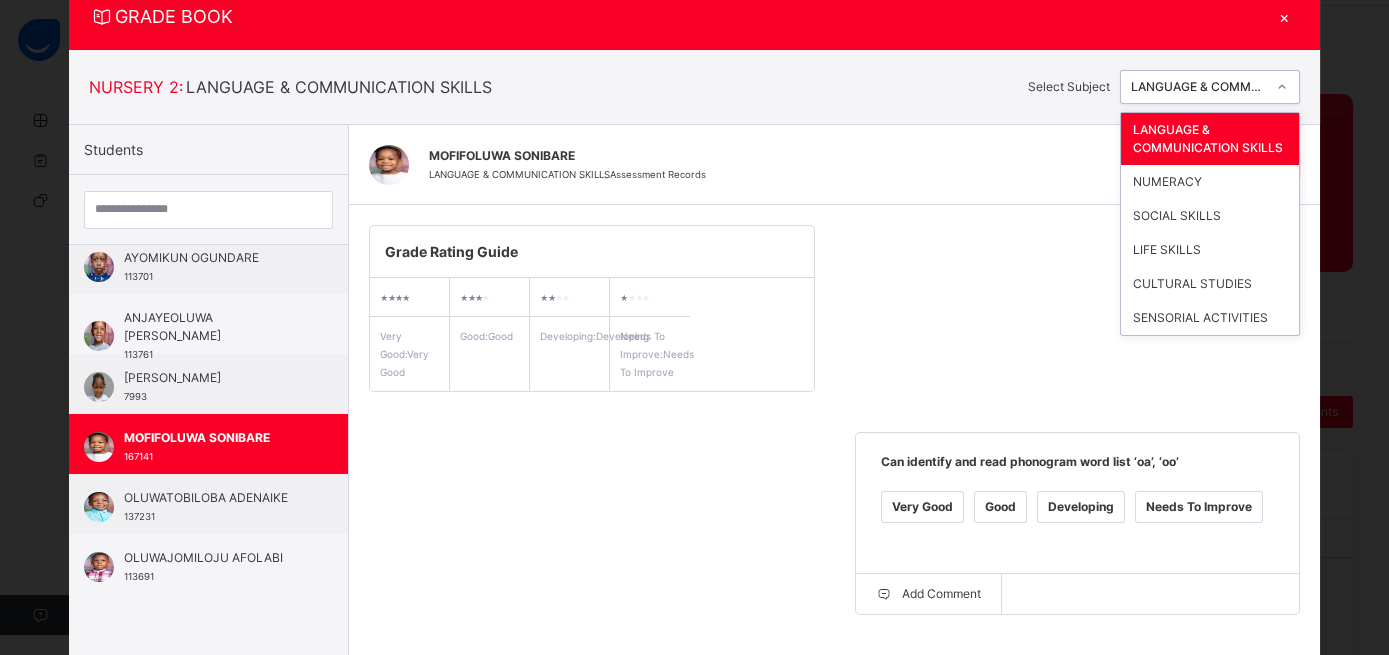 click 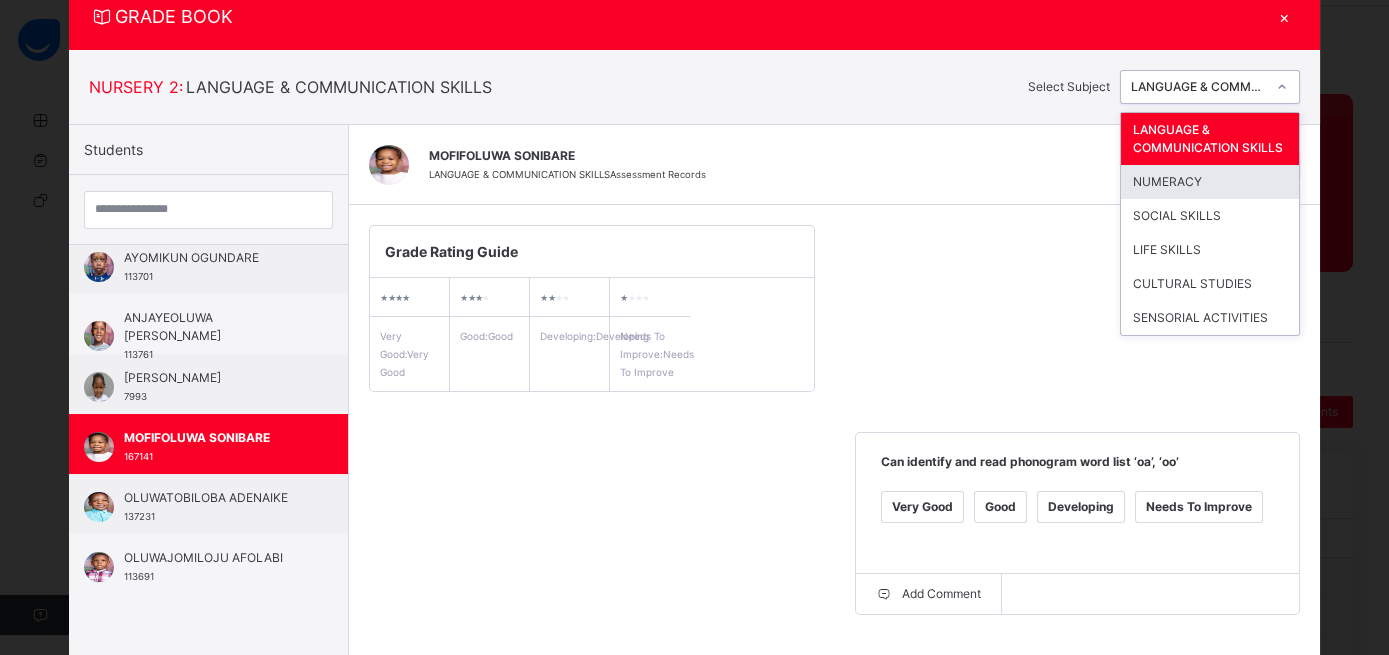 click on "NUMERACY" at bounding box center [1210, 182] 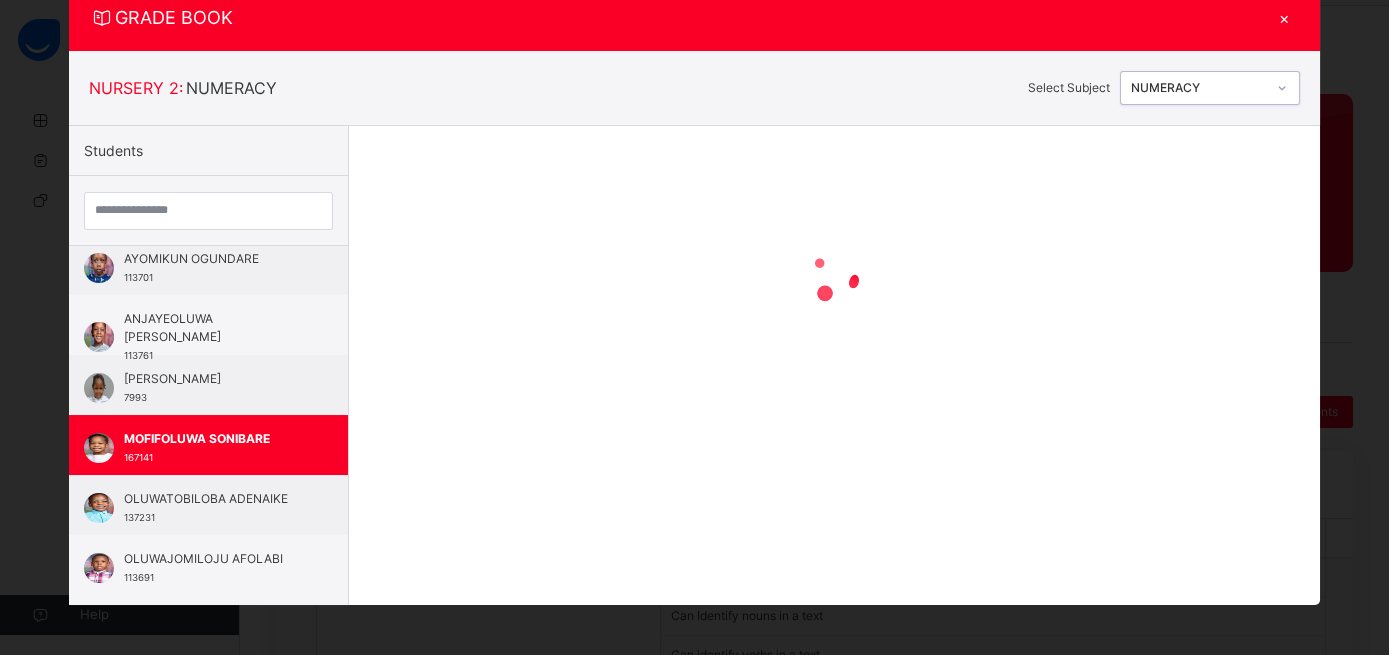 scroll, scrollTop: 65, scrollLeft: 0, axis: vertical 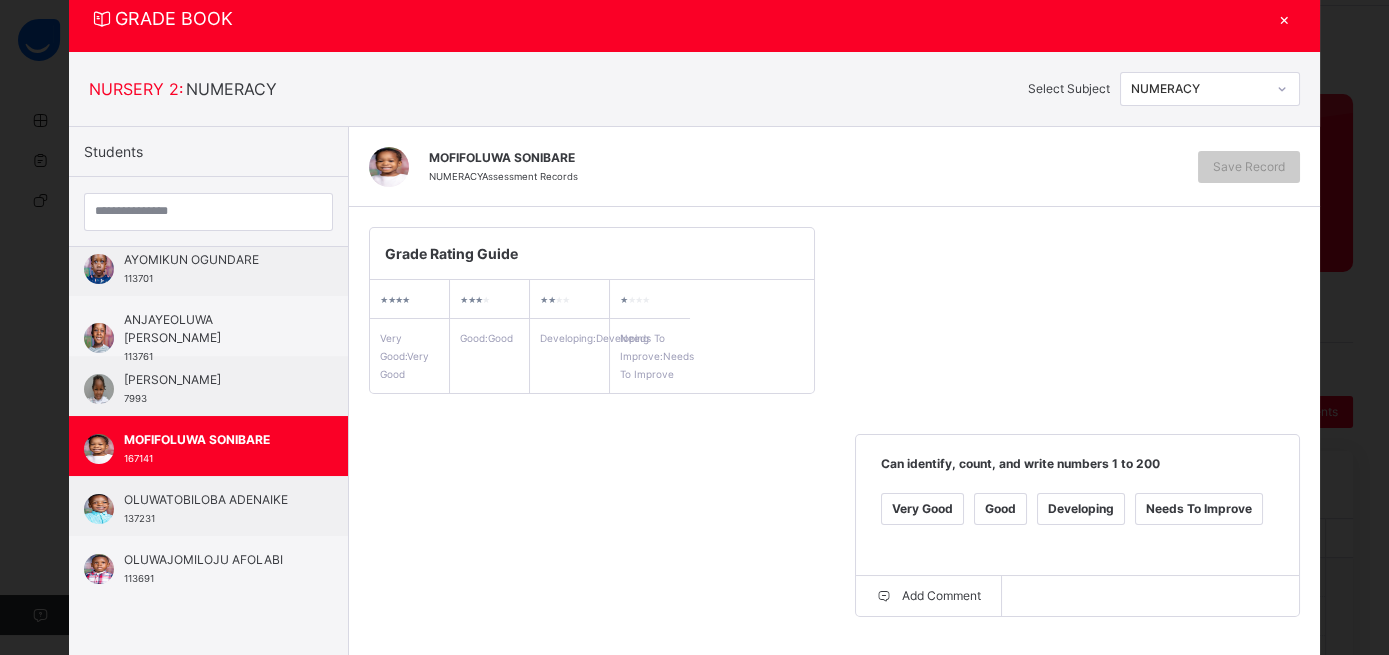 click on "Very Good" at bounding box center (922, 509) 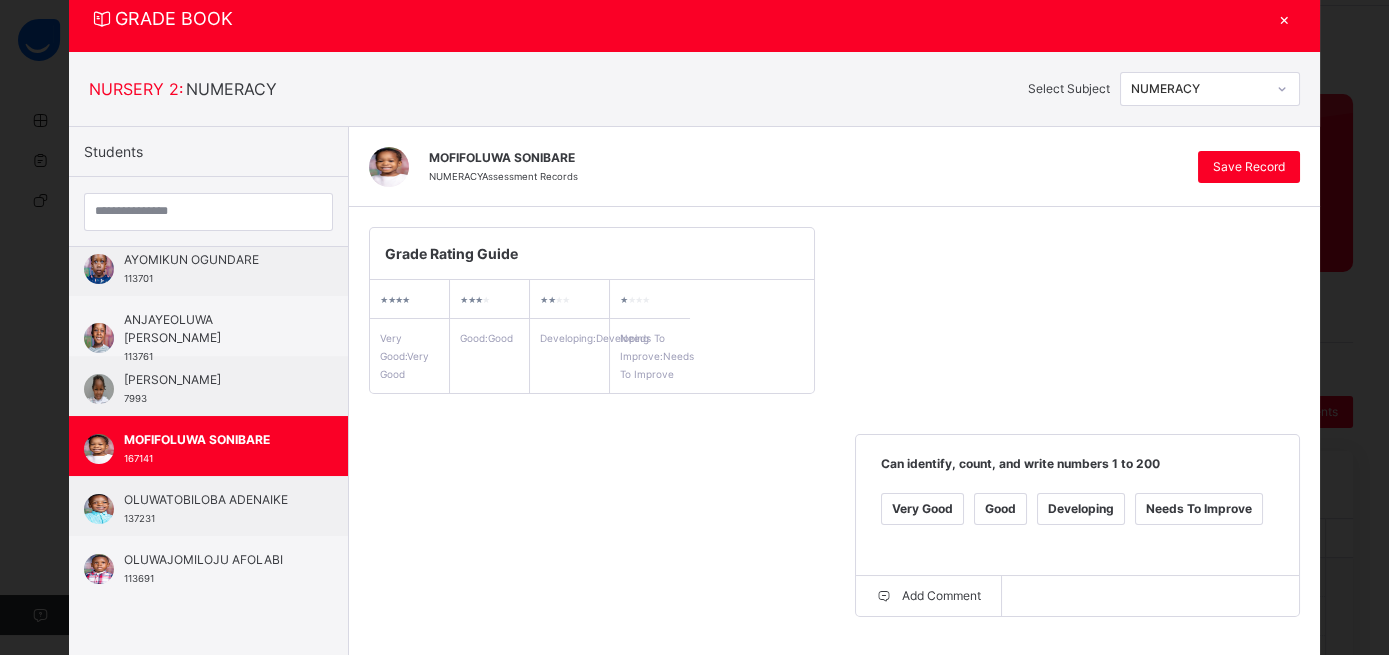 click on "Very Good" at bounding box center [436, 732] 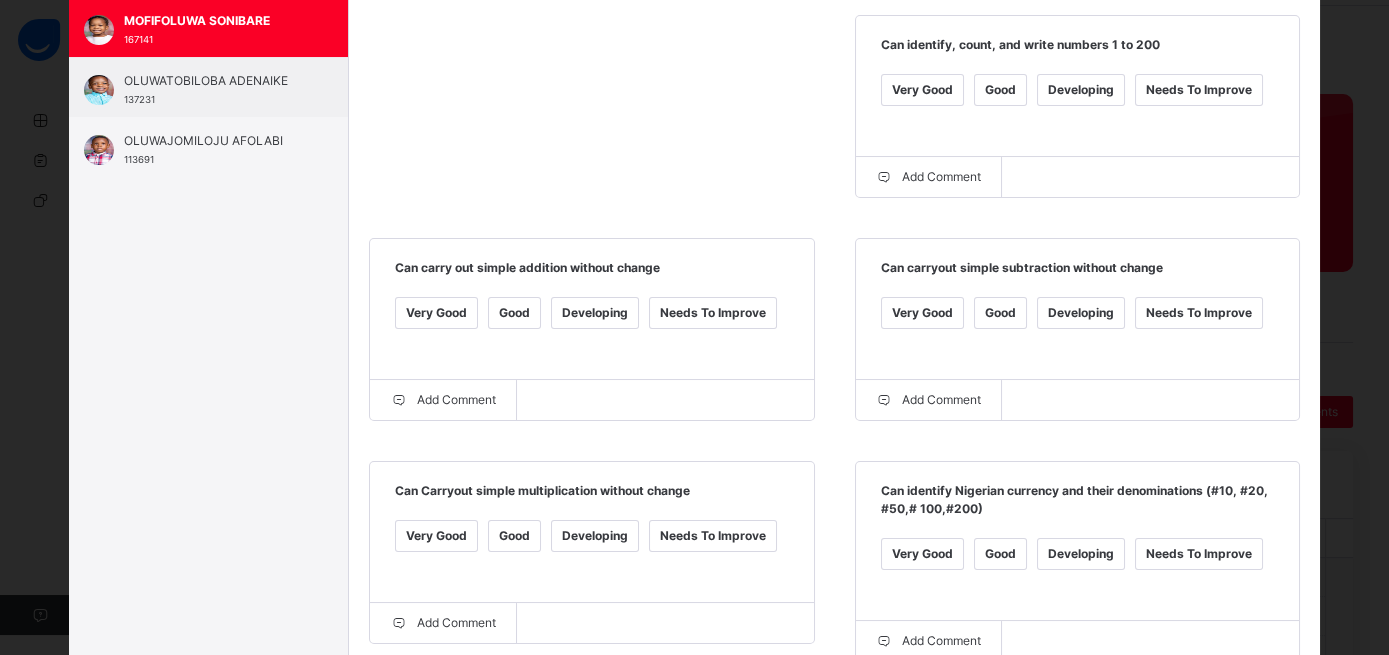 scroll, scrollTop: 670, scrollLeft: 0, axis: vertical 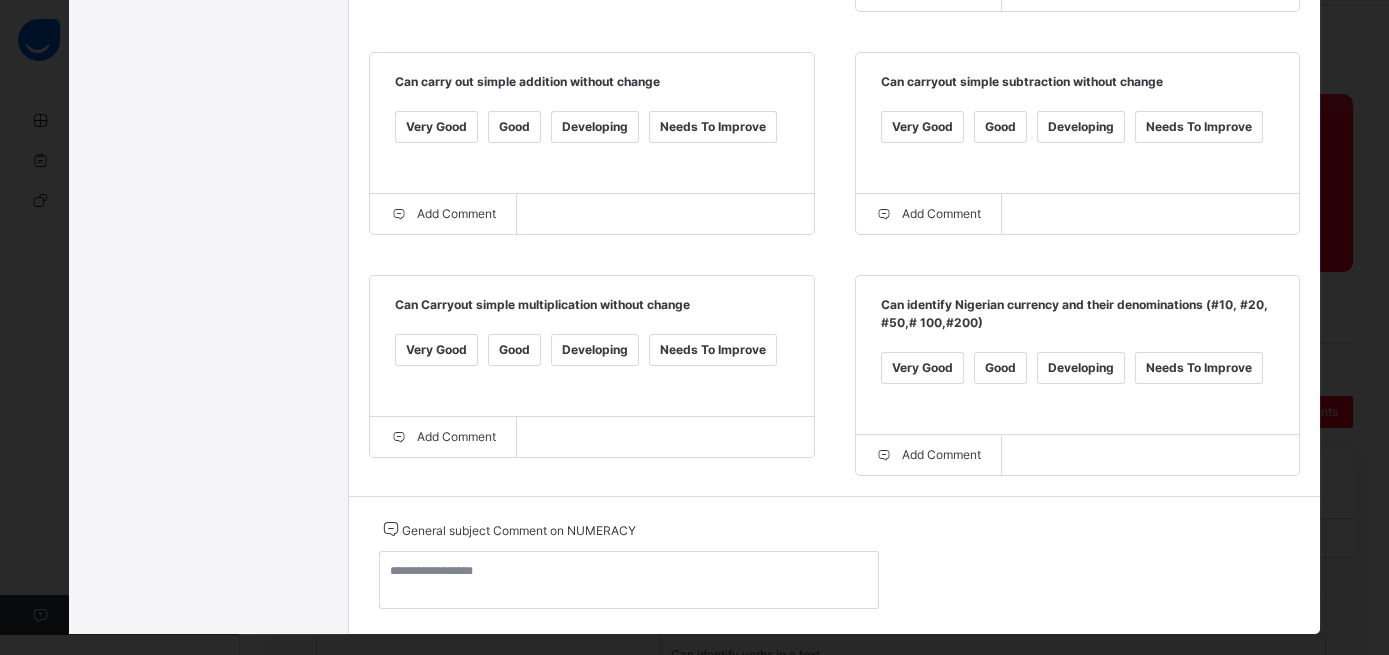 click on "Good" at bounding box center [514, 350] 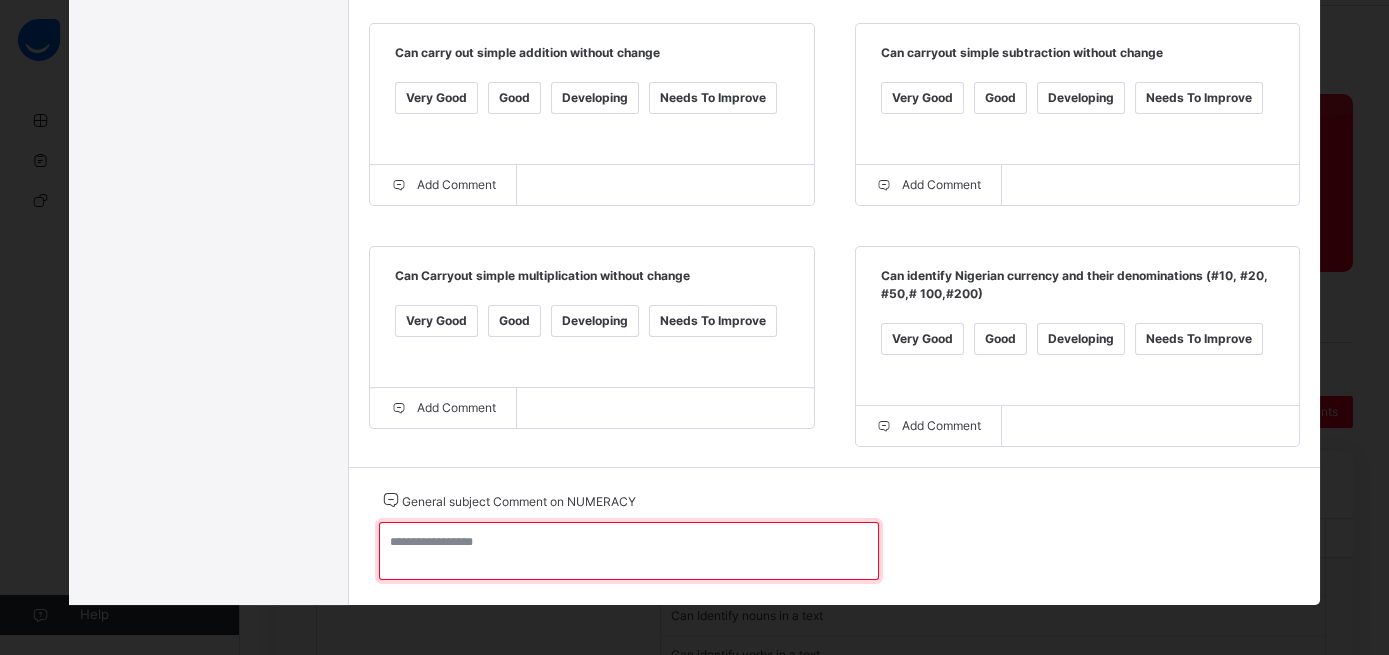 click at bounding box center [629, 551] 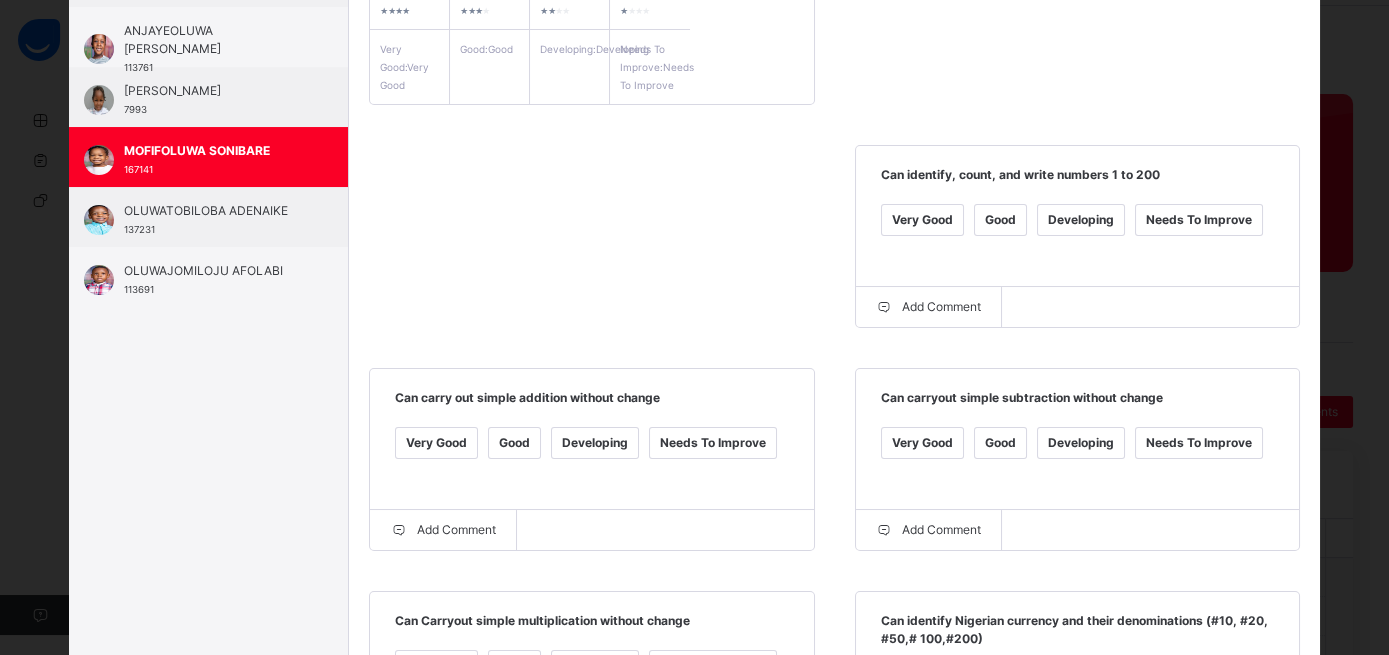 scroll, scrollTop: 0, scrollLeft: 0, axis: both 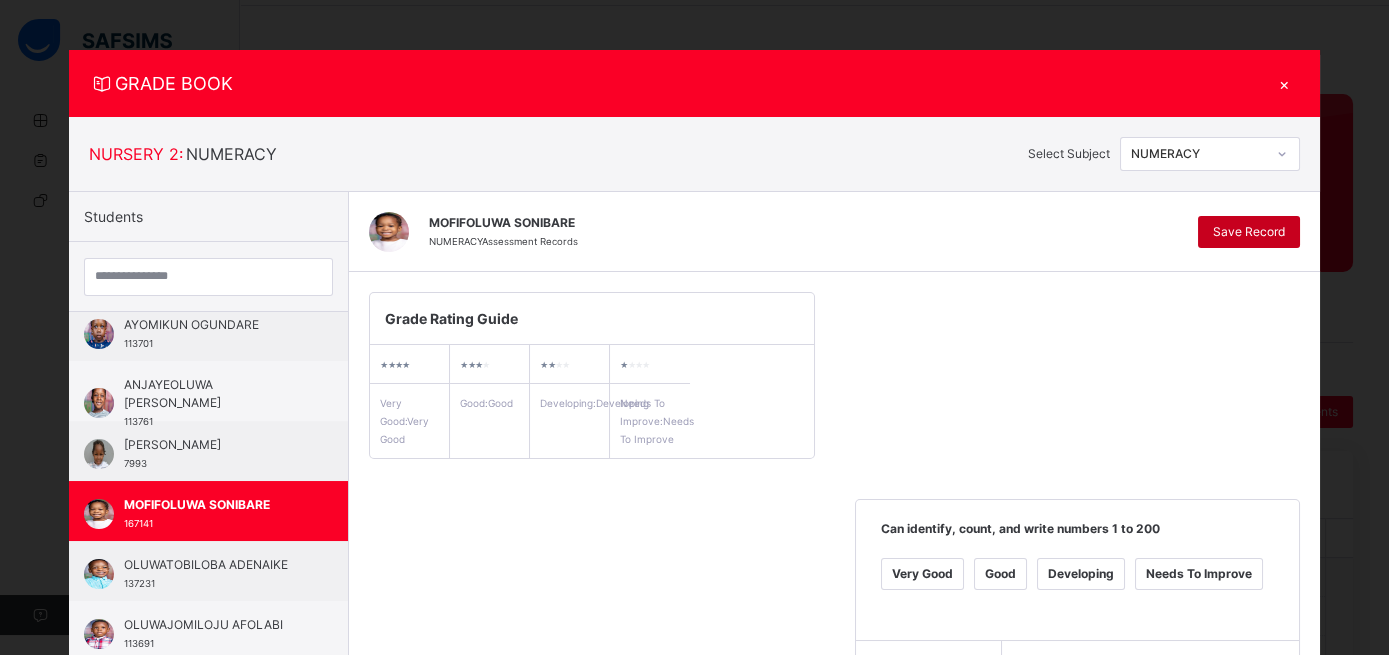 type on "**********" 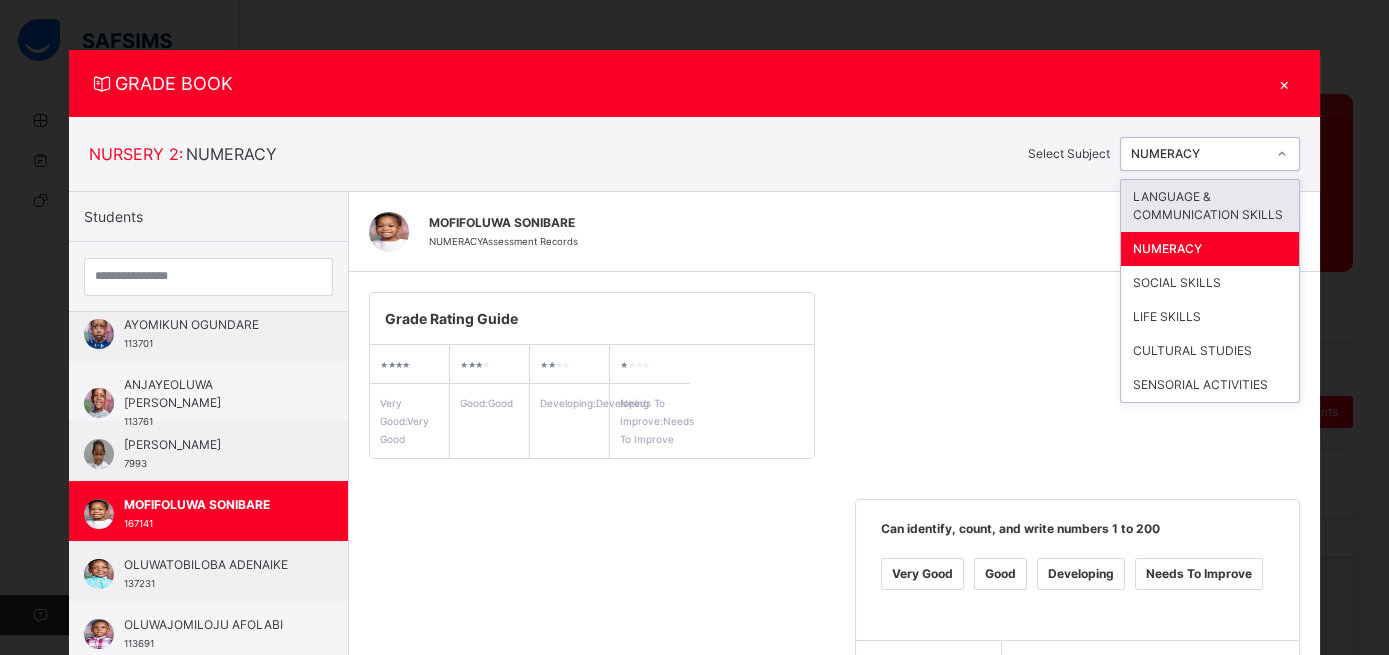 click 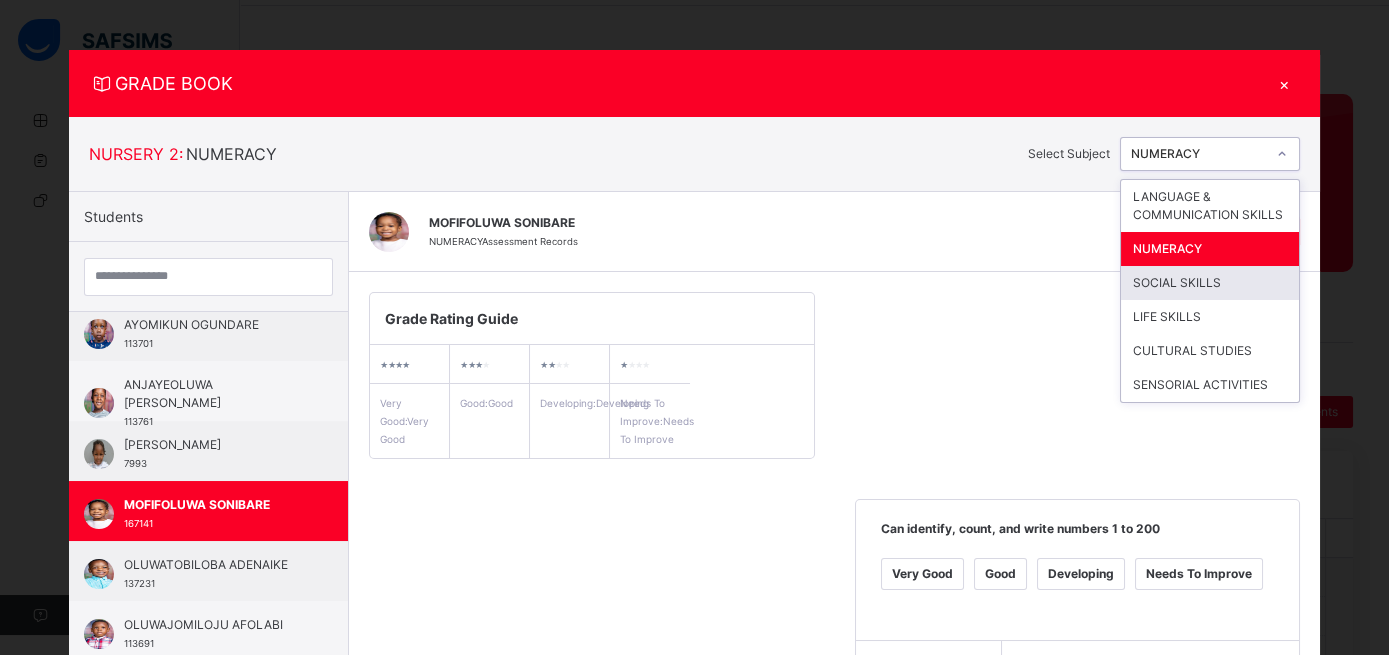 click on "SOCIAL SKILLS" at bounding box center (1210, 283) 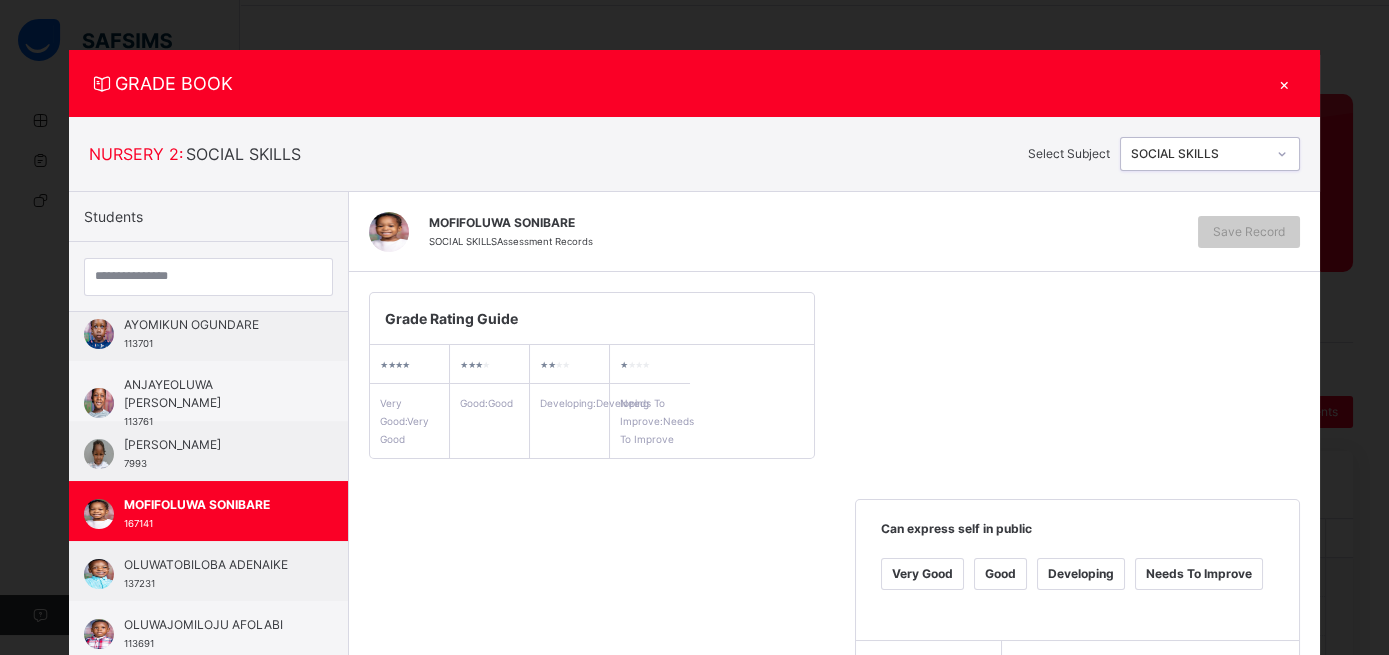 click on "Very Good" at bounding box center [922, 574] 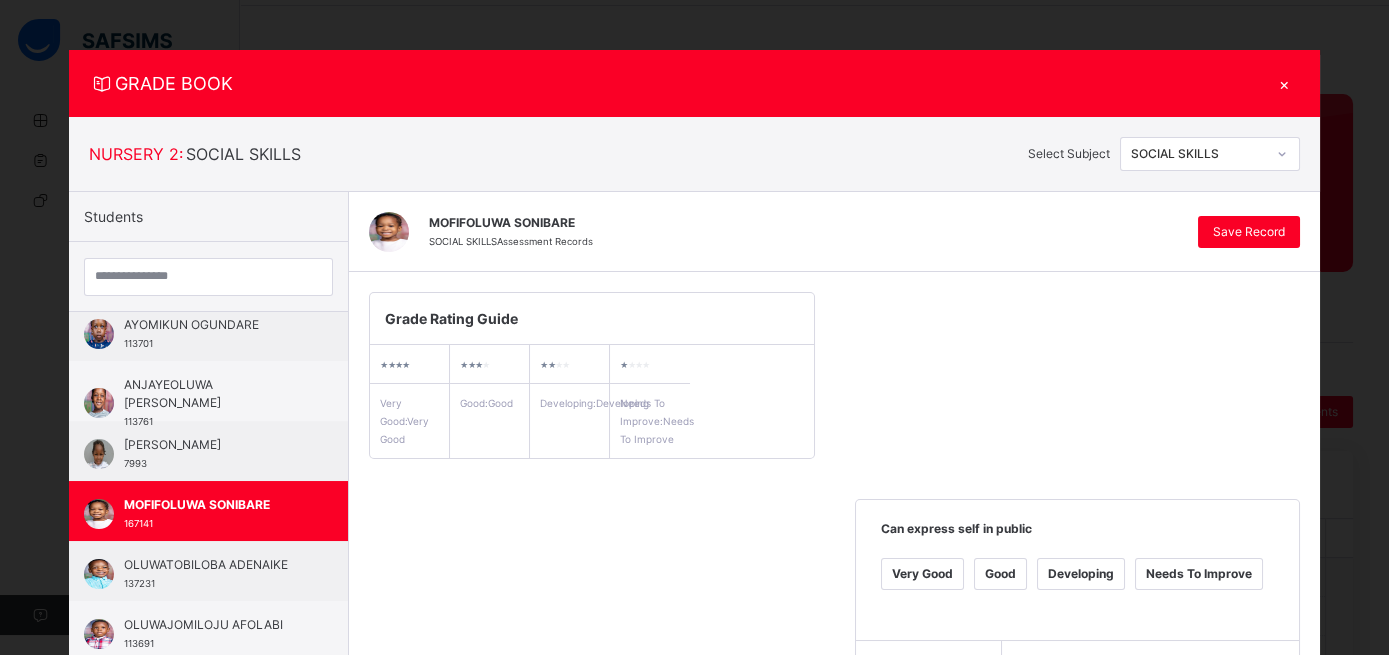 click on "Very Good" at bounding box center [436, 797] 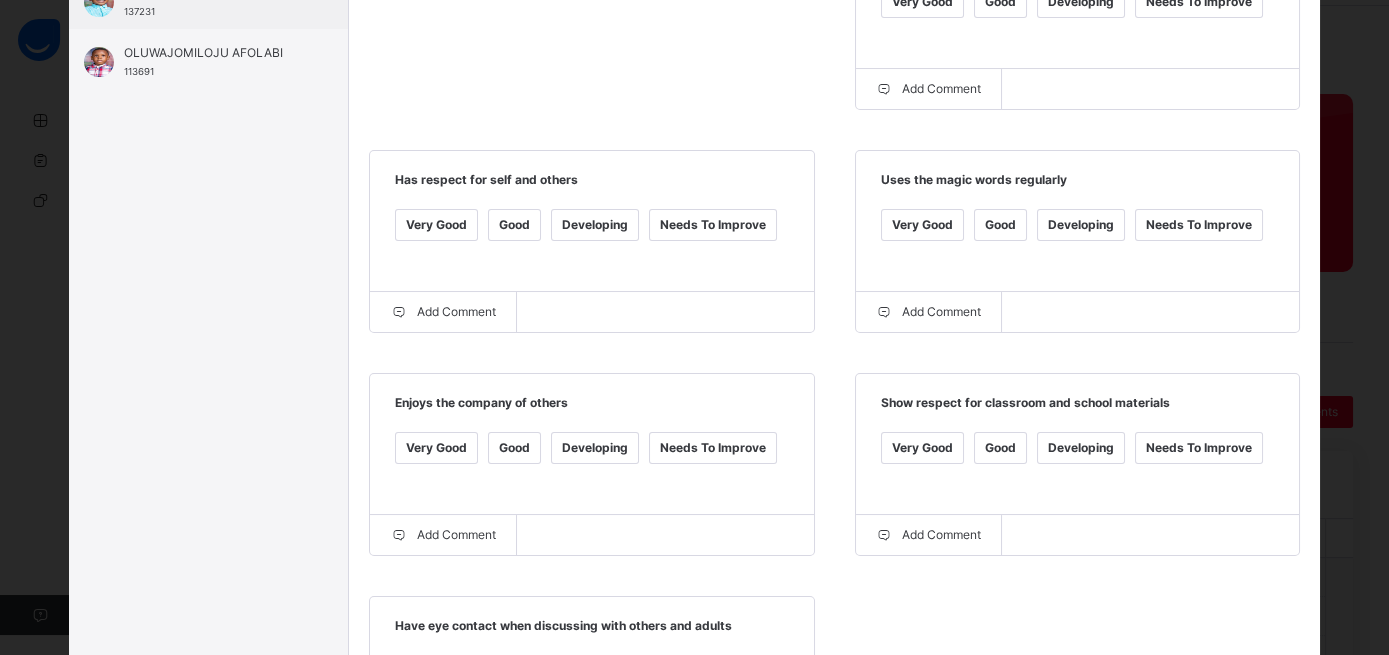 scroll, scrollTop: 580, scrollLeft: 0, axis: vertical 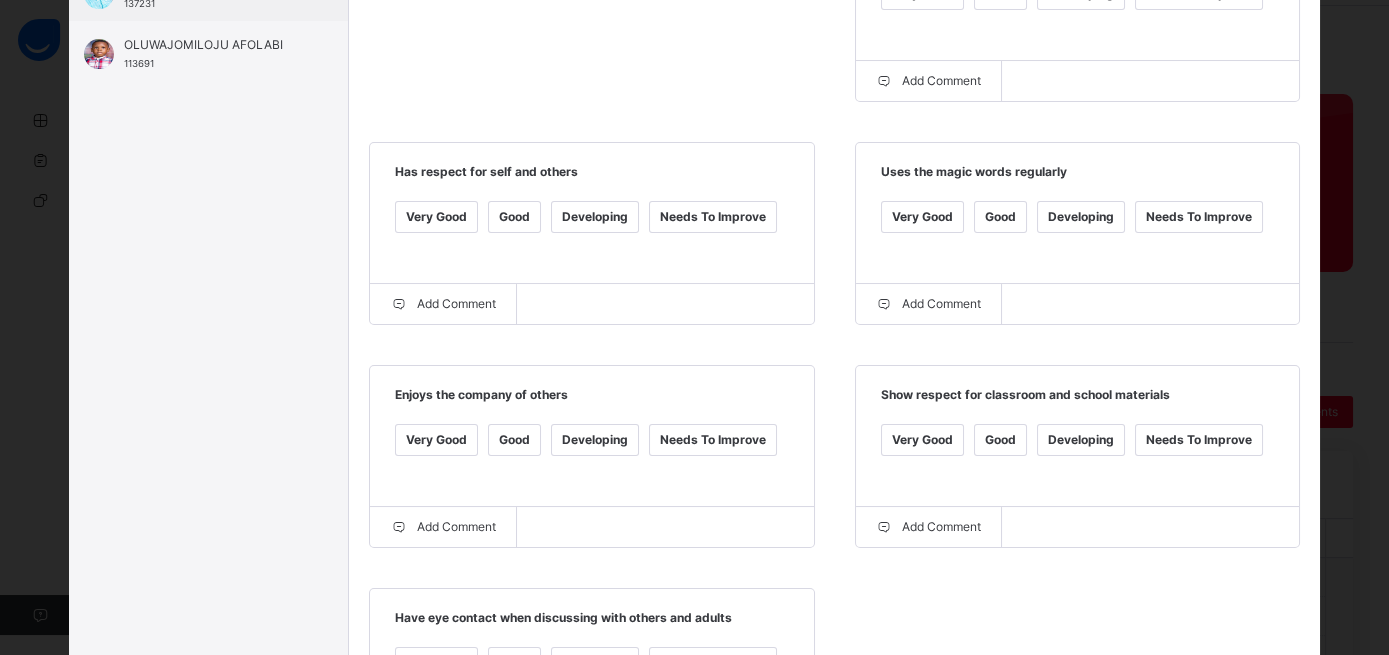click on "Very Good" at bounding box center (436, 440) 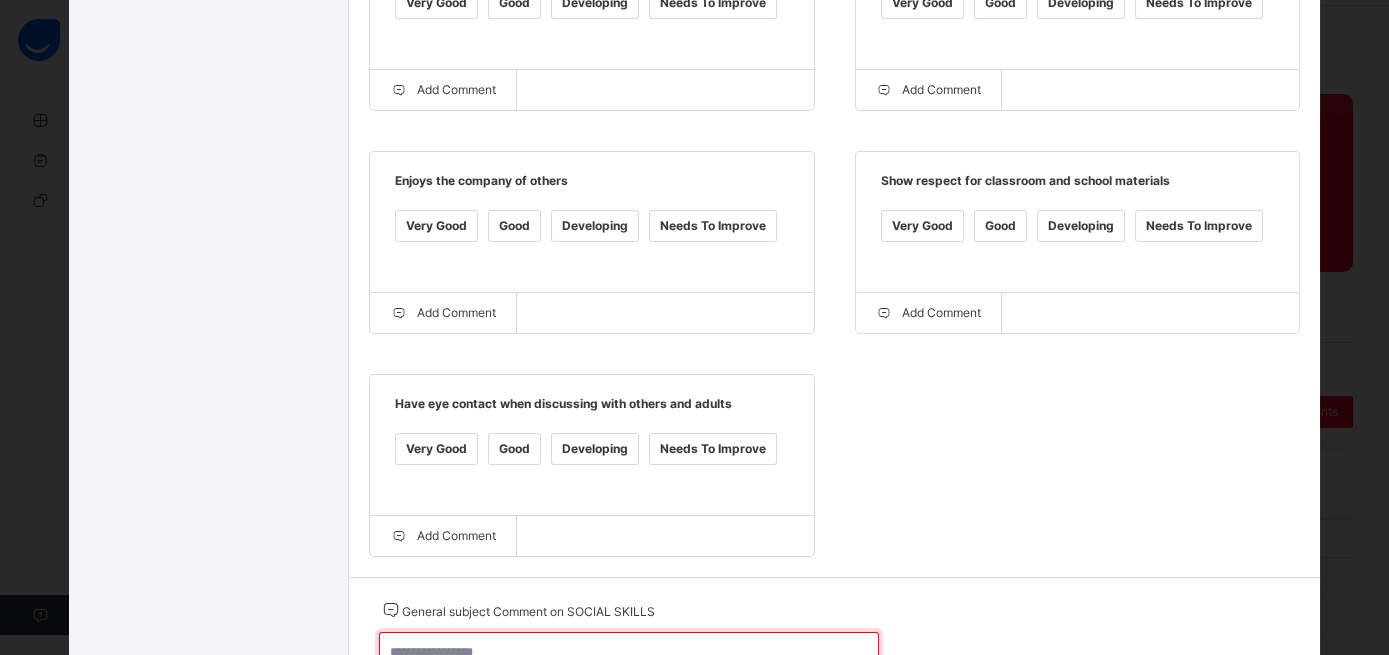 click at bounding box center (629, 661) 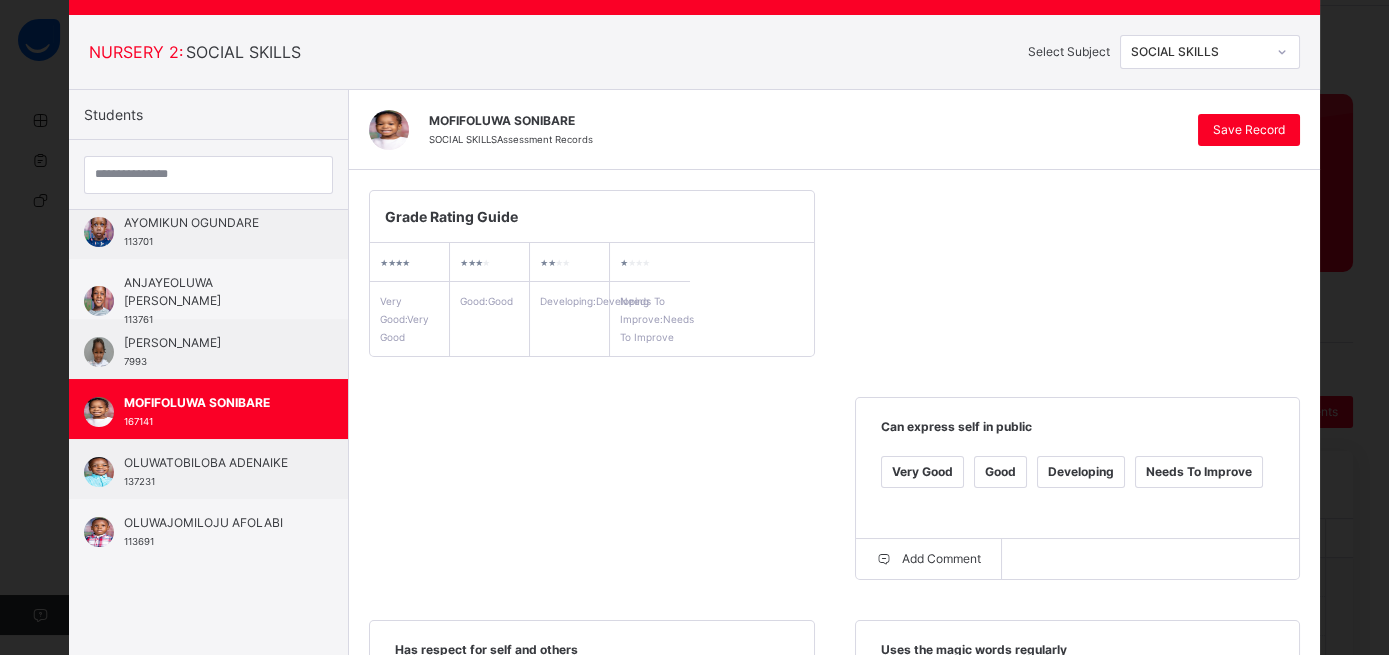 scroll, scrollTop: 99, scrollLeft: 0, axis: vertical 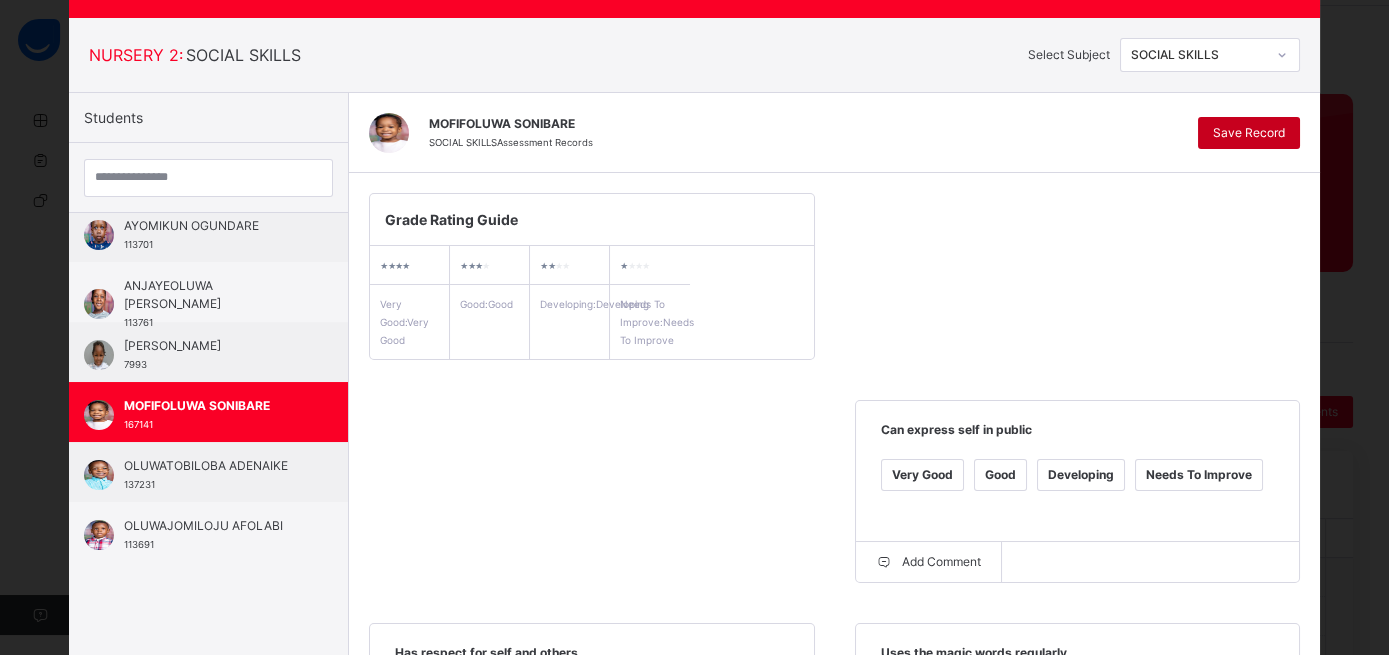 type on "*********" 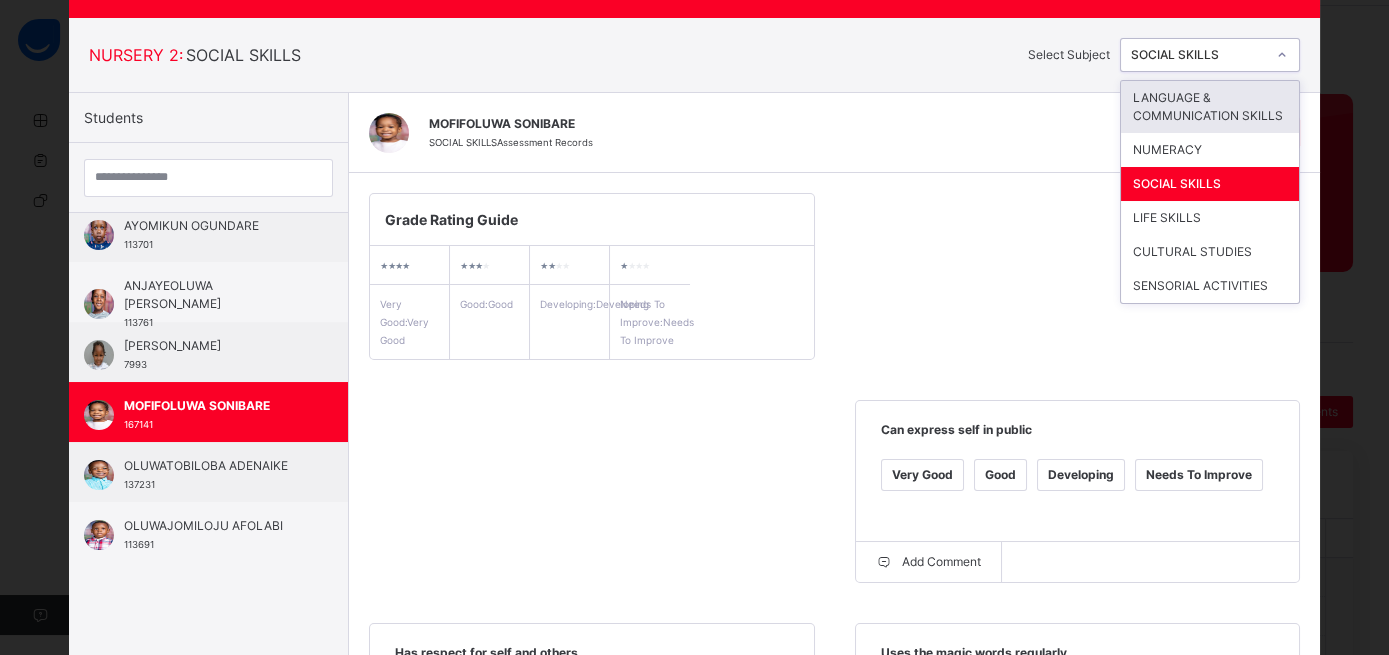 click 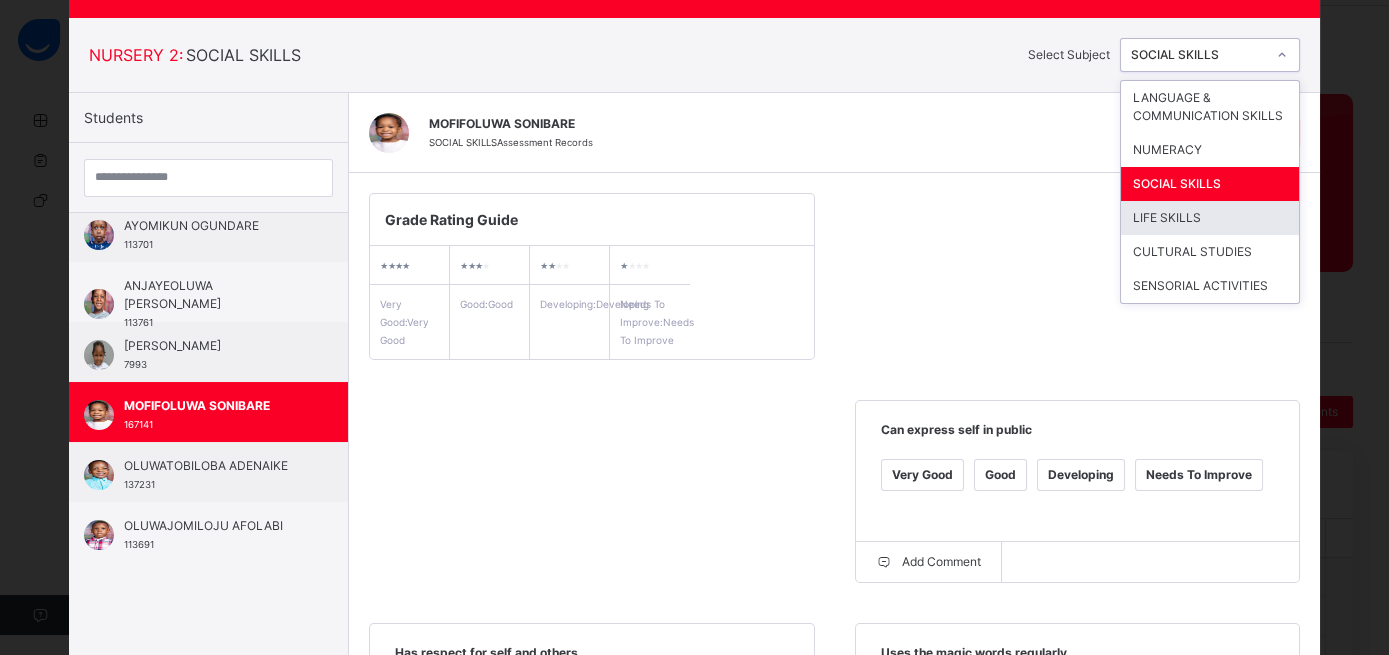 click on "LIFE SKILLS" at bounding box center (1210, 218) 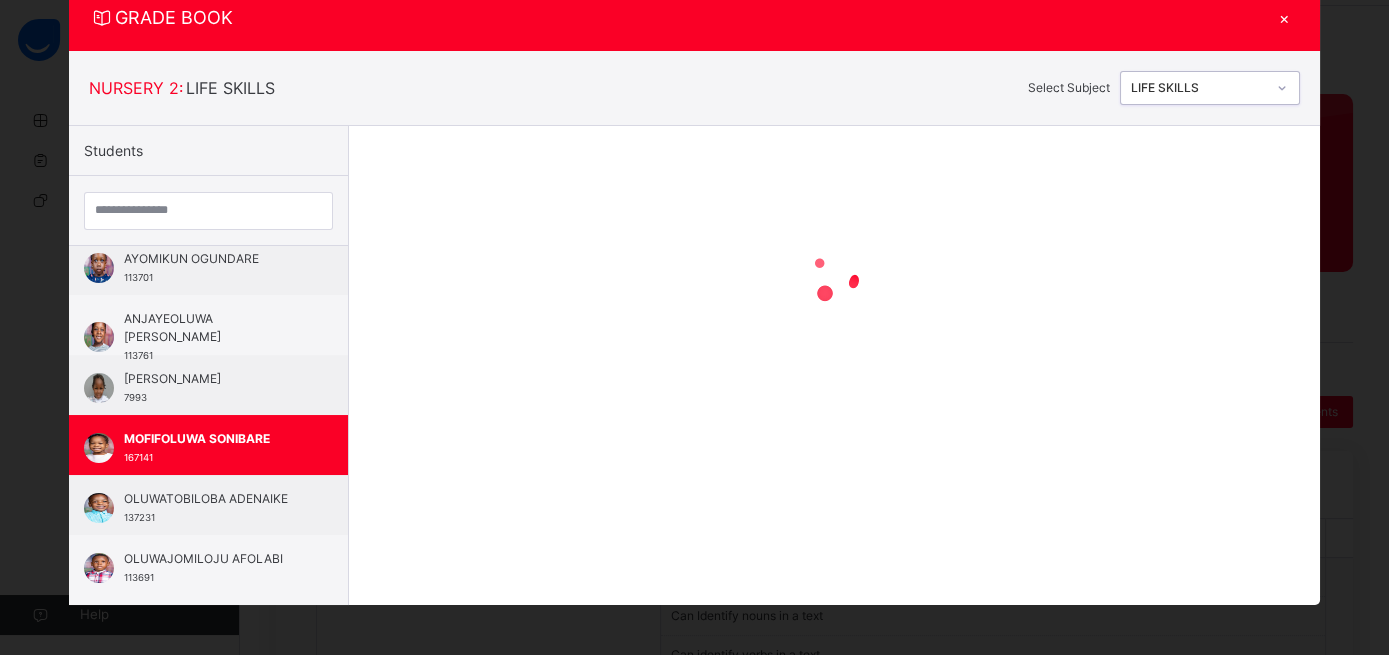 scroll, scrollTop: 65, scrollLeft: 0, axis: vertical 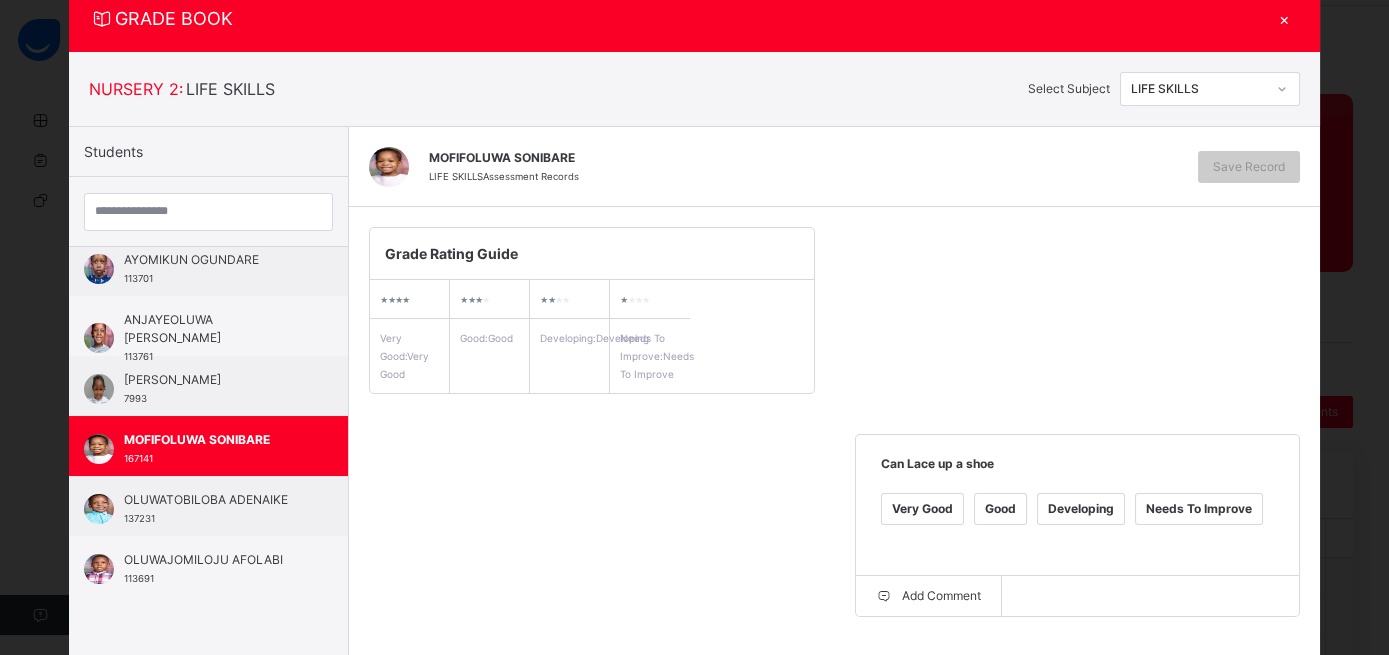 click on "Developing" at bounding box center (1081, 509) 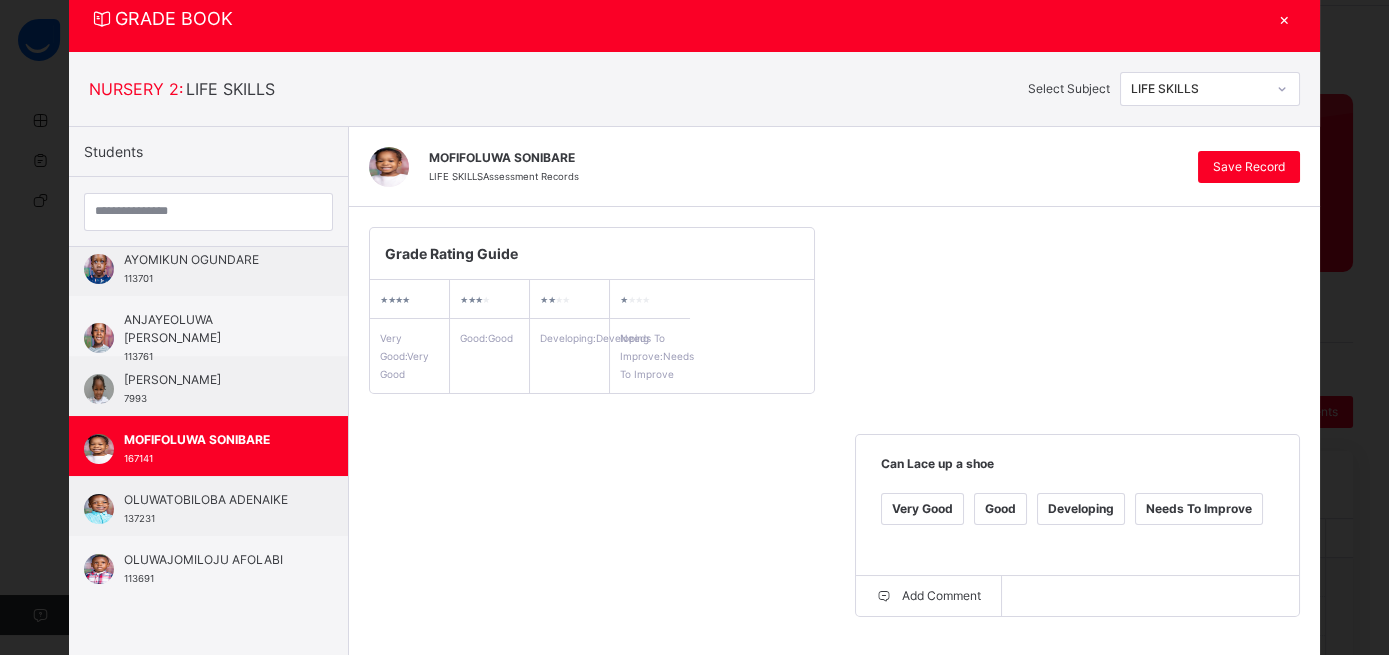 click on "Good" at bounding box center [514, 732] 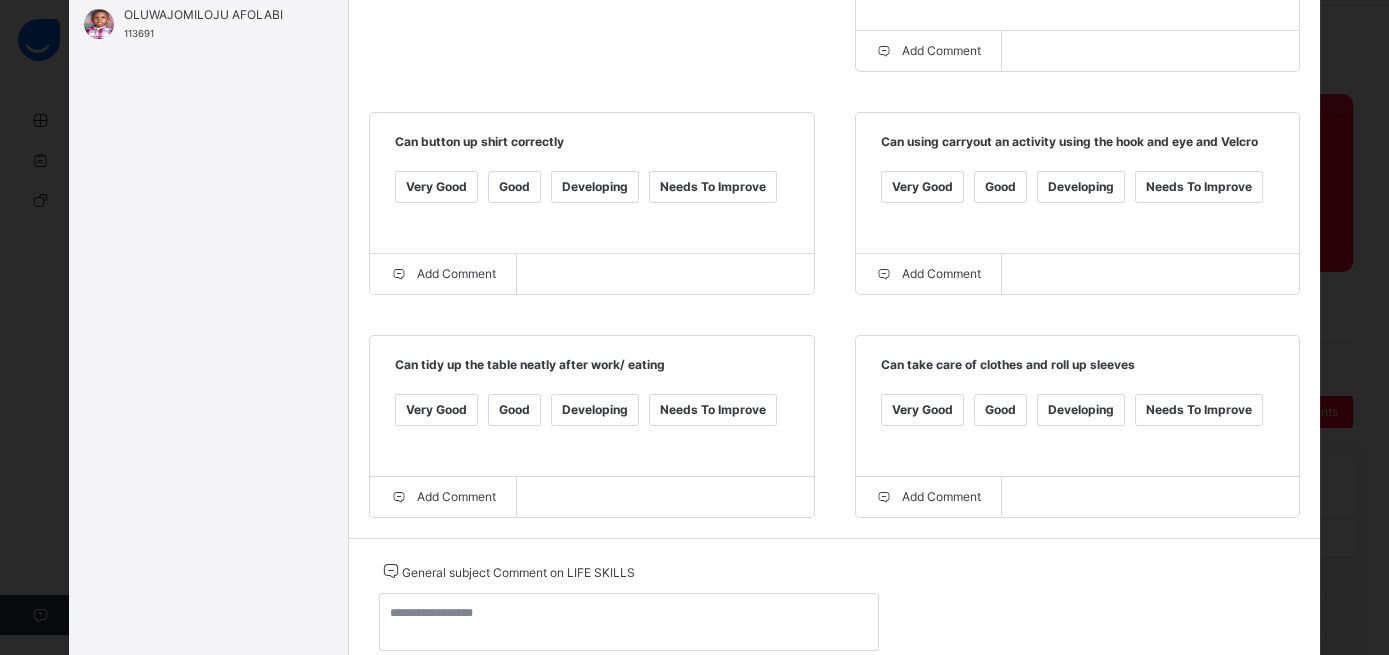 scroll, scrollTop: 612, scrollLeft: 0, axis: vertical 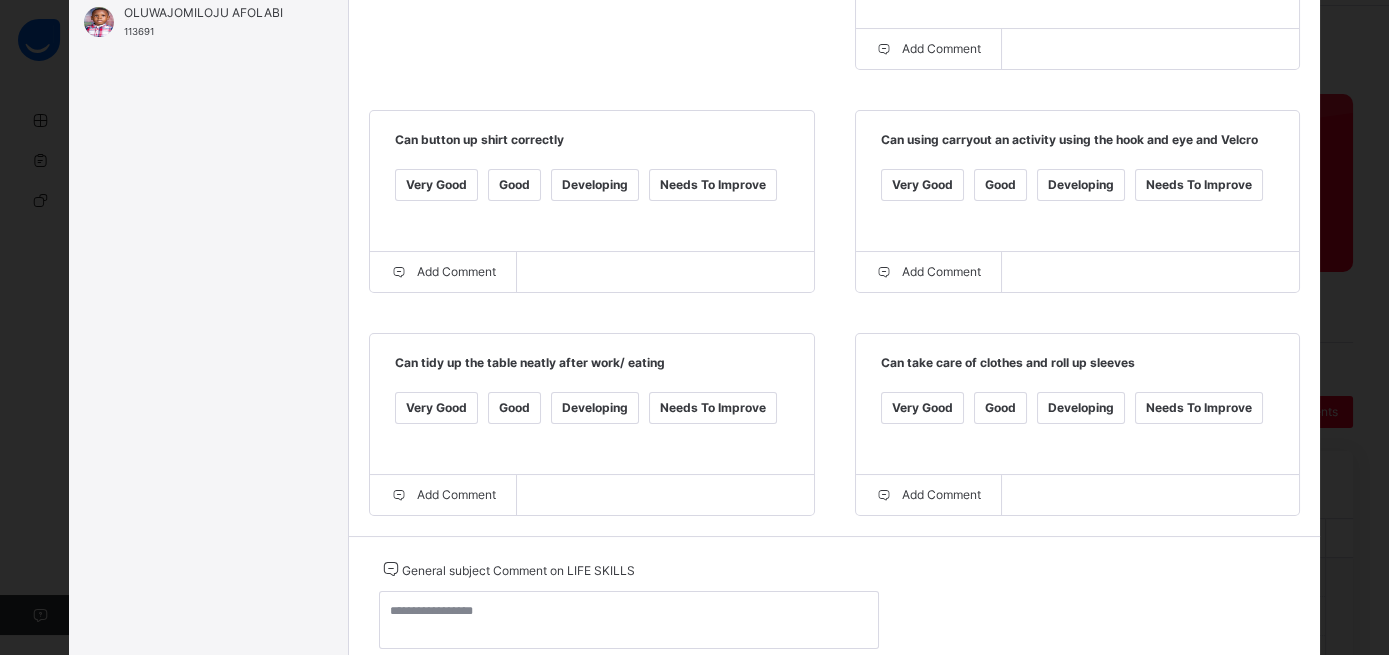 click on "Good" at bounding box center [514, 408] 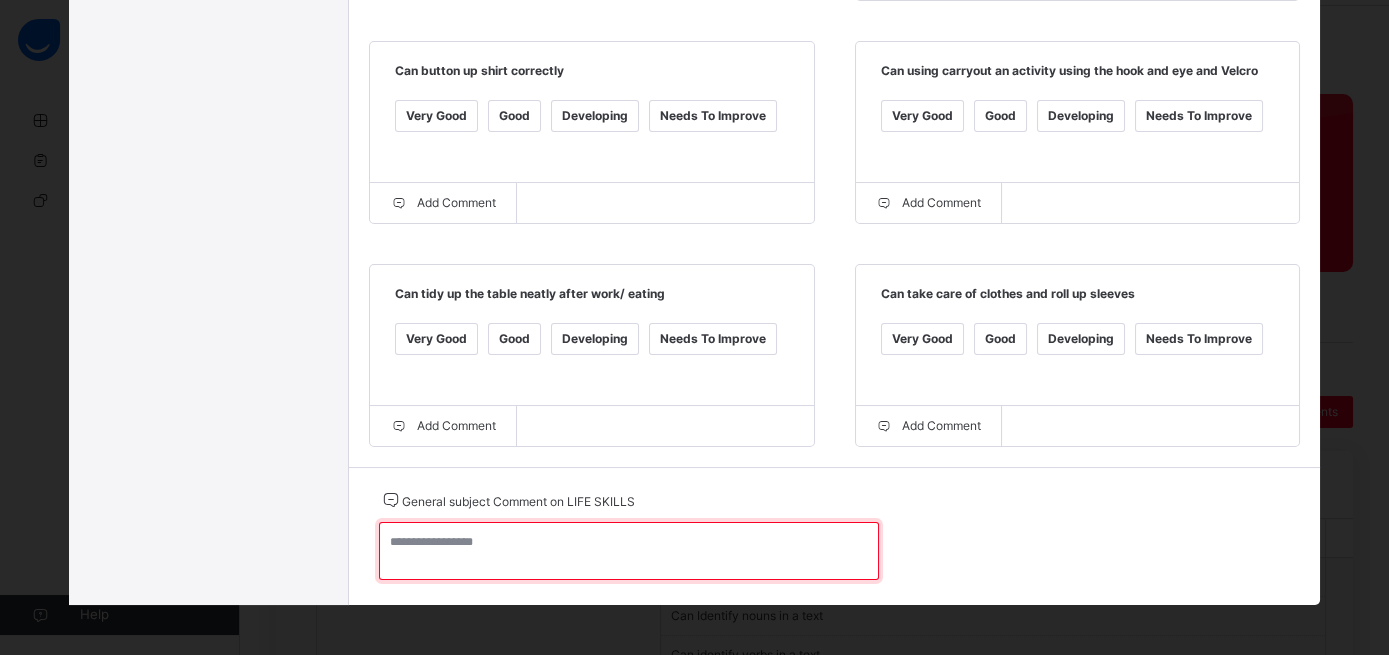 click at bounding box center [629, 551] 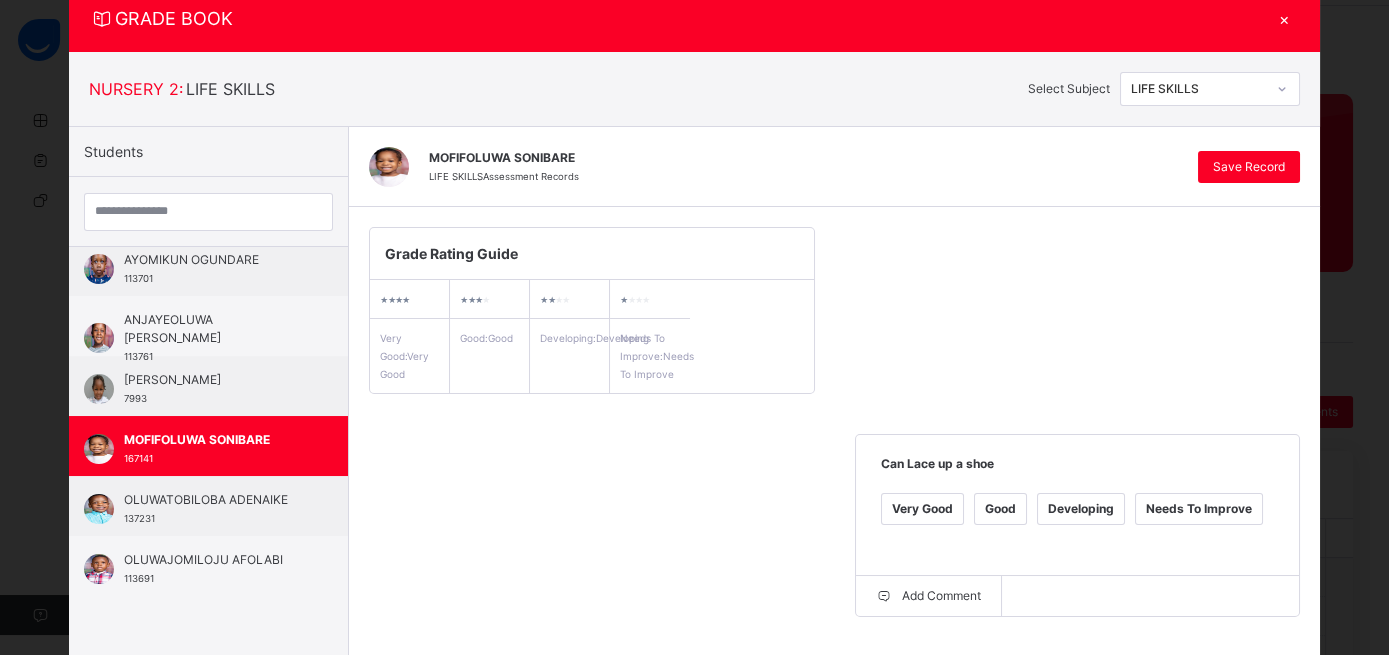 scroll, scrollTop: 64, scrollLeft: 0, axis: vertical 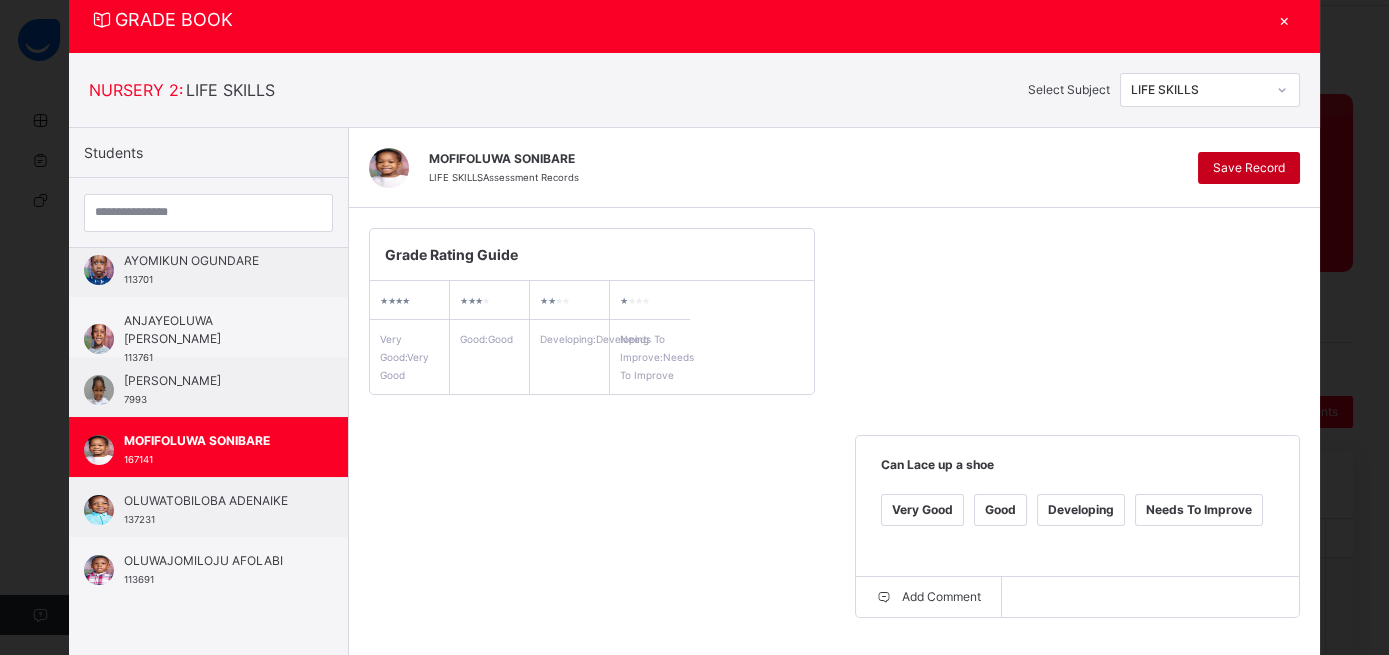 type on "**********" 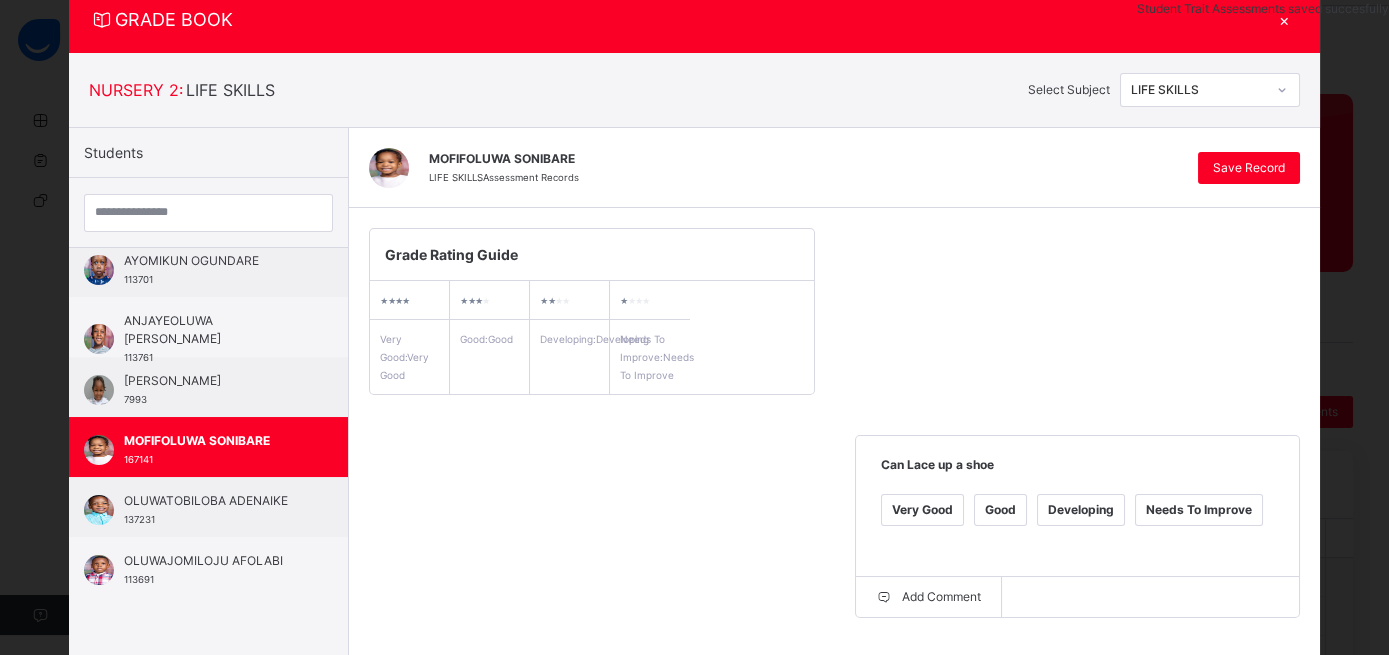 click at bounding box center [1282, 90] 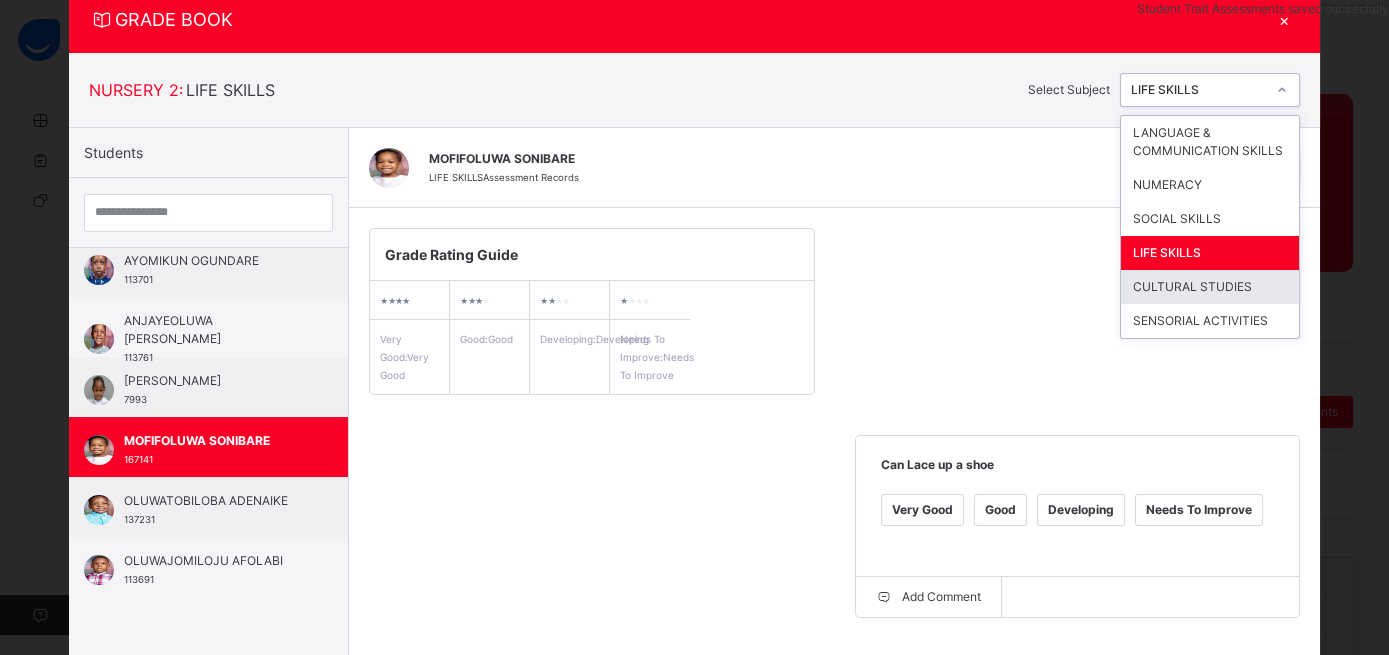 click on "CULTURAL STUDIES" at bounding box center [1210, 287] 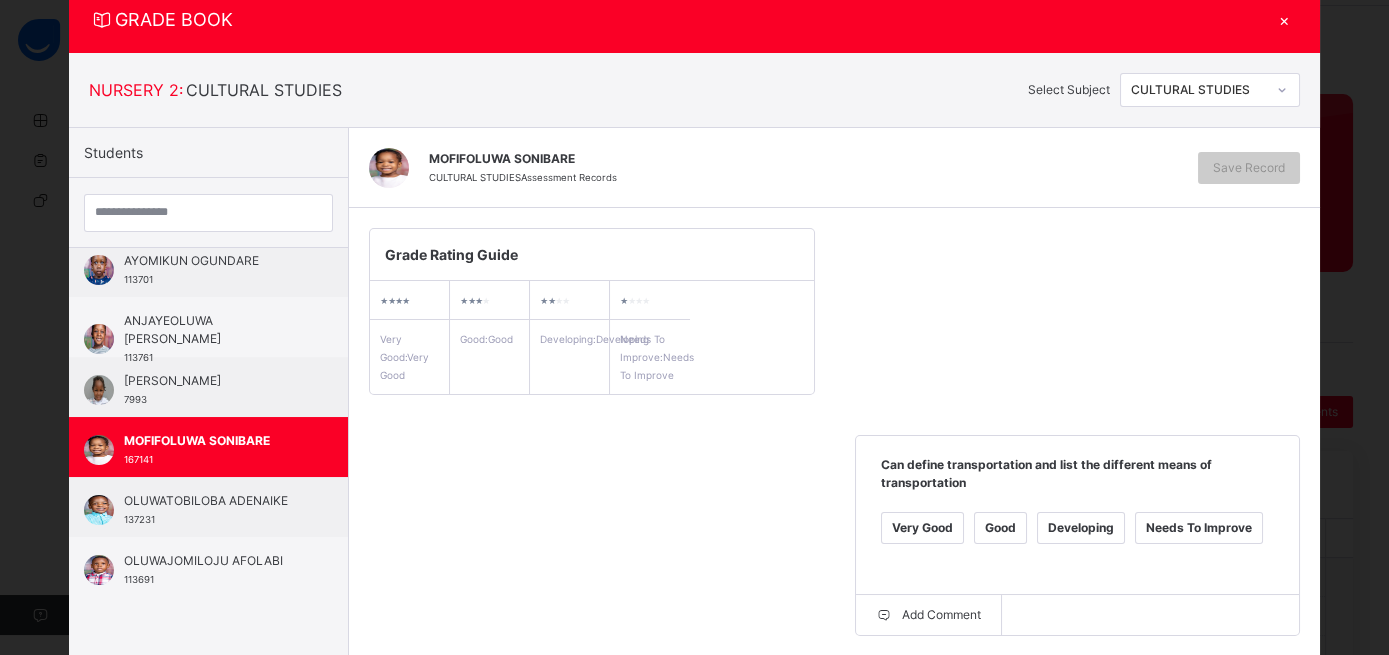 click on "Very Good" at bounding box center [922, 528] 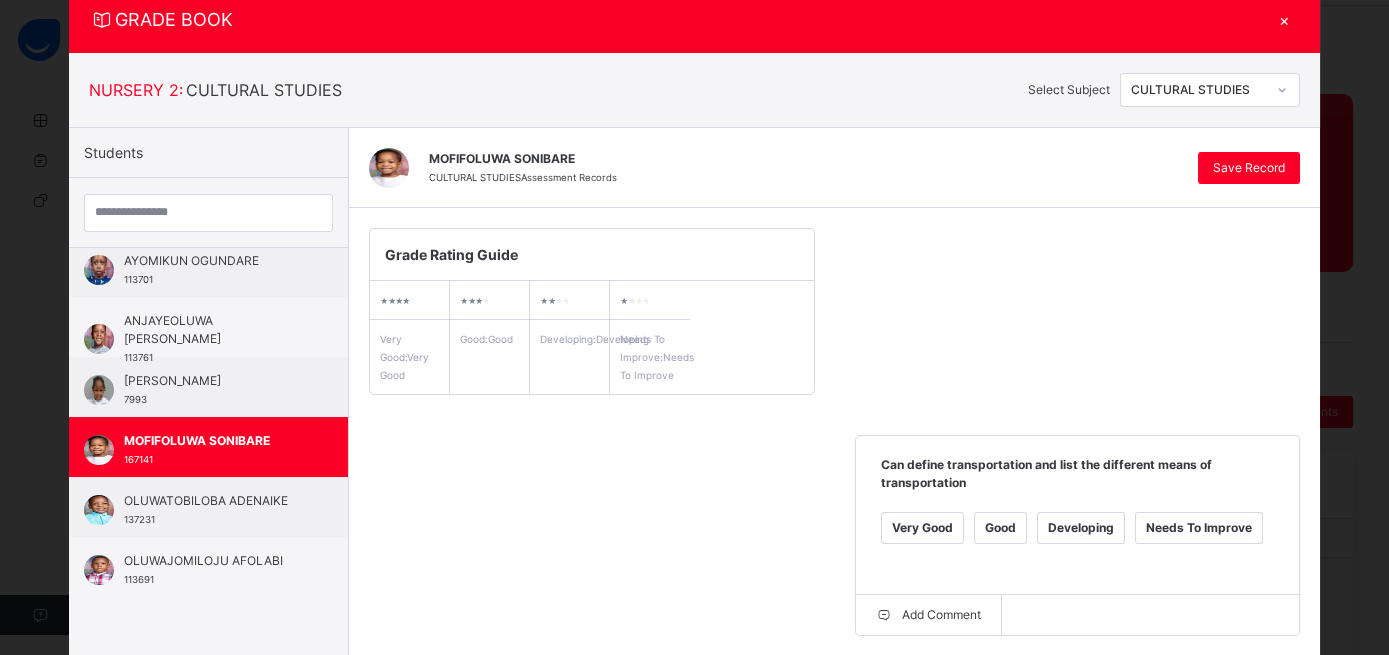 click on "Very Good" at bounding box center (436, 751) 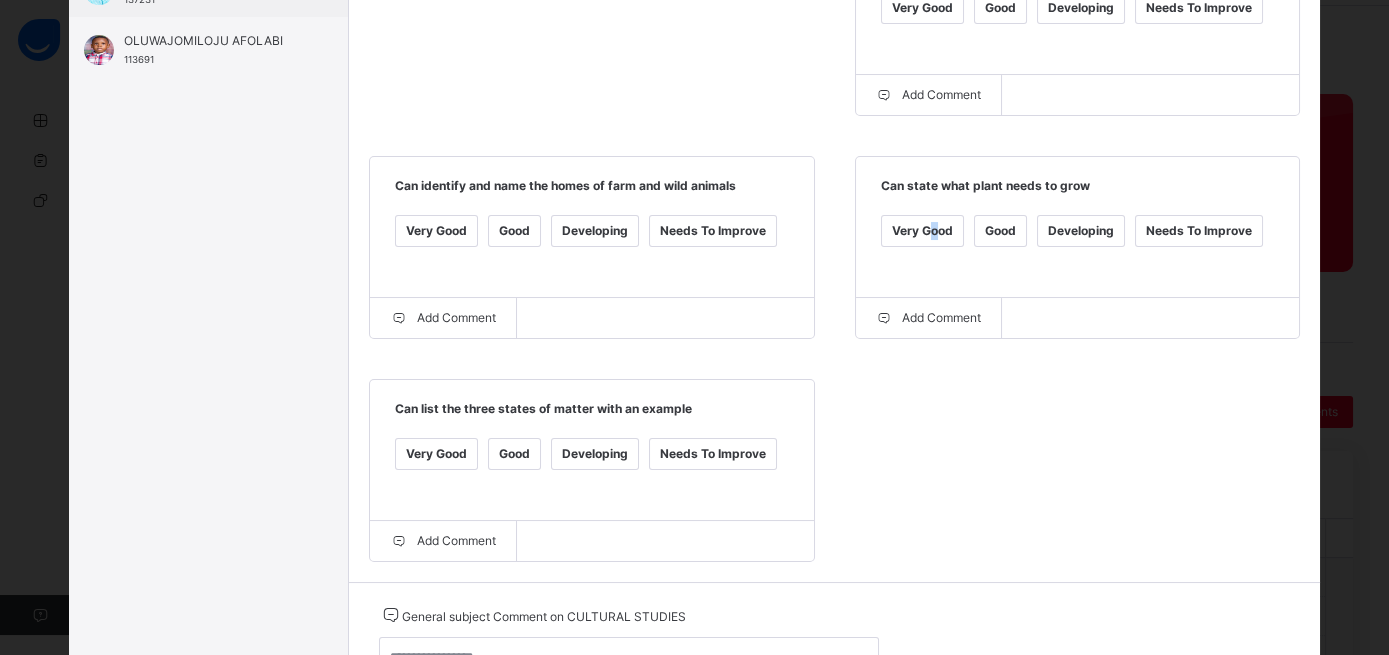 scroll, scrollTop: 633, scrollLeft: 0, axis: vertical 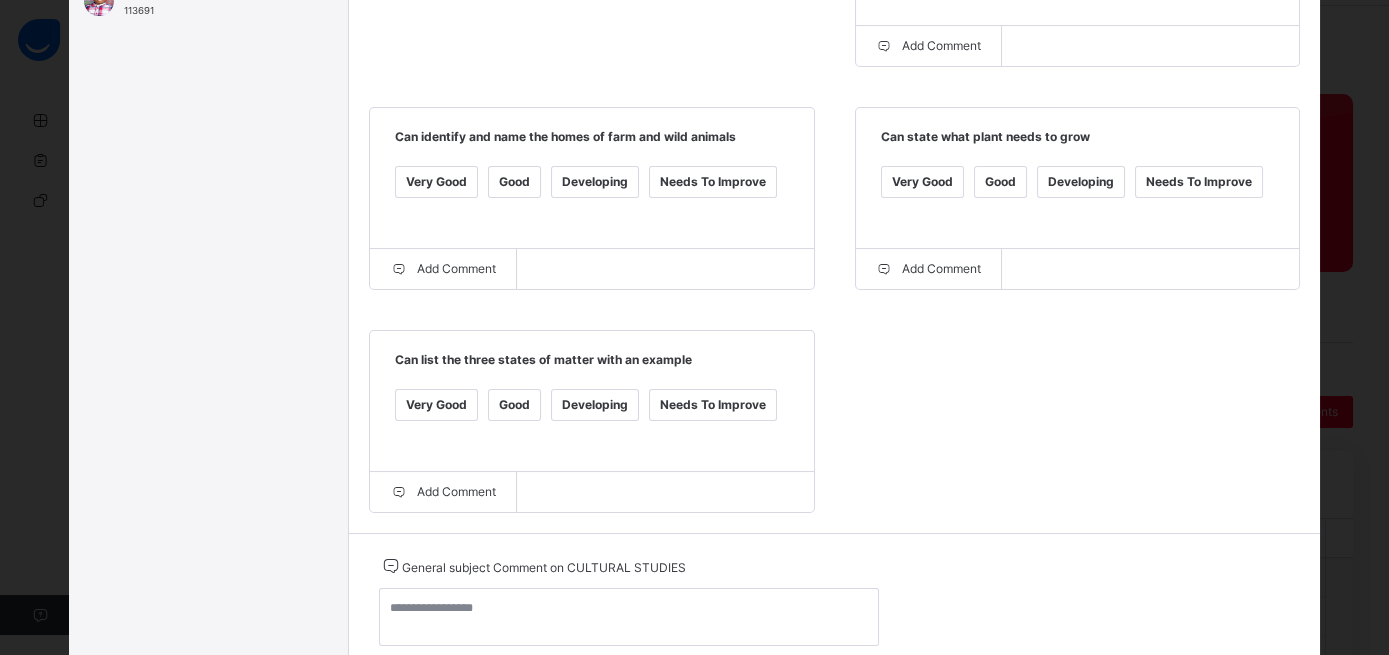 click on "Very Good" at bounding box center (436, 405) 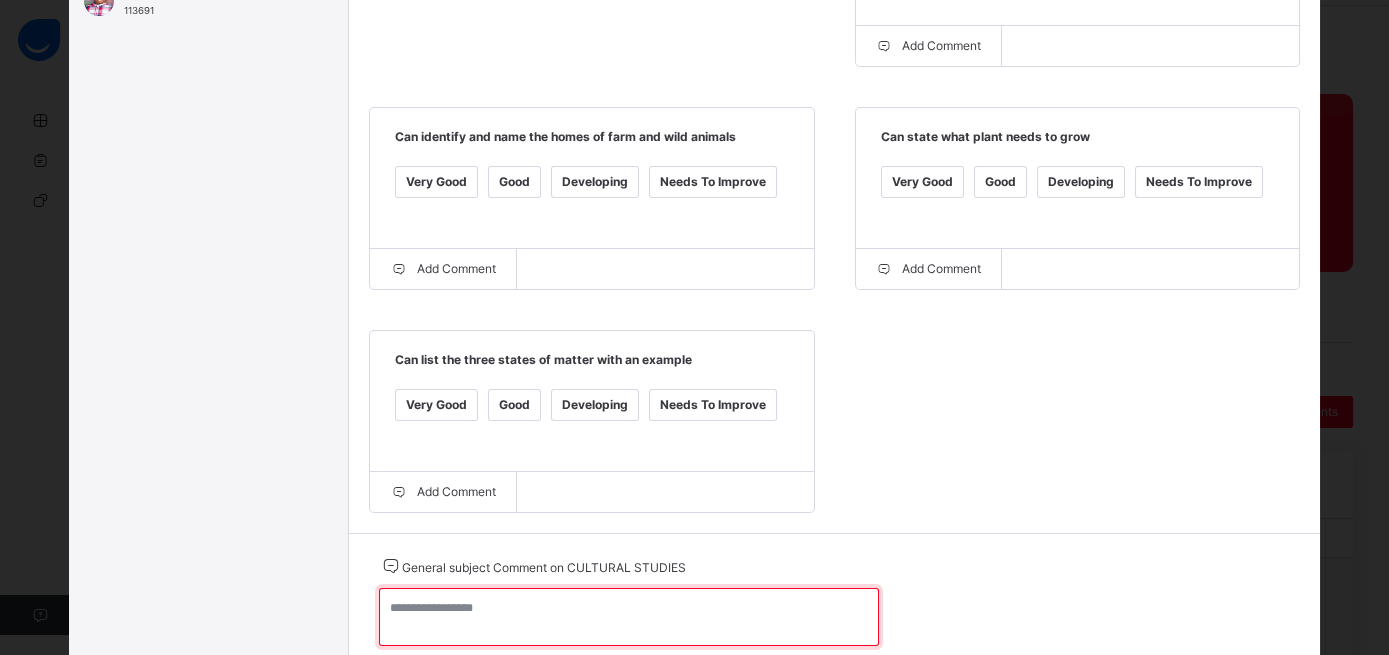 click at bounding box center (629, 617) 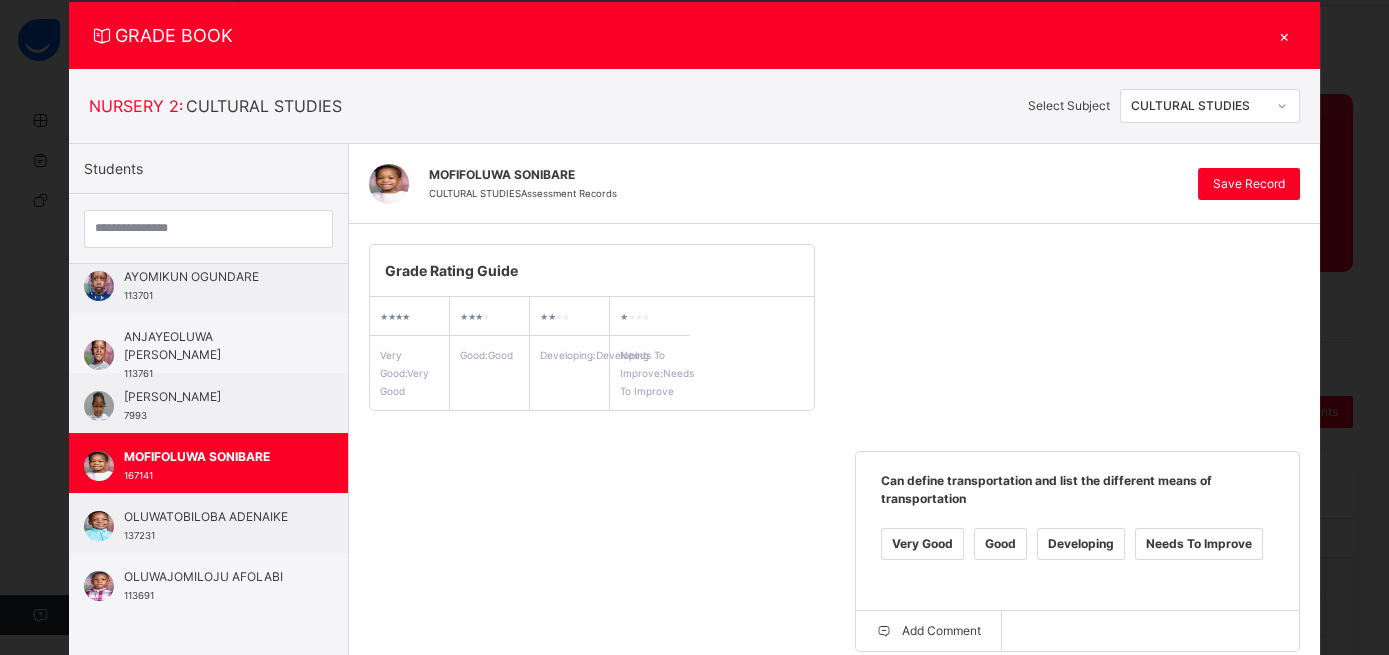 scroll, scrollTop: 43, scrollLeft: 0, axis: vertical 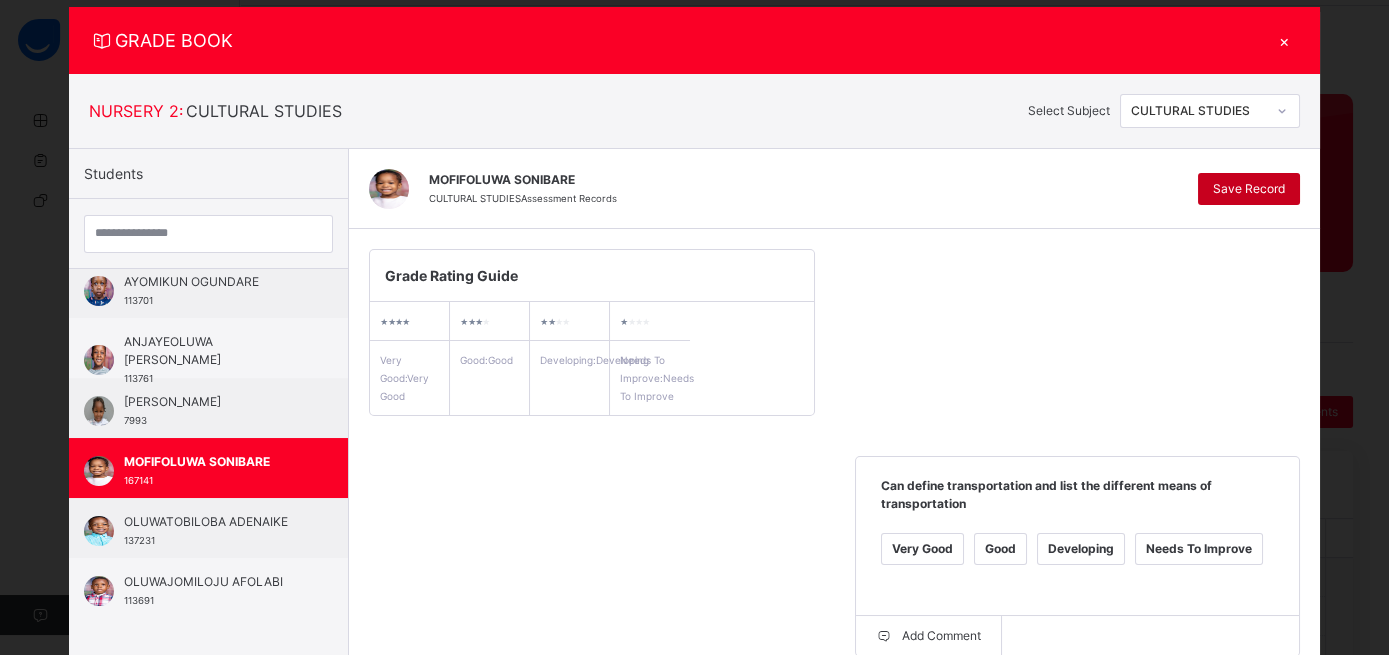 type on "**********" 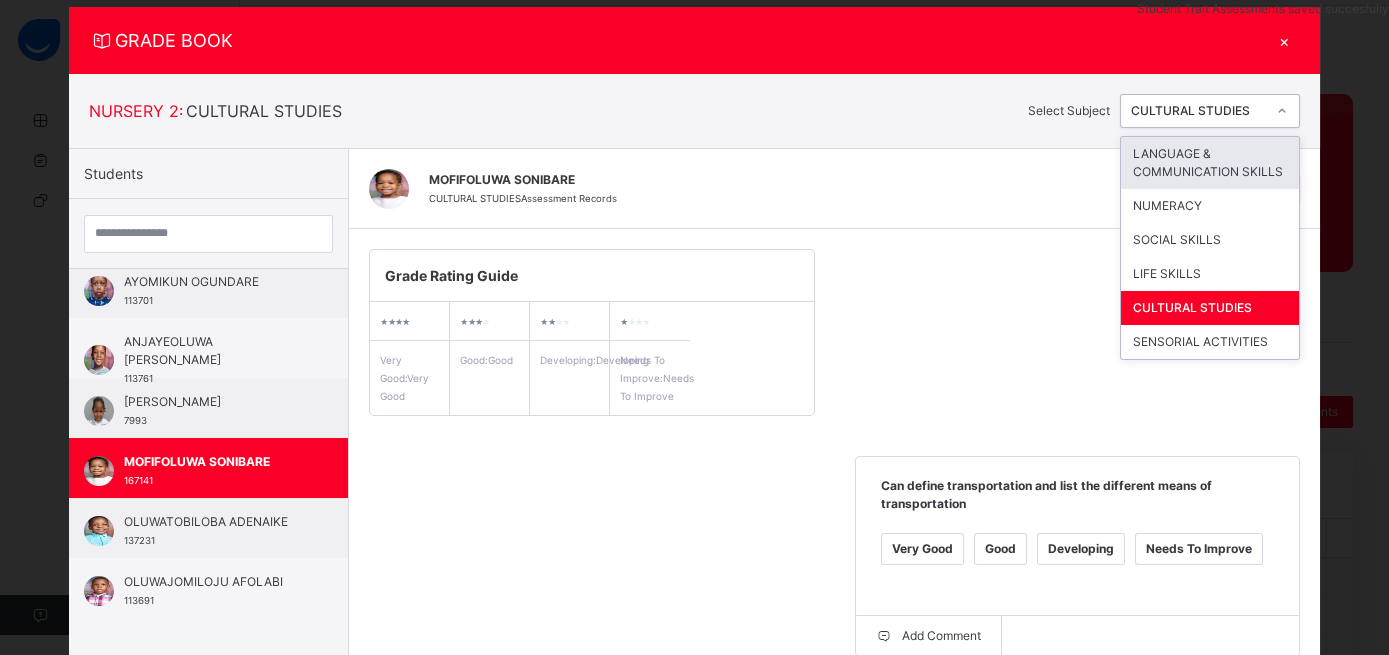 click 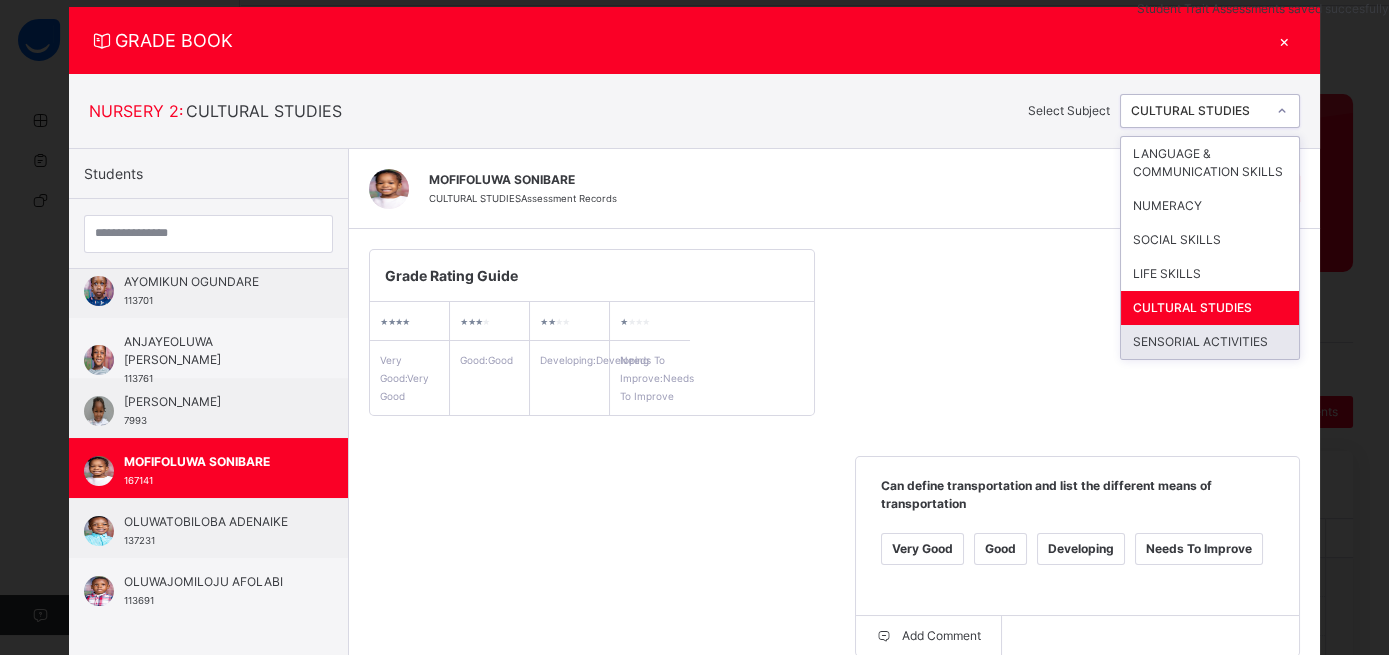 click on "SENSORIAL ACTIVITIES" at bounding box center [1210, 342] 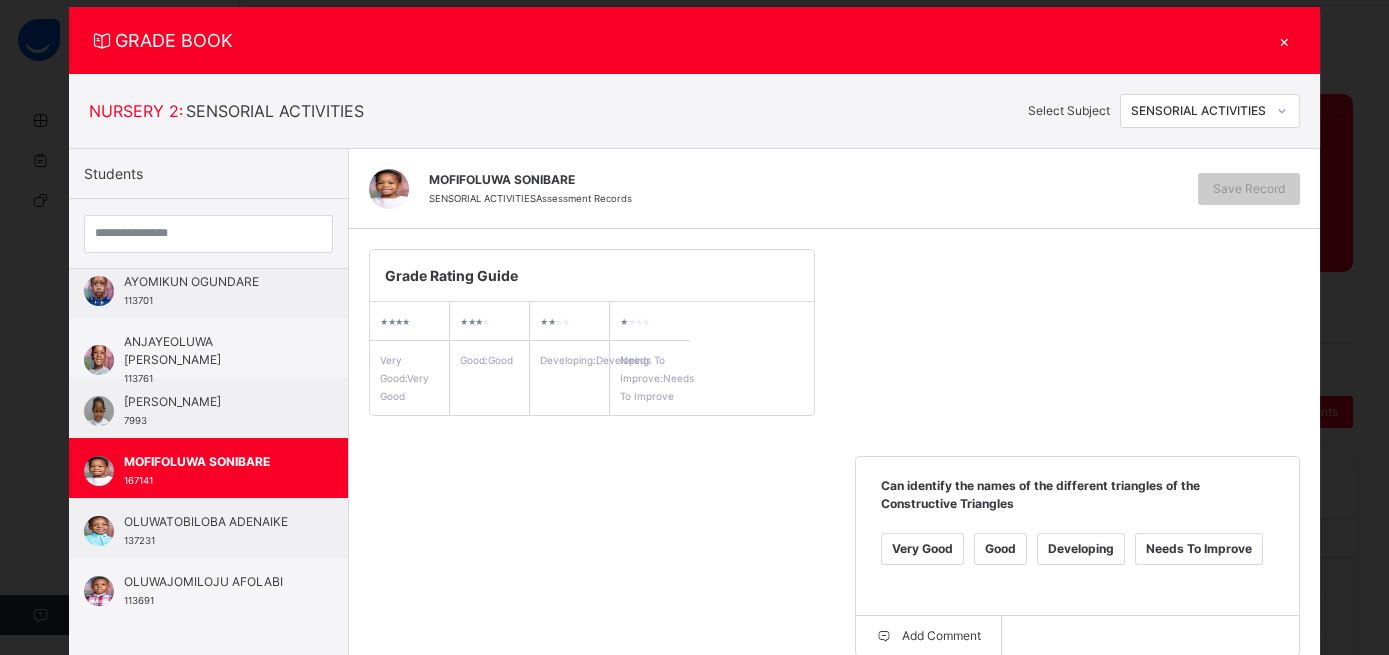 click on "Good" at bounding box center (1000, 549) 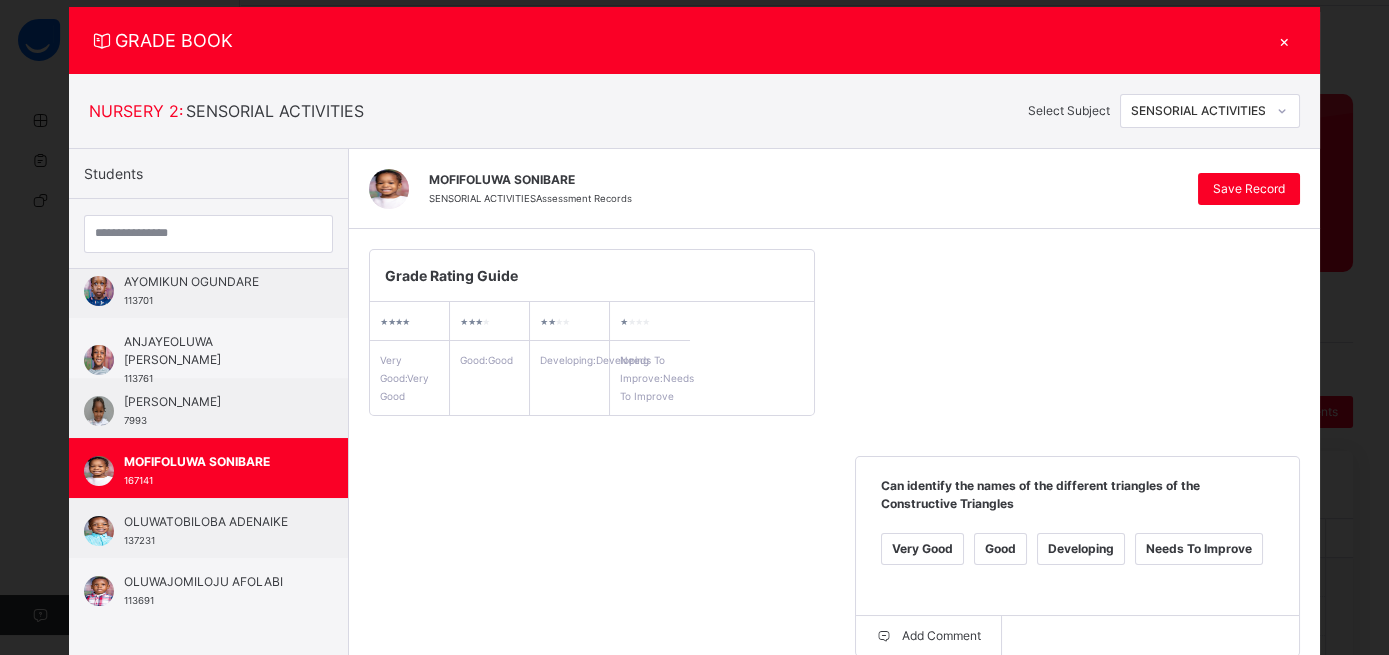 click on "Good" at bounding box center [514, 772] 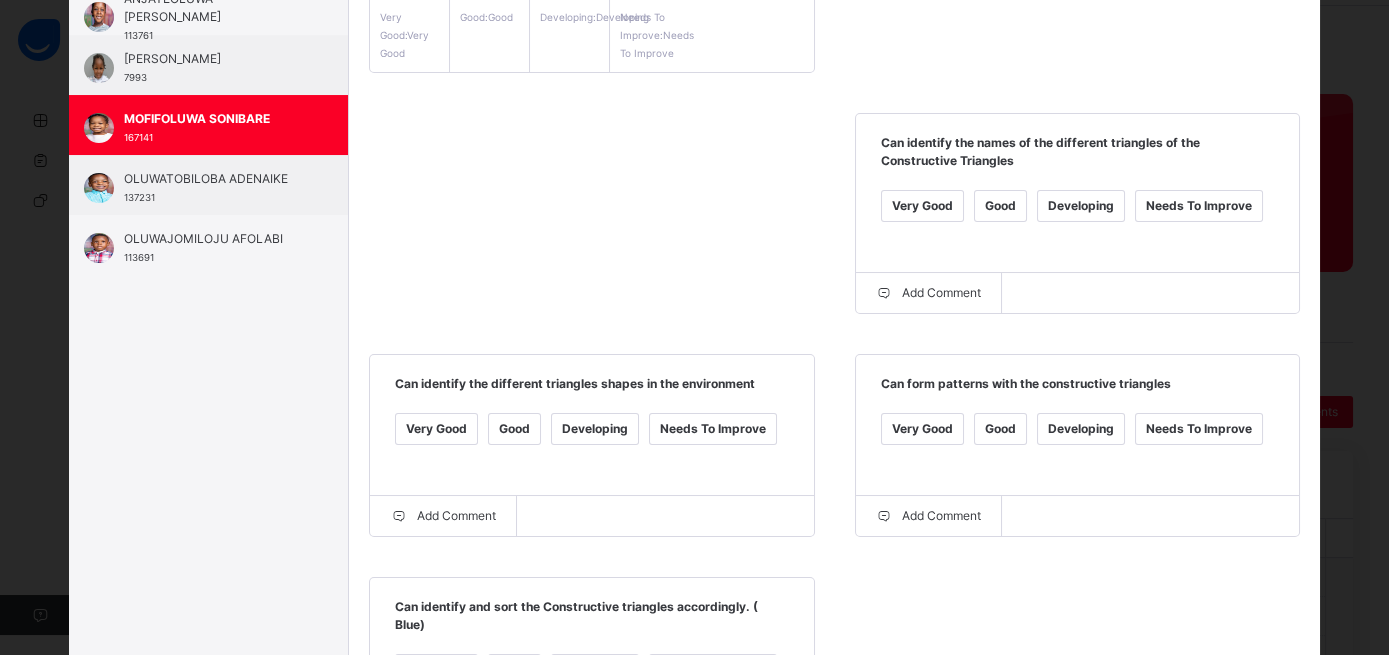 scroll, scrollTop: 551, scrollLeft: 0, axis: vertical 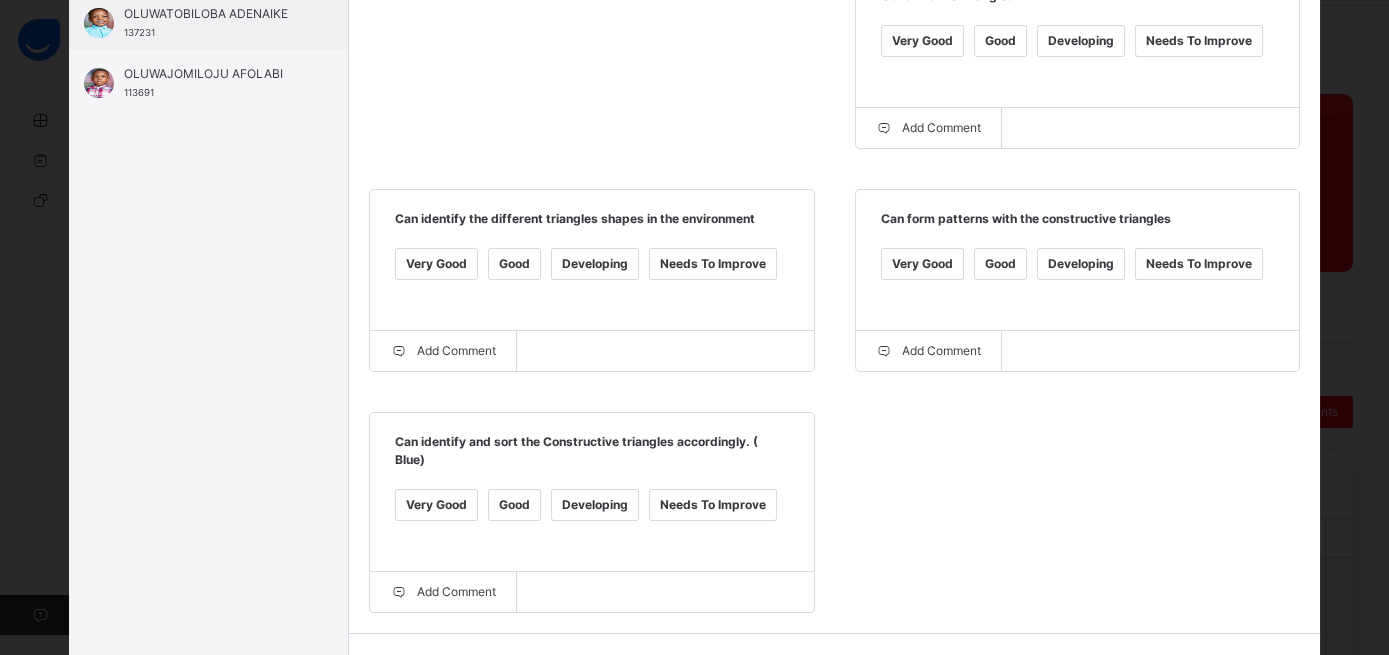 click on "Good" at bounding box center (514, 505) 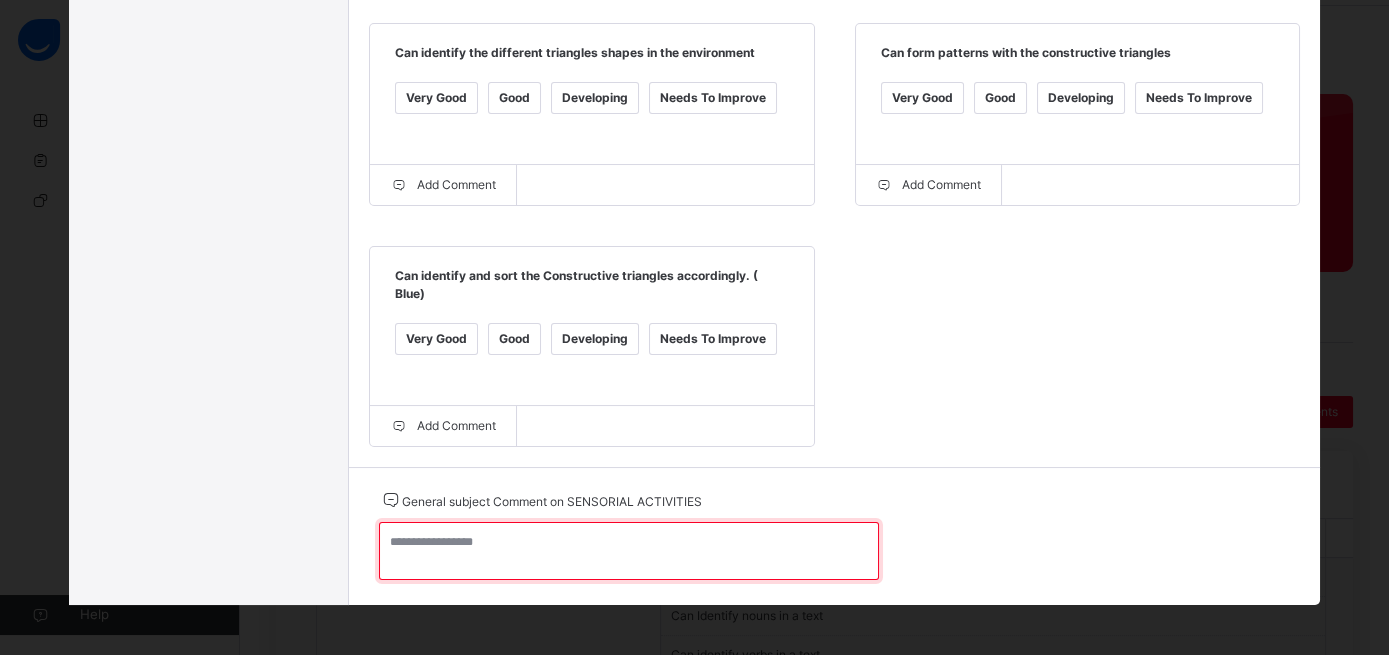 click at bounding box center [629, 551] 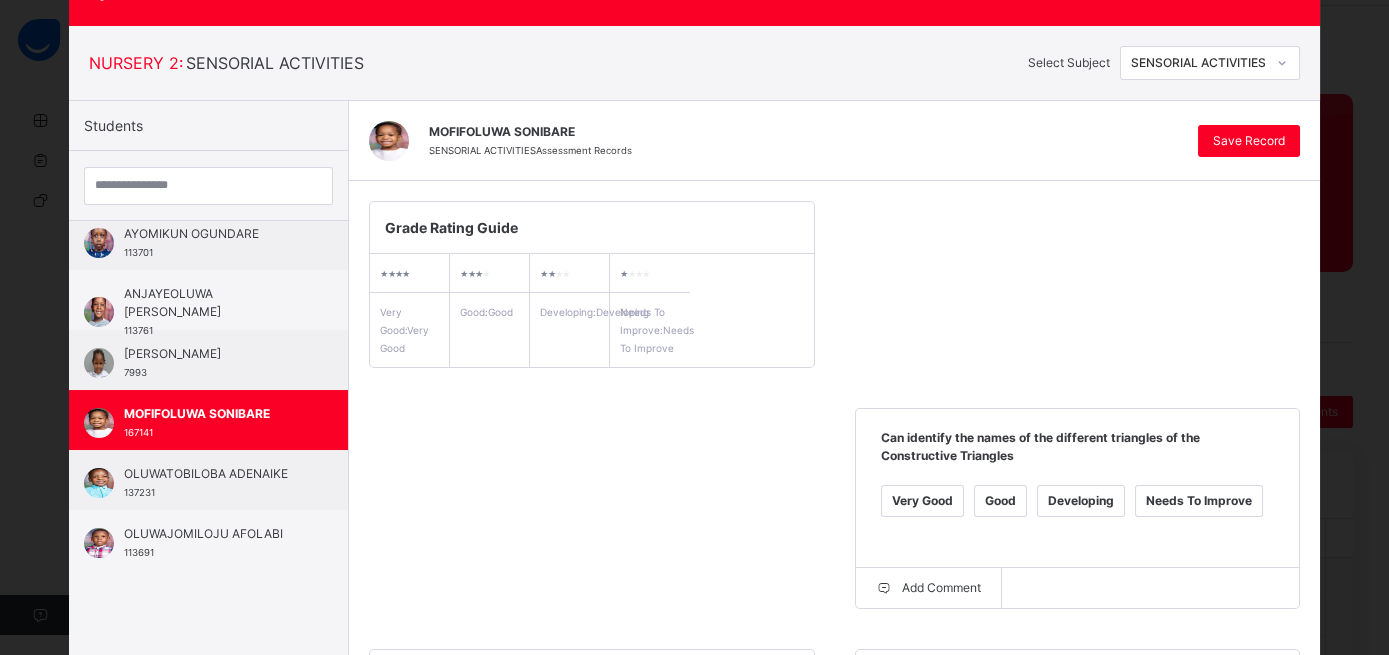 scroll, scrollTop: 87, scrollLeft: 0, axis: vertical 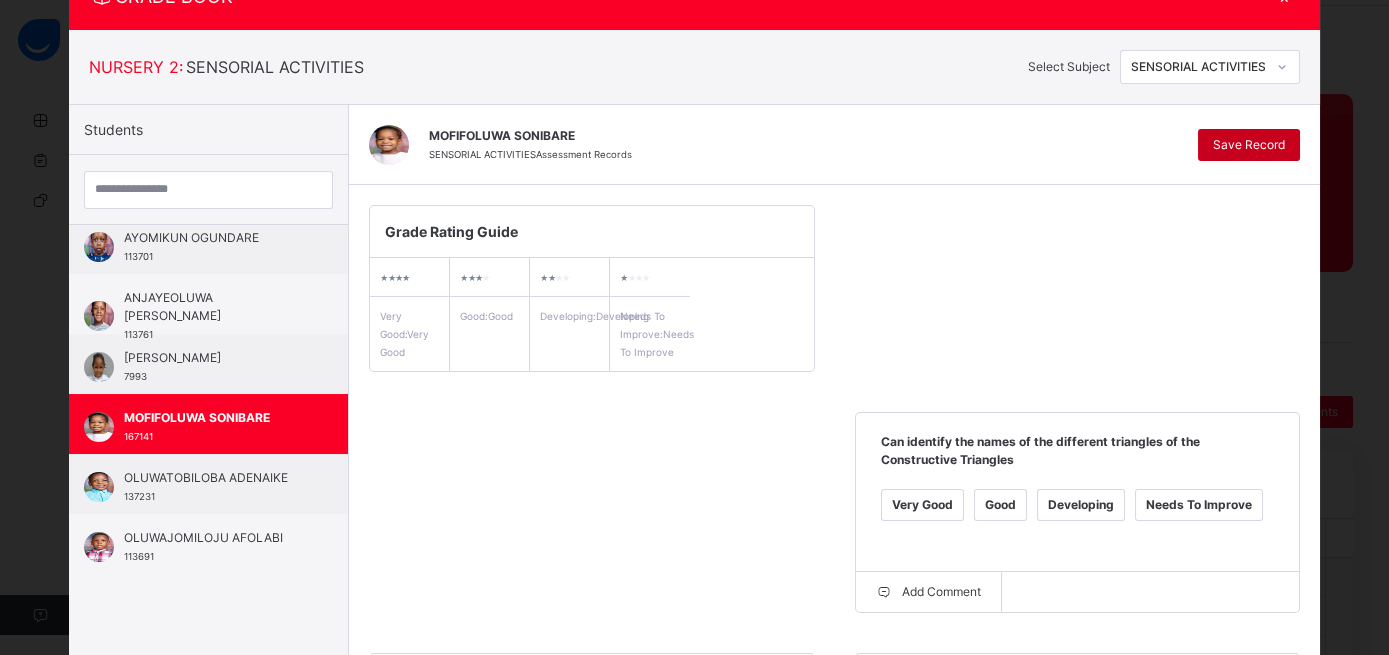 type on "*********" 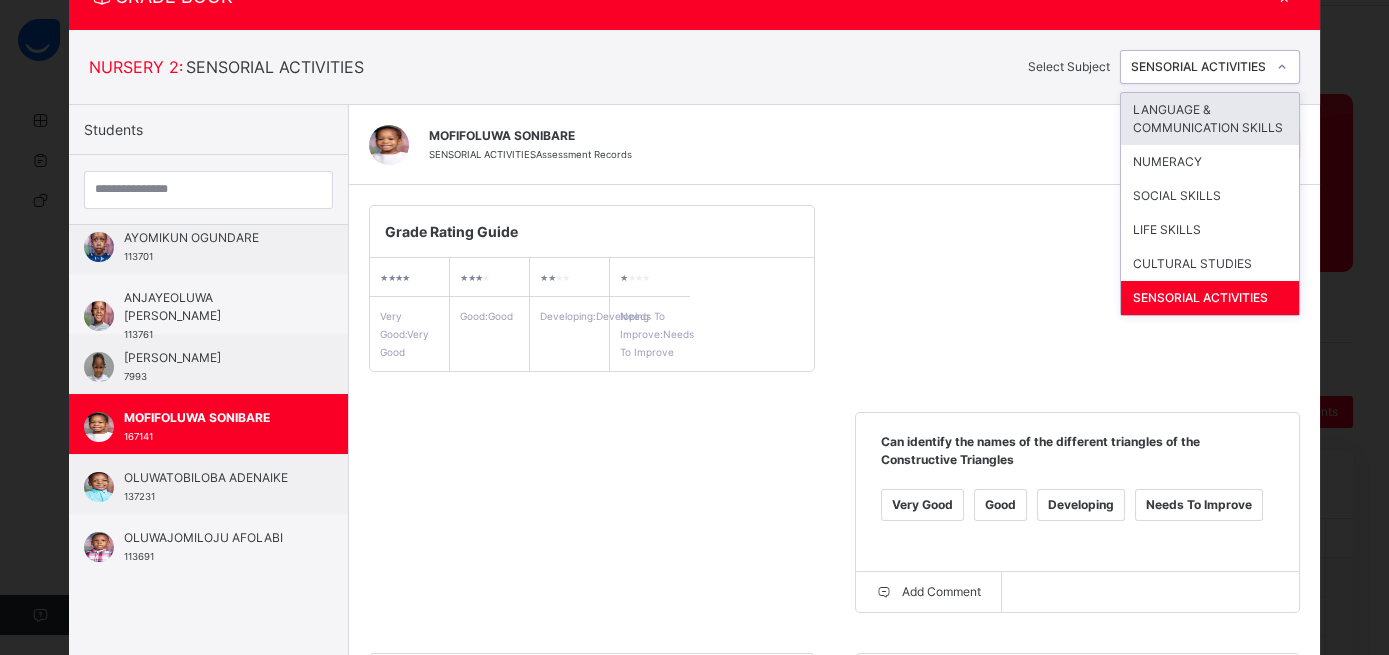 click 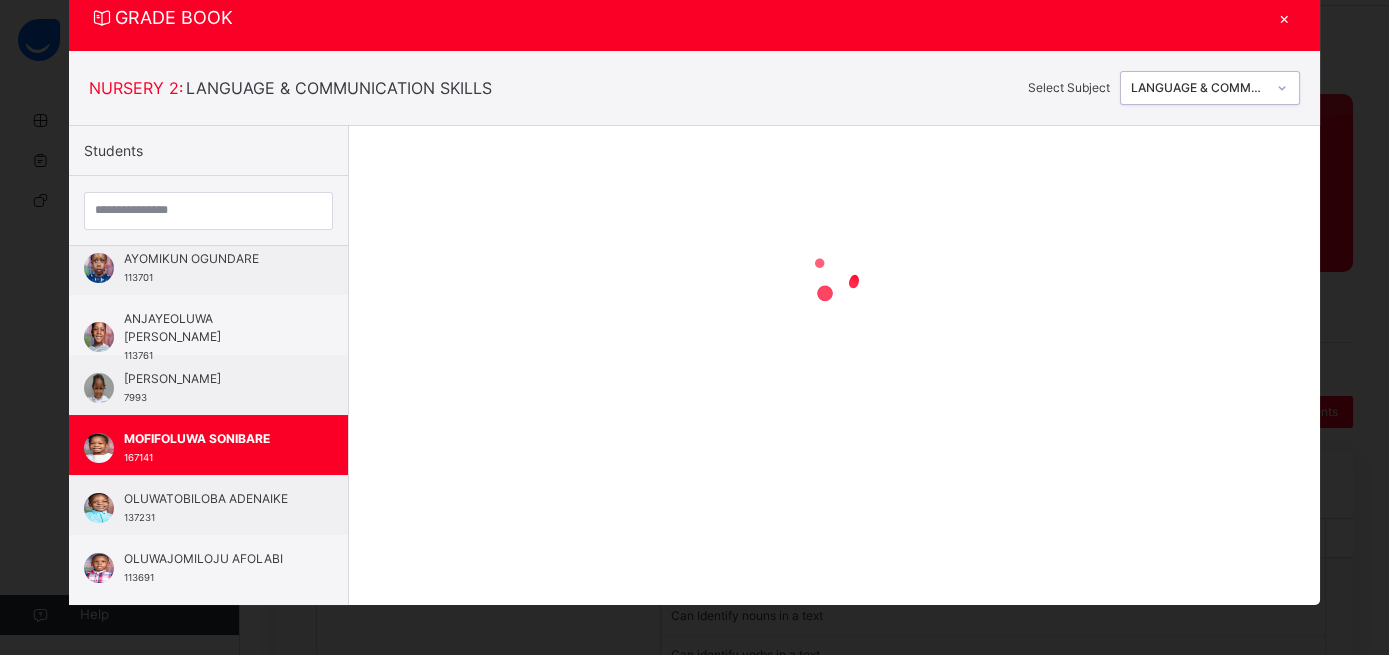 scroll, scrollTop: 65, scrollLeft: 0, axis: vertical 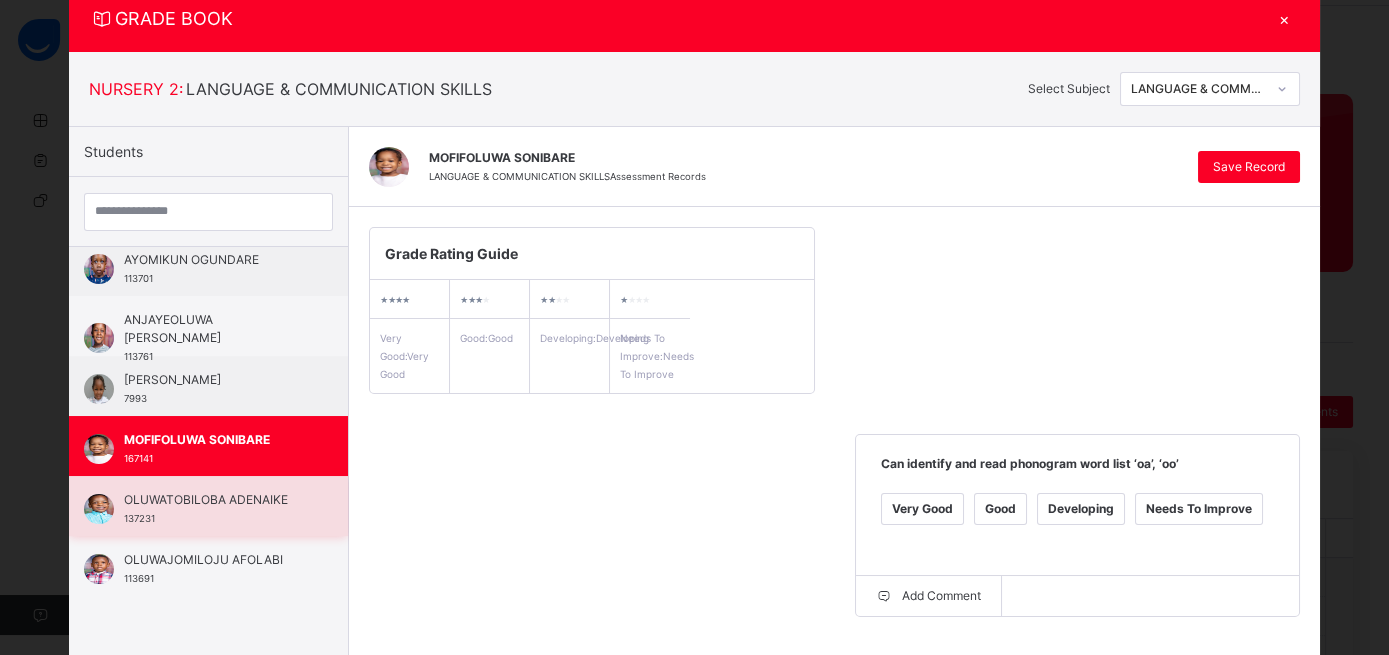 click on "OLUWATOBILOBA  ADENAIKE" at bounding box center [213, 500] 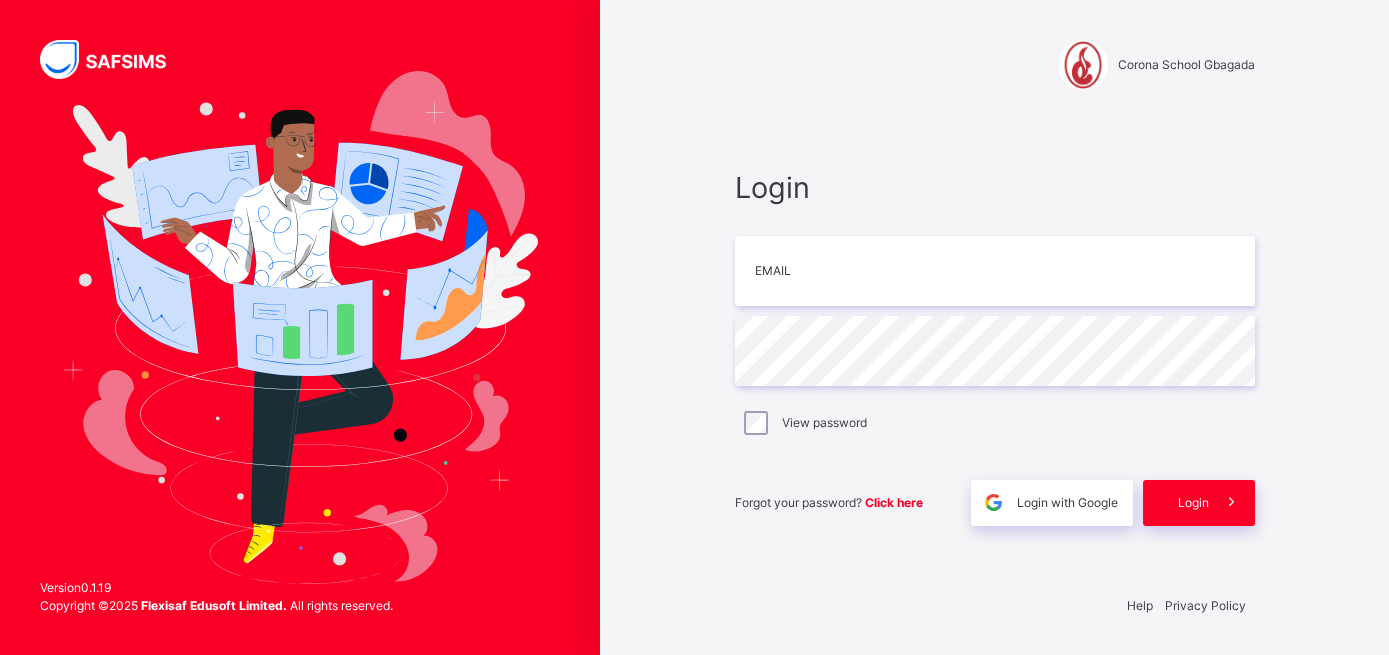 scroll, scrollTop: 0, scrollLeft: 0, axis: both 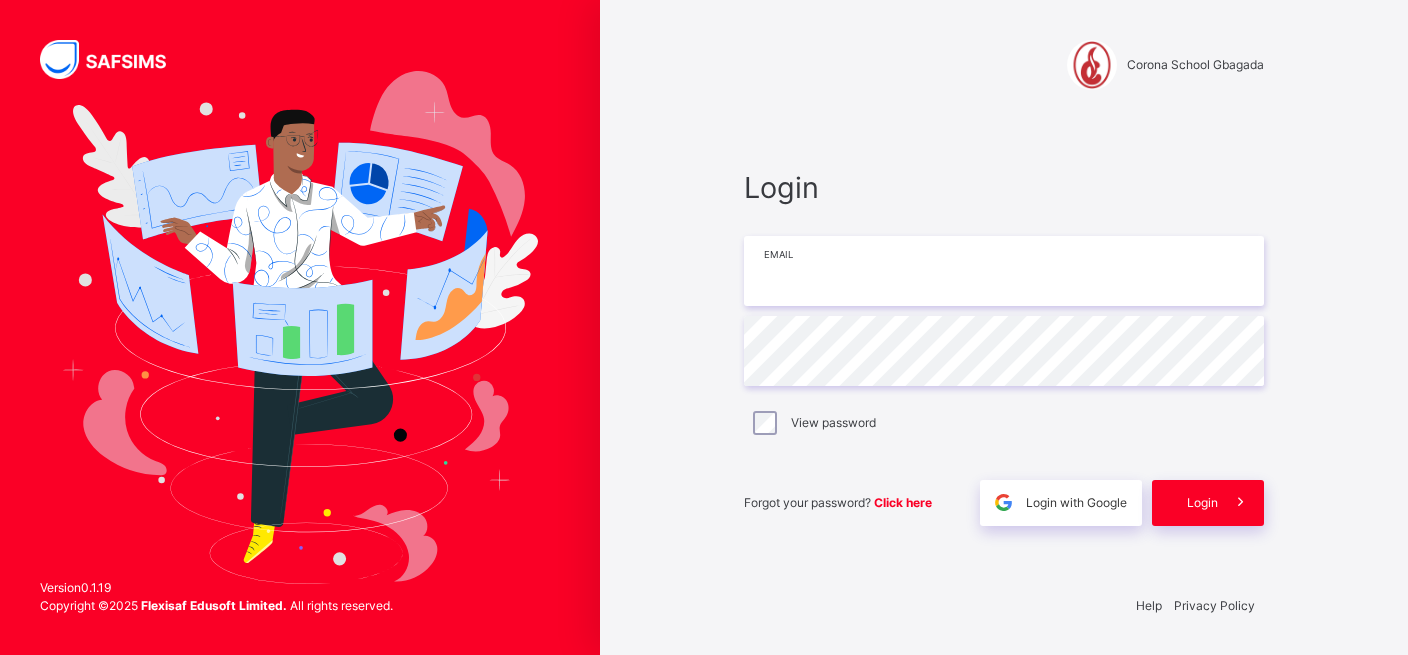 click at bounding box center (1004, 271) 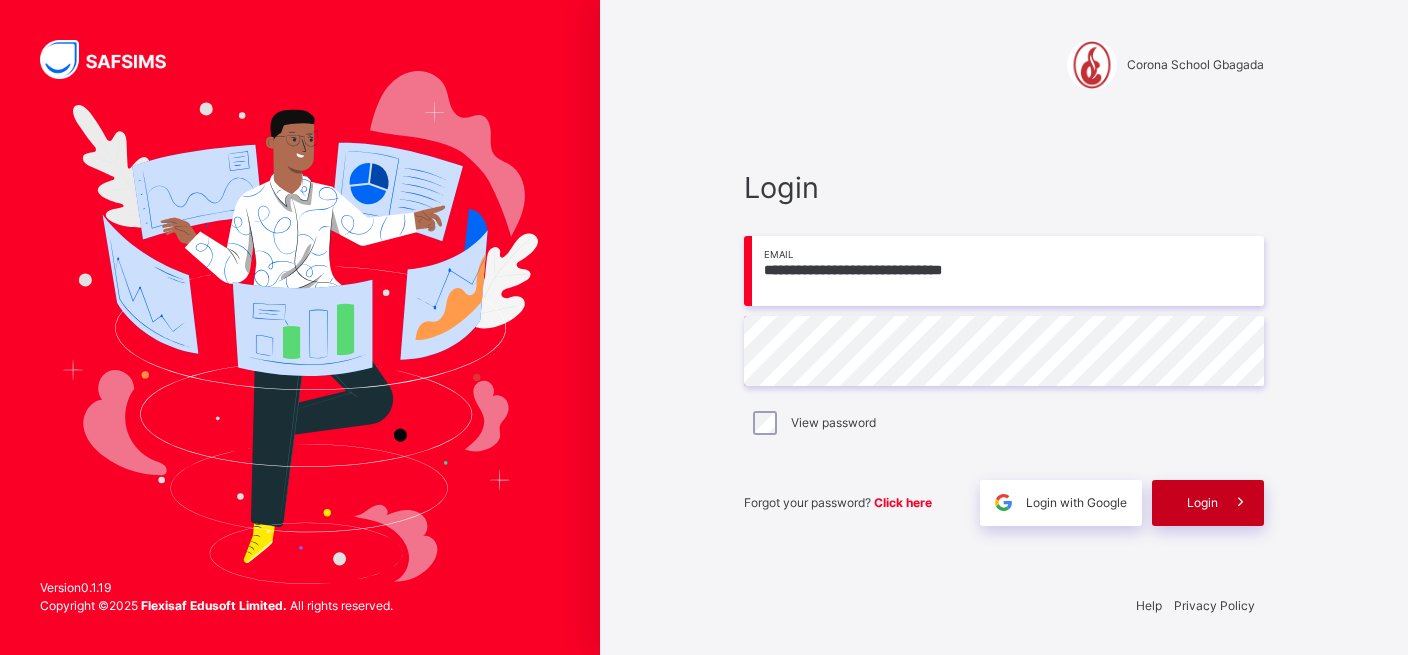 type on "**********" 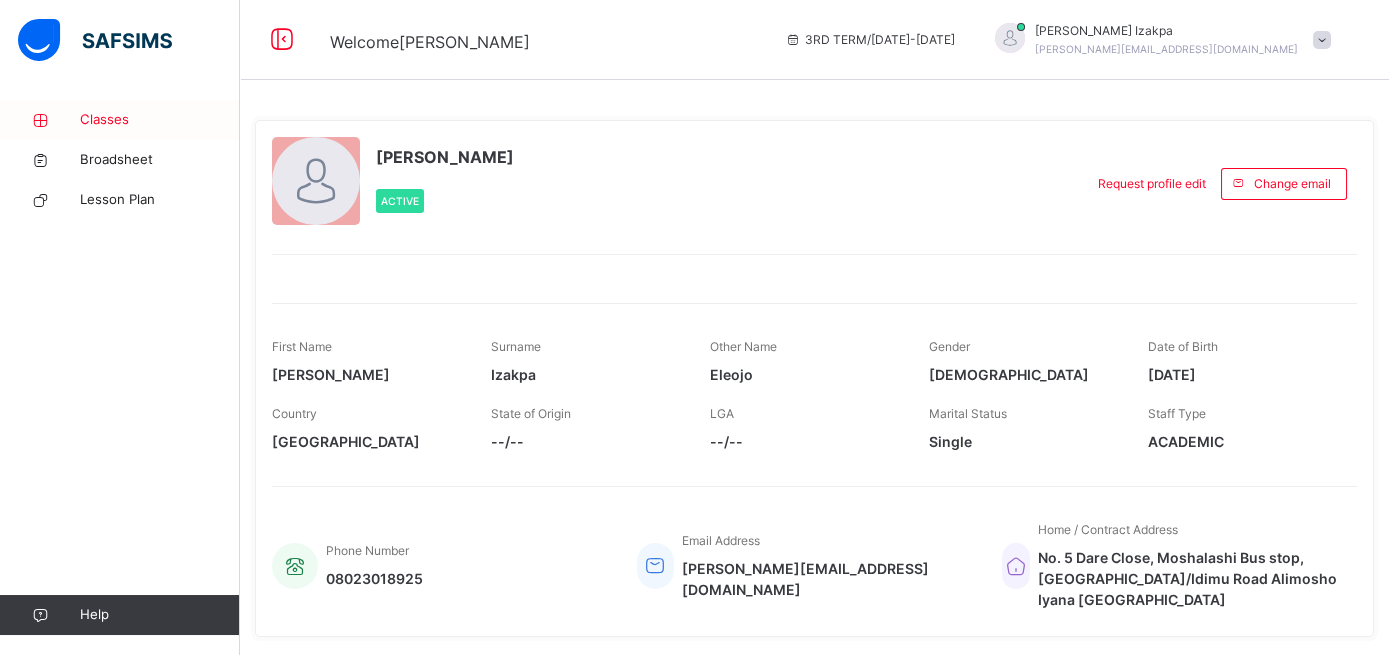 click at bounding box center [40, 120] 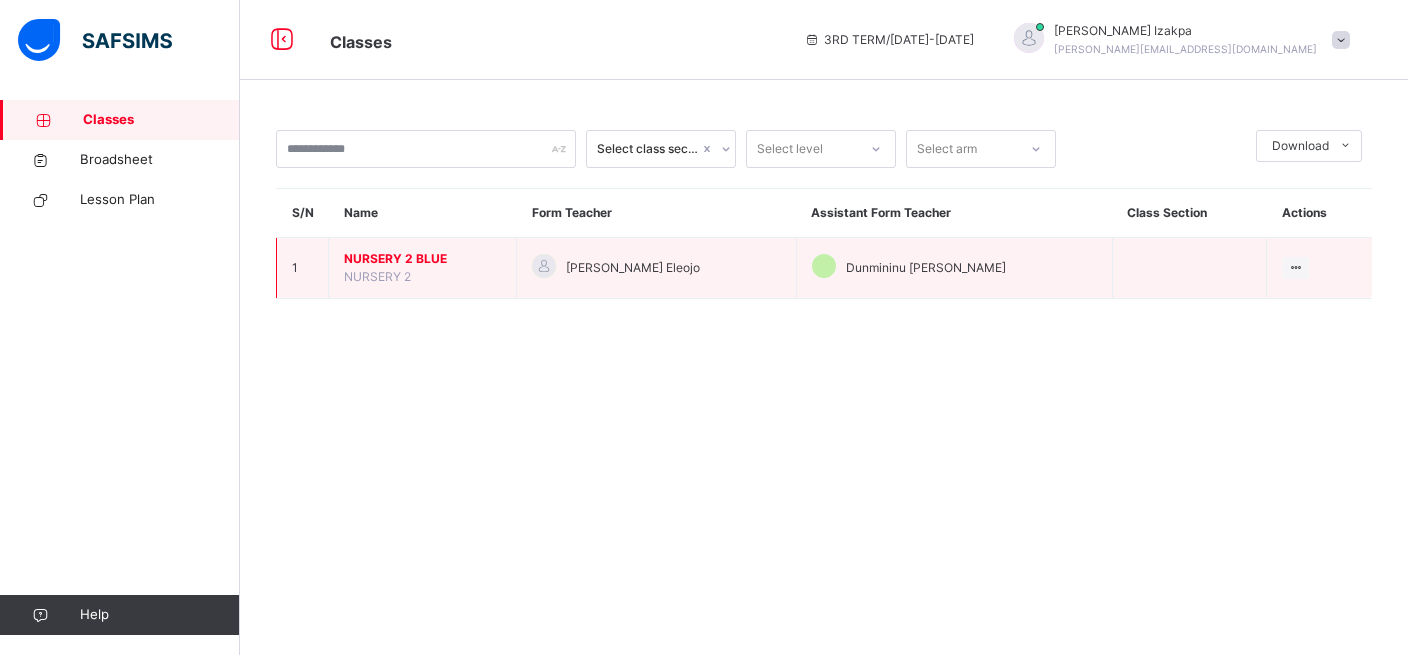 click on "NURSERY 2   BLUE" at bounding box center (422, 259) 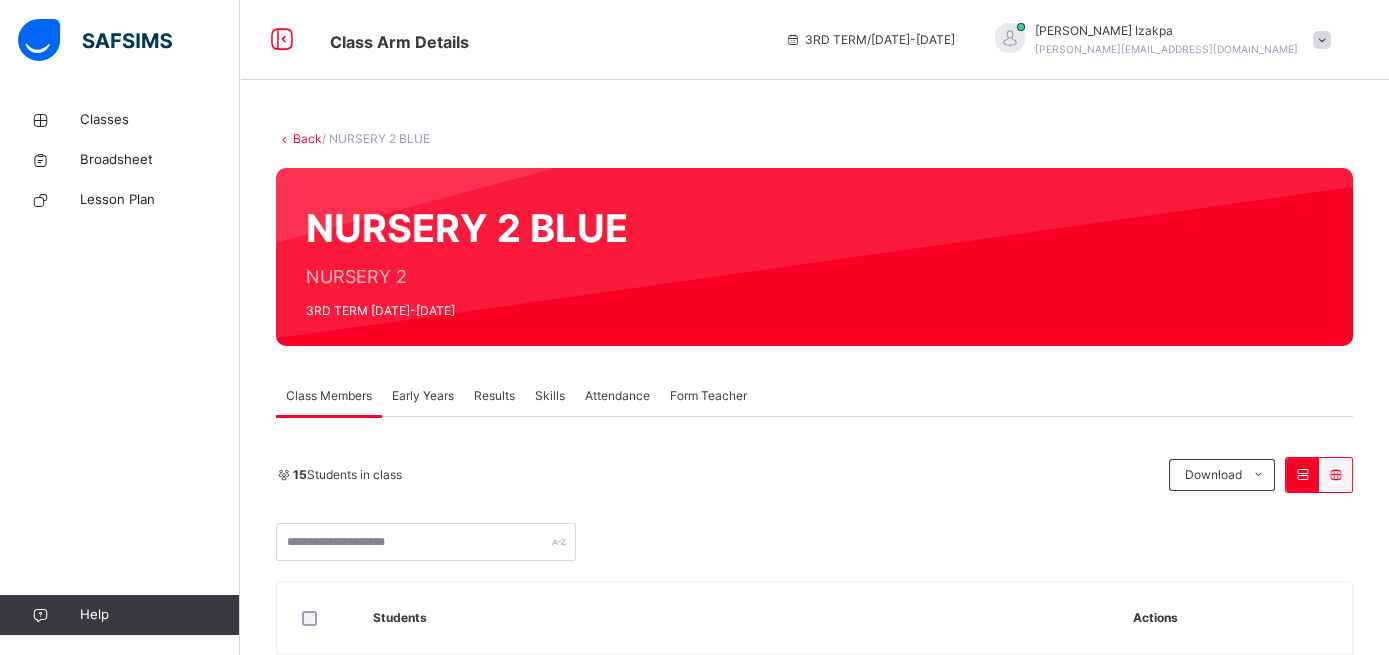 click on "Early Years" at bounding box center (423, 396) 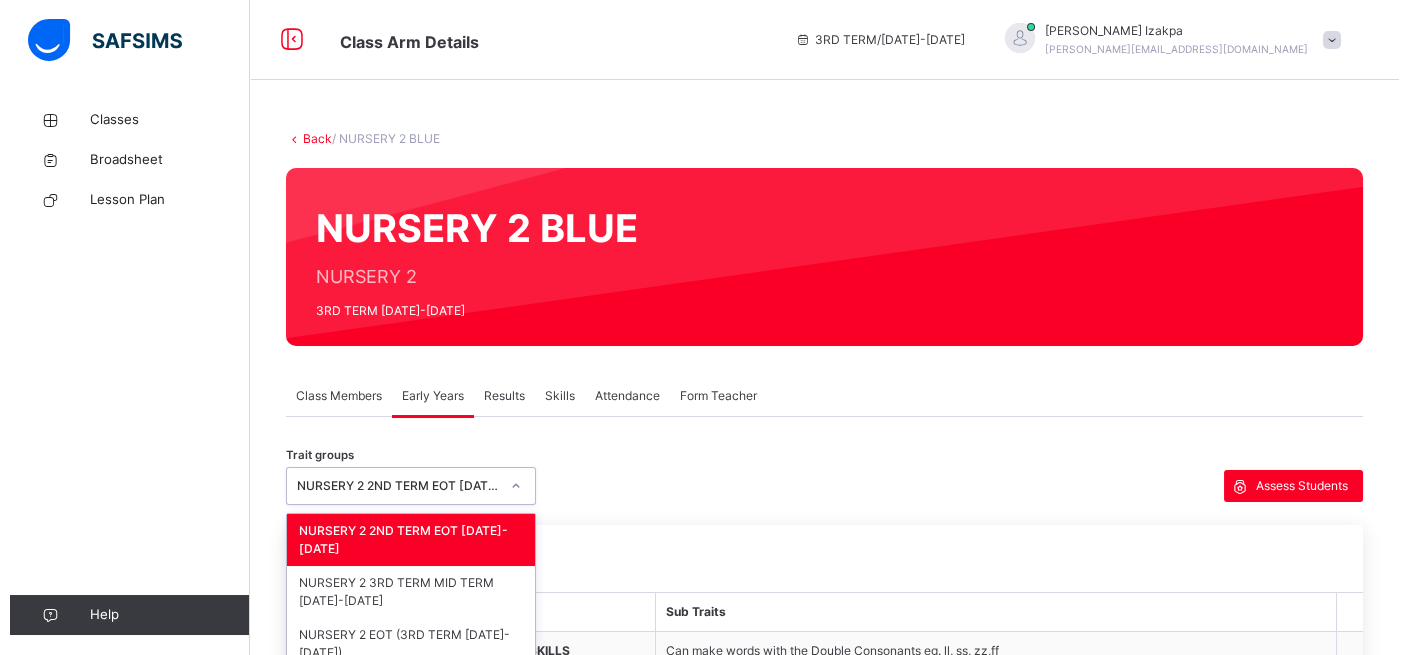 scroll, scrollTop: 74, scrollLeft: 0, axis: vertical 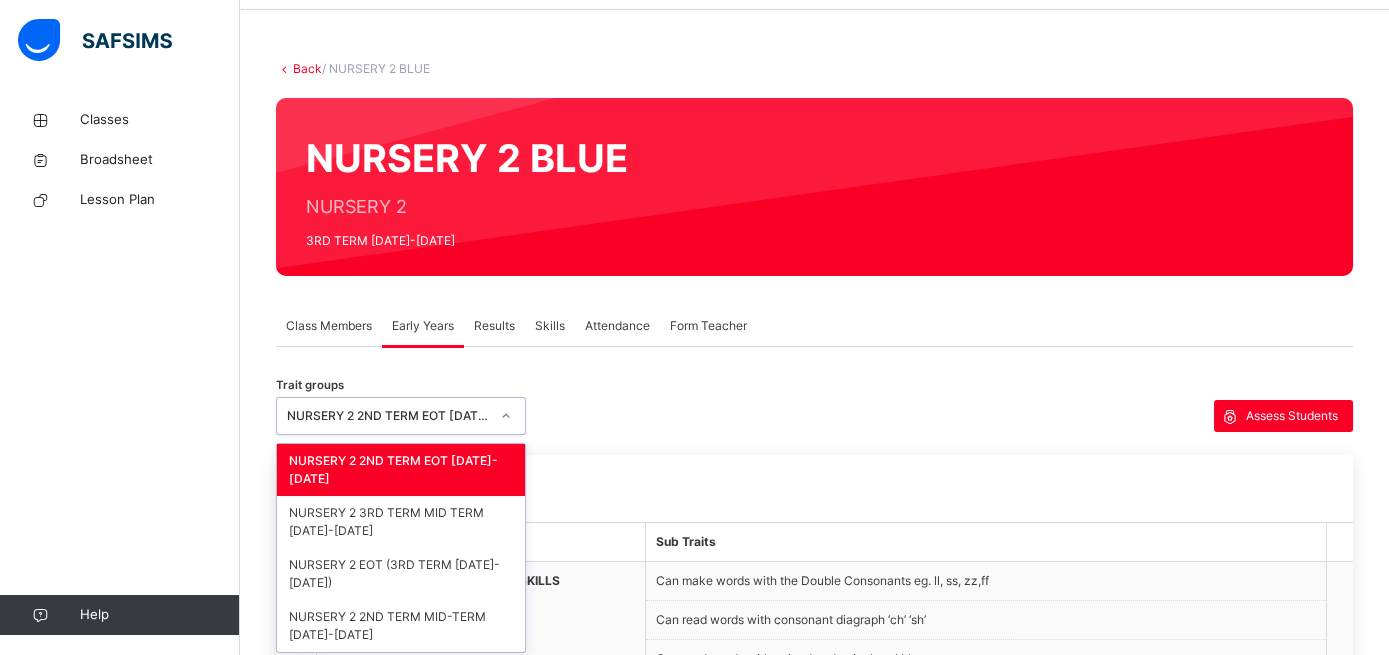 click on "option NURSERY 2 2ND TERM EOT 2024-2025 focused, 1 of 4. 4 results available. Use Up and Down to choose options, press Enter to select the currently focused option, press Escape to exit the menu, press Tab to select the option and exit the menu. NURSERY 2 2ND TERM EOT 2024-2025 NURSERY 2 2ND TERM EOT 2024-2025 NURSERY 2 3RD TERM MID TERM 2024-2025 NURSERY 2 EOT (3RD TERM 2024-2025) NURSERY 2 2ND TERM MID-TERM 2024-2025" at bounding box center [401, 416] 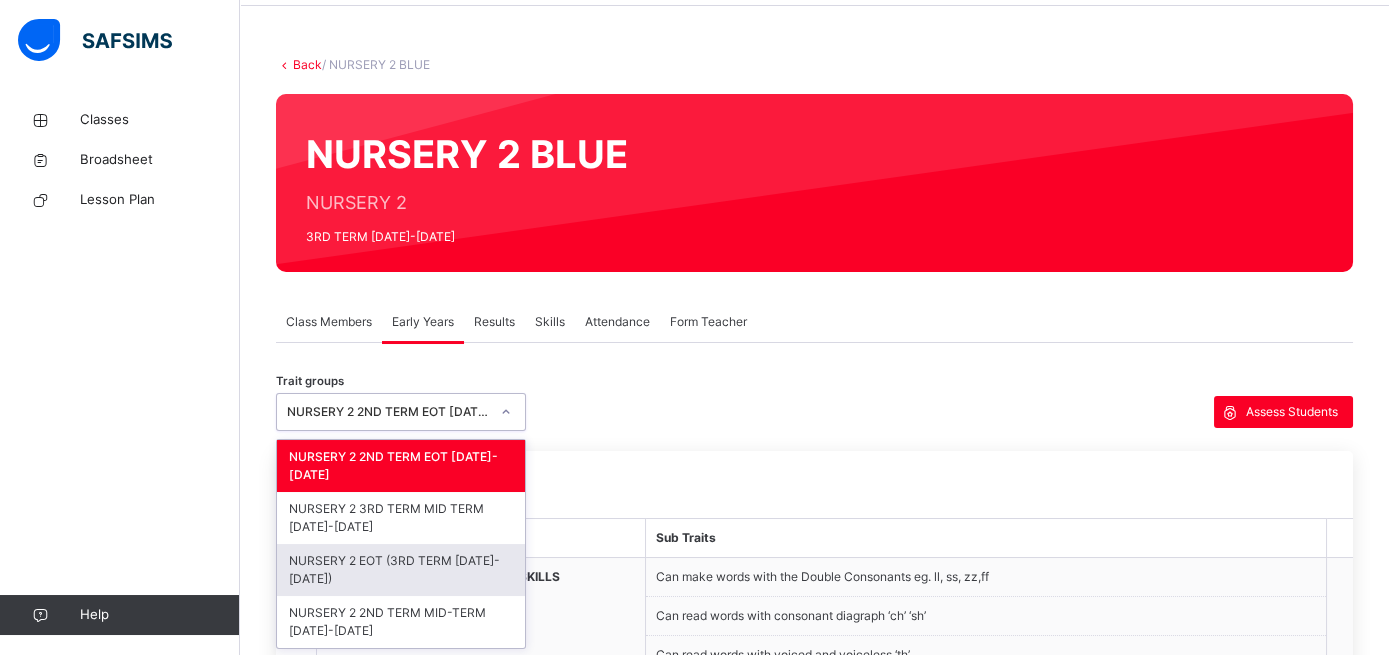 click on "NURSERY 2 EOT (3RD TERM 2024-2025)" at bounding box center [401, 570] 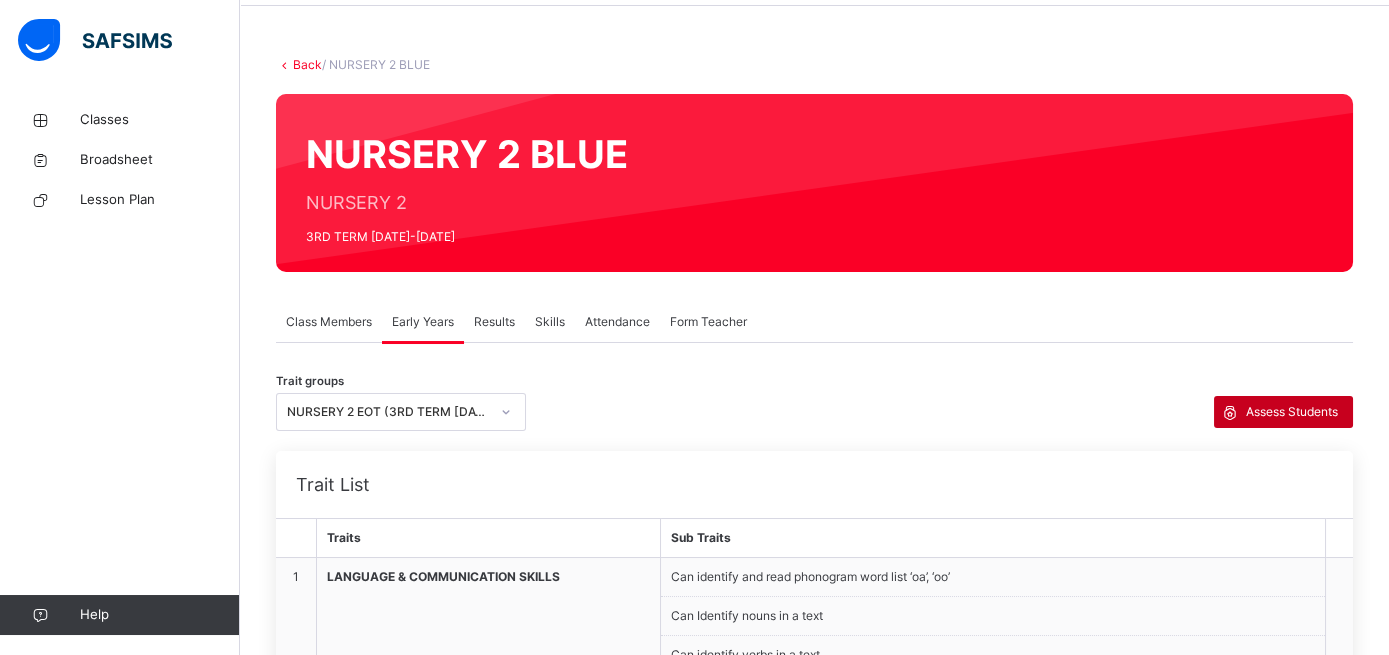 click on "Assess Students" at bounding box center (1292, 412) 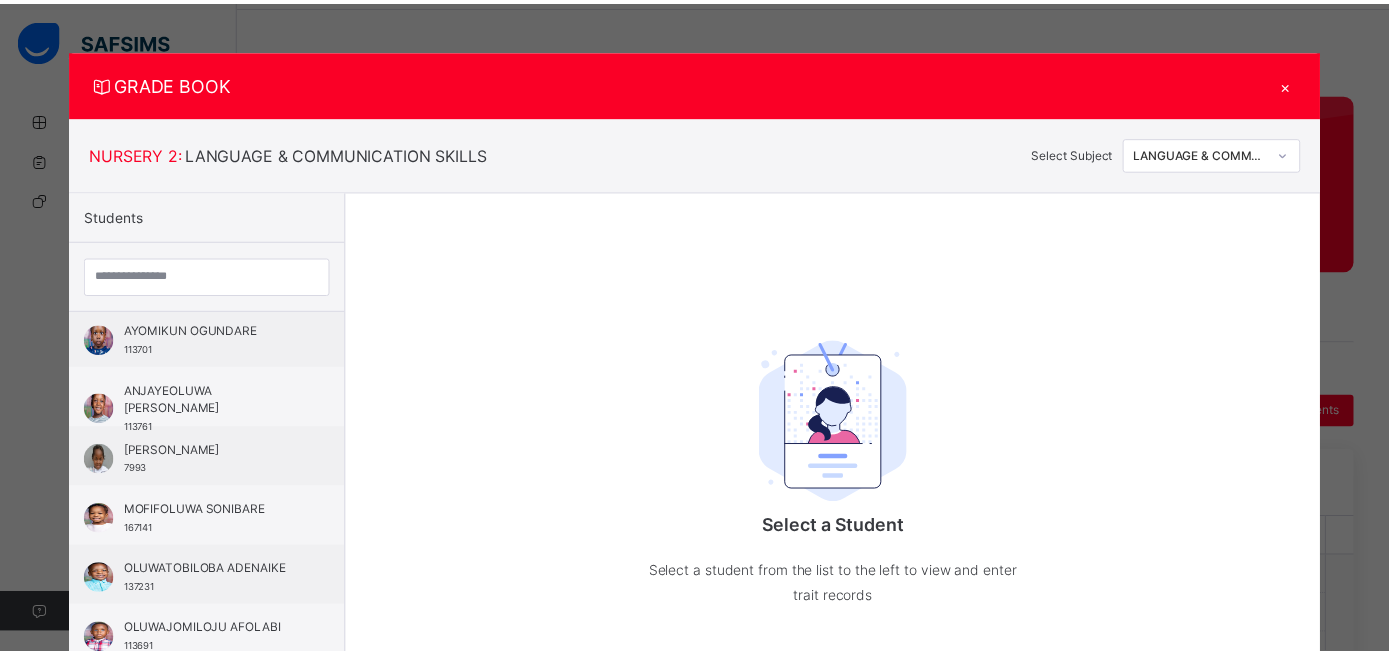 scroll, scrollTop: 551, scrollLeft: 0, axis: vertical 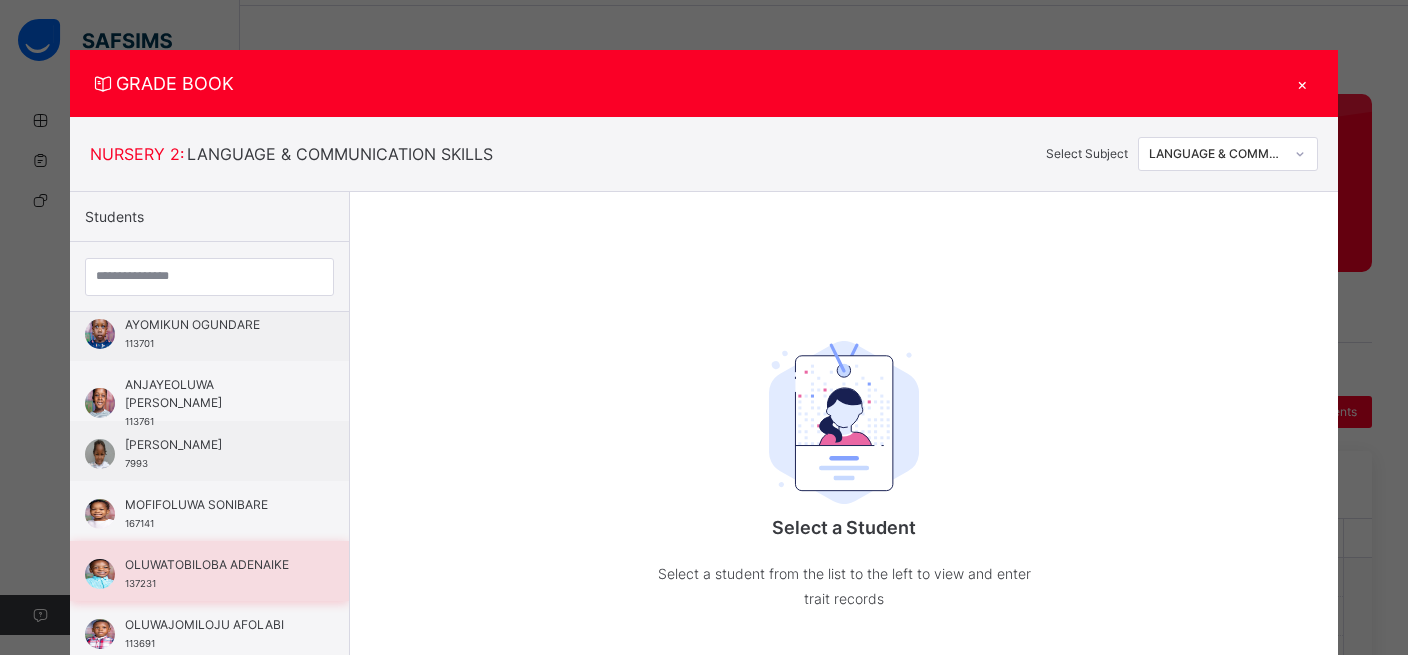 click on "OLUWATOBILOBA  ADENAIKE" at bounding box center (214, 565) 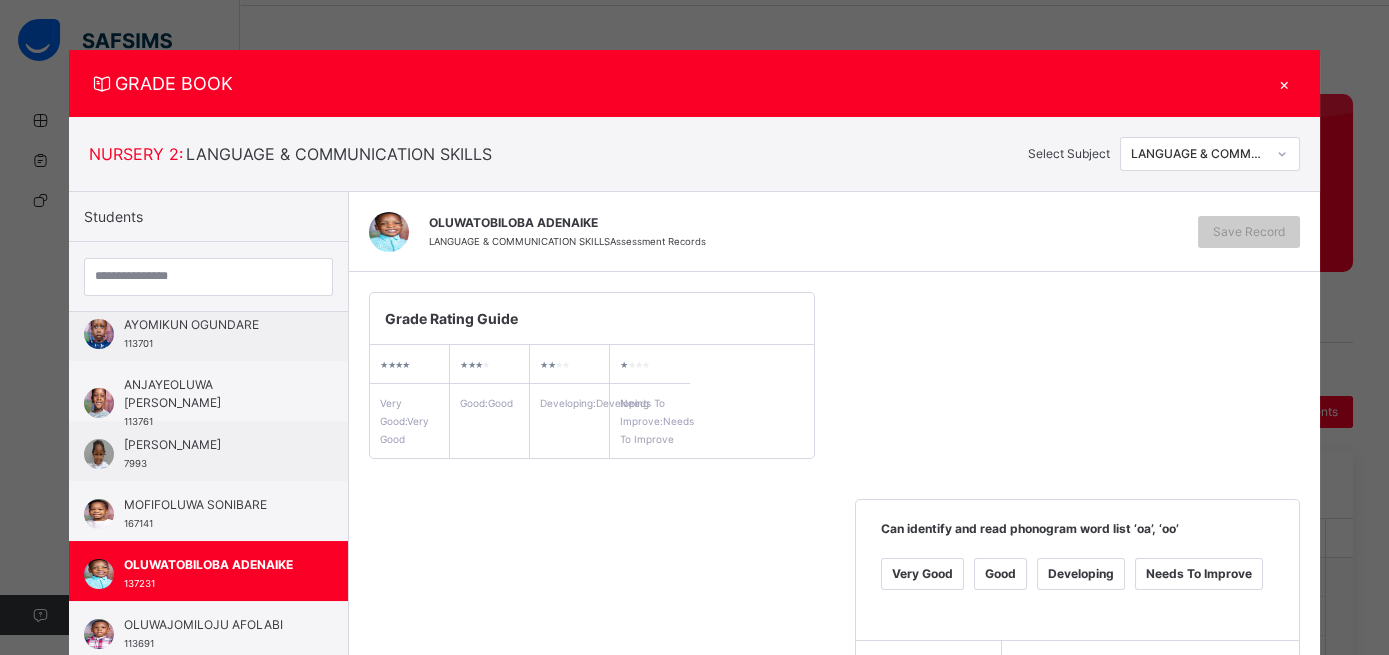click on "Very Good" at bounding box center [922, 574] 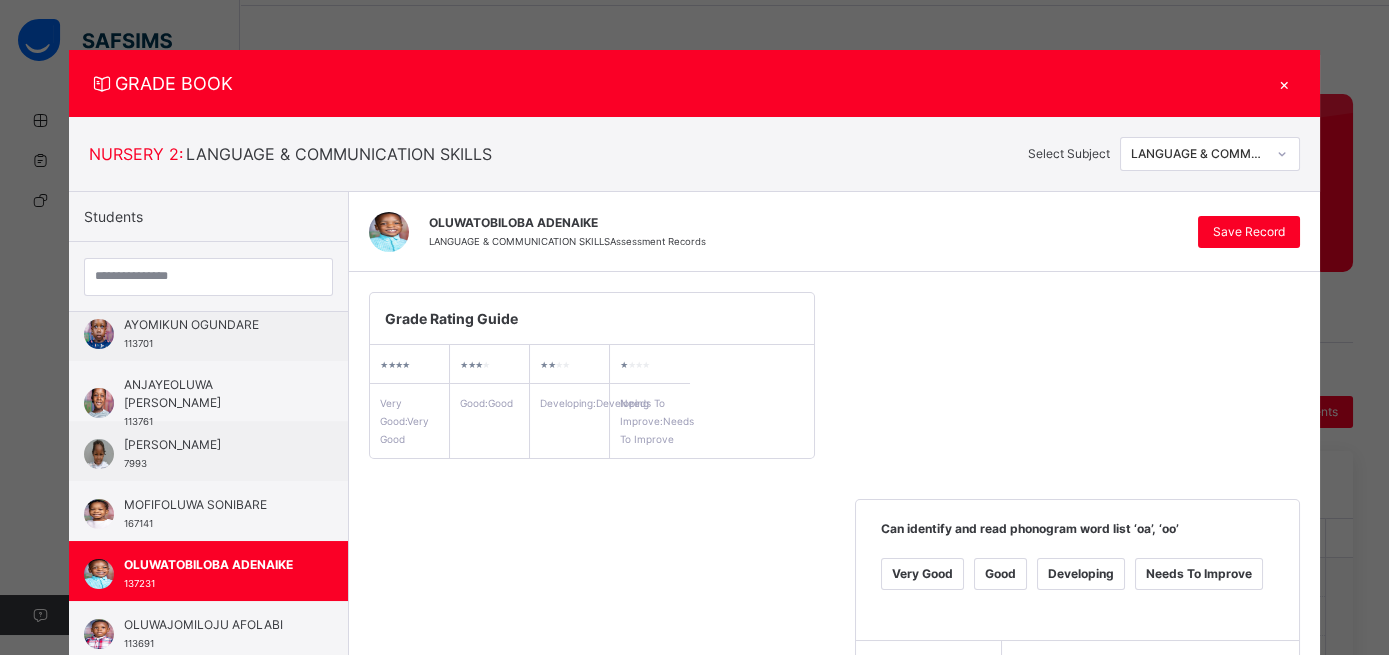 click on "Very Good" at bounding box center [436, 797] 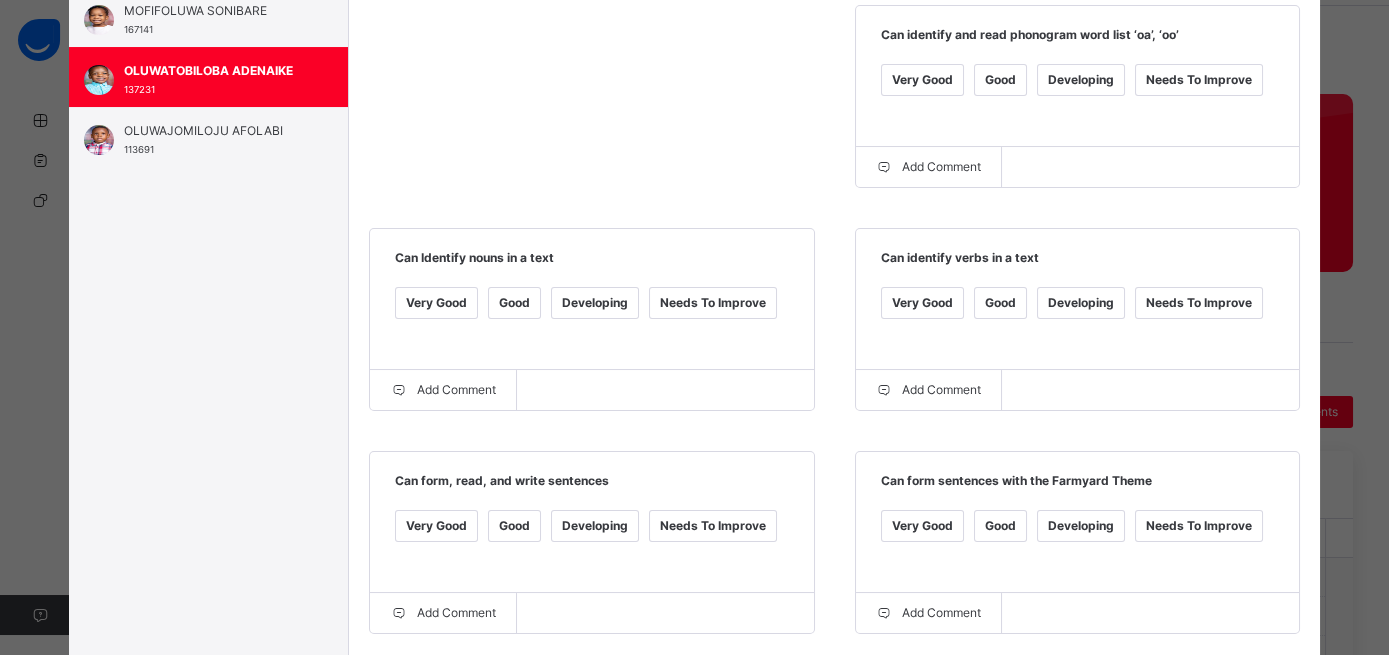 scroll, scrollTop: 500, scrollLeft: 0, axis: vertical 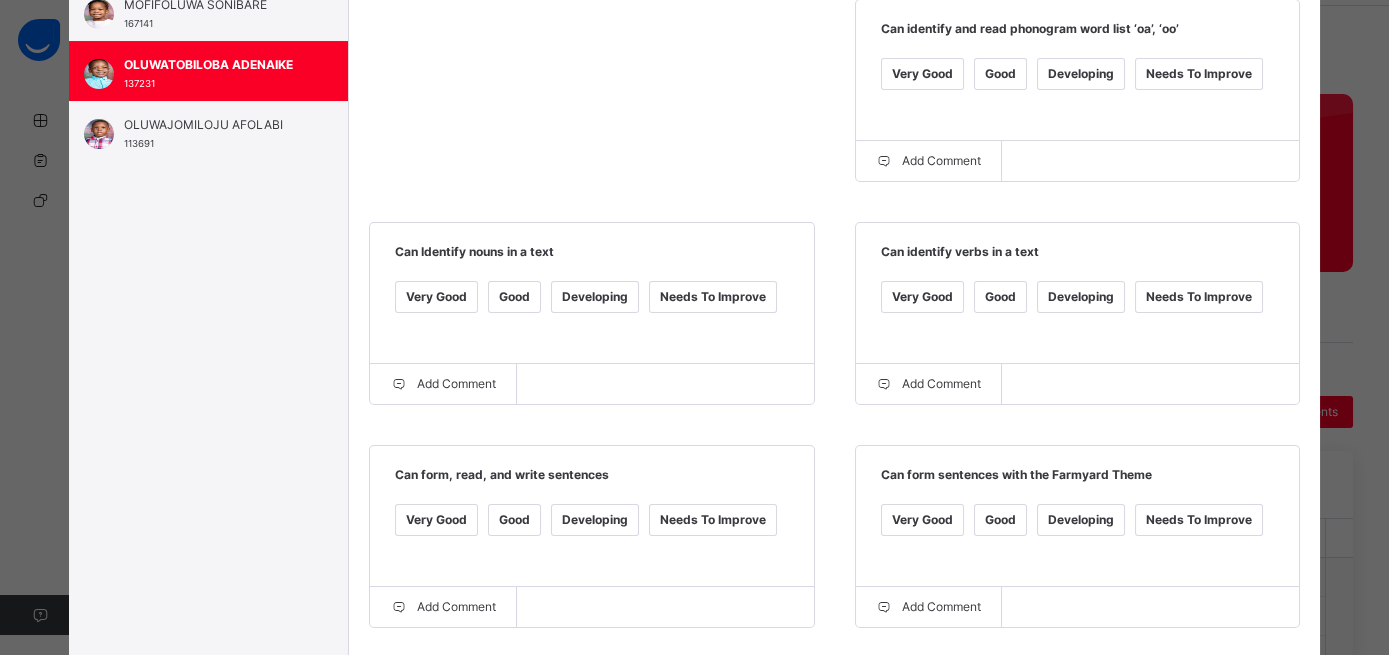 click on "Very Good" at bounding box center (436, 520) 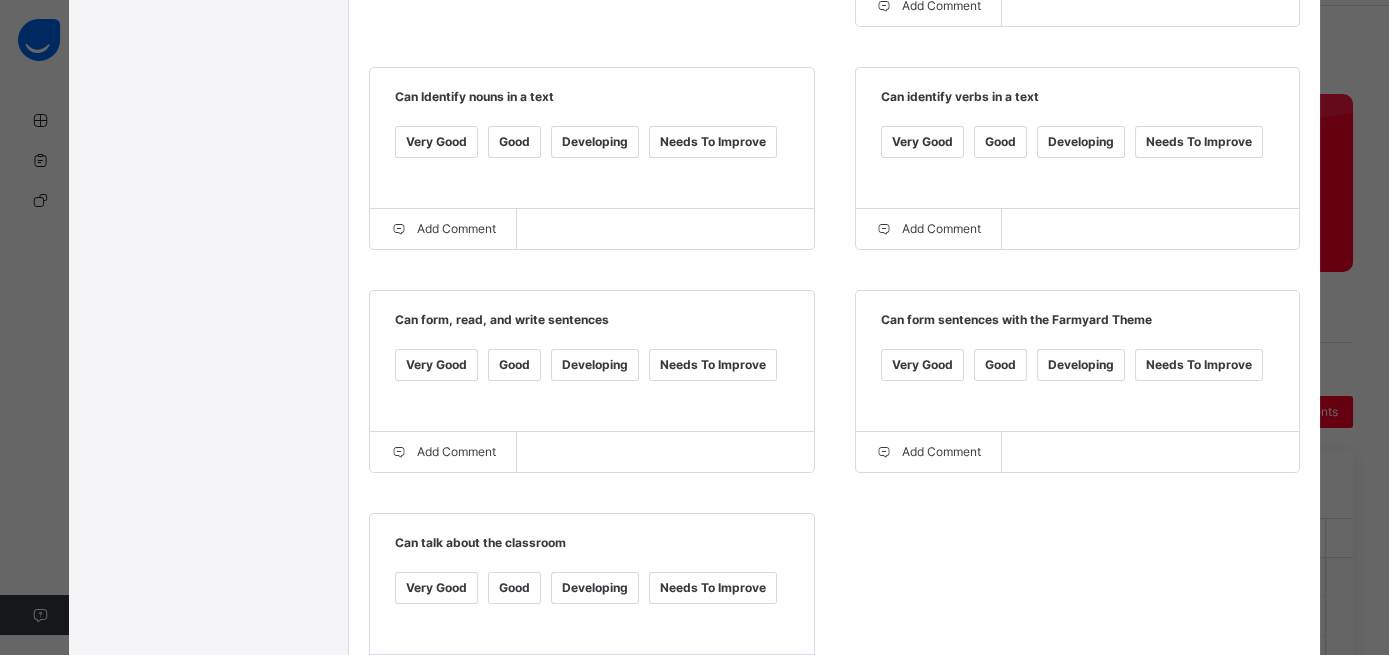 scroll, scrollTop: 733, scrollLeft: 0, axis: vertical 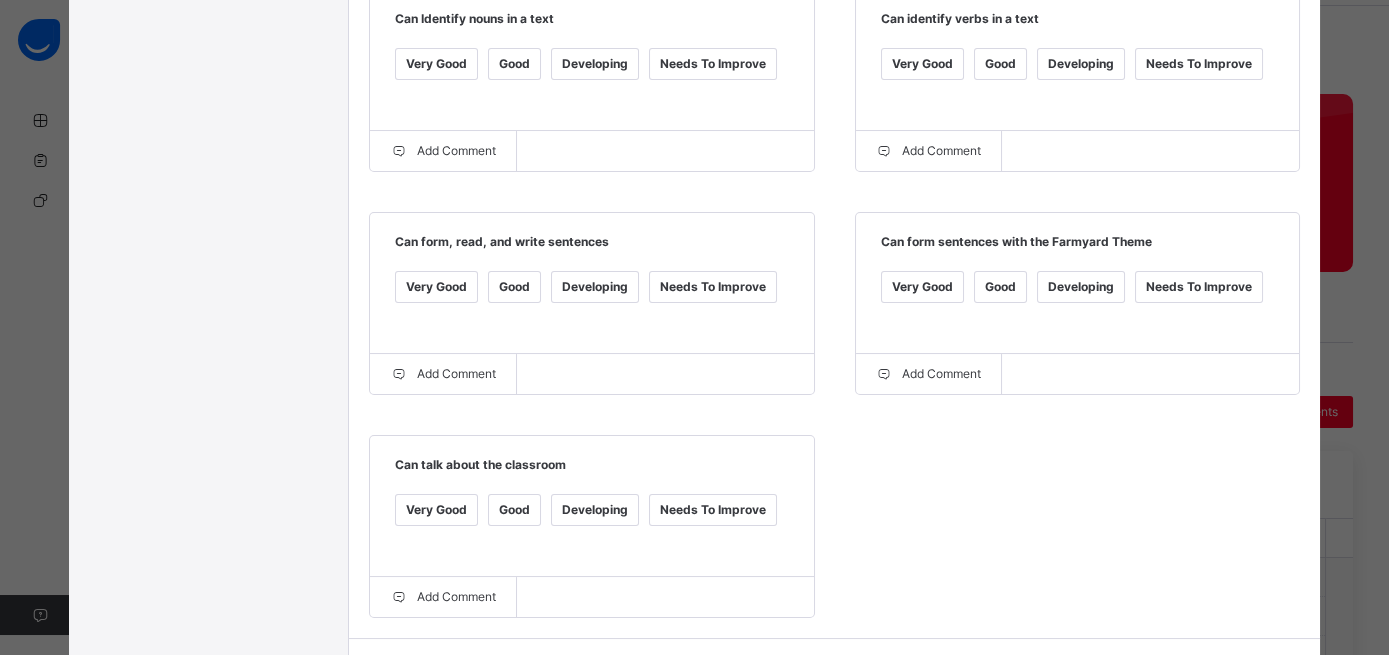 click at bounding box center [629, 722] 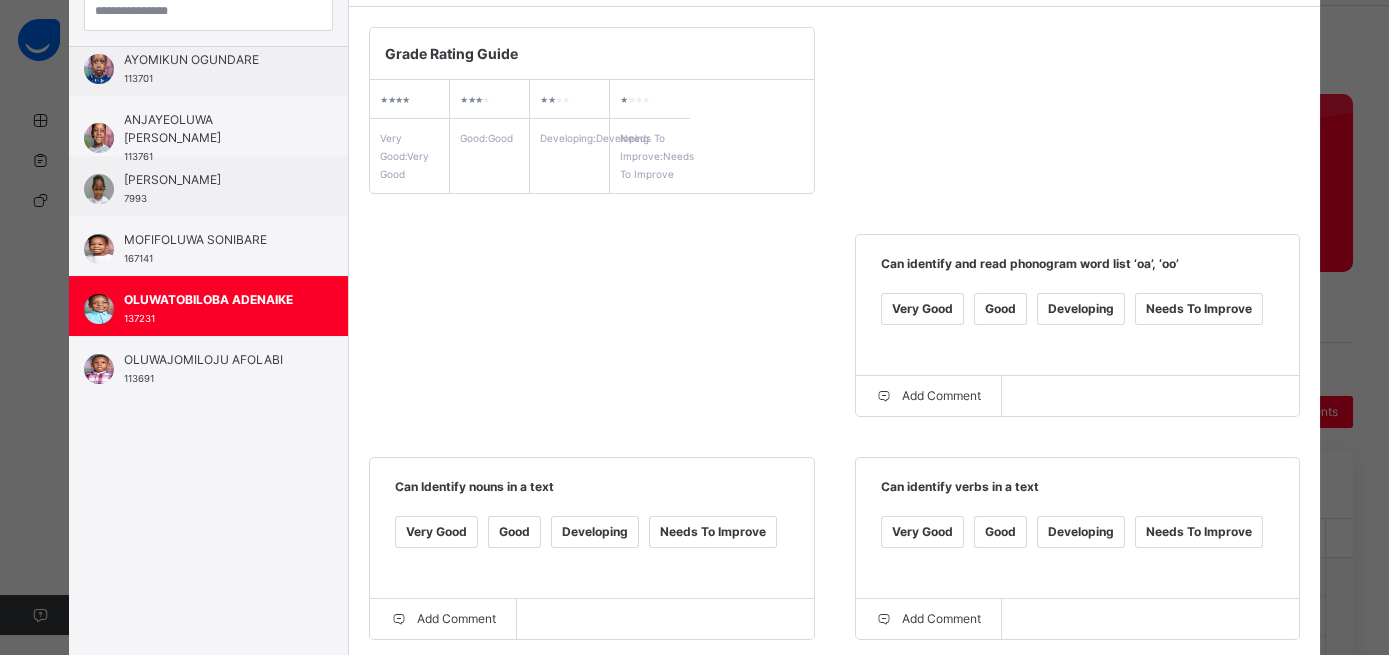 scroll, scrollTop: 0, scrollLeft: 0, axis: both 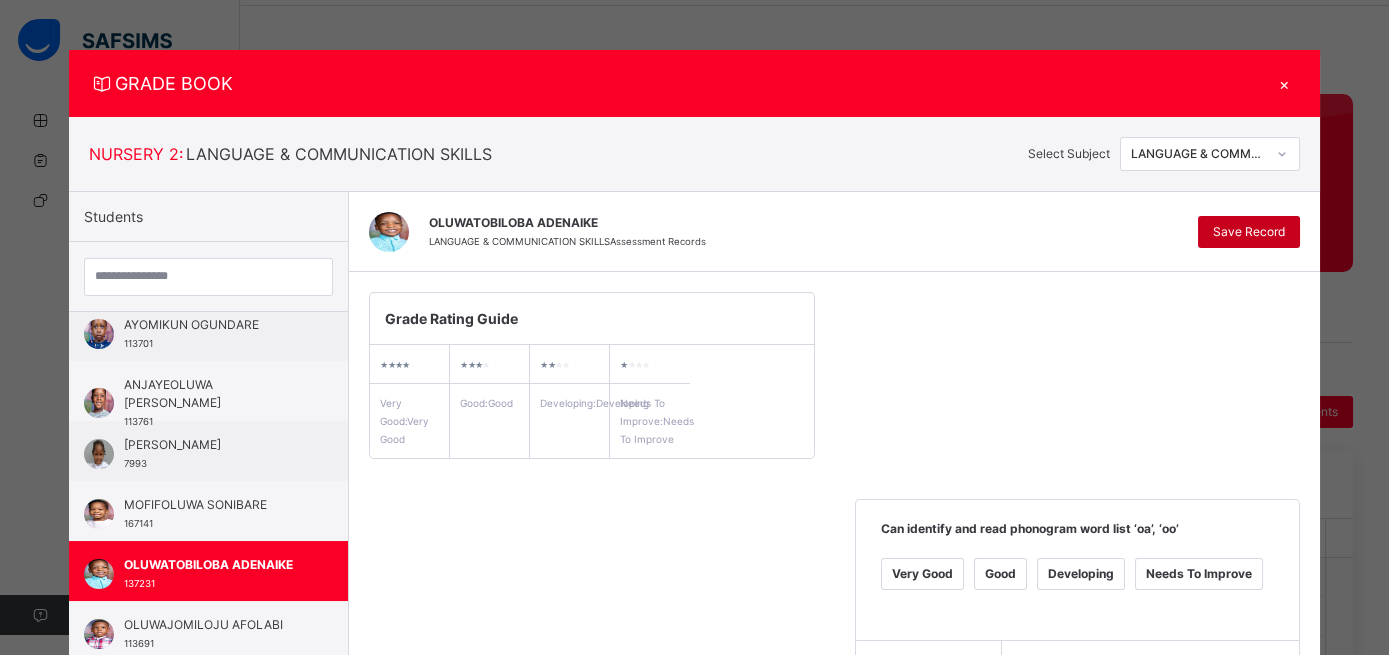 type on "**********" 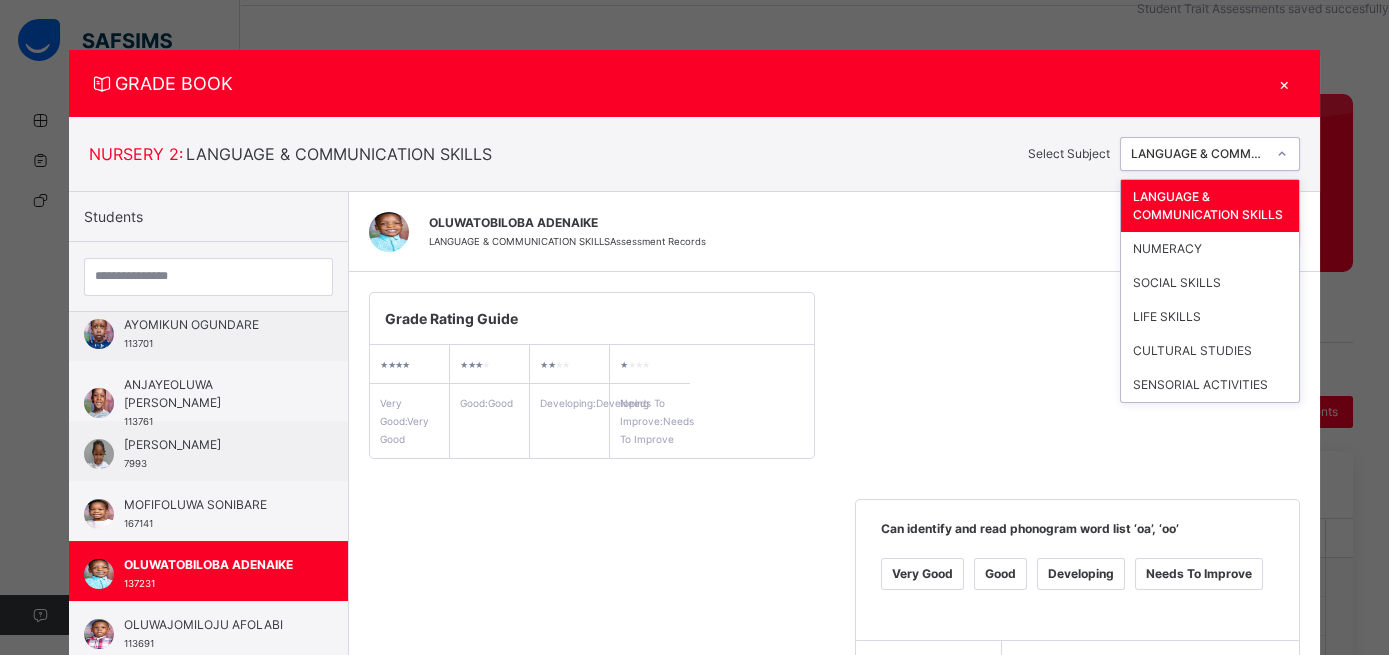 click 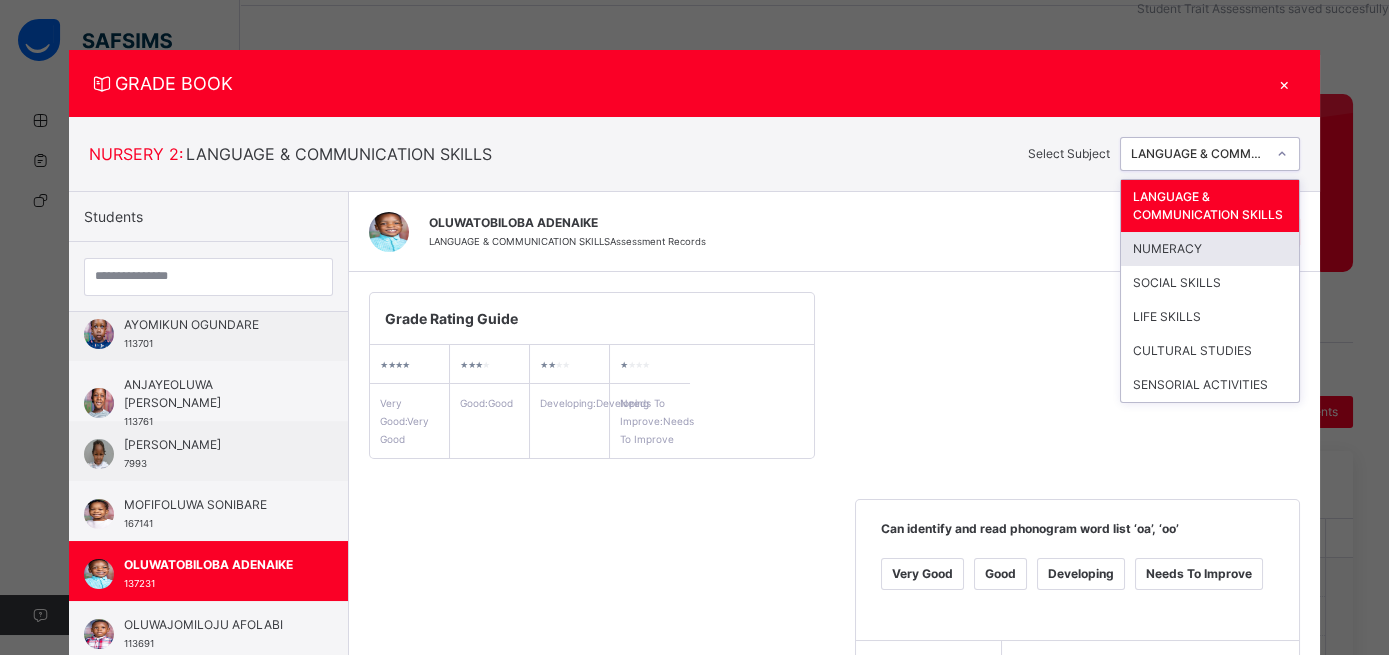 click on "NUMERACY" at bounding box center (1210, 249) 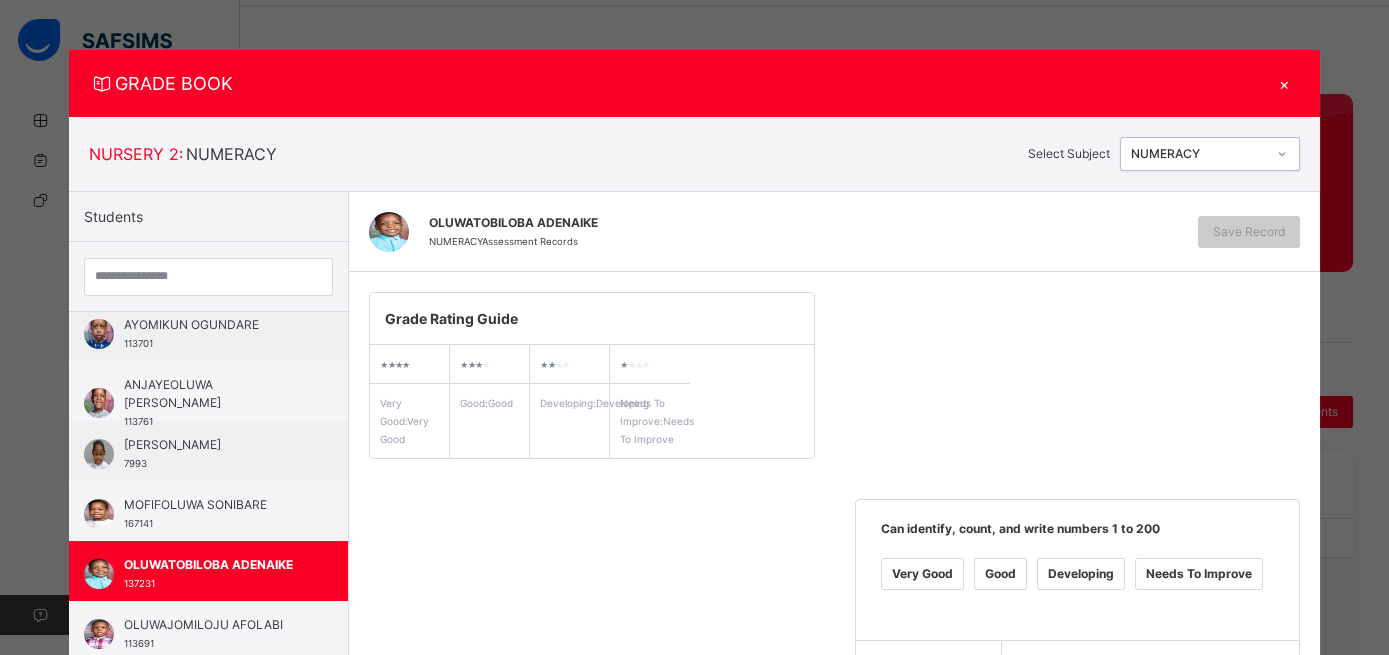 click on "Very Good" at bounding box center [922, 574] 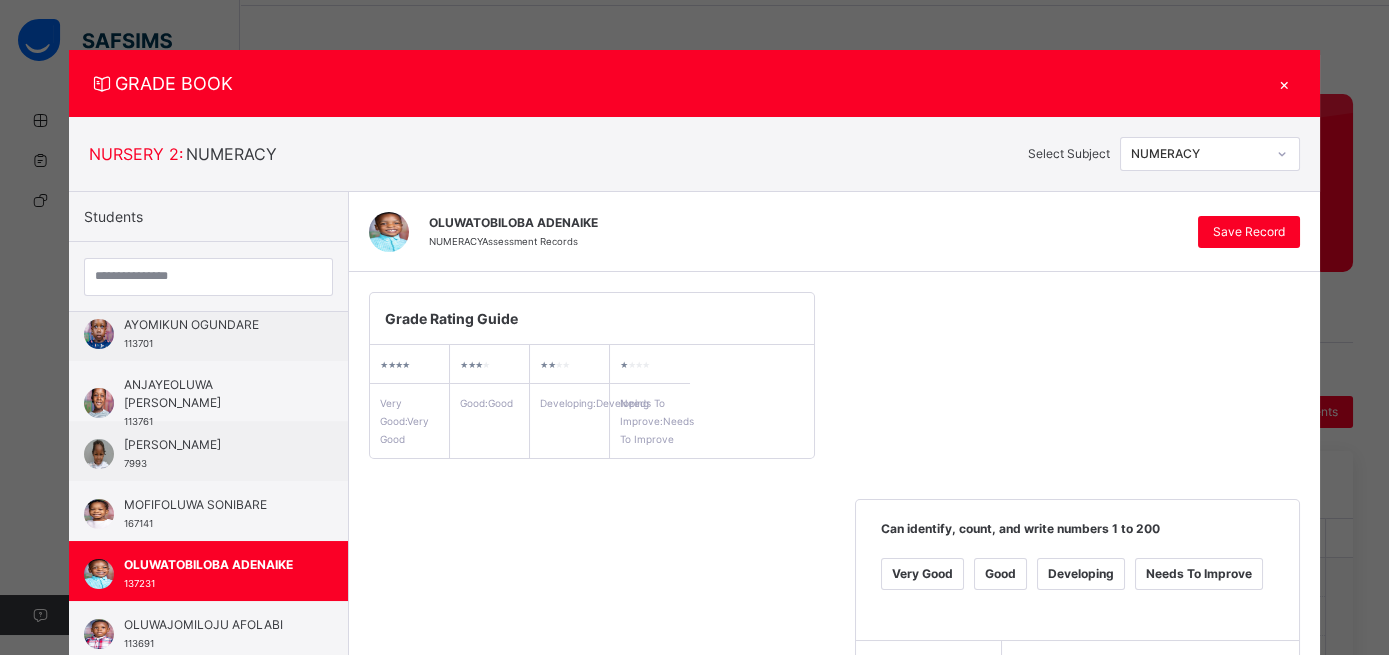 click on "Very Good" at bounding box center [436, 797] 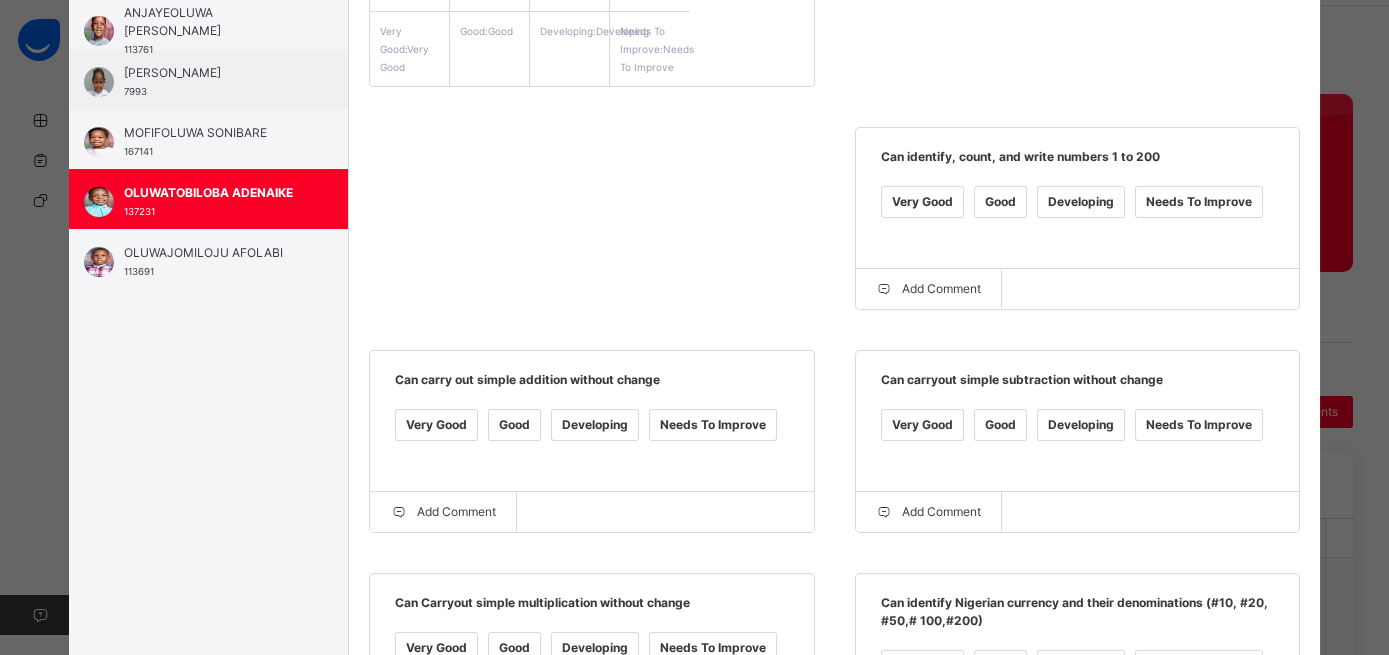 scroll, scrollTop: 510, scrollLeft: 0, axis: vertical 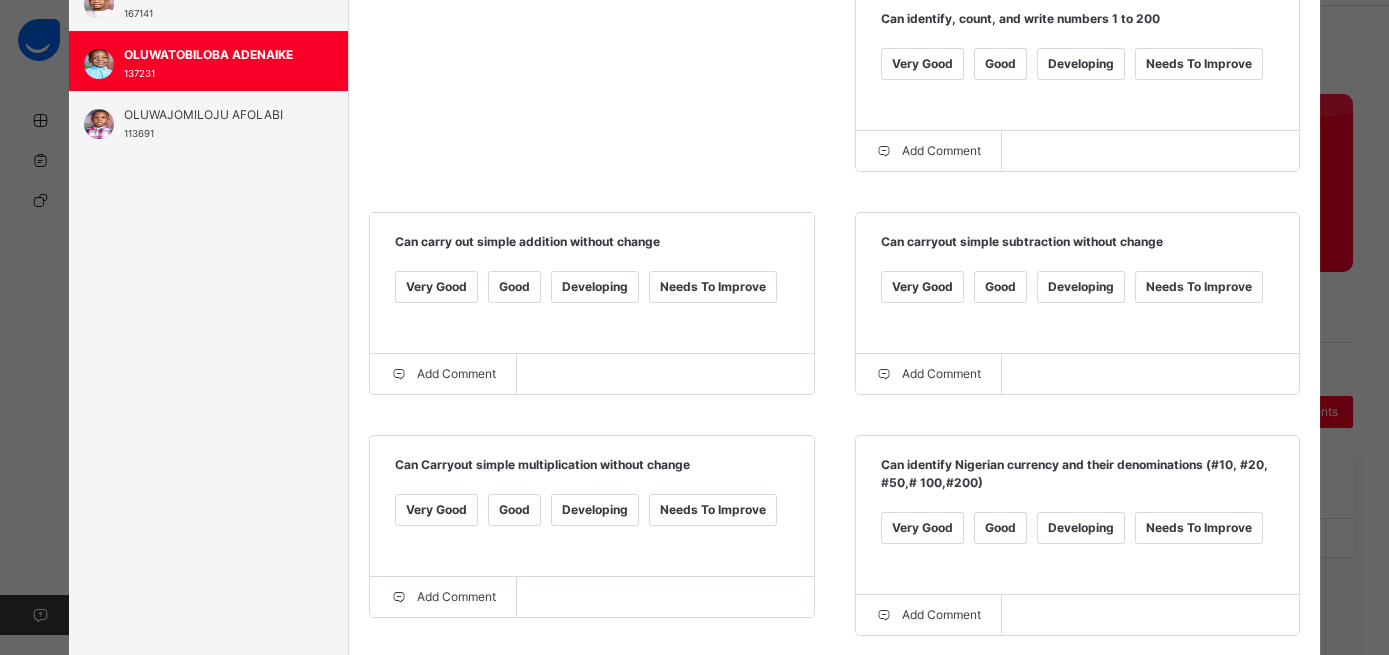 click on "Good" at bounding box center [514, 510] 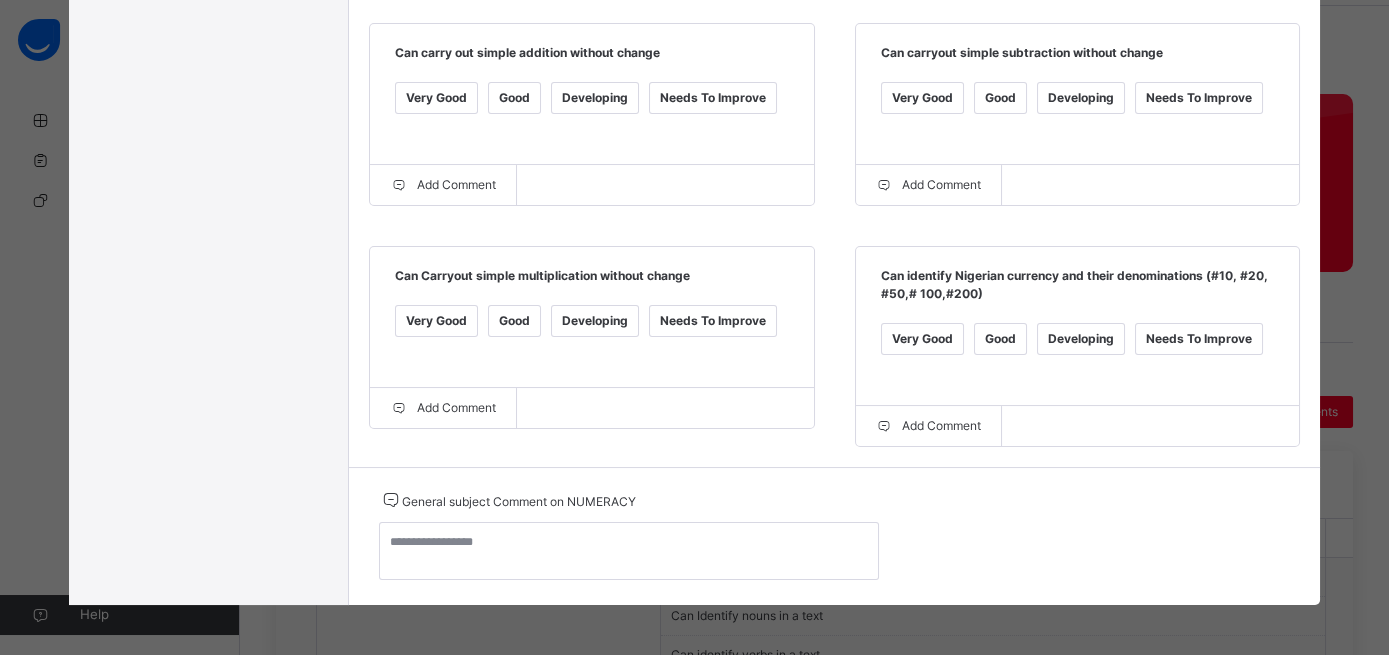 scroll, scrollTop: 727, scrollLeft: 0, axis: vertical 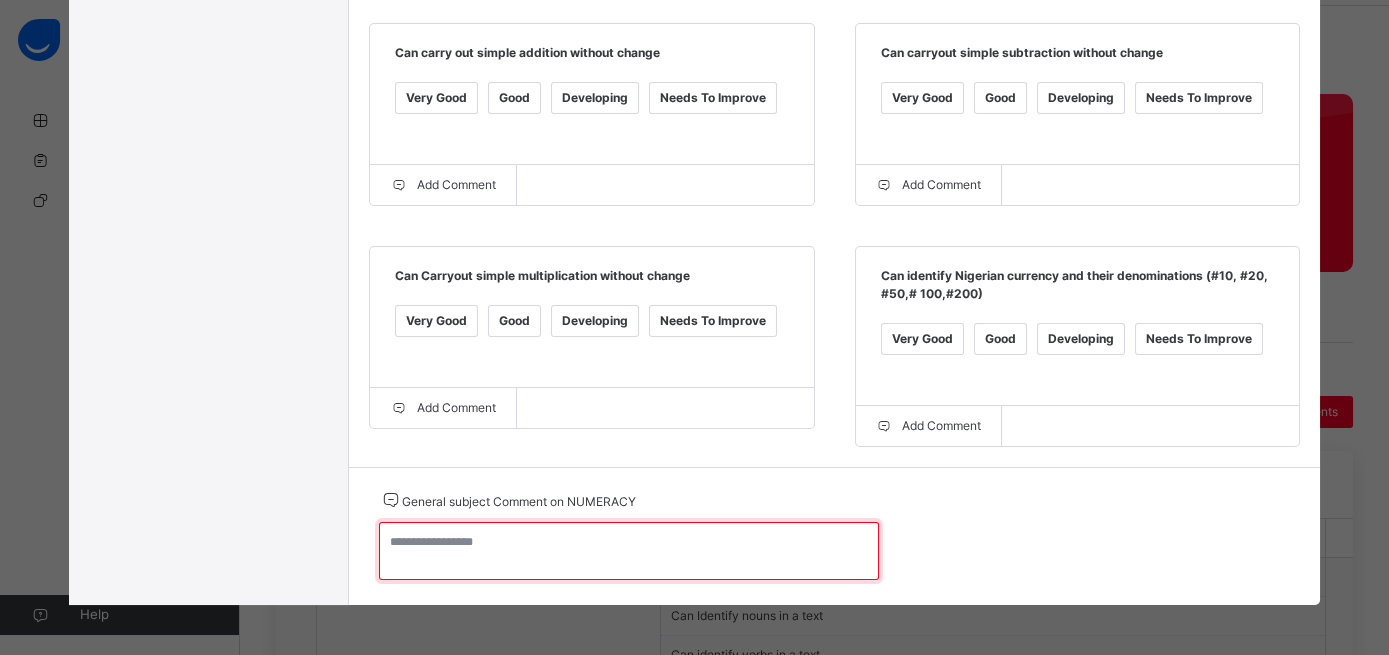 click at bounding box center [629, 551] 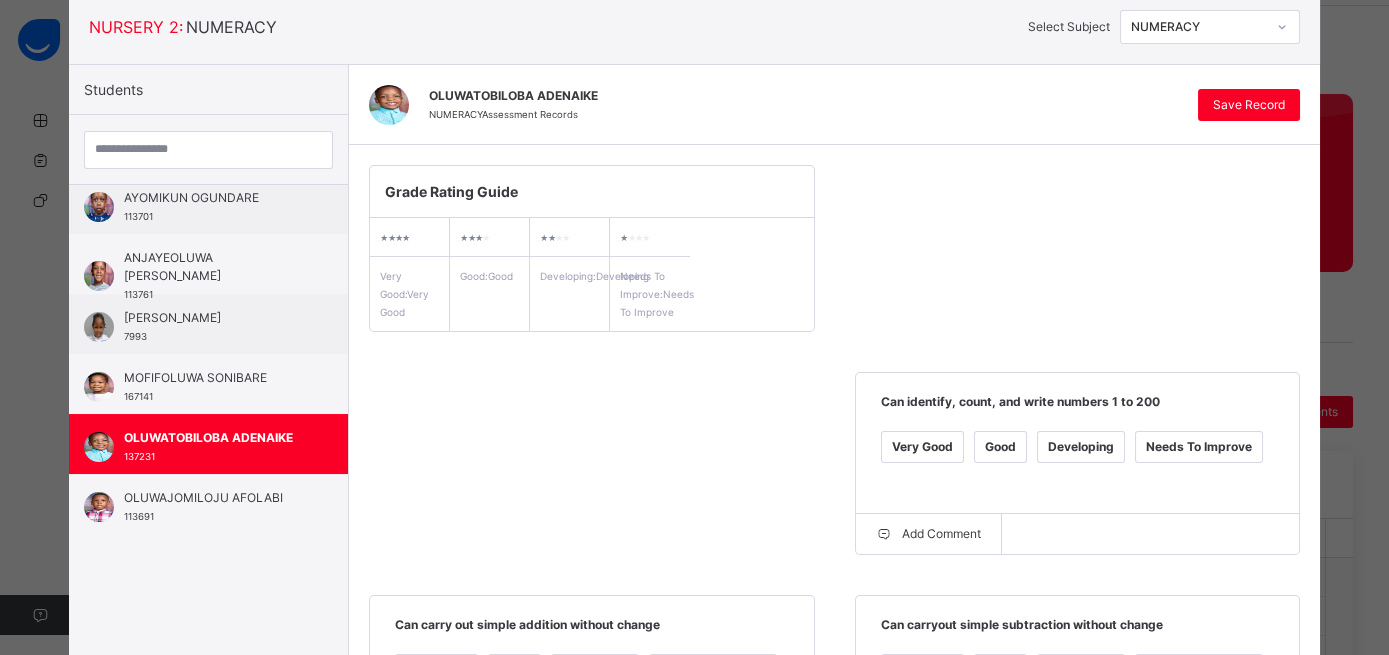 scroll, scrollTop: 125, scrollLeft: 0, axis: vertical 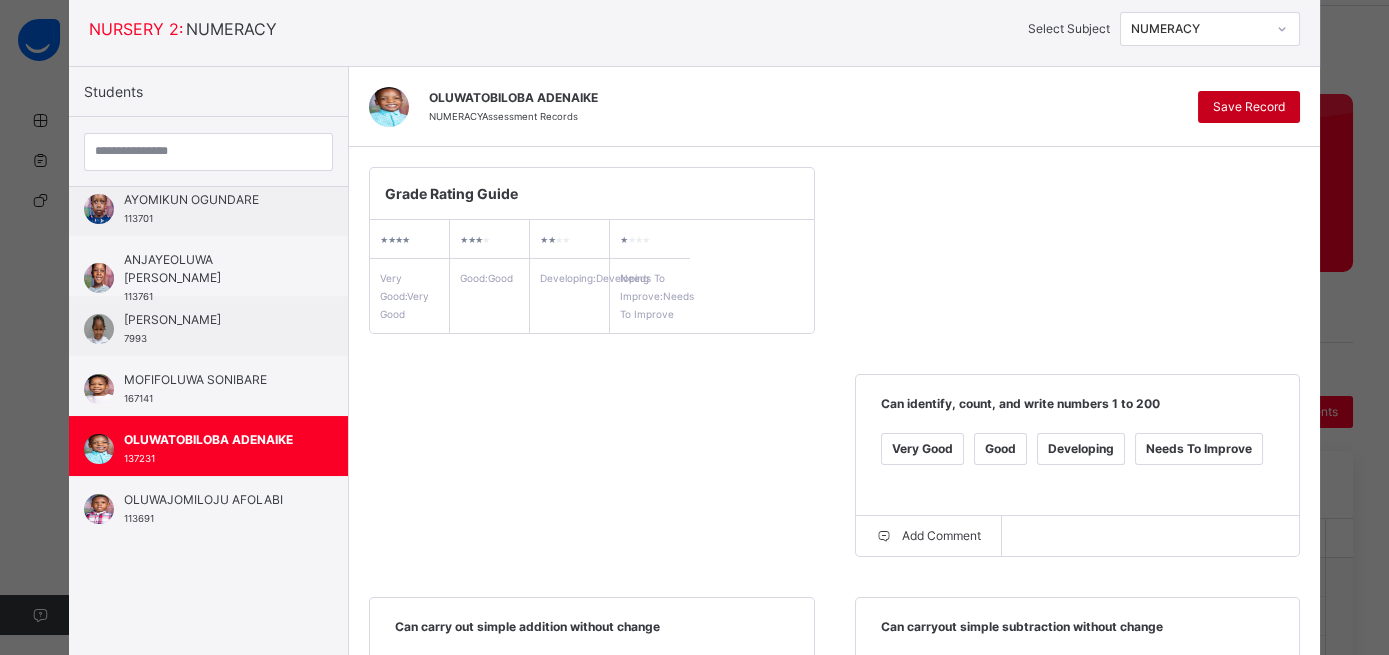 type on "*********" 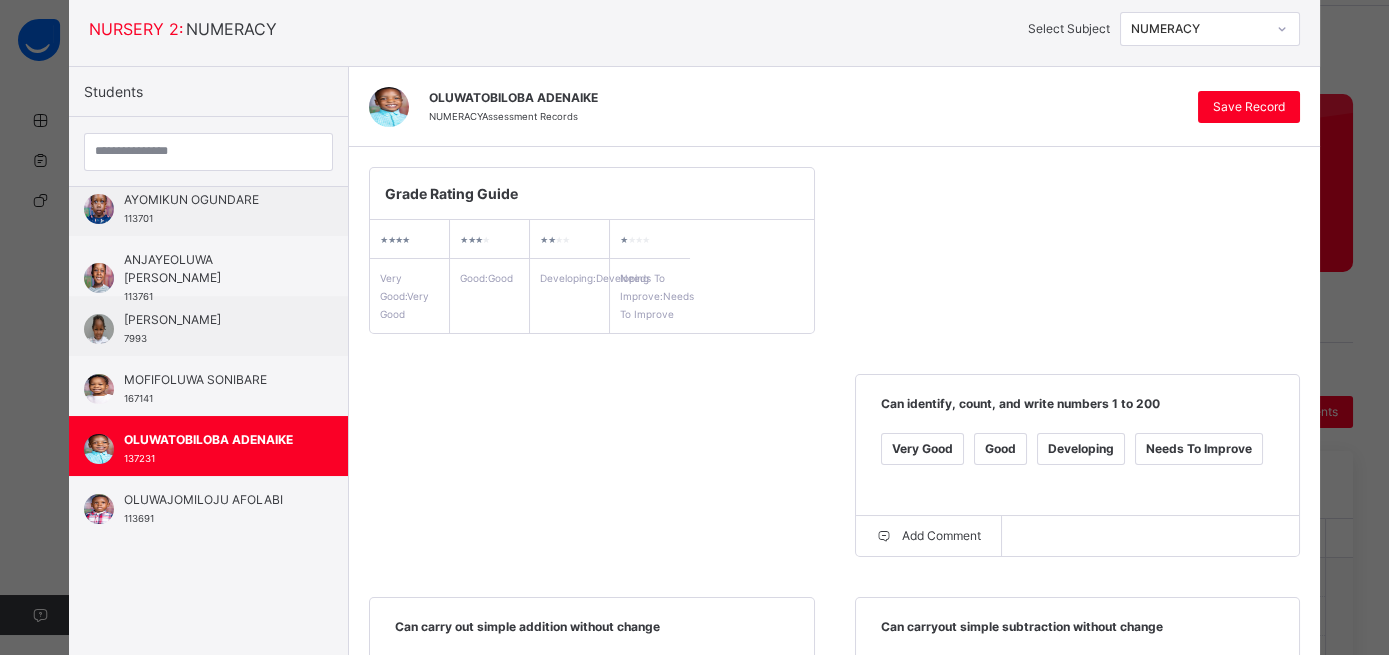 click 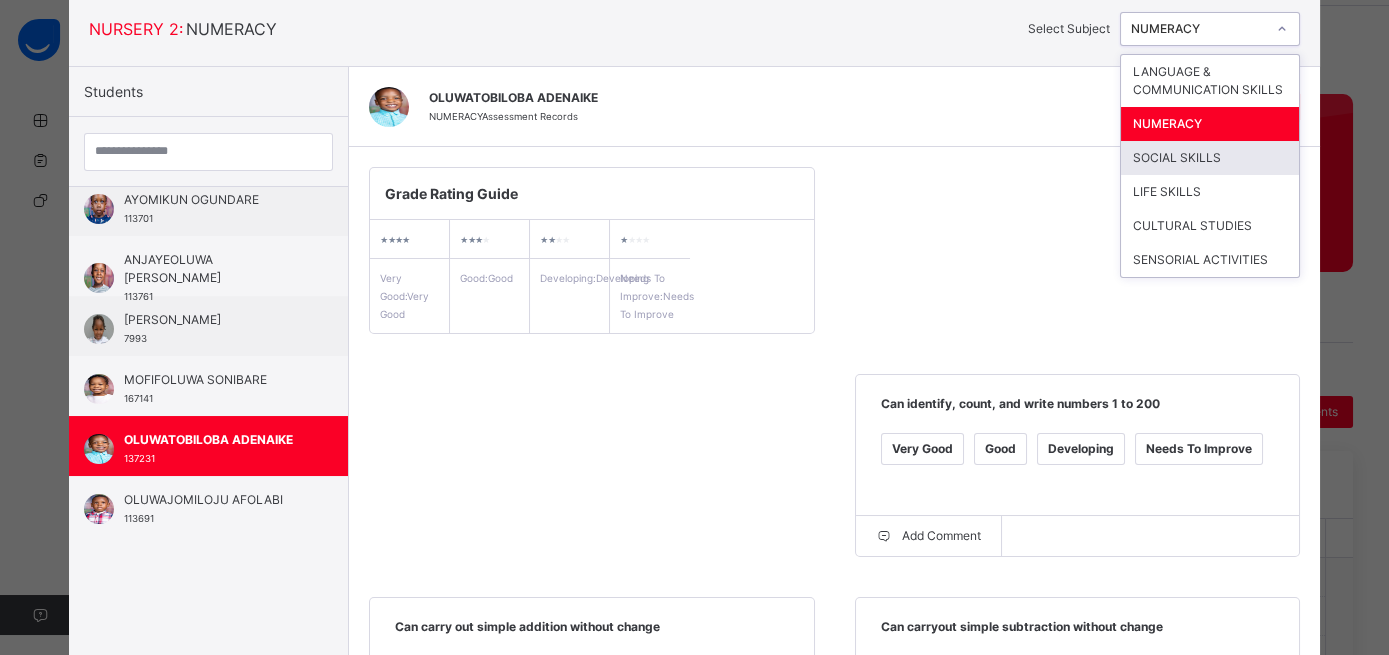 click on "SOCIAL SKILLS" at bounding box center [1210, 158] 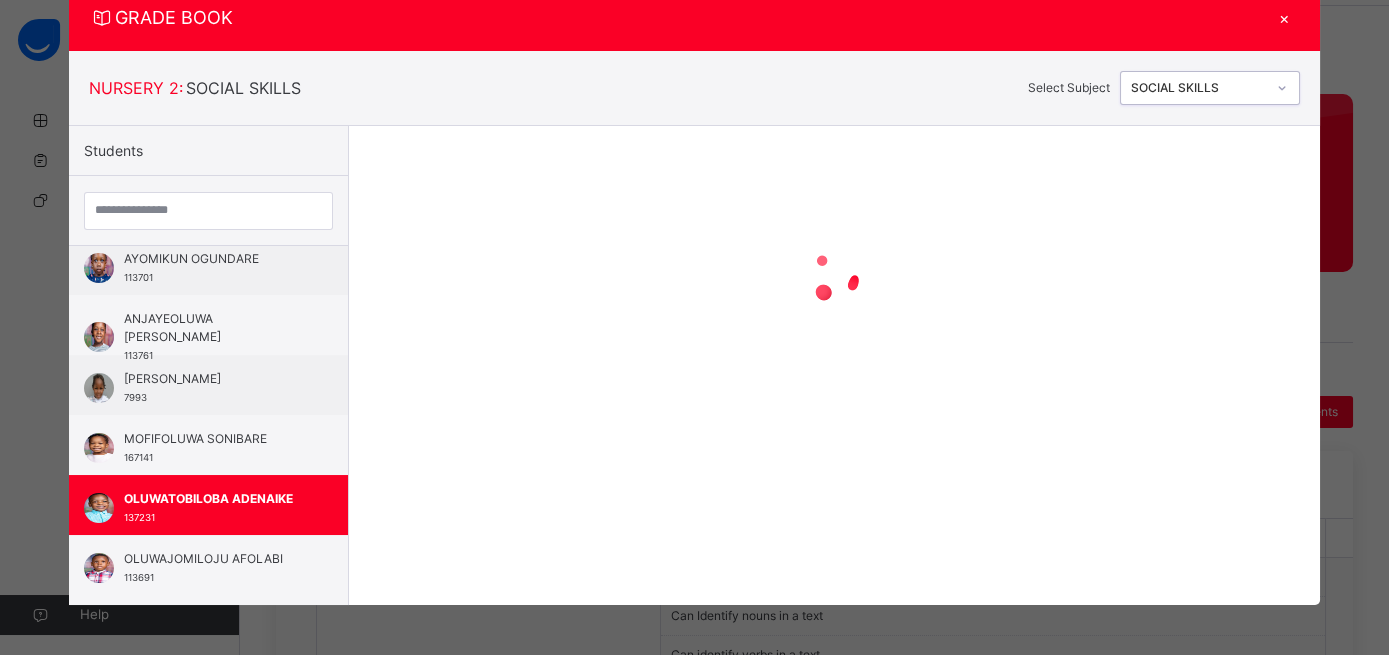 scroll, scrollTop: 65, scrollLeft: 0, axis: vertical 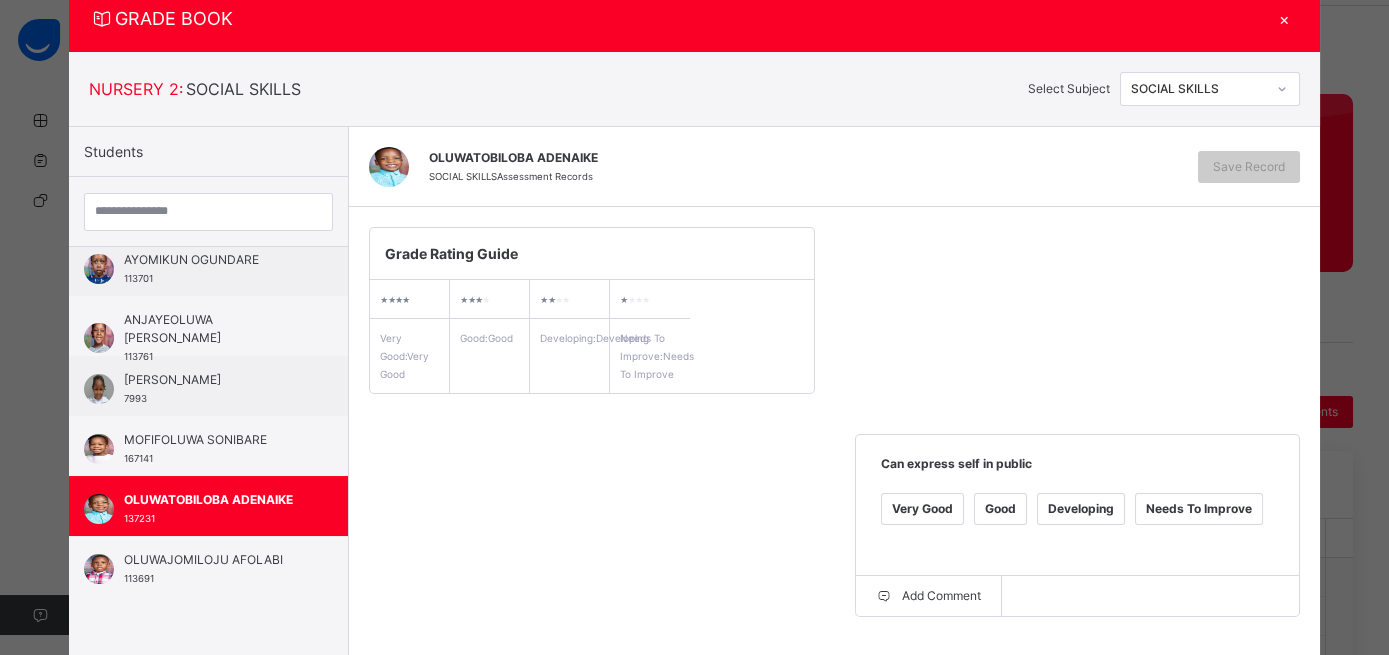 click on "Very Good" at bounding box center [922, 509] 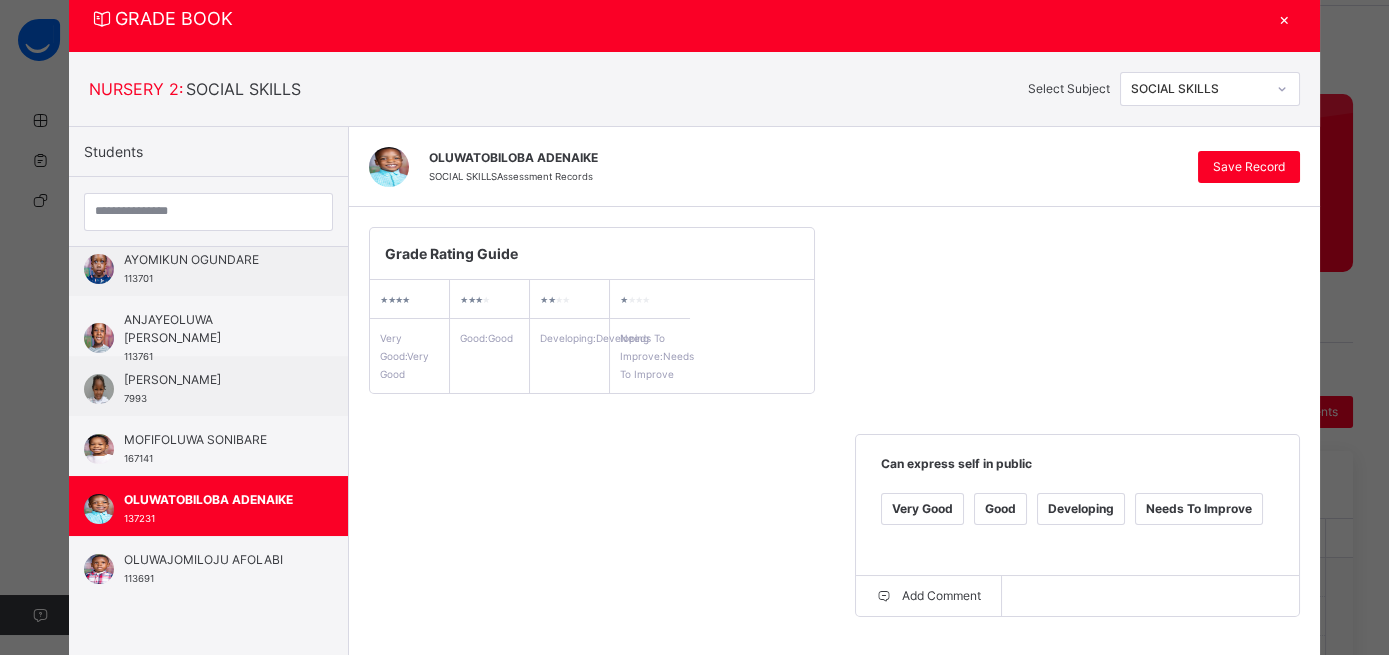 click on "Very Good" at bounding box center (436, 732) 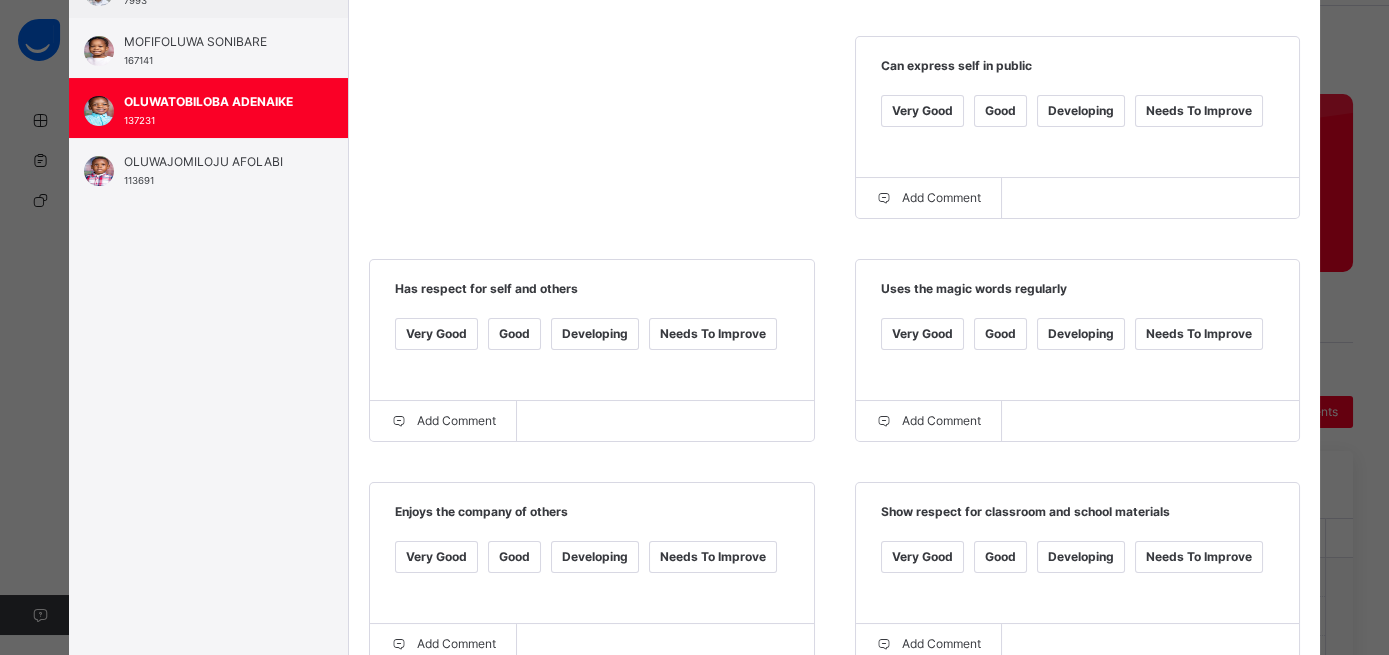 scroll, scrollTop: 474, scrollLeft: 0, axis: vertical 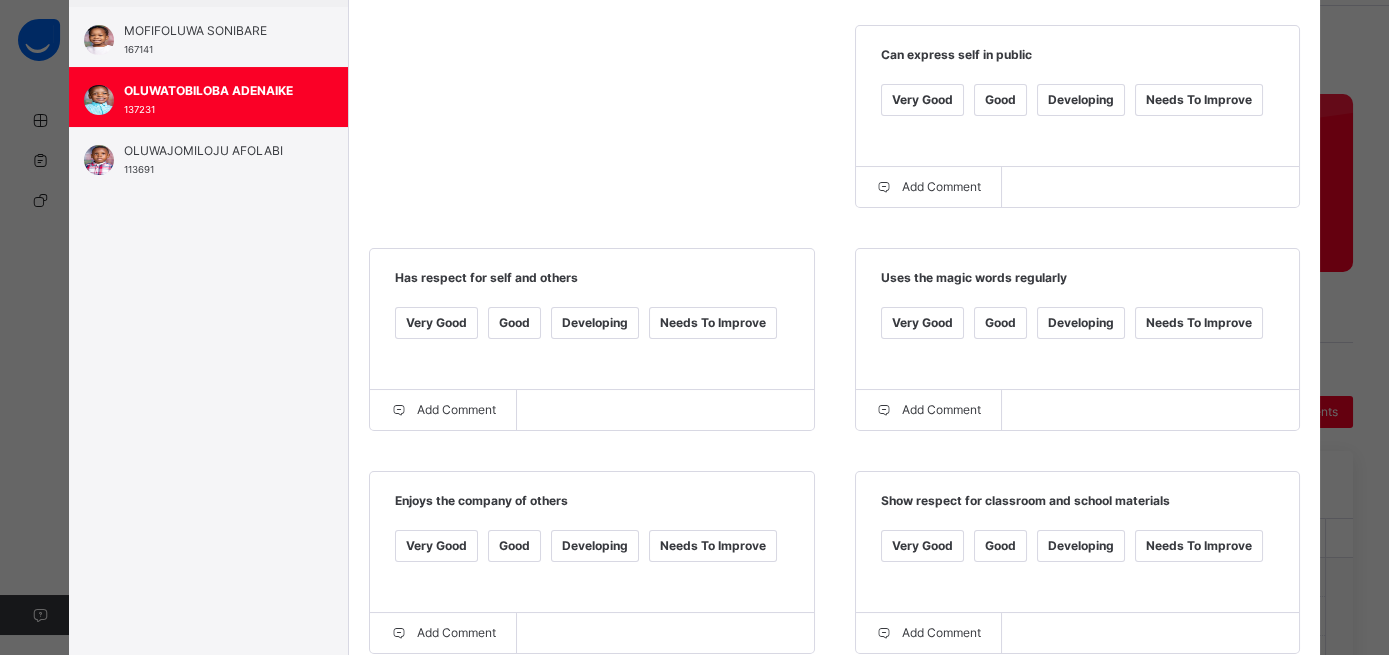 click on "Very Good" at bounding box center [436, 546] 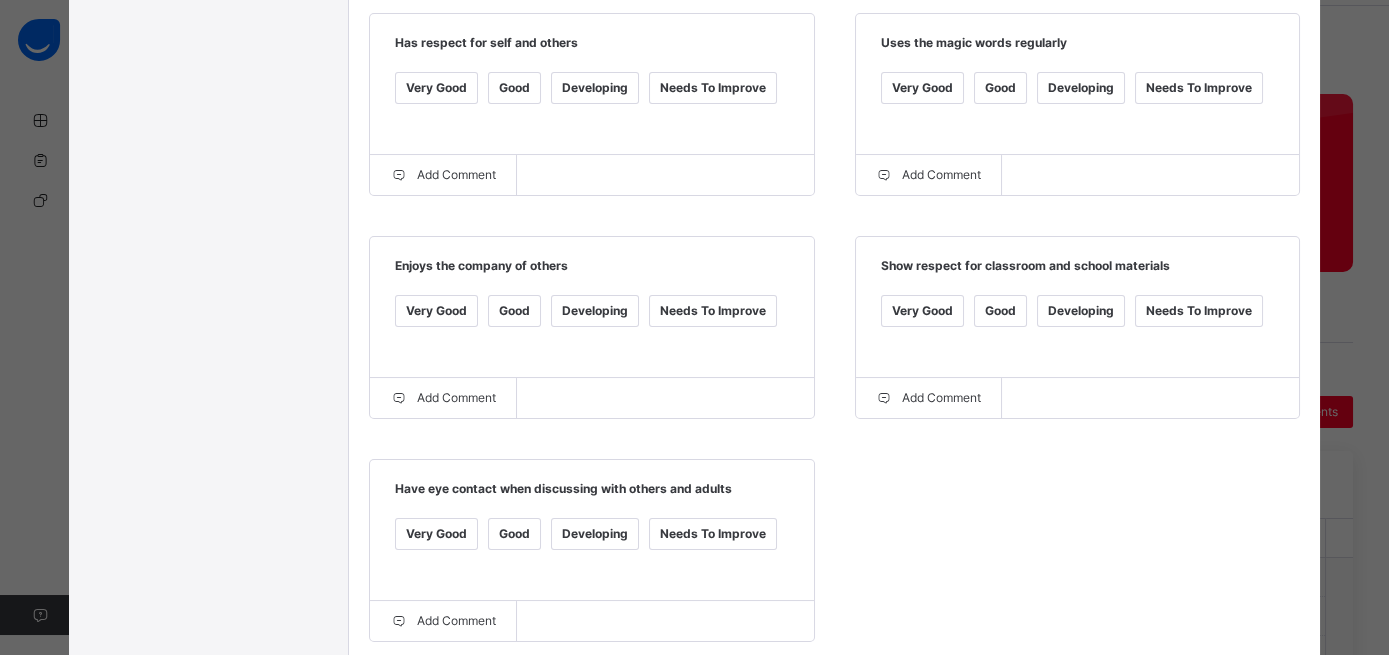 scroll, scrollTop: 721, scrollLeft: 0, axis: vertical 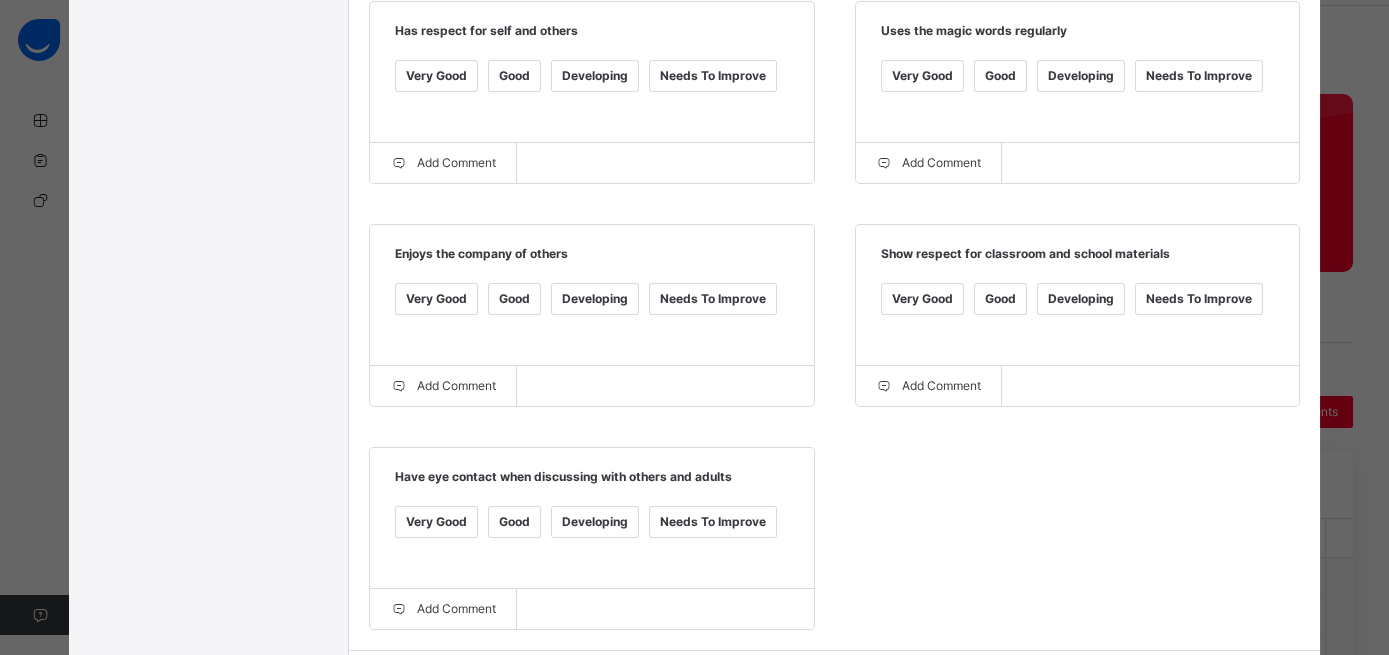 click at bounding box center (629, 734) 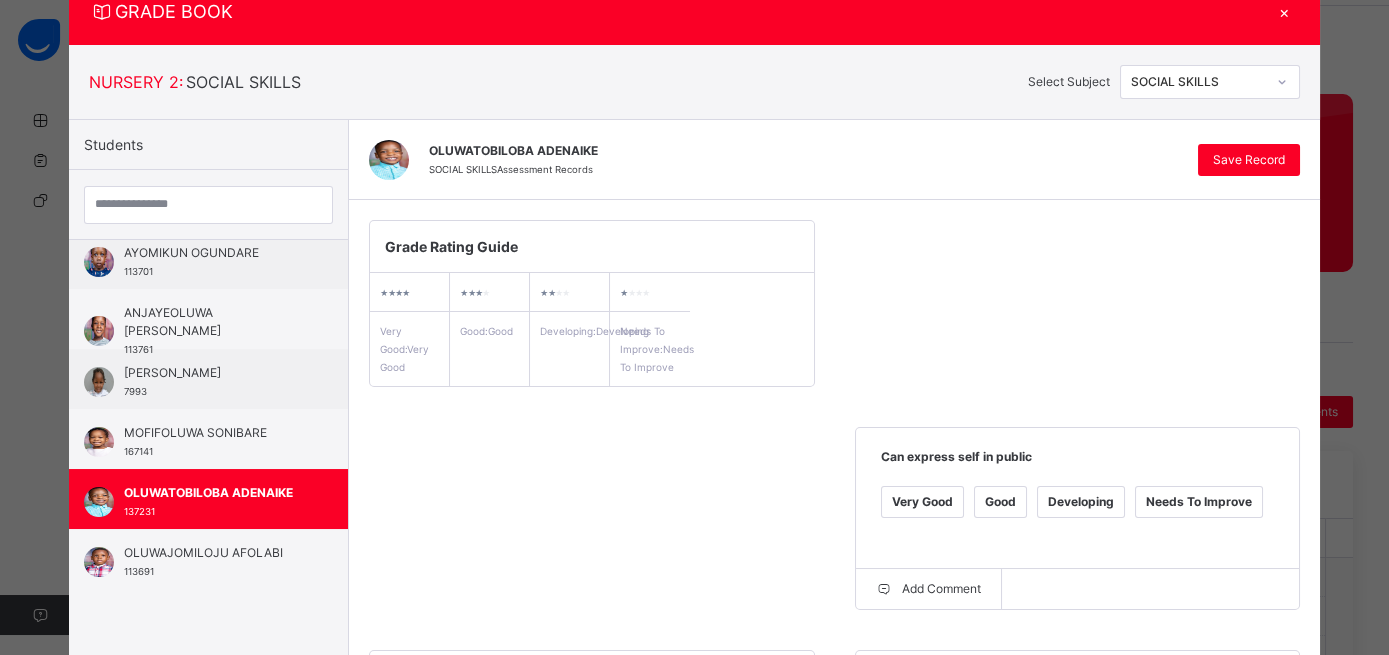 scroll, scrollTop: 60, scrollLeft: 0, axis: vertical 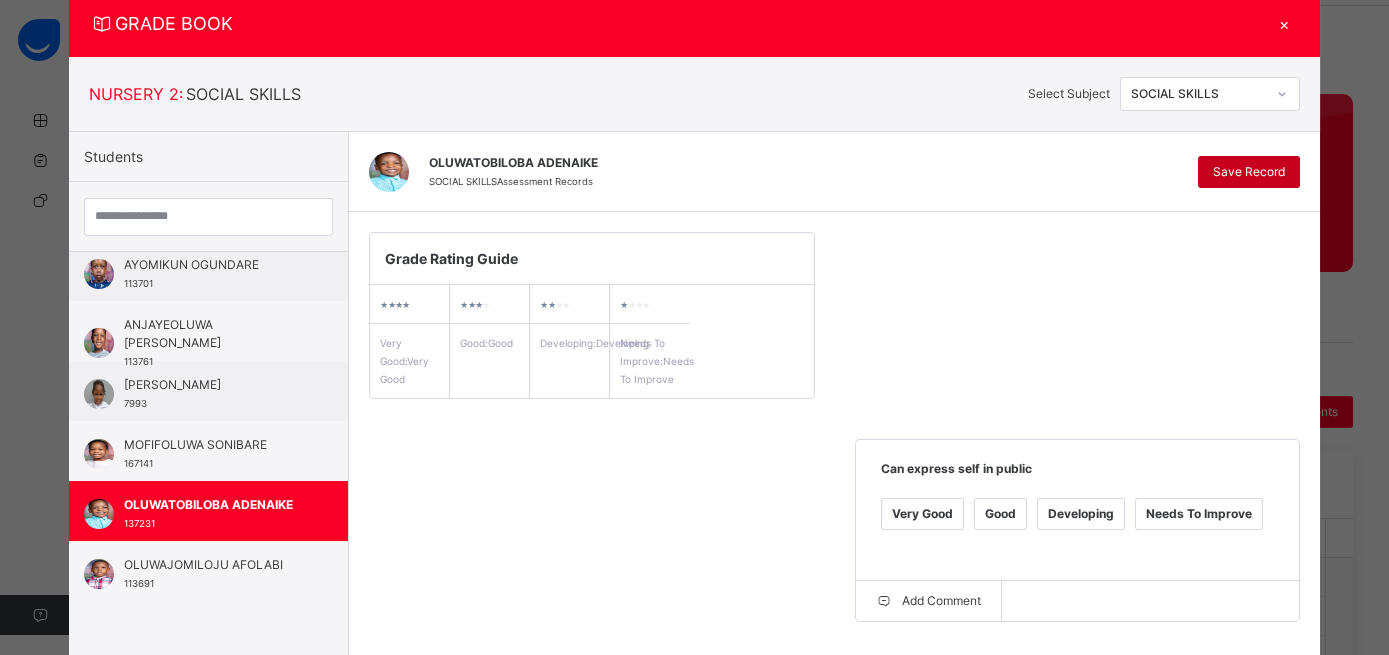 type on "*******" 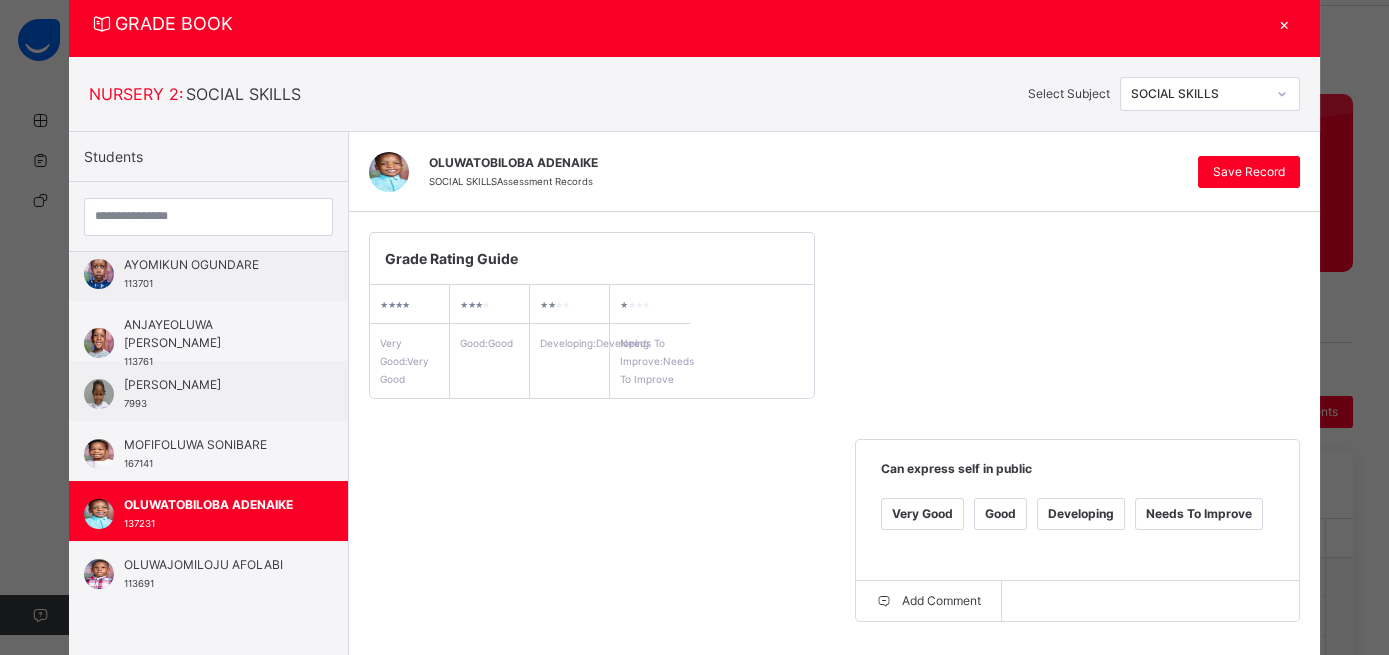click at bounding box center (1282, 94) 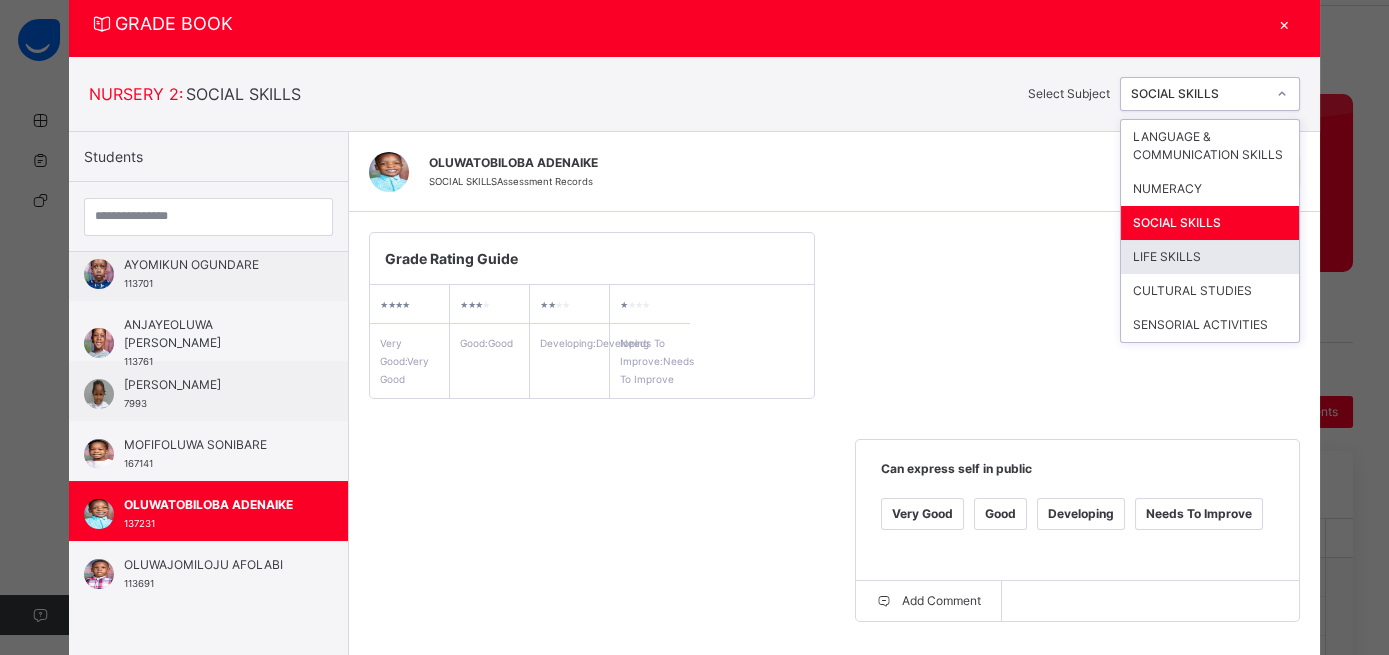 click on "LIFE SKILLS" at bounding box center (1210, 257) 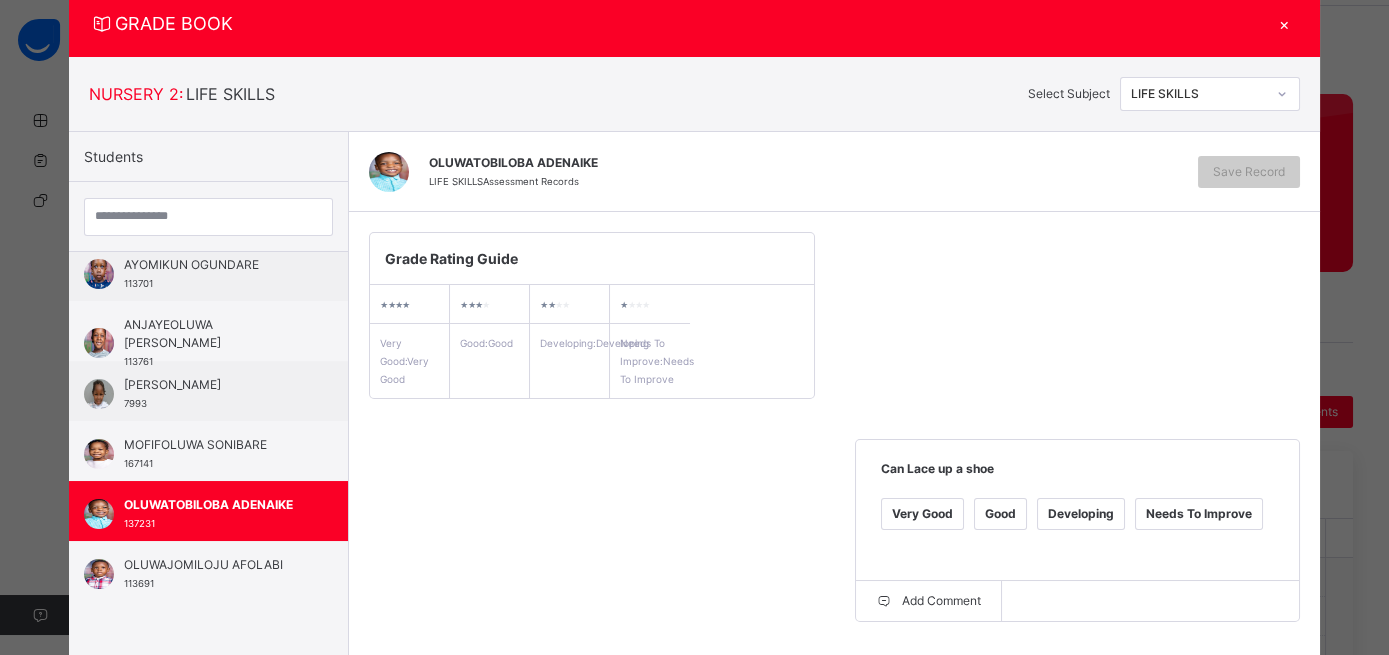 click on "Developing" at bounding box center (1081, 514) 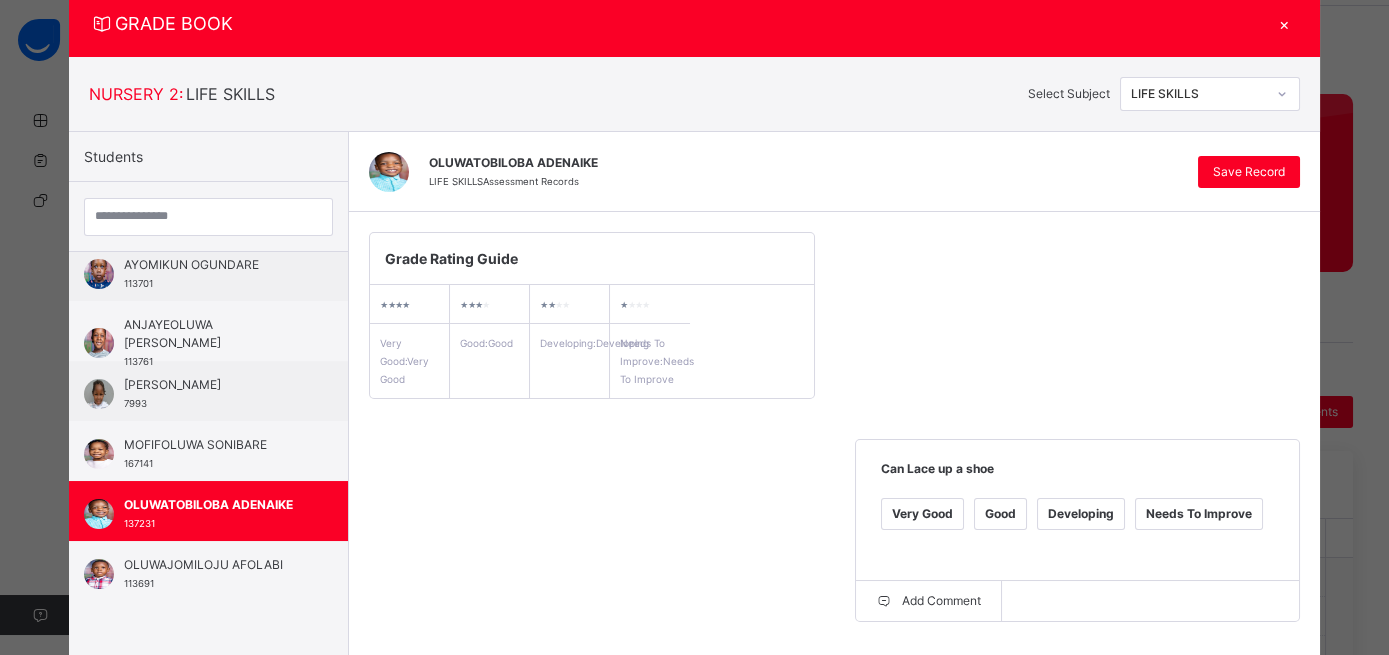click on "Good" at bounding box center (514, 737) 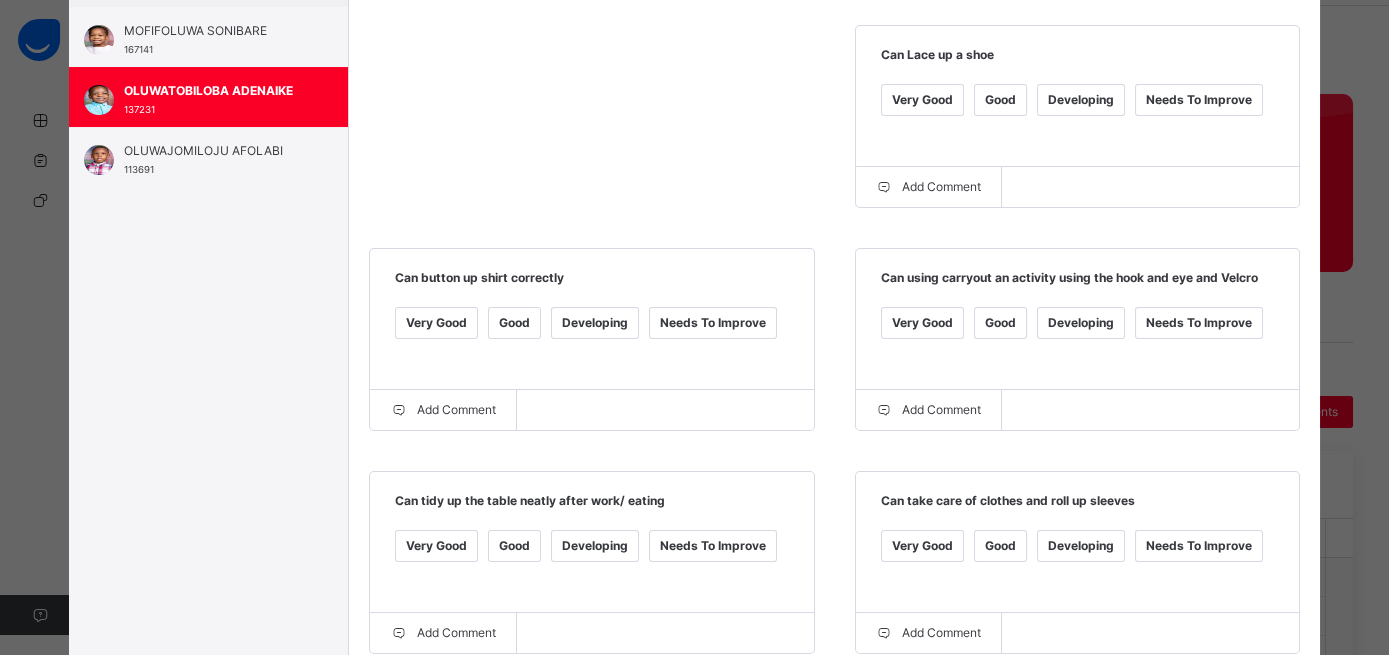 scroll, scrollTop: 482, scrollLeft: 0, axis: vertical 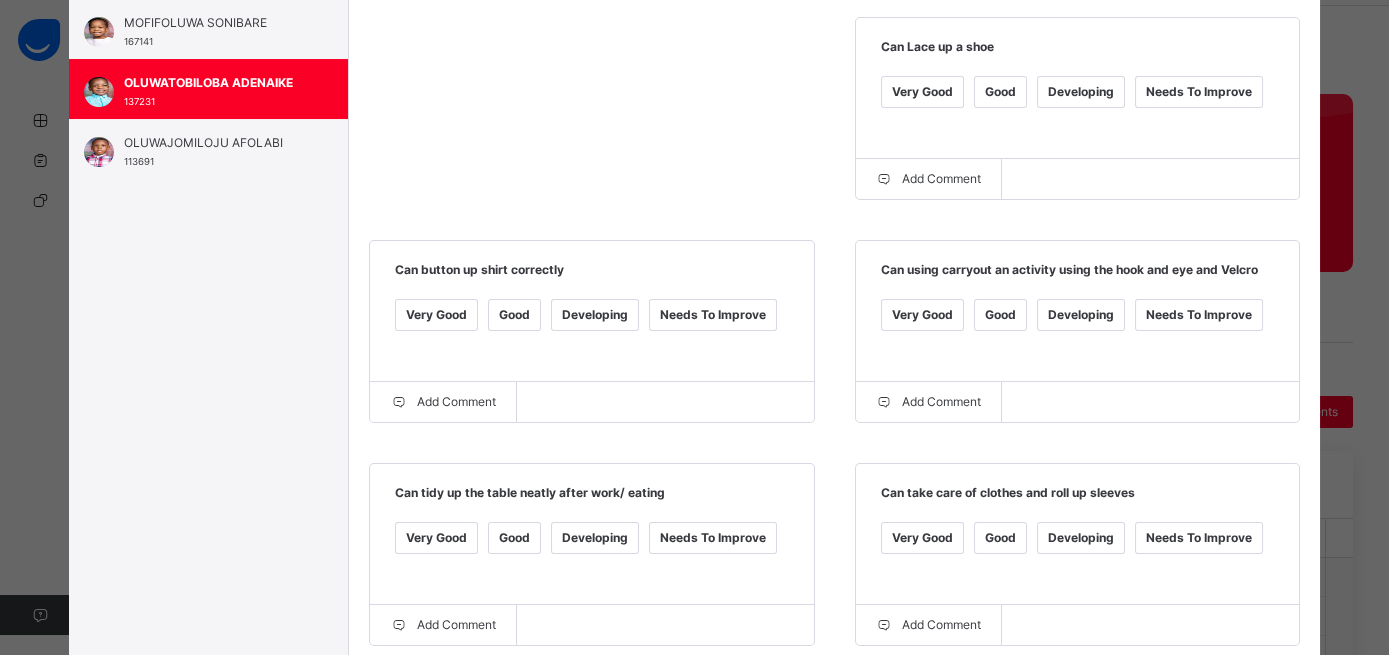 click on "Good" at bounding box center (514, 538) 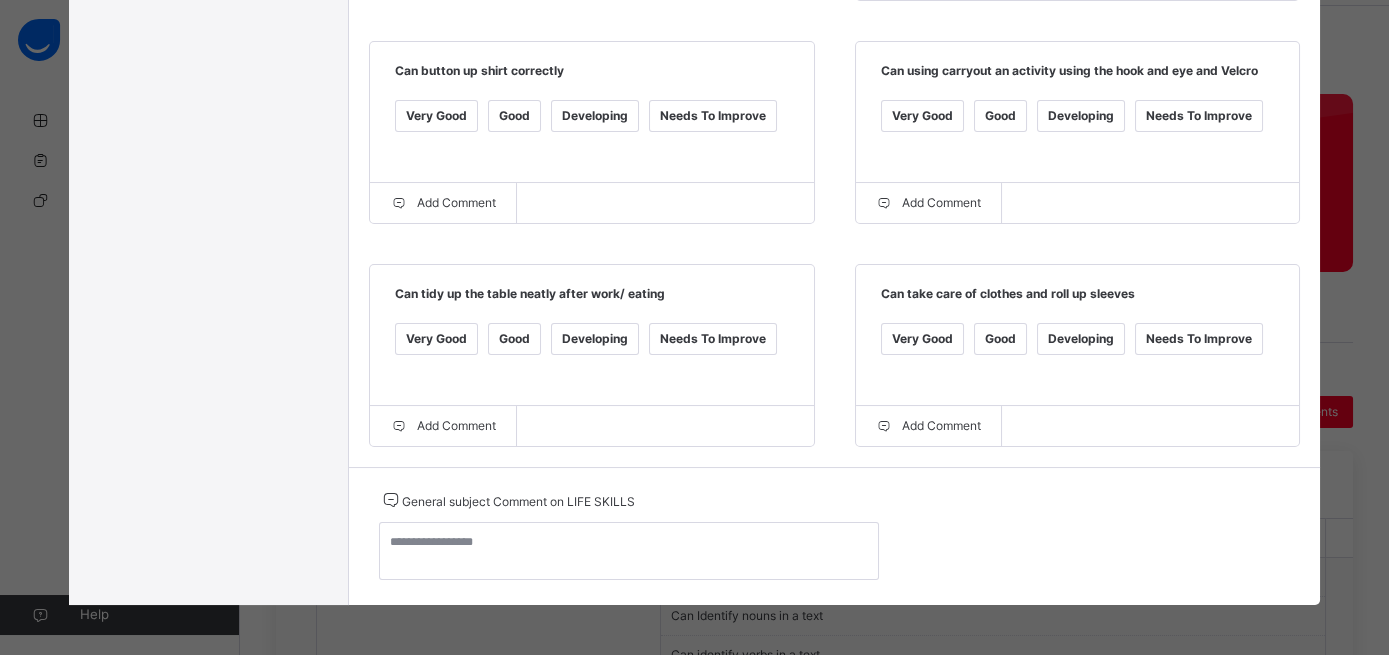 scroll, scrollTop: 722, scrollLeft: 0, axis: vertical 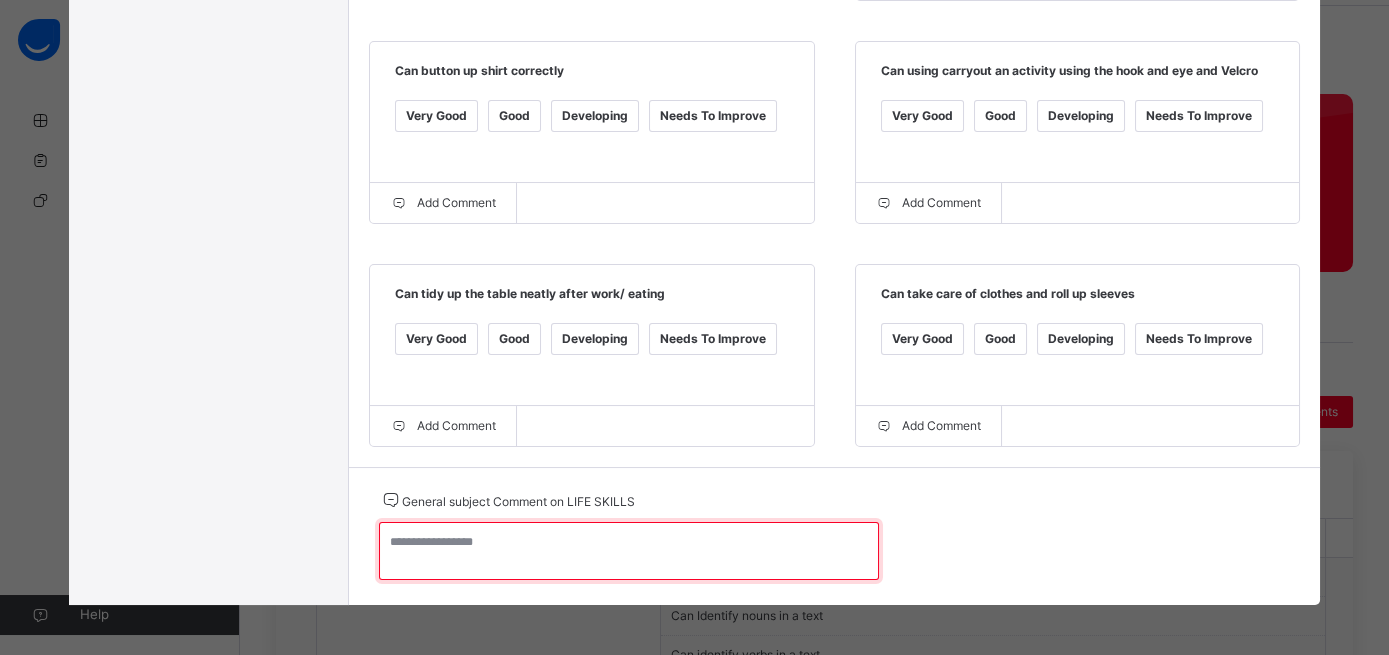 click at bounding box center (629, 551) 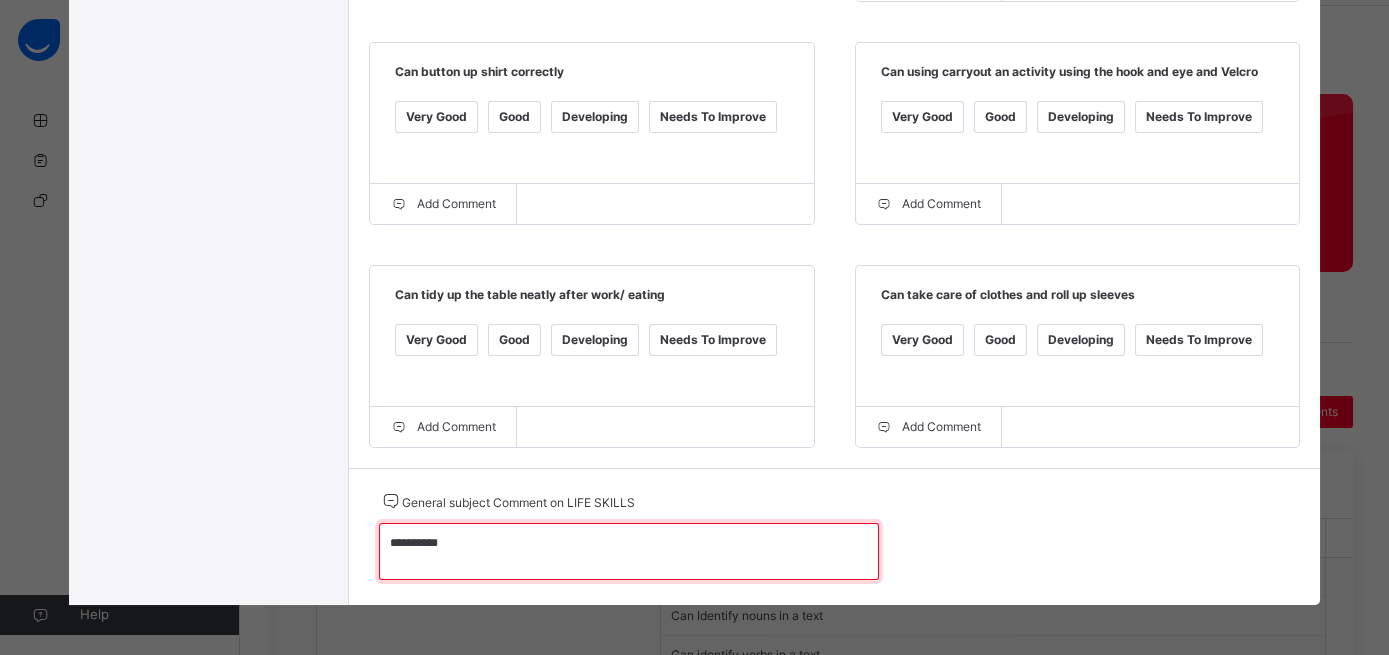 scroll, scrollTop: 0, scrollLeft: 0, axis: both 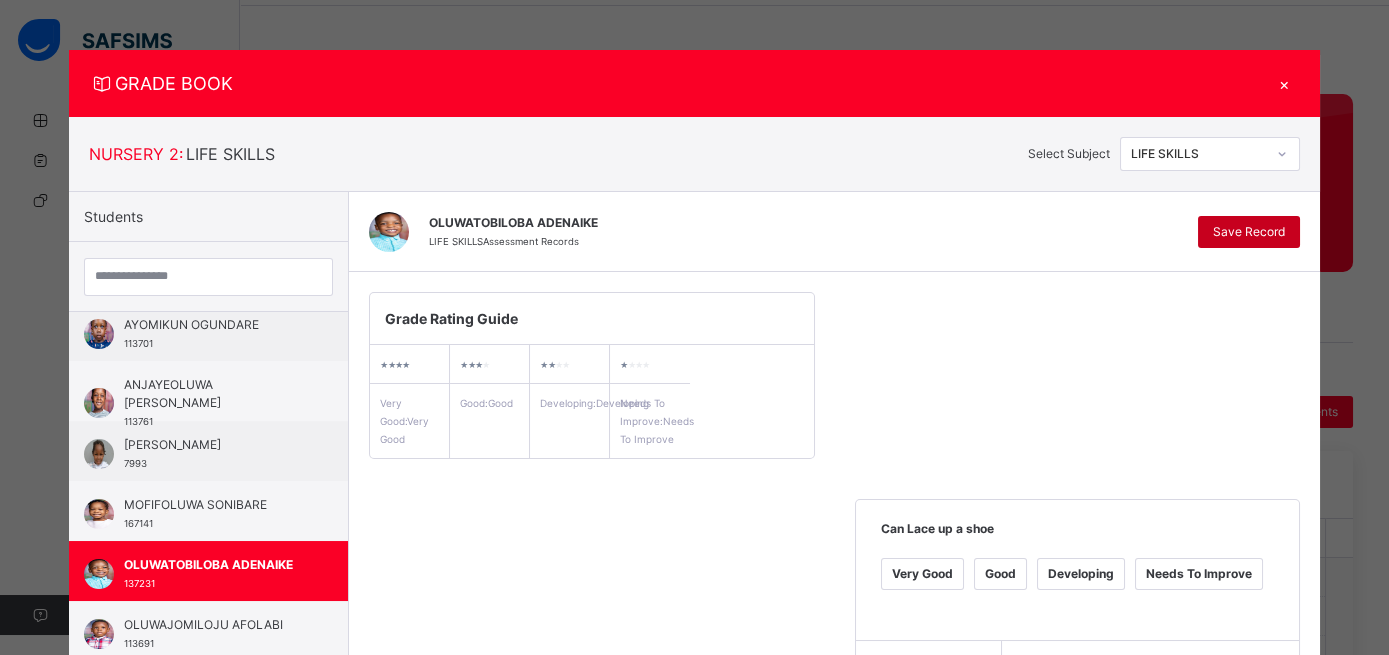 type on "**********" 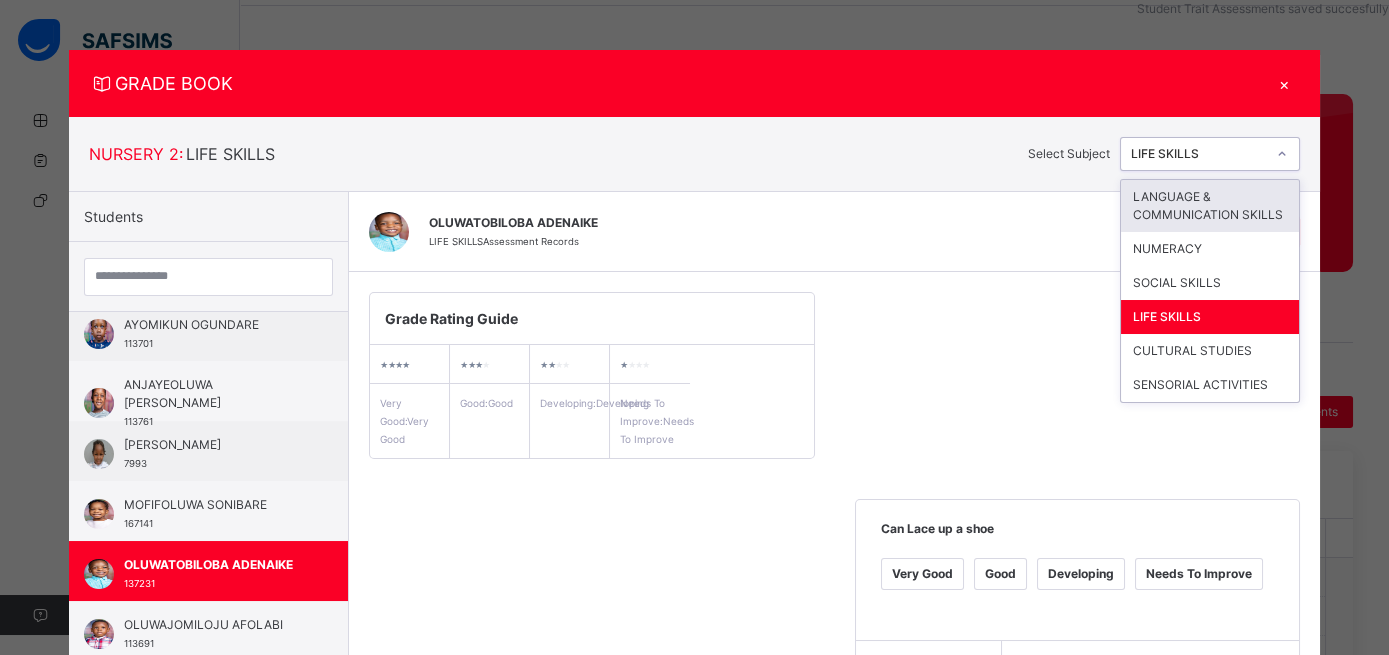 click 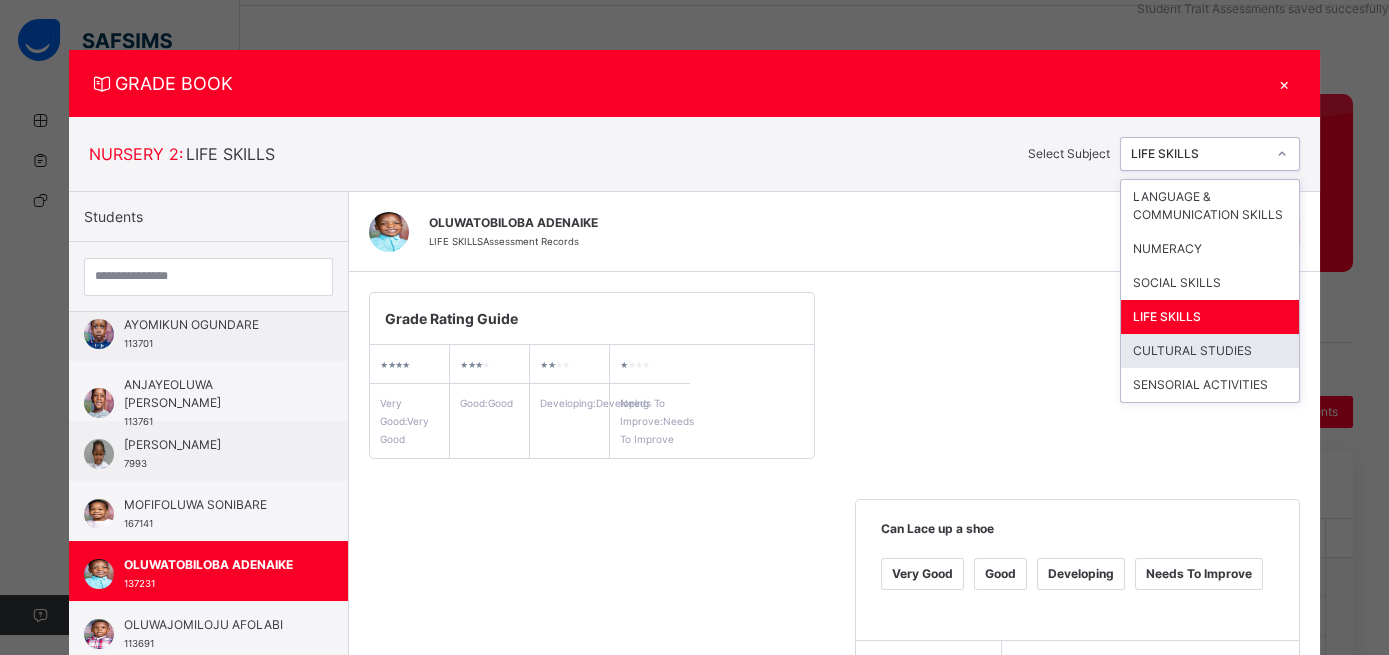 click on "CULTURAL STUDIES" at bounding box center [1210, 351] 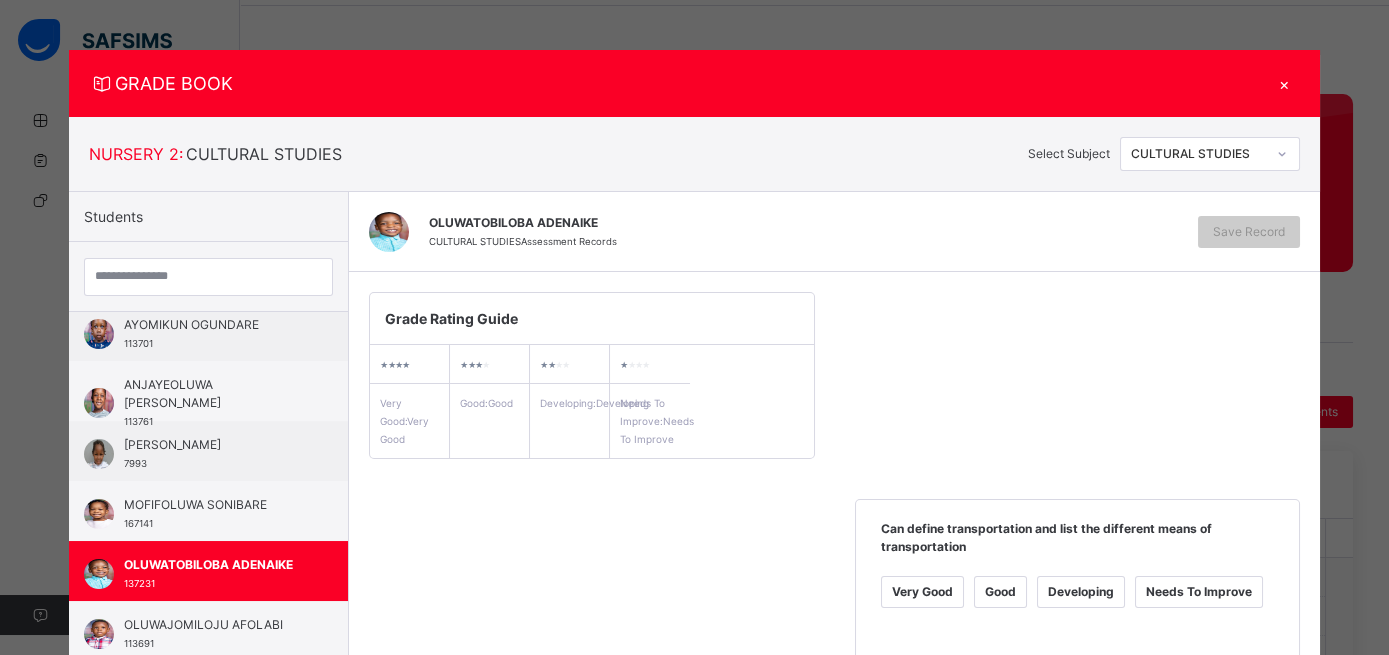 click on "Very Good" at bounding box center (922, 592) 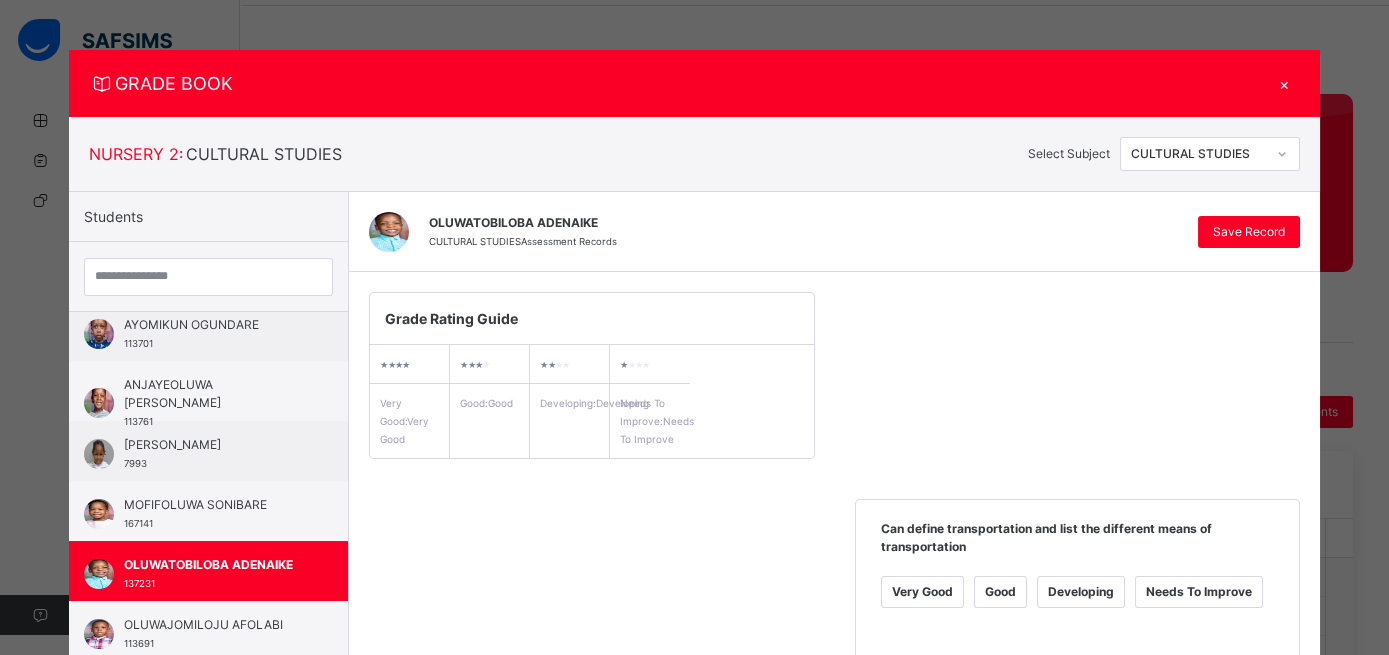 click on "Very Good" at bounding box center (436, 815) 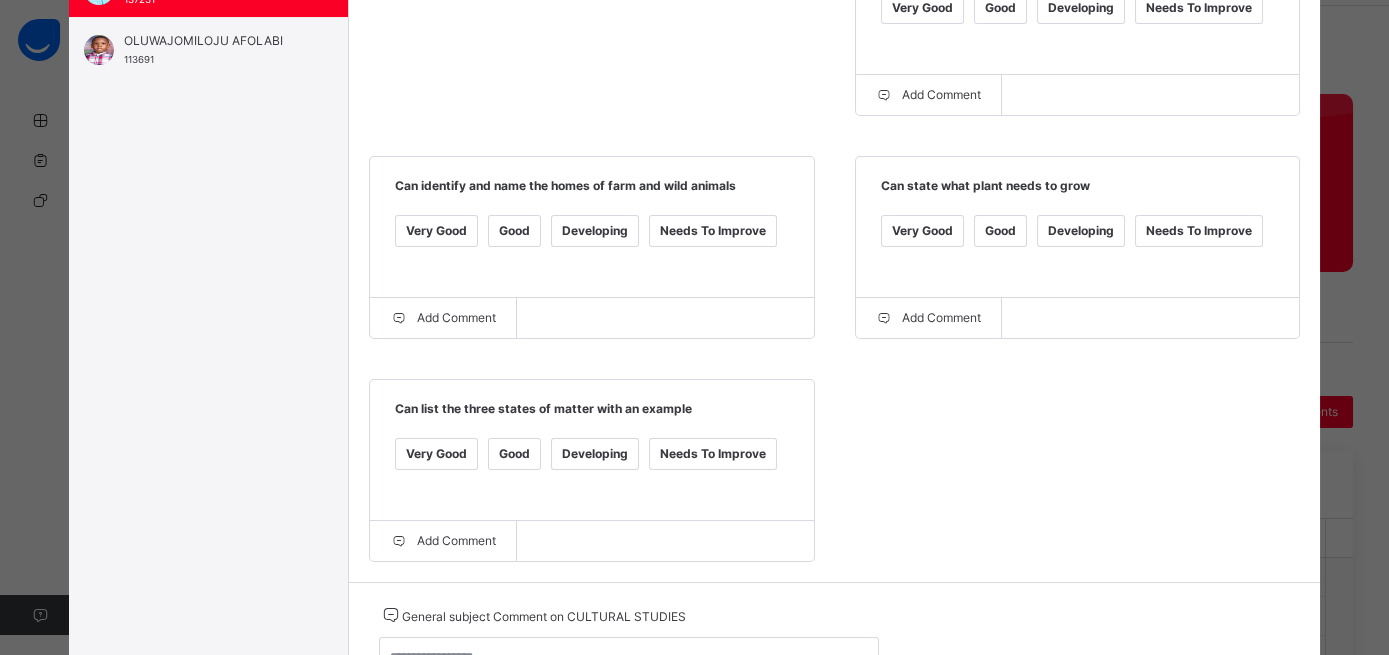 scroll, scrollTop: 642, scrollLeft: 0, axis: vertical 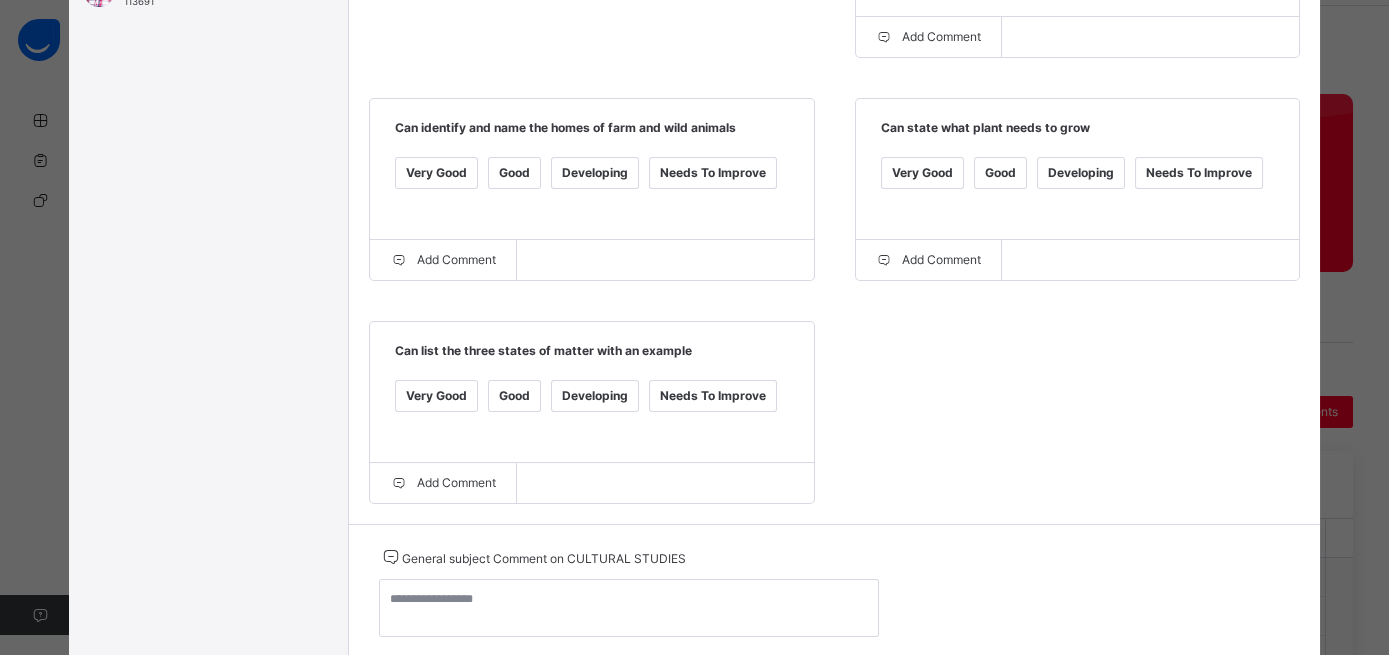 click on "Very Good" at bounding box center [436, 396] 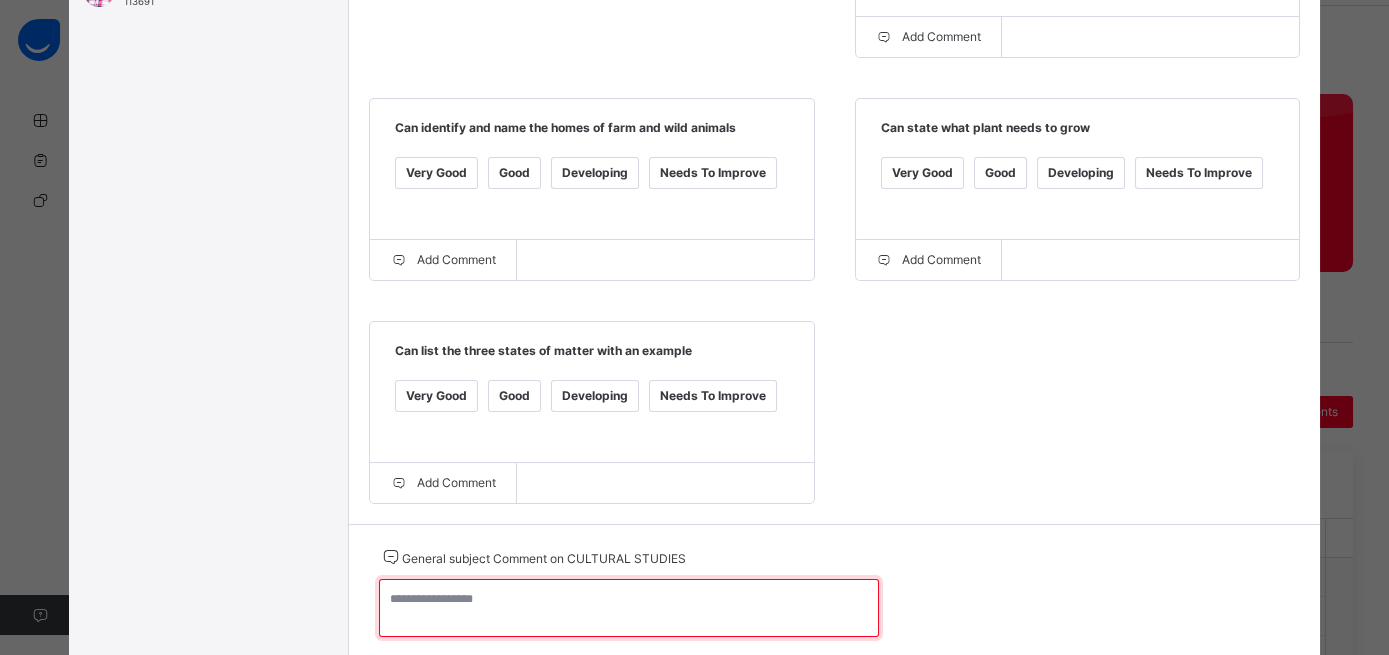 click at bounding box center (629, 608) 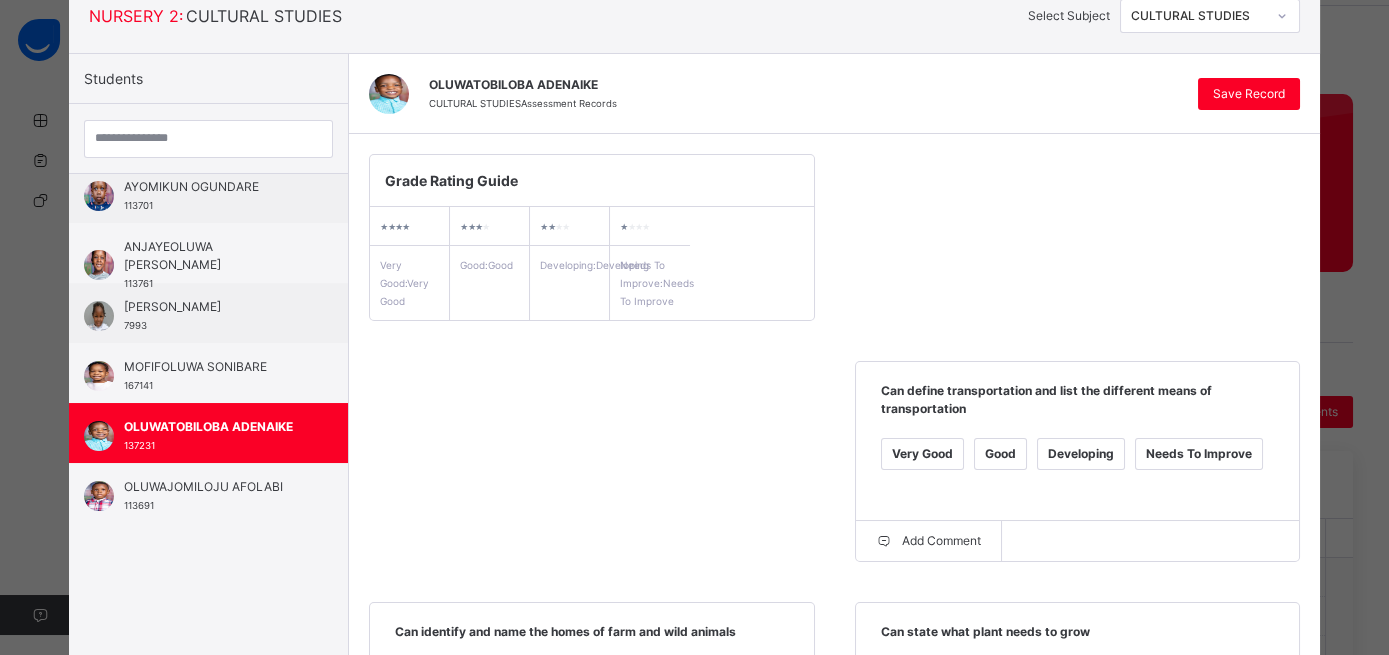 scroll, scrollTop: 117, scrollLeft: 0, axis: vertical 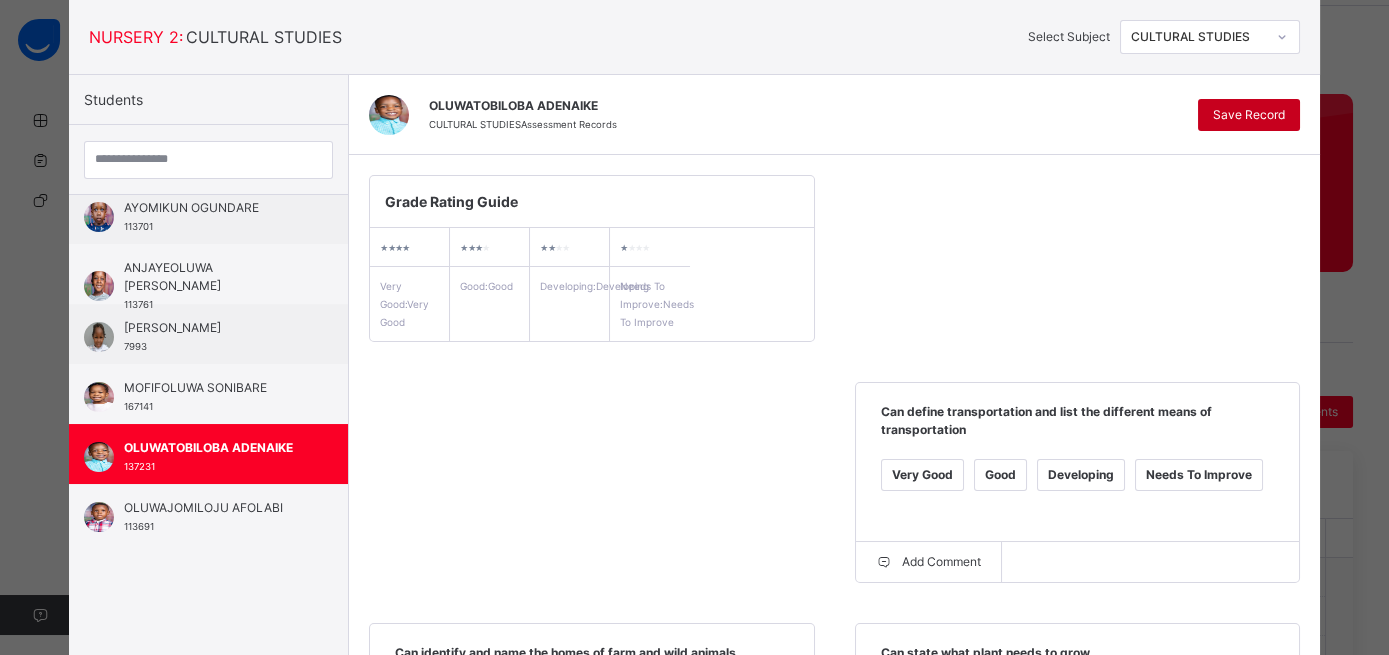 type on "**********" 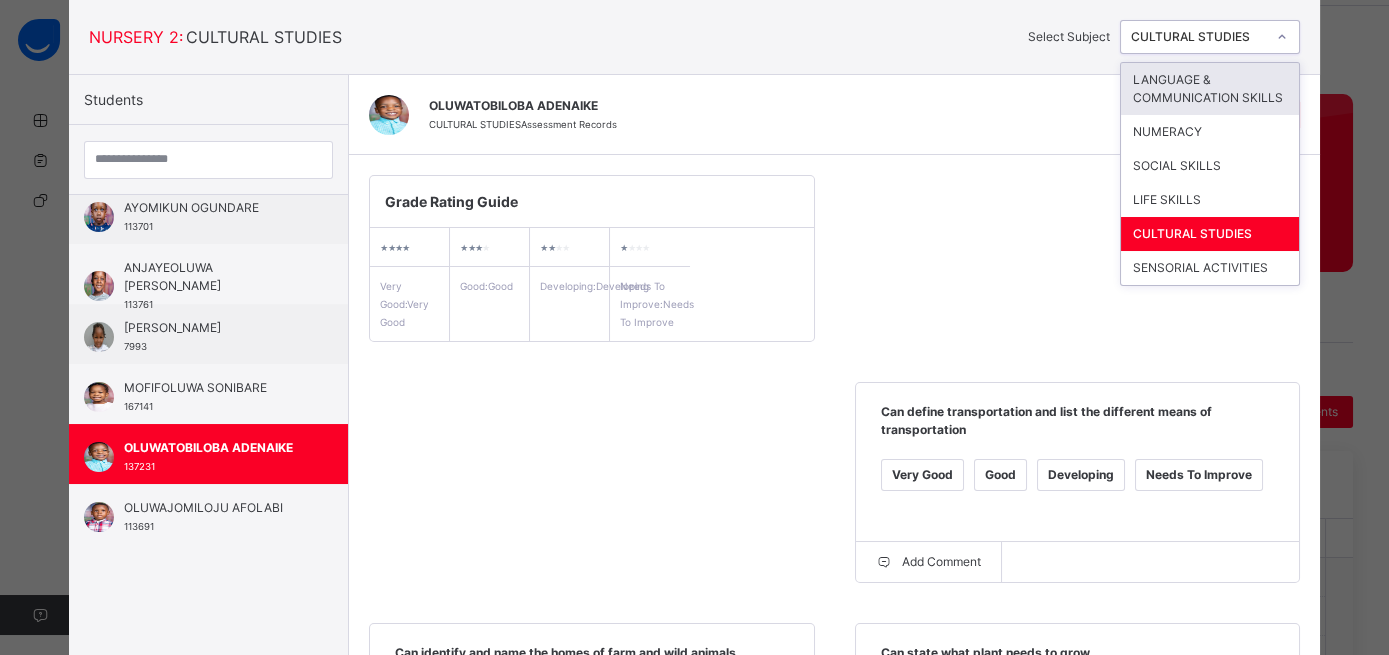 click 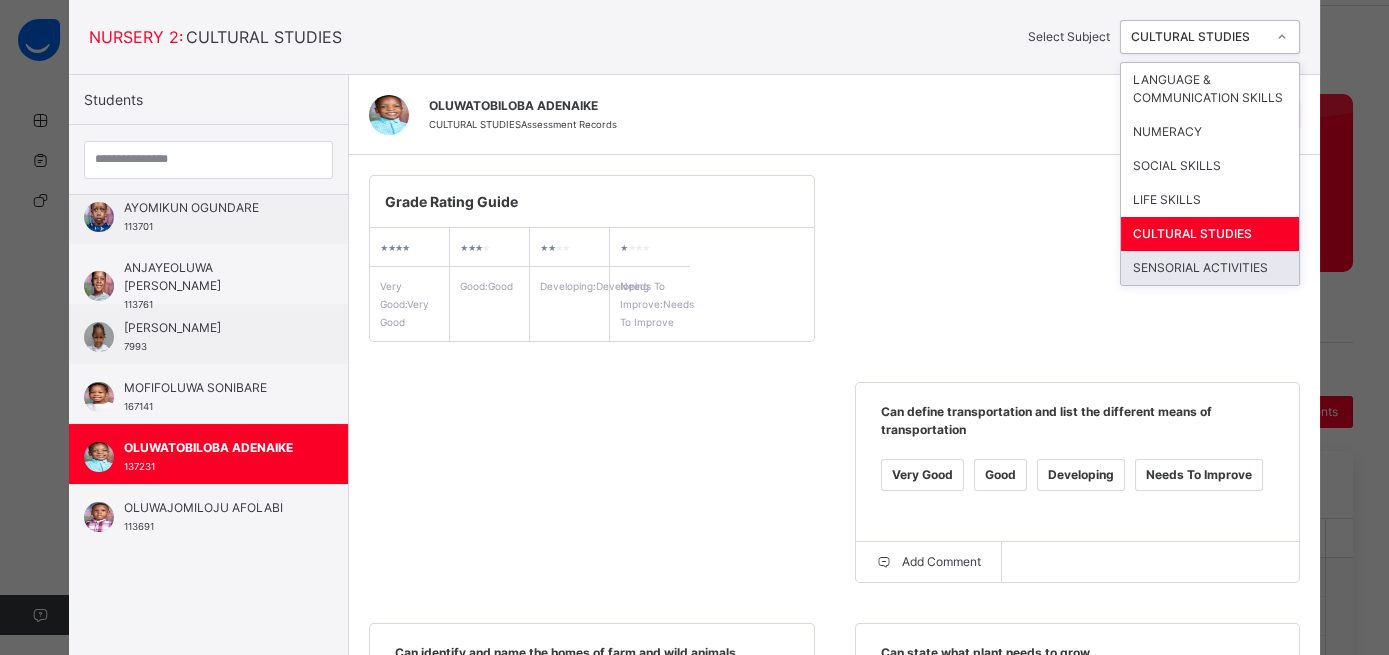 click on "SENSORIAL ACTIVITIES" at bounding box center (1210, 268) 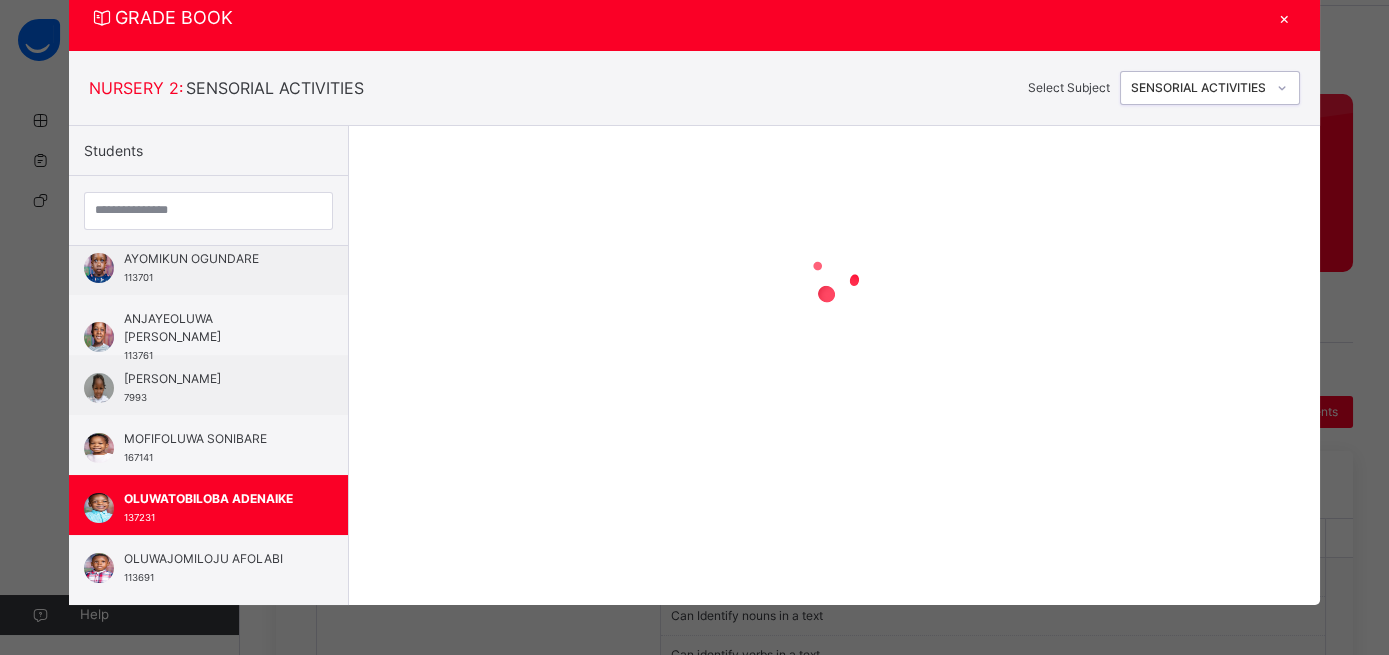 scroll, scrollTop: 65, scrollLeft: 0, axis: vertical 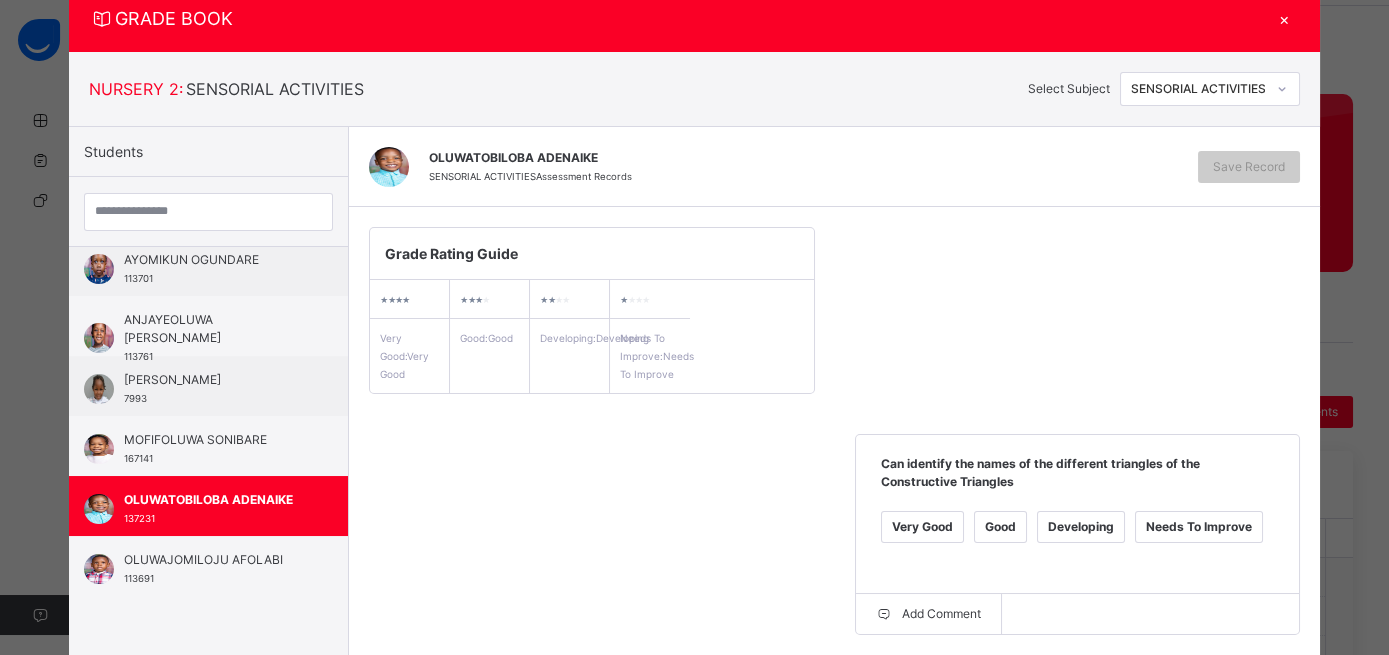 click on "Good" at bounding box center [1000, 527] 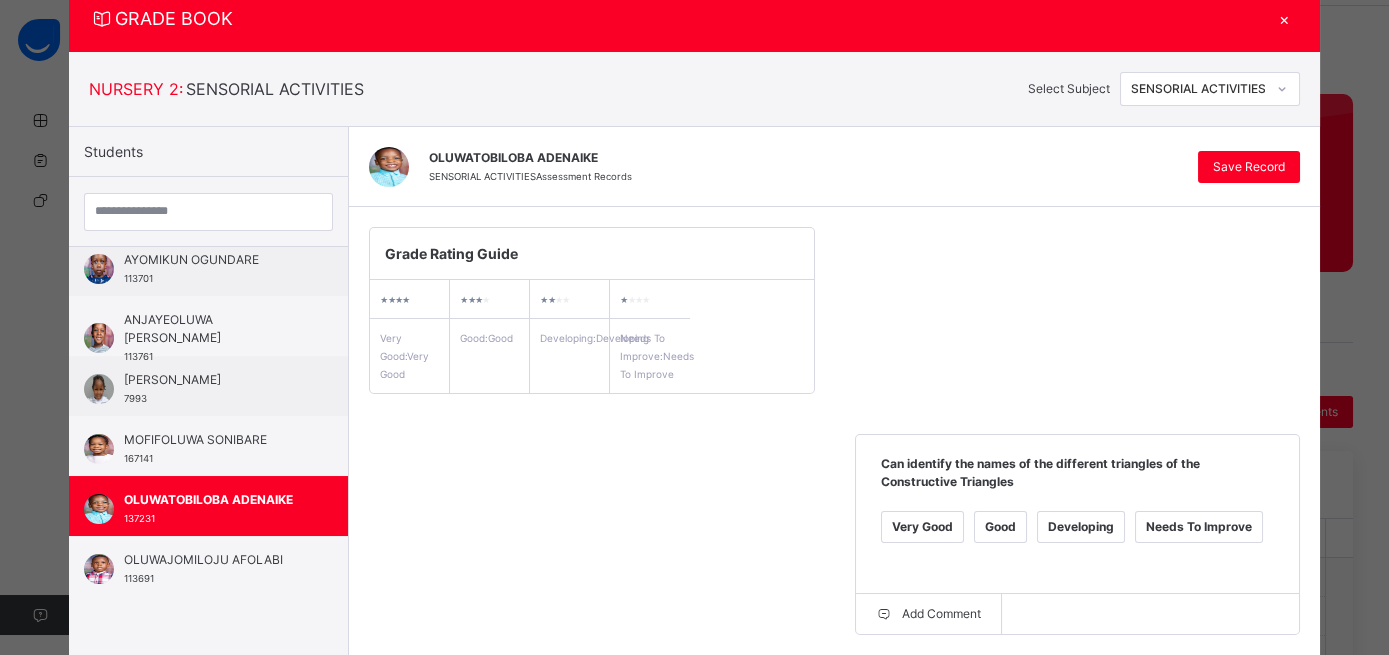 click on "Good" at bounding box center [514, 750] 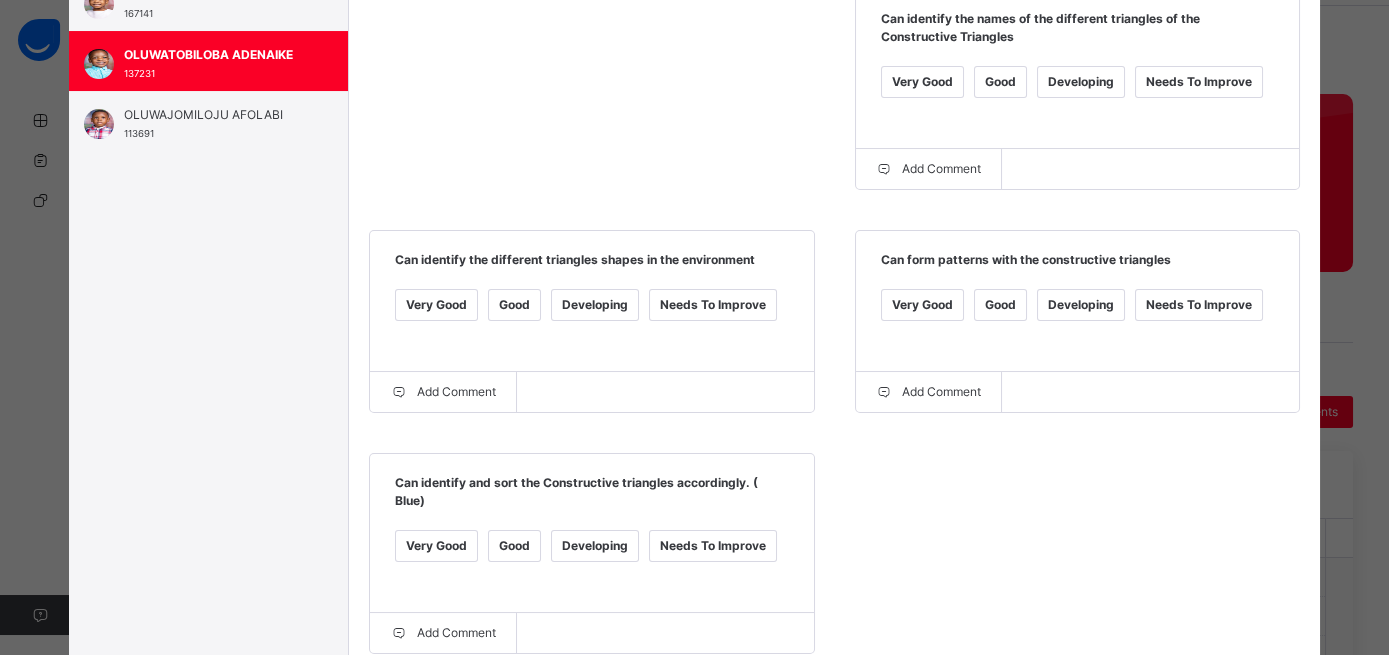 scroll, scrollTop: 551, scrollLeft: 0, axis: vertical 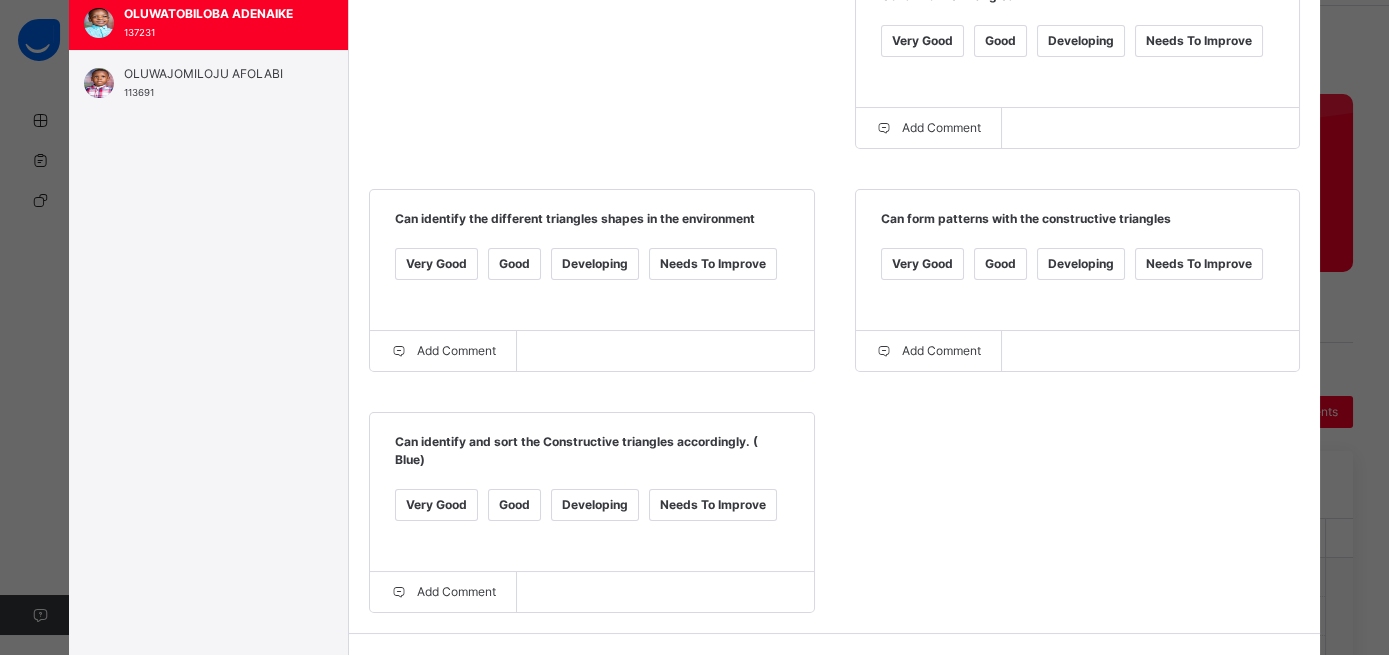 click on "Good" at bounding box center (514, 505) 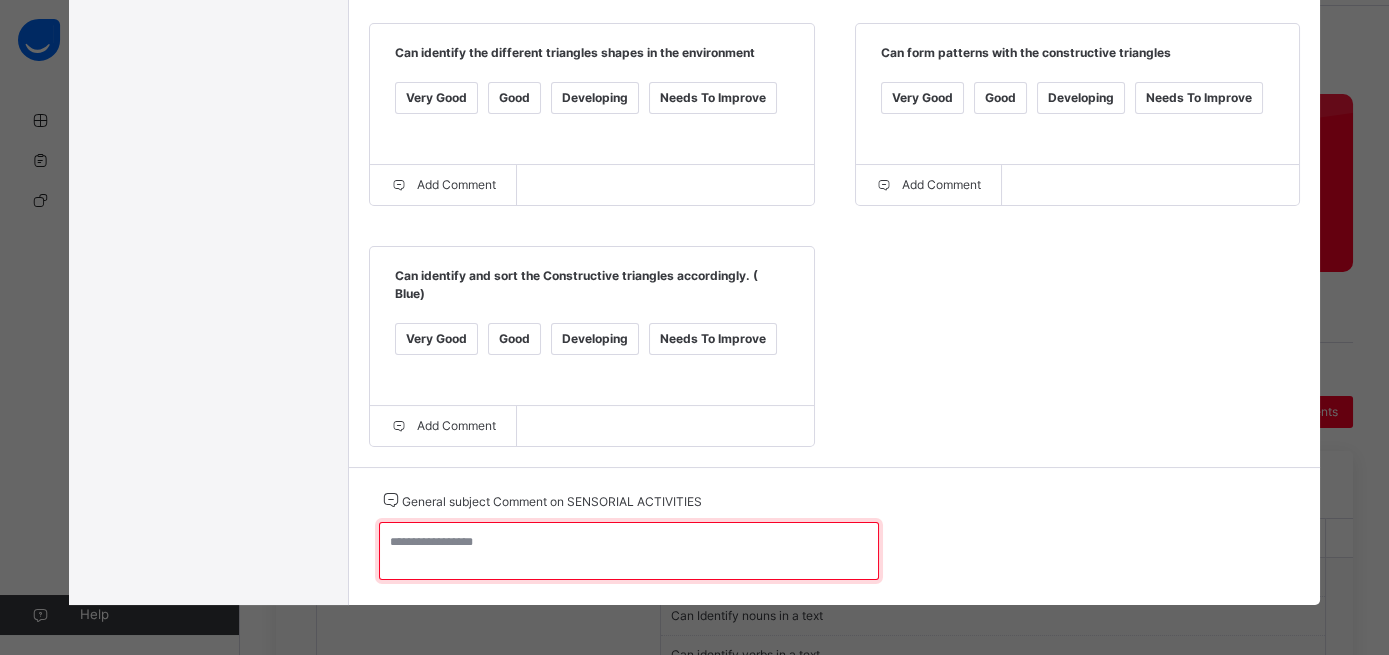 click at bounding box center [629, 551] 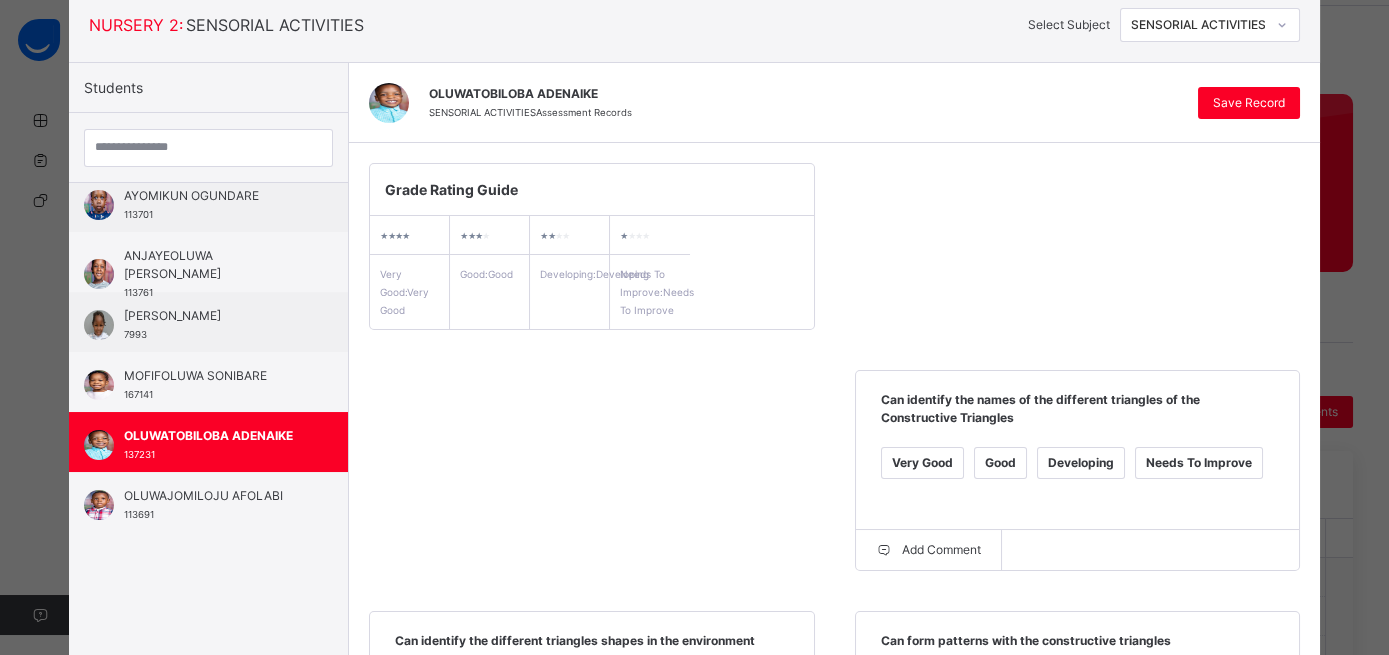 scroll, scrollTop: 122, scrollLeft: 0, axis: vertical 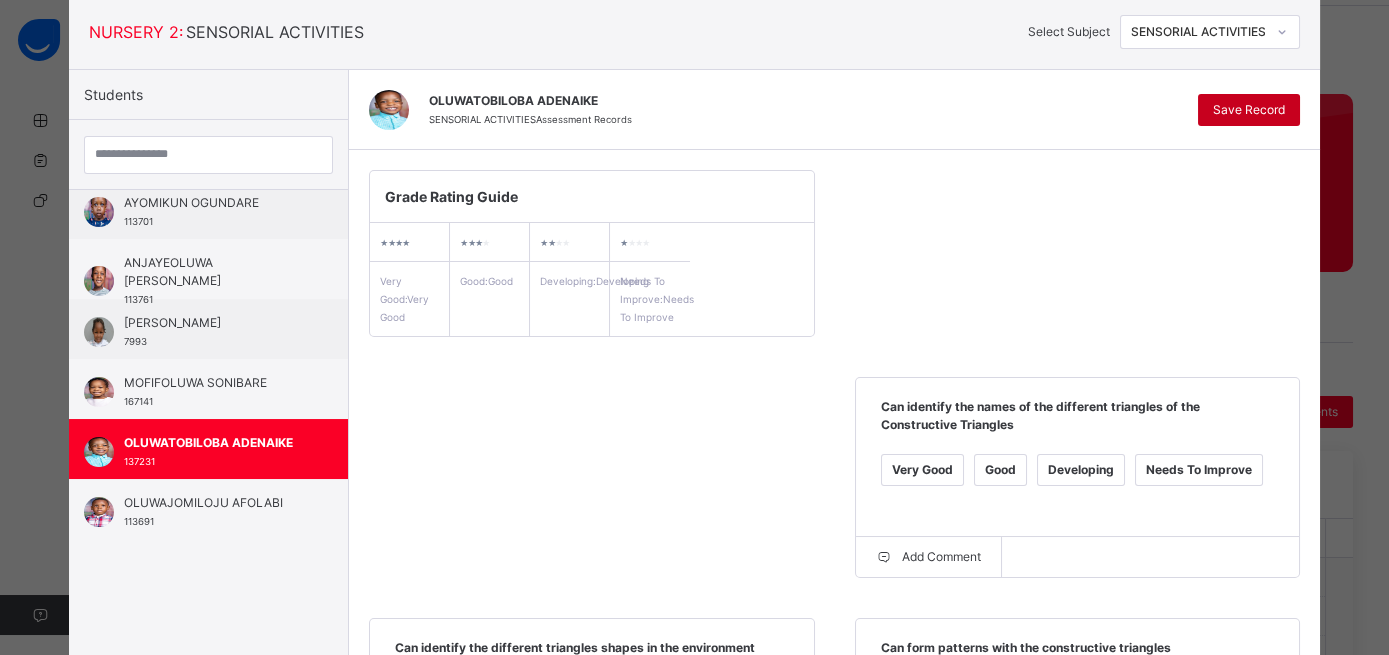 type on "*********" 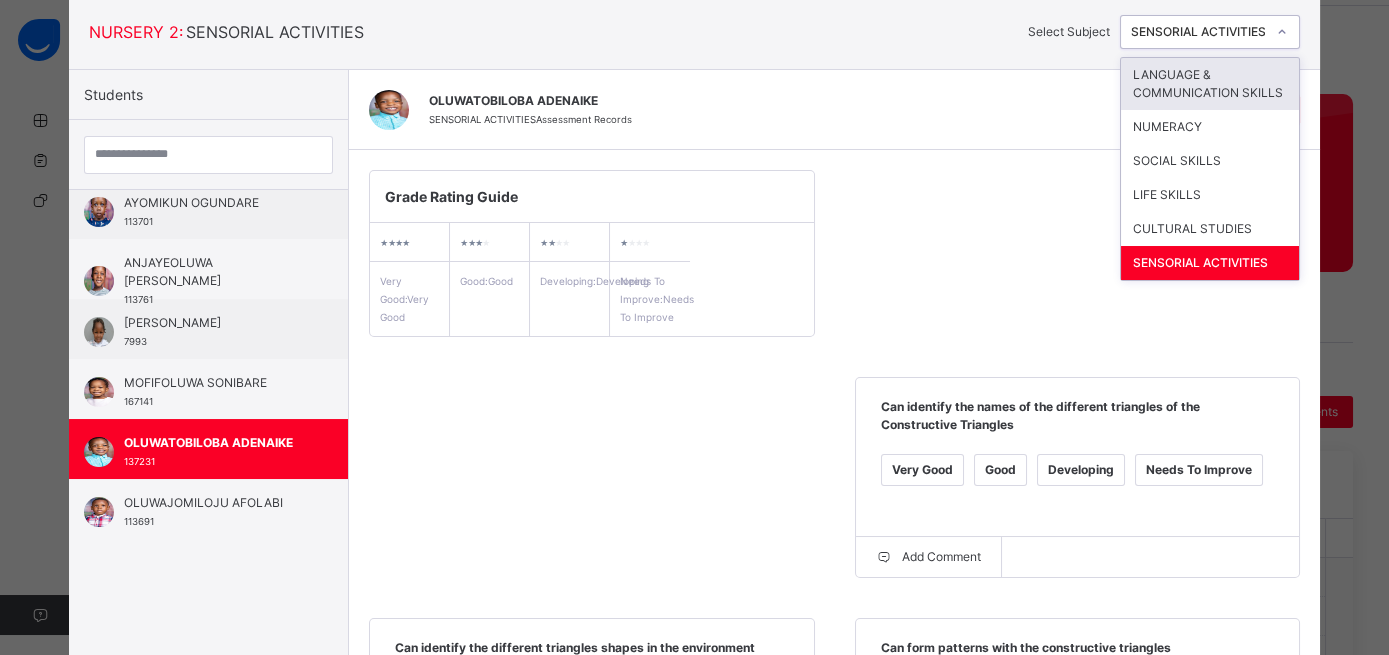 click 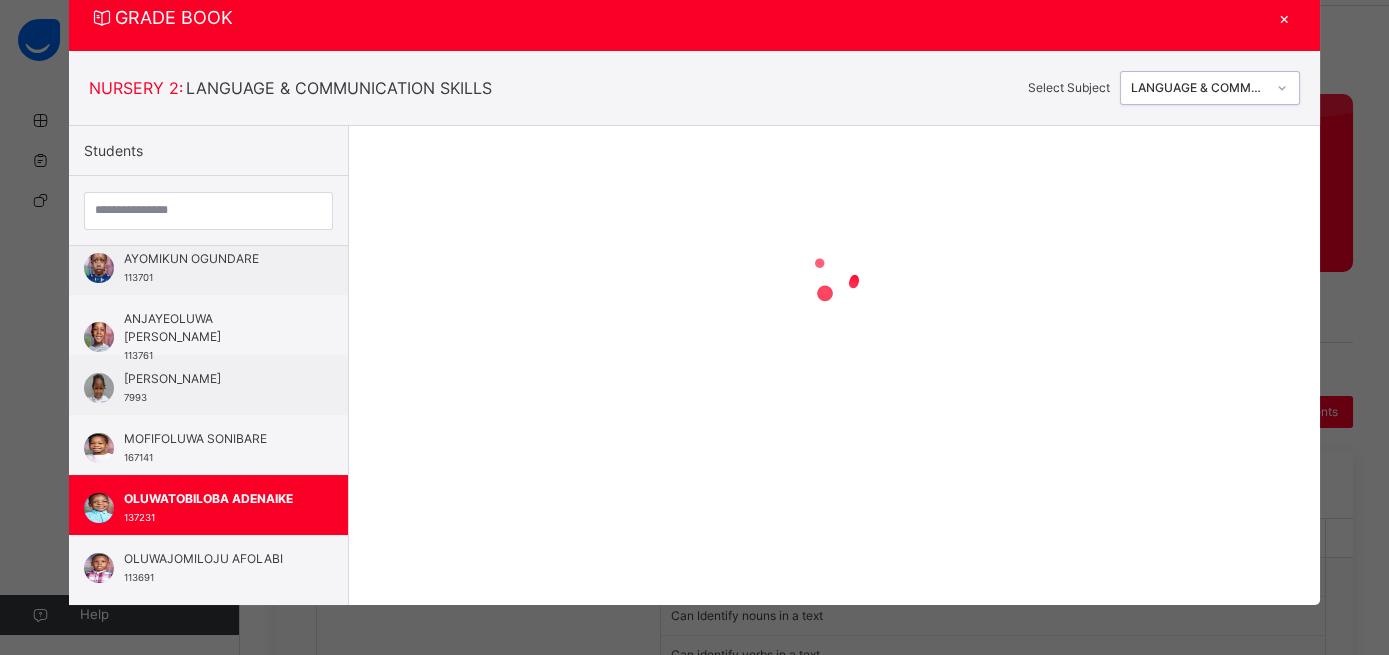 scroll, scrollTop: 65, scrollLeft: 0, axis: vertical 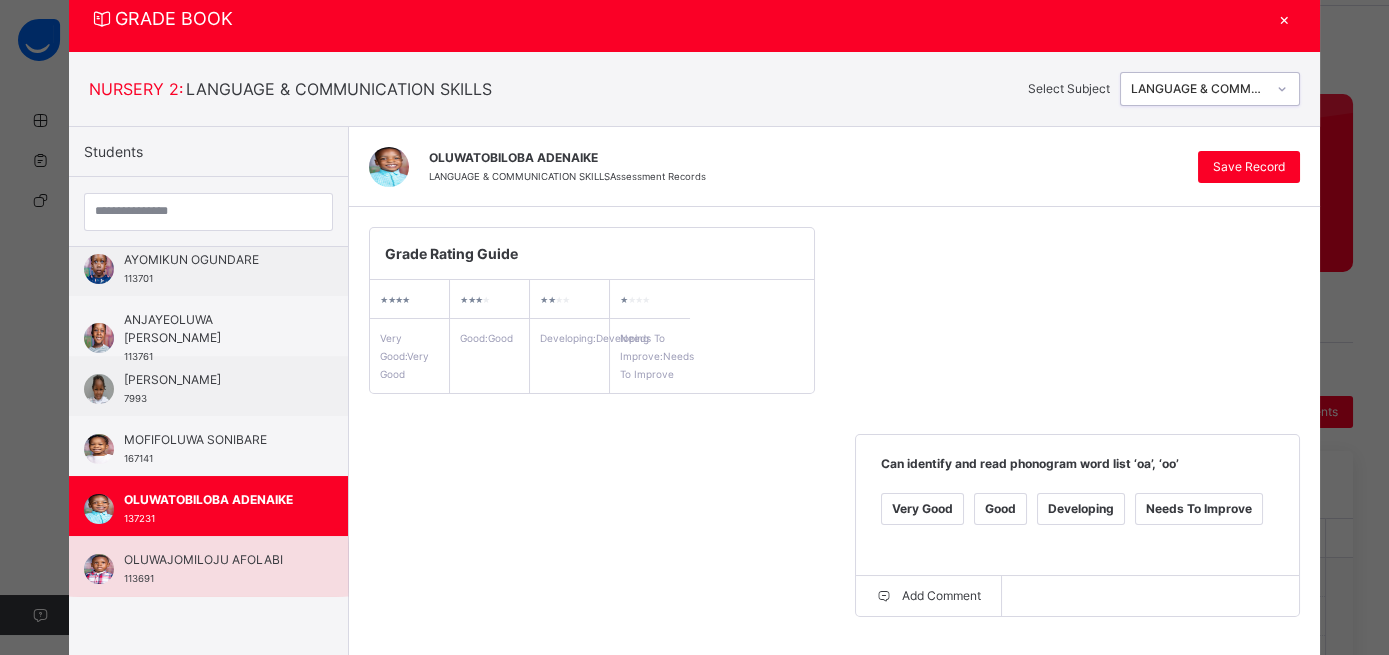 click on "OLUWAJOMILOJU  AFOLABI 113691" at bounding box center (208, 566) 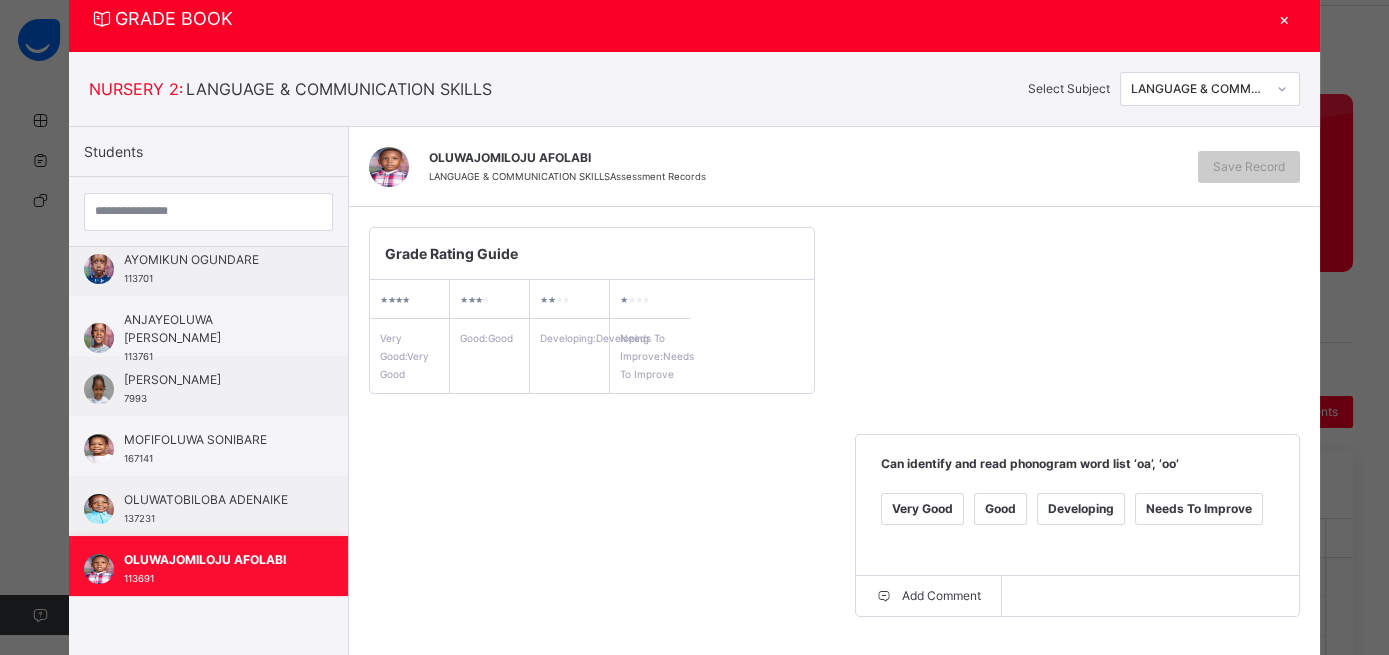 click on "OLUWAJOMILOJU  AFOLABI" at bounding box center [213, 560] 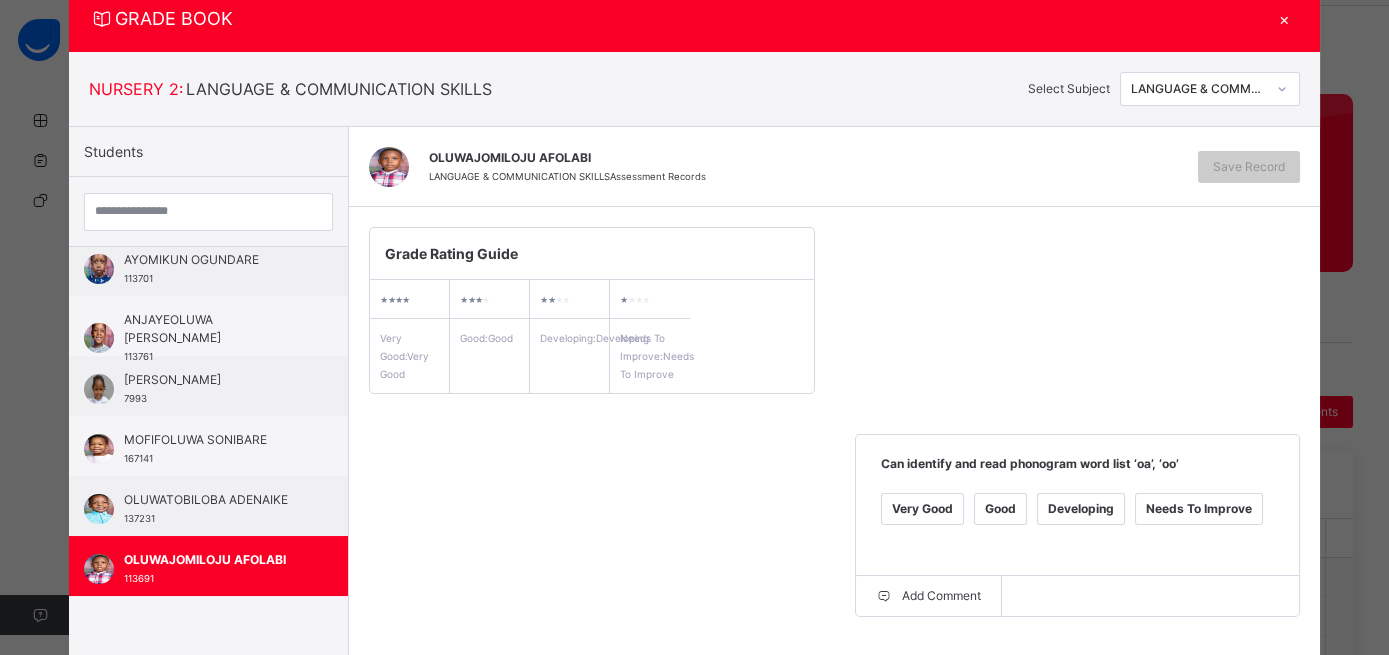 scroll, scrollTop: 560, scrollLeft: 0, axis: vertical 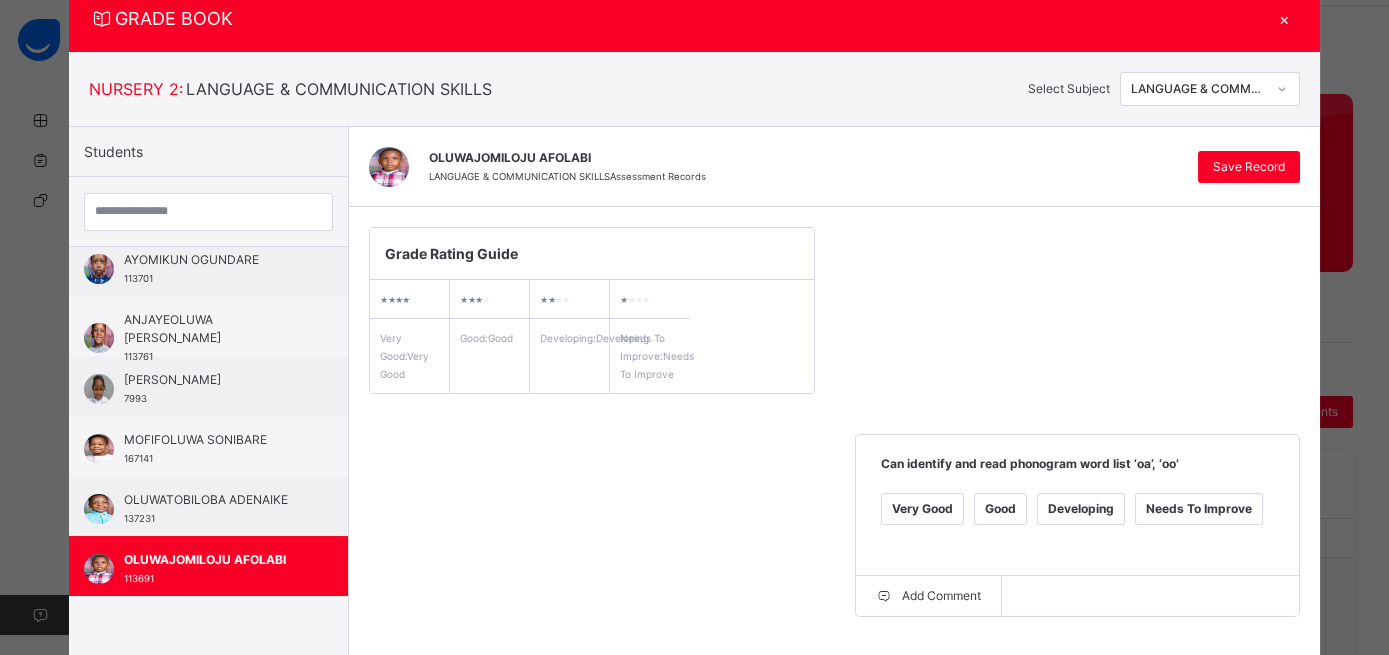 click on "Very Good" at bounding box center (436, 732) 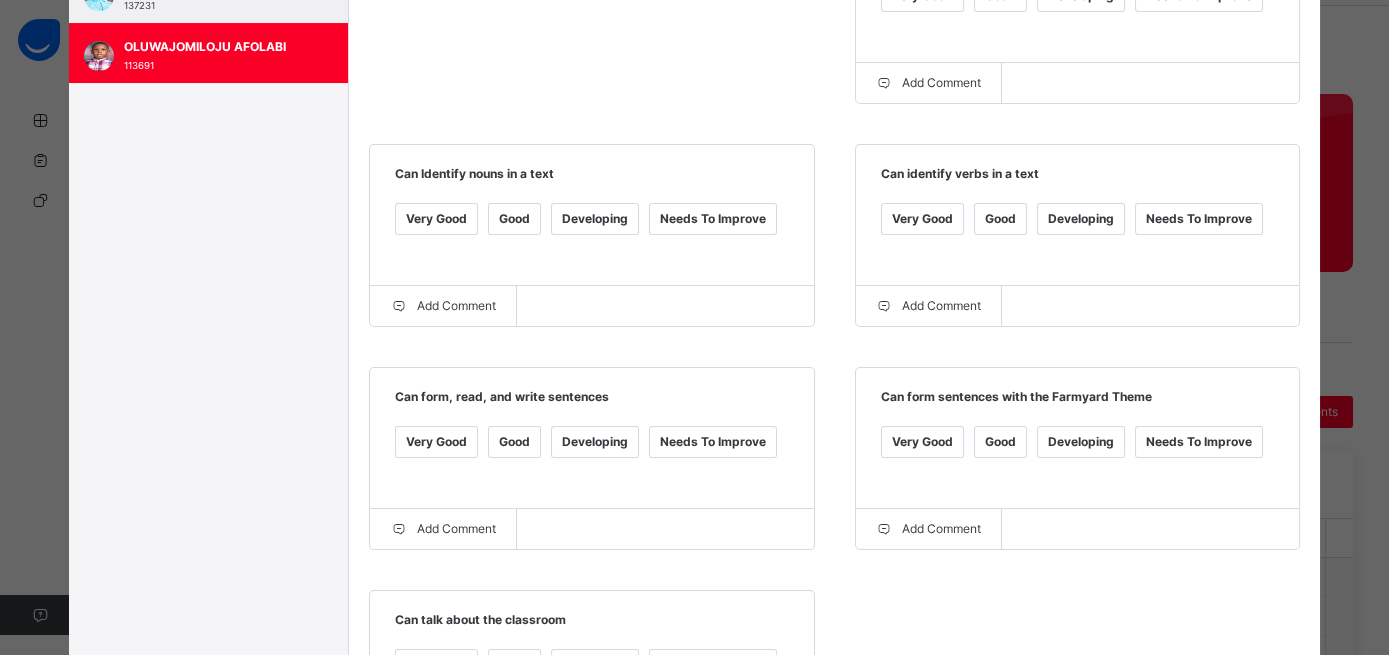 scroll, scrollTop: 576, scrollLeft: 0, axis: vertical 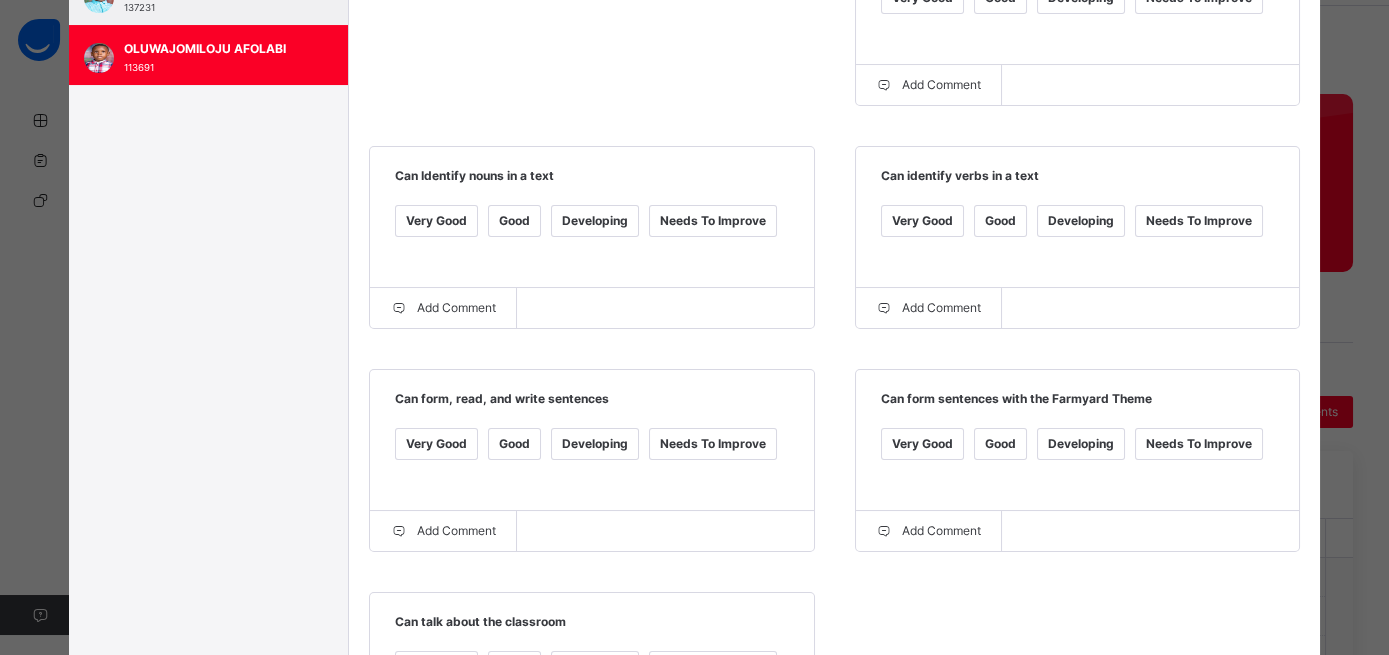 click on "Good" at bounding box center (514, 444) 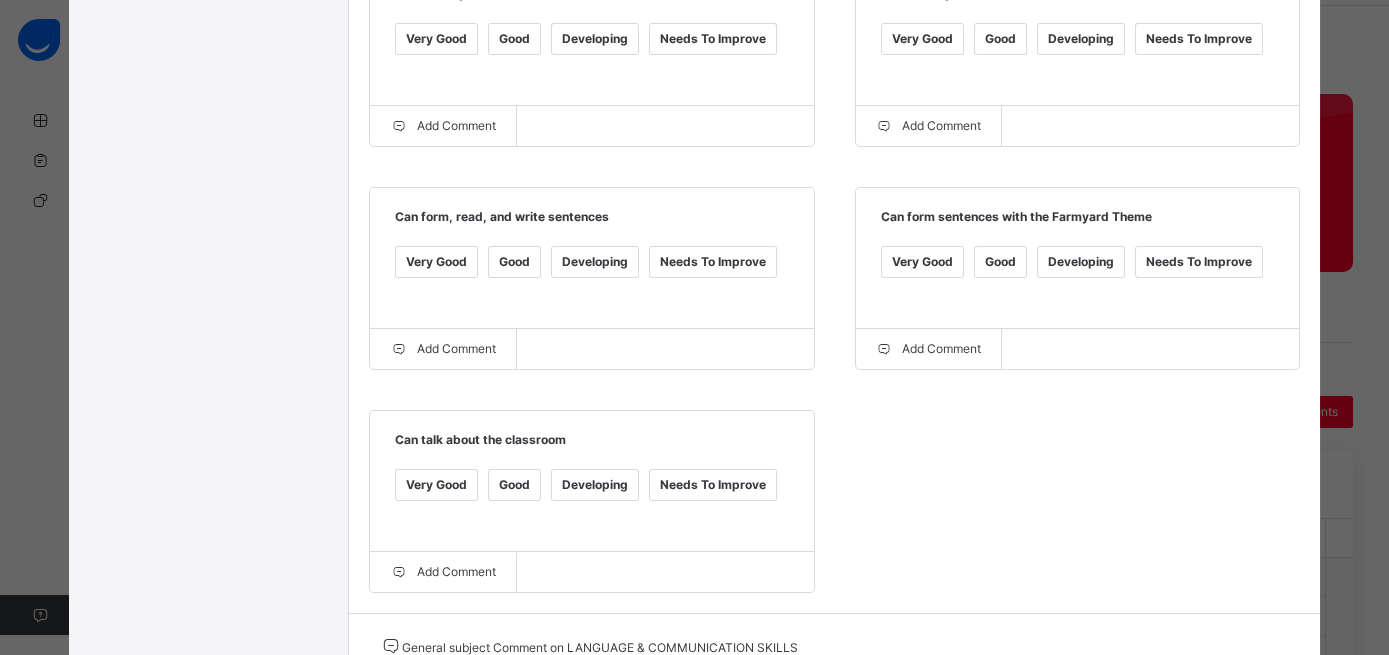 click at bounding box center (629, 697) 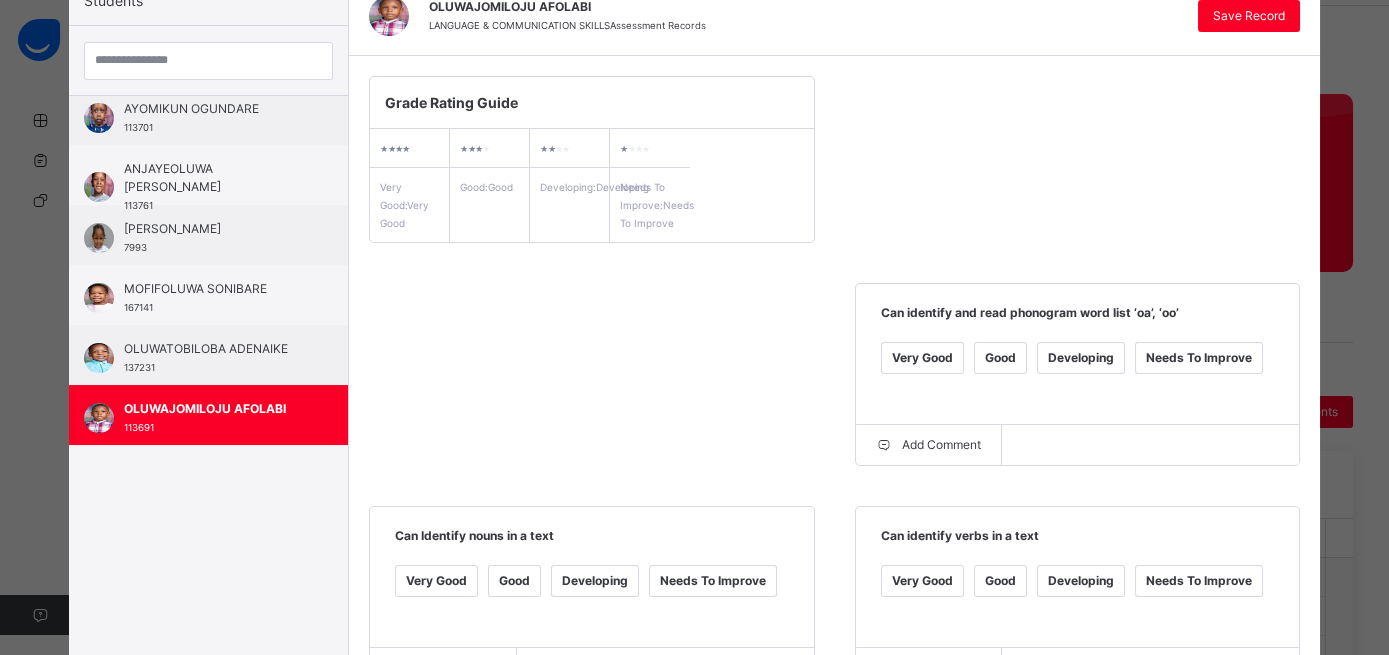 scroll, scrollTop: 0, scrollLeft: 0, axis: both 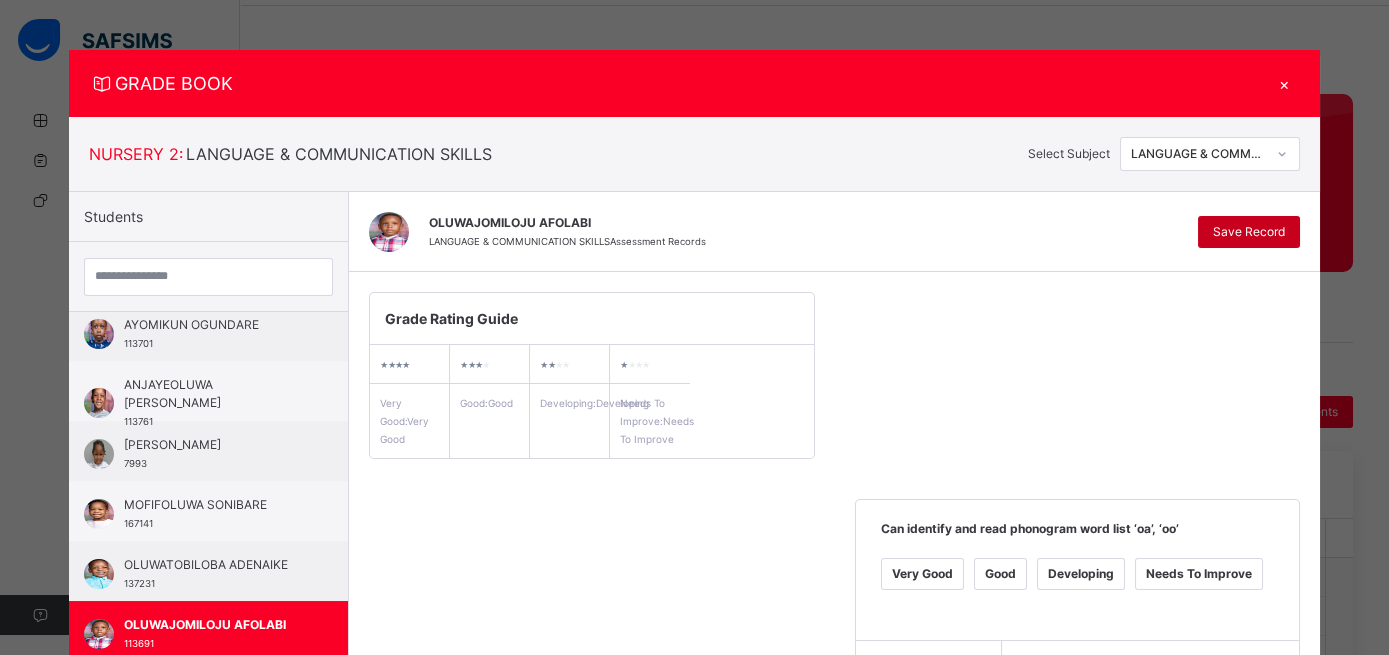 type on "**********" 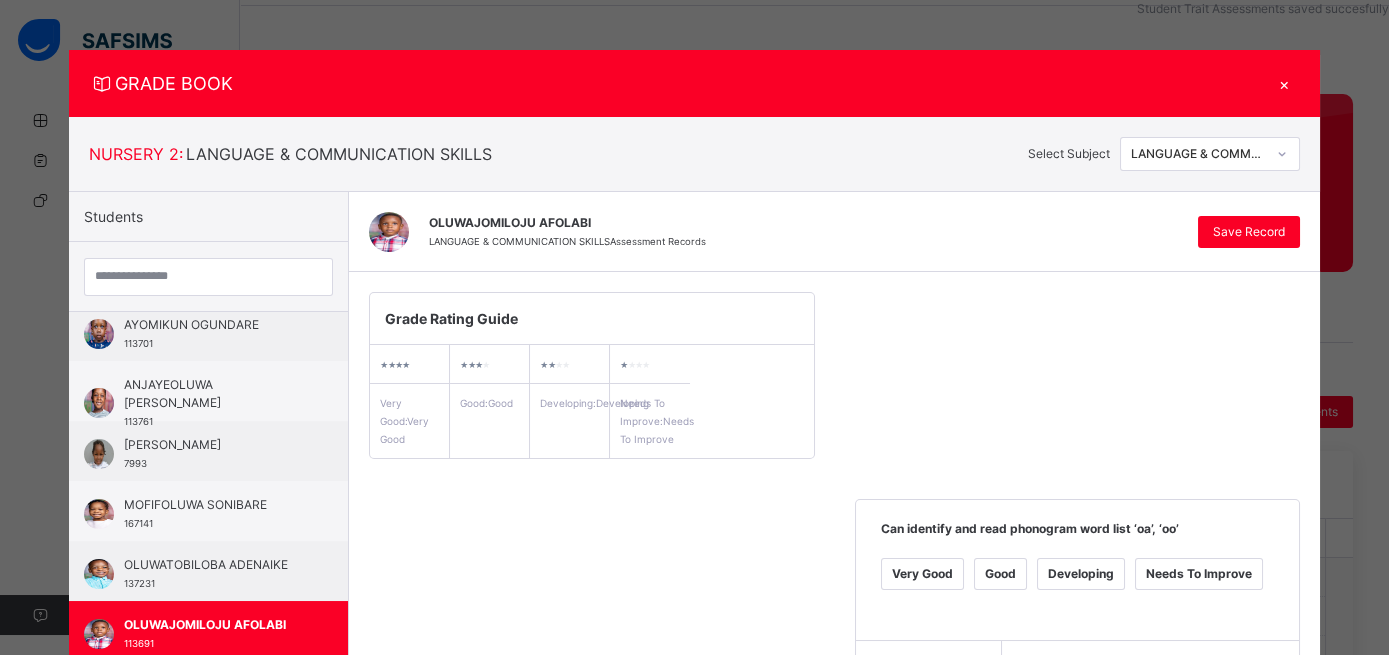 click 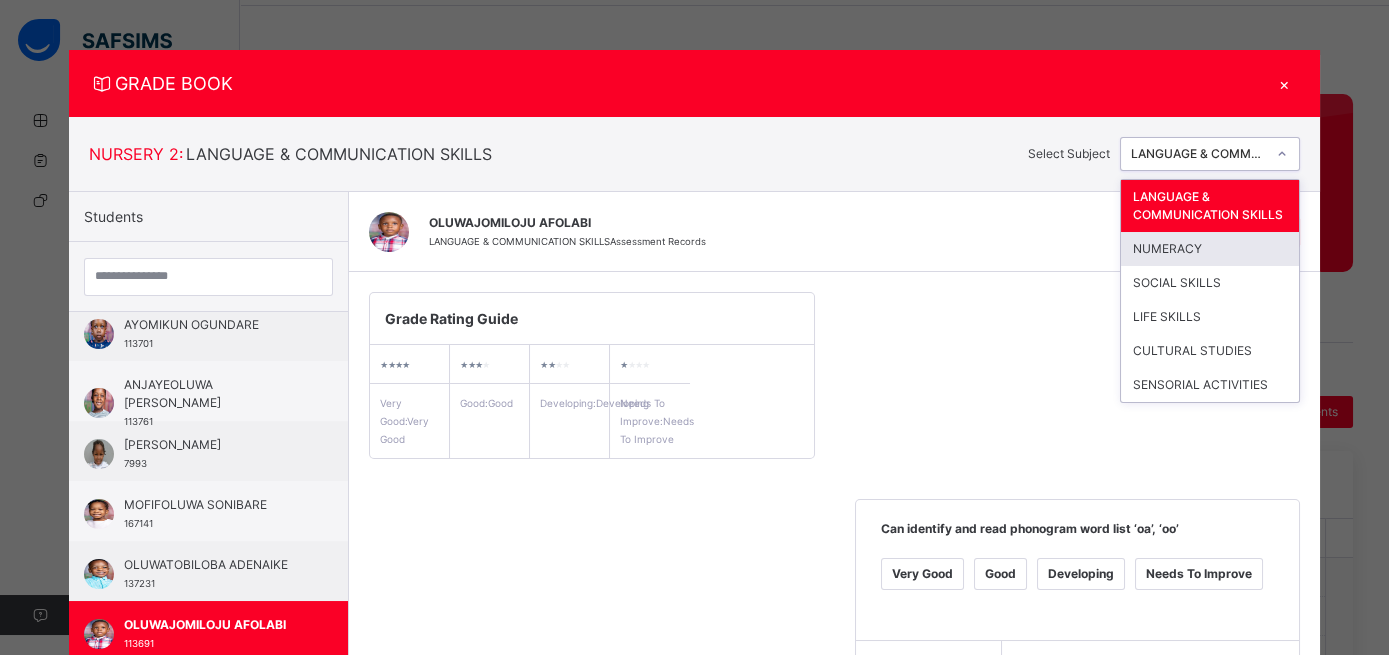 click on "NUMERACY" at bounding box center [1210, 249] 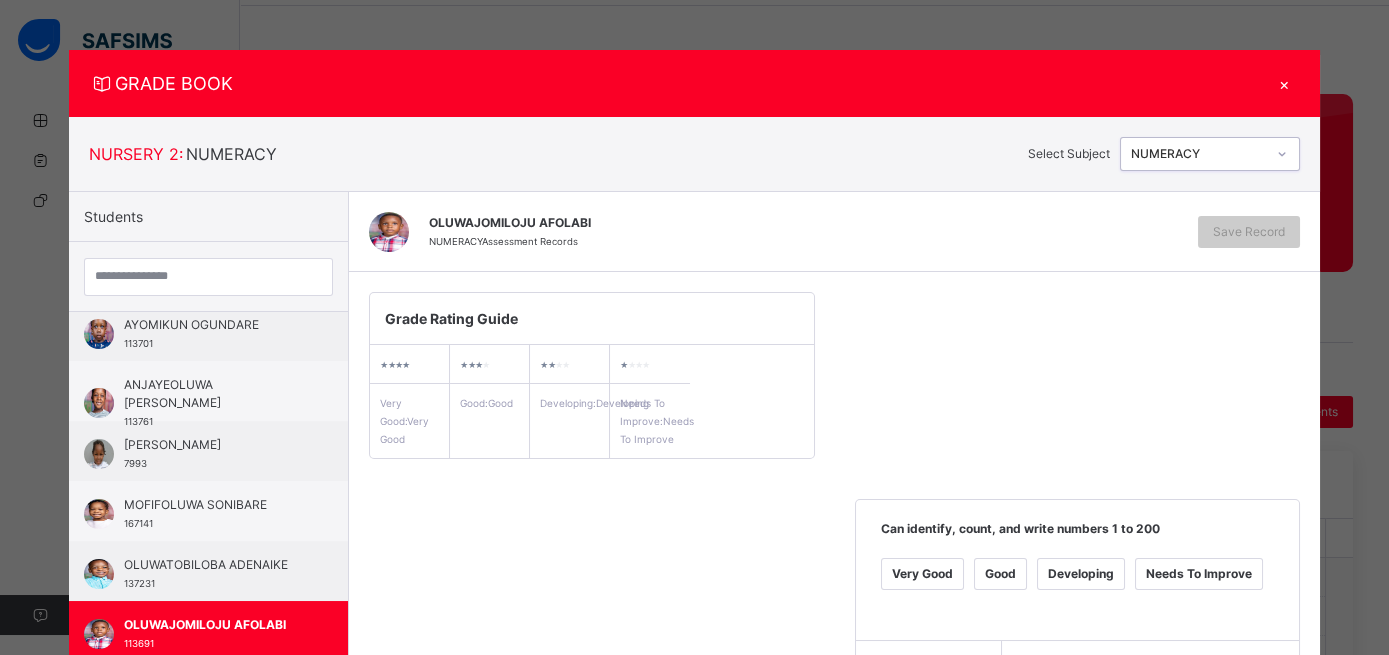 click on "Very Good" at bounding box center [922, 574] 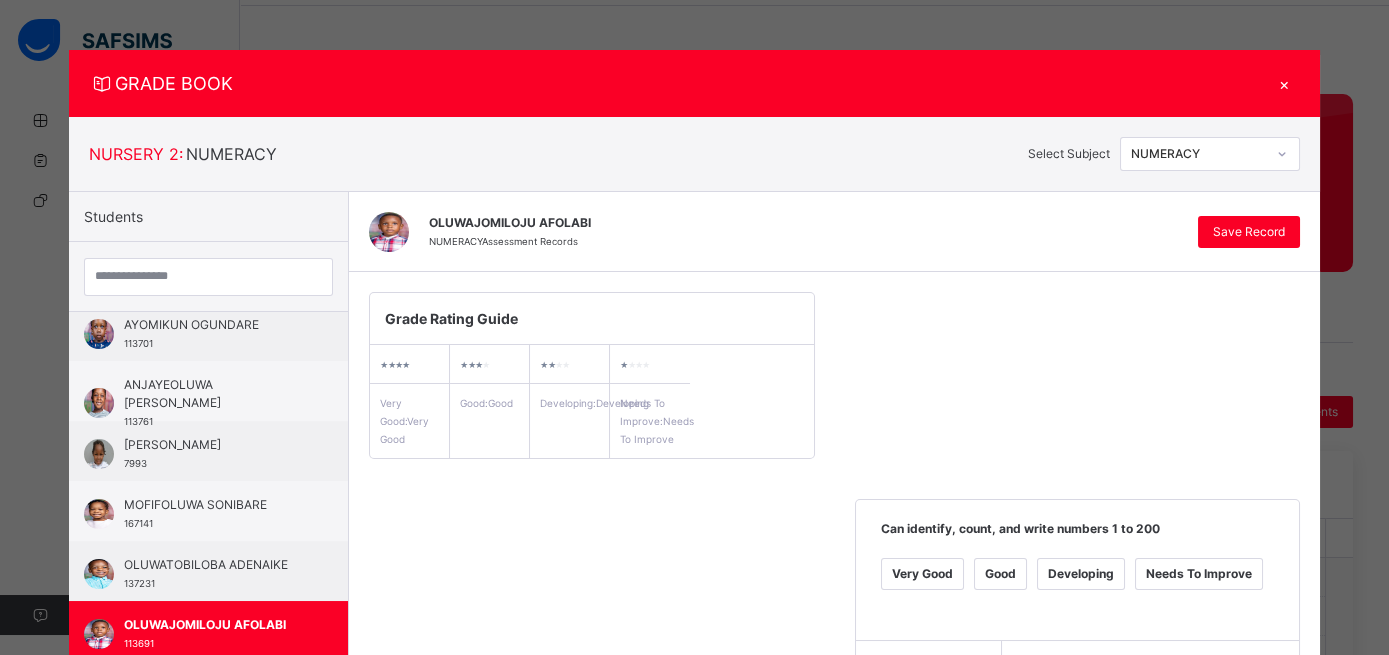 click on "Good" at bounding box center [514, 797] 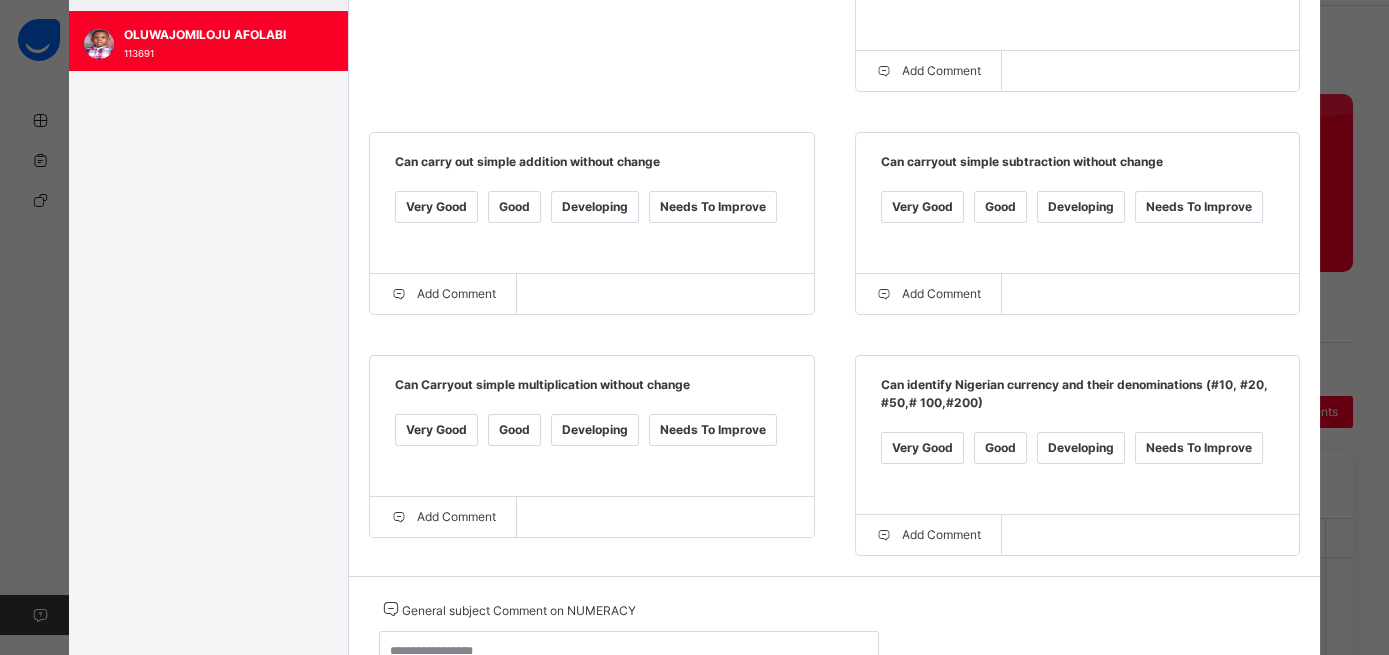 scroll, scrollTop: 670, scrollLeft: 0, axis: vertical 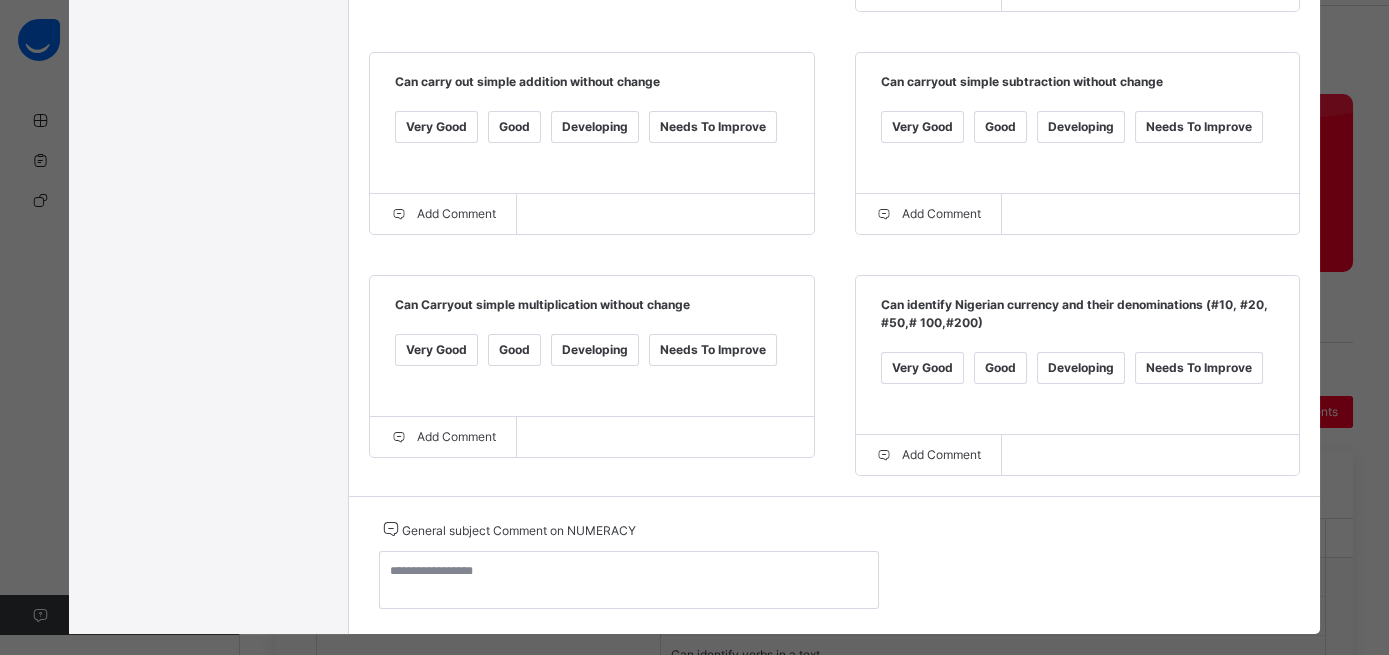click on "Good" at bounding box center (514, 350) 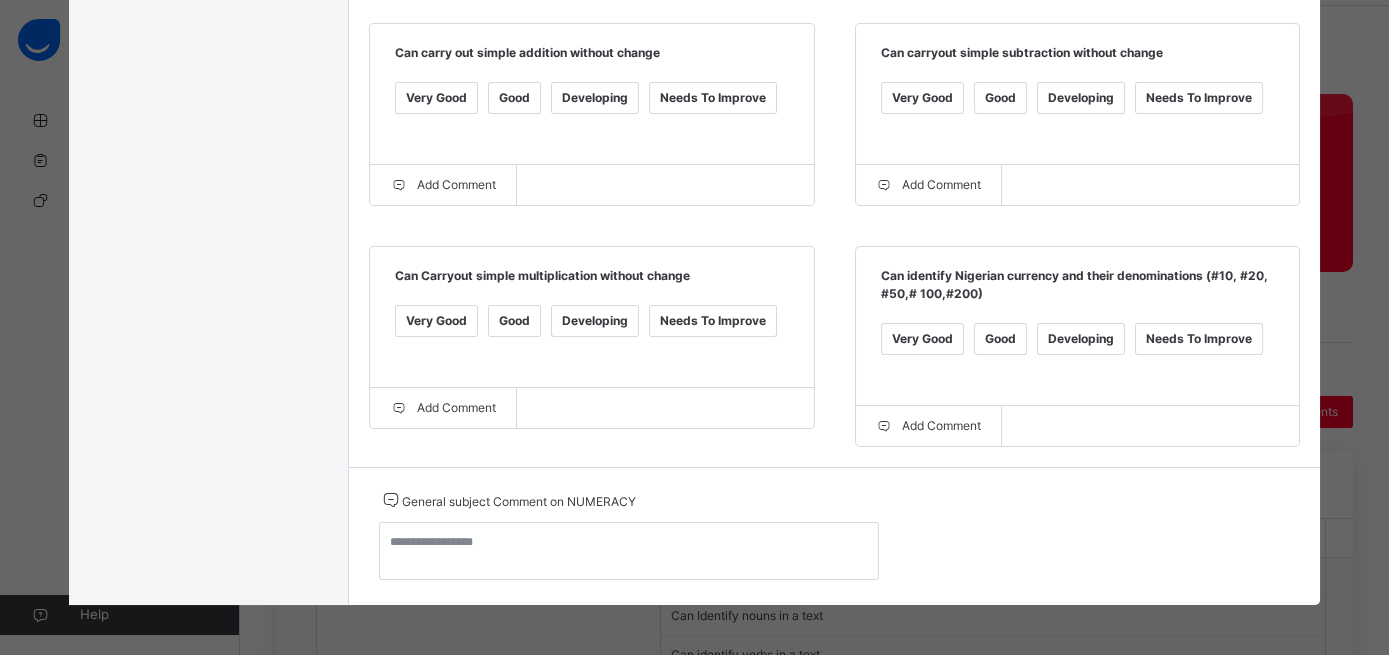 scroll, scrollTop: 794, scrollLeft: 0, axis: vertical 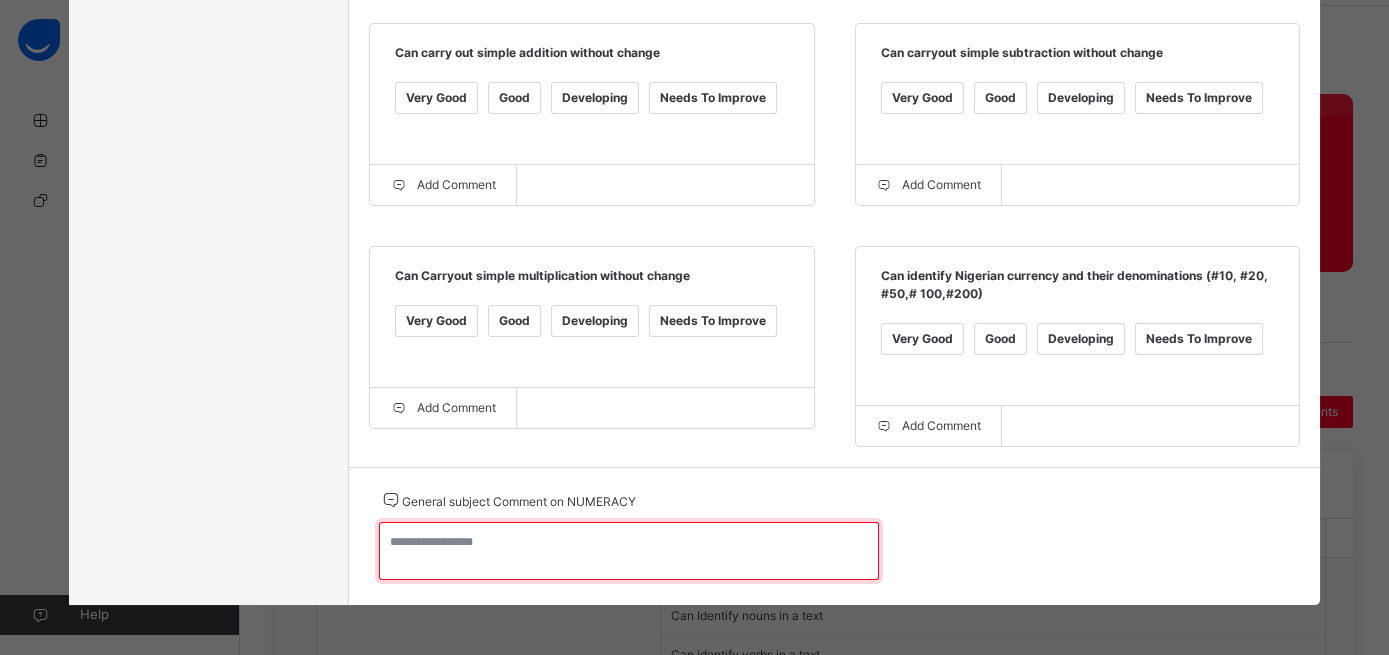 click at bounding box center [629, 551] 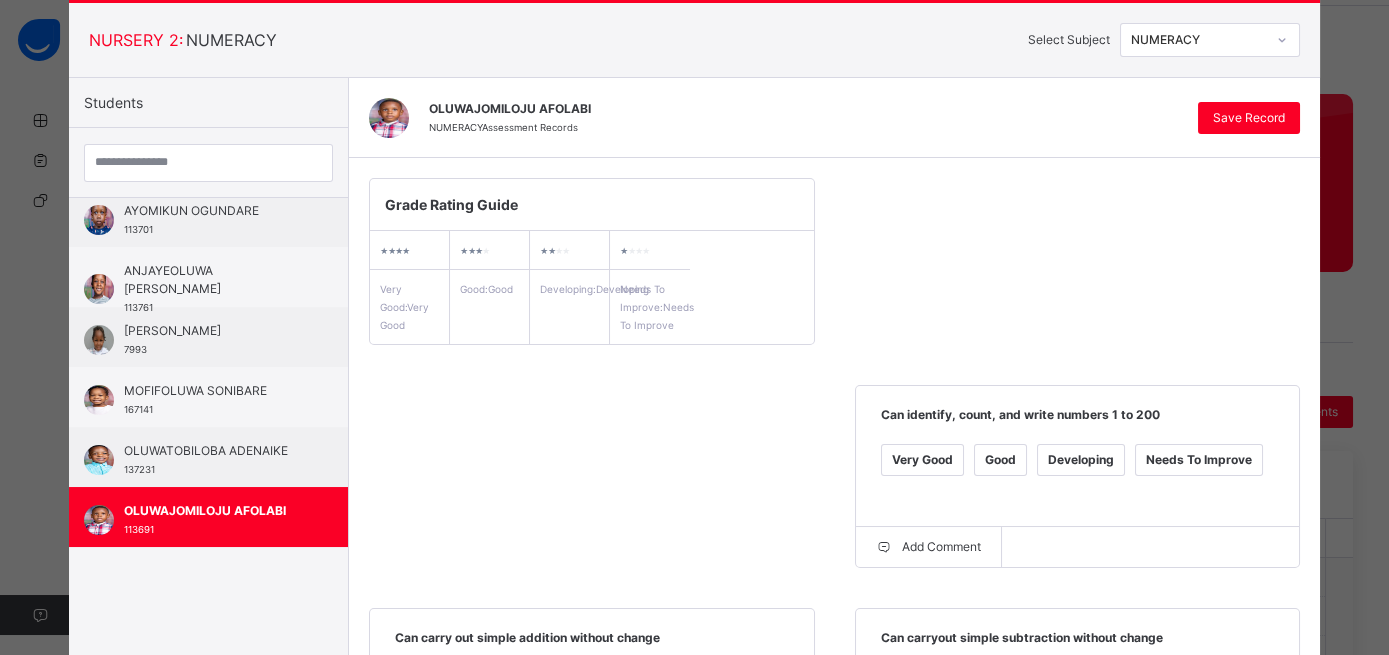 scroll, scrollTop: 112, scrollLeft: 0, axis: vertical 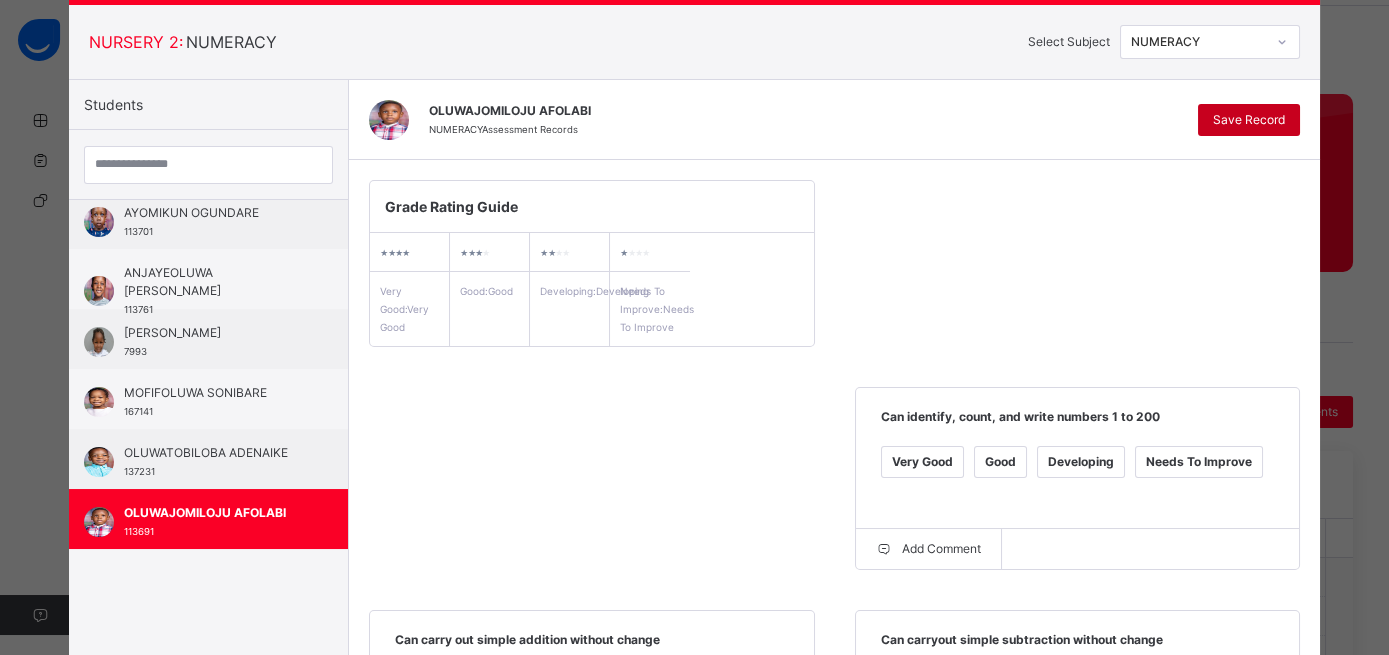 type on "**********" 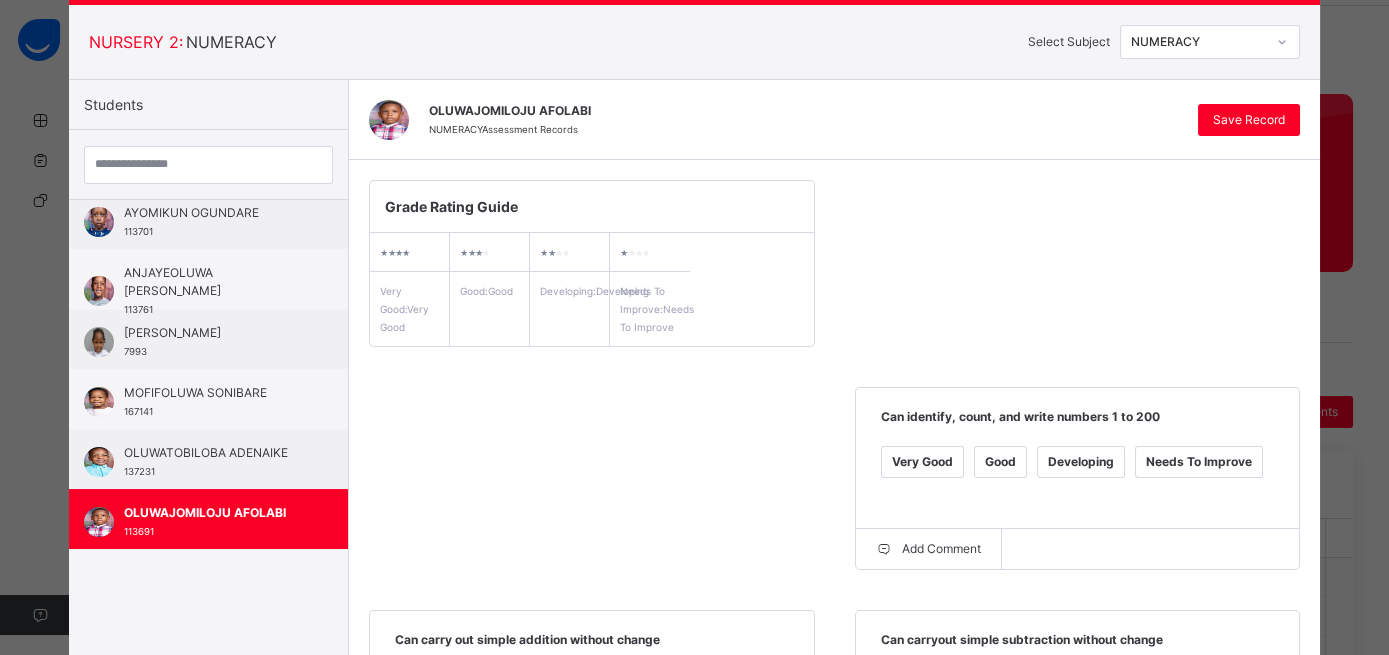 click 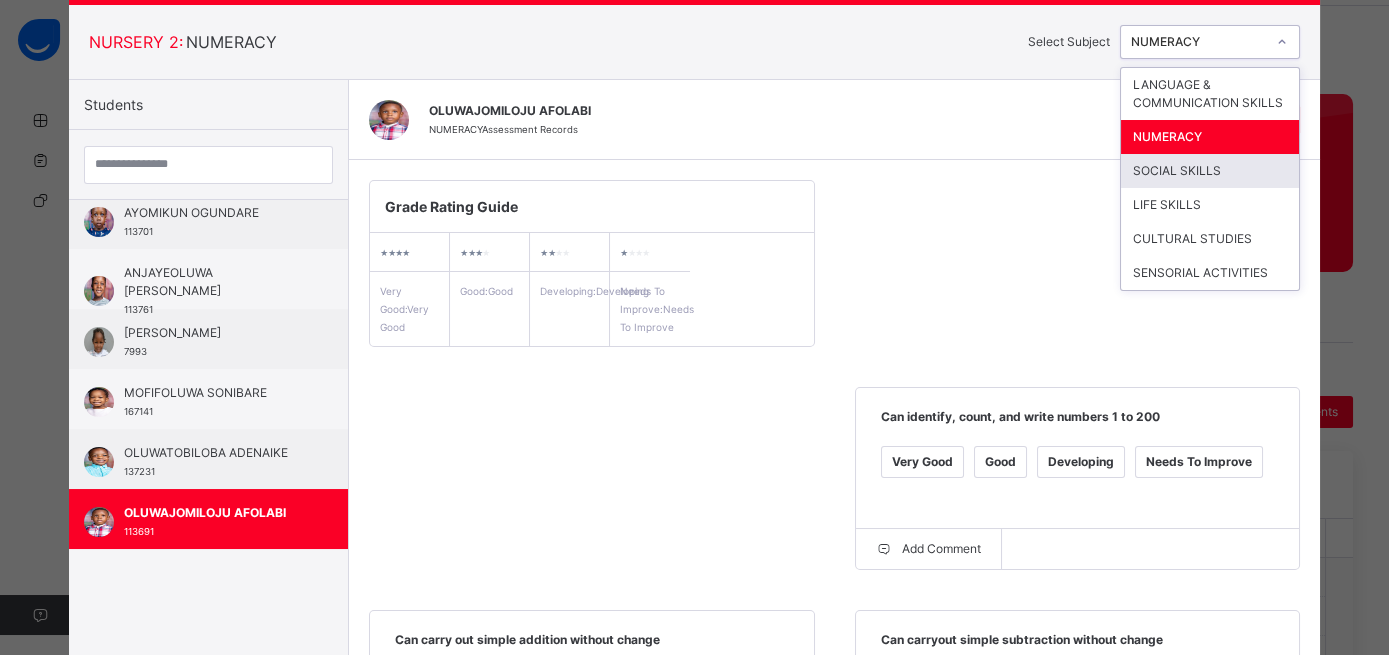 click on "SOCIAL SKILLS" at bounding box center [1210, 171] 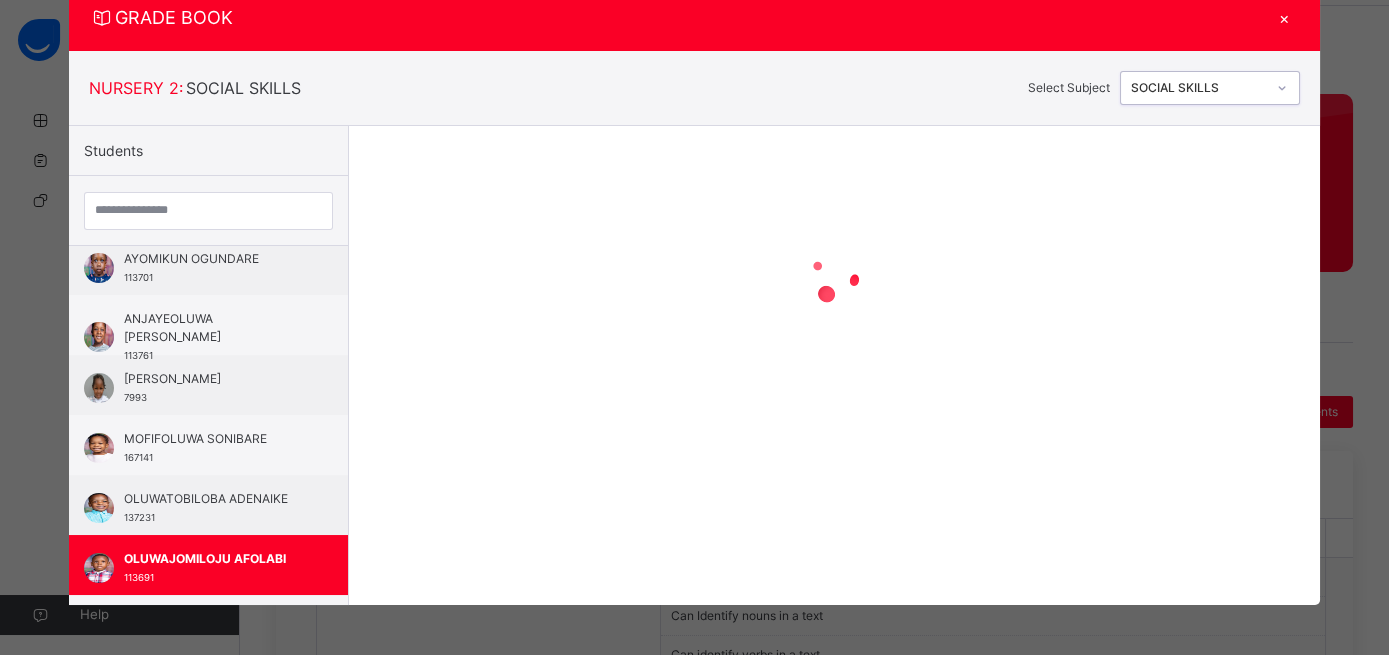 scroll, scrollTop: 65, scrollLeft: 0, axis: vertical 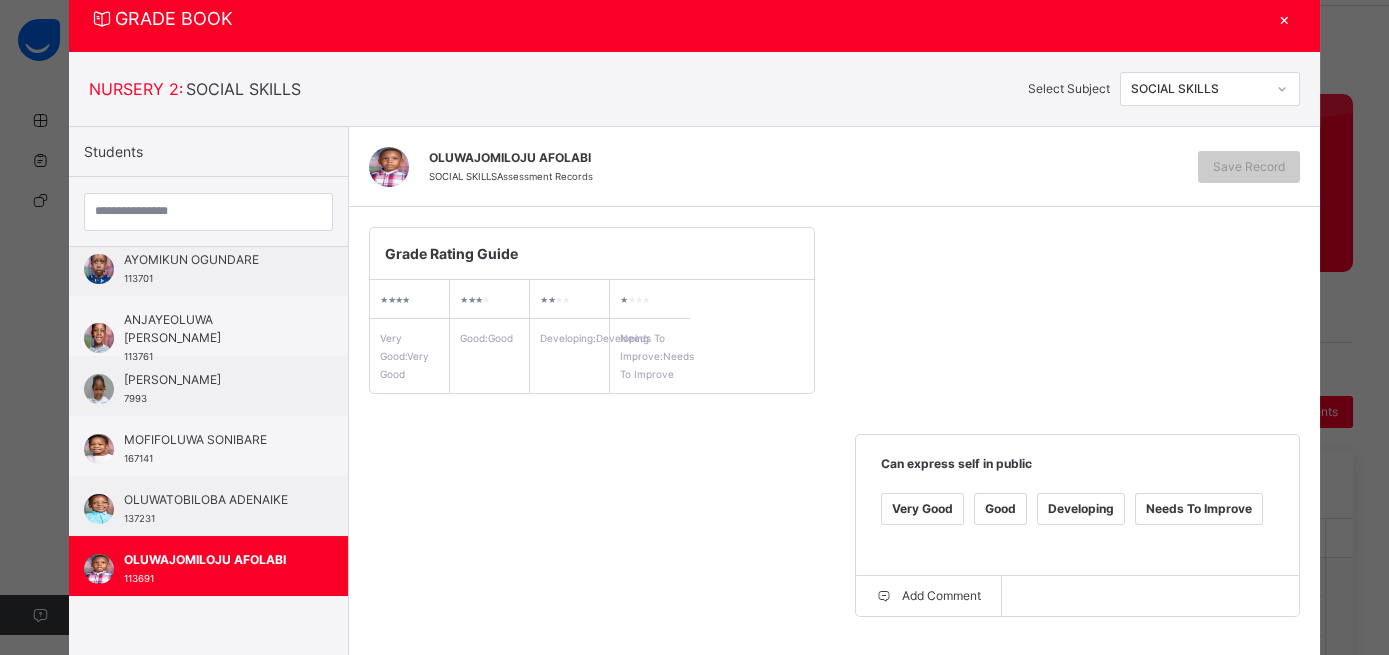 click on "Very Good" at bounding box center (922, 509) 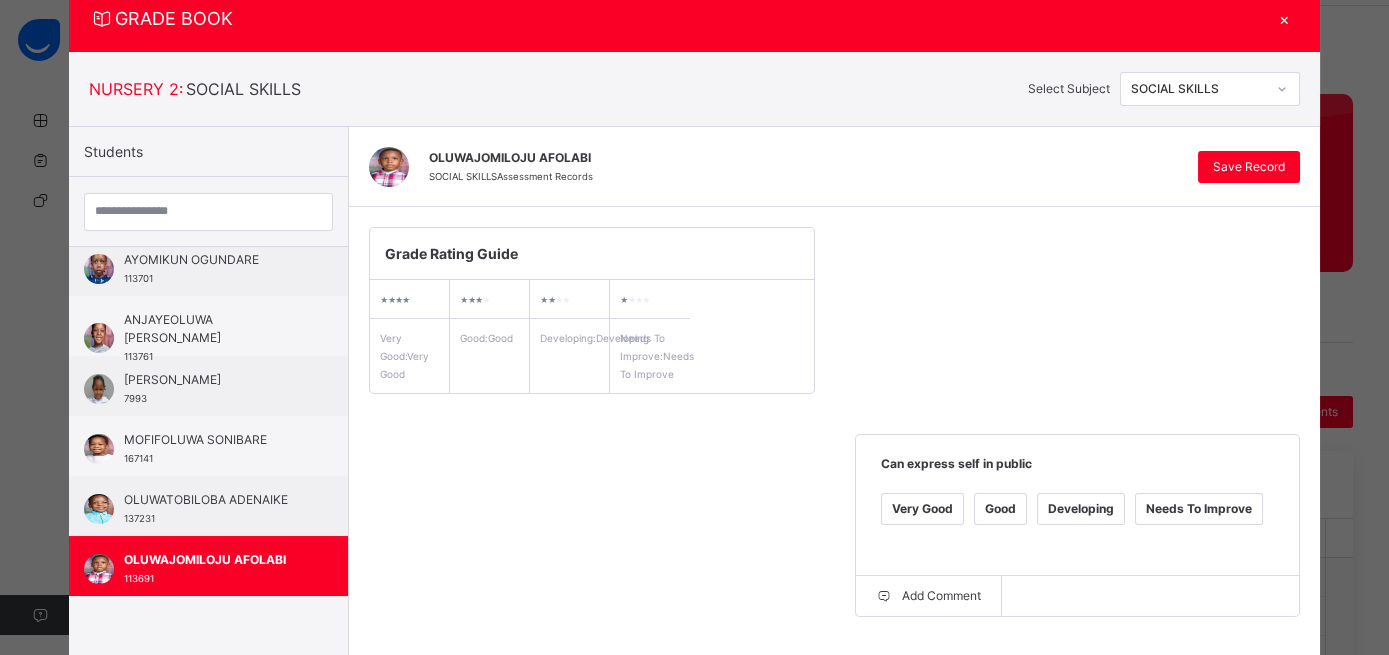 click on "Very Good" at bounding box center [436, 732] 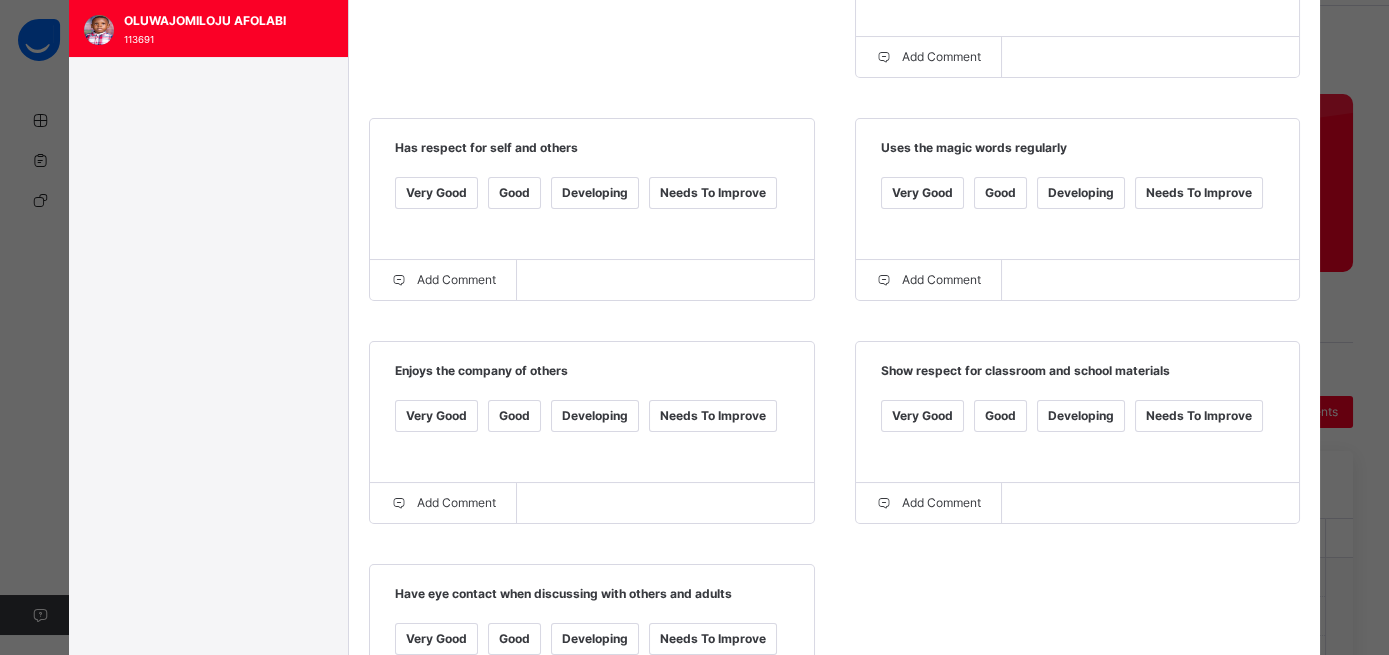 scroll, scrollTop: 607, scrollLeft: 0, axis: vertical 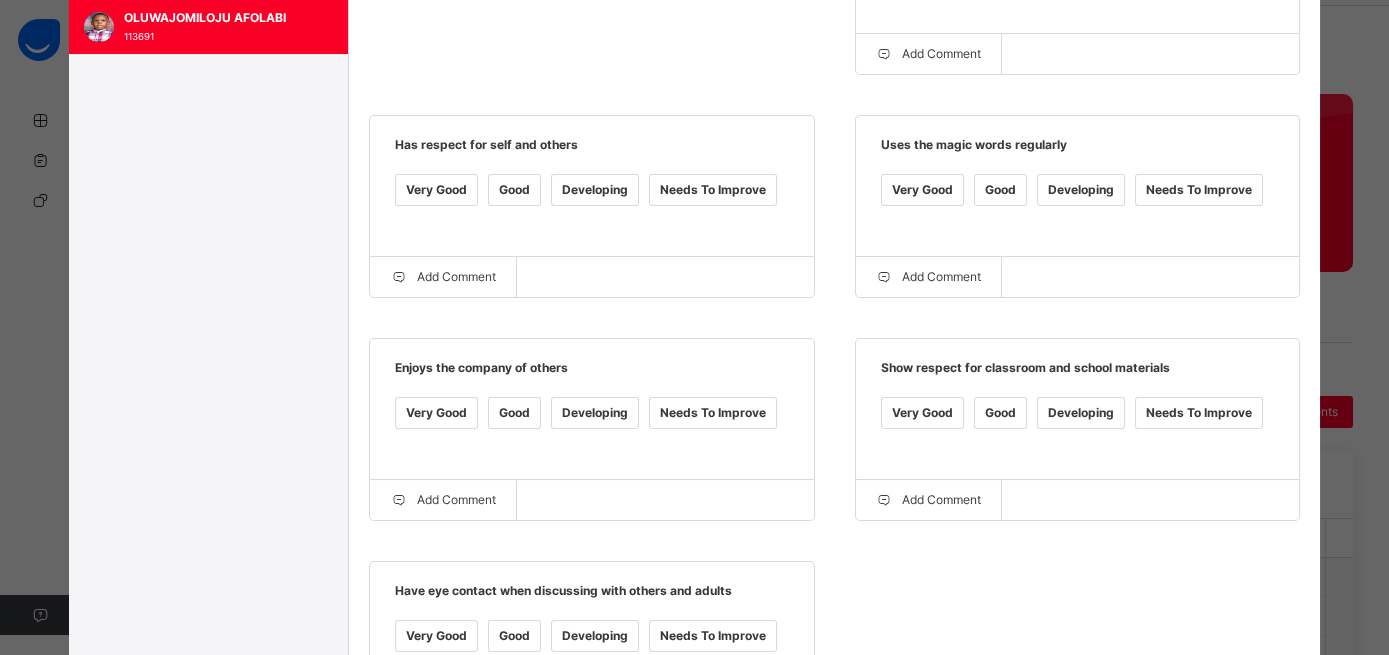click on "Very Good" at bounding box center (436, 413) 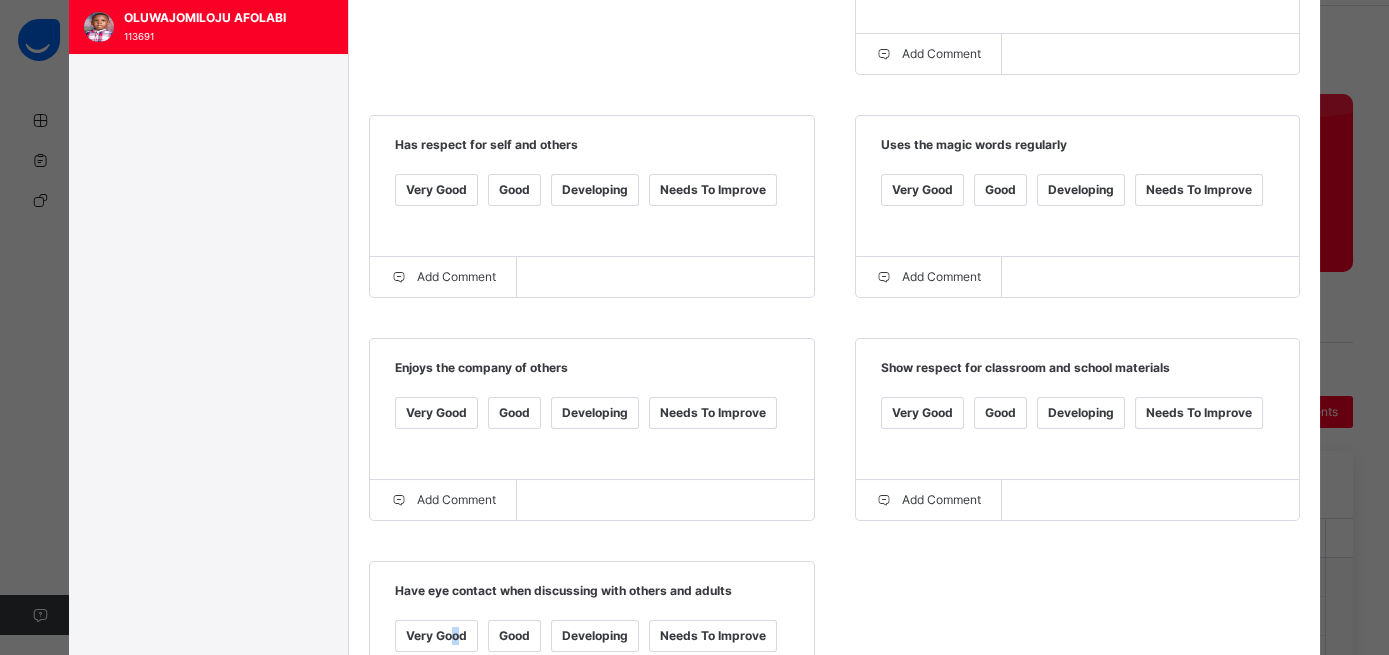 click on "Very Good" at bounding box center (436, 636) 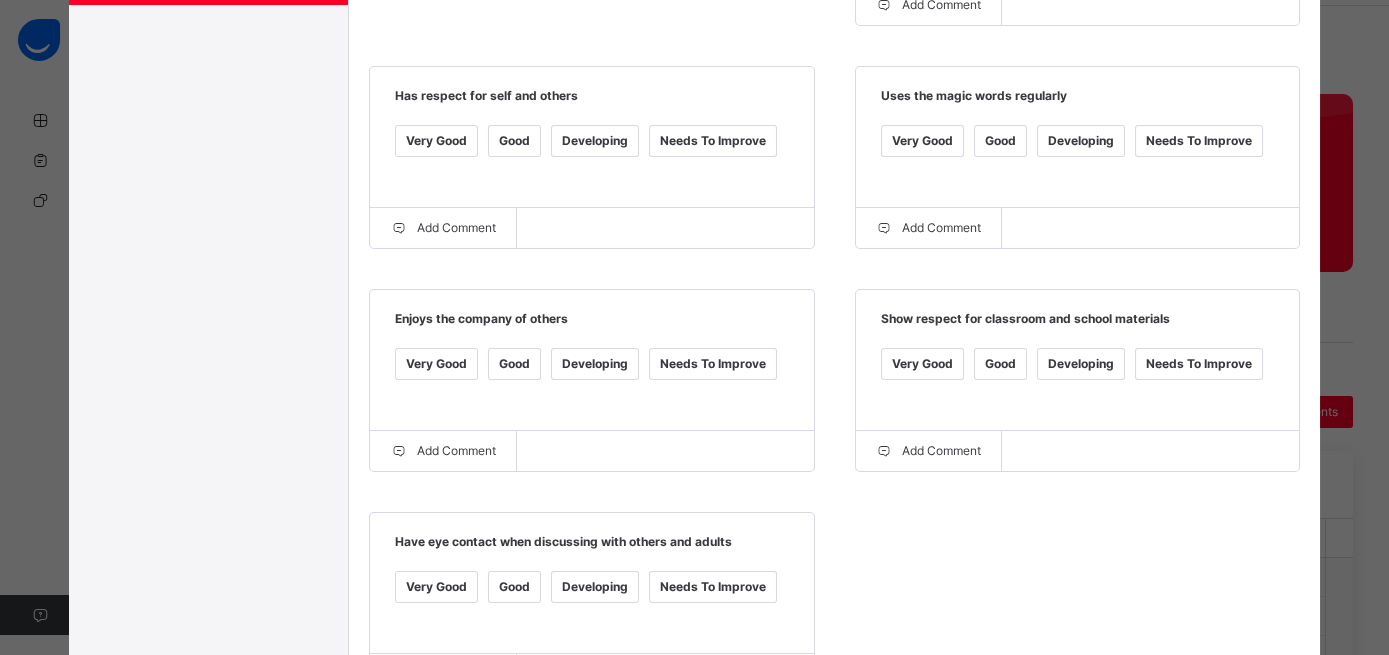 scroll, scrollTop: 794, scrollLeft: 0, axis: vertical 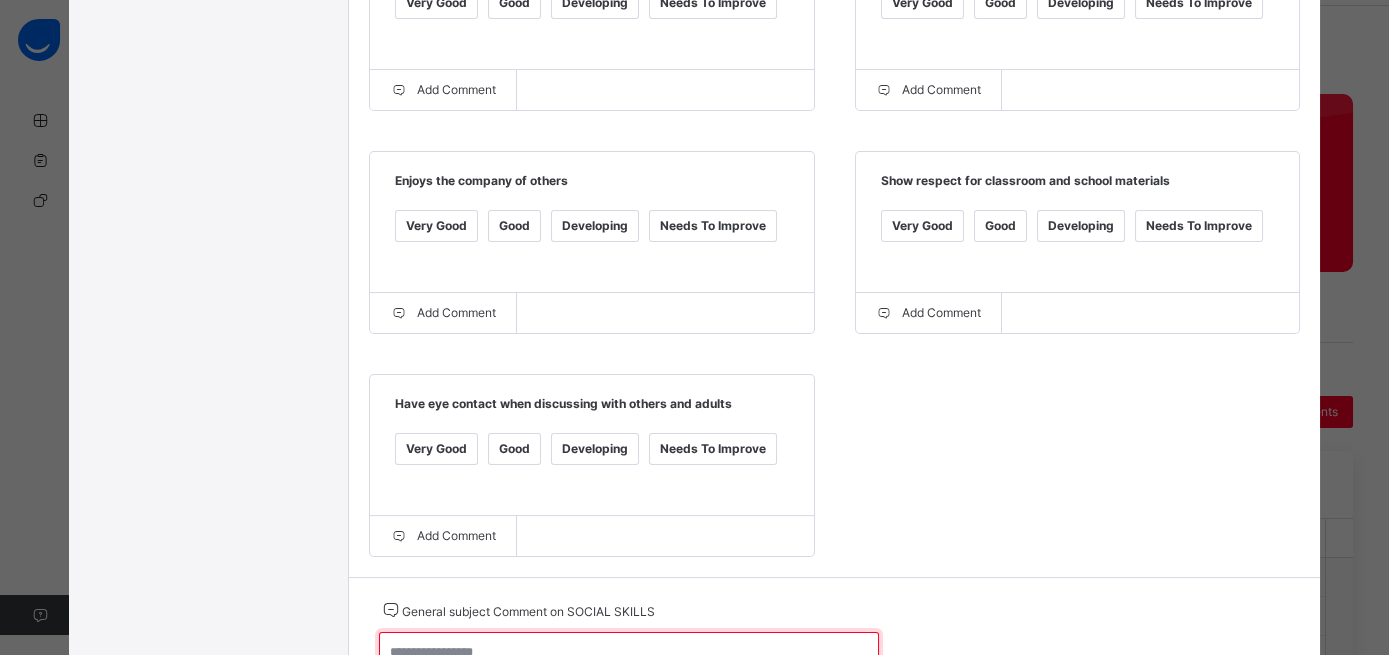 click at bounding box center (629, 661) 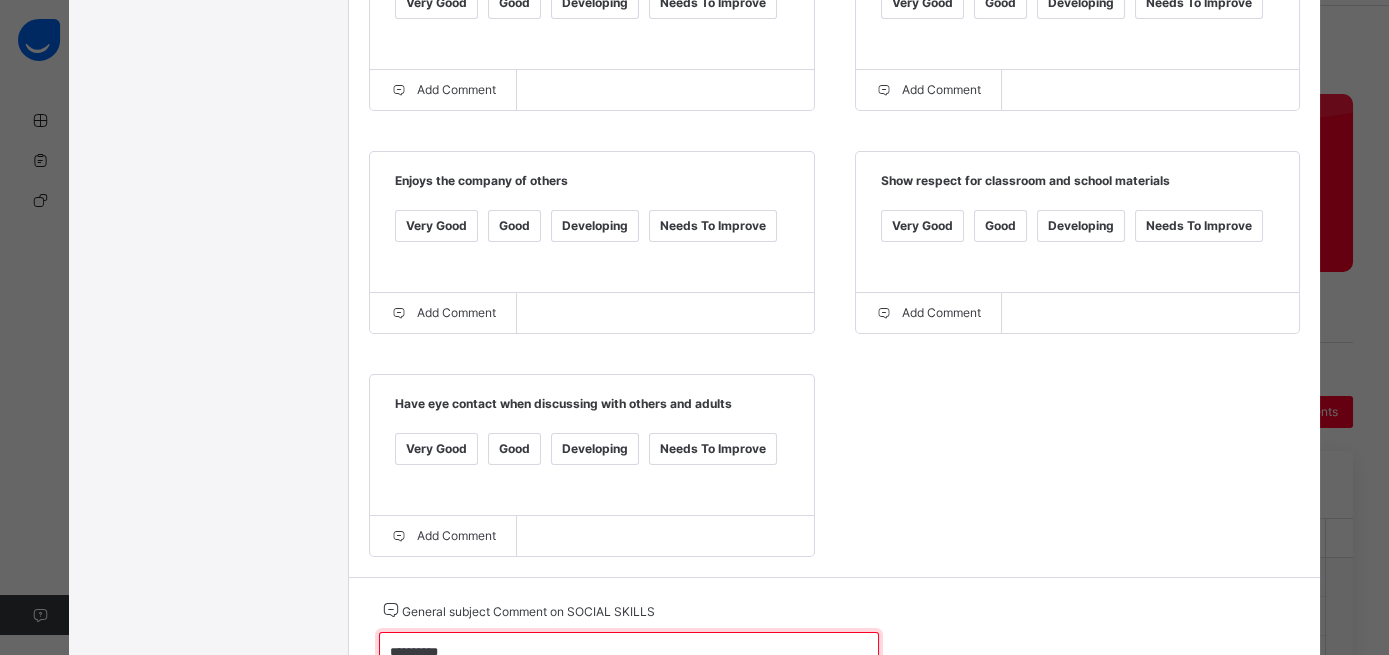 click on "**********" at bounding box center (629, 660) 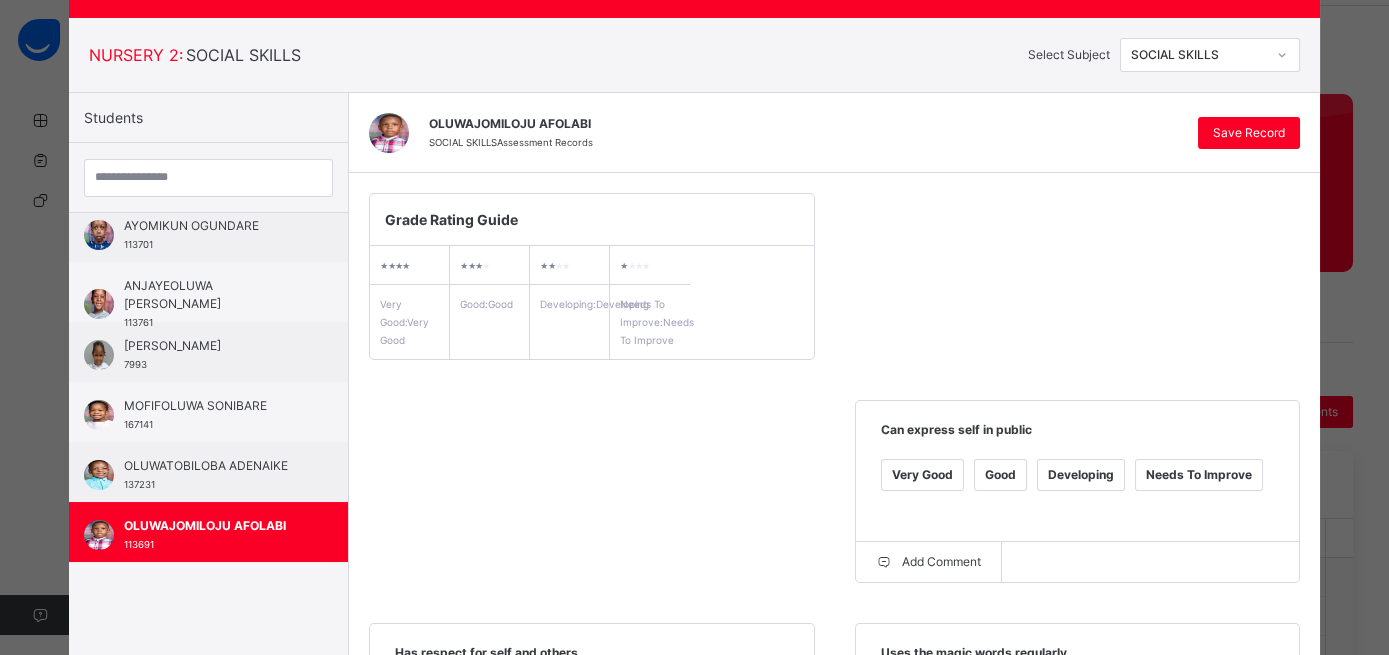 scroll, scrollTop: 97, scrollLeft: 0, axis: vertical 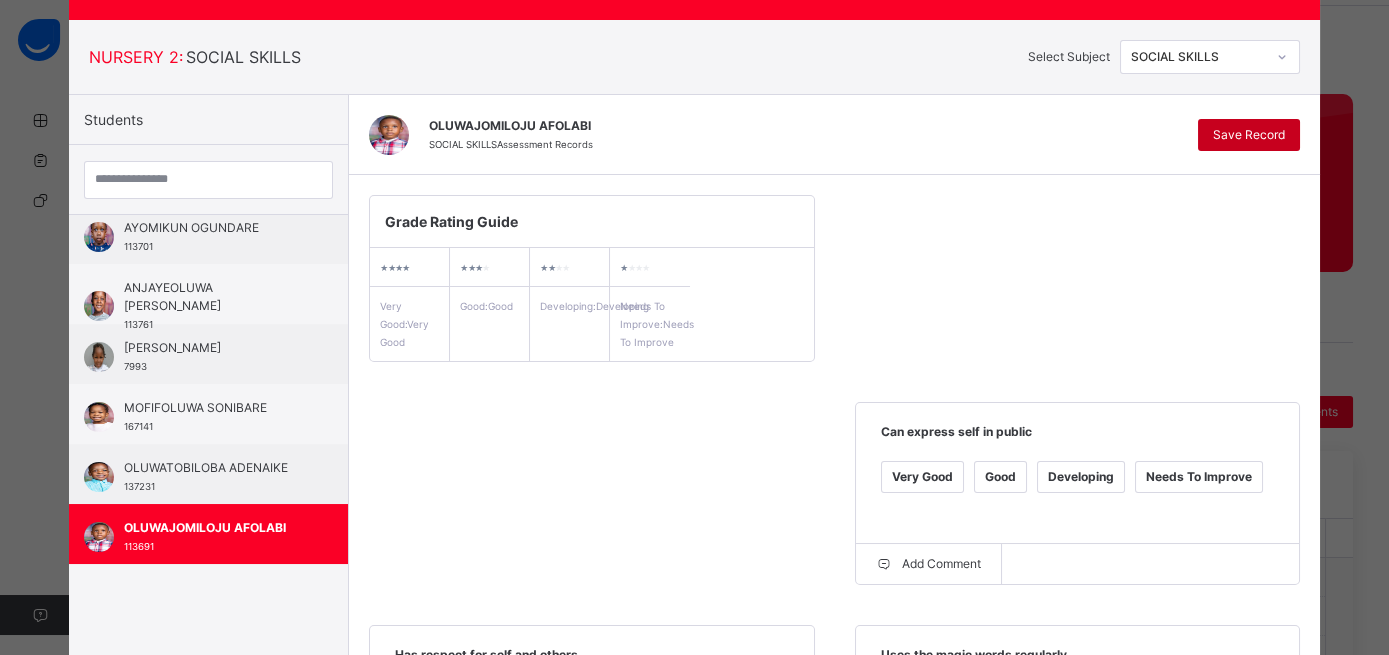 type on "*********" 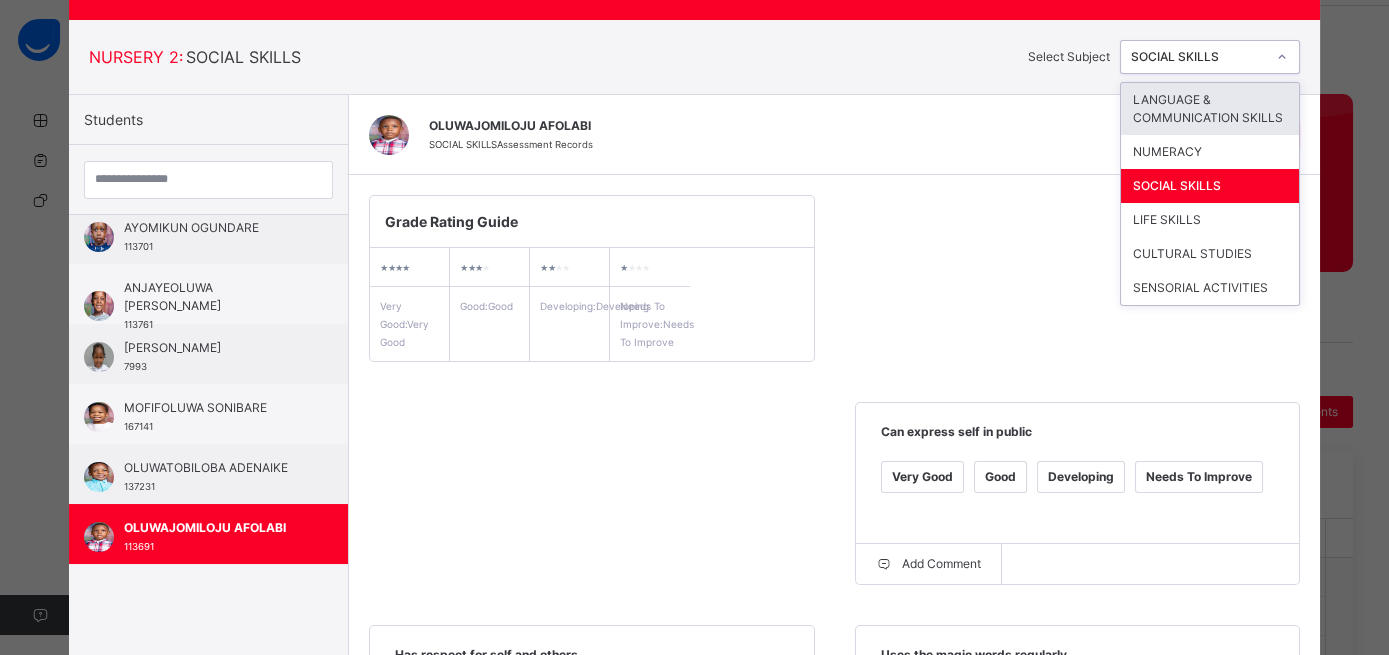 click at bounding box center (1282, 57) 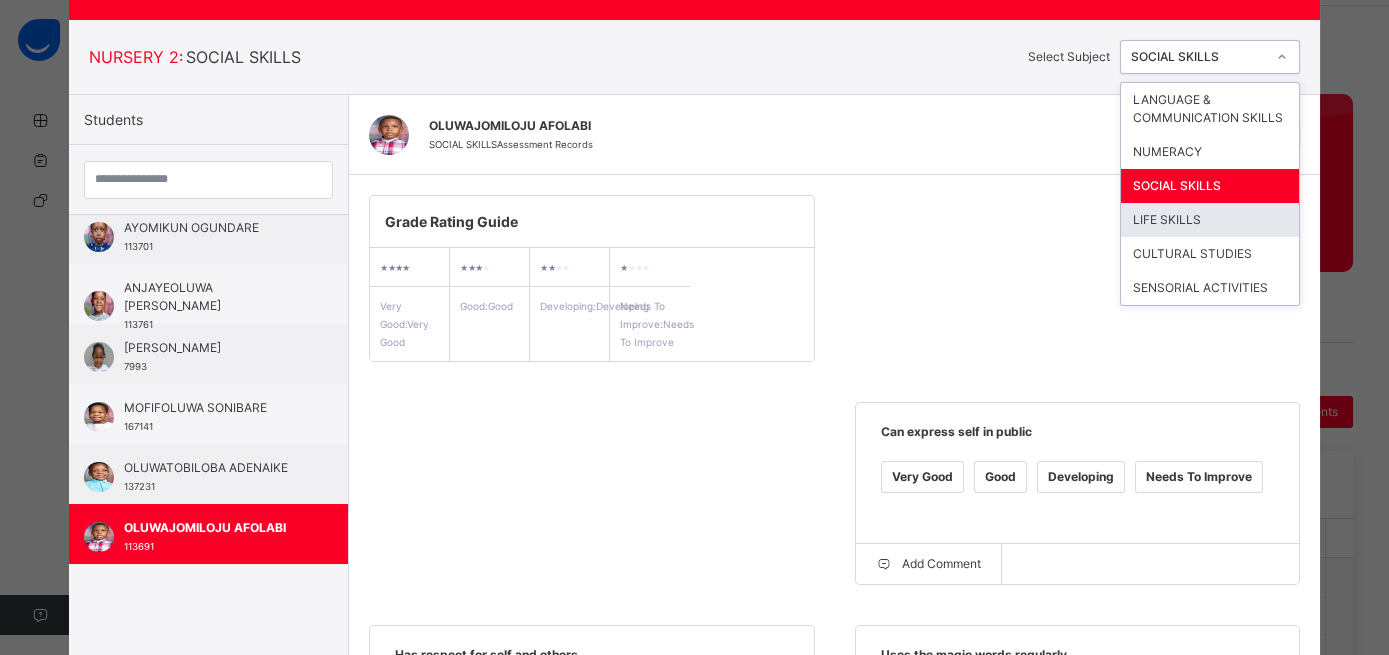 click on "LIFE SKILLS" at bounding box center (1210, 220) 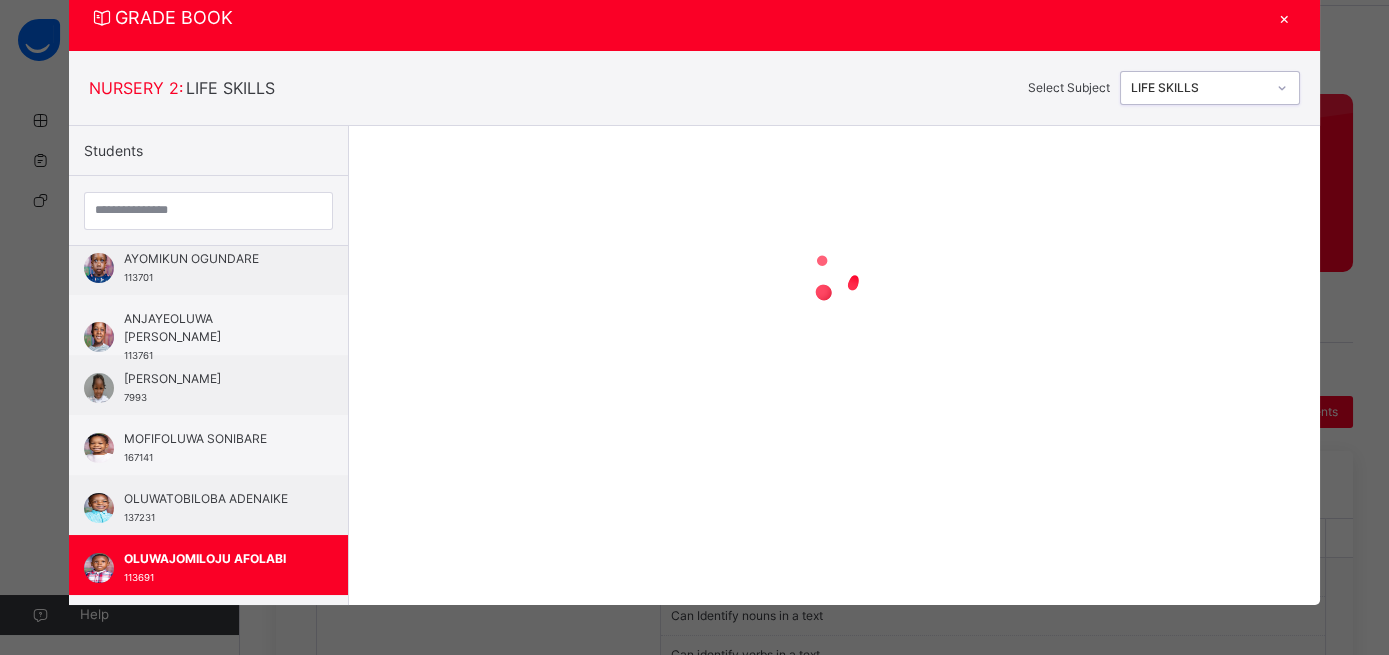 scroll, scrollTop: 65, scrollLeft: 0, axis: vertical 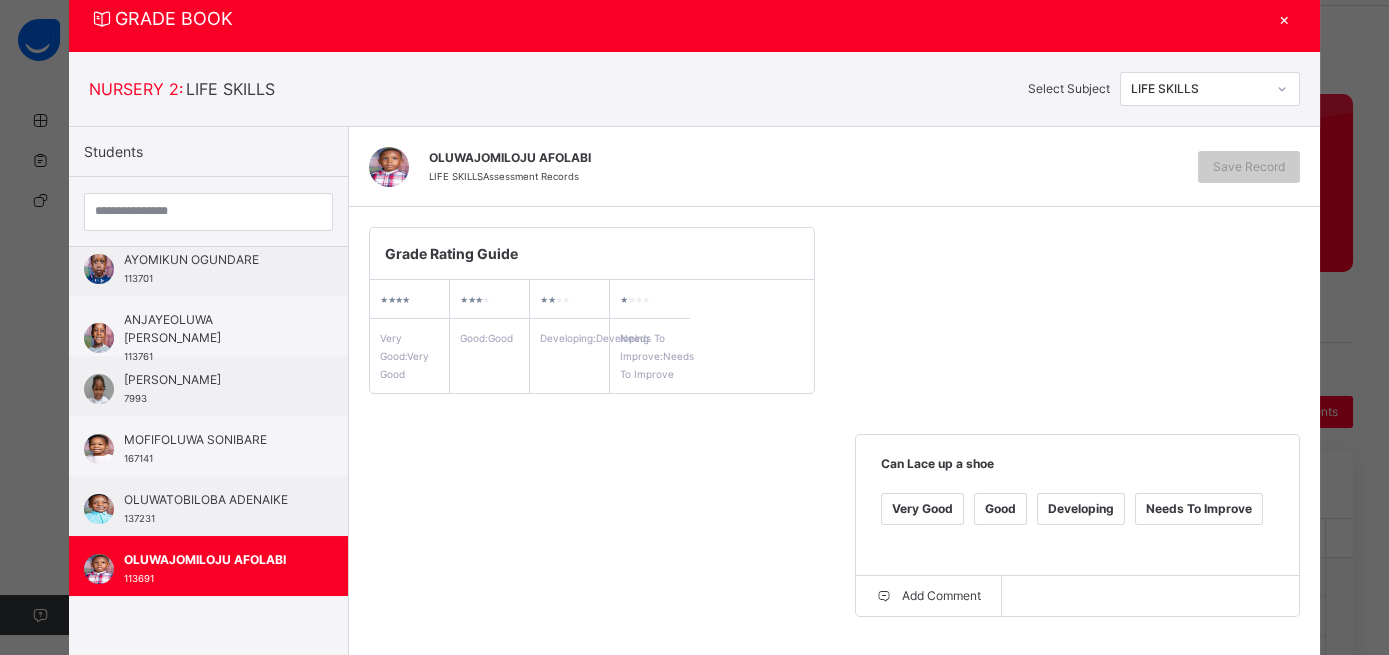 click on "Developing" at bounding box center (1081, 509) 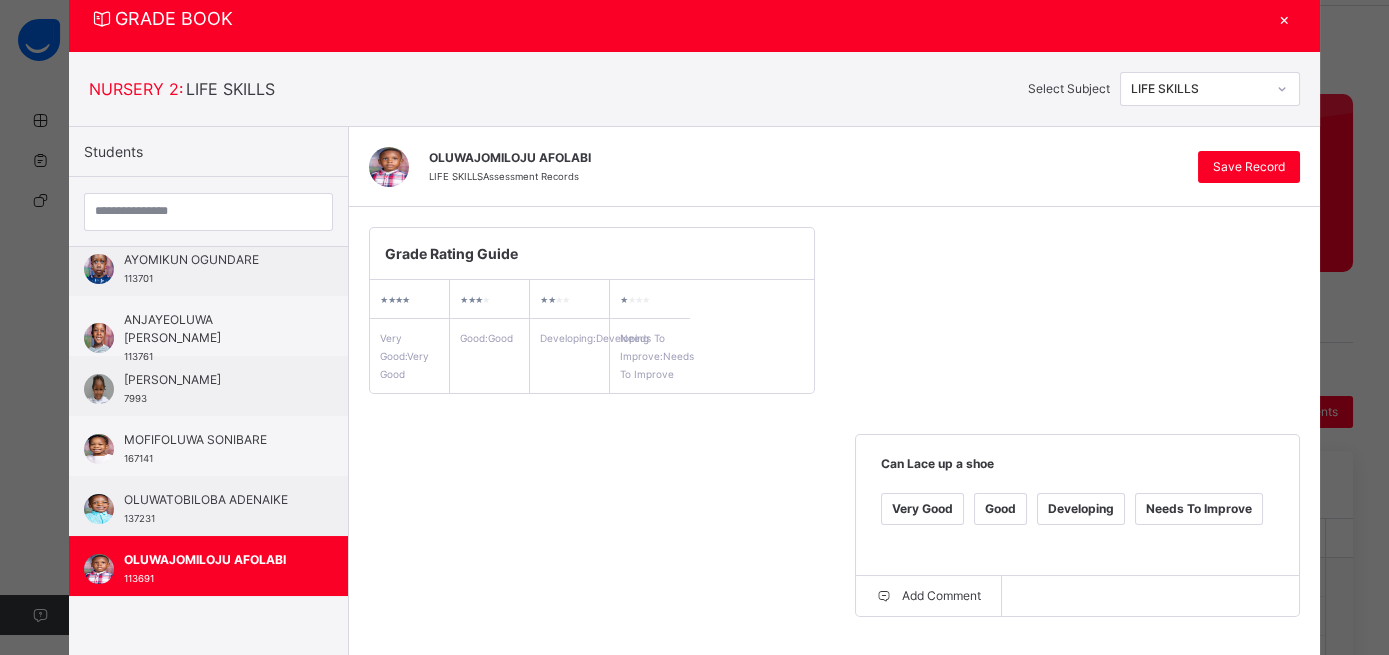 click on "Good" at bounding box center [514, 732] 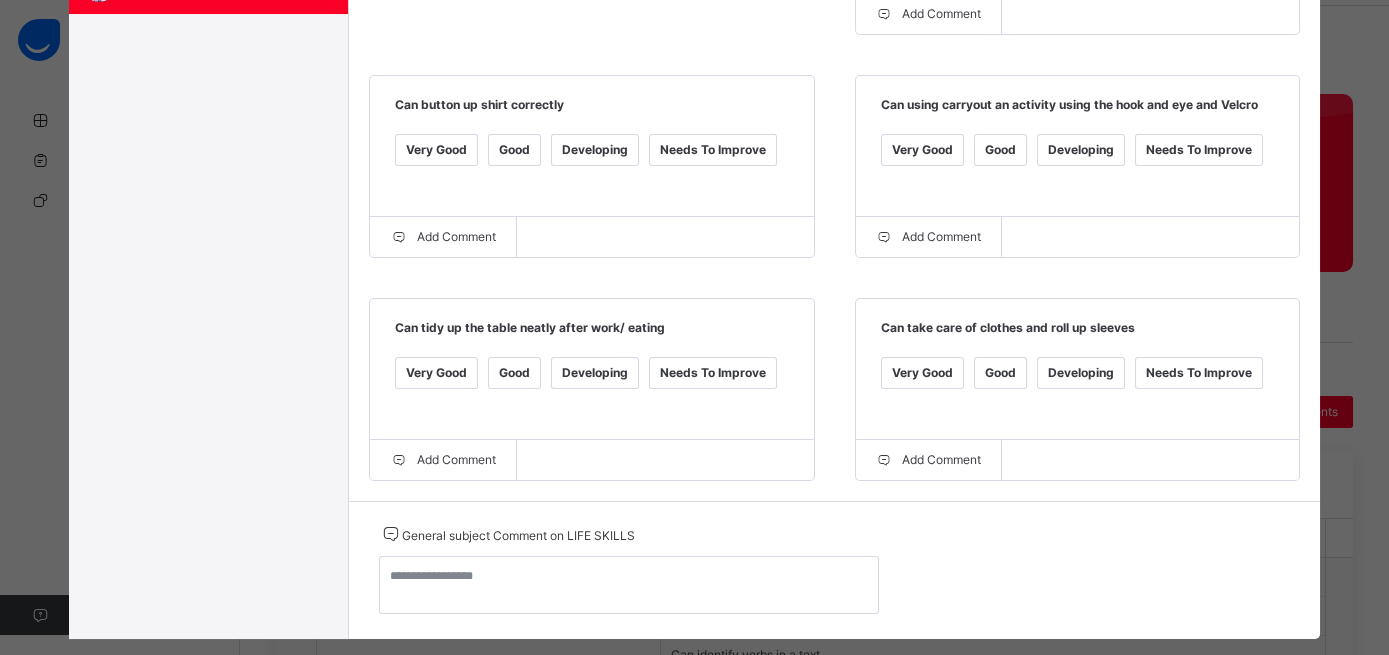 scroll, scrollTop: 657, scrollLeft: 0, axis: vertical 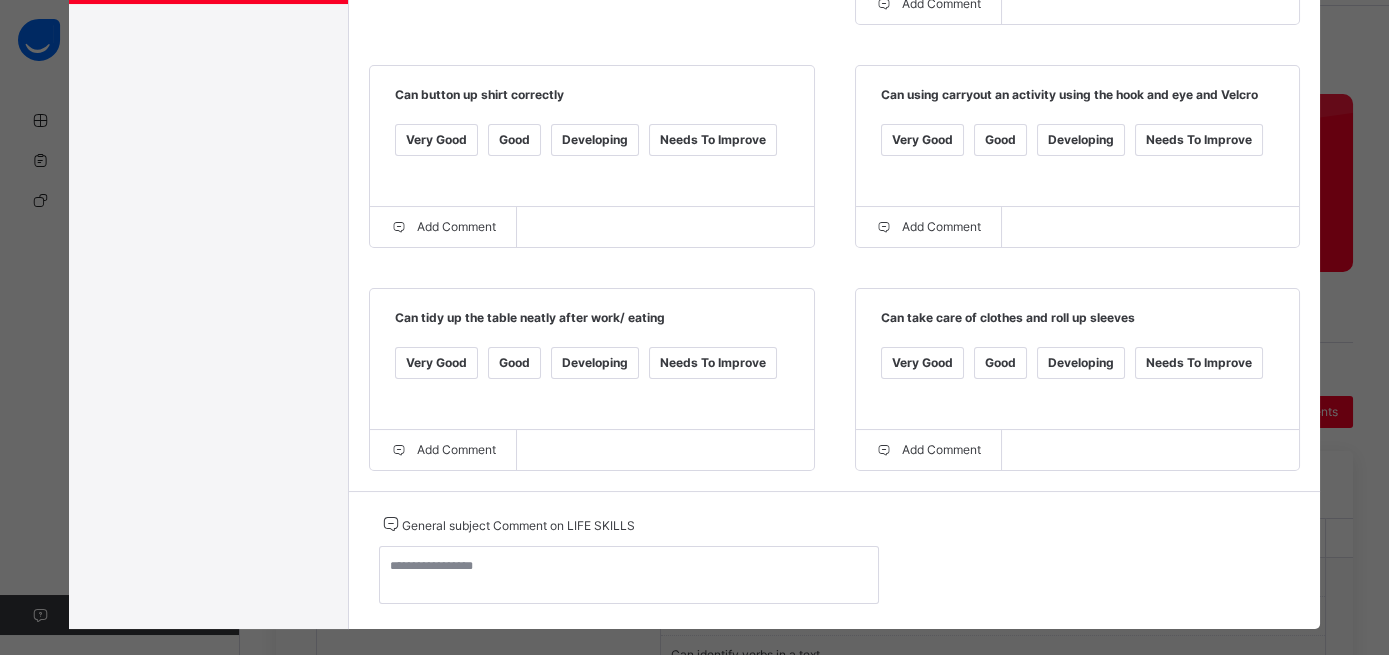 click on "Good" at bounding box center (514, 363) 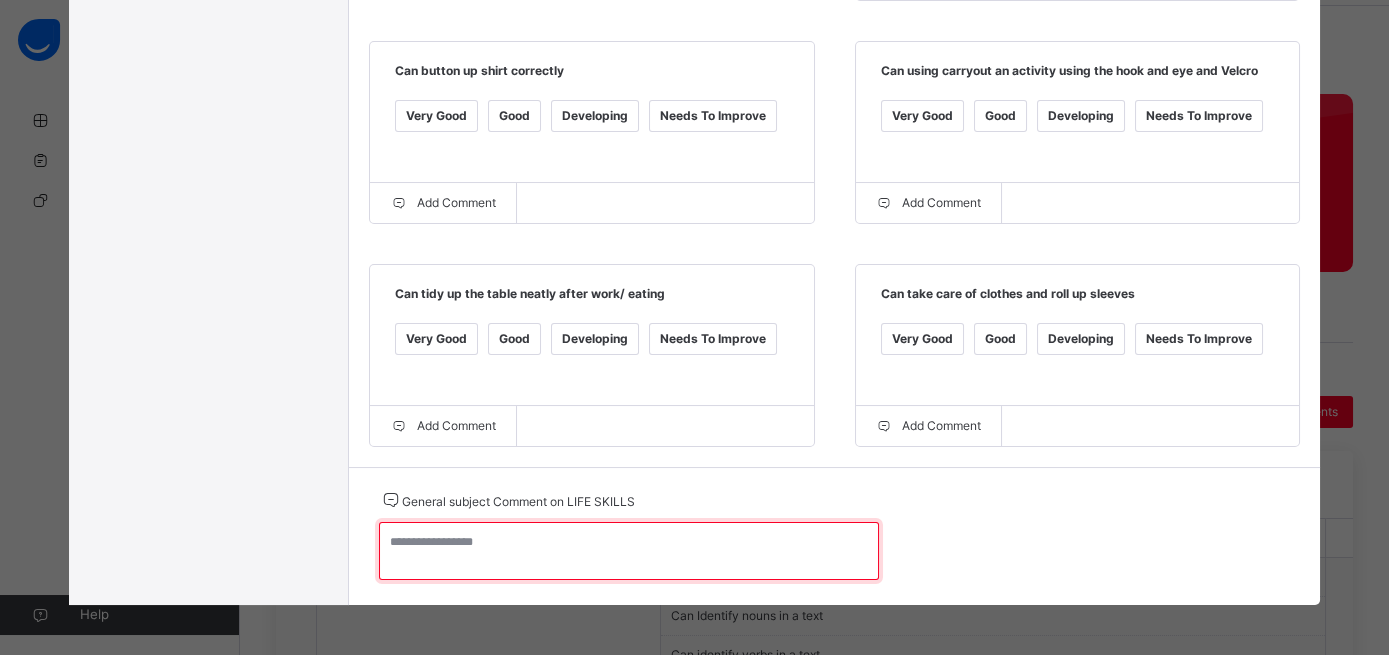 click at bounding box center [629, 551] 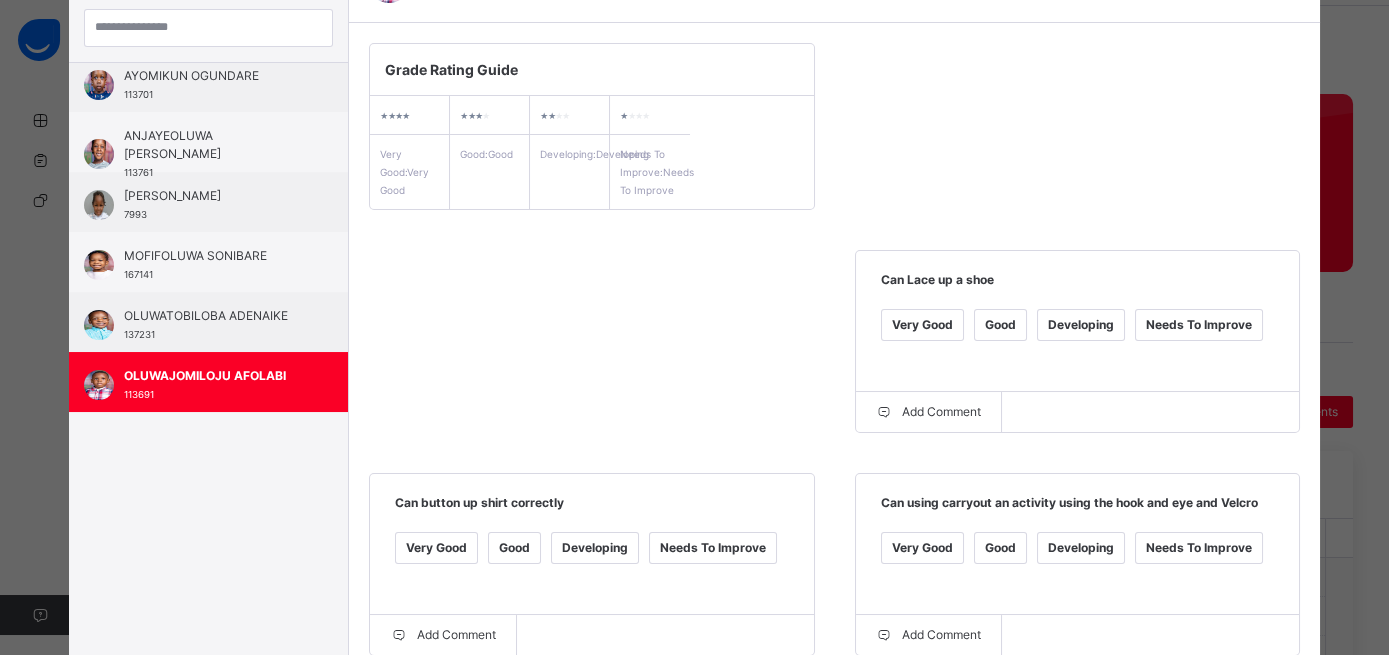 scroll, scrollTop: 0, scrollLeft: 0, axis: both 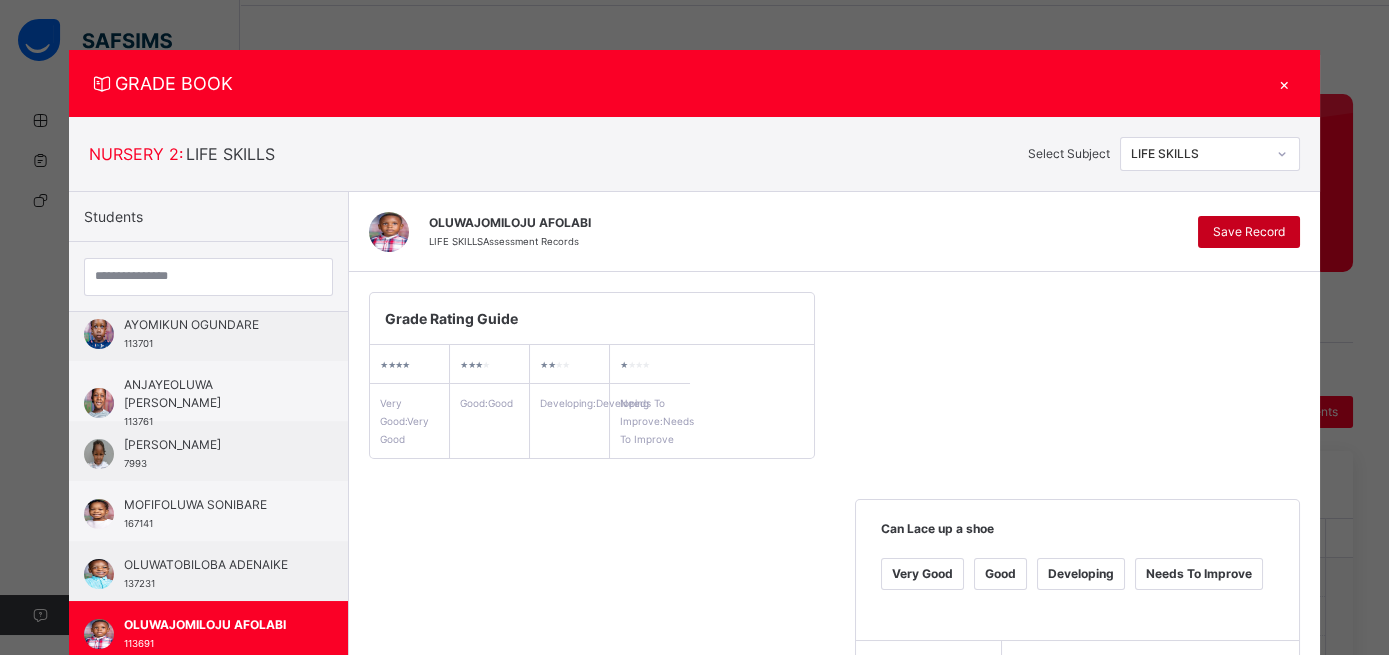 type on "*********" 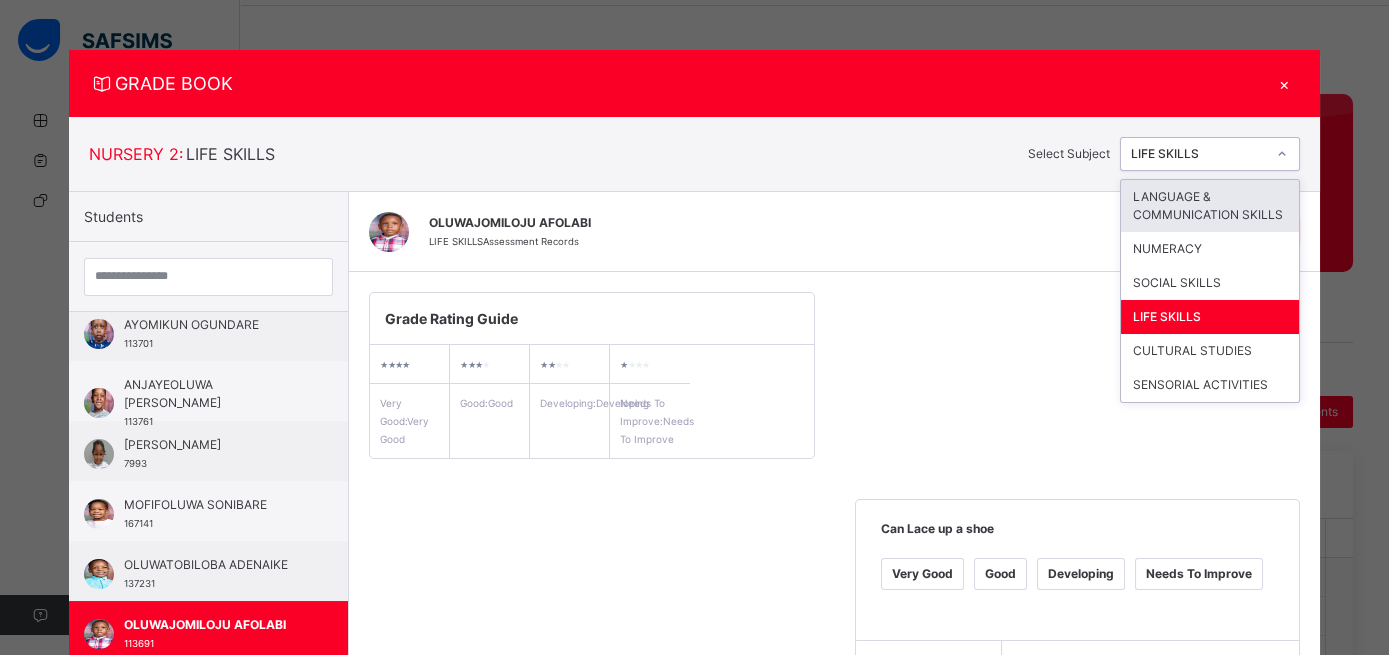 click 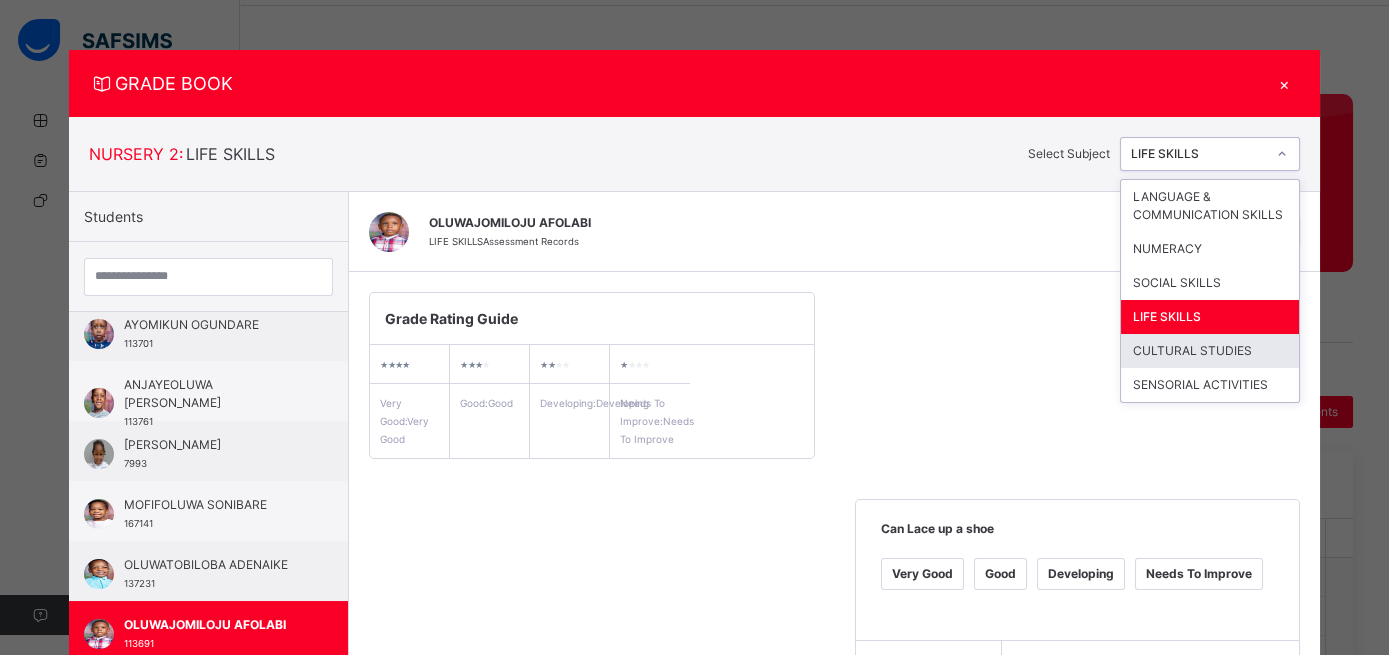 click on "CULTURAL STUDIES" at bounding box center [1210, 351] 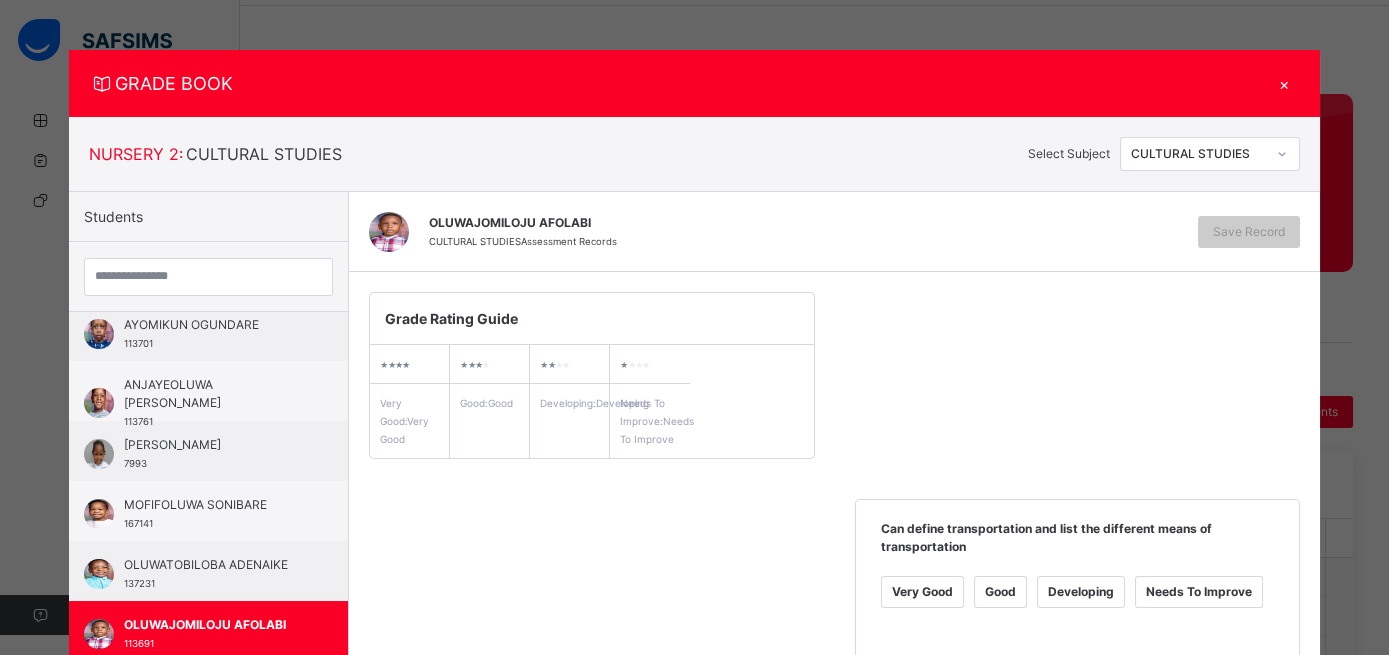 click on "Good" at bounding box center (1000, 592) 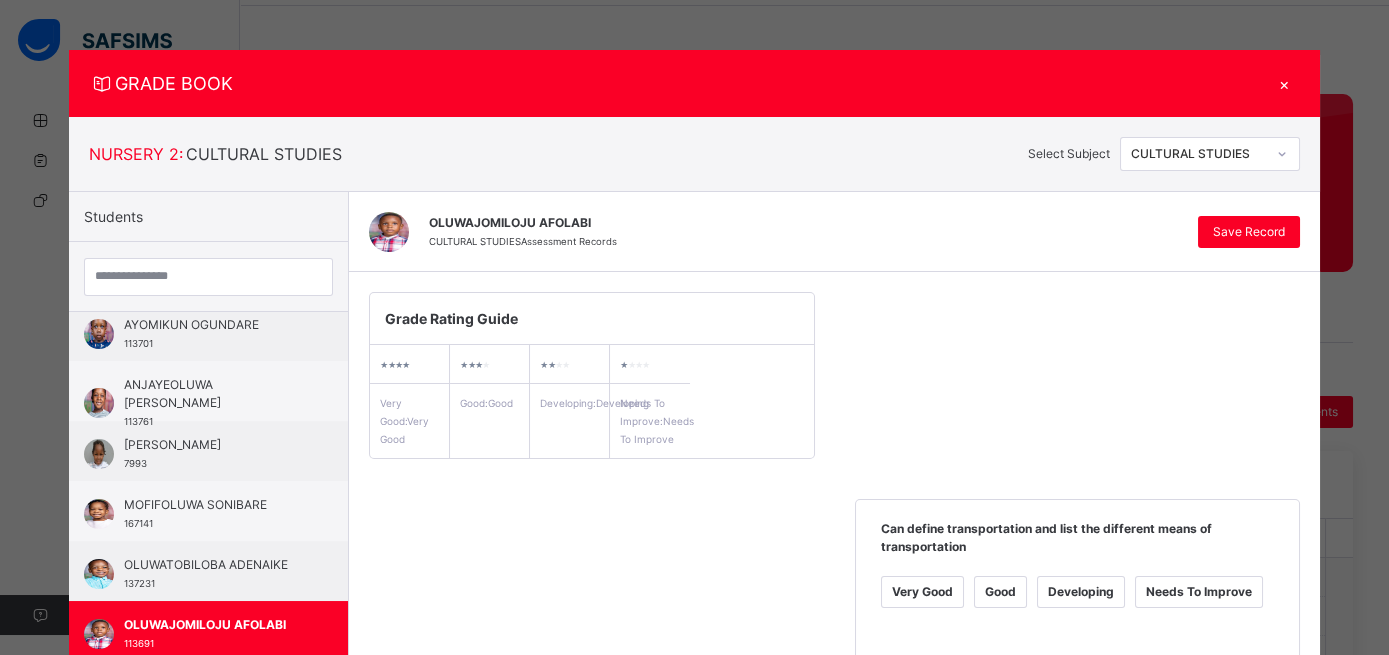 click on "Good" at bounding box center (514, 815) 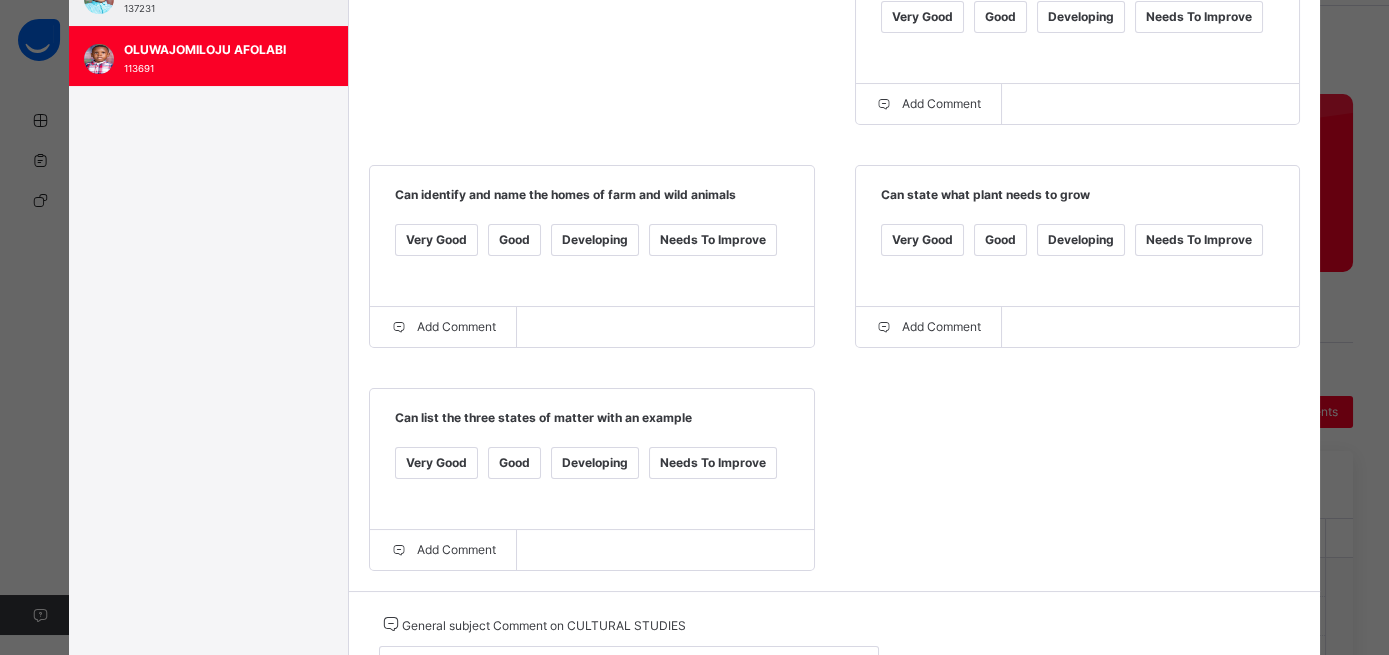 scroll, scrollTop: 578, scrollLeft: 0, axis: vertical 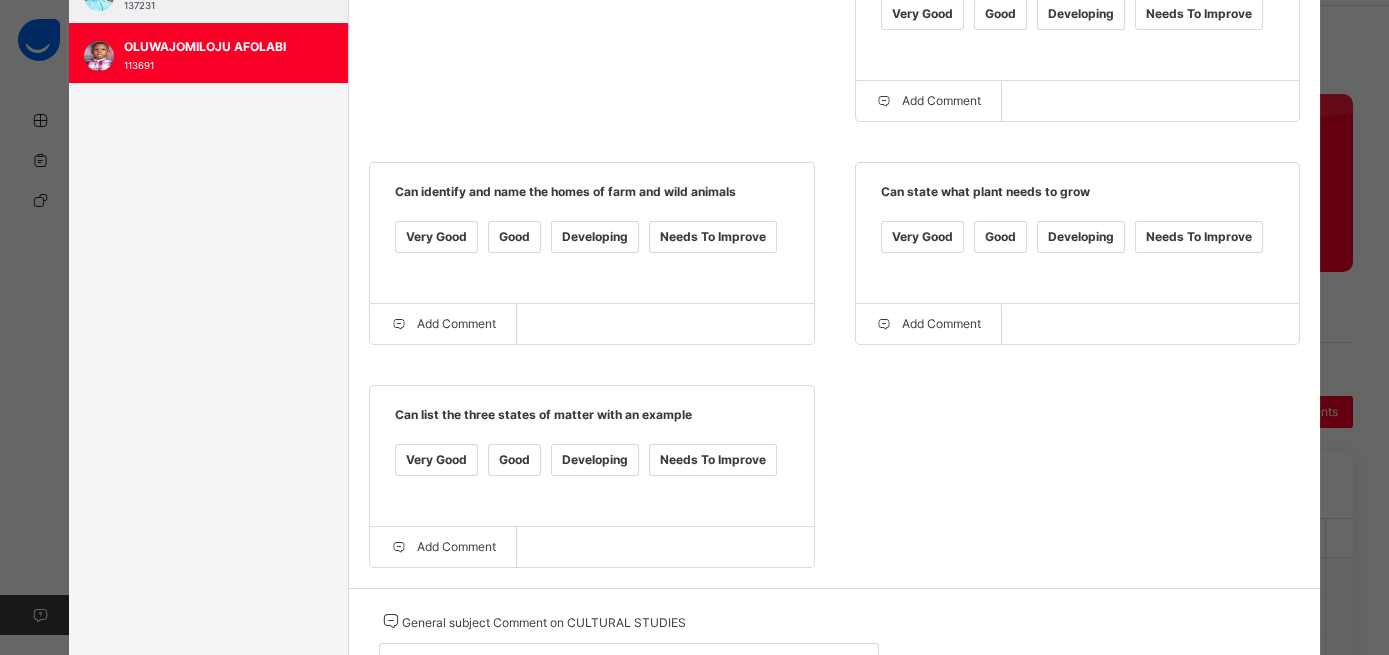 click on "Good" at bounding box center [514, 460] 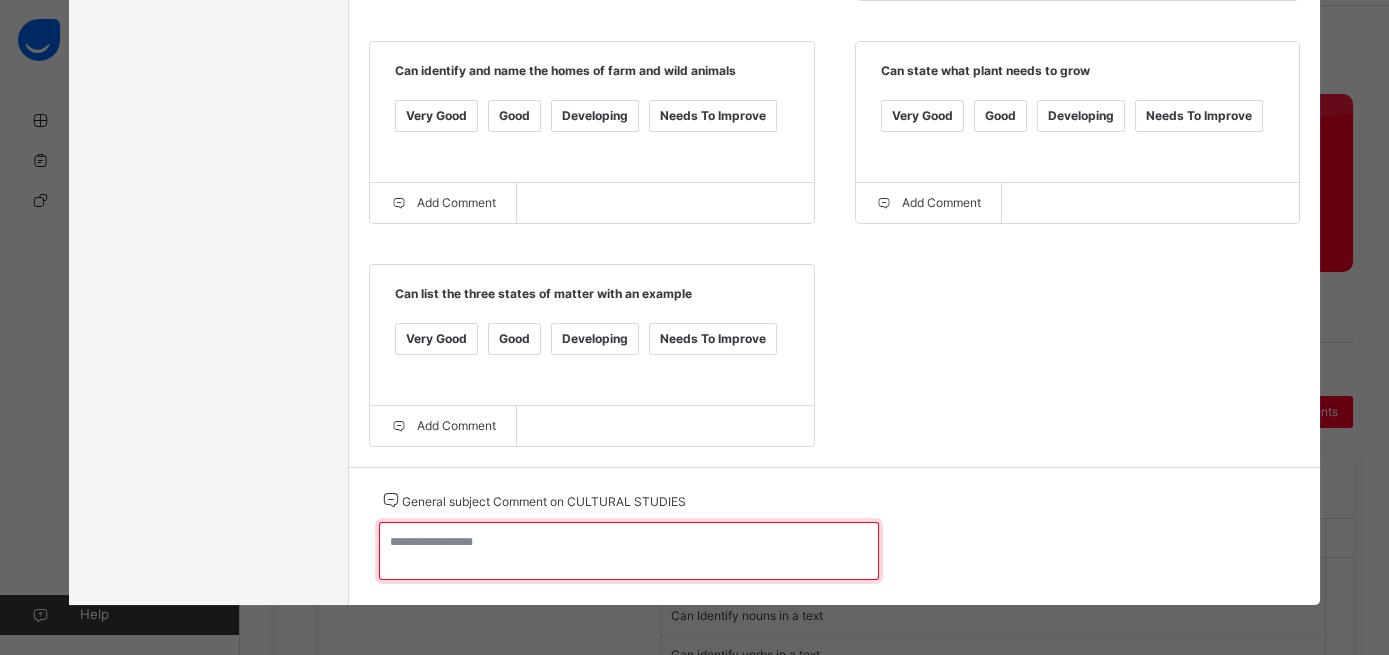 click at bounding box center [629, 551] 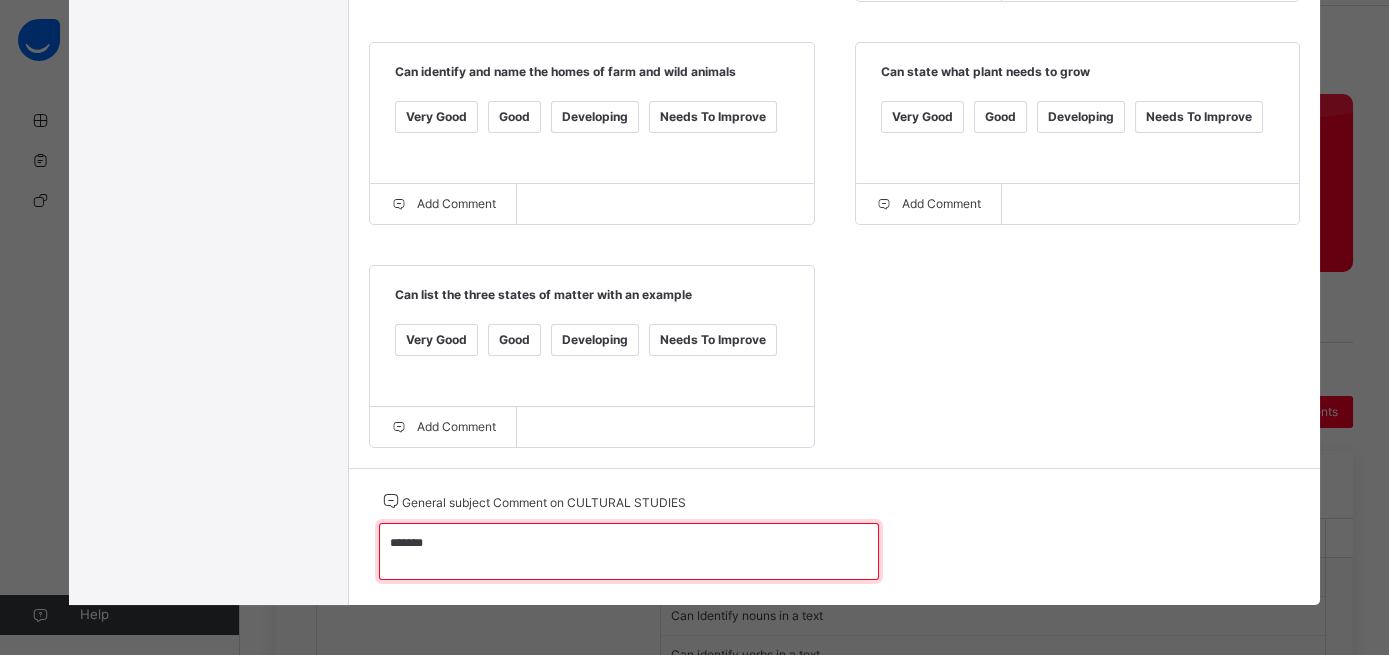 scroll, scrollTop: 0, scrollLeft: 0, axis: both 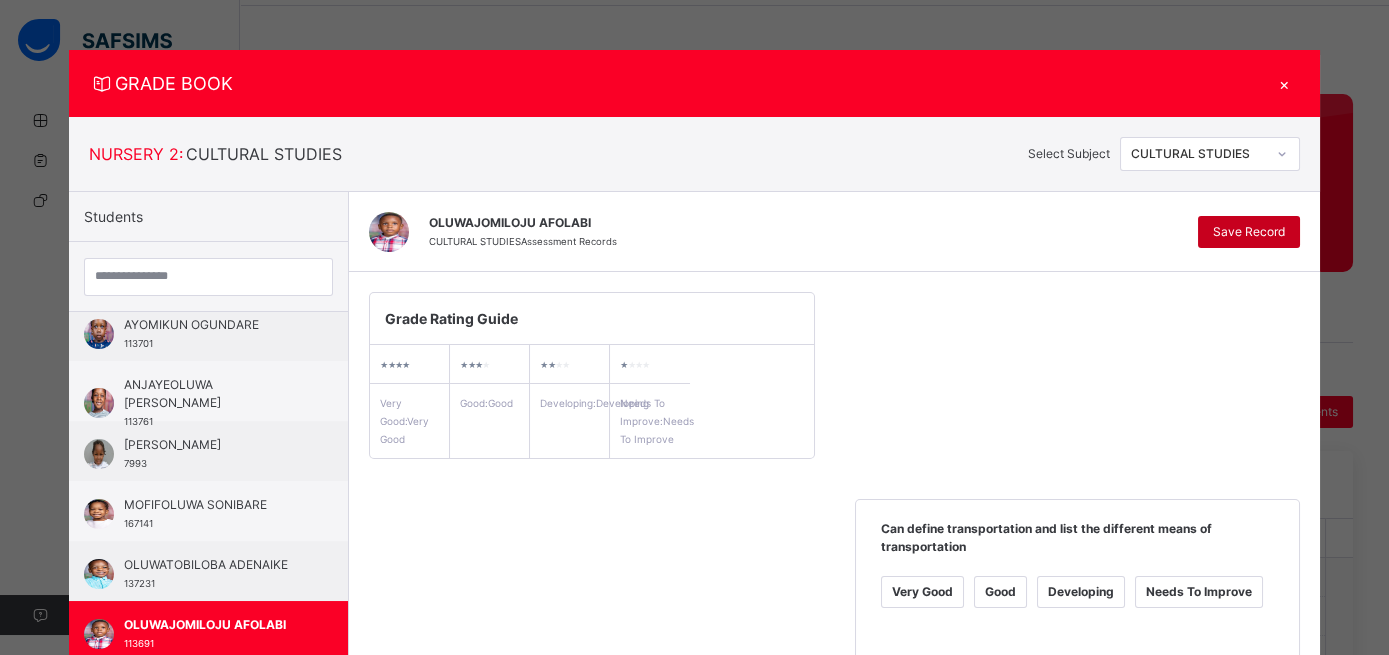 type on "*******" 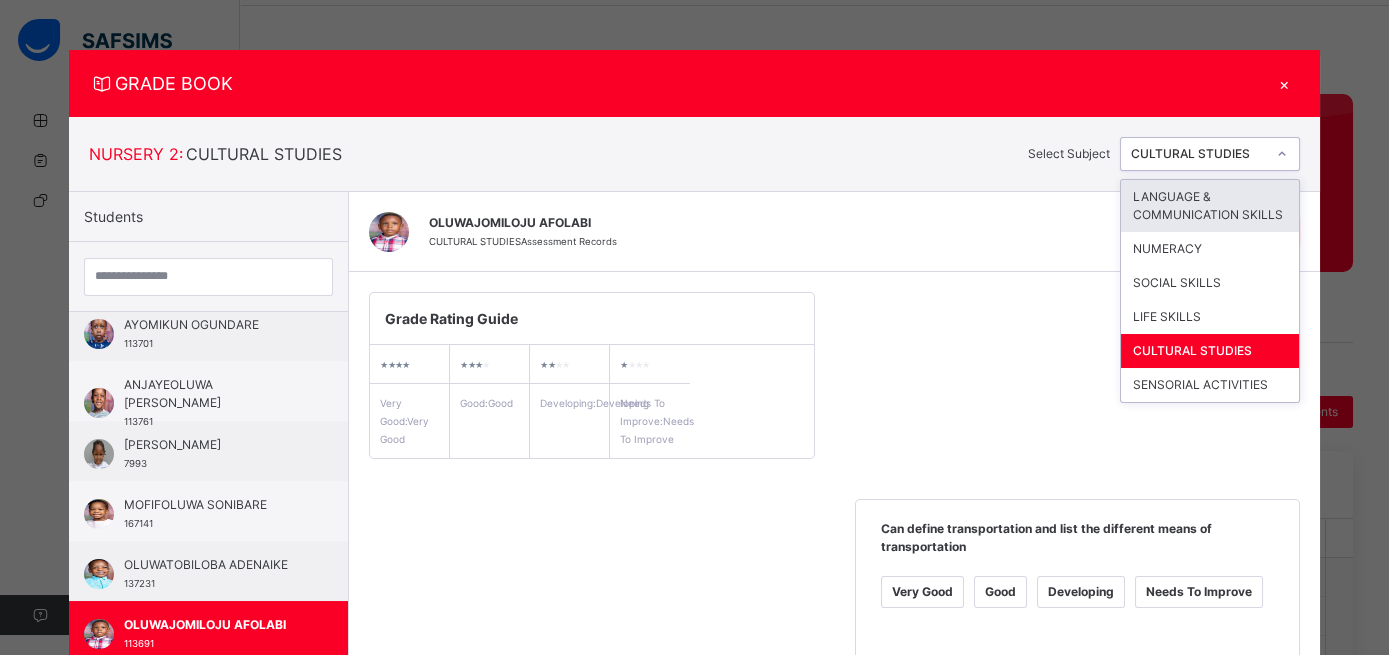 click 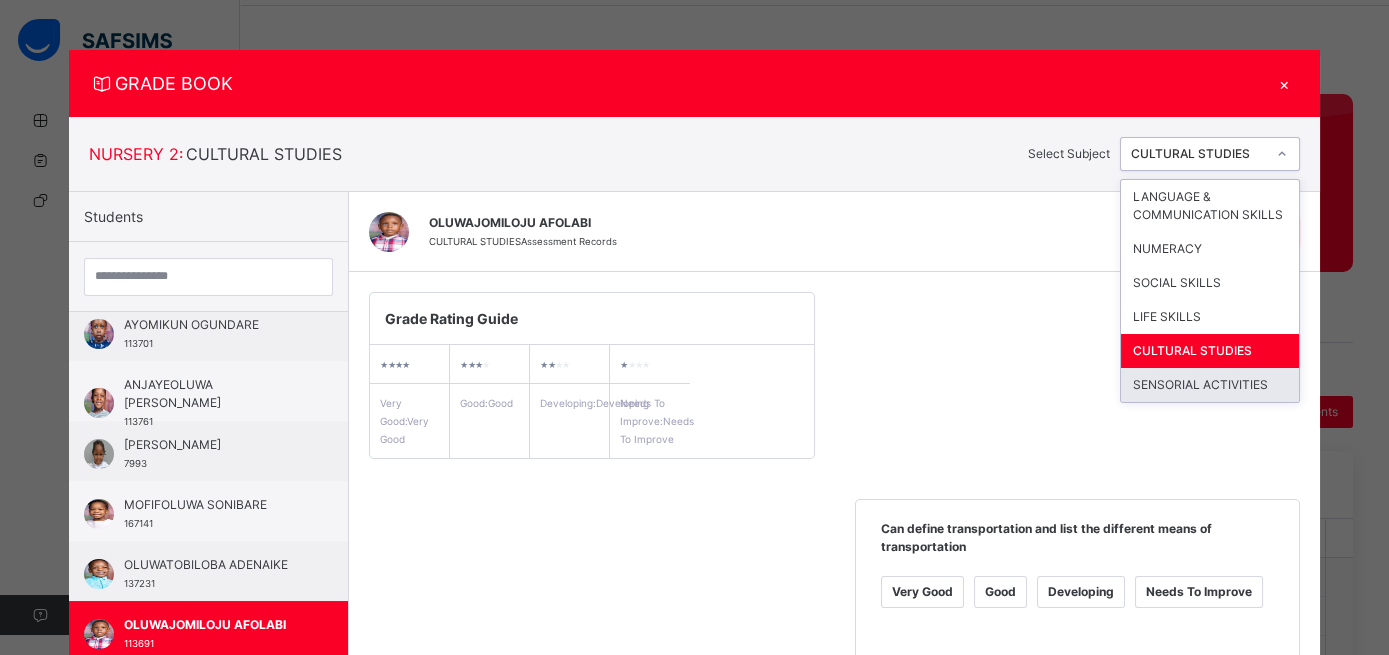click on "SENSORIAL ACTIVITIES" at bounding box center (1210, 385) 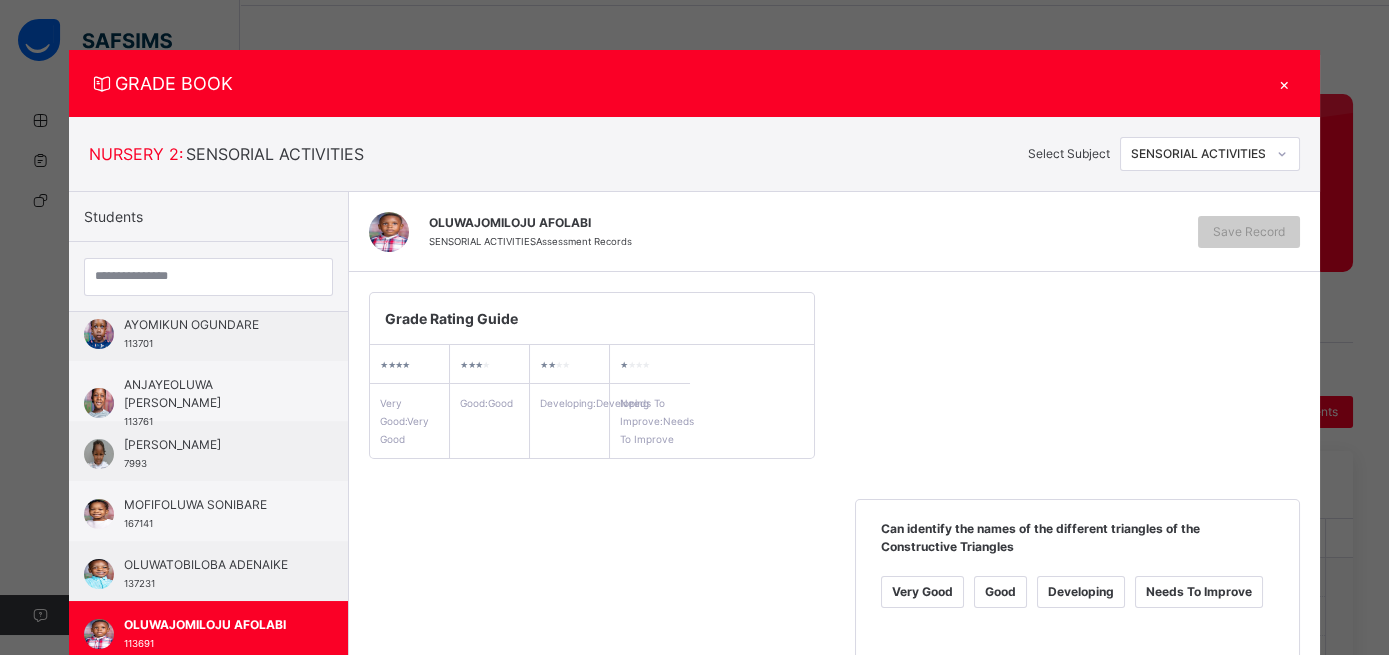click on "Good" at bounding box center (1000, 592) 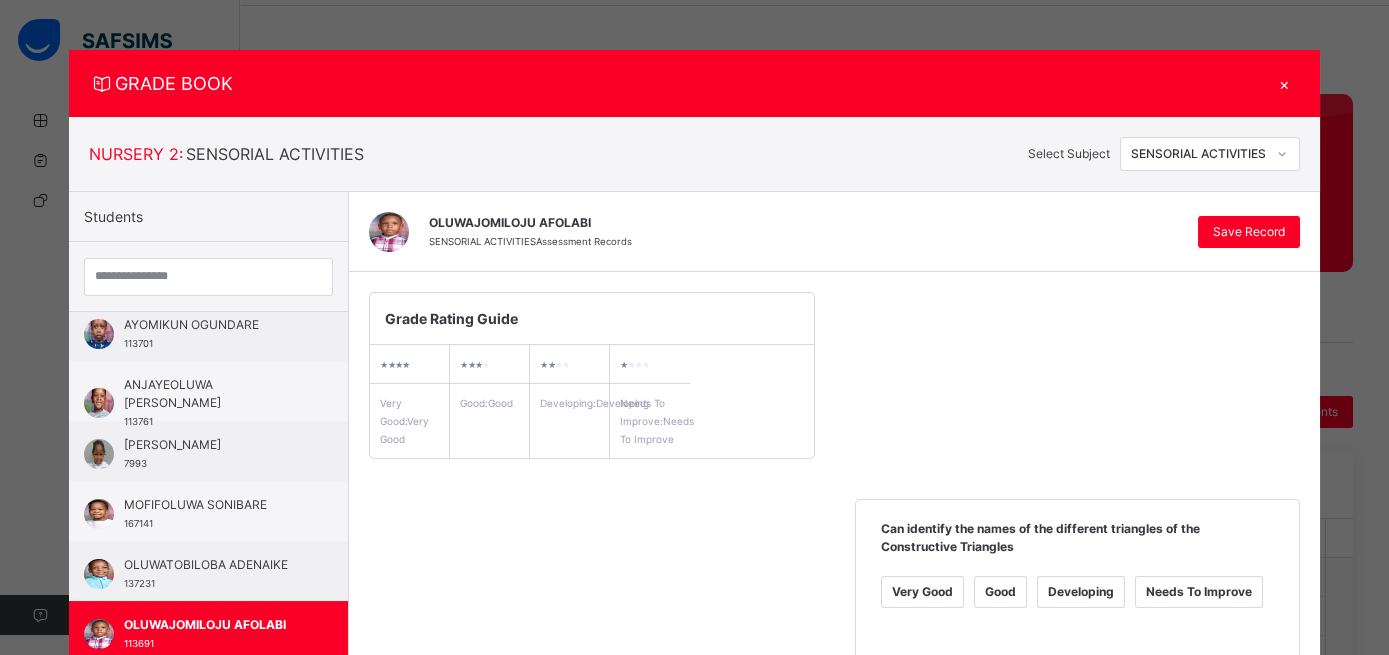 click on "Good" at bounding box center (514, 815) 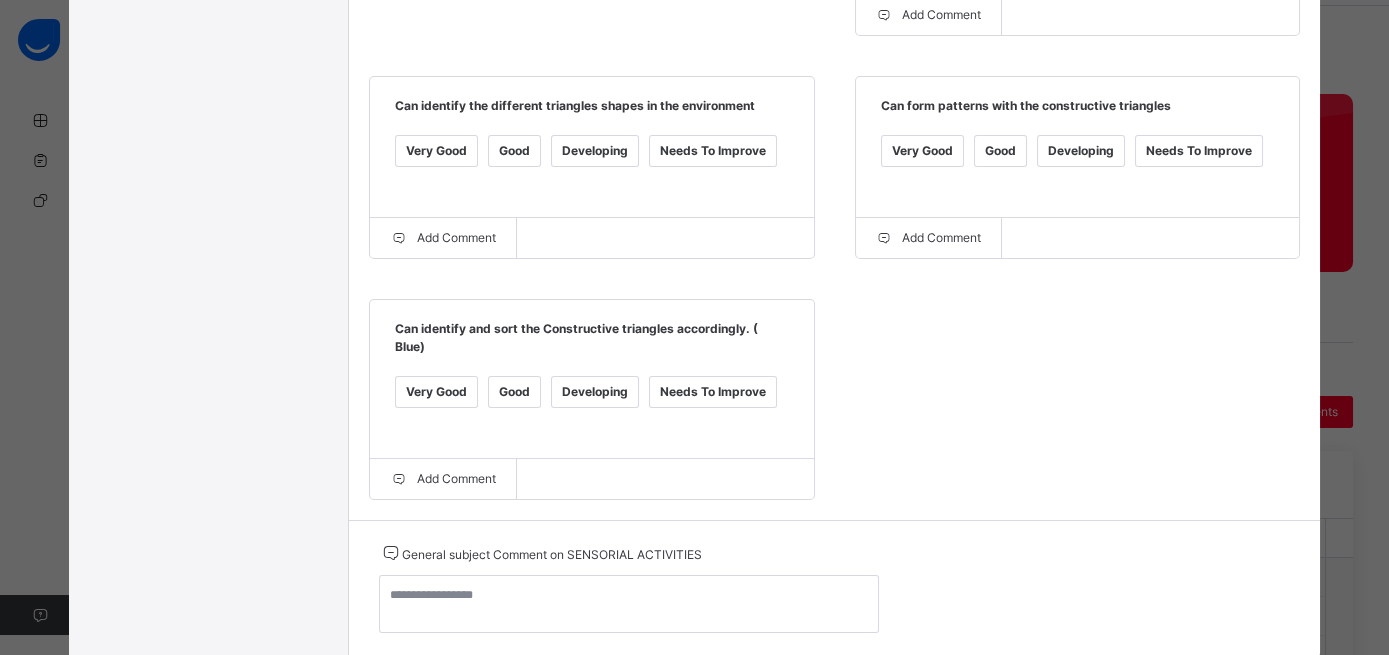 scroll, scrollTop: 677, scrollLeft: 0, axis: vertical 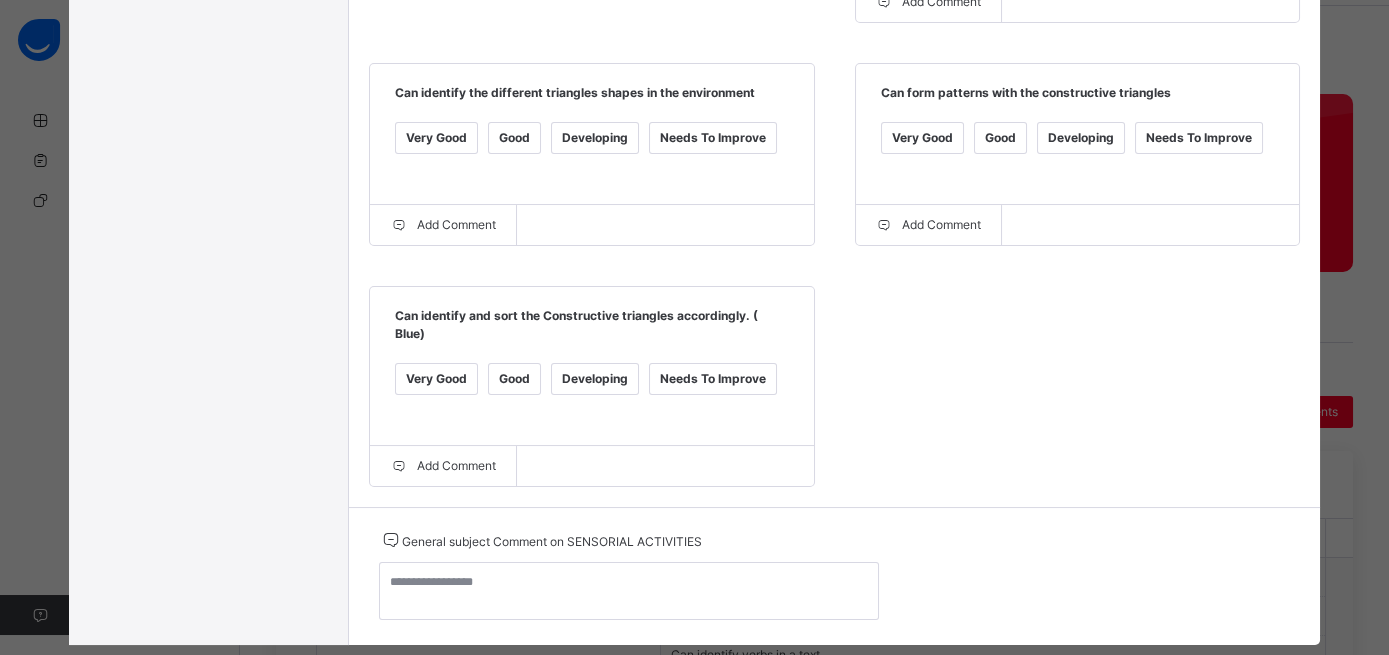 click on "Good" at bounding box center (514, 379) 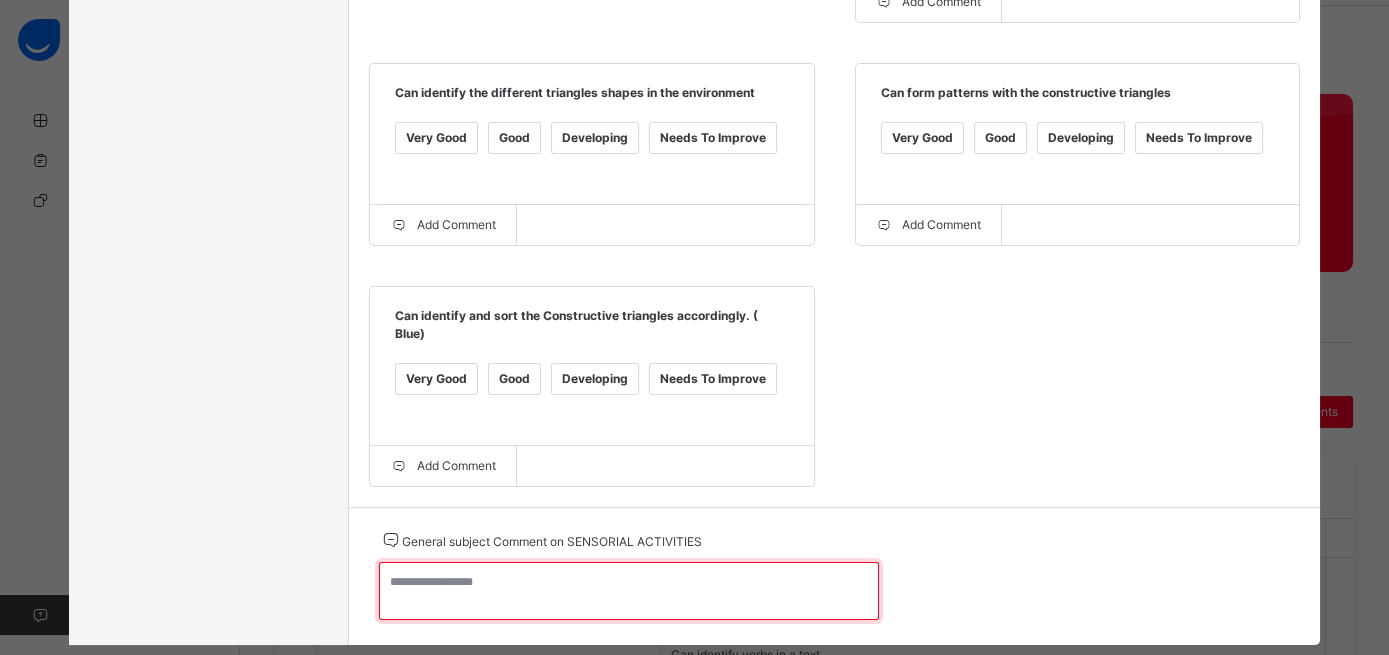 click at bounding box center [629, 591] 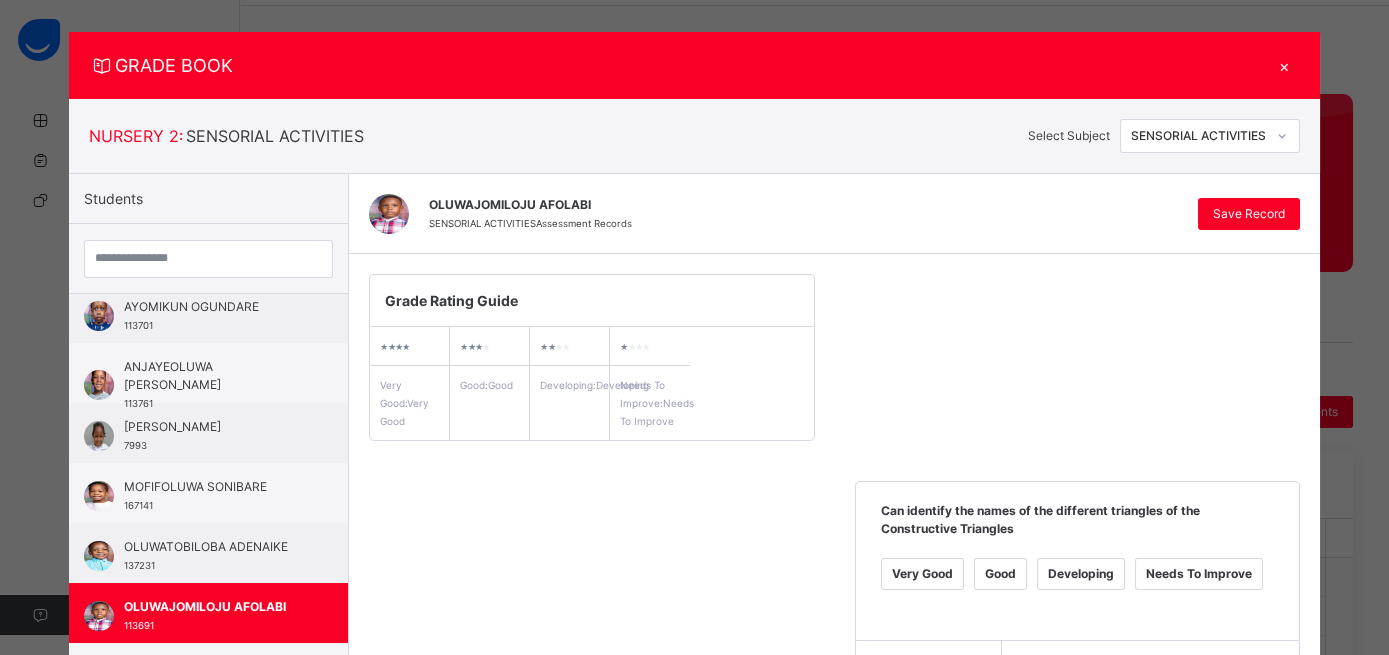 scroll, scrollTop: 0, scrollLeft: 0, axis: both 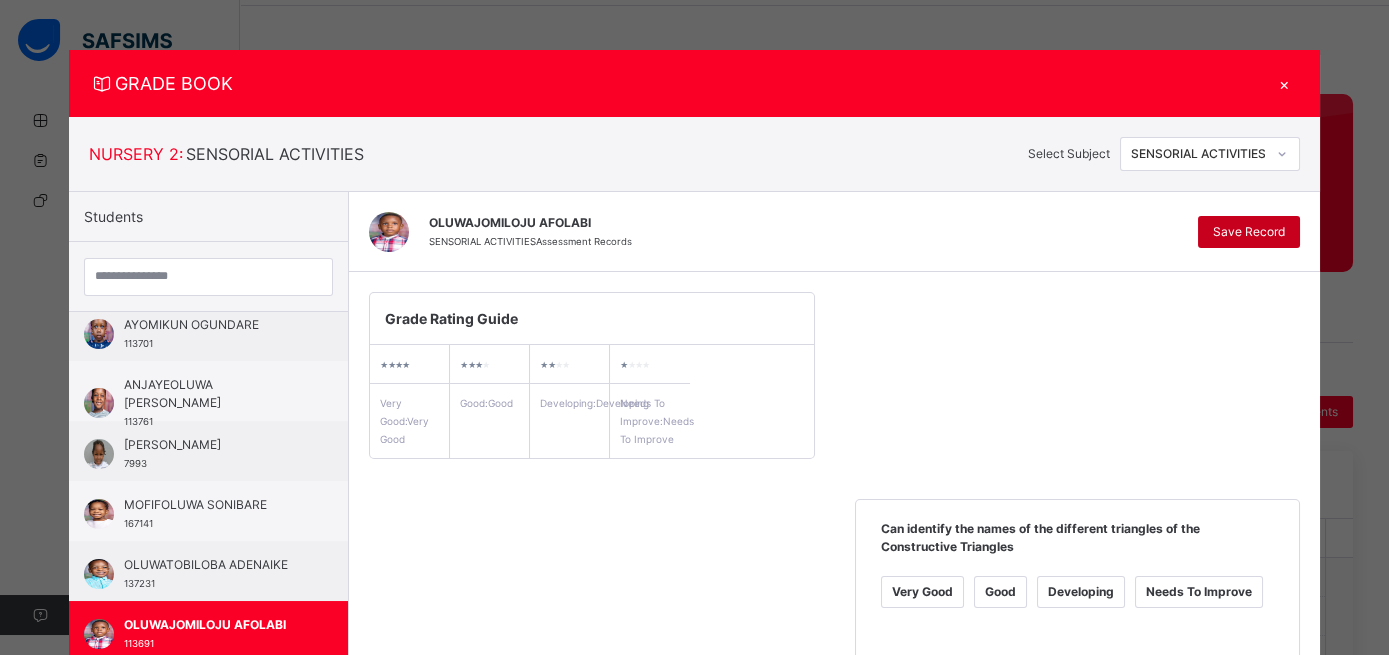 type on "**********" 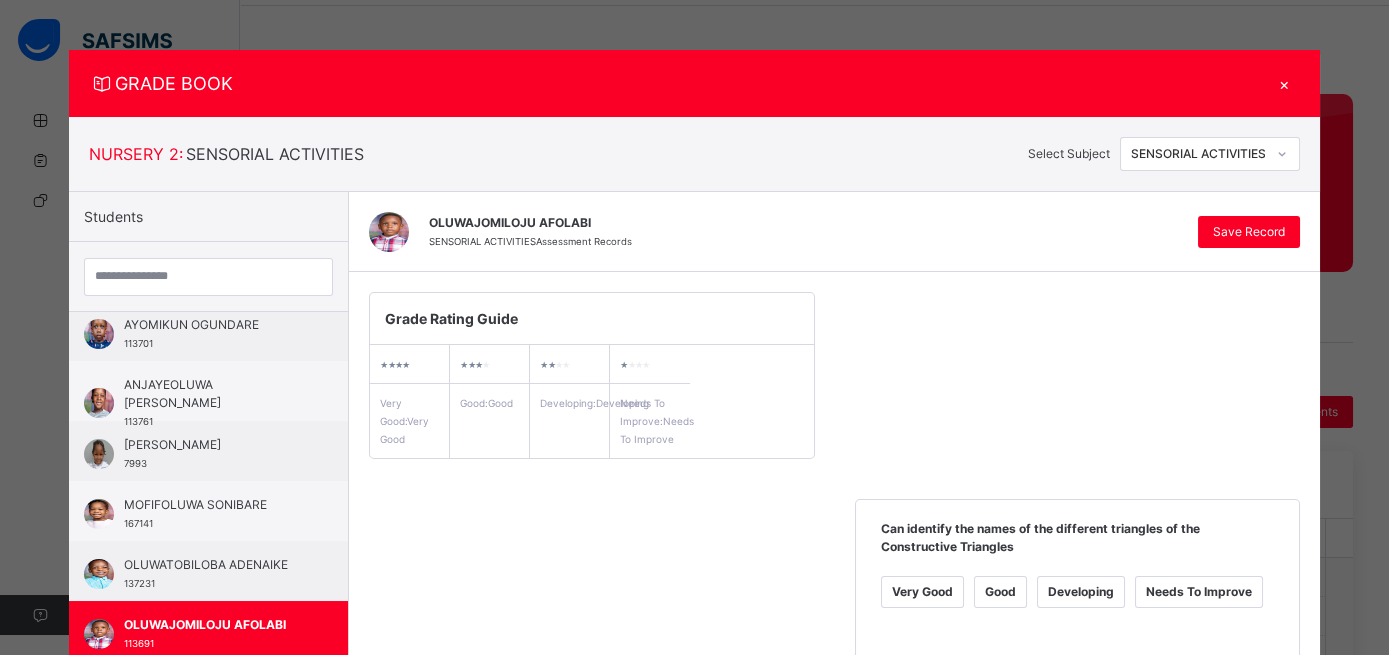 click at bounding box center [1282, 154] 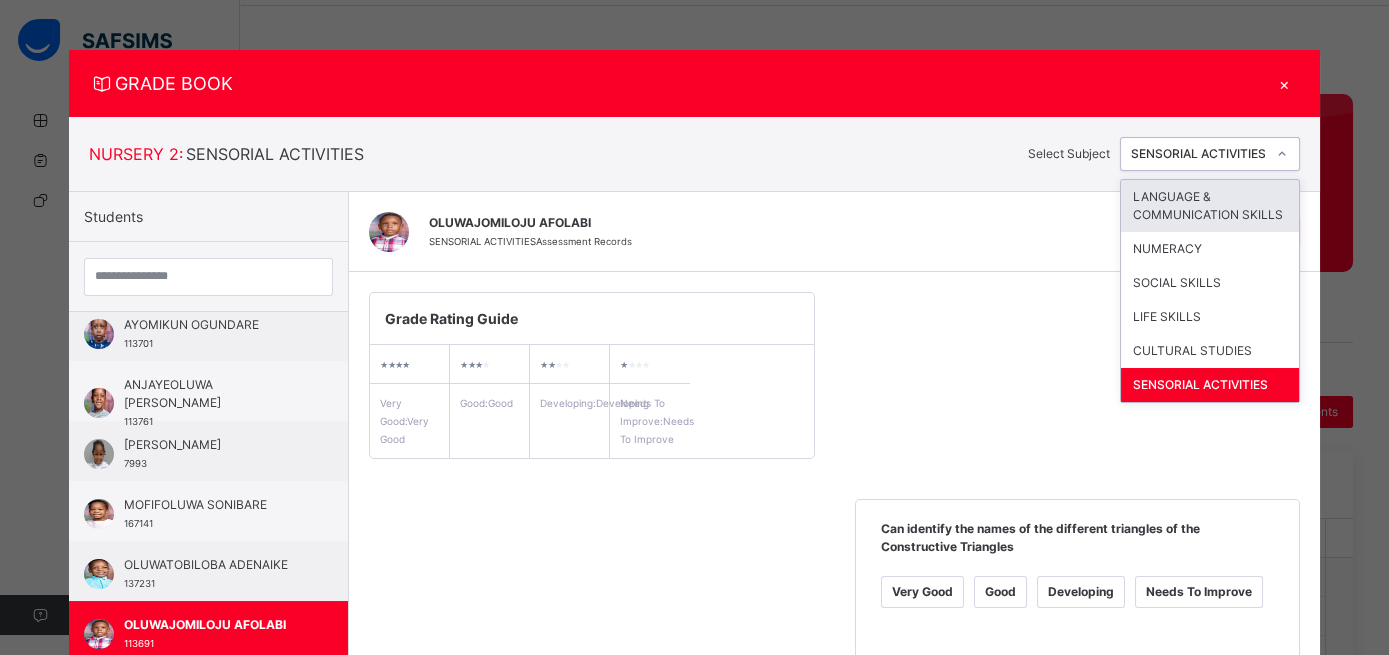 click on "LANGUAGE & COMMUNICATION SKILLS" at bounding box center (1210, 206) 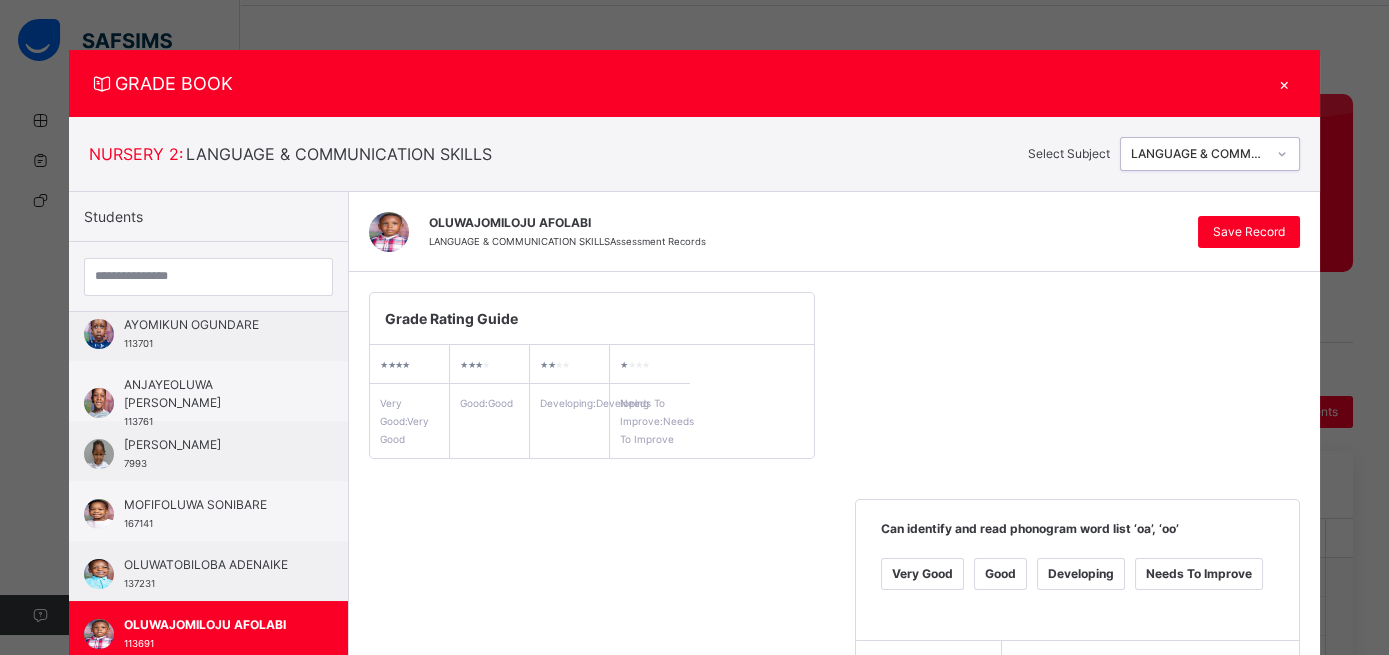 scroll, scrollTop: 0, scrollLeft: 0, axis: both 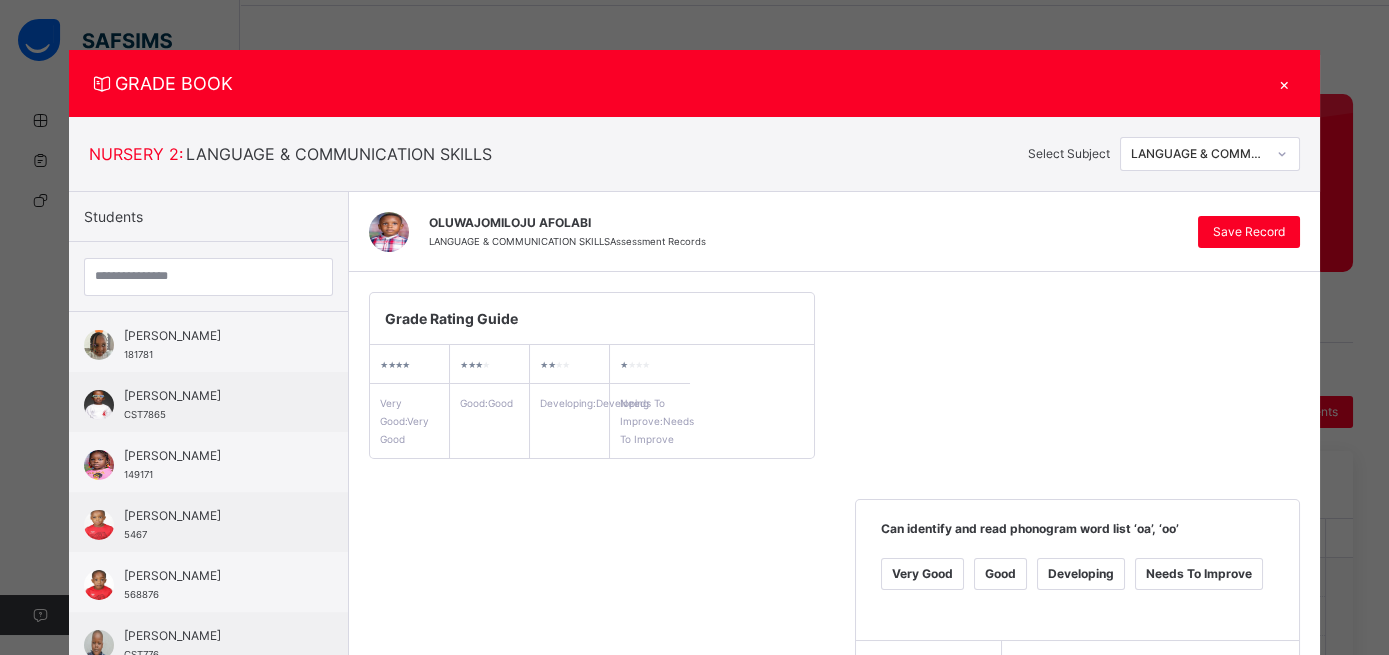 click on "×" at bounding box center (1285, 83) 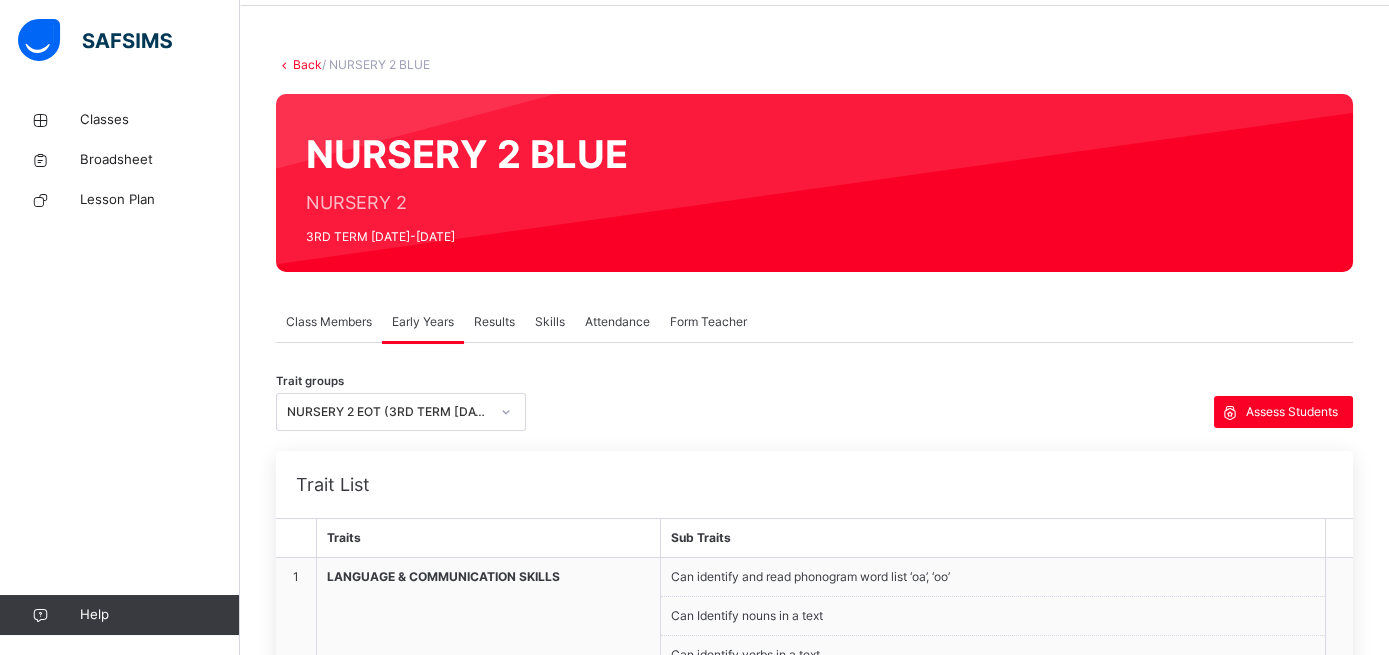 click on "Attendance" at bounding box center [617, 322] 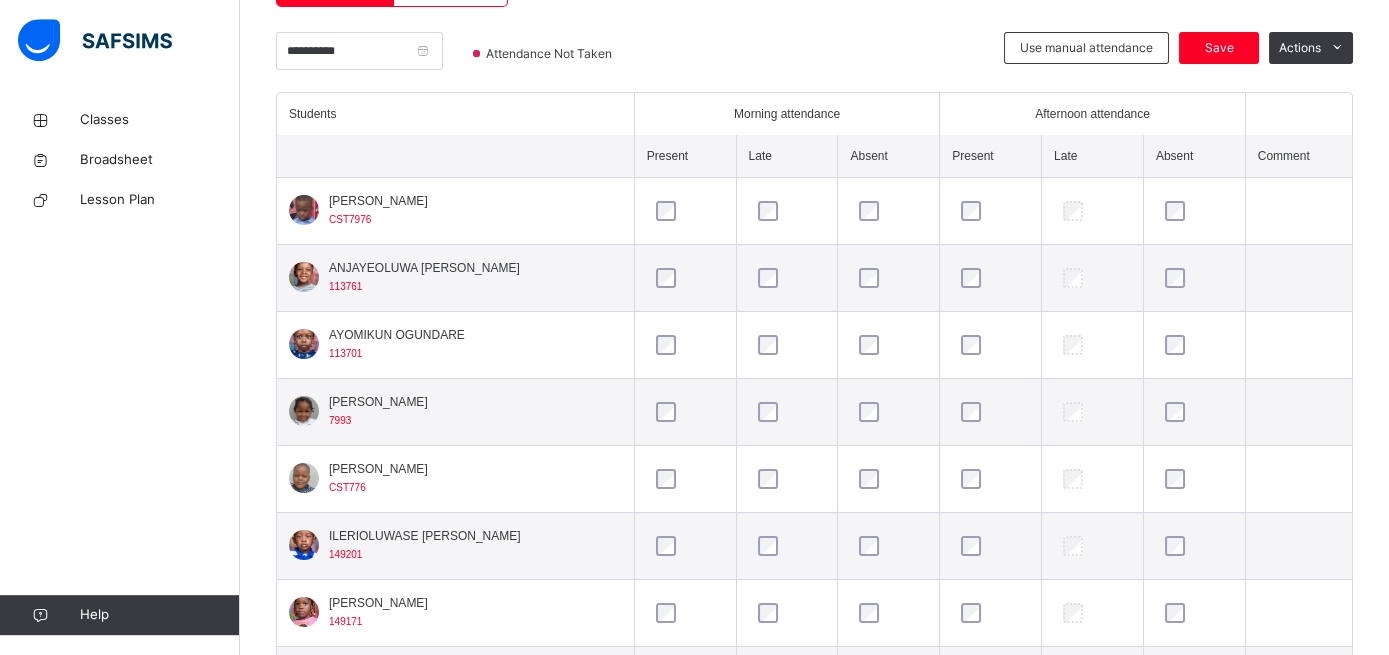 scroll, scrollTop: 511, scrollLeft: 0, axis: vertical 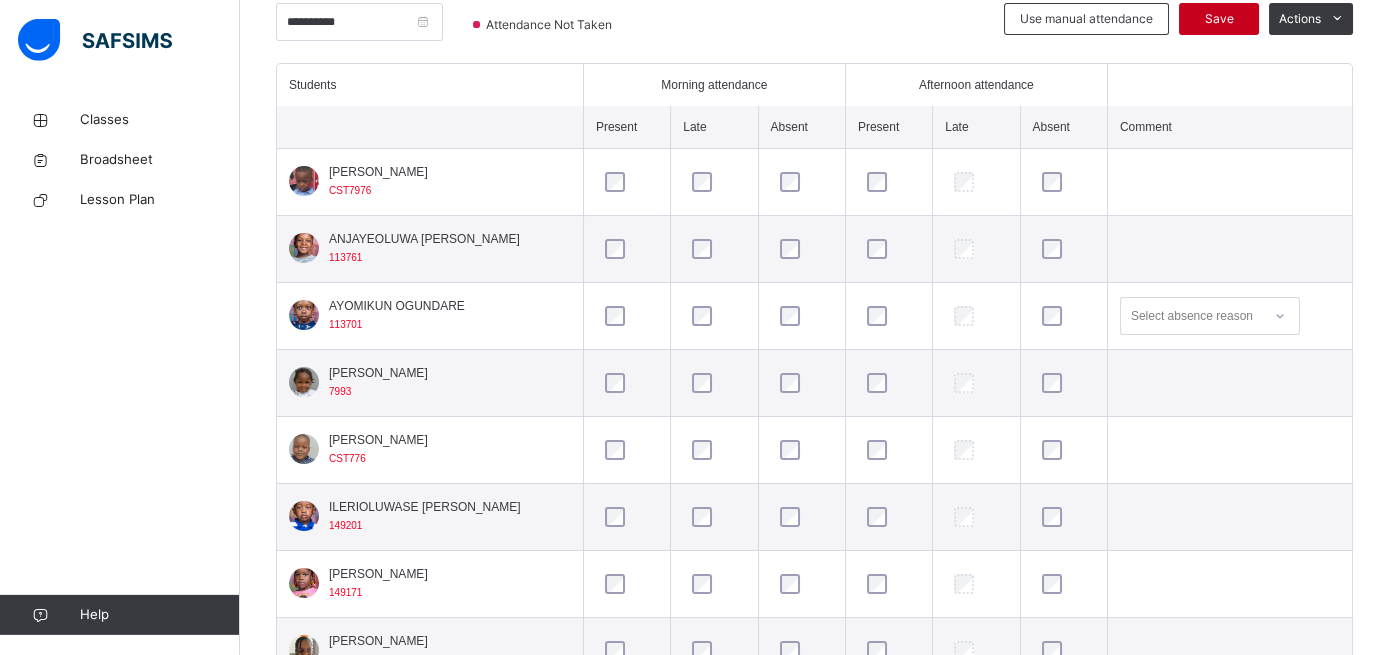click on "Save" at bounding box center [1219, 19] 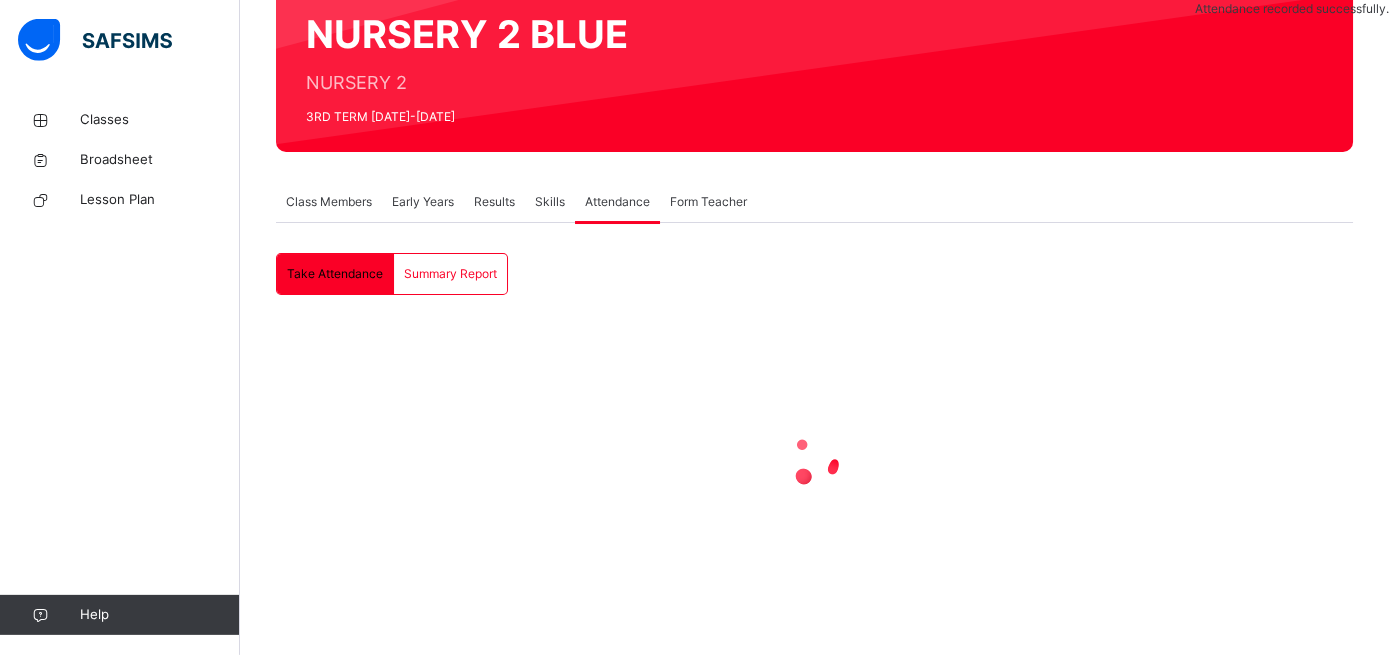 scroll, scrollTop: 193, scrollLeft: 0, axis: vertical 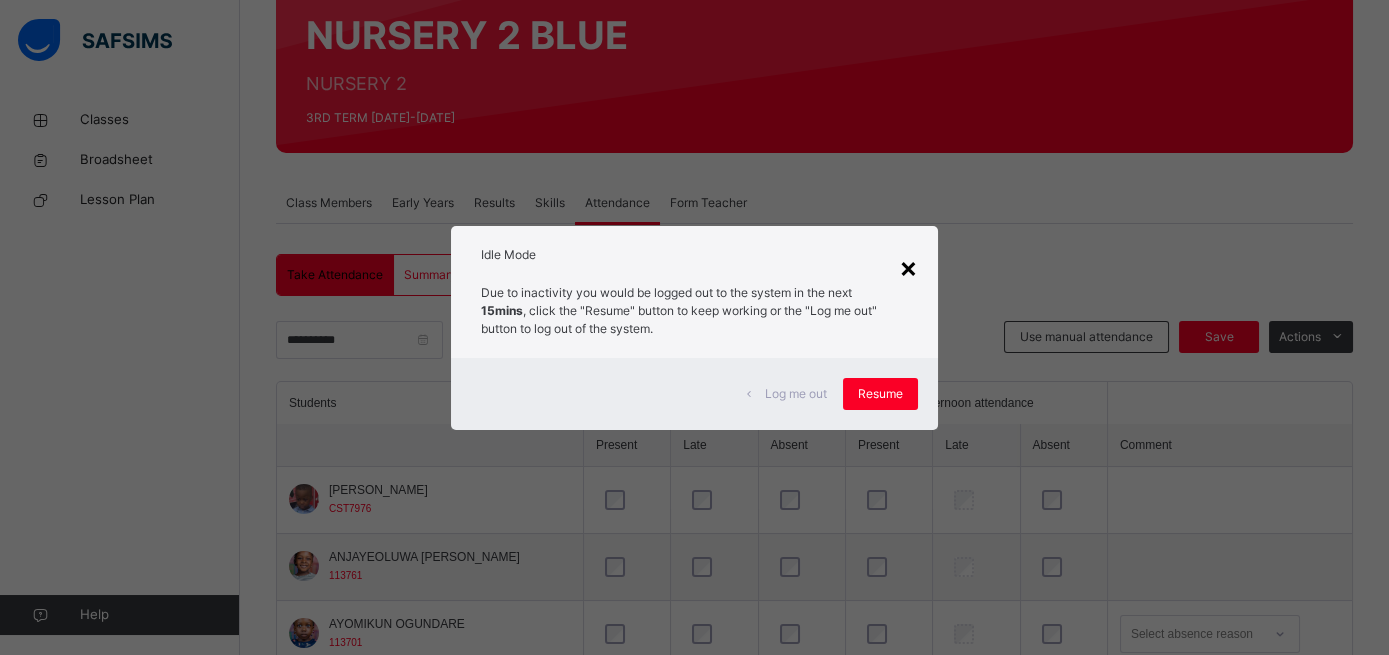 click on "×" at bounding box center [908, 267] 